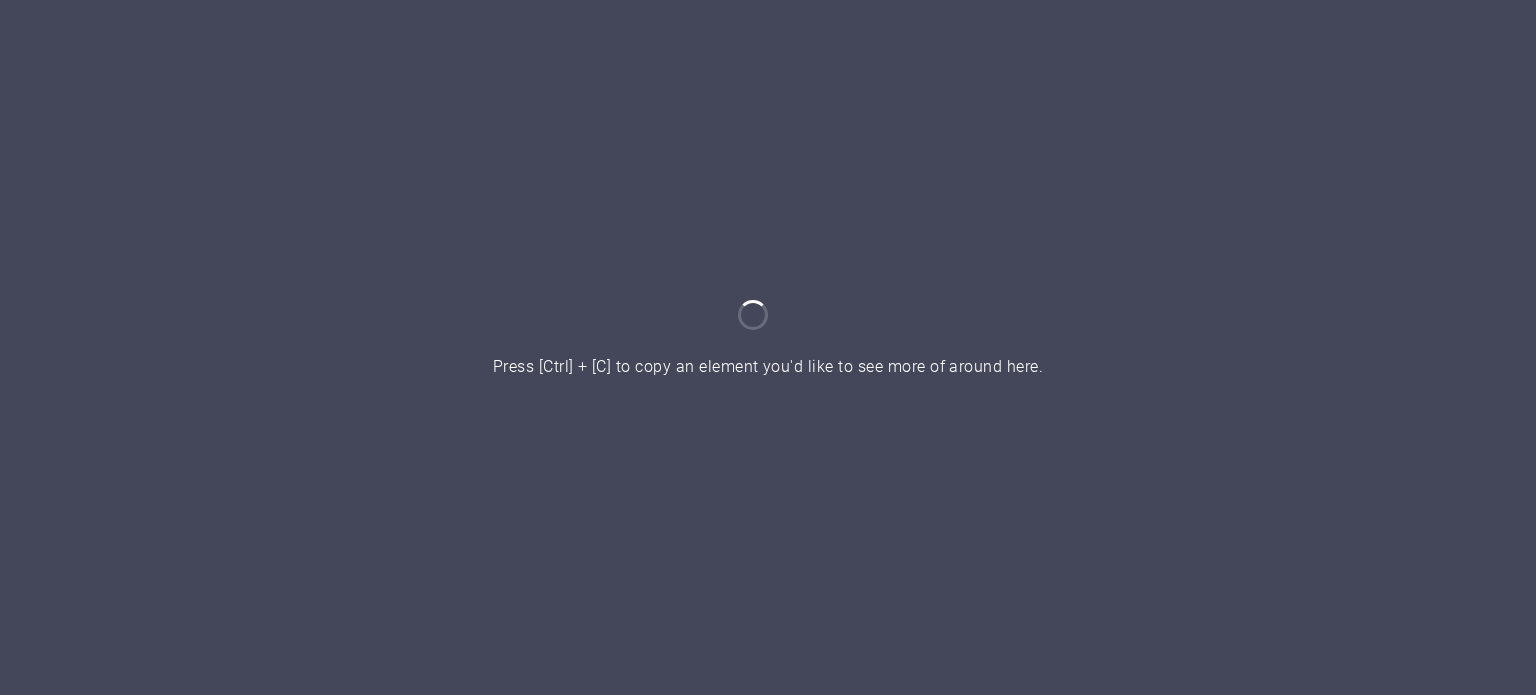 scroll, scrollTop: 0, scrollLeft: 0, axis: both 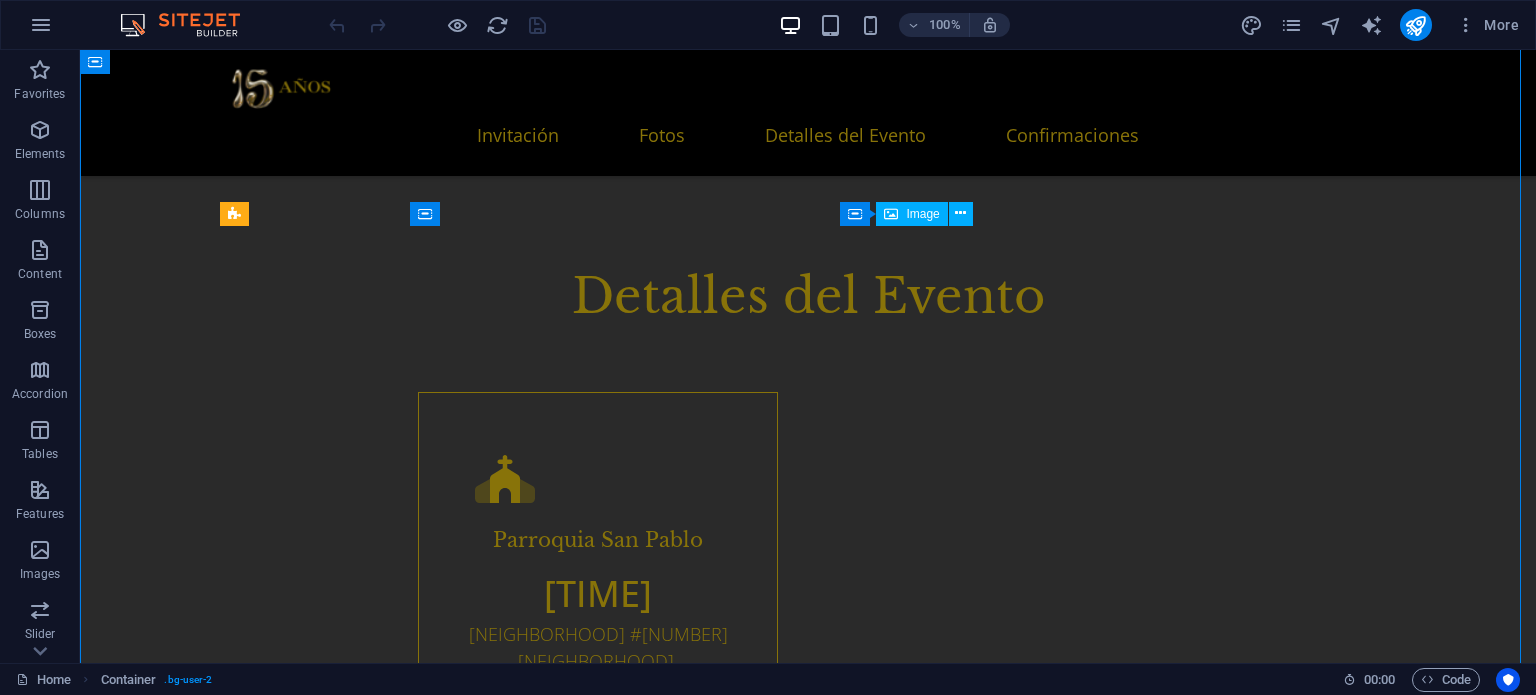 drag, startPoint x: 1022, startPoint y: 381, endPoint x: 933, endPoint y: 311, distance: 113.22986 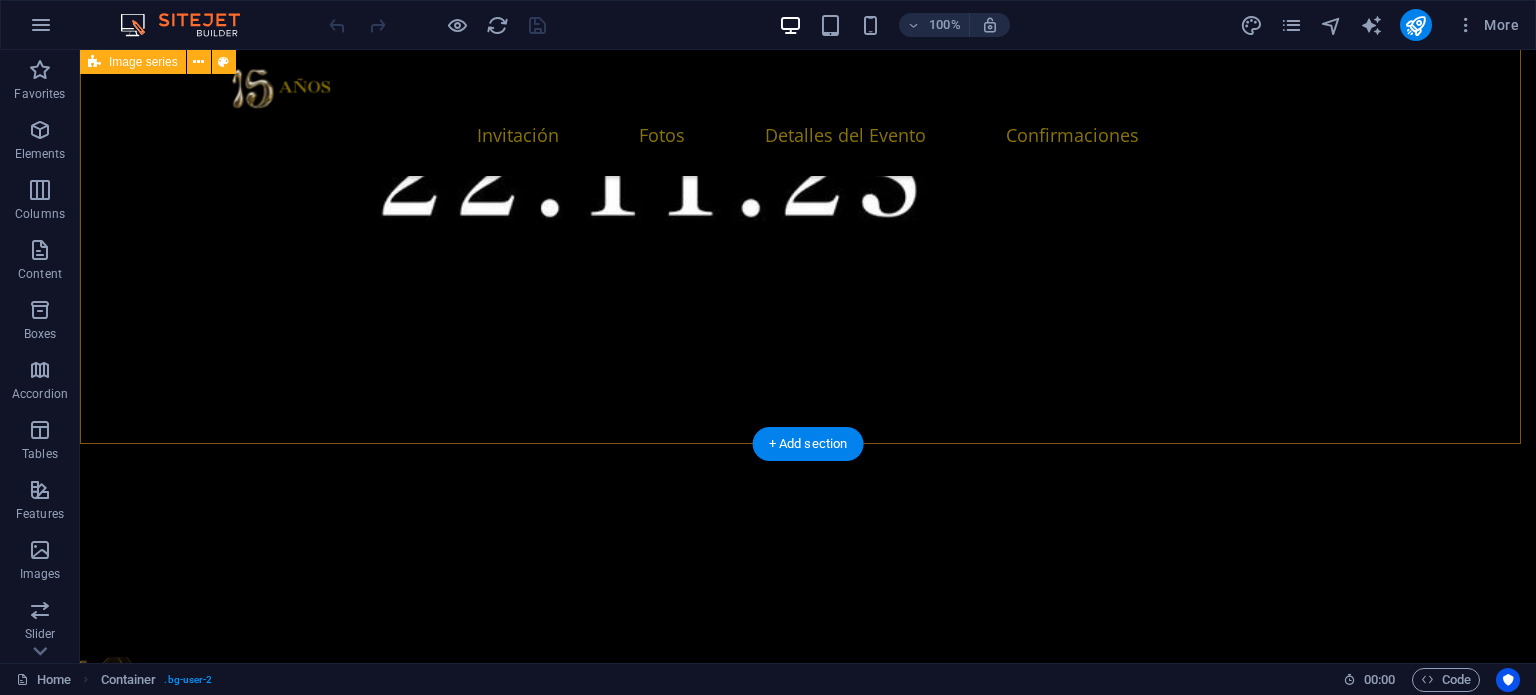 scroll, scrollTop: 2600, scrollLeft: 0, axis: vertical 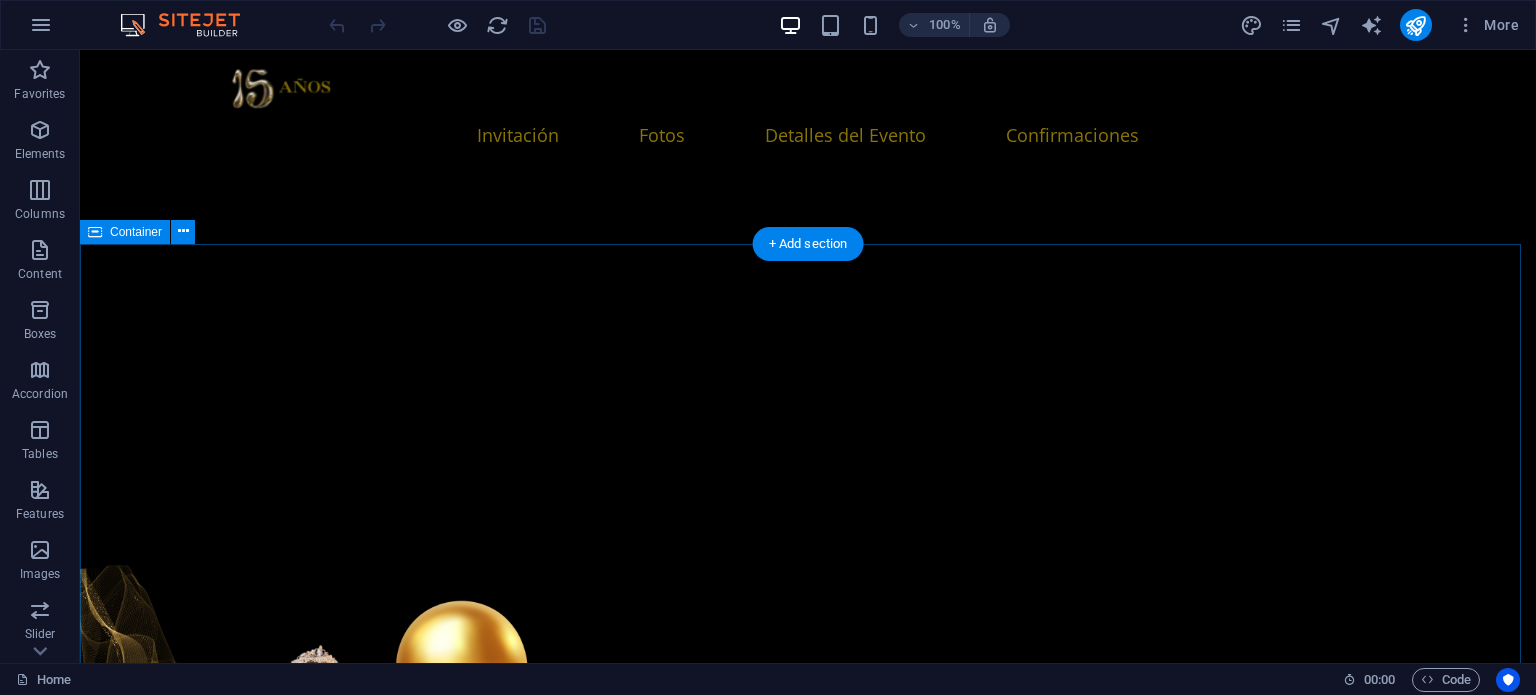 drag, startPoint x: 112, startPoint y: 234, endPoint x: 600, endPoint y: 383, distance: 510.24014 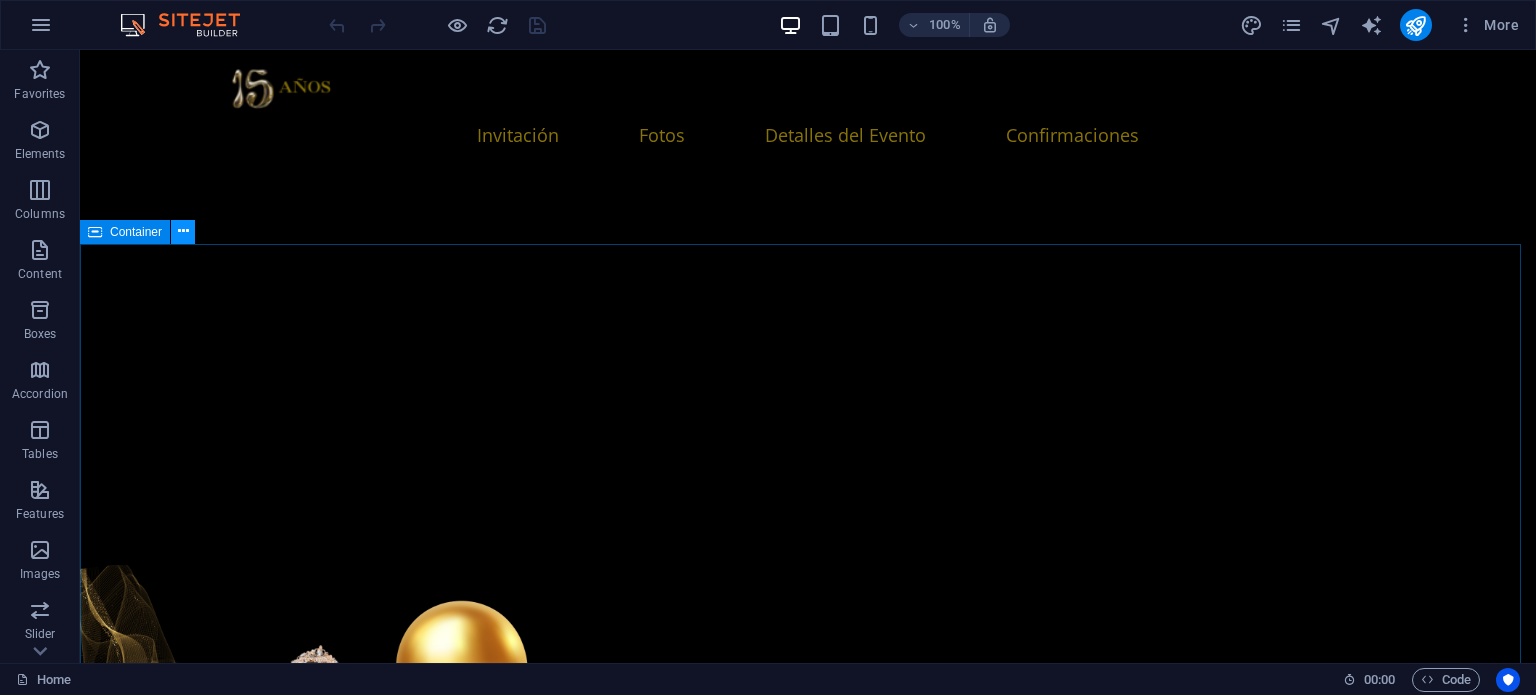 click at bounding box center [183, 231] 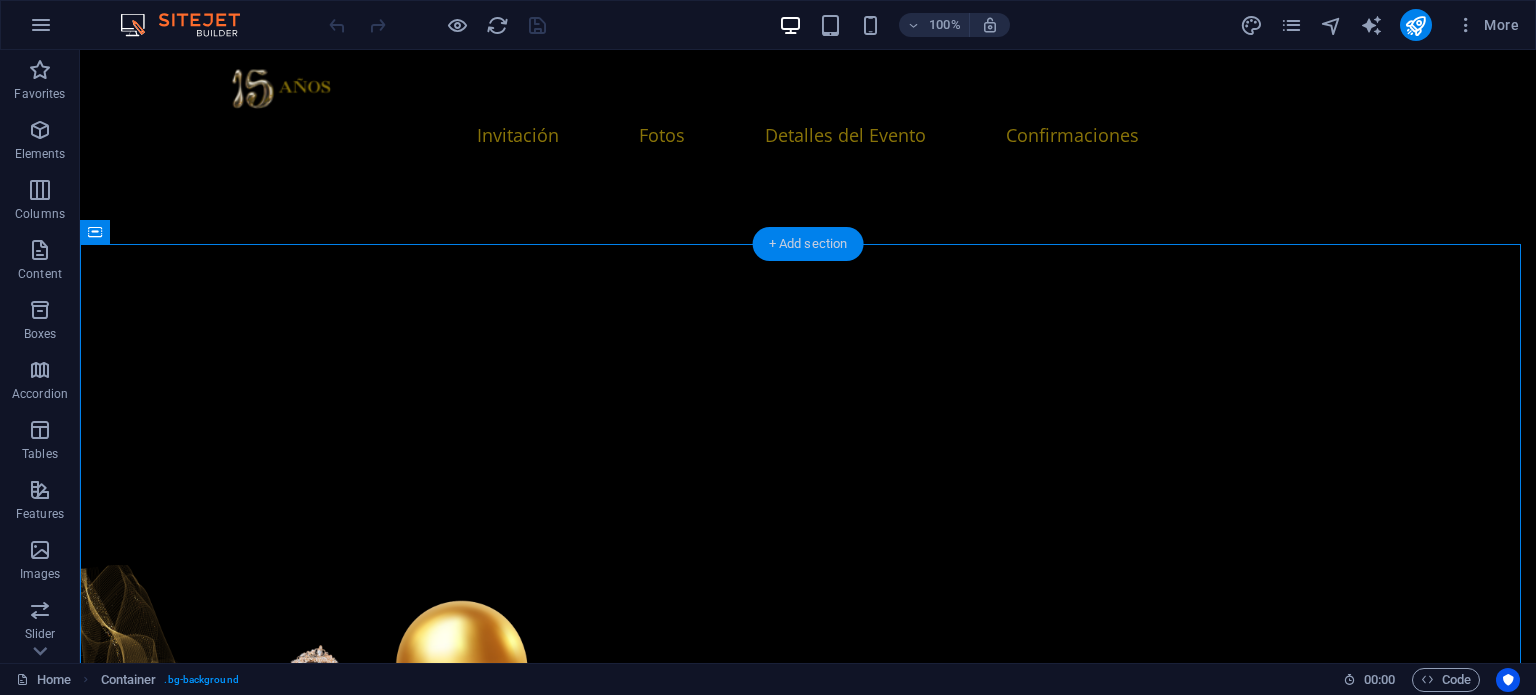 drag, startPoint x: 810, startPoint y: 236, endPoint x: 452, endPoint y: 323, distance: 368.4196 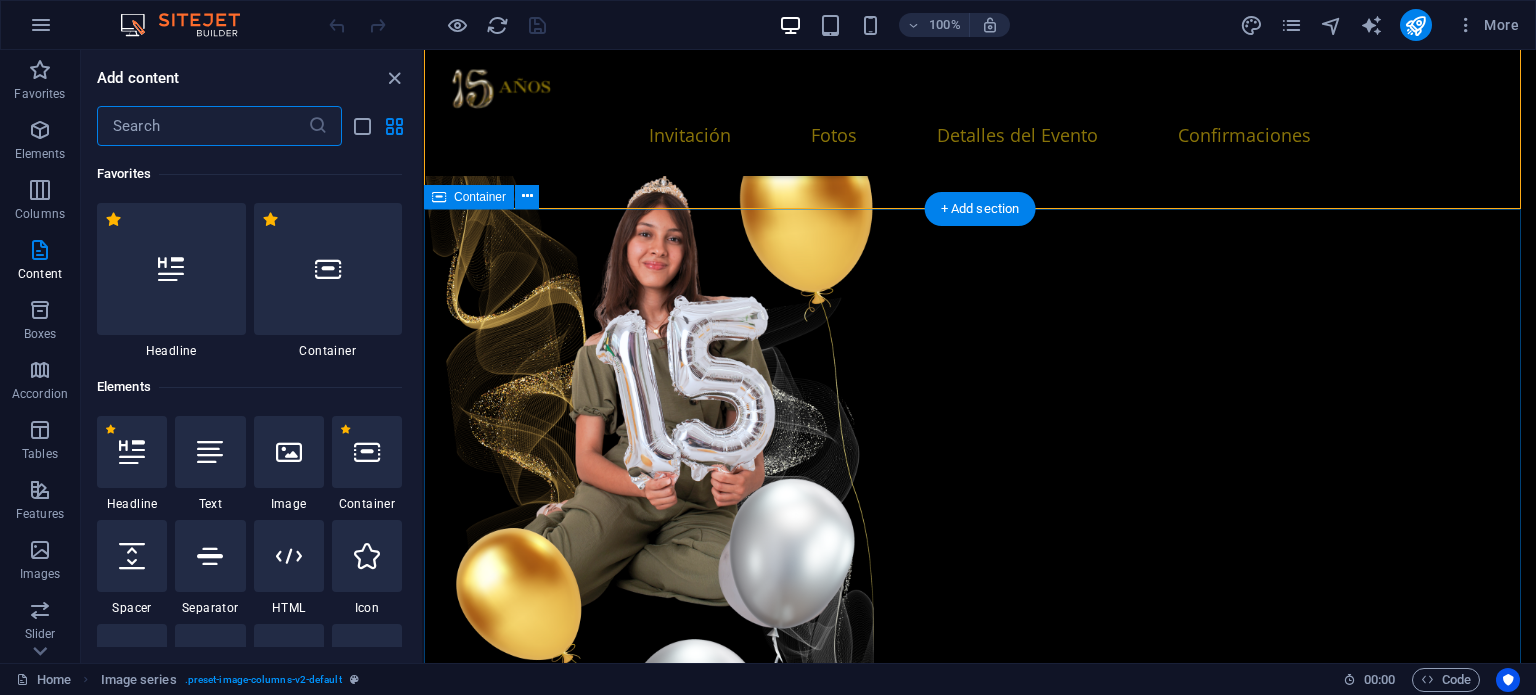 scroll, scrollTop: 2637, scrollLeft: 0, axis: vertical 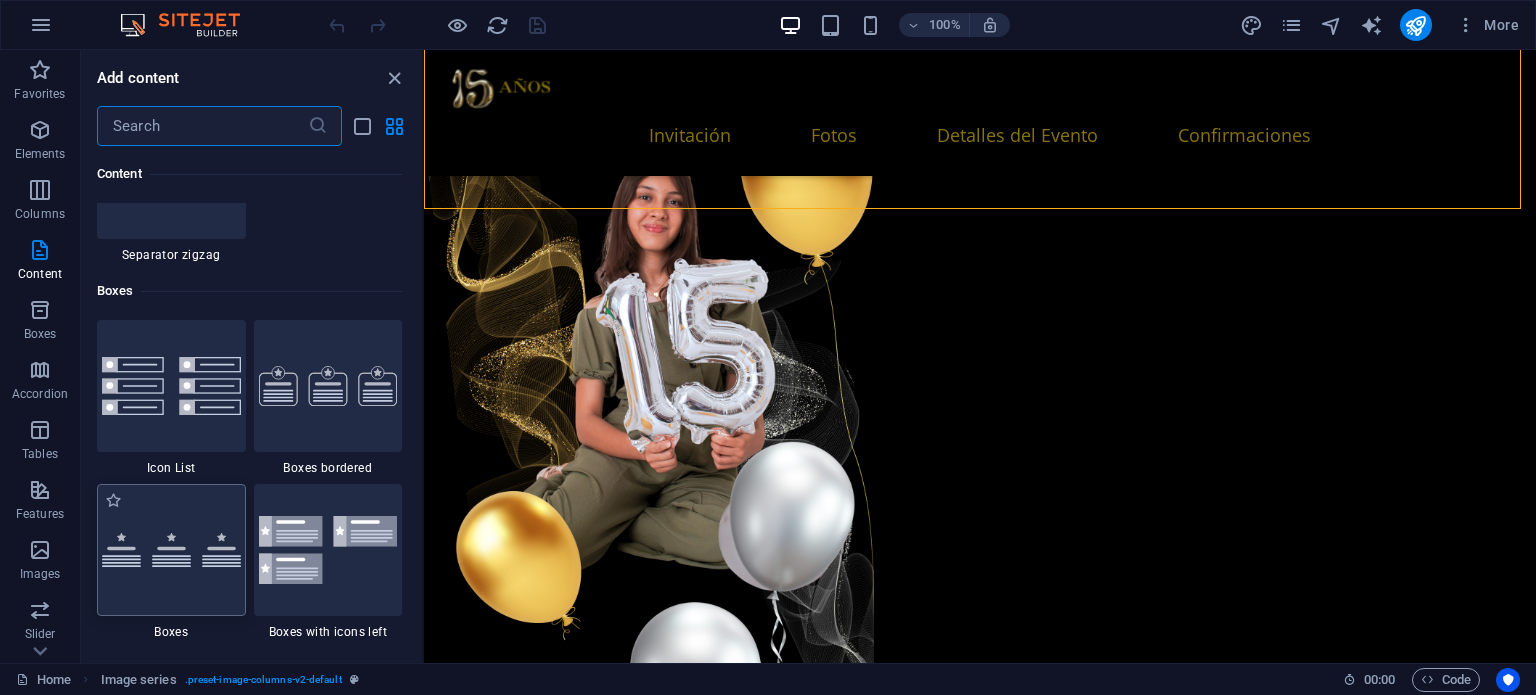 click at bounding box center (171, 550) 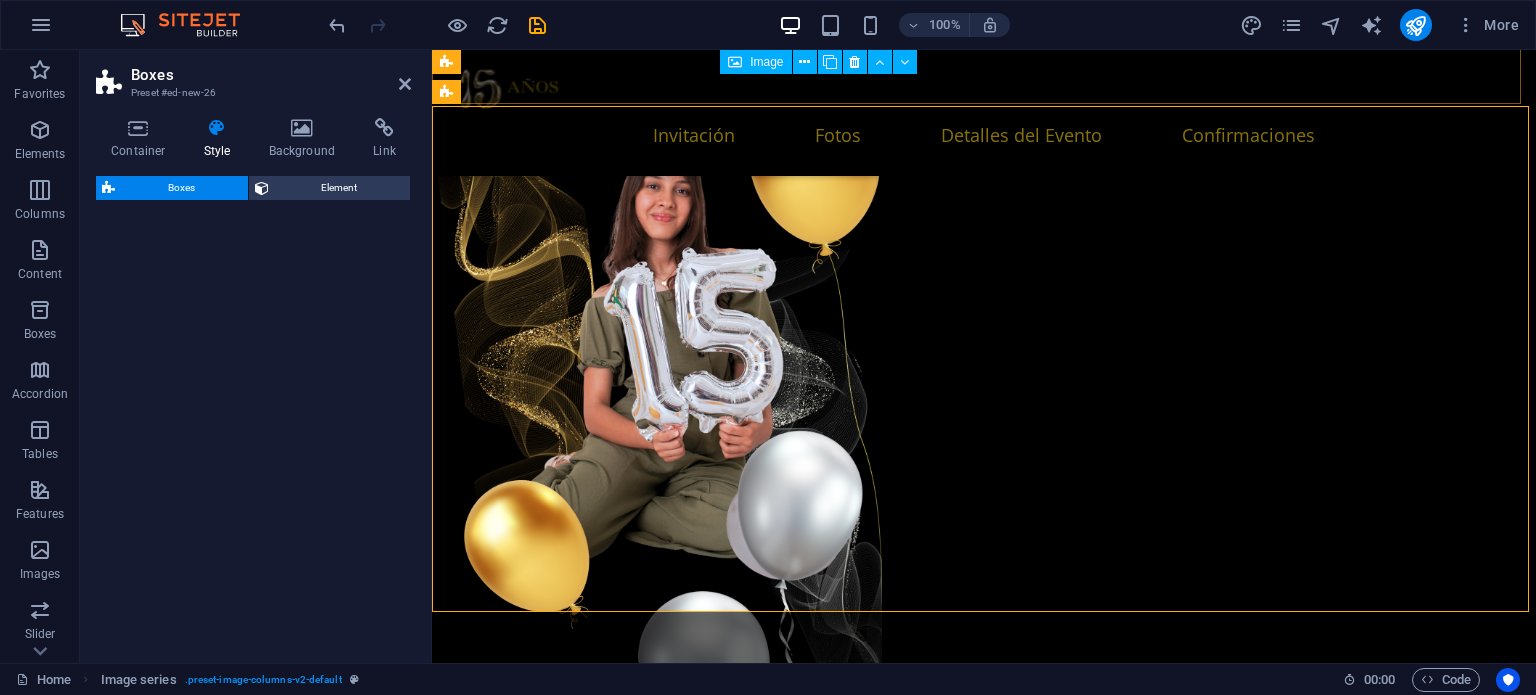select on "rem" 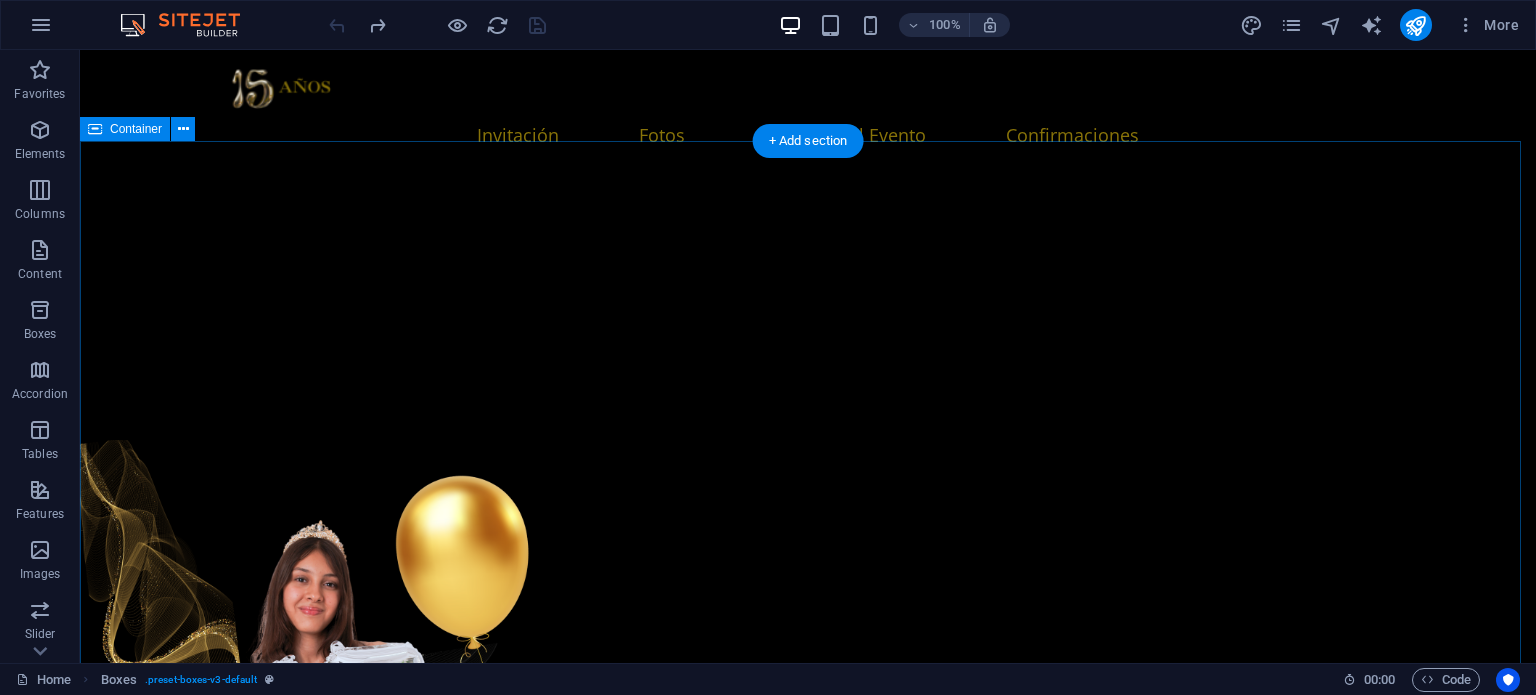 scroll, scrollTop: 2702, scrollLeft: 0, axis: vertical 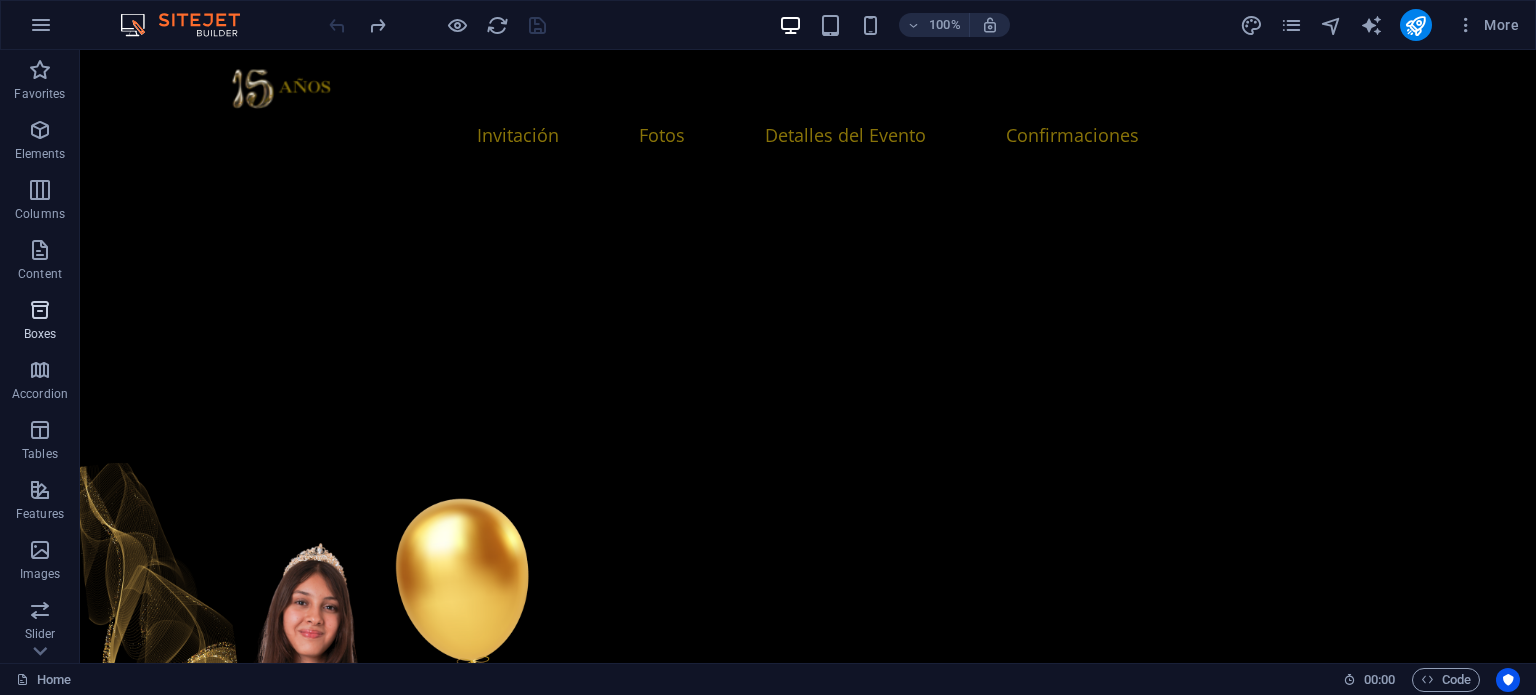 click at bounding box center (40, 310) 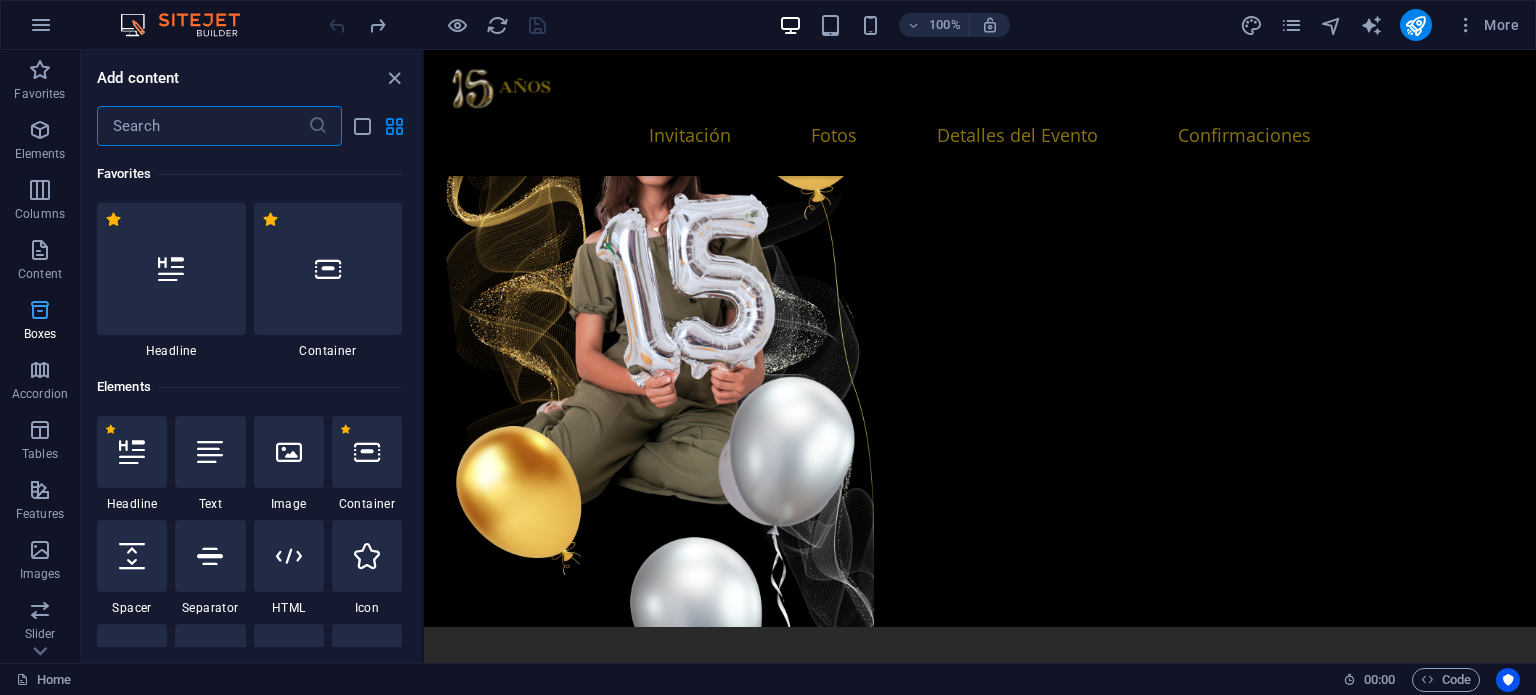 scroll, scrollTop: 2740, scrollLeft: 0, axis: vertical 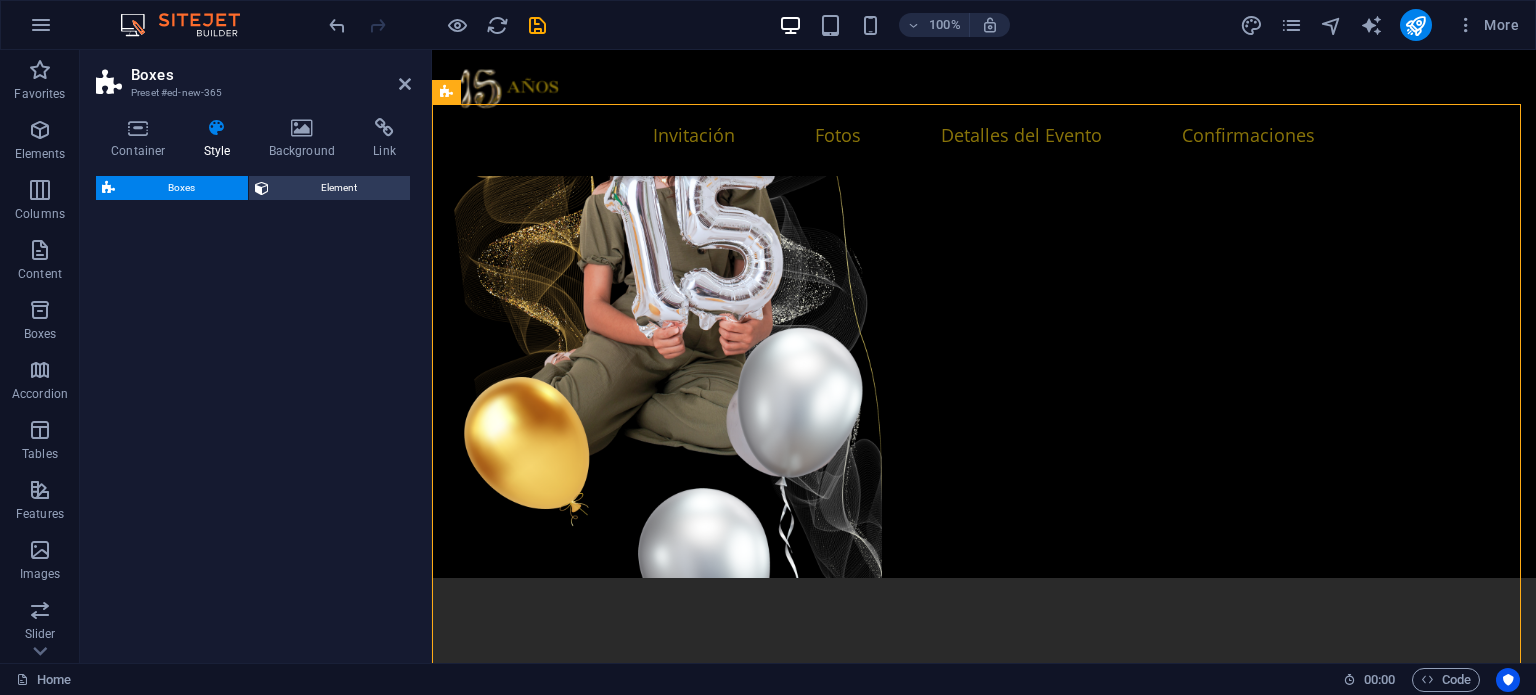 select on "rem" 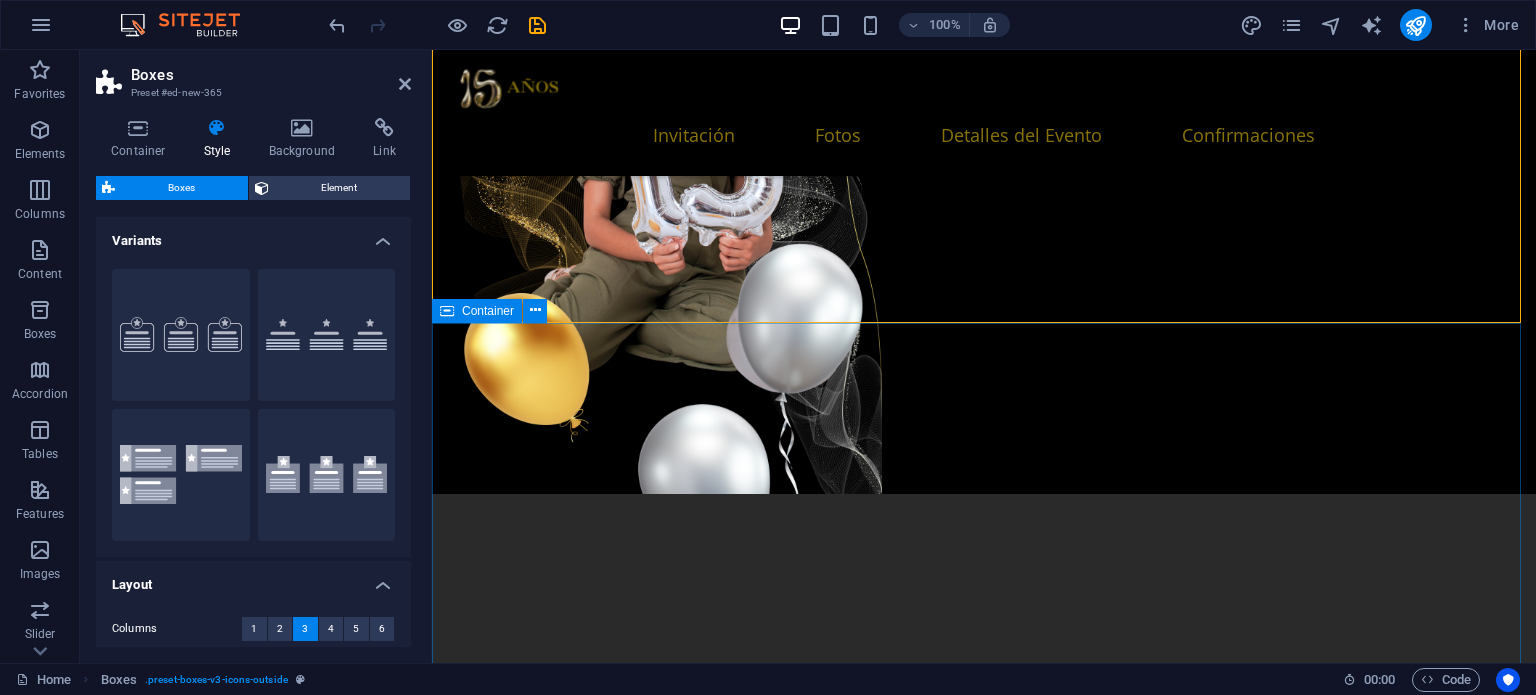 scroll, scrollTop: 2740, scrollLeft: 0, axis: vertical 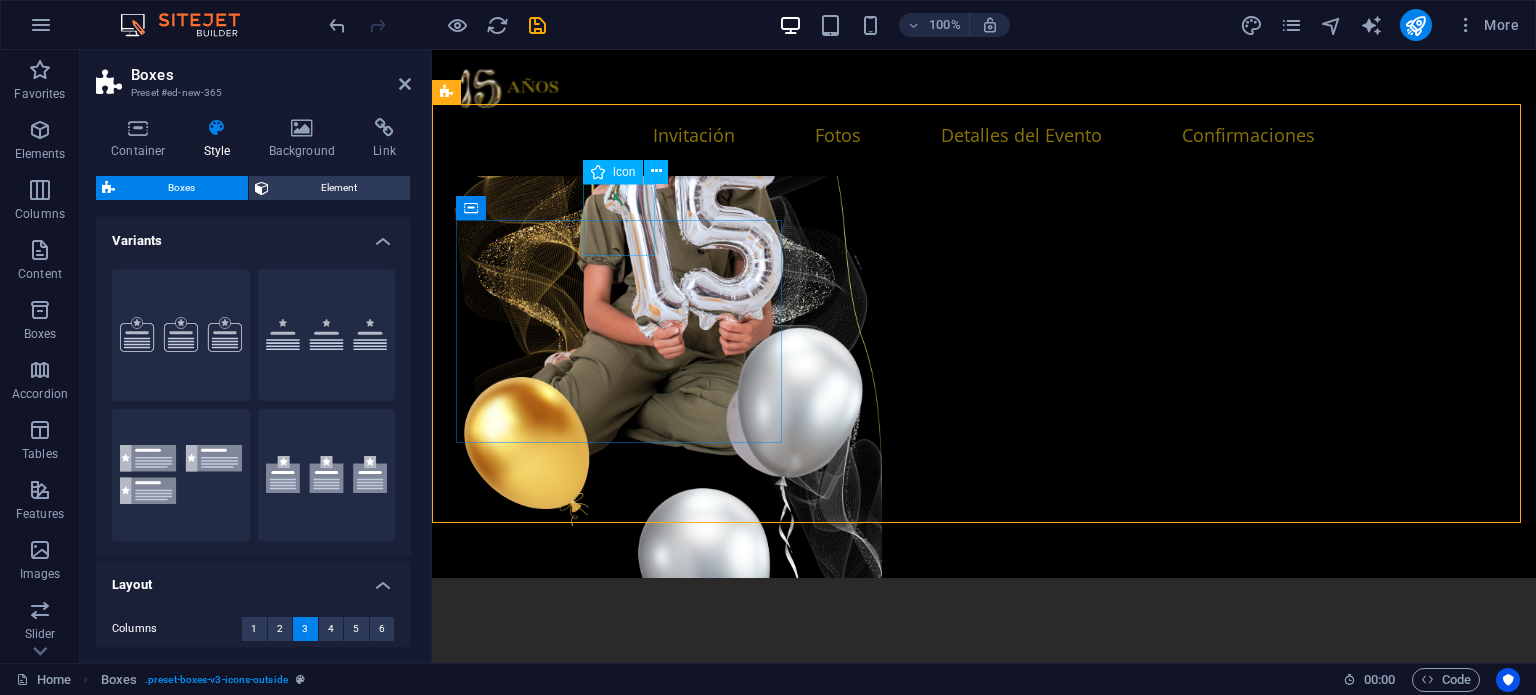 click at bounding box center (621, 3573) 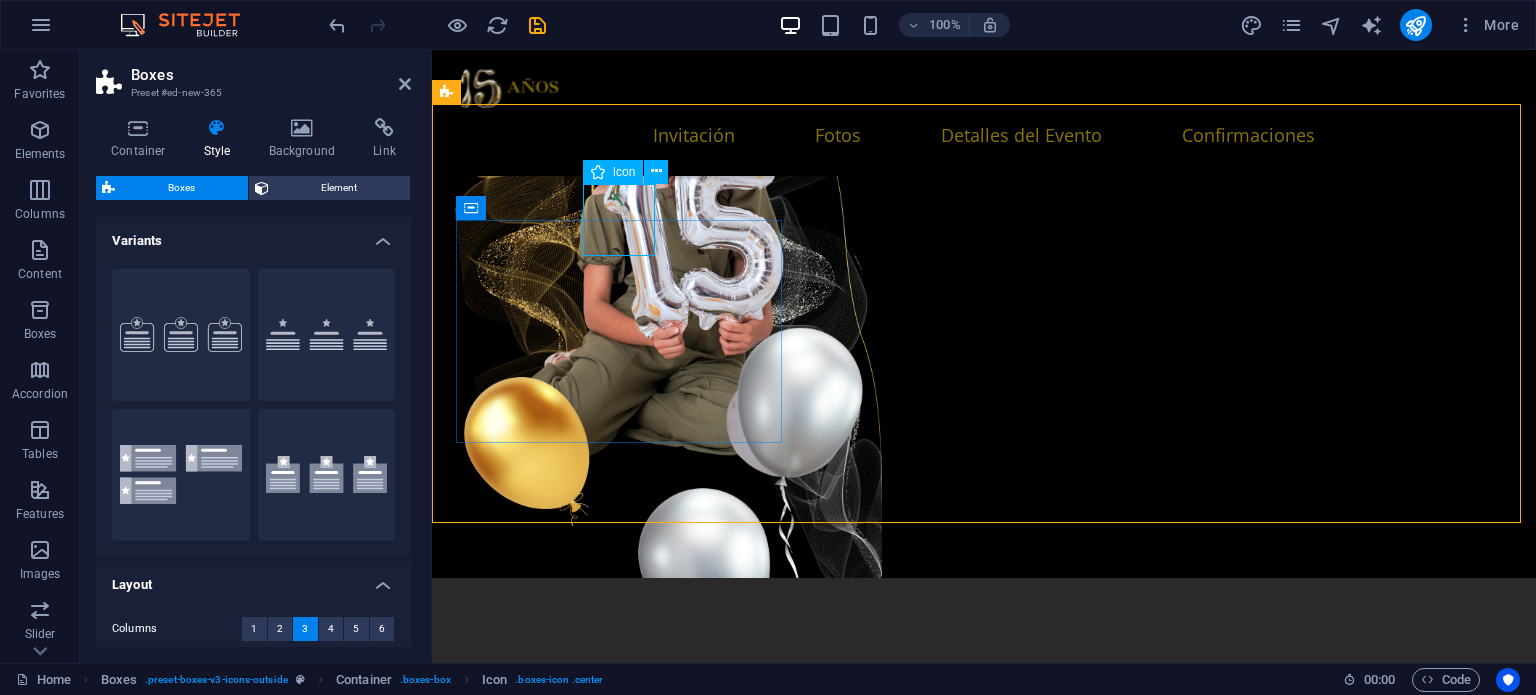 click at bounding box center (621, 3573) 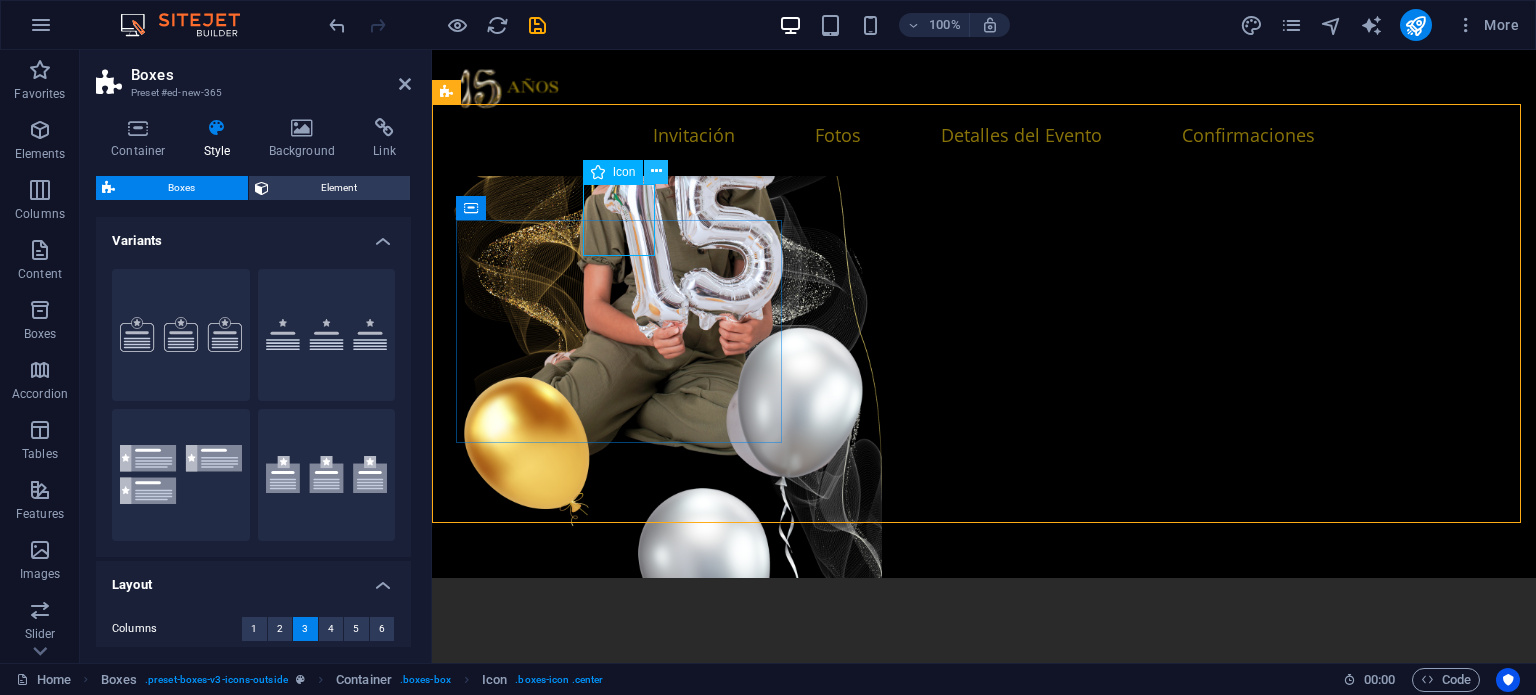 click at bounding box center [656, 172] 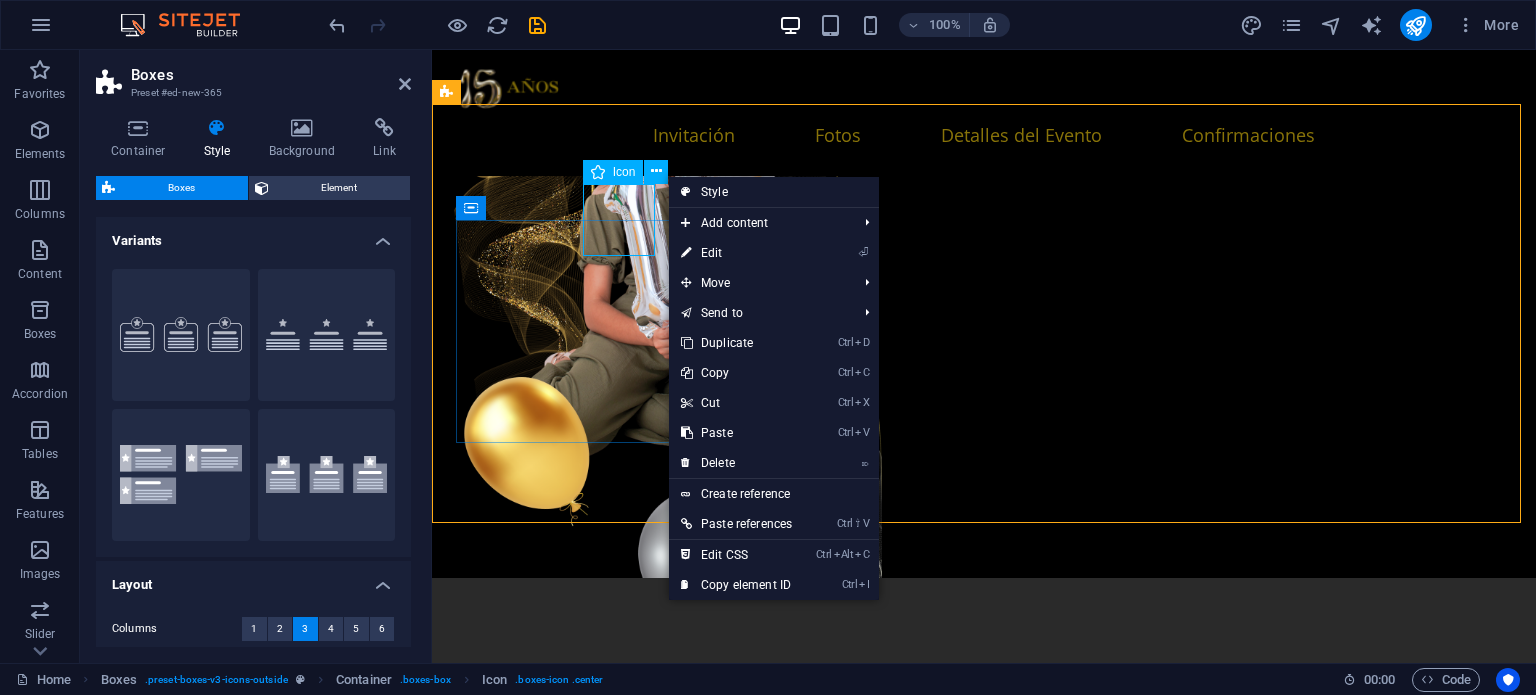 click at bounding box center [621, 3573] 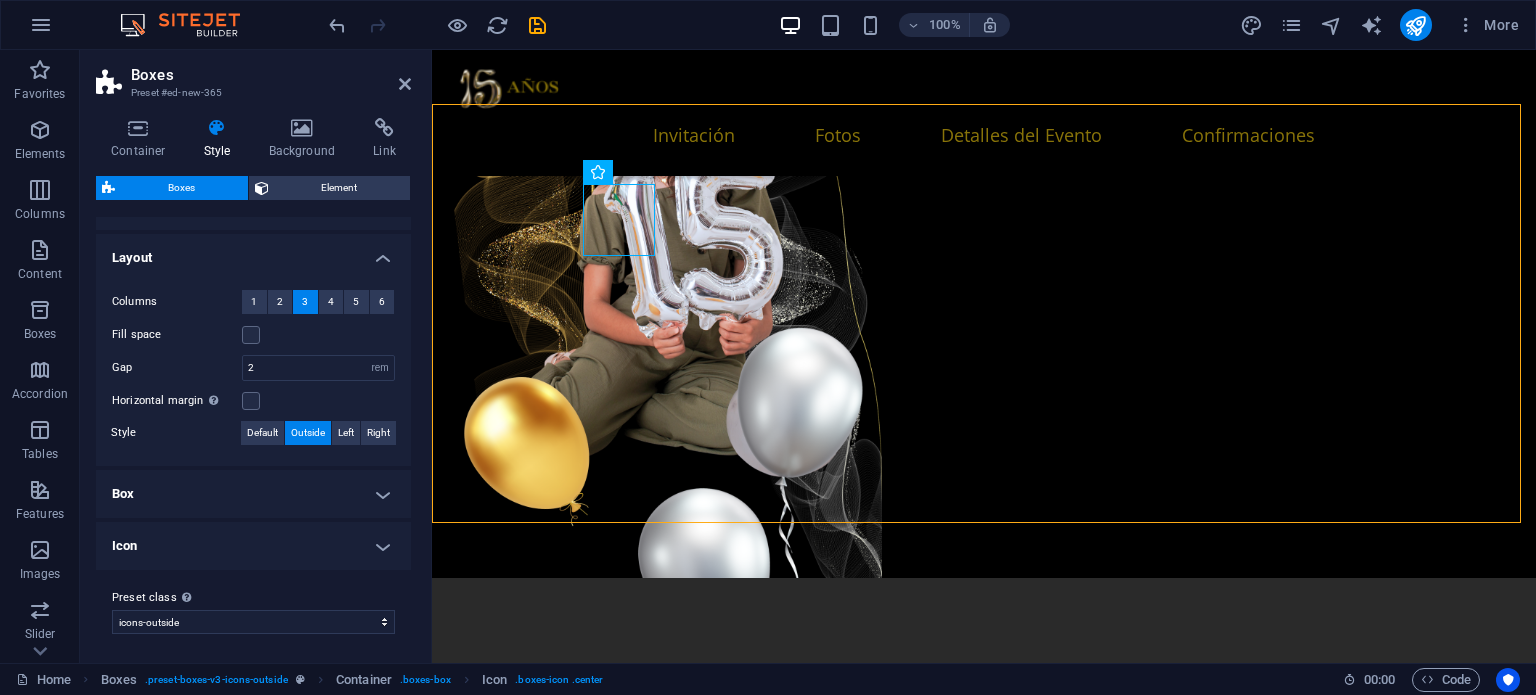 scroll, scrollTop: 328, scrollLeft: 0, axis: vertical 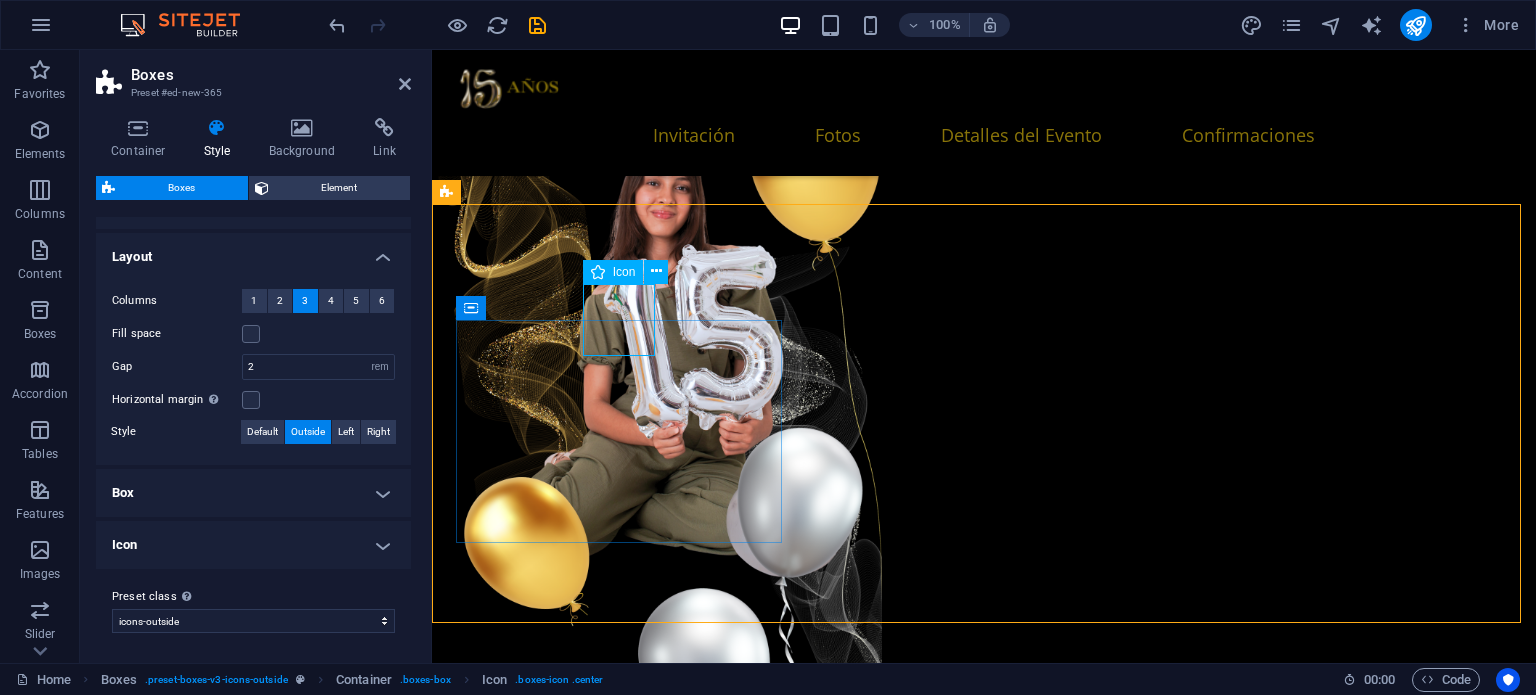 click at bounding box center [621, 3673] 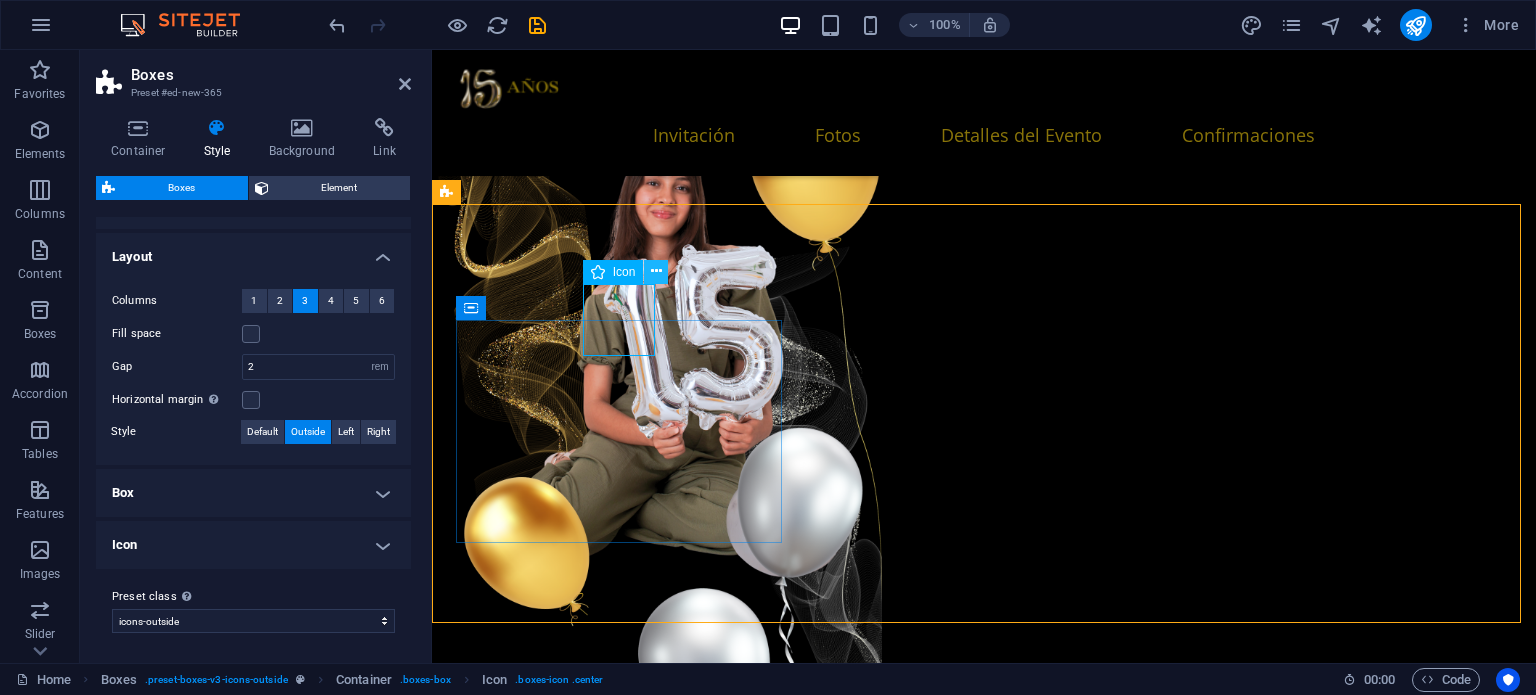 click at bounding box center [656, 271] 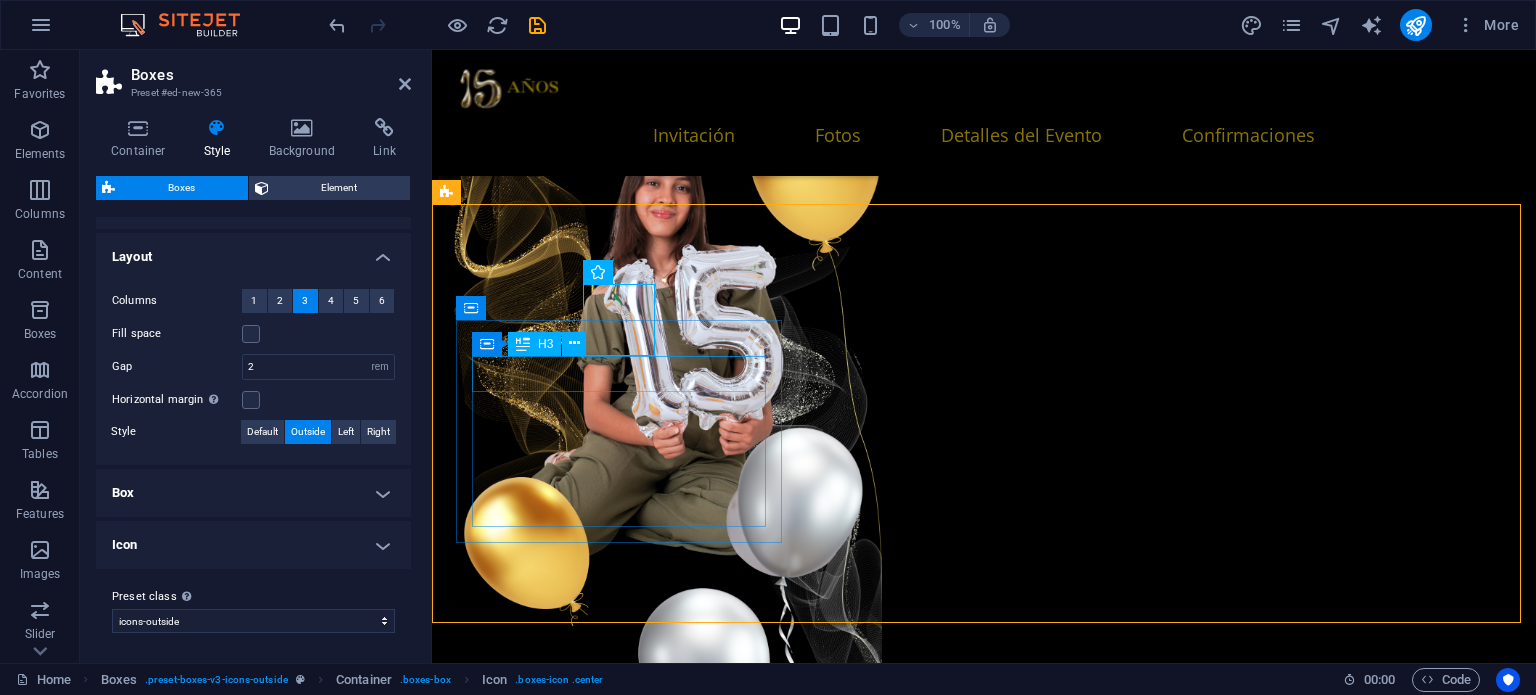 click on "Headline" at bounding box center [621, 3727] 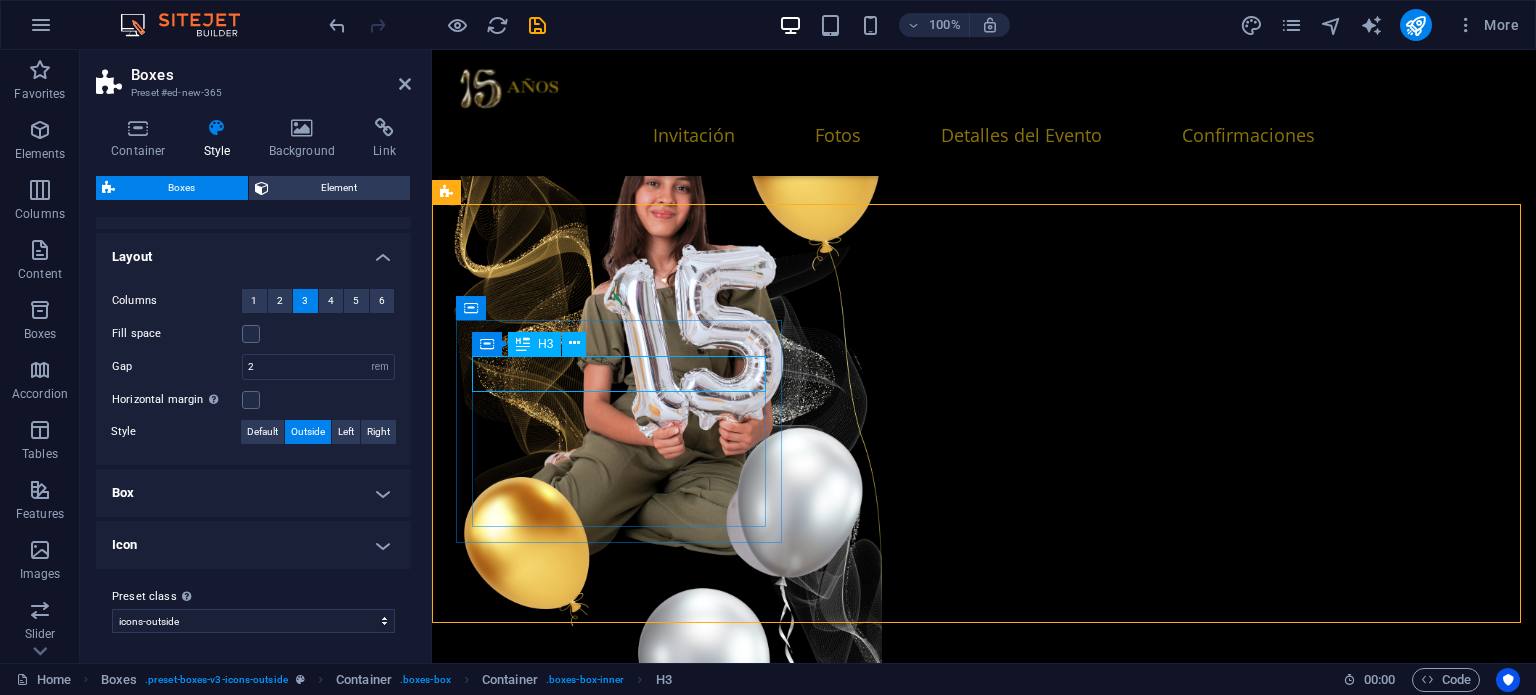 click on "Headline" at bounding box center (621, 3727) 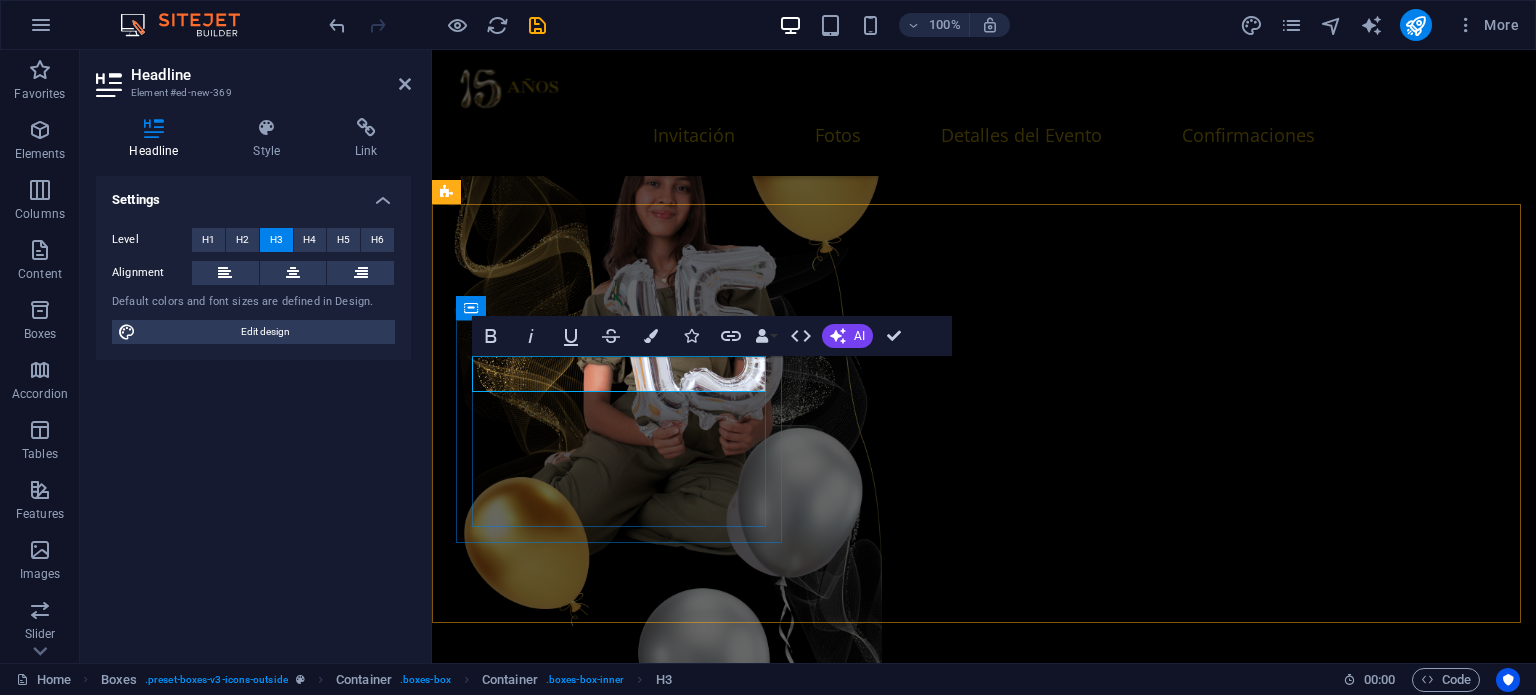 click on "​" at bounding box center (621, 3727) 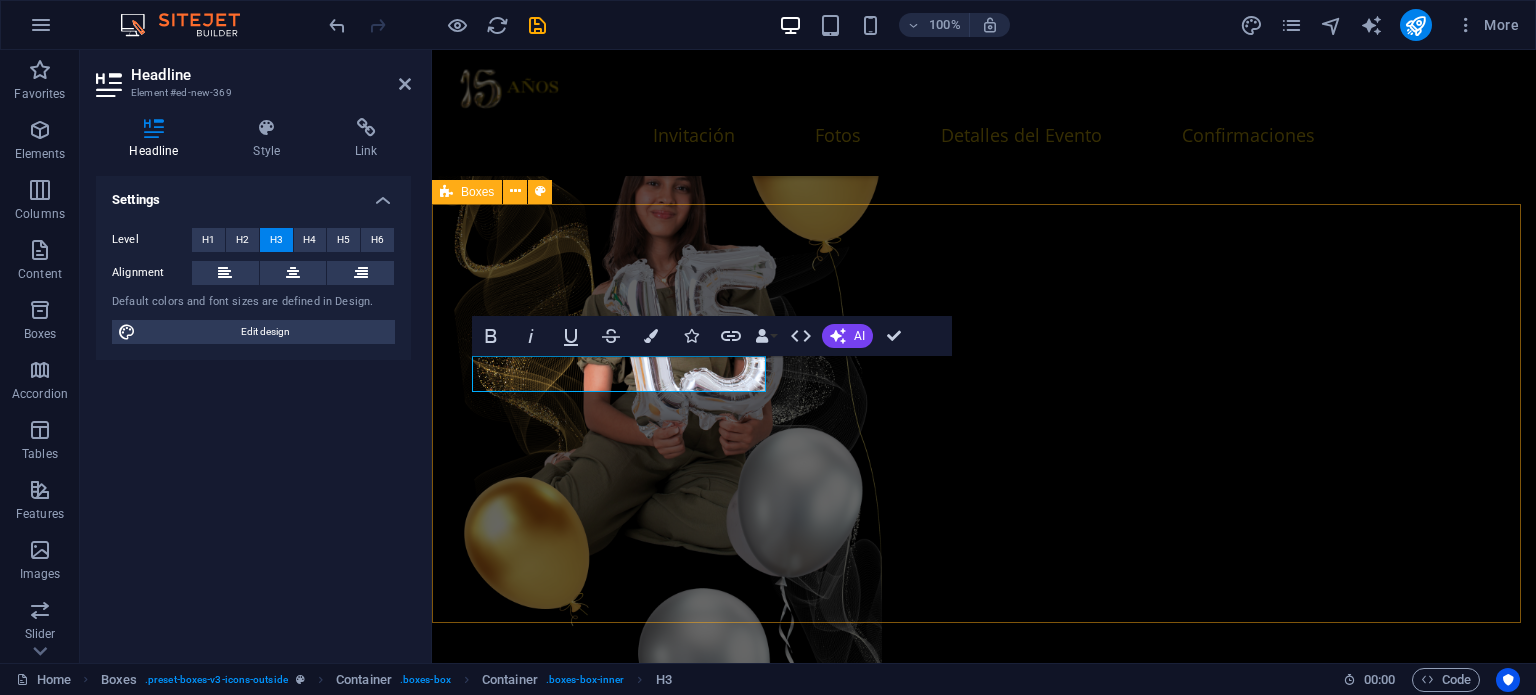 click on "​ Lorem ipsum dolor sit amet, consectetuer adipiscing elit. Aenean commodo ligula eget dolor. Lorem ipsum dolor sit amet, consectetuer adipiscing elit leget dolor. Headline Lorem ipsum dolor sit amet, consectetuer adipiscing elit. Aenean commodo ligula eget dolor. Lorem ipsum dolor sit amet, consectetuer adipiscing elit leget dolor. Headline Lorem ipsum dolor sit amet, consectetuer adipiscing elit. Aenean commodo ligula eget dolor. Lorem ipsum dolor sit amet, consectetuer adipiscing elit leget dolor." at bounding box center (984, 4041) 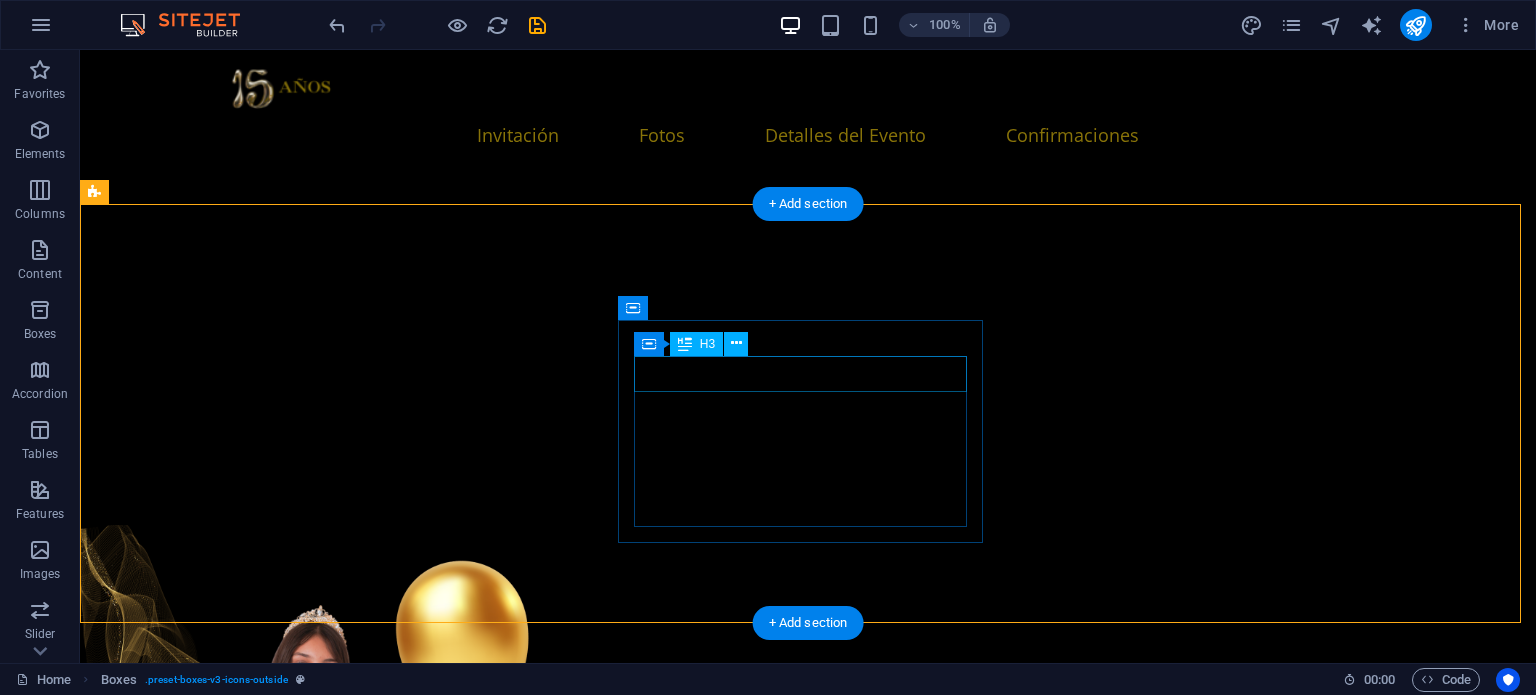 click on "Headline" at bounding box center (286, 4494) 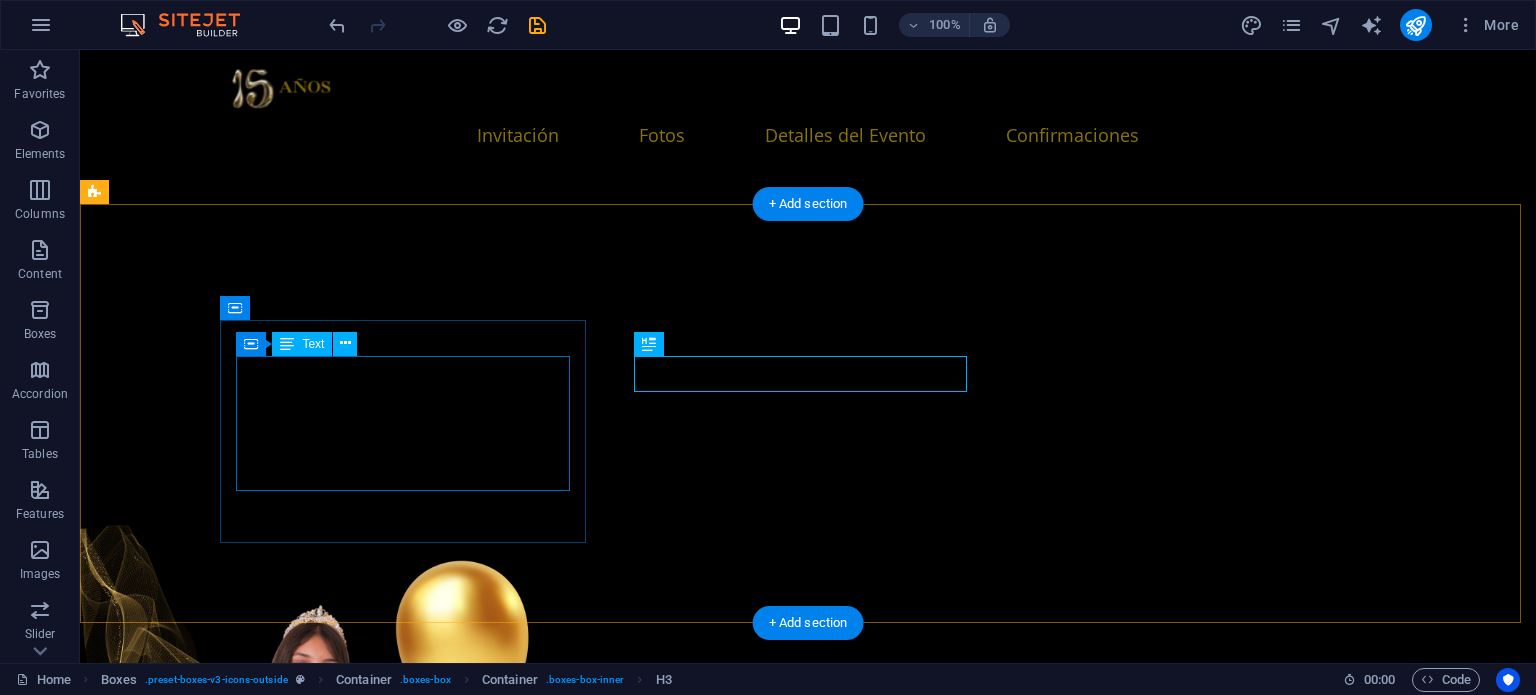 click on "Lorem ipsum dolor sit amet, consectetuer adipiscing elit. Aenean commodo ligula eget dolor. Lorem ipsum dolor sit amet, consectetuer adipiscing elit leget dolor." at bounding box center (286, 4304) 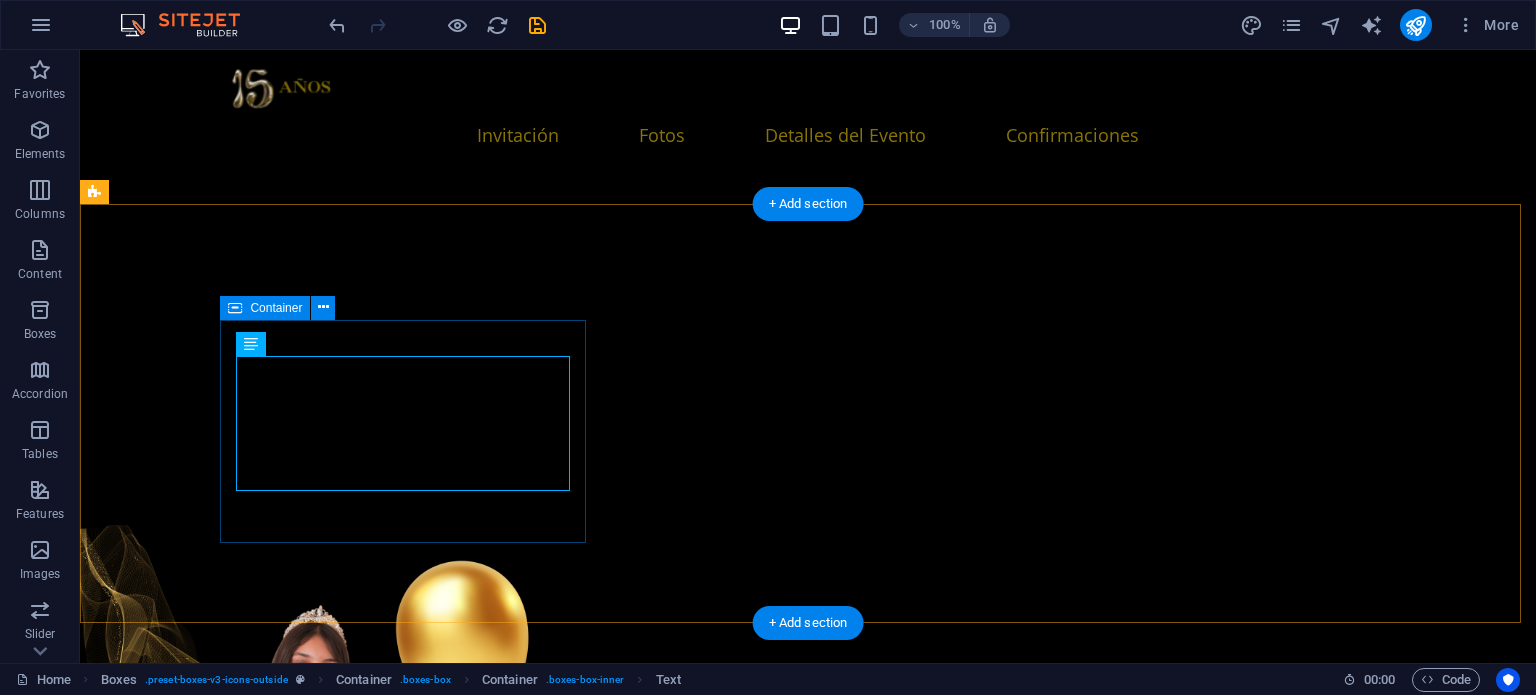 click on "Lorem ipsum dolor sit amet, consectetuer adipiscing elit. Aenean commodo ligula eget dolor. Lorem ipsum dolor sit amet, consectetuer adipiscing elit leget dolor." at bounding box center (286, 4294) 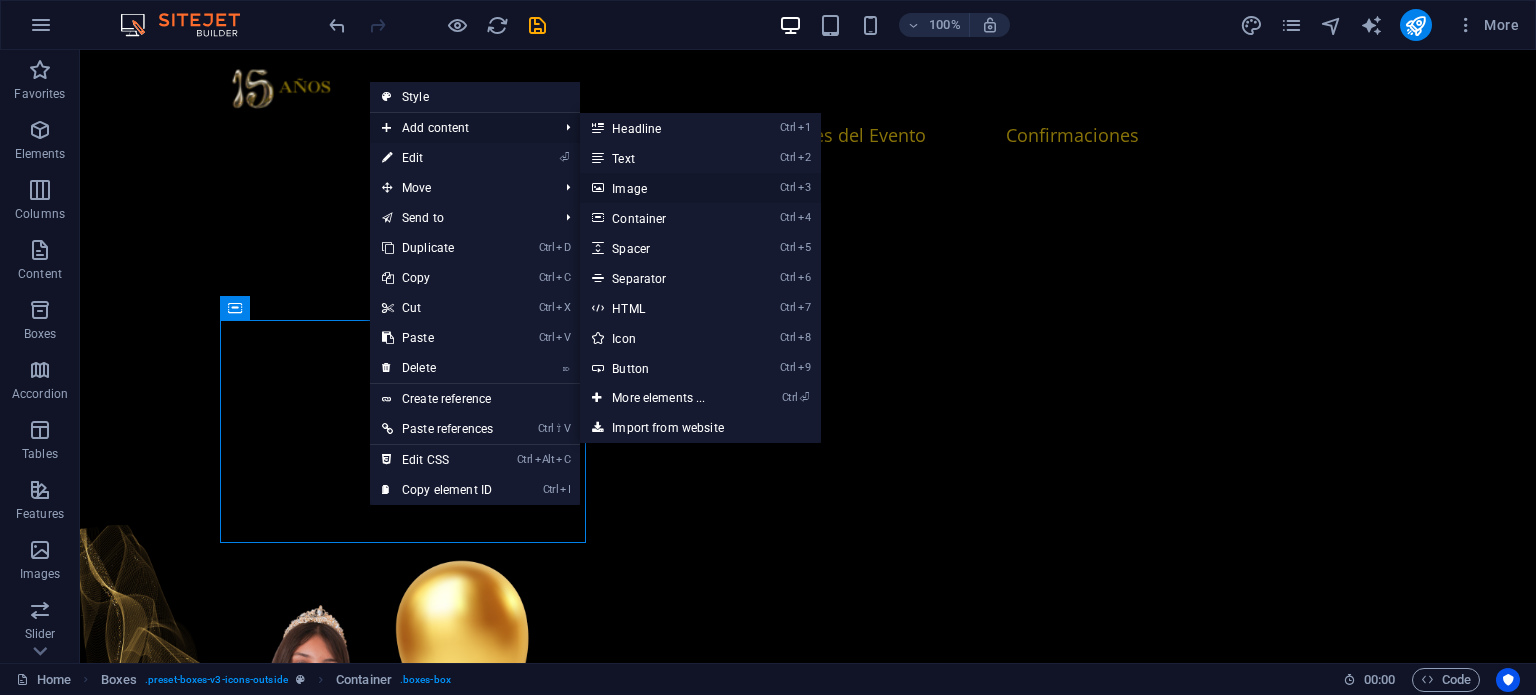 drag, startPoint x: 660, startPoint y: 191, endPoint x: 226, endPoint y: 141, distance: 436.8707 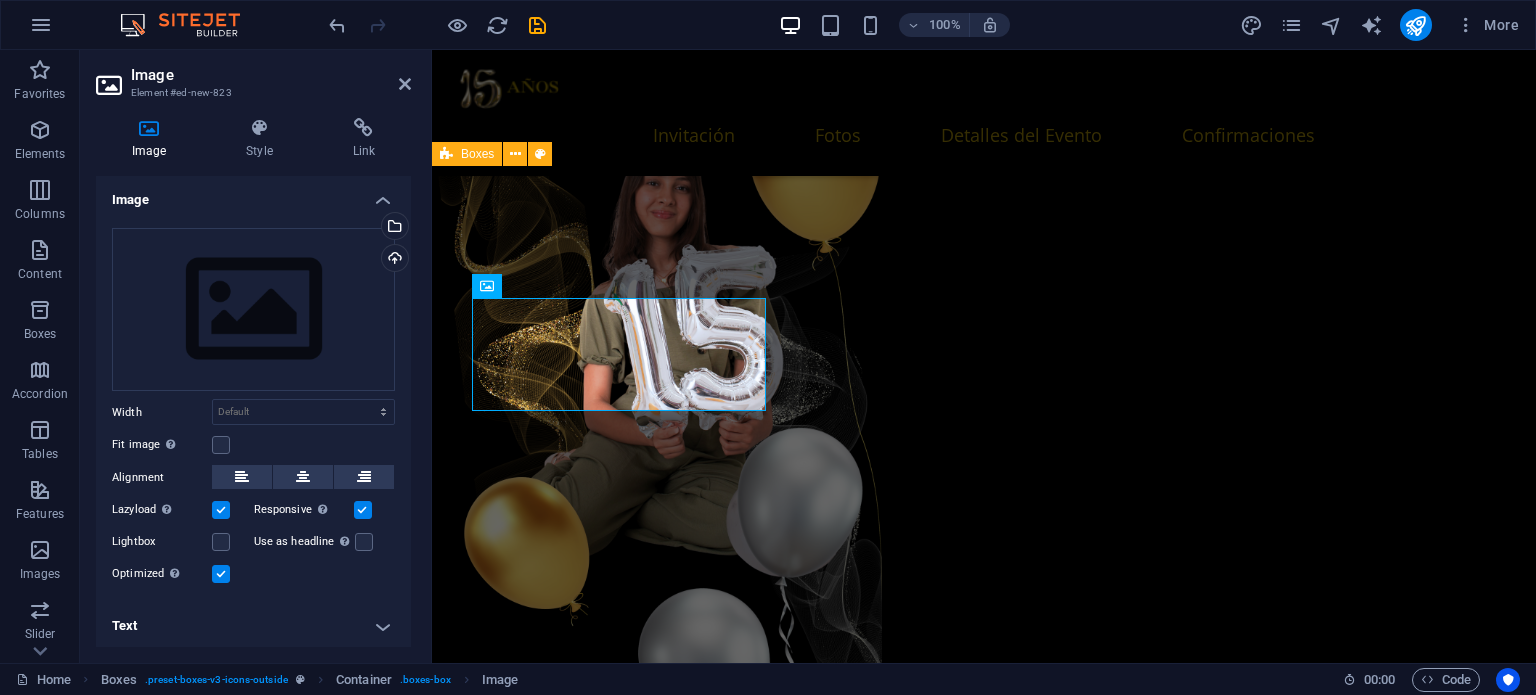scroll, scrollTop: 2677, scrollLeft: 0, axis: vertical 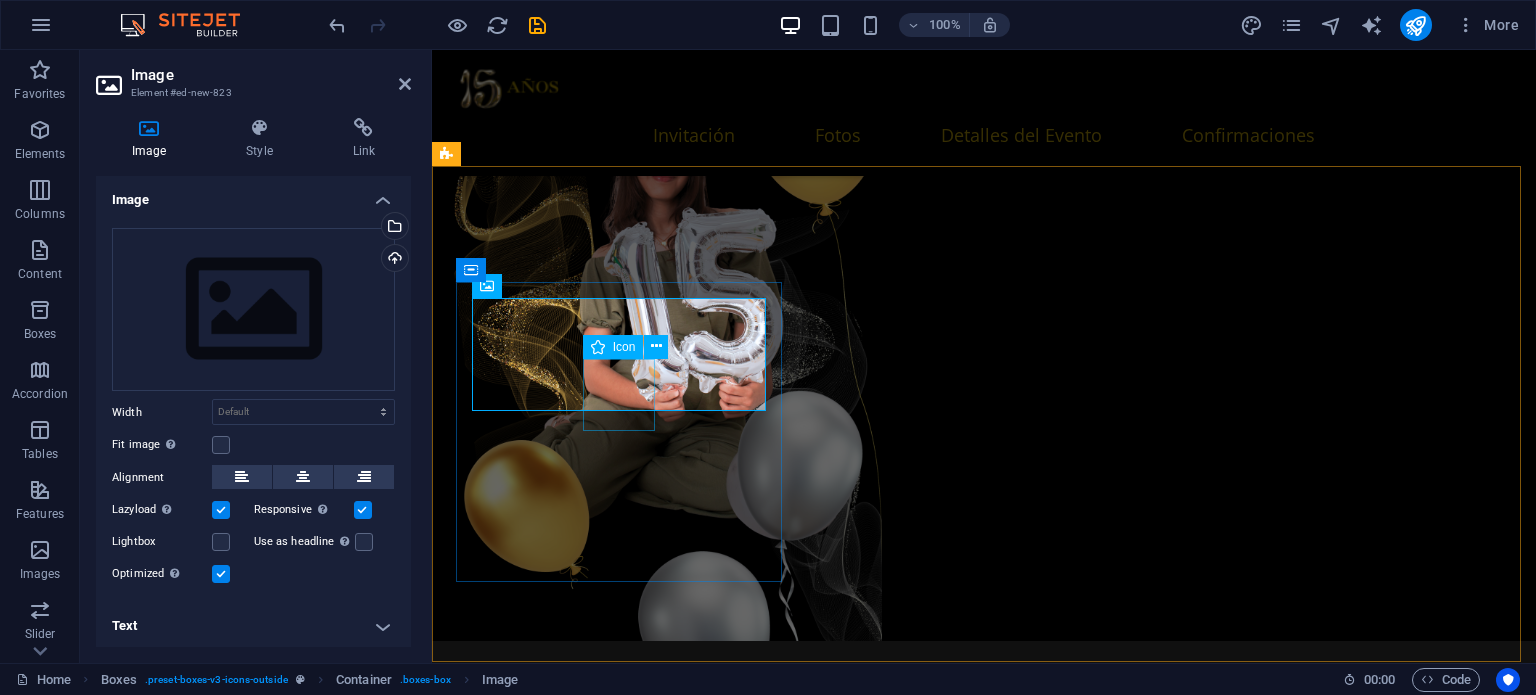 click at bounding box center (621, 3861) 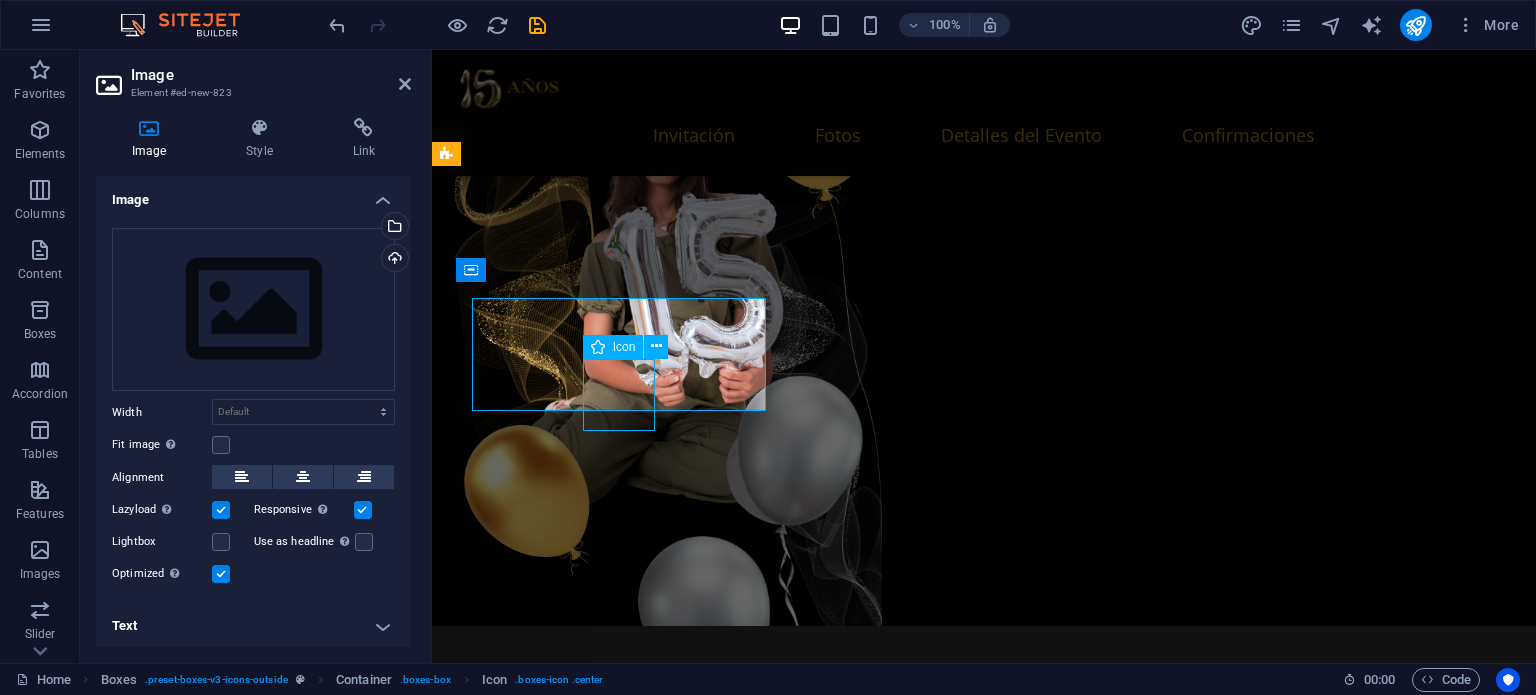 scroll, scrollTop: 2640, scrollLeft: 0, axis: vertical 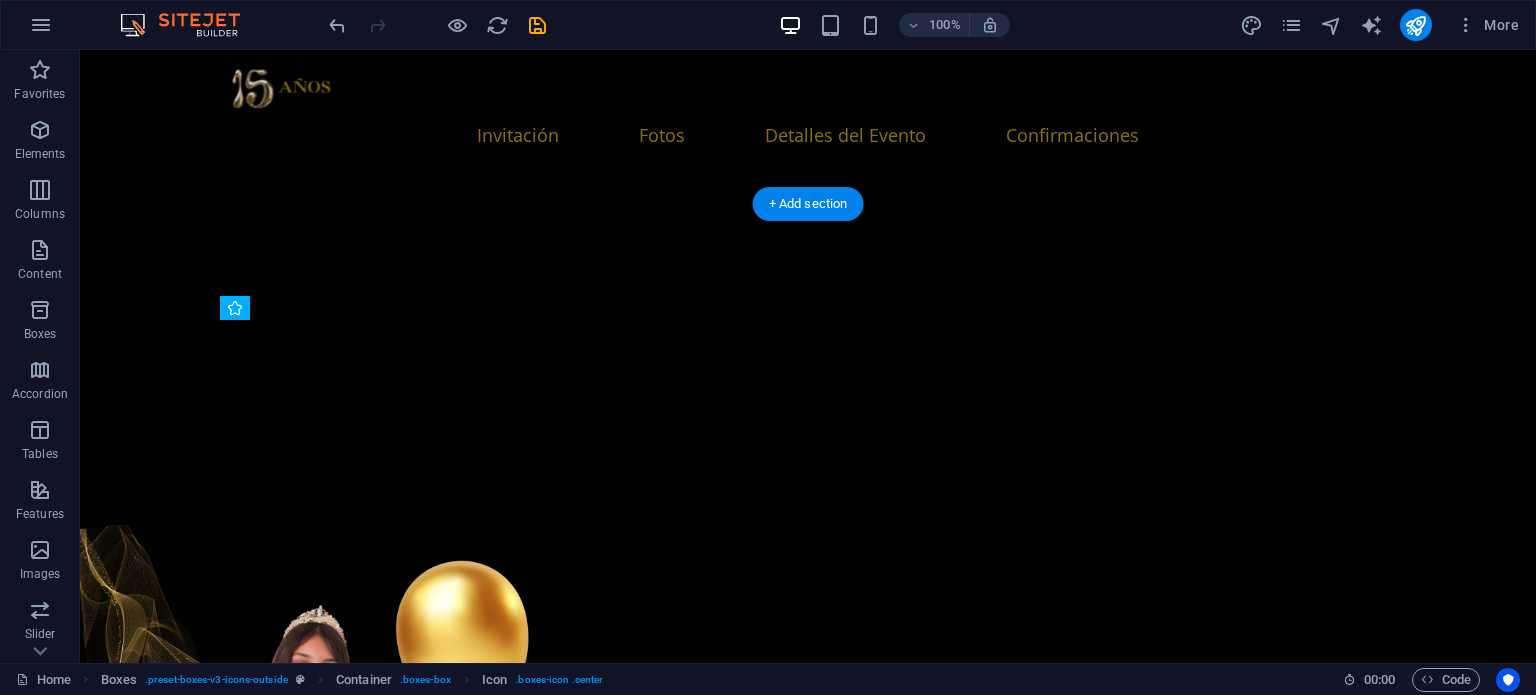 drag, startPoint x: 400, startPoint y: 422, endPoint x: 393, endPoint y: 307, distance: 115.212845 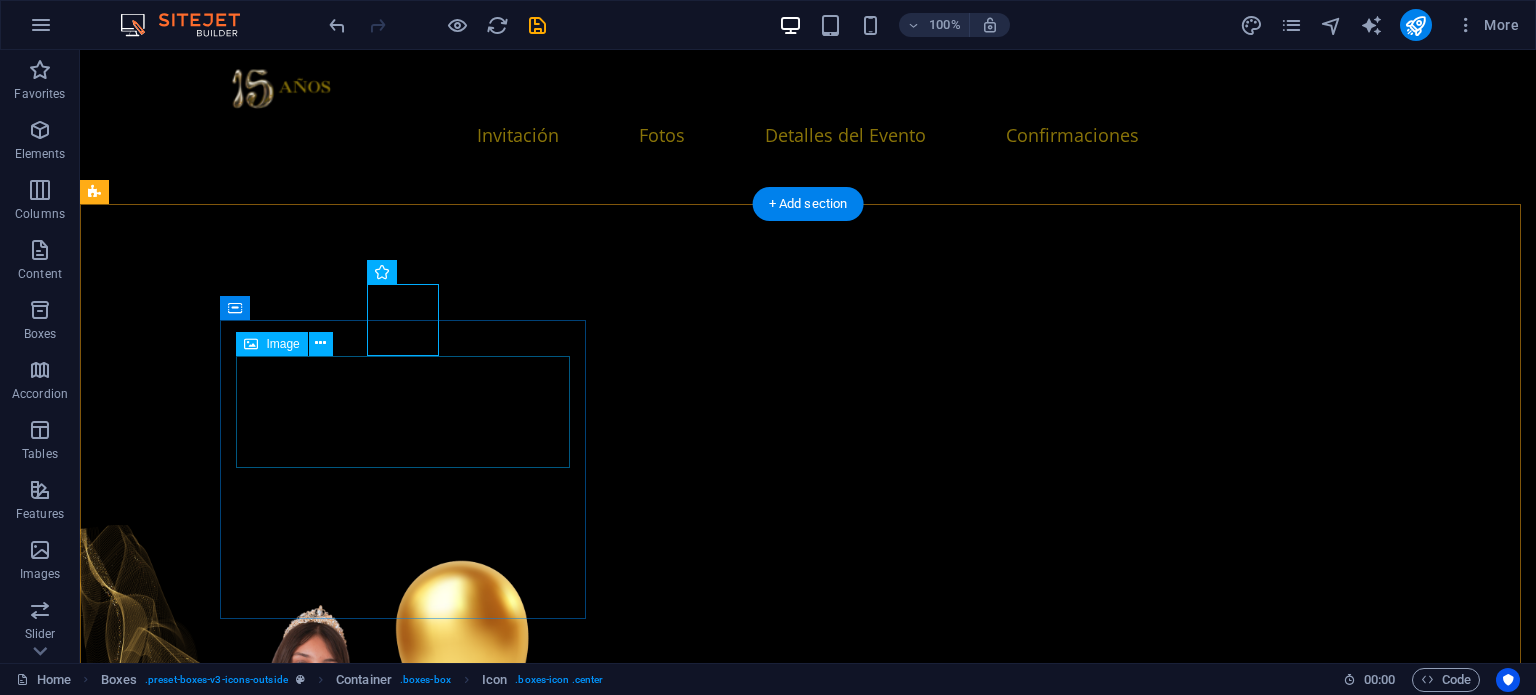 click at bounding box center [286, 4349] 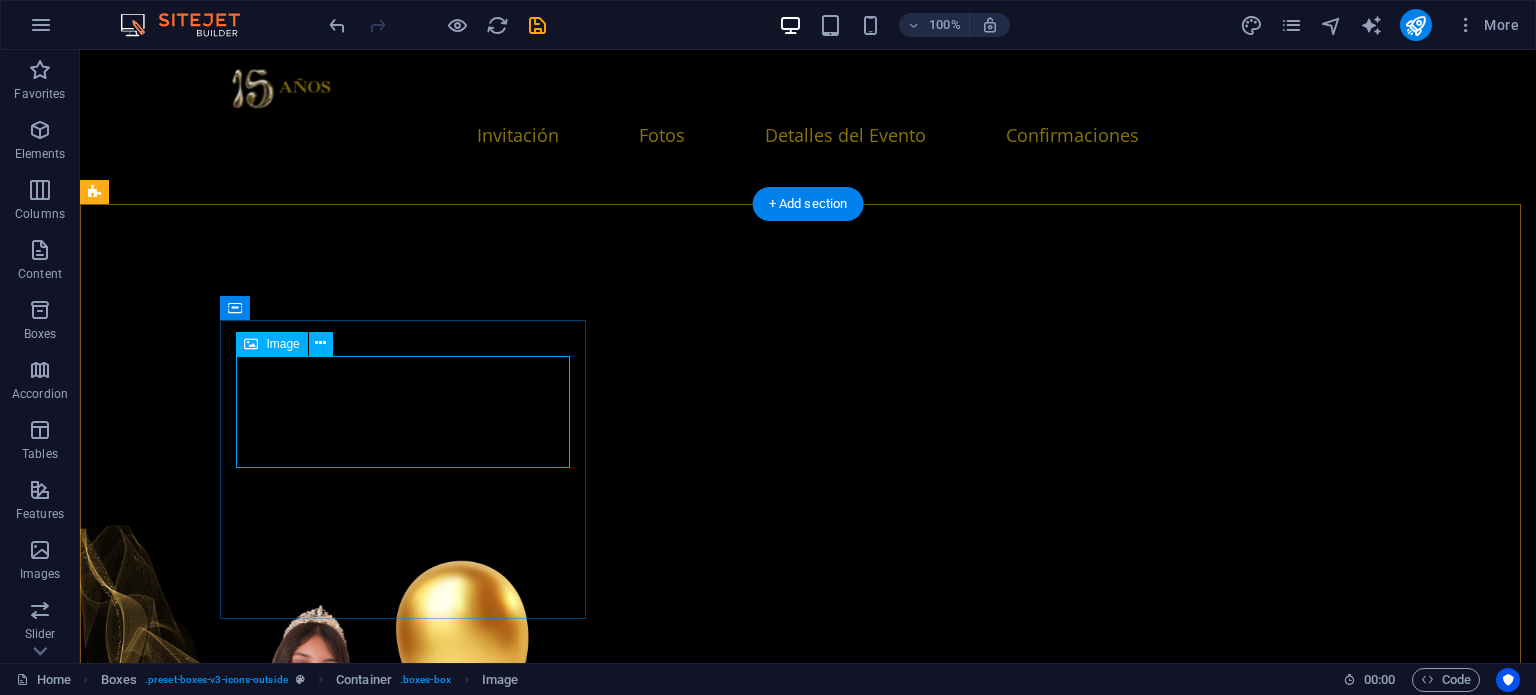 click at bounding box center (286, 4349) 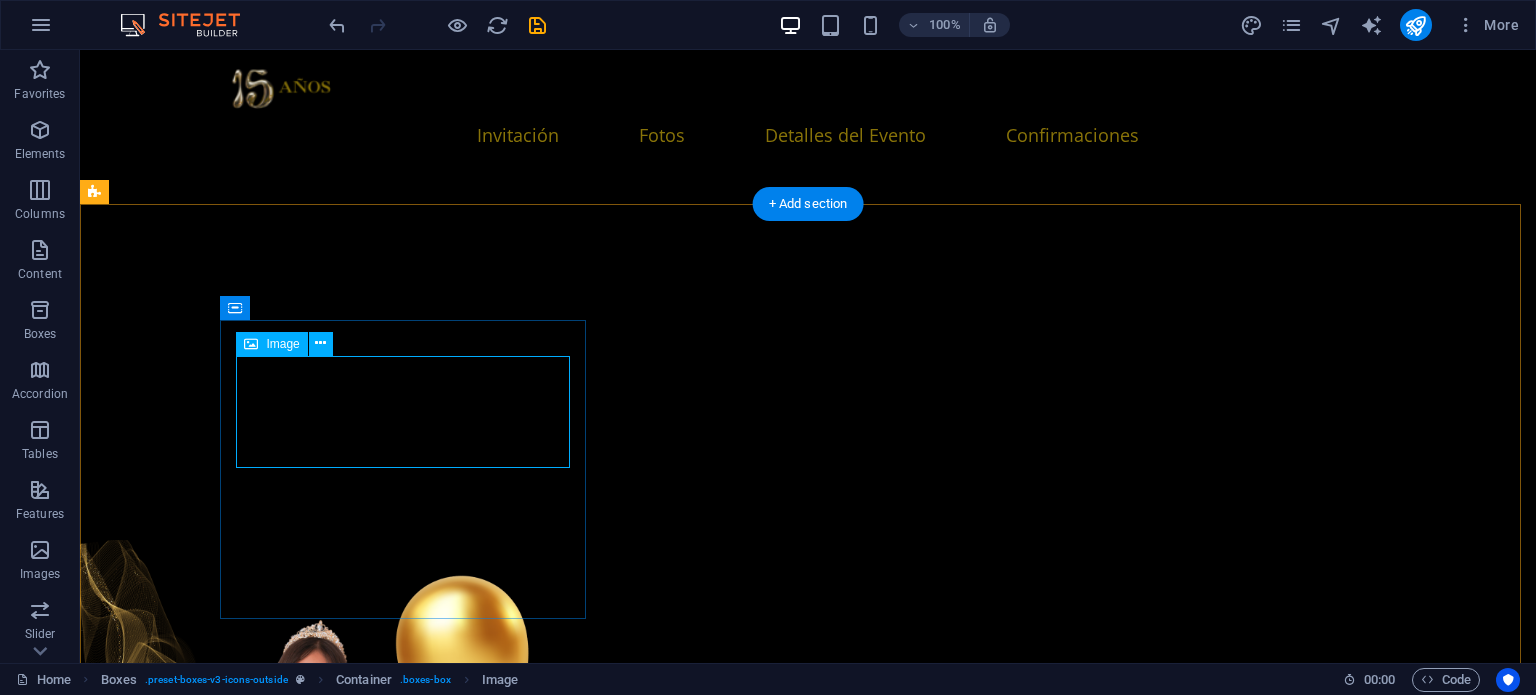 scroll, scrollTop: 2677, scrollLeft: 0, axis: vertical 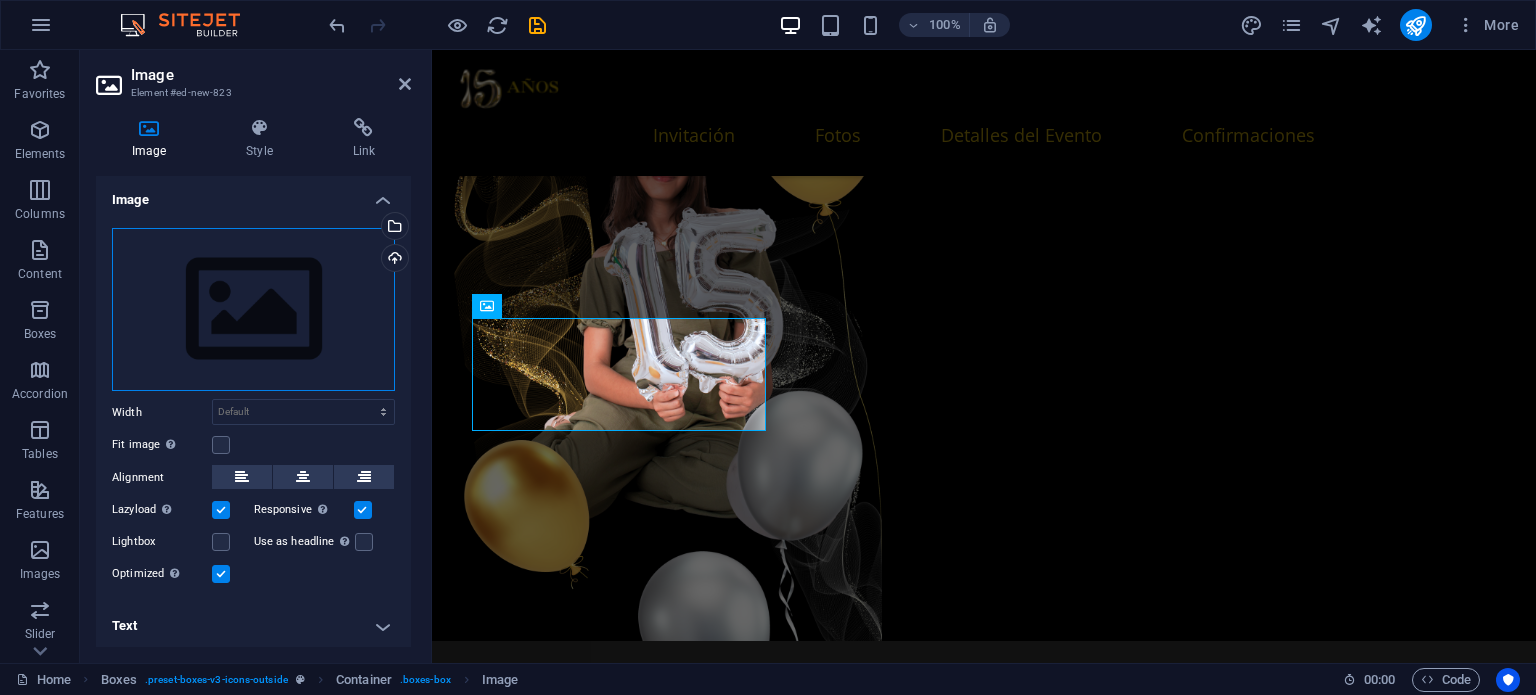 click on "Drag files here, click to choose files or select files from Files or our free stock photos & videos" at bounding box center [253, 310] 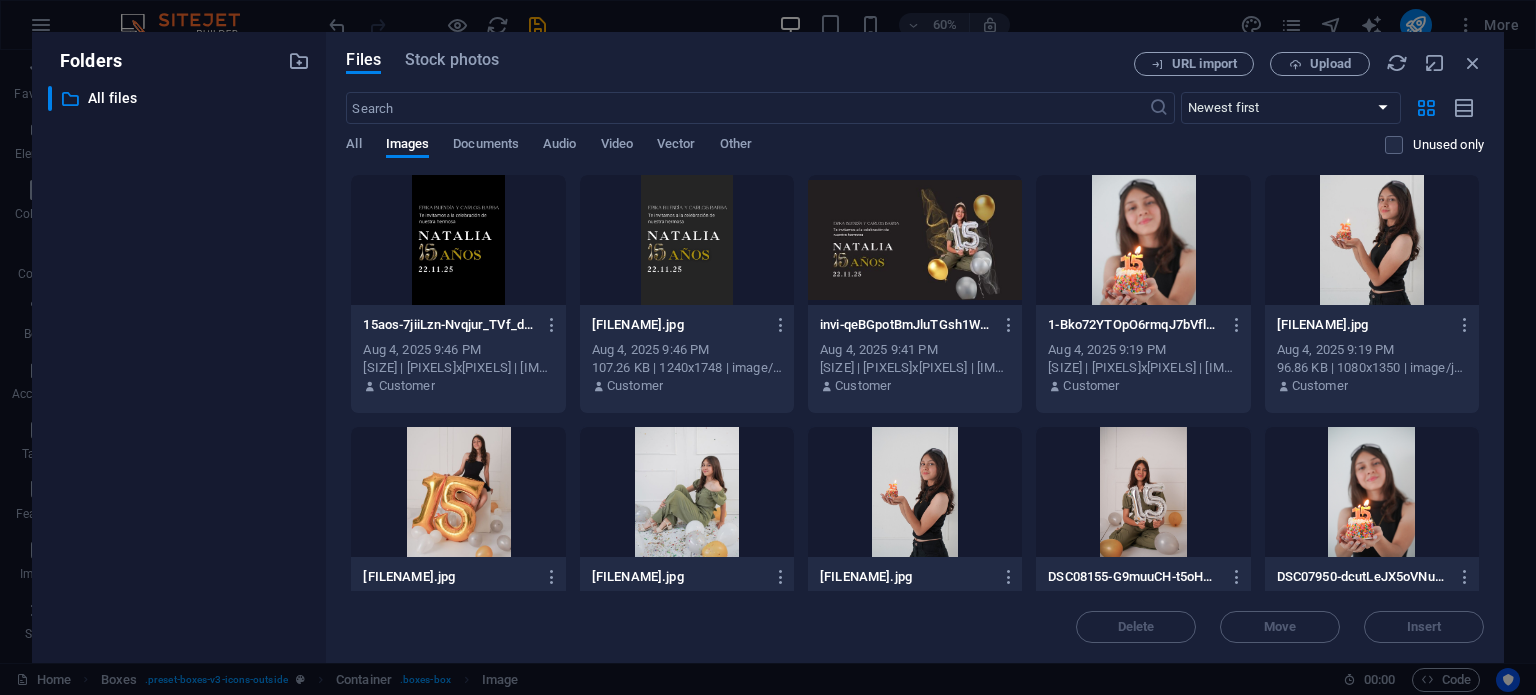 scroll, scrollTop: 2704, scrollLeft: 0, axis: vertical 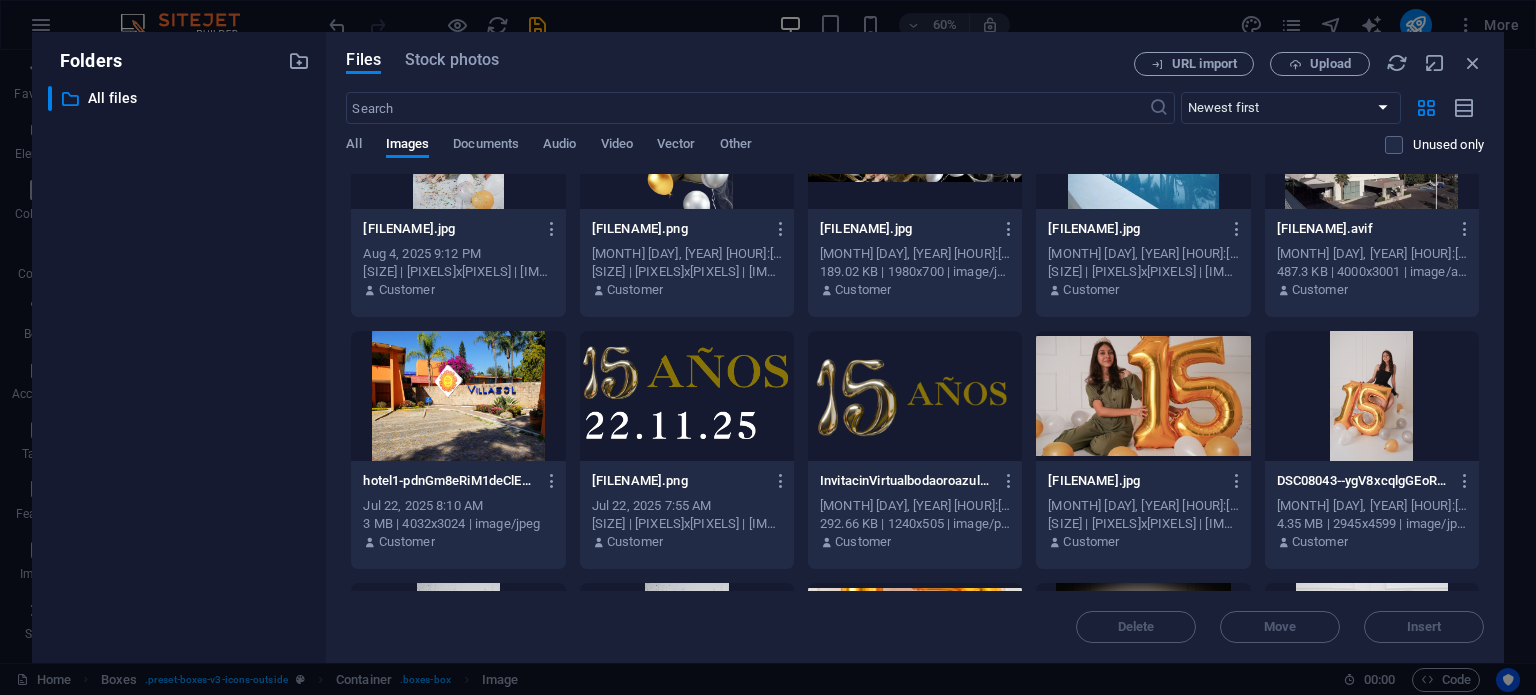 click at bounding box center (458, 396) 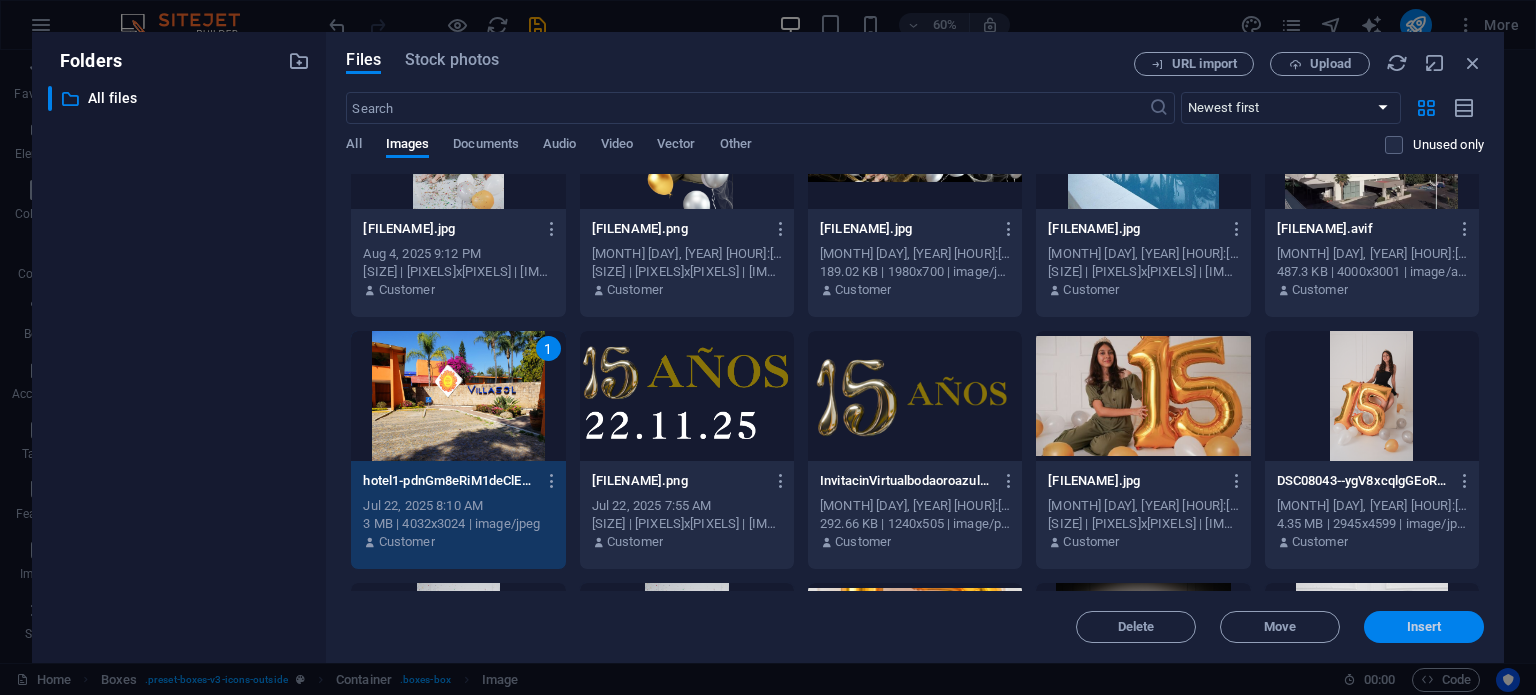 drag, startPoint x: 1399, startPoint y: 631, endPoint x: 953, endPoint y: 581, distance: 448.79395 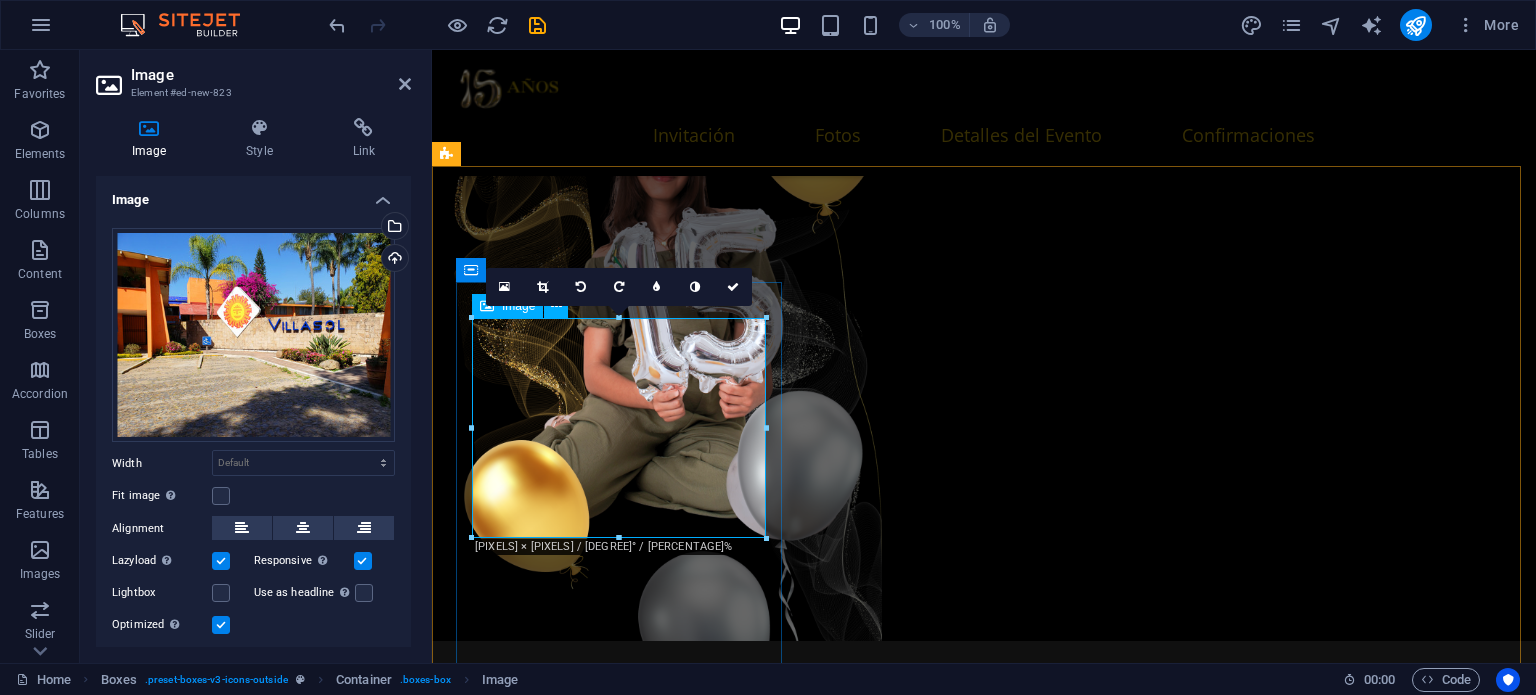 scroll, scrollTop: 2877, scrollLeft: 0, axis: vertical 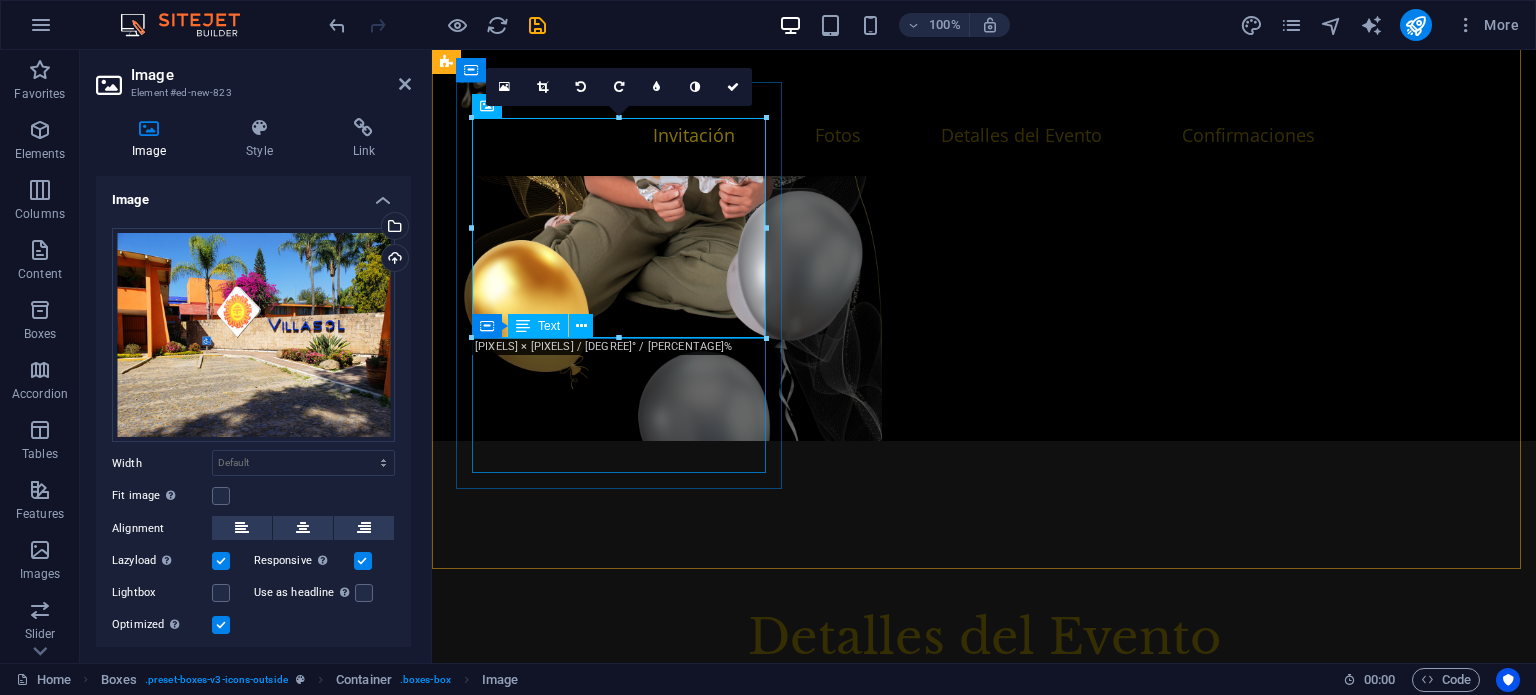 click on "Lorem ipsum dolor sit amet, consectetuer adipiscing elit. Aenean commodo ligula eget dolor. Lorem ipsum dolor sit amet, consectetuer adipiscing elit leget dolor." at bounding box center (621, 4307) 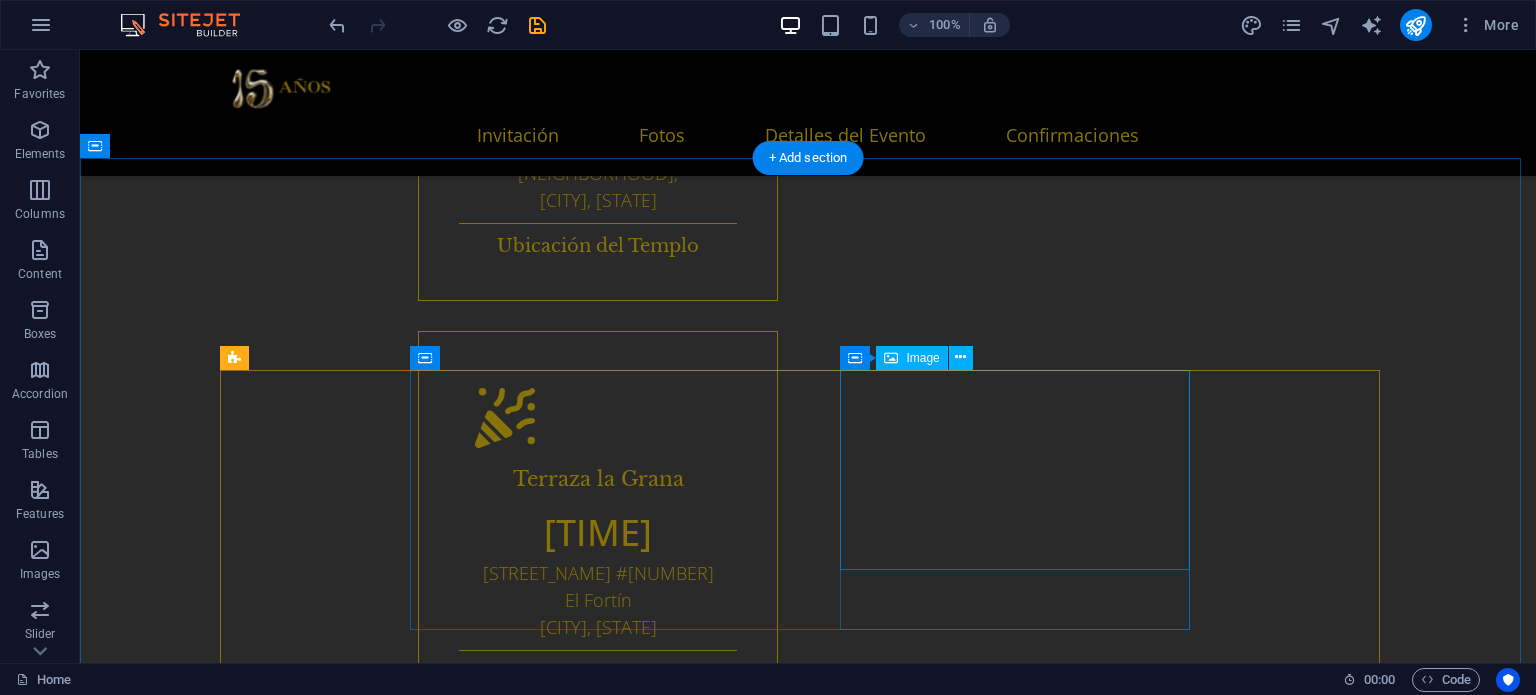 scroll, scrollTop: 4177, scrollLeft: 0, axis: vertical 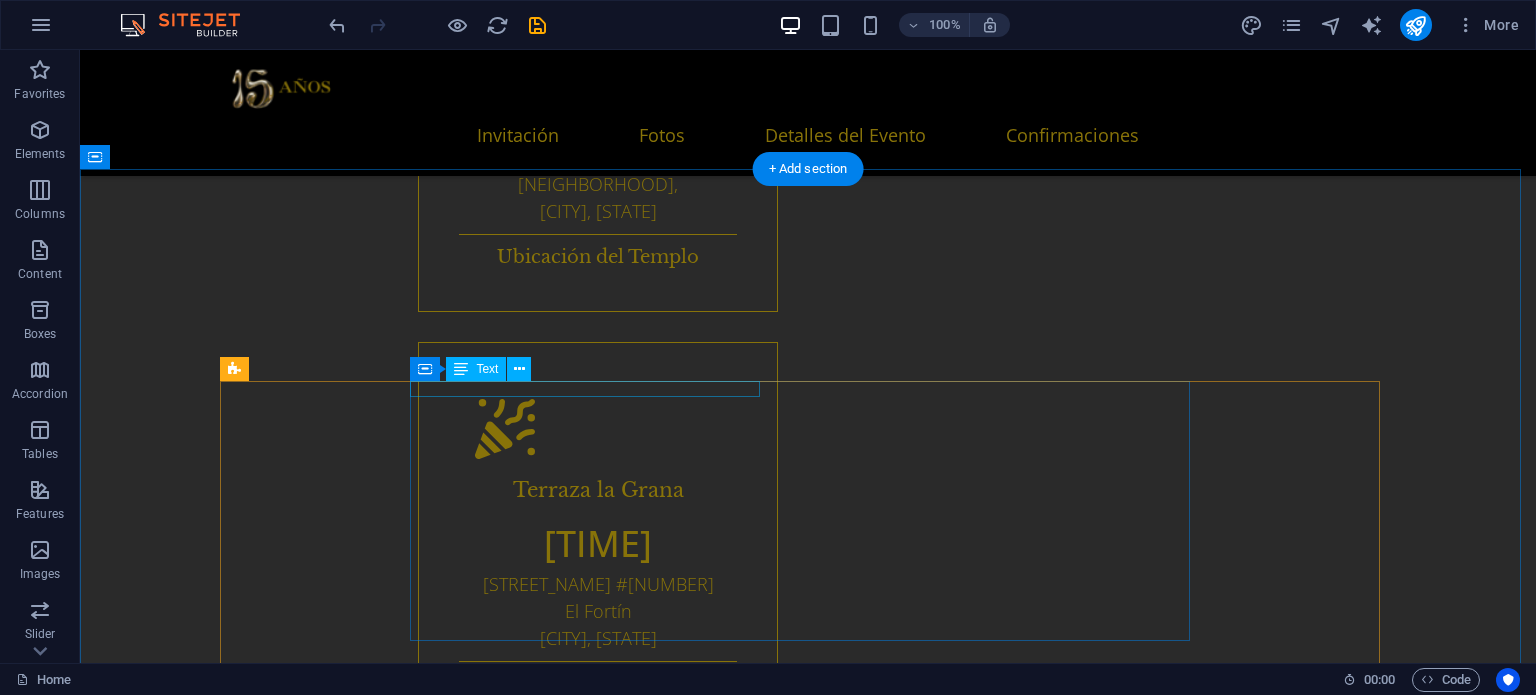 click on "Hotel Suites Villa Sol" at bounding box center [788, 5339] 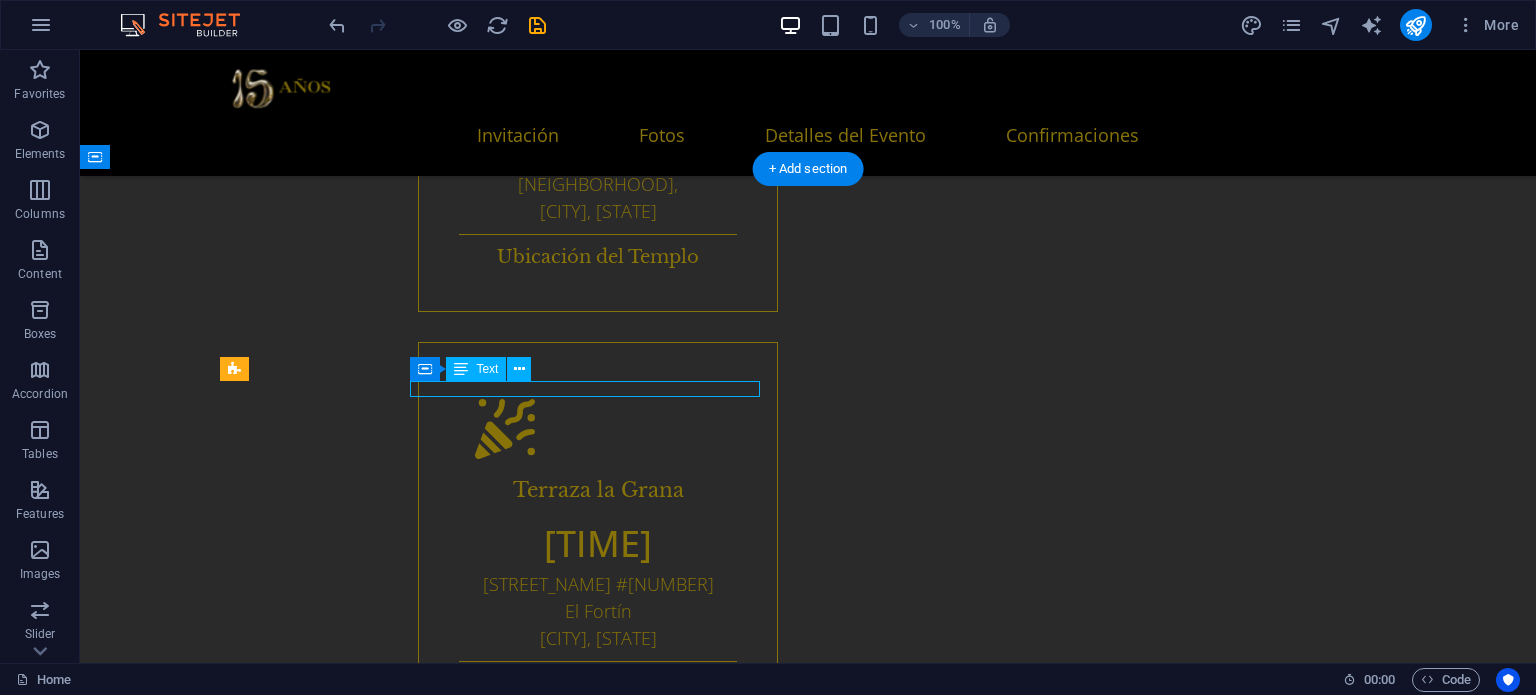 click on "Hotel Suites Villa Sol" at bounding box center [788, 5339] 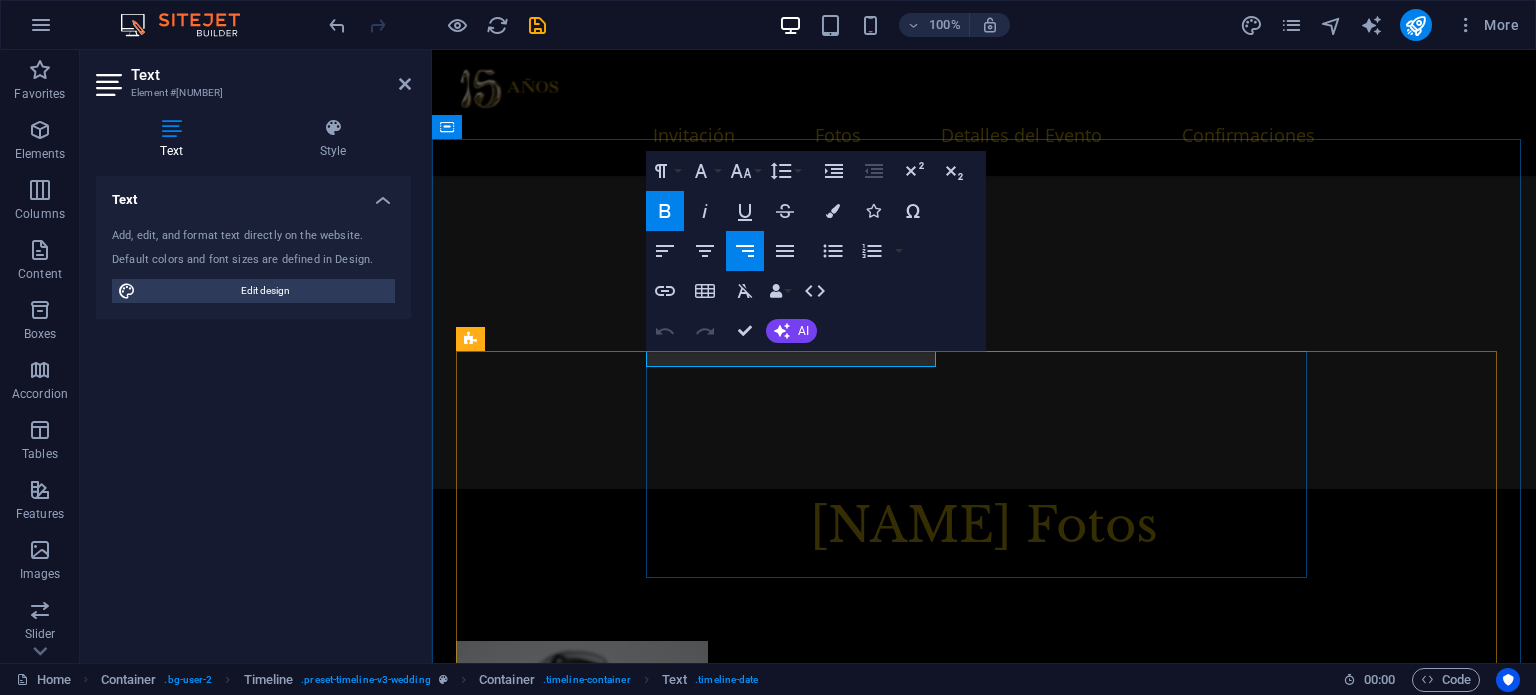 click on "Hotel Suites Villa Sol" at bounding box center (964, 4796) 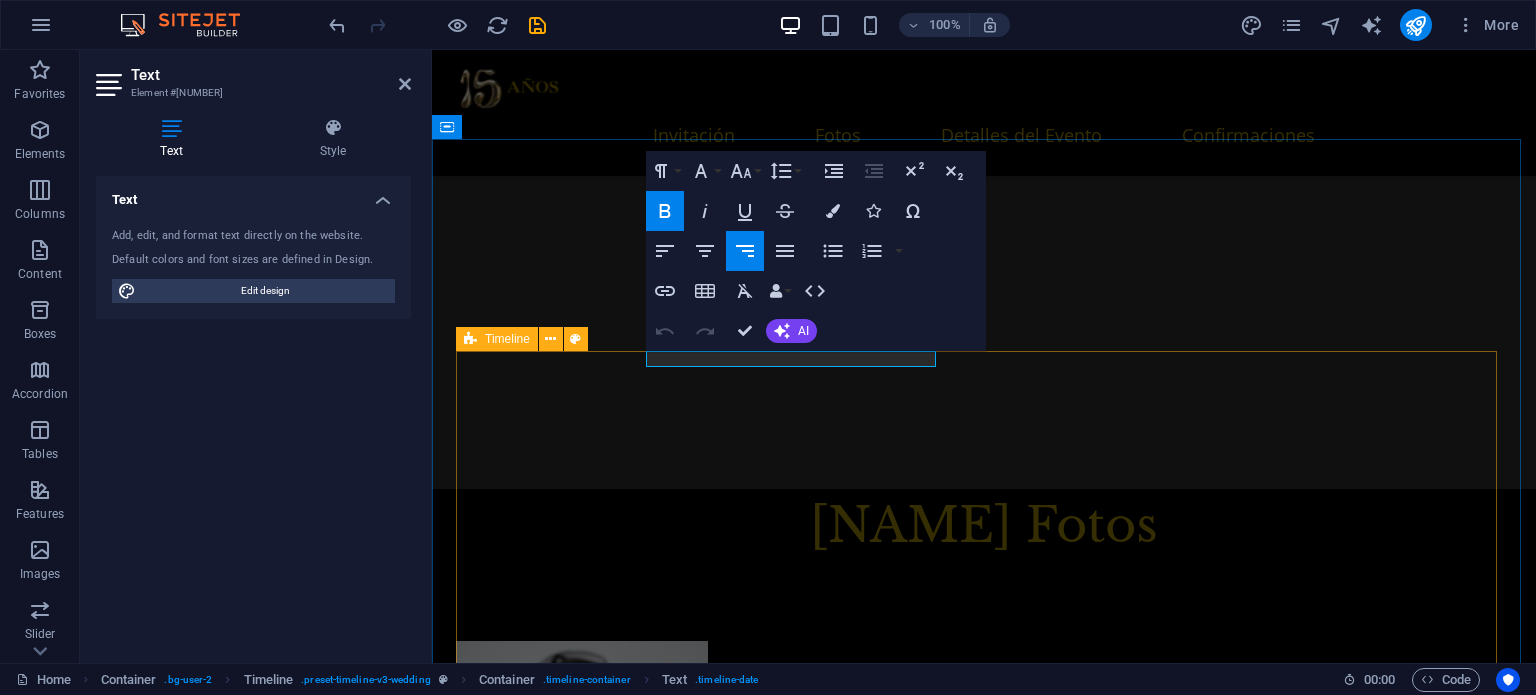 drag, startPoint x: 797, startPoint y: 360, endPoint x: 612, endPoint y: 383, distance: 186.42424 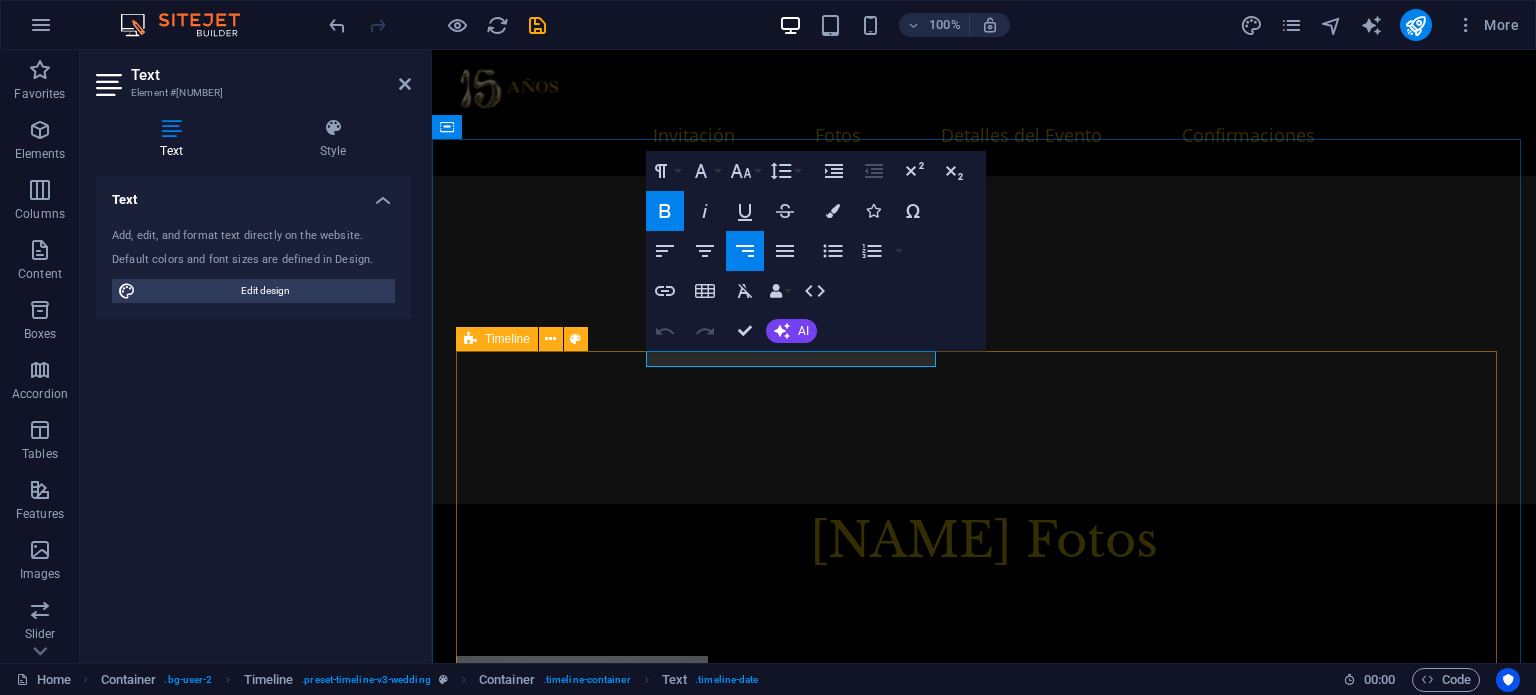 copy on "Hotel Suites Villa Sol" 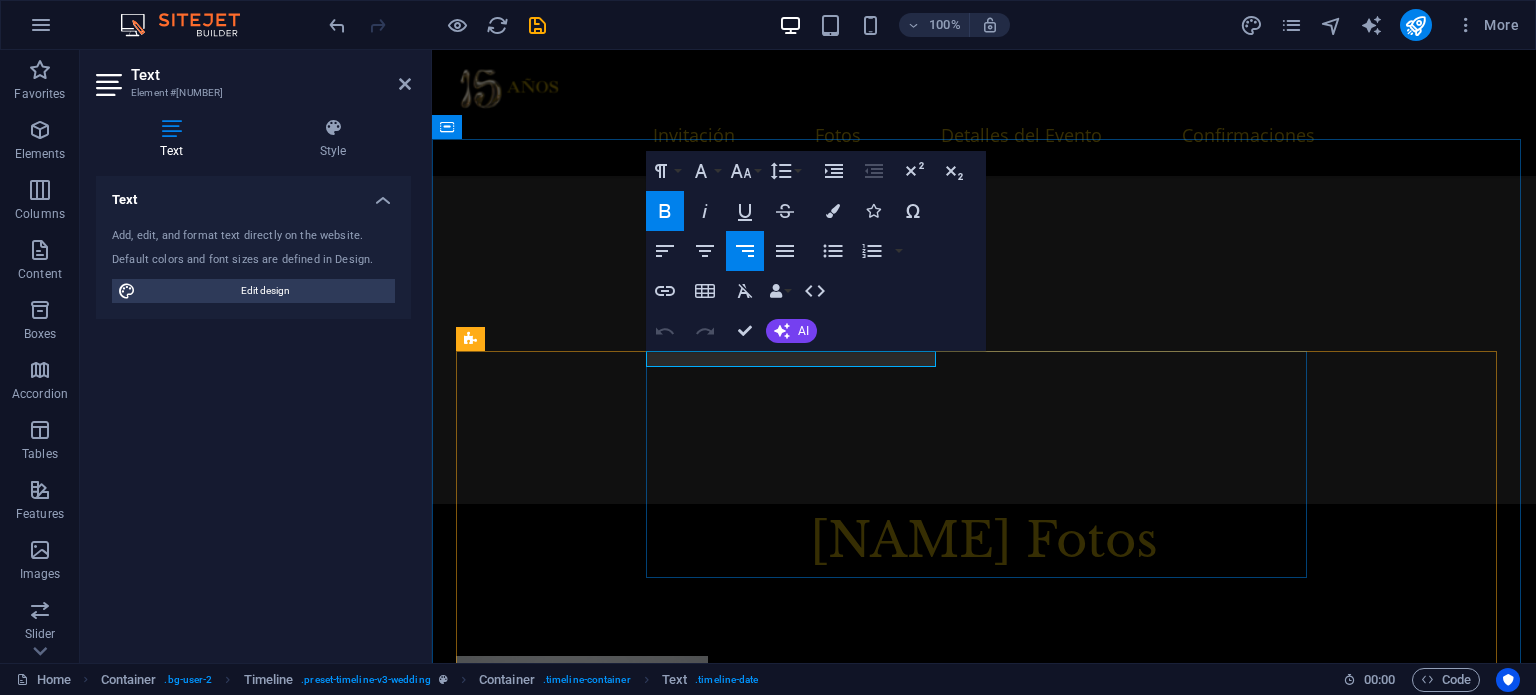 click on "Hotel Suites Villa Sol Ubicación del Hotel" at bounding box center [984, 5023] 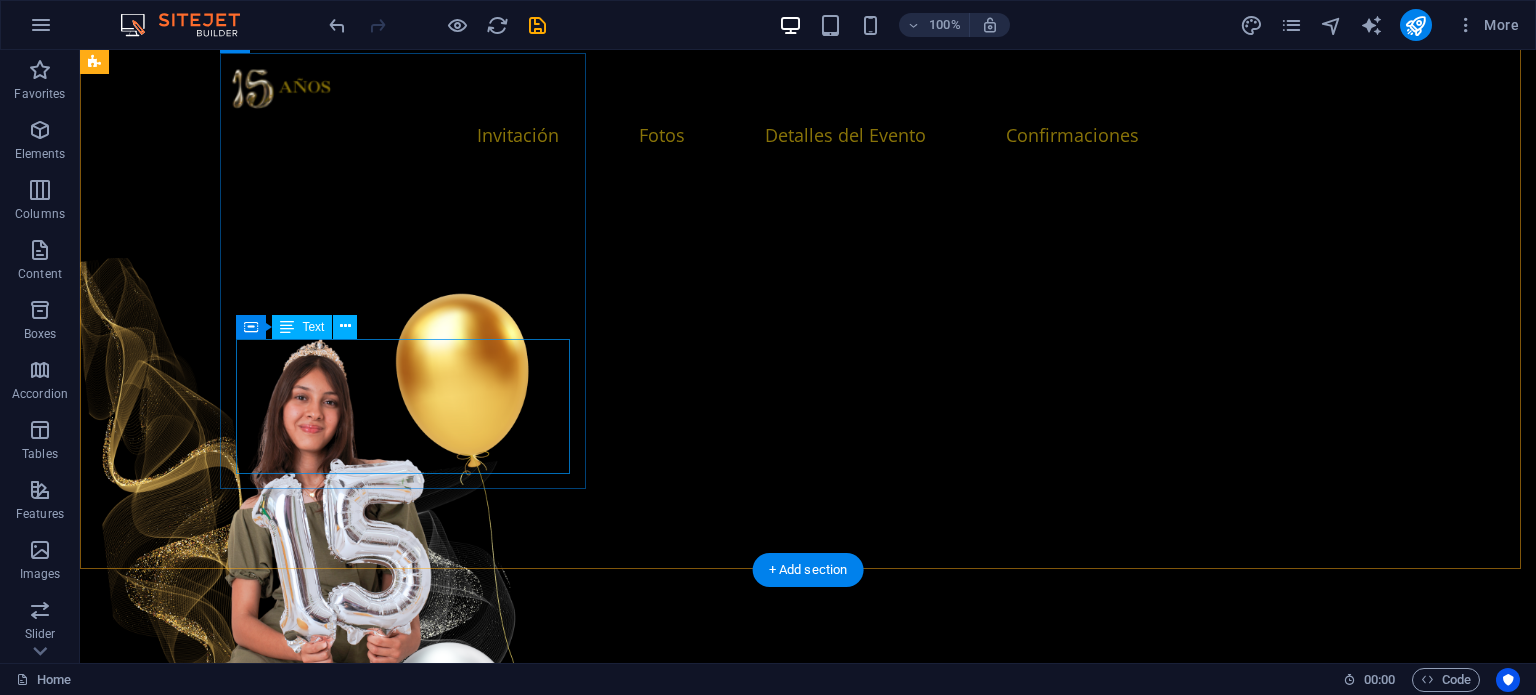 scroll, scrollTop: 2807, scrollLeft: 0, axis: vertical 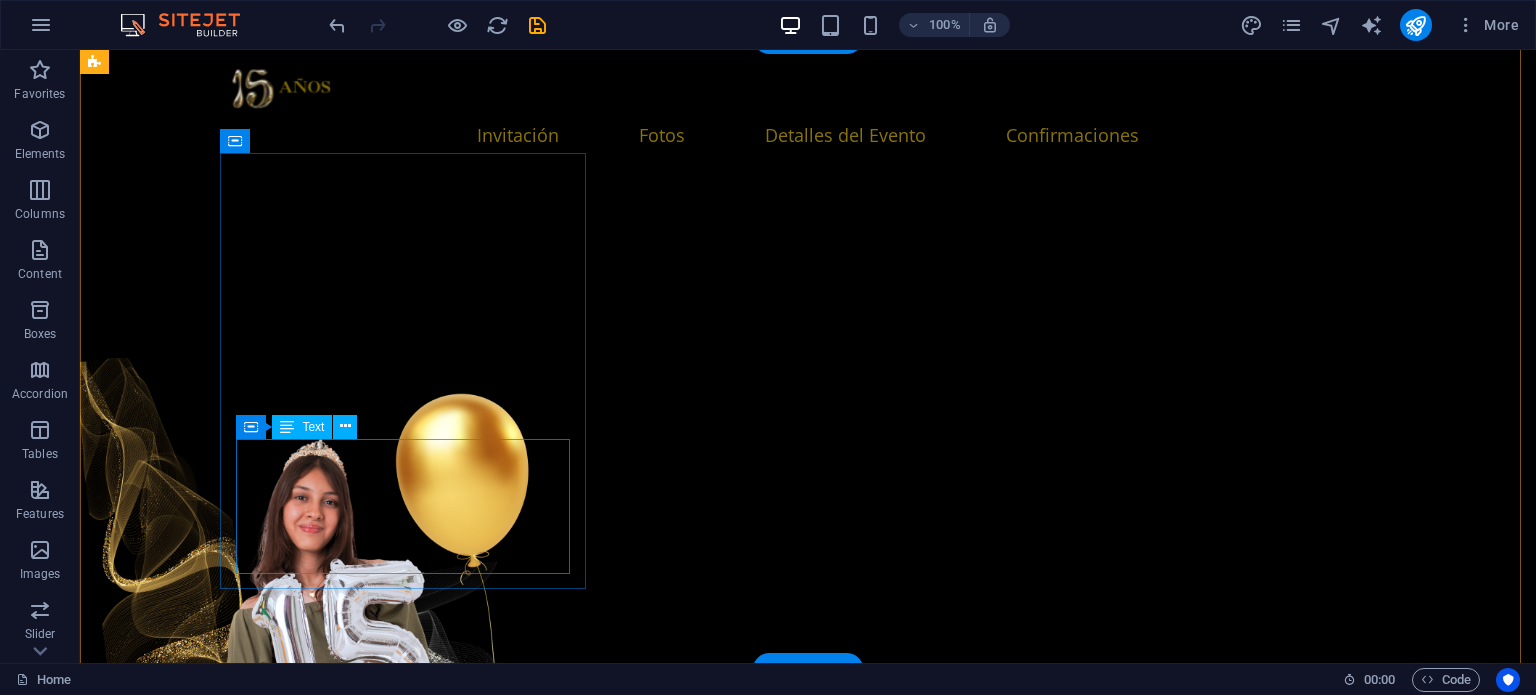 click on "Lorem ipsum dolor sit amet, consectetuer adipiscing elit. Aenean commodo ligula eget dolor. Lorem ipsum dolor sit amet, consectetuer adipiscing elit leget dolor." at bounding box center (286, 4905) 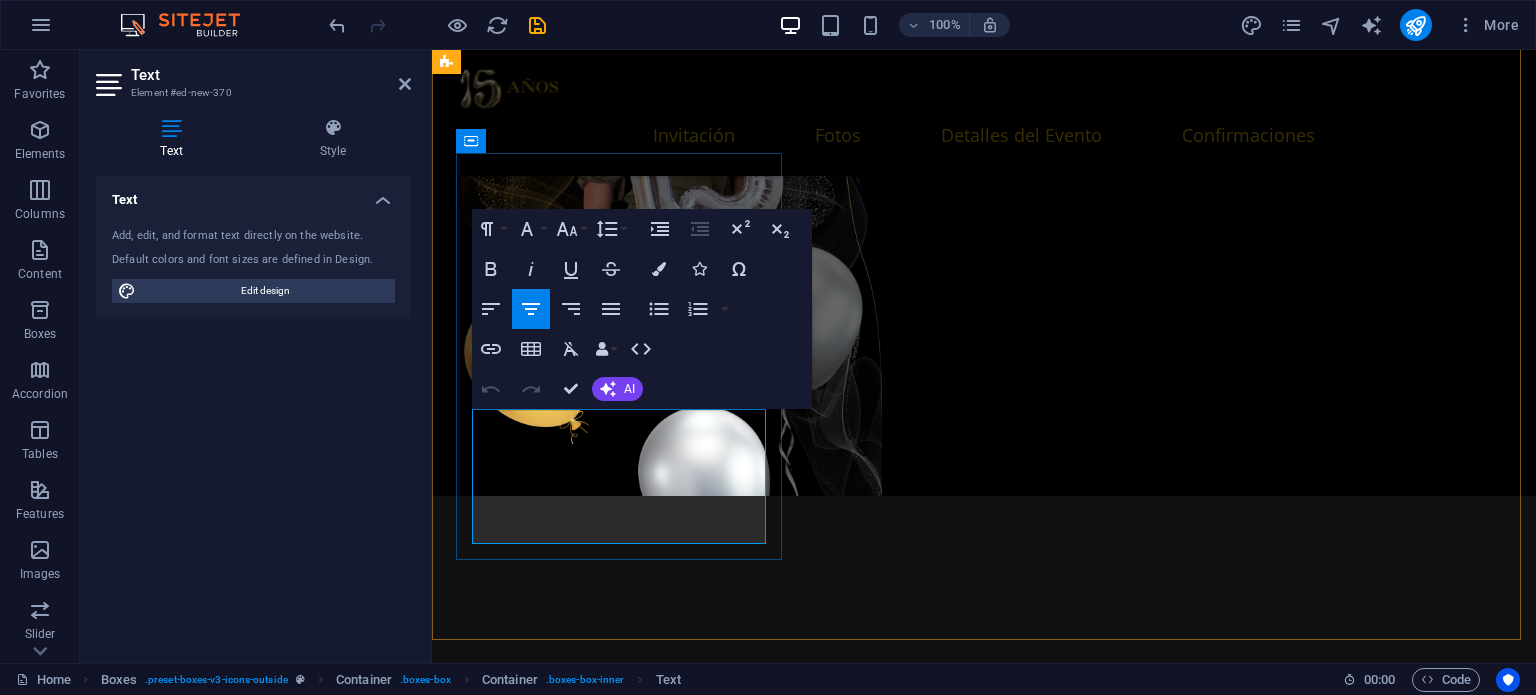 drag, startPoint x: 505, startPoint y: 422, endPoint x: 738, endPoint y: 527, distance: 255.56604 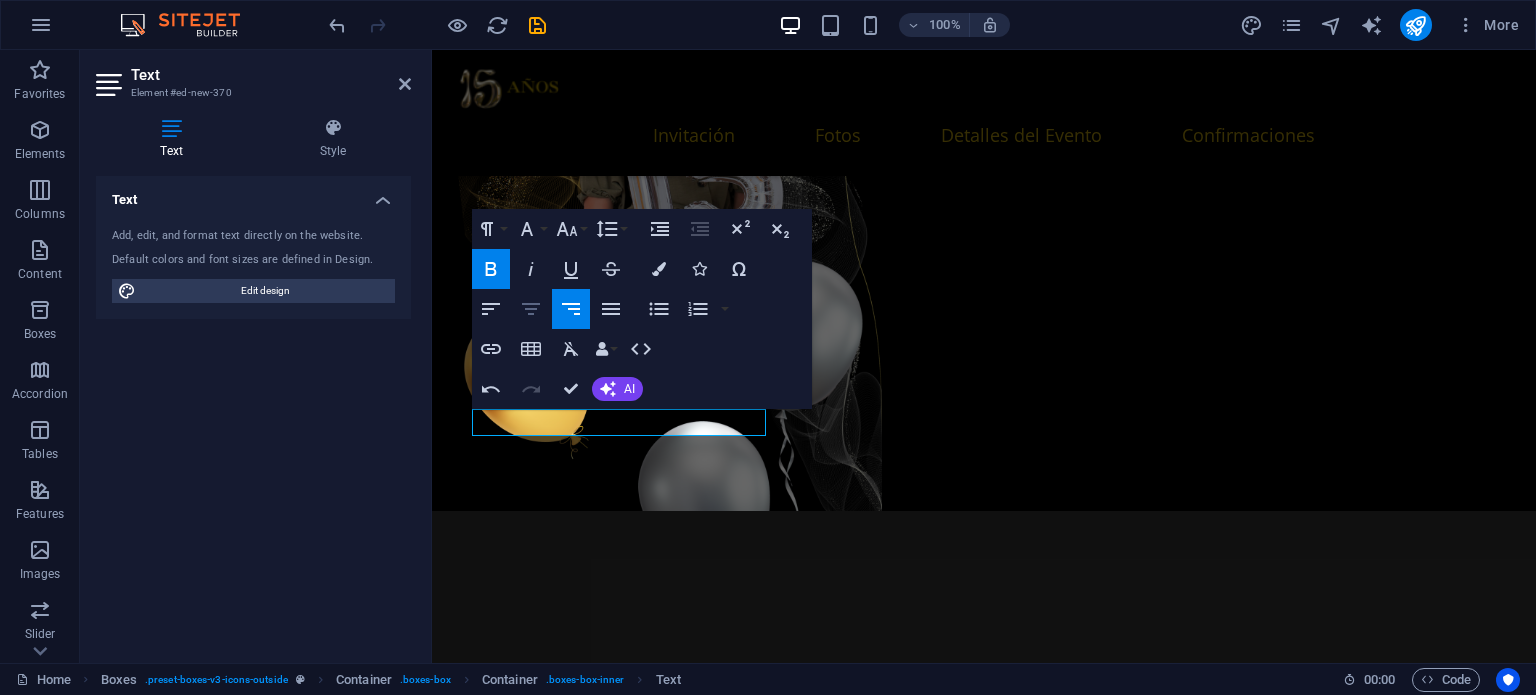 click 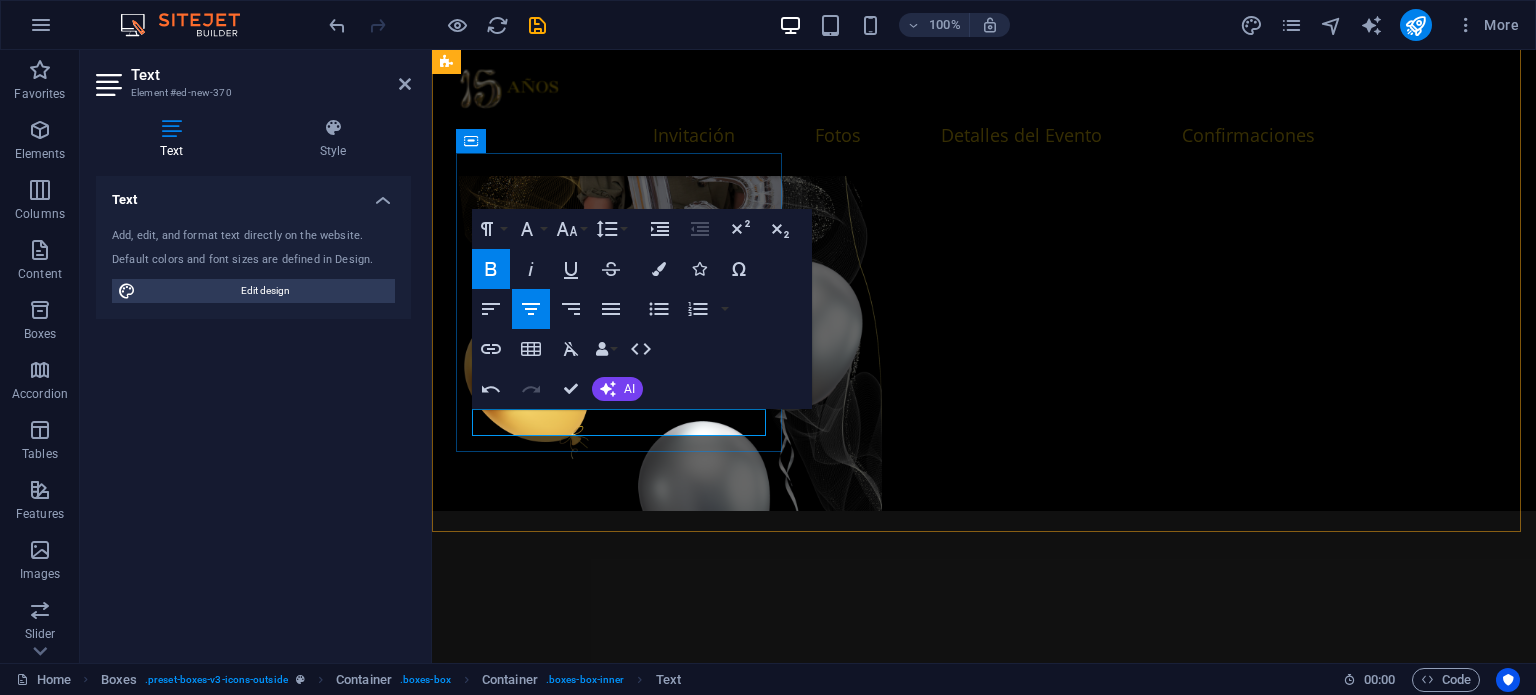 click on "Hotel Suites Villa Sol" at bounding box center (621, 4323) 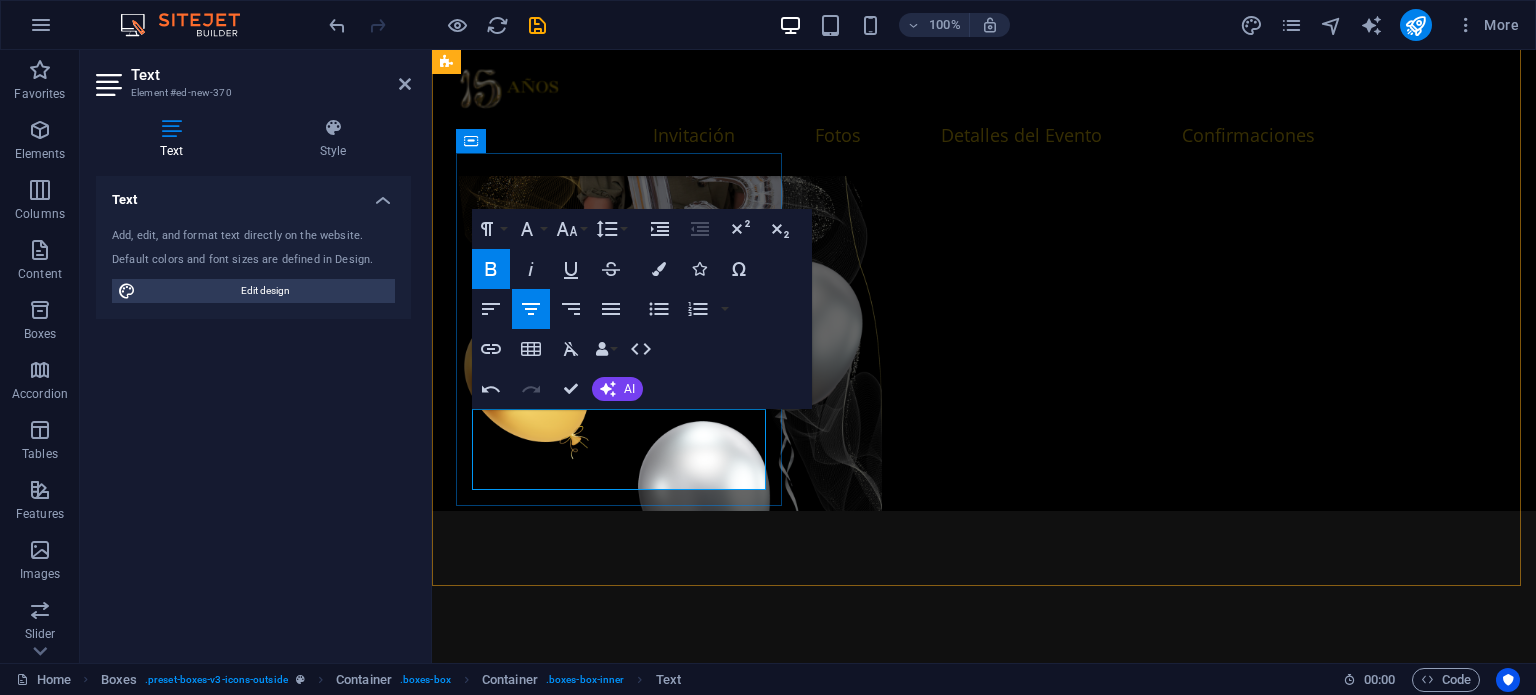click on "[STREET_NAME] #[NUMBER], [NEIGHBORHOOD], [CITY], [STATE]" at bounding box center (621, 4364) 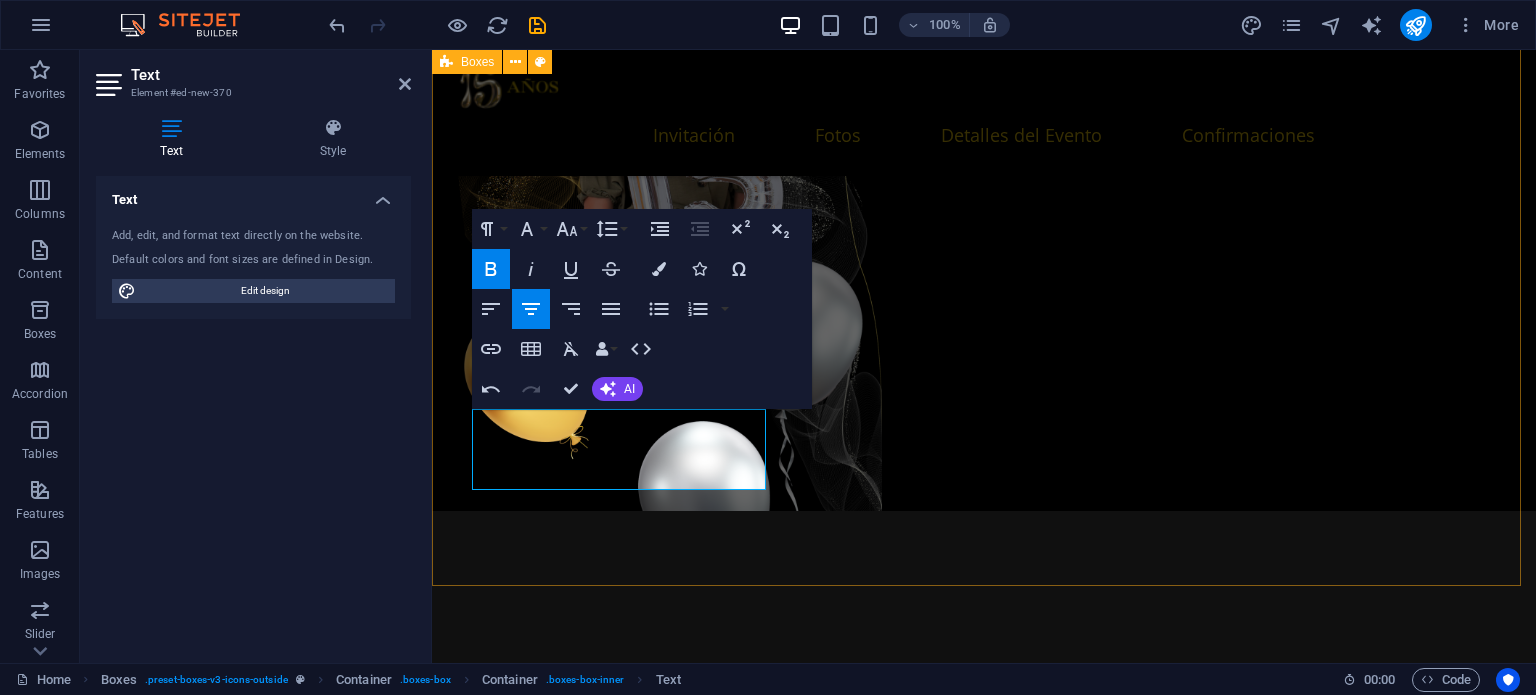 click on "Headline Lorem ipsum dolor sit amet, consectetuer adipiscing elit. Aenean commodo ligula eget dolor. Lorem ipsum dolor sit amet, consectetuer adipiscing elit leget dolor." at bounding box center [621, 4570] 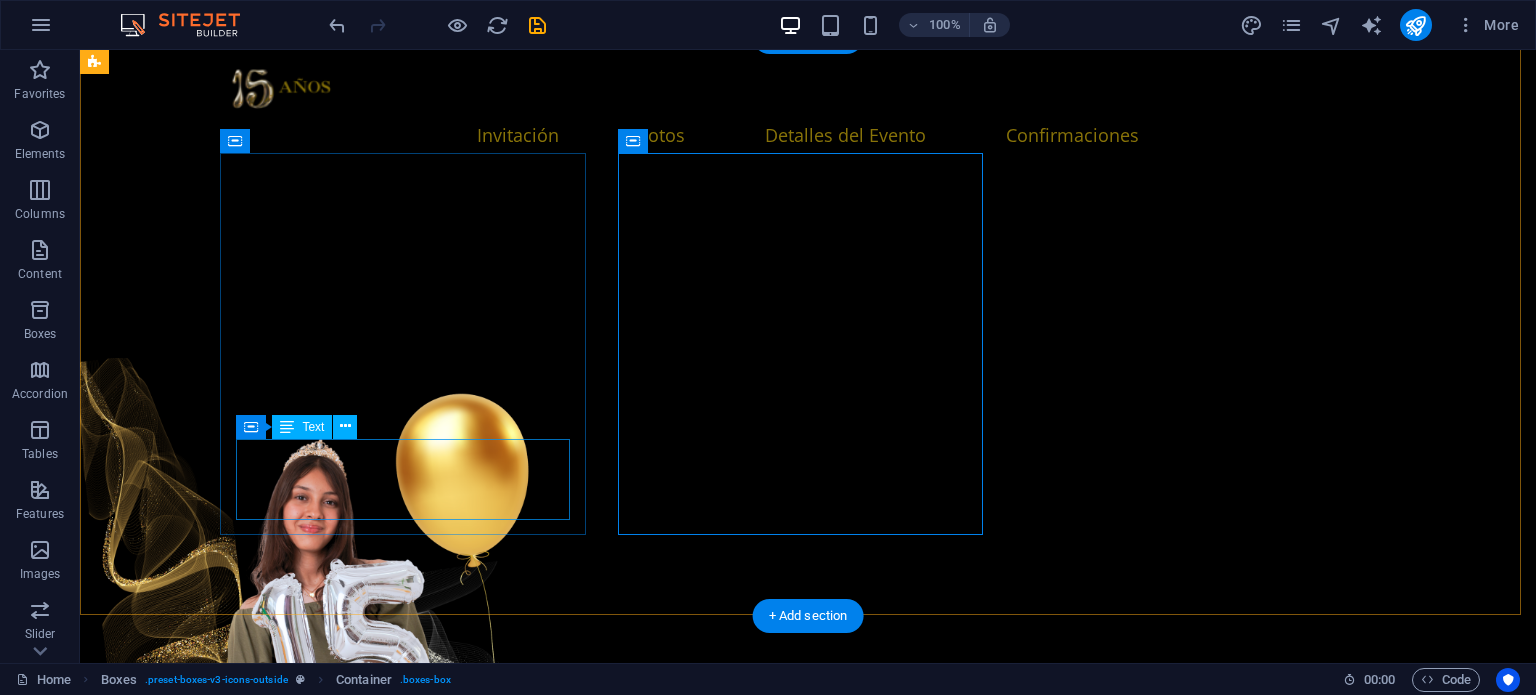 click on "Hotel Suites Villa Sol [URL], [CITY], [STATE]" at bounding box center (286, 4878) 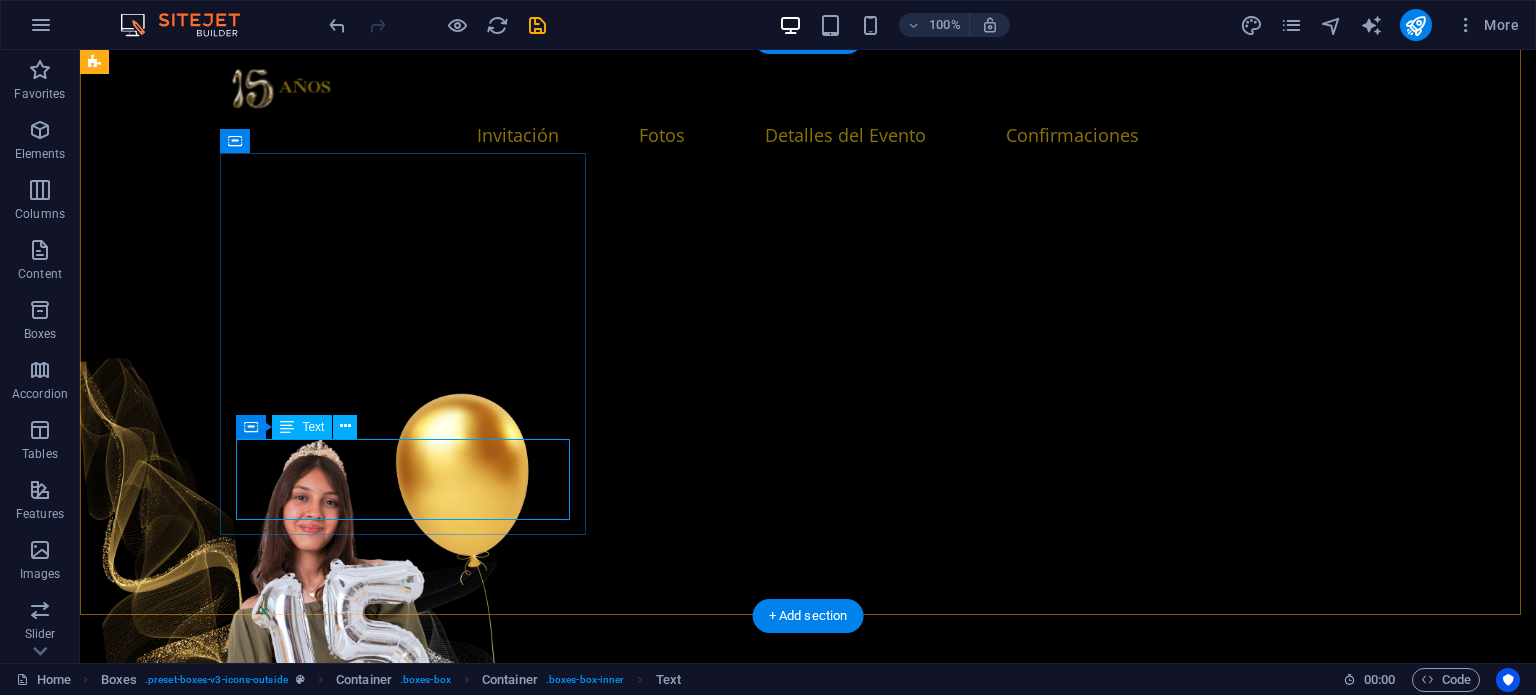 click on "Hotel Suites Villa Sol [URL], [CITY], [STATE]" at bounding box center [286, 4878] 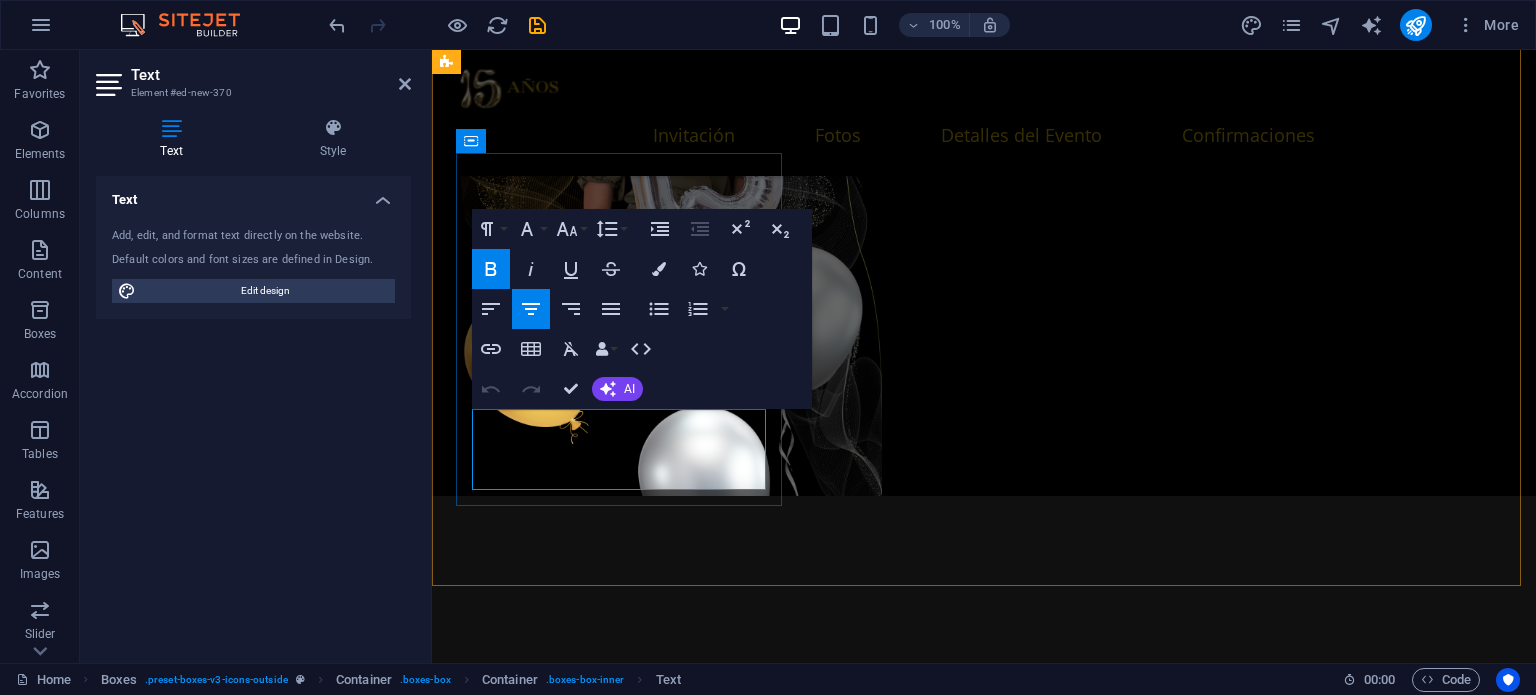 click on "[URL], [NEIGHBORHOOD], [POSTAL_CODE] [CITY], [STATE]" at bounding box center (621, 4349) 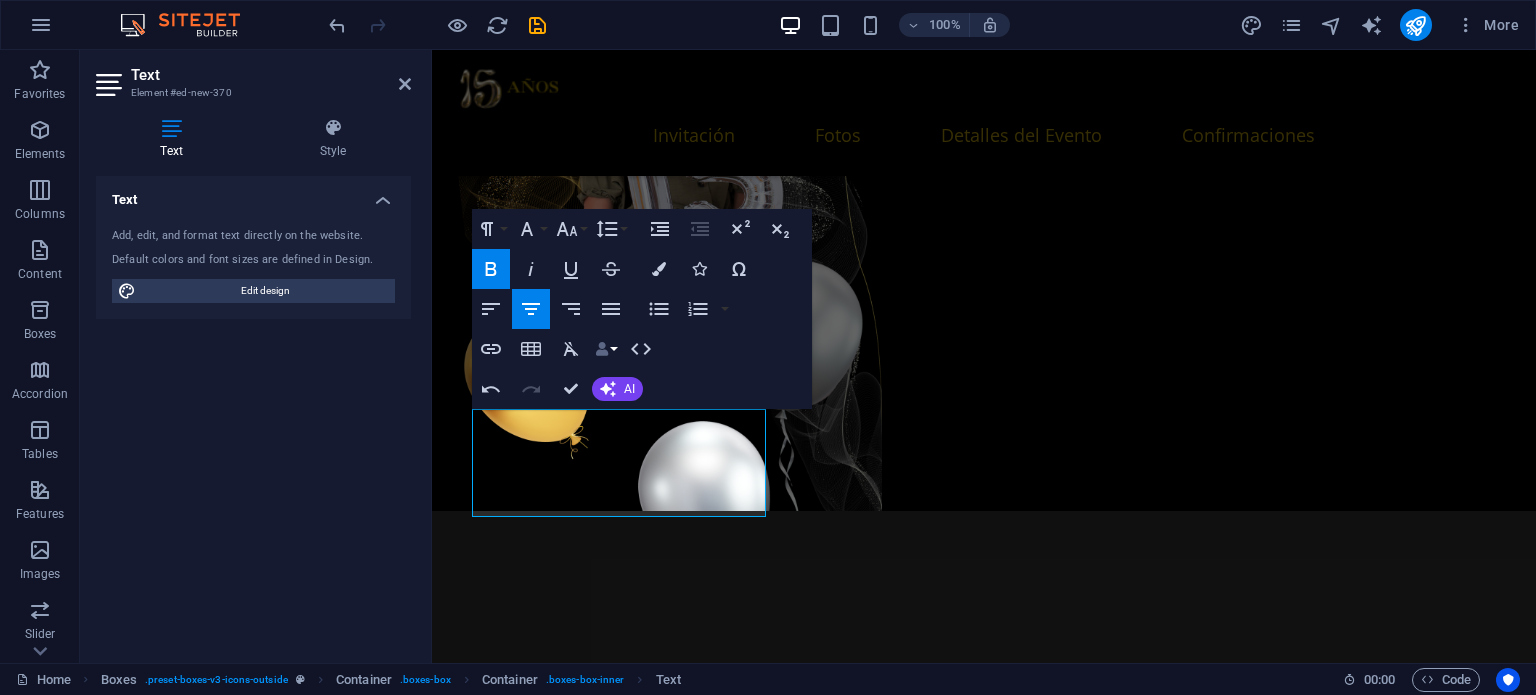 click at bounding box center [602, 349] 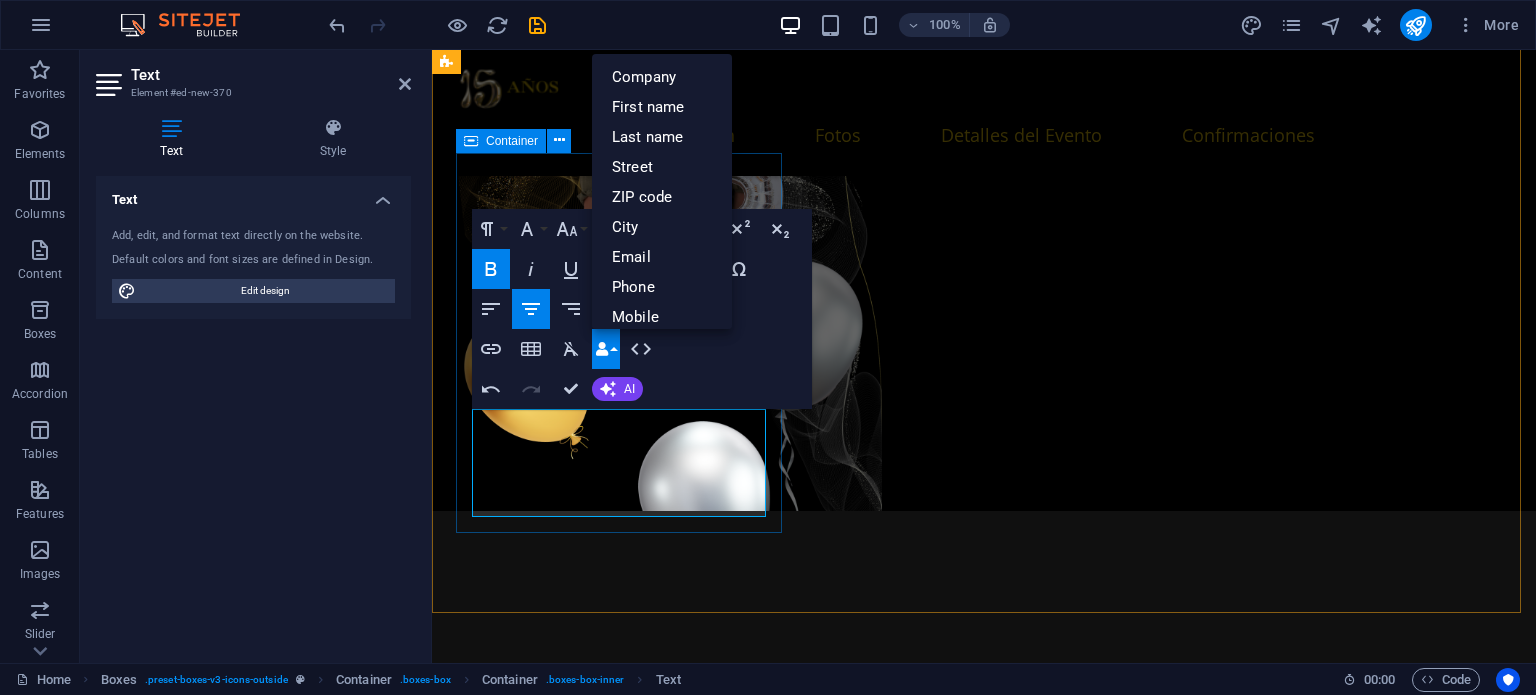 click on "Hotel Suites Villa Sol [URL], [CITY], [STATE] ​" at bounding box center [621, 3970] 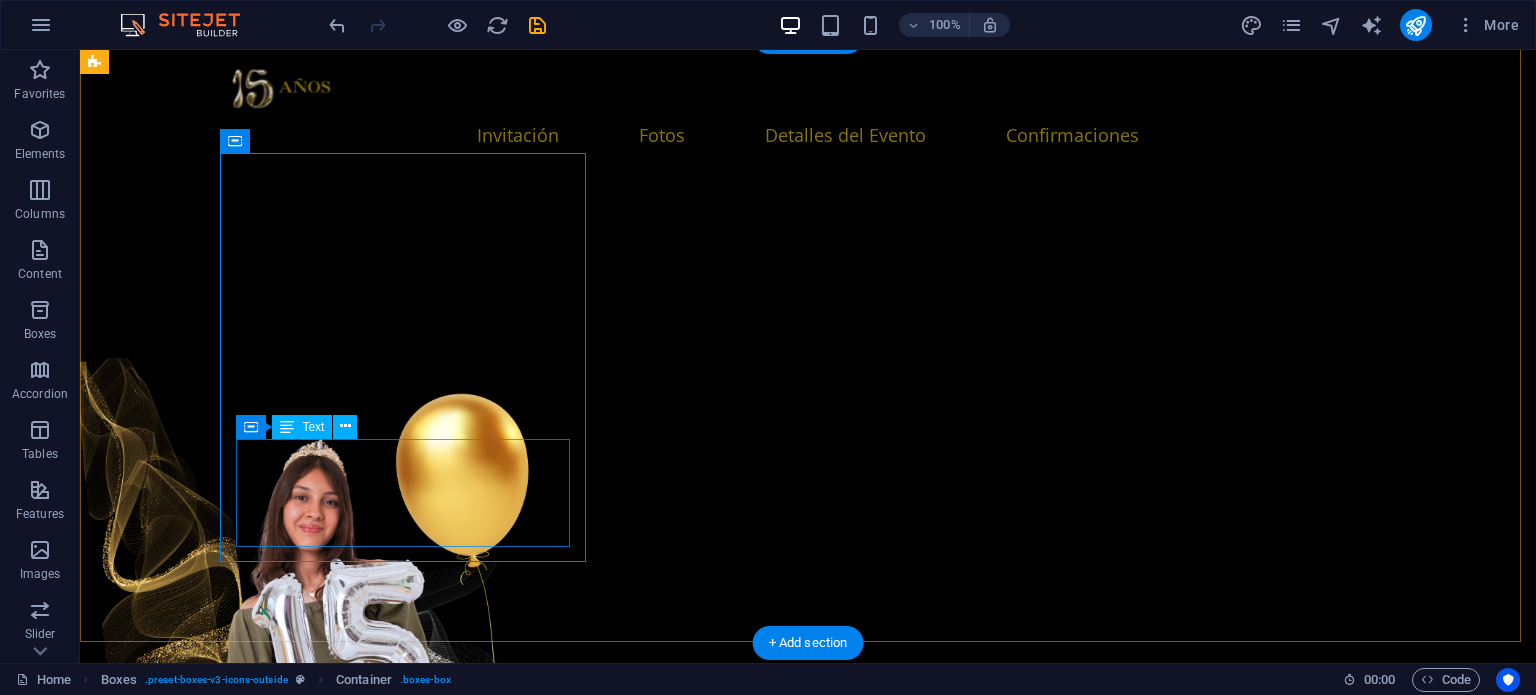 click on "Hotel Suites Villa Sol [URL], [CITY], [STATE]" at bounding box center [286, 4892] 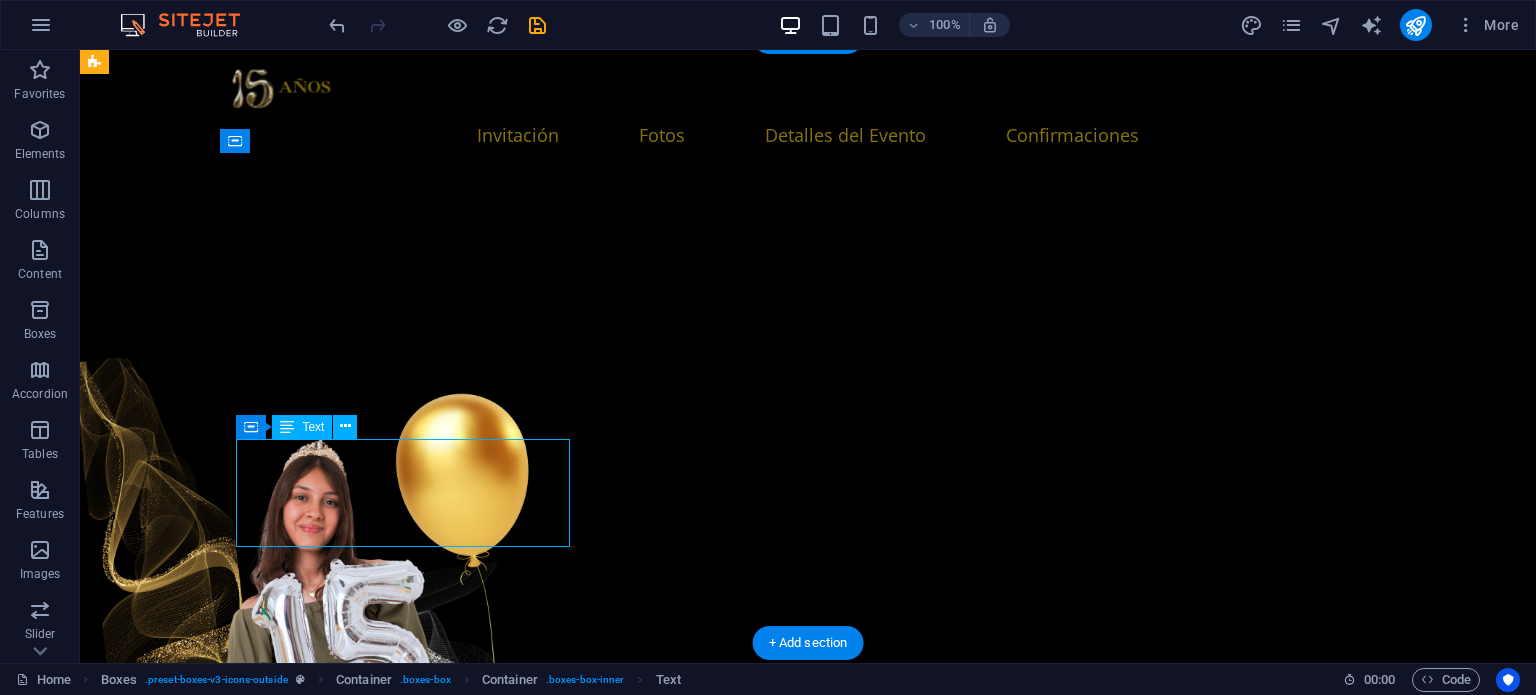 click on "Hotel Suites Villa Sol [URL], [CITY], [STATE]" at bounding box center (286, 4892) 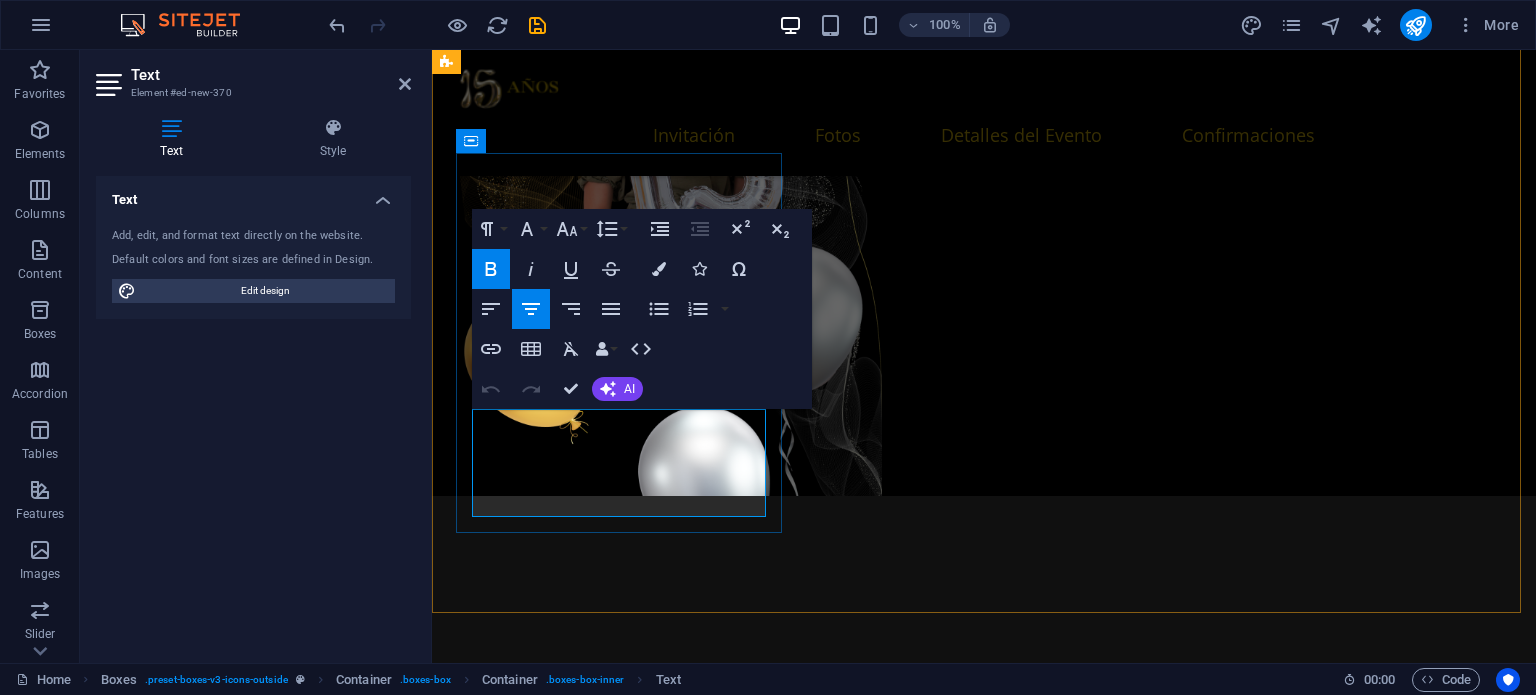 click at bounding box center (621, 4389) 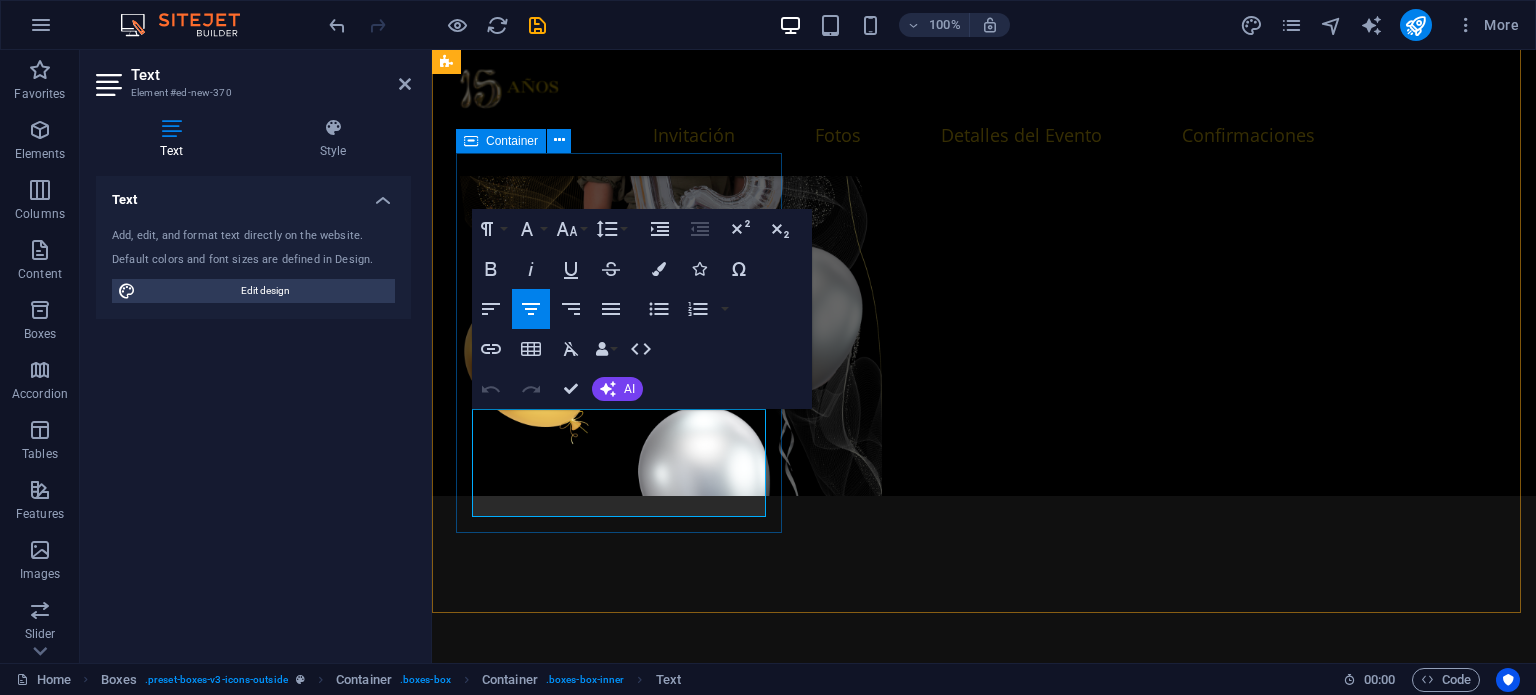 click on "Hotel Suites Villa Sol [URL], [CITY], [STATE]" at bounding box center (621, 3955) 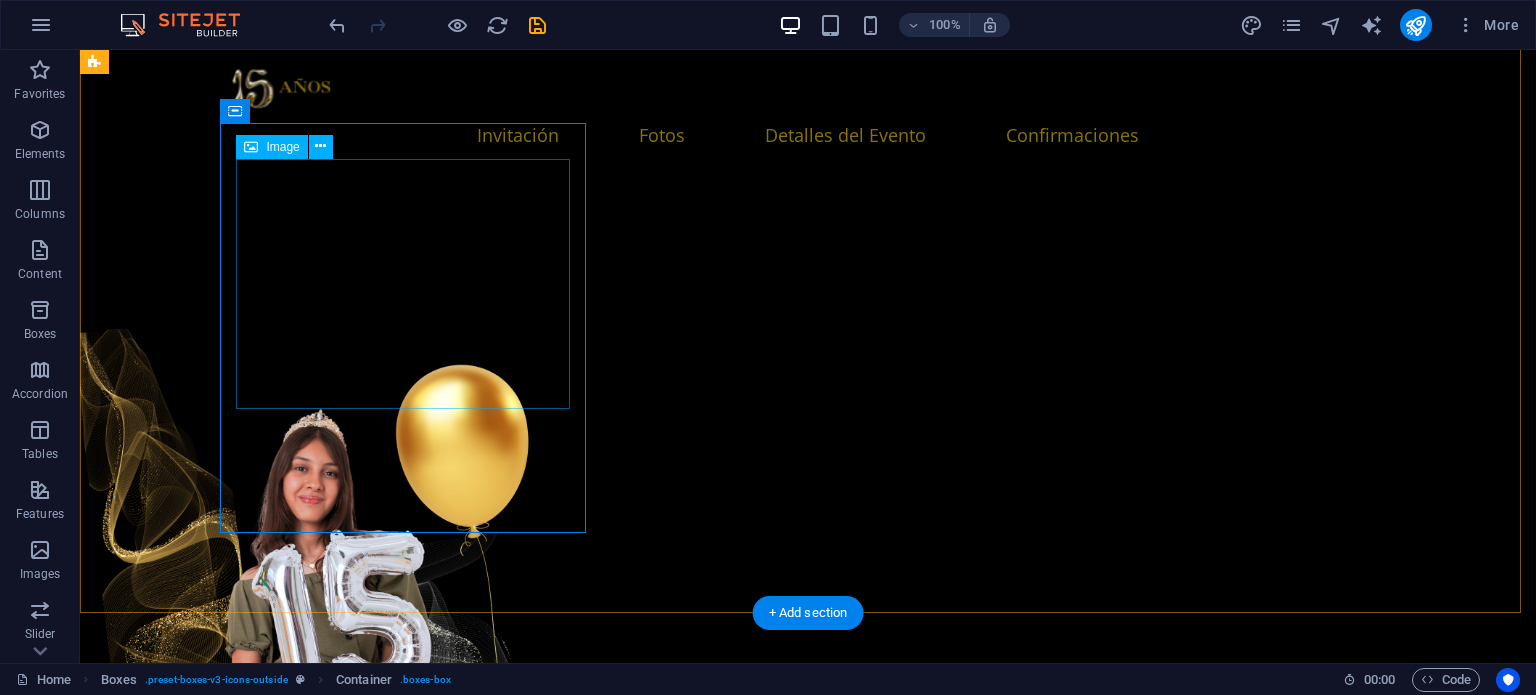 scroll, scrollTop: 2636, scrollLeft: 0, axis: vertical 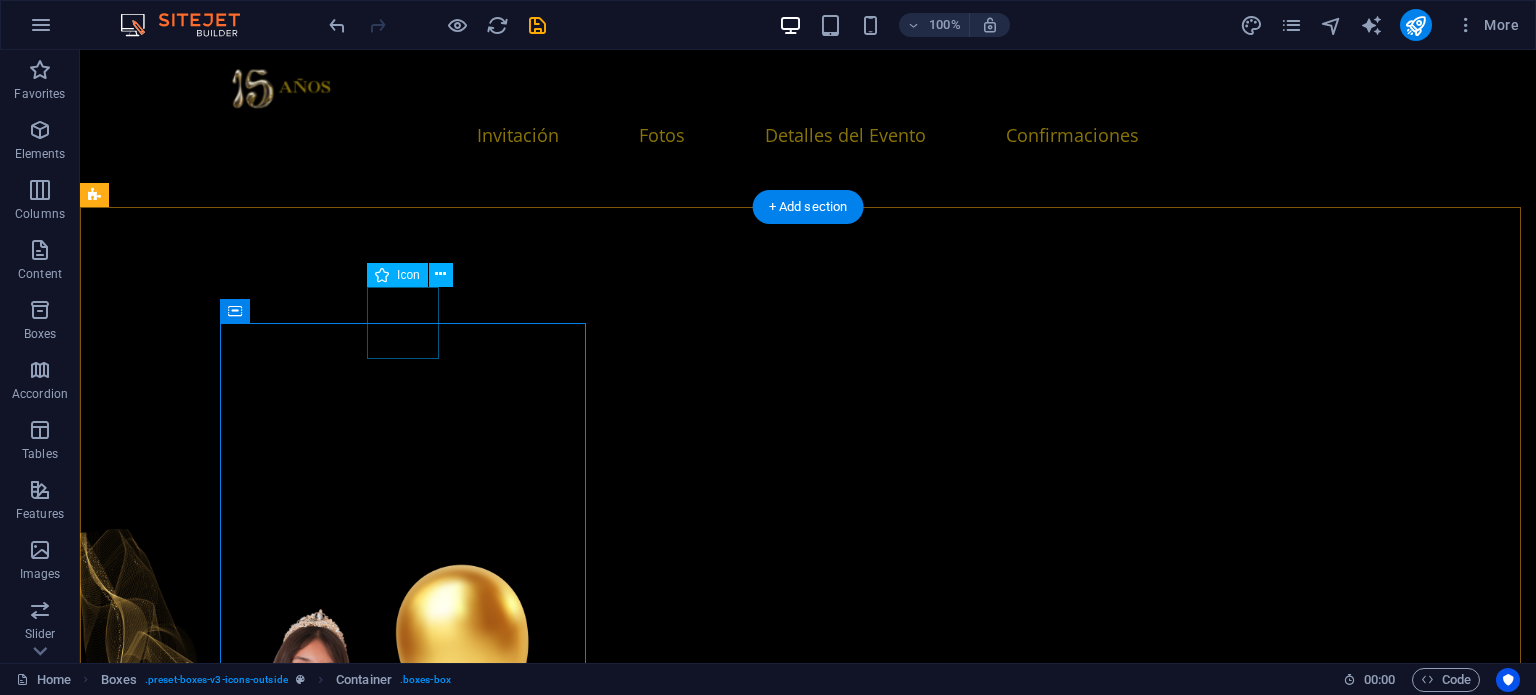 click at bounding box center (286, 4205) 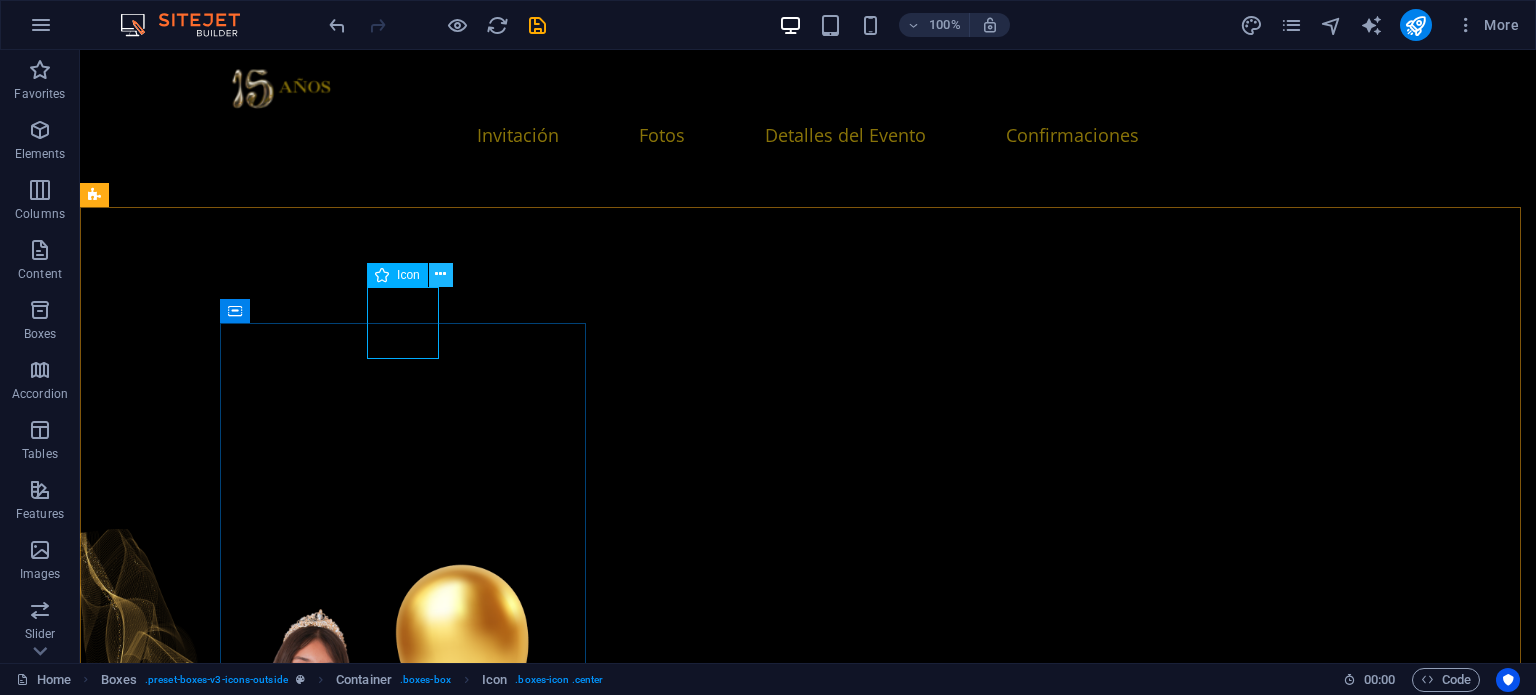 click at bounding box center (441, 275) 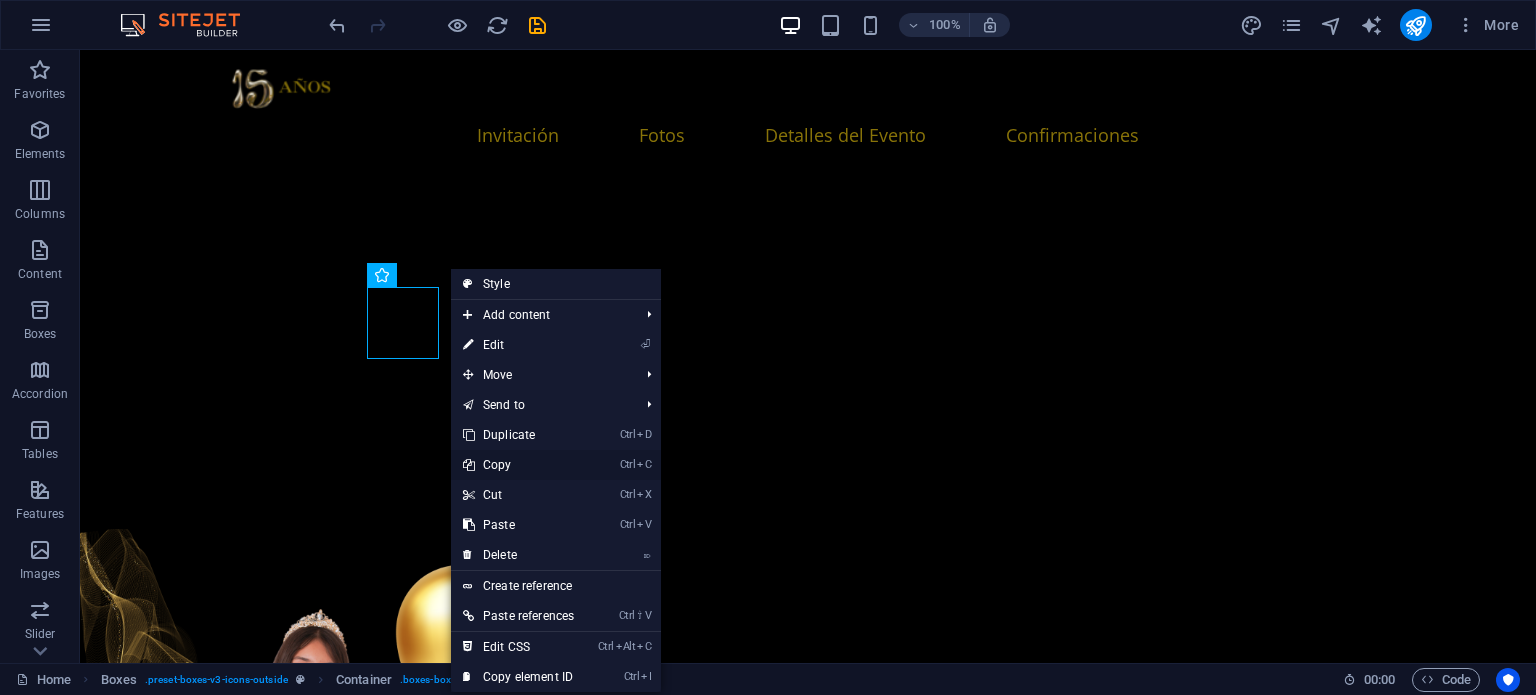 drag, startPoint x: 515, startPoint y: 464, endPoint x: 434, endPoint y: 412, distance: 96.25487 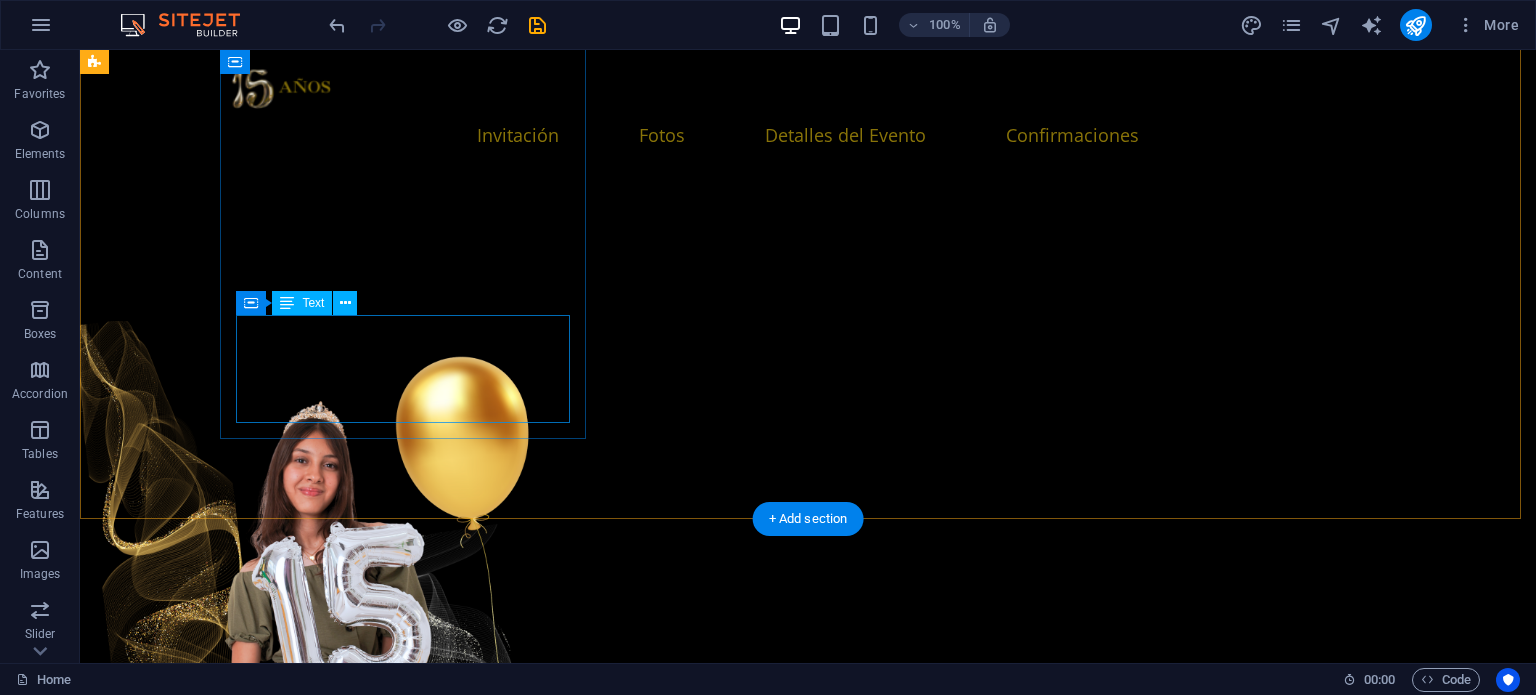 scroll, scrollTop: 2736, scrollLeft: 0, axis: vertical 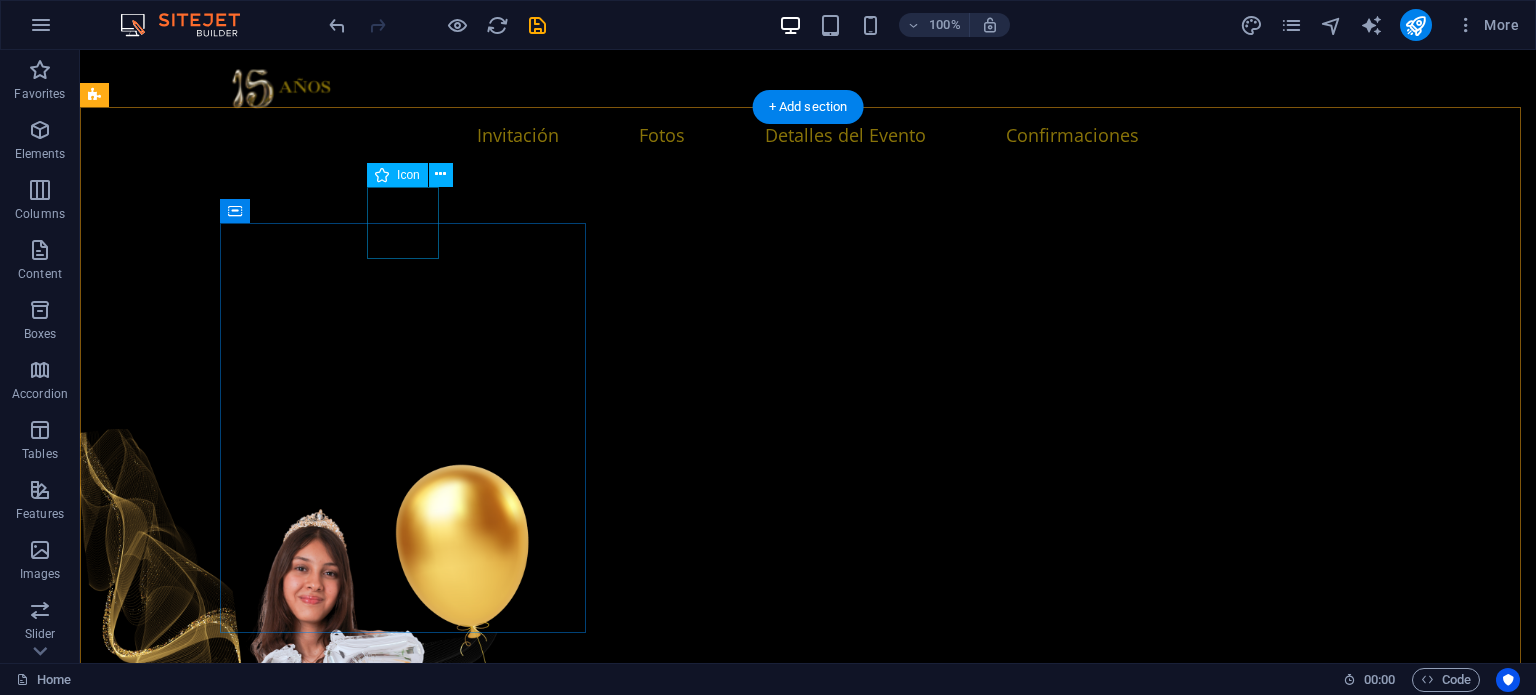 click at bounding box center (286, 4105) 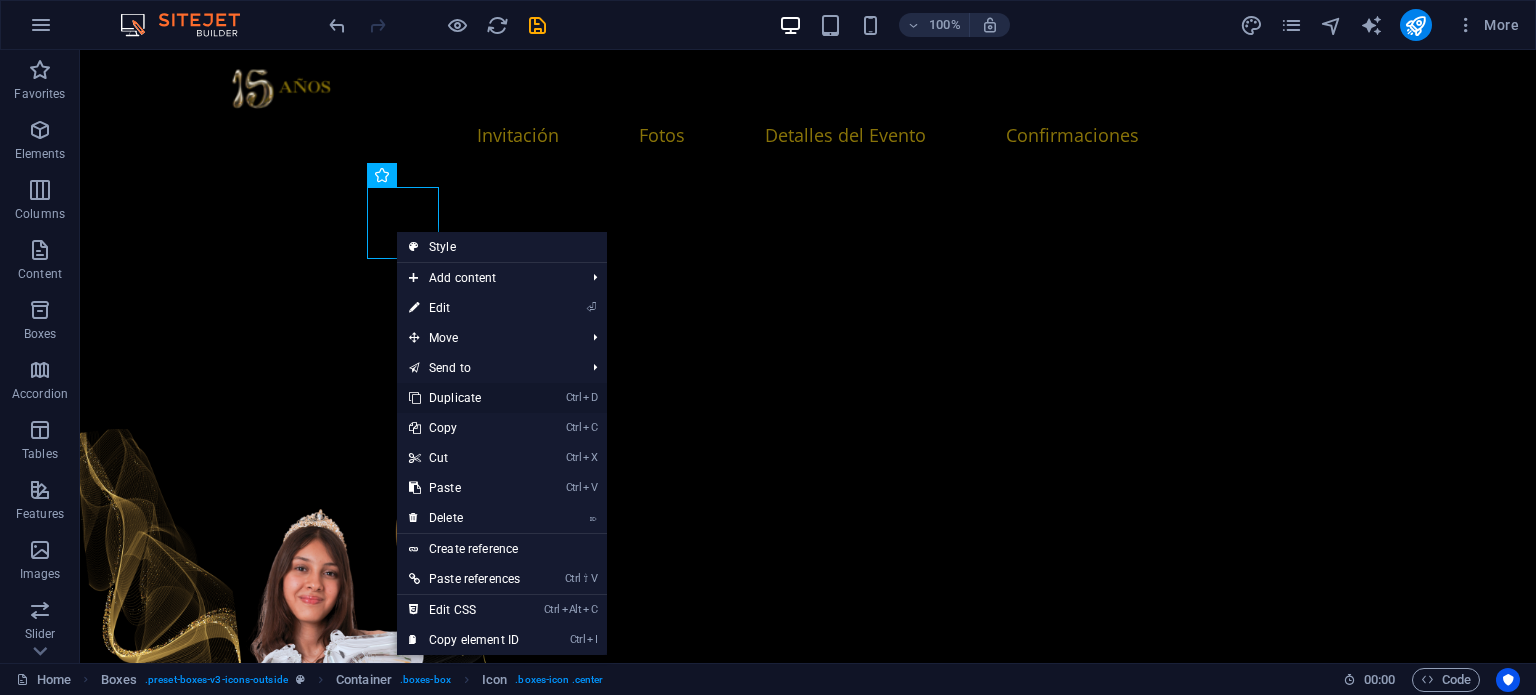 drag, startPoint x: 439, startPoint y: 399, endPoint x: 359, endPoint y: 348, distance: 94.873604 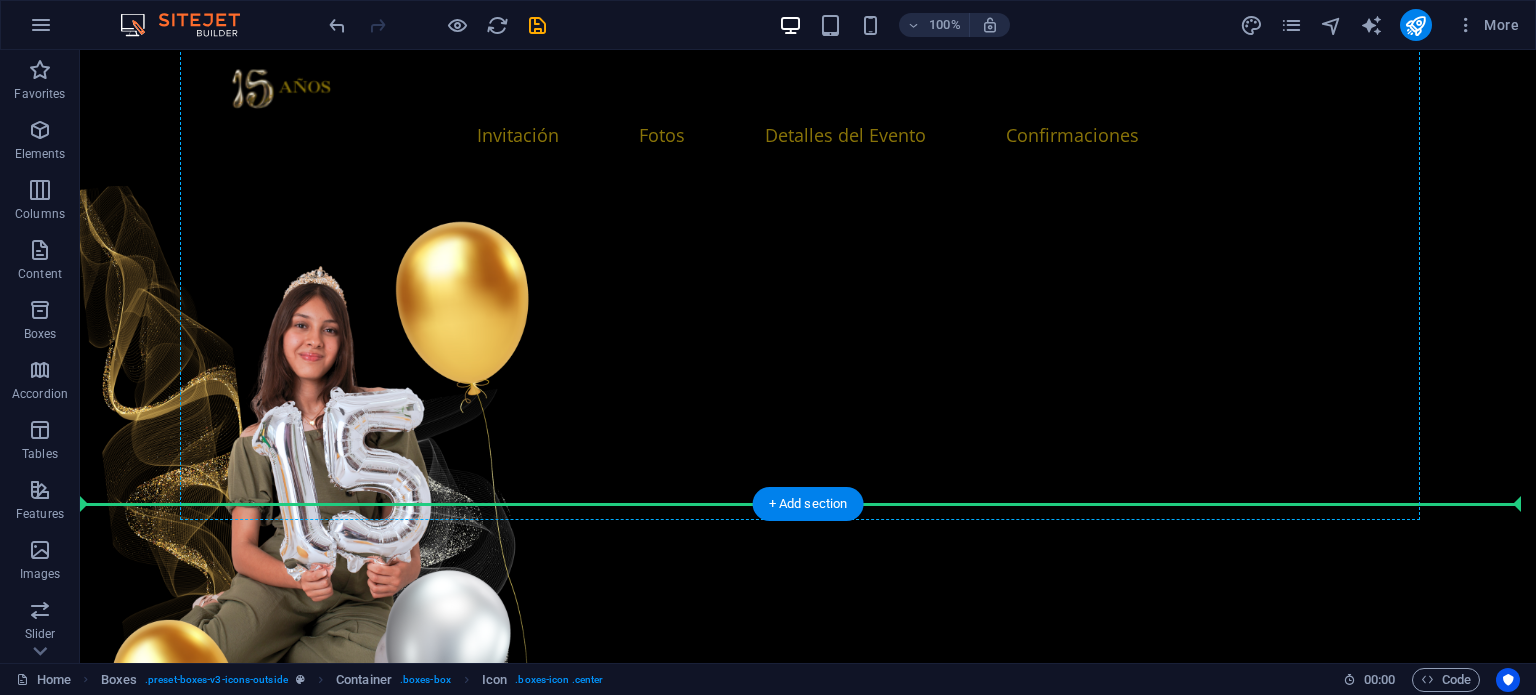 scroll, scrollTop: 2982, scrollLeft: 0, axis: vertical 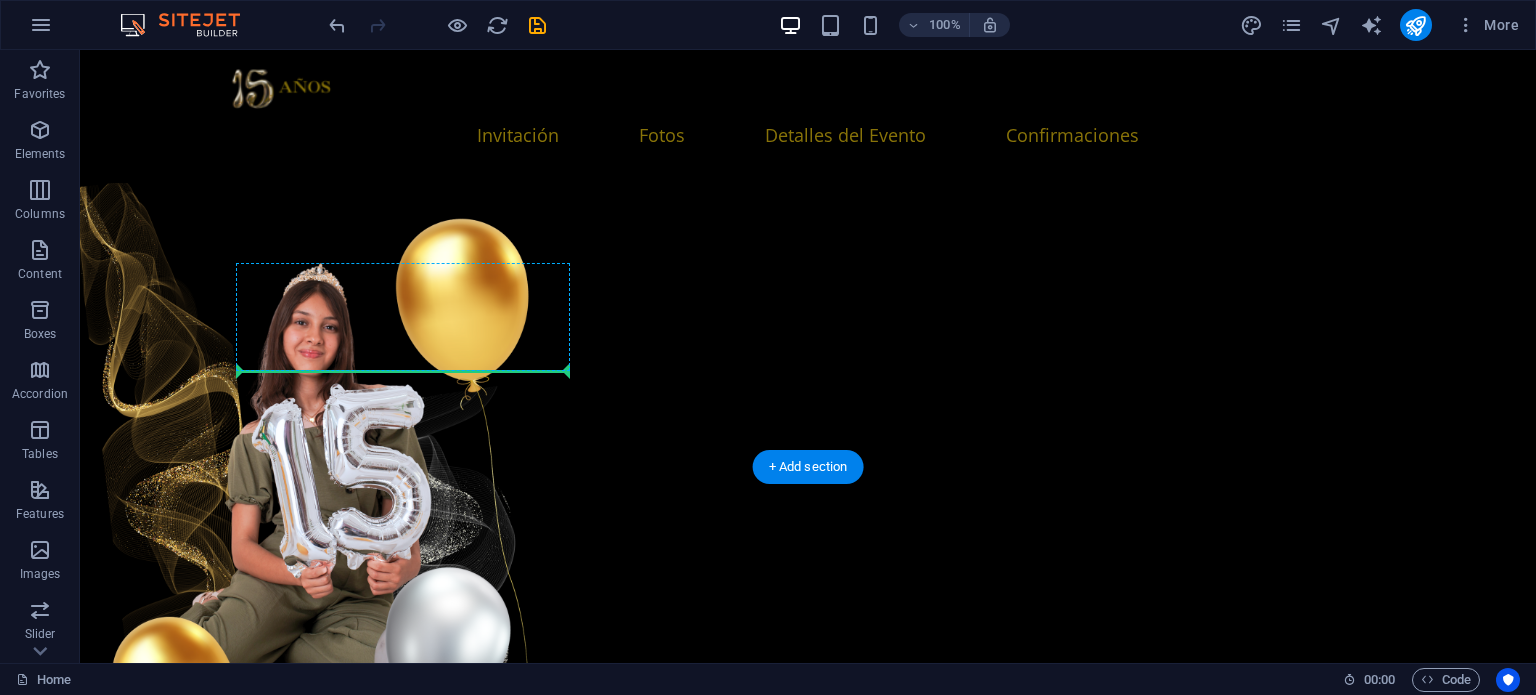 drag, startPoint x: 435, startPoint y: 212, endPoint x: 411, endPoint y: 360, distance: 149.93332 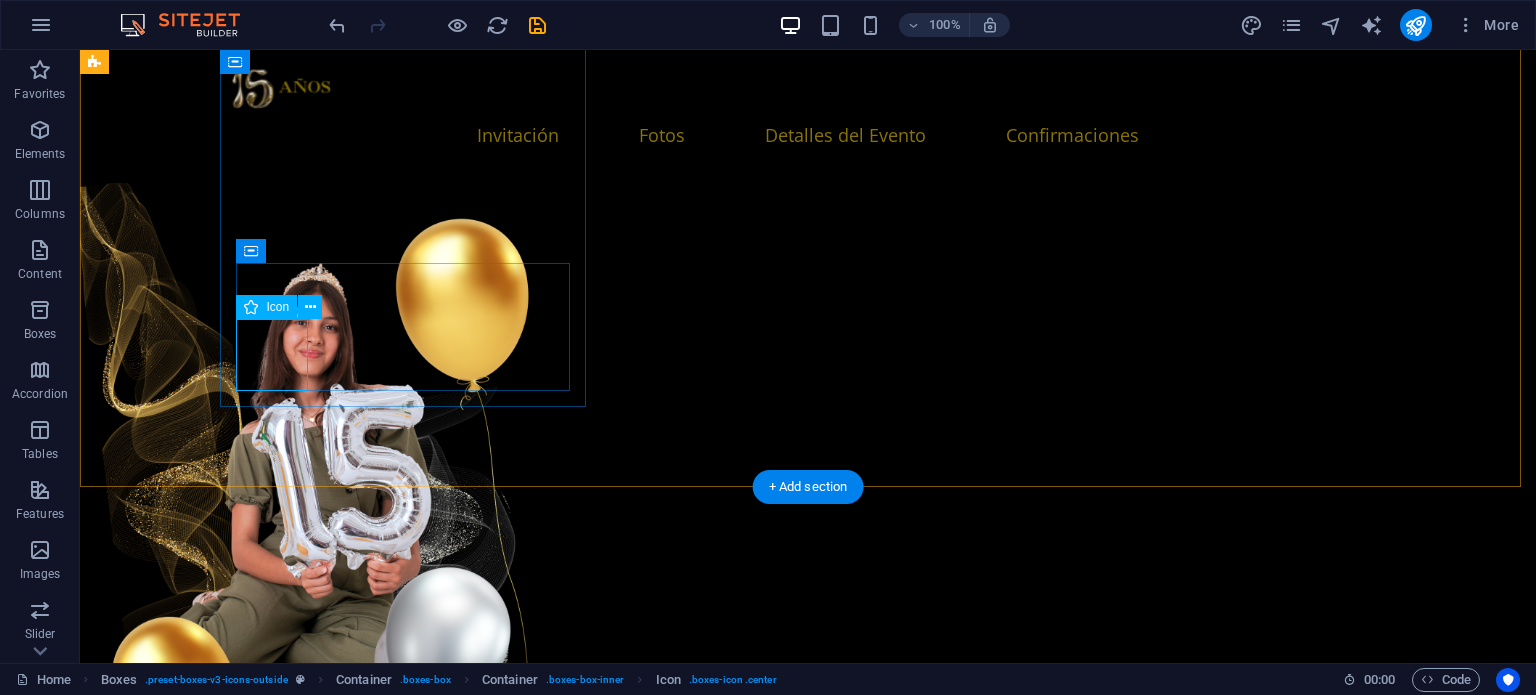 click at bounding box center [286, 4755] 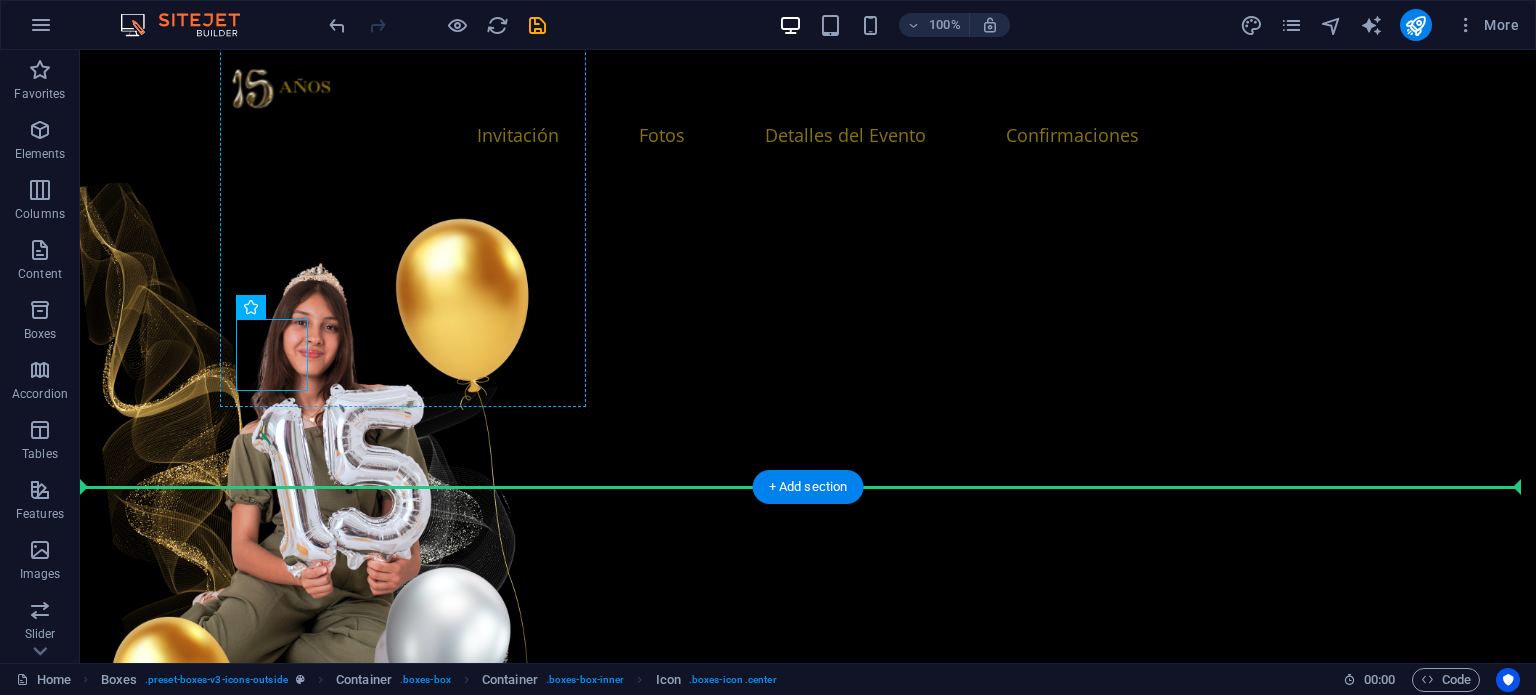 drag, startPoint x: 273, startPoint y: 363, endPoint x: 400, endPoint y: 243, distance: 174.7255 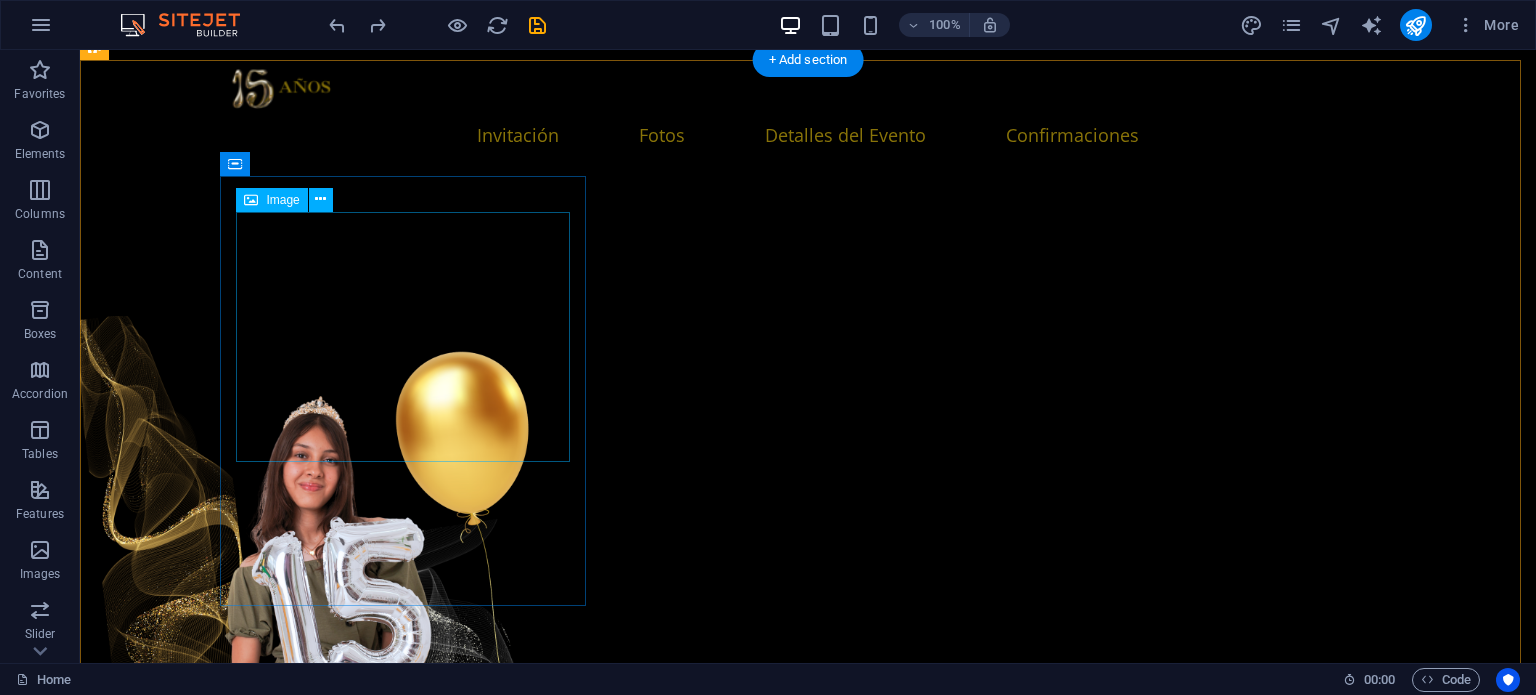 scroll, scrollTop: 2882, scrollLeft: 0, axis: vertical 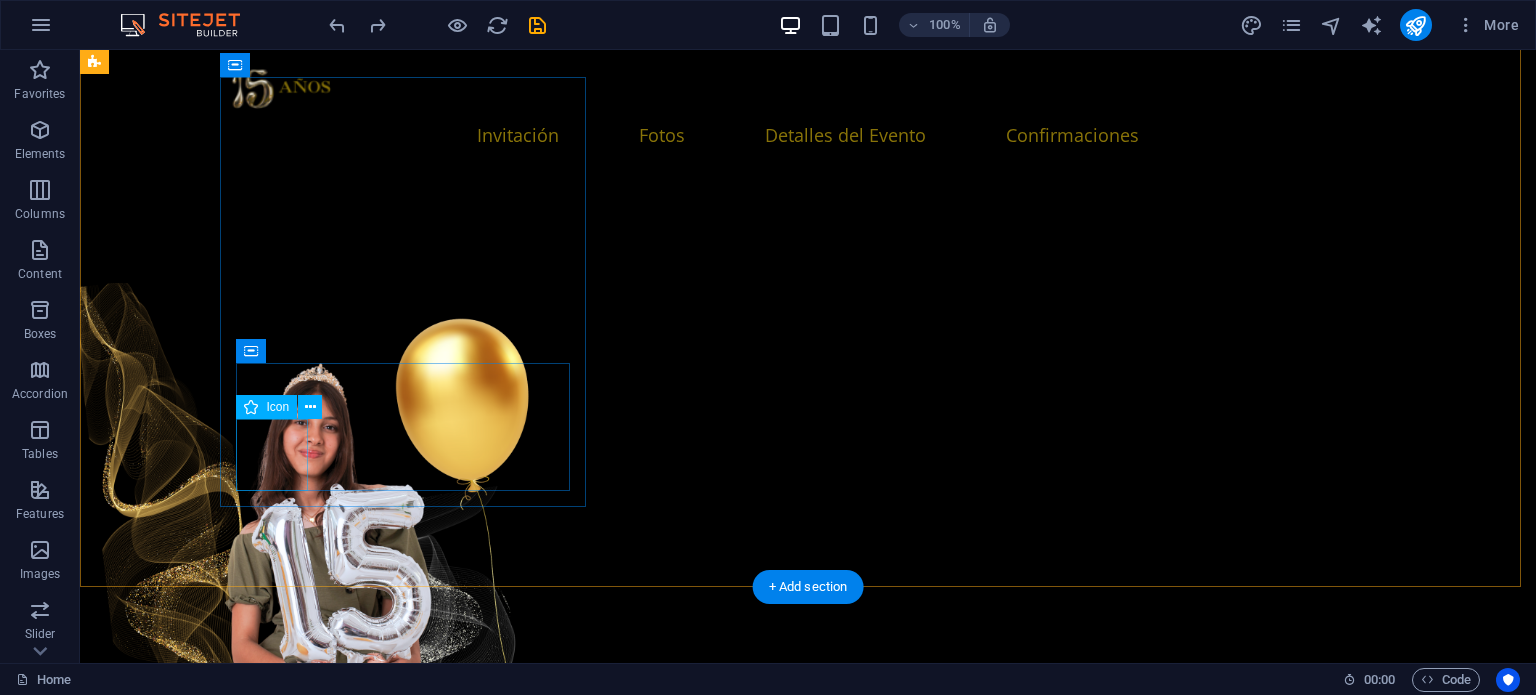 click at bounding box center (286, 4855) 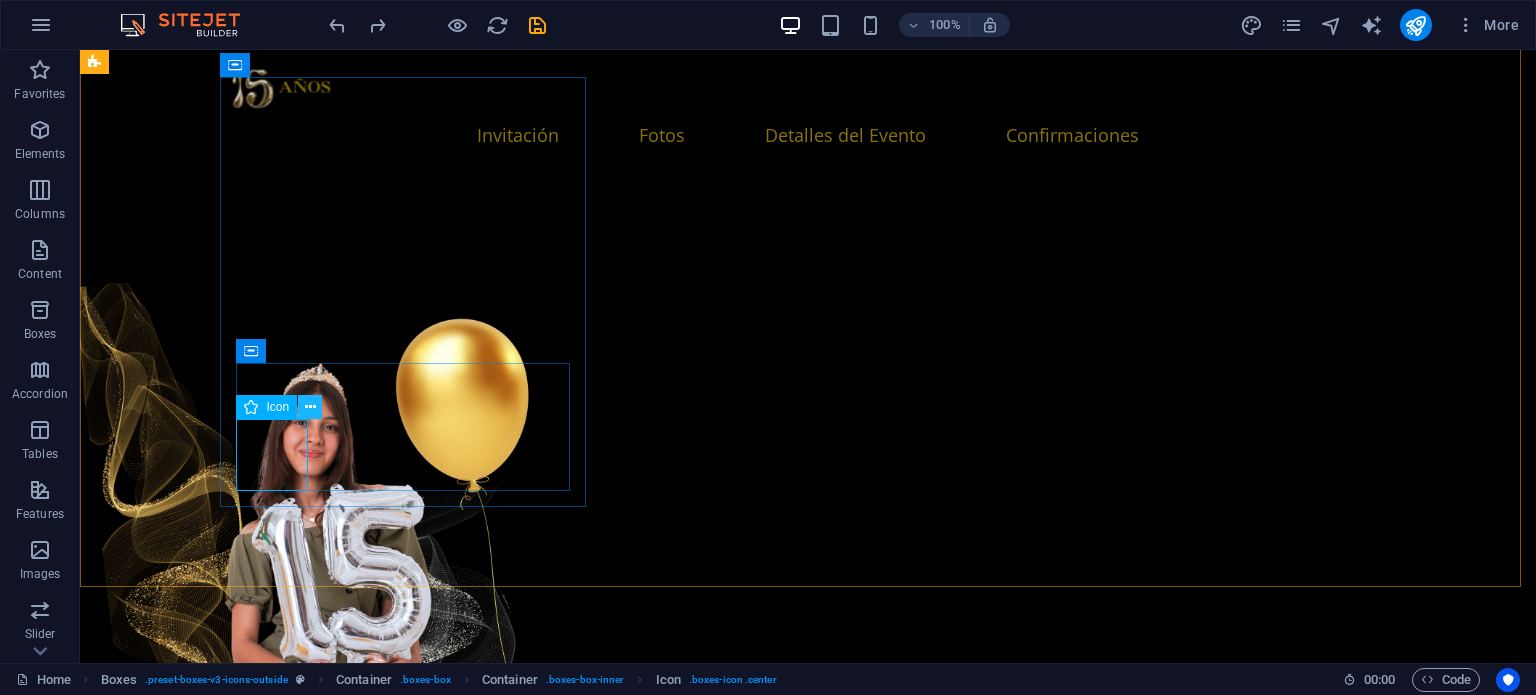 click at bounding box center [310, 407] 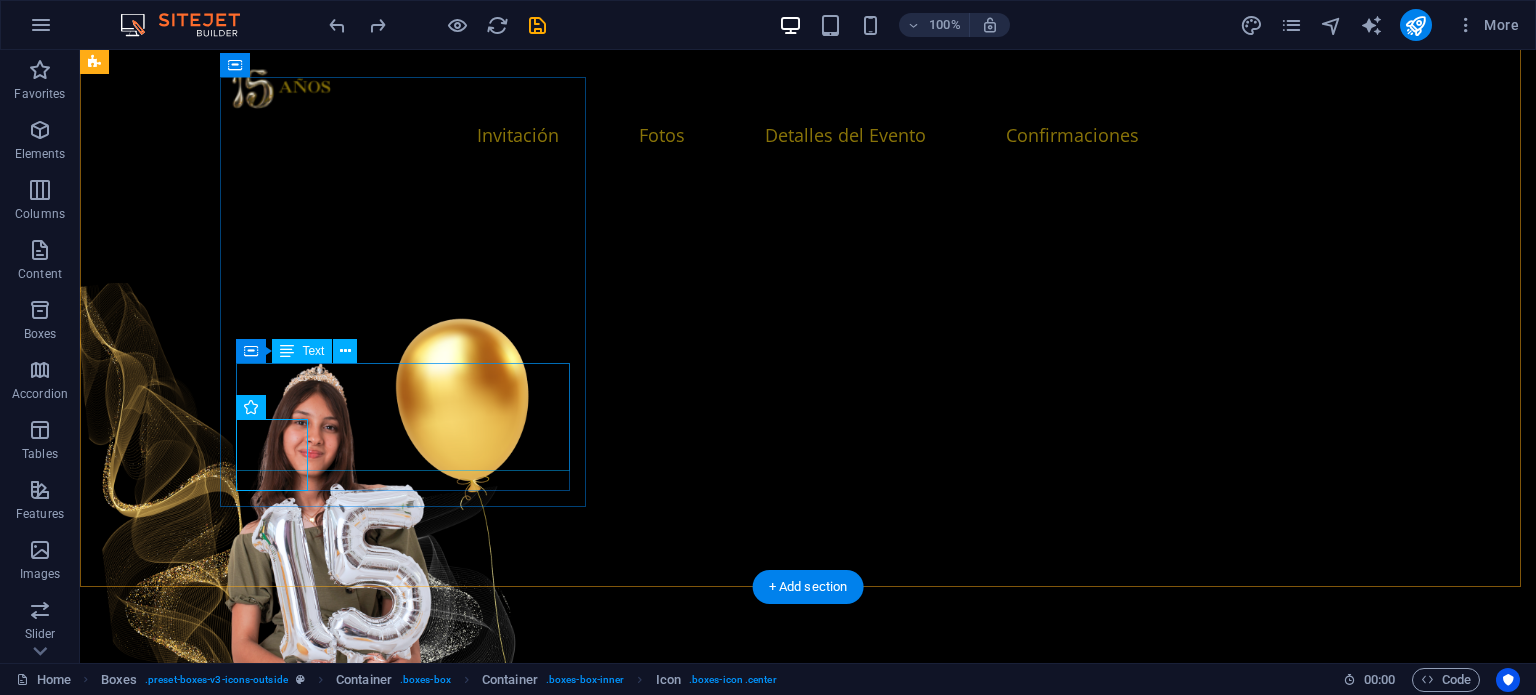 click on "Hotel Suites Villa Sol [URL], [CITY], [STATE]" at bounding box center [286, 4817] 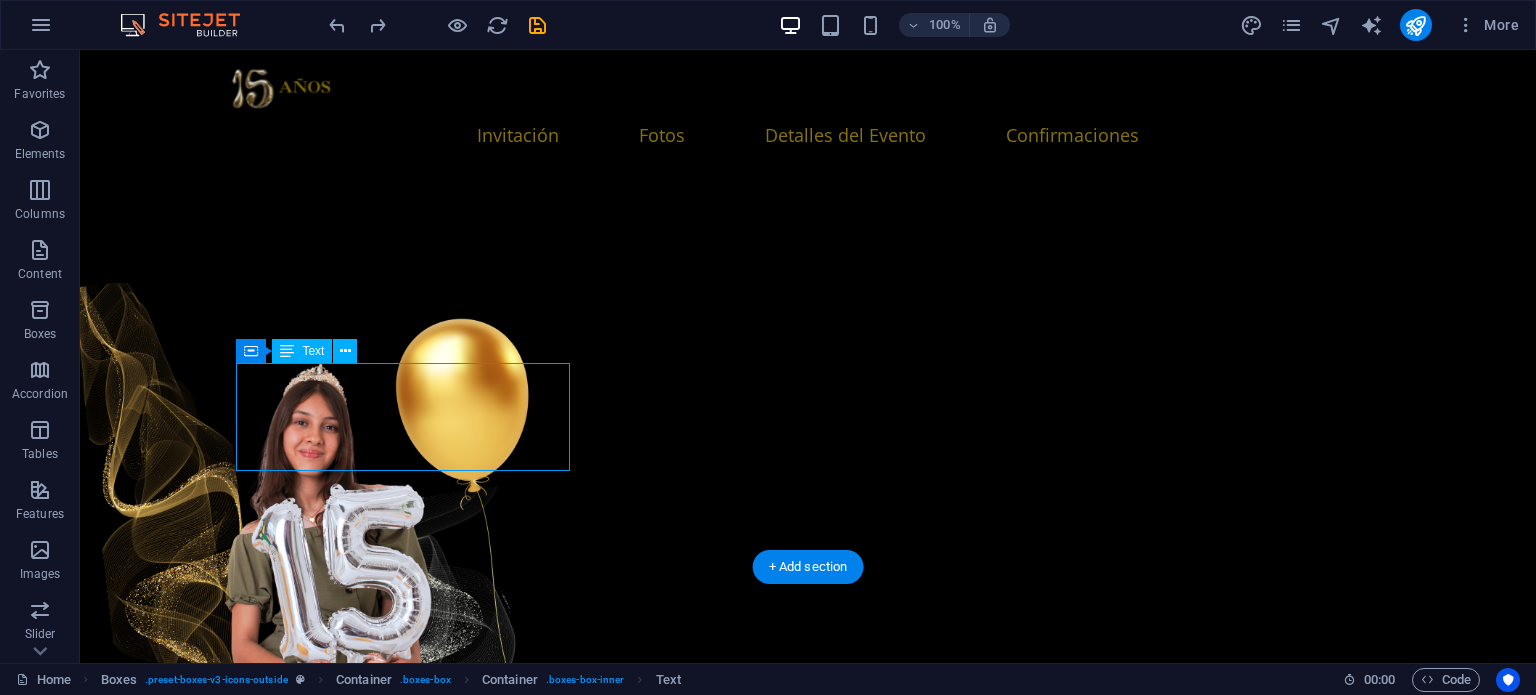 scroll, scrollTop: 2682, scrollLeft: 0, axis: vertical 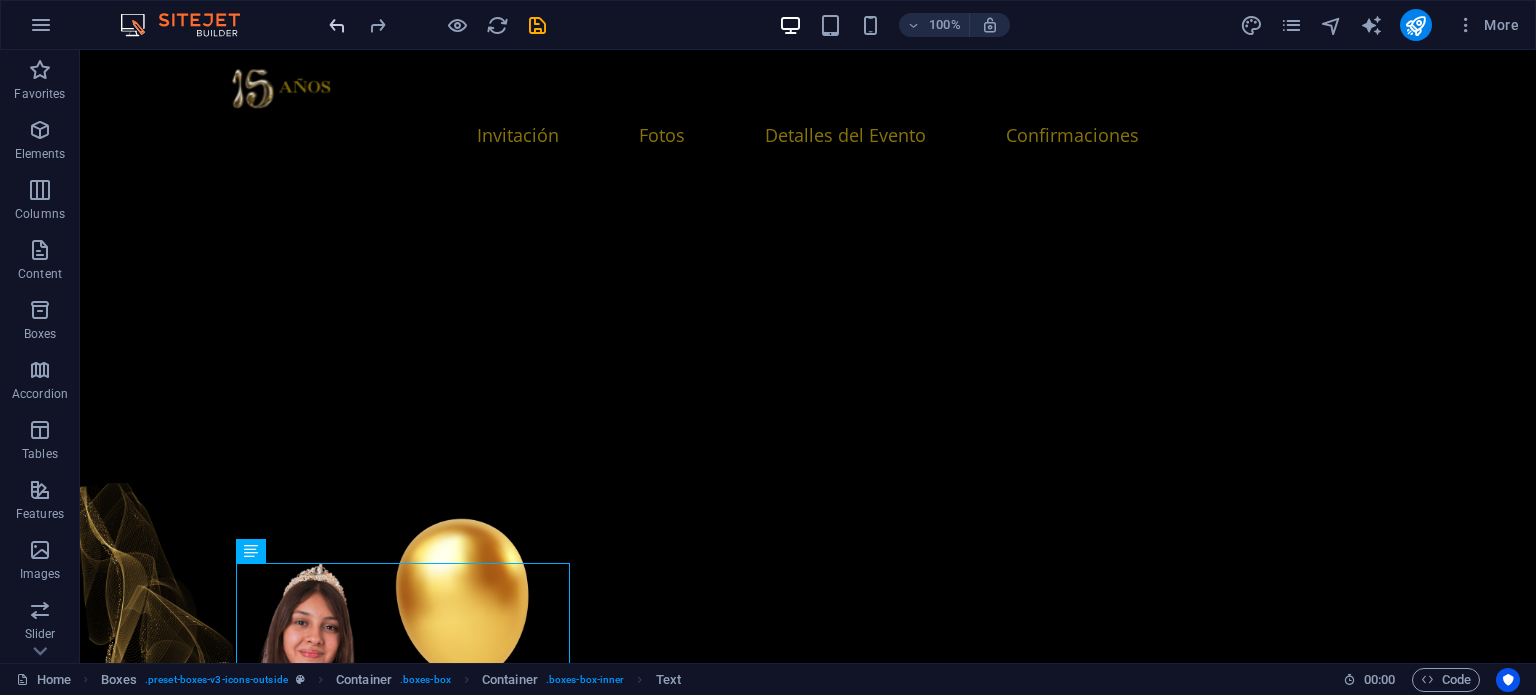 click at bounding box center (337, 25) 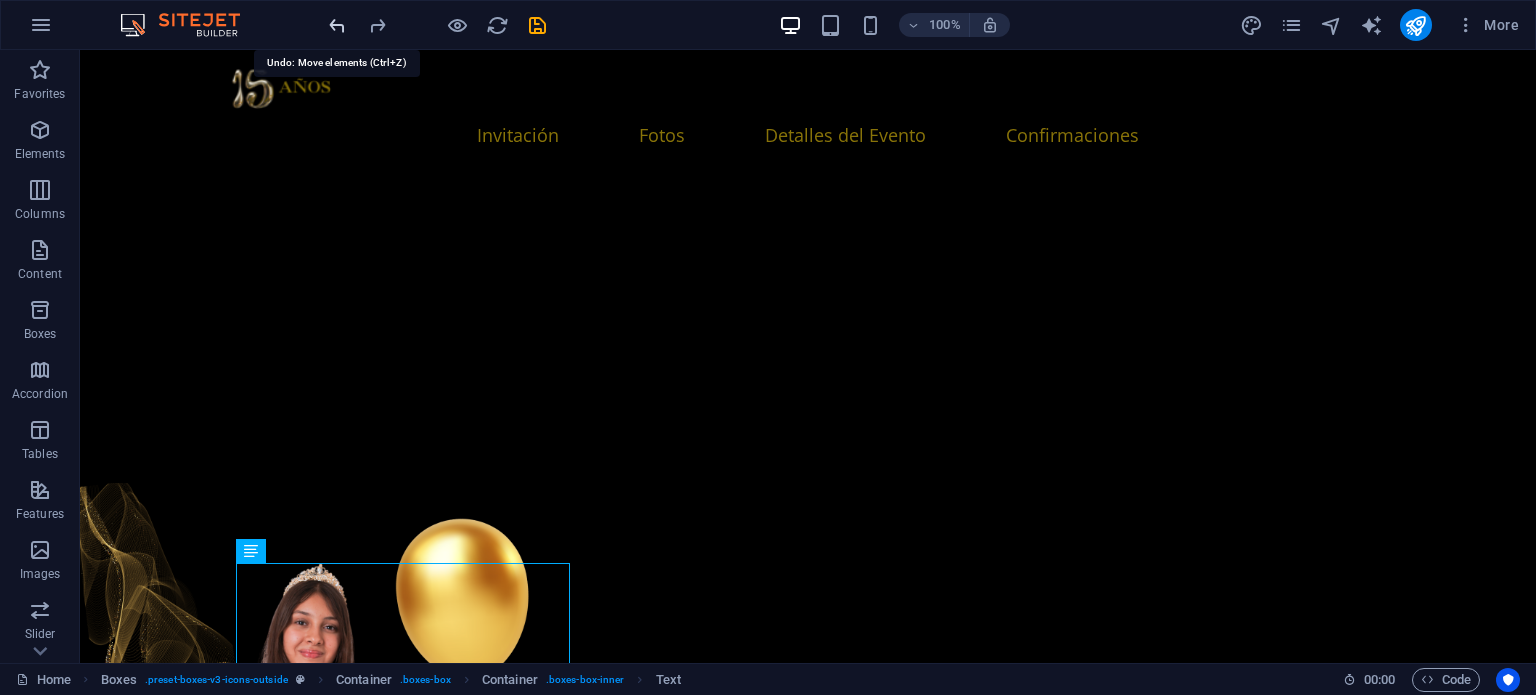 click at bounding box center (337, 25) 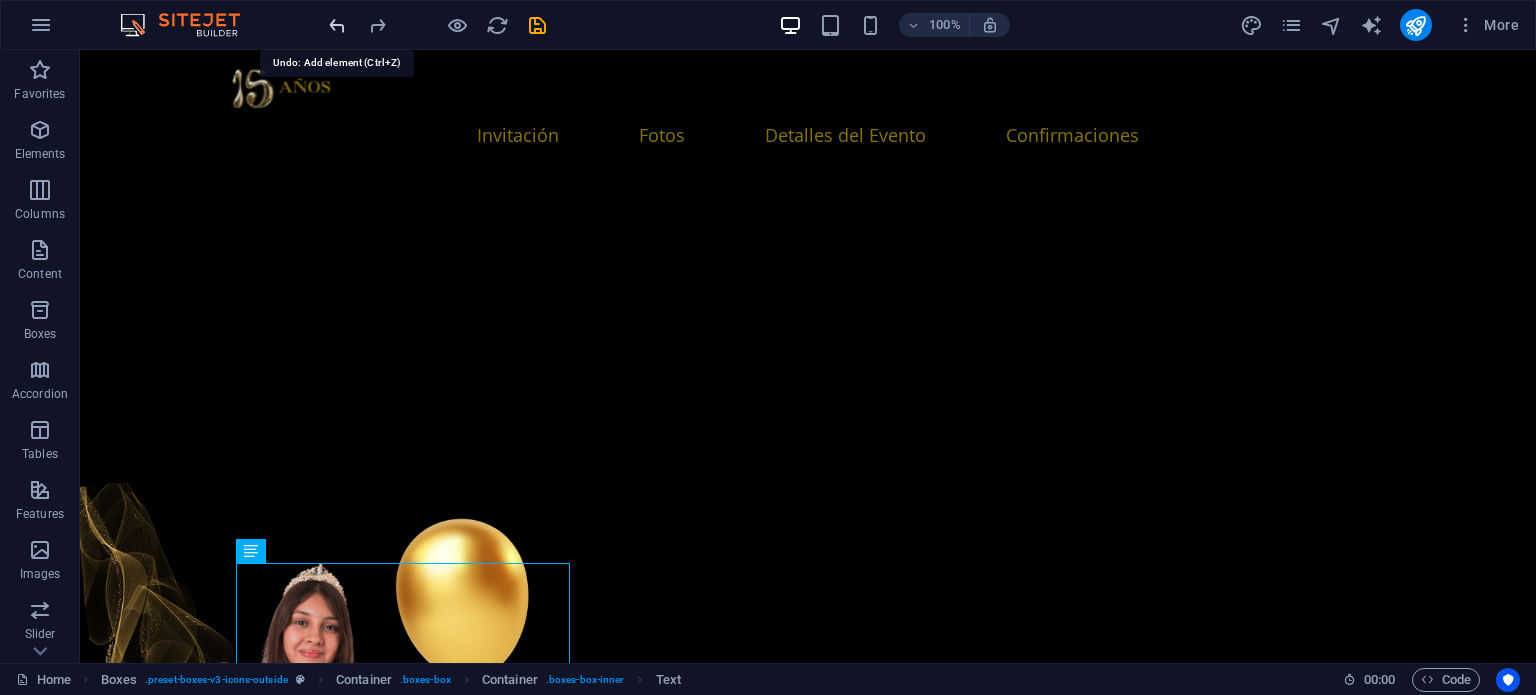 click at bounding box center (337, 25) 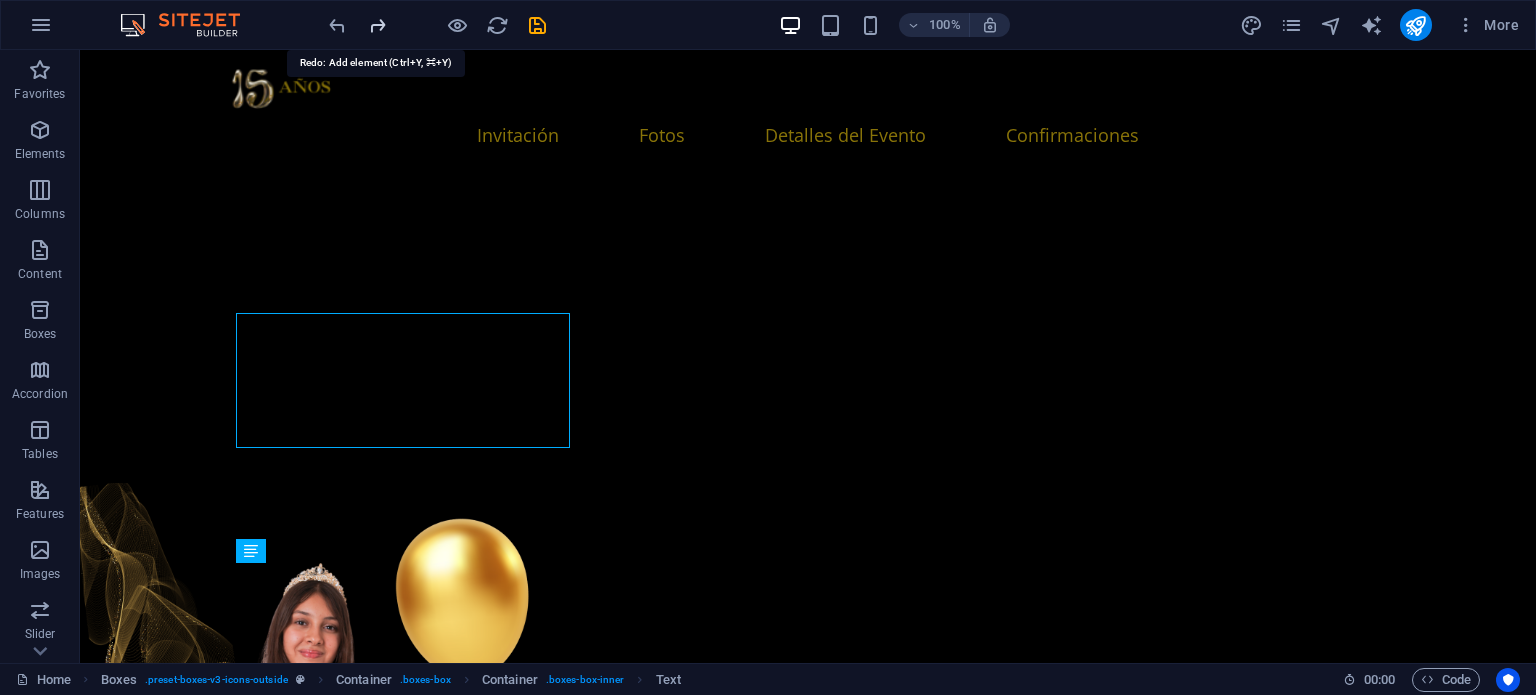 click at bounding box center (377, 25) 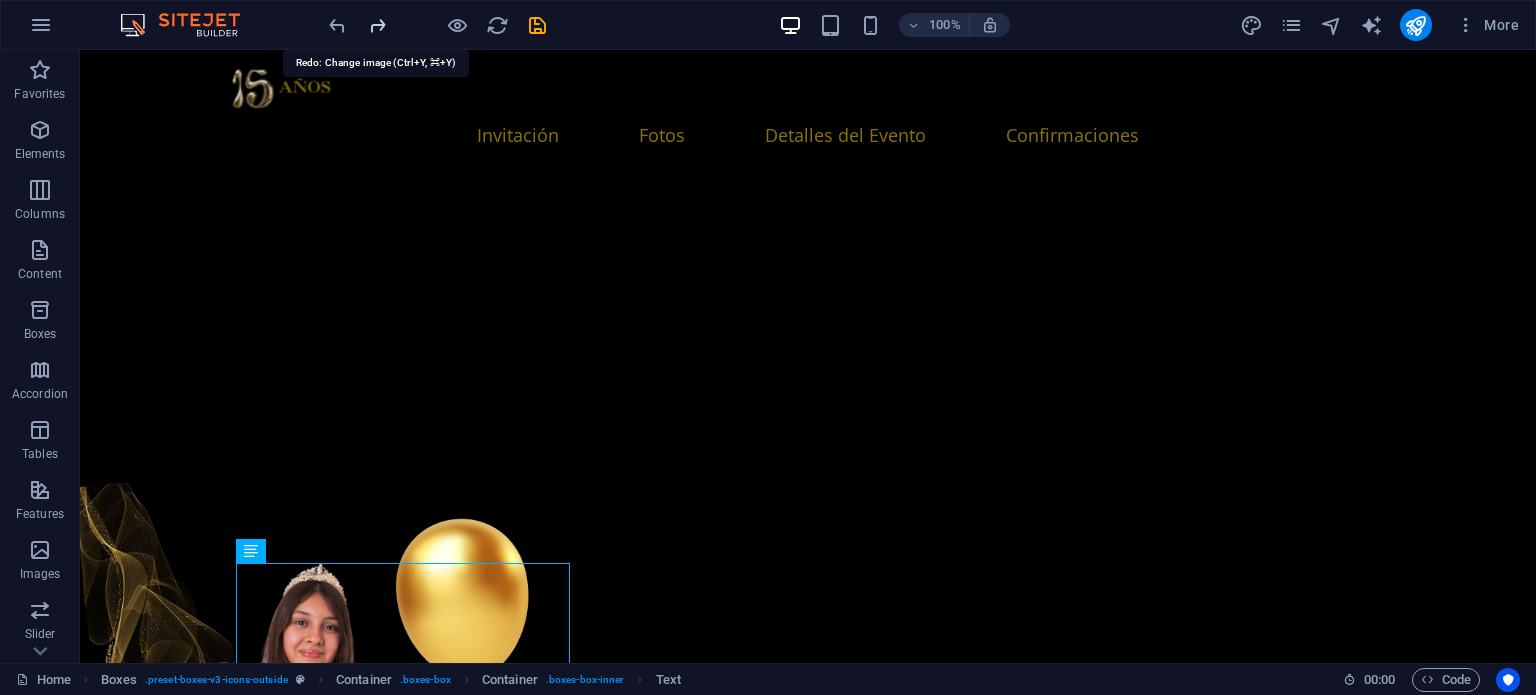 click at bounding box center (377, 25) 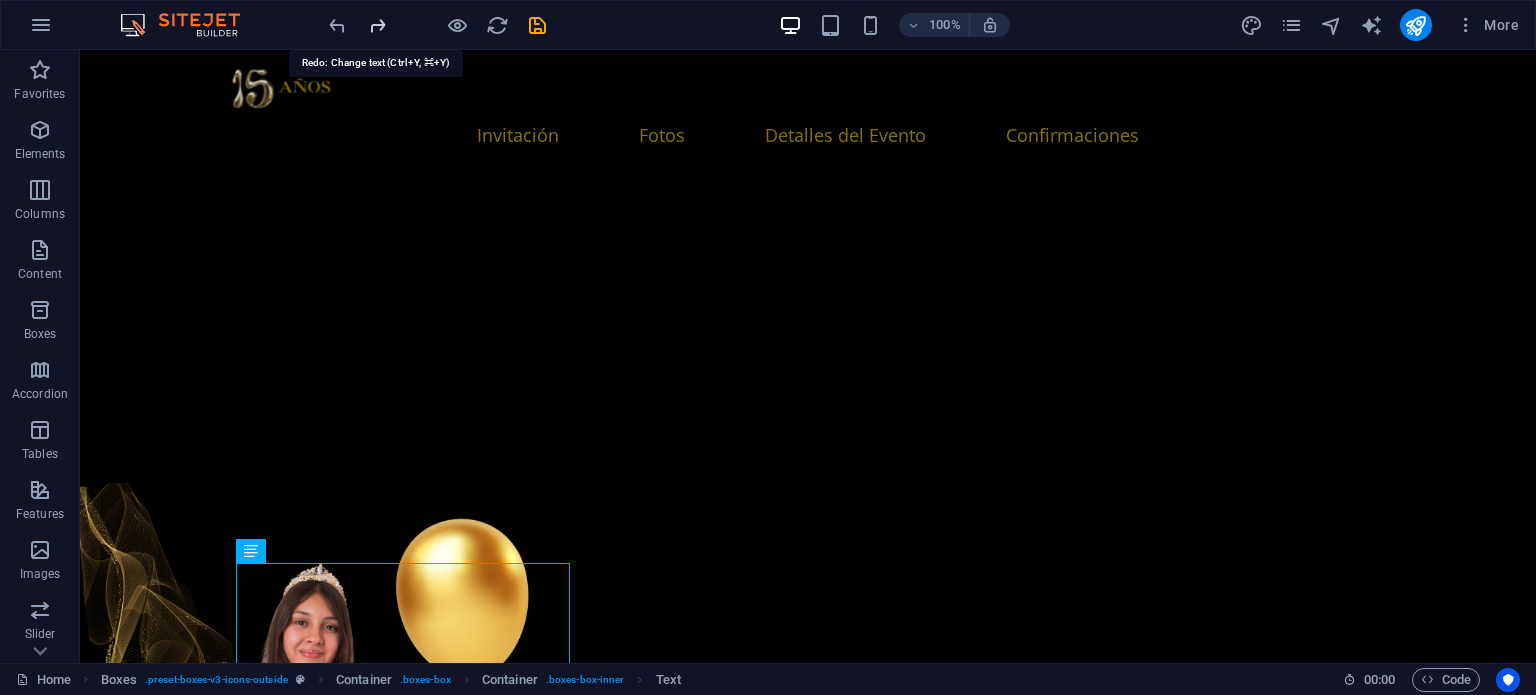 click at bounding box center [377, 25] 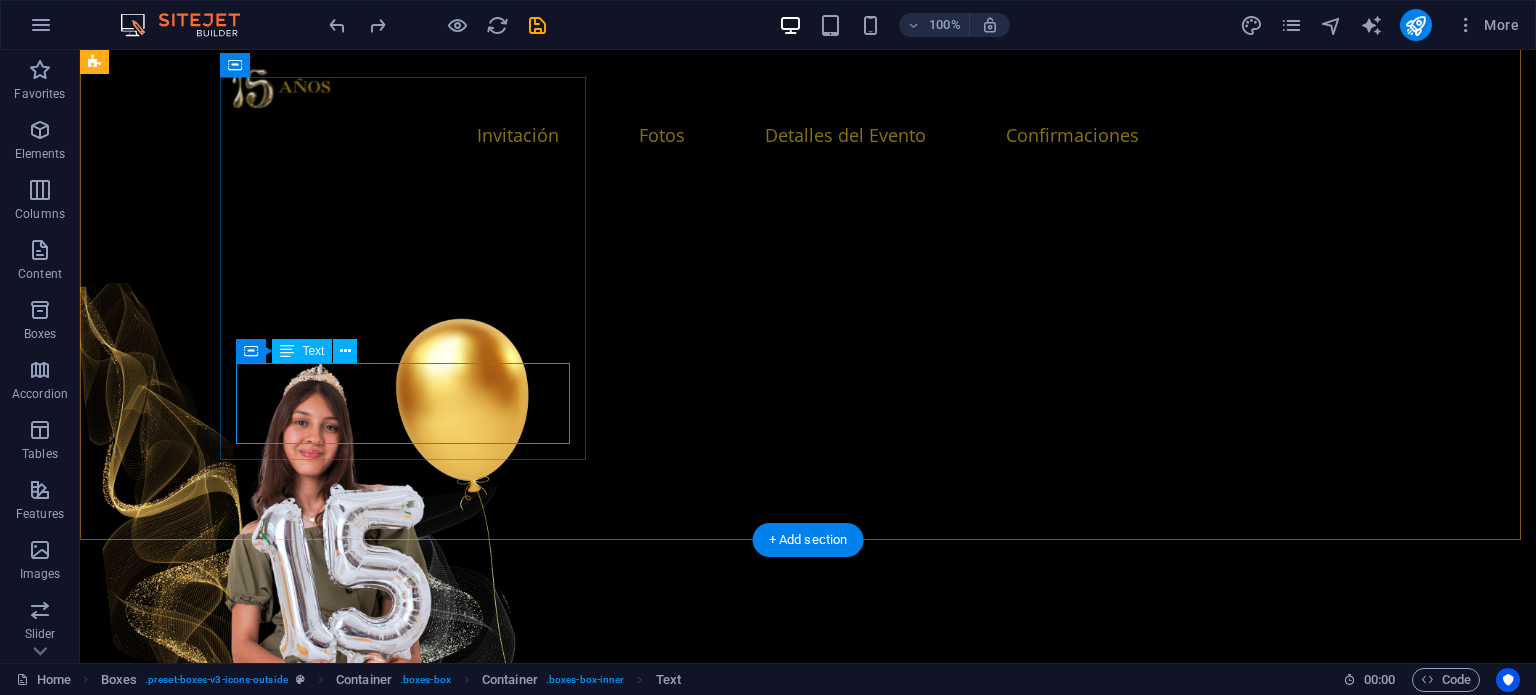 scroll, scrollTop: 2682, scrollLeft: 0, axis: vertical 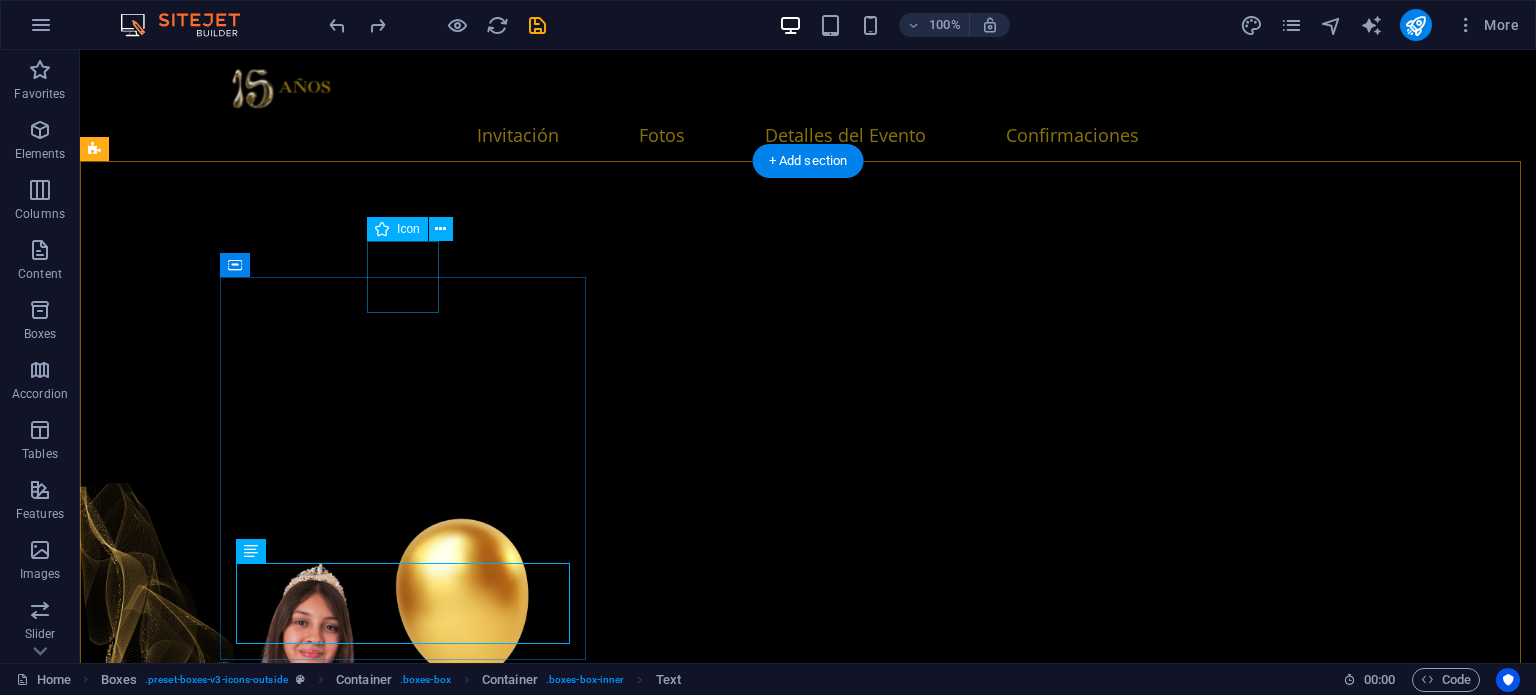 click at bounding box center [286, 4159] 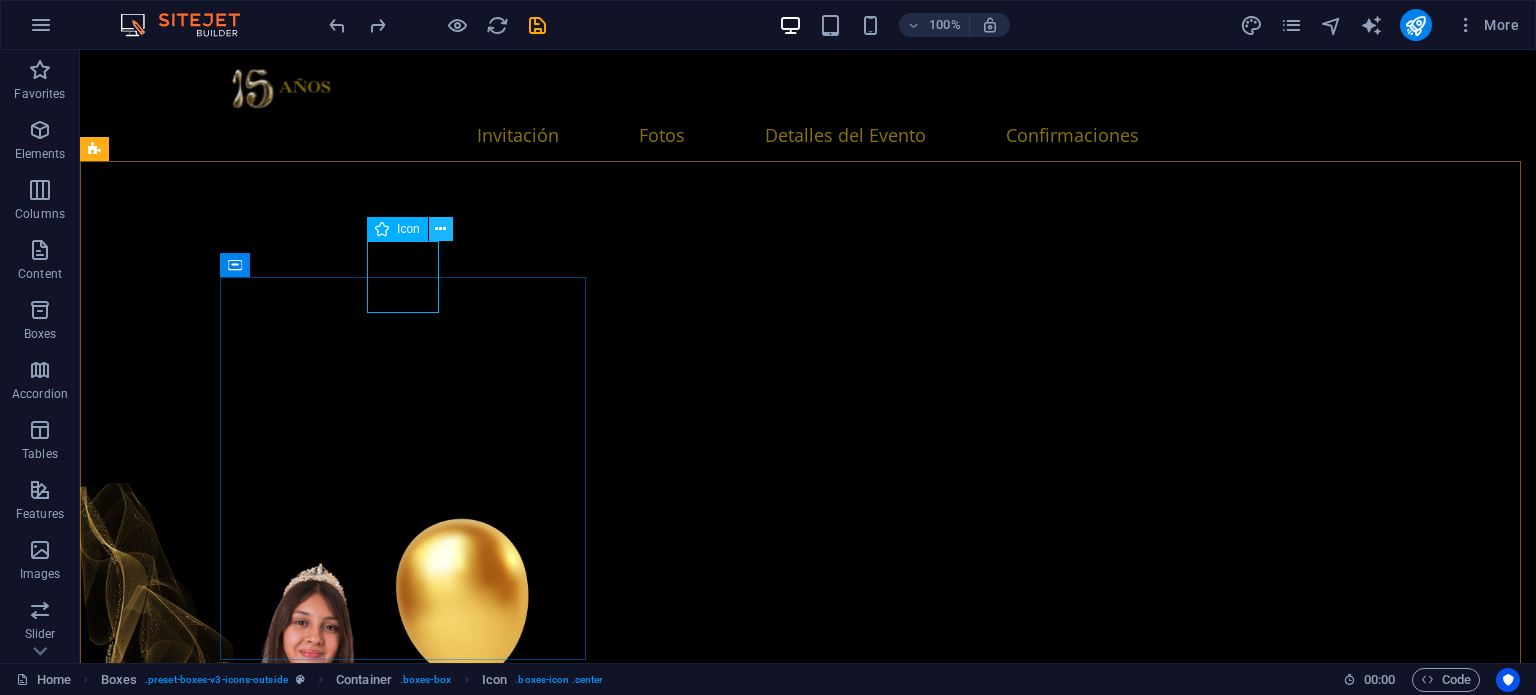click at bounding box center (440, 229) 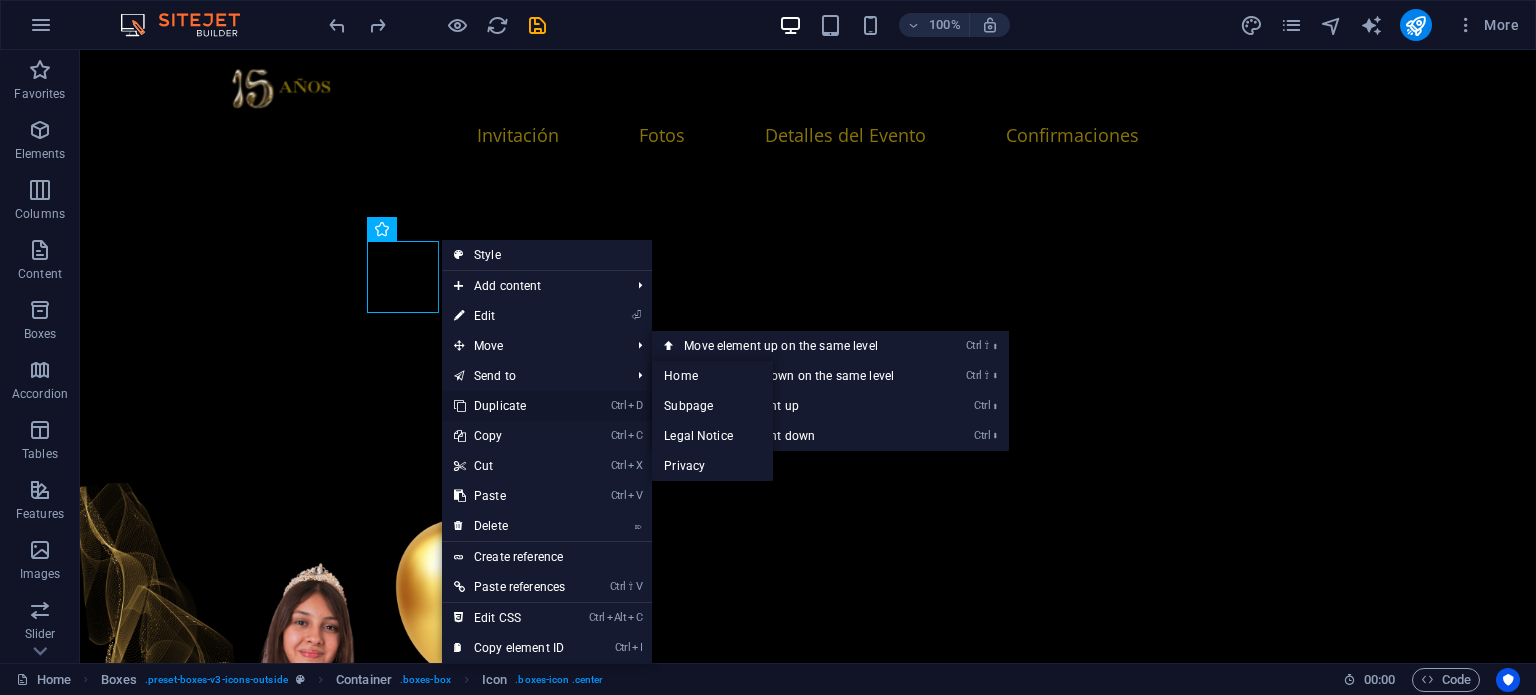 click on "Ctrl D  Duplicate" at bounding box center (509, 406) 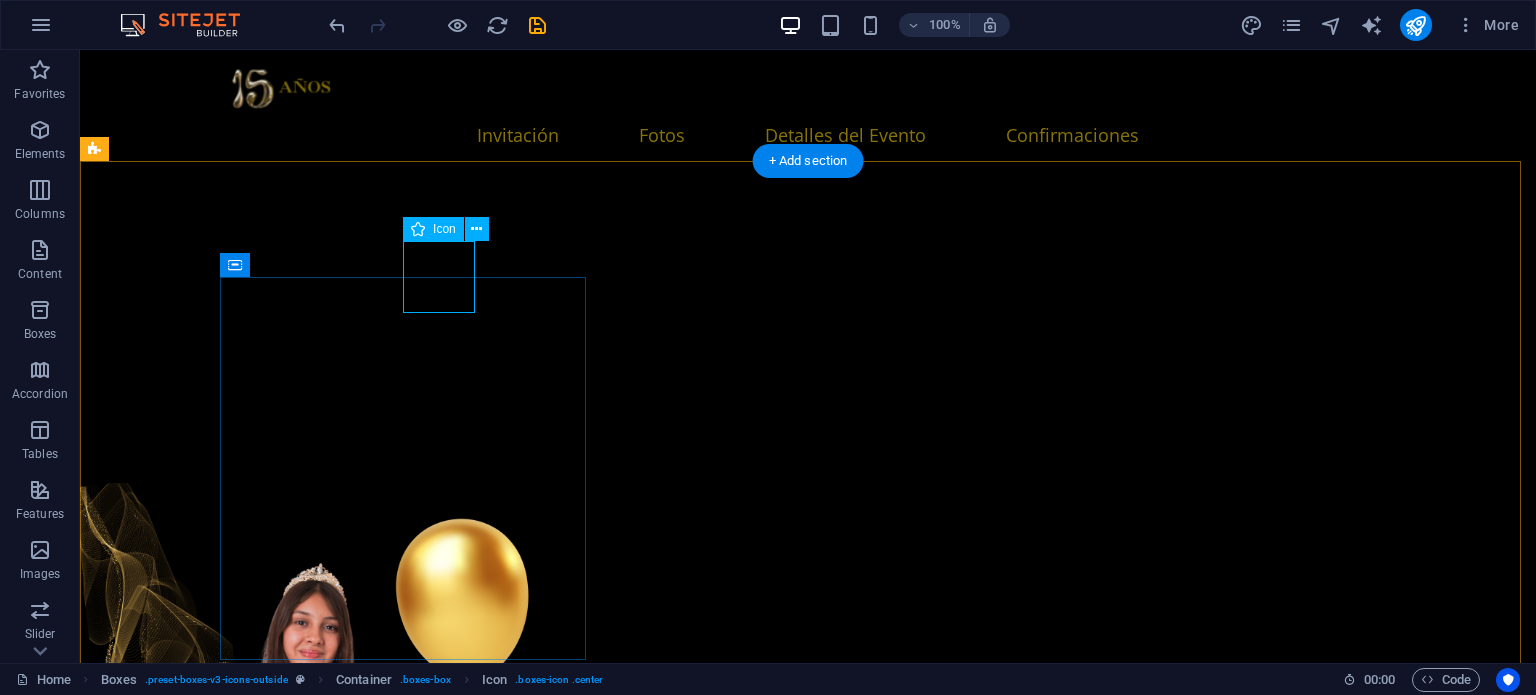 click at bounding box center (286, 4179) 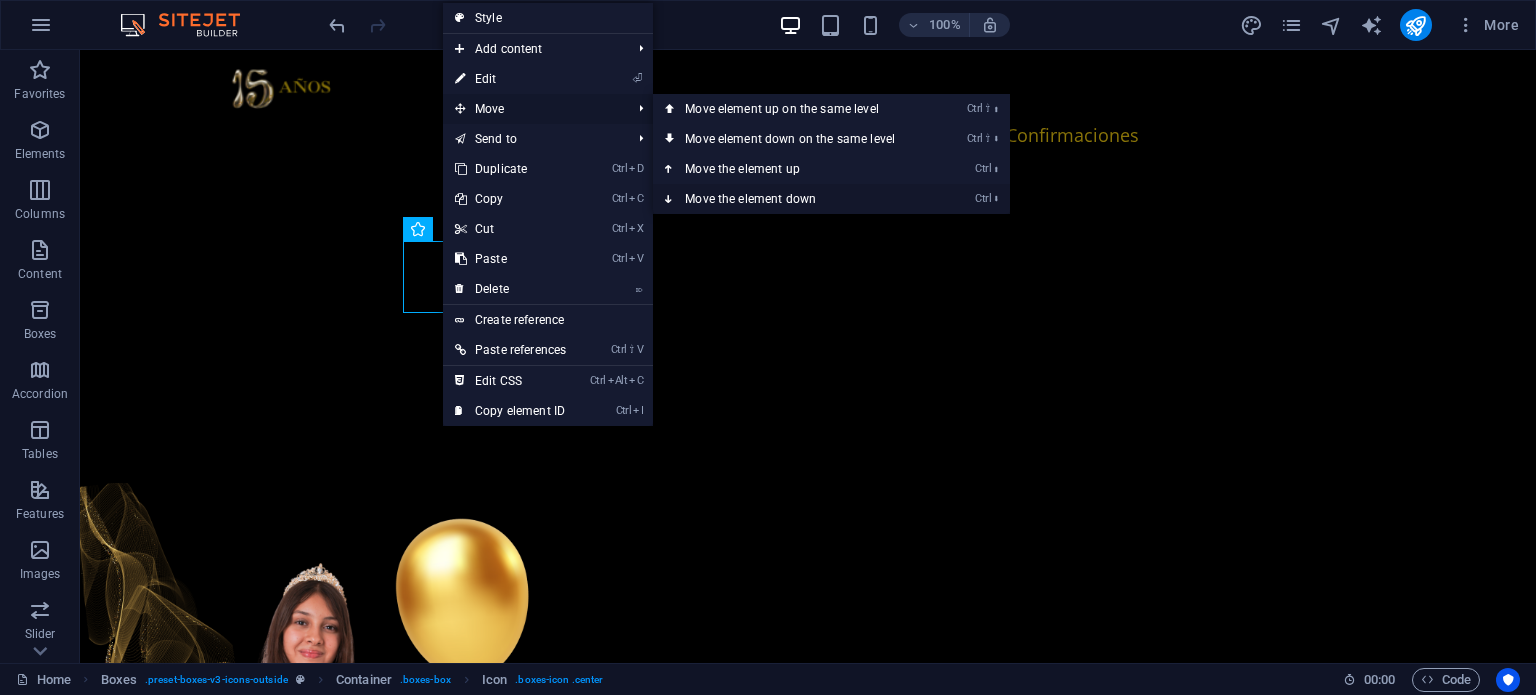 click on "Ctrl ⬇  Move the element down" at bounding box center [794, 199] 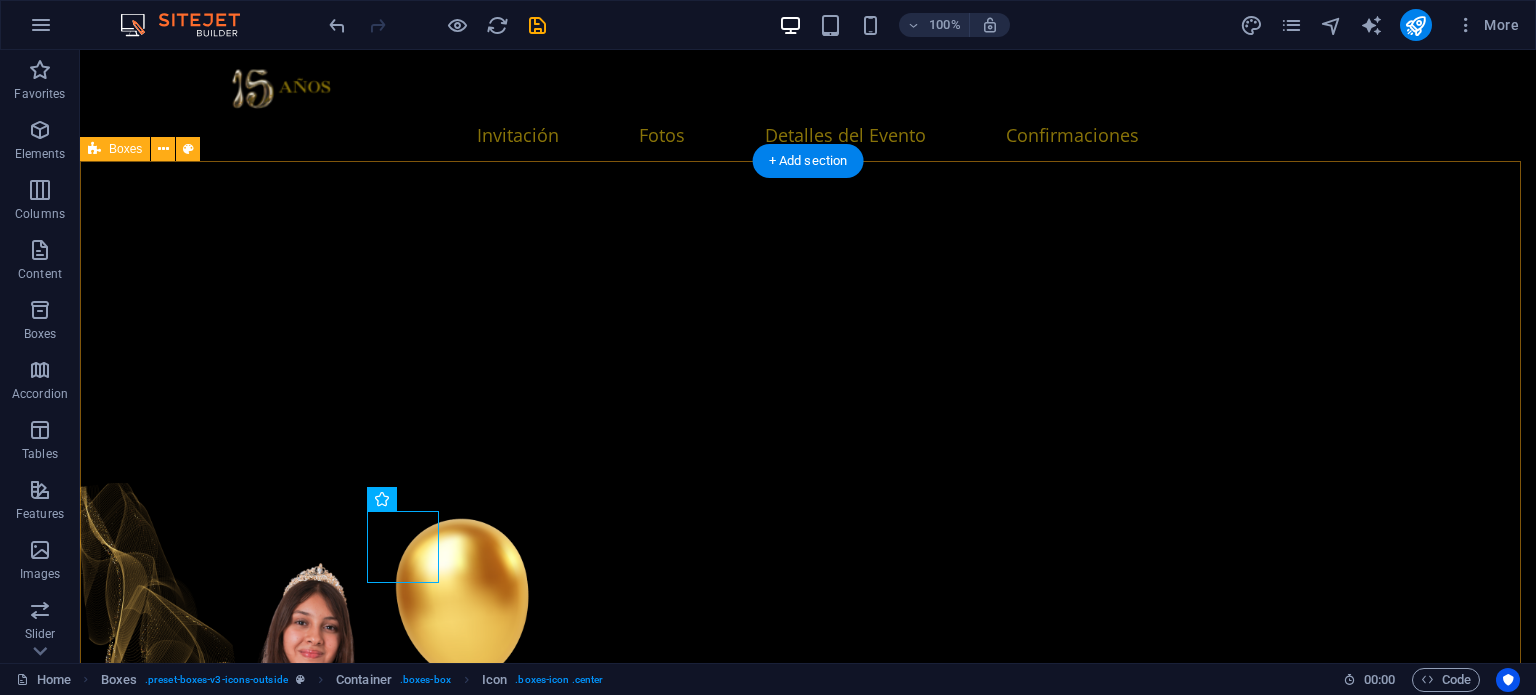 scroll, scrollTop: 2782, scrollLeft: 0, axis: vertical 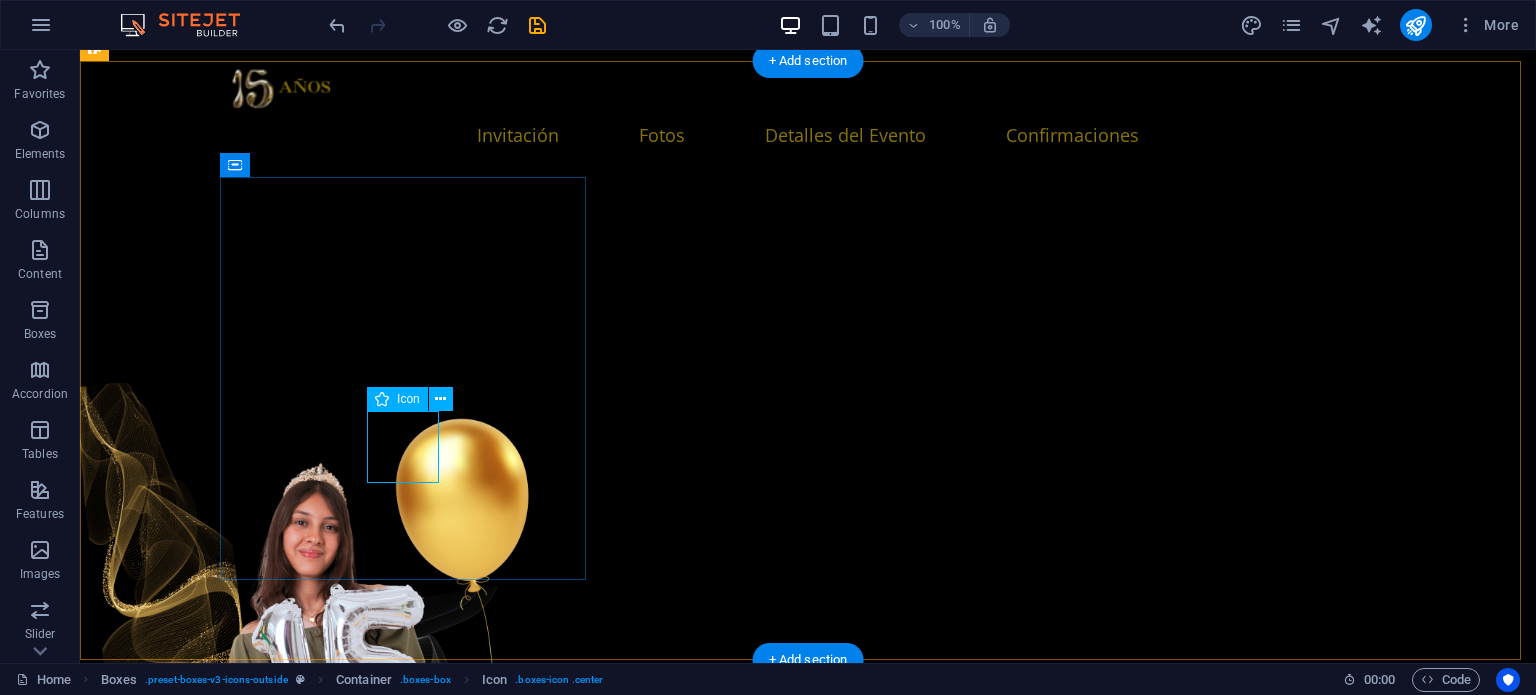 click at bounding box center [286, 4847] 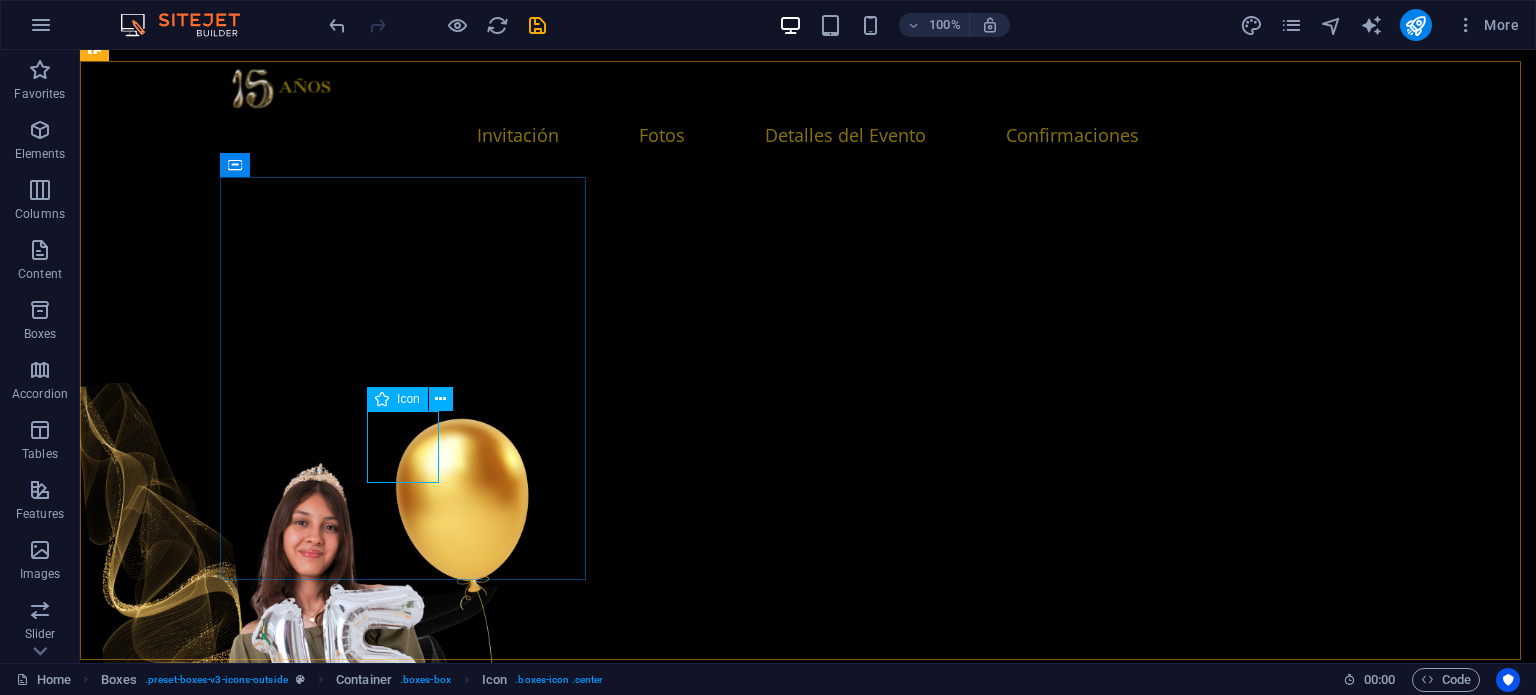 click on "Icon" at bounding box center (397, 399) 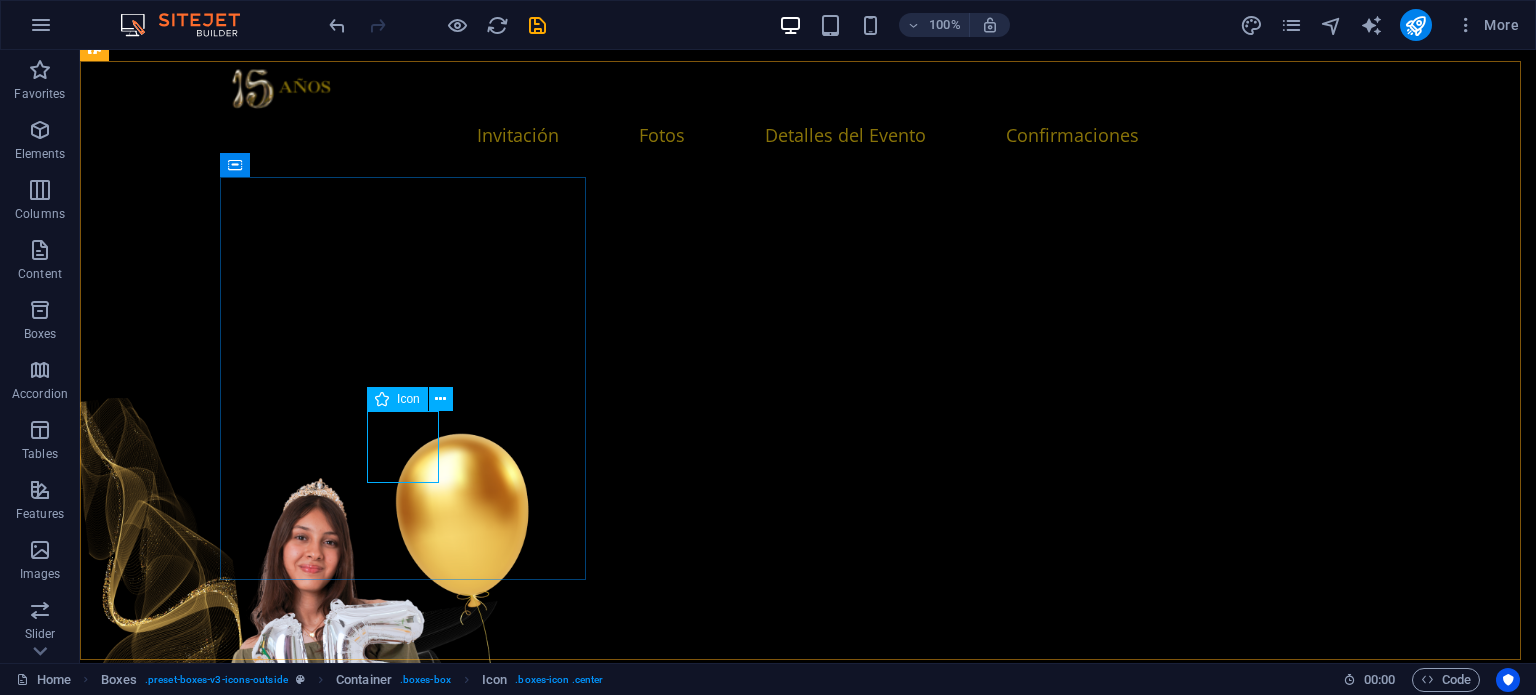 select on "xMidYMid" 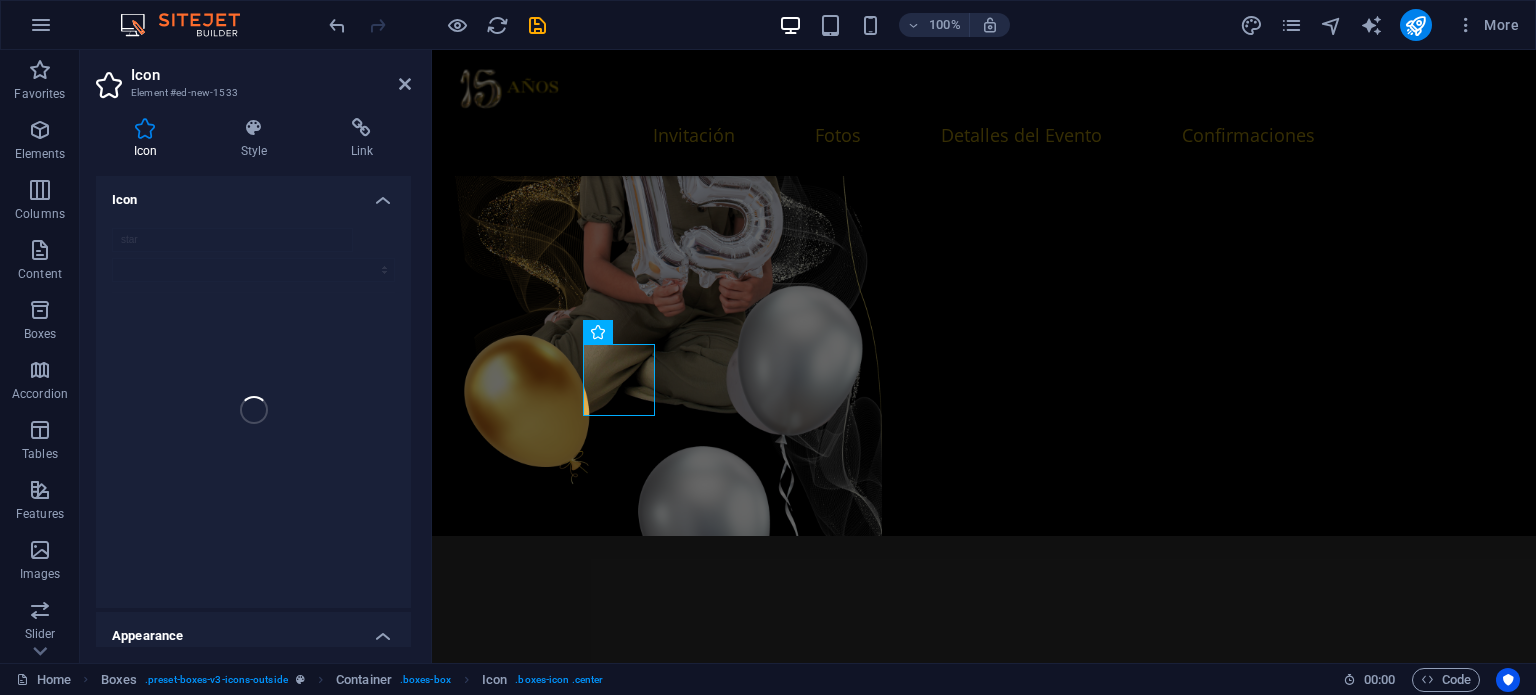 scroll, scrollTop: 2820, scrollLeft: 0, axis: vertical 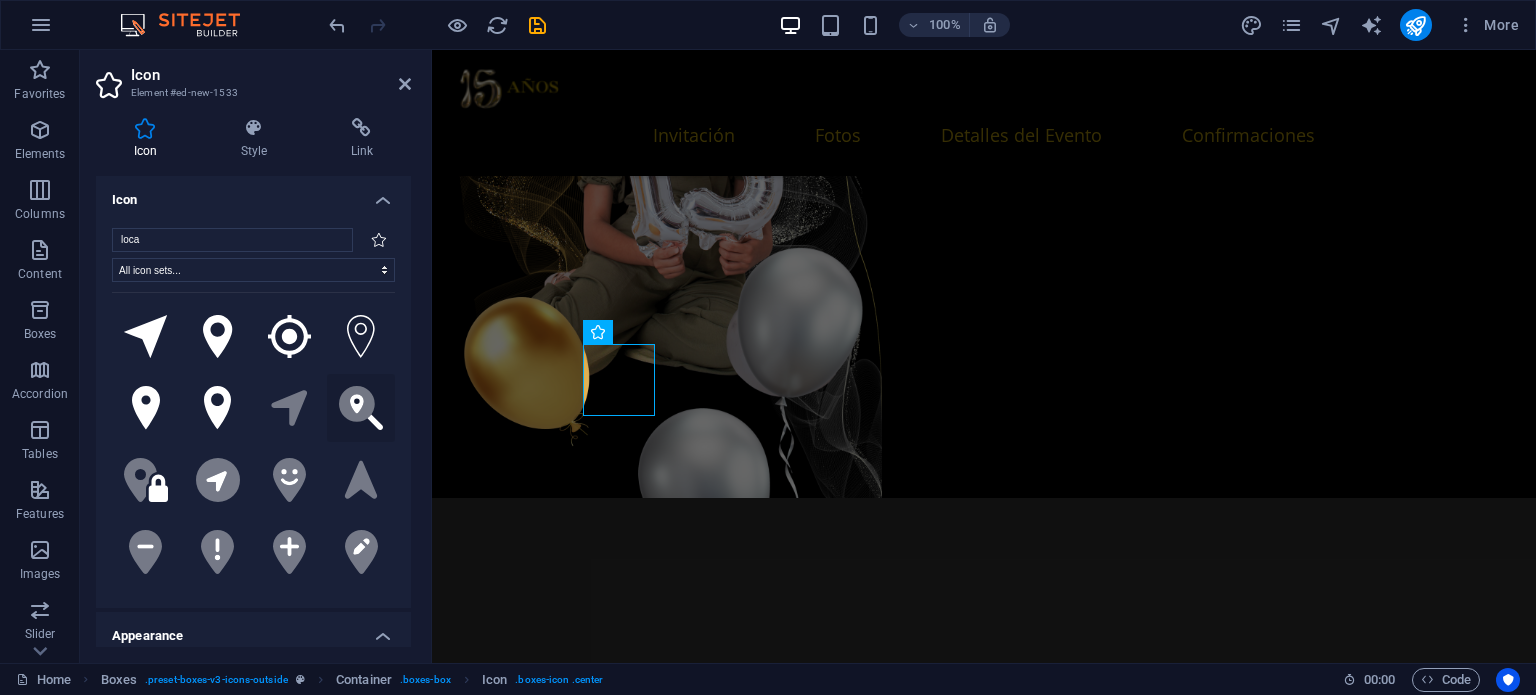 type on "loca" 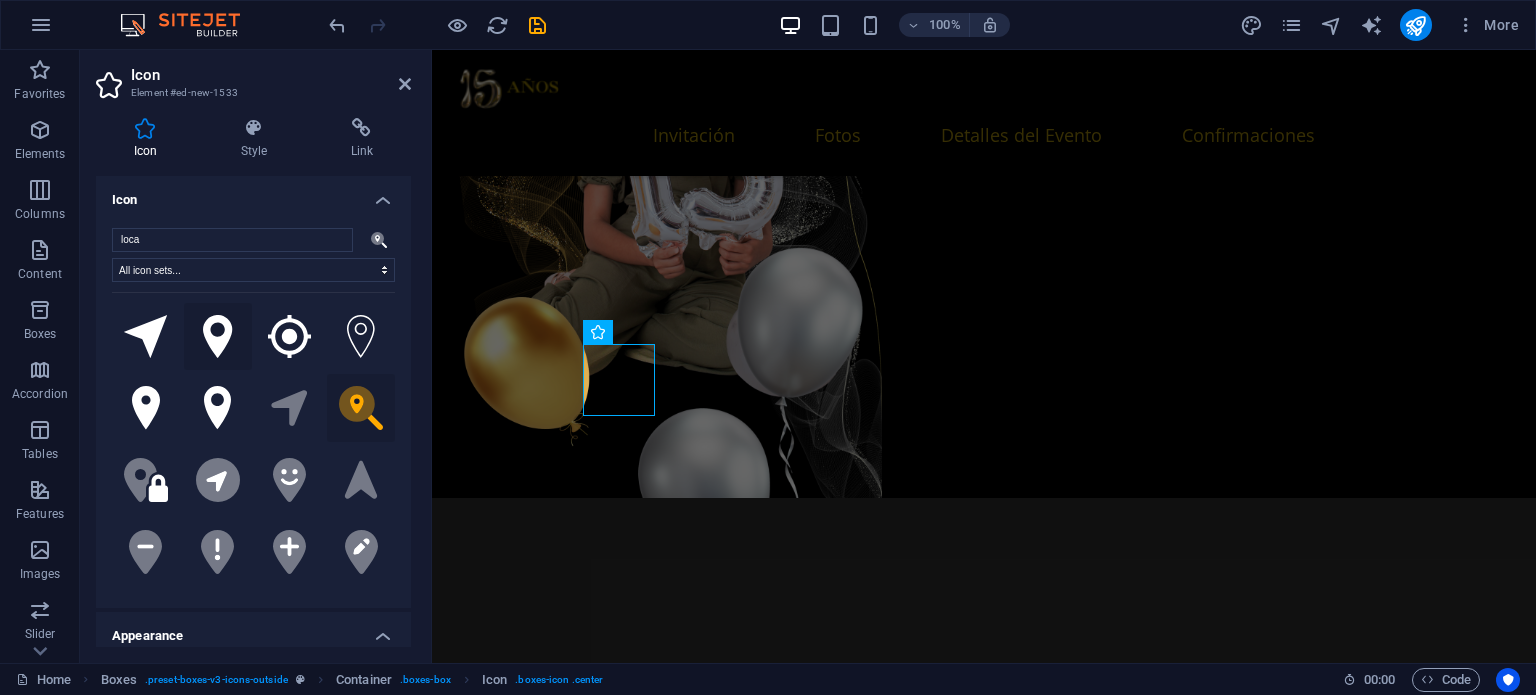 click 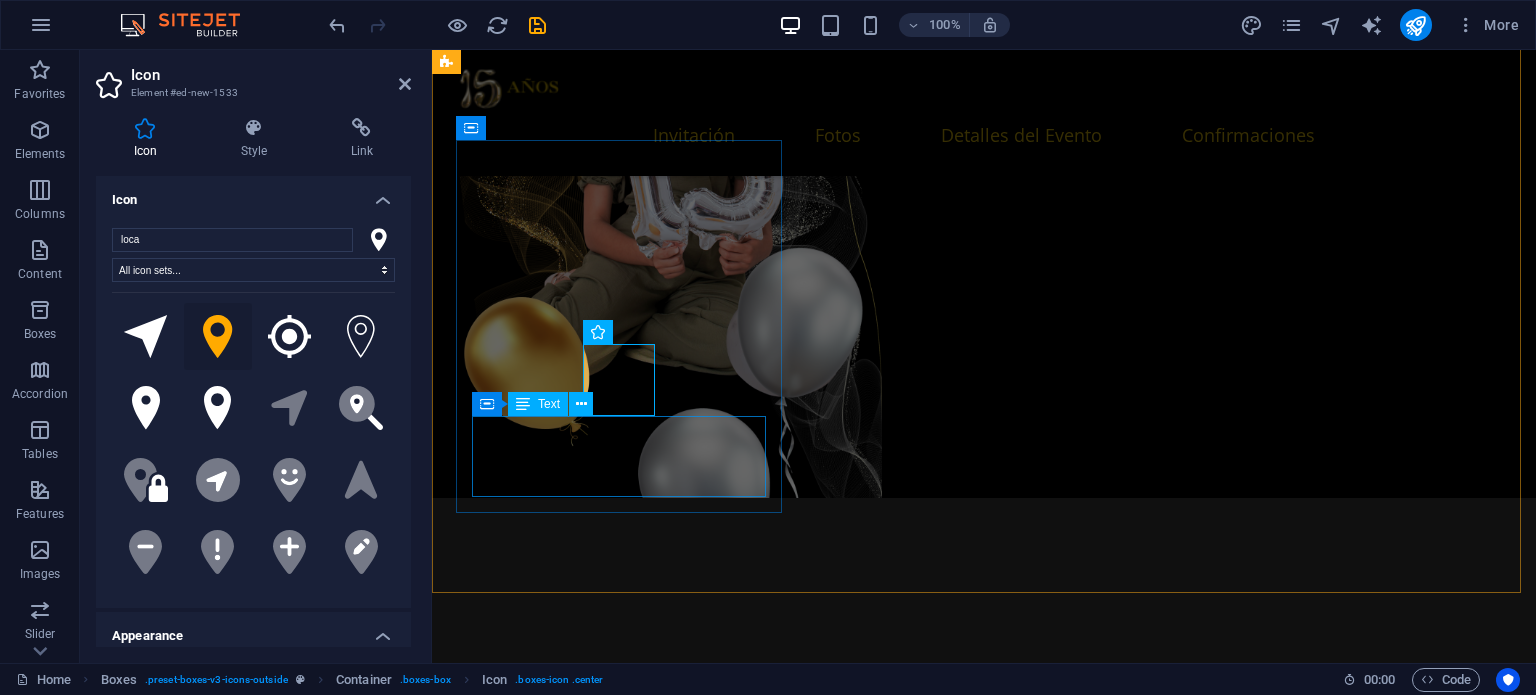 click on "Hotel Suites Villa Sol [URL], [CITY], [STATE]" at bounding box center (621, 4357) 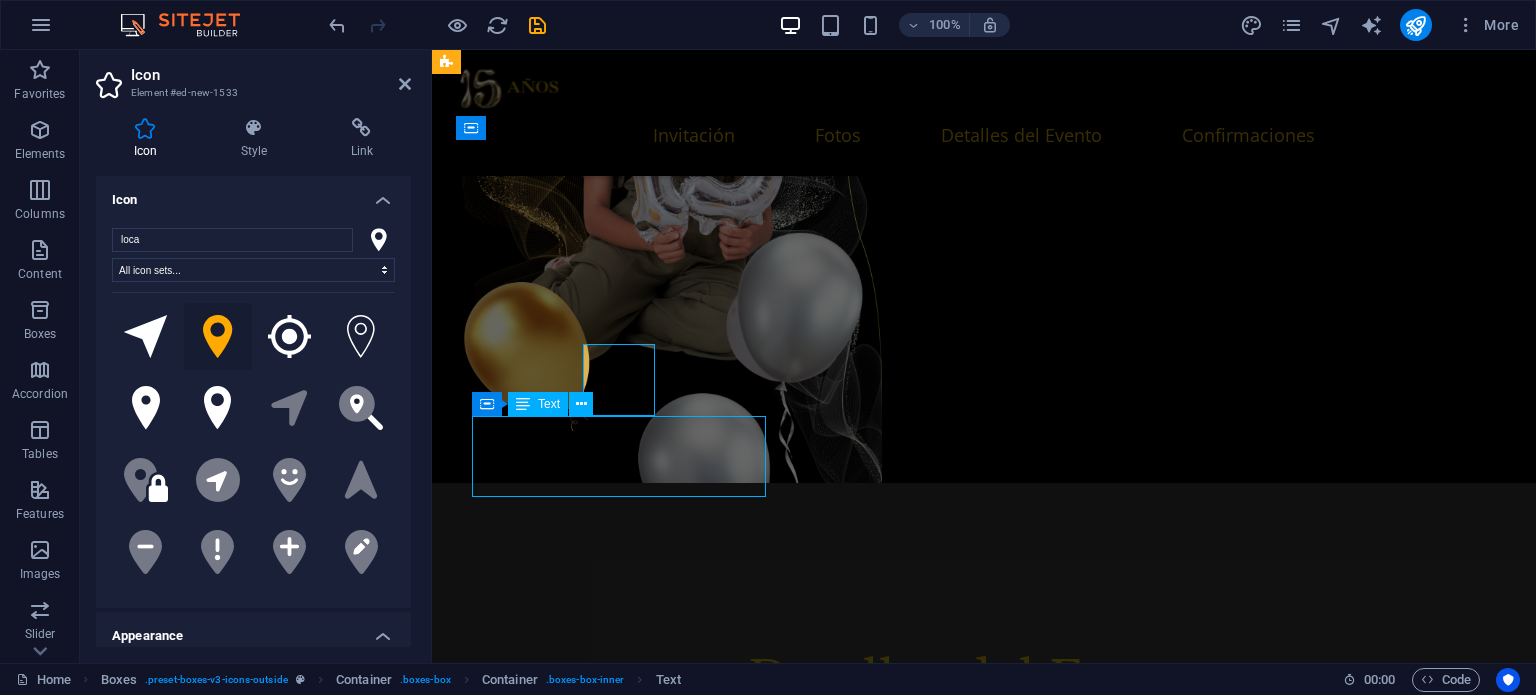 scroll, scrollTop: 2782, scrollLeft: 0, axis: vertical 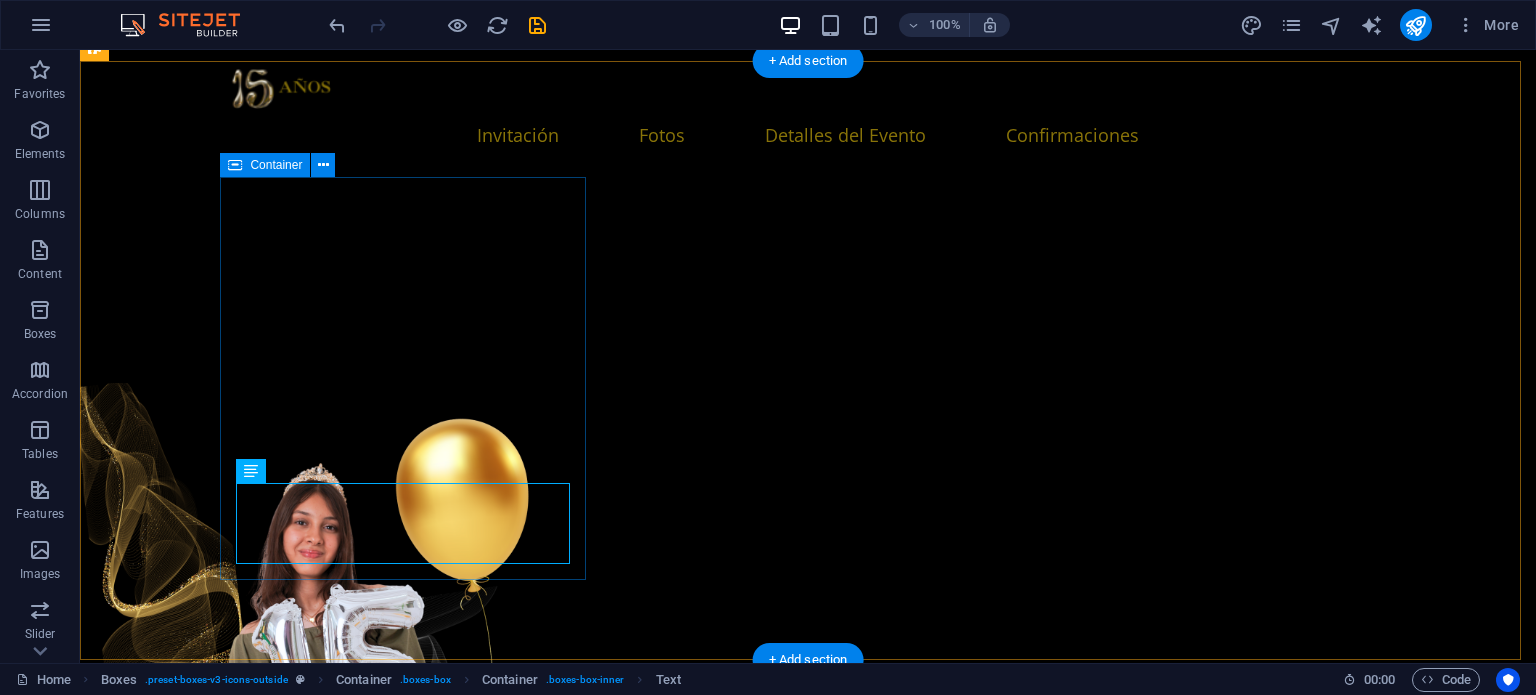 click on "Hotel Suites Villa Sol [URL], [CITY], [STATE]" at bounding box center [286, 4519] 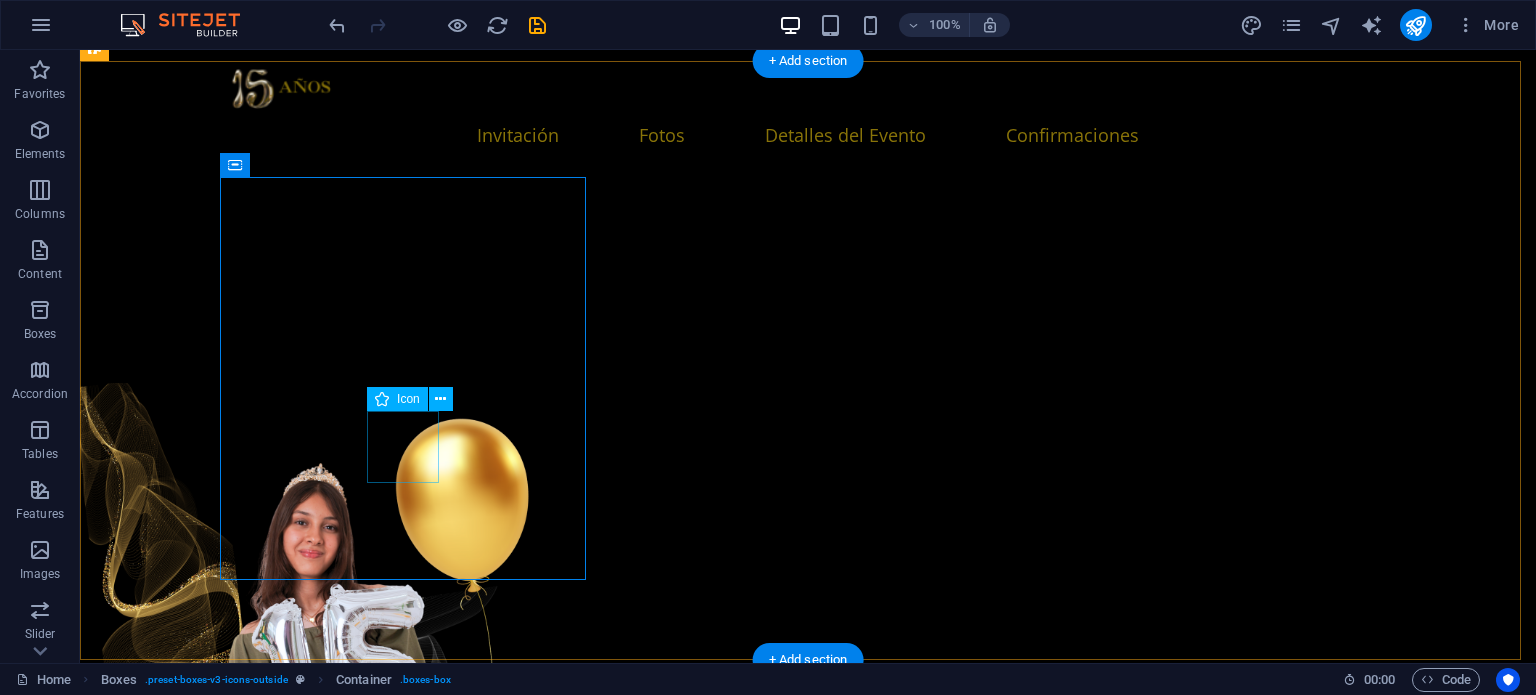 click at bounding box center (286, 4847) 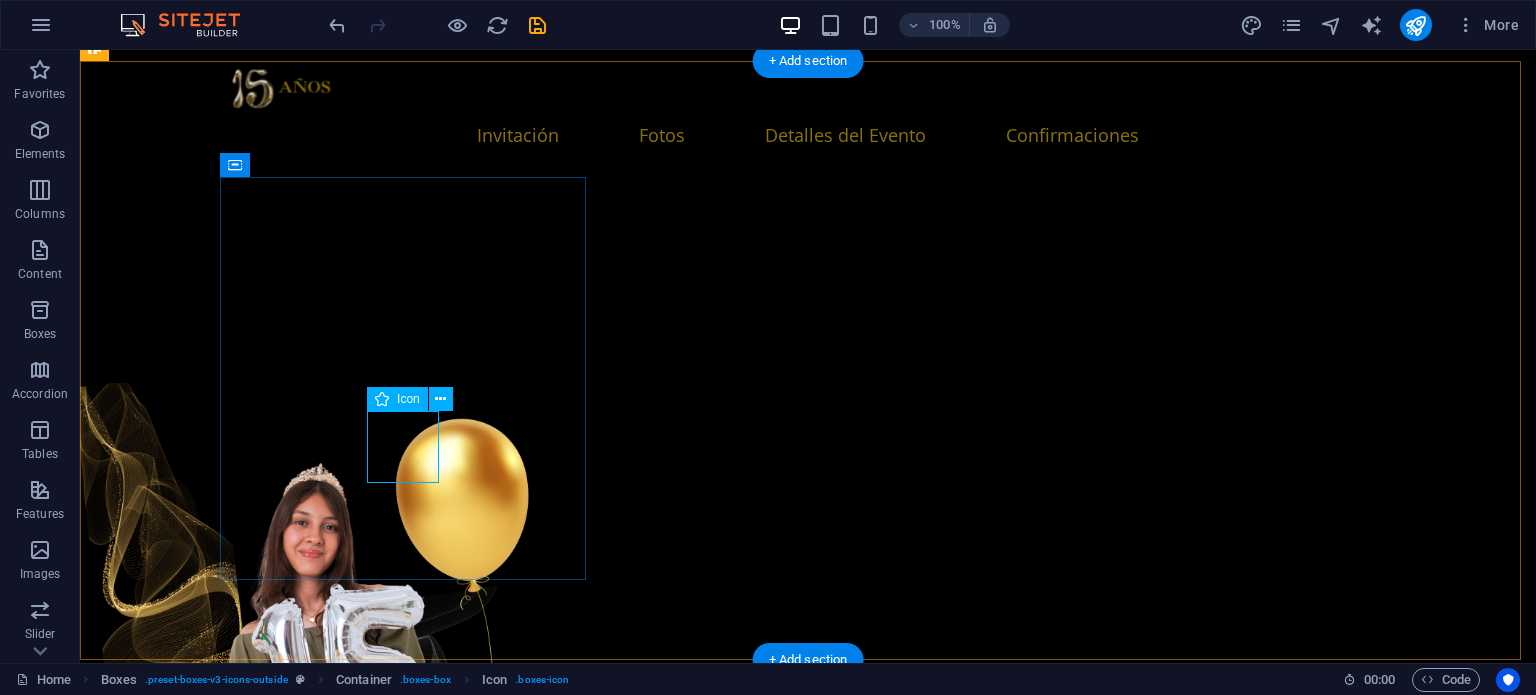 click at bounding box center [286, 4847] 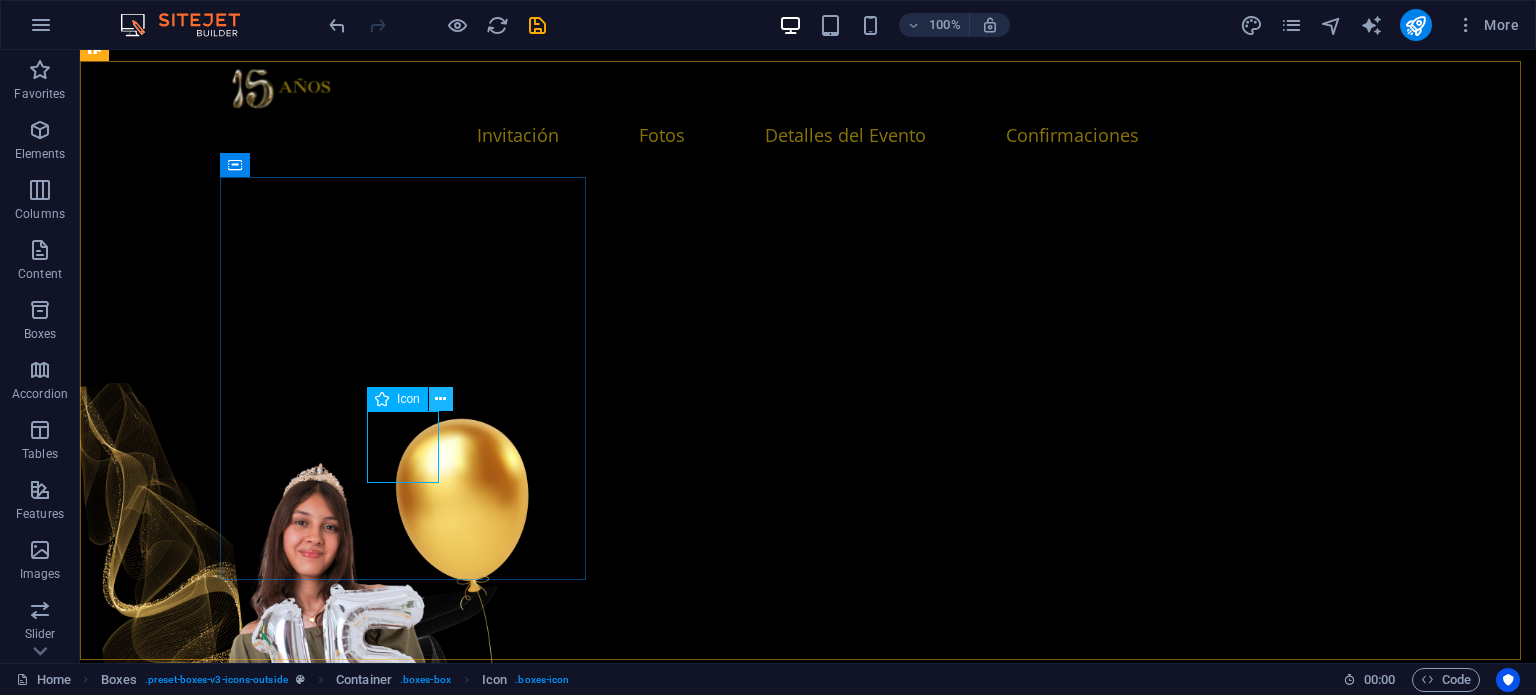 click at bounding box center [440, 399] 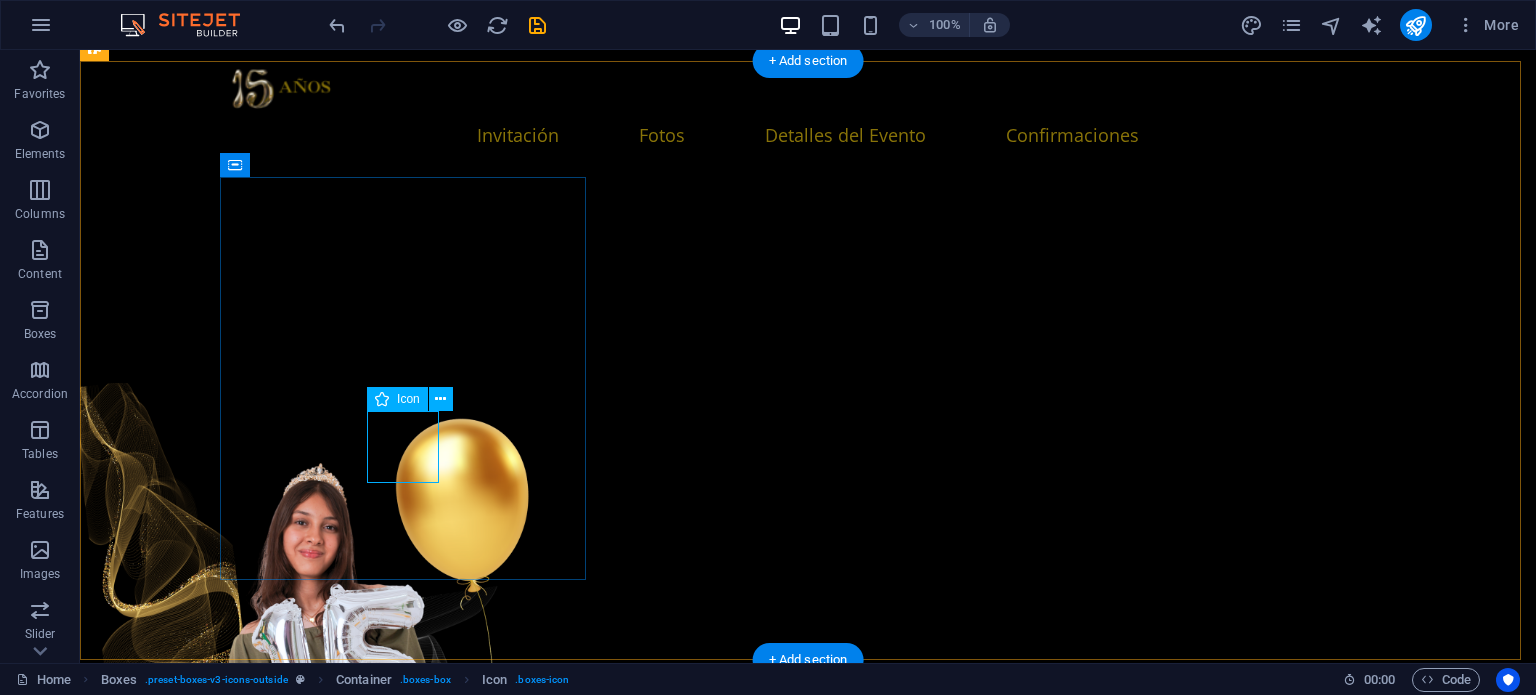 click at bounding box center (286, 4847) 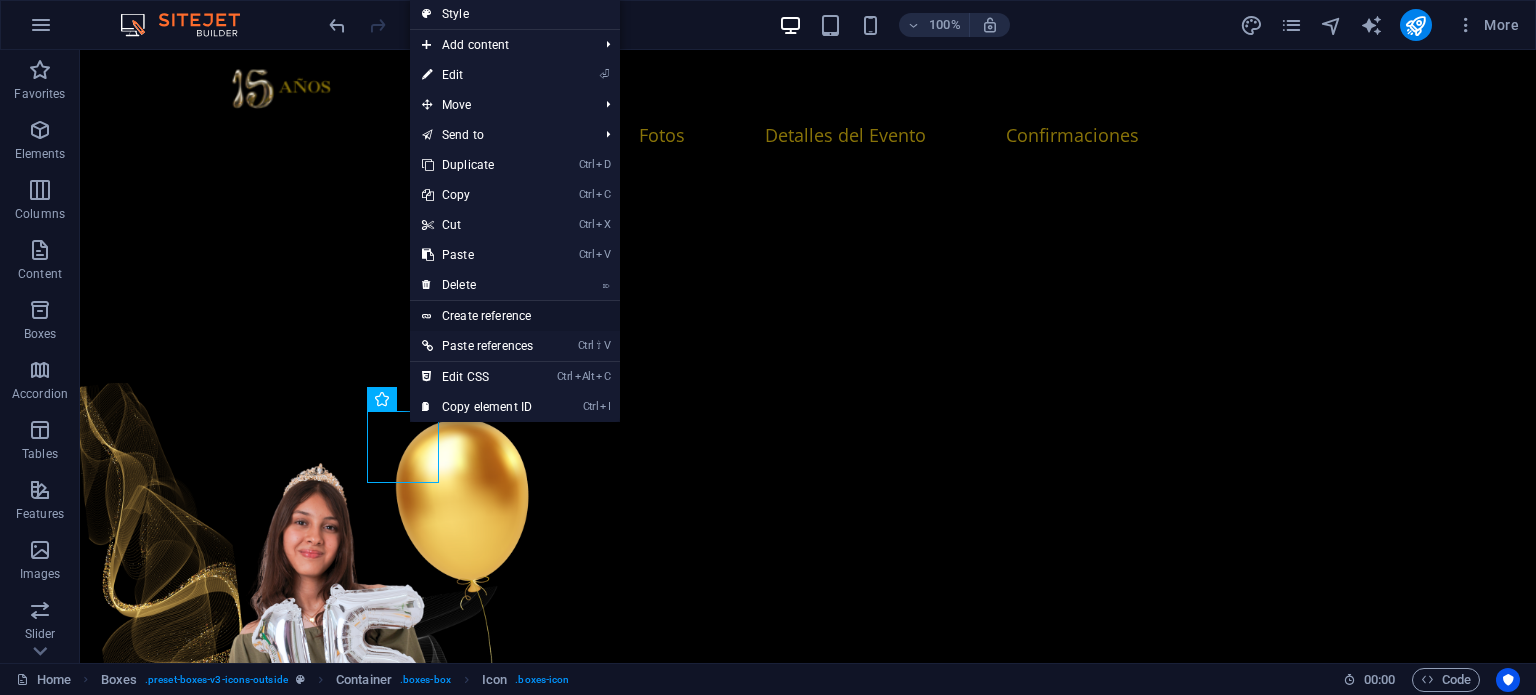 click on "Create reference" at bounding box center [515, 316] 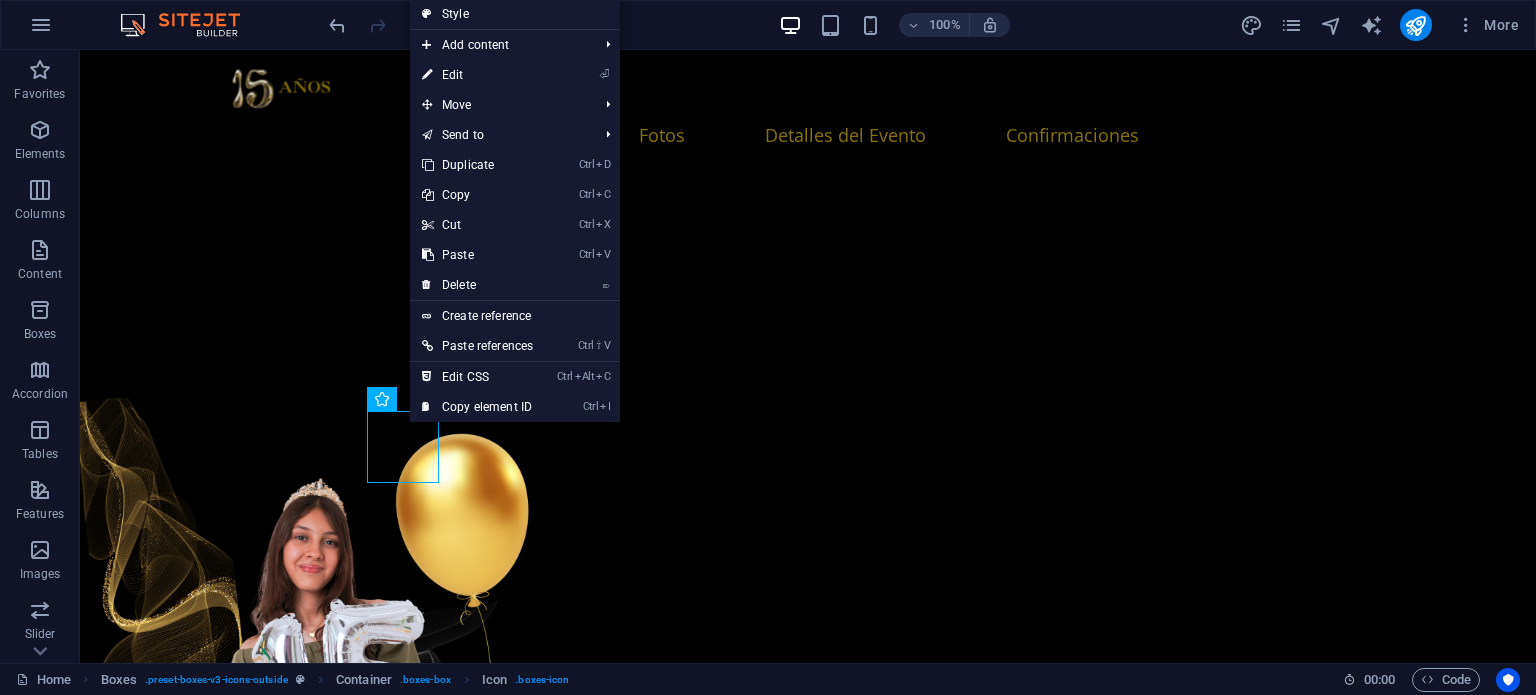 scroll, scrollTop: 2820, scrollLeft: 0, axis: vertical 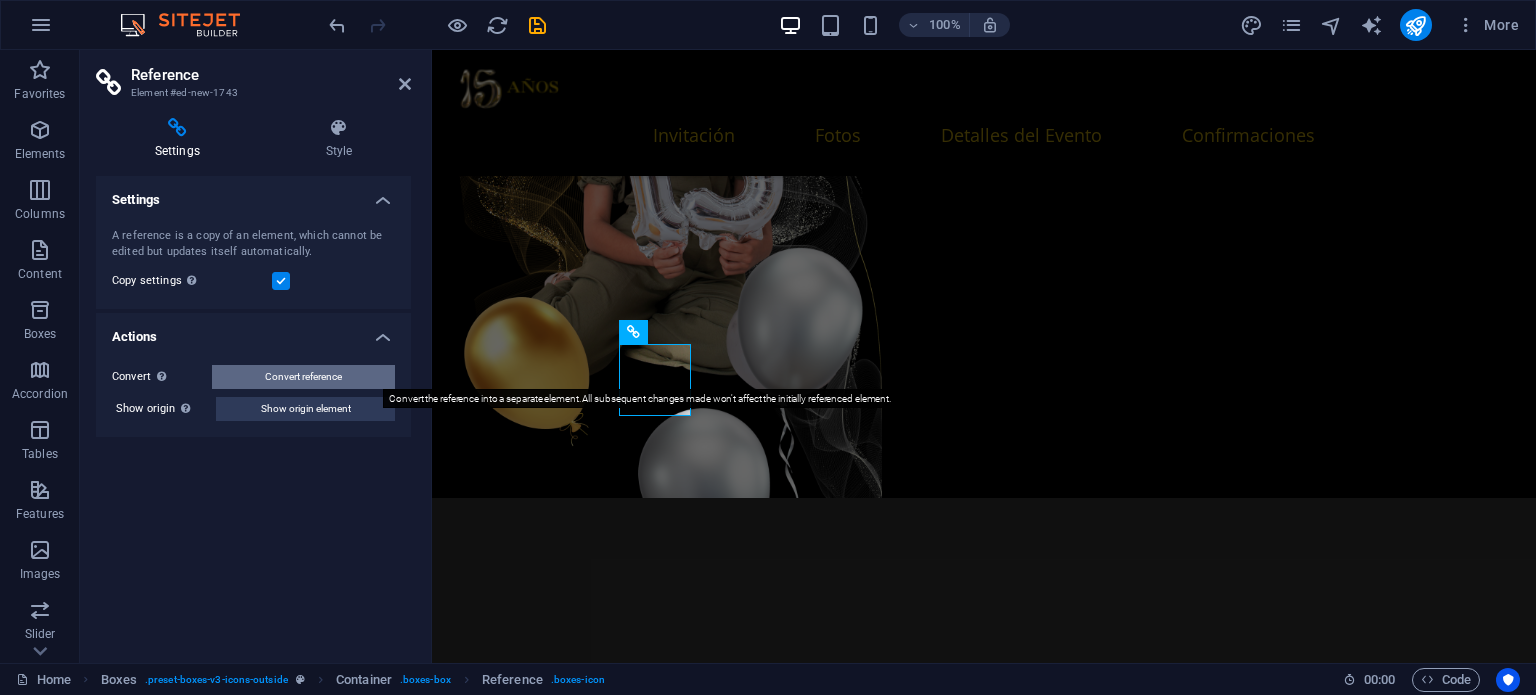 click on "Convert reference" at bounding box center [303, 377] 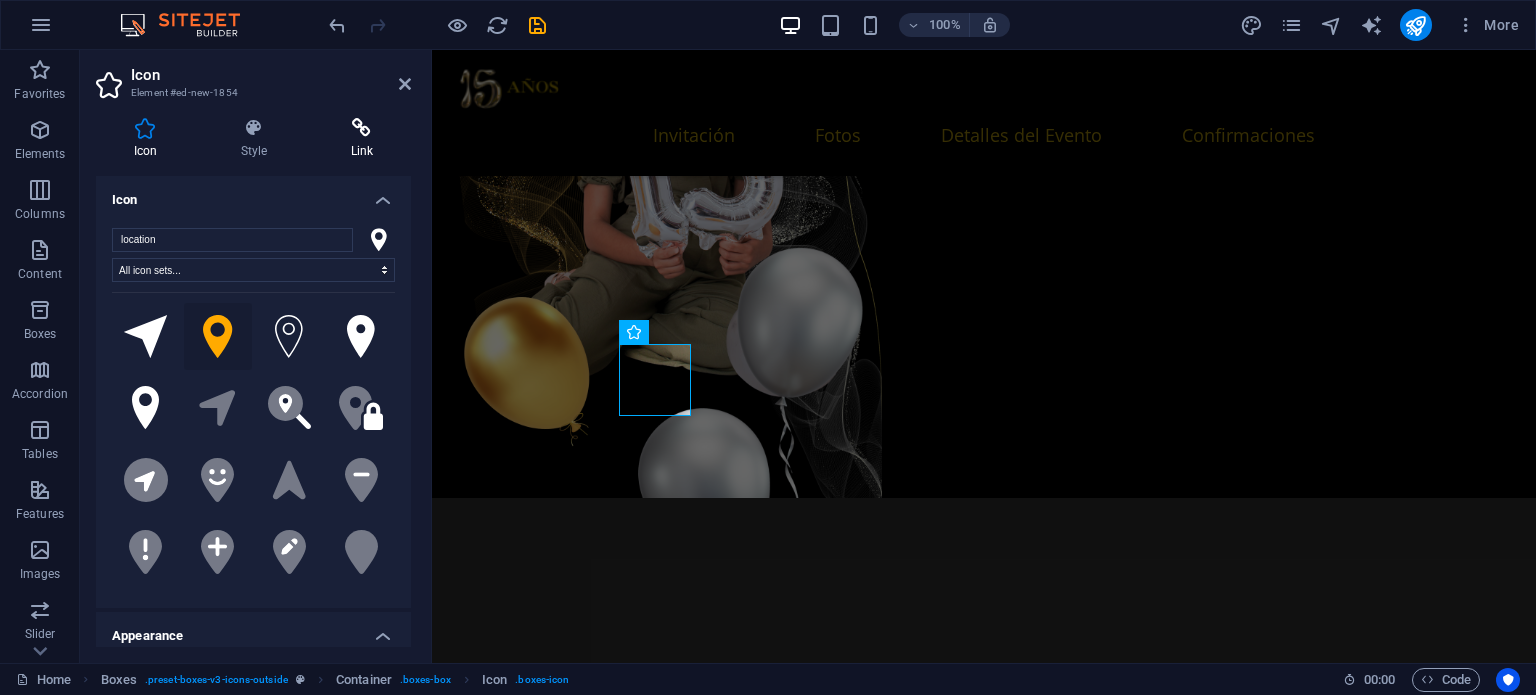 click at bounding box center (362, 128) 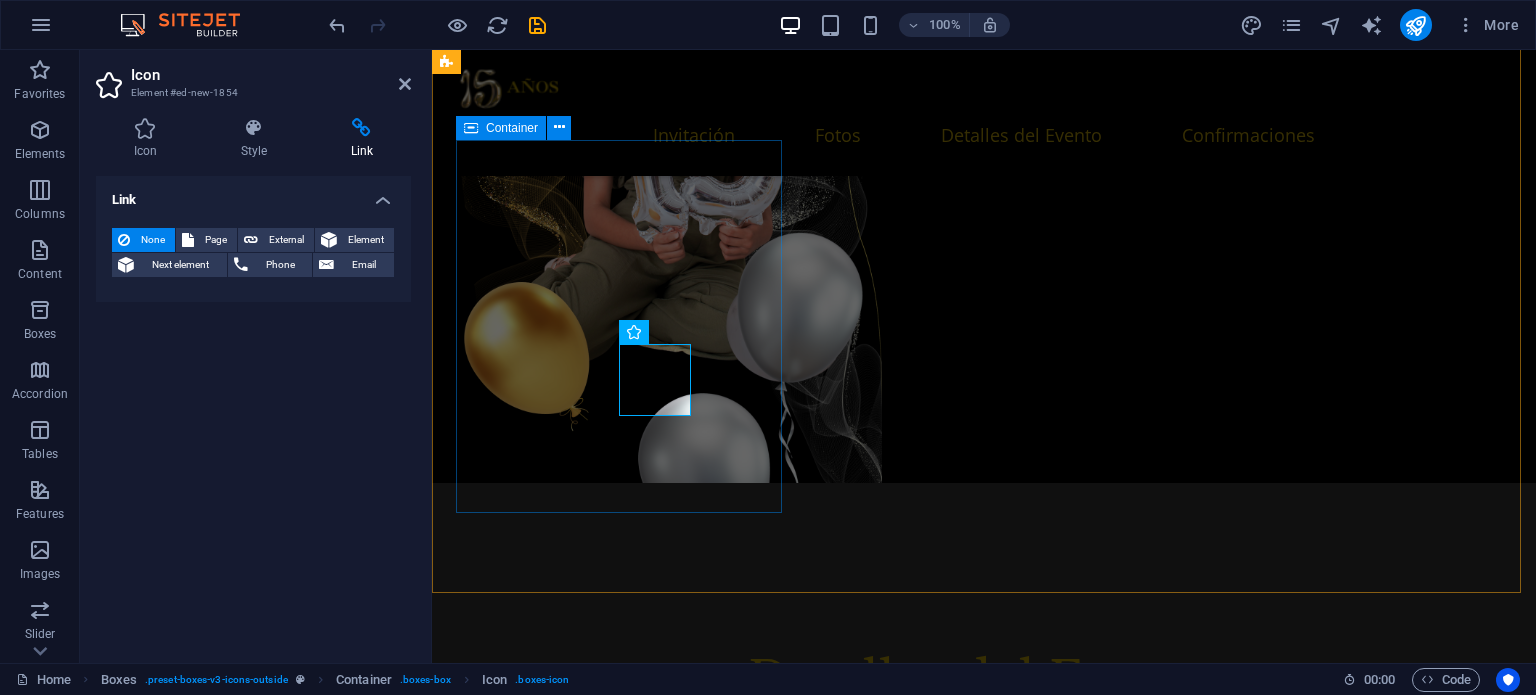 scroll, scrollTop: 2782, scrollLeft: 0, axis: vertical 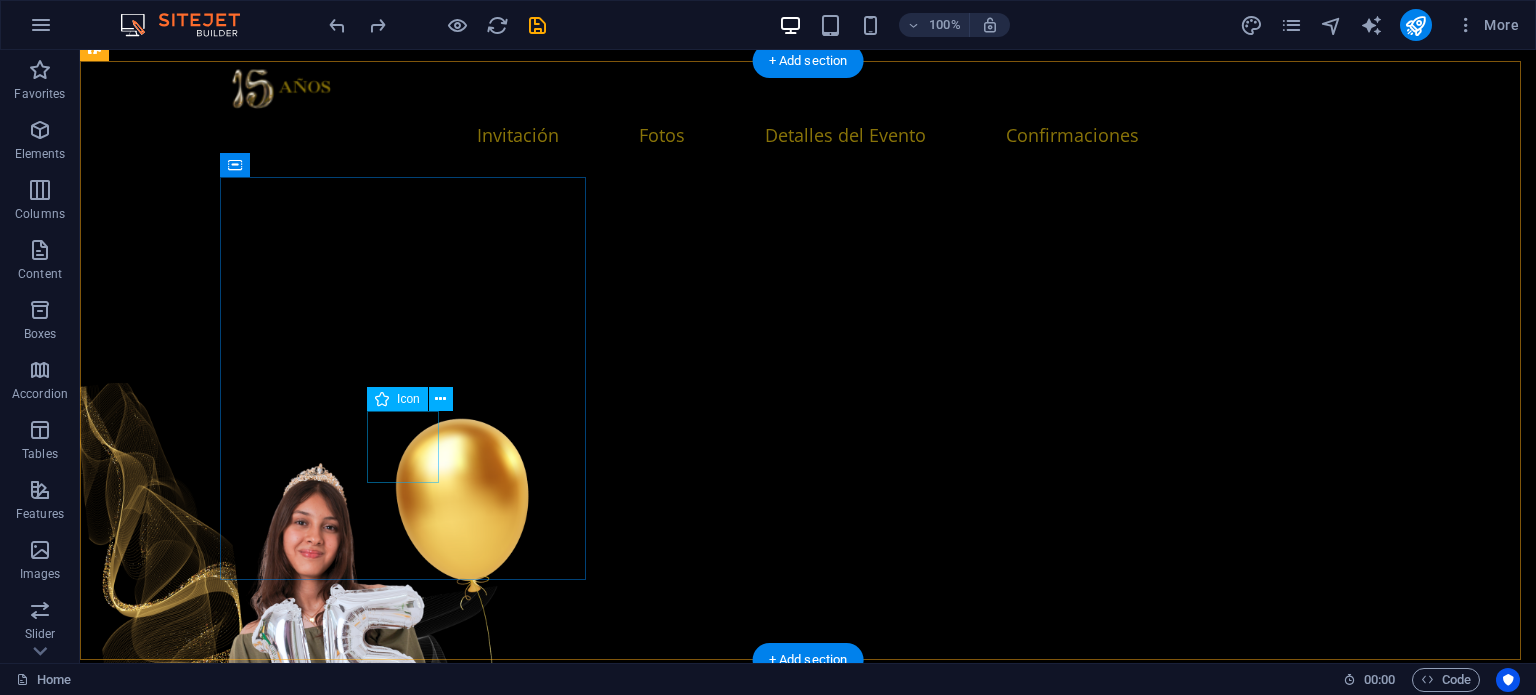 click at bounding box center (286, 4847) 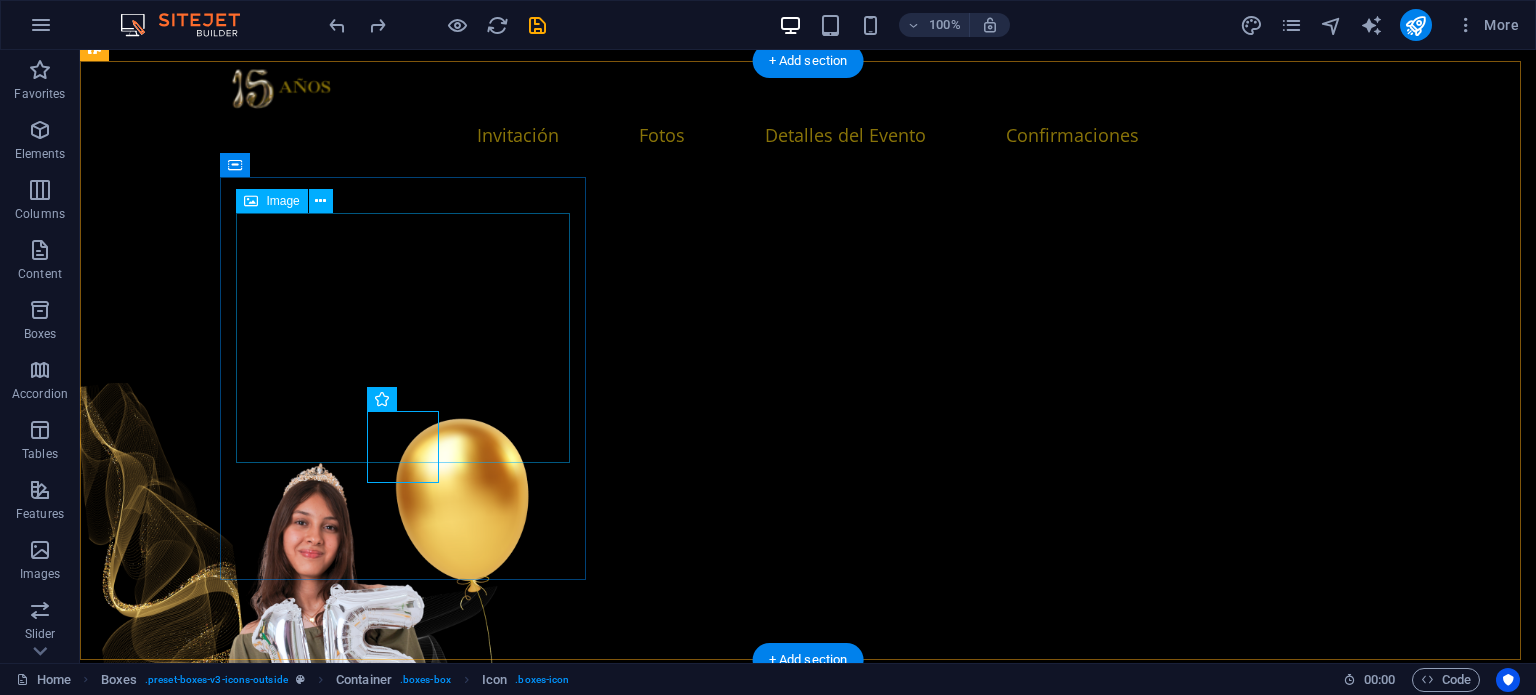 click at bounding box center (286, 4479) 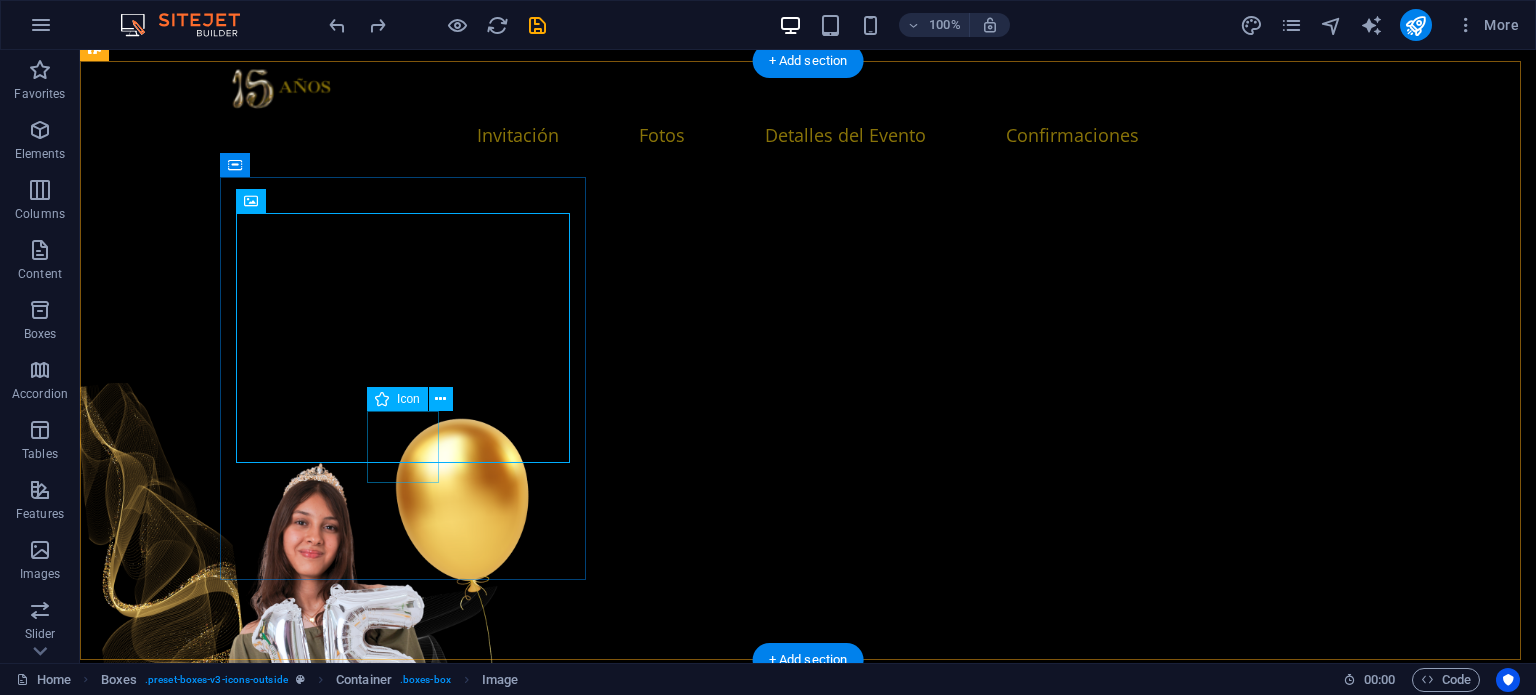 click at bounding box center (286, 4847) 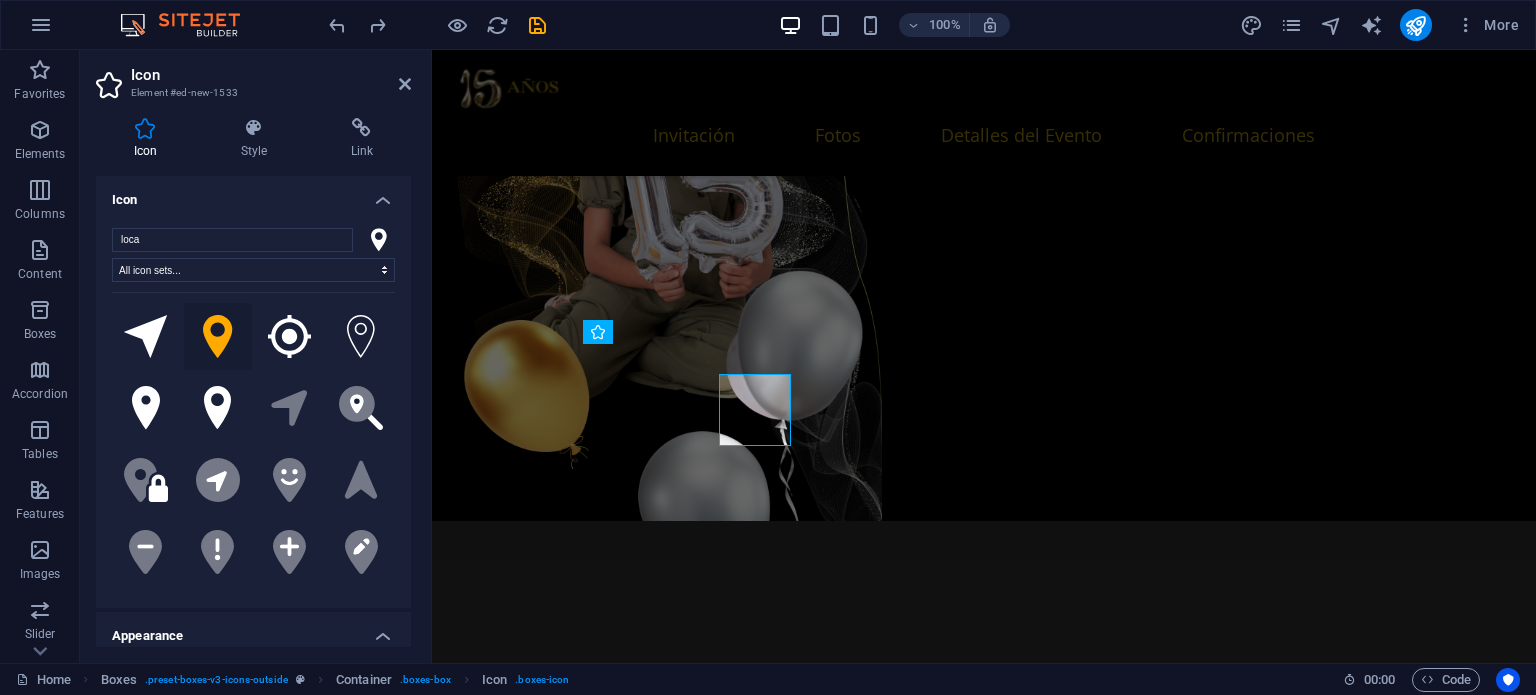 scroll, scrollTop: 2820, scrollLeft: 0, axis: vertical 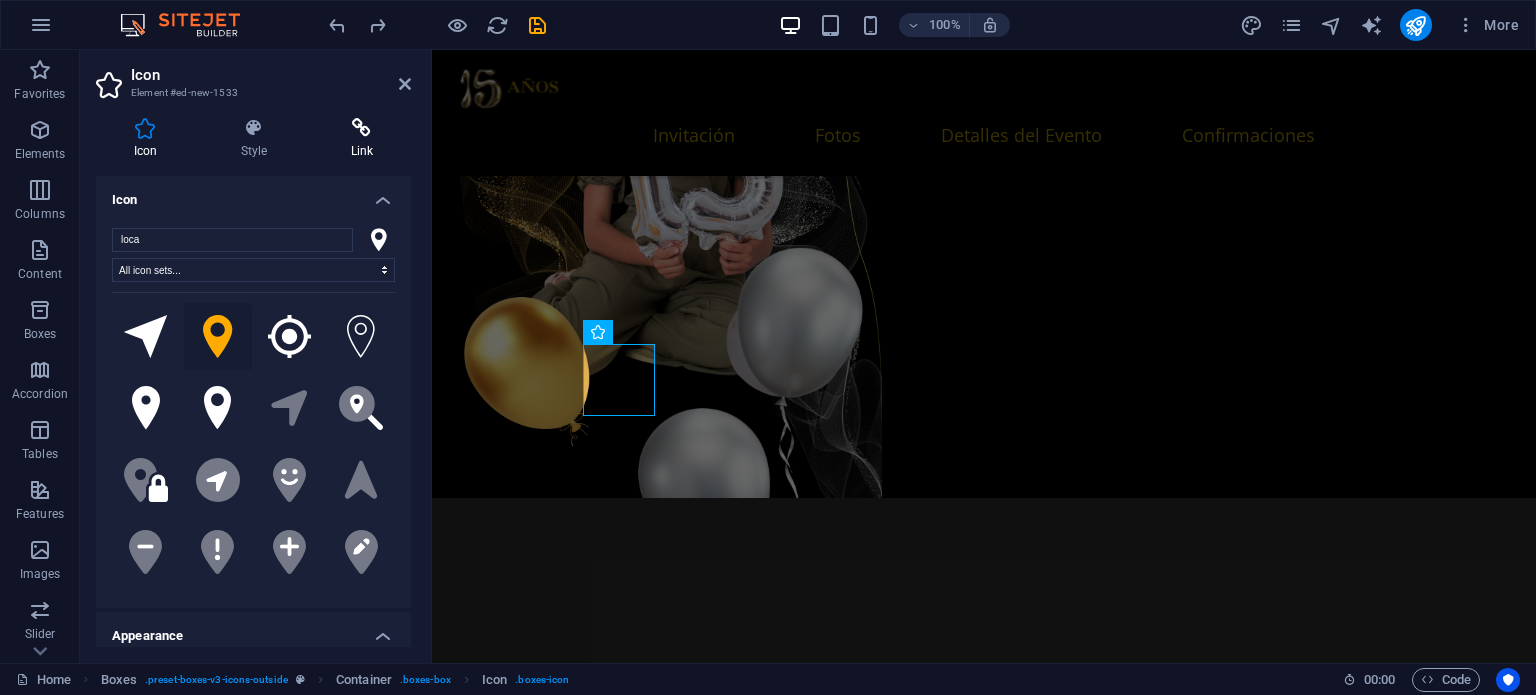 click on "Link" at bounding box center [362, 139] 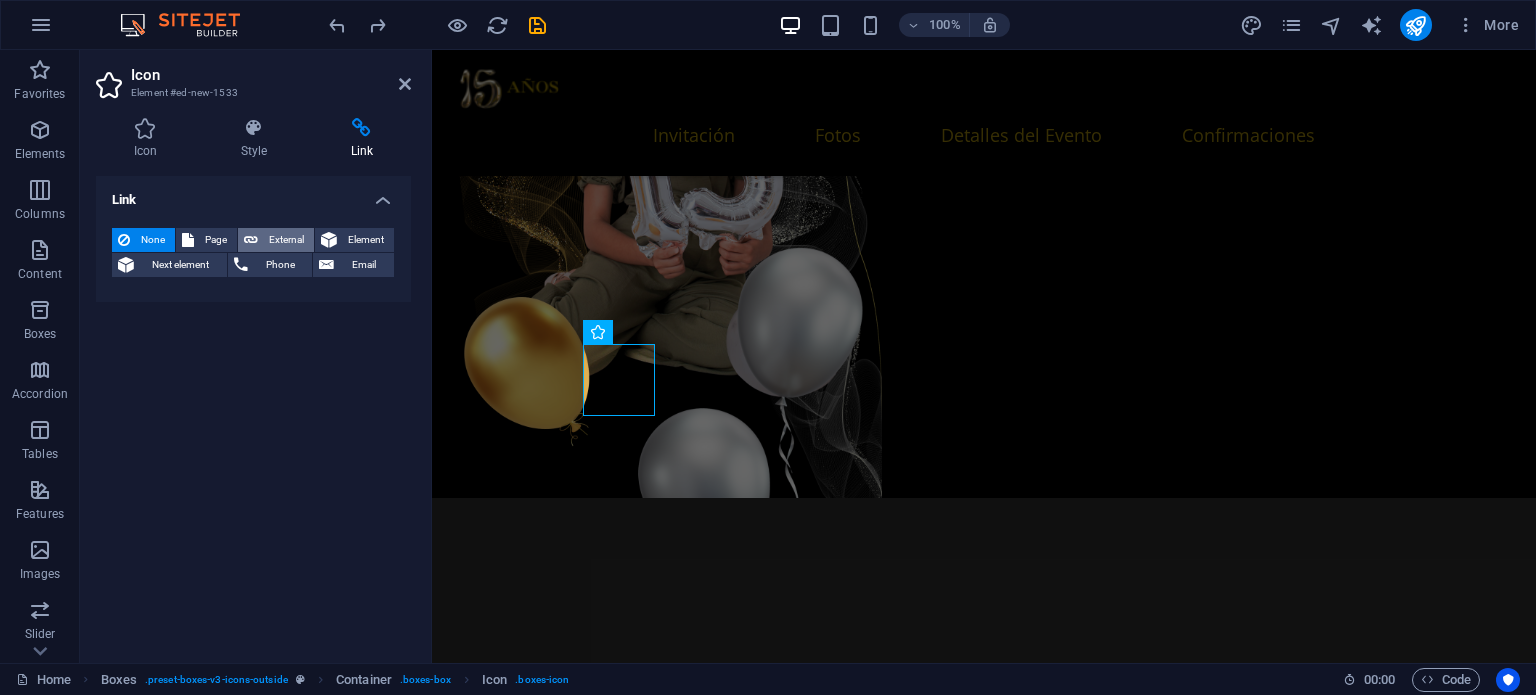 click on "External" at bounding box center (286, 240) 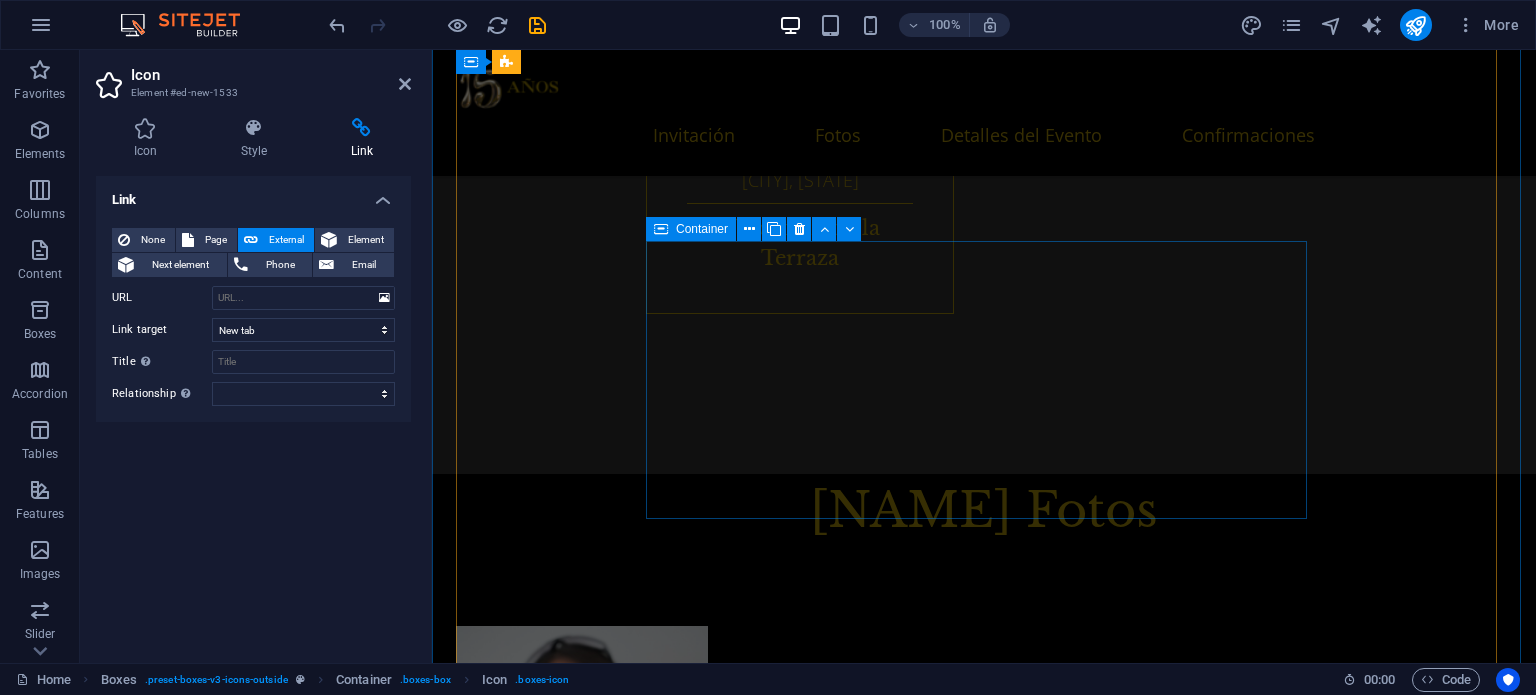 scroll, scrollTop: 4120, scrollLeft: 0, axis: vertical 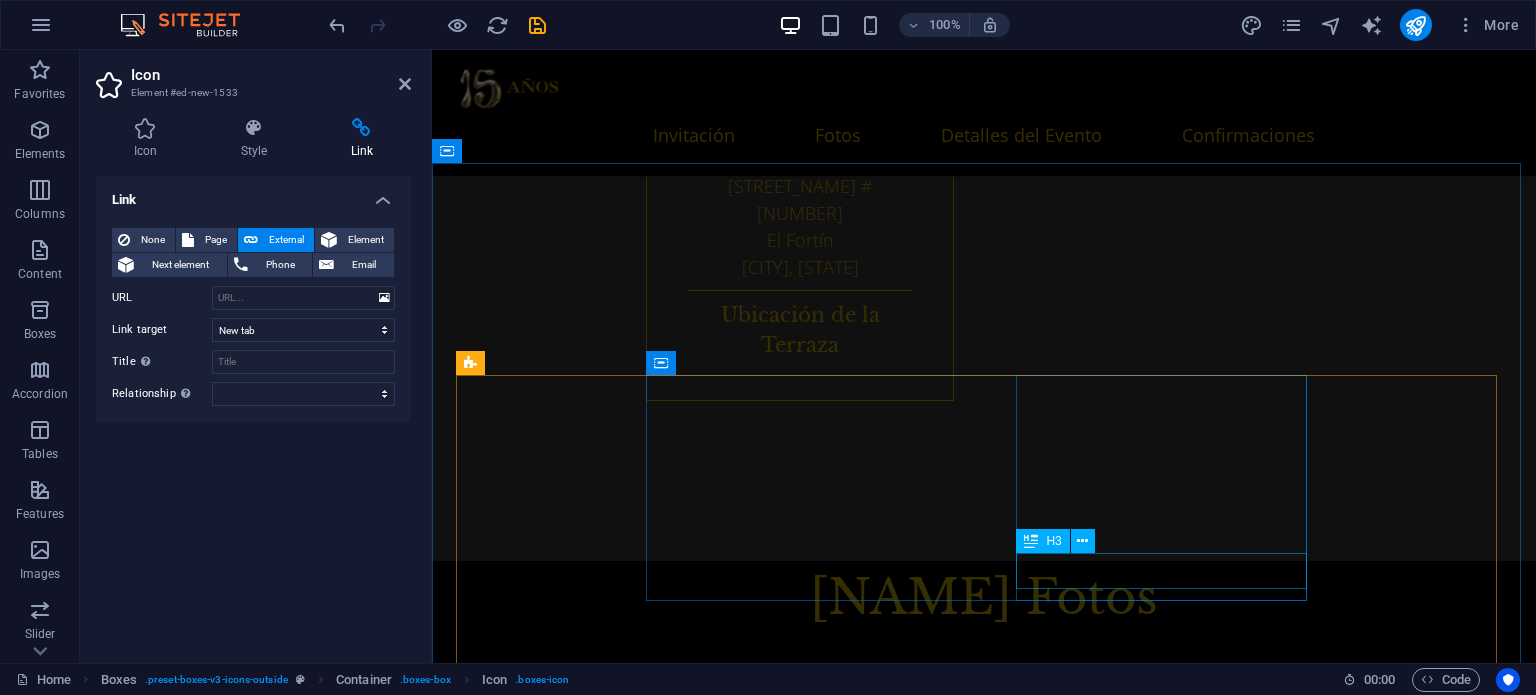 click on "Ubicación del Hotel" at bounding box center (1004, 5236) 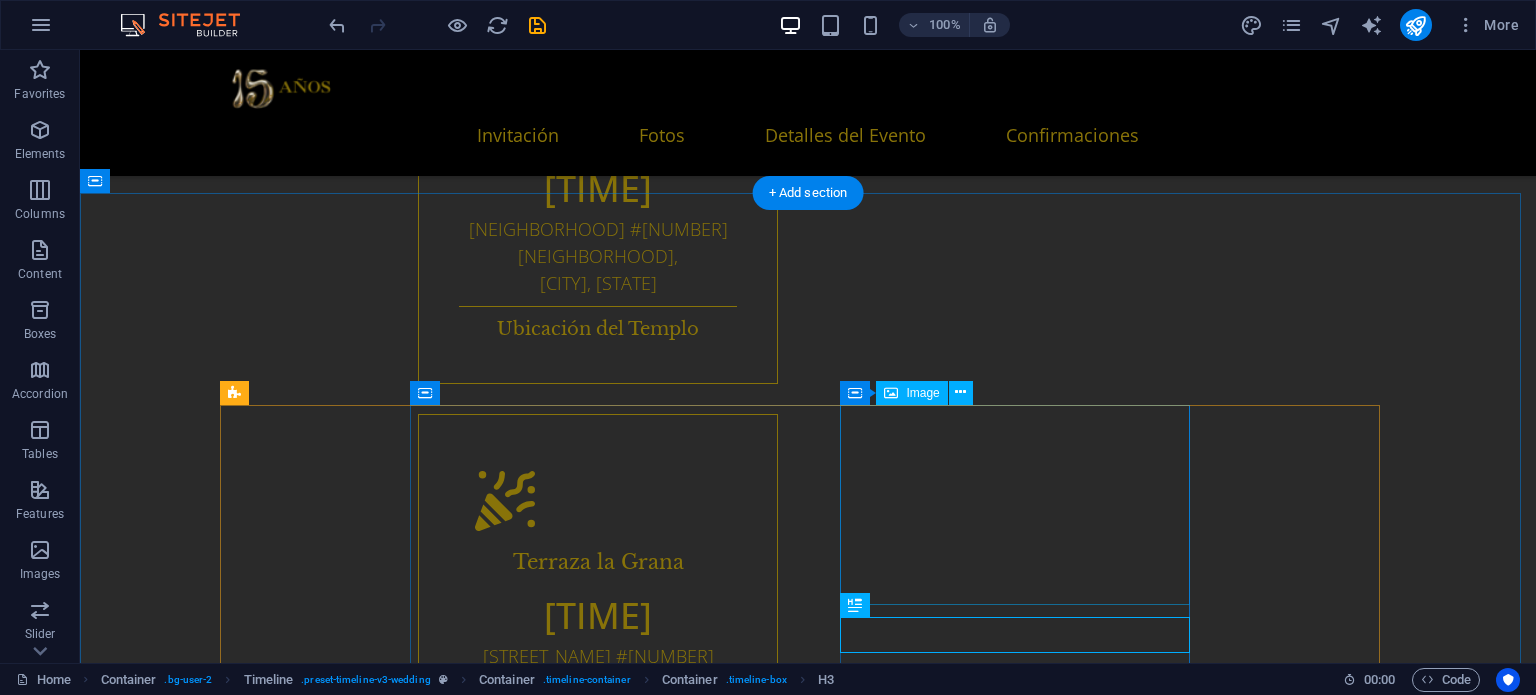 click at bounding box center [828, 5596] 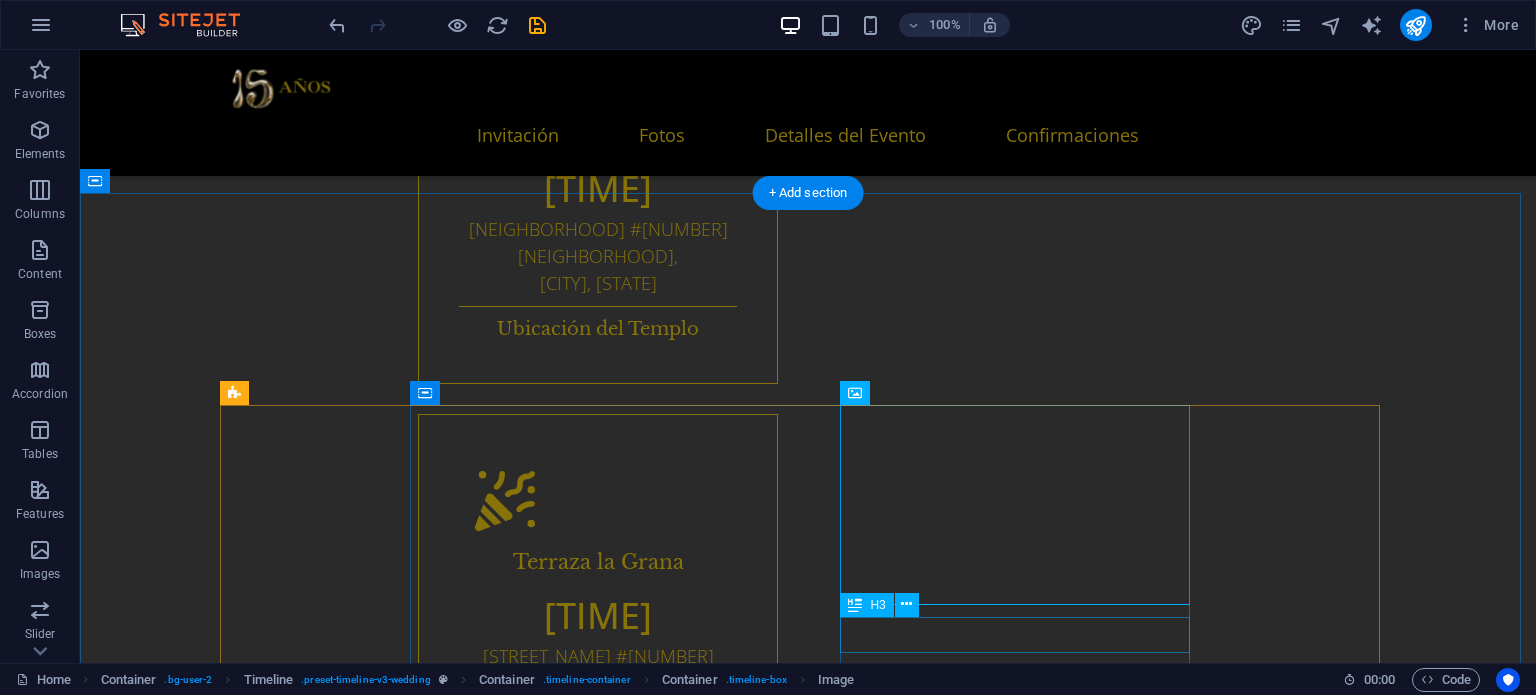 click on "Ubicación del Hotel" at bounding box center (828, 5838) 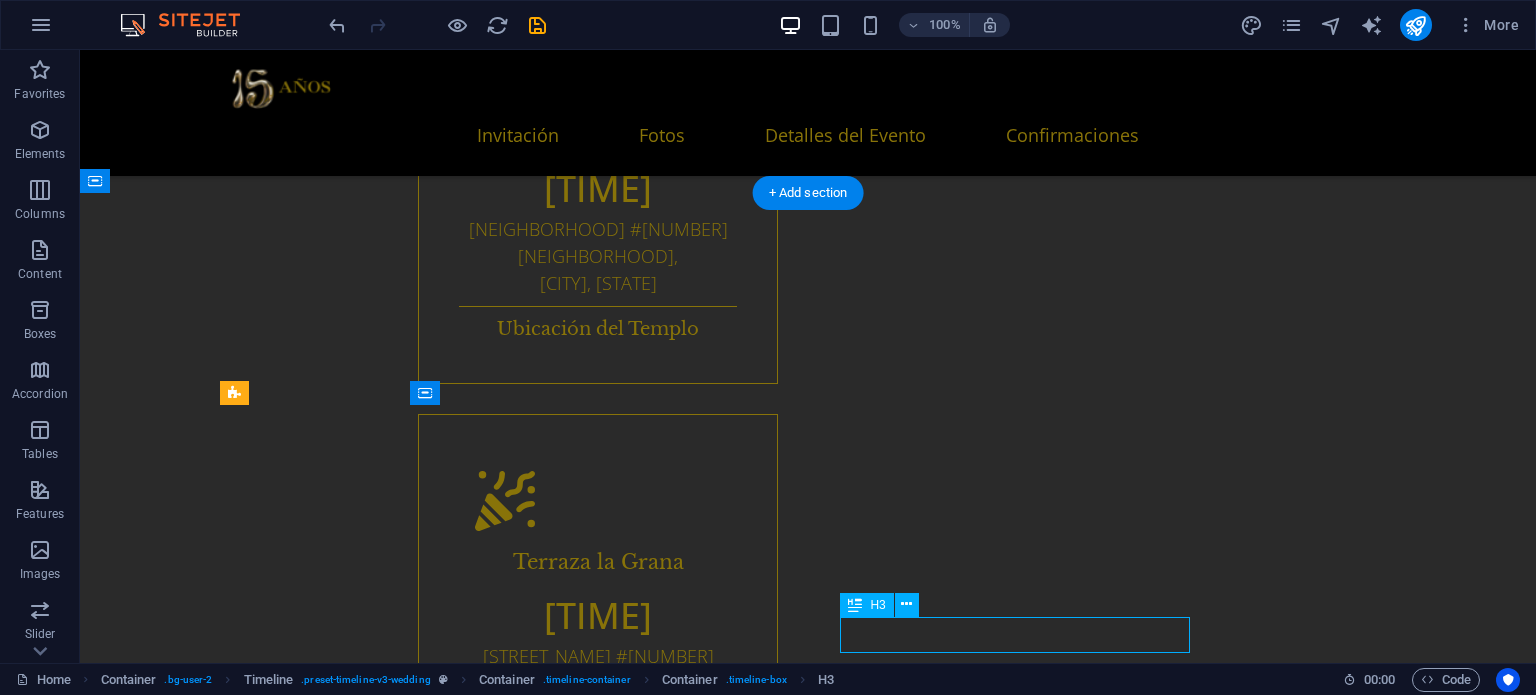 click on "Ubicación del Hotel" at bounding box center [828, 5838] 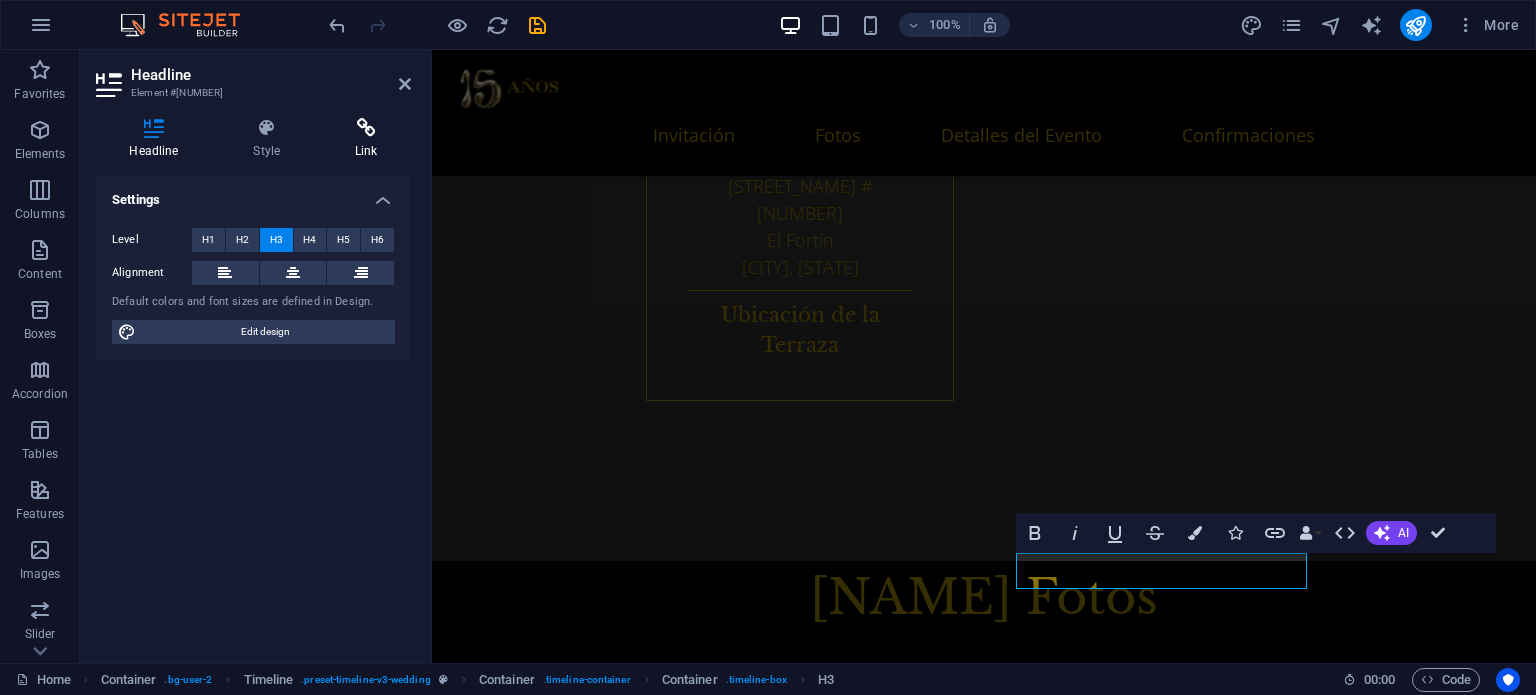 click on "Link" at bounding box center [366, 139] 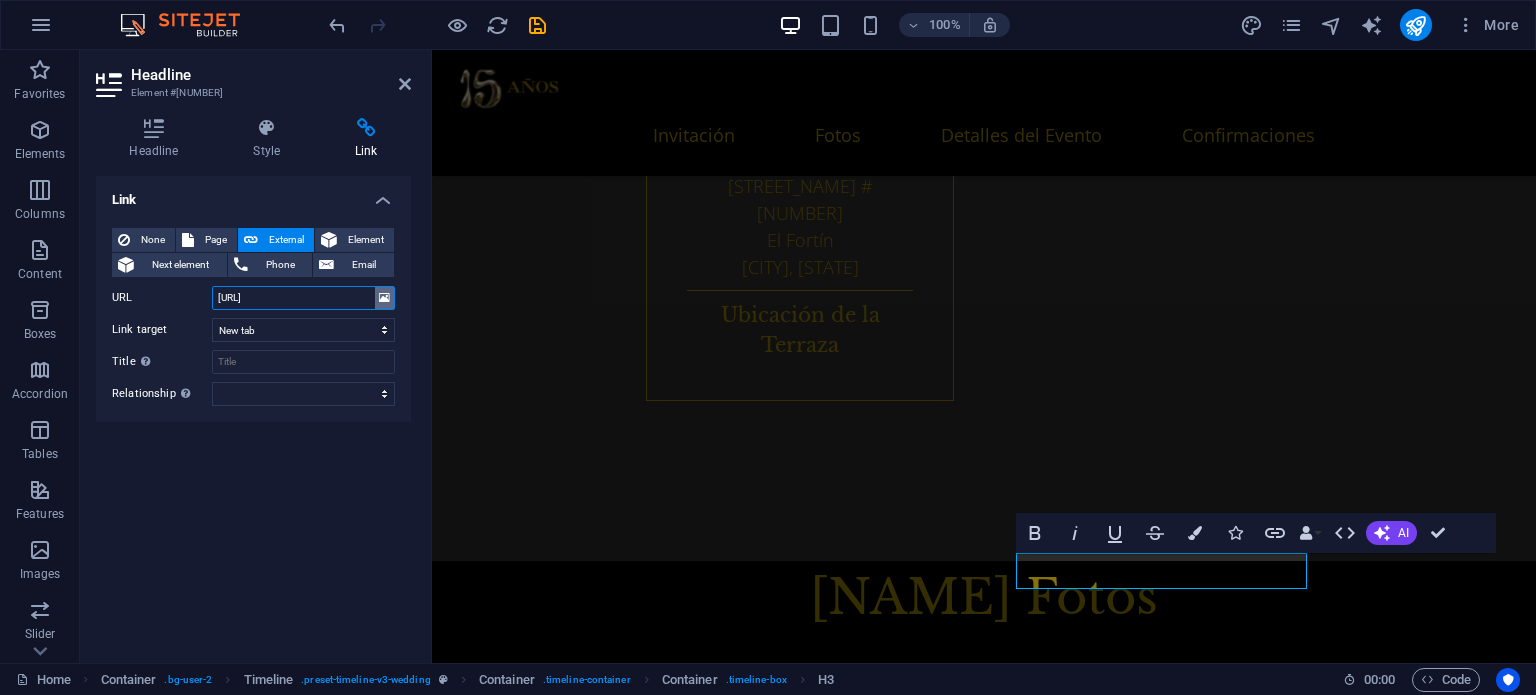 scroll, scrollTop: 0, scrollLeft: 61, axis: horizontal 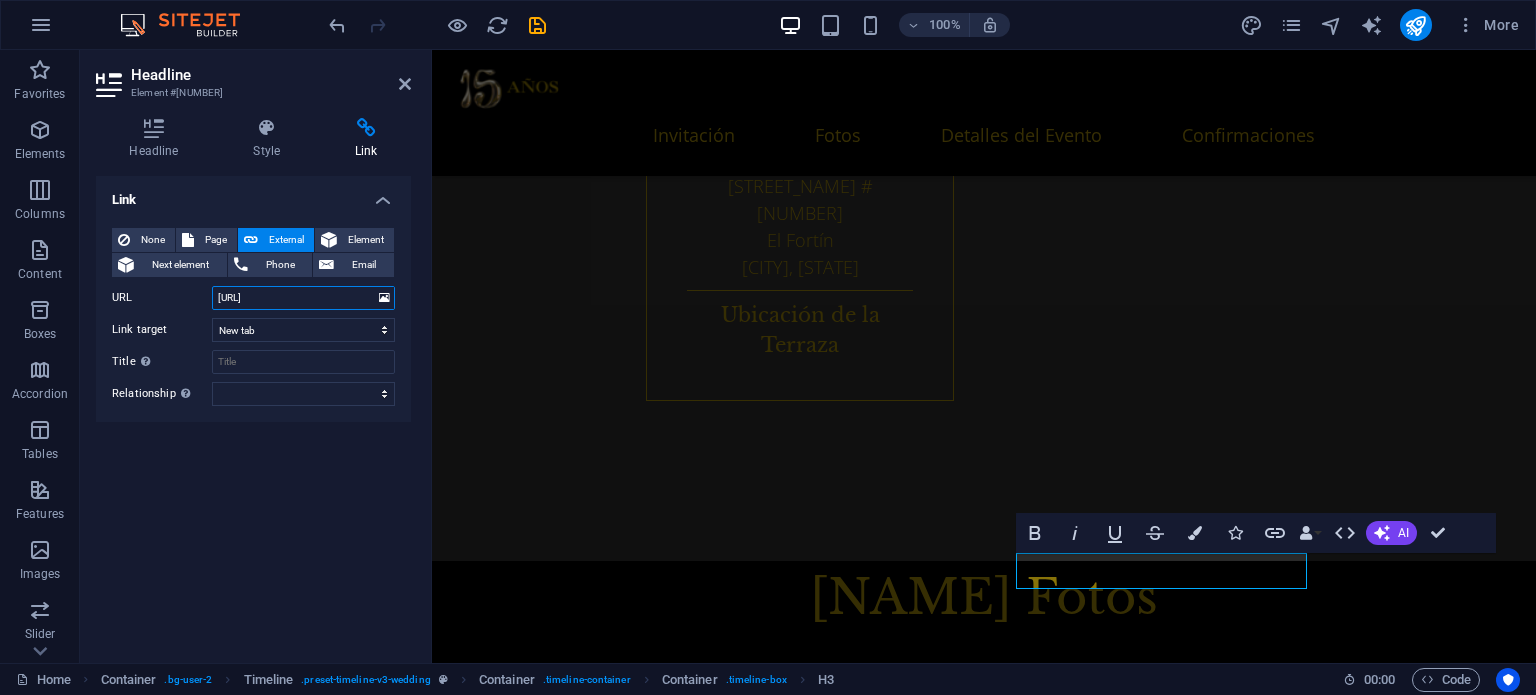 drag, startPoint x: 217, startPoint y: 294, endPoint x: 371, endPoint y: 299, distance: 154.08115 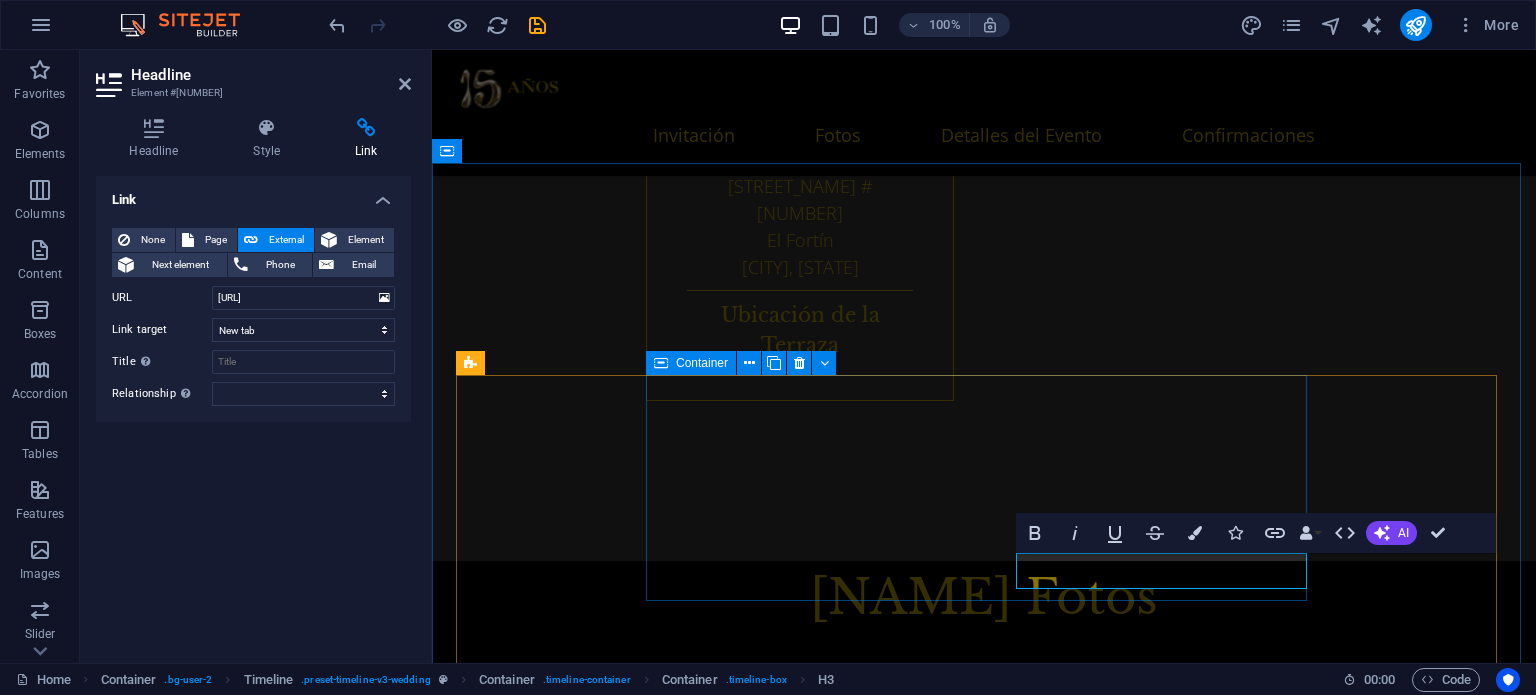 scroll, scrollTop: 0, scrollLeft: 0, axis: both 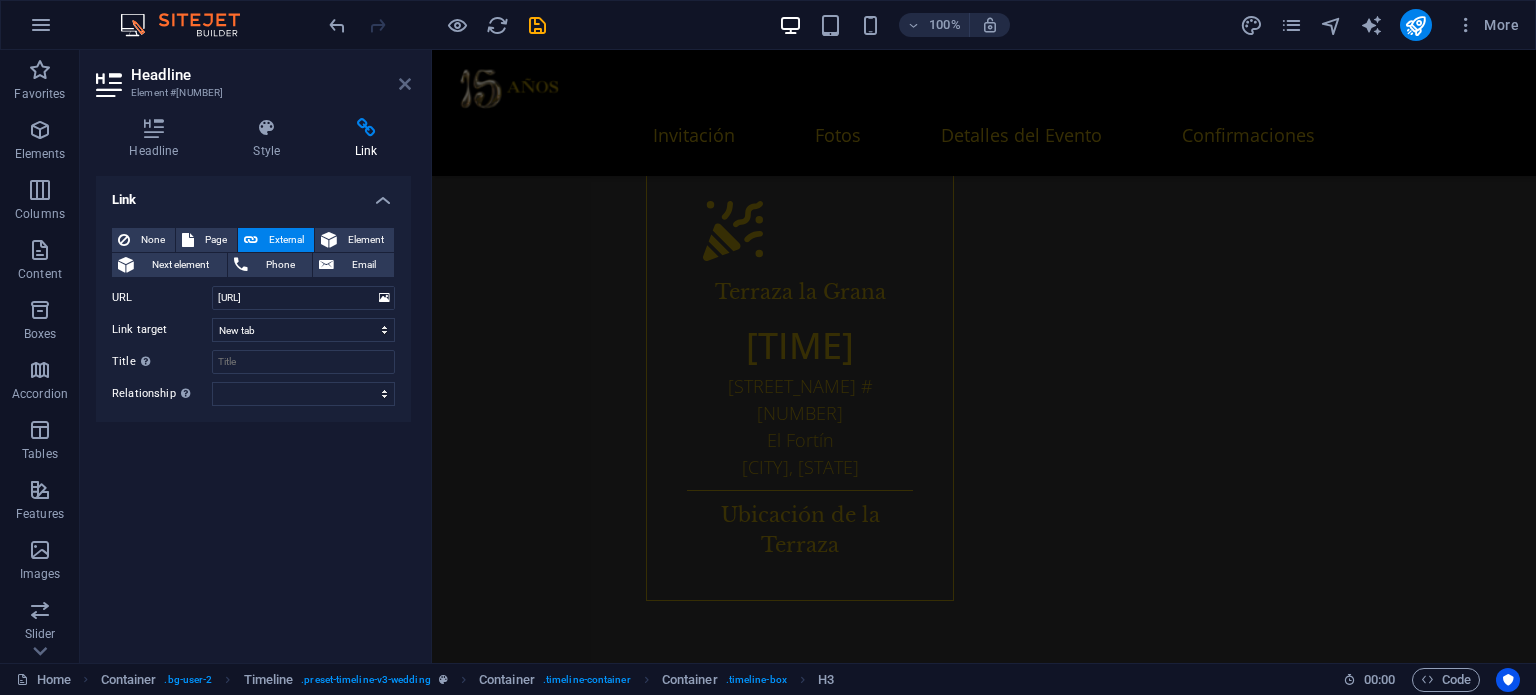 click at bounding box center [405, 84] 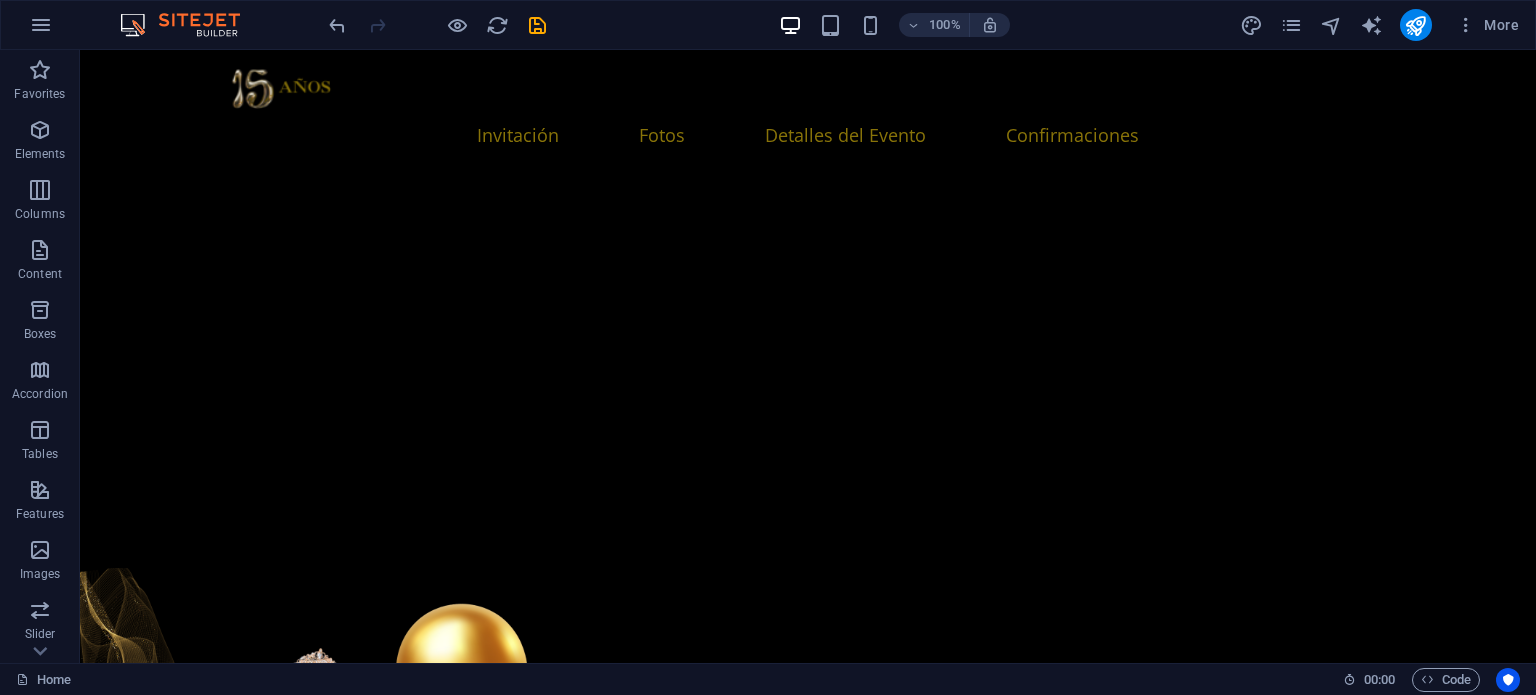 scroll, scrollTop: 2897, scrollLeft: 0, axis: vertical 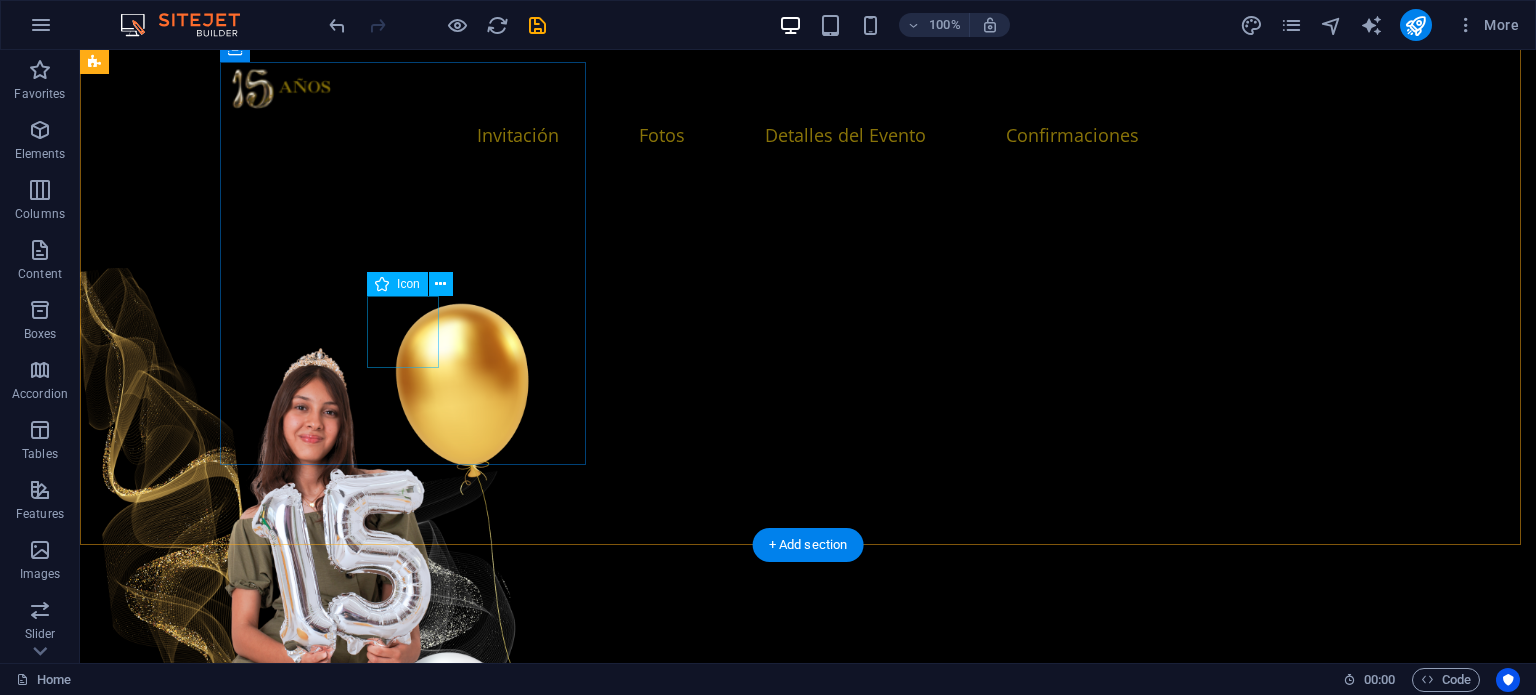 click at bounding box center (286, 4732) 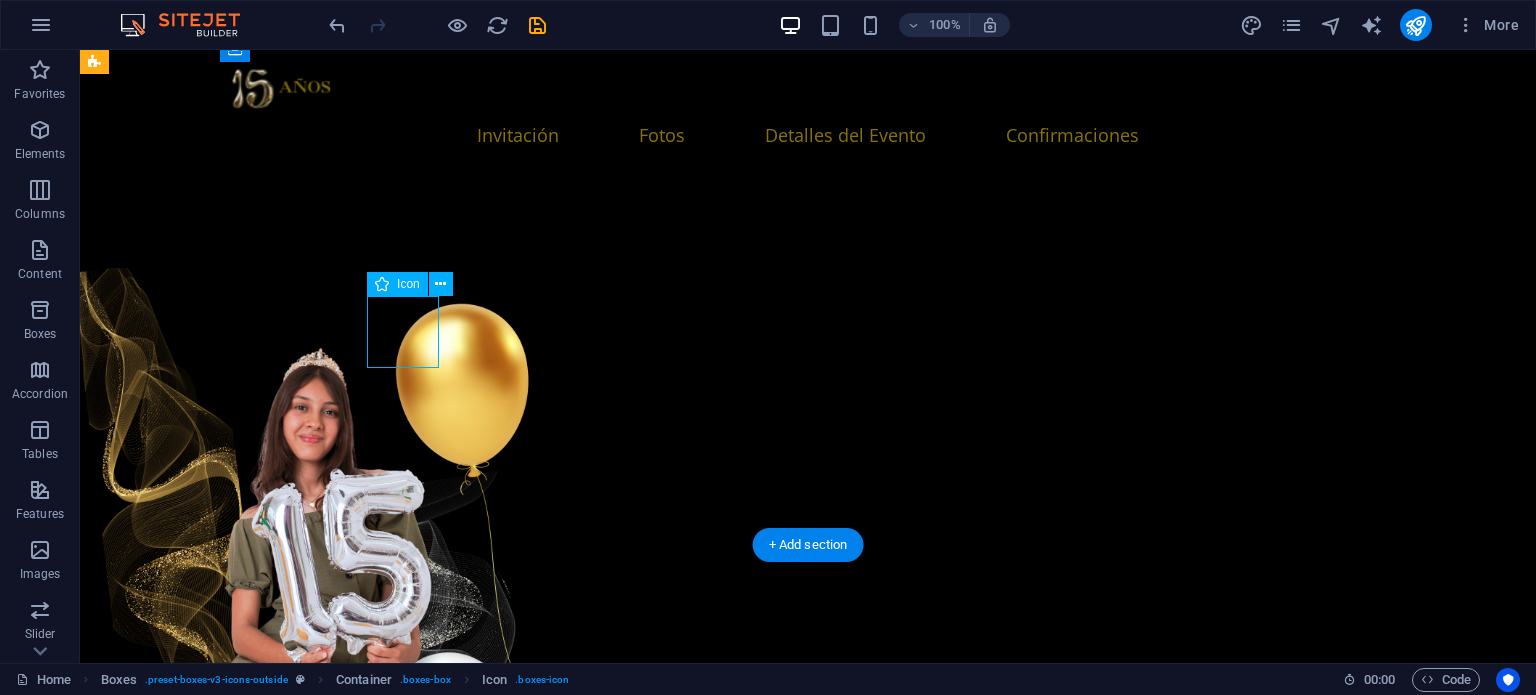 click at bounding box center (286, 4732) 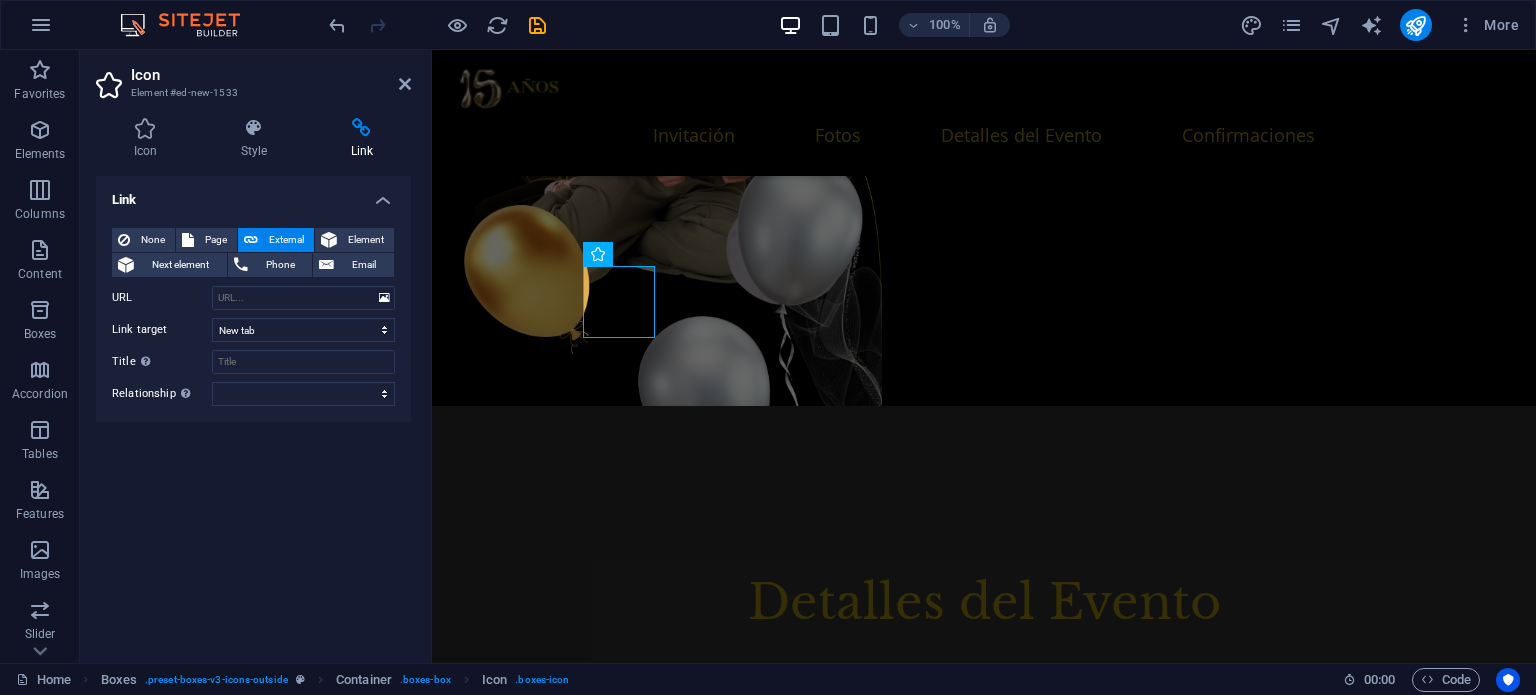 click on "Link" at bounding box center [362, 139] 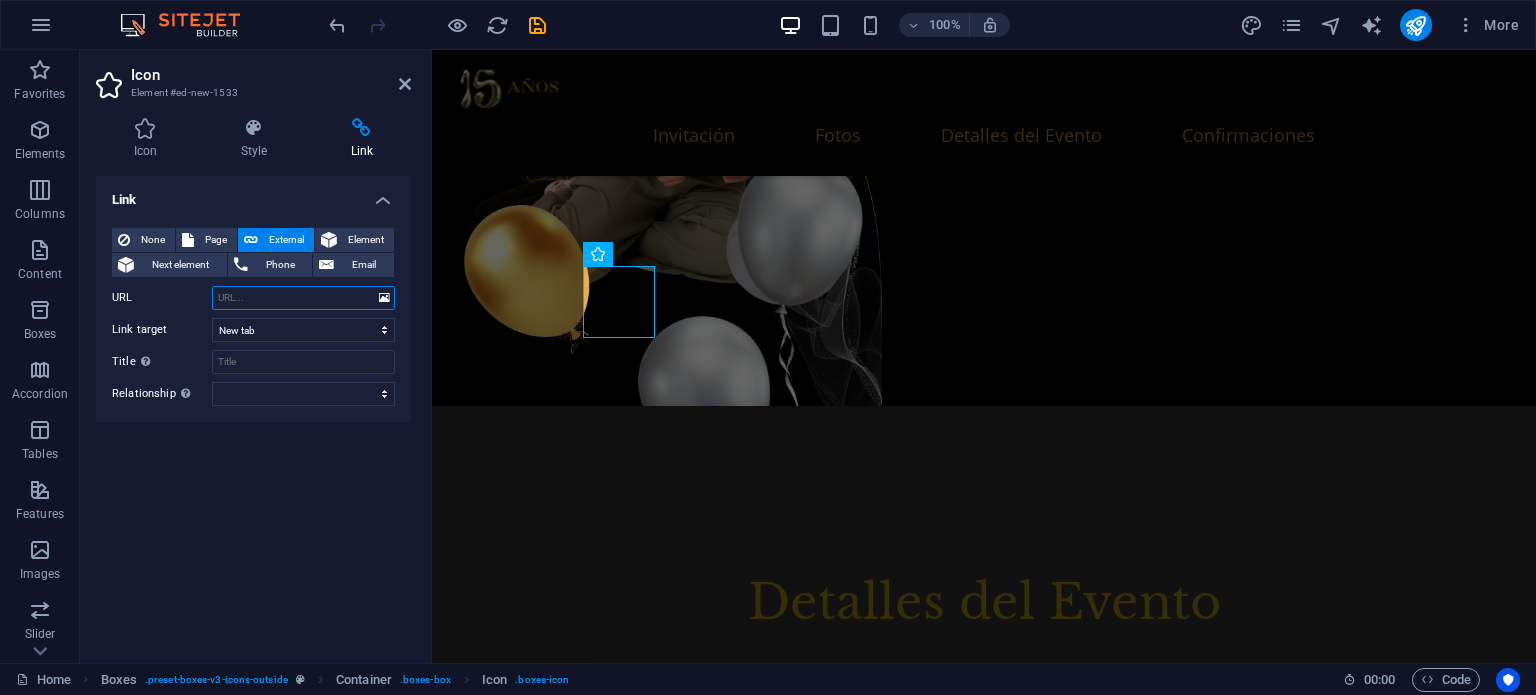 click on "URL" at bounding box center (303, 298) 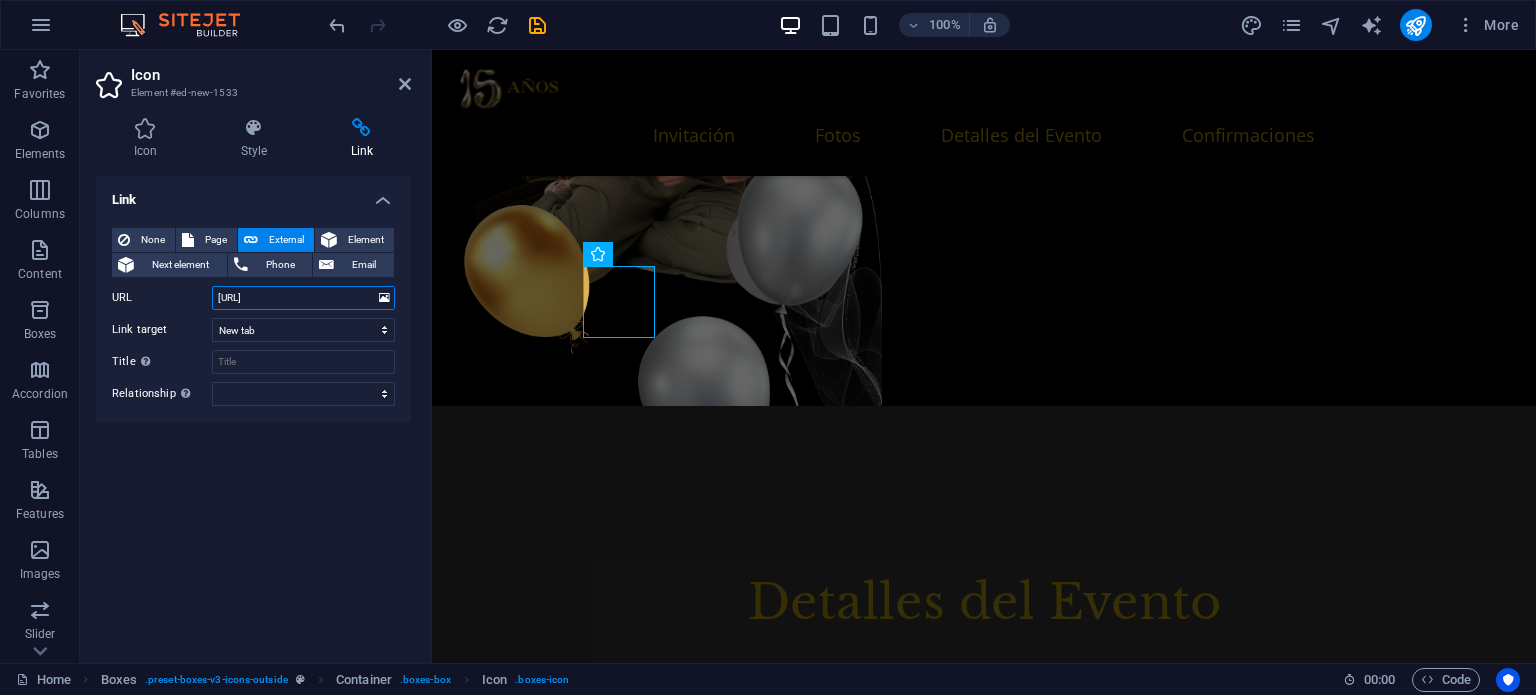 scroll, scrollTop: 0, scrollLeft: 61, axis: horizontal 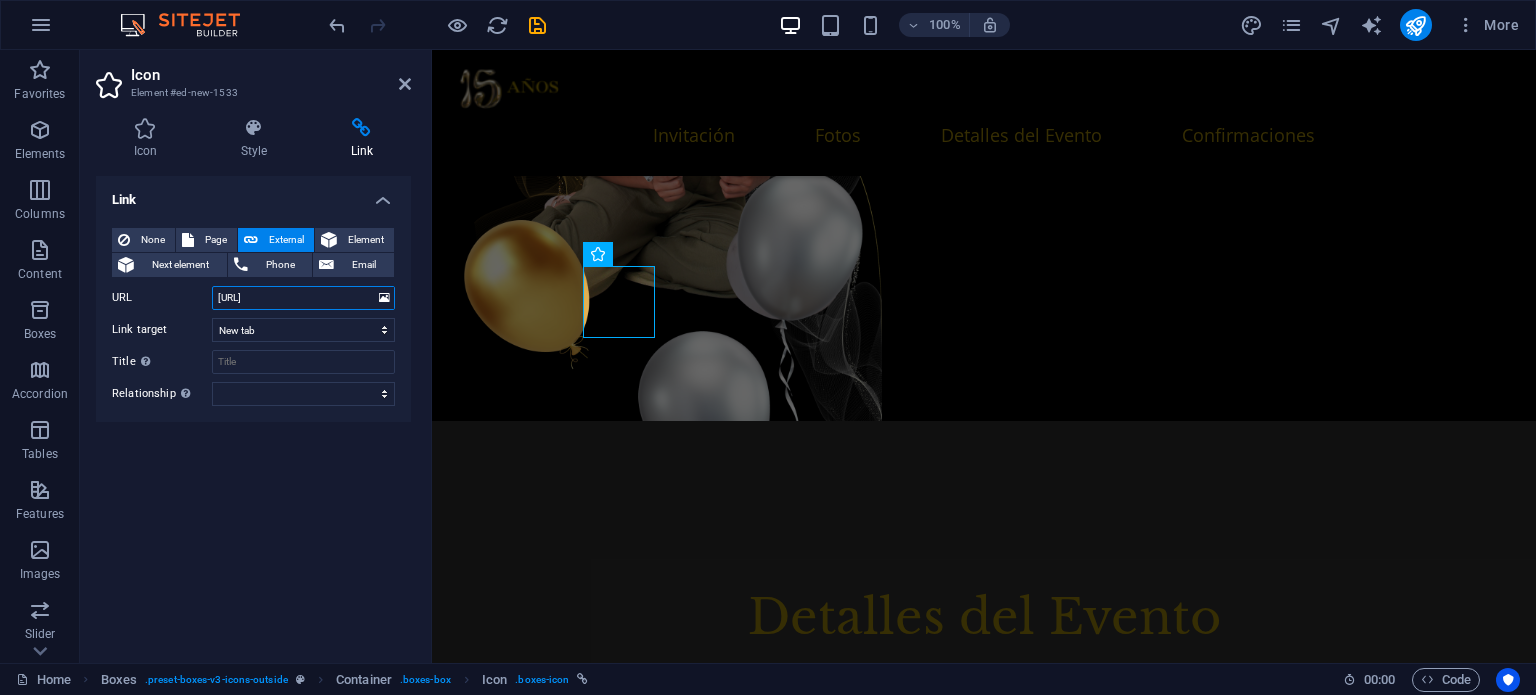 type on "[URL]" 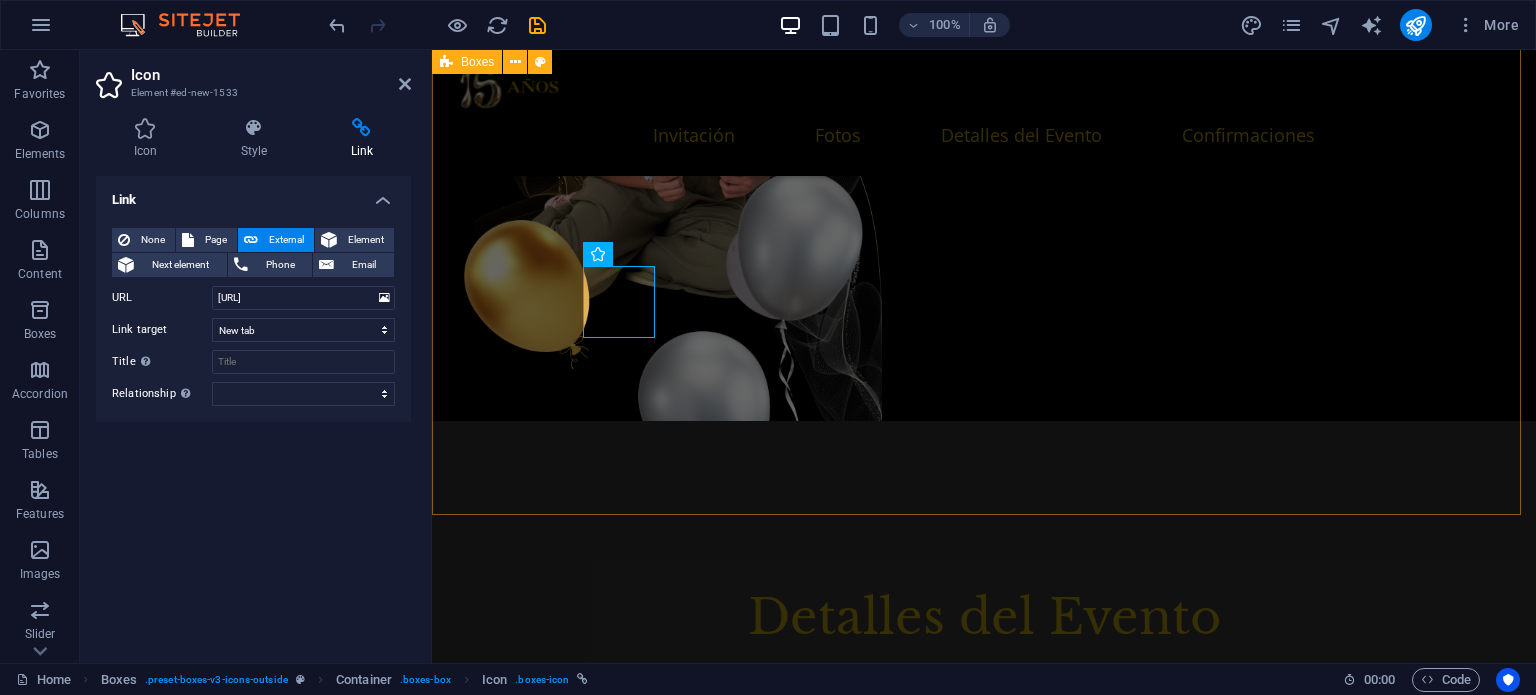 click on "Hotel Suites Villa Sol [URL], [CITY], [STATE] Headline Lorem ipsum dolor sit amet, consectetuer adipiscing elit. Aenean commodo ligula eget dolor. Lorem ipsum dolor sit amet, consectetuer adipiscing elit leget dolor. Headline Lorem ipsum dolor sit amet, consectetuer adipiscing elit. Aenean commodo ligula eget dolor. Lorem ipsum dolor sit amet, consectetuer adipiscing elit leget dolor." at bounding box center (984, 4133) 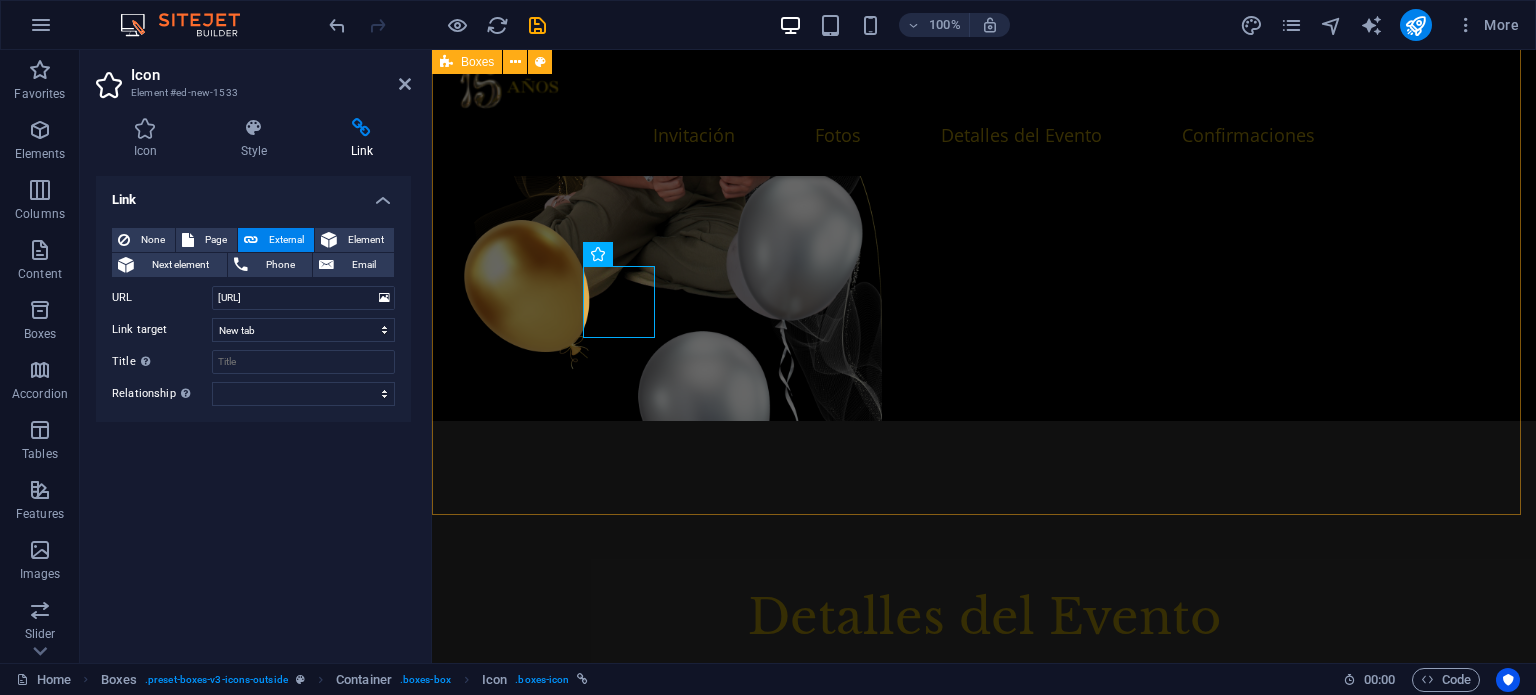 scroll, scrollTop: 0, scrollLeft: 0, axis: both 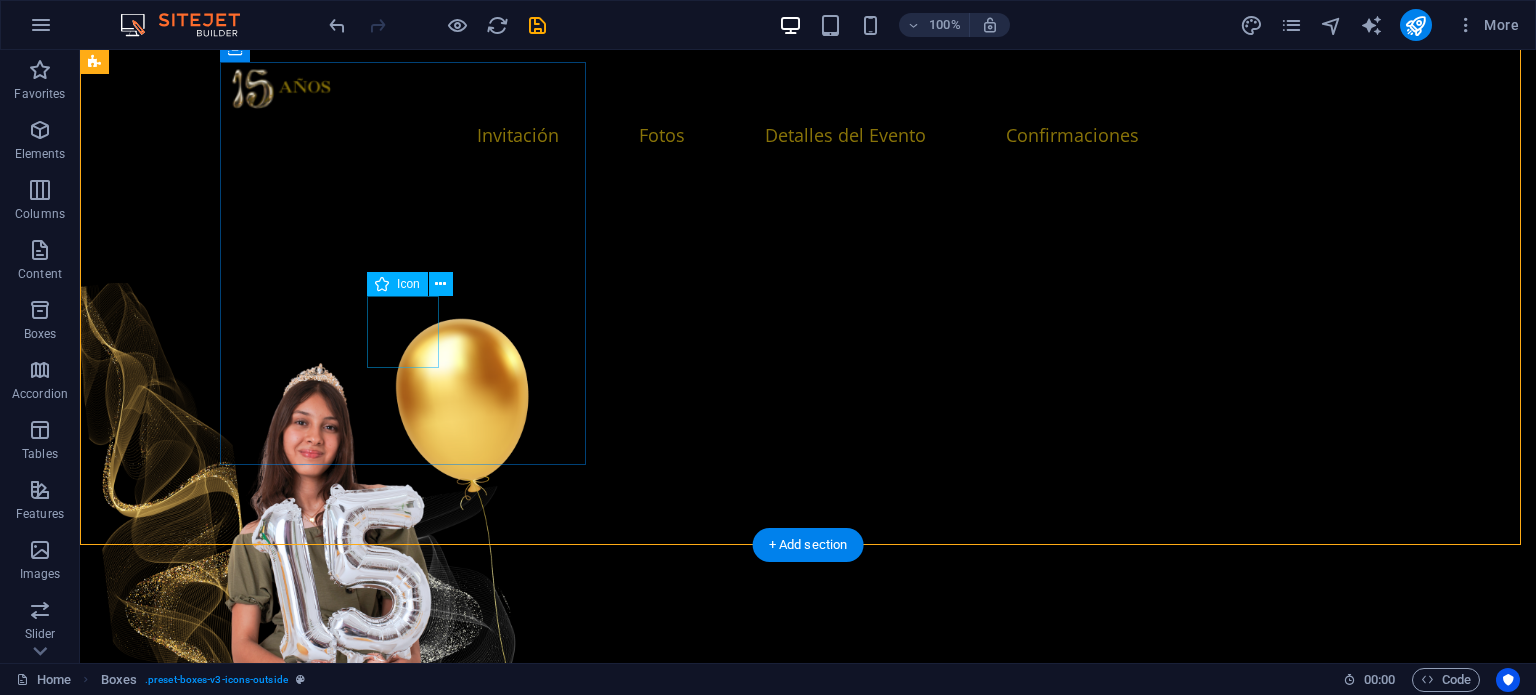 click at bounding box center (286, 4747) 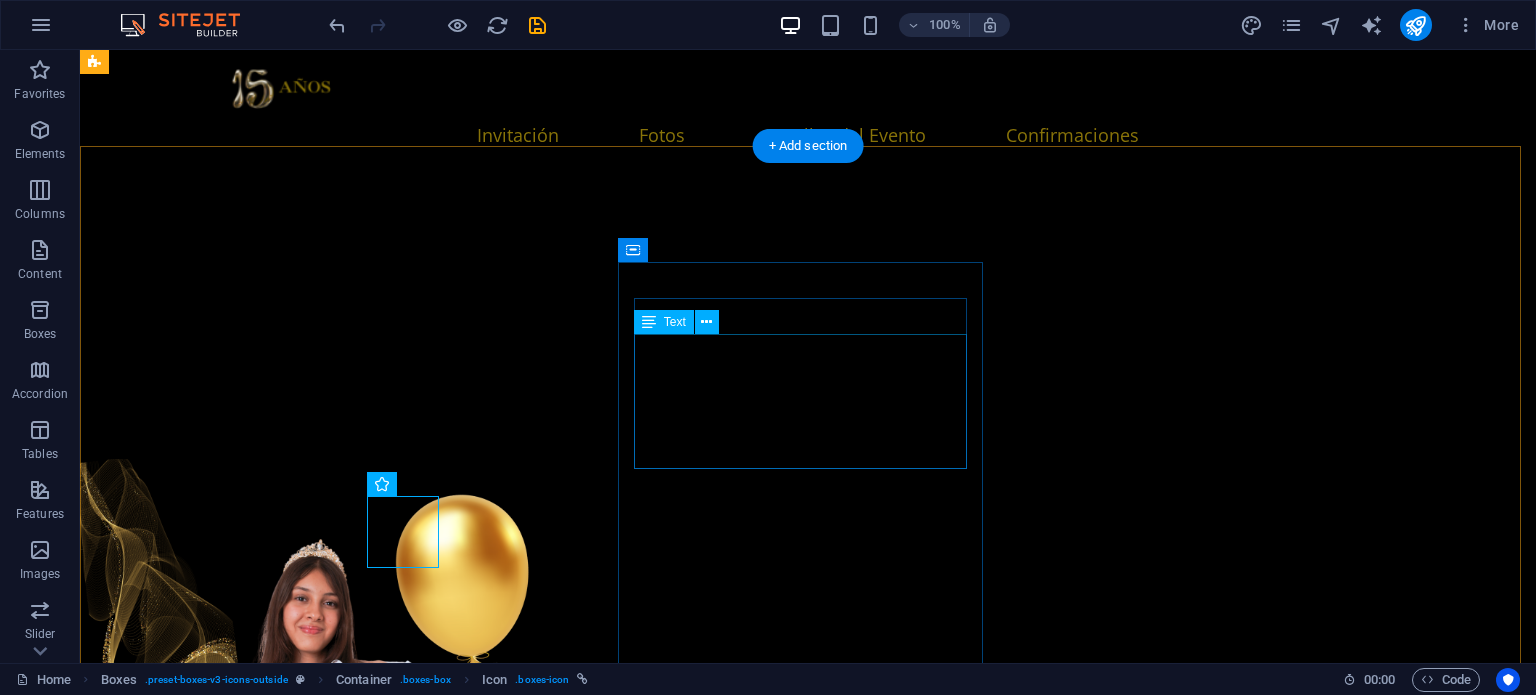 scroll, scrollTop: 2697, scrollLeft: 0, axis: vertical 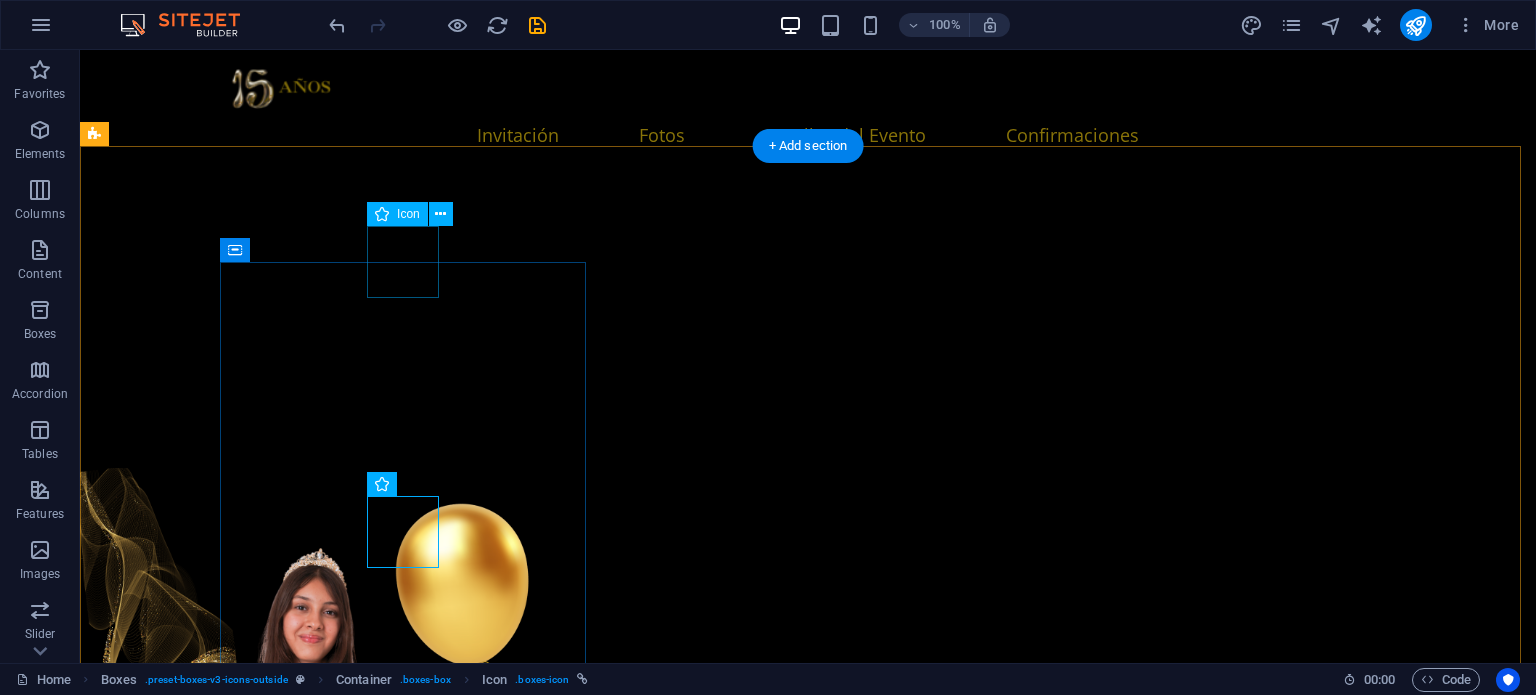click at bounding box center (286, 4144) 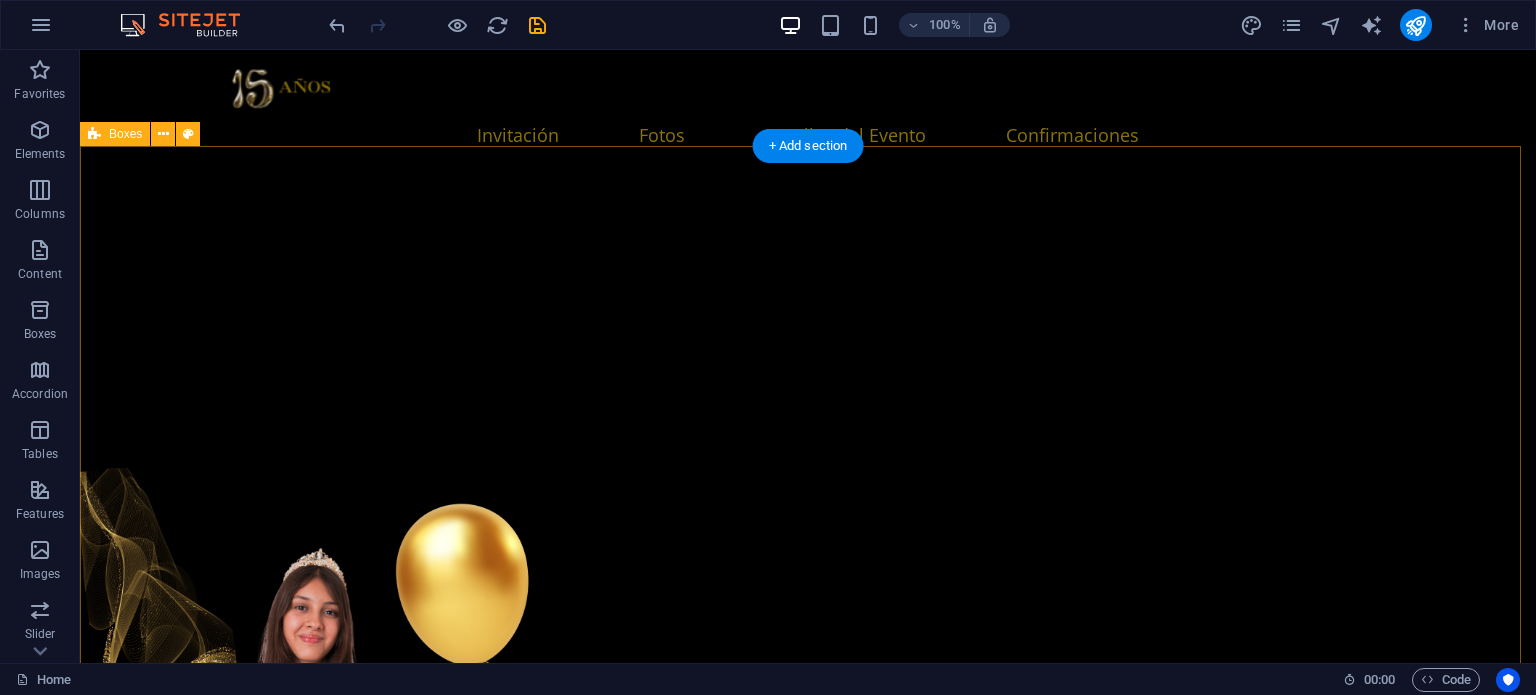 click on "Hotel Suites Villa Sol [URL], [CITY], [STATE] Headline Lorem ipsum dolor sit amet, consectetuer adipiscing elit. Aenean commodo ligula eget dolor. Lorem ipsum dolor sit amet, consectetuer adipiscing elit leget dolor. Headline Lorem ipsum dolor sit amet, consectetuer adipiscing elit. Aenean commodo ligula eget dolor. Lorem ipsum dolor sit amet, consectetuer adipiscing elit leget dolor." at bounding box center (808, 4851) 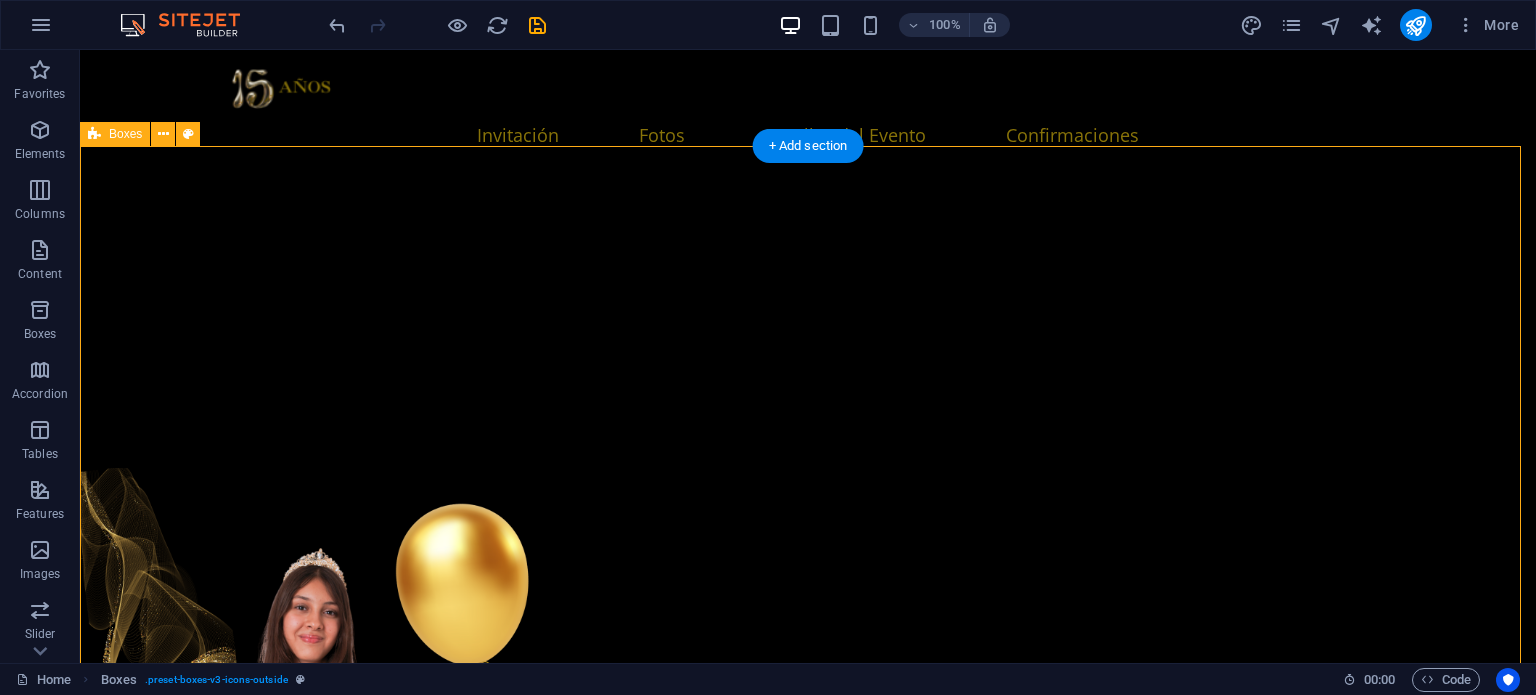 click on "Hotel Suites Villa Sol [URL], [CITY], [STATE] Headline Lorem ipsum dolor sit amet, consectetuer adipiscing elit. Aenean commodo ligula eget dolor. Lorem ipsum dolor sit amet, consectetuer adipiscing elit leget dolor. Headline Lorem ipsum dolor sit amet, consectetuer adipiscing elit. Aenean commodo ligula eget dolor. Lorem ipsum dolor sit amet, consectetuer adipiscing elit leget dolor." at bounding box center [808, 4851] 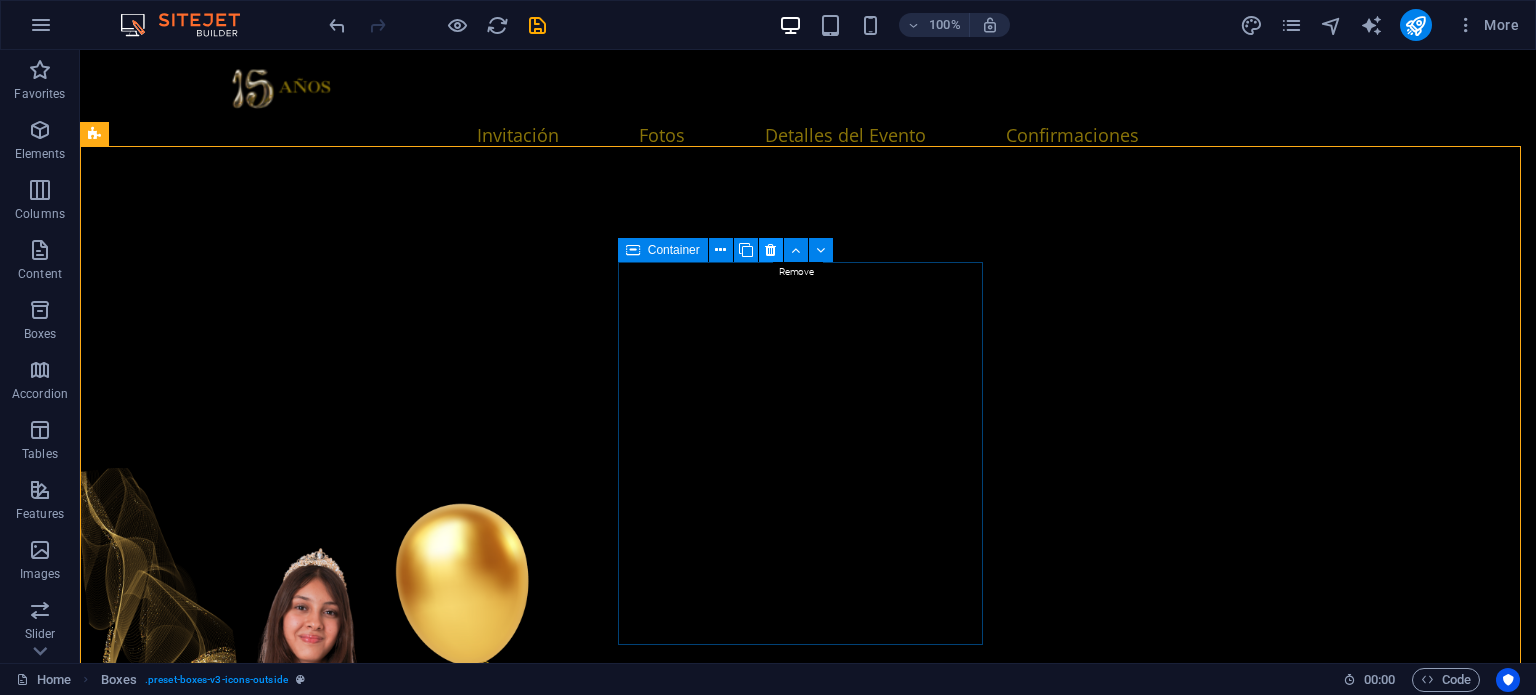 click at bounding box center [770, 250] 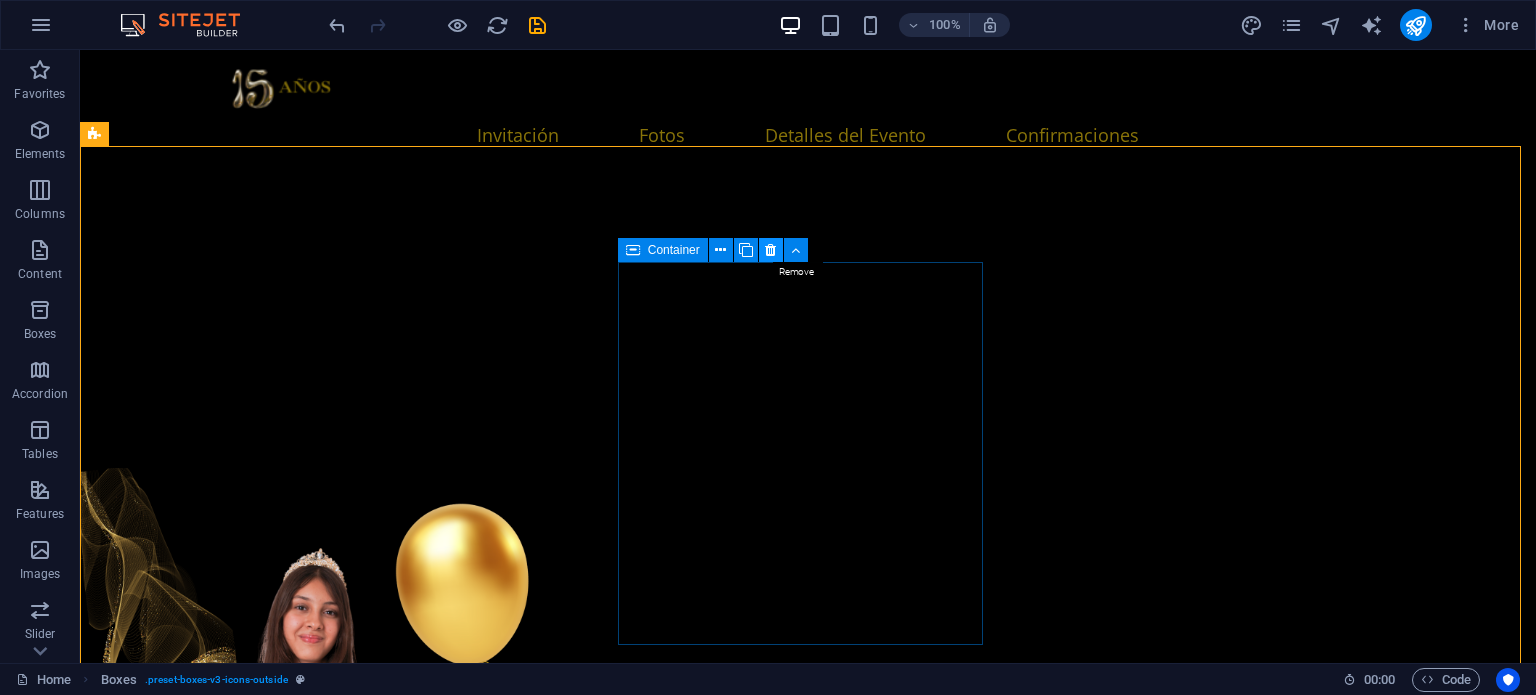 click at bounding box center [770, 250] 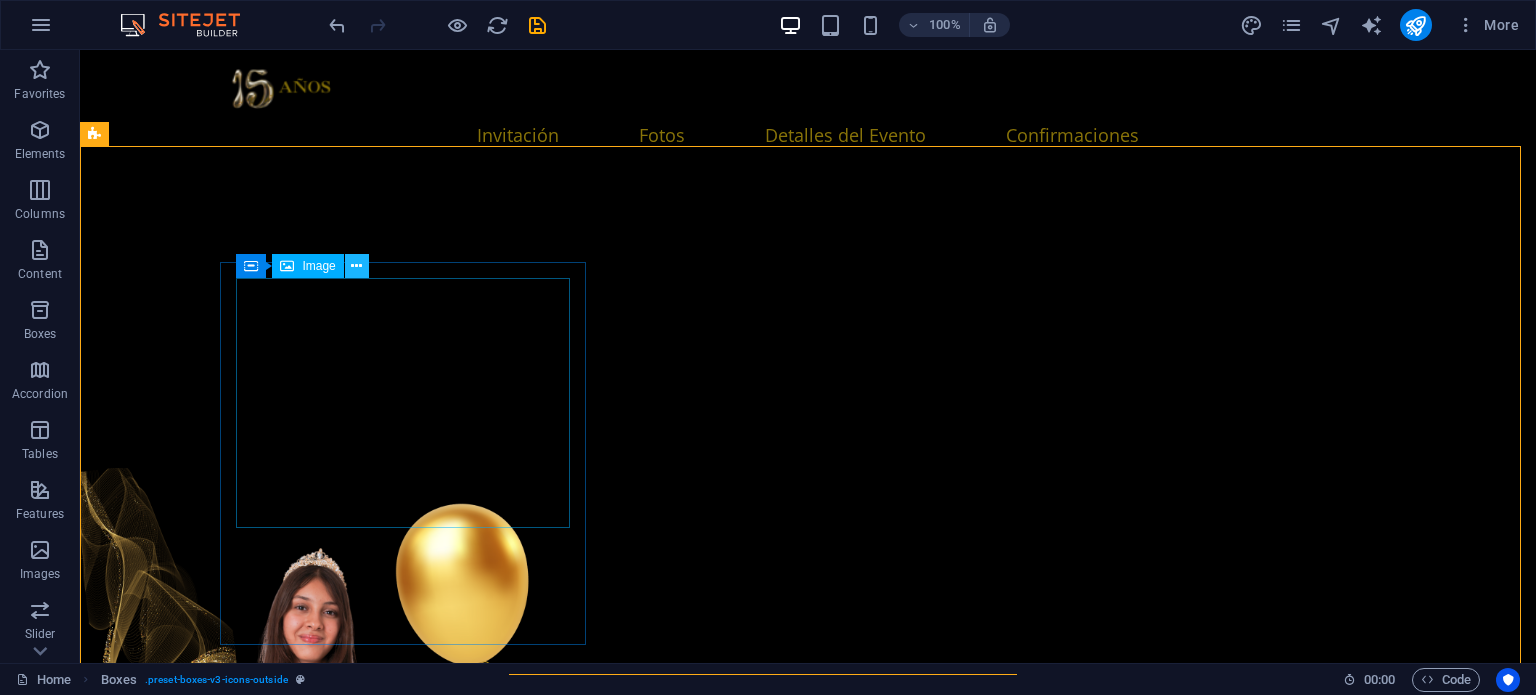 click at bounding box center [356, 266] 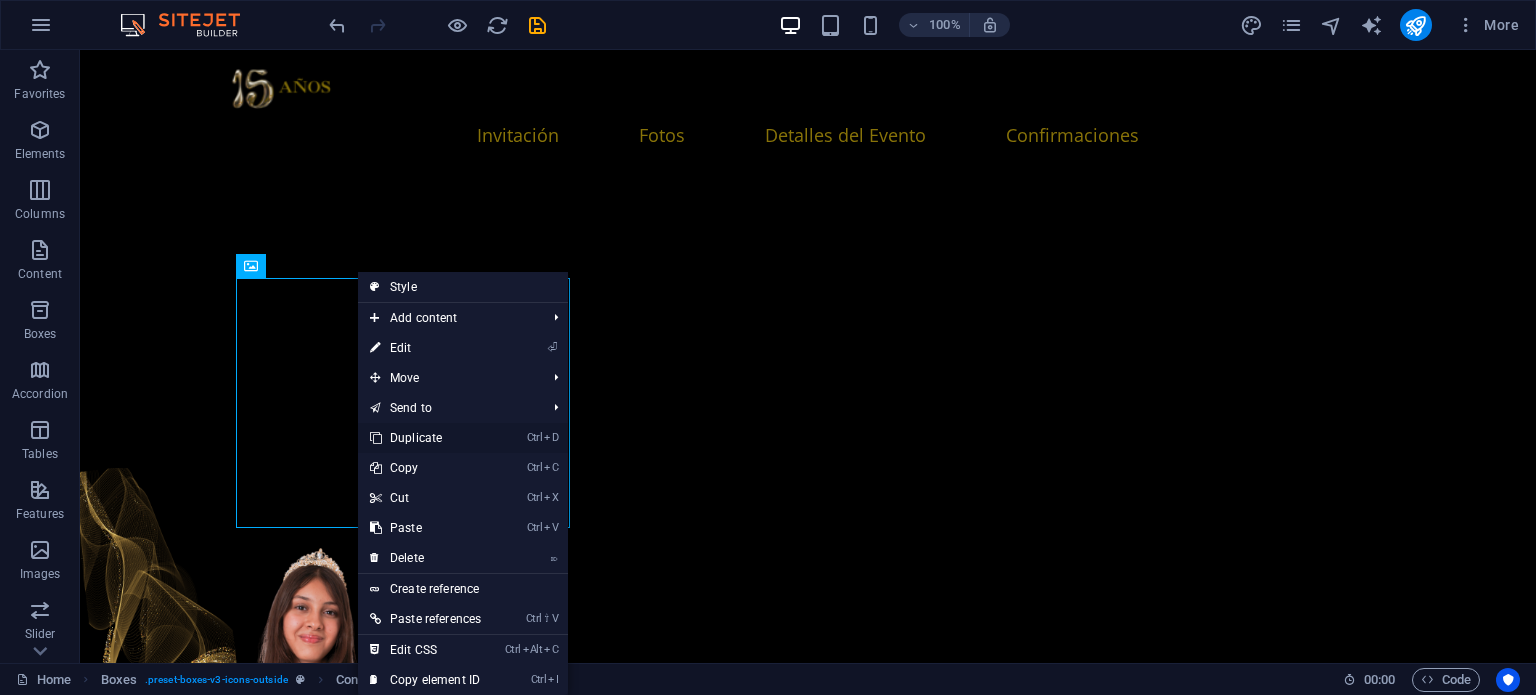 click on "Ctrl D  Duplicate" at bounding box center [425, 438] 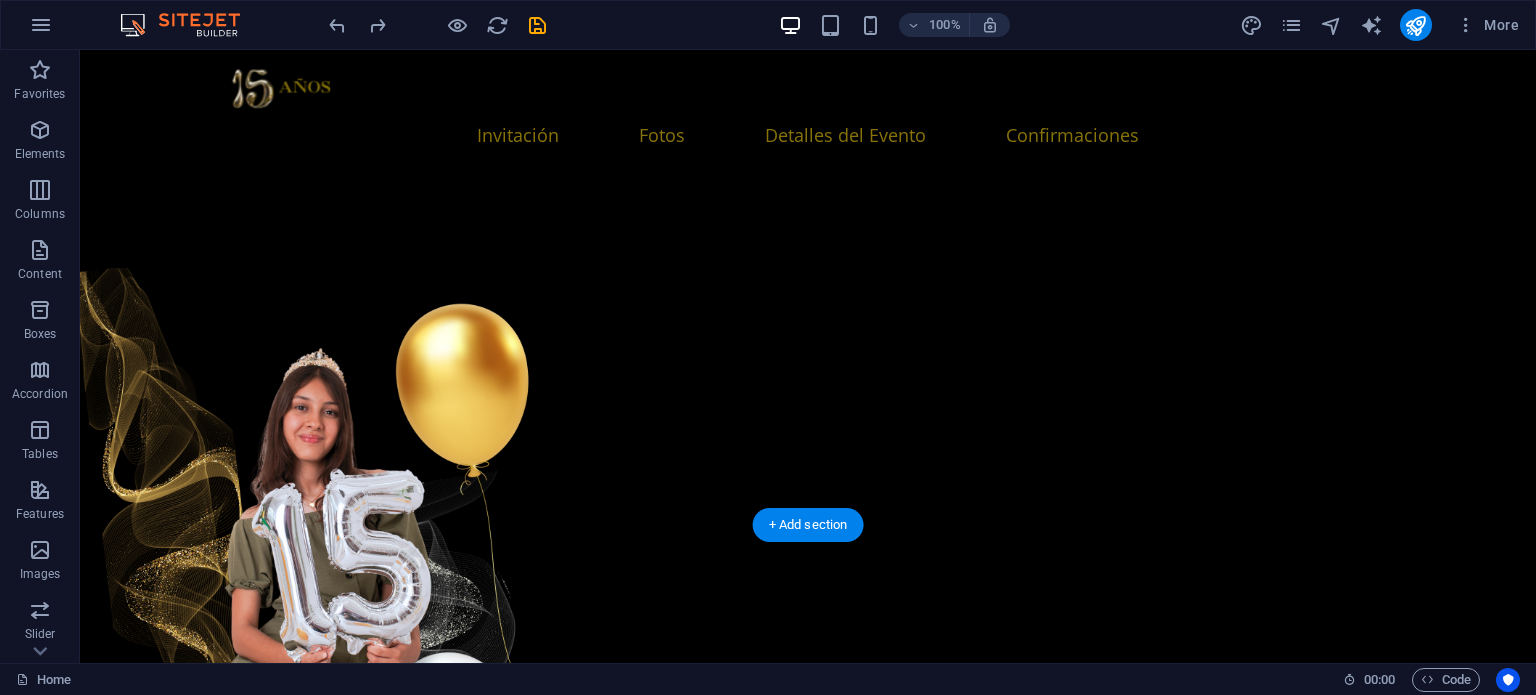 scroll, scrollTop: 2597, scrollLeft: 0, axis: vertical 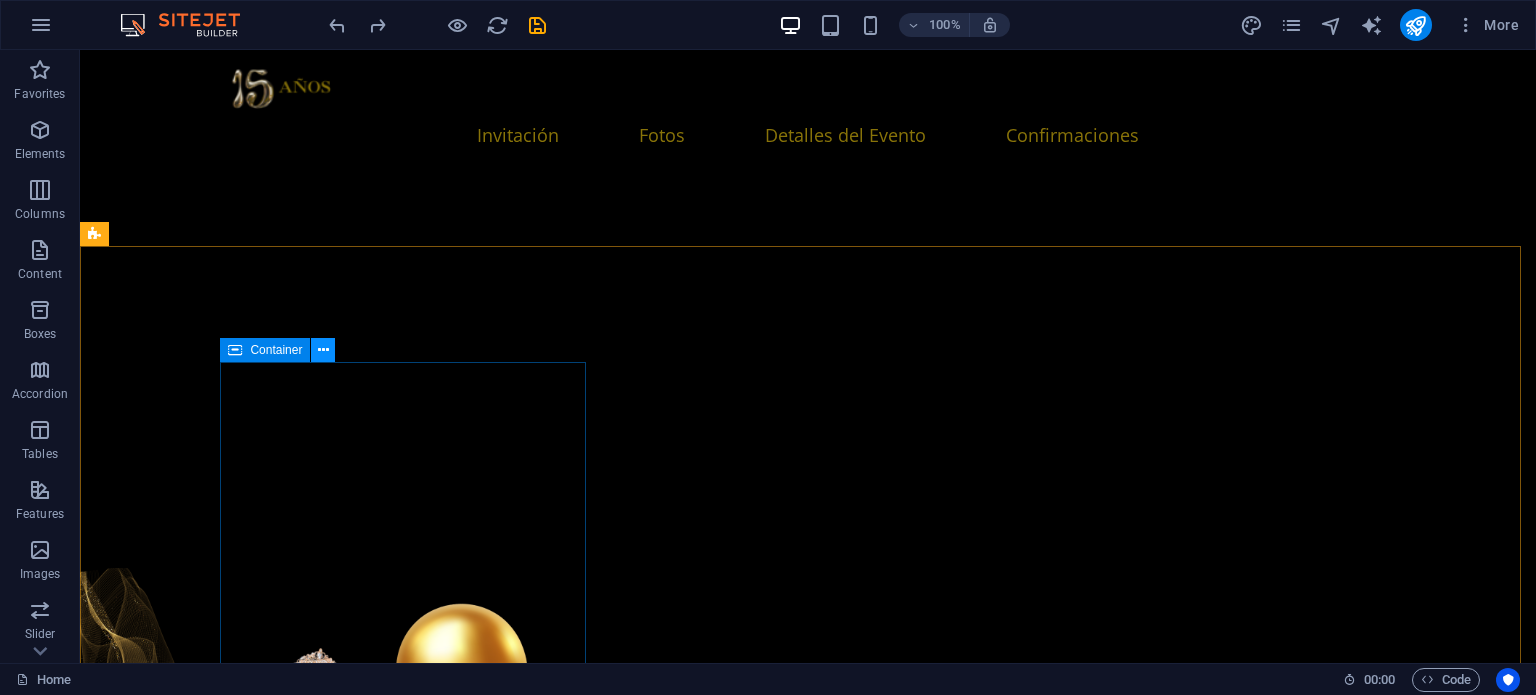 click at bounding box center (323, 350) 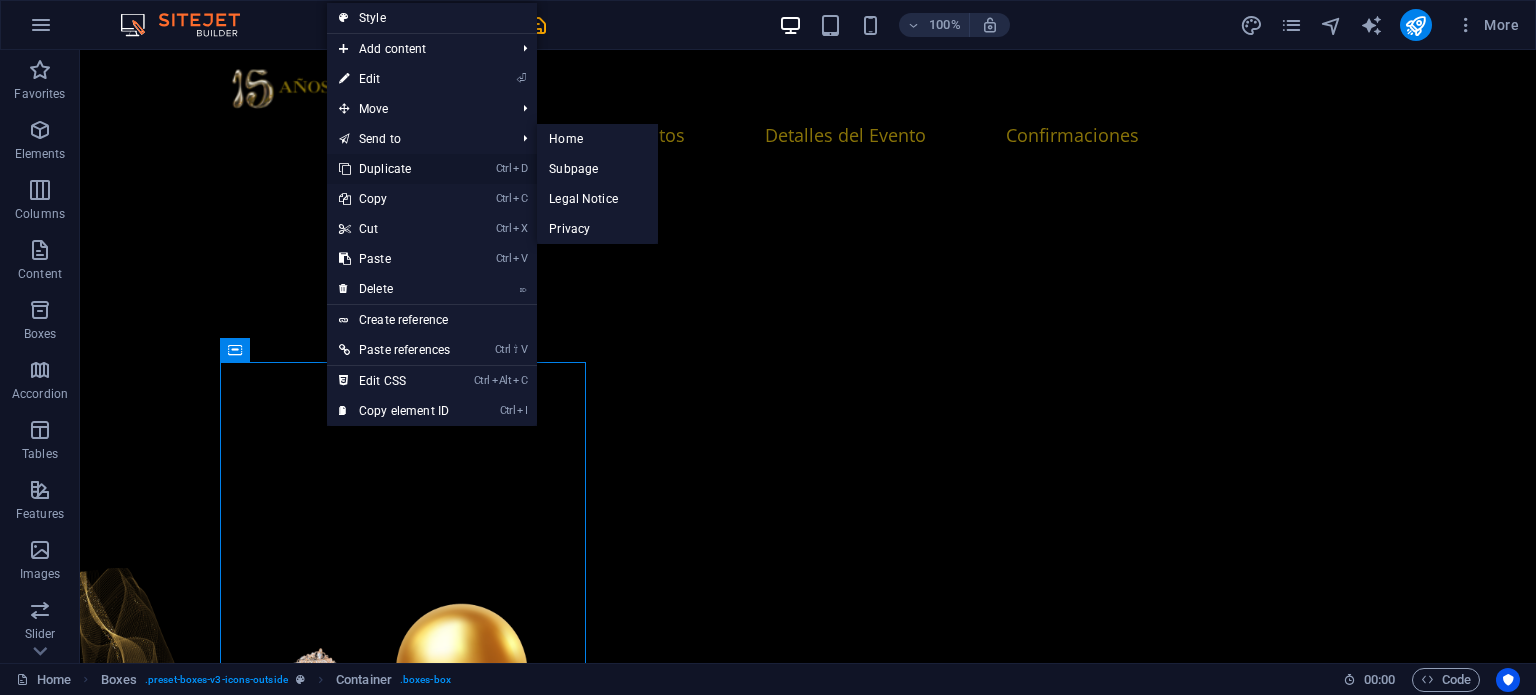 click on "Ctrl D  Duplicate" at bounding box center (394, 169) 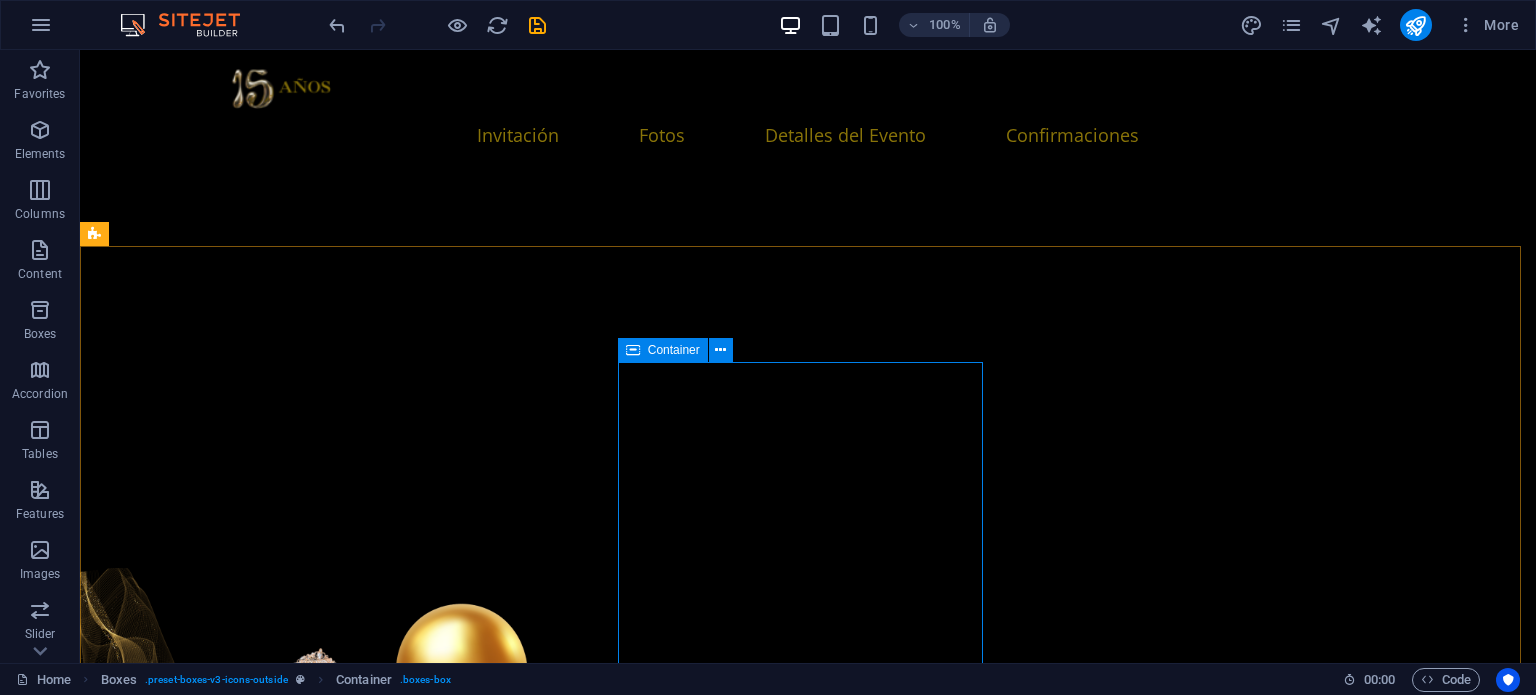 click at bounding box center (633, 350) 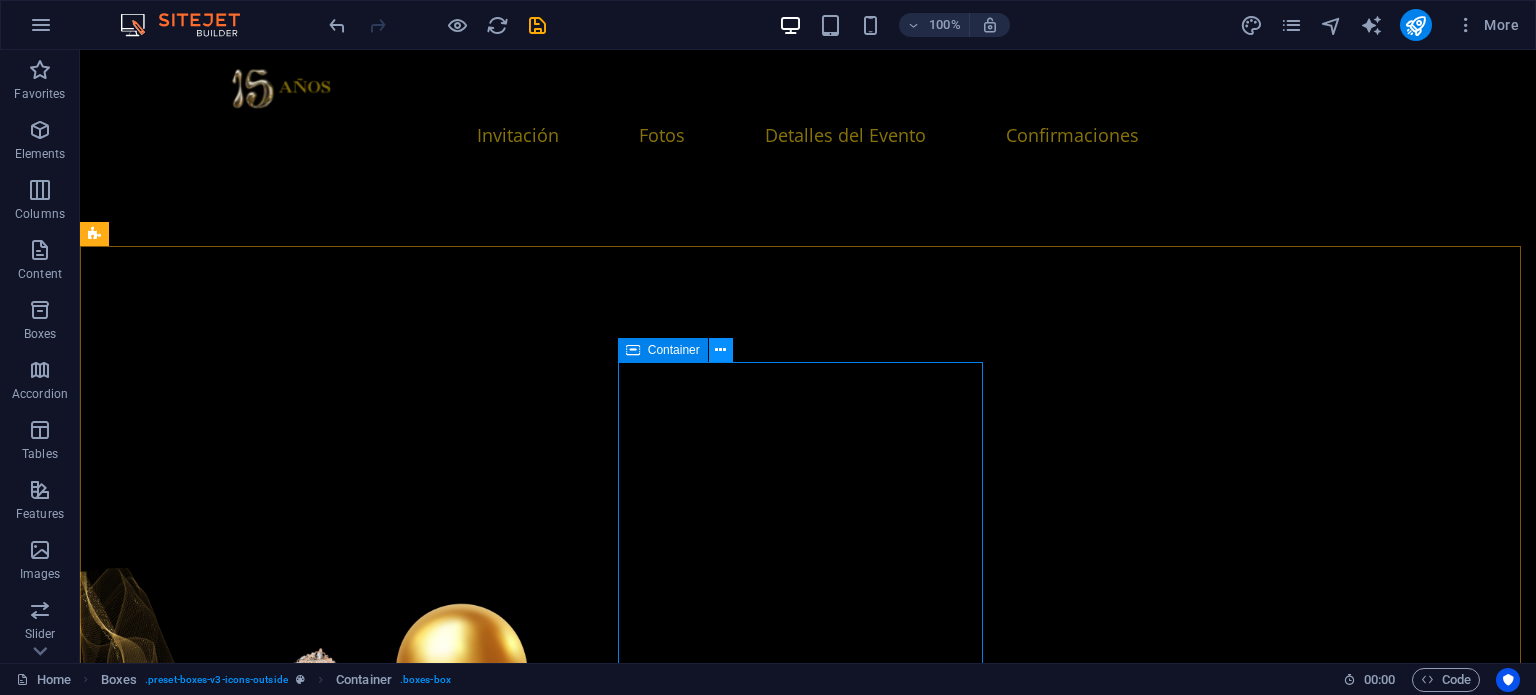 click at bounding box center [721, 350] 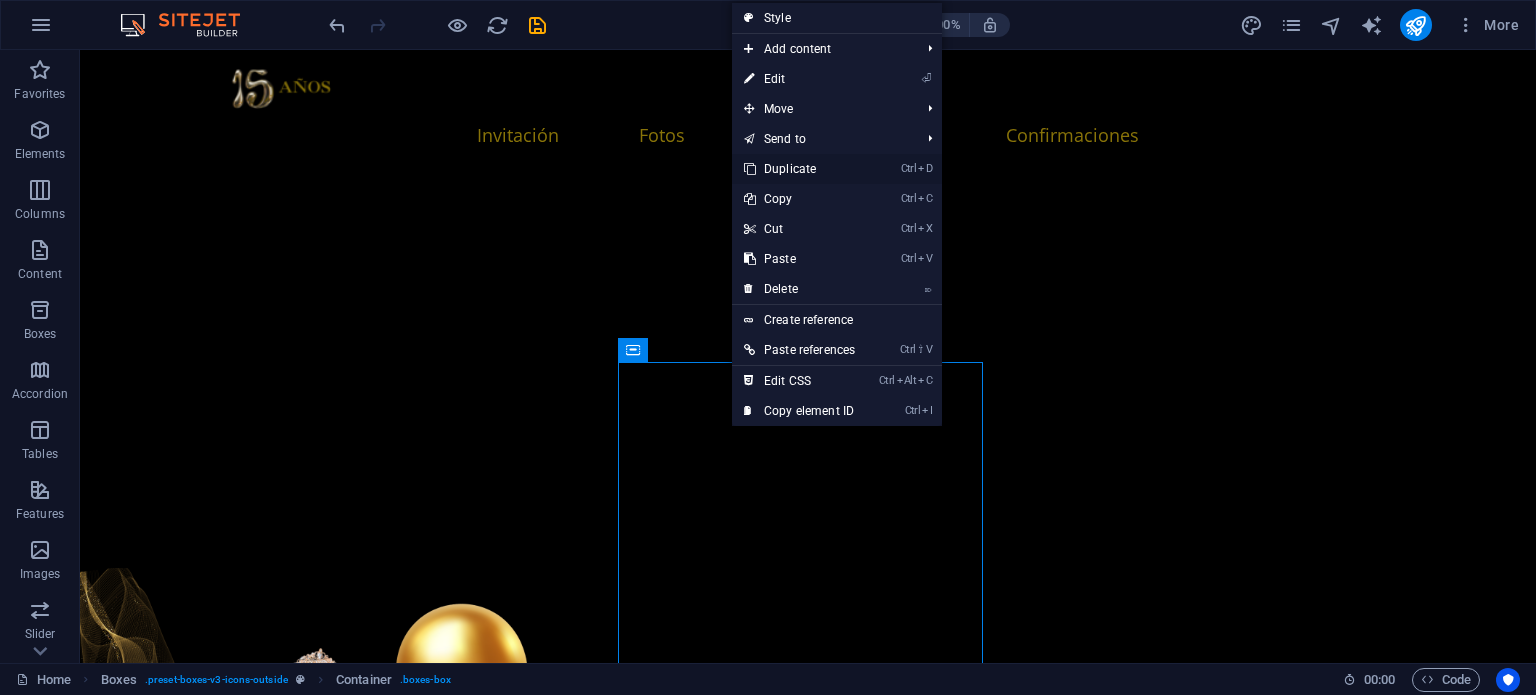 click on "Ctrl D  Duplicate" at bounding box center [799, 169] 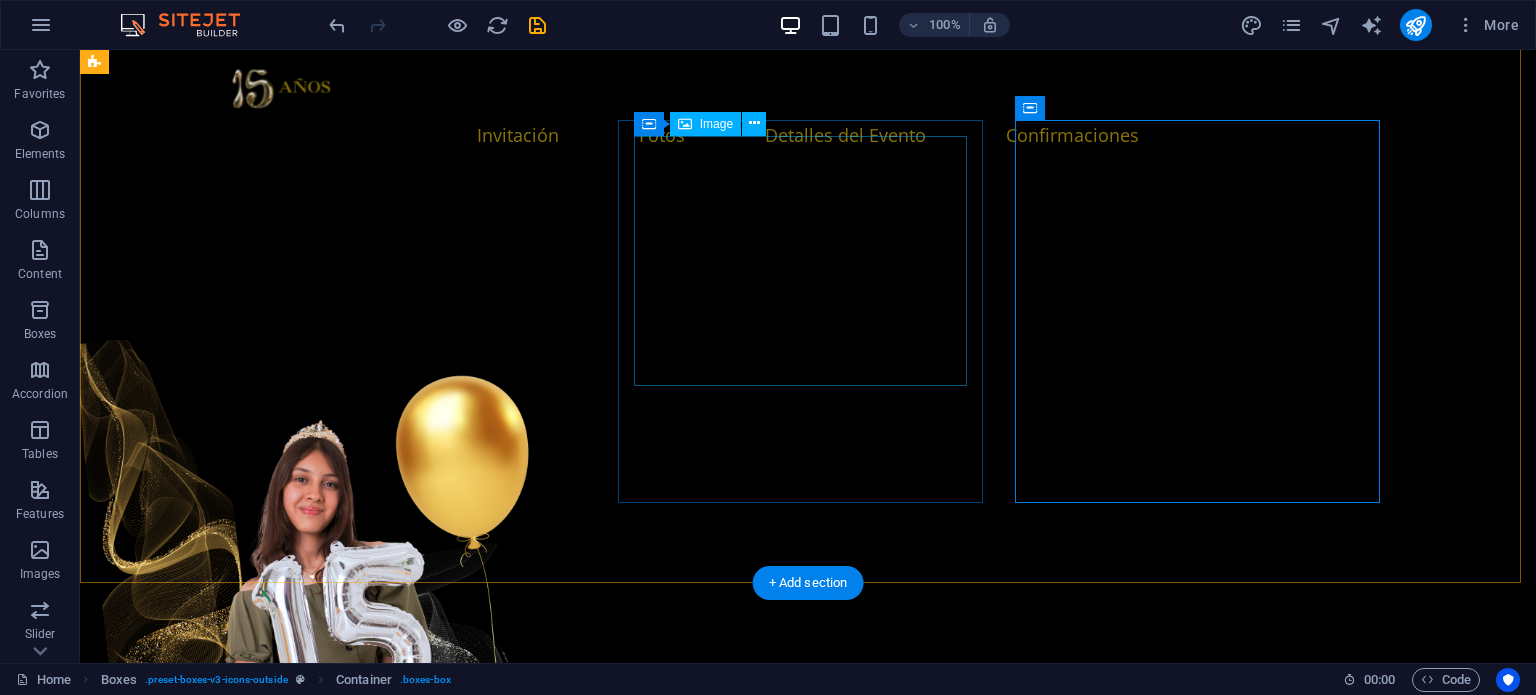 scroll, scrollTop: 2797, scrollLeft: 0, axis: vertical 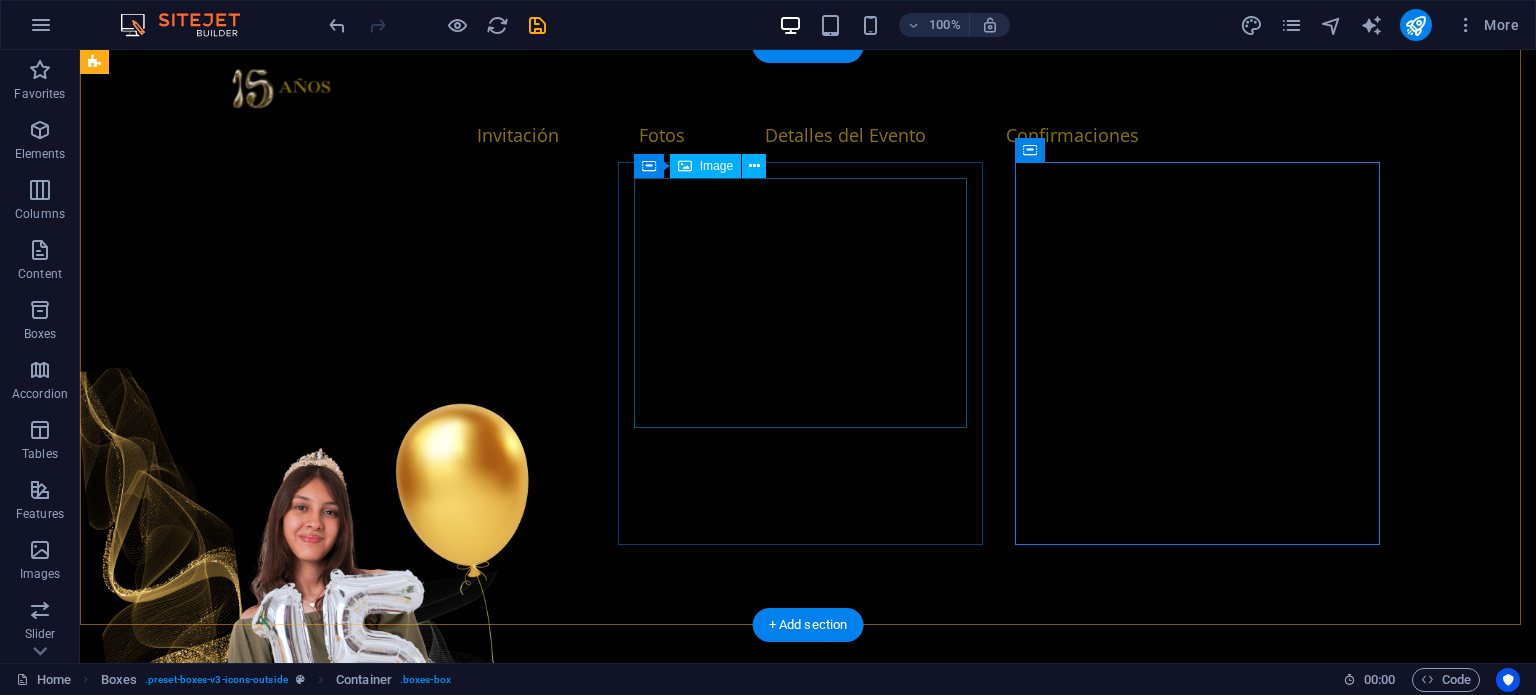 click at bounding box center (286, 5397) 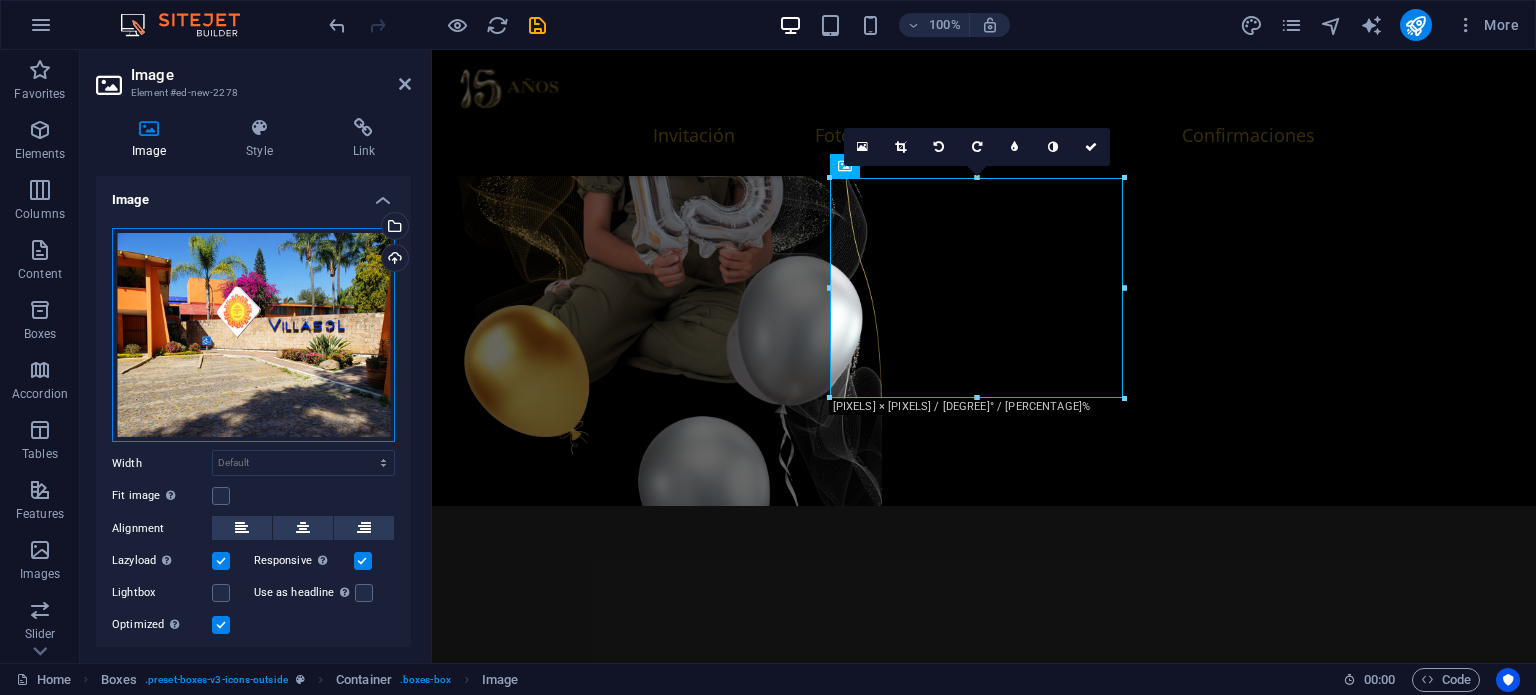 click on "Drag files here, click to choose files or select files from Files or our free stock photos & videos" at bounding box center (253, 335) 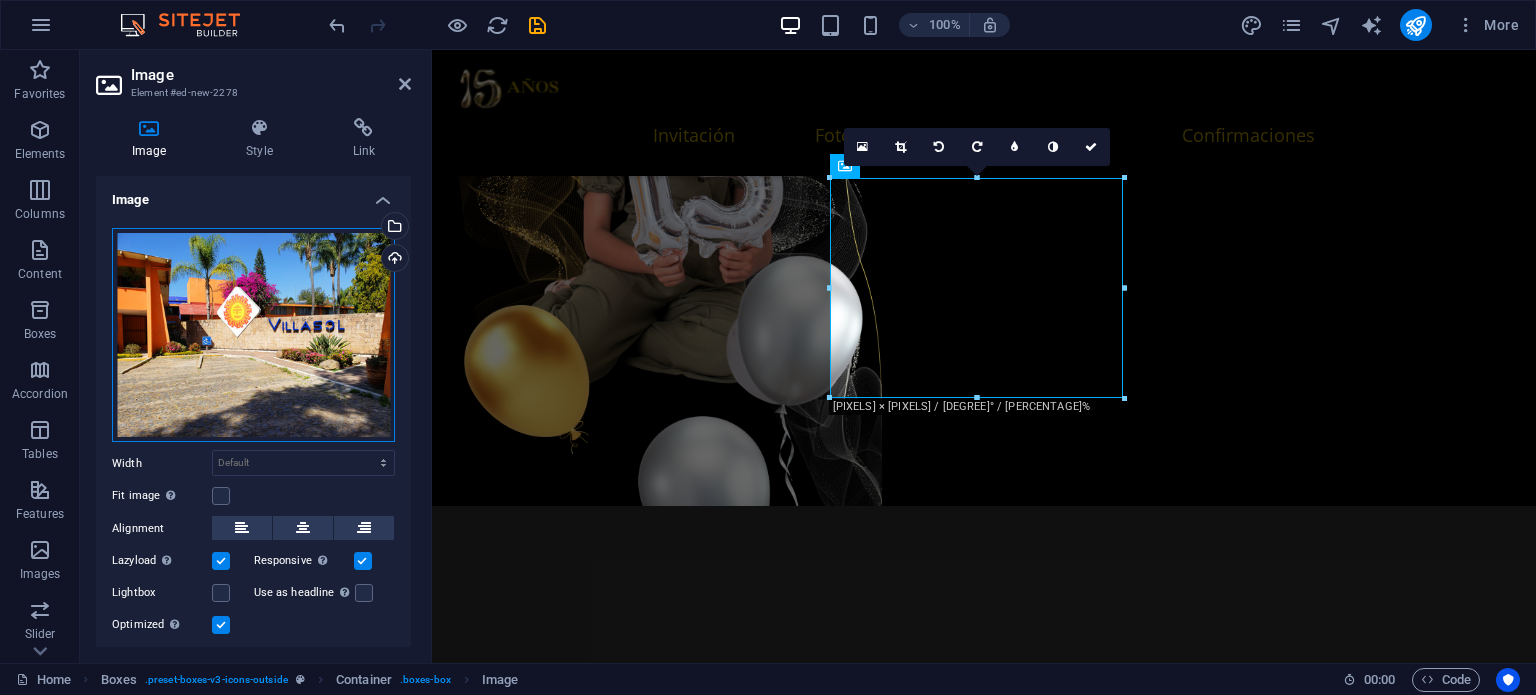 scroll, scrollTop: 2800, scrollLeft: 0, axis: vertical 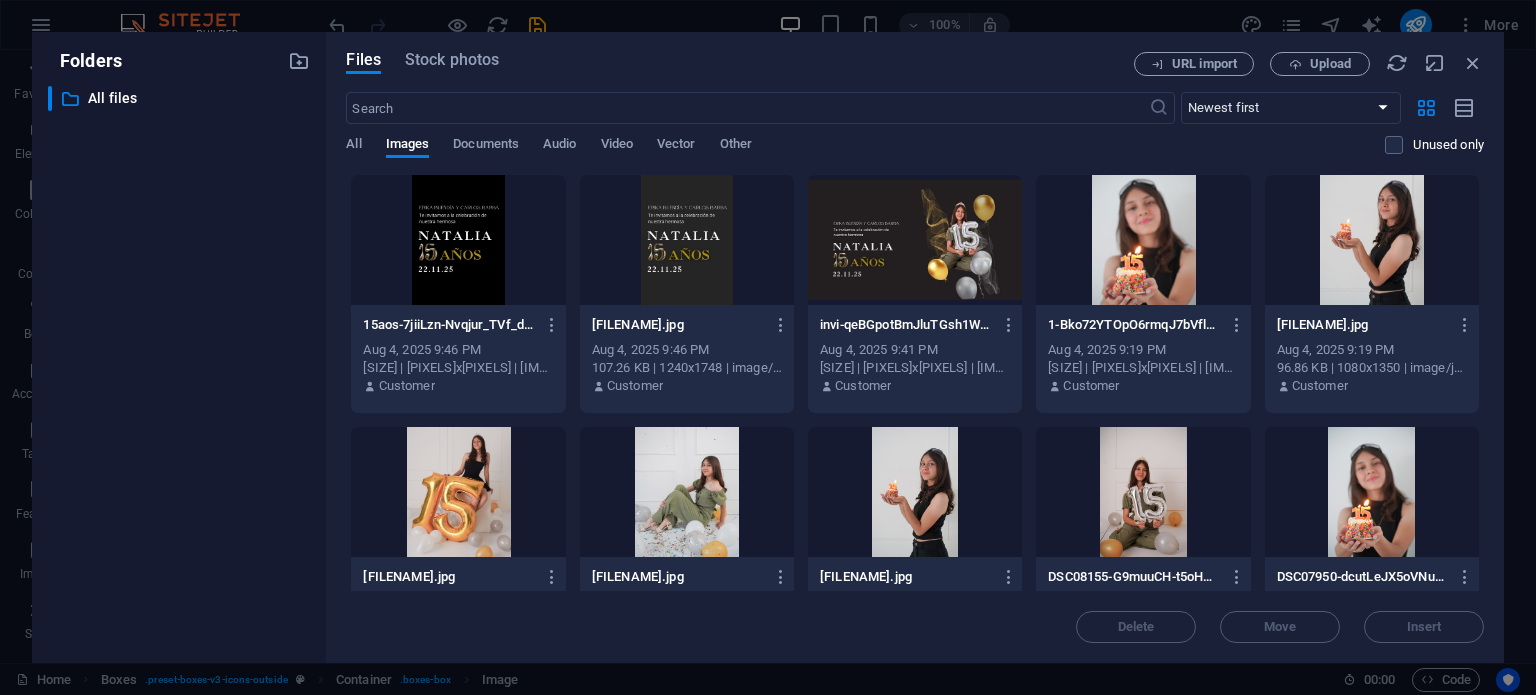 click on "​ All files All files" at bounding box center (179, 366) 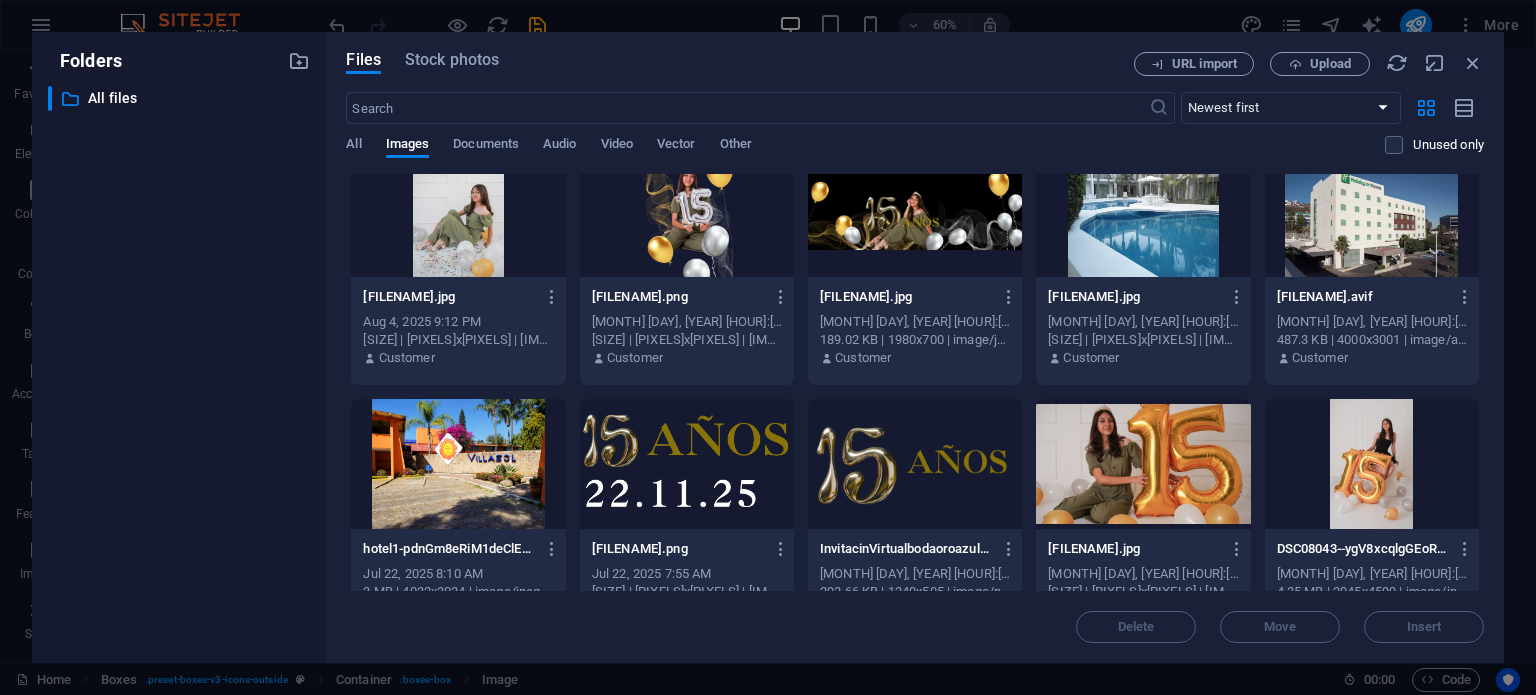 scroll, scrollTop: 500, scrollLeft: 0, axis: vertical 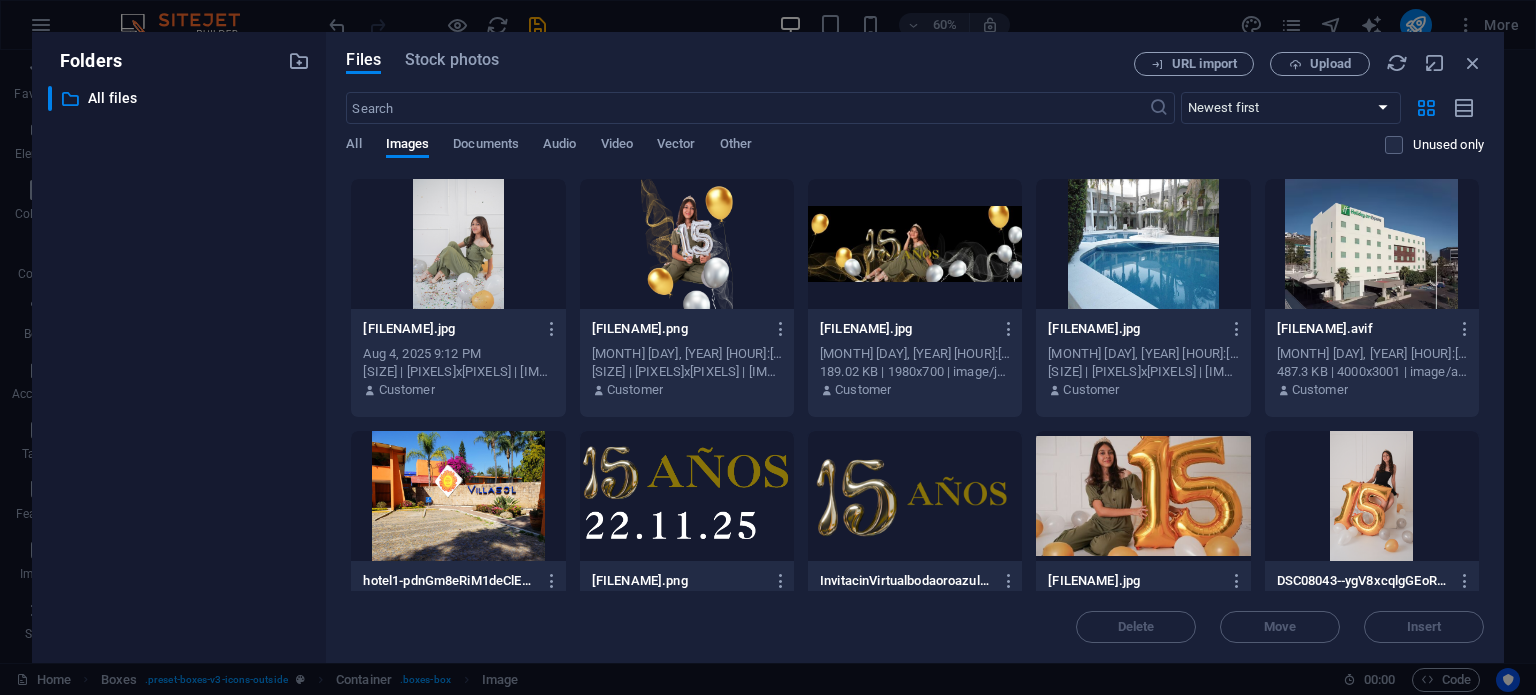 click at bounding box center (1372, 244) 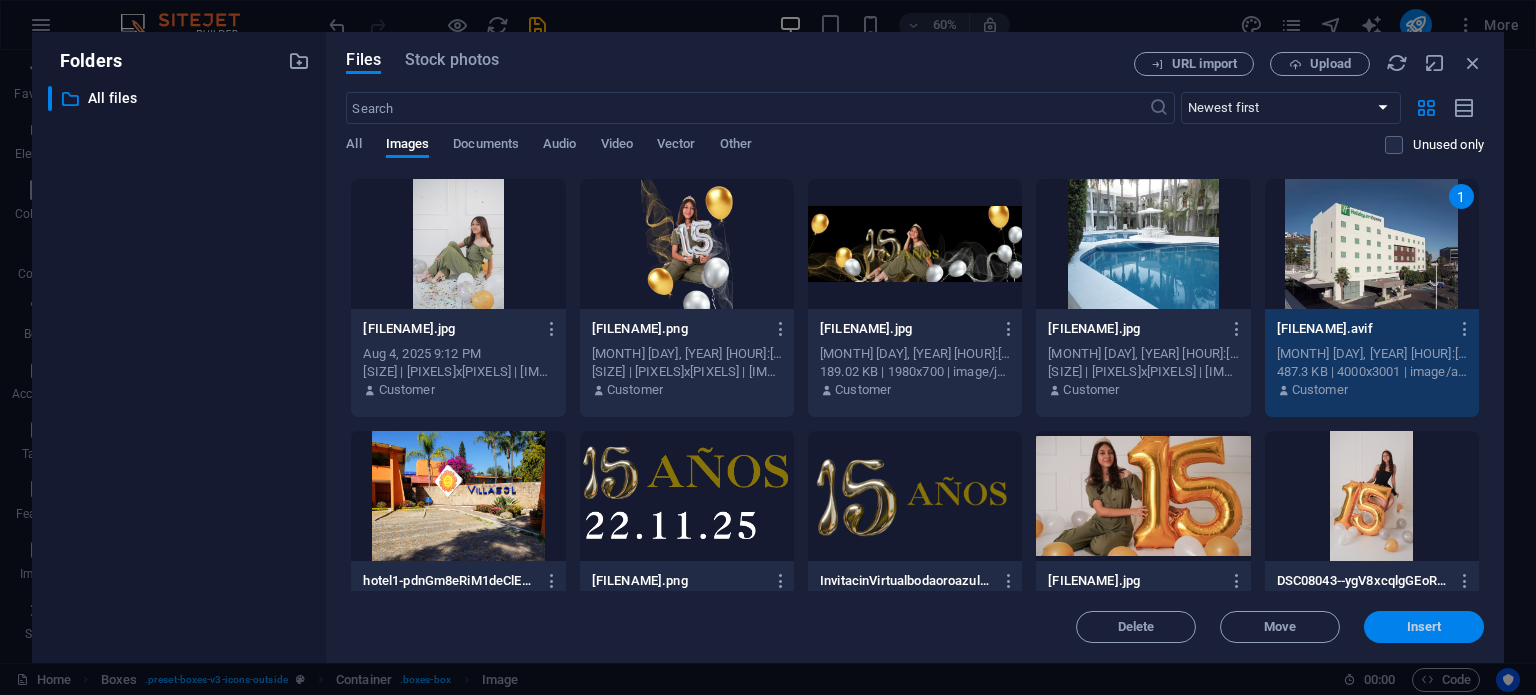 click on "Insert" at bounding box center [1424, 627] 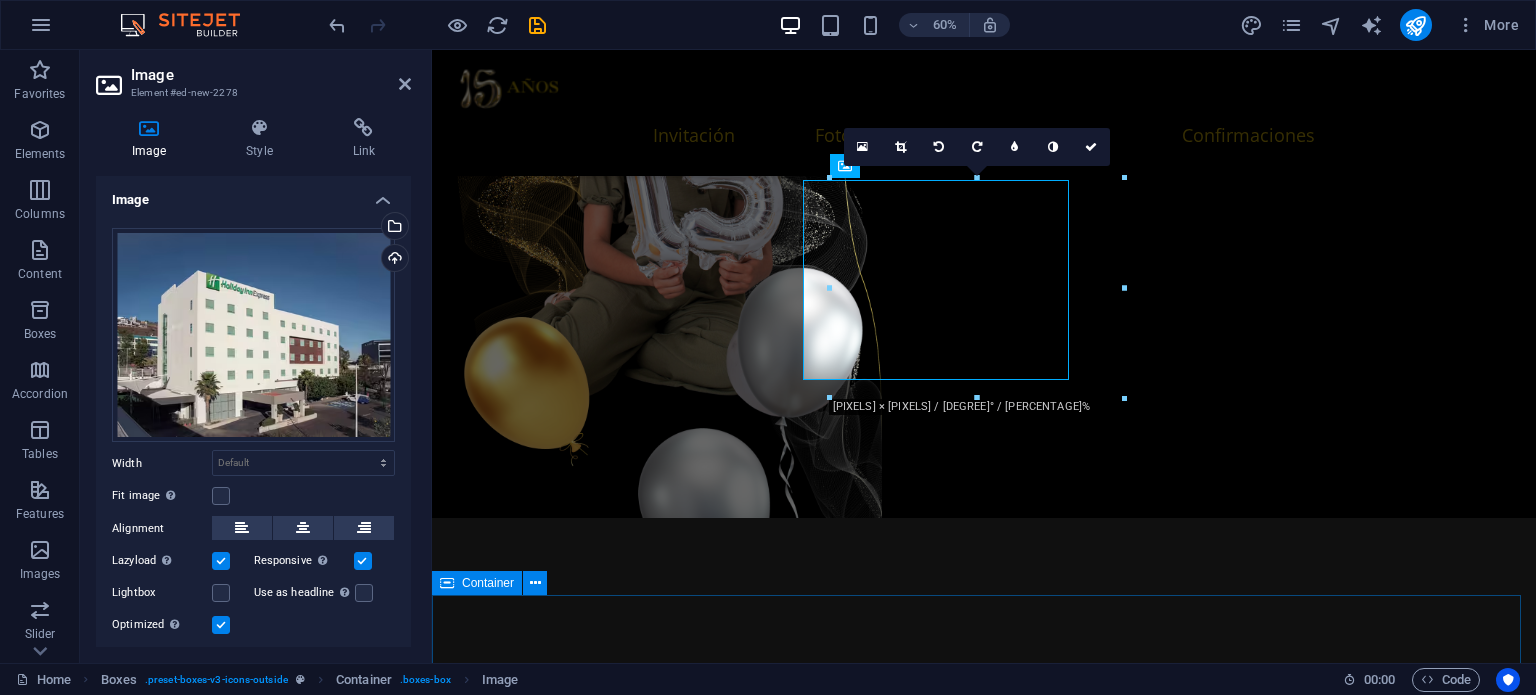 scroll, scrollTop: 2797, scrollLeft: 0, axis: vertical 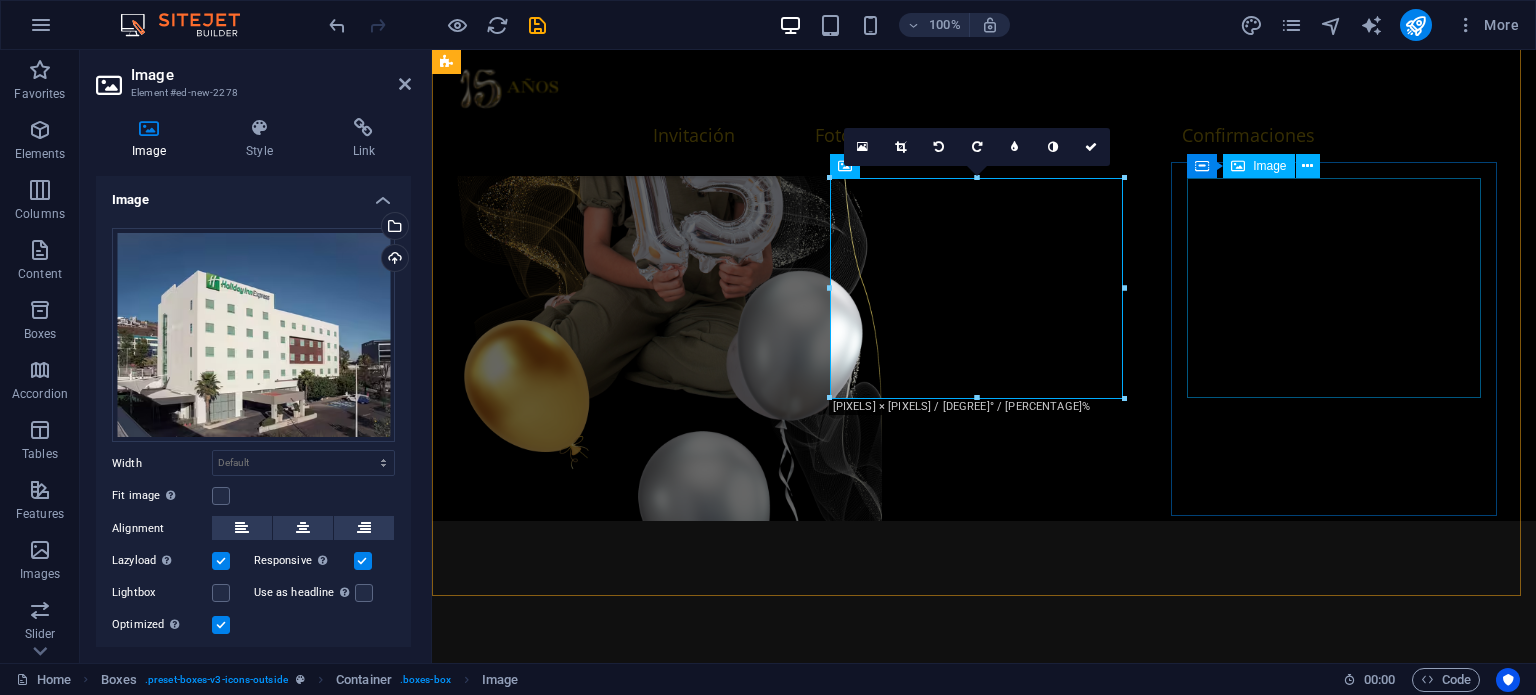 click at bounding box center [621, 5823] 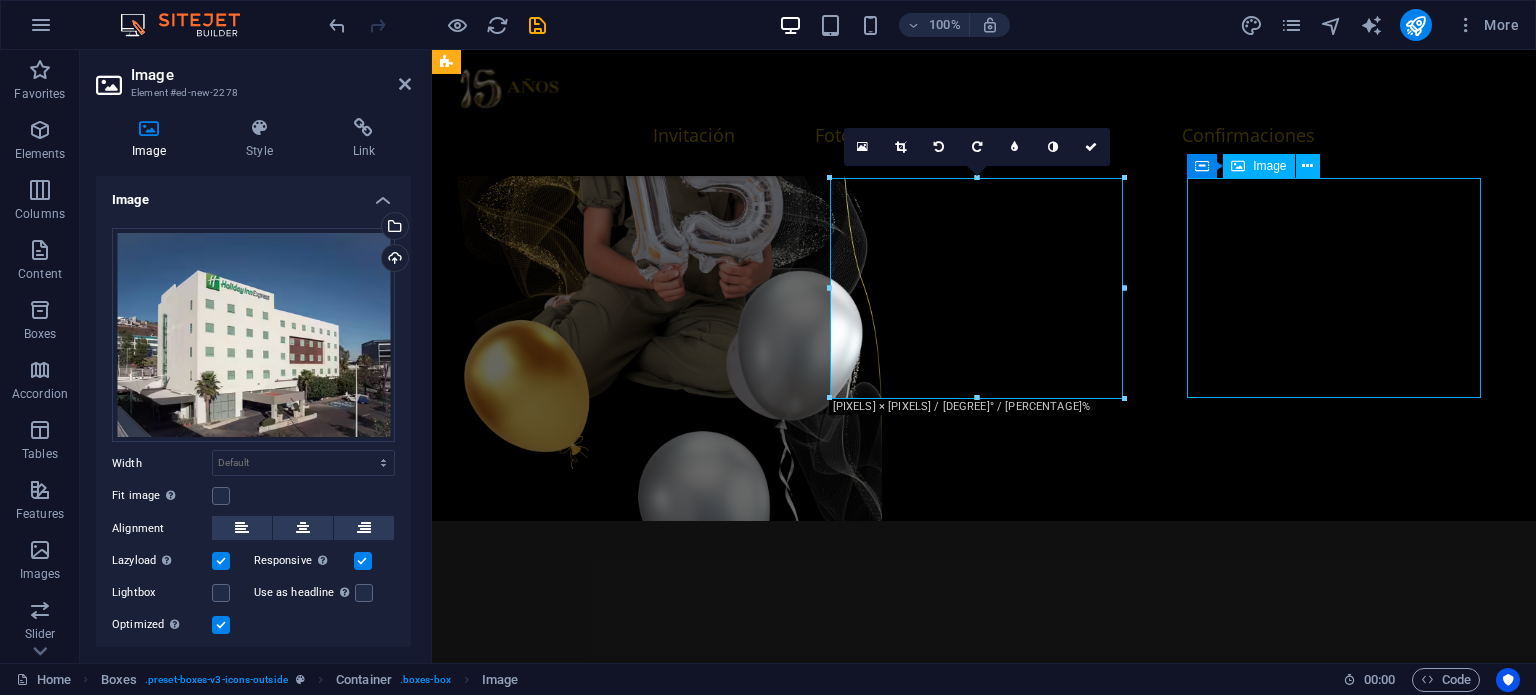 click at bounding box center [621, 5823] 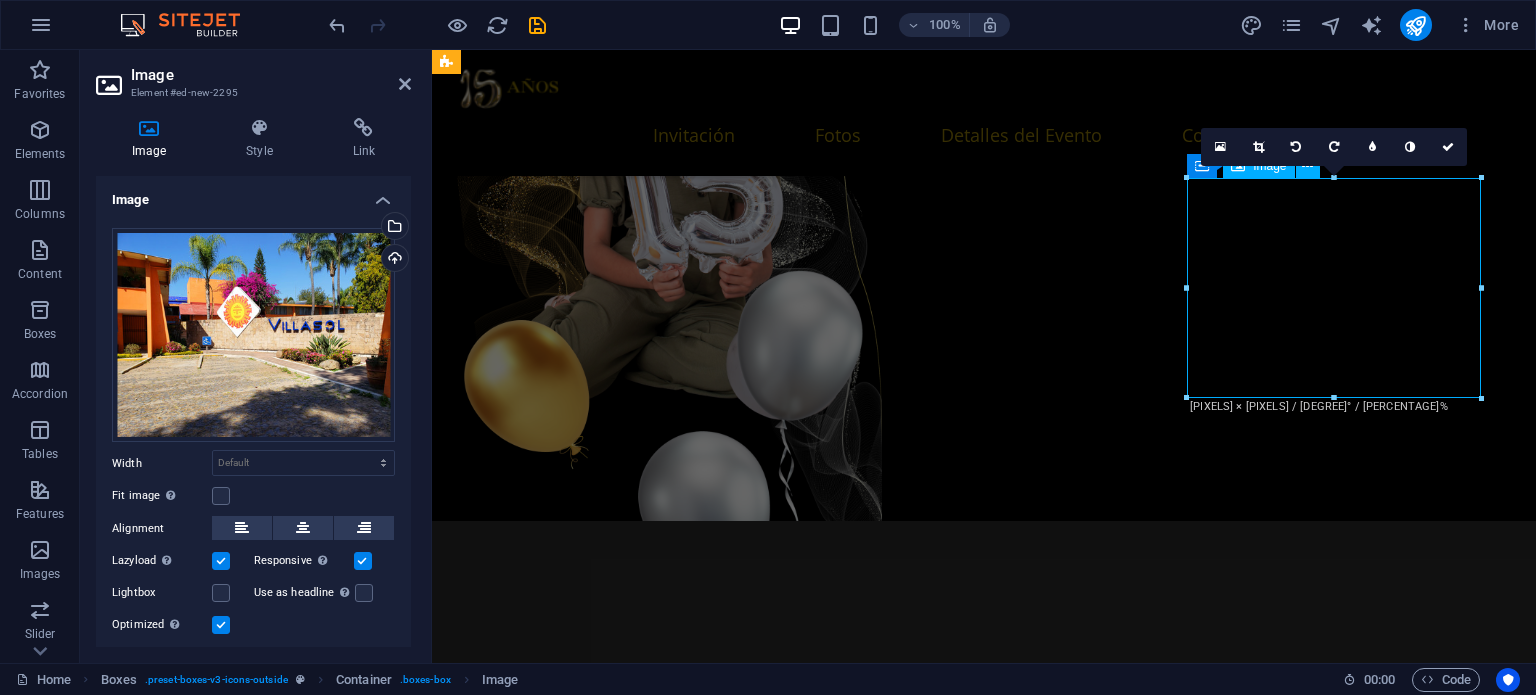click at bounding box center [621, 5823] 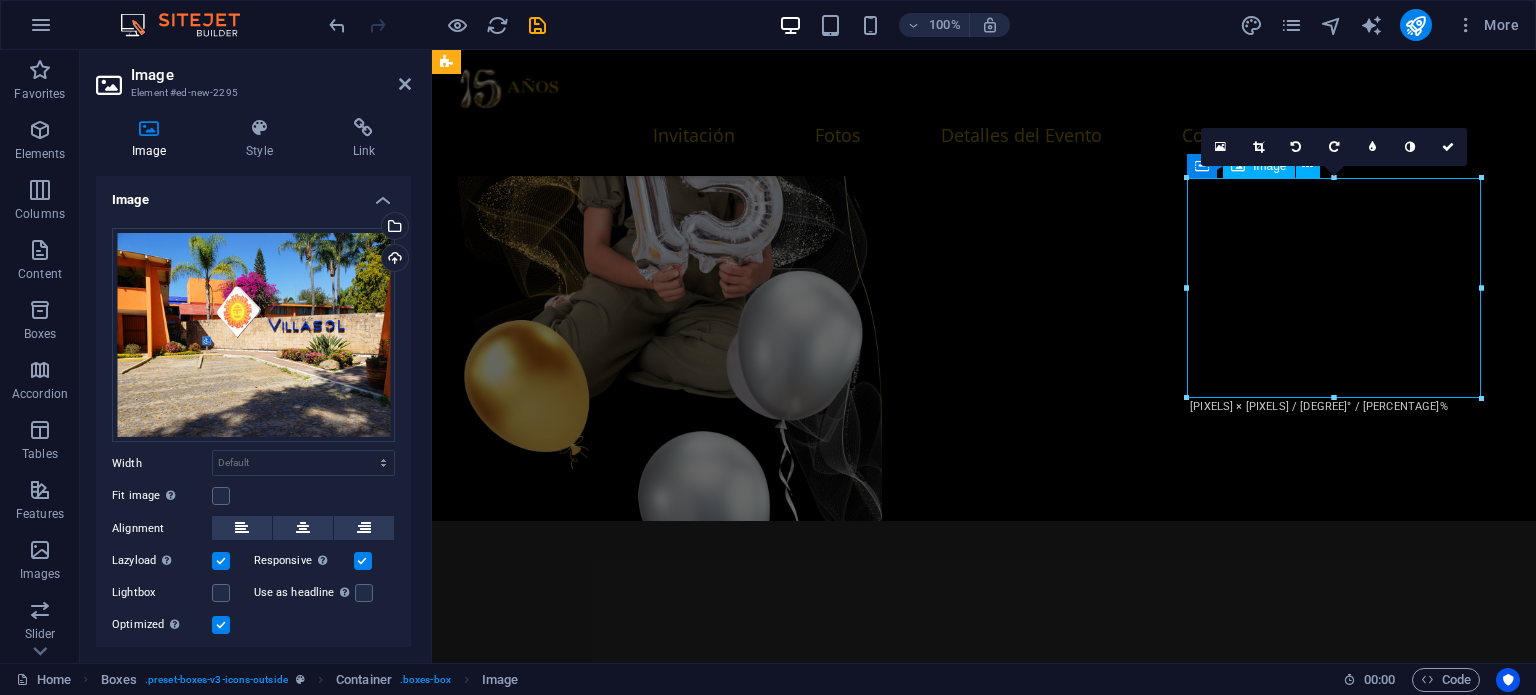 click at bounding box center [621, 5823] 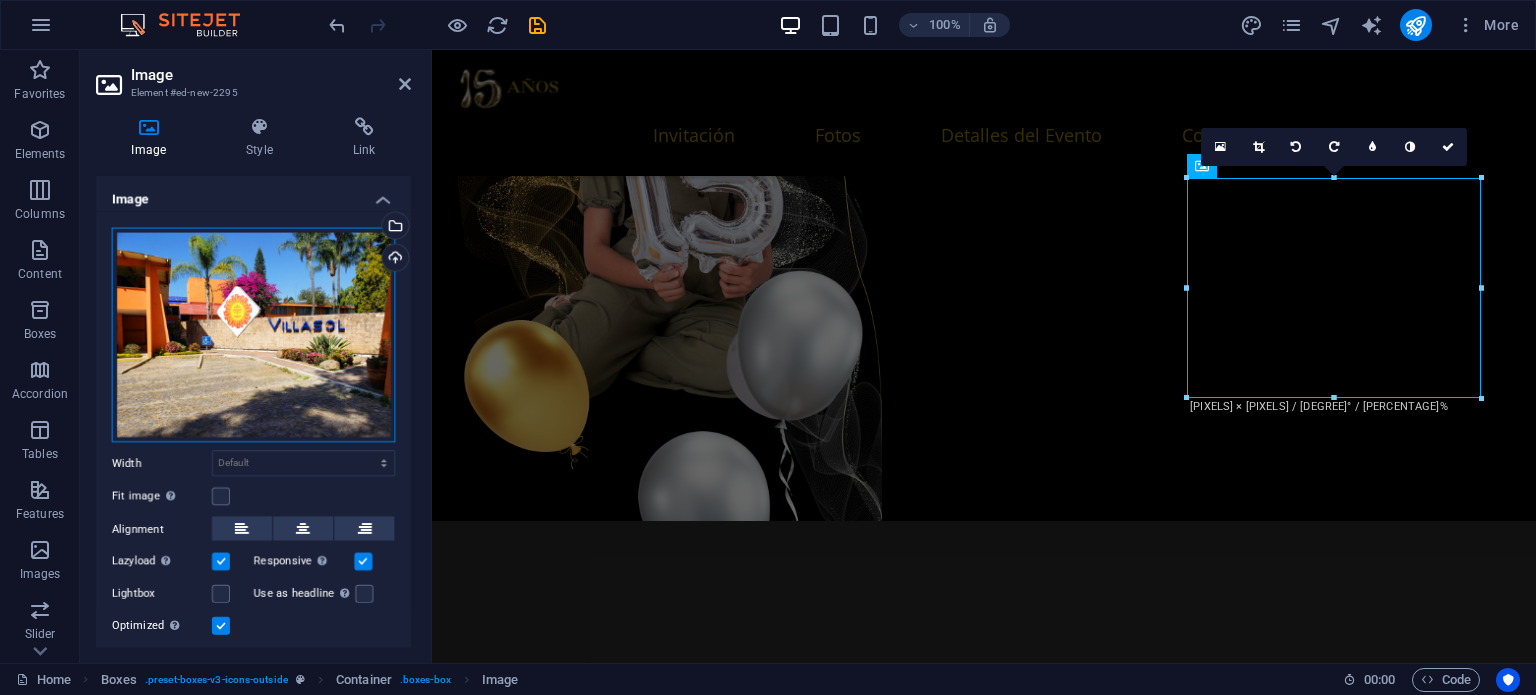 click on "Drag files here, click to choose files or select files from Files or our free stock photos & videos" at bounding box center [253, 335] 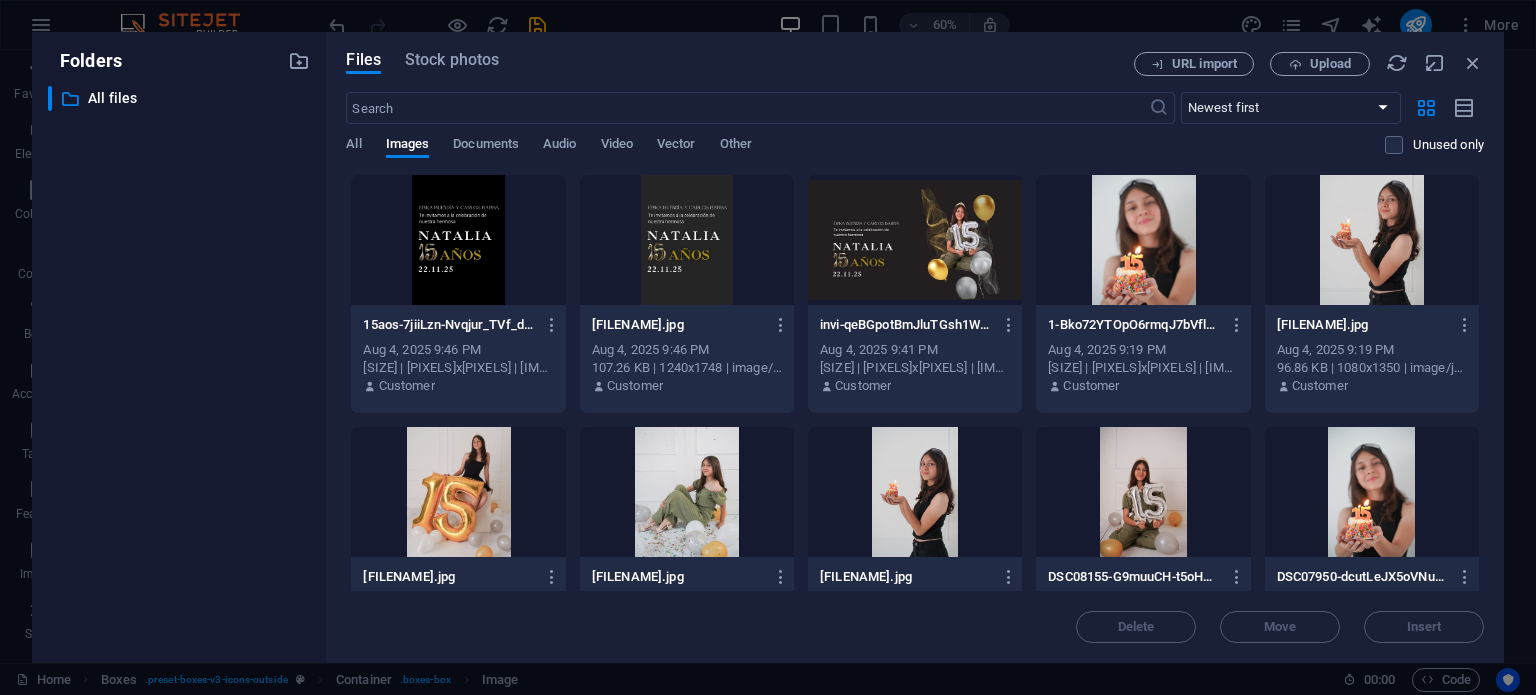 scroll, scrollTop: 2800, scrollLeft: 0, axis: vertical 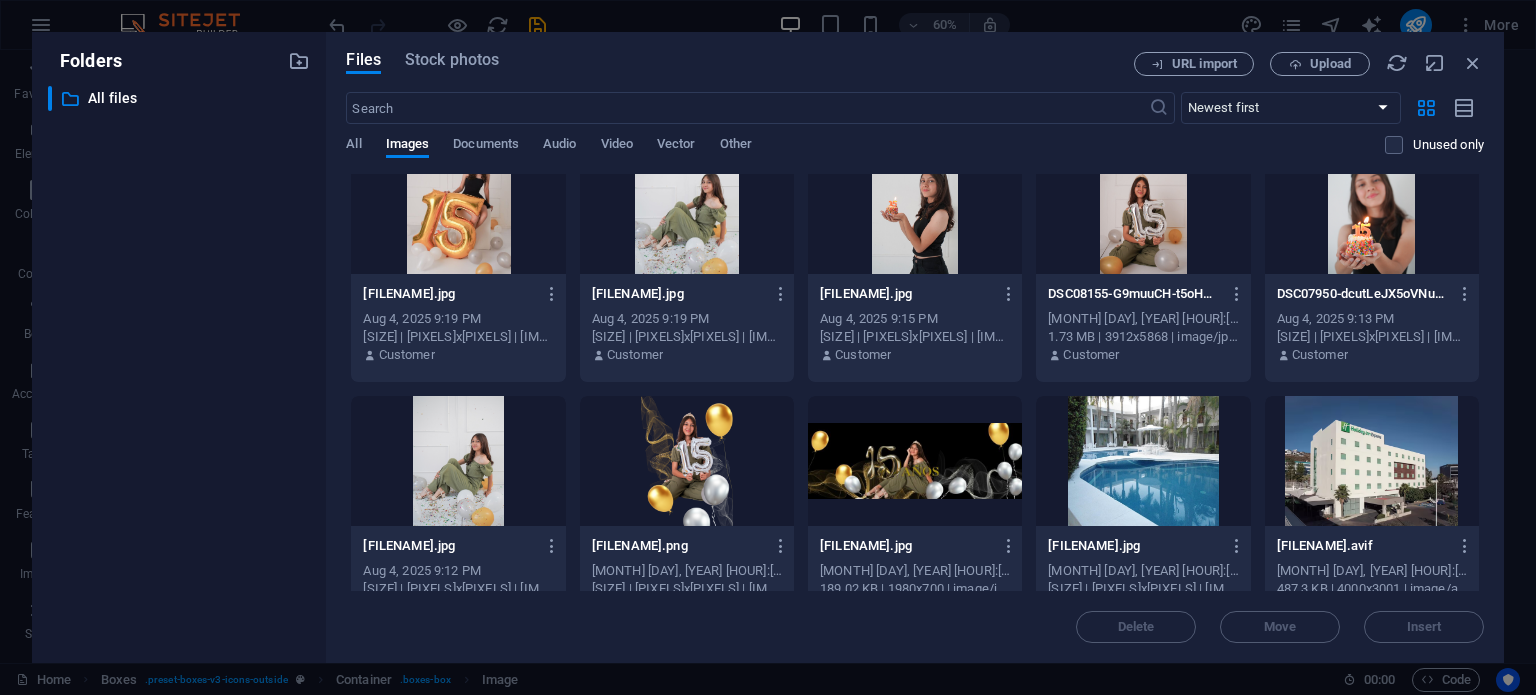 click at bounding box center [1143, 461] 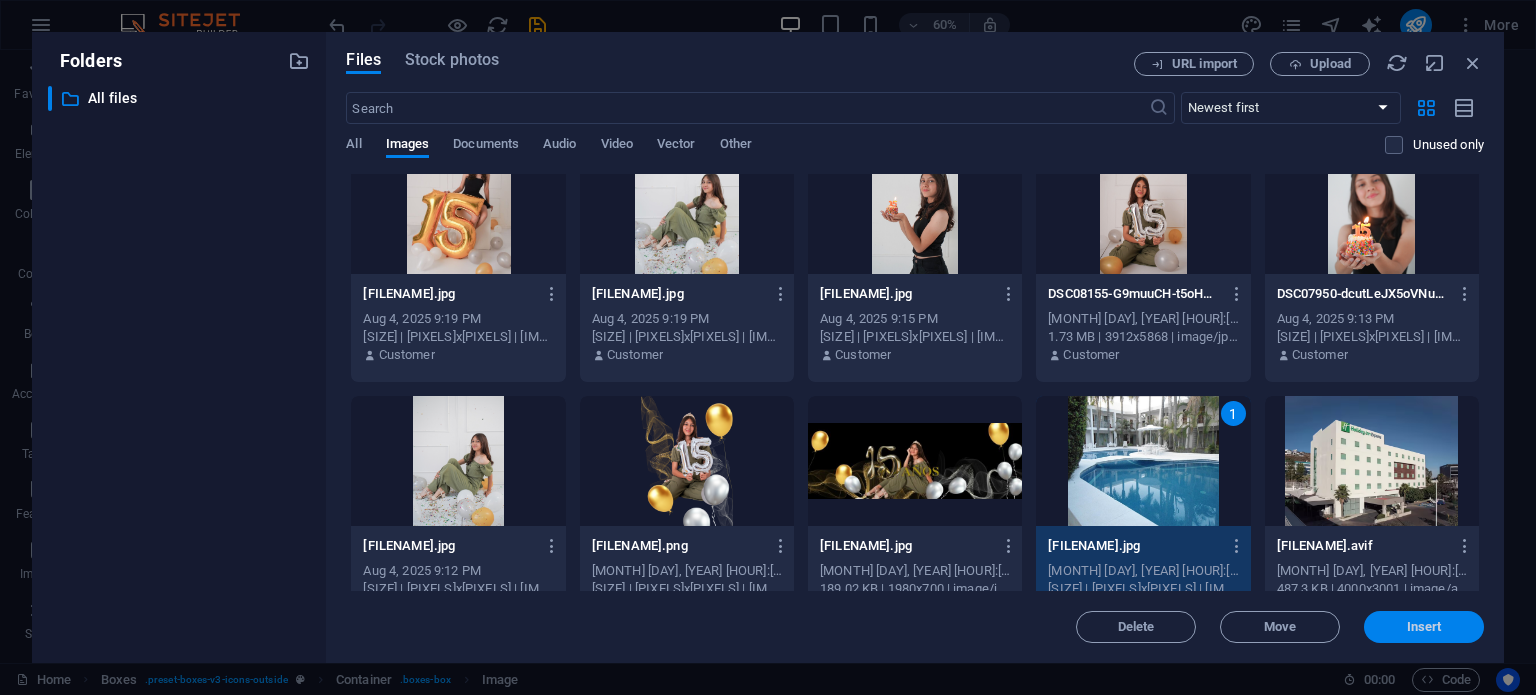 click on "Insert" at bounding box center [1424, 627] 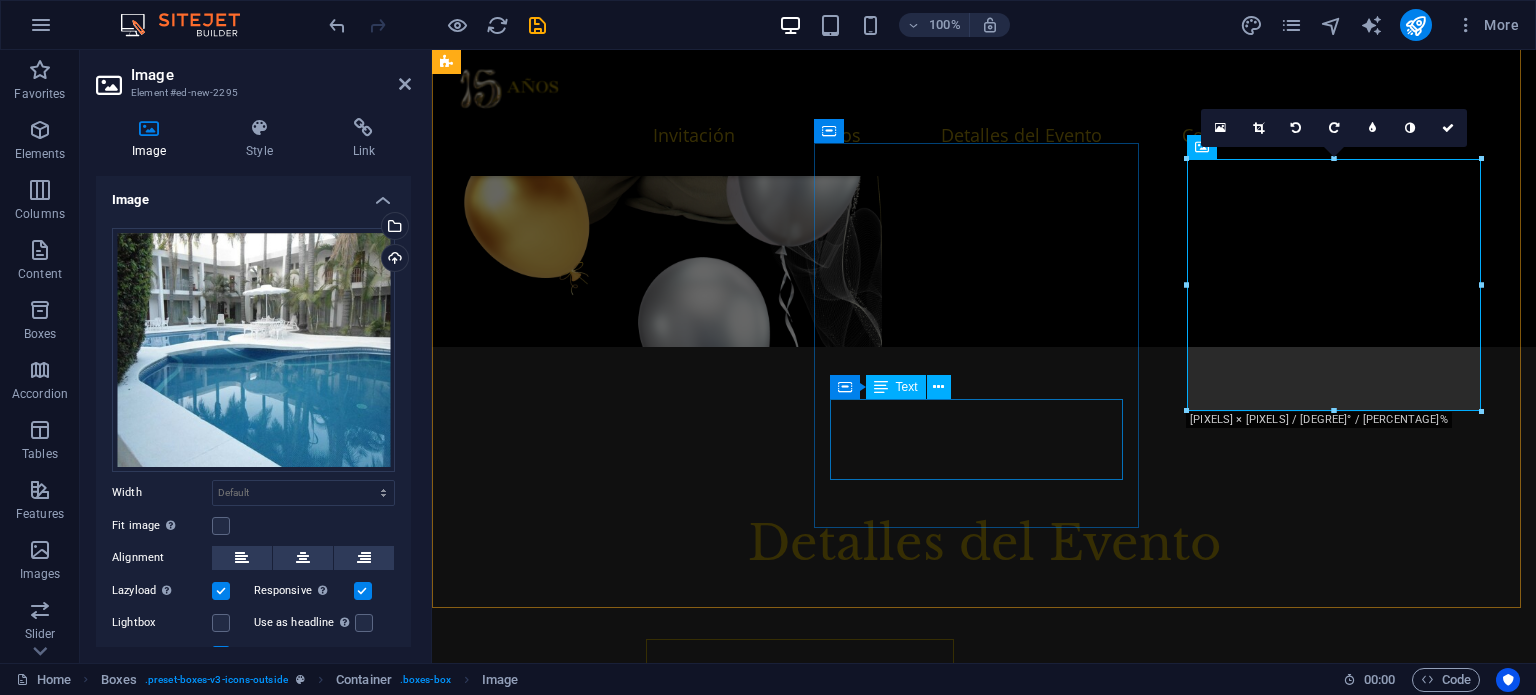 scroll, scrollTop: 2997, scrollLeft: 0, axis: vertical 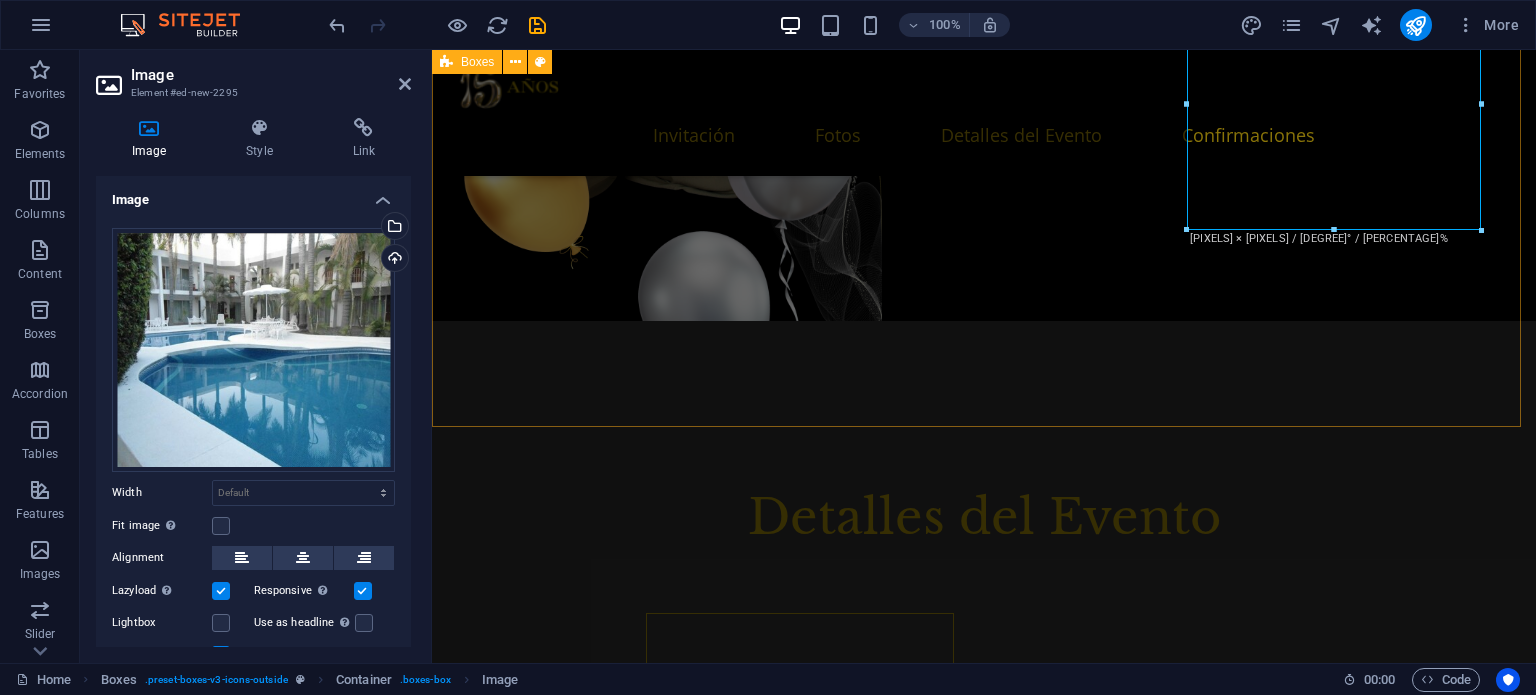 click on "Hotel Suites Villa Sol [URL], [CITY], [STATE] Hotel Suites Villa Sol [URL], [CITY], [STATE] Hotel Suites Villa Sol [URL], [CITY], [STATE]" at bounding box center (984, 4791) 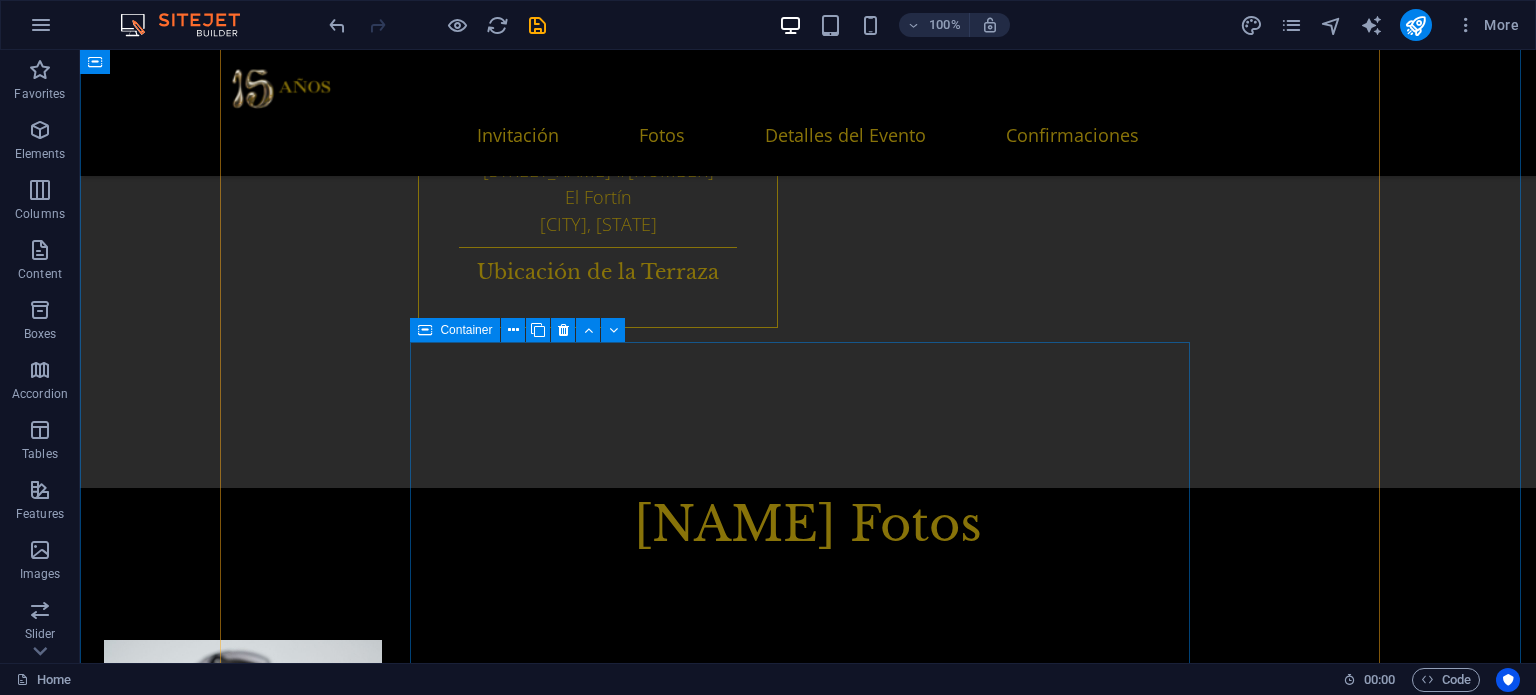 scroll, scrollTop: 4597, scrollLeft: 0, axis: vertical 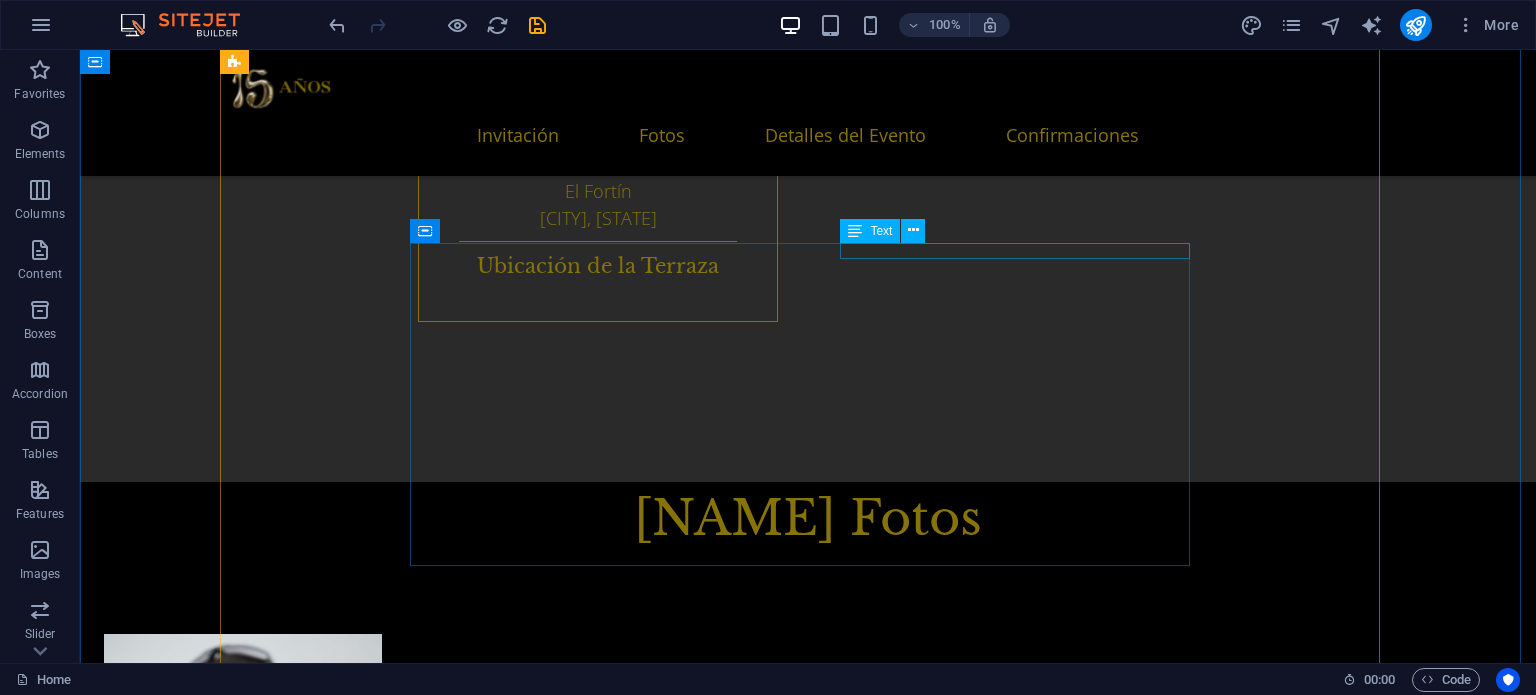 click on "Holiday Inn Express Guadalajara" at bounding box center (828, 7240) 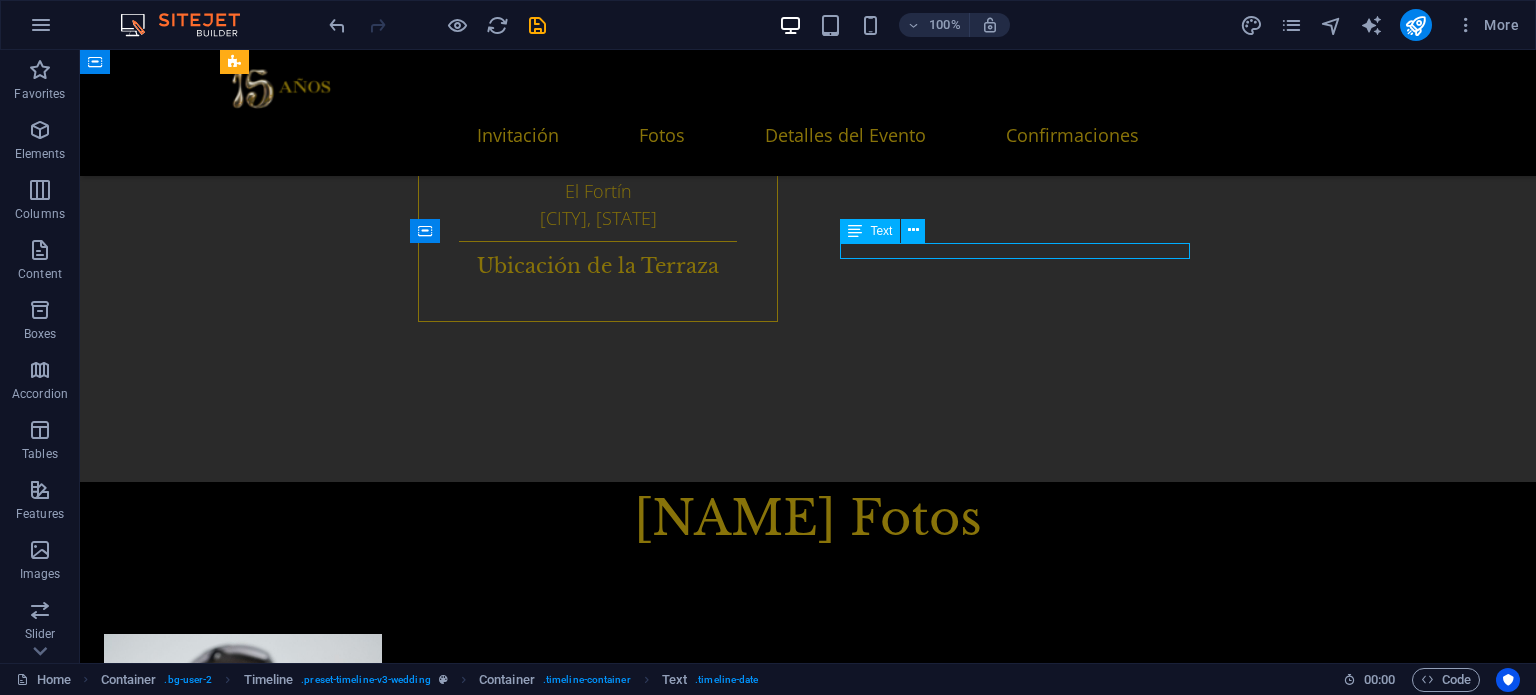 click on "Holiday Inn Express Guadalajara" at bounding box center (828, 7240) 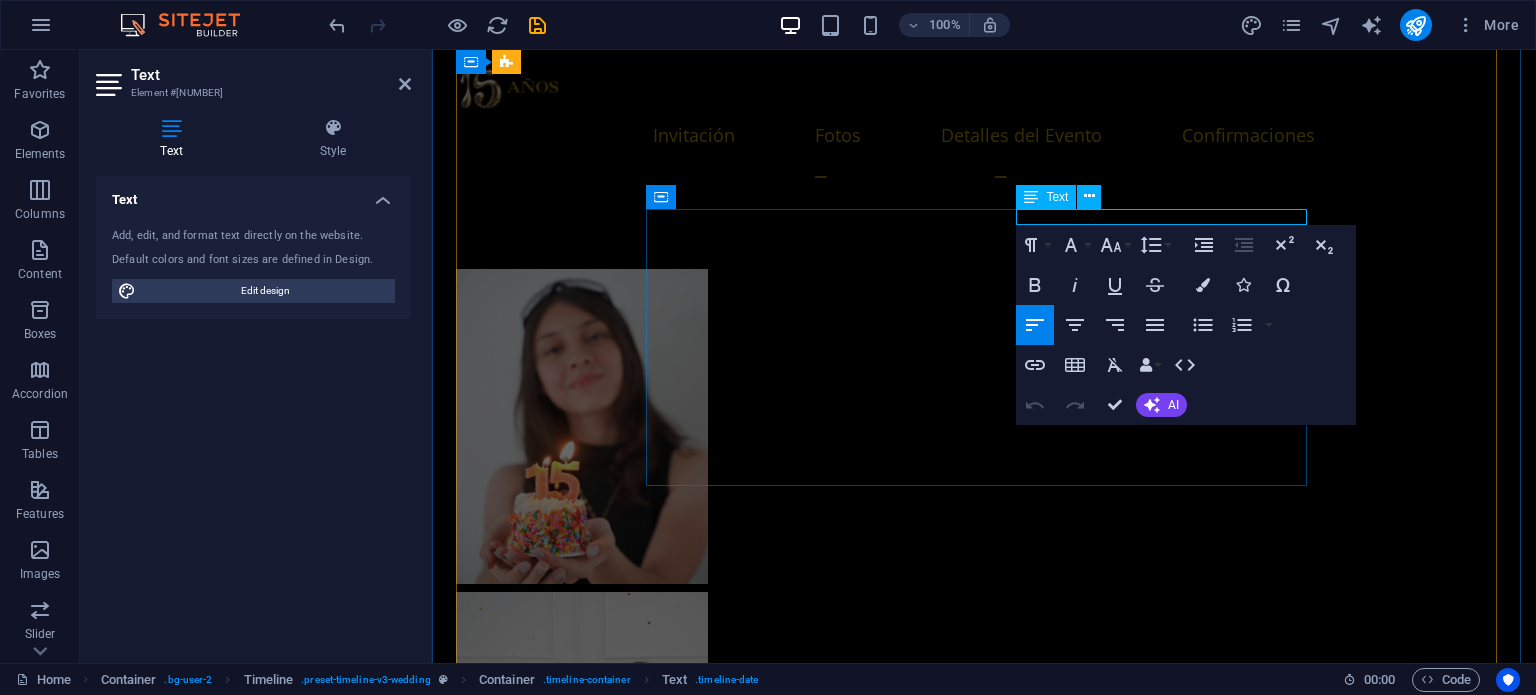 click on "Holiday Inn Express Guadalajara" at bounding box center [1004, 6384] 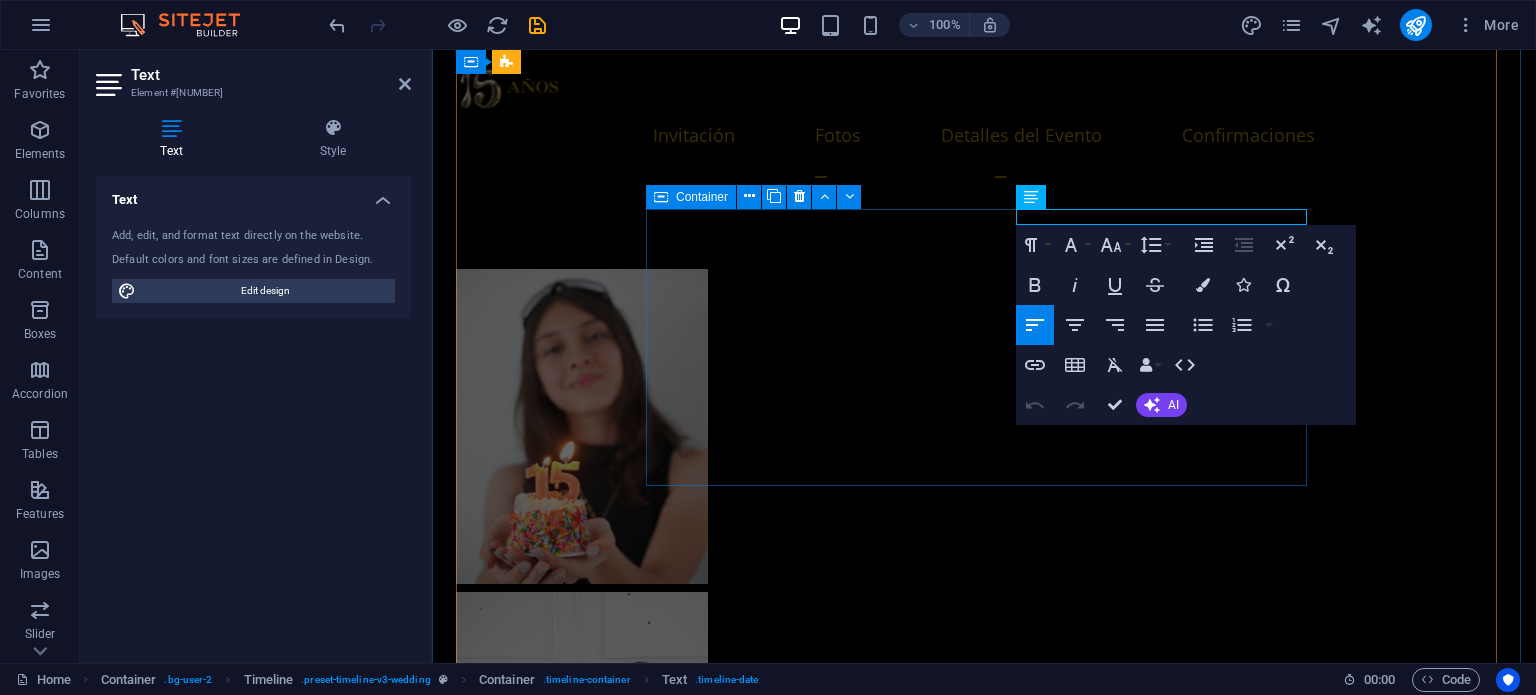 drag, startPoint x: 1245, startPoint y: 217, endPoint x: 1004, endPoint y: 215, distance: 241.0083 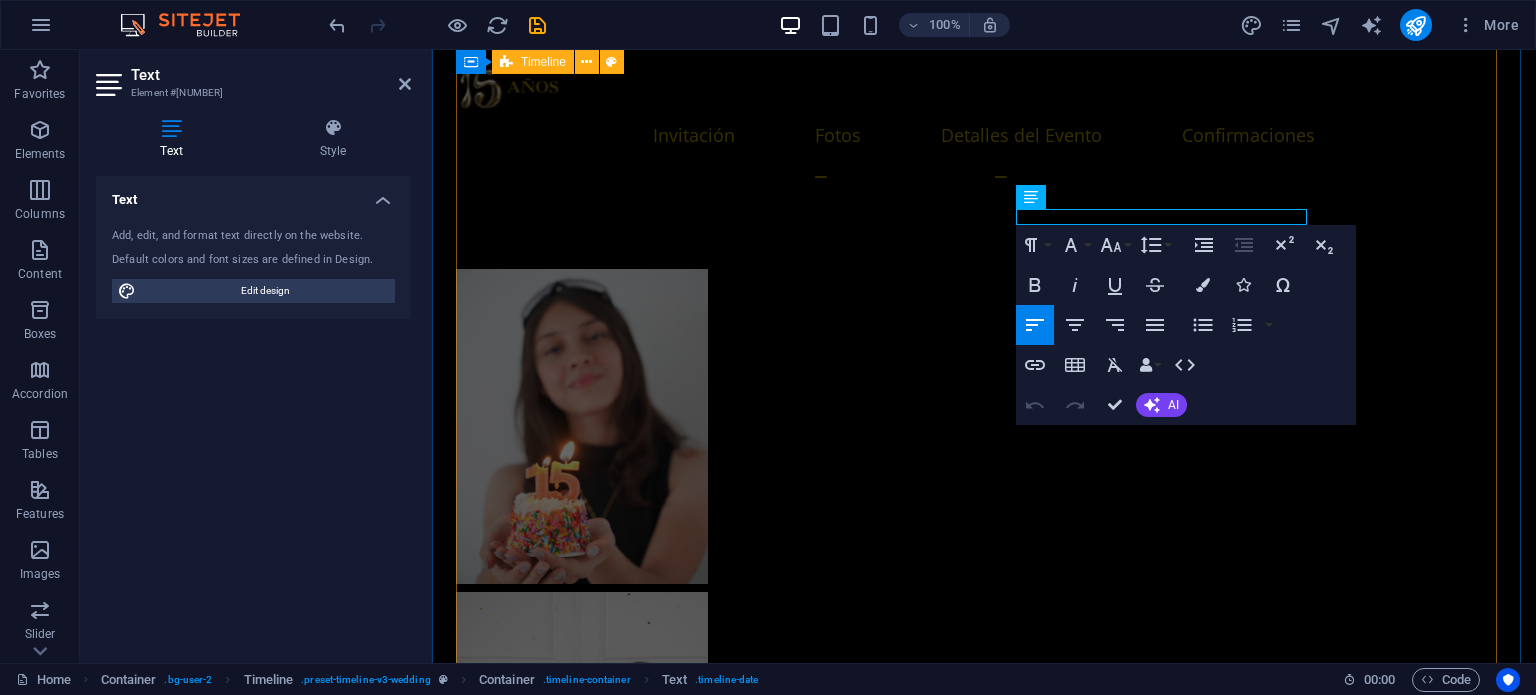 click on "Hotel Suites Villa Sol Ubicación del Hotel Holiday Inn Express Guadalajara Ubicación del Hotel Hotel Suites de Real Ubicación del Hotel" at bounding box center (984, 6744) 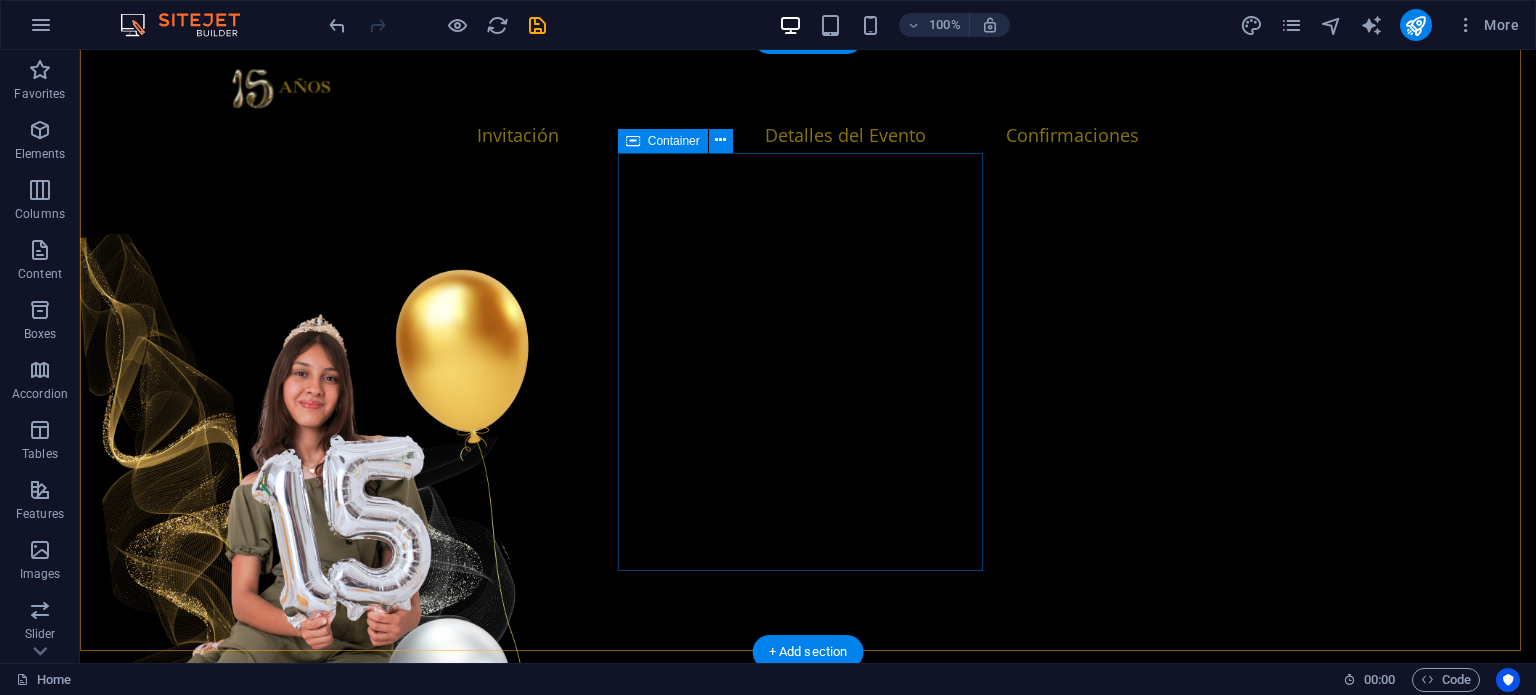 scroll, scrollTop: 2932, scrollLeft: 0, axis: vertical 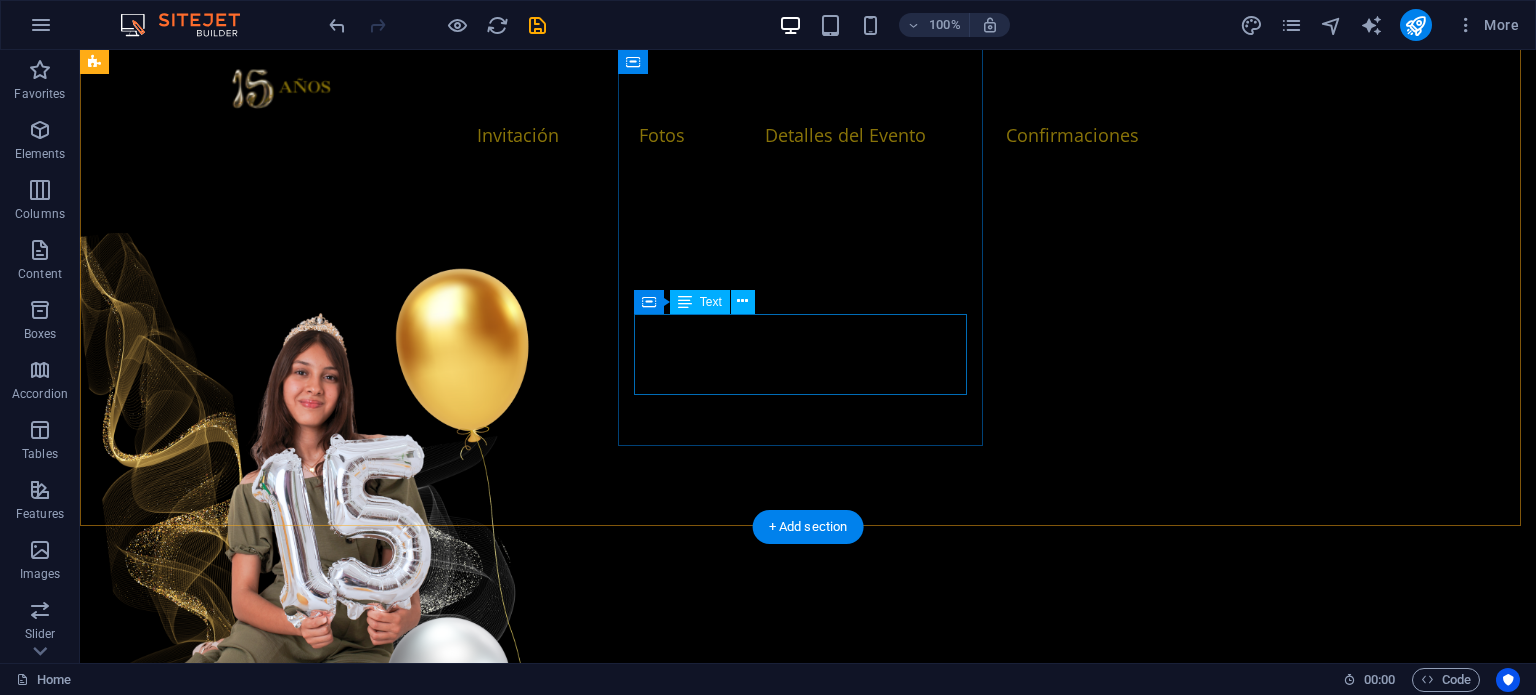 click on "Hotel Suites Villa Sol [URL], [CITY], [STATE]" at bounding box center [286, 5706] 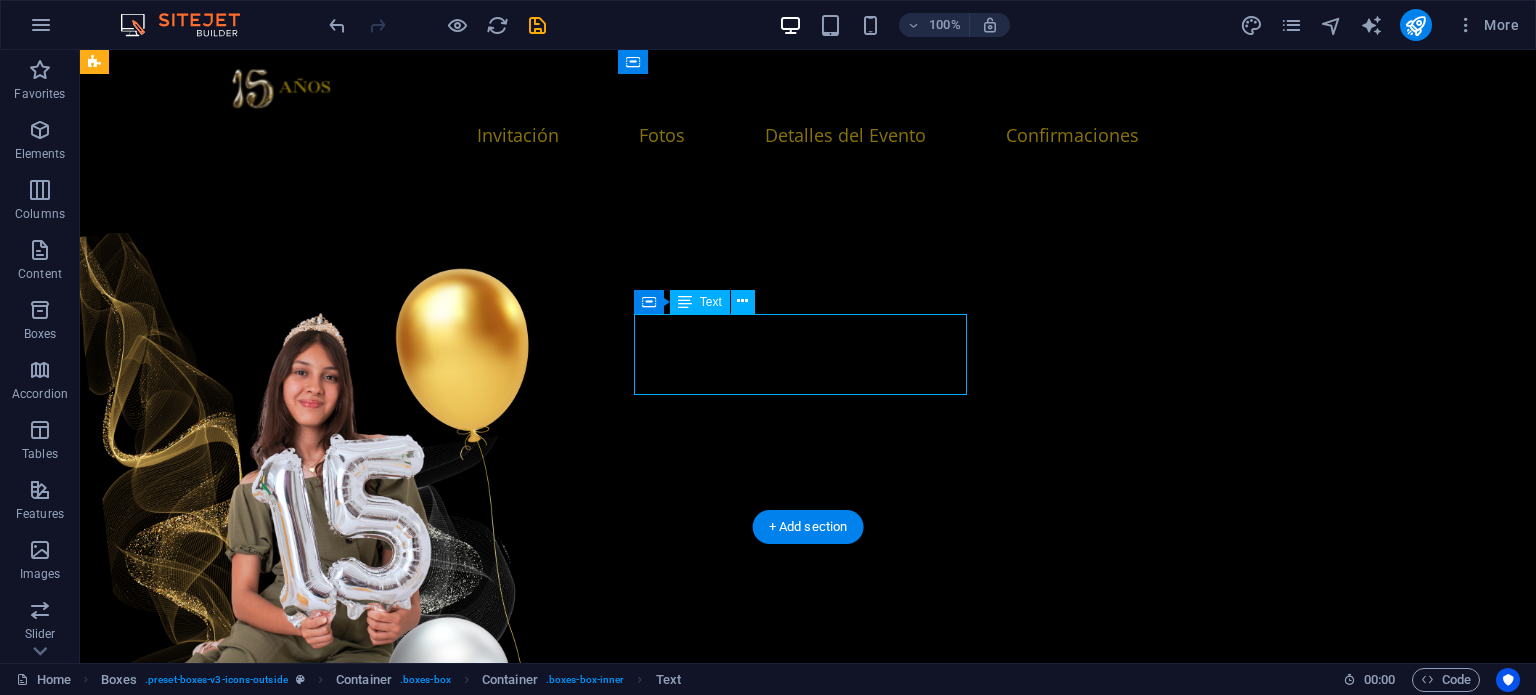 click on "Hotel Suites Villa Sol [URL], [CITY], [STATE]" at bounding box center (286, 5706) 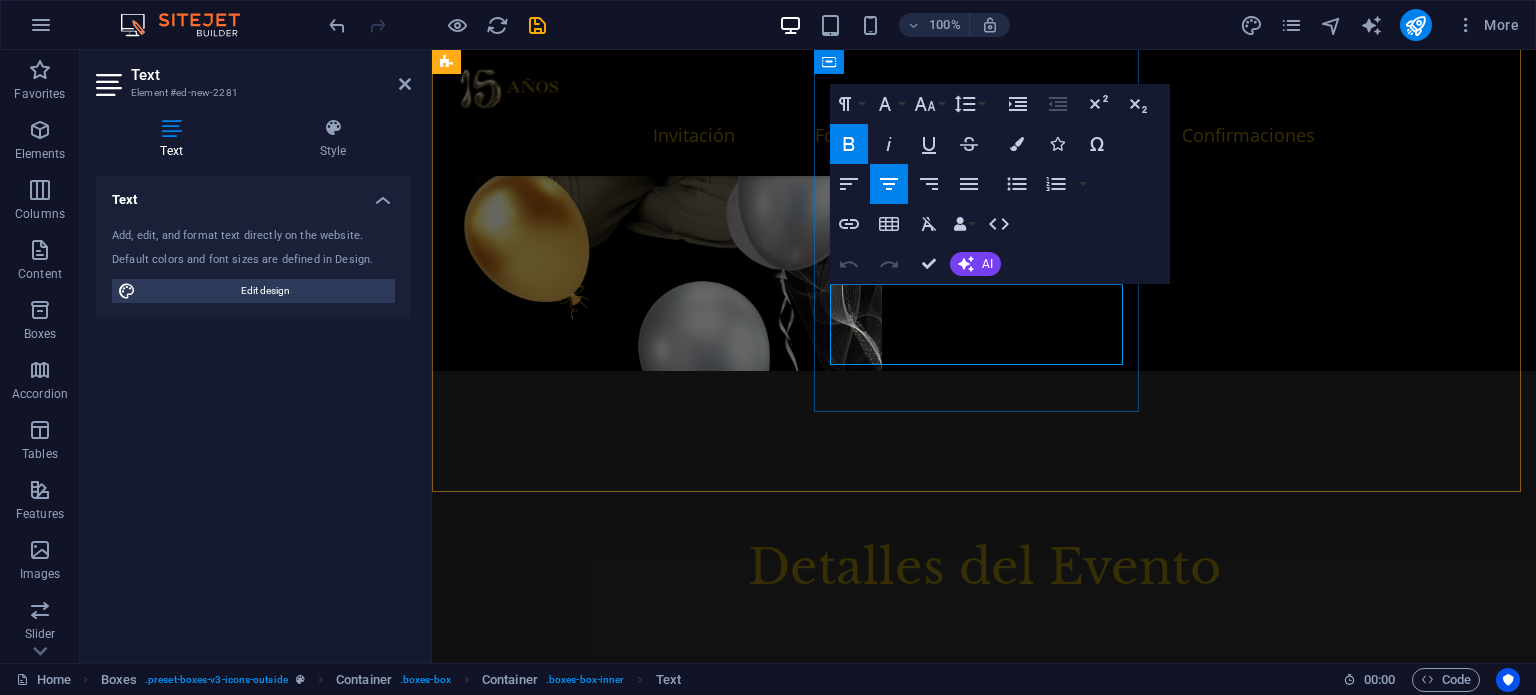 click on "Hotel Suites Villa Sol" at bounding box center [621, 5137] 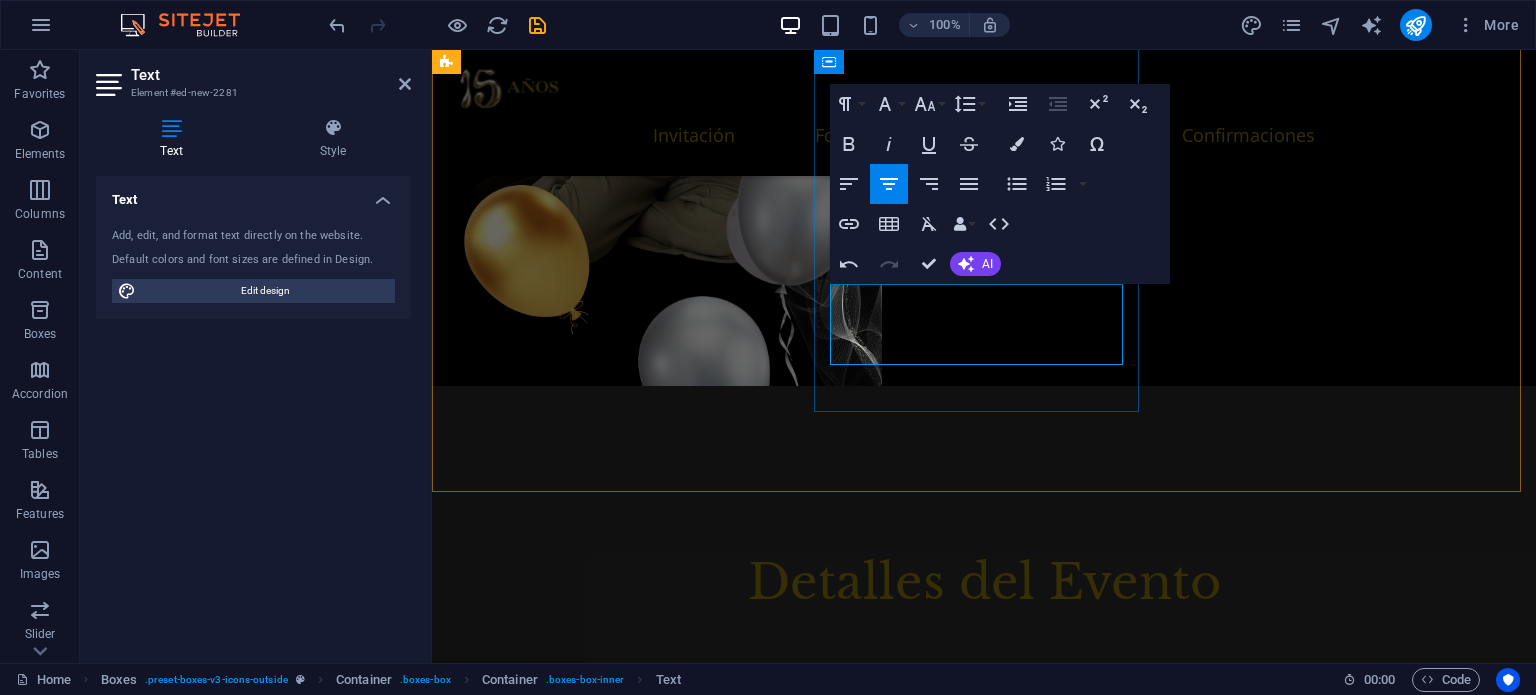 drag, startPoint x: 1114, startPoint y: 298, endPoint x: 836, endPoint y: 311, distance: 278.3038 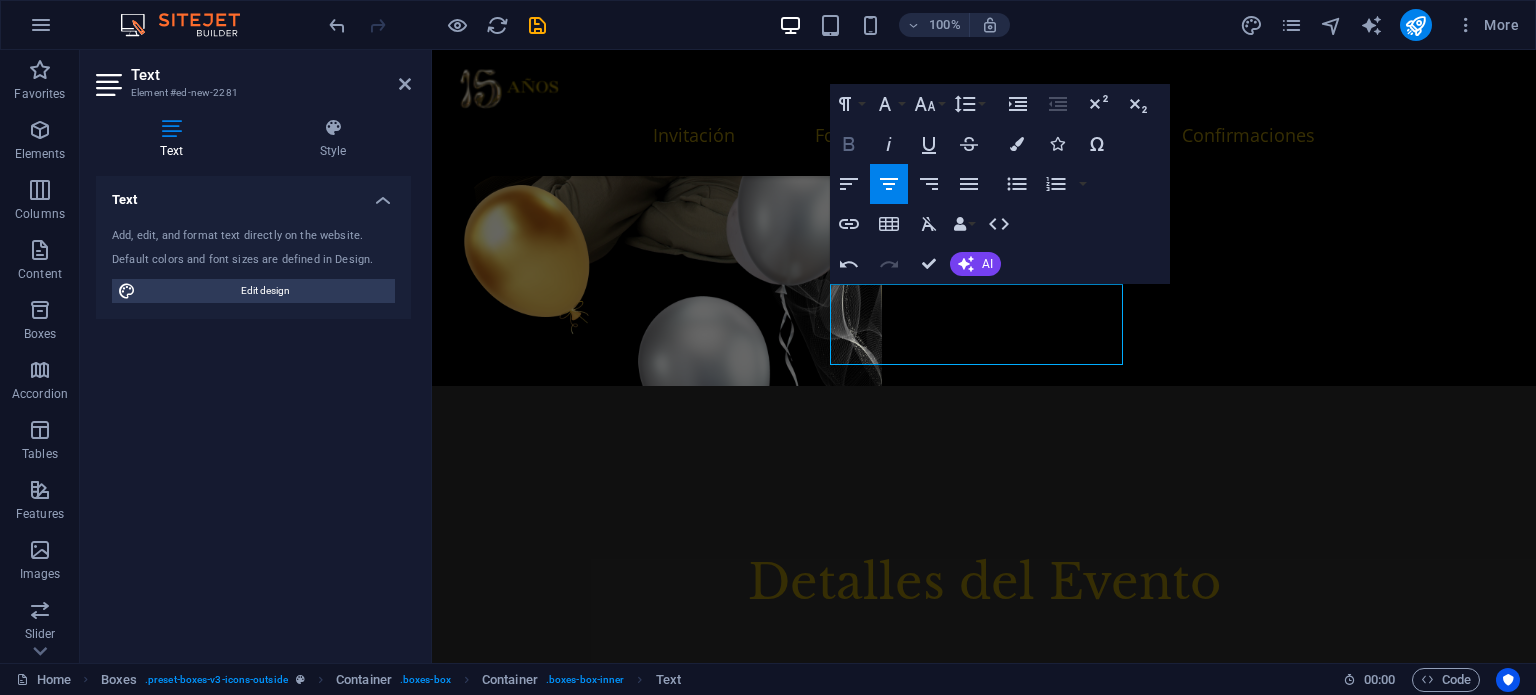 click 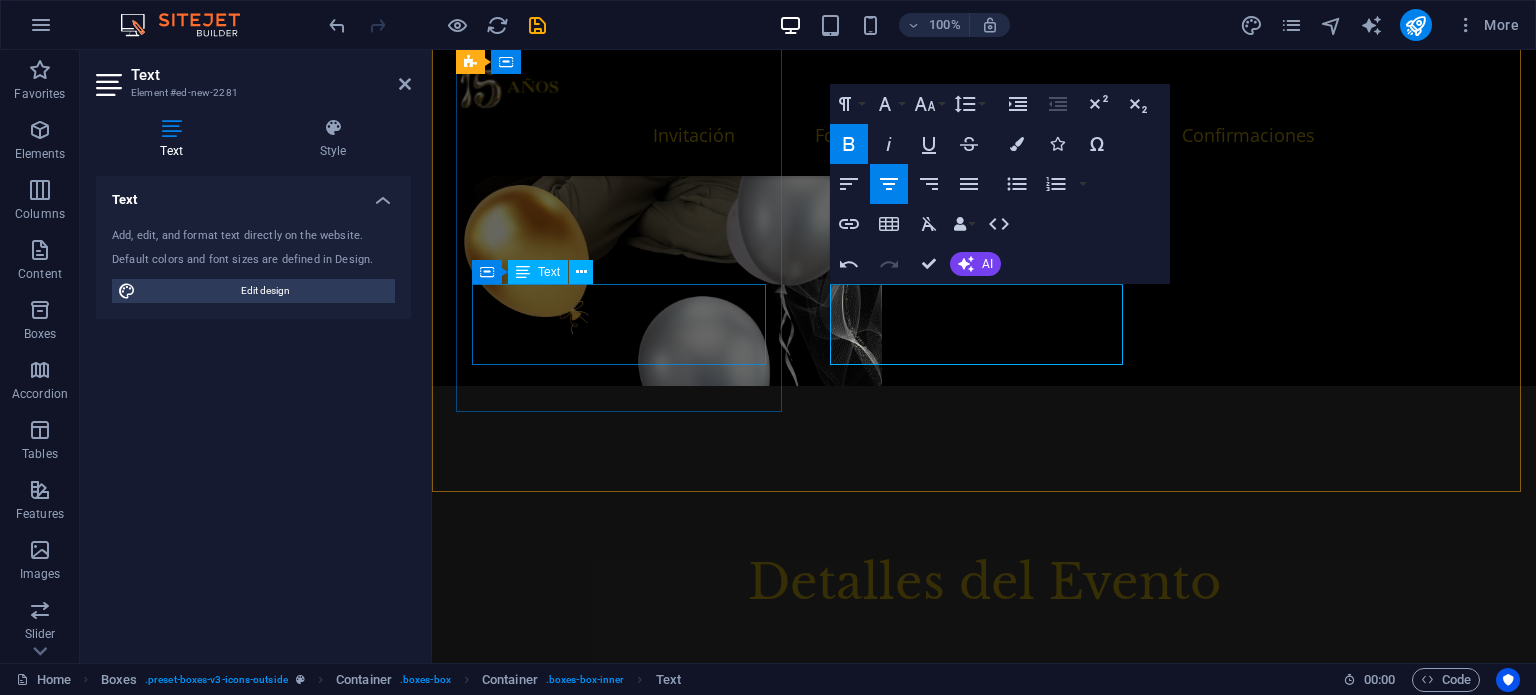click on "Hotel Suites Villa Sol [URL], [CITY], [STATE]" at bounding box center [621, 4225] 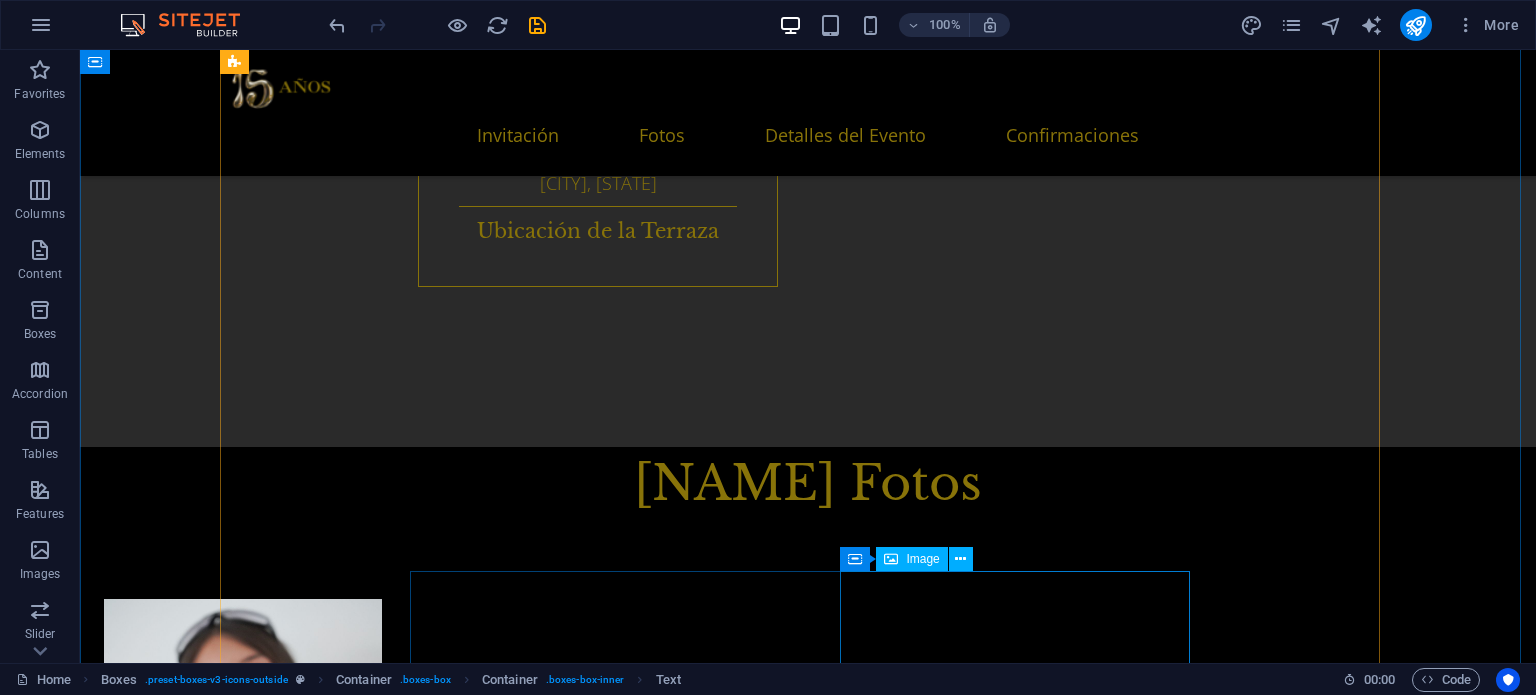 scroll, scrollTop: 4932, scrollLeft: 0, axis: vertical 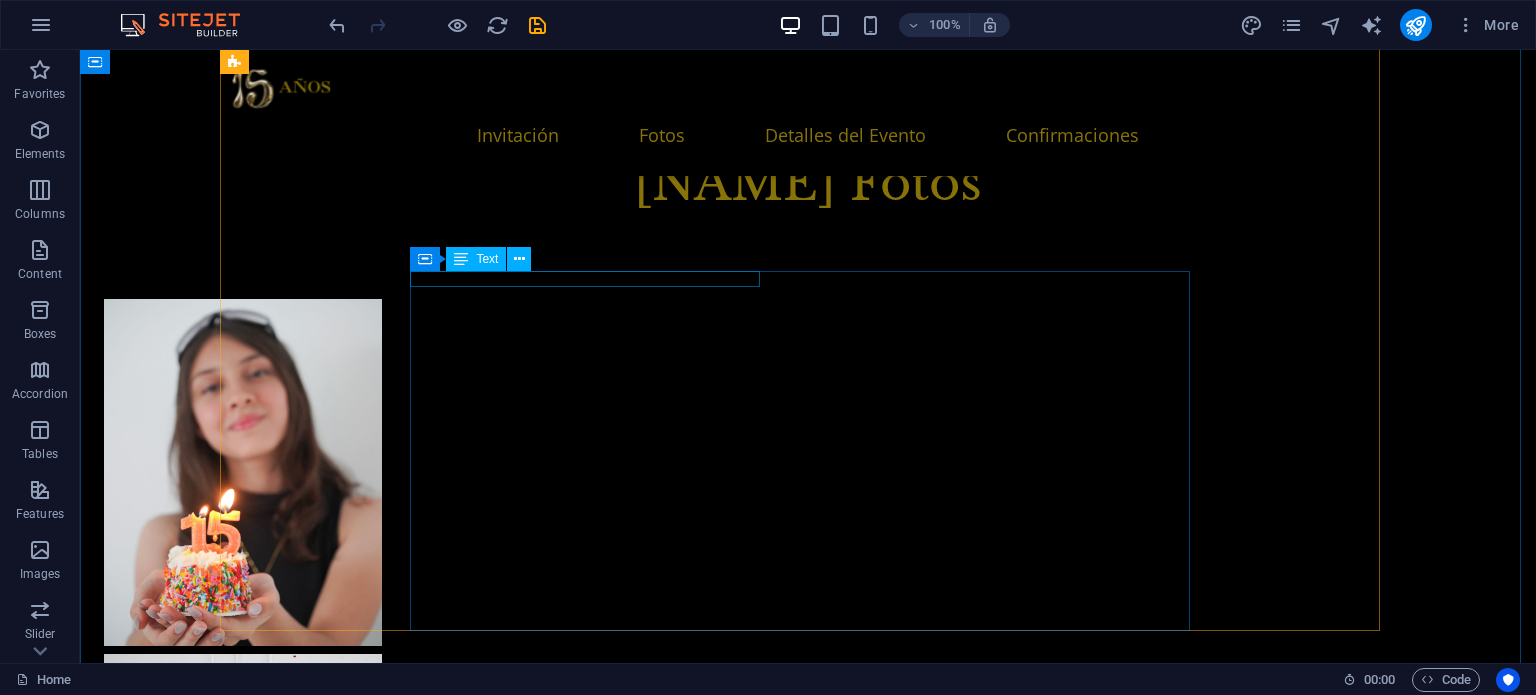click on "Hotel Suites de Real" at bounding box center [788, 7576] 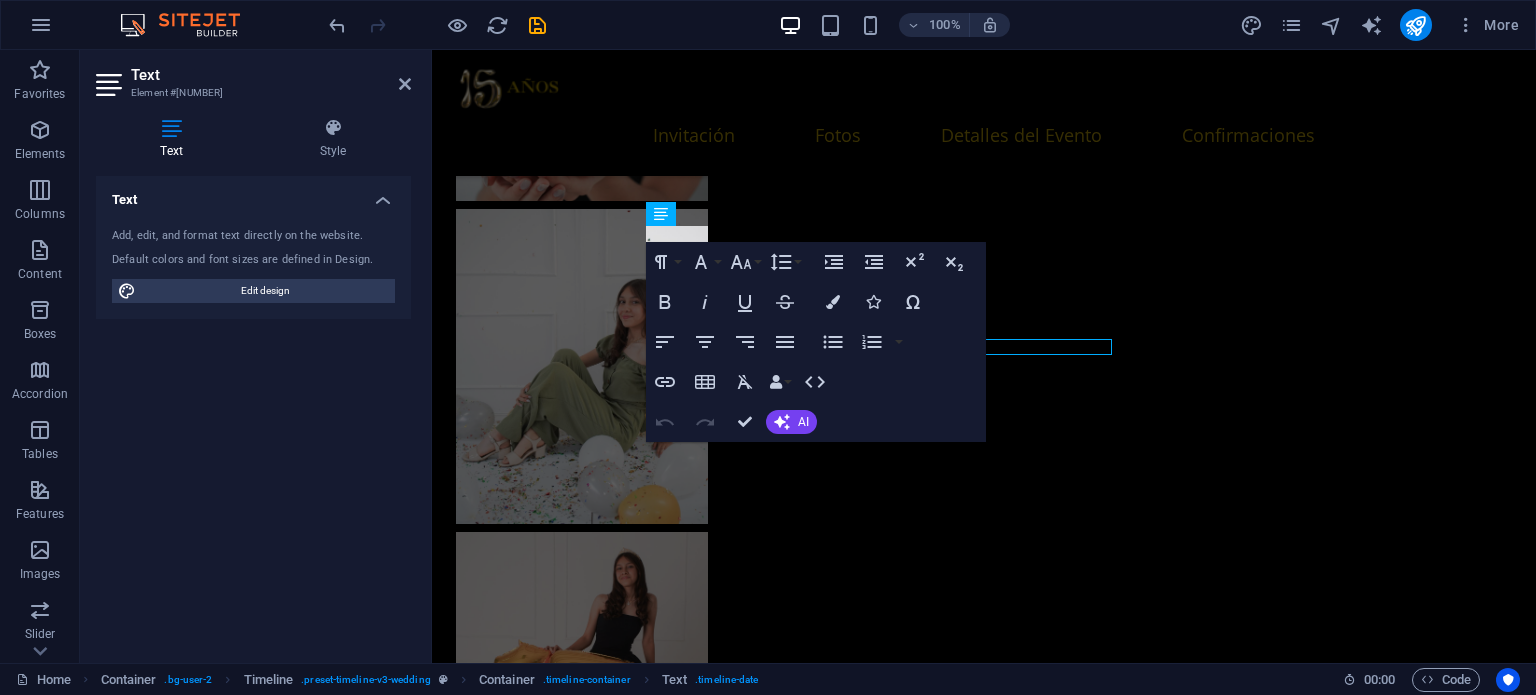 scroll, scrollTop: 4864, scrollLeft: 0, axis: vertical 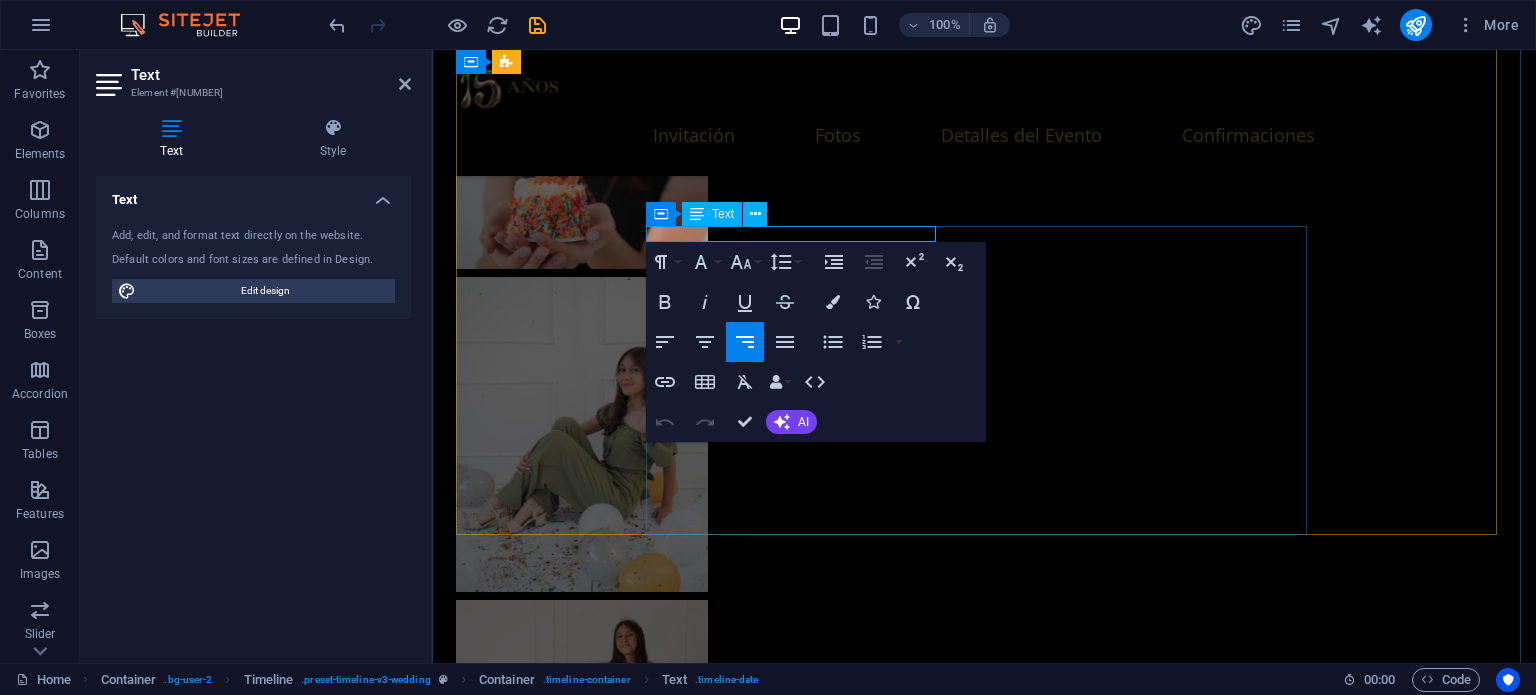 drag, startPoint x: 804, startPoint y: 233, endPoint x: 723, endPoint y: 240, distance: 81.3019 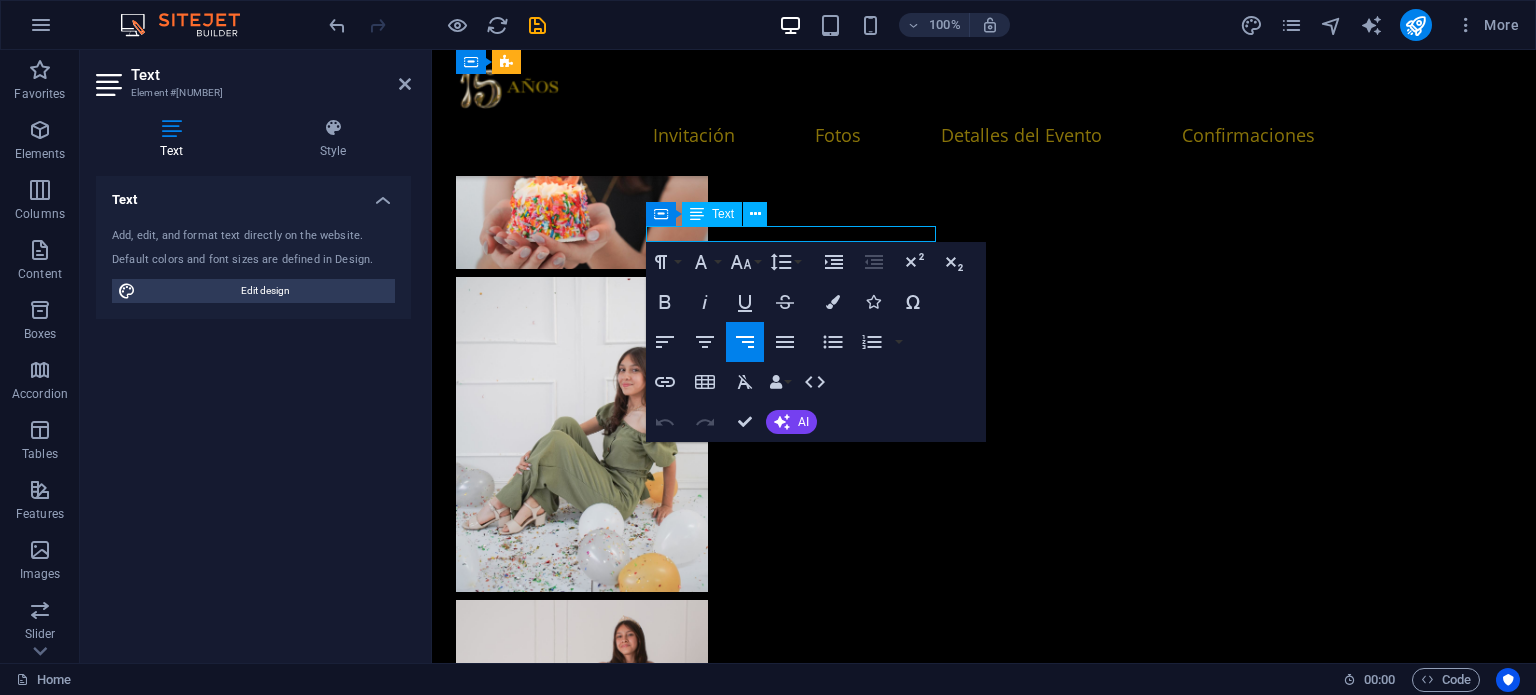 drag, startPoint x: 789, startPoint y: 233, endPoint x: 808, endPoint y: 215, distance: 26.172504 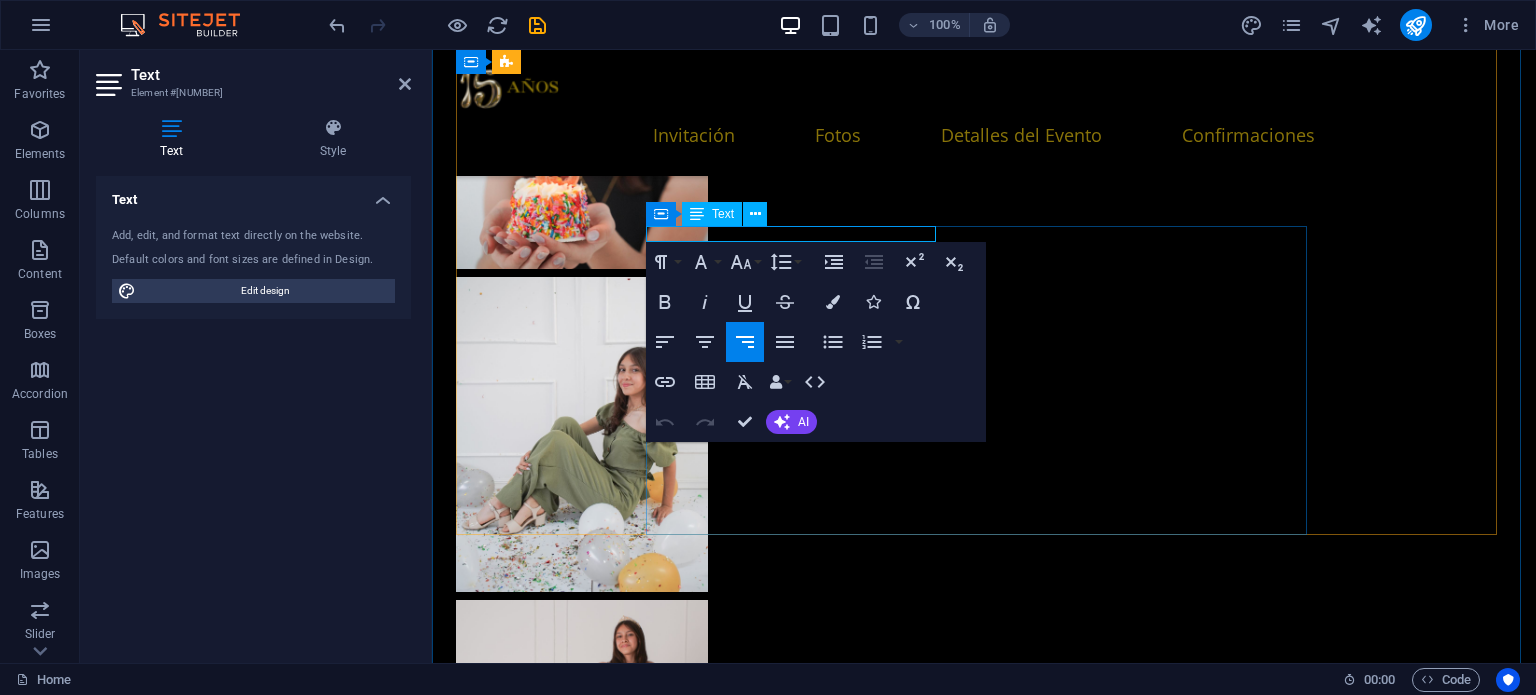 click on "Hotel Suites de Real" at bounding box center (964, 6663) 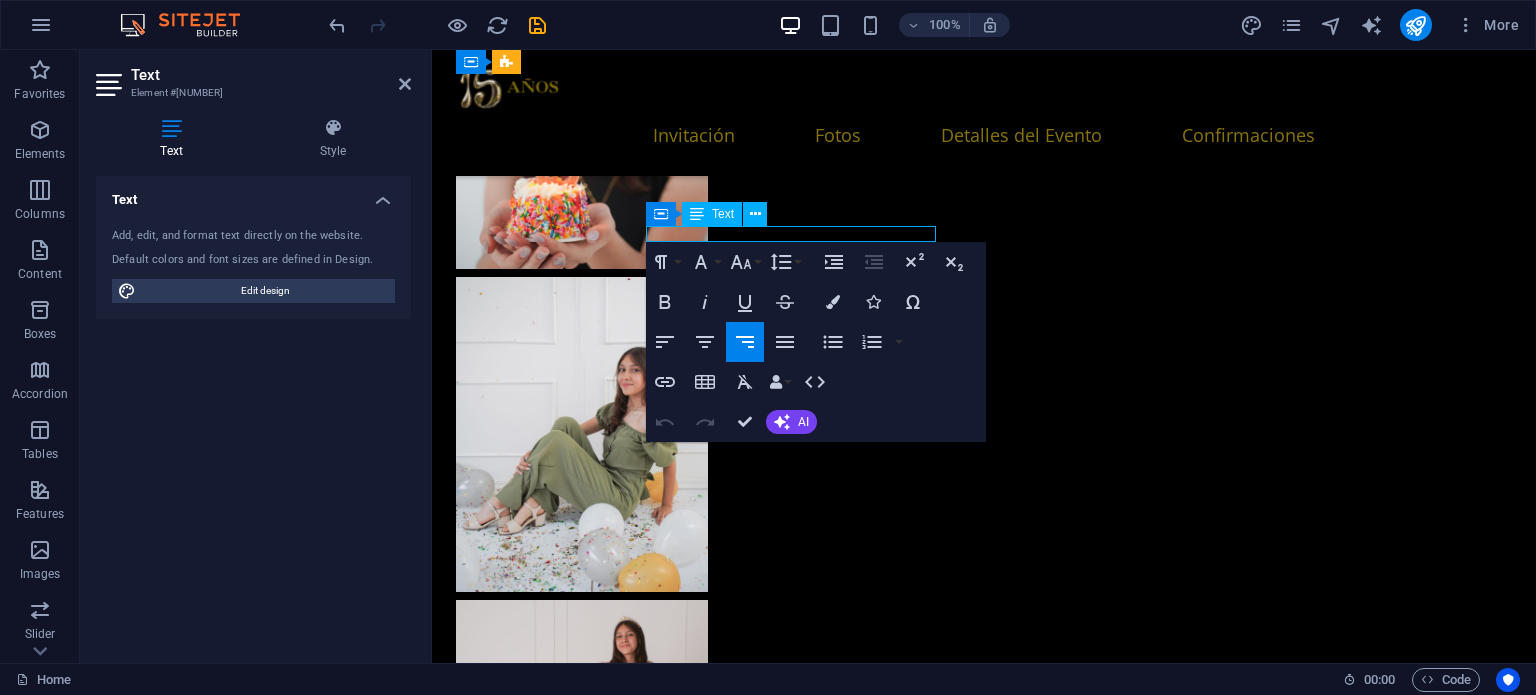 click on "Hotel Suites de Real" at bounding box center [964, 6663] 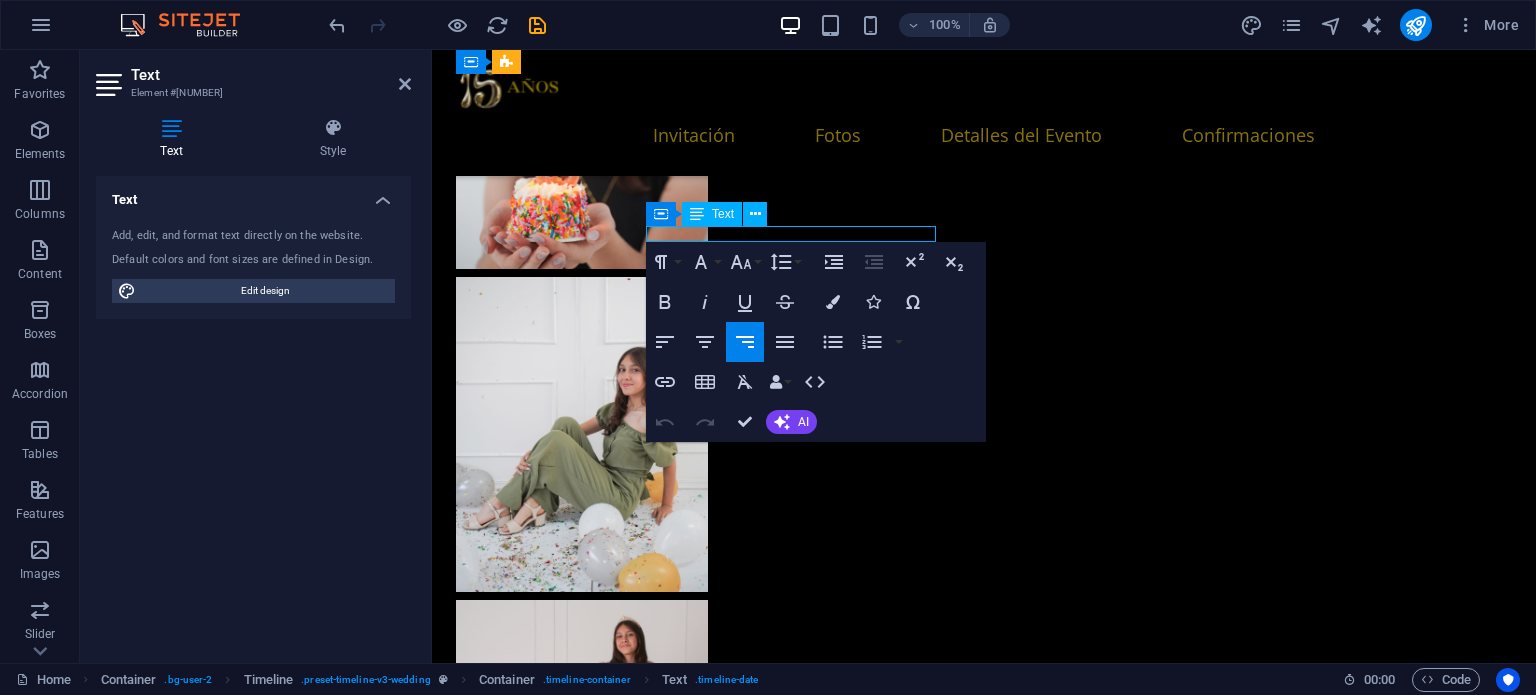 drag, startPoint x: 787, startPoint y: 235, endPoint x: 686, endPoint y: 235, distance: 101 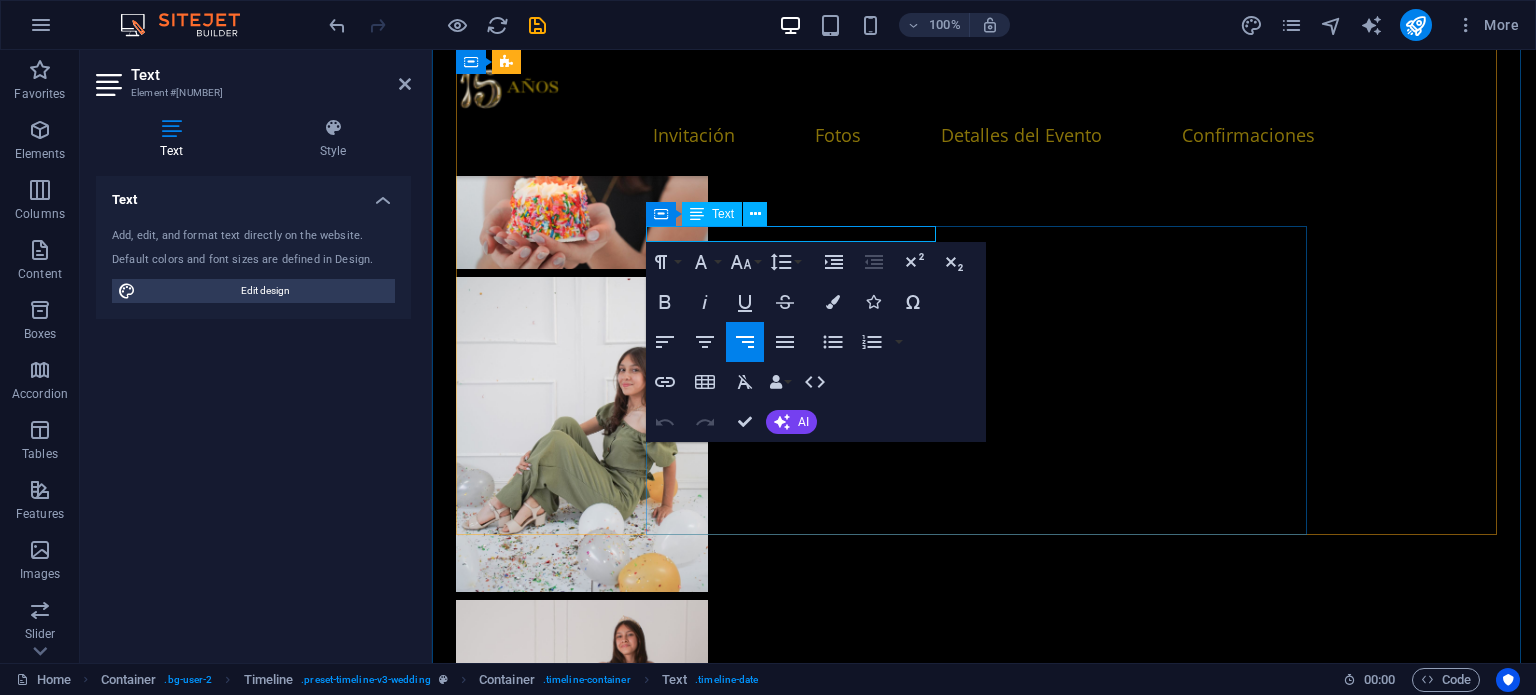 click on "Hotel Suites de Real" at bounding box center (964, 6663) 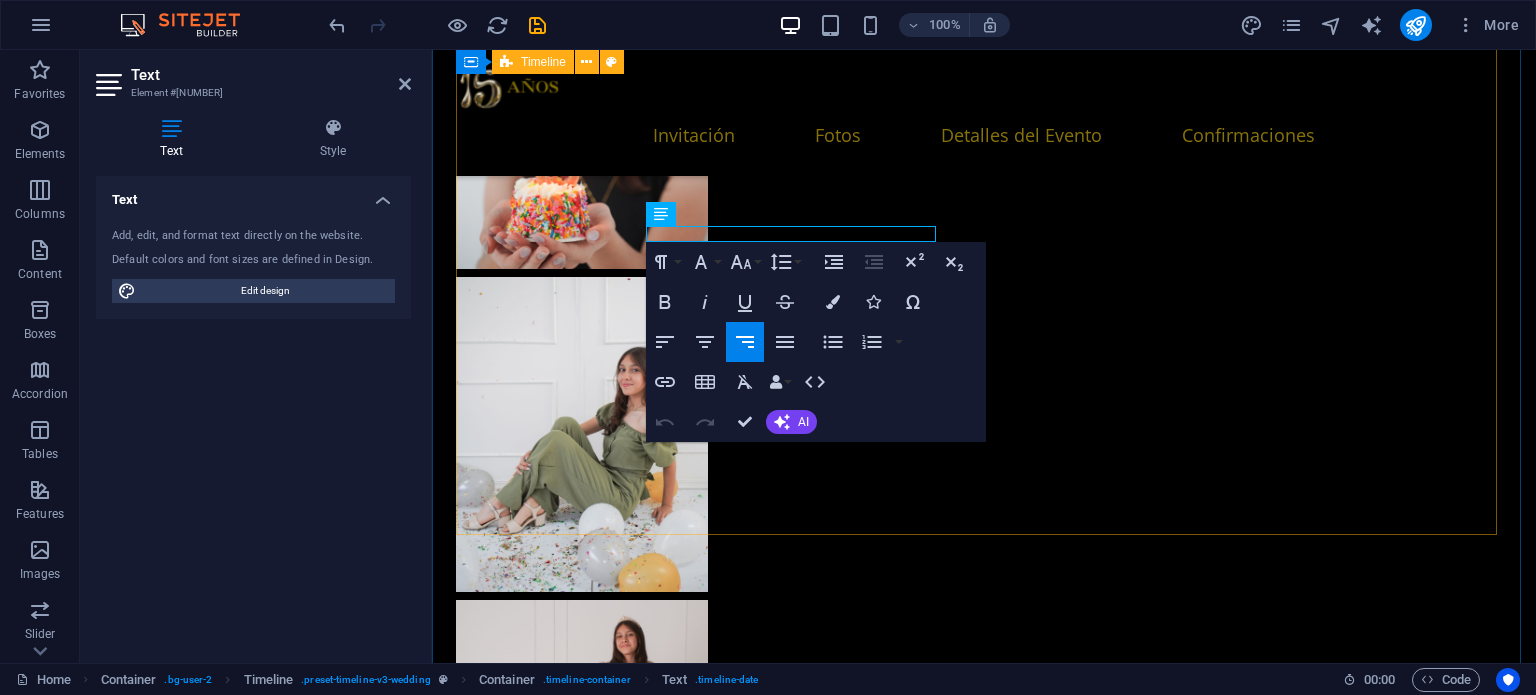 drag, startPoint x: 788, startPoint y: 233, endPoint x: 620, endPoint y: 235, distance: 168.0119 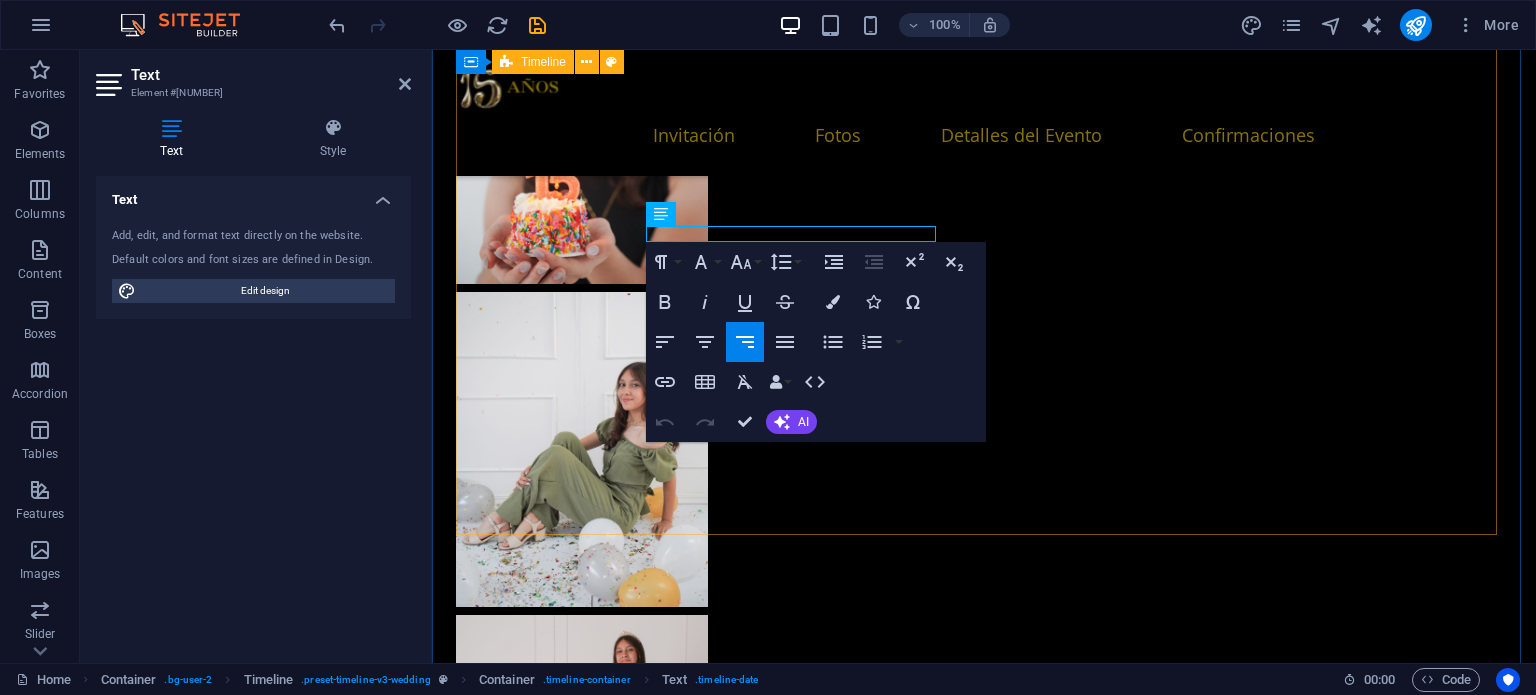 copy on "Hotel Suites de Real" 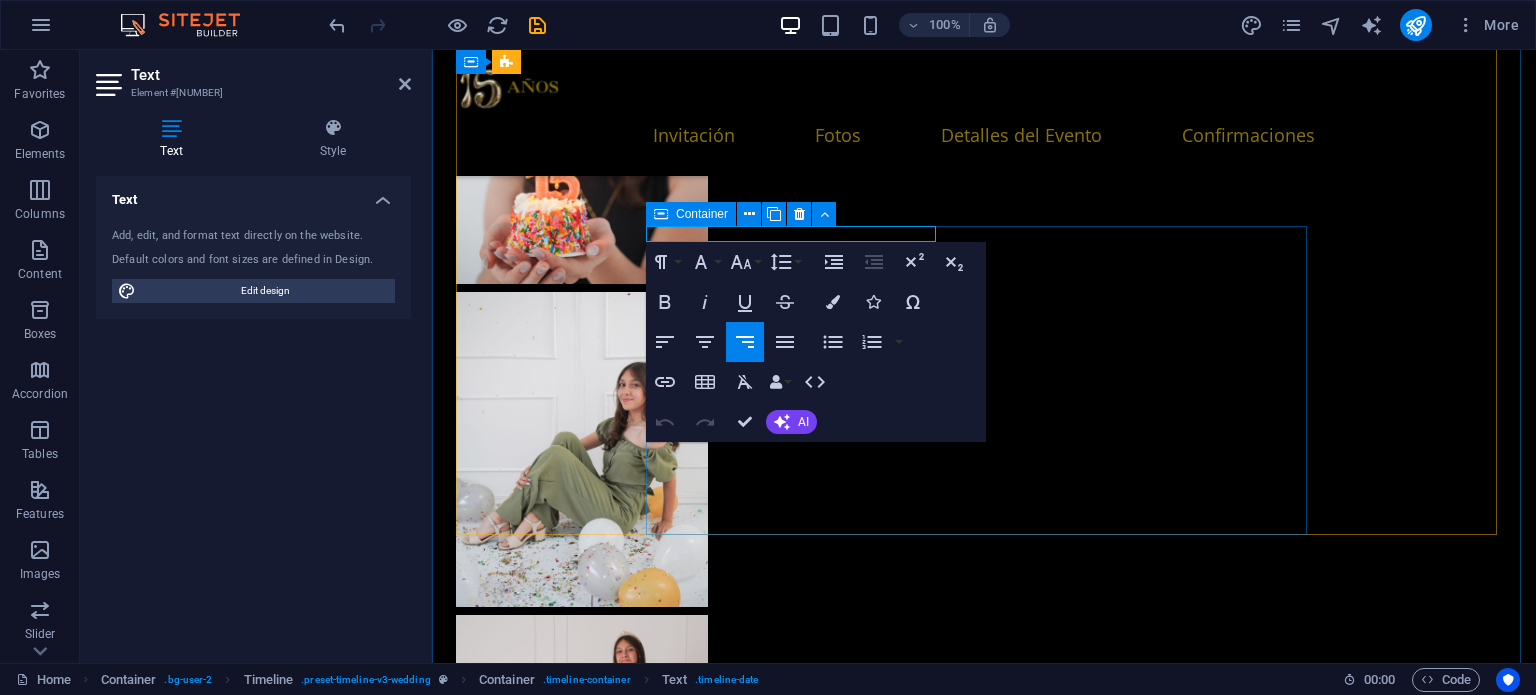 click on "Hotel Suites de Real Ubicación del Hotel" at bounding box center [984, 6980] 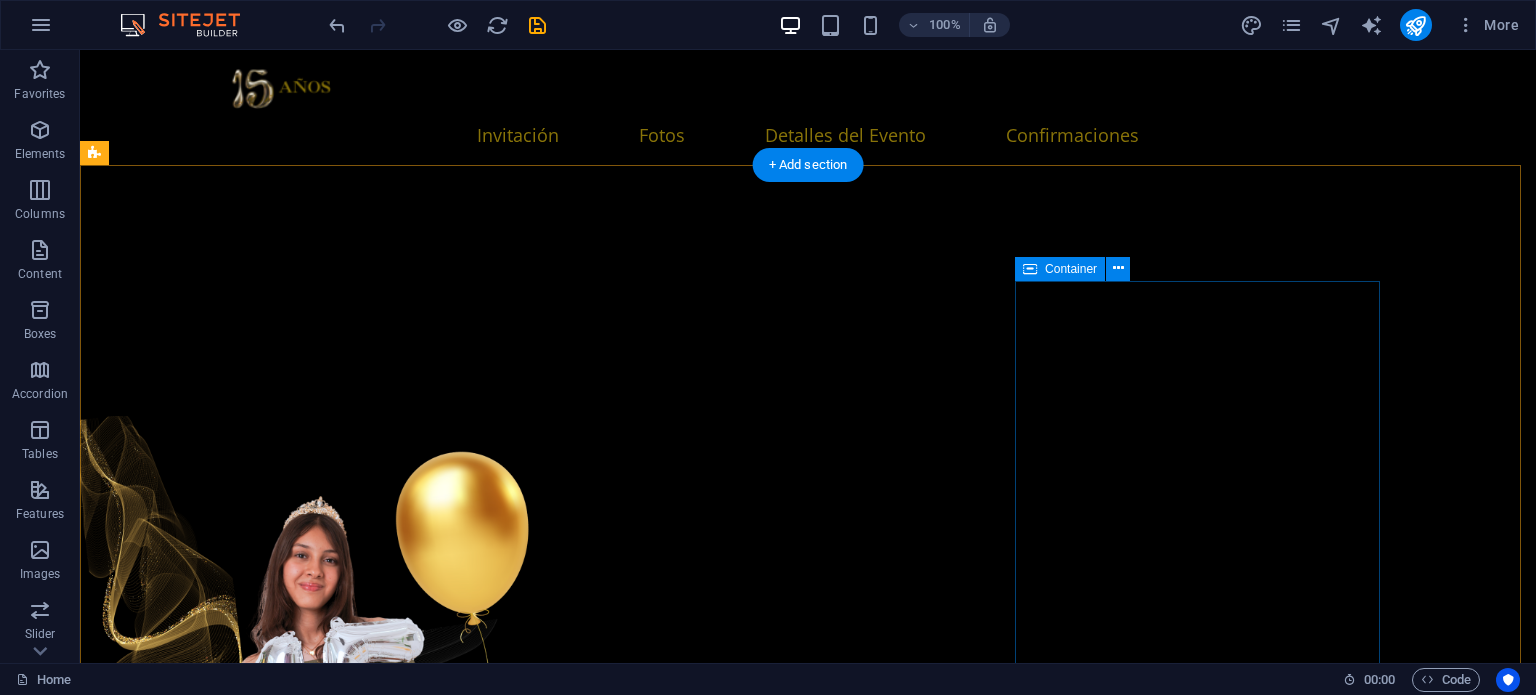 scroll, scrollTop: 2806, scrollLeft: 0, axis: vertical 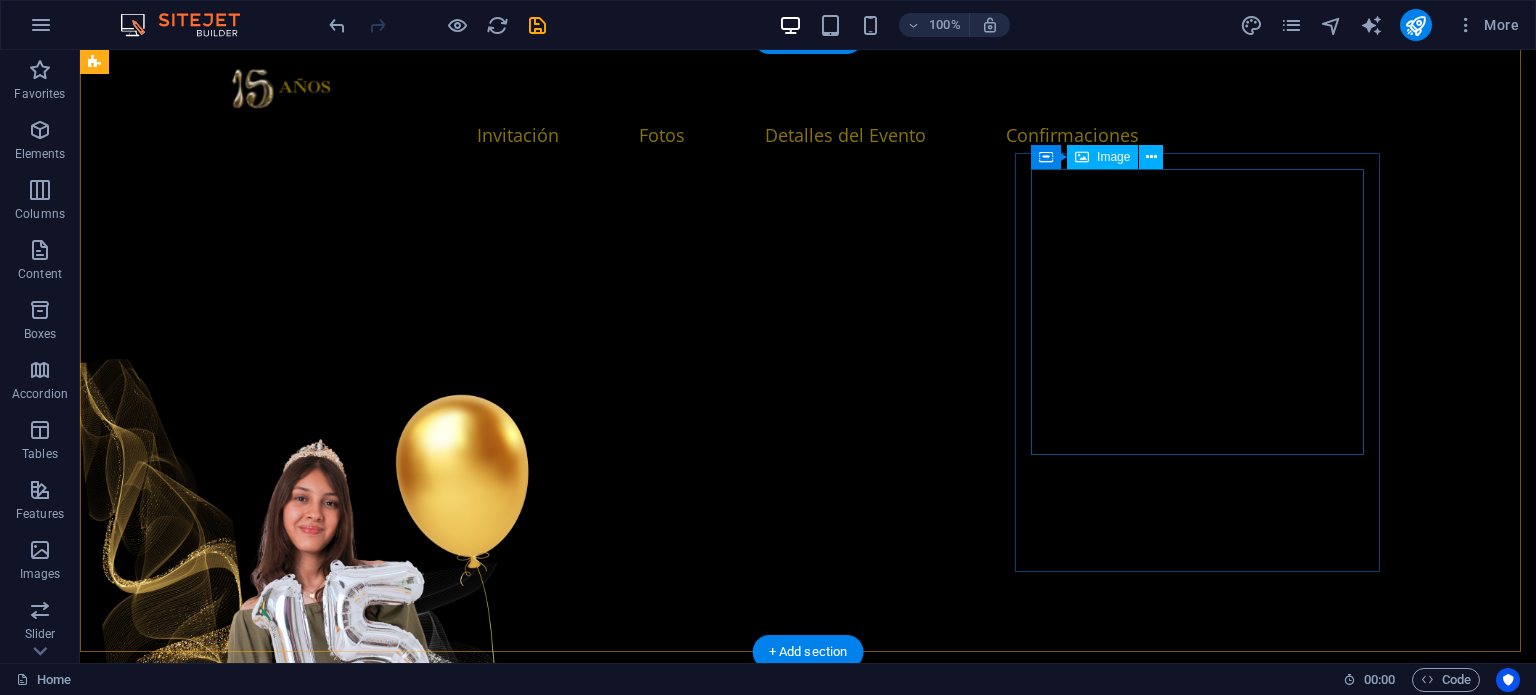 click at bounding box center (286, 6581) 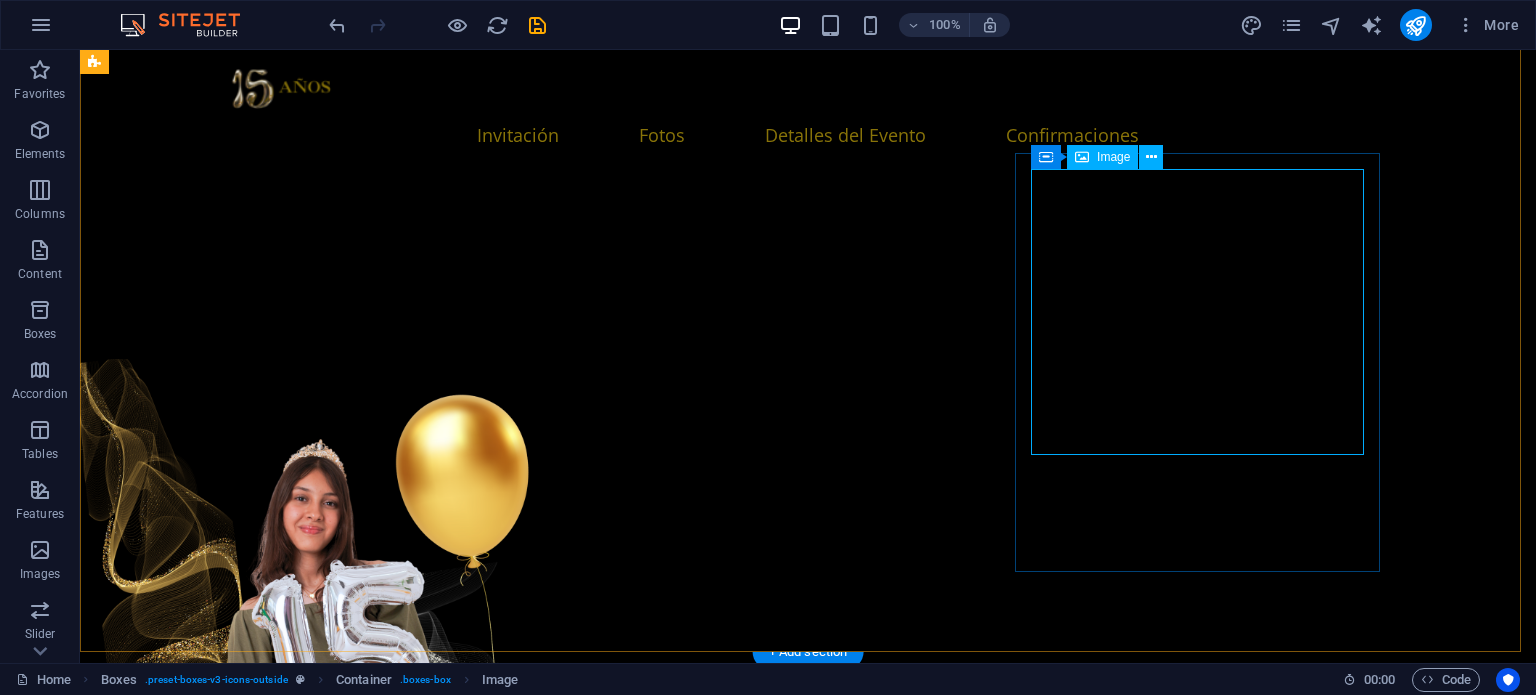 click on "Image" at bounding box center [1102, 157] 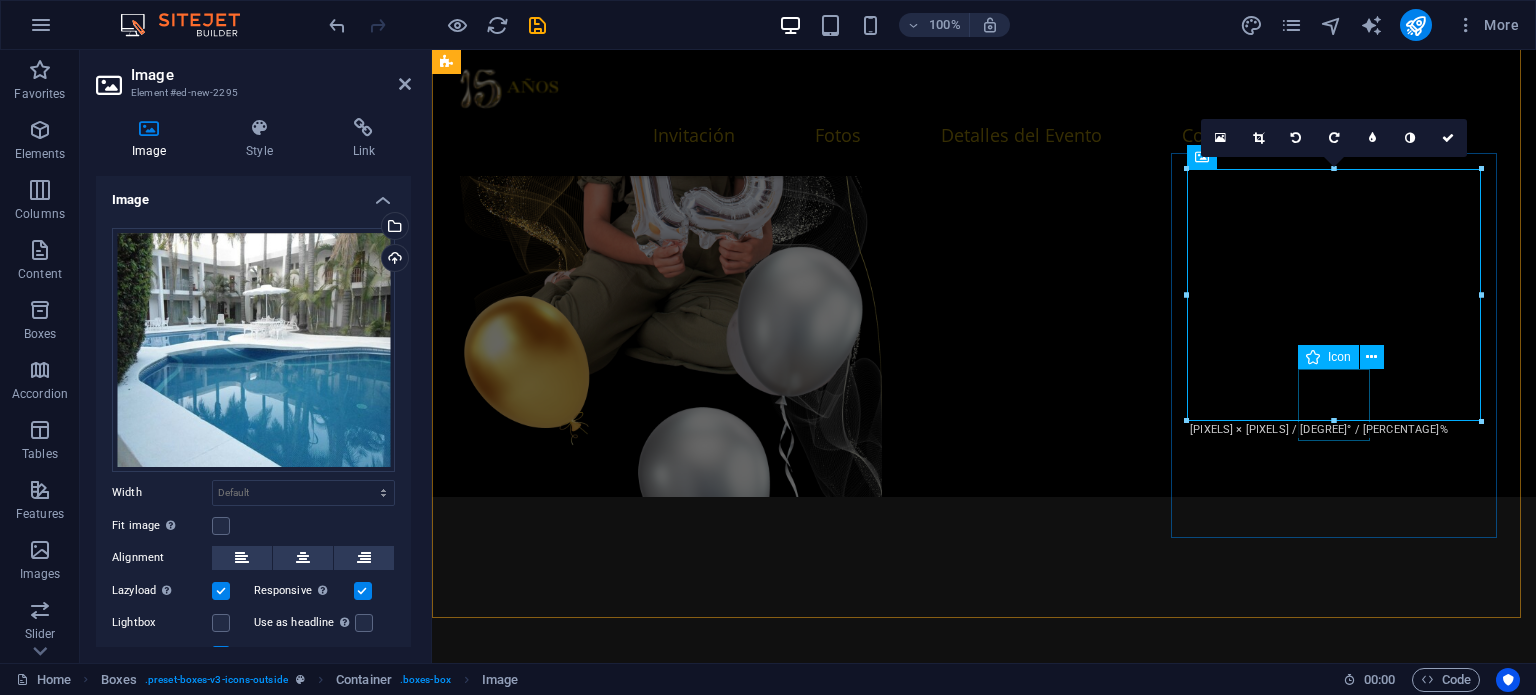 drag, startPoint x: 1765, startPoint y: 469, endPoint x: 1334, endPoint y: 417, distance: 434.12555 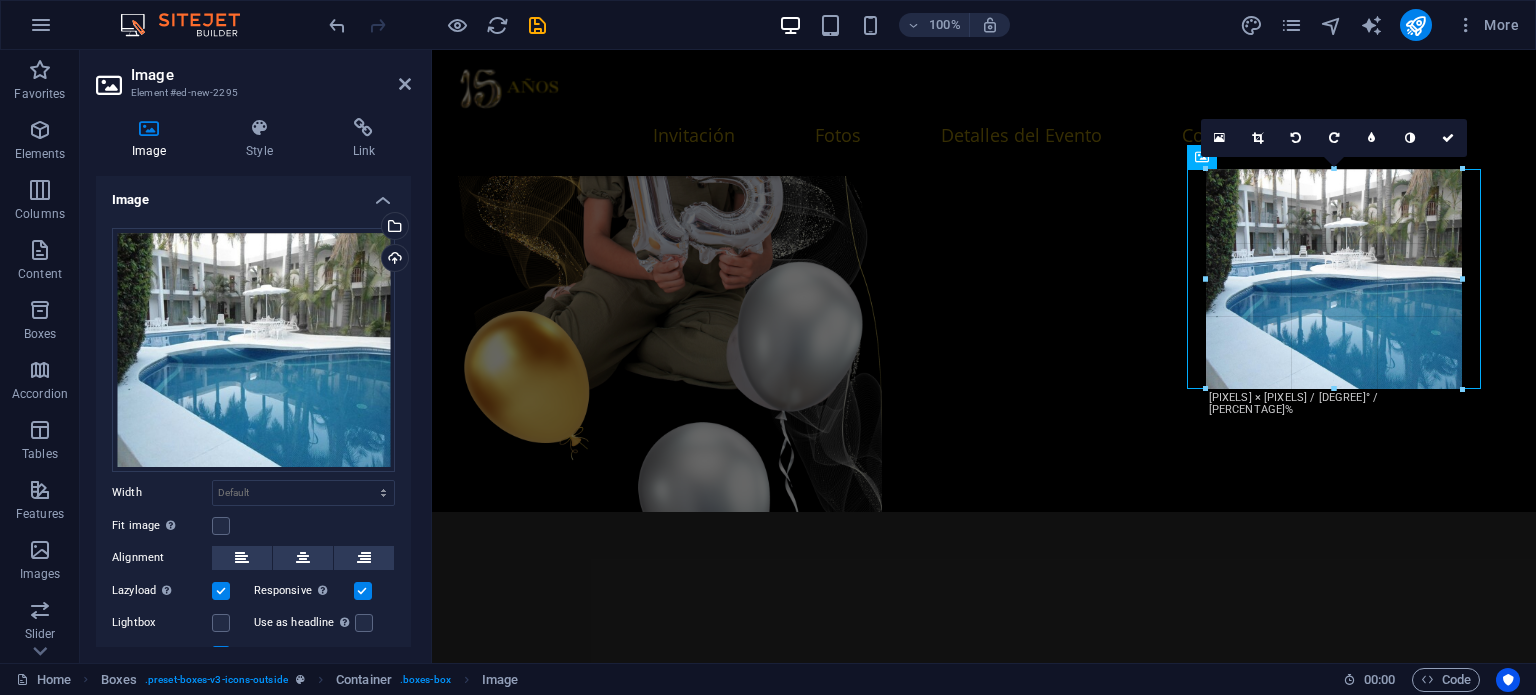 drag, startPoint x: 1334, startPoint y: 419, endPoint x: 1326, endPoint y: 387, distance: 32.984844 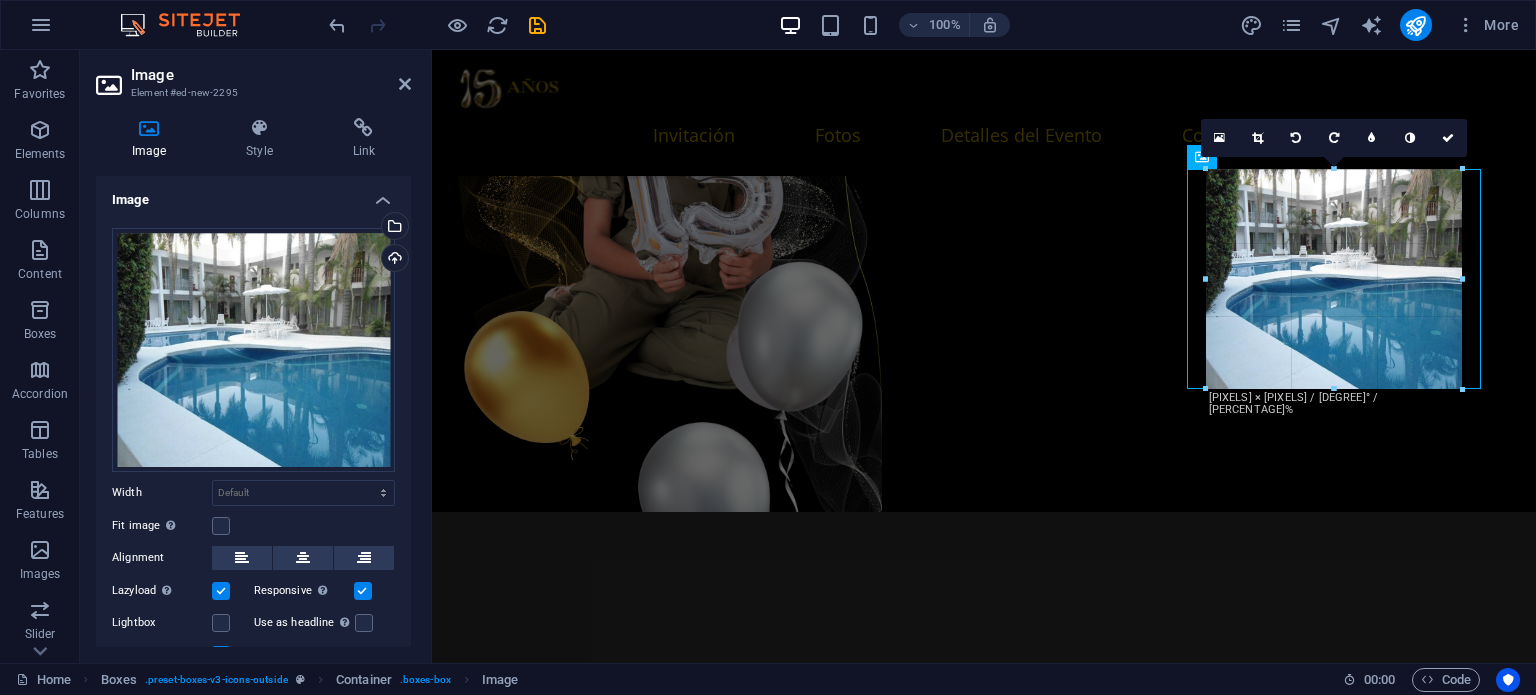 type on "257" 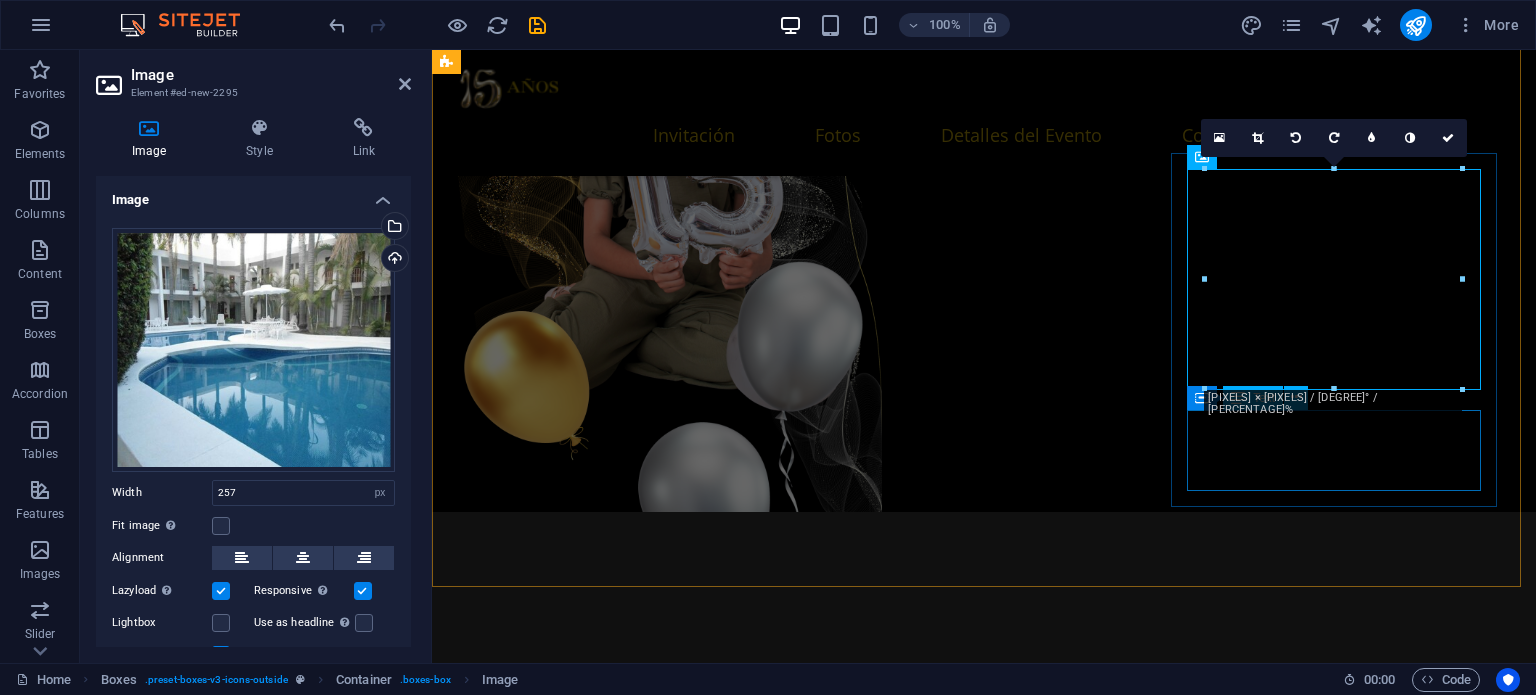 click on "Hotel Suites Villa Sol [URL], [CITY], [STATE]" at bounding box center (621, 5710) 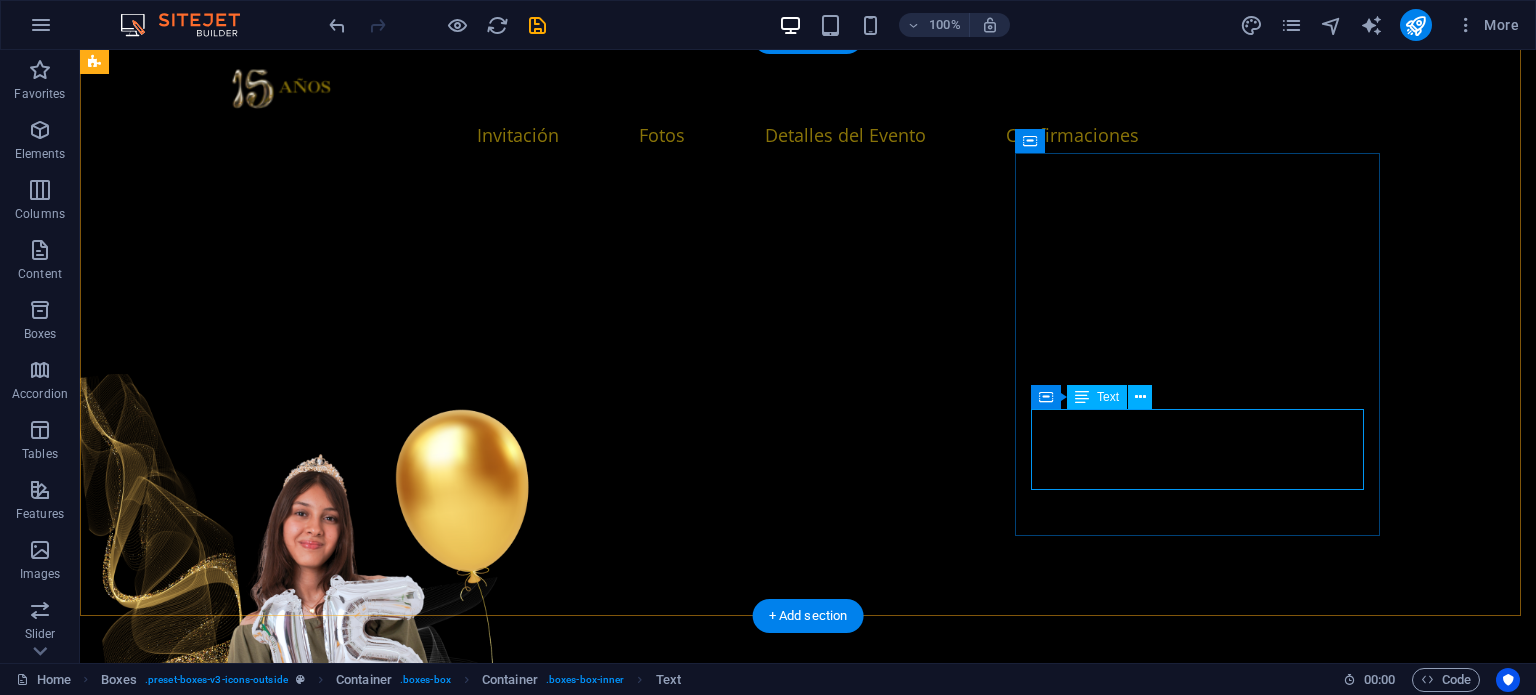 click on "Hotel Suites Villa Sol [URL], [CITY], [STATE]" at bounding box center (286, 6252) 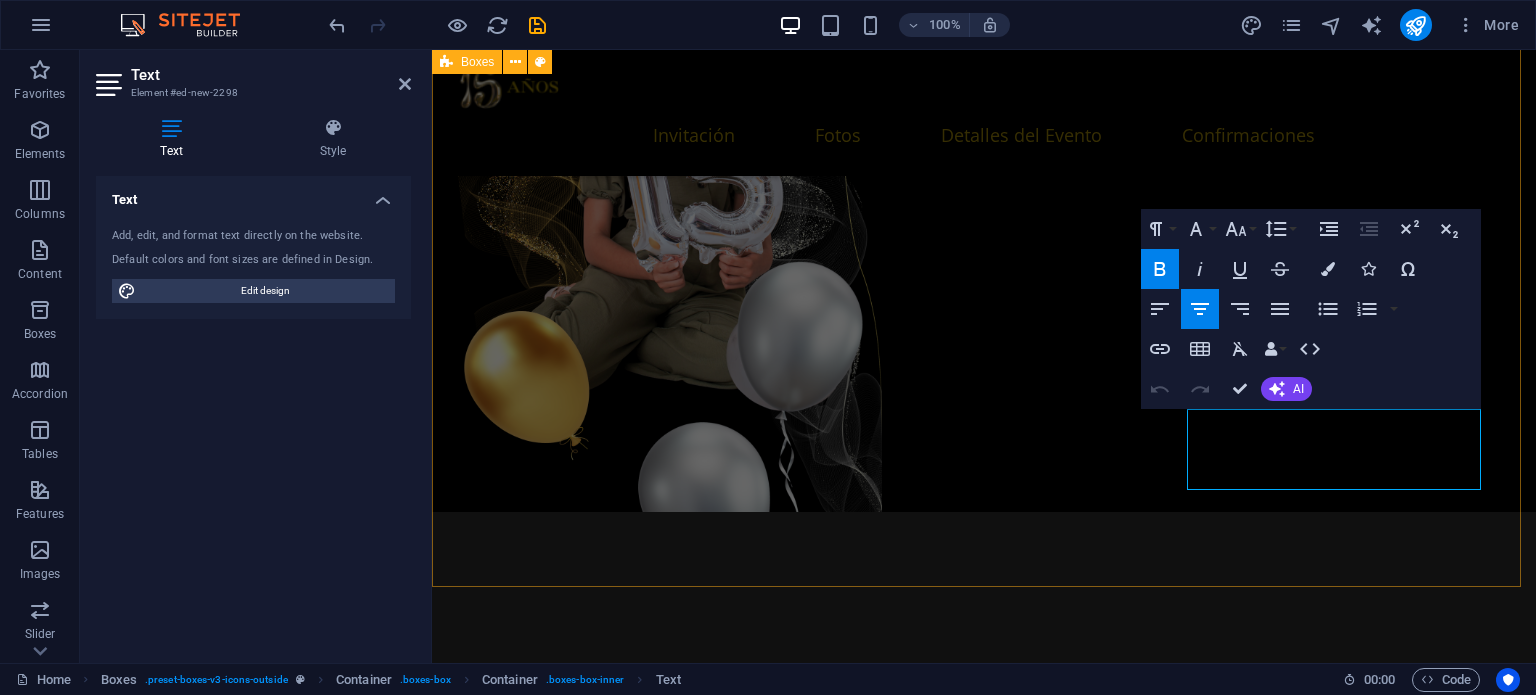 drag, startPoint x: 1439, startPoint y: 417, endPoint x: 1156, endPoint y: 435, distance: 283.57187 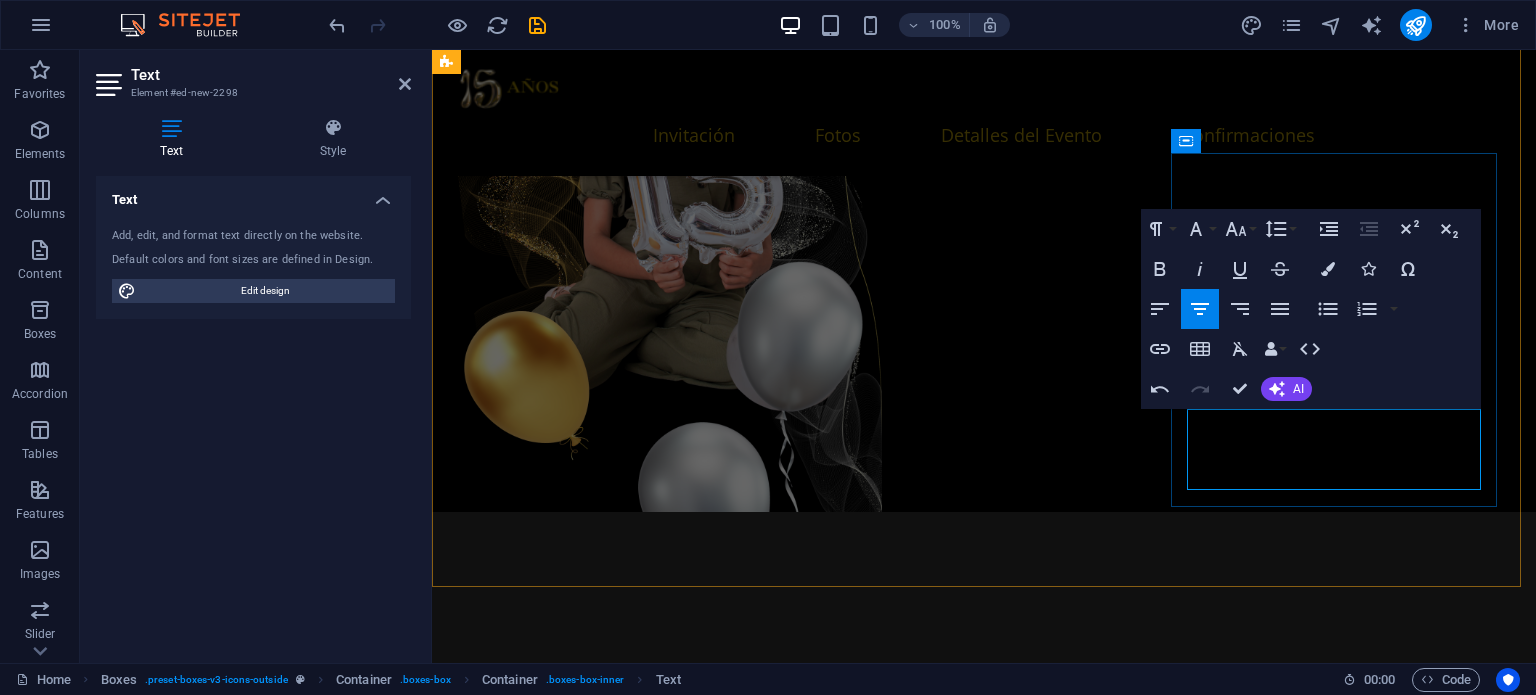 drag, startPoint x: 1436, startPoint y: 427, endPoint x: 1233, endPoint y: 426, distance: 203.00246 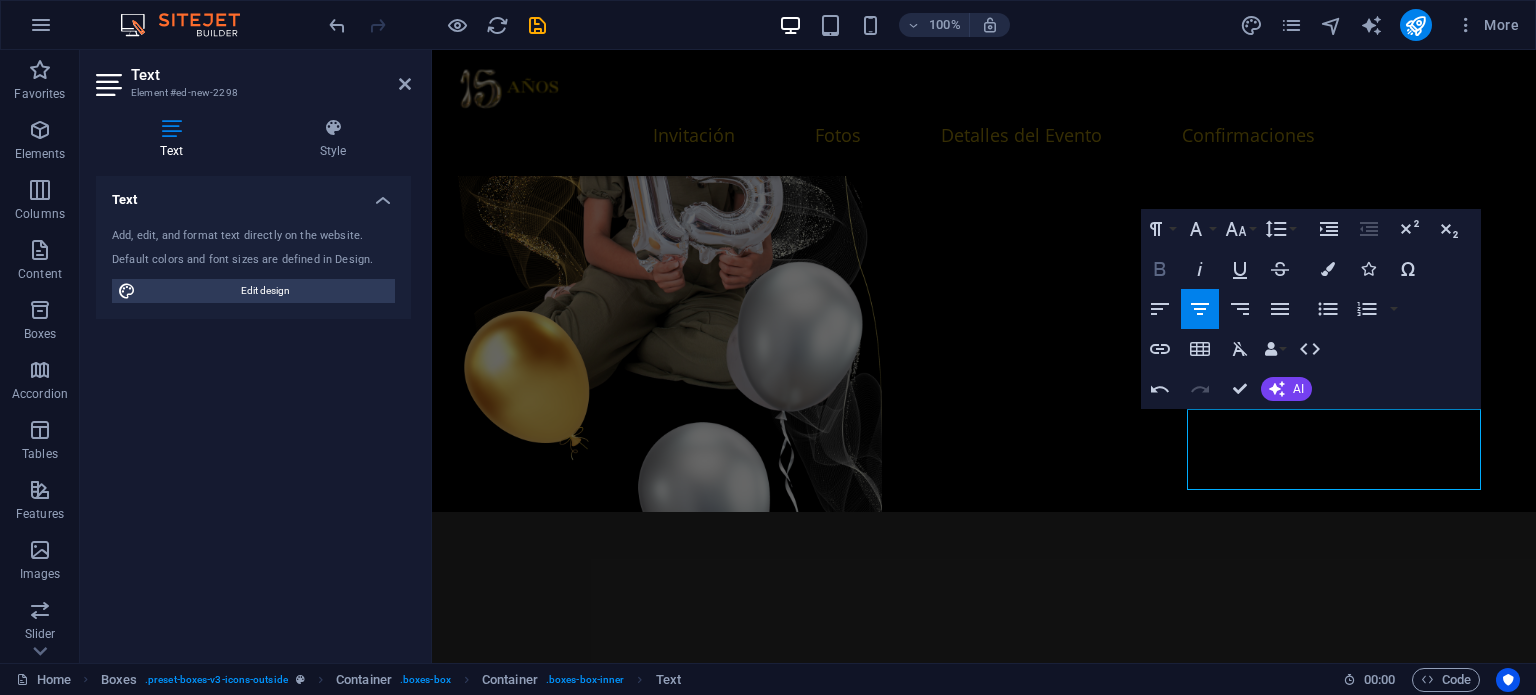 click 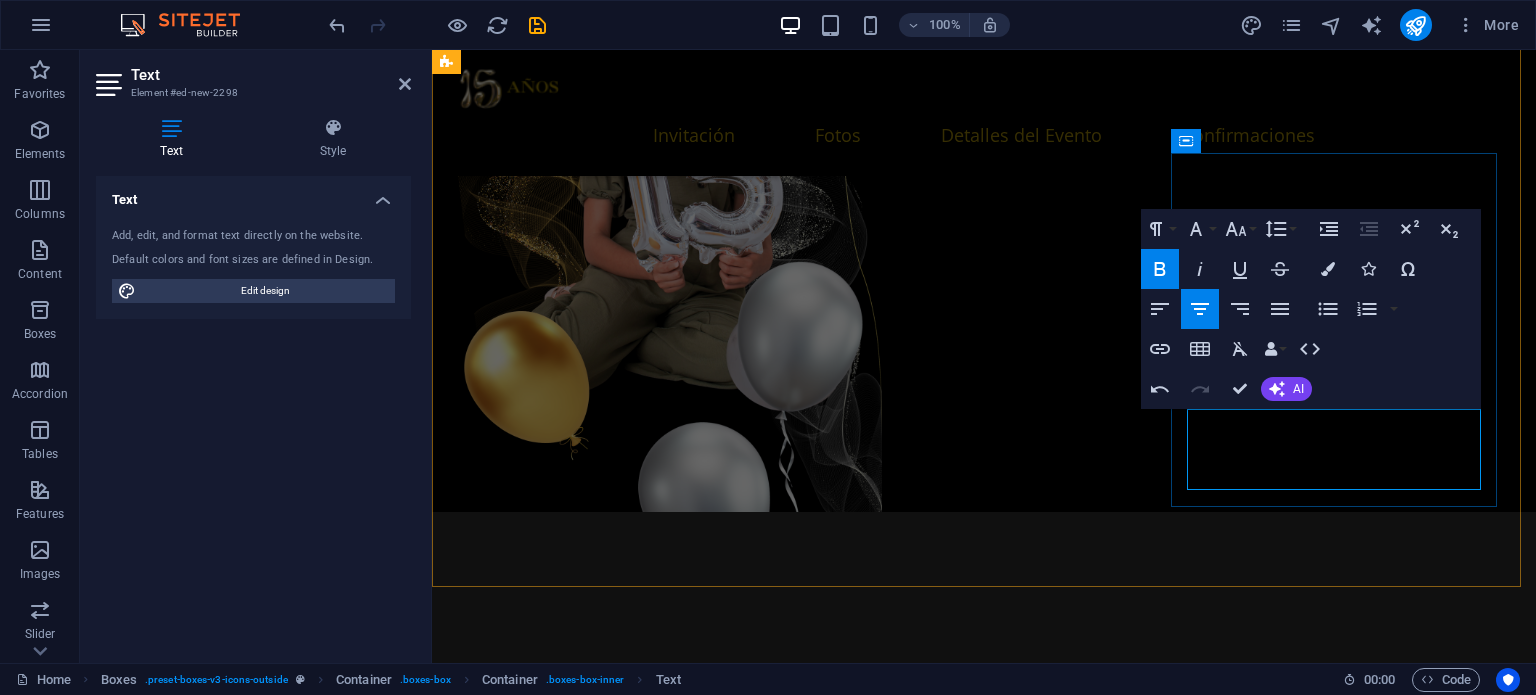 click on "[URL], [NEIGHBORHOOD], [POSTAL_CODE] [CITY], [STATE]" at bounding box center (621, 5723) 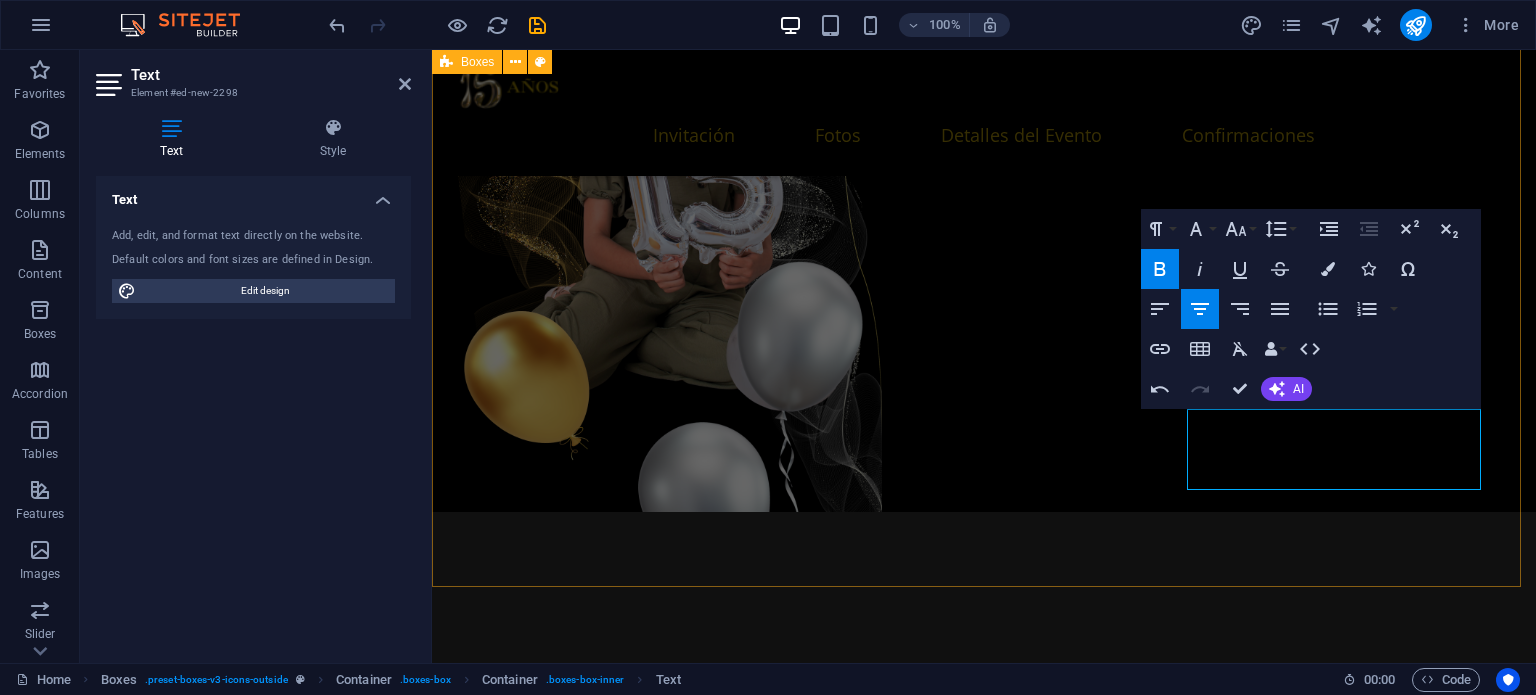 click on "Hotel Suites Villa Sol [URL], [CITY], [STATE] Holiday Inn Express Guadalajara [URL], [CITY], [STATE] Hotel Suites de Real [URL], [CITY], [STATE]" at bounding box center [984, 4619] 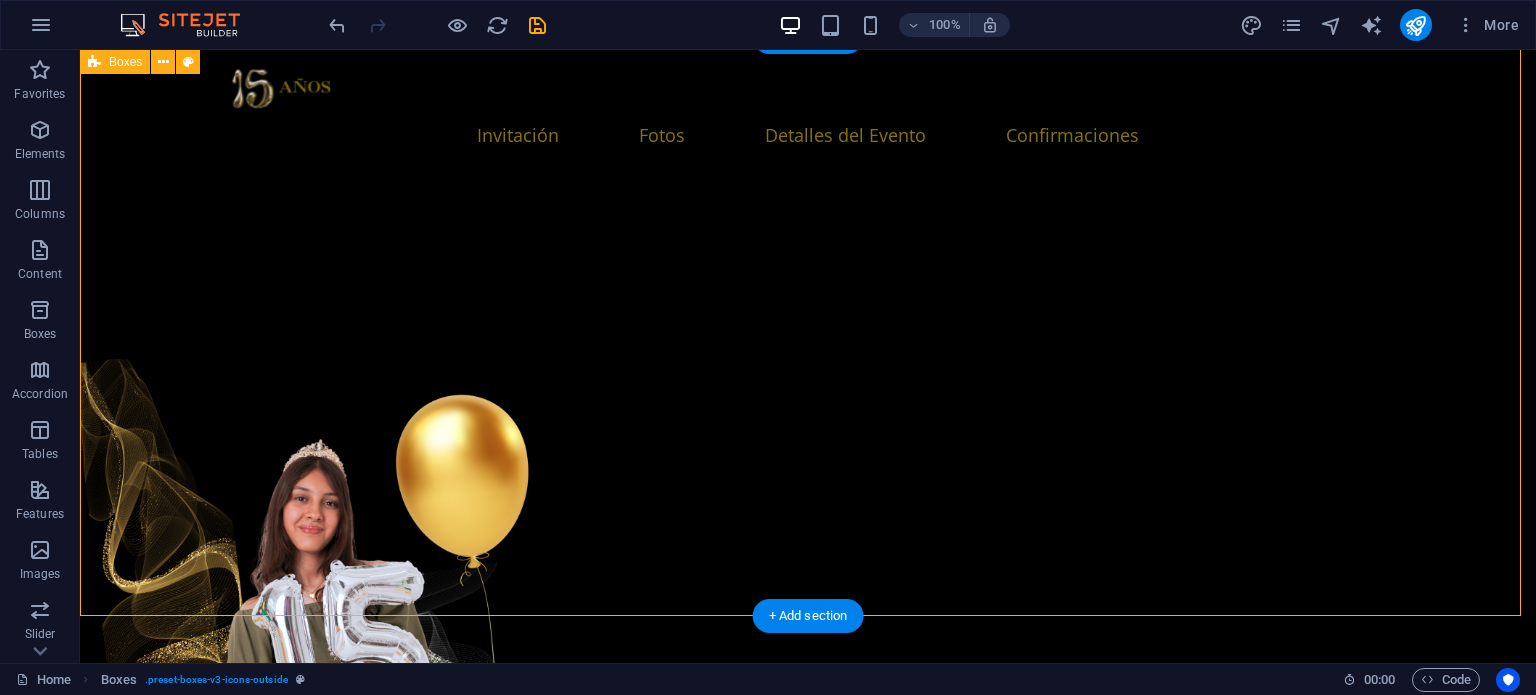 click on "Hotel Suites Villa Sol [URL], [CITY], [STATE] Holiday Inn Express Guadalajara [URL], [CITY], [STATE] Hotel Suites de Real [URL], [CITY], [STATE]" at bounding box center [808, 5147] 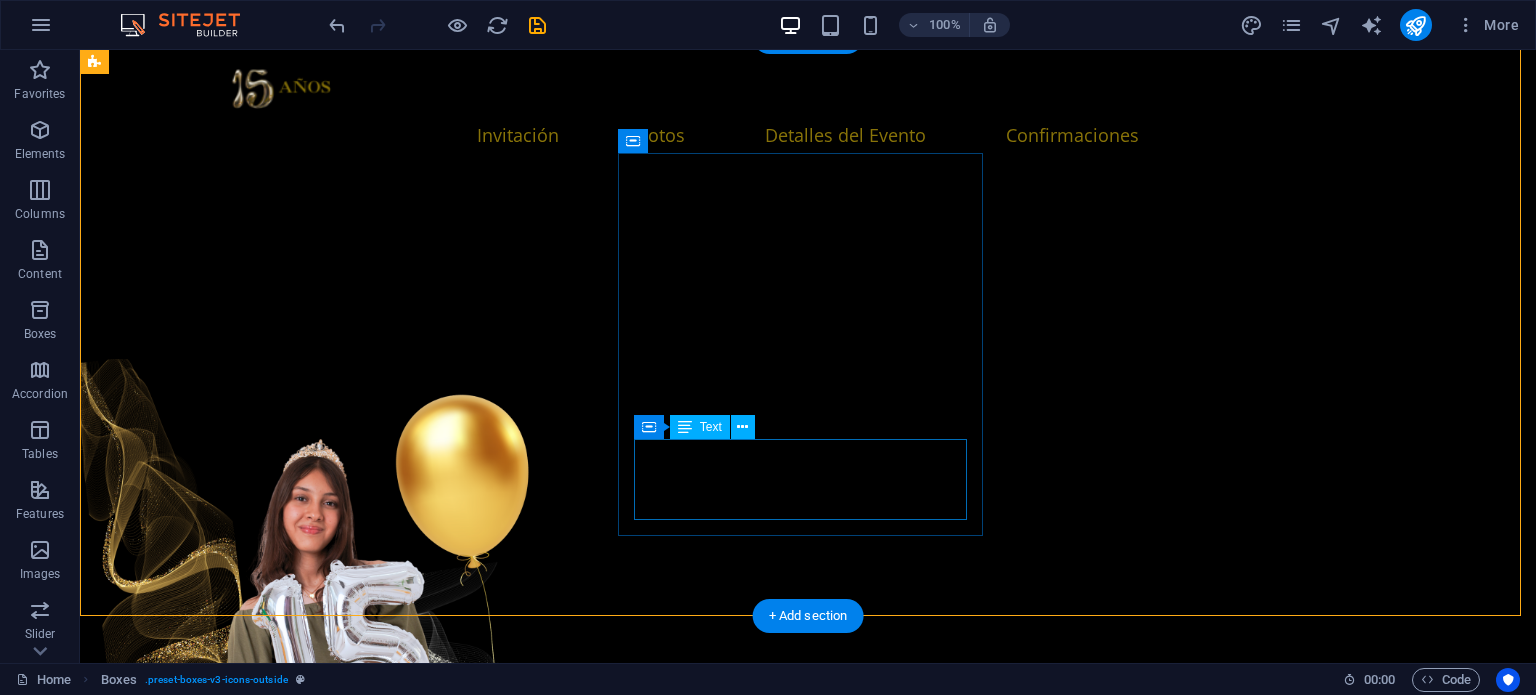 click on "Holiday Inn Express Guadalajara [URL], [CITY], [STATE]" at bounding box center (286, 5832) 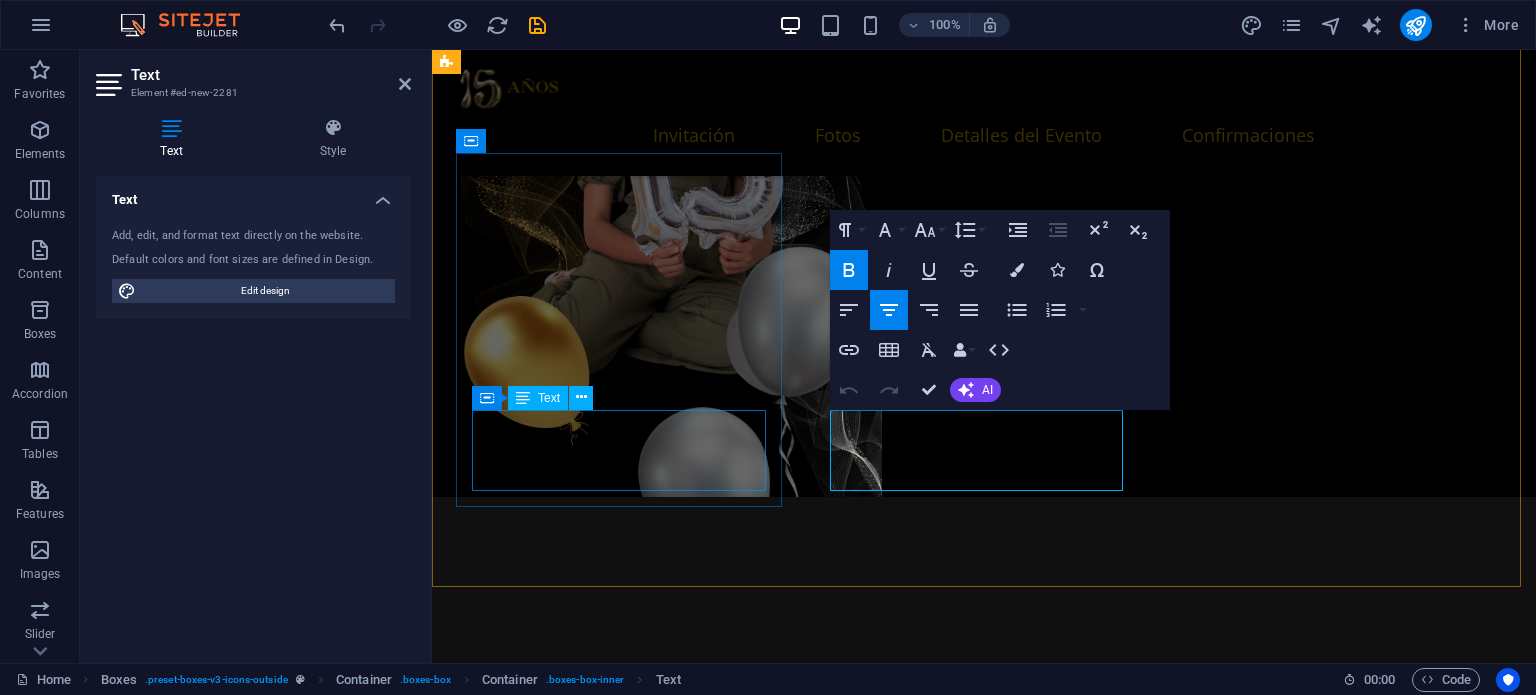 drag, startPoint x: 939, startPoint y: 479, endPoint x: 764, endPoint y: 456, distance: 176.50496 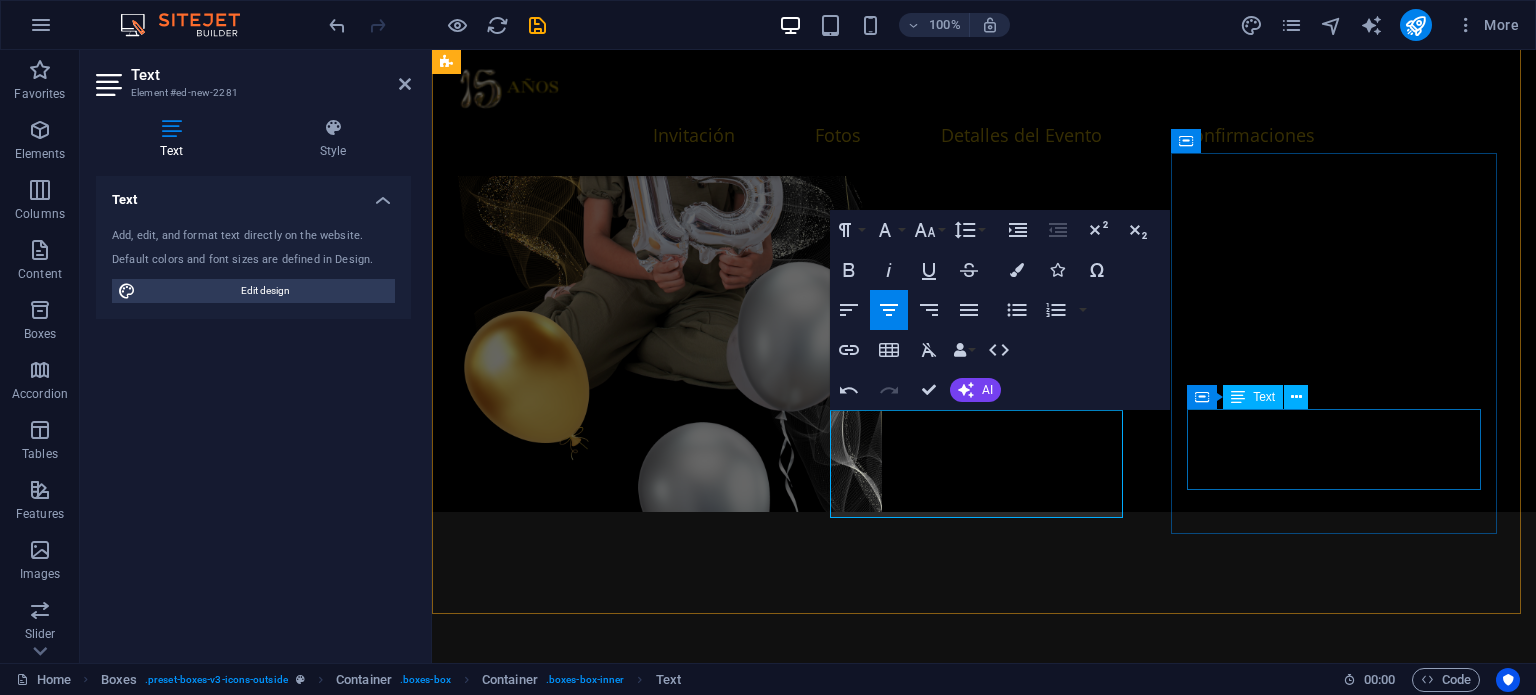 click on "Hotel Suites de Real [URL], [CITY], [STATE]" at bounding box center [621, 5710] 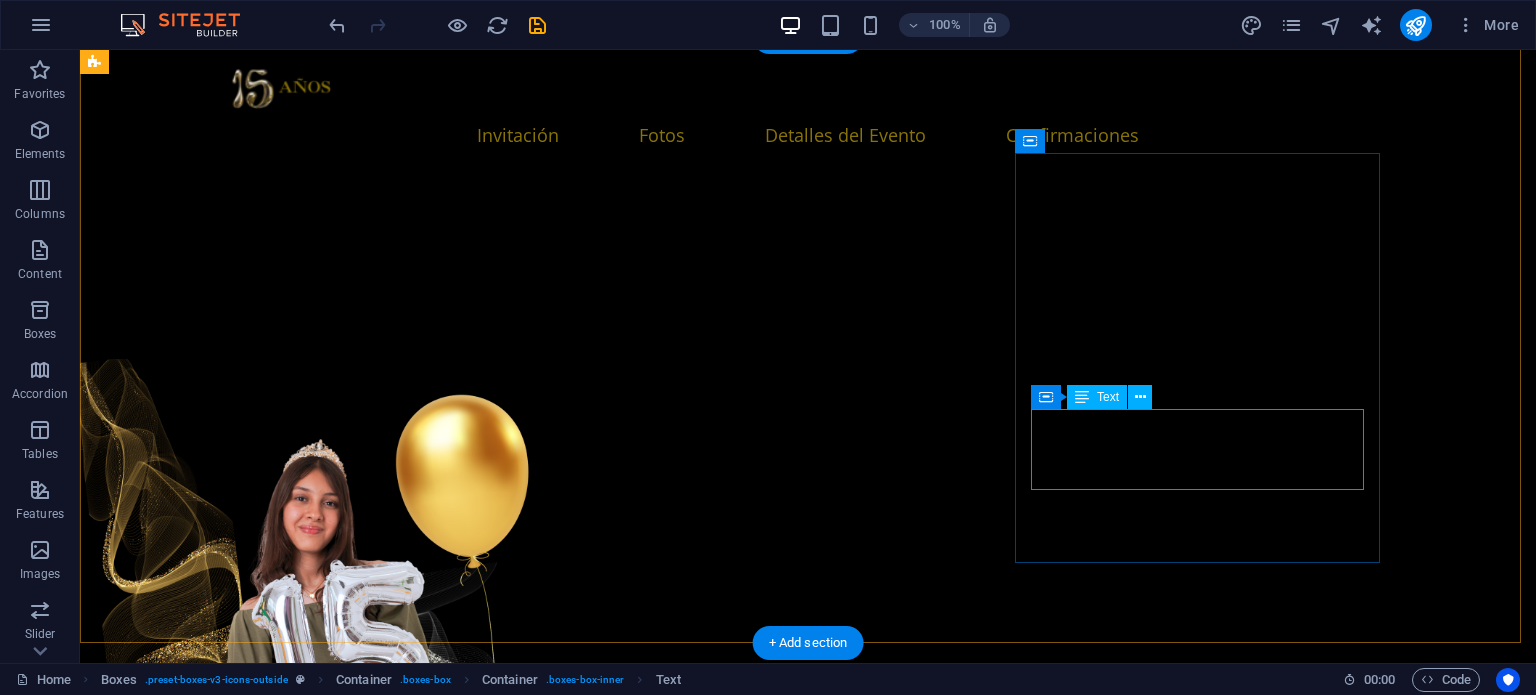 click on "Hotel Suites de Real [URL], [CITY], [STATE]" at bounding box center (286, 6237) 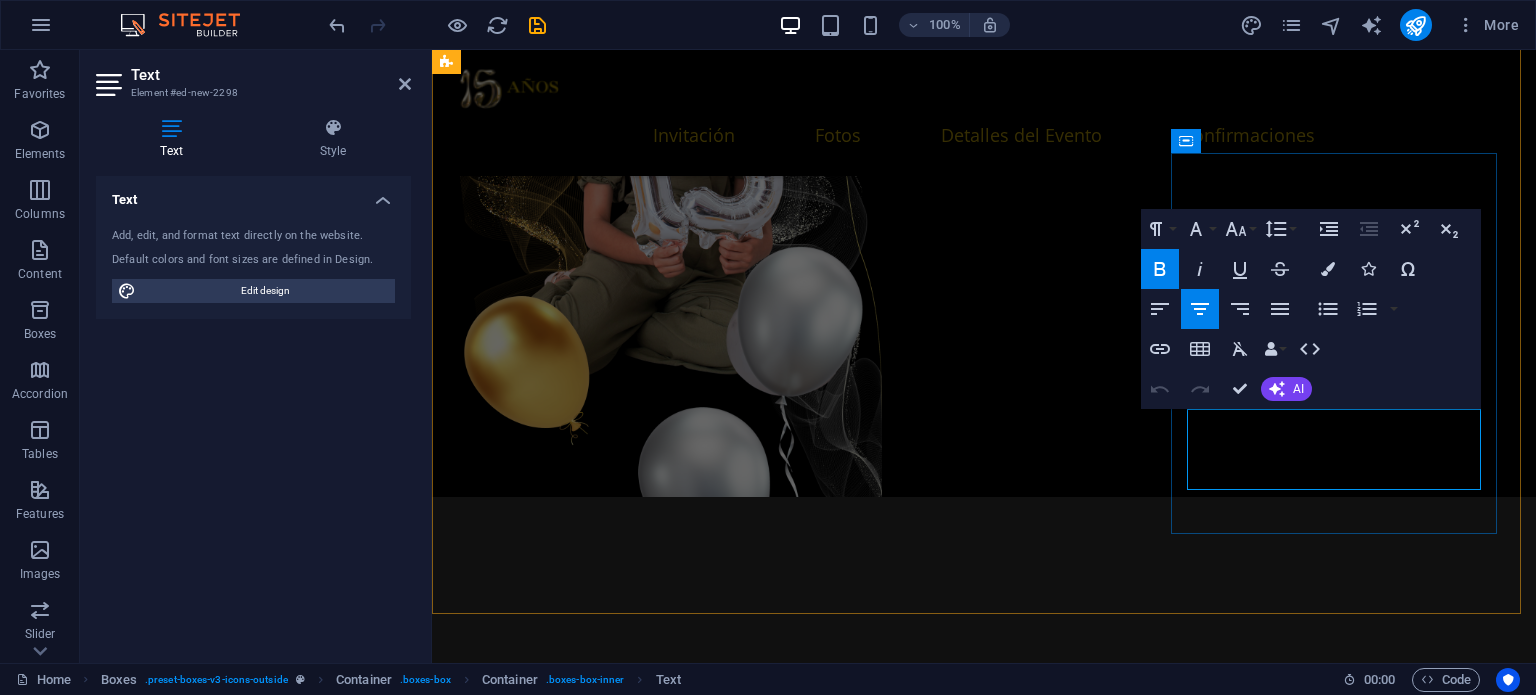 drag, startPoint x: 1188, startPoint y: 451, endPoint x: 1435, endPoint y: 483, distance: 249.06425 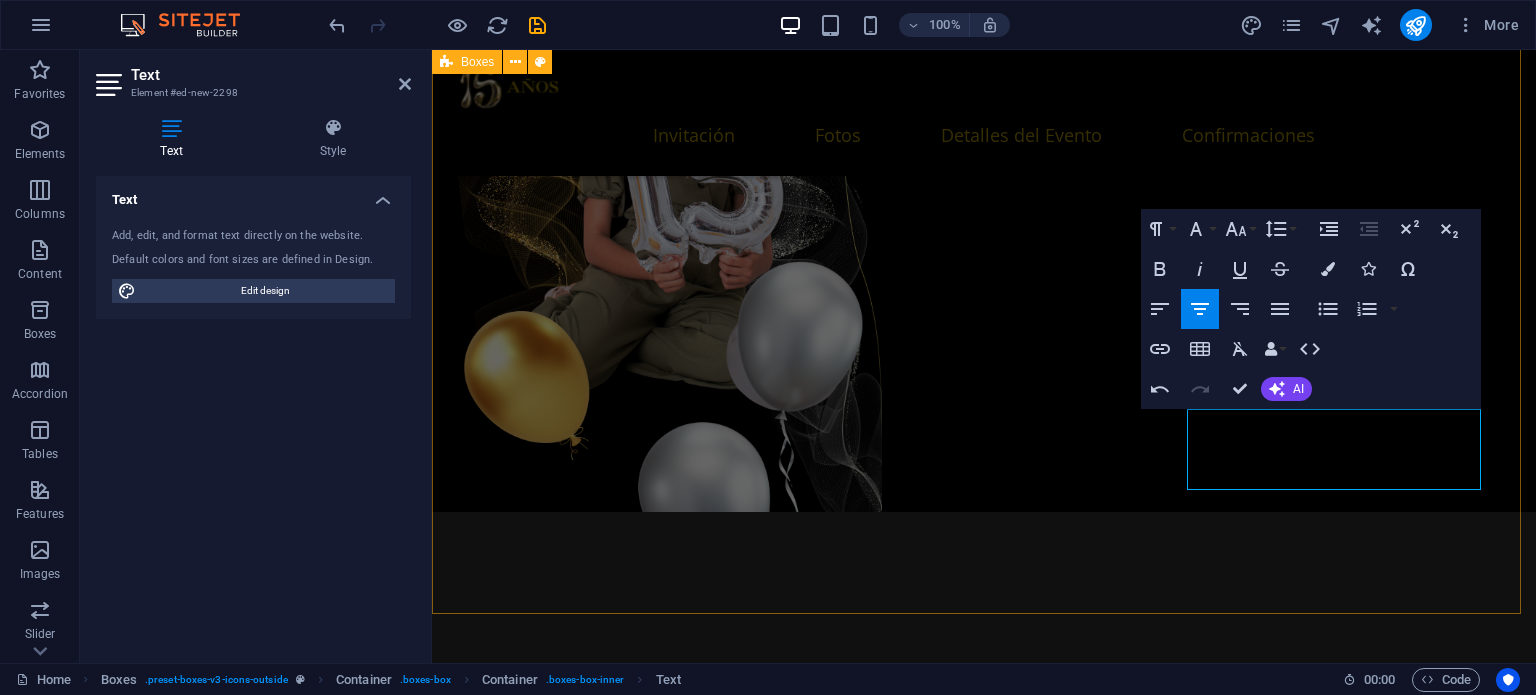 click on "Hotel Suites Villa Sol [URL], [CITY], [STATE] Holiday Inn Express Guadalajara [URL], [NEIGHBORHOOD], [POSTAL_CODE] [CITY], [STATE] Hotel Suites de Real [URL], [NEIGHBORHOOD], [POSTAL_CODE] [CITY], [STATE]" at bounding box center (984, 4619) 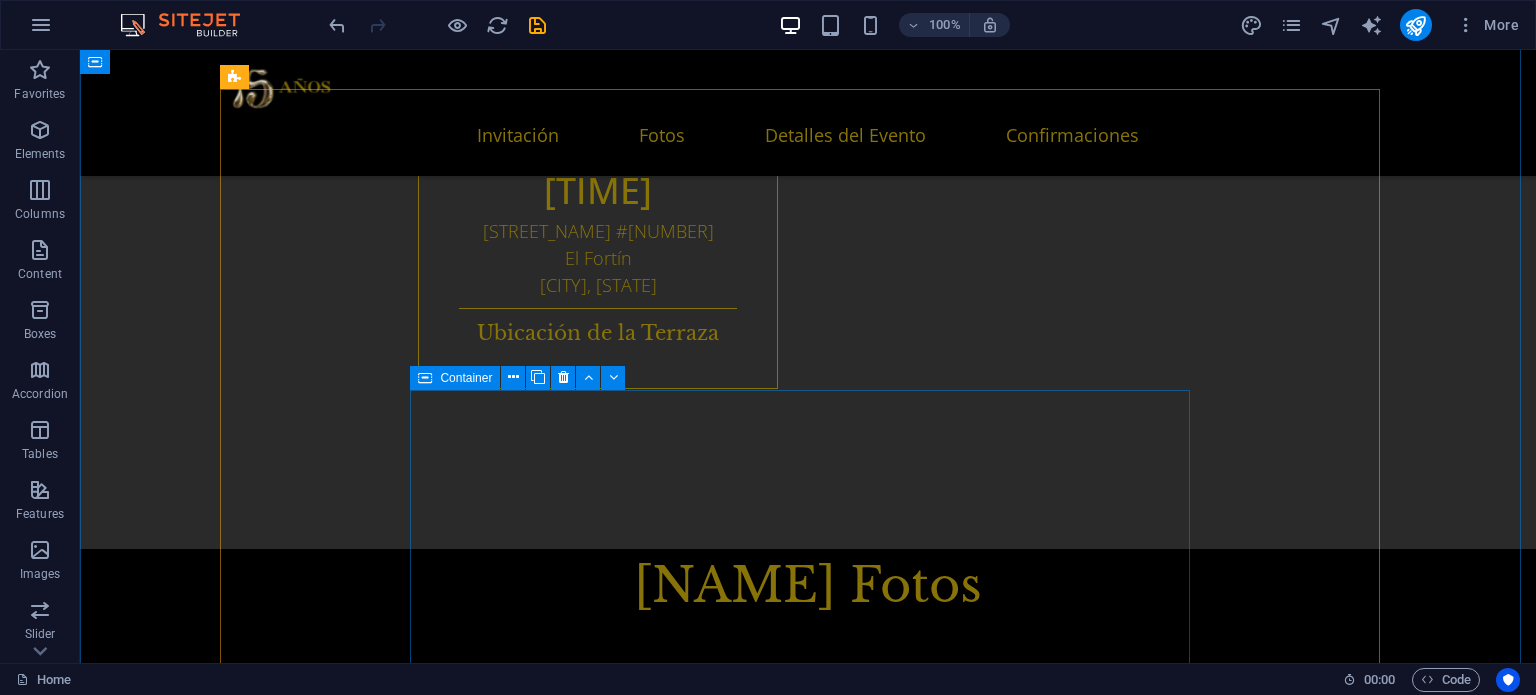 scroll, scrollTop: 4606, scrollLeft: 0, axis: vertical 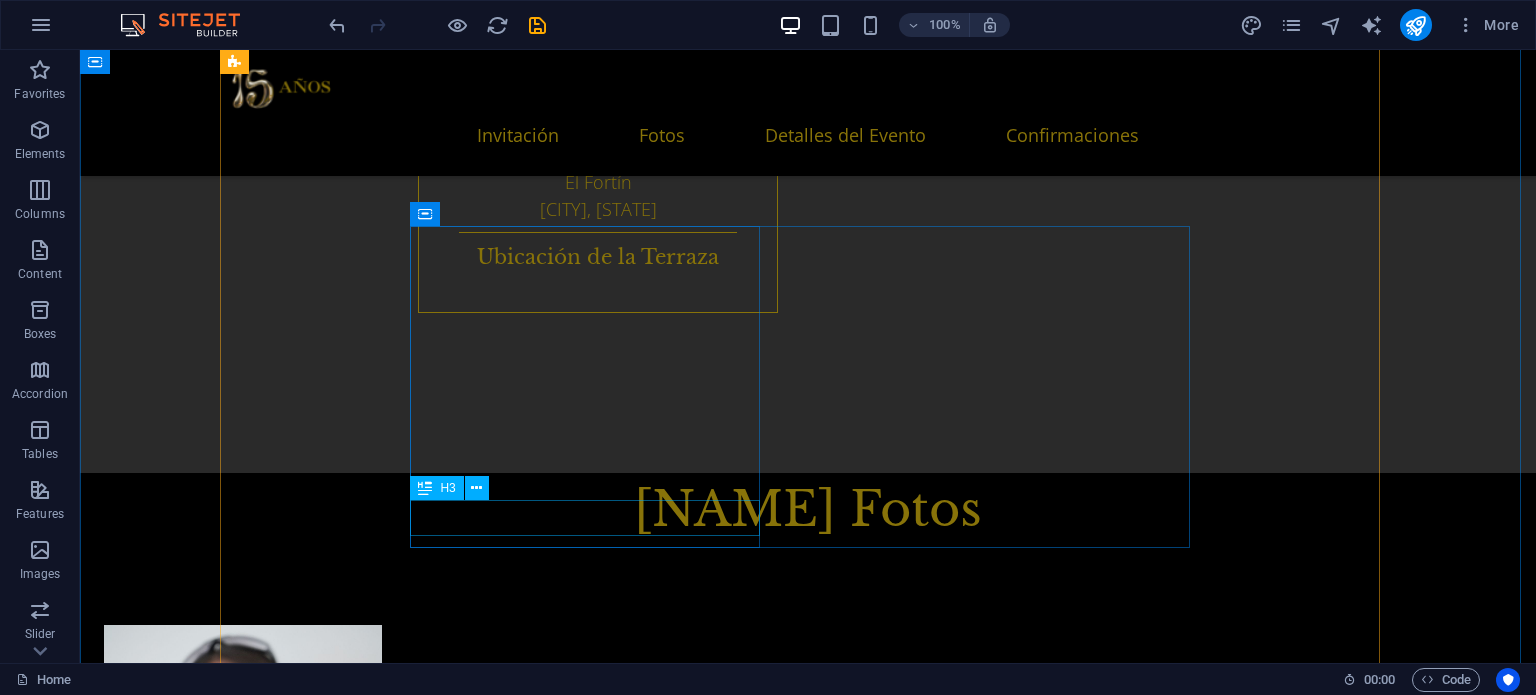 click on "Ubicación del Hotel" at bounding box center [788, 6797] 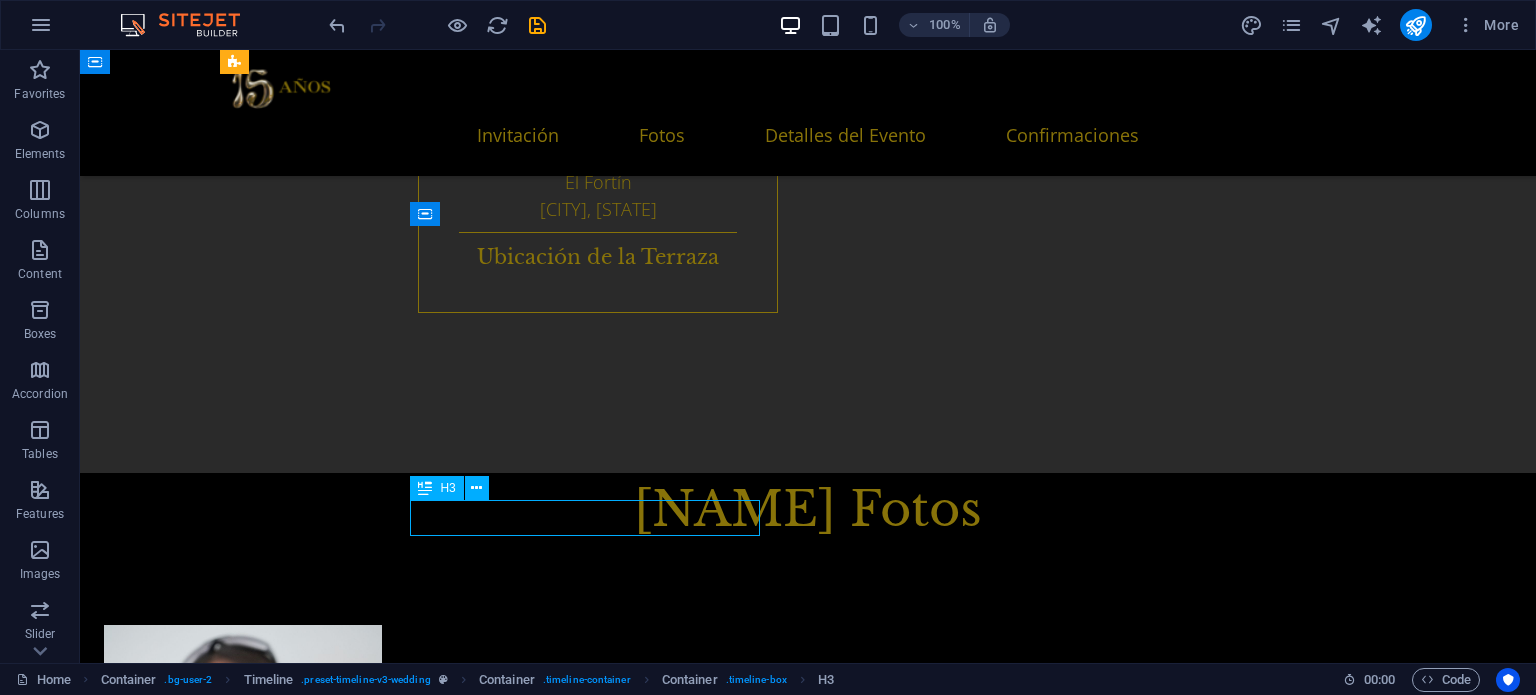 click on "Ubicación del Hotel" at bounding box center (788, 6797) 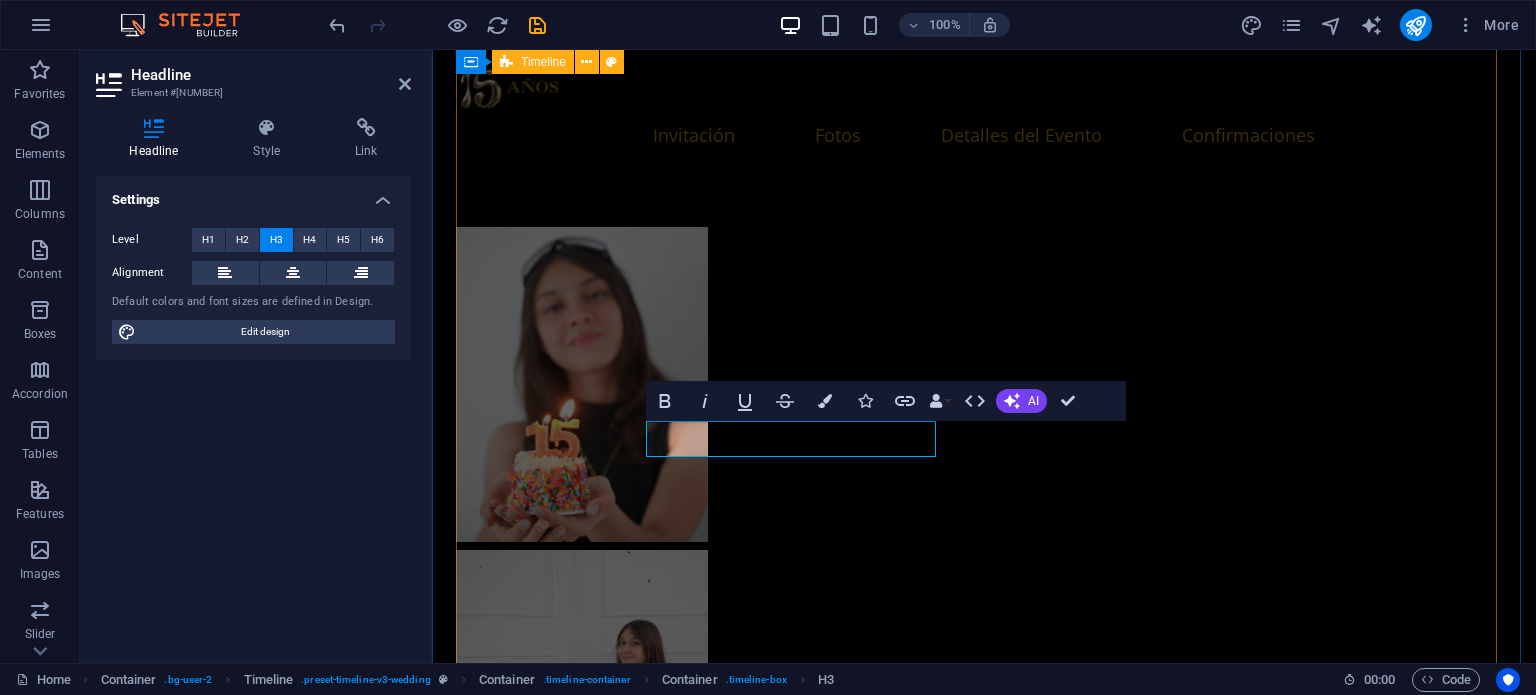 scroll, scrollTop: 4576, scrollLeft: 0, axis: vertical 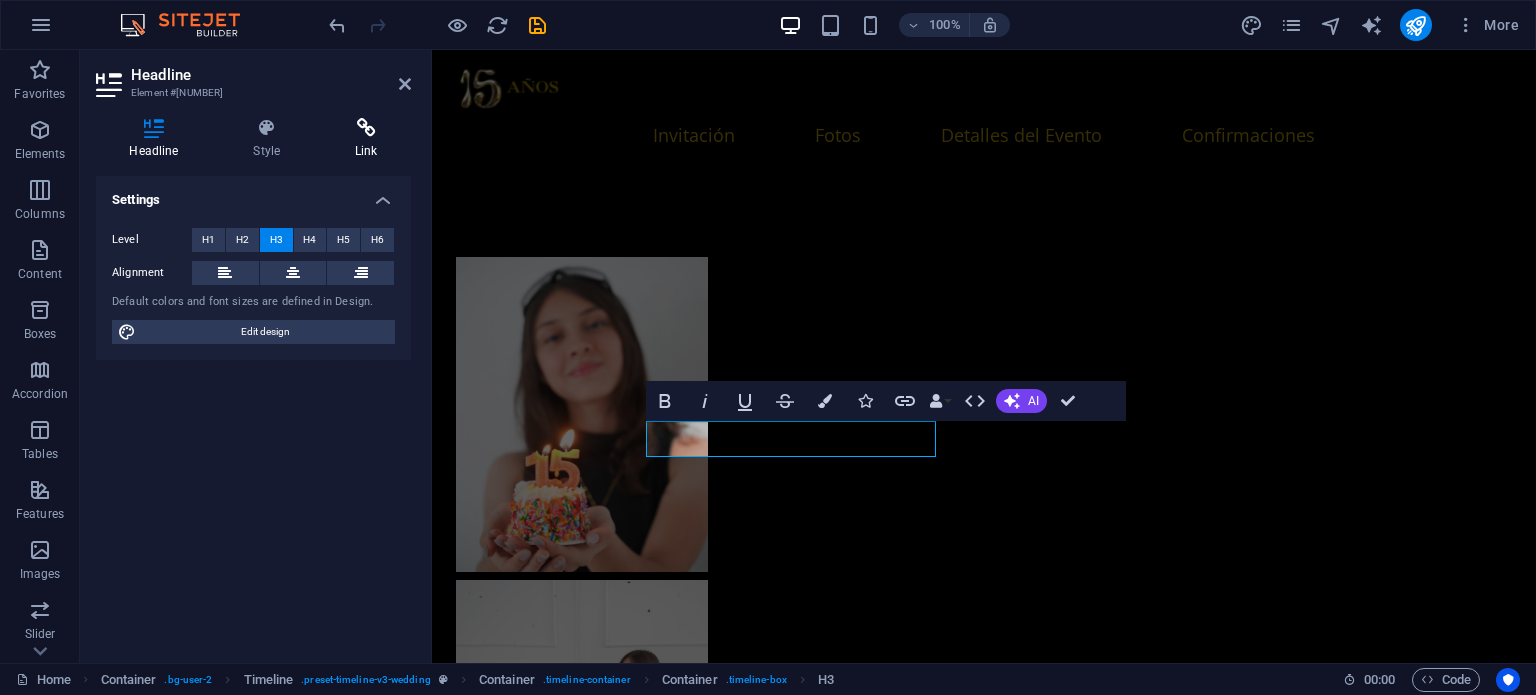 click at bounding box center [366, 128] 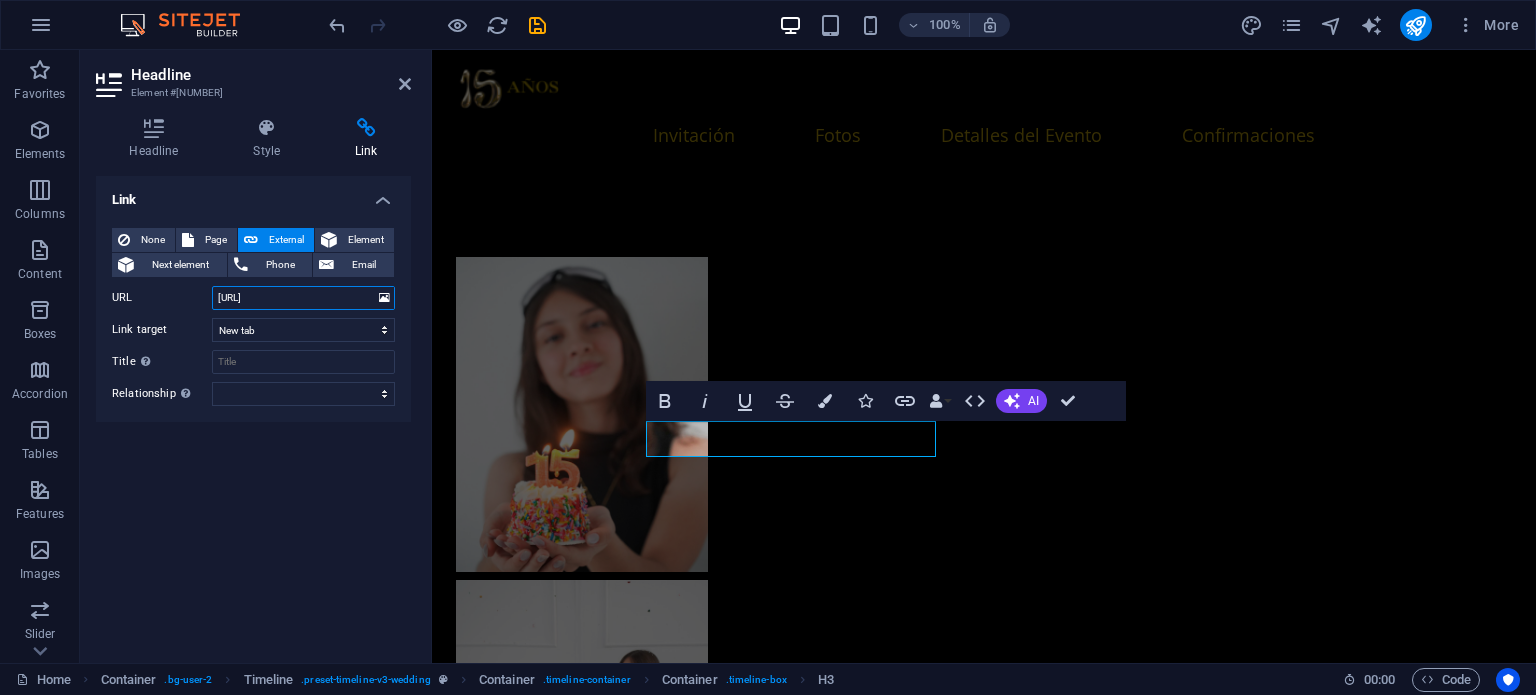click on "[URL]" at bounding box center [303, 298] 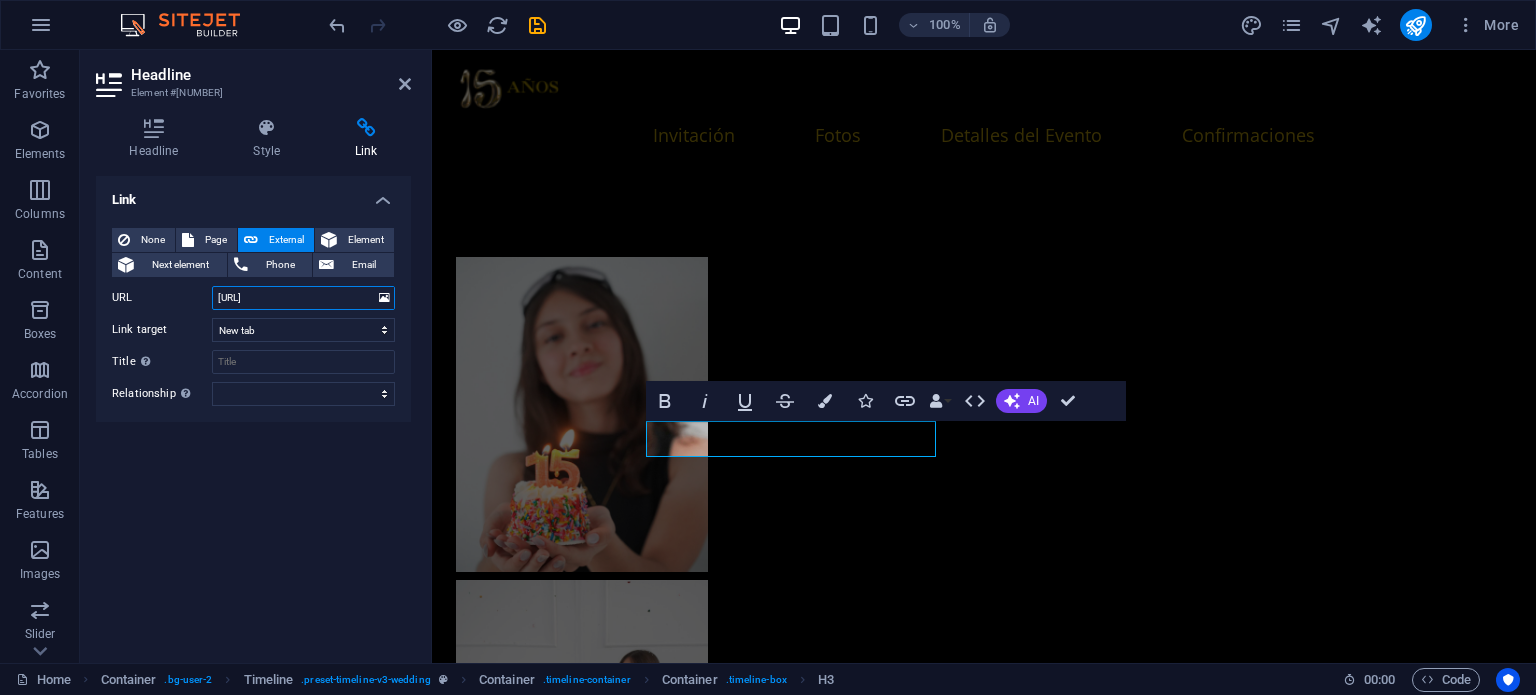 scroll, scrollTop: 0, scrollLeft: 61, axis: horizontal 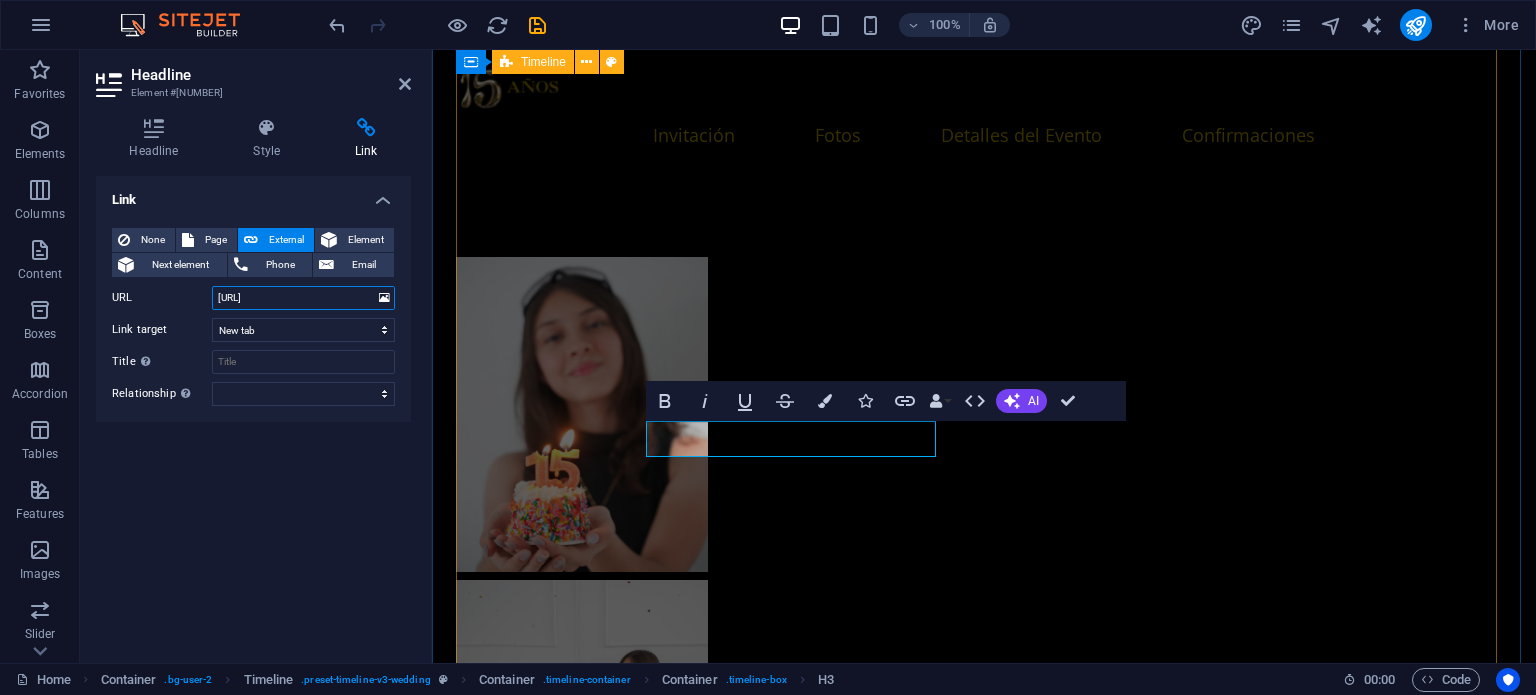 drag, startPoint x: 648, startPoint y: 343, endPoint x: 524, endPoint y: 293, distance: 133.70116 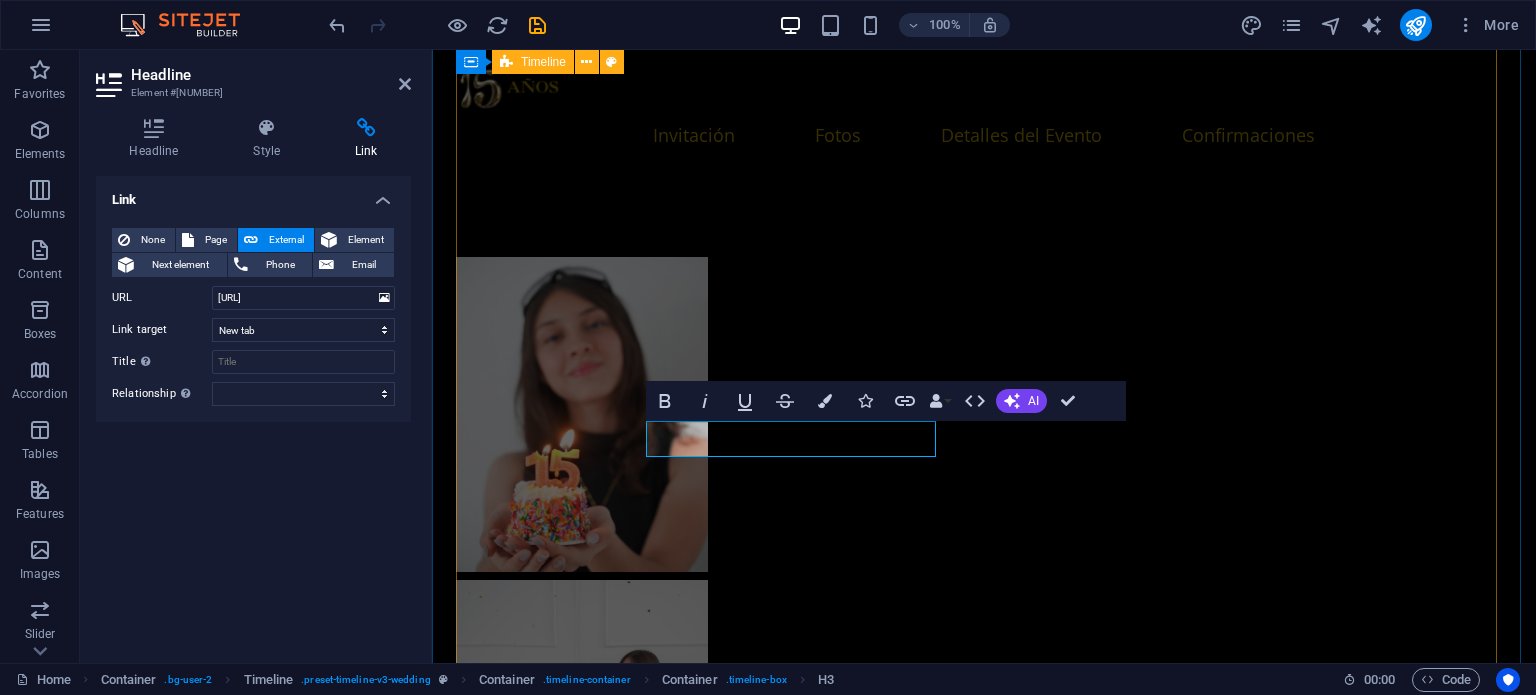 scroll, scrollTop: 0, scrollLeft: 0, axis: both 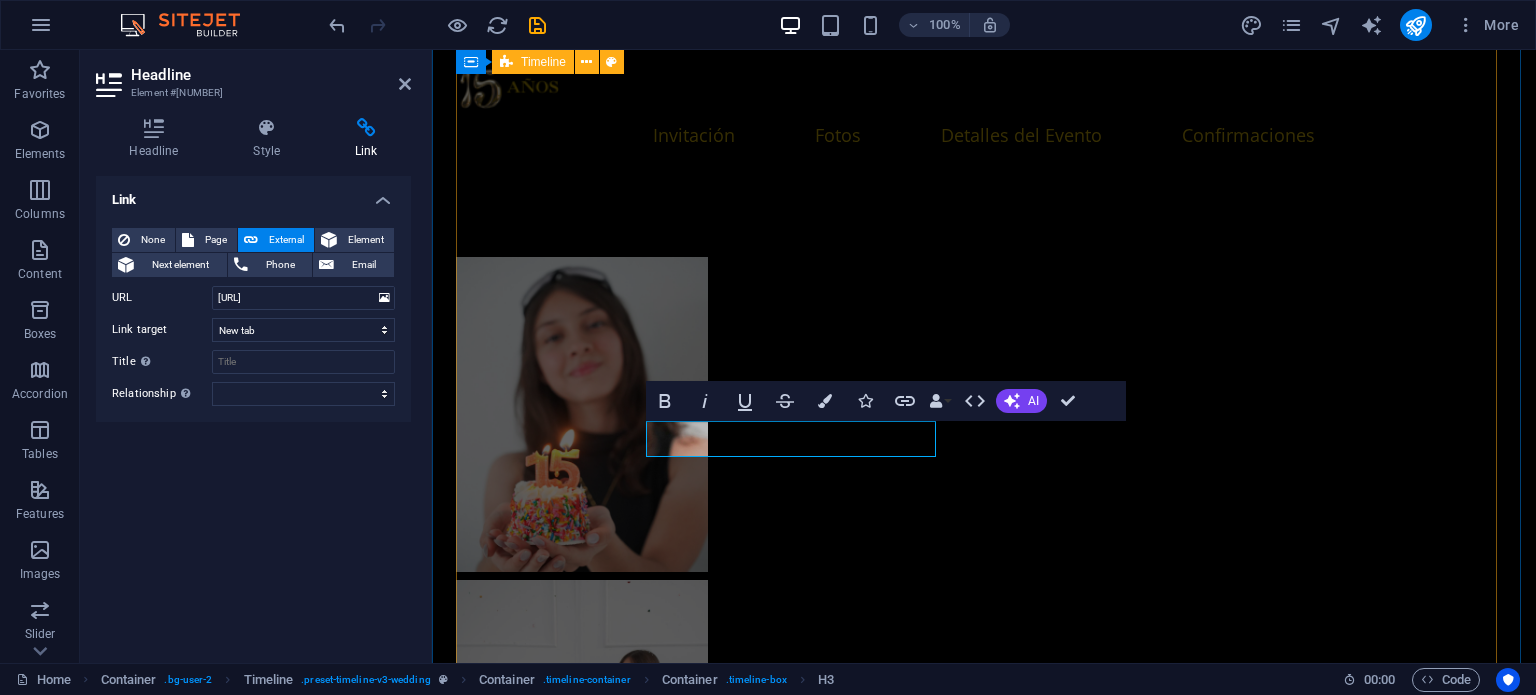 click on "Hotel Suites Villa Sol Ubicación del Hotel Holiday Inn Express Guadalajara Ubicación del Hotel Hotel Suites de Real Ubicación del Hotel" at bounding box center [984, 6006] 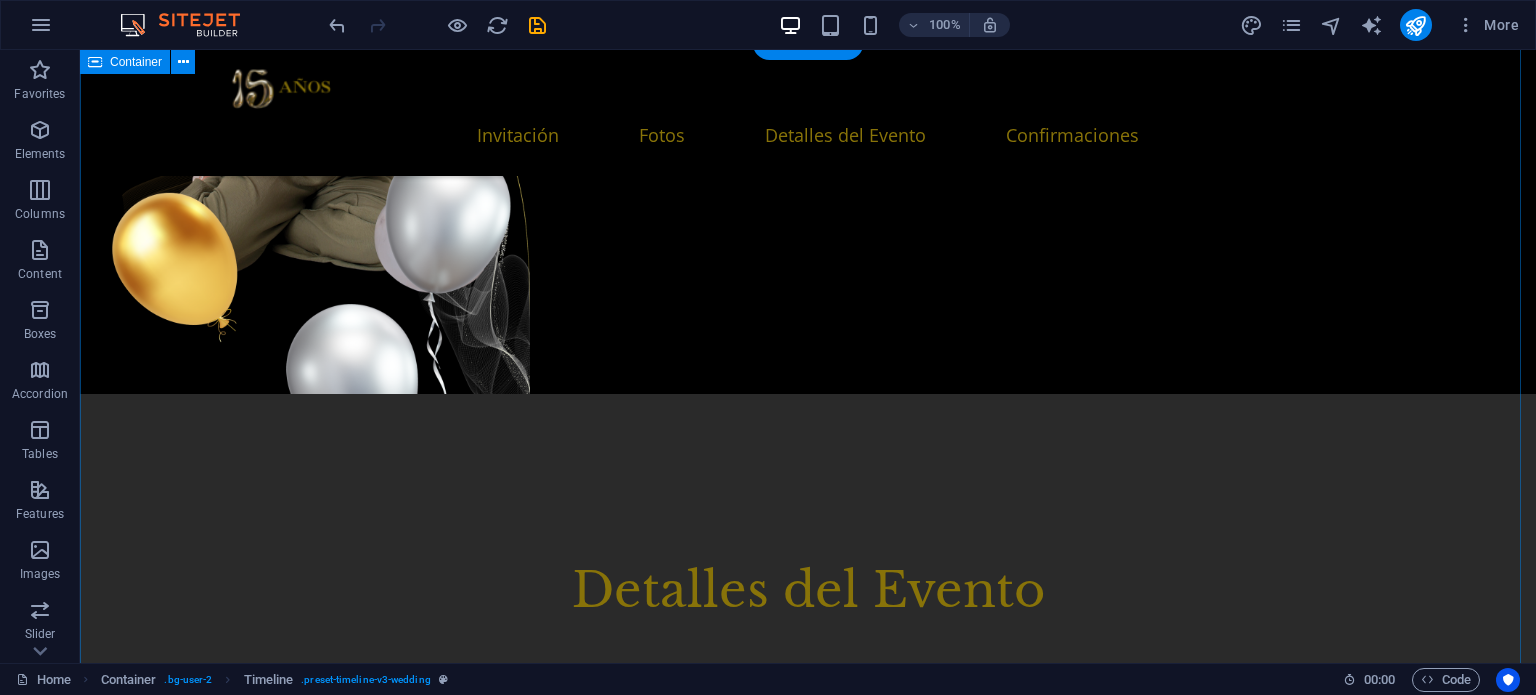 scroll, scrollTop: 2806, scrollLeft: 0, axis: vertical 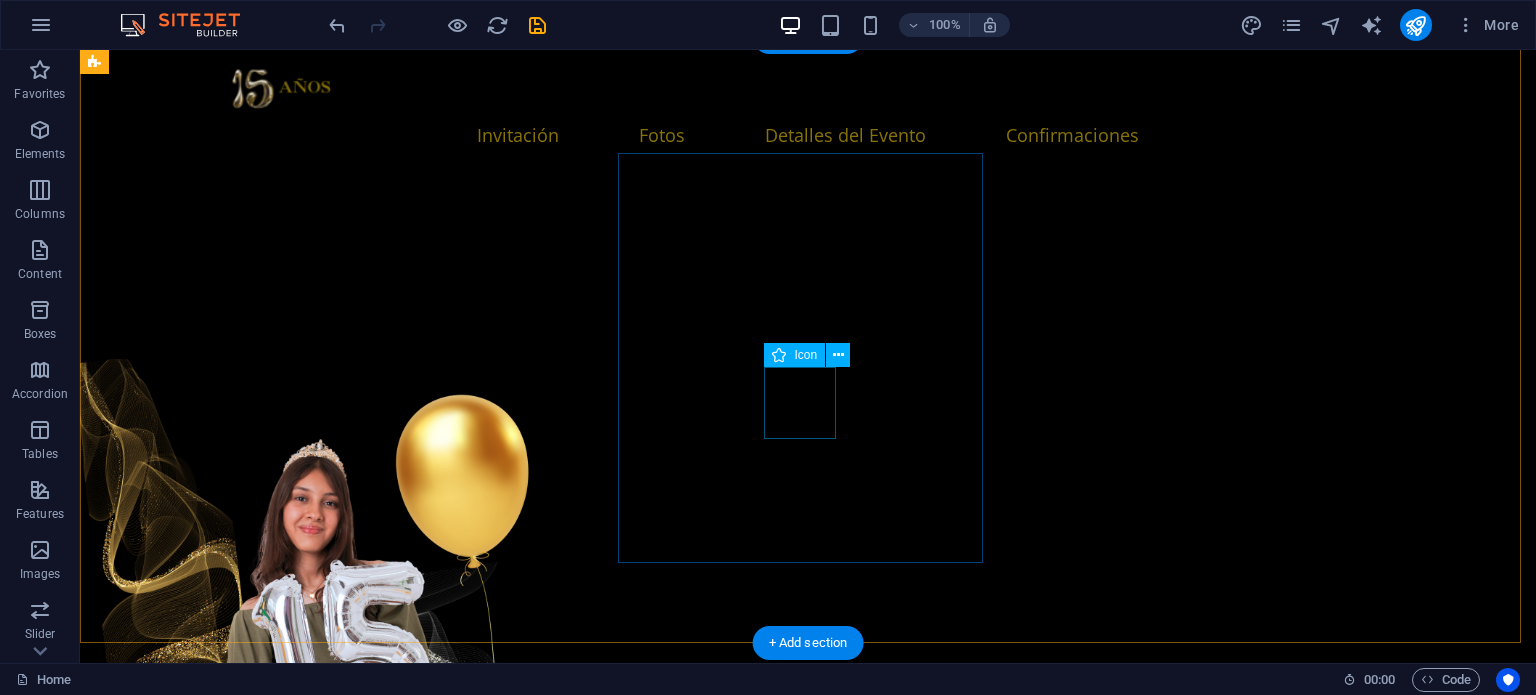 click at bounding box center [286, 5756] 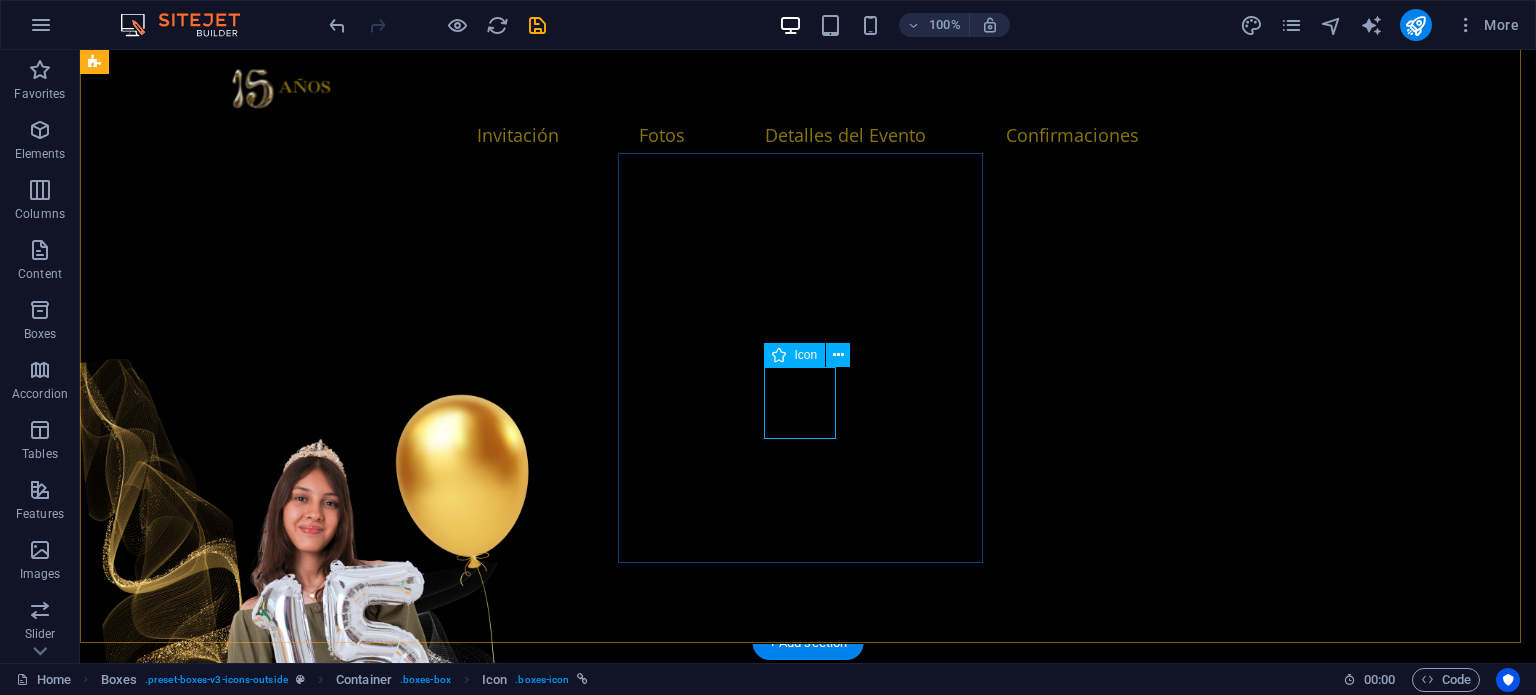 drag, startPoint x: 838, startPoint y: 357, endPoint x: 802, endPoint y: 343, distance: 38.626415 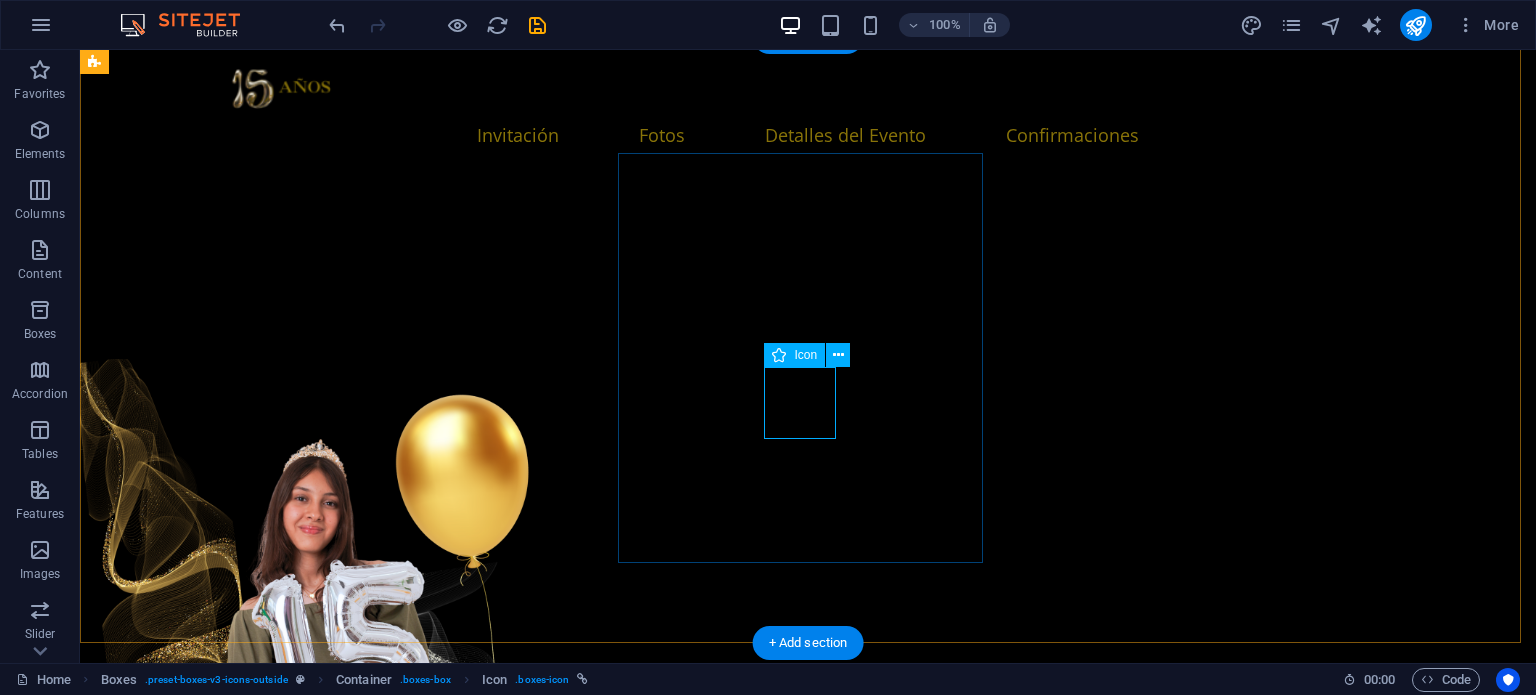 click at bounding box center [286, 5756] 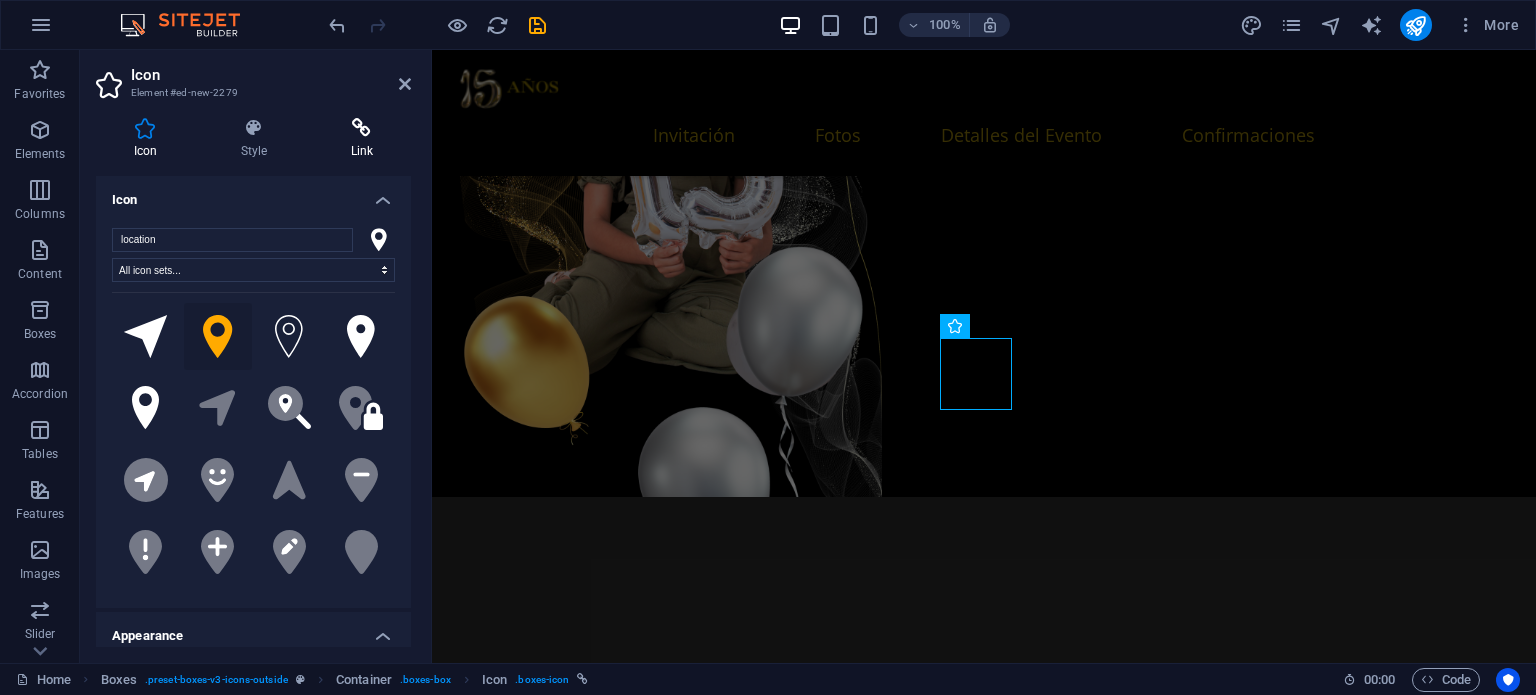 click at bounding box center [362, 128] 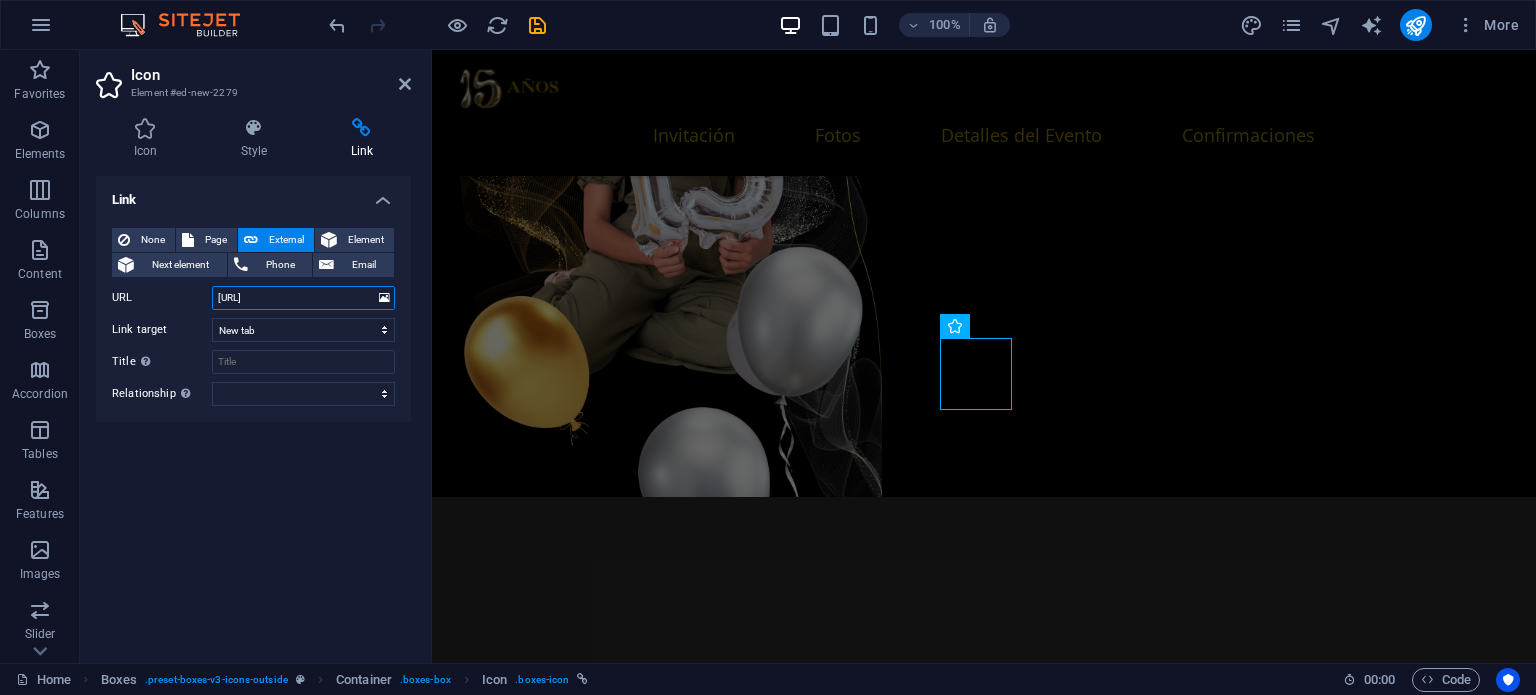 click on "[URL]" at bounding box center (303, 298) 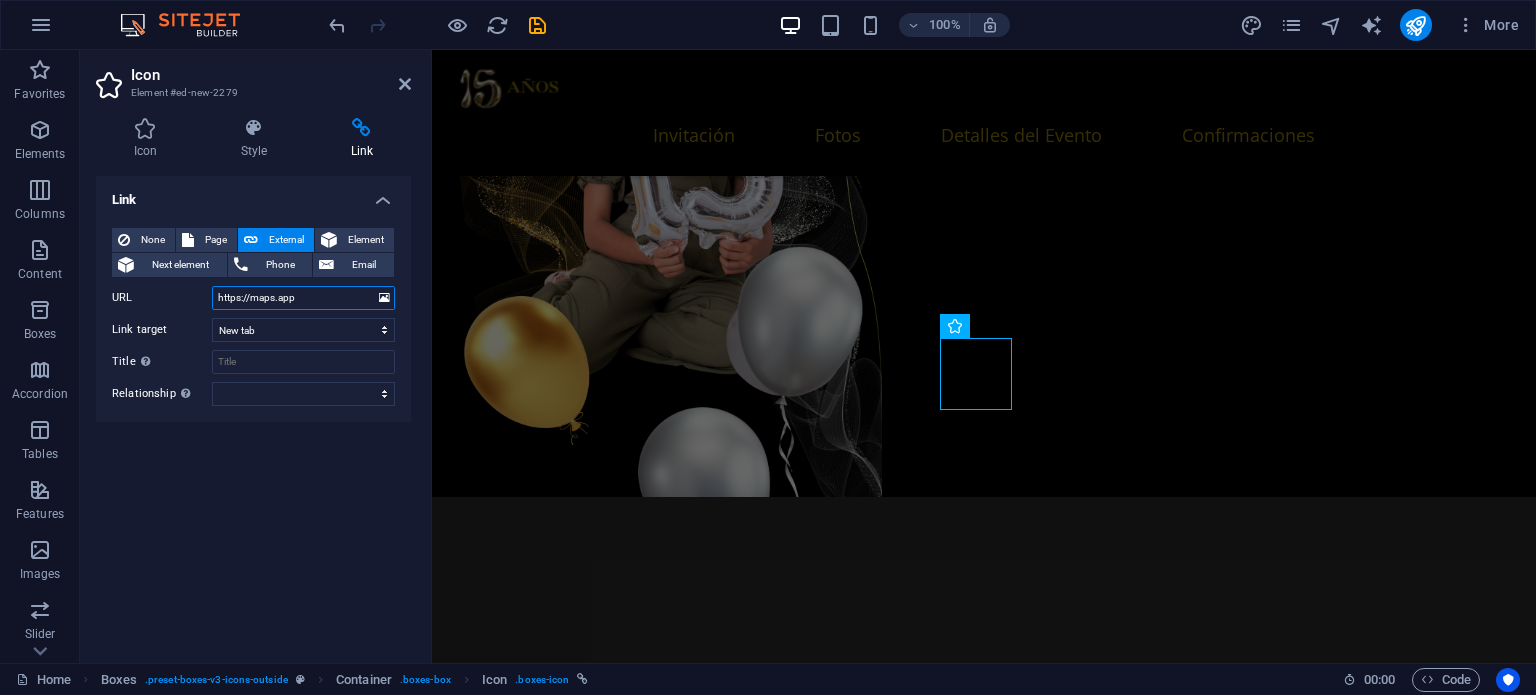 drag, startPoint x: 328, startPoint y: 303, endPoint x: 170, endPoint y: 305, distance: 158.01266 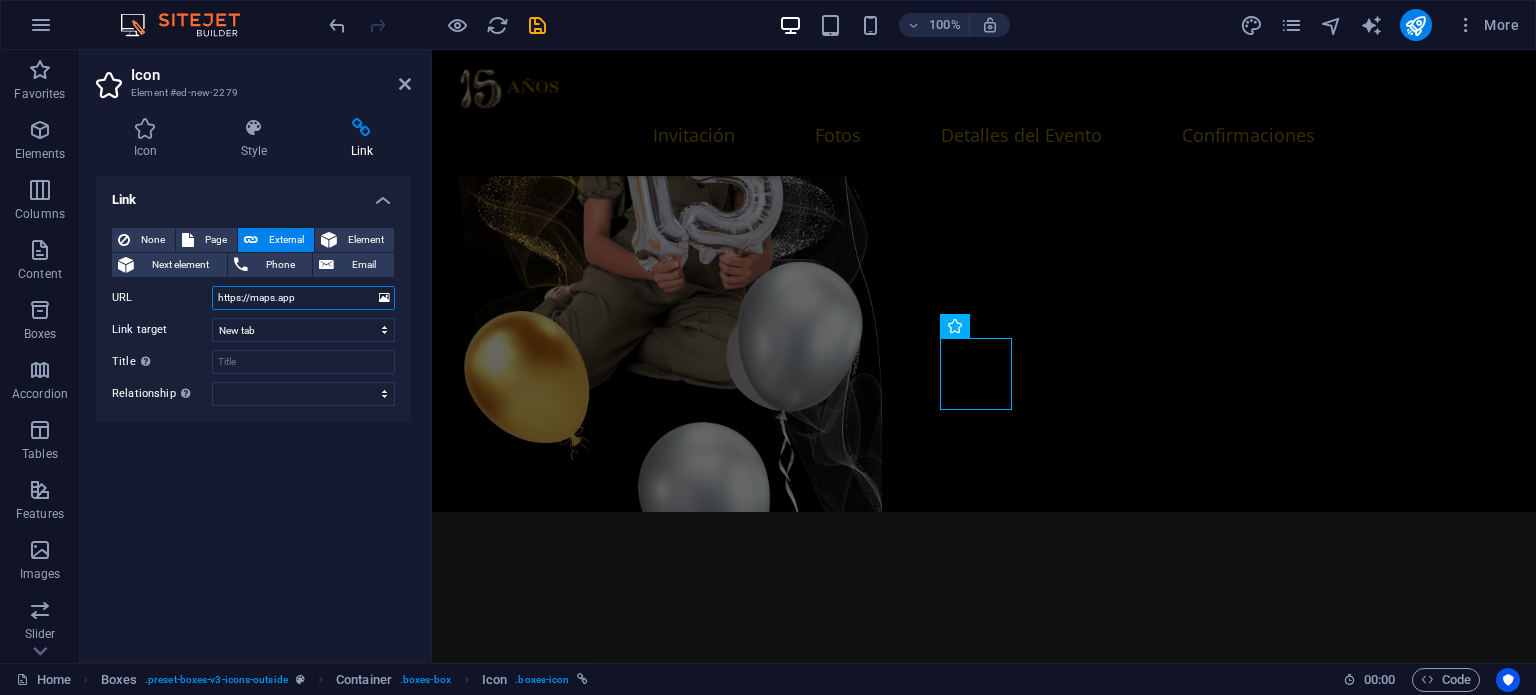 paste on "[URL], [NEIGHBORHOOD], [POSTAL_CODE] [CITY], [STATE]" 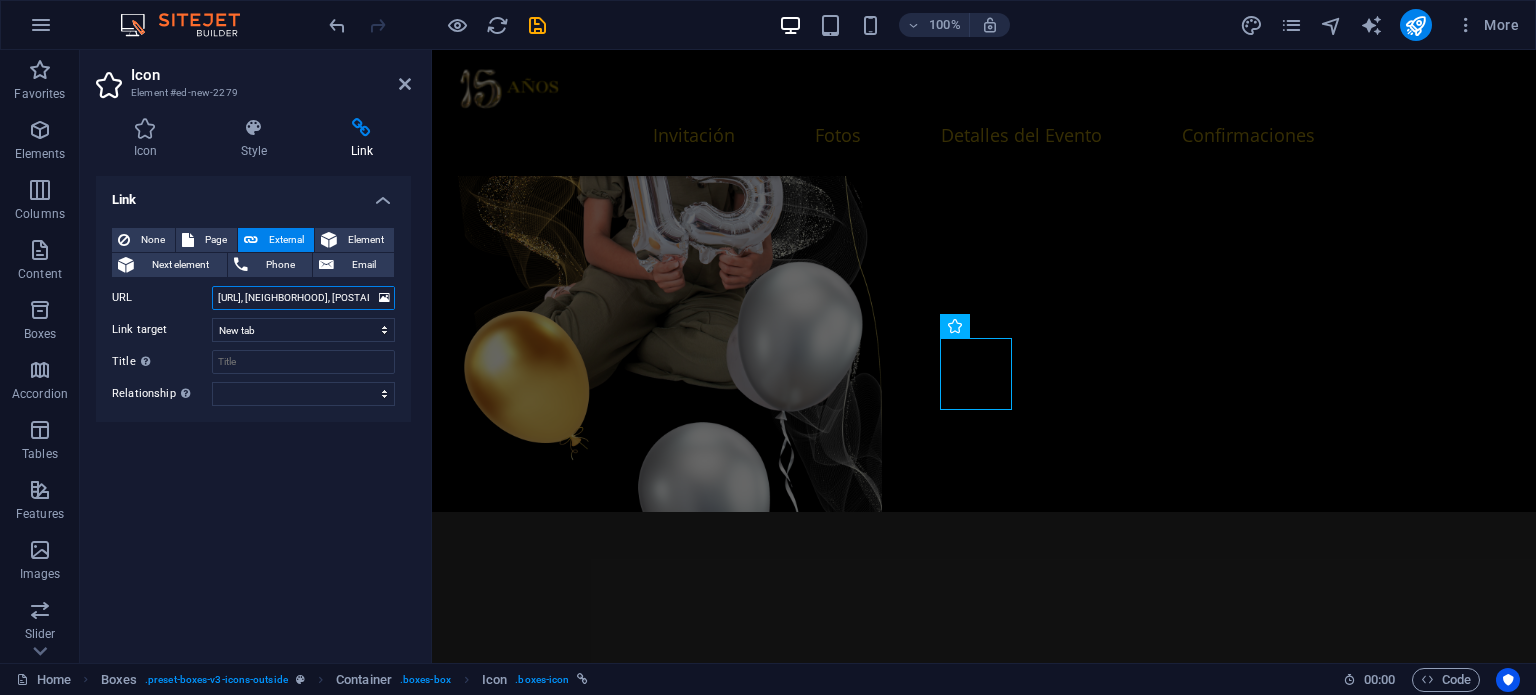 scroll, scrollTop: 0, scrollLeft: 142, axis: horizontal 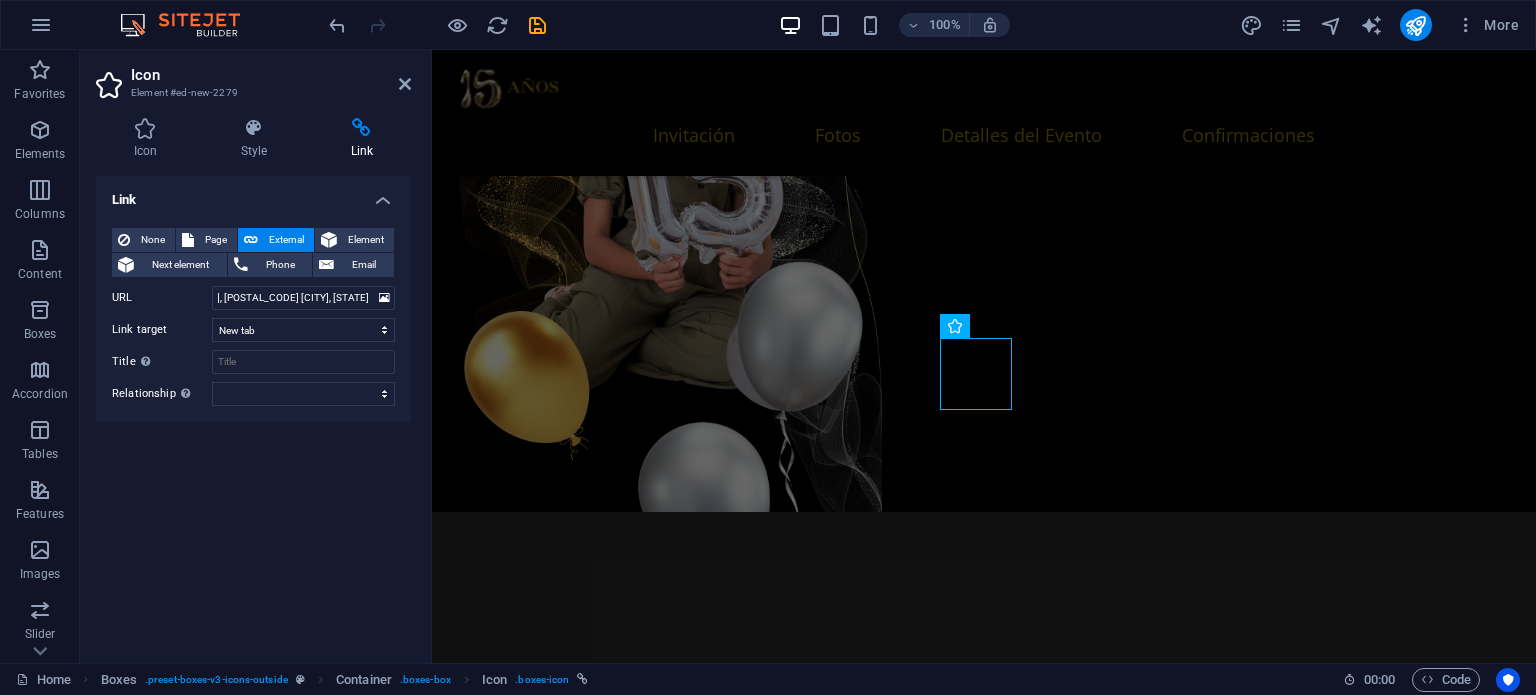 click on "Link None Page External Element Next element Phone Email Page Home Subpage Legal Notice Privacy Element
URL [URL], [CITY], [STATE] Phone Email Link target New tab Same tab Overlay Title Additional link description, should not be the same as the link text. The title is most often shown as a tooltip text when the mouse moves over the element. Leave empty if uncertain. Relationship Sets the  relationship of this link to the link target . For example, the value "nofollow" instructs search engines not to follow the link. Can be left empty. alternate author bookmark external help license next nofollow noreferrer noopener prev search tag" at bounding box center [253, 411] 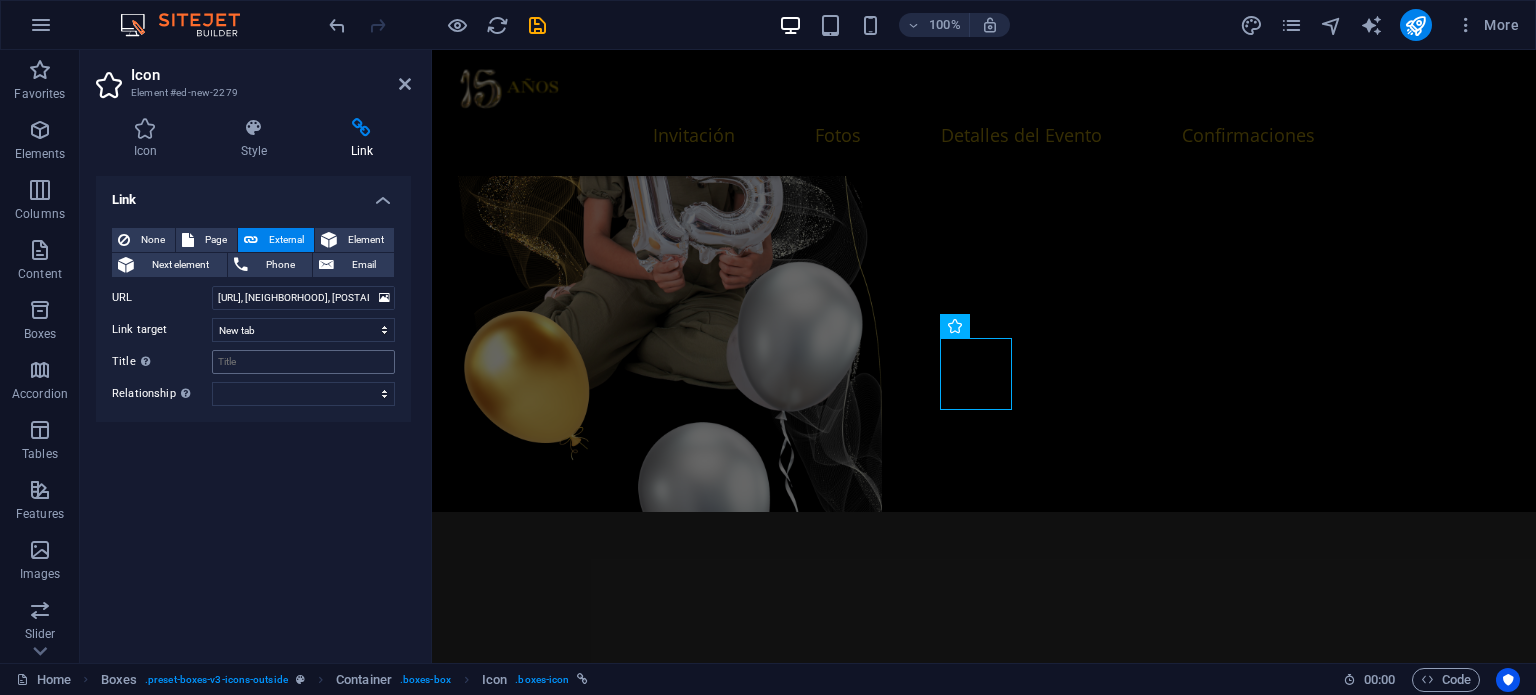 type on "https://maps.app" 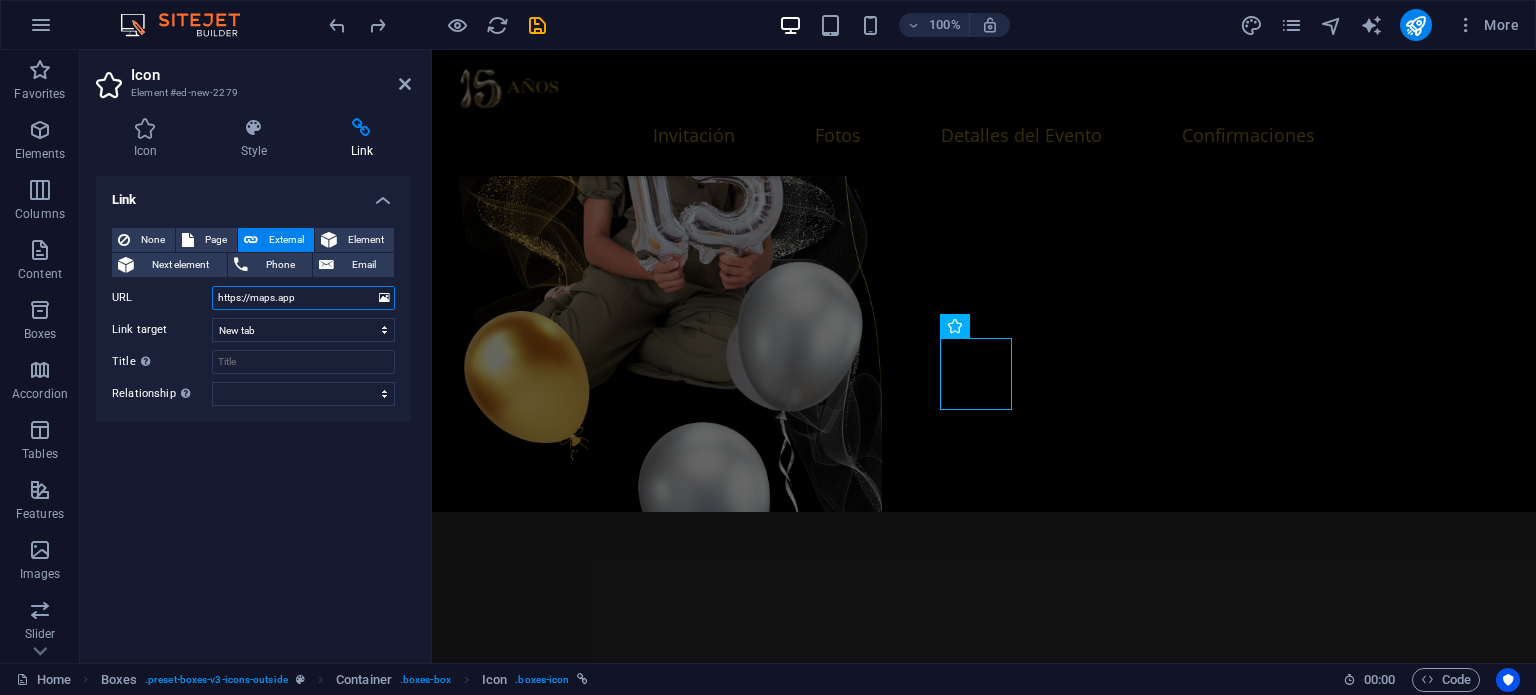 drag, startPoint x: 320, startPoint y: 294, endPoint x: 125, endPoint y: 315, distance: 196.1275 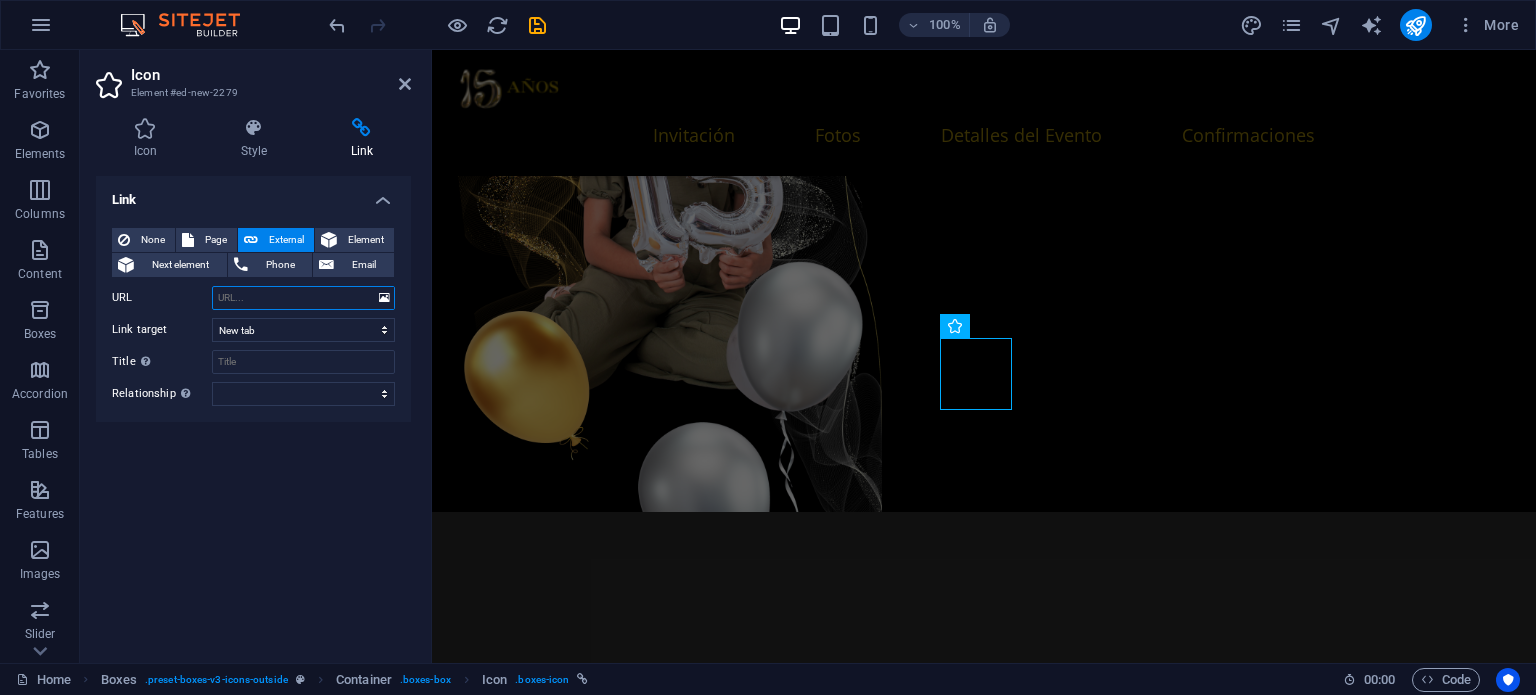 paste on "[URL], [NEIGHBORHOOD], [POSTAL_CODE] [CITY], [STATE]" 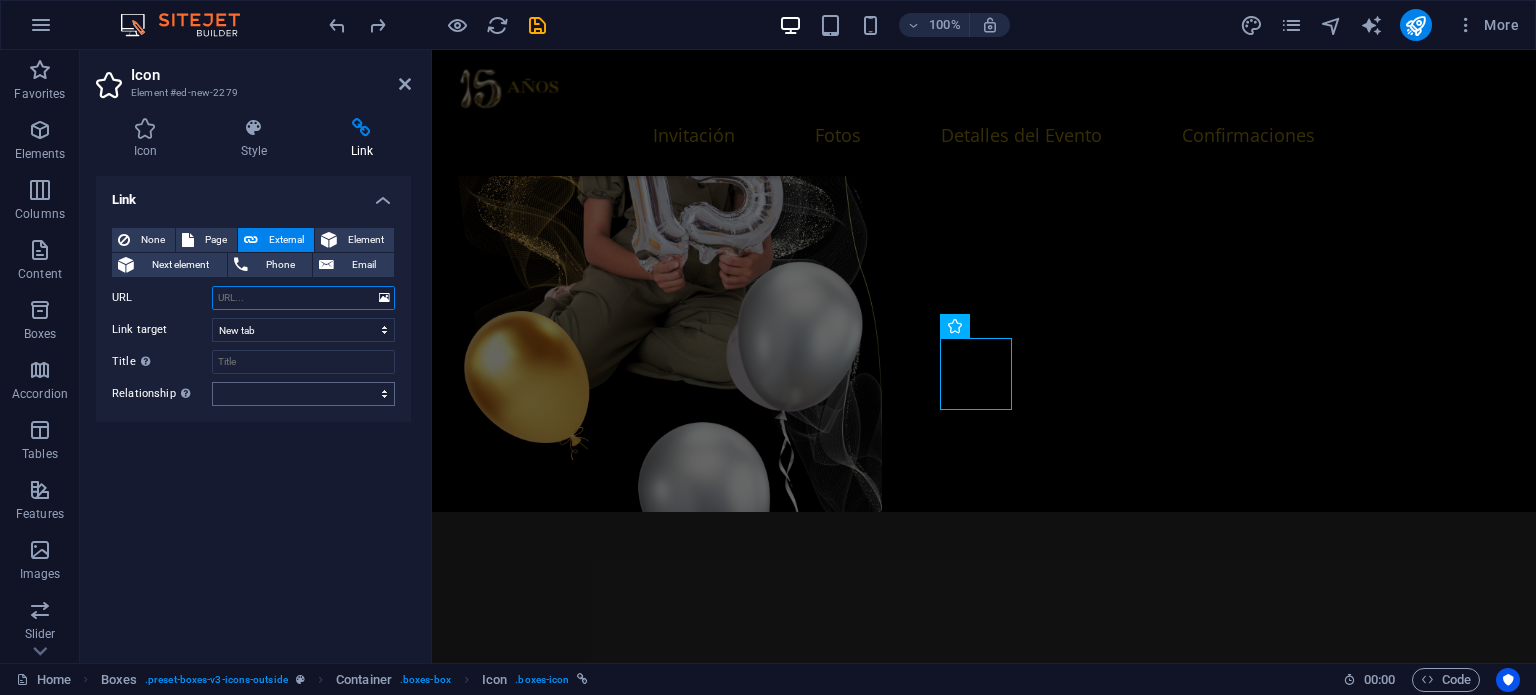 scroll, scrollTop: 0, scrollLeft: 0, axis: both 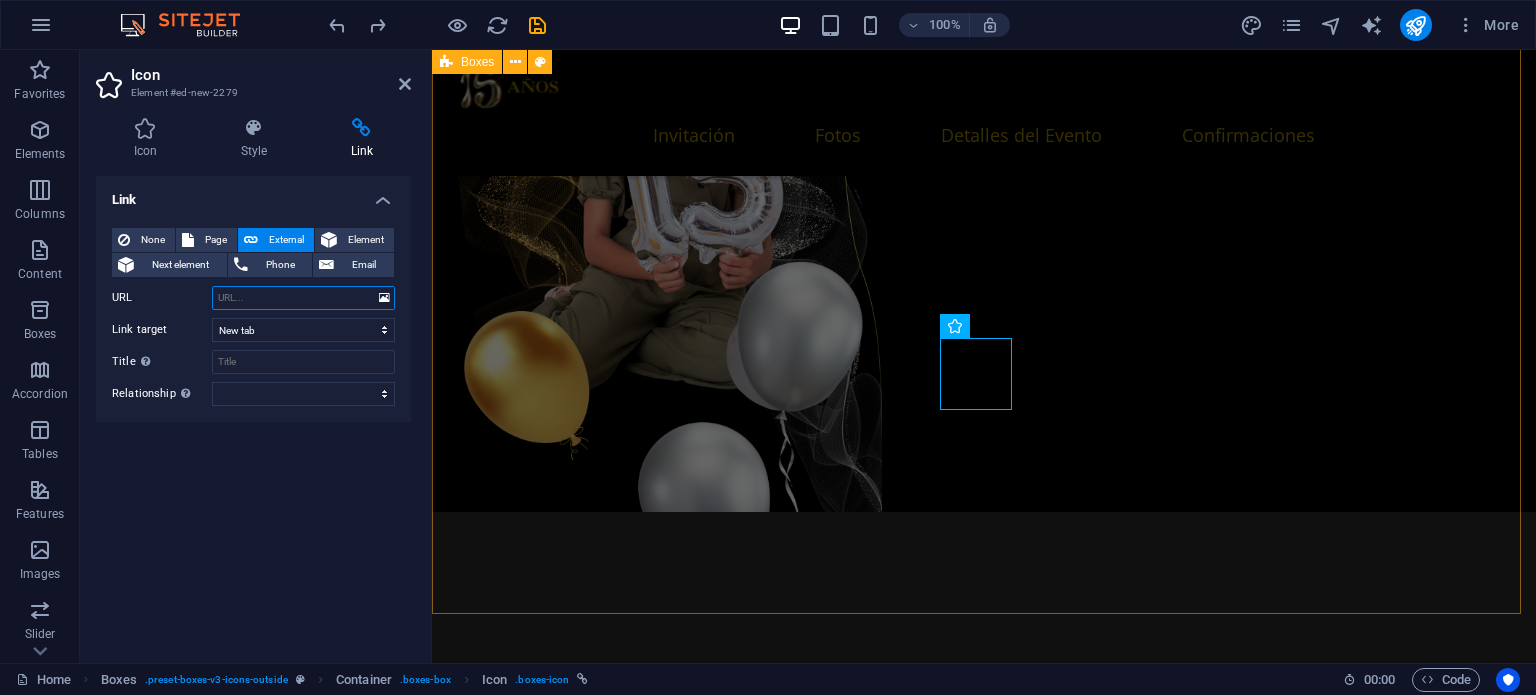 type 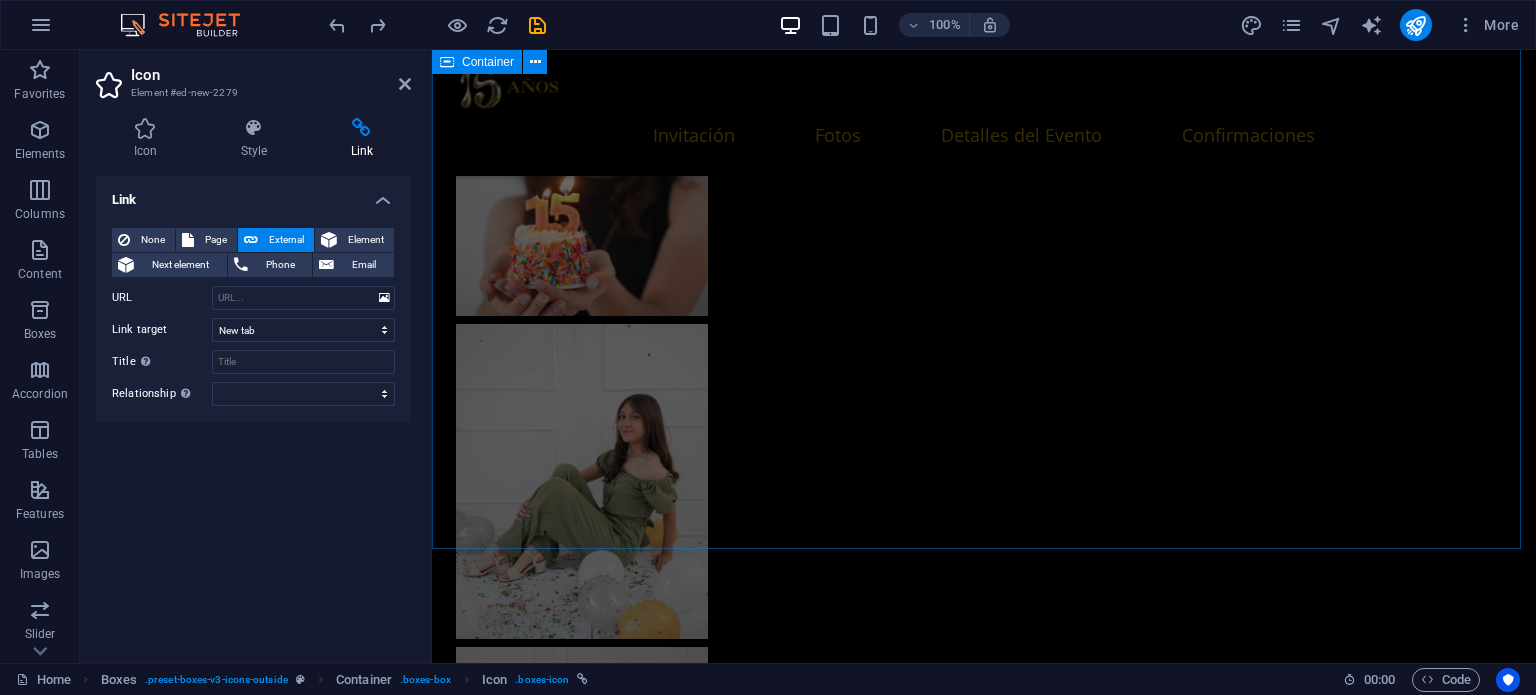 scroll, scrollTop: 4706, scrollLeft: 0, axis: vertical 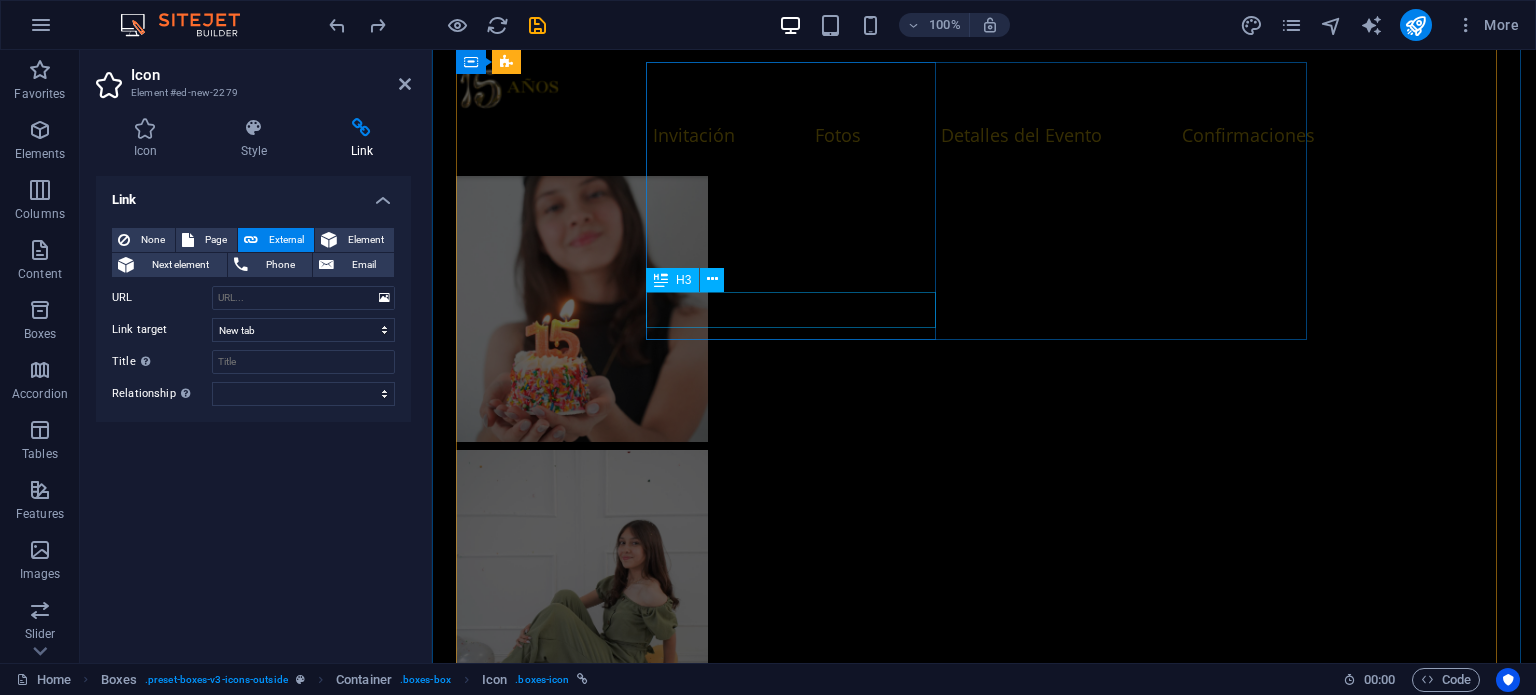 click on "Ubicación del Hotel" at bounding box center [964, 6032] 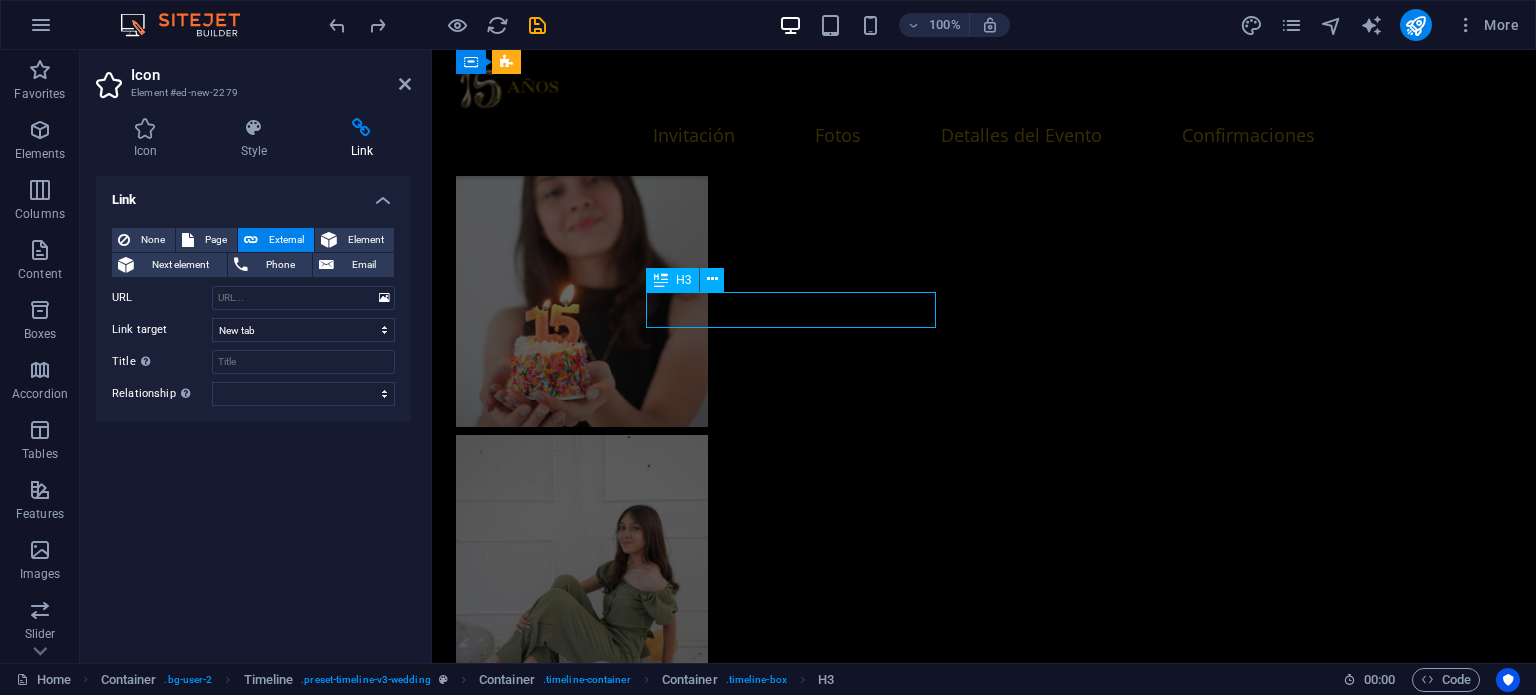 scroll, scrollTop: 4736, scrollLeft: 0, axis: vertical 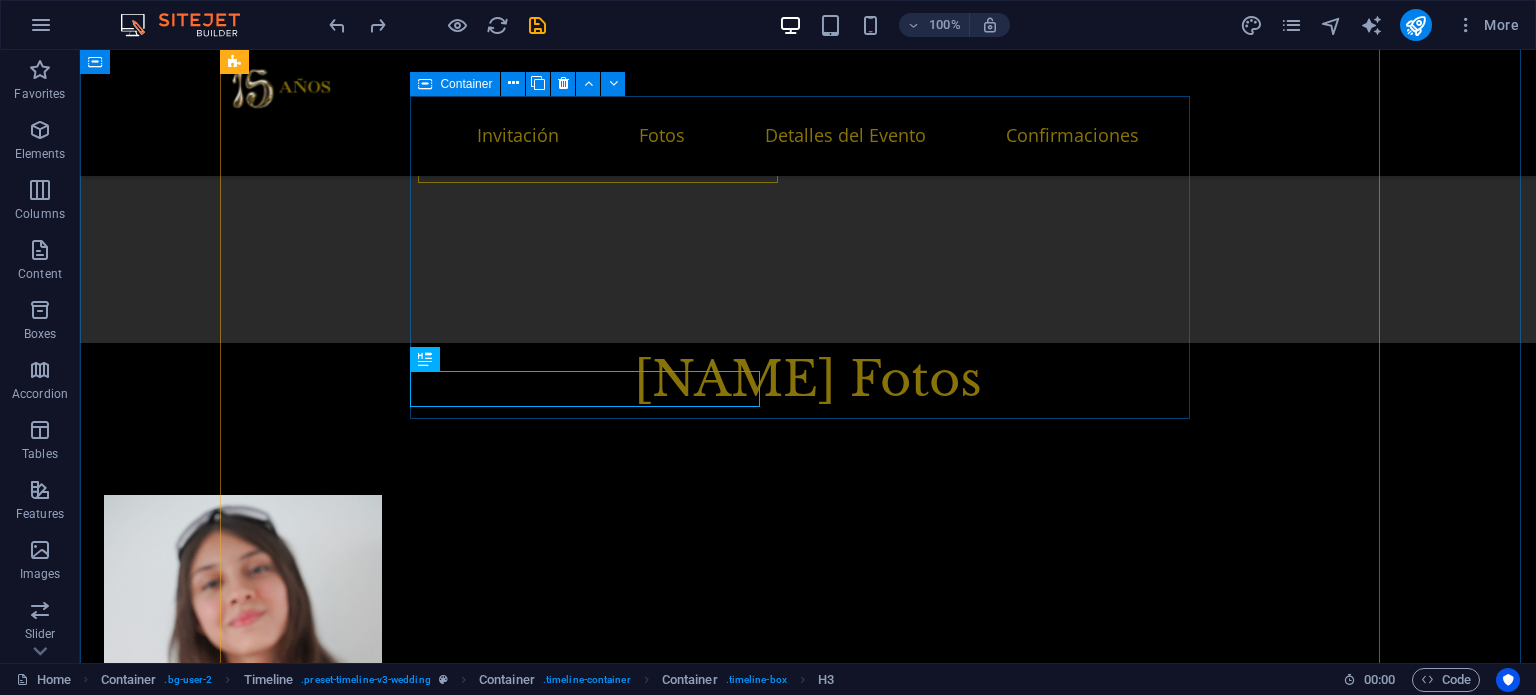 click on "Holiday Inn Express Guadalajara Ubicación del Hotel" at bounding box center [808, 6380] 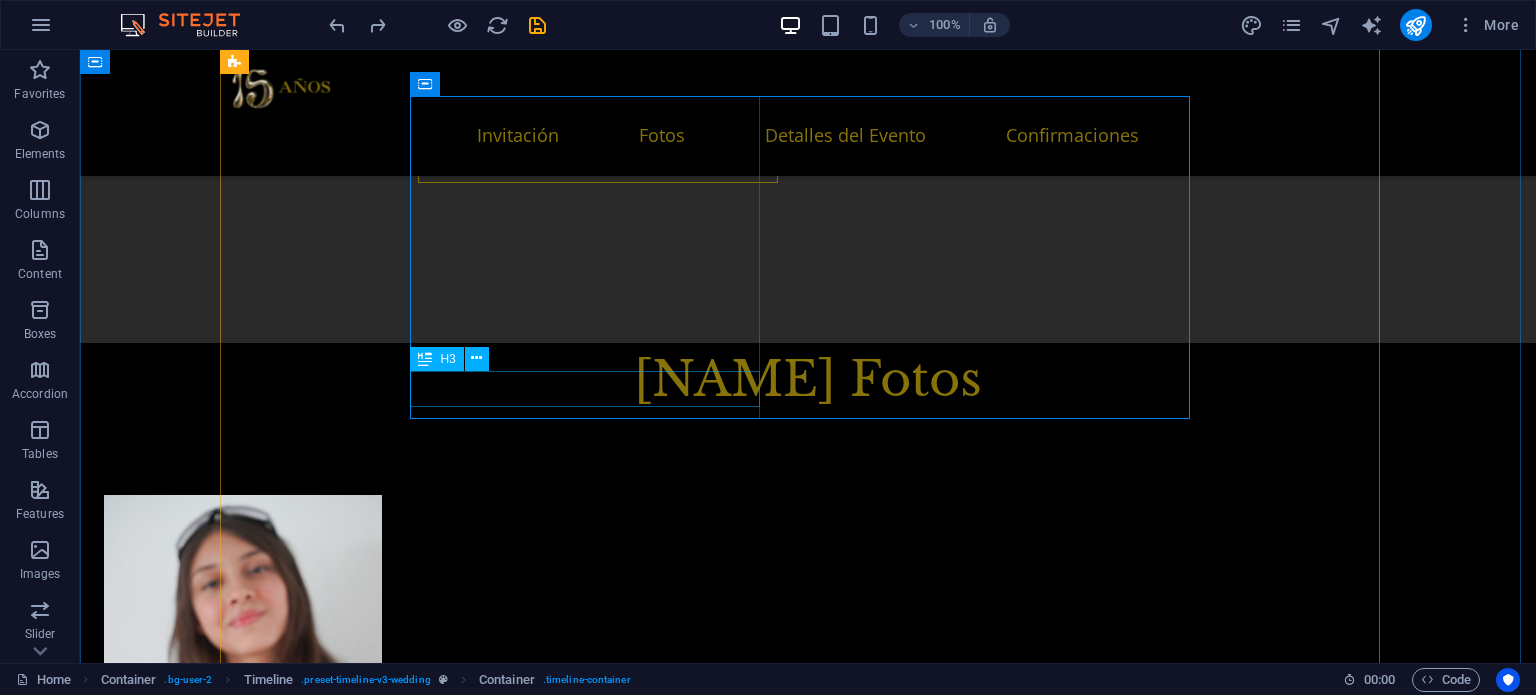 click on "Ubicación del Hotel" at bounding box center [788, 6667] 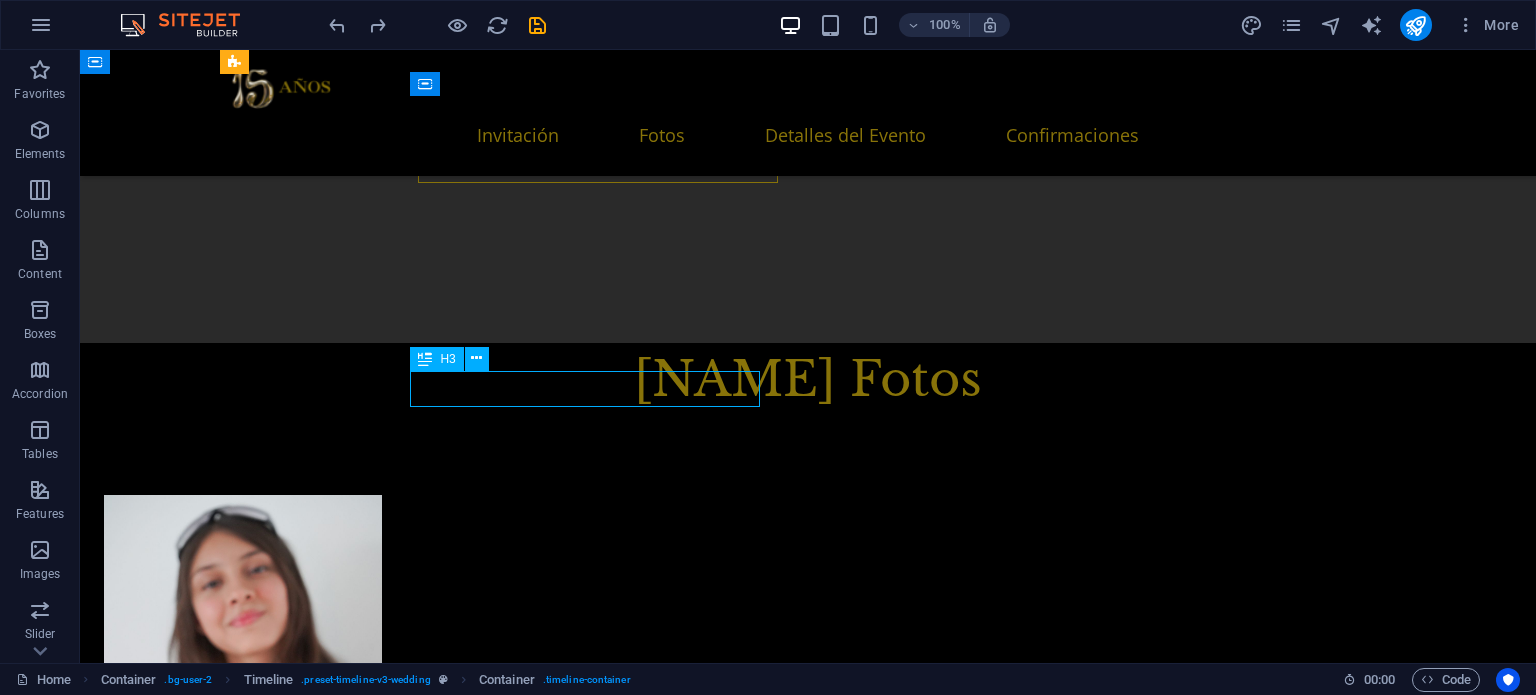 click on "Ubicación del Hotel" at bounding box center [788, 6667] 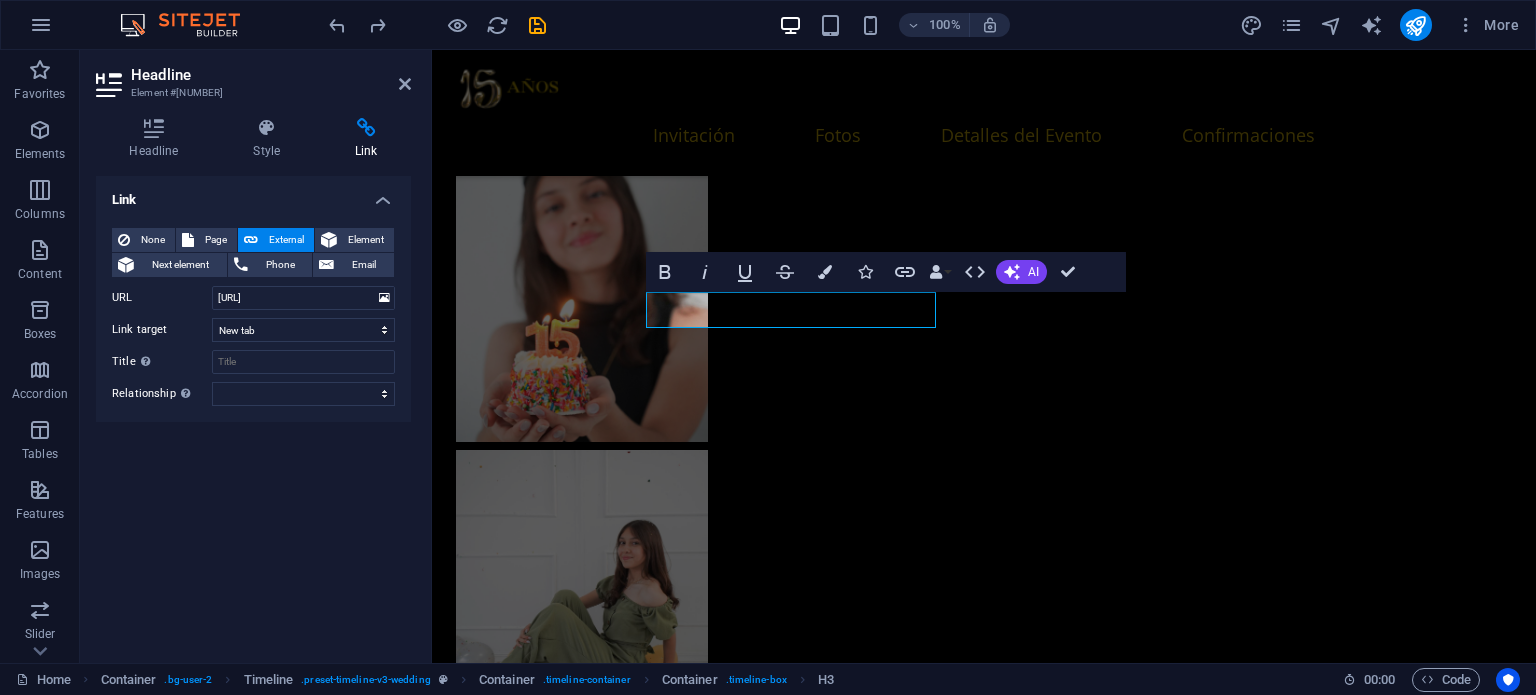 click on "Link" at bounding box center (366, 139) 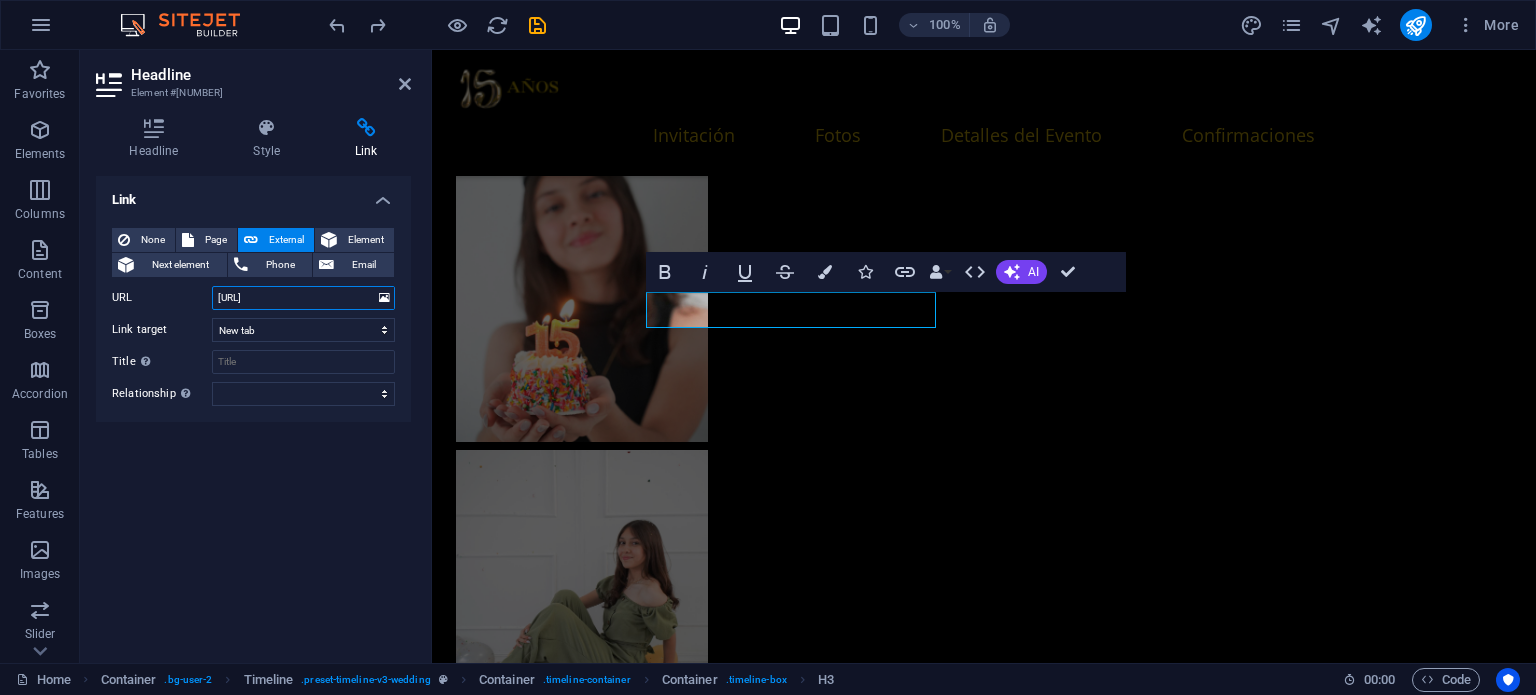 click on "[URL]" at bounding box center [303, 298] 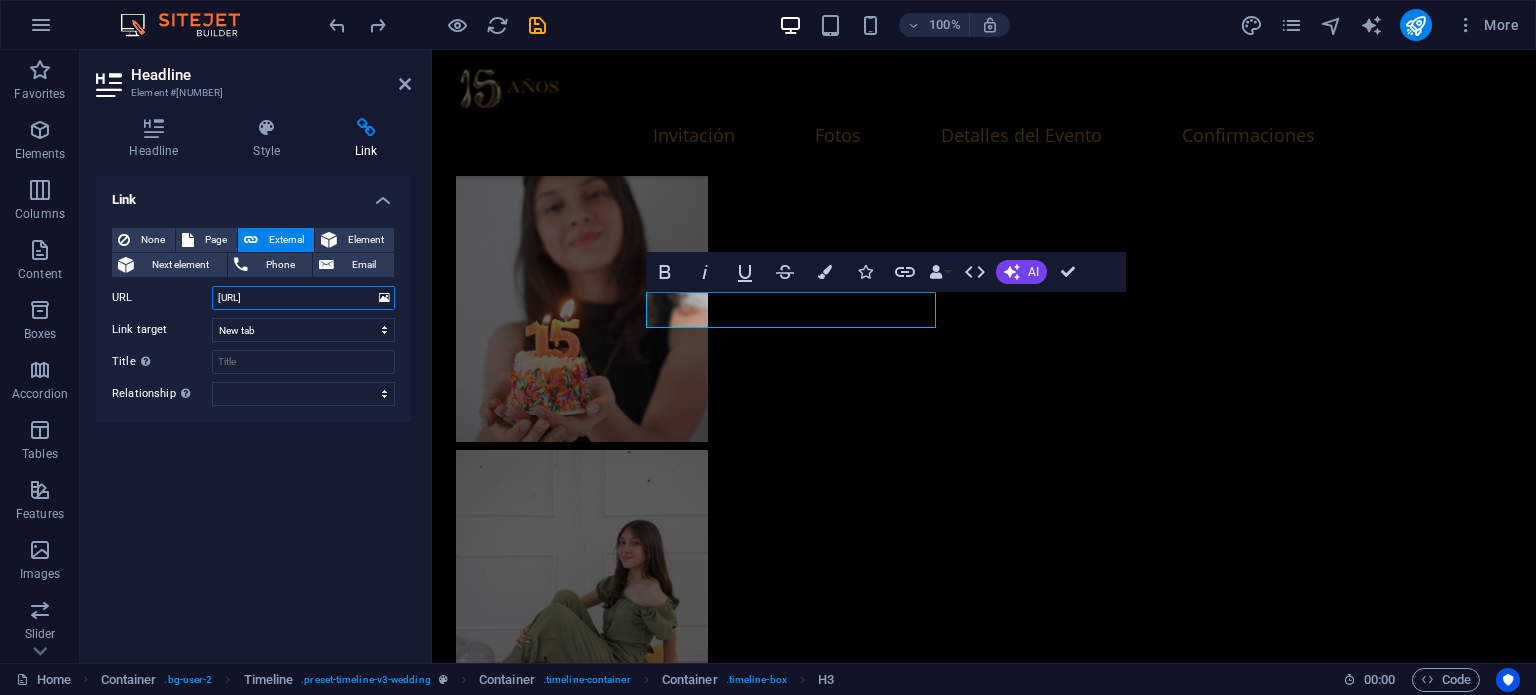 scroll, scrollTop: 0, scrollLeft: 61, axis: horizontal 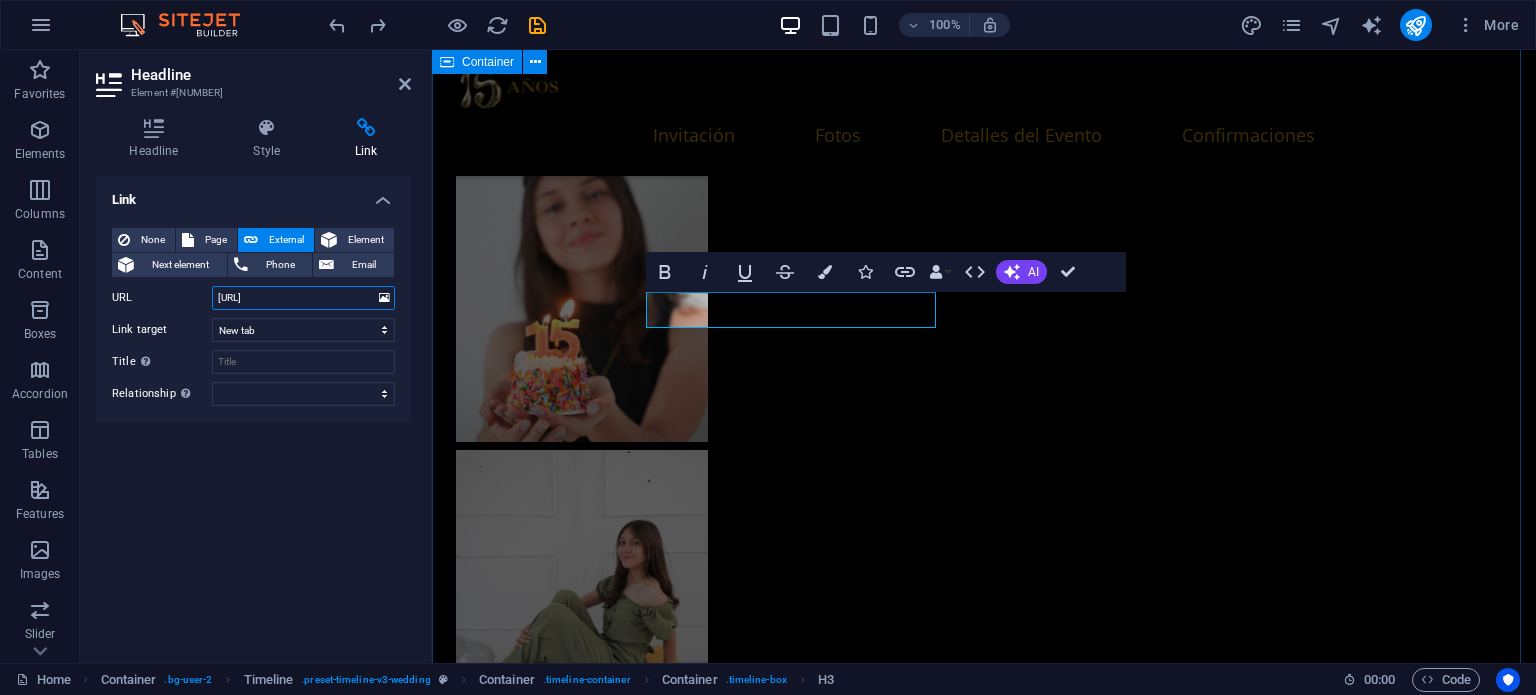 drag, startPoint x: 646, startPoint y: 345, endPoint x: 436, endPoint y: 283, distance: 218.96118 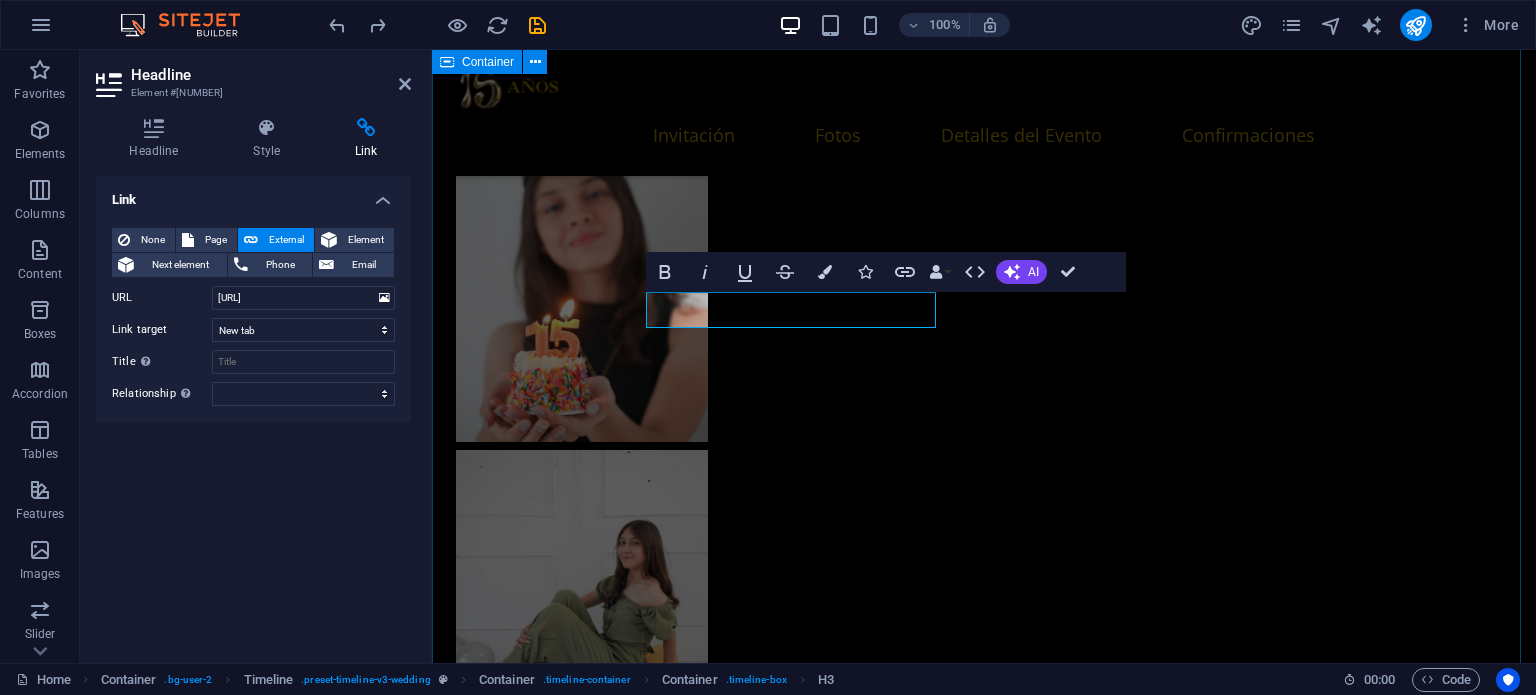scroll, scrollTop: 0, scrollLeft: 0, axis: both 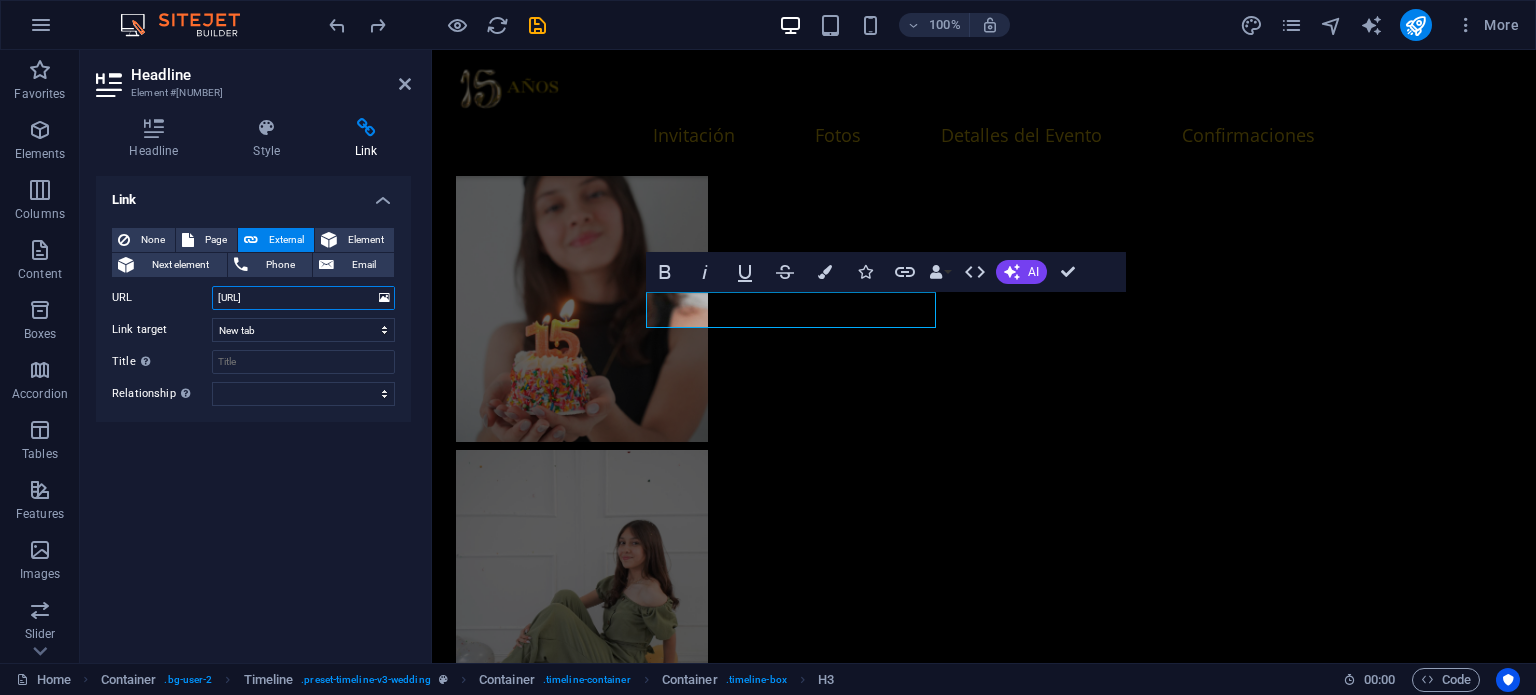 click on "[URL]" at bounding box center [303, 298] 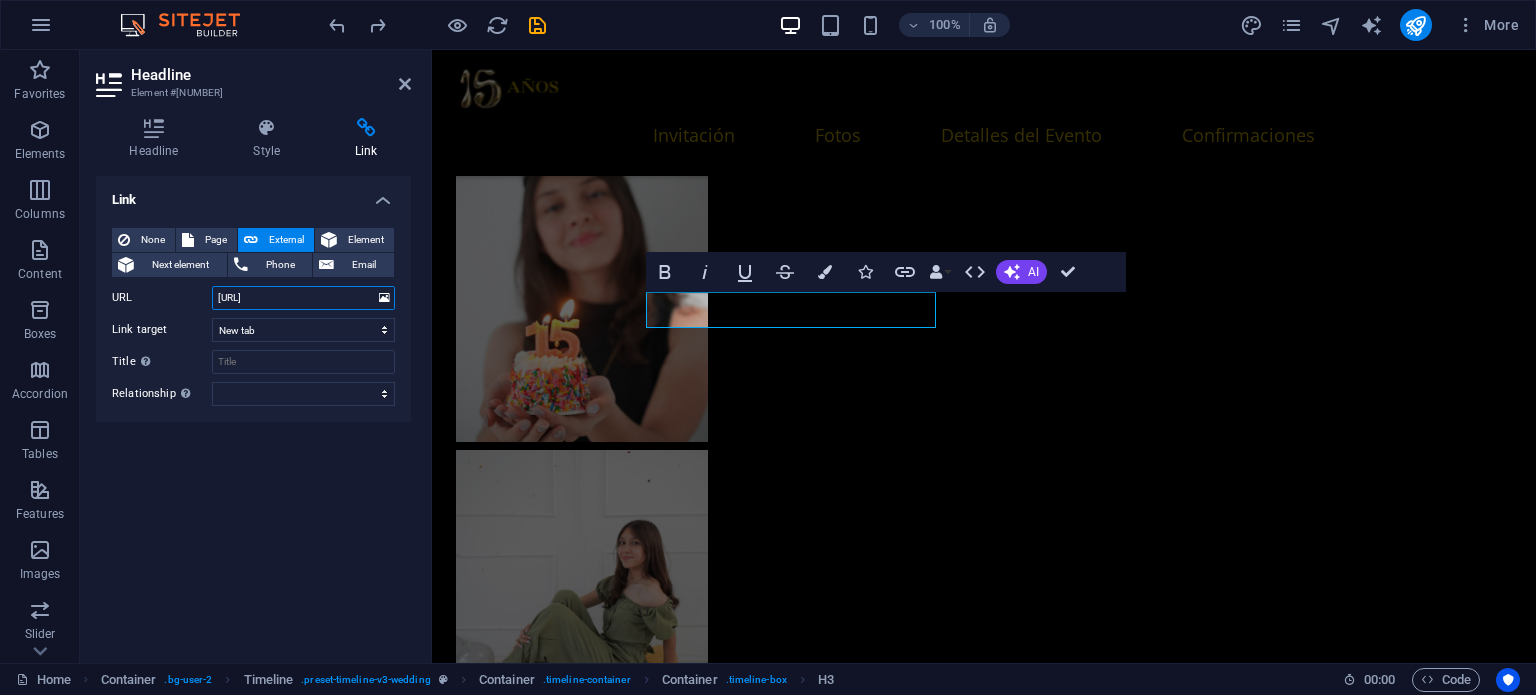 click on "[URL]" at bounding box center [303, 298] 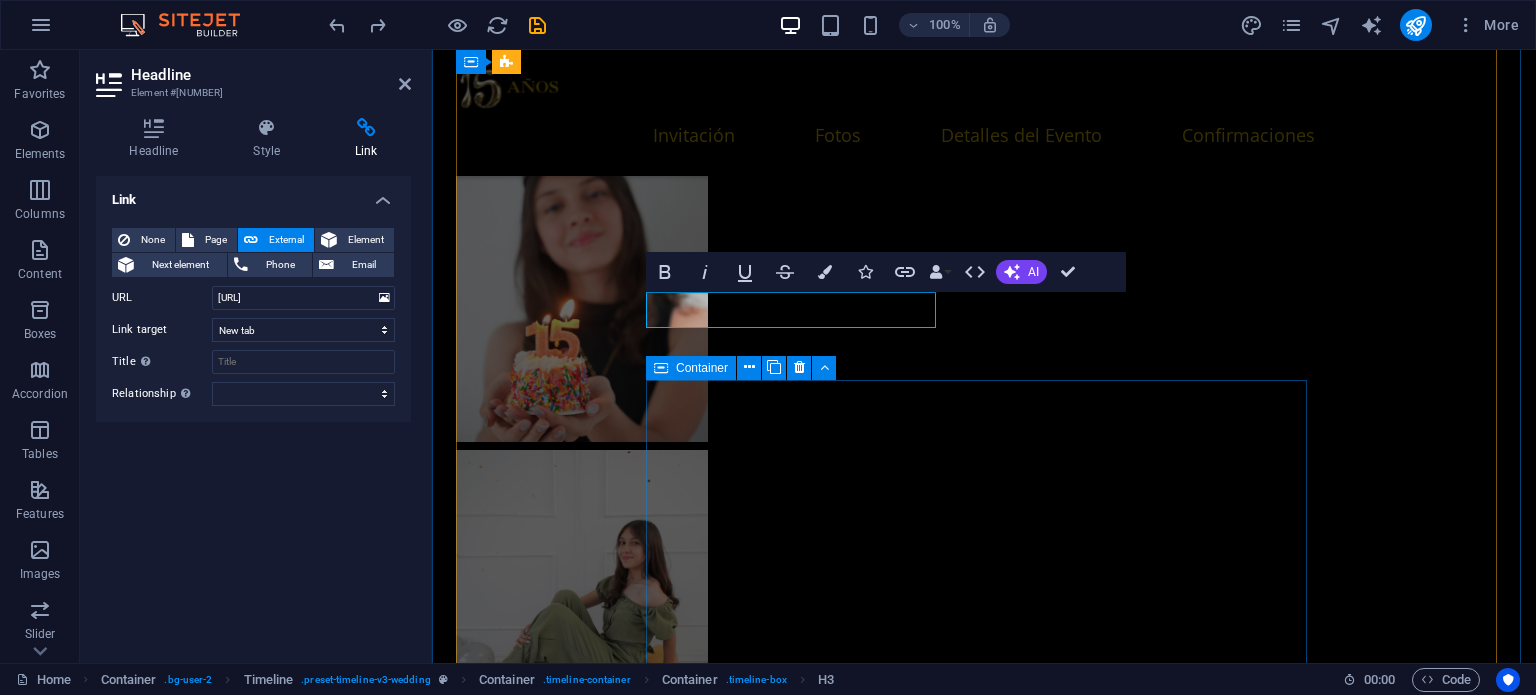 click on "Hotel Suites Villa Sol Ubicación del Hotel Holiday Inn Express Guadalajara Ubicación del Hotel Hotel Suites de Real Ubicación del Hotel" at bounding box center (984, 5876) 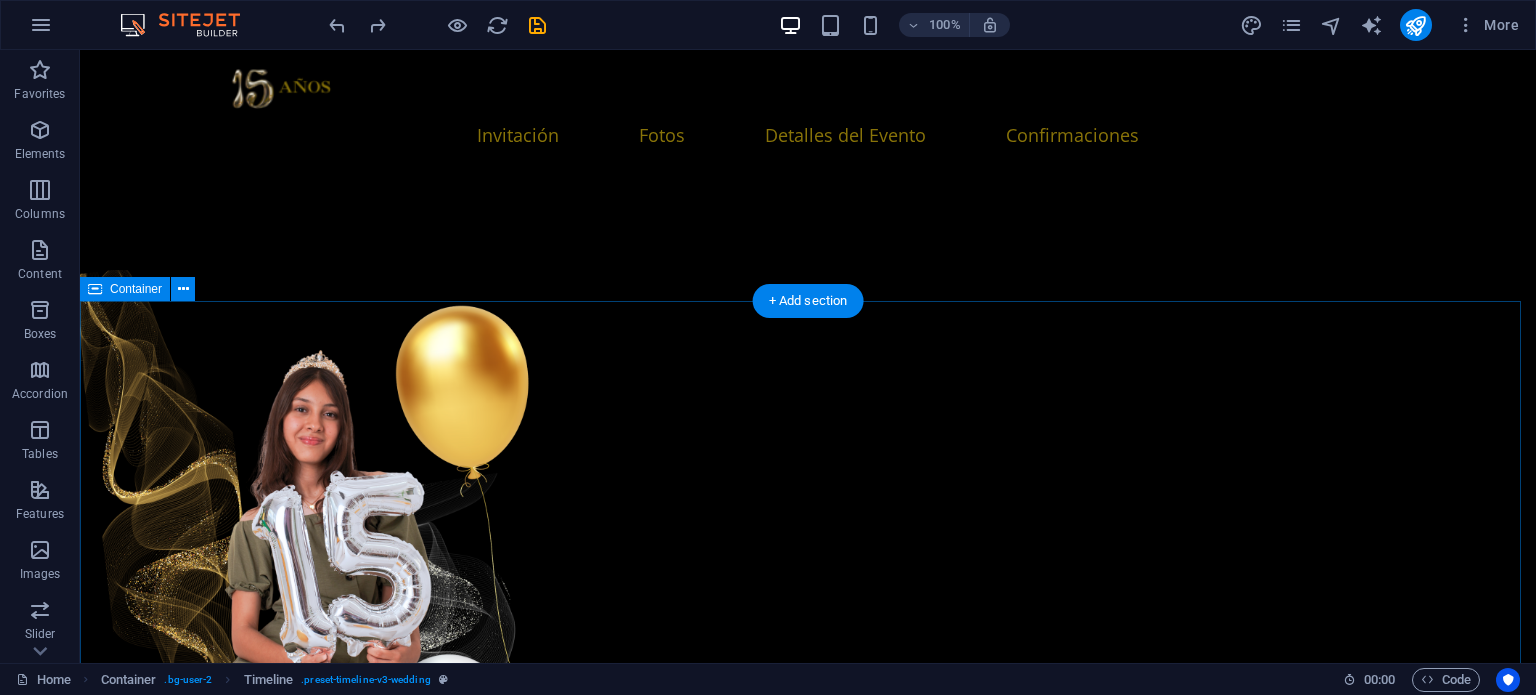 scroll, scrollTop: 2836, scrollLeft: 0, axis: vertical 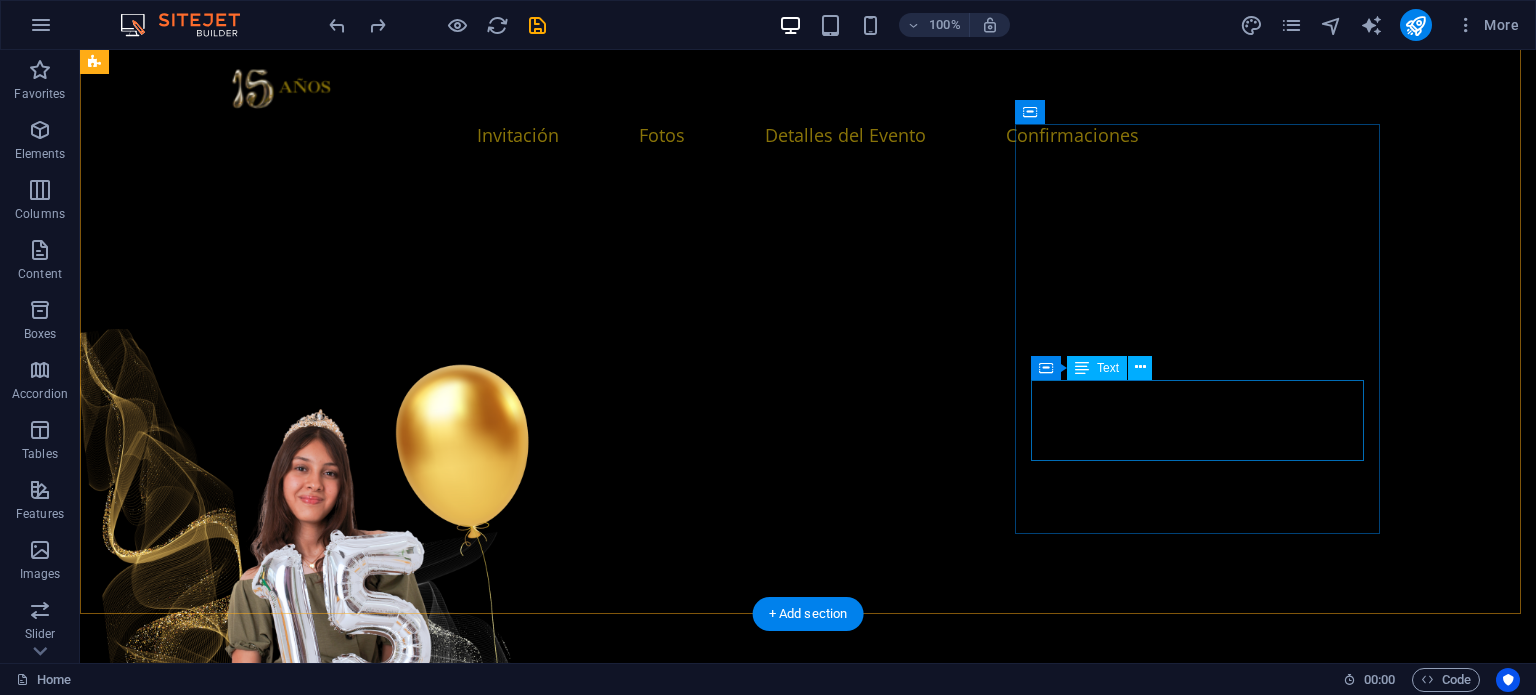 click on "Hotel Suites de Real [URL], [NEIGHBORHOOD], [POSTAL_CODE] [CITY], [STATE]" at bounding box center (286, 6207) 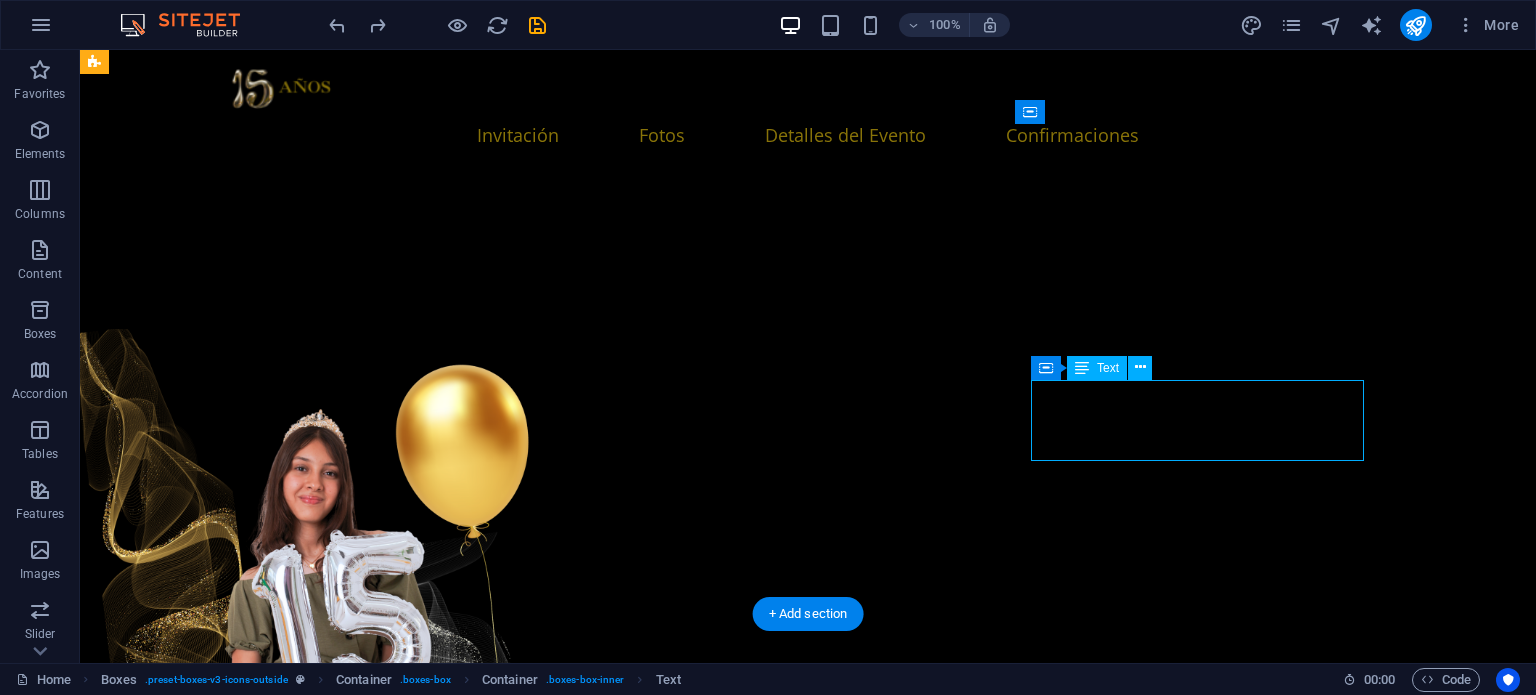 click on "Hotel Suites de Real [URL], [NEIGHBORHOOD], [POSTAL_CODE] [CITY], [STATE]" at bounding box center [286, 6207] 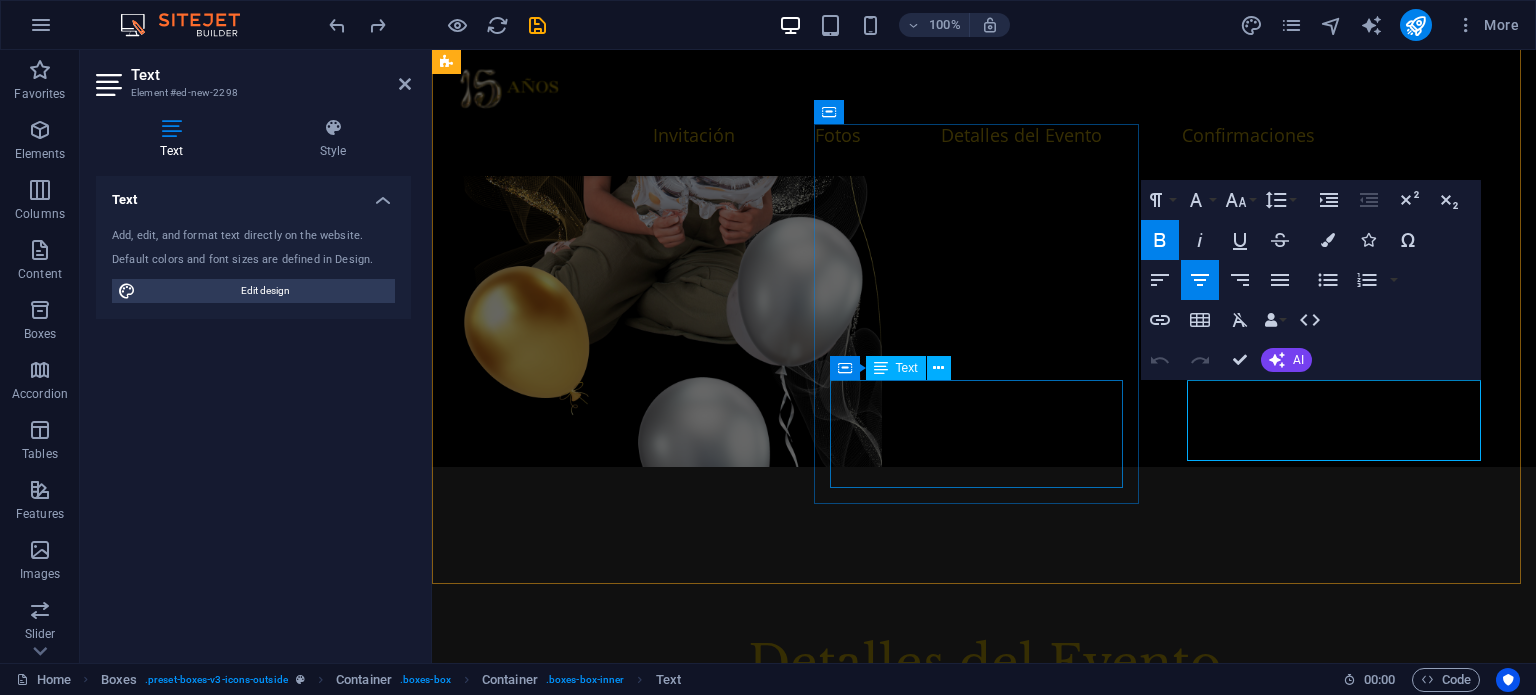 click on "Holiday Inn Express Guadalajara [URL], [NEIGHBORHOOD], [POSTAL_CODE] [CITY], [STATE]" at bounding box center (621, 5260) 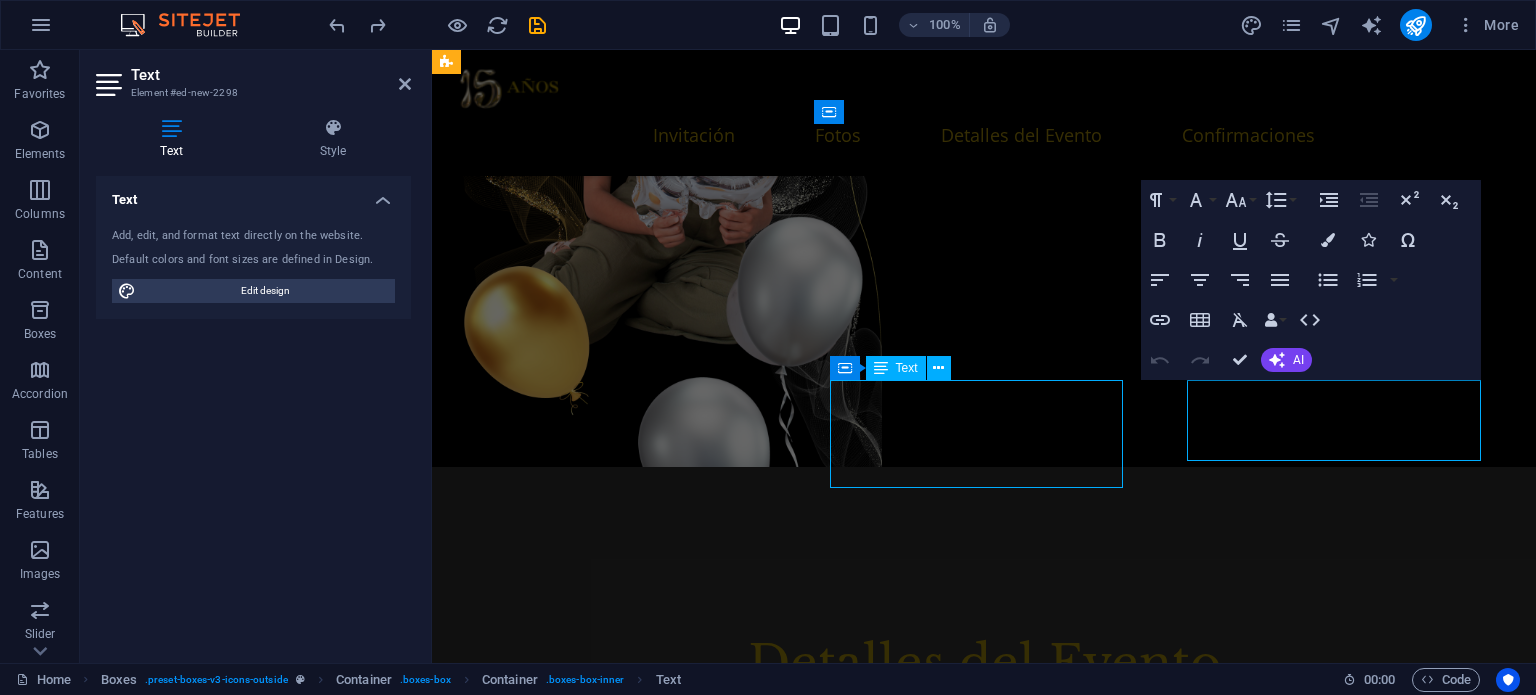 click on "Holiday Inn Express Guadalajara [URL], [NEIGHBORHOOD], [POSTAL_CODE] [CITY], [STATE]" at bounding box center (621, 5260) 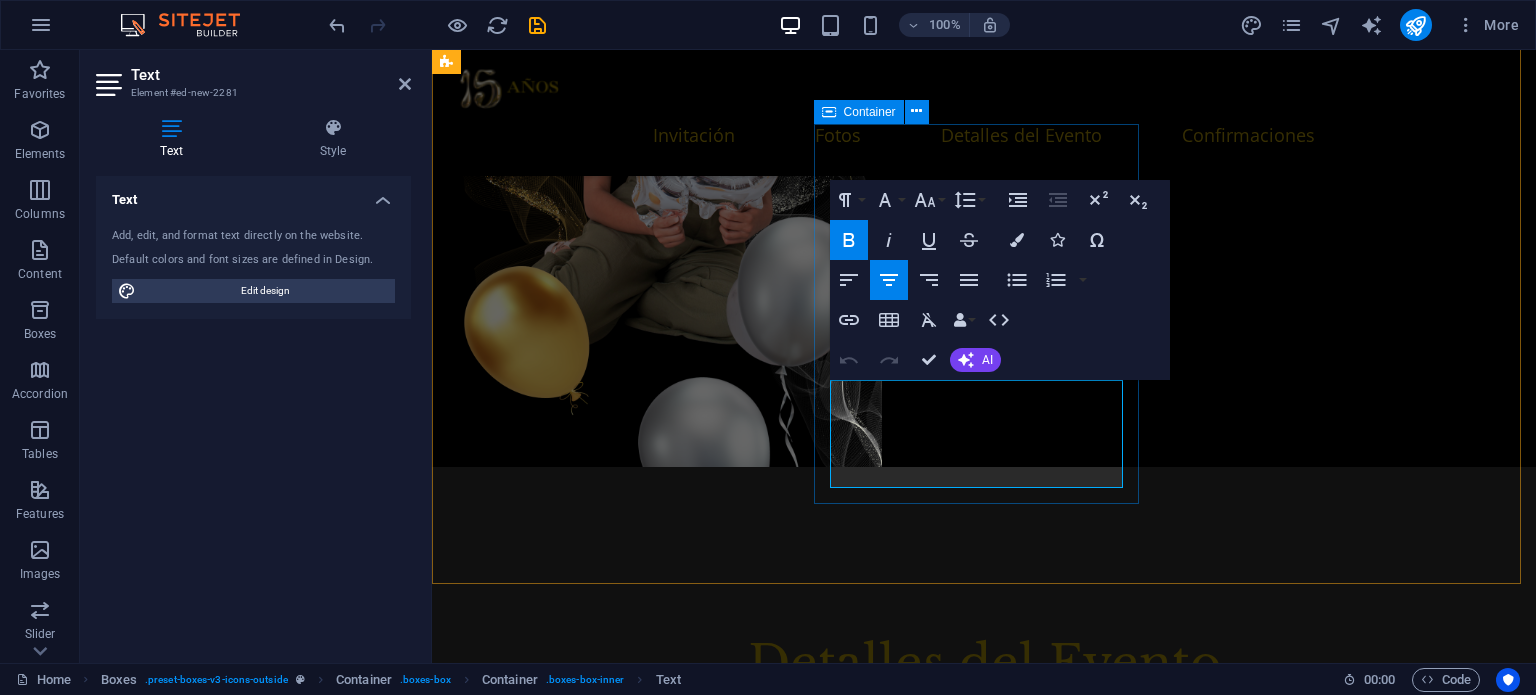 click on "Holiday Inn Express Guadalajara [URL], [NEIGHBORHOOD], [POSTAL_CODE] [CITY], [STATE]" at bounding box center [621, 4866] 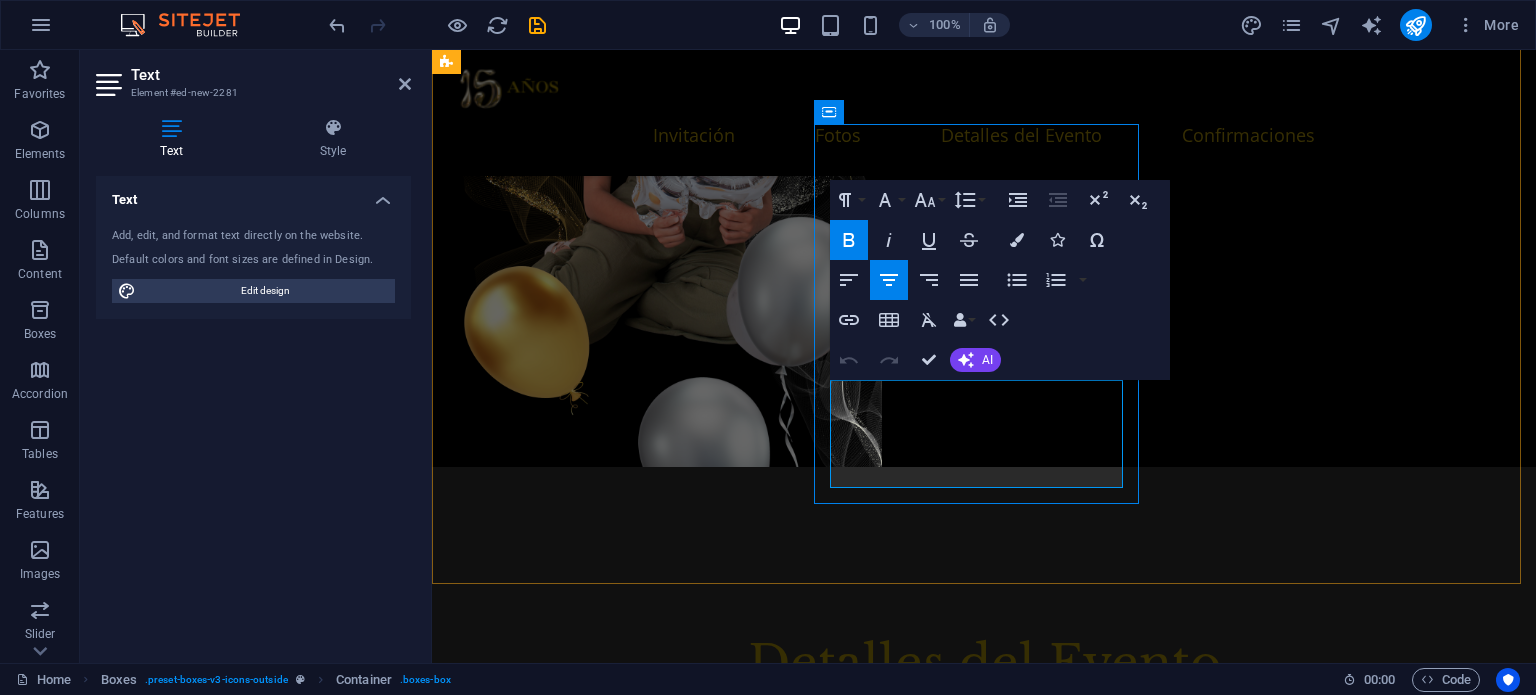 scroll, scrollTop: 2865, scrollLeft: 0, axis: vertical 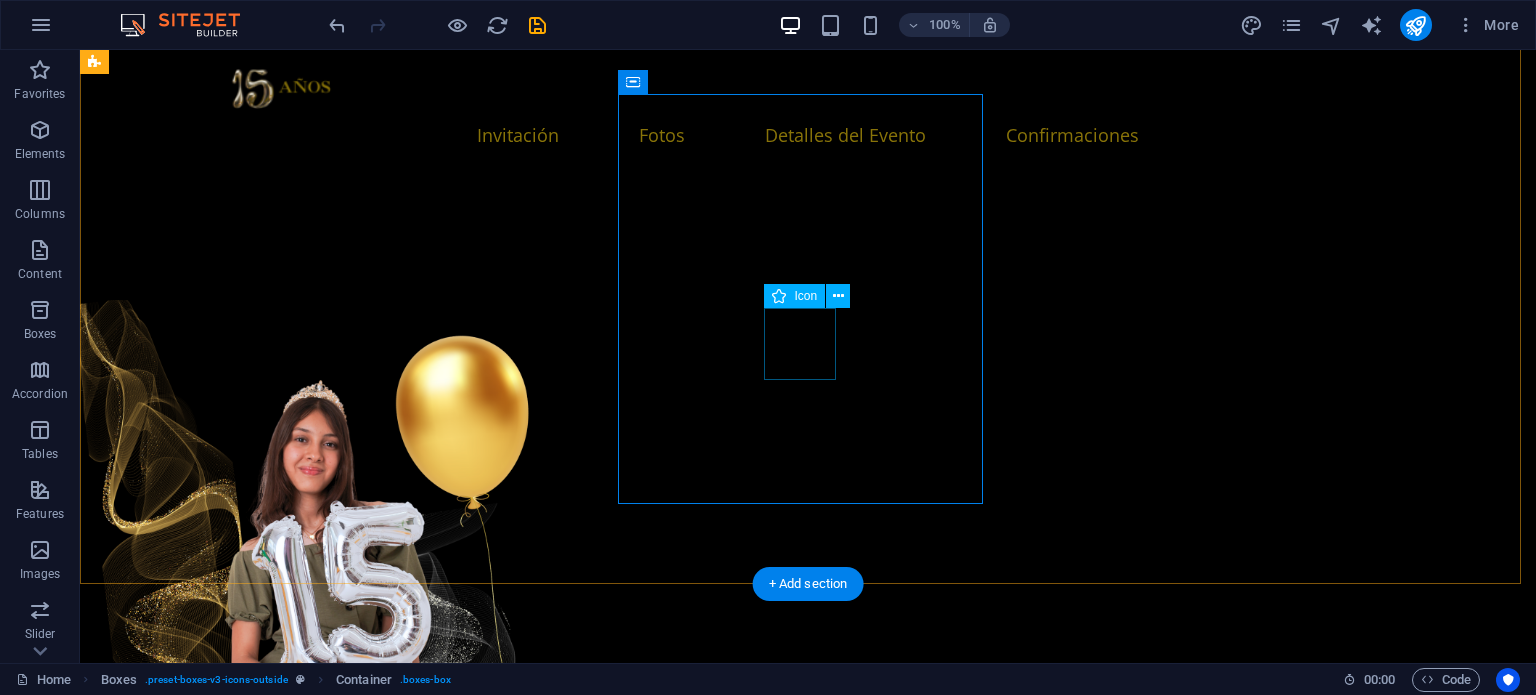click at bounding box center (286, 5697) 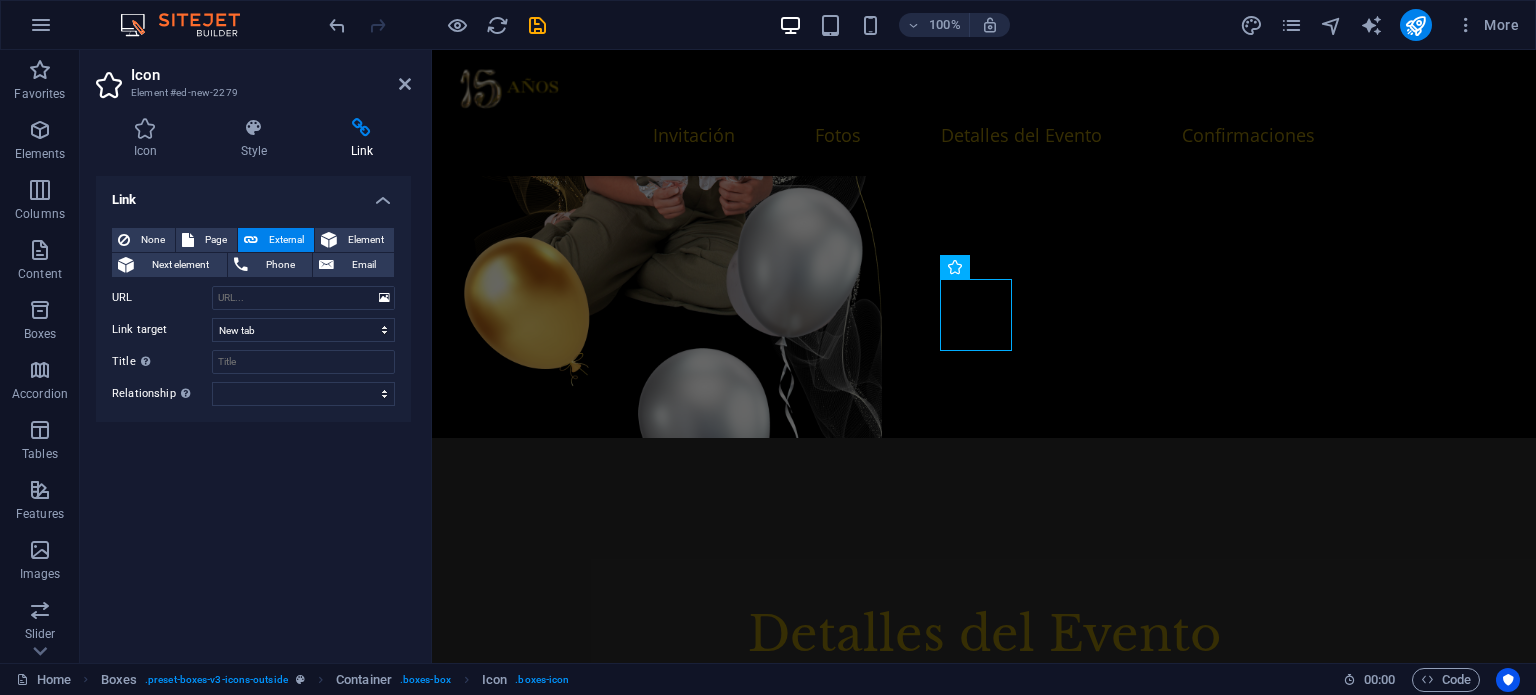 click at bounding box center [362, 128] 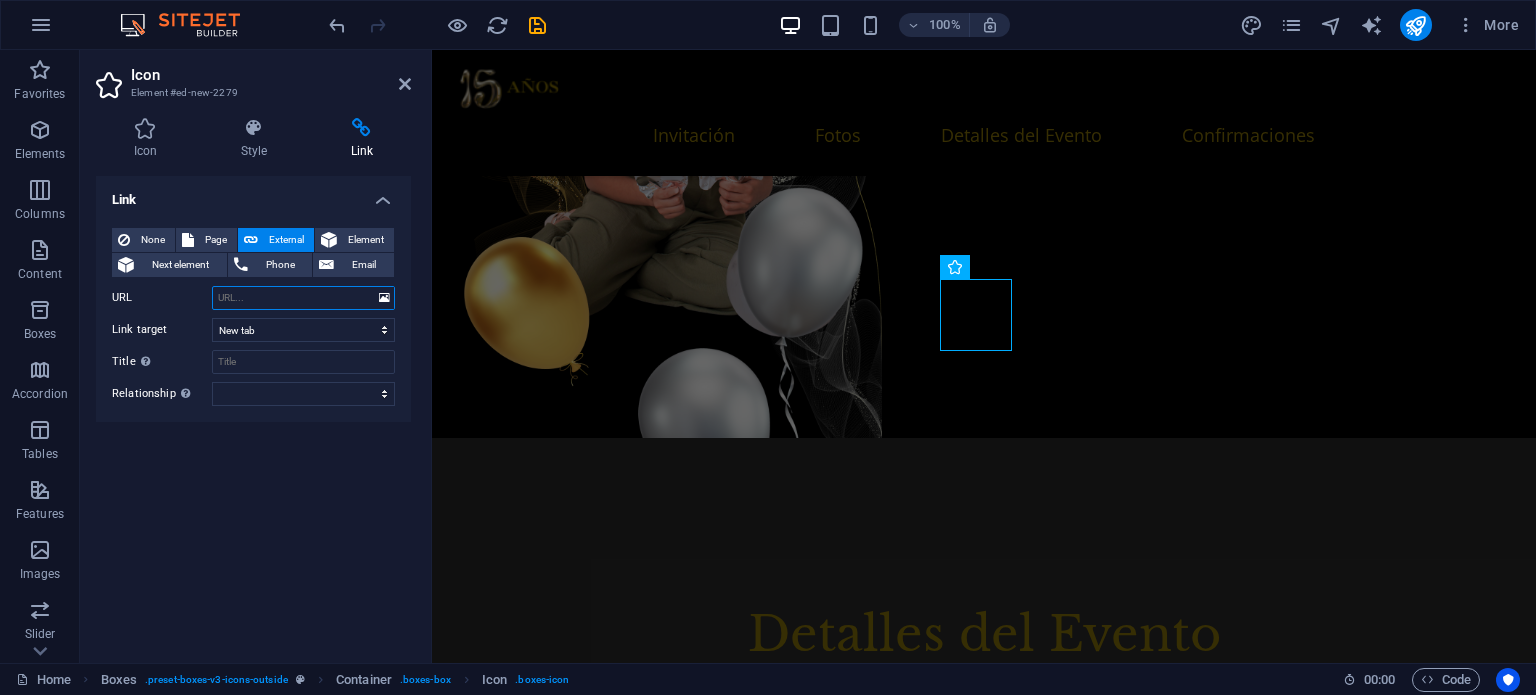 click on "URL" at bounding box center (303, 298) 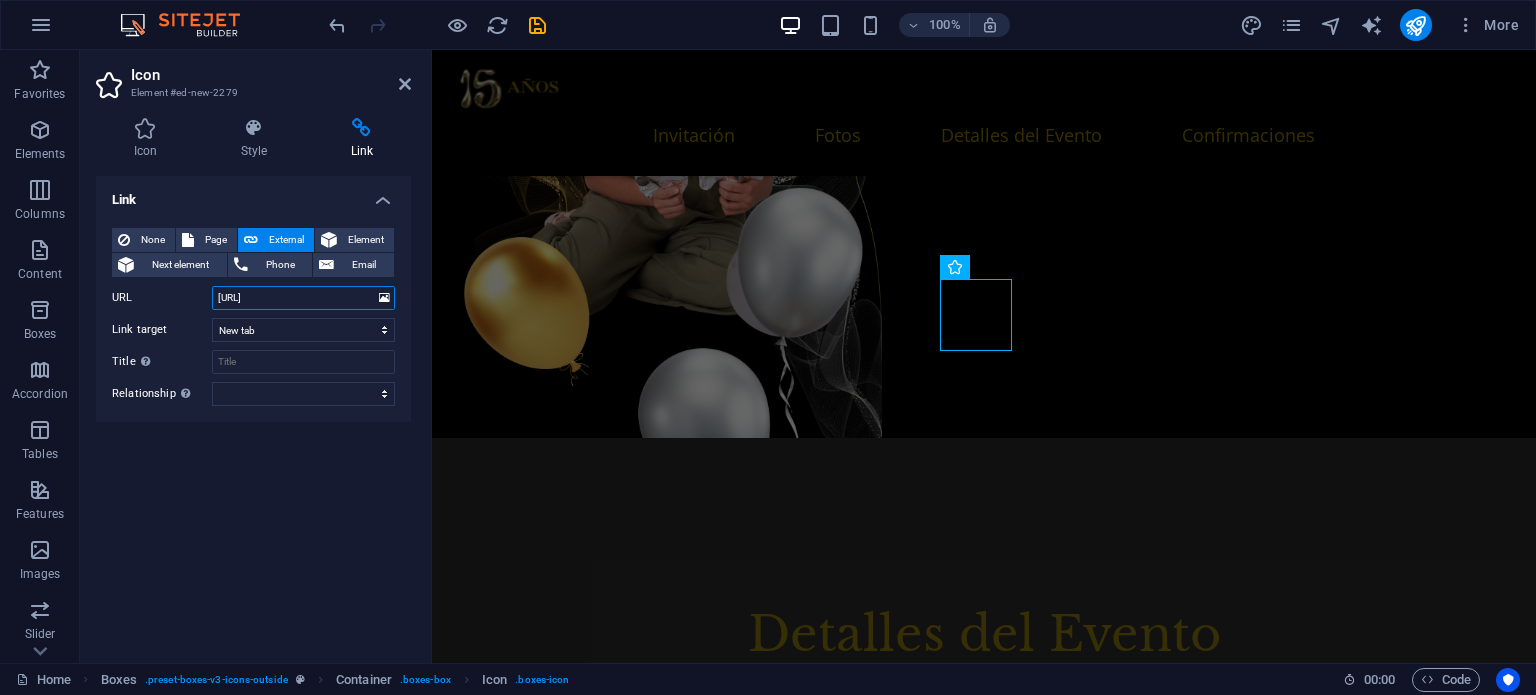 scroll, scrollTop: 0, scrollLeft: 61, axis: horizontal 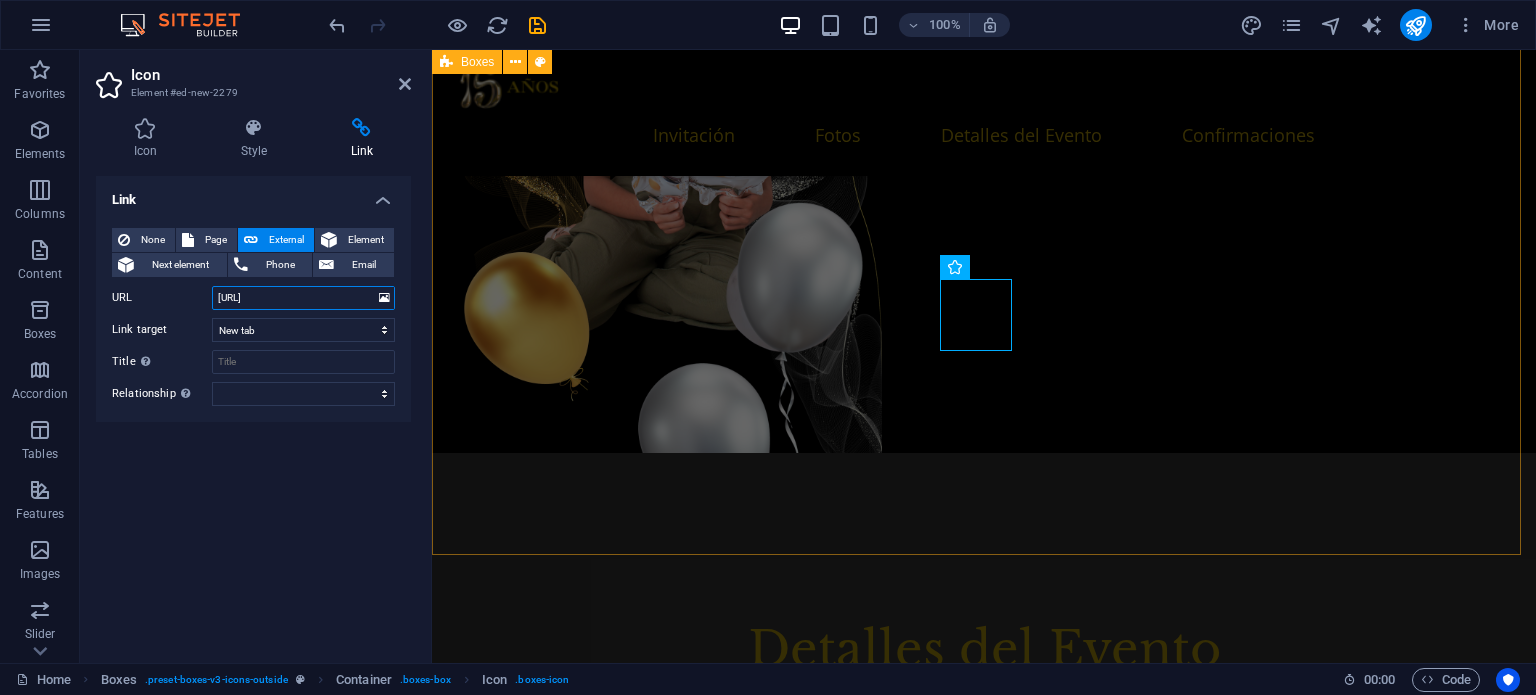 type on "[URL]" 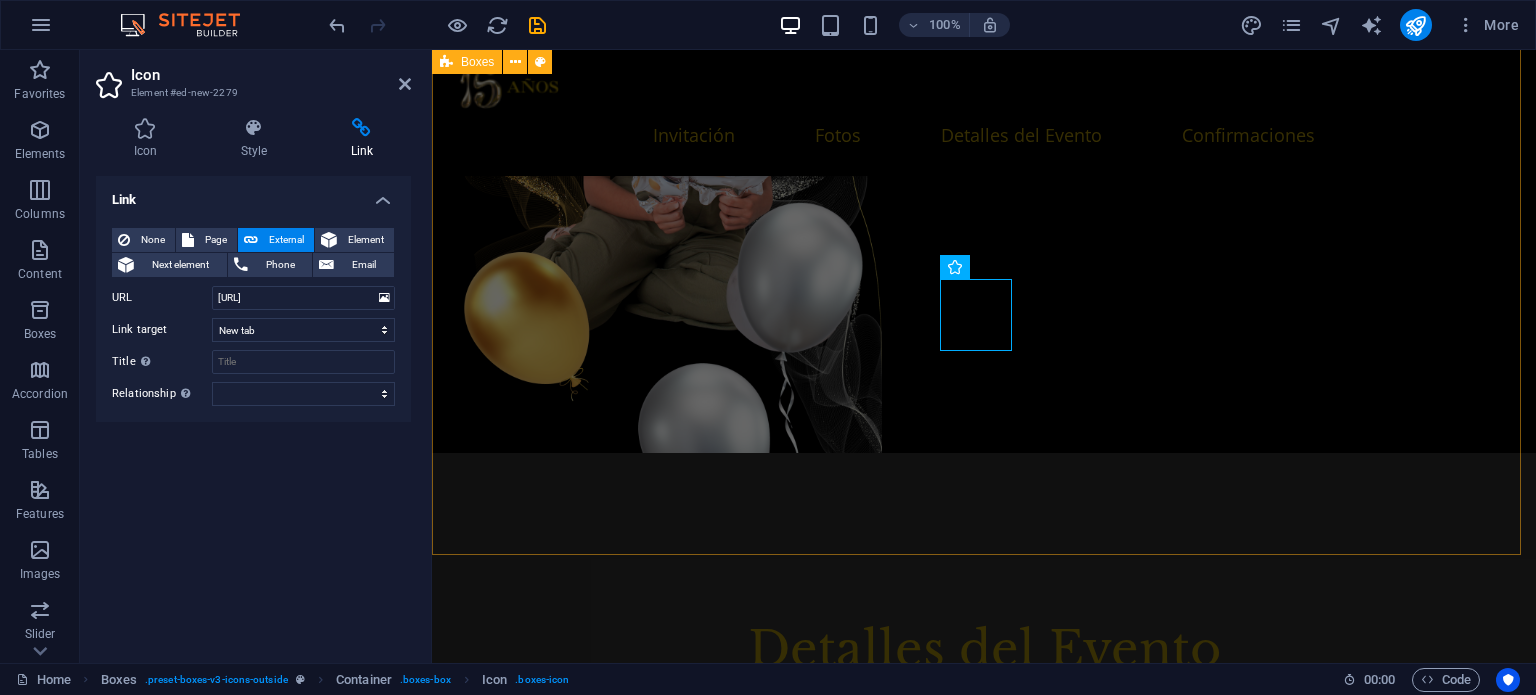 click on "Hotel Suites Villa Sol [URL], [CITY], [STATE] Holiday Inn Express Guadalajara [URL], [NEIGHBORHOOD], [POSTAL_CODE] [CITY], [STATE] Hotel Suites de Real [URL], [NEIGHBORHOOD], [POSTAL_CODE] [CITY], [STATE]" at bounding box center (984, 4560) 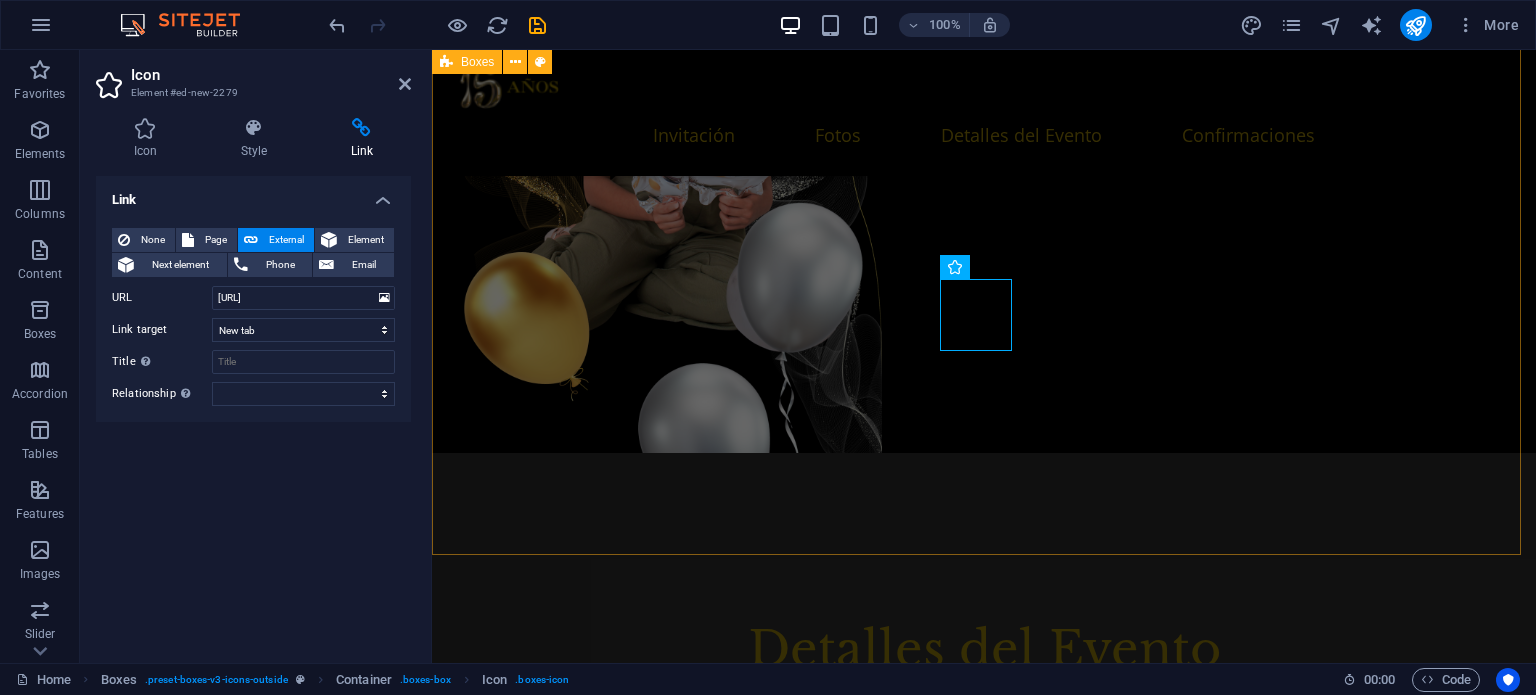 scroll, scrollTop: 0, scrollLeft: 0, axis: both 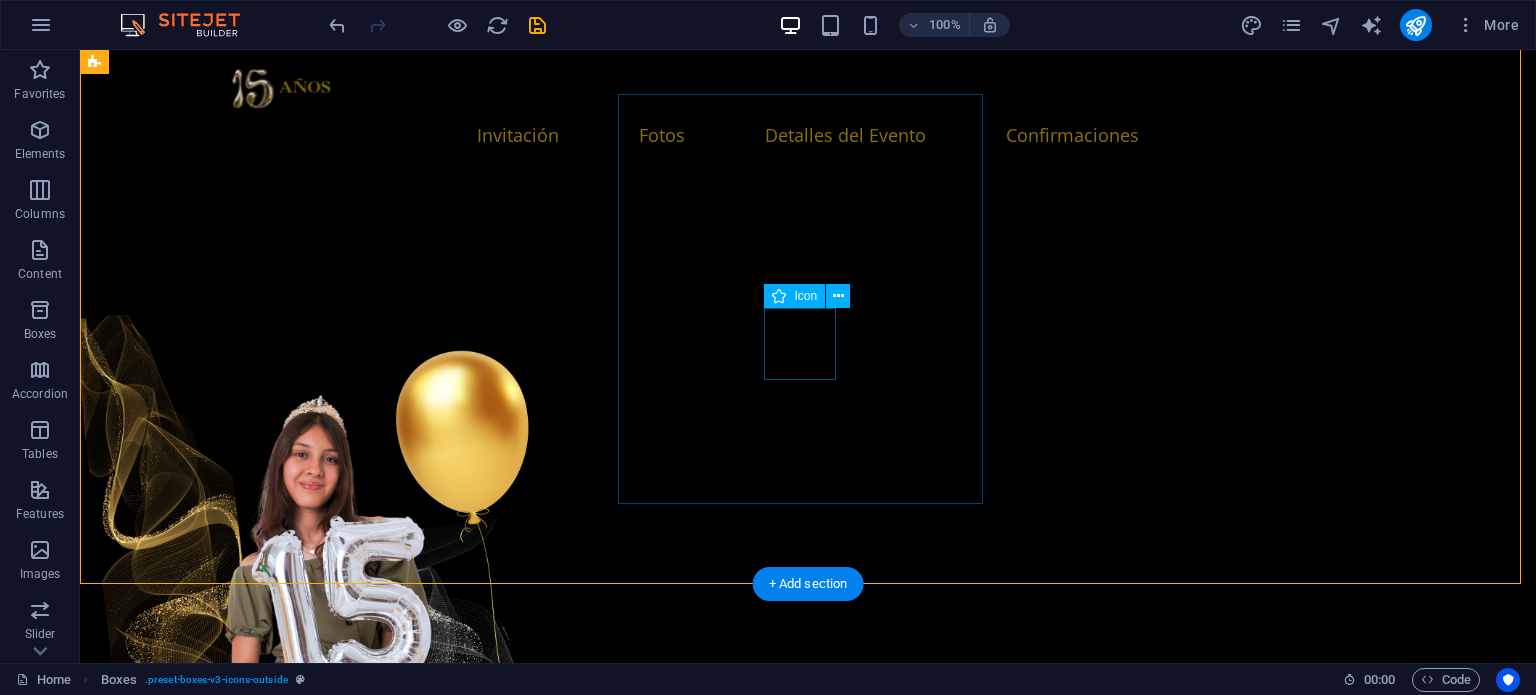 click at bounding box center [286, 5712] 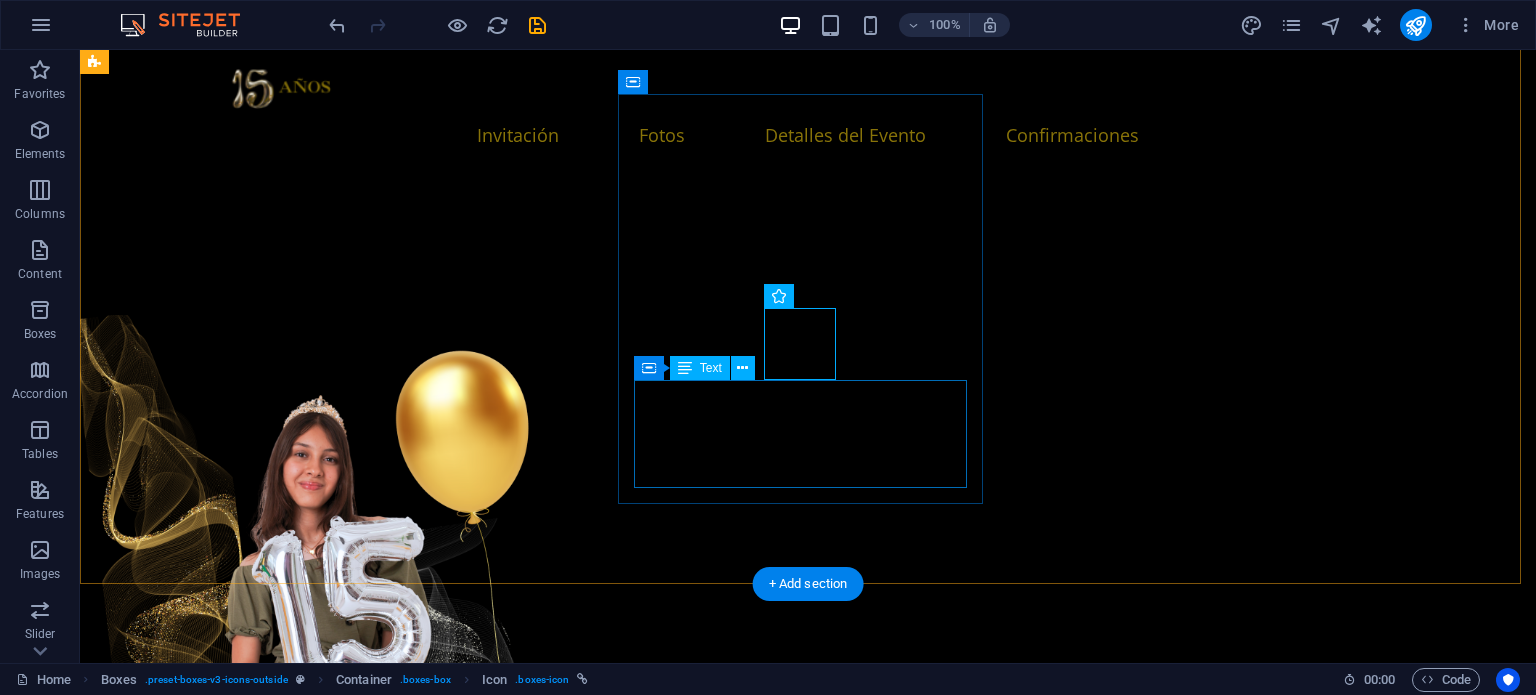 click on "Holiday Inn Express Guadalajara [URL], [NEIGHBORHOOD], [POSTAL_CODE] [CITY], [STATE]" at bounding box center (286, 5788) 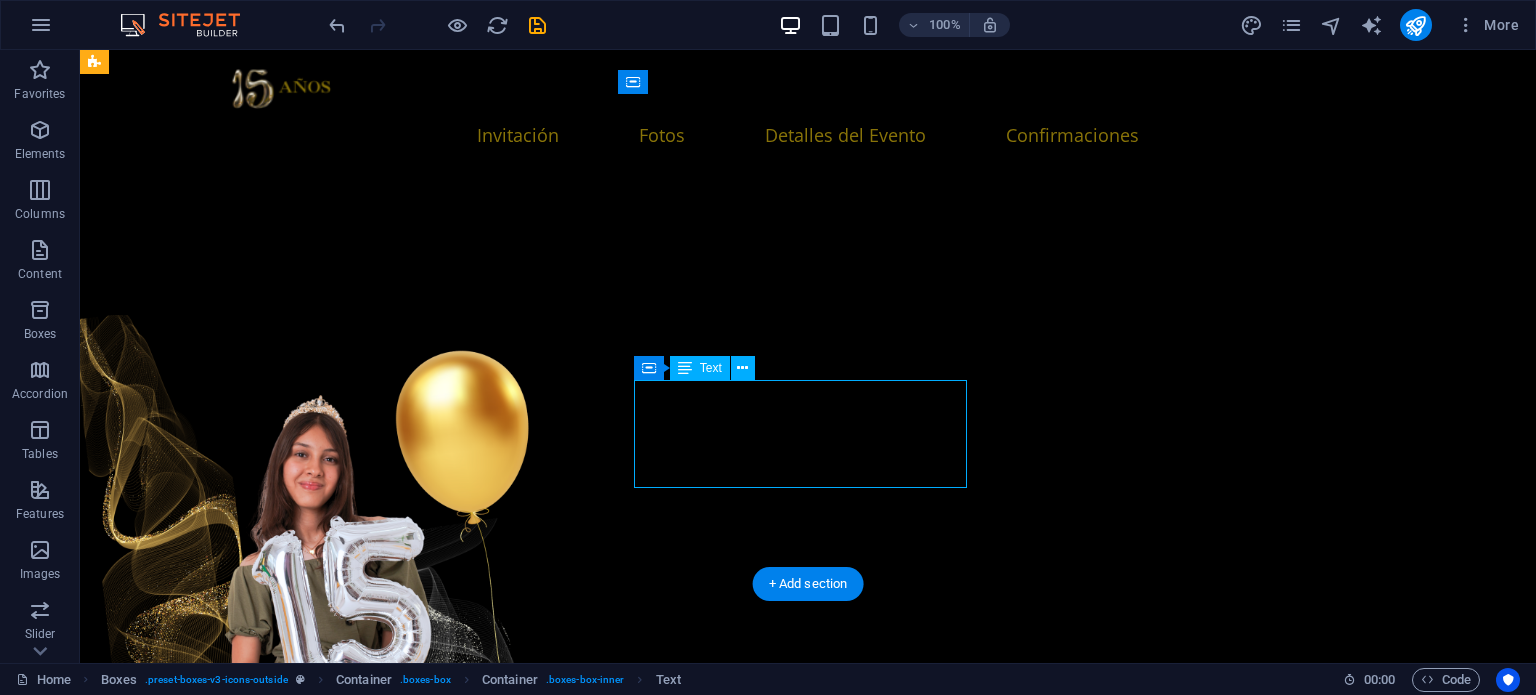 click on "Holiday Inn Express Guadalajara [URL], [NEIGHBORHOOD], [POSTAL_CODE] [CITY], [STATE]" at bounding box center (286, 5788) 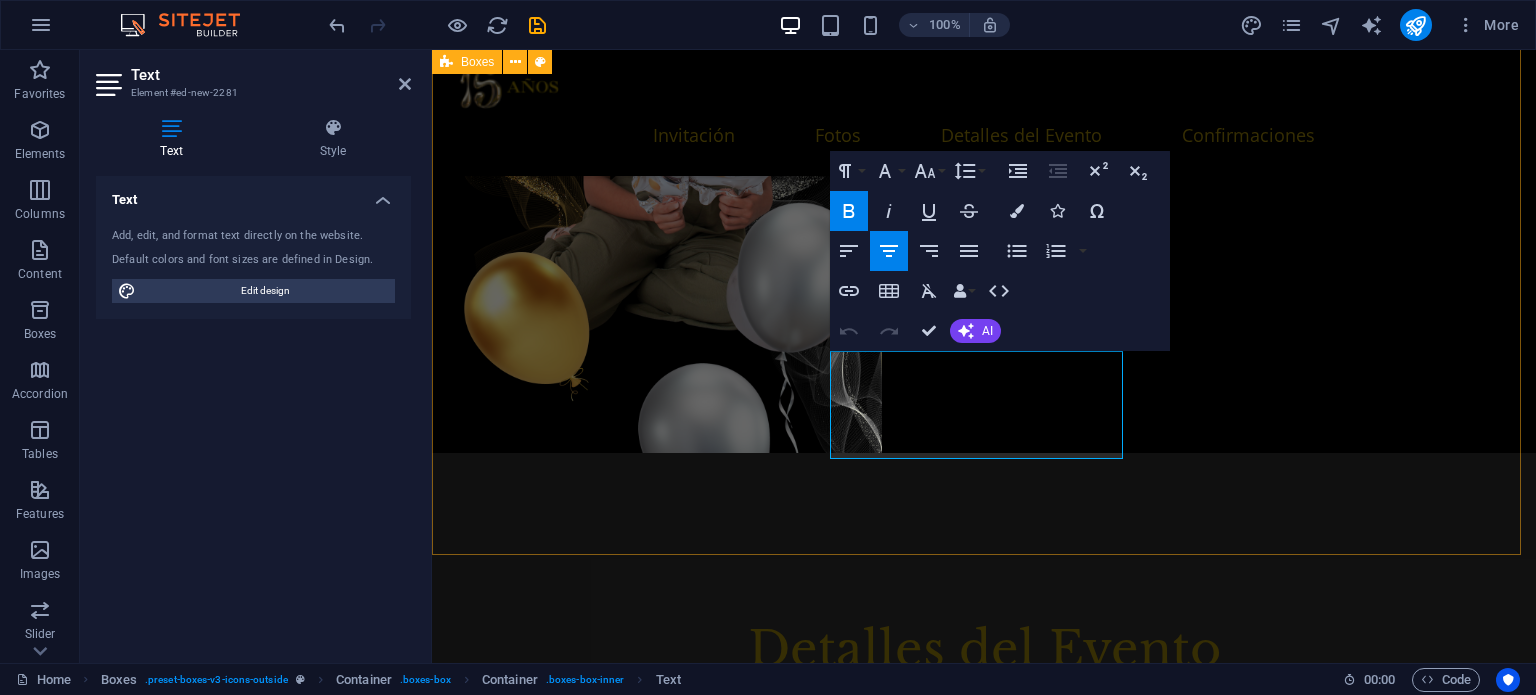click on "Hotel Suites Villa Sol [URL], [CITY], [STATE] Holiday Inn Express Guadalajara [URL], [NEIGHBORHOOD], [POSTAL_CODE] [CITY], [STATE] Hotel Suites de Real [URL], [NEIGHBORHOOD], [POSTAL_CODE] [CITY], [STATE]" at bounding box center (984, 4560) 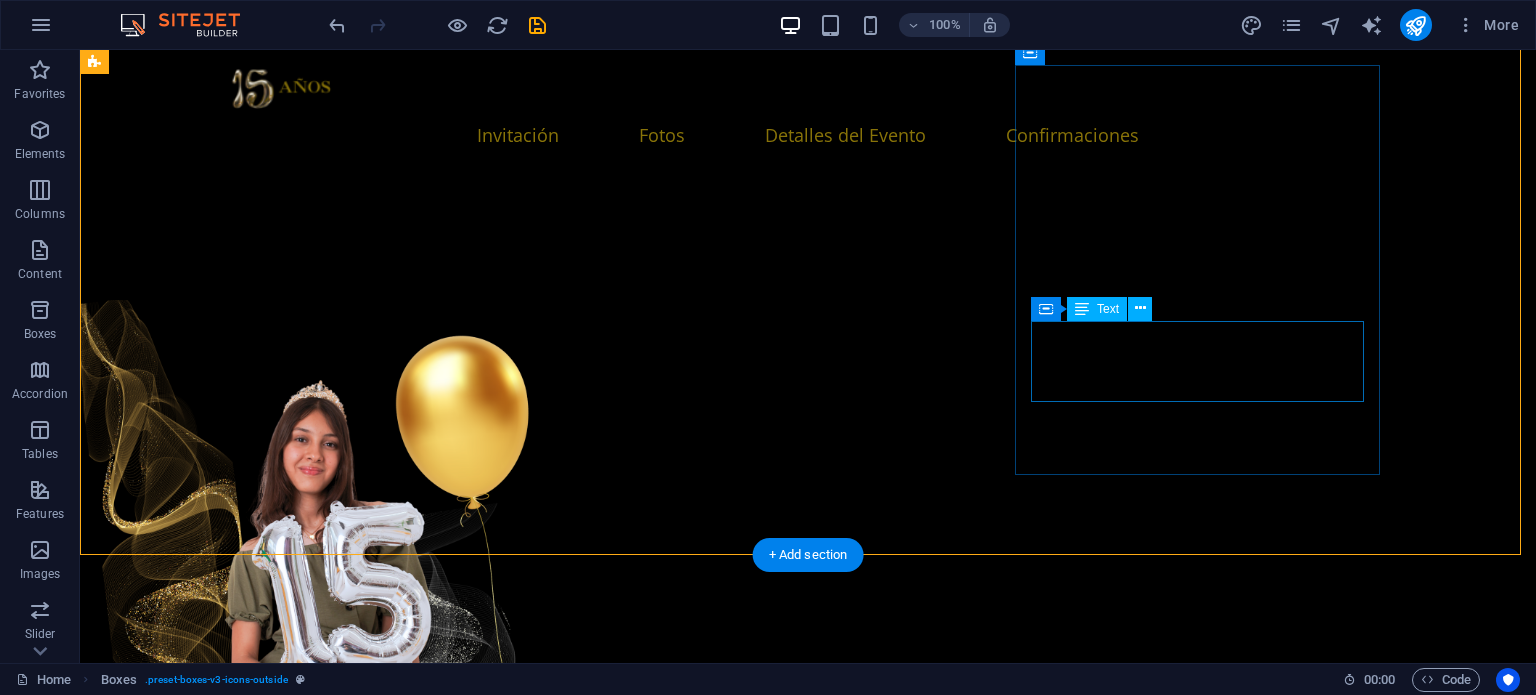 scroll, scrollTop: 2895, scrollLeft: 0, axis: vertical 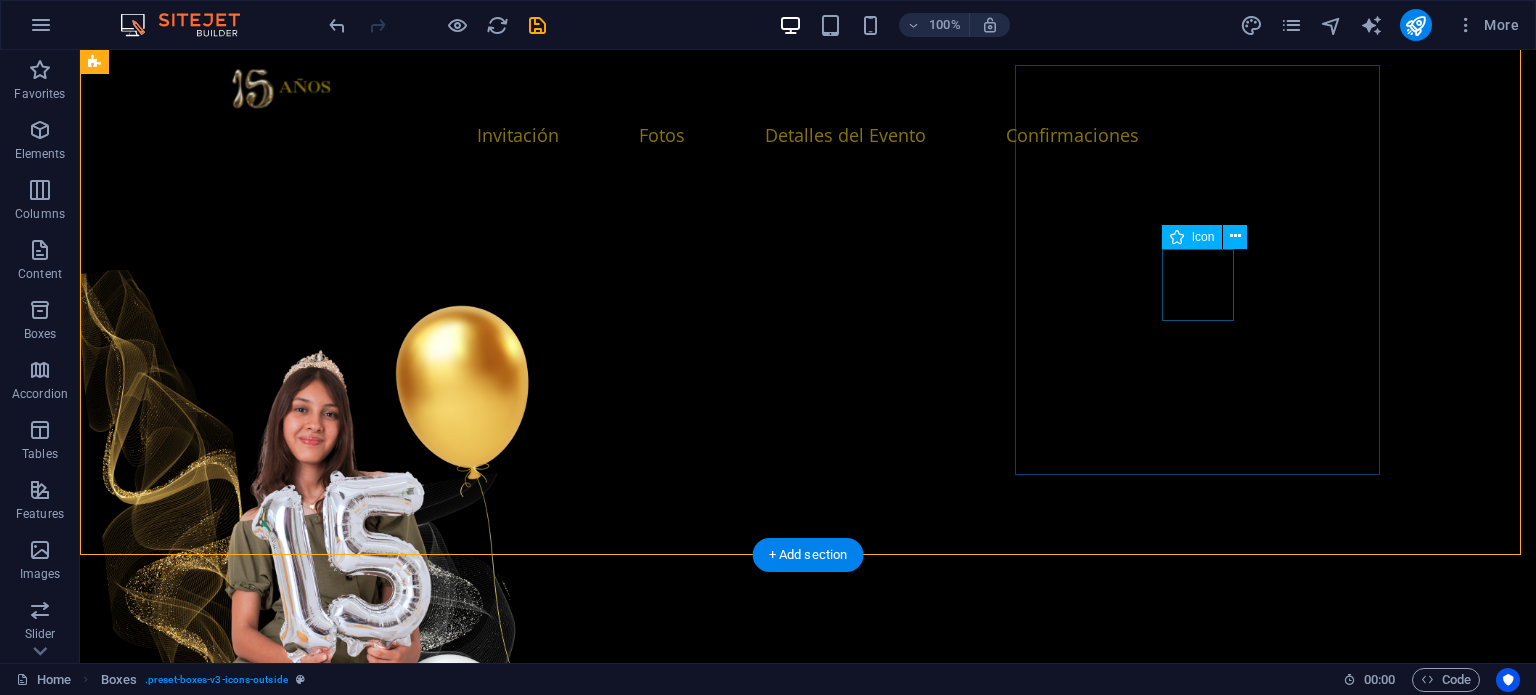 click at bounding box center (286, 6072) 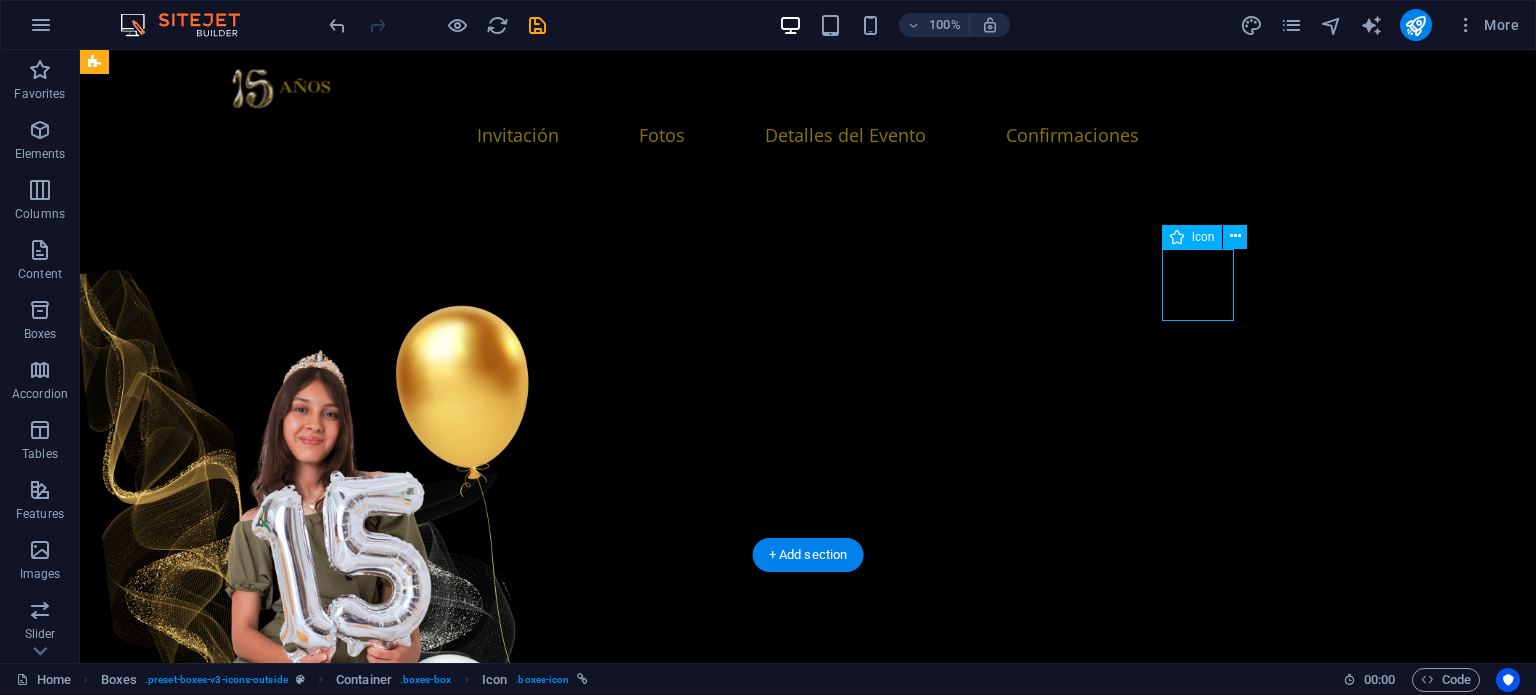 click at bounding box center (286, 6072) 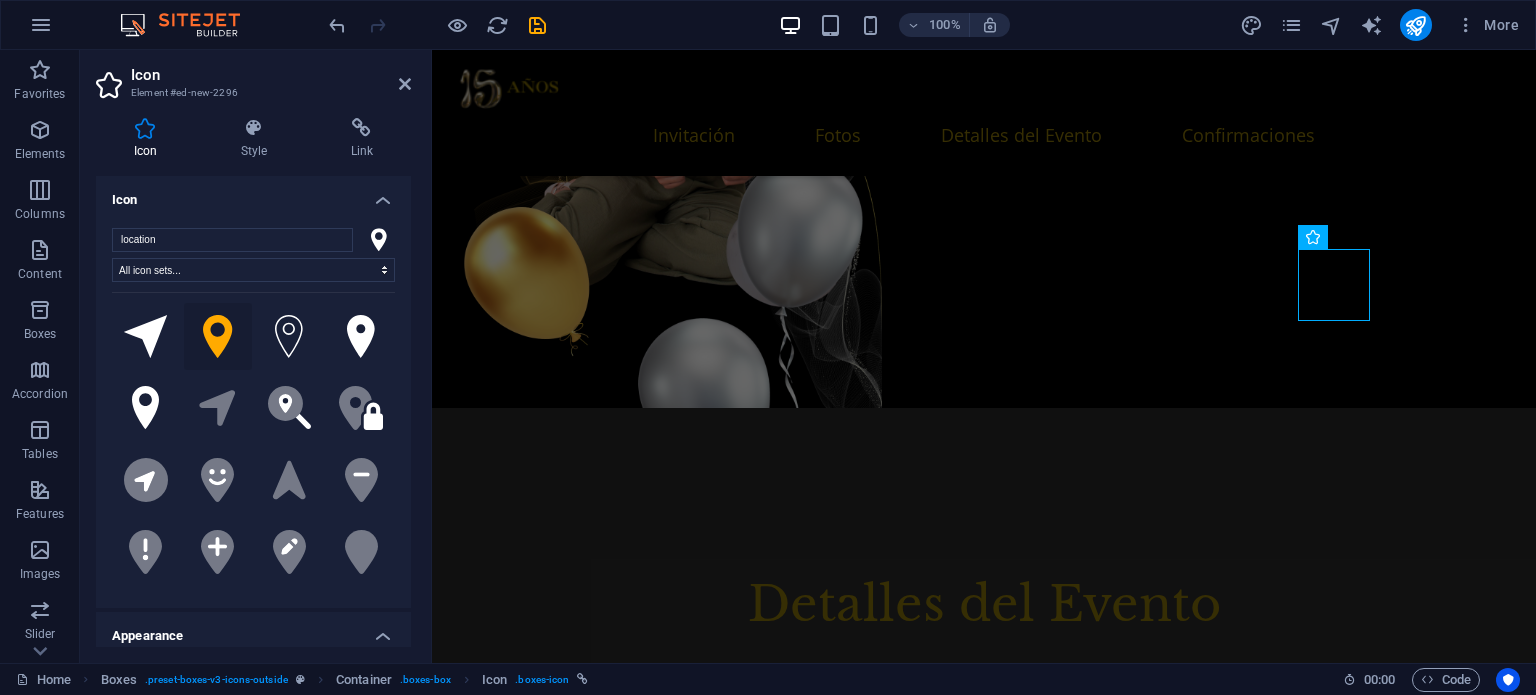 drag, startPoint x: 366, startPoint y: 147, endPoint x: 380, endPoint y: 159, distance: 18.439089 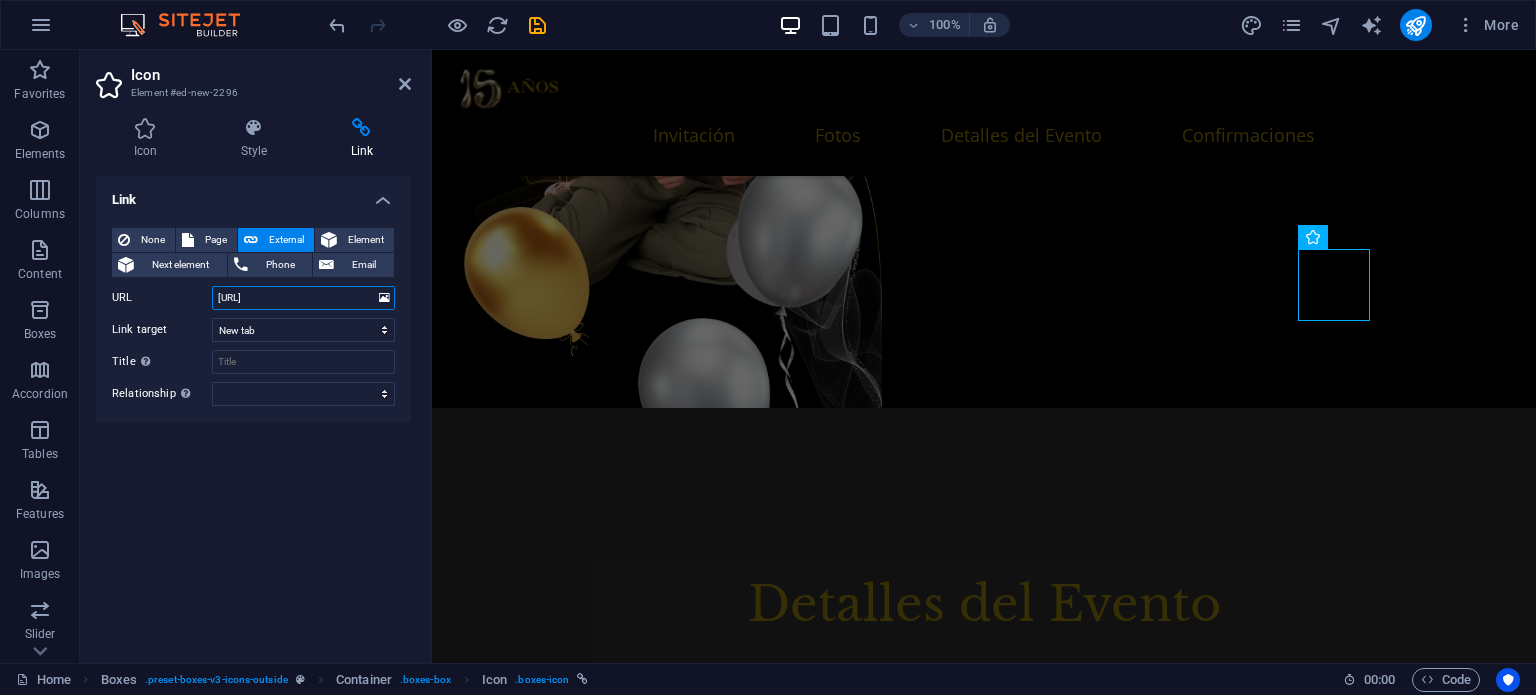 click on "[URL]" at bounding box center (303, 298) 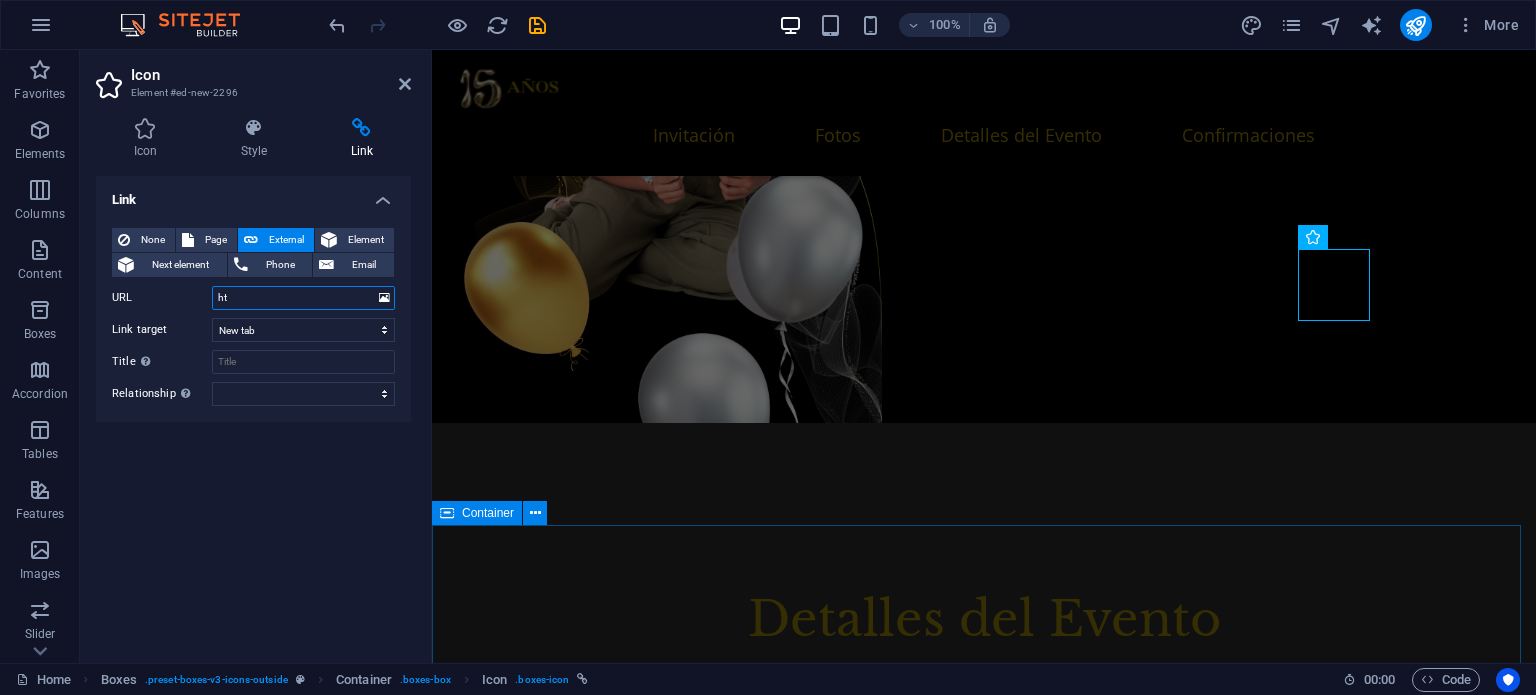 type on "h" 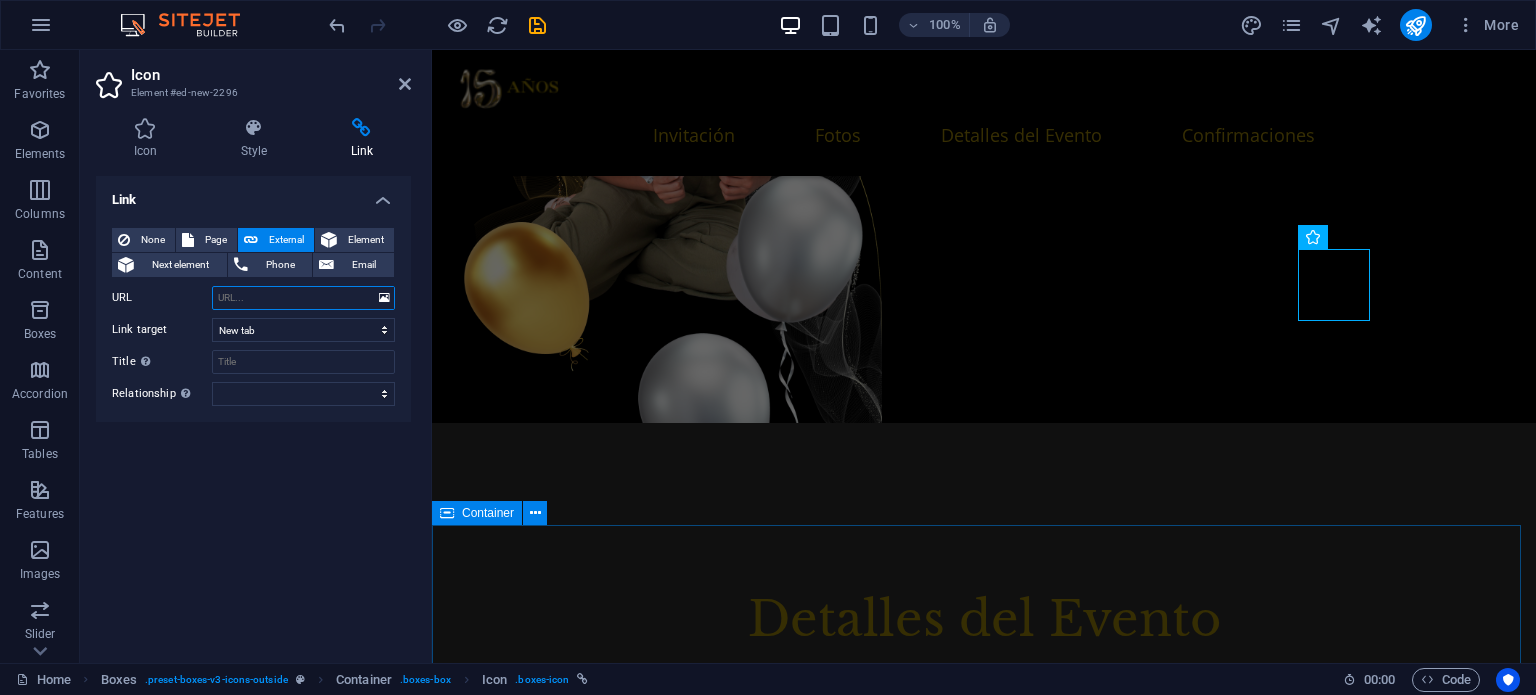 type 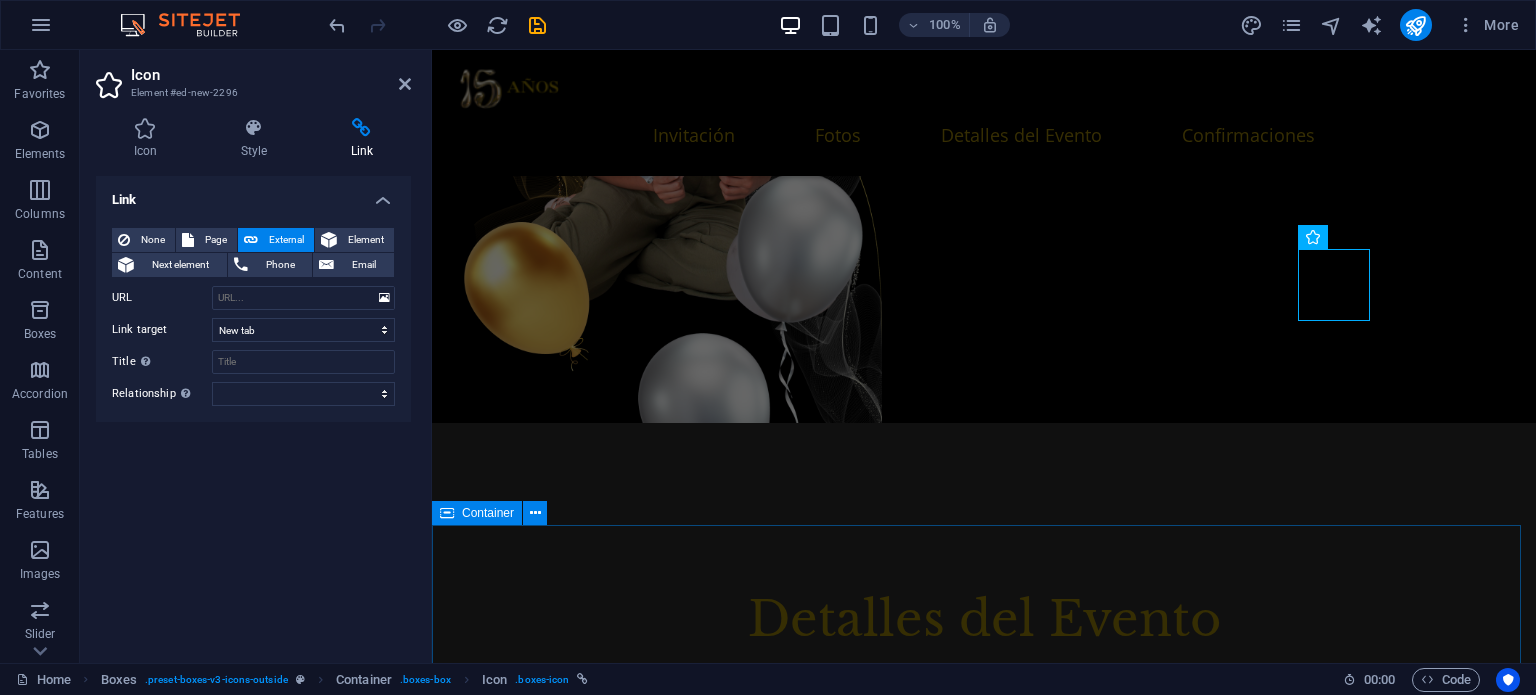 click at bounding box center (984, 6193) 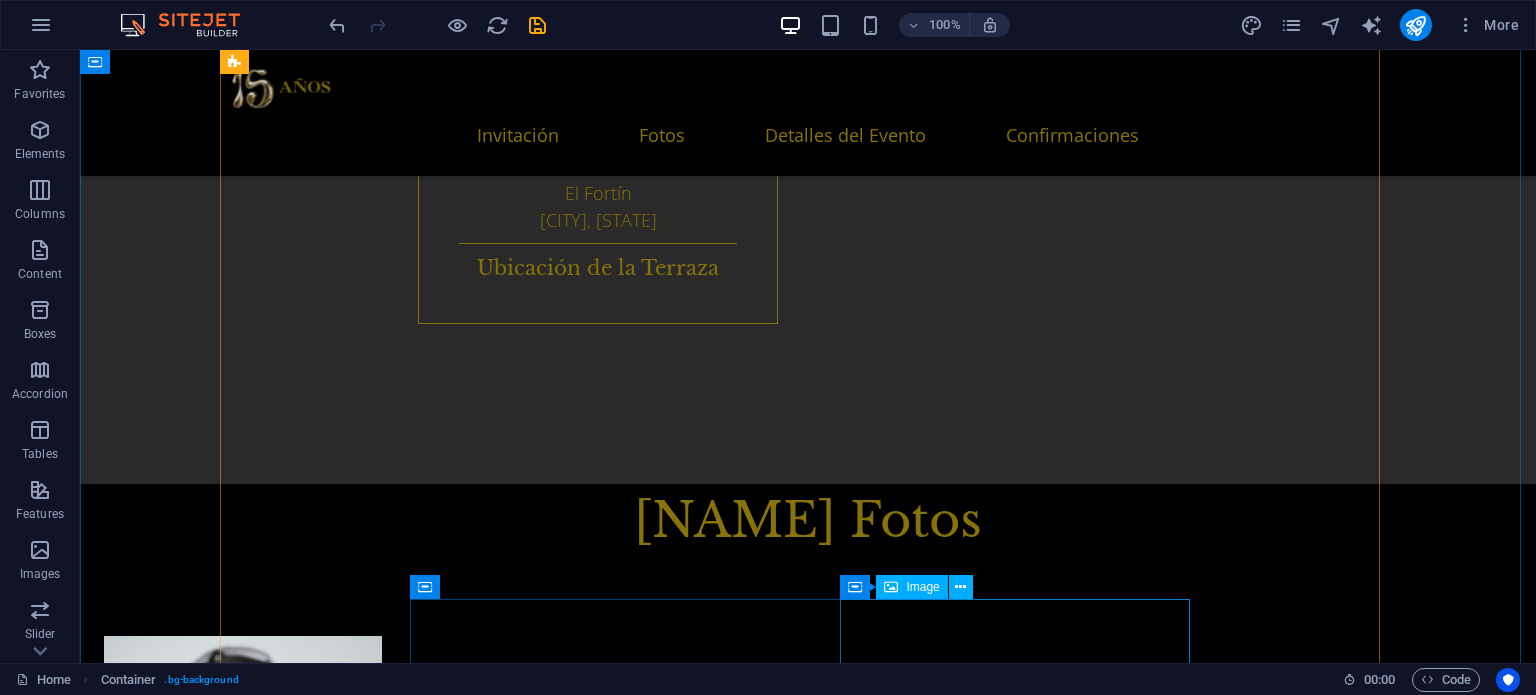 scroll, scrollTop: 5195, scrollLeft: 0, axis: vertical 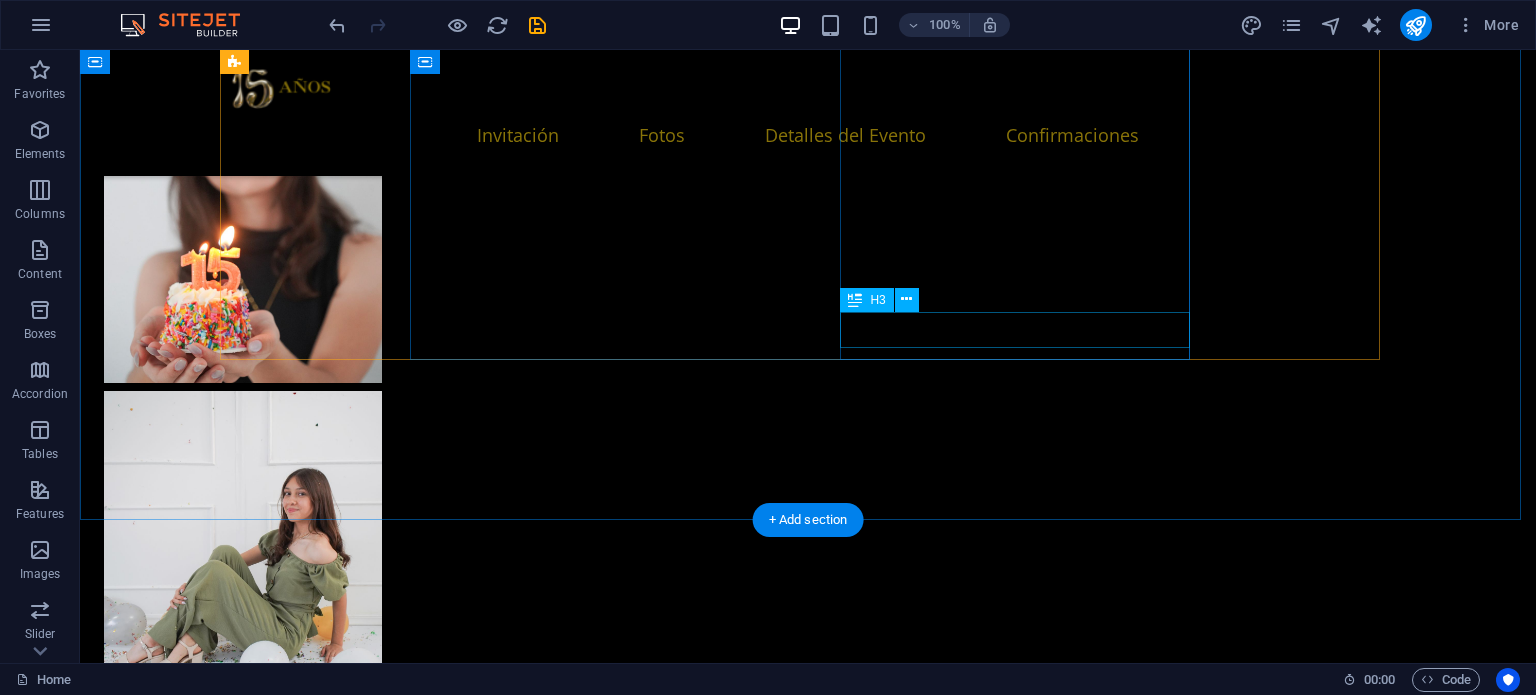 click on "Ubicación del Hotel" at bounding box center (828, 6958) 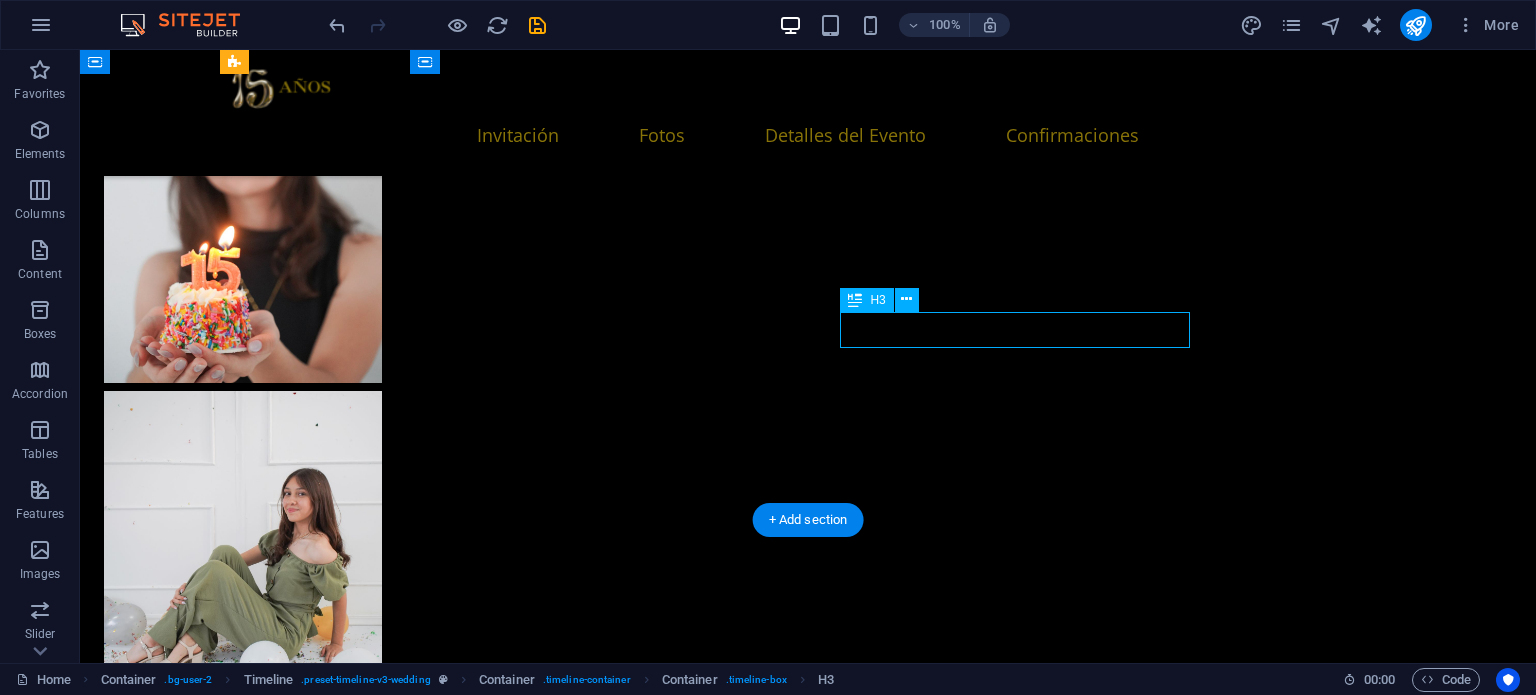 click on "Ubicación del Hotel" at bounding box center (828, 6958) 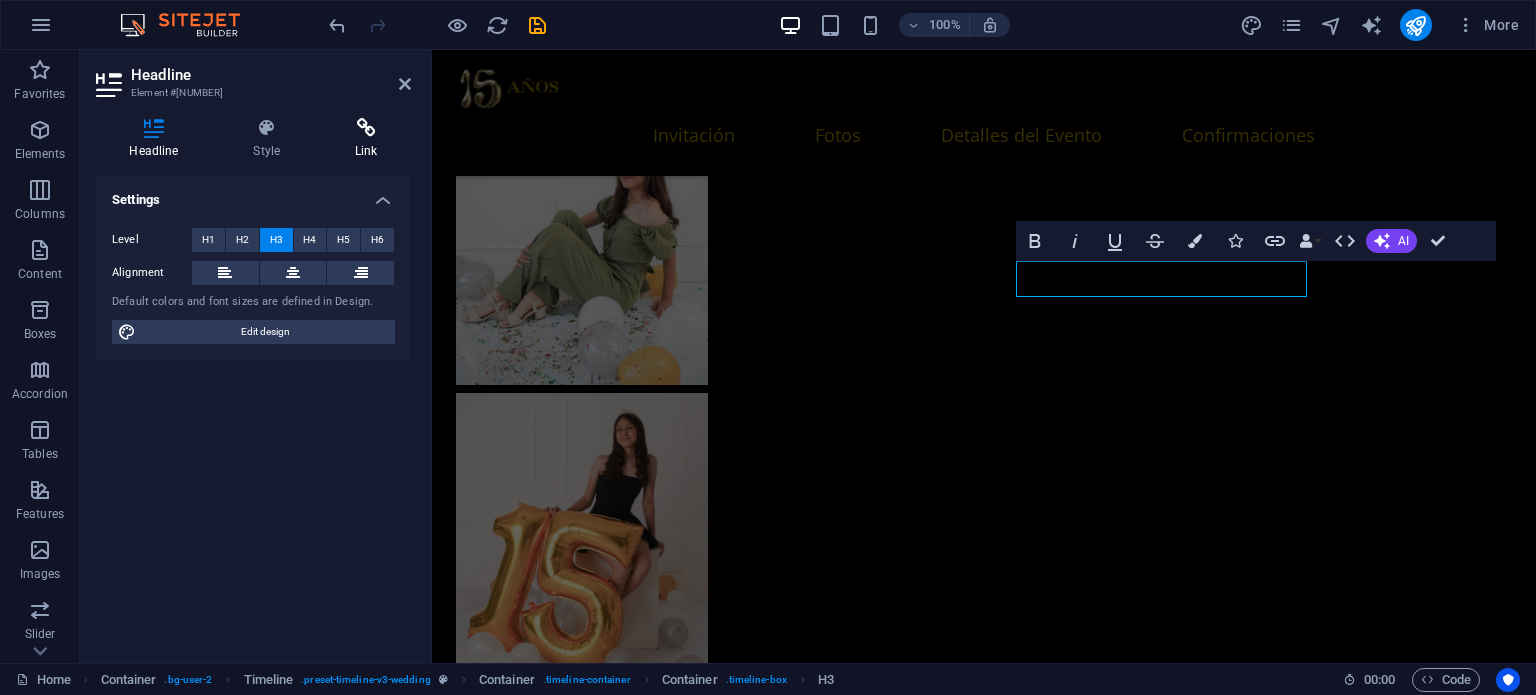 click at bounding box center (366, 128) 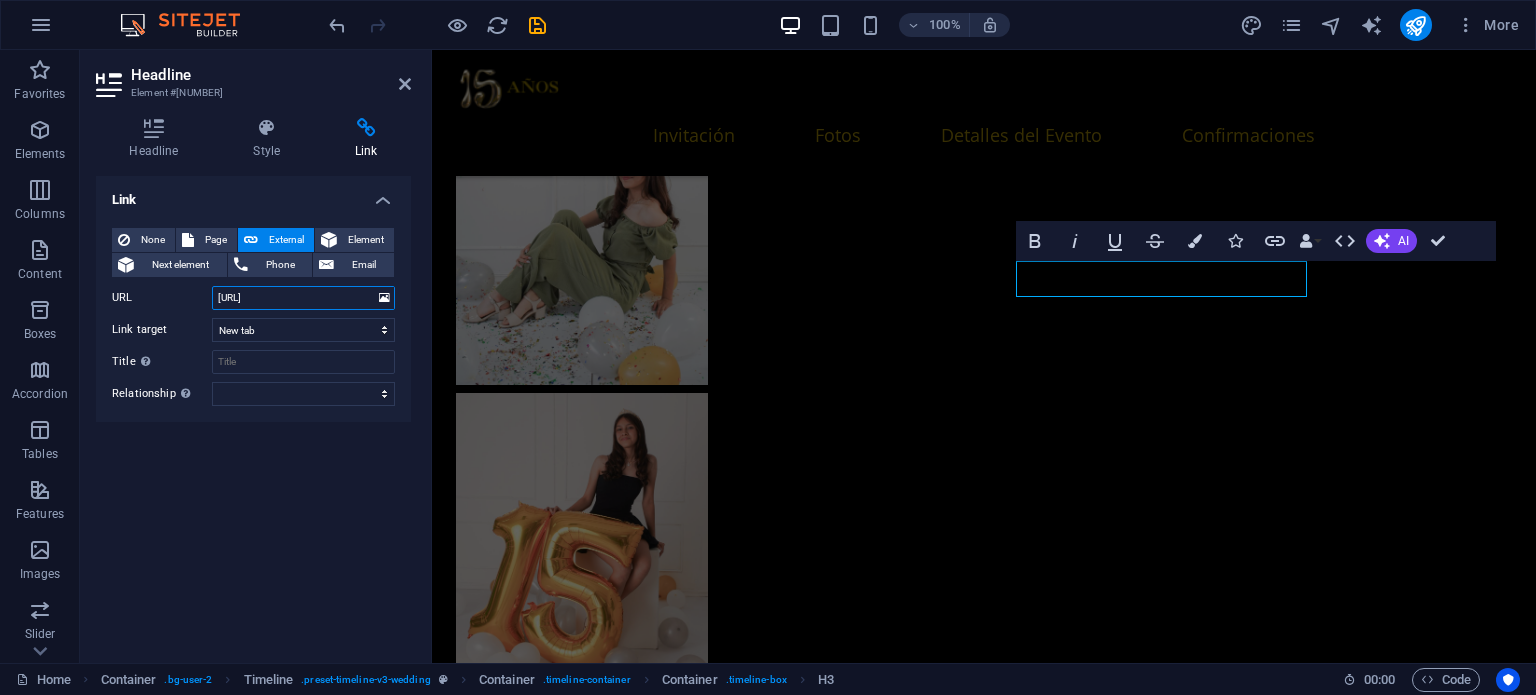 click on "[URL]" at bounding box center [303, 298] 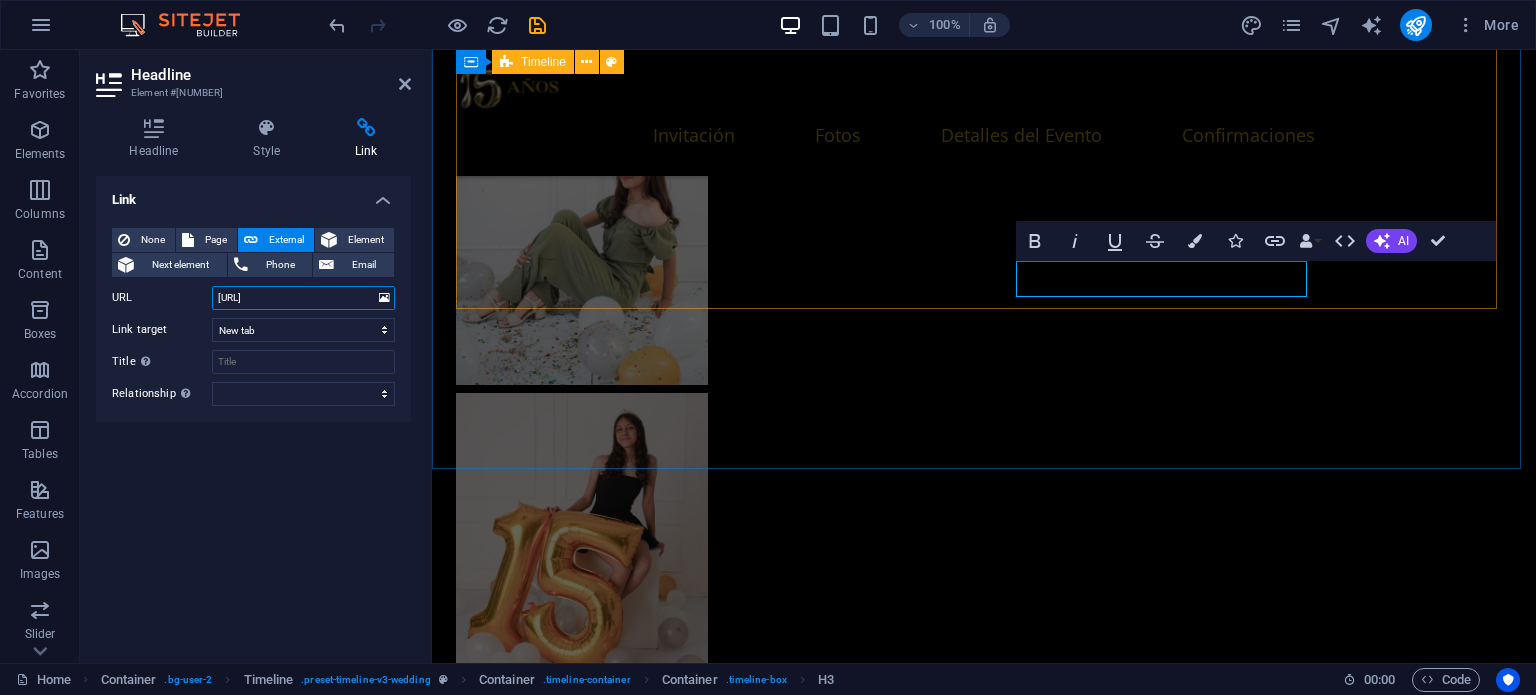 drag, startPoint x: 648, startPoint y: 346, endPoint x: 568, endPoint y: 296, distance: 94.33981 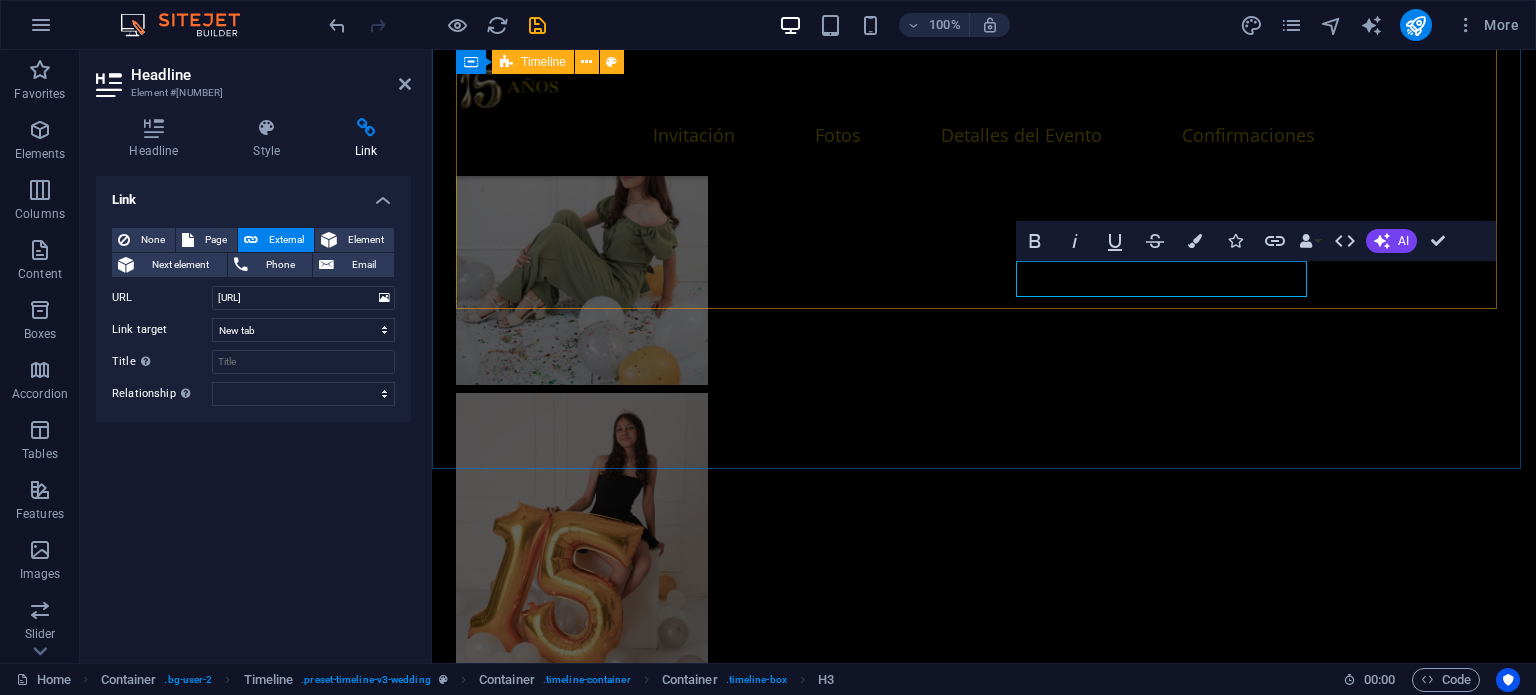 scroll, scrollTop: 0, scrollLeft: 0, axis: both 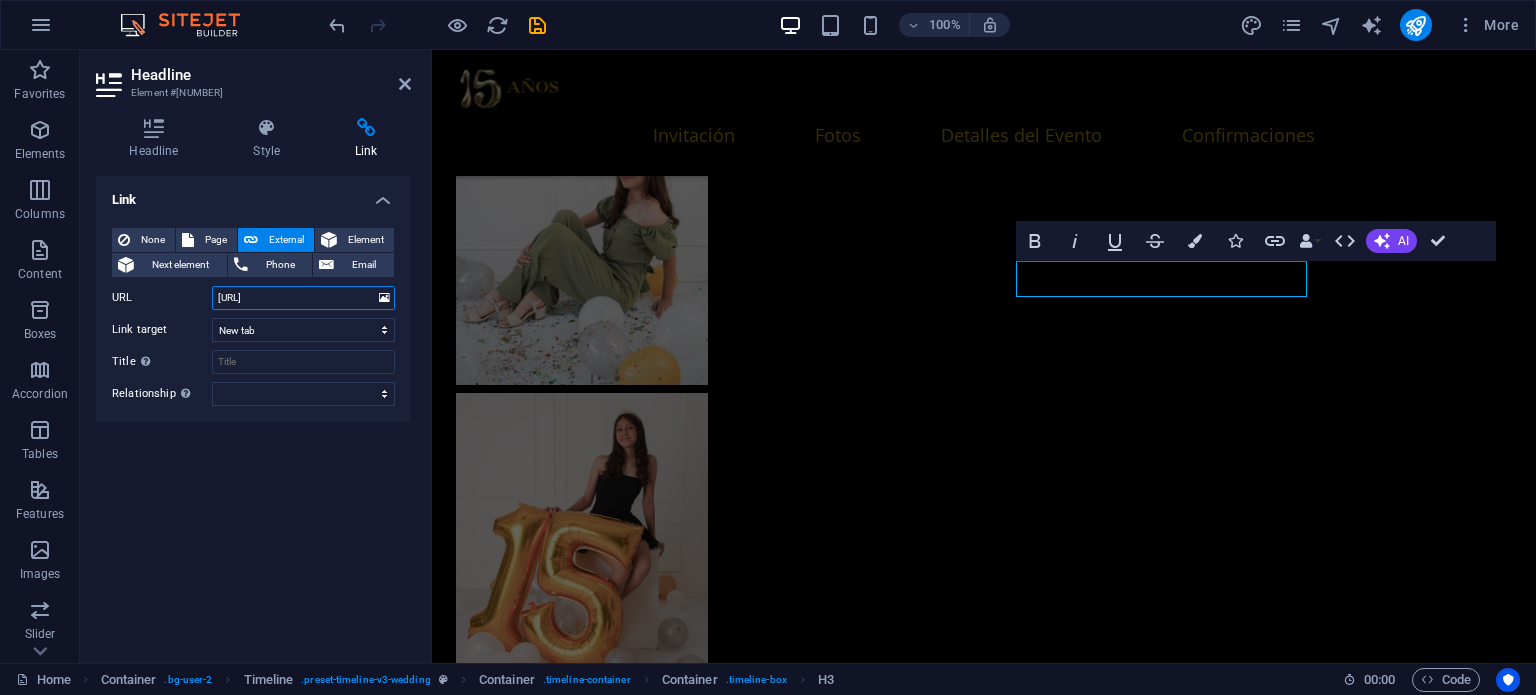 click on "[URL]" at bounding box center (303, 298) 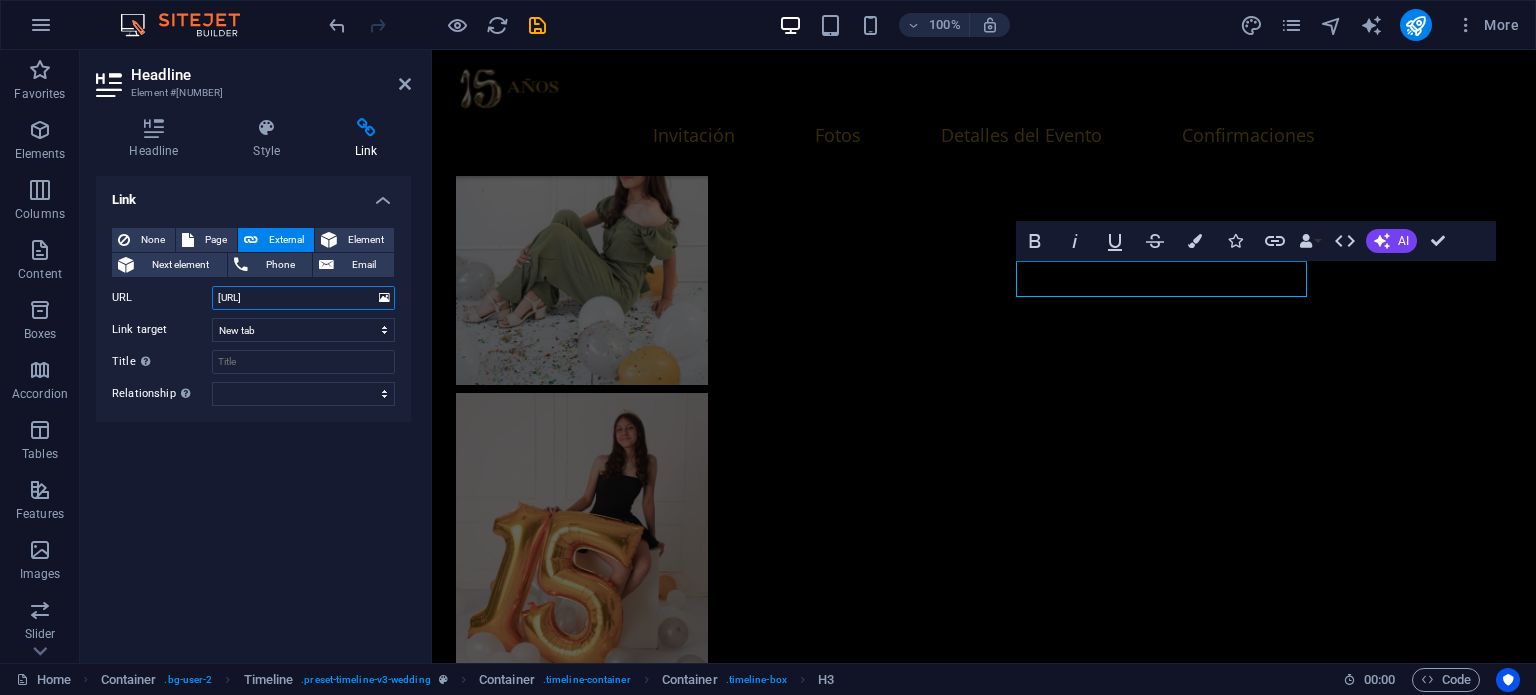 scroll, scrollTop: 0, scrollLeft: 62, axis: horizontal 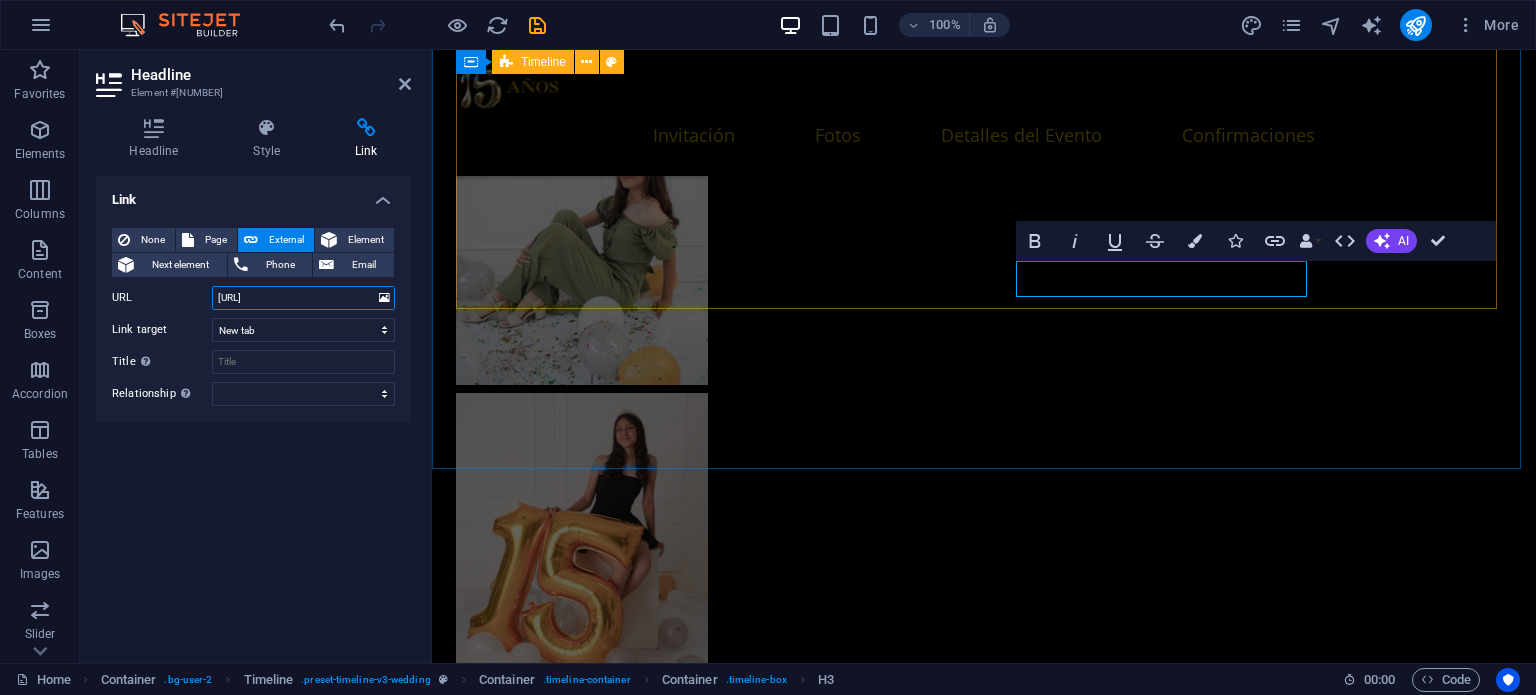 drag, startPoint x: 648, startPoint y: 343, endPoint x: 540, endPoint y: 281, distance: 124.53112 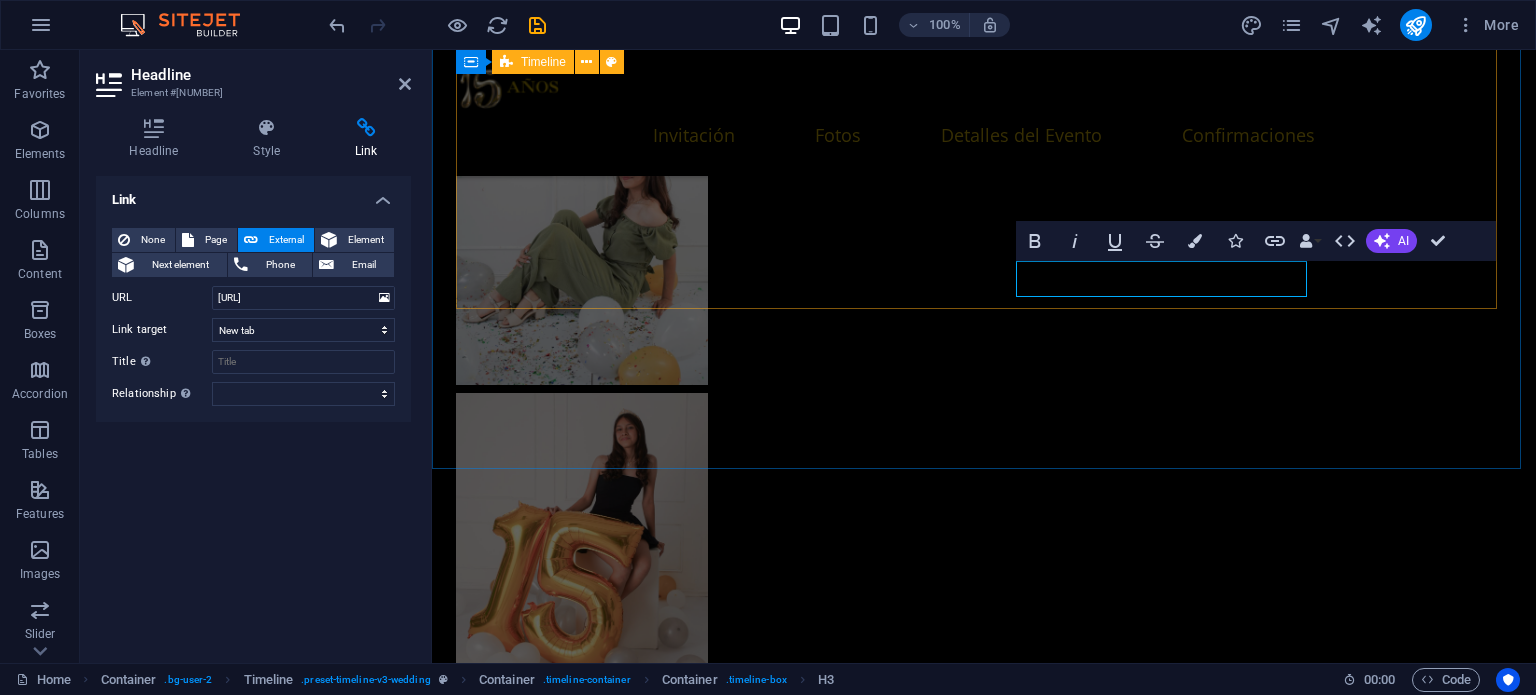 scroll, scrollTop: 0, scrollLeft: 0, axis: both 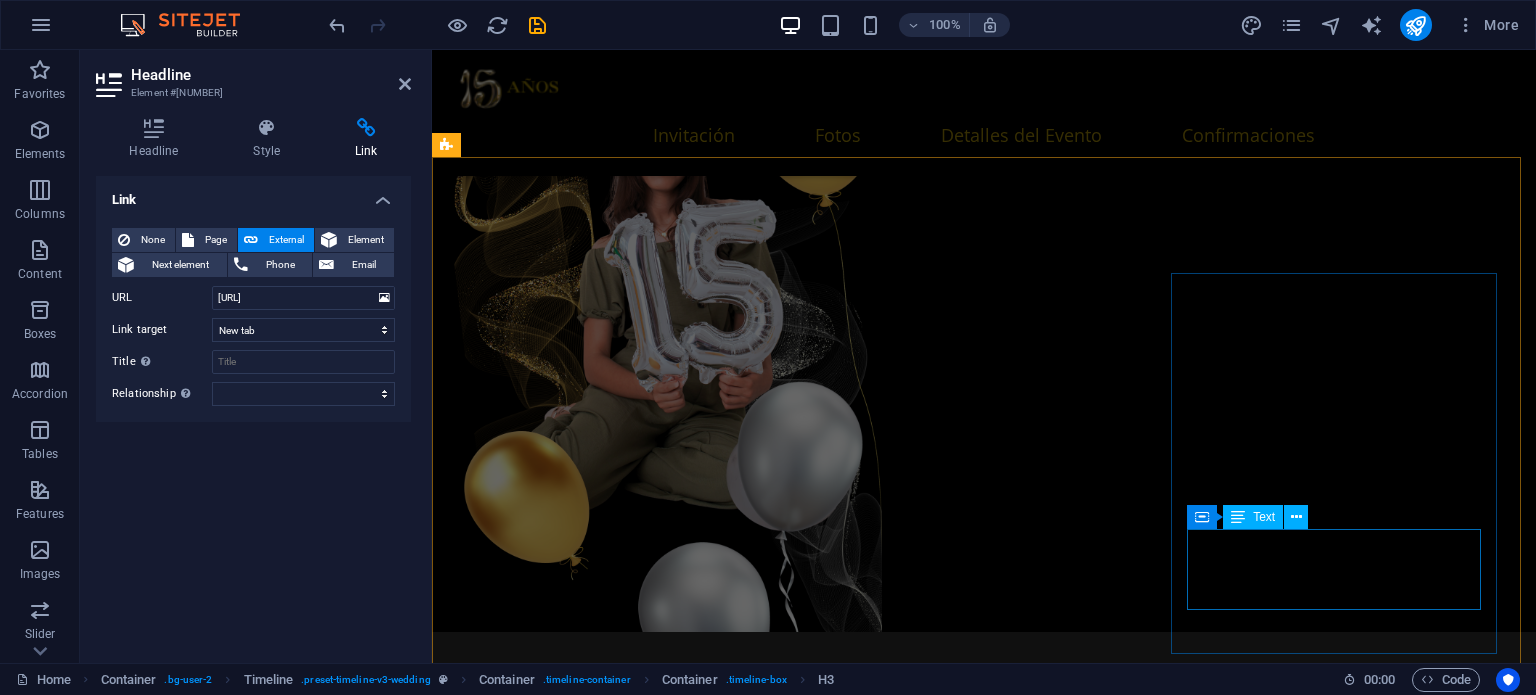 click on "Hotel Suites de Real [URL], [NEIGHBORHOOD], [POSTAL_CODE] [CITY], [STATE]" at bounding box center [621, 5830] 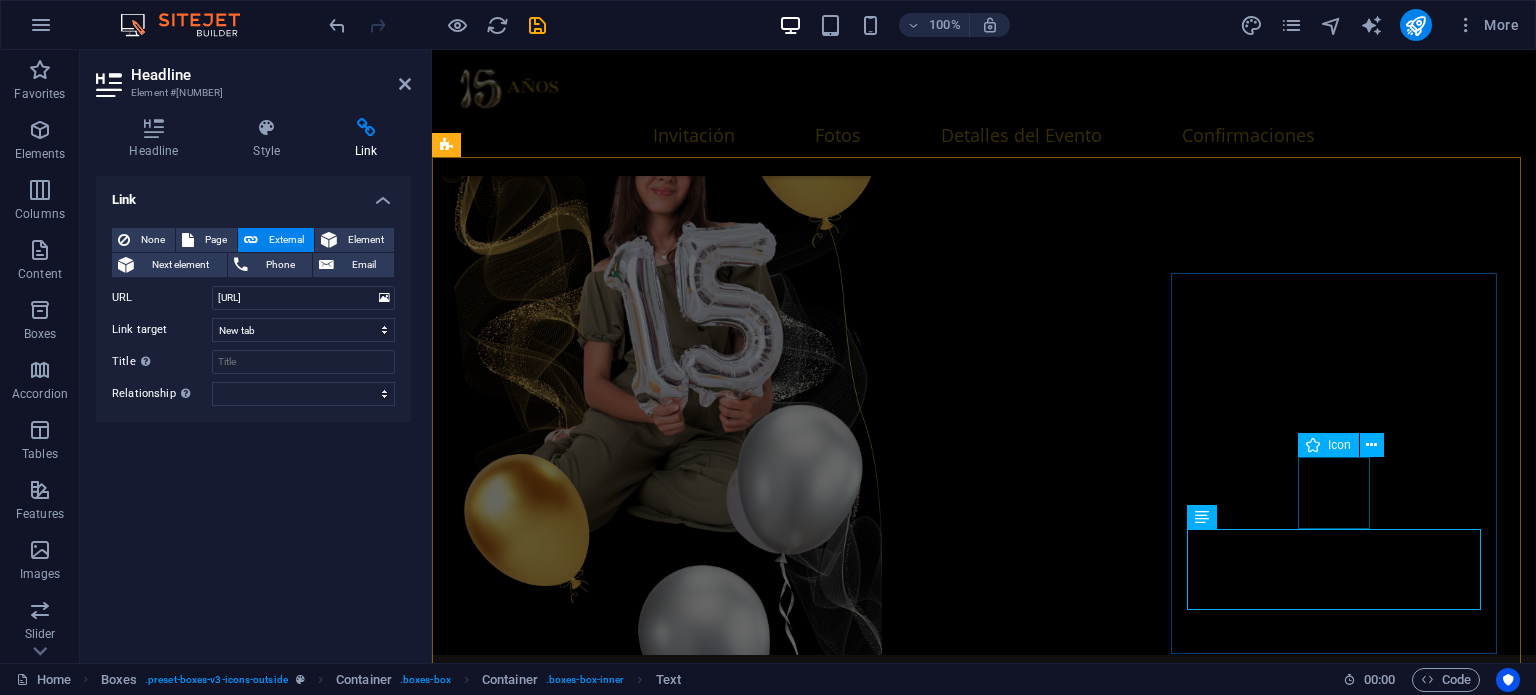 click at bounding box center [621, 5683] 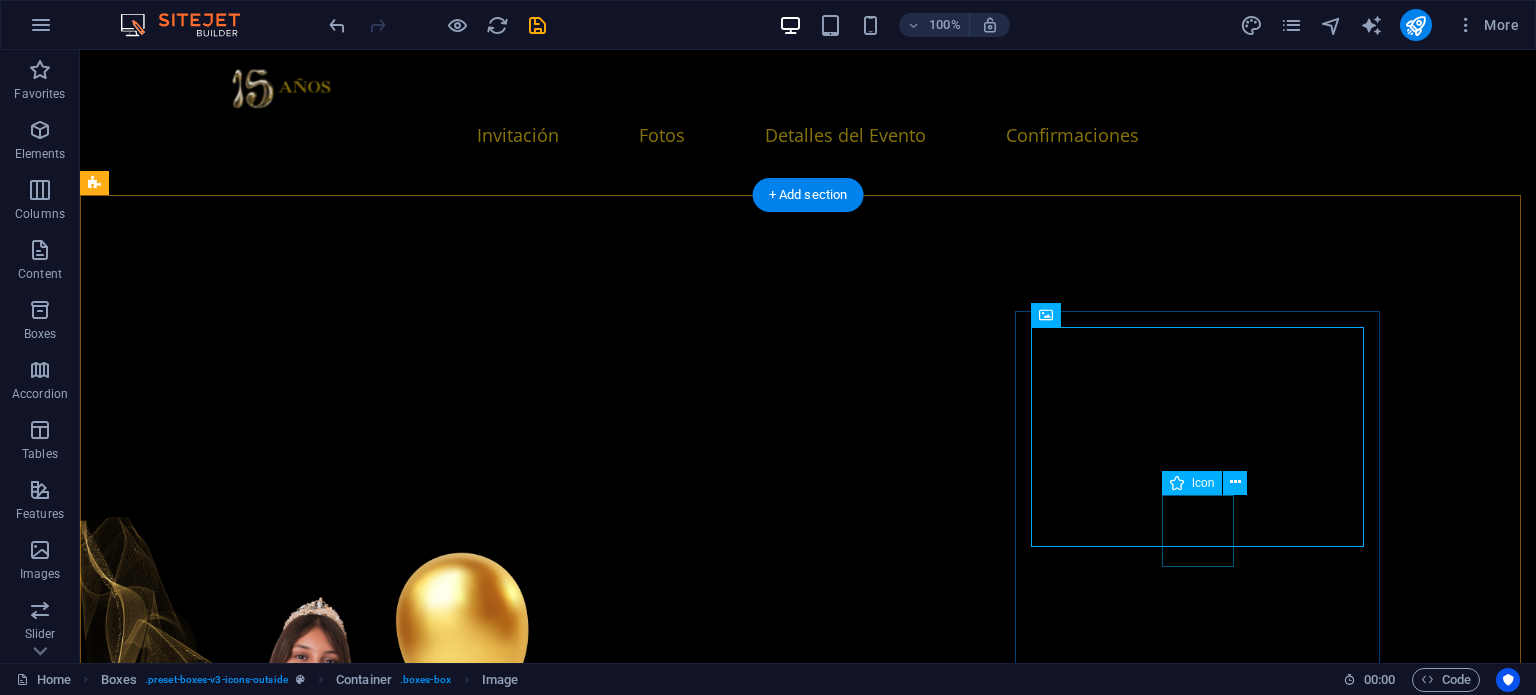 click at bounding box center (286, 6319) 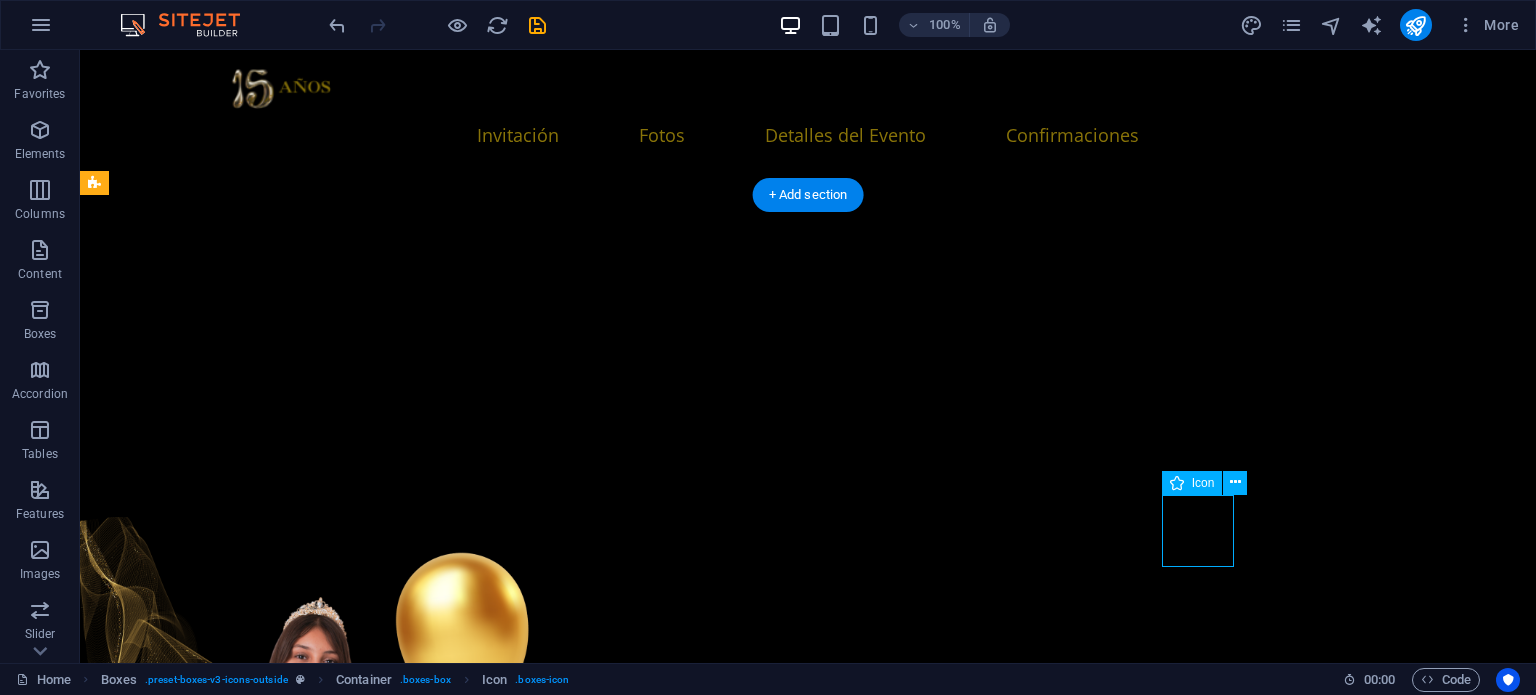 click at bounding box center [286, 6319] 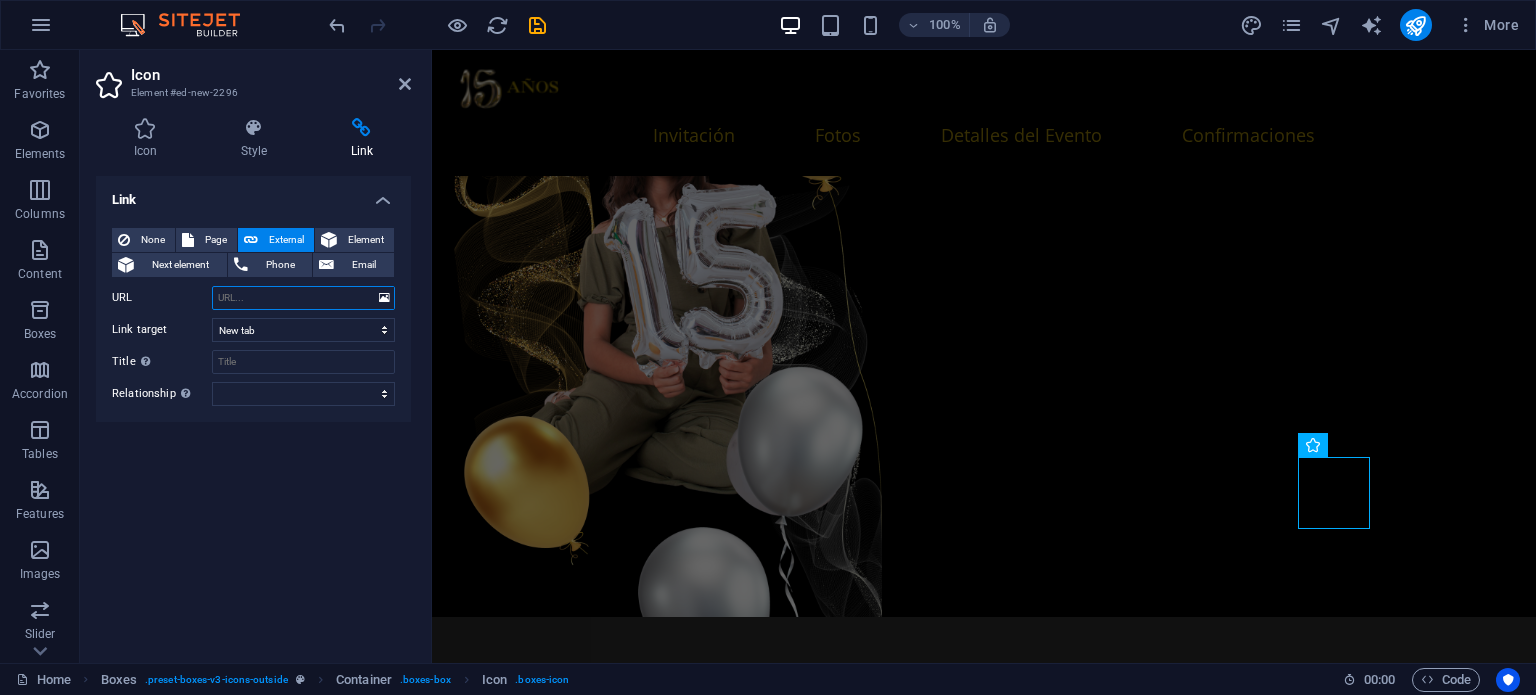 click on "URL" at bounding box center (303, 298) 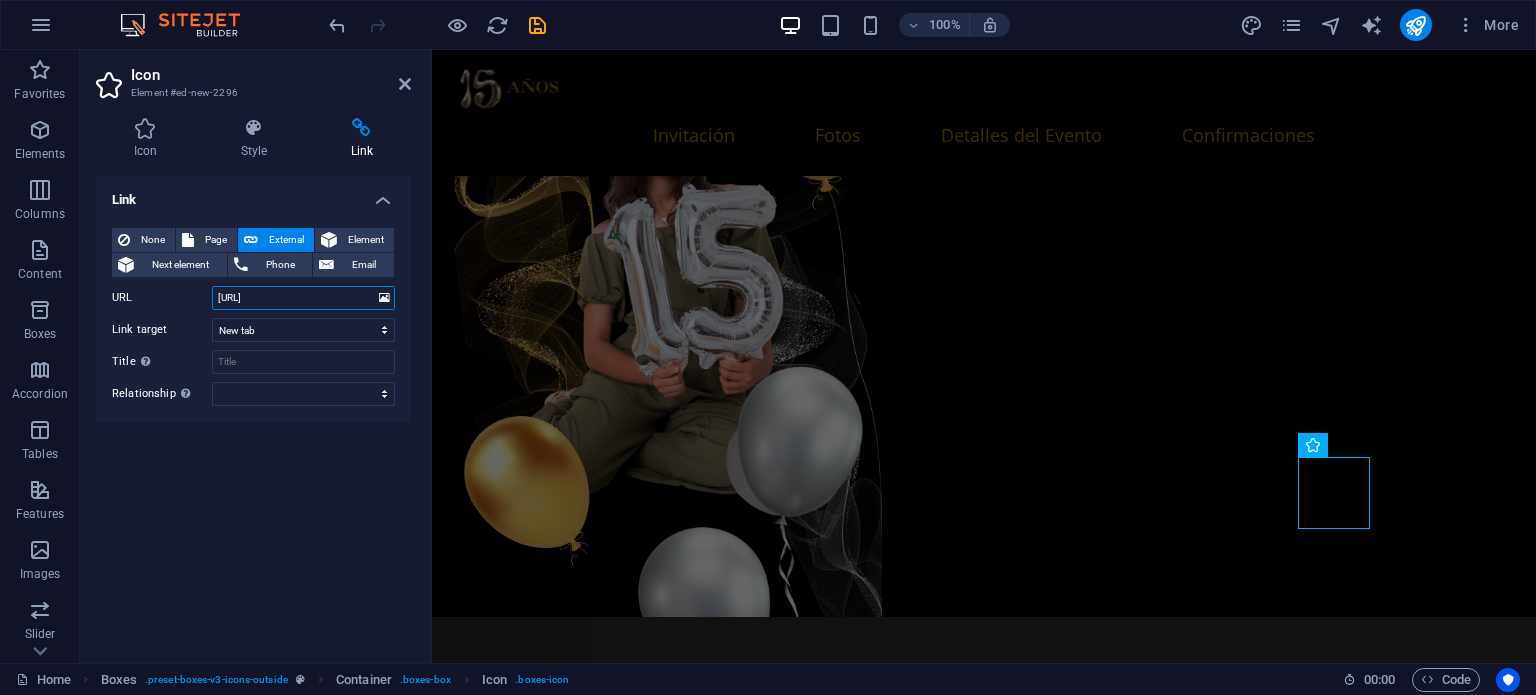 scroll, scrollTop: 0, scrollLeft: 62, axis: horizontal 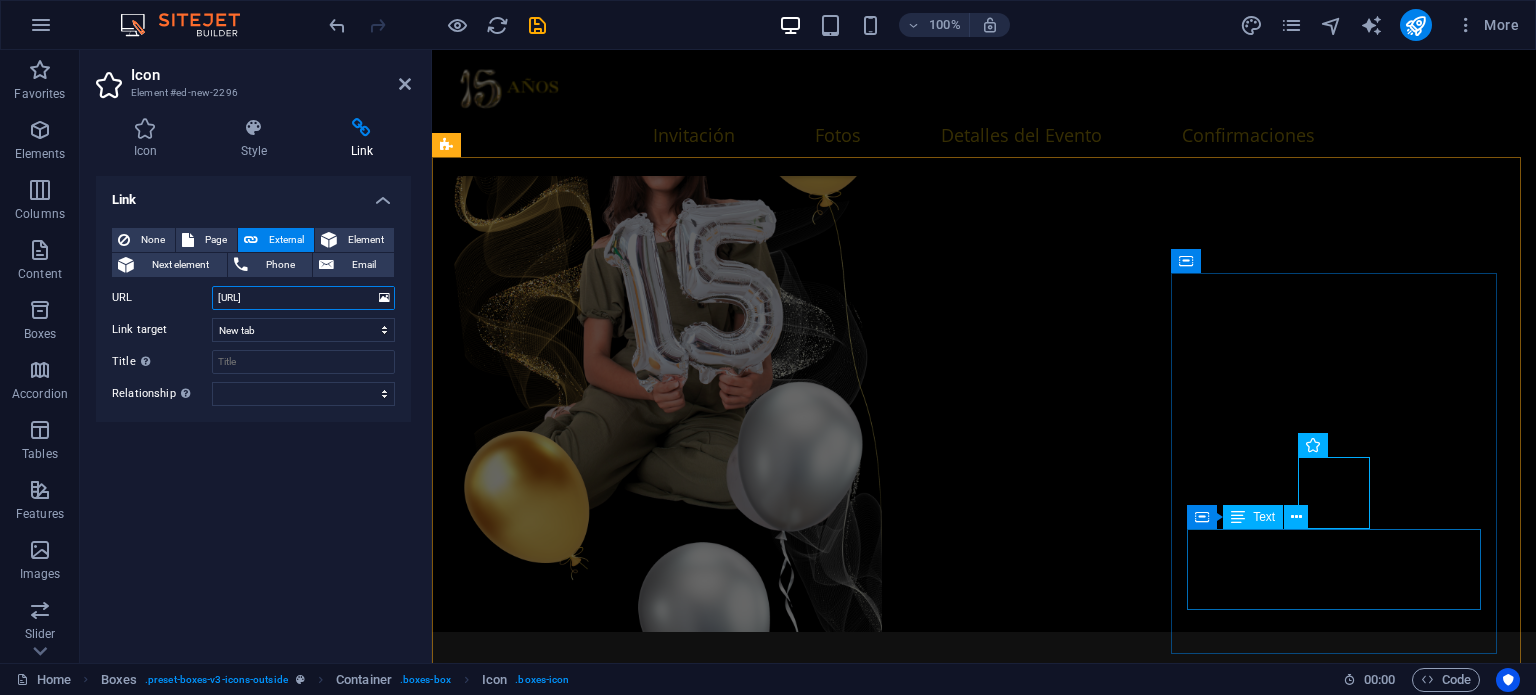 type on "[URL]" 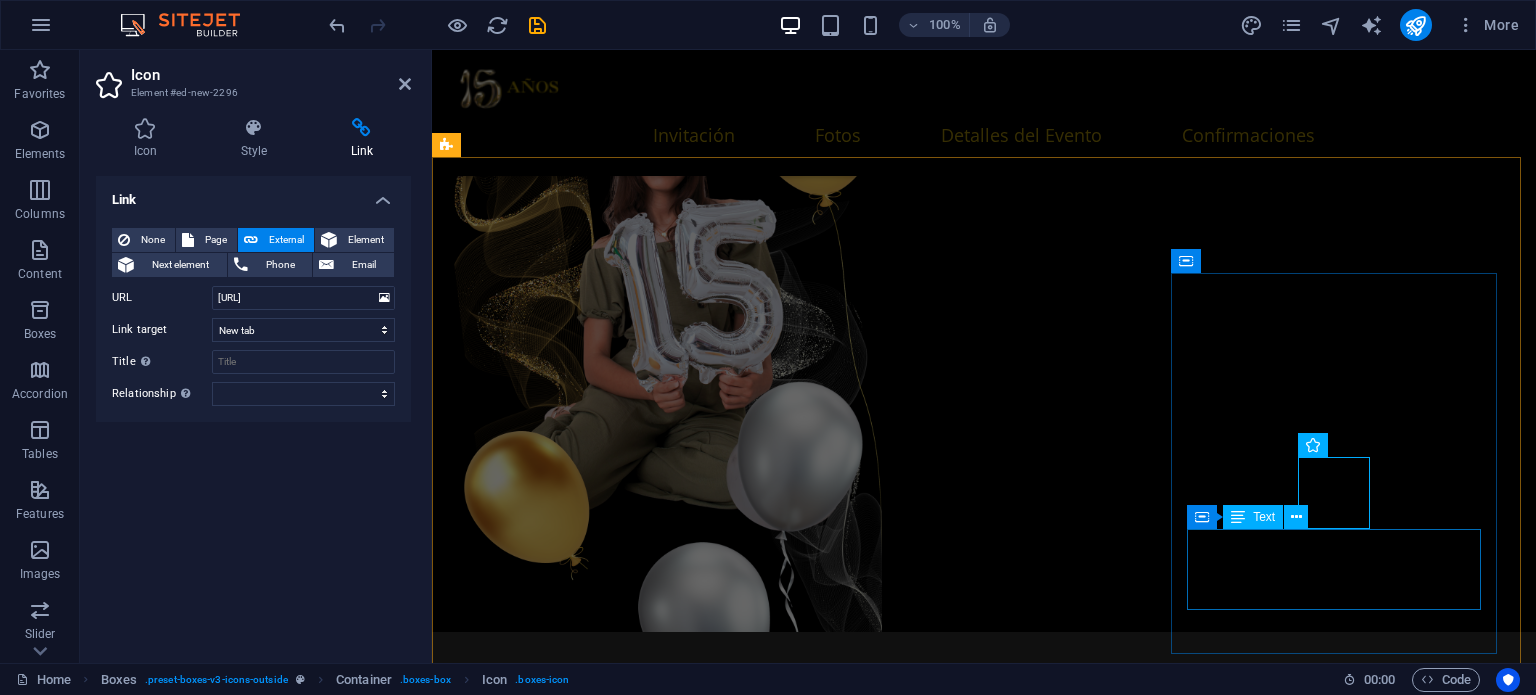 click on "Hotel Suites de Real [URL], [NEIGHBORHOOD], [POSTAL_CODE] [CITY], [STATE]" at bounding box center (621, 5830) 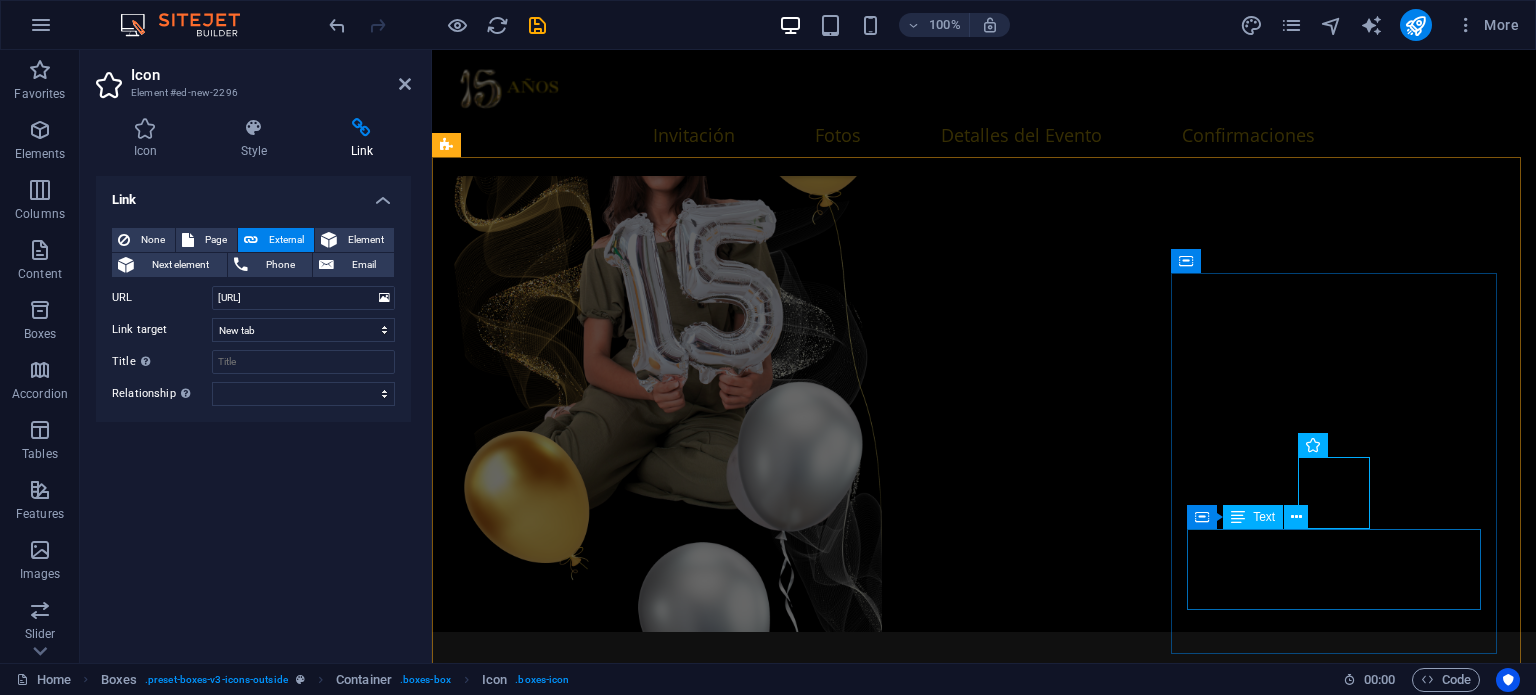 scroll, scrollTop: 0, scrollLeft: 0, axis: both 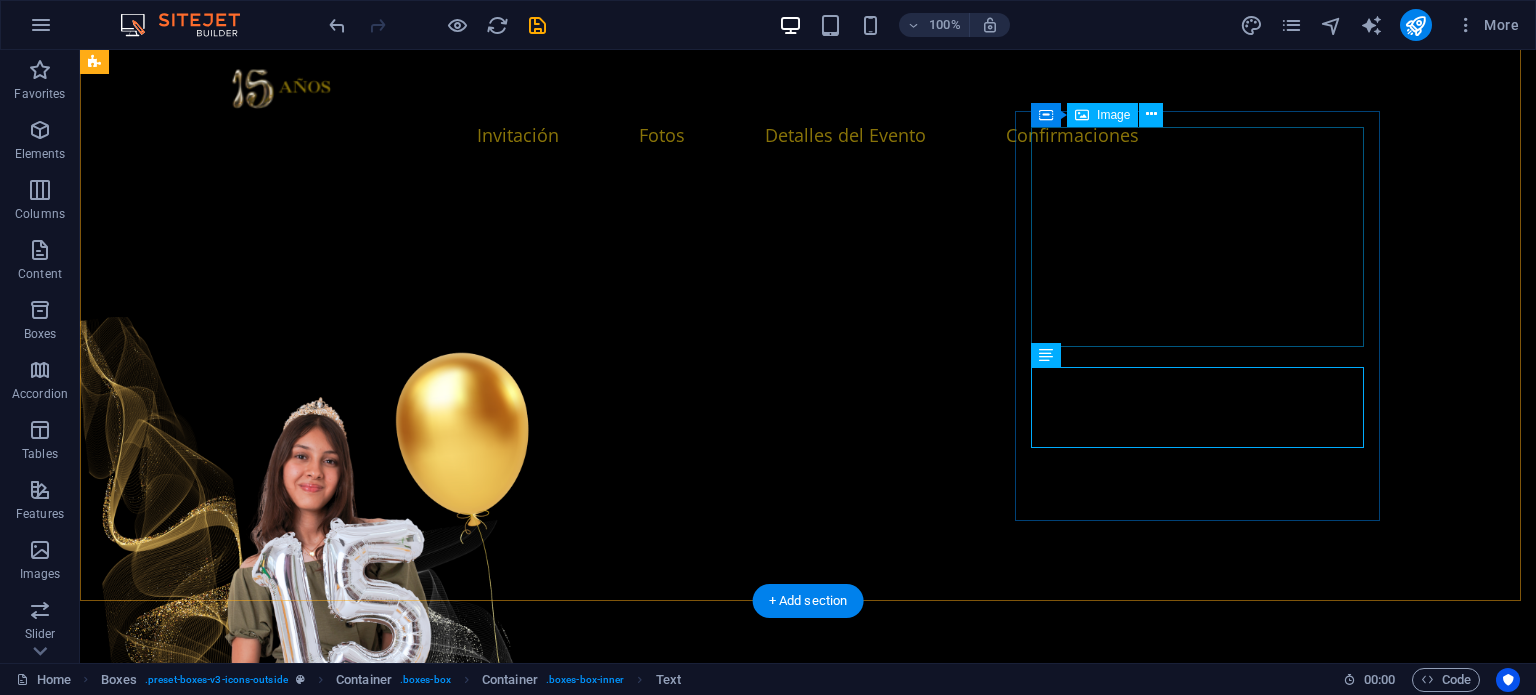 click at bounding box center [286, 6025] 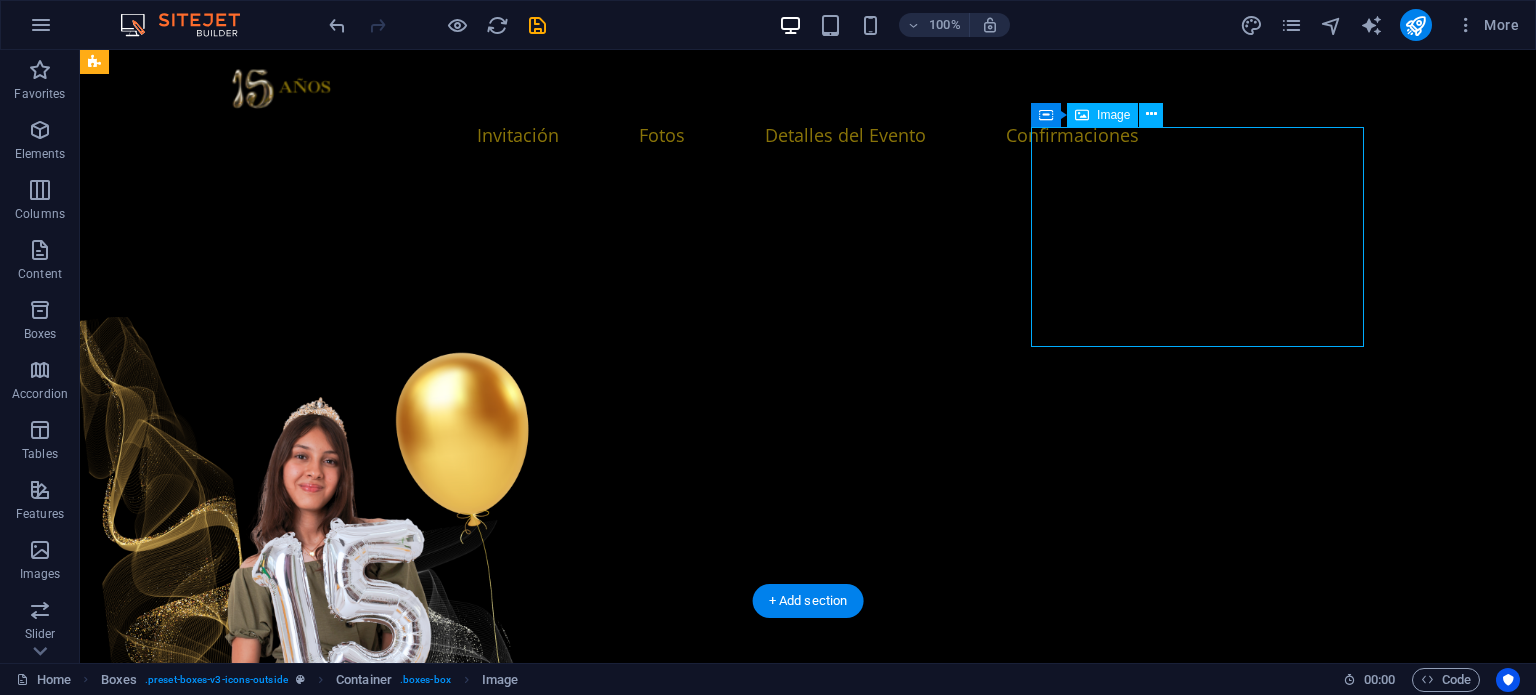 click at bounding box center [286, 6025] 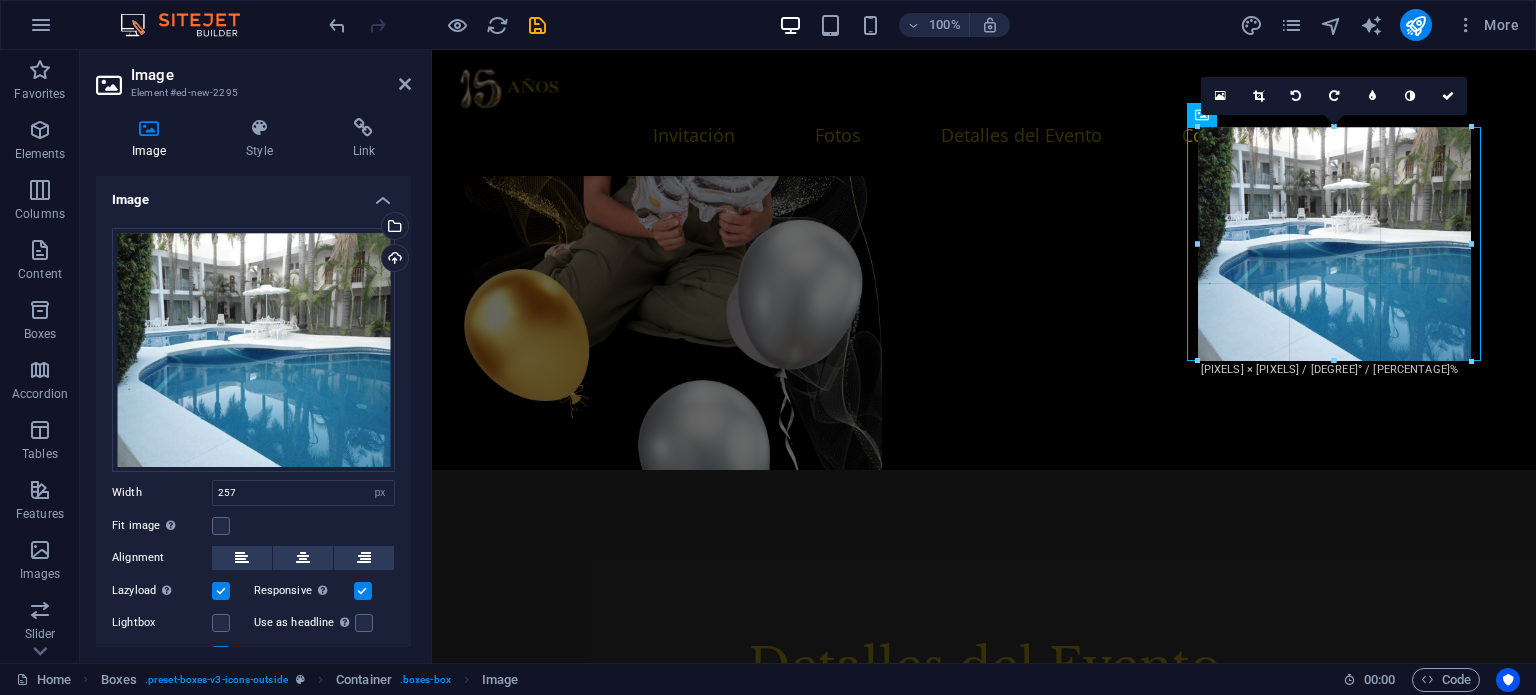 drag, startPoint x: 1333, startPoint y: 347, endPoint x: 1338, endPoint y: 363, distance: 16.763054 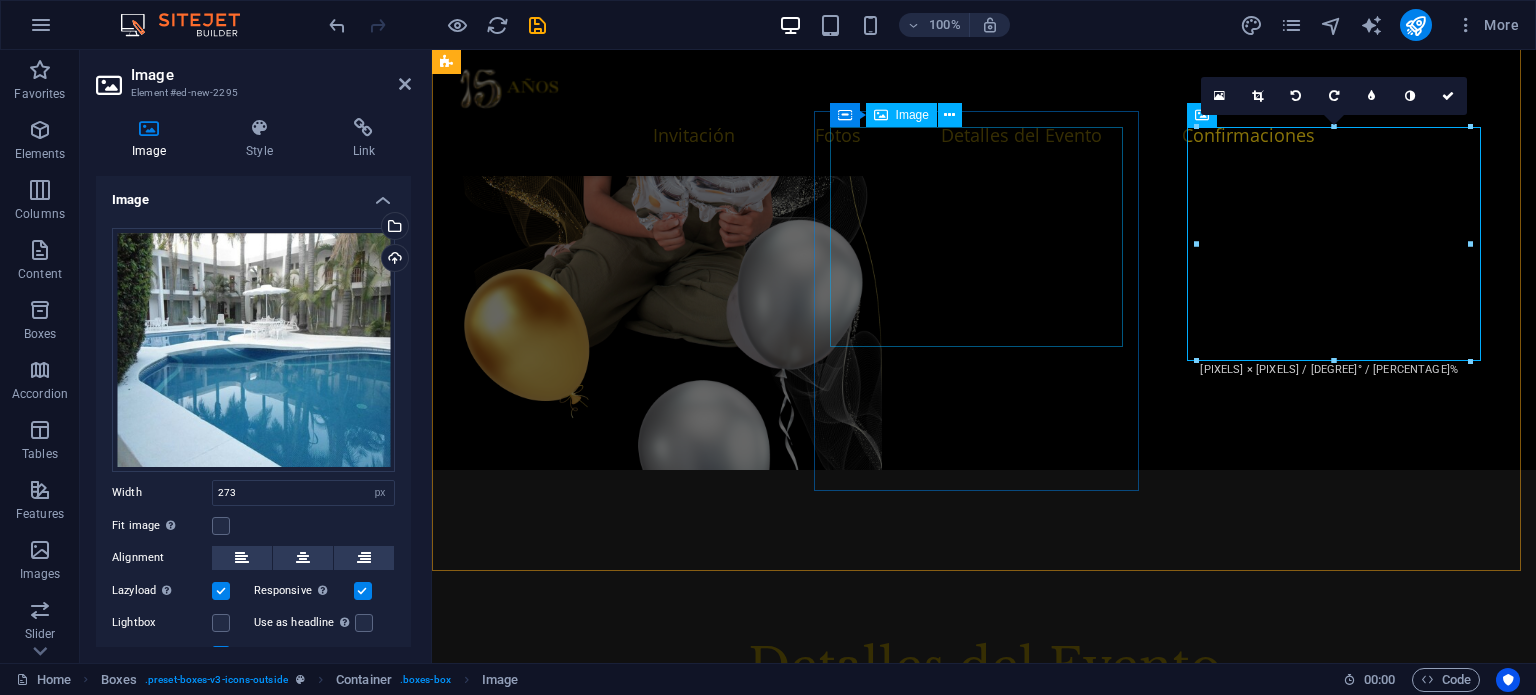 click at bounding box center [621, 4818] 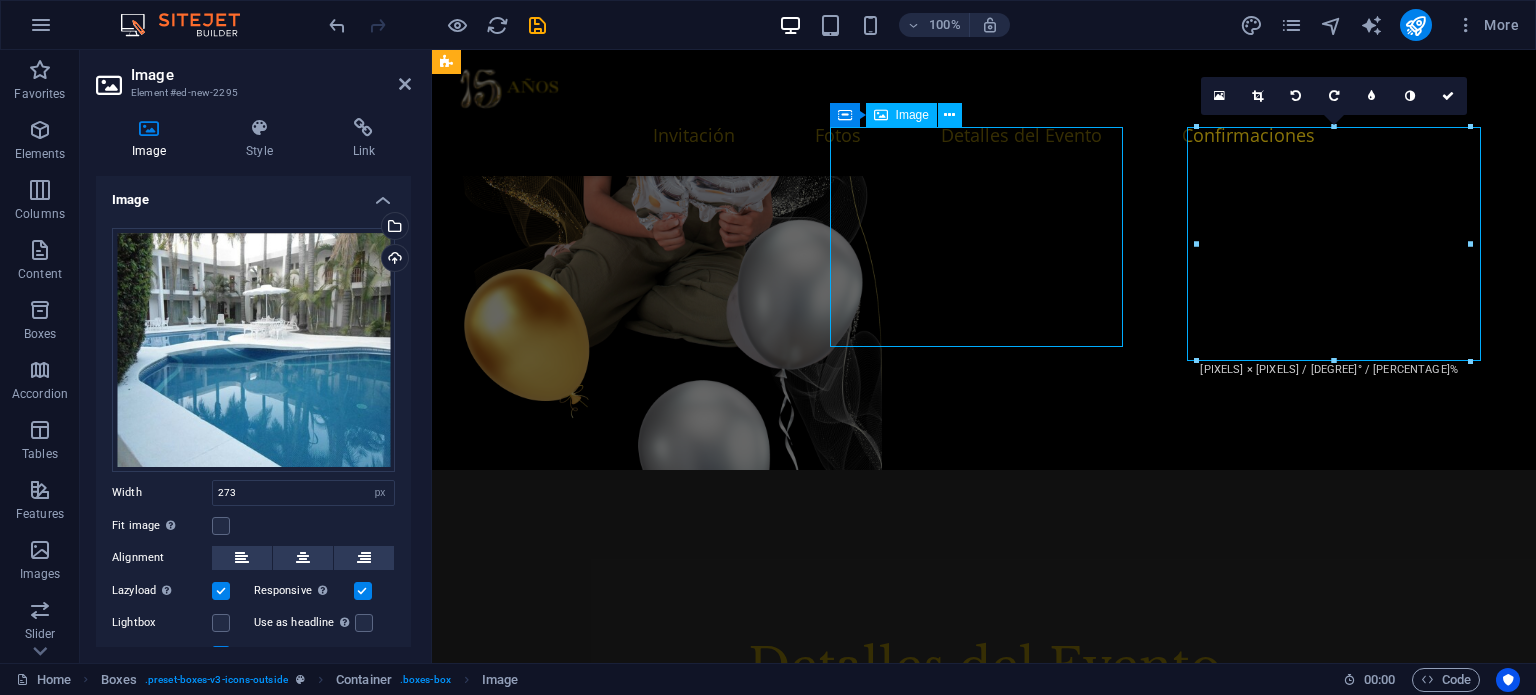 click at bounding box center [621, 4818] 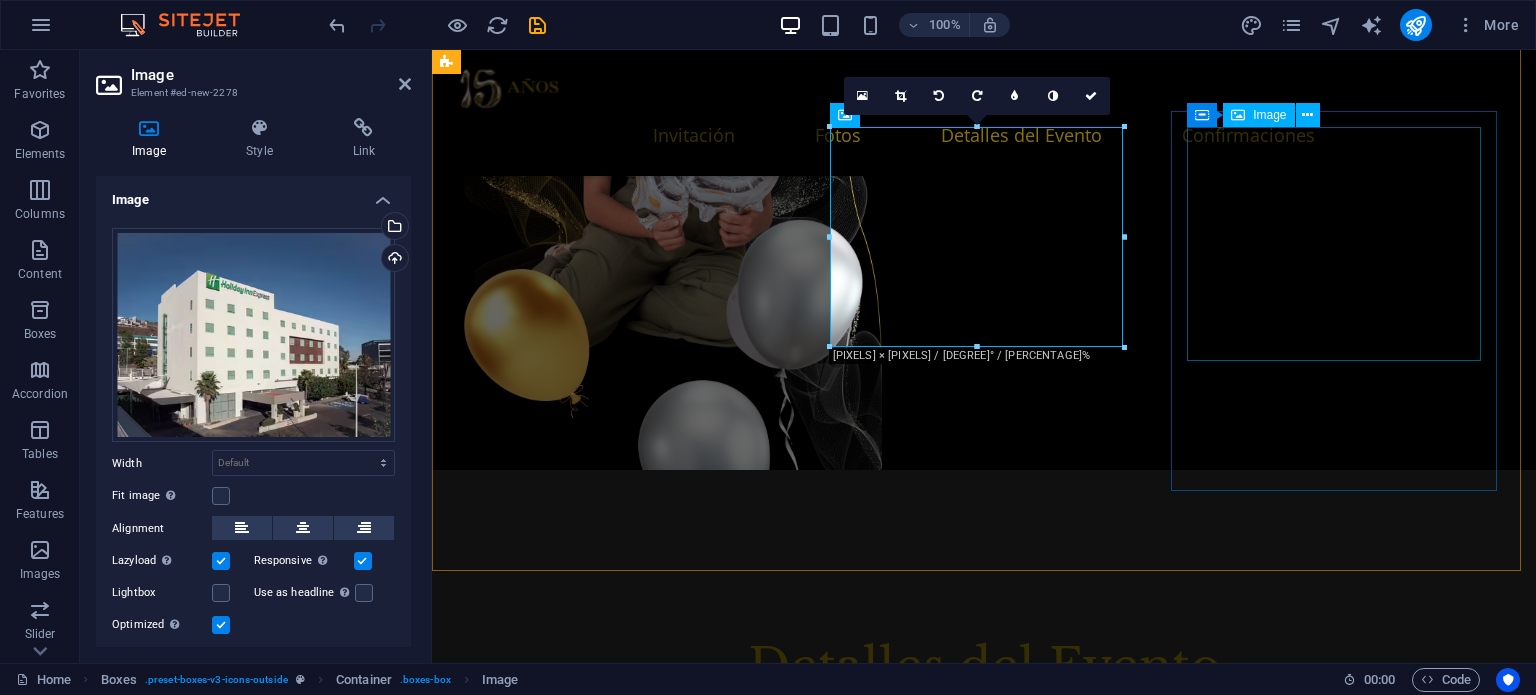 click at bounding box center [621, 5505] 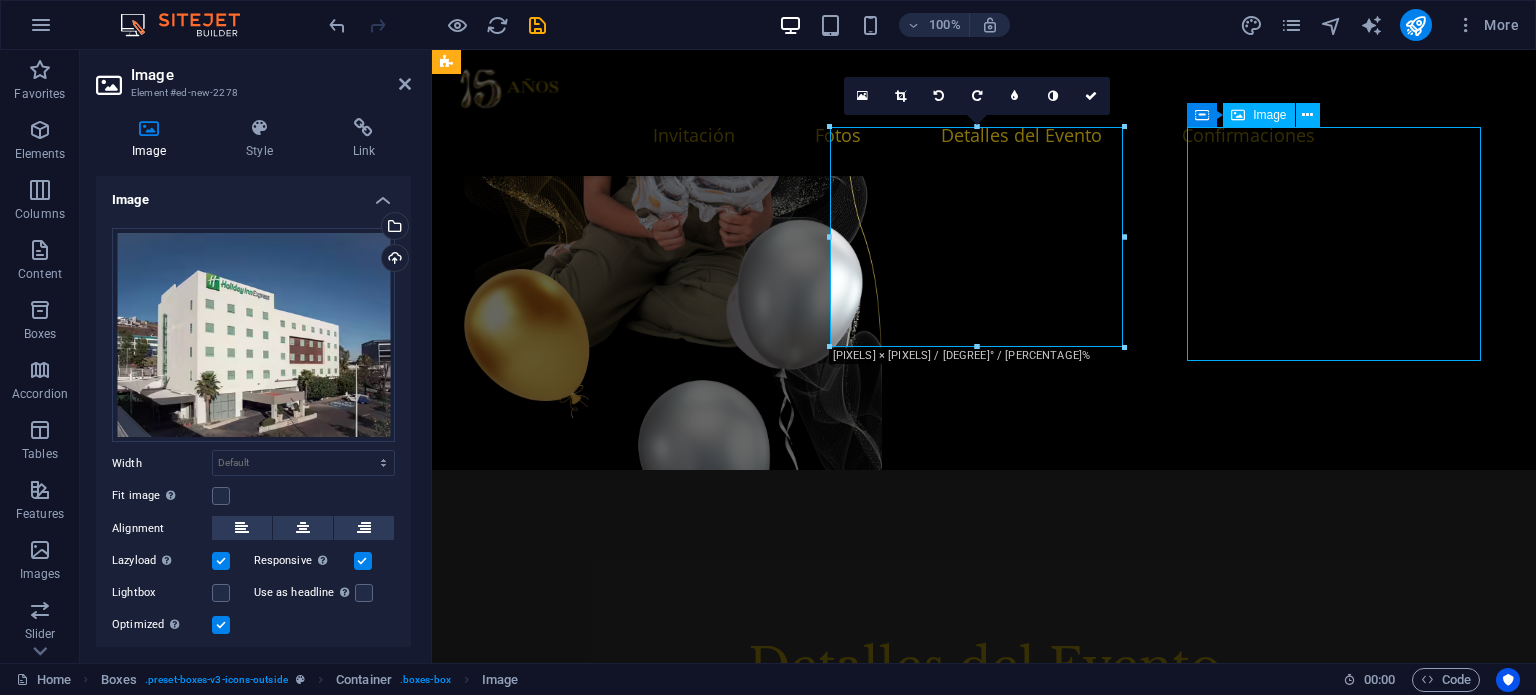 click at bounding box center (621, 5505) 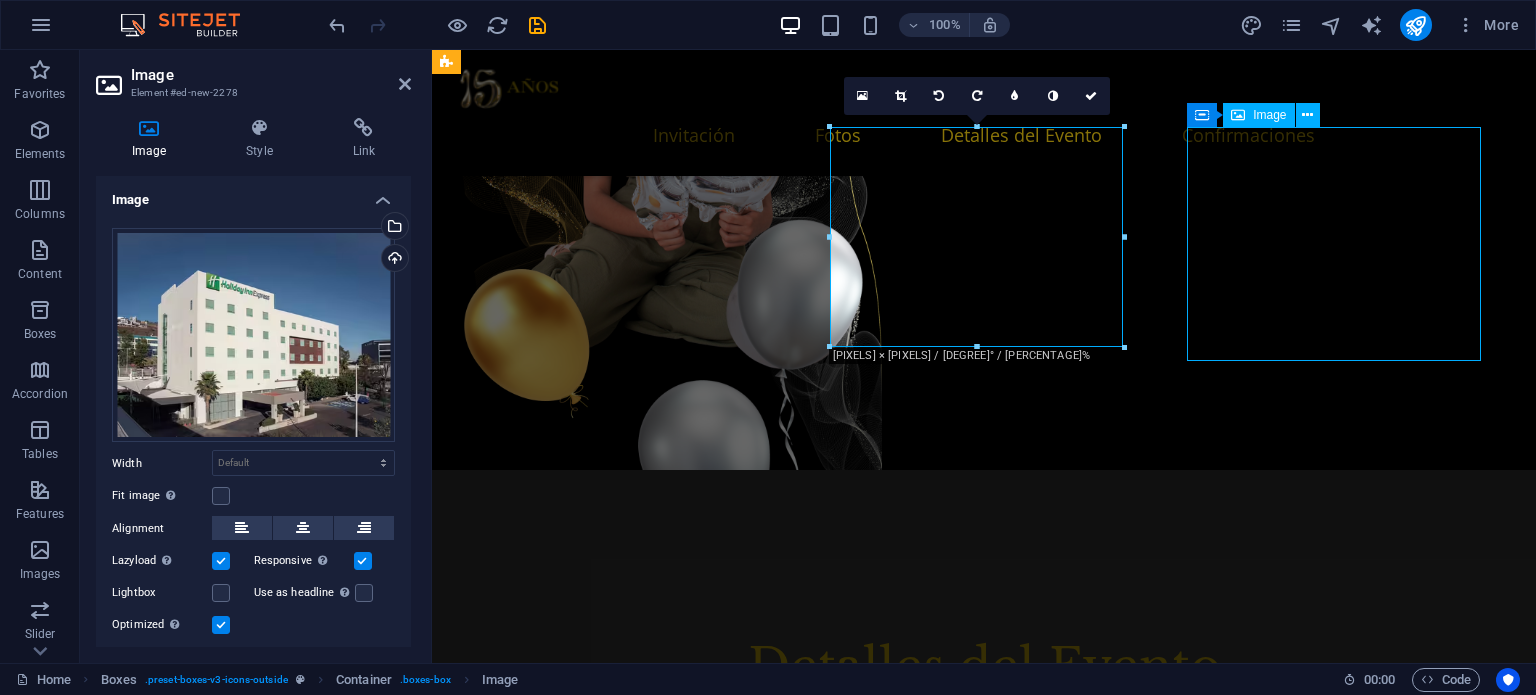 select on "px" 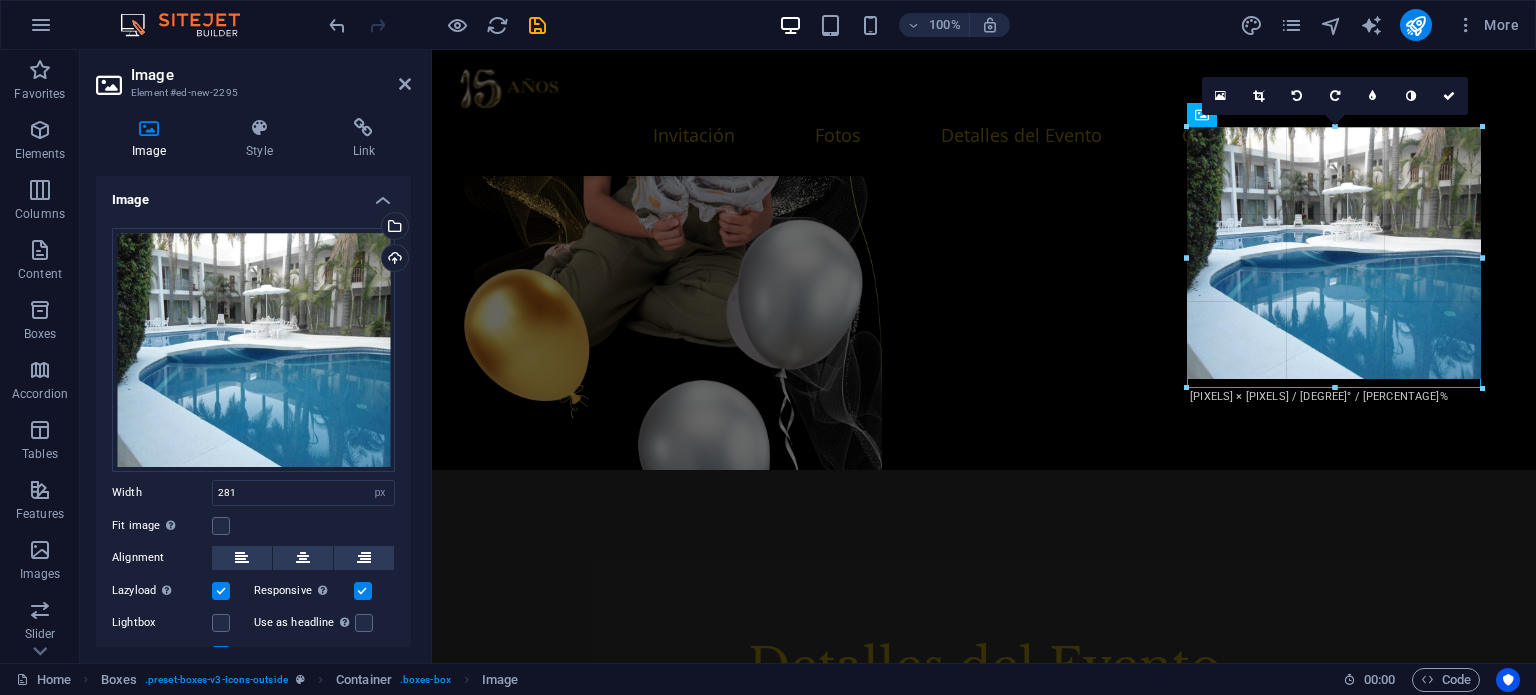 drag, startPoint x: 1331, startPoint y: 366, endPoint x: 1336, endPoint y: 386, distance: 20.615528 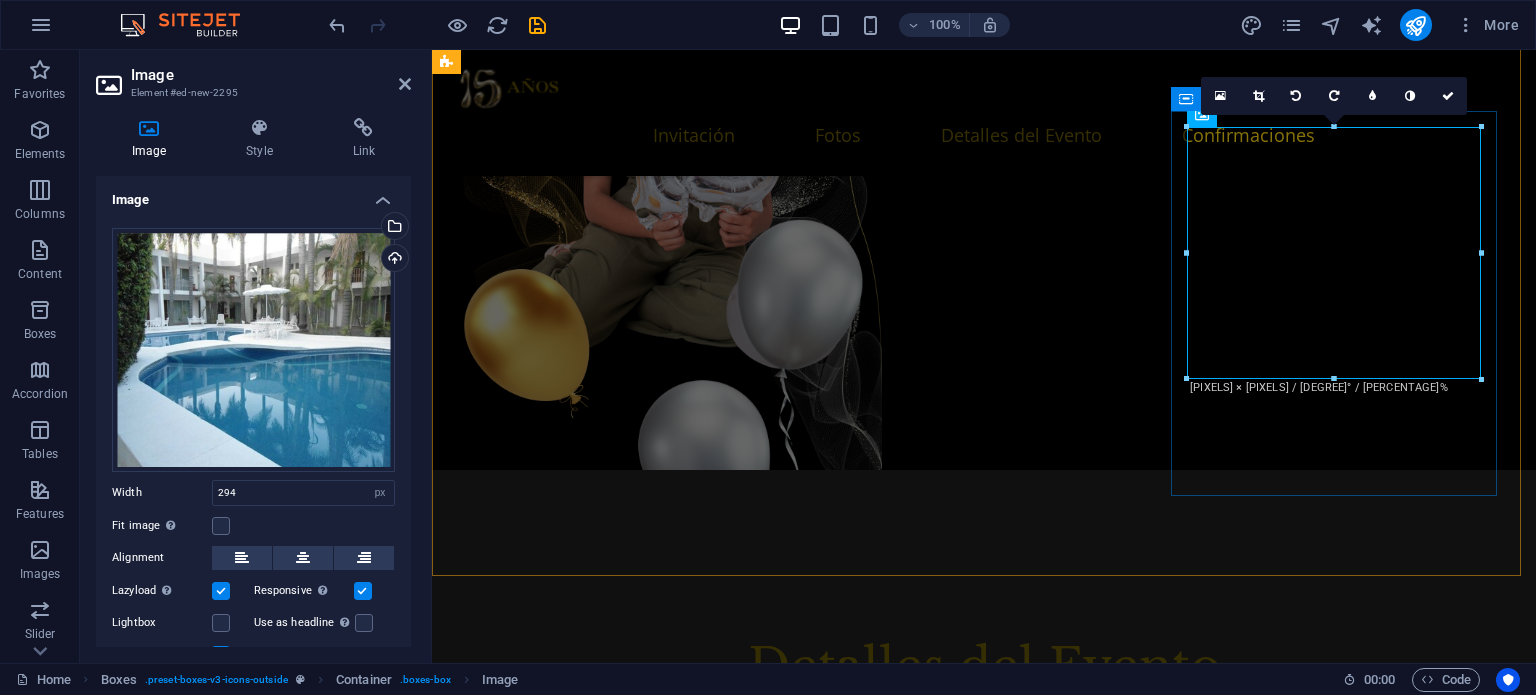 click on "Hotel Suites de Real [URL], [NEIGHBORHOOD], [POSTAL_CODE] [CITY], [STATE]" at bounding box center (621, 5564) 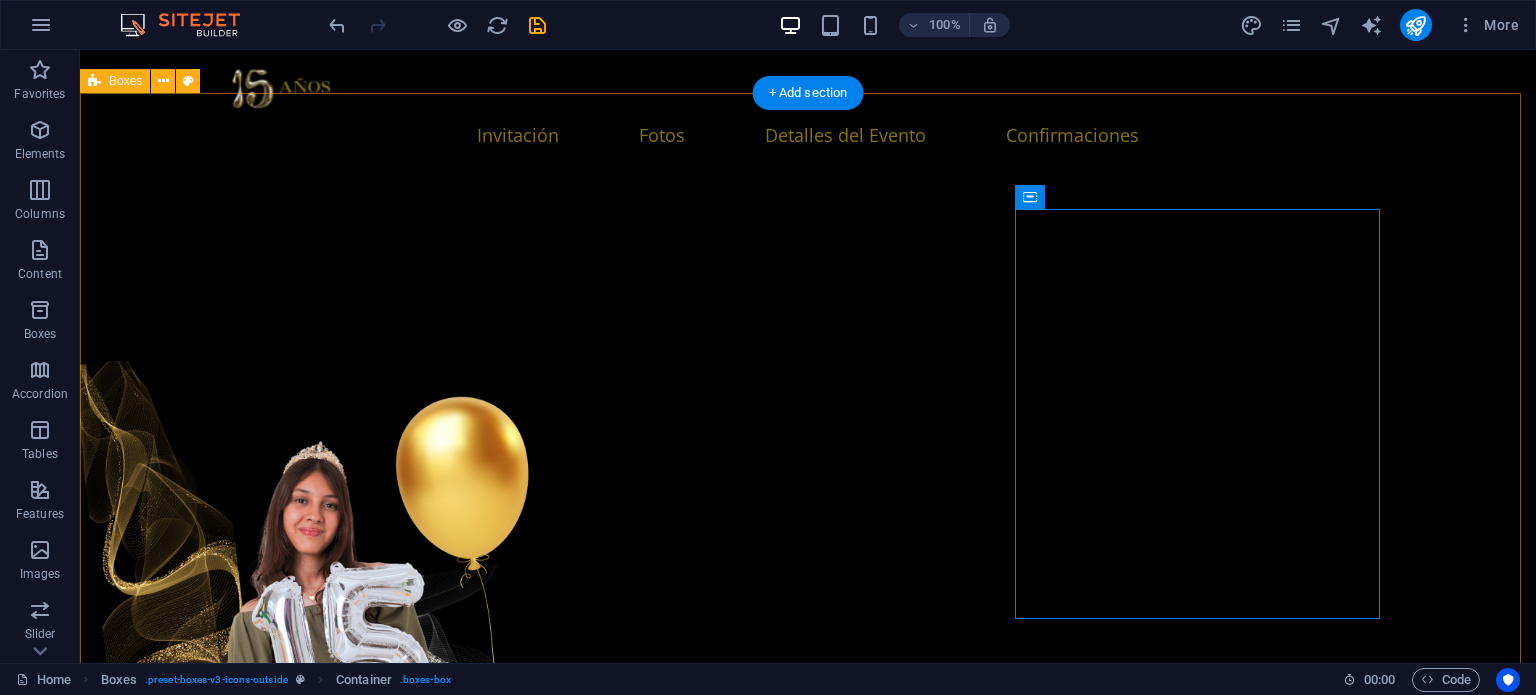 scroll, scrollTop: 2848, scrollLeft: 0, axis: vertical 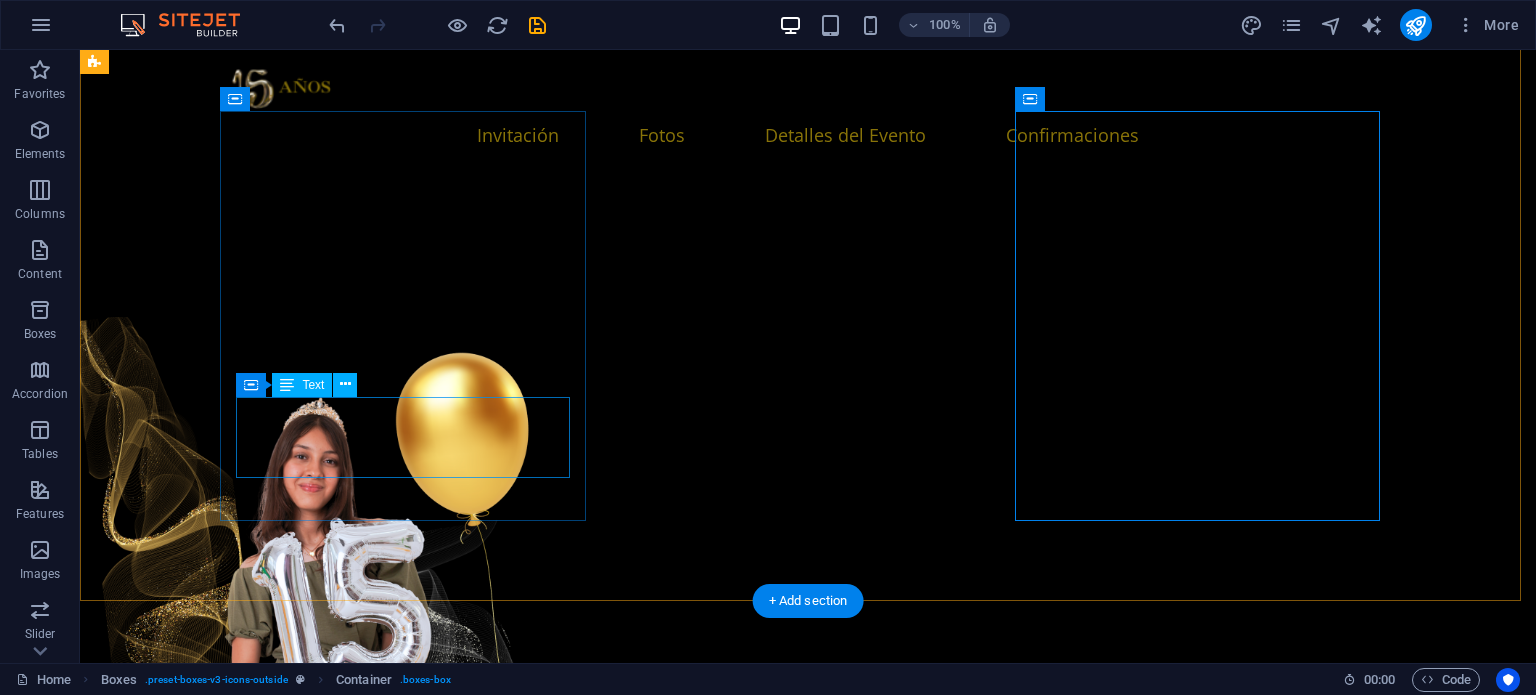 click on "Hotel Suites Villa Sol [URL], [CITY], [STATE]" at bounding box center (286, 4837) 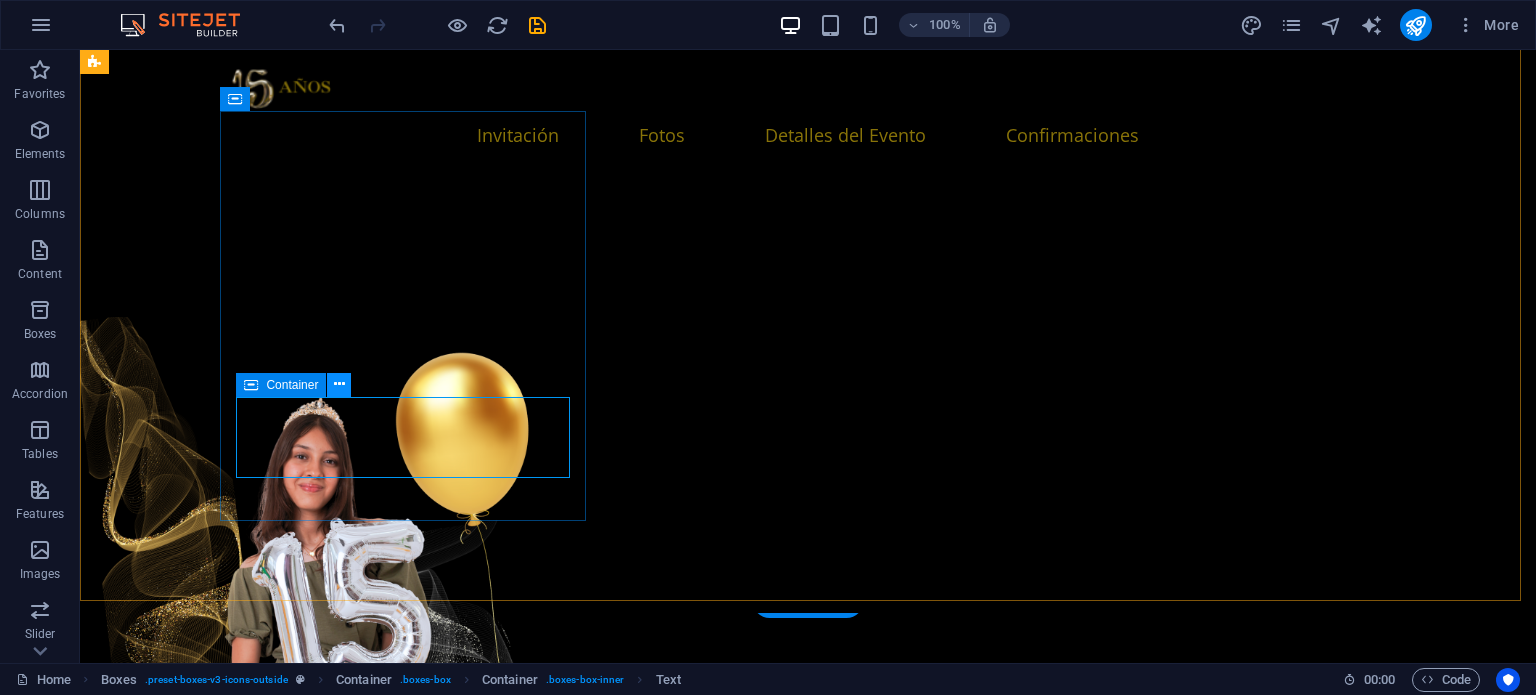 click at bounding box center [339, 384] 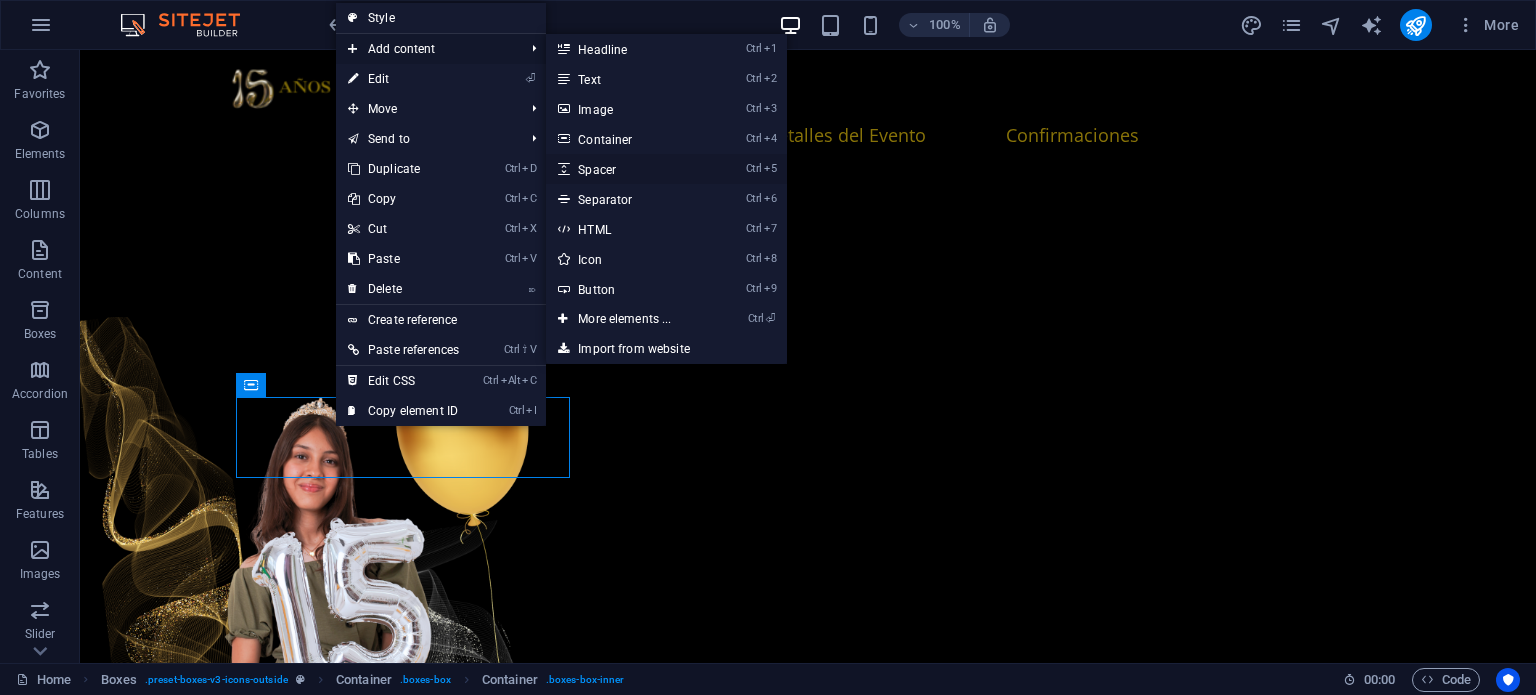 click on "Ctrl 5  Spacer" at bounding box center (628, 169) 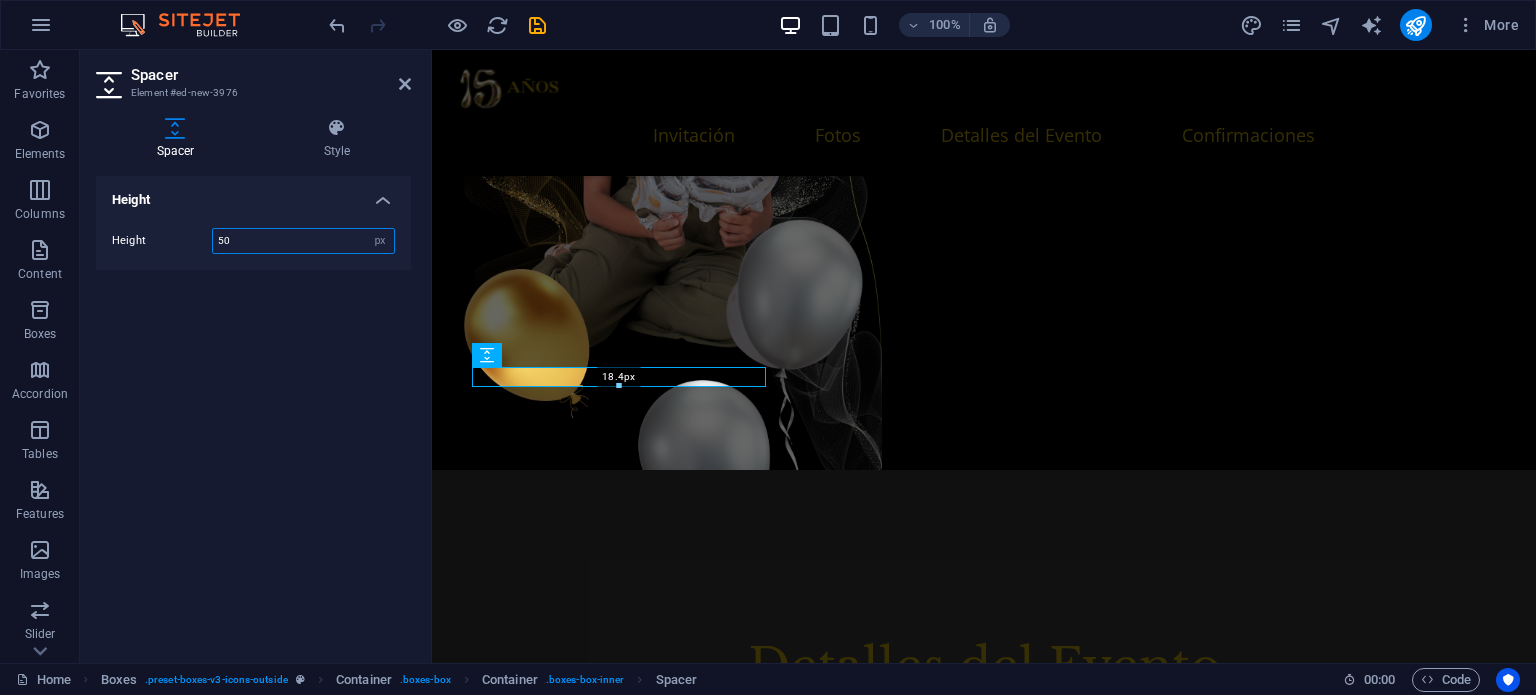 drag, startPoint x: 617, startPoint y: 415, endPoint x: 203, endPoint y: 313, distance: 426.38013 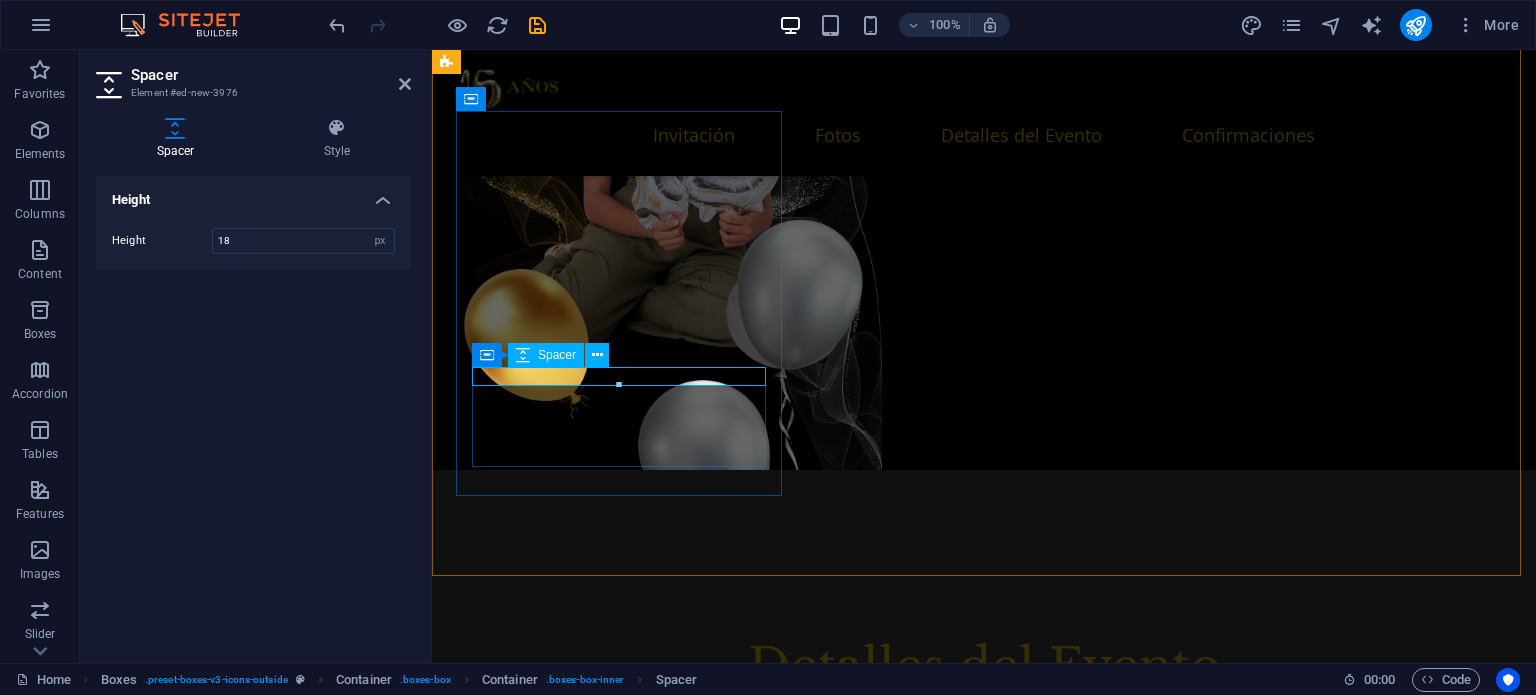 click at bounding box center (621, 4278) 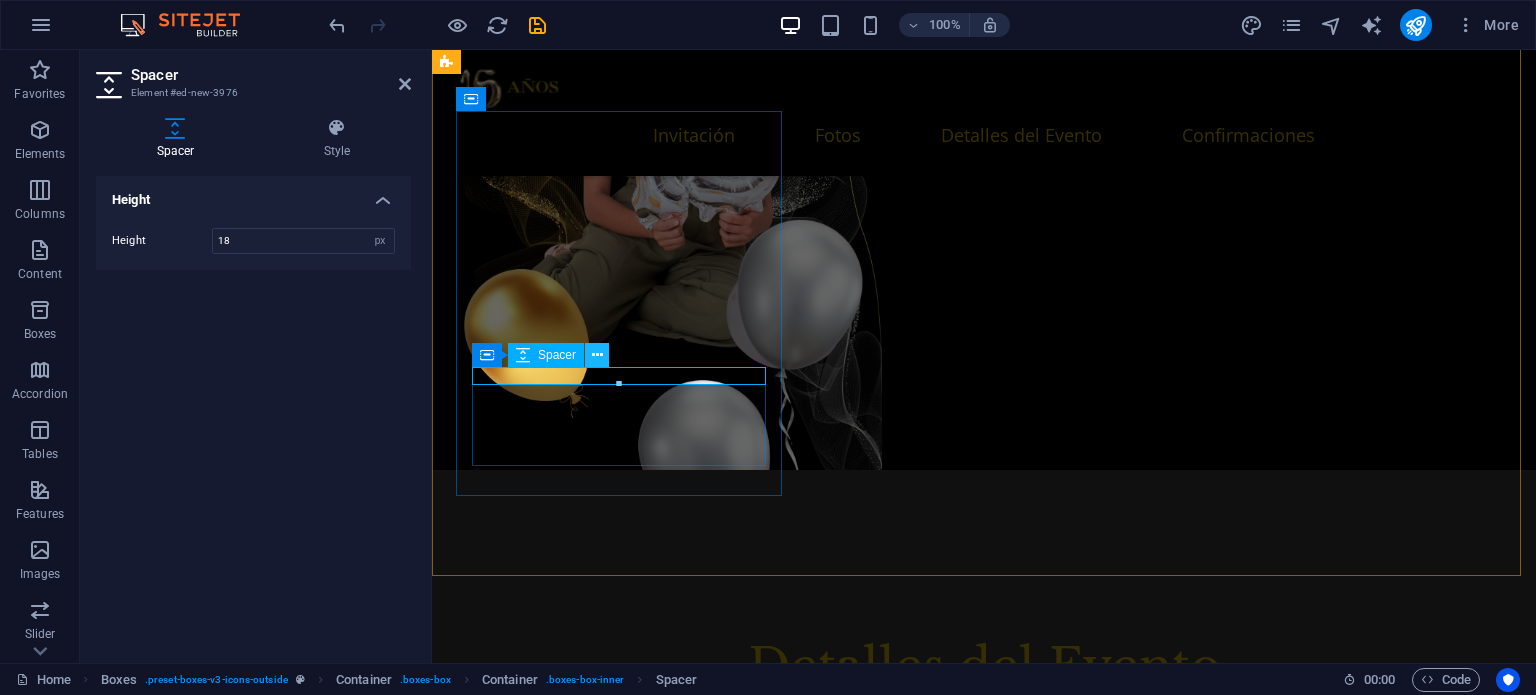 click at bounding box center (597, 355) 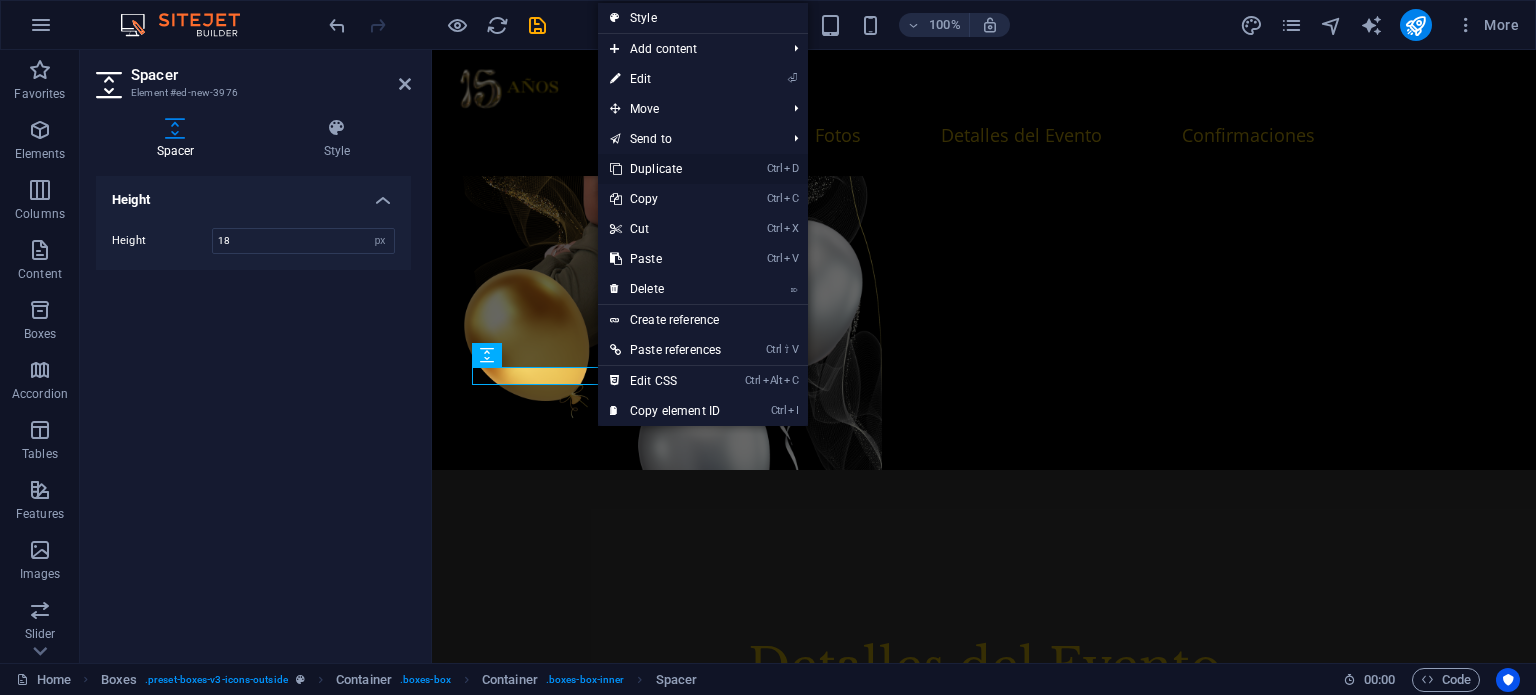click on "Ctrl D  Duplicate" at bounding box center [665, 169] 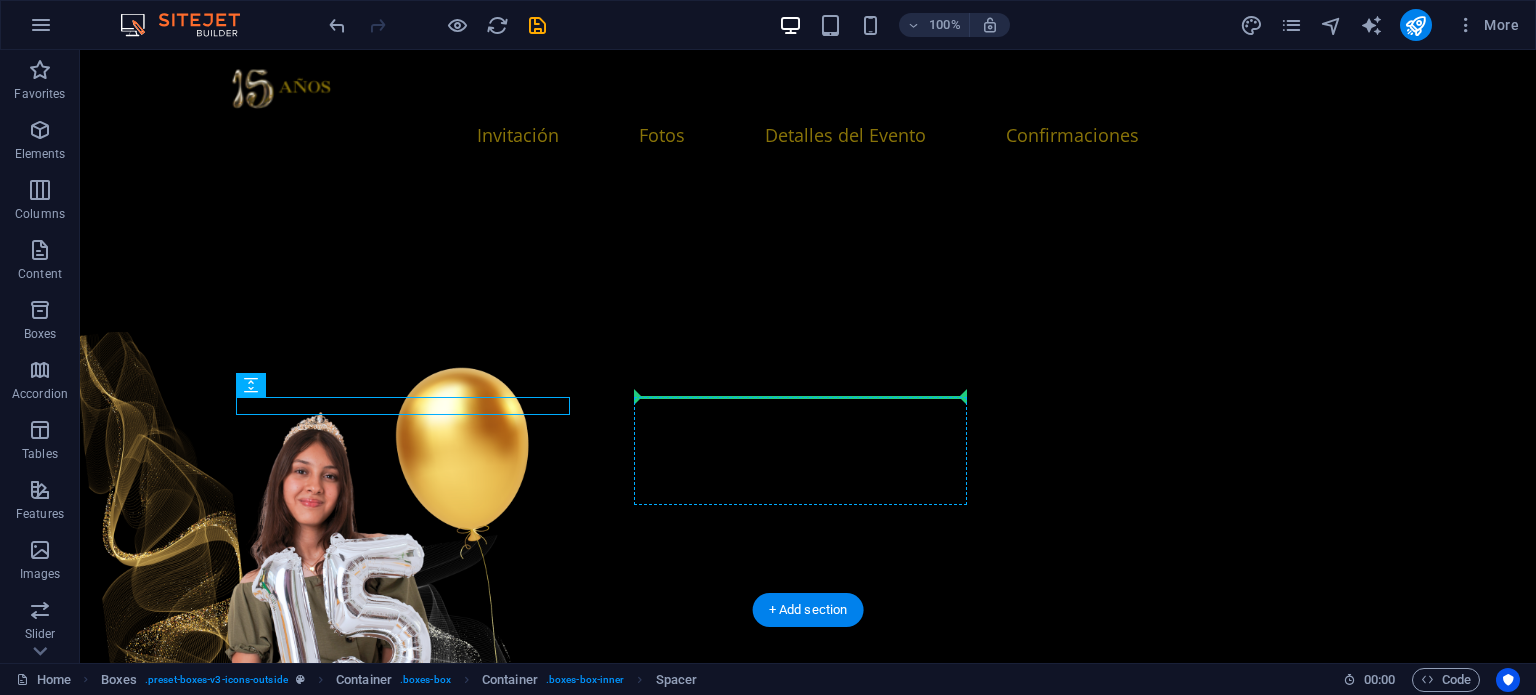 drag, startPoint x: 532, startPoint y: 406, endPoint x: 684, endPoint y: 408, distance: 152.01315 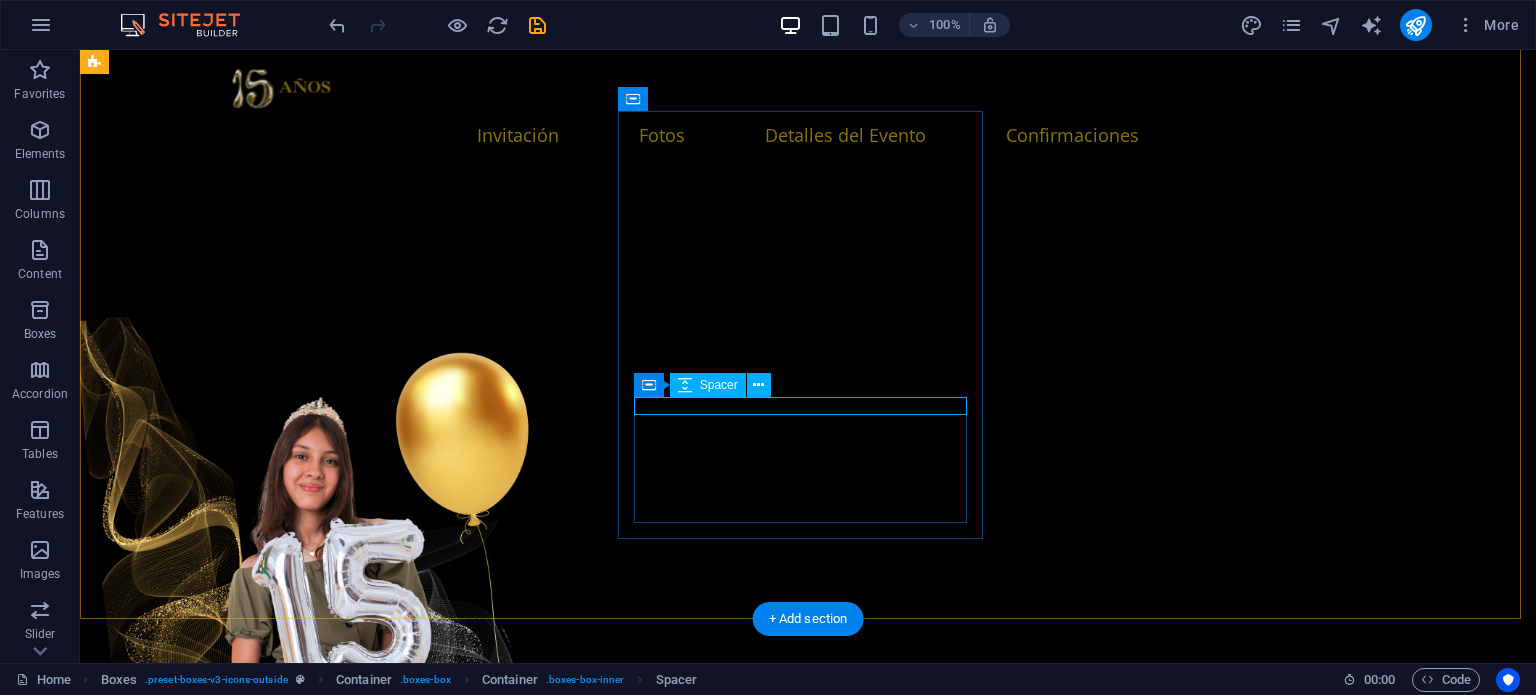 click at bounding box center (286, 5777) 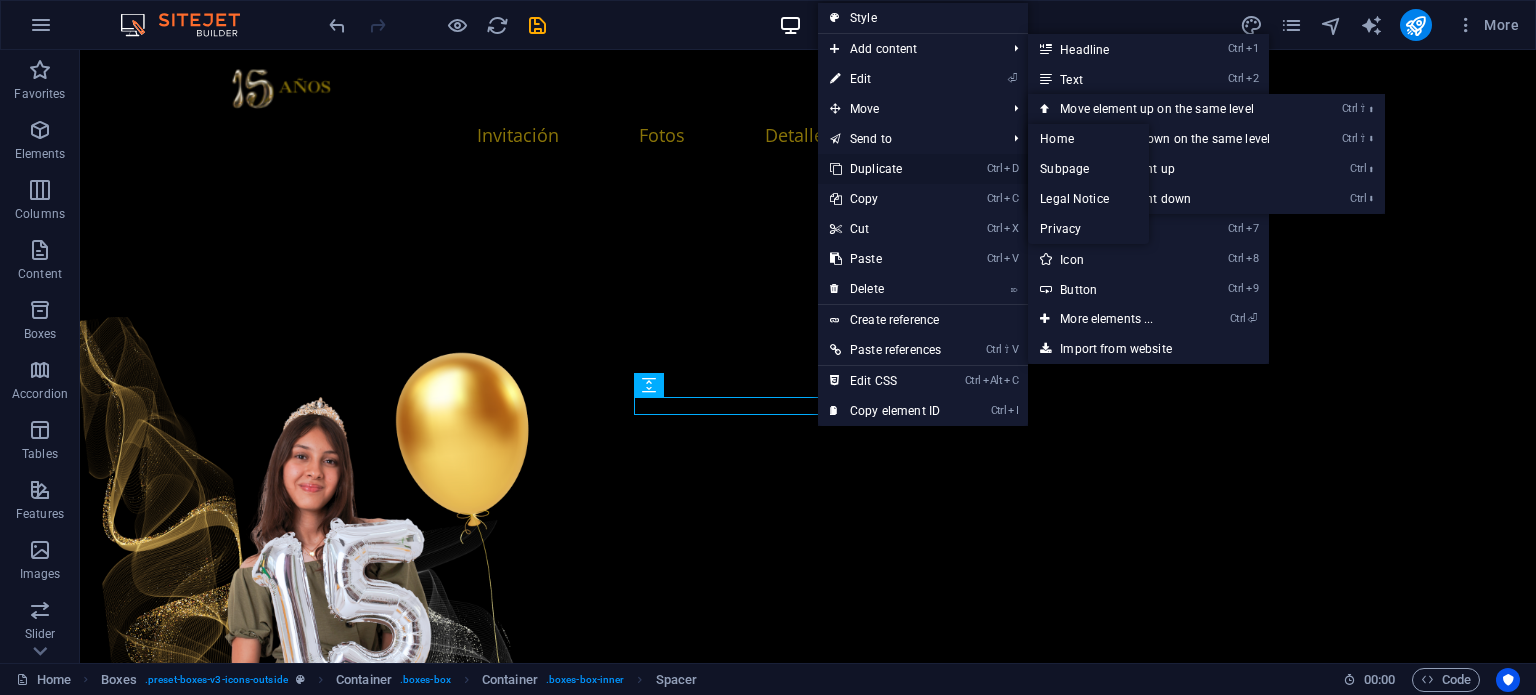 click on "Ctrl D  Duplicate" at bounding box center (885, 169) 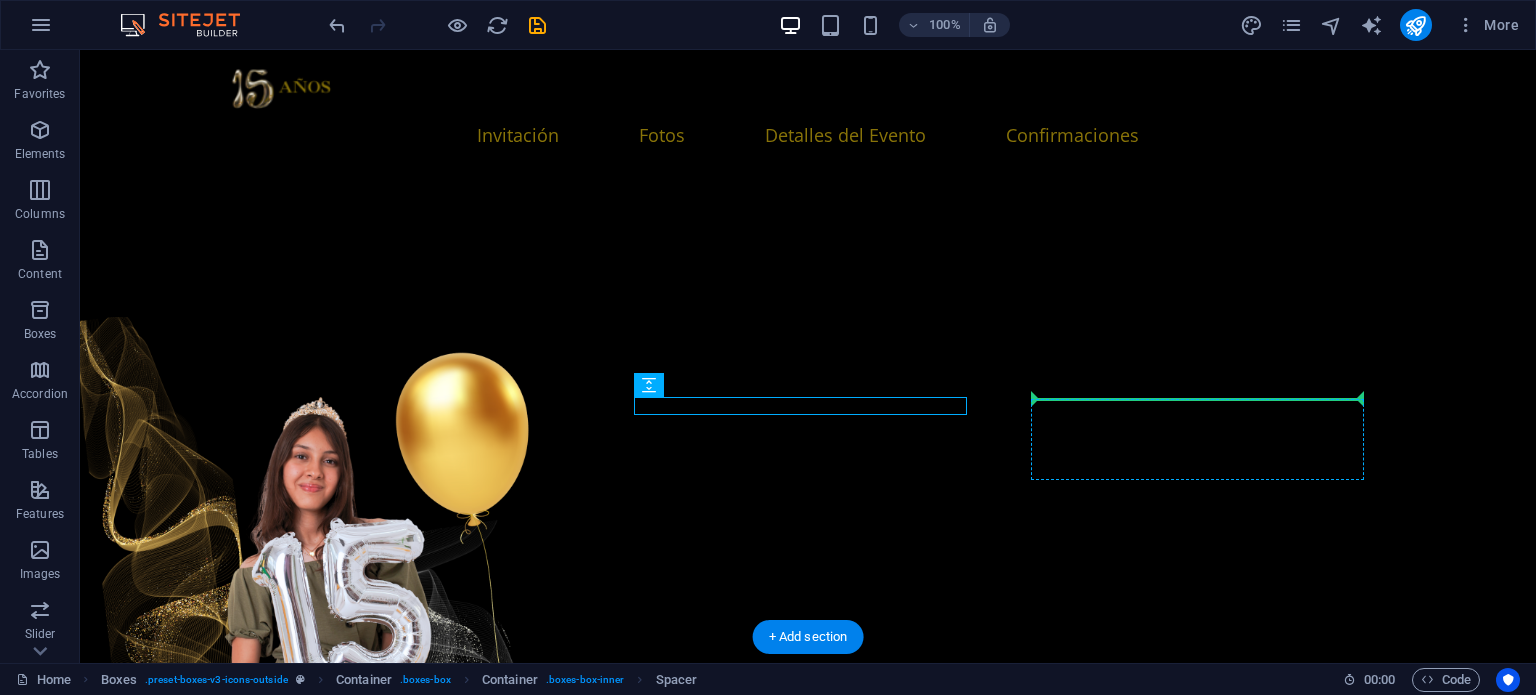 drag, startPoint x: 865, startPoint y: 405, endPoint x: 1152, endPoint y: 405, distance: 287 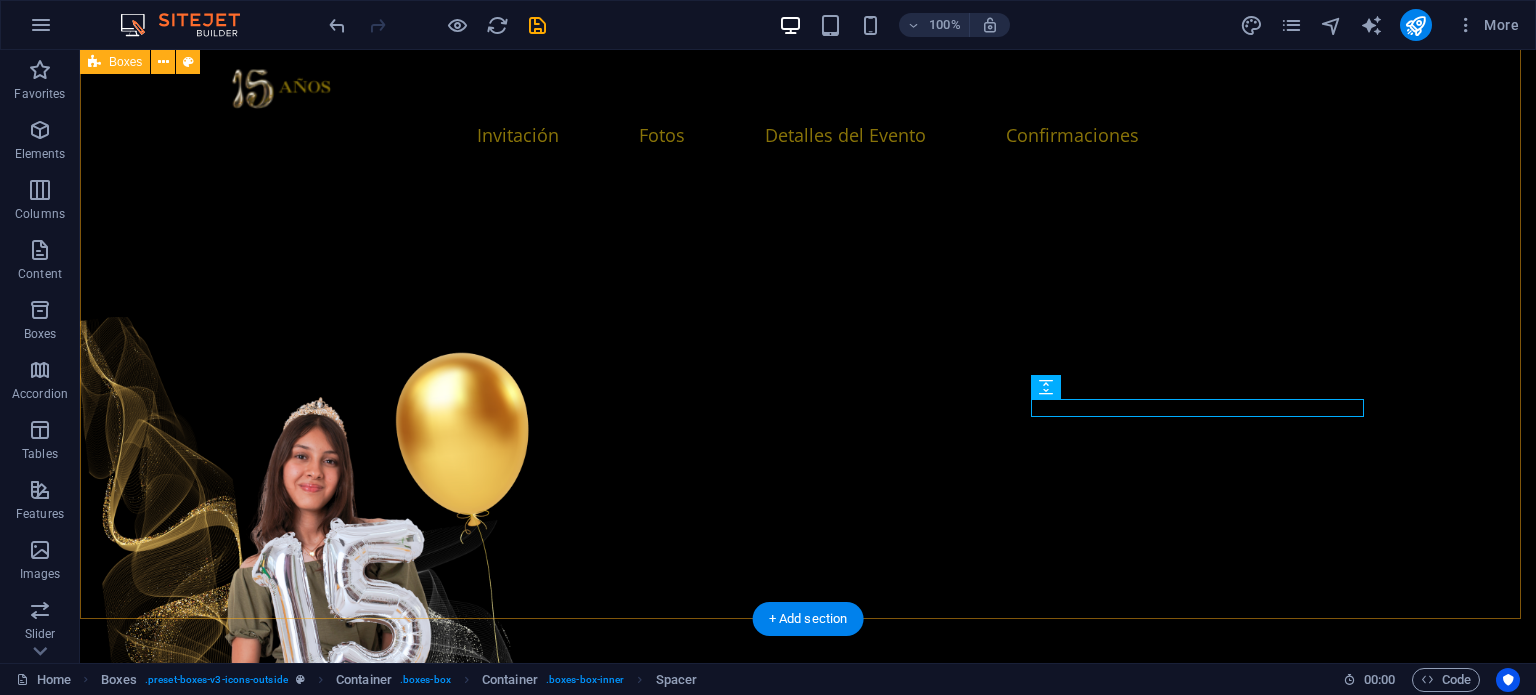 click on "Hotel Suites Villa Sol [URL], [CITY], [STATE] Holiday Inn Express Guadalajara [URL], [NEIGHBORHOOD], [POSTAL_CODE] [CITY], [STATE] Hotel Suites de Real [URL], [NEIGHBORHOOD], [POSTAL_CODE] [CITY], [STATE]" at bounding box center [808, 5148] 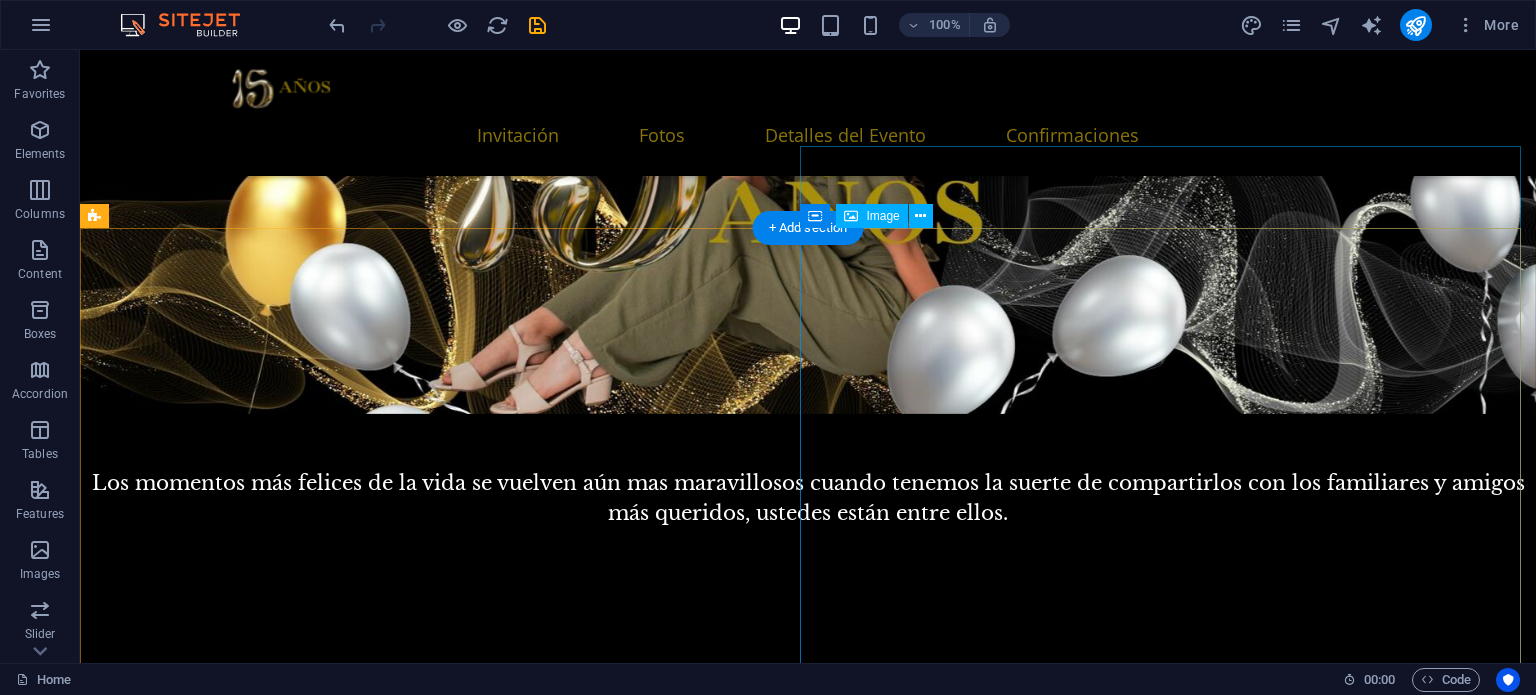 scroll, scrollTop: 500, scrollLeft: 0, axis: vertical 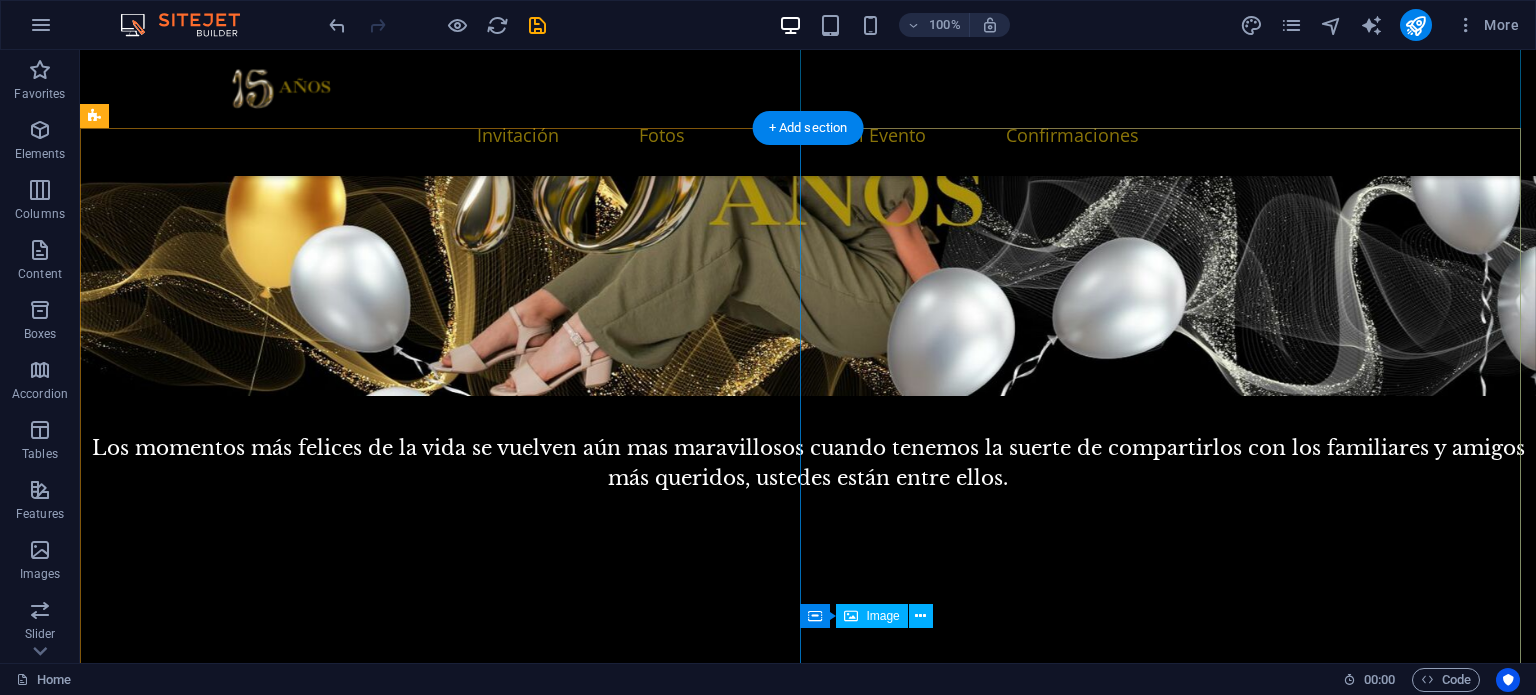 click at bounding box center [808, 2941] 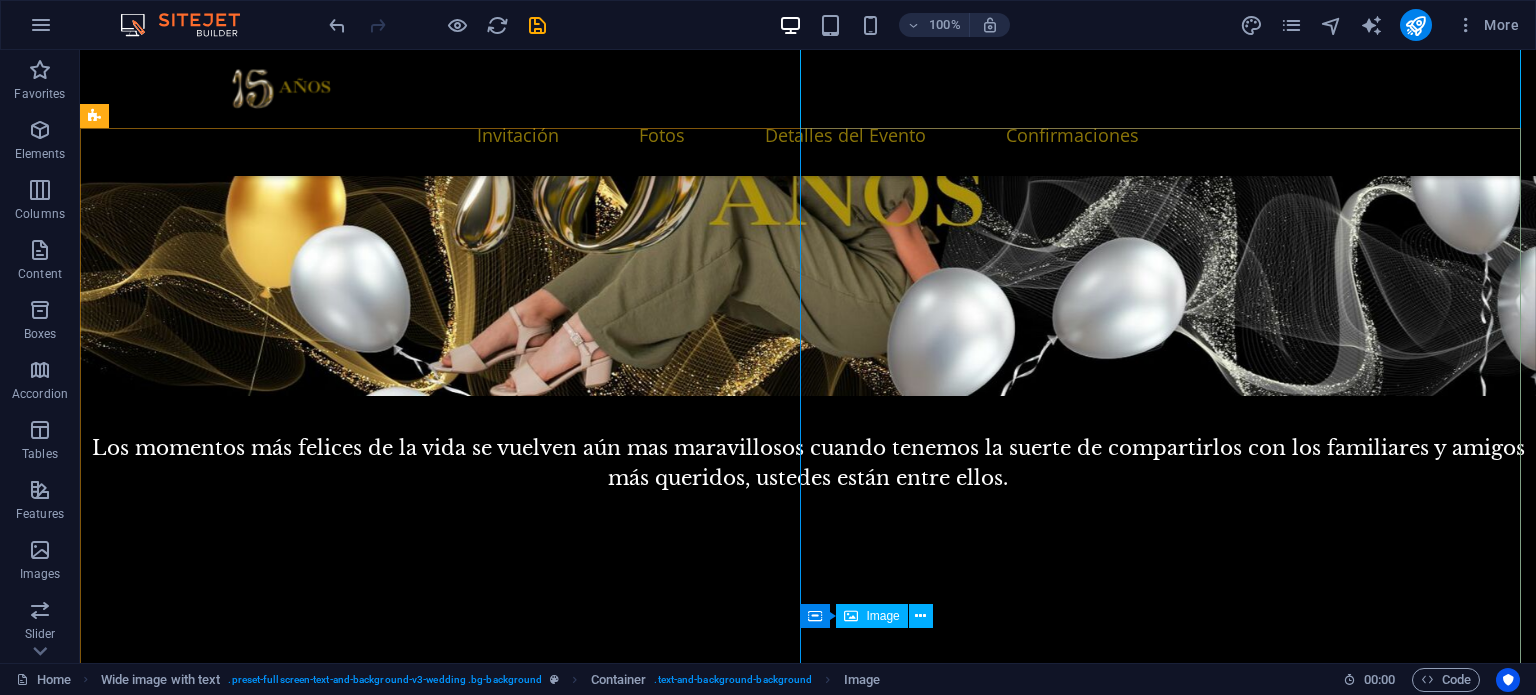click on "Image" at bounding box center [882, 616] 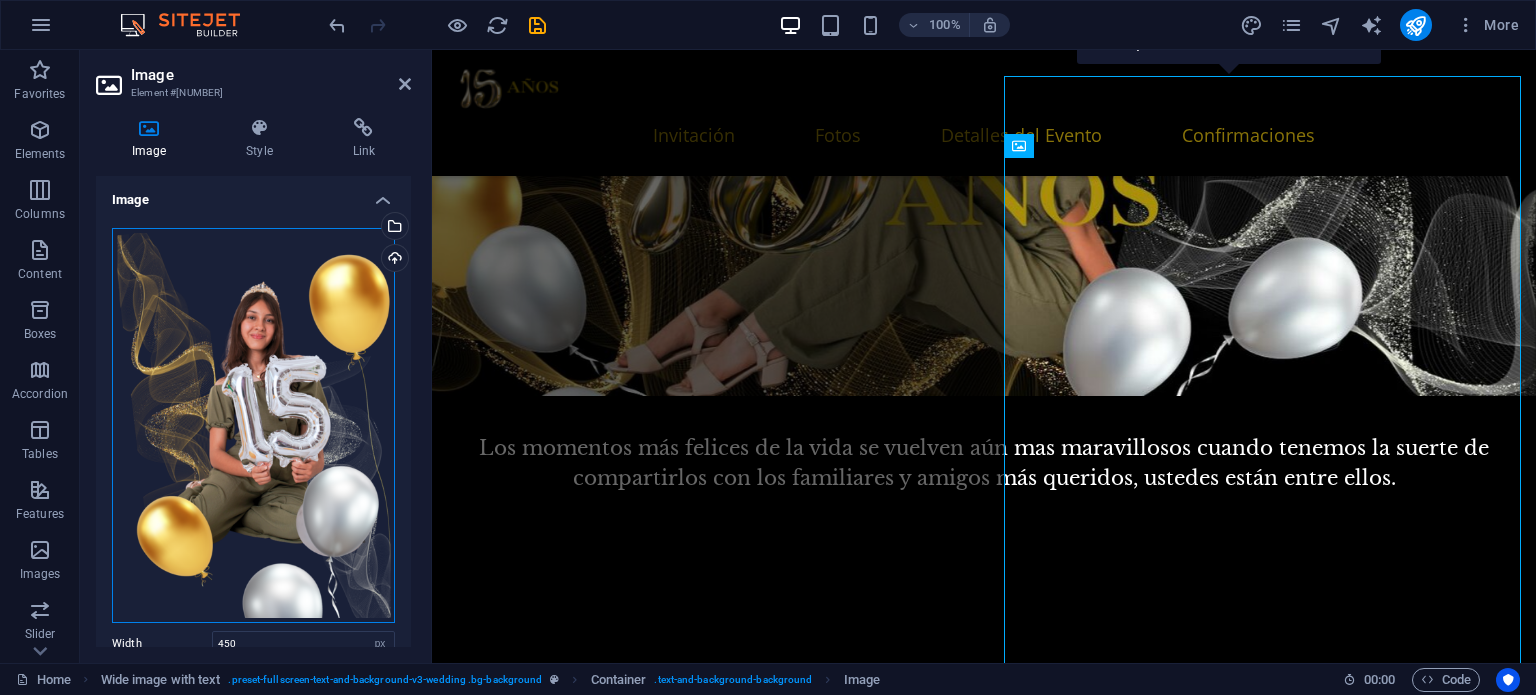 click on "Drag files here, click to choose files or select files from Files or our free stock photos & videos" at bounding box center [253, 425] 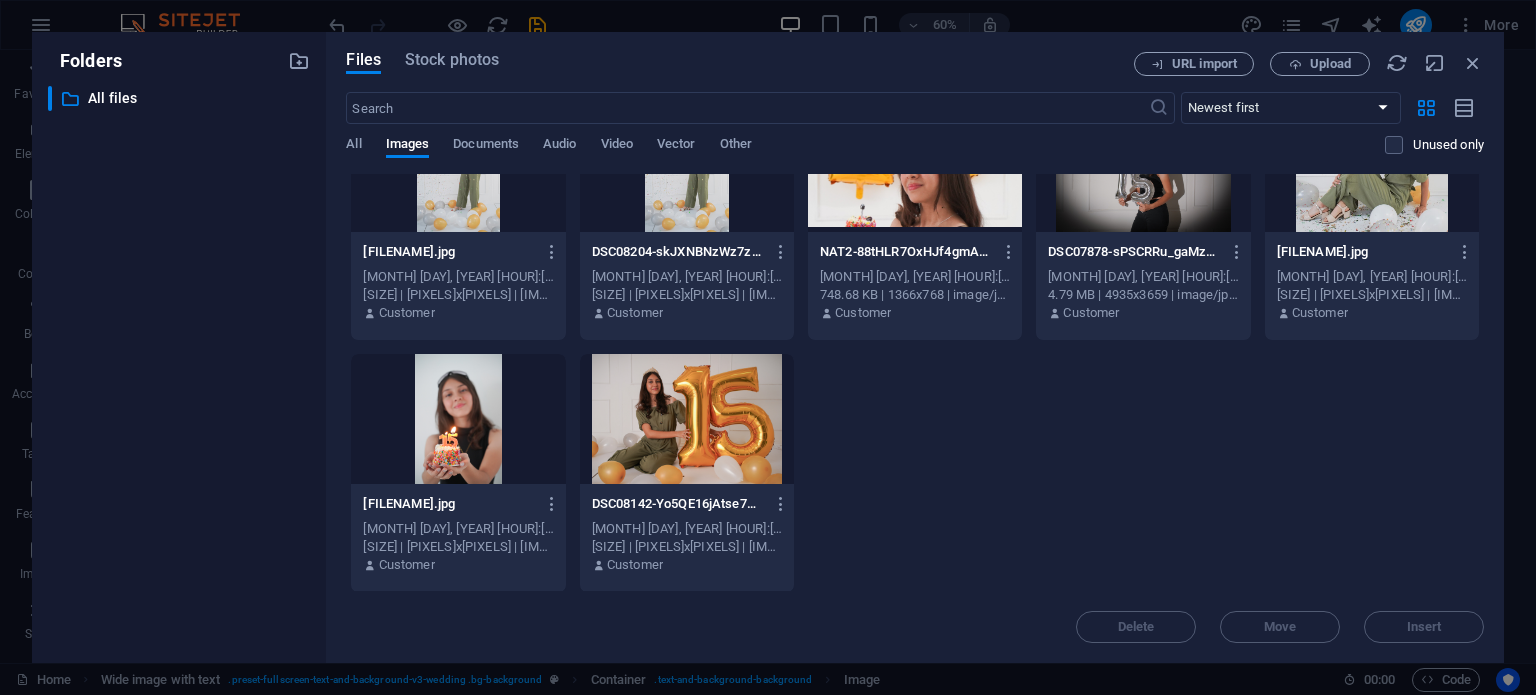 scroll, scrollTop: 1082, scrollLeft: 0, axis: vertical 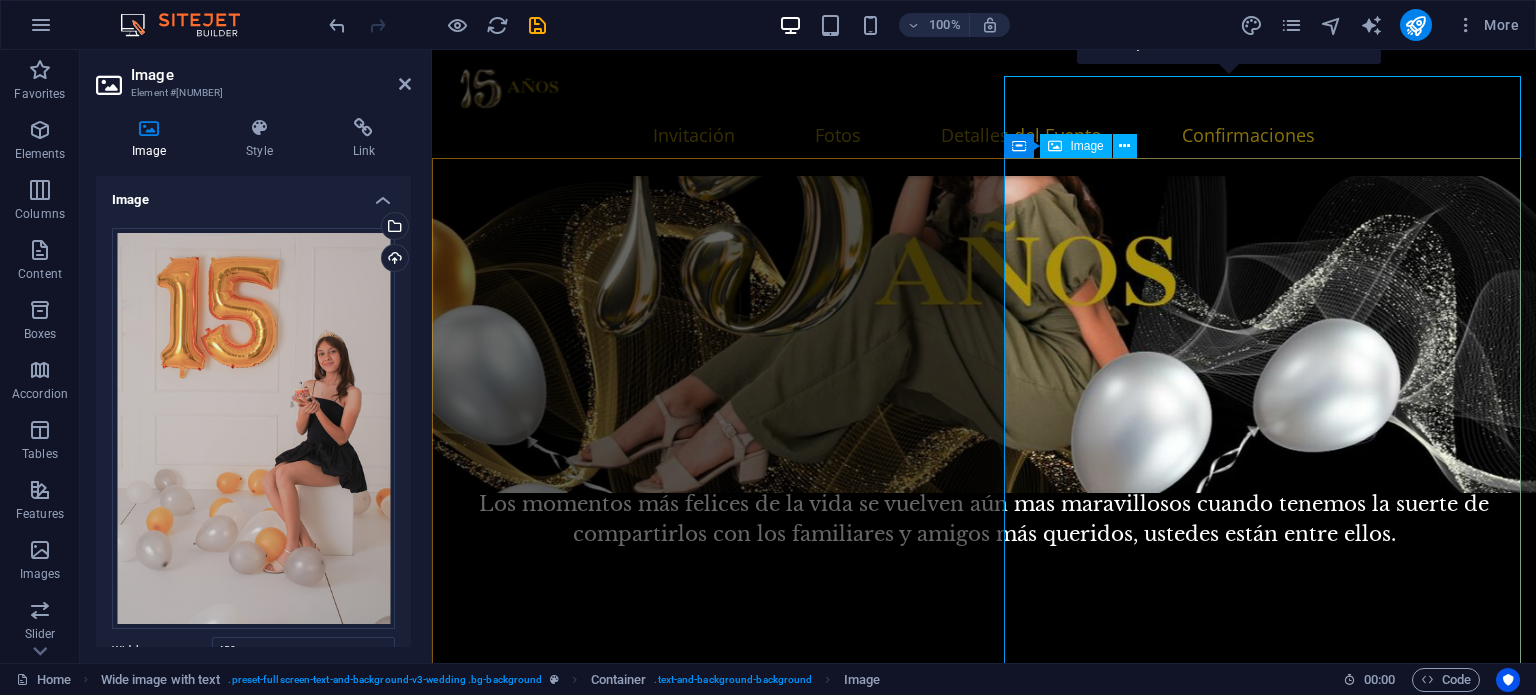 click at bounding box center [984, 2506] 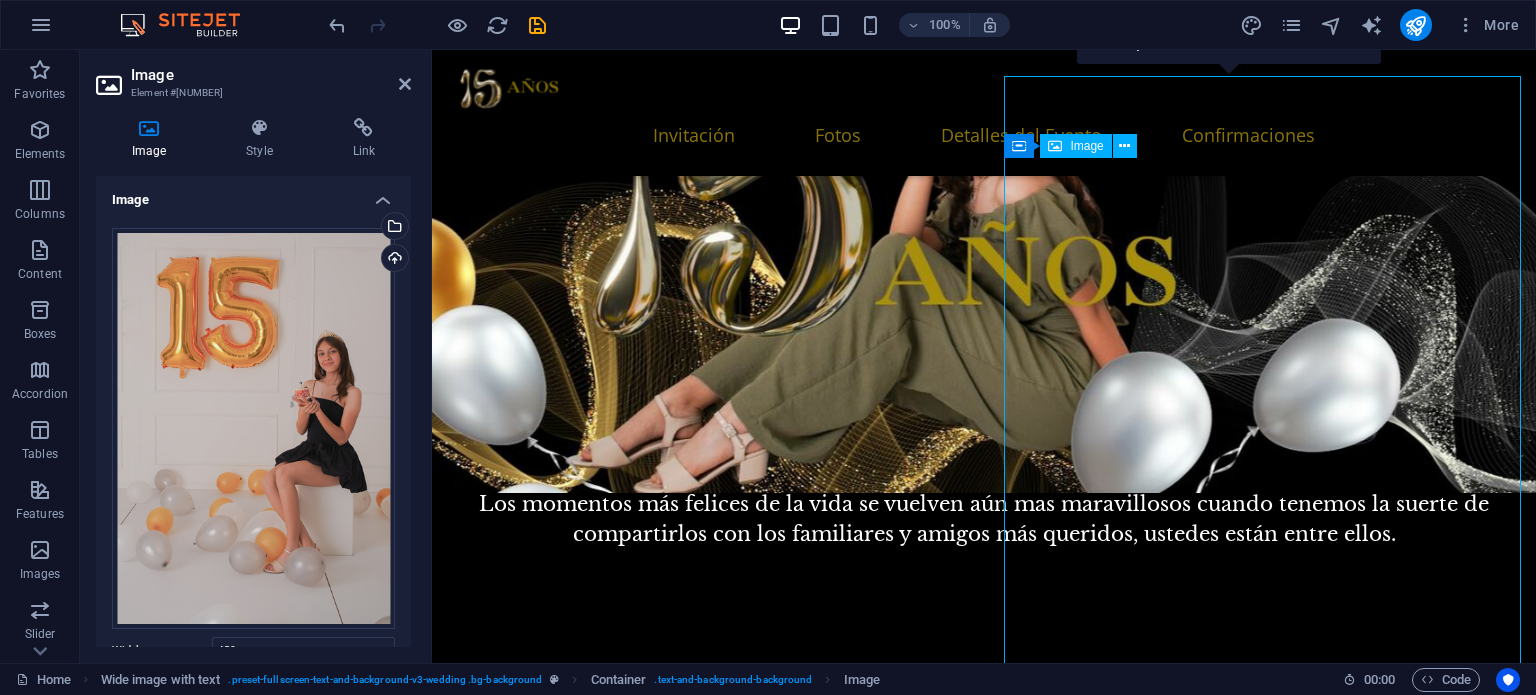 drag, startPoint x: 1264, startPoint y: 317, endPoint x: 1268, endPoint y: 363, distance: 46.173584 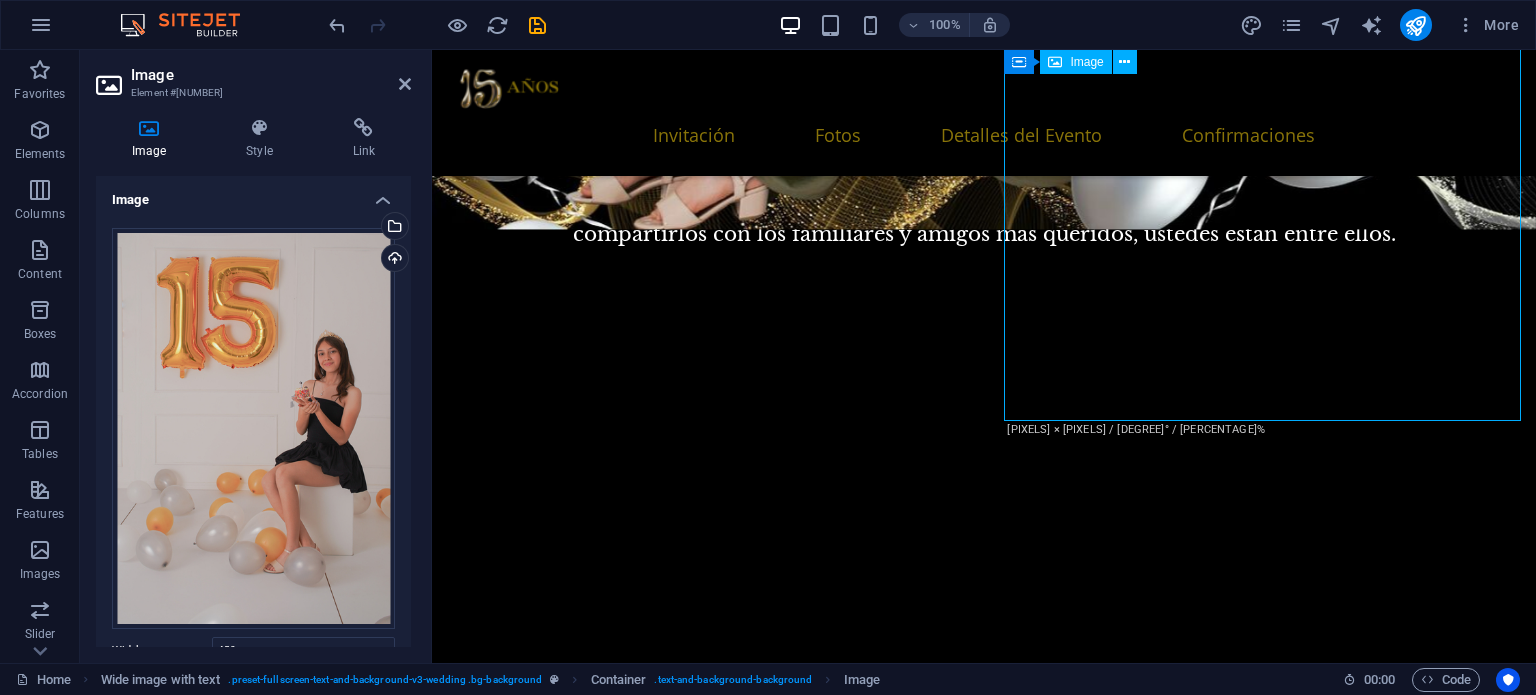 scroll, scrollTop: 500, scrollLeft: 0, axis: vertical 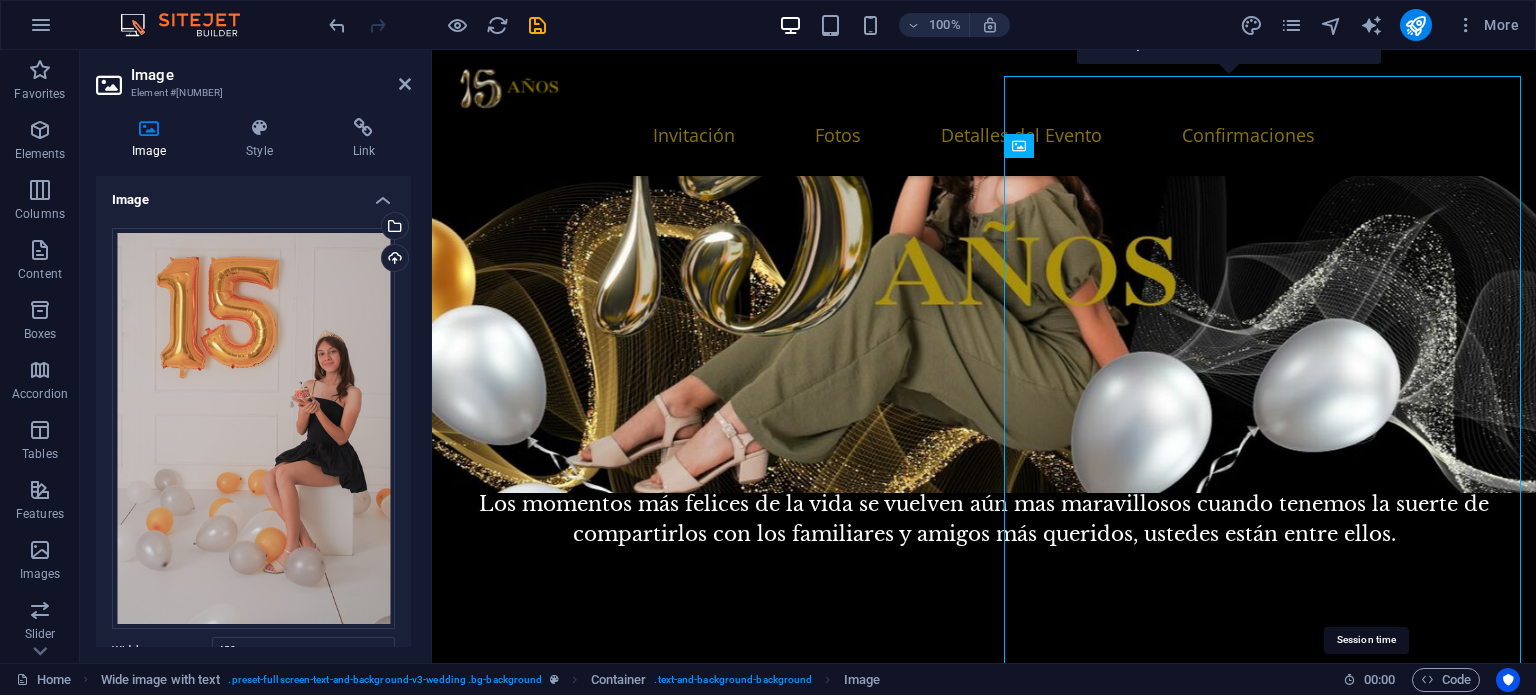 click on "00 : 00" at bounding box center (1379, 680) 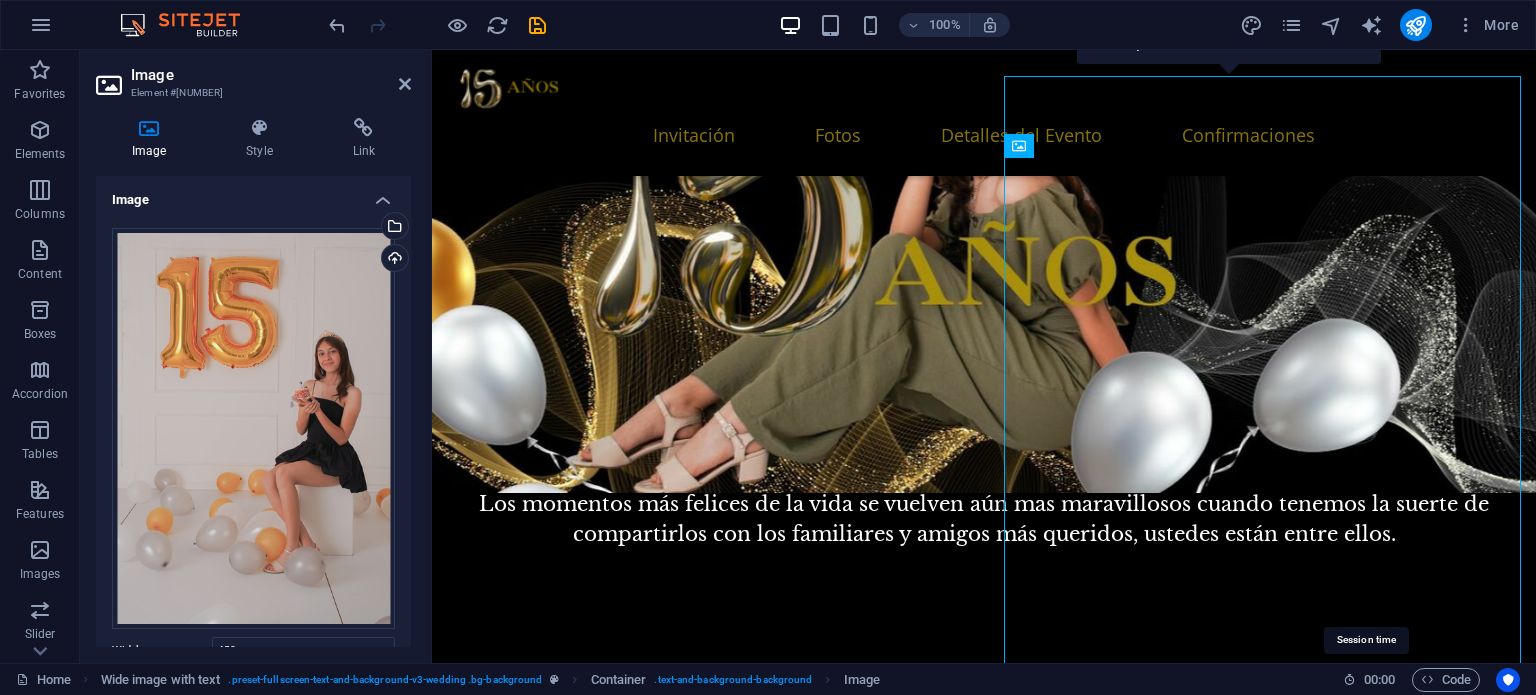 click at bounding box center (1349, 679) 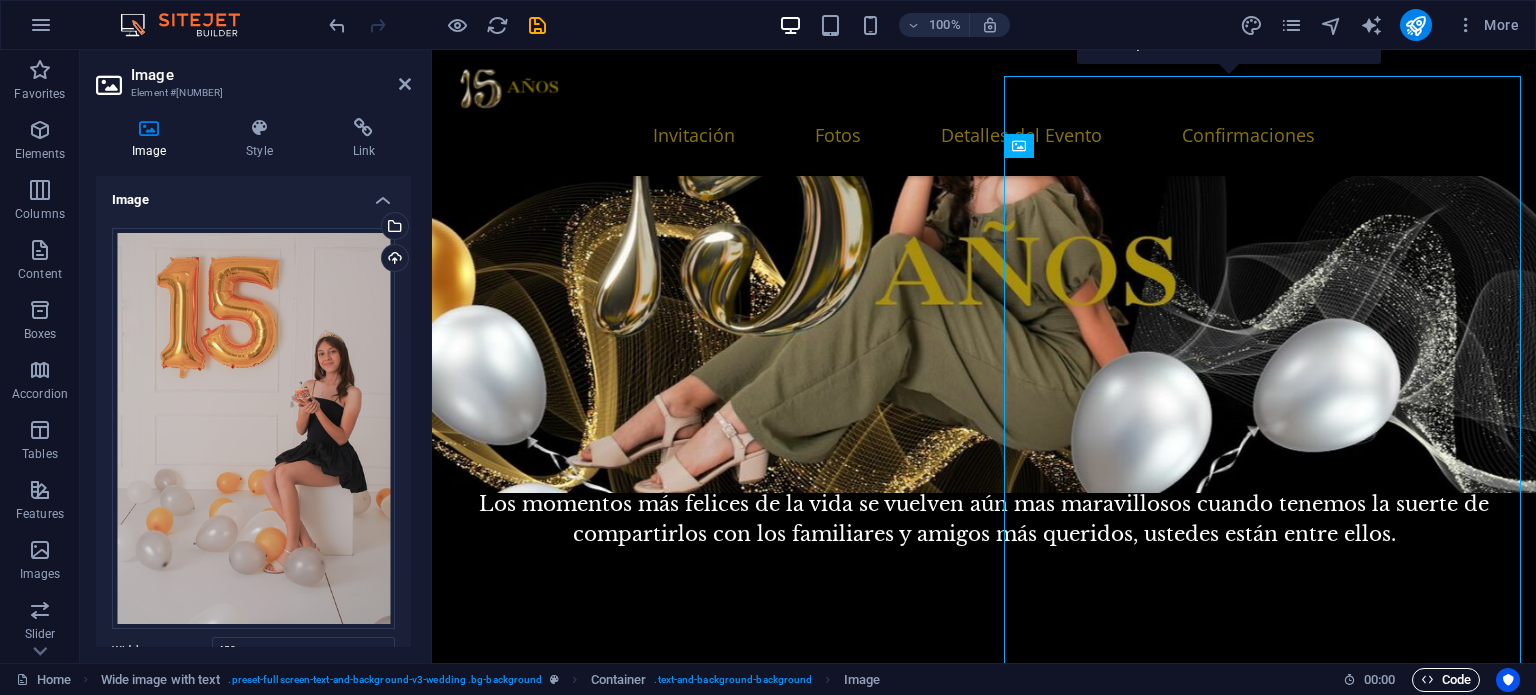 click on "Code" at bounding box center (1446, 680) 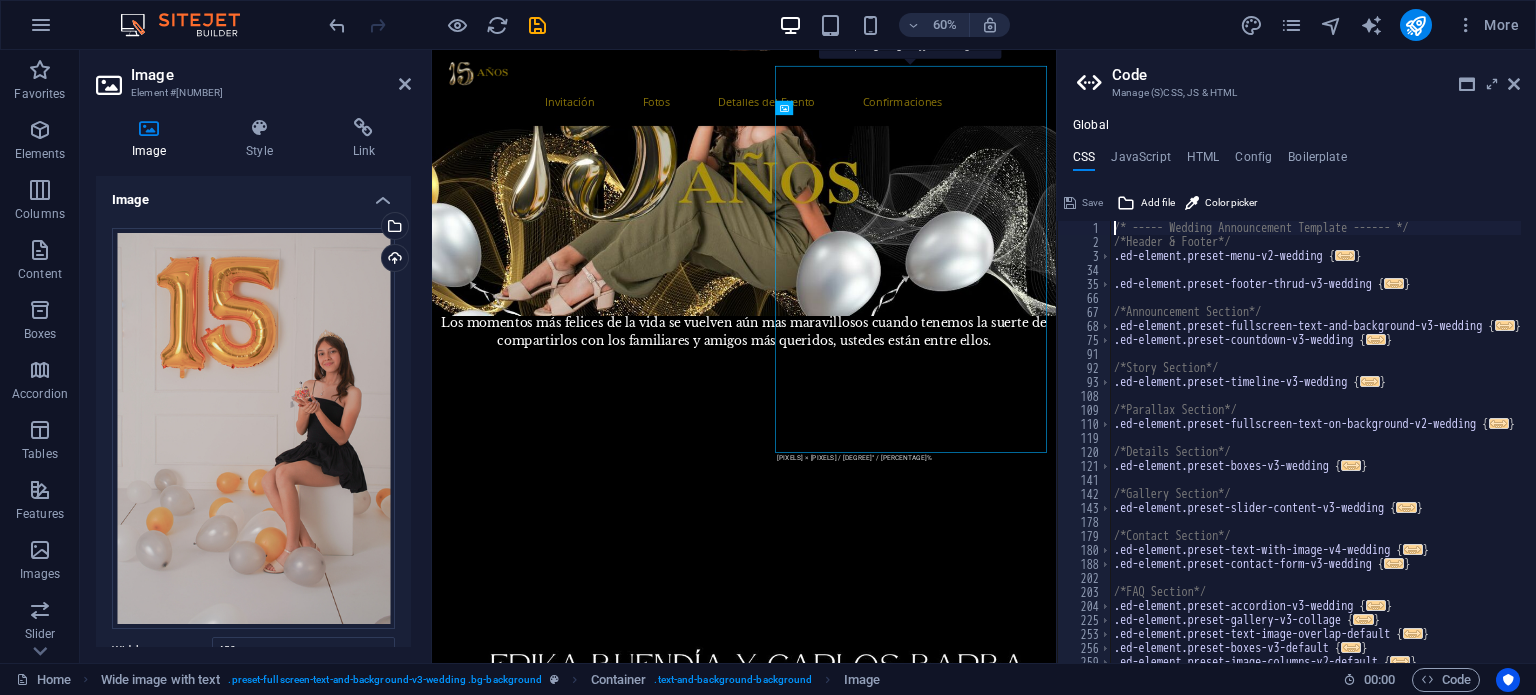 click at bounding box center (1349, 679) 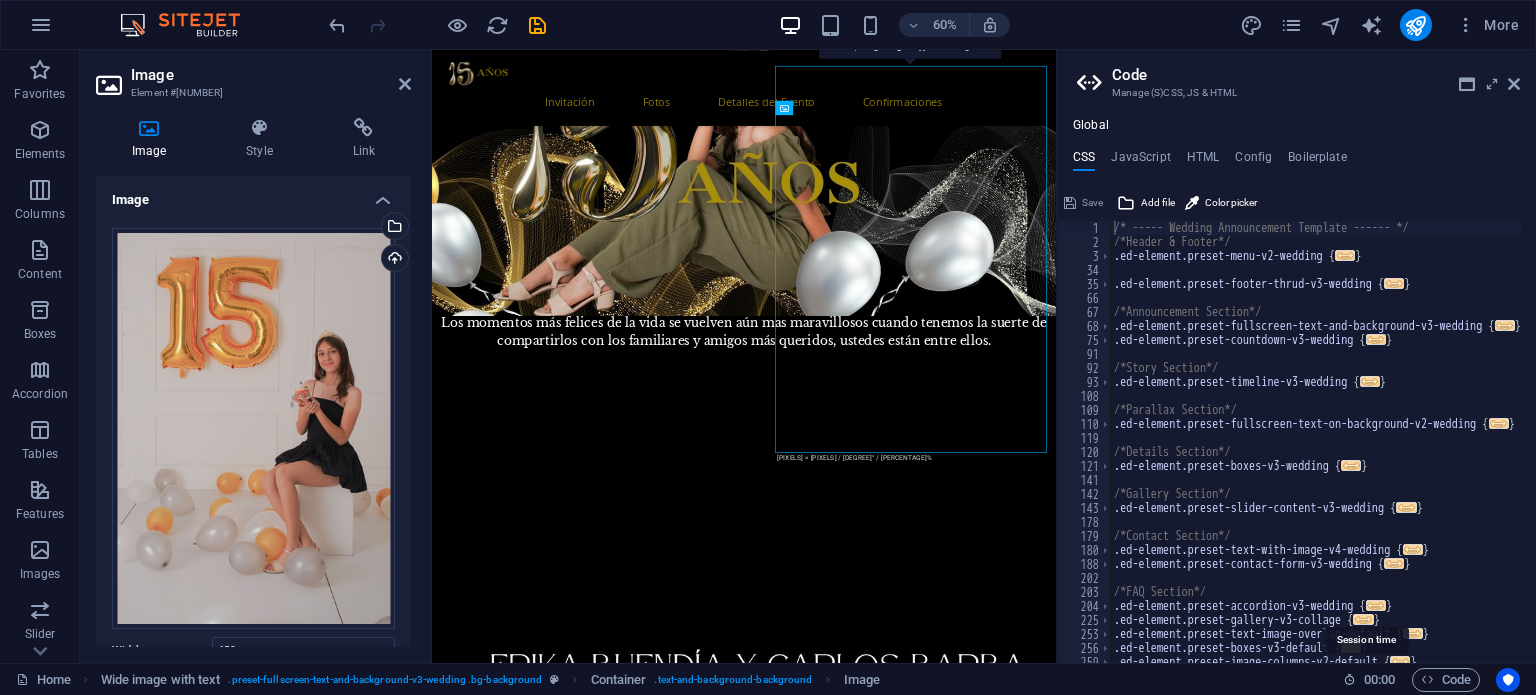 click on "00 : 00" at bounding box center [1379, 680] 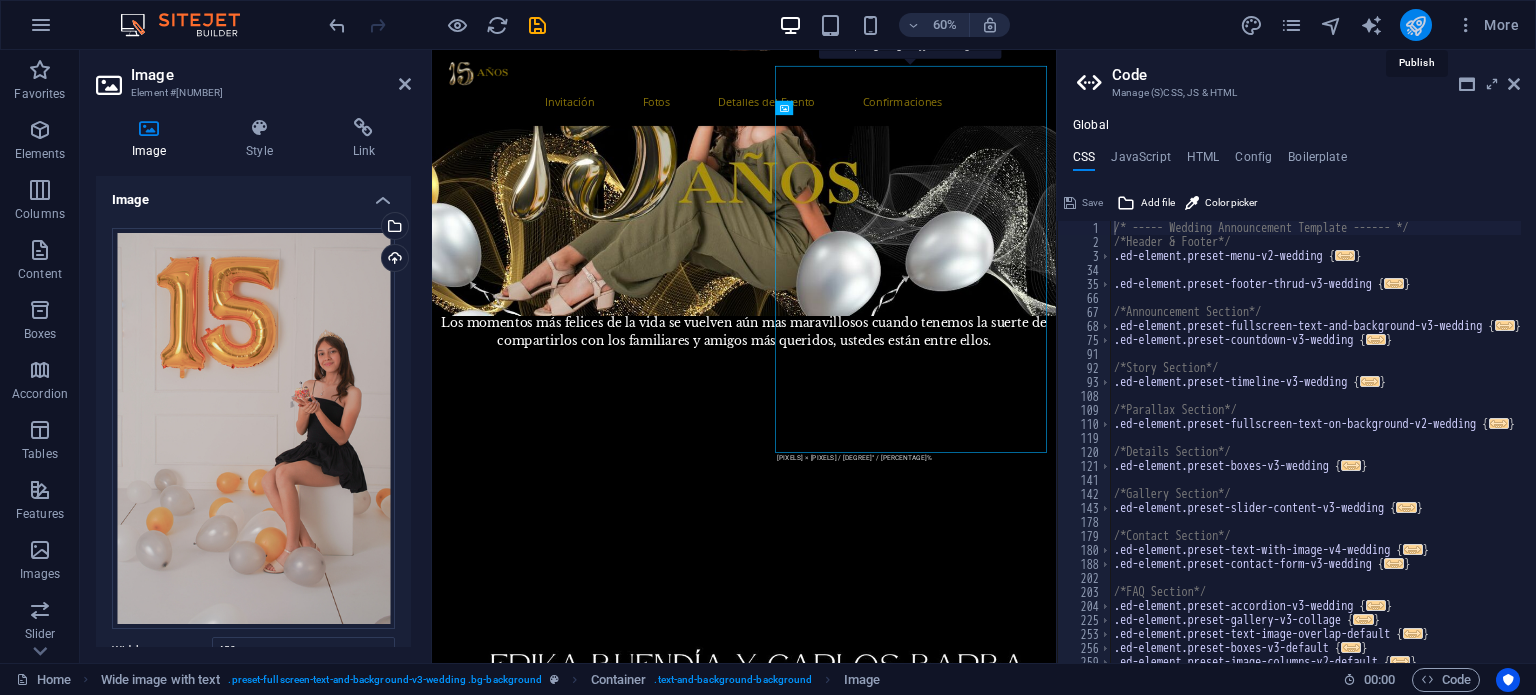 click at bounding box center (1415, 25) 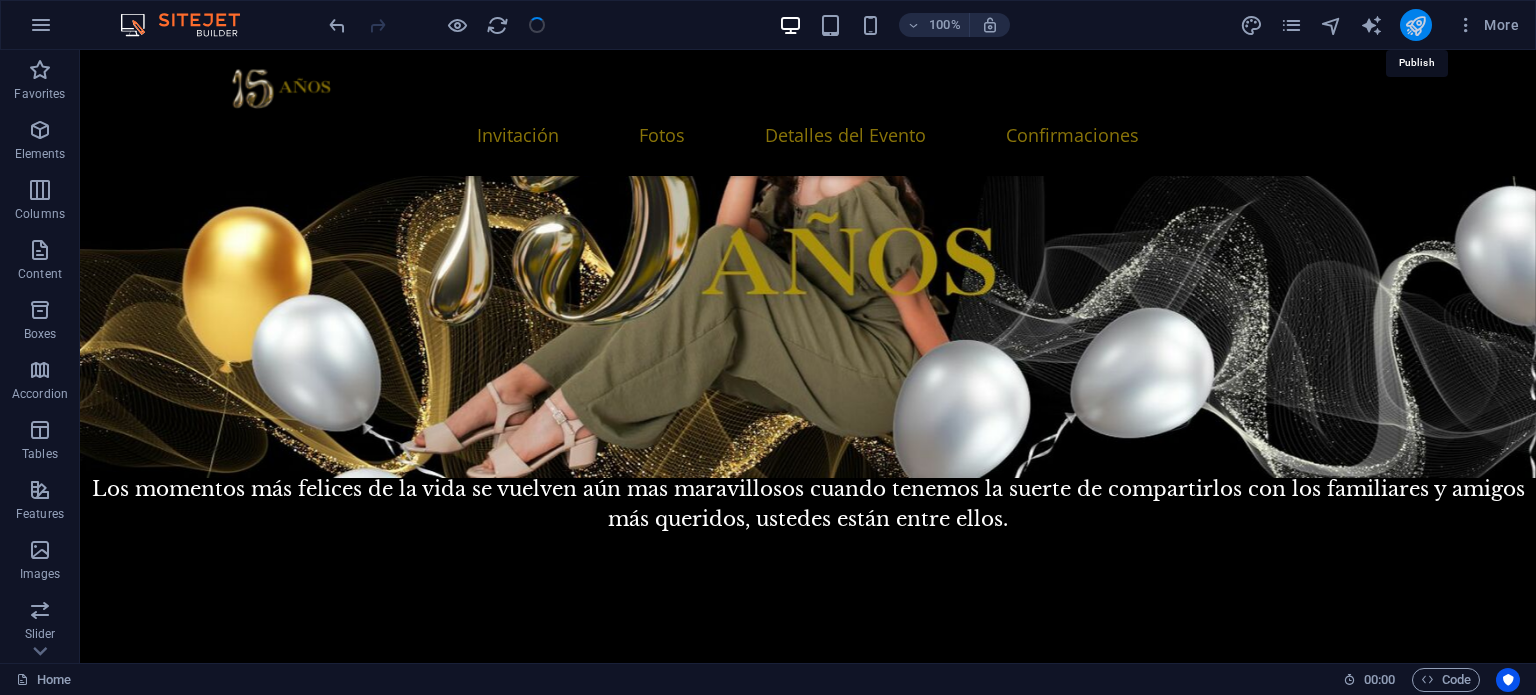 click at bounding box center [1415, 25] 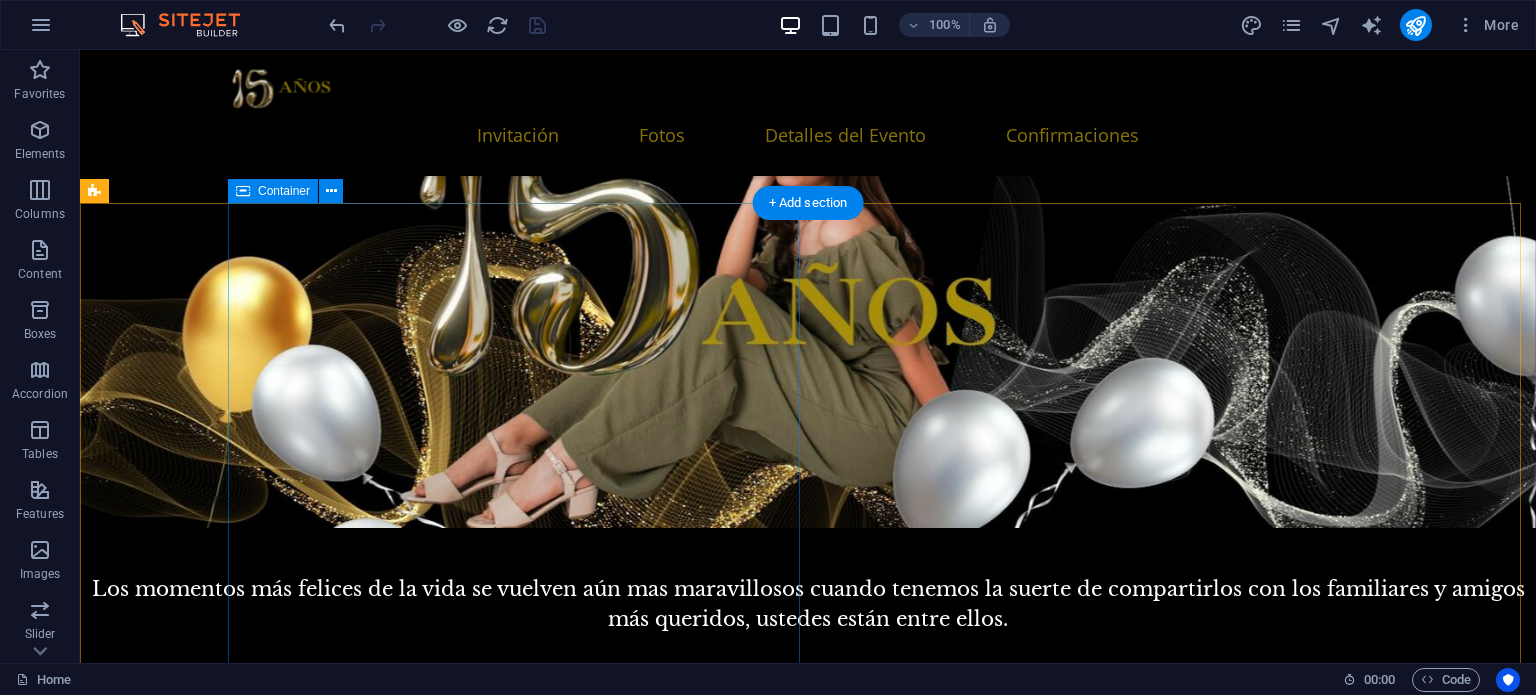 scroll, scrollTop: 888, scrollLeft: 0, axis: vertical 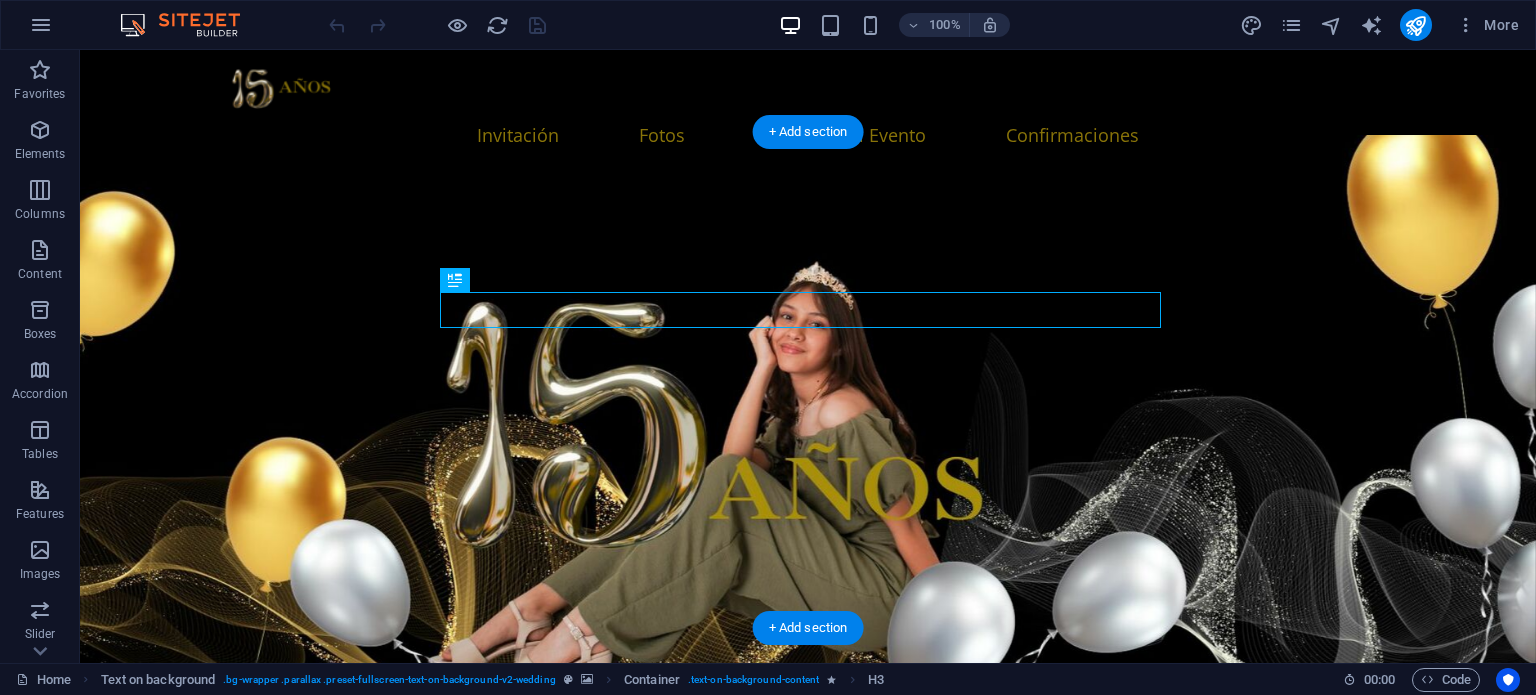 click at bounding box center (808, 412) 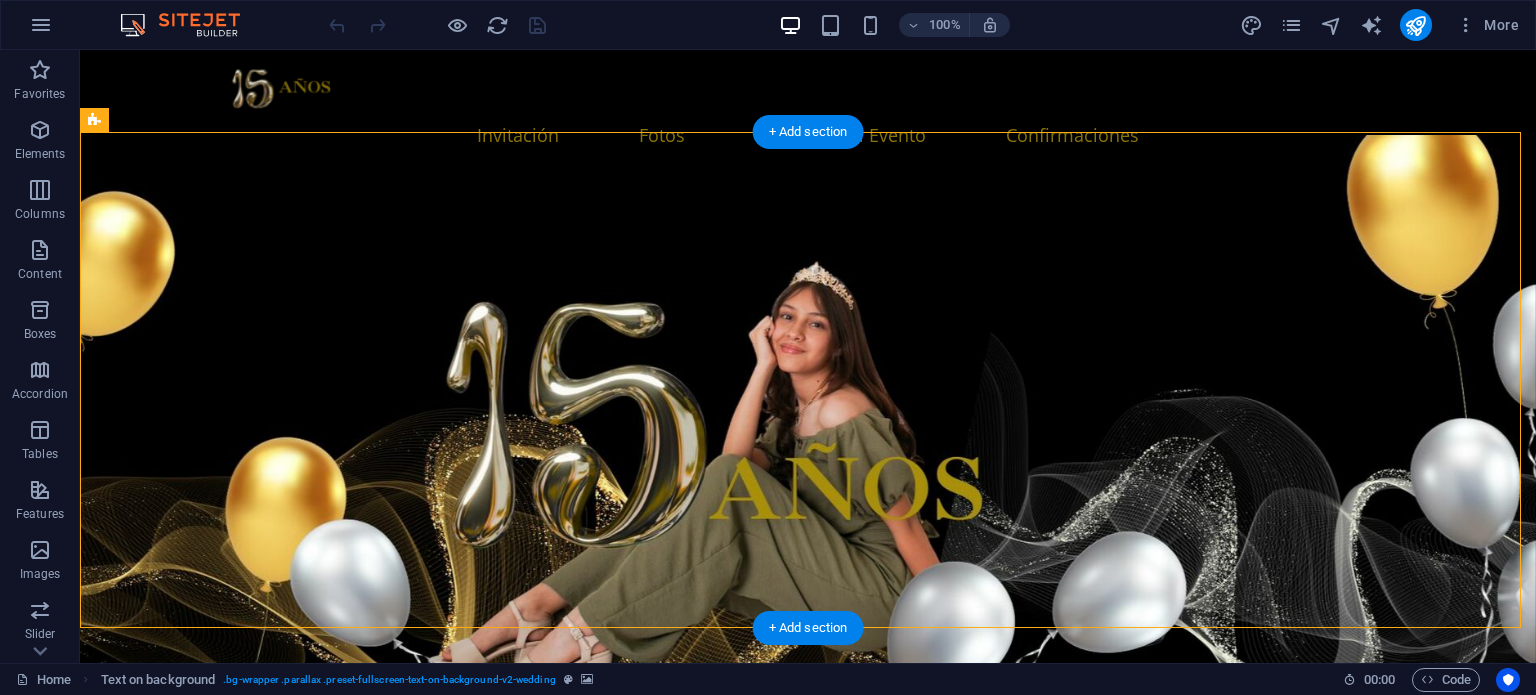 click at bounding box center [808, 412] 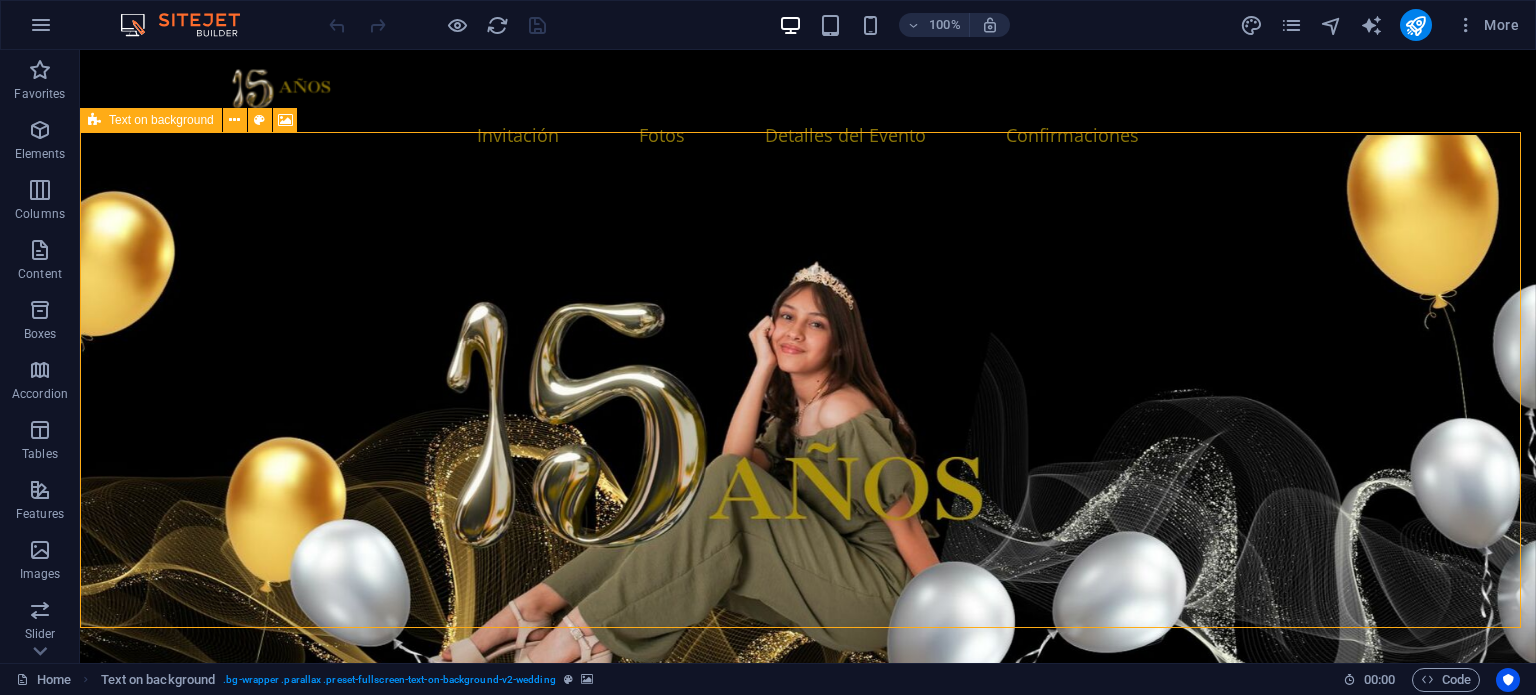 click at bounding box center [94, 120] 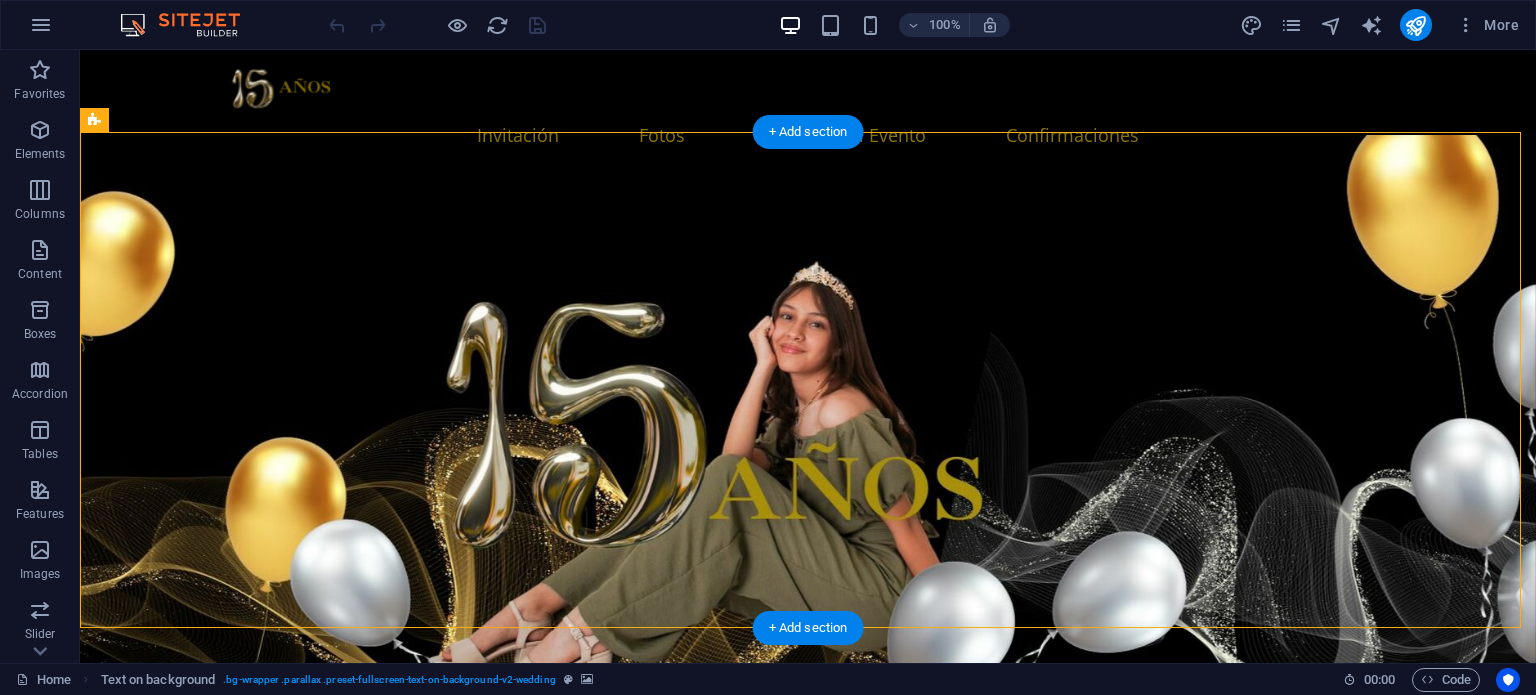 click at bounding box center (808, 412) 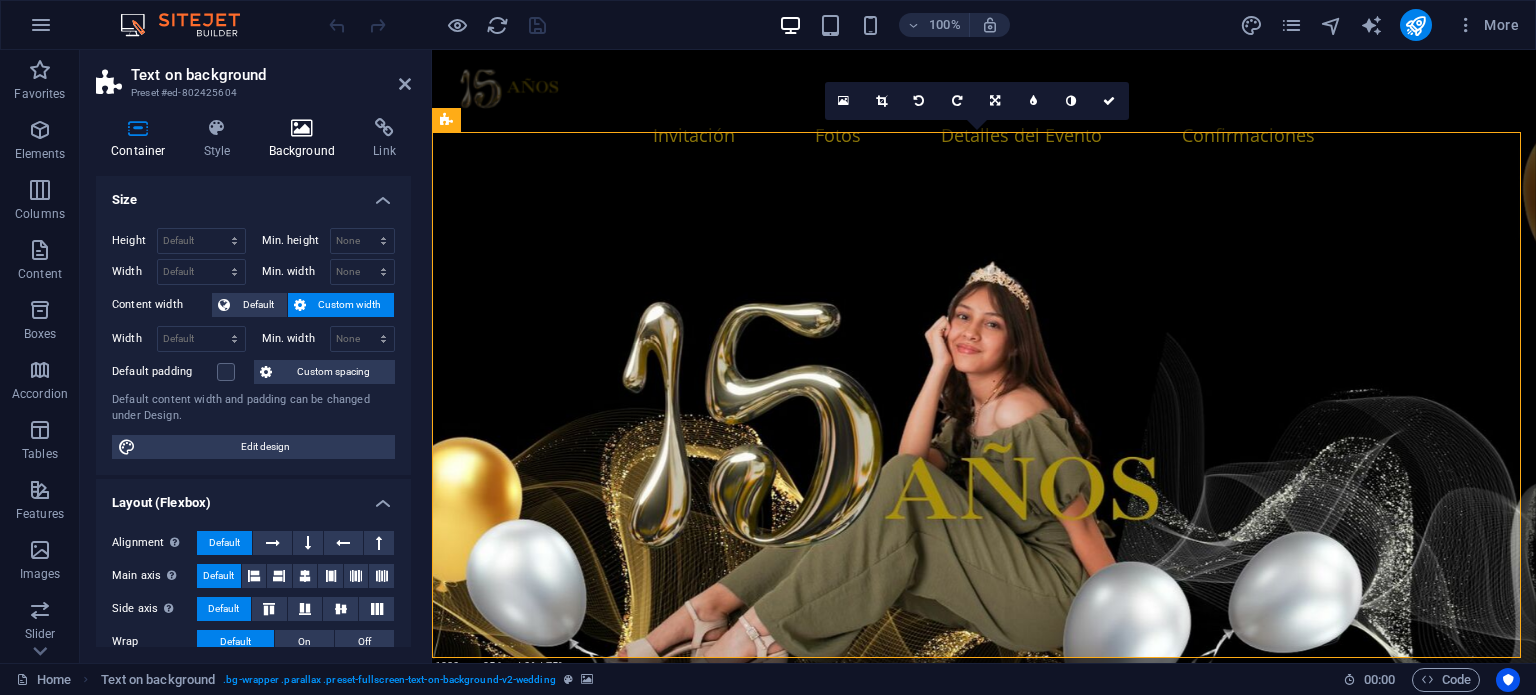 click at bounding box center (302, 128) 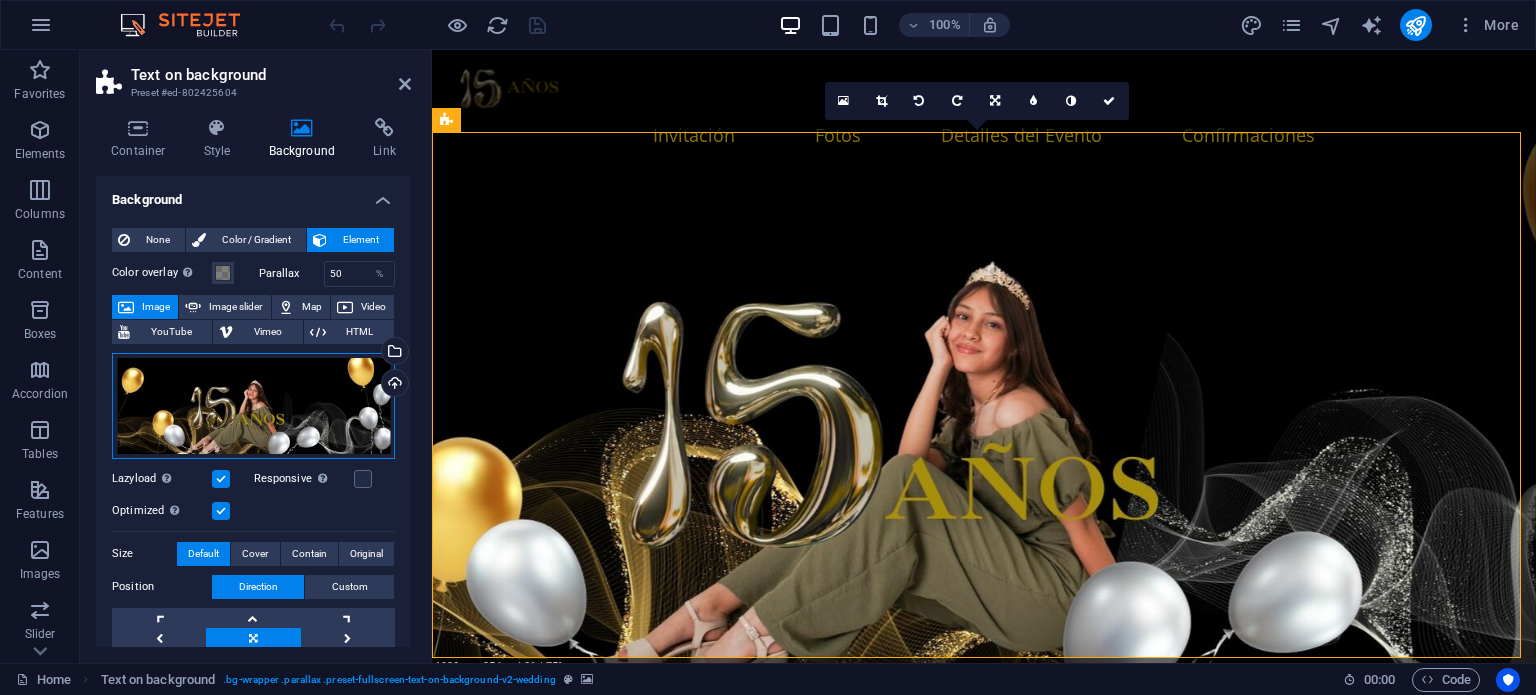 click on "Drag files here, click to choose files or select files from Files or our free stock photos & videos" at bounding box center [253, 406] 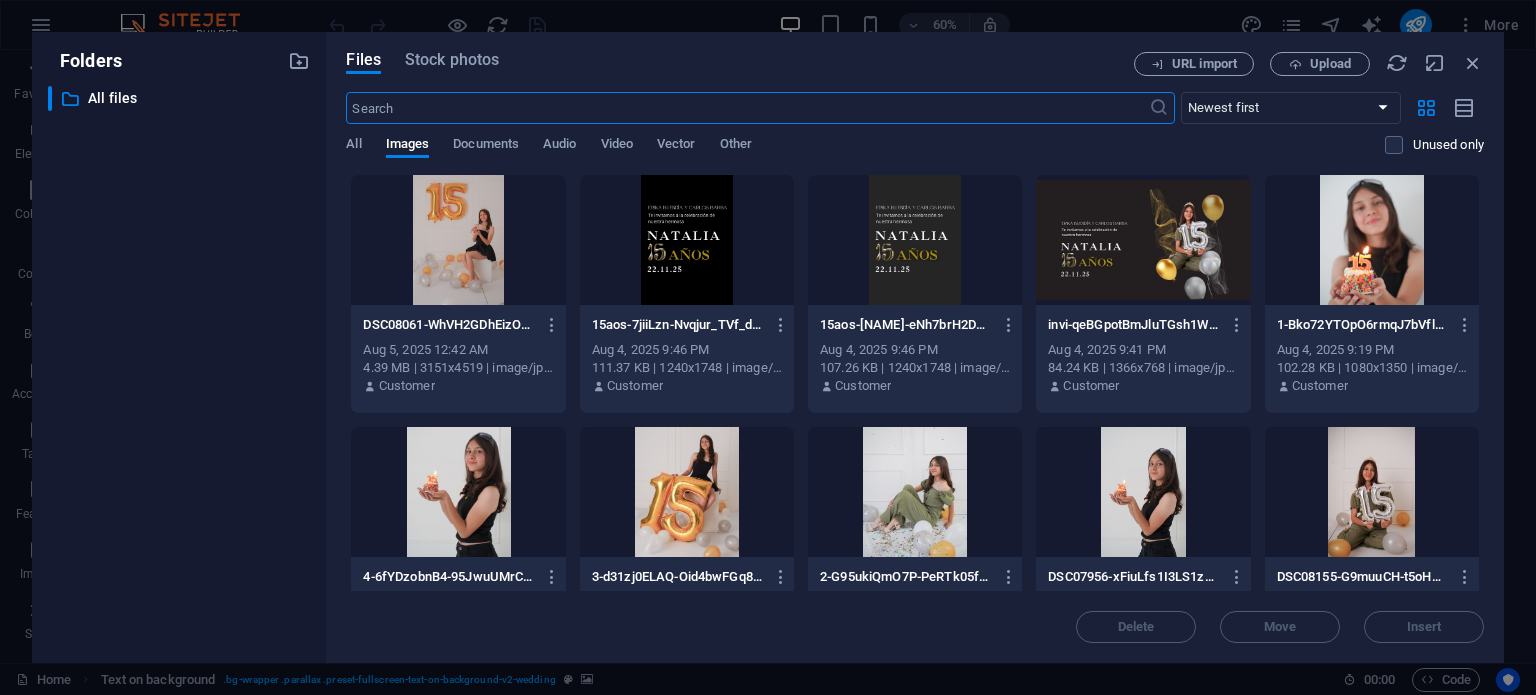 click on "​ All files All files" at bounding box center (179, 366) 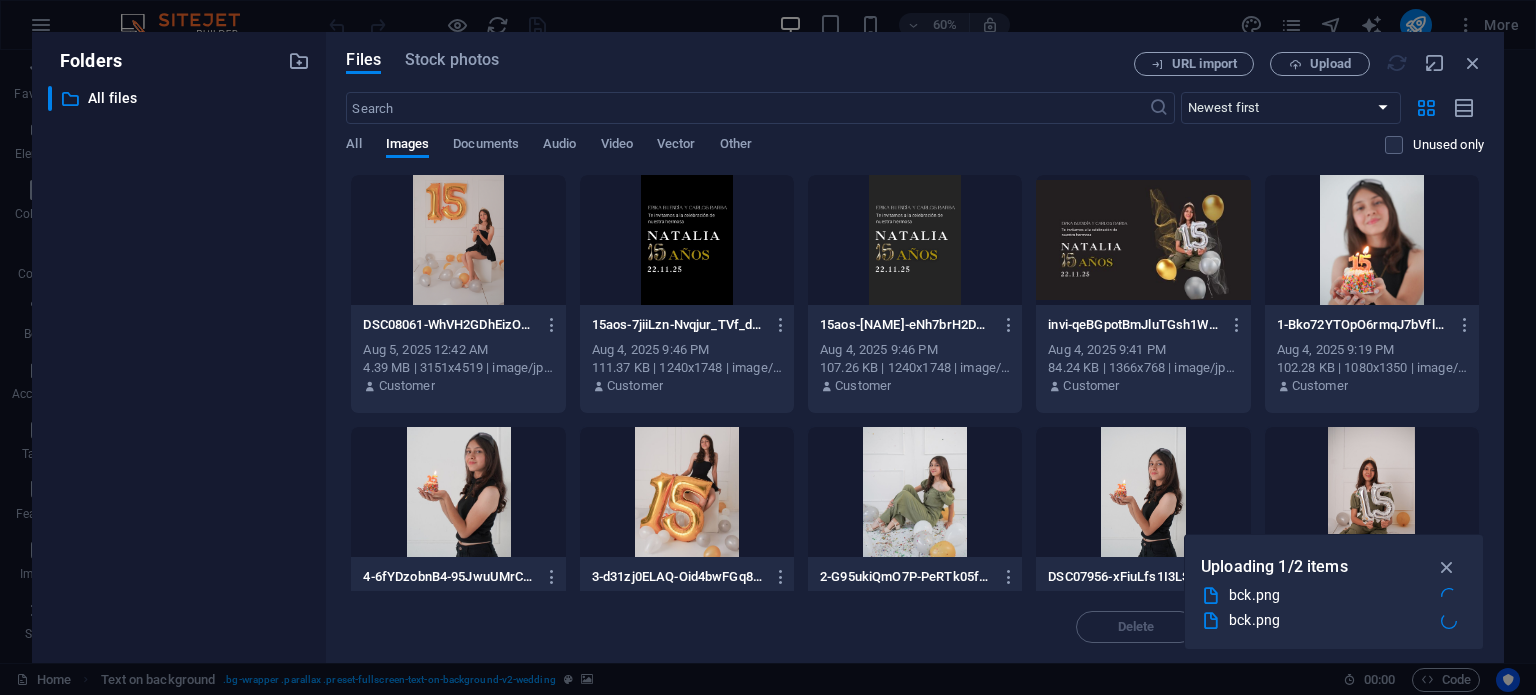 scroll, scrollTop: 700, scrollLeft: 0, axis: vertical 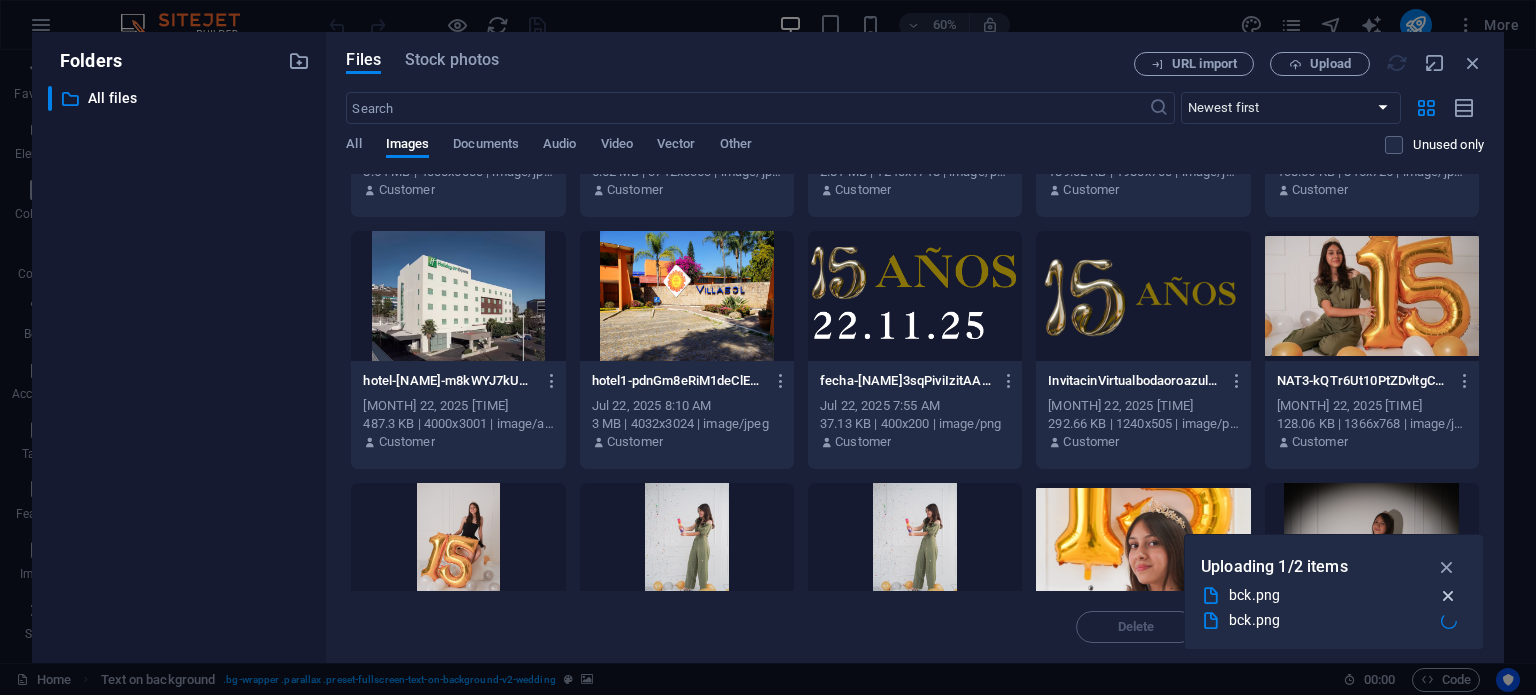 click at bounding box center (1448, 596) 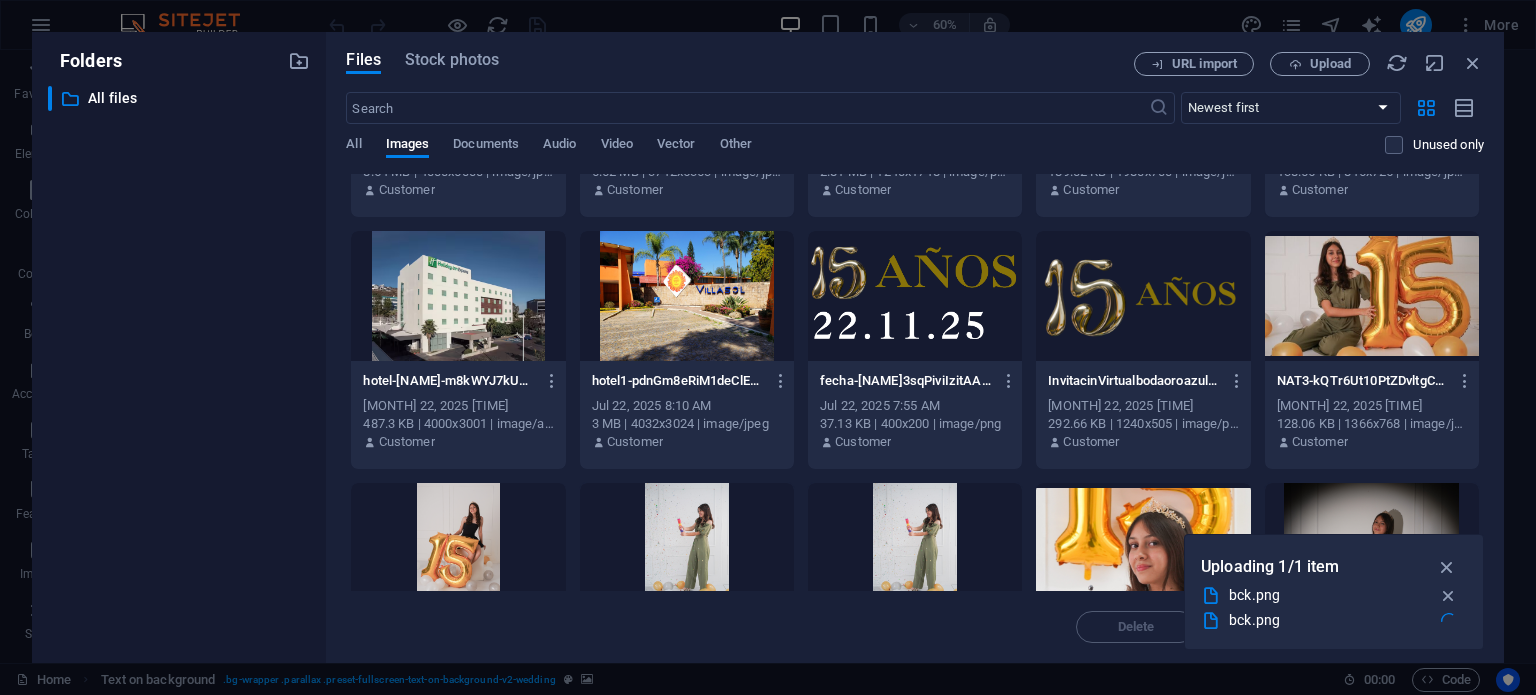 click at bounding box center [943, 412] 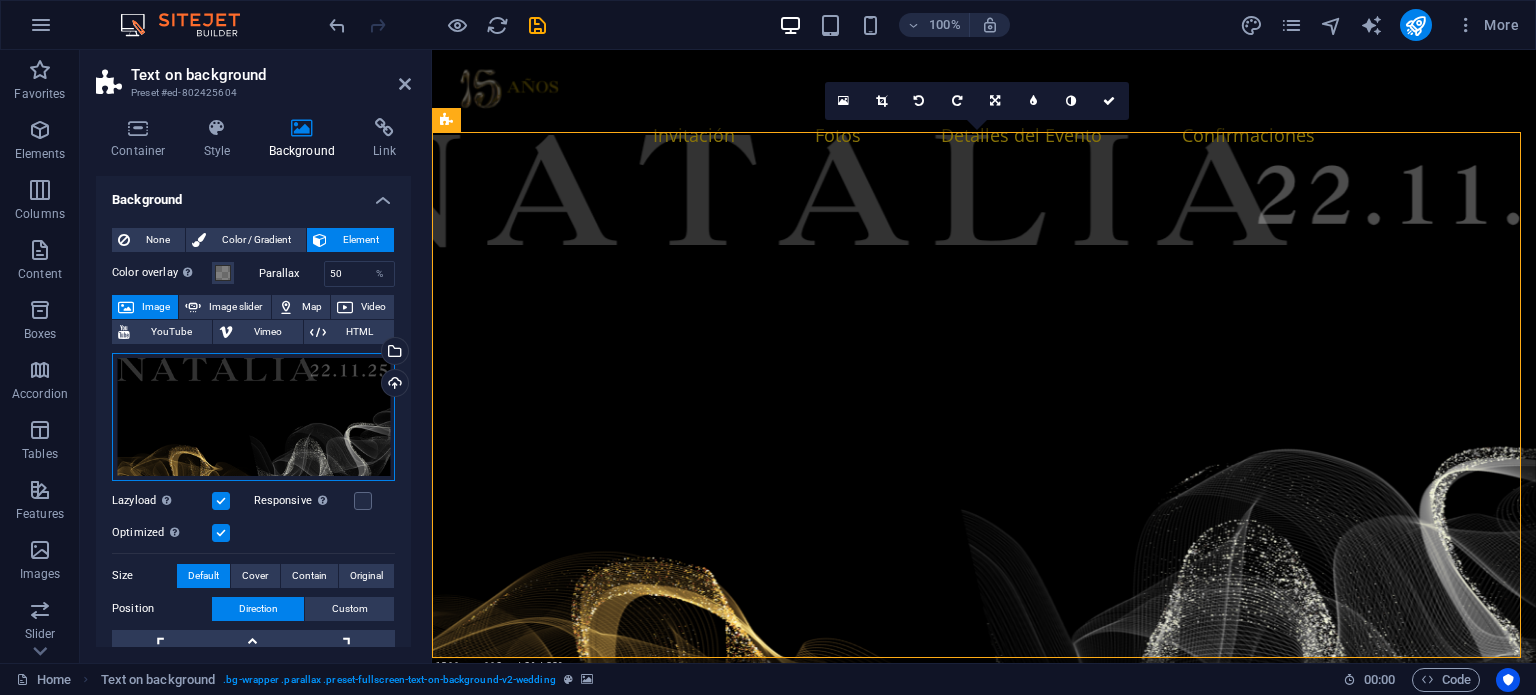 click on "Drag files here, click to choose files or select files from Files or our free stock photos & videos" at bounding box center [253, 417] 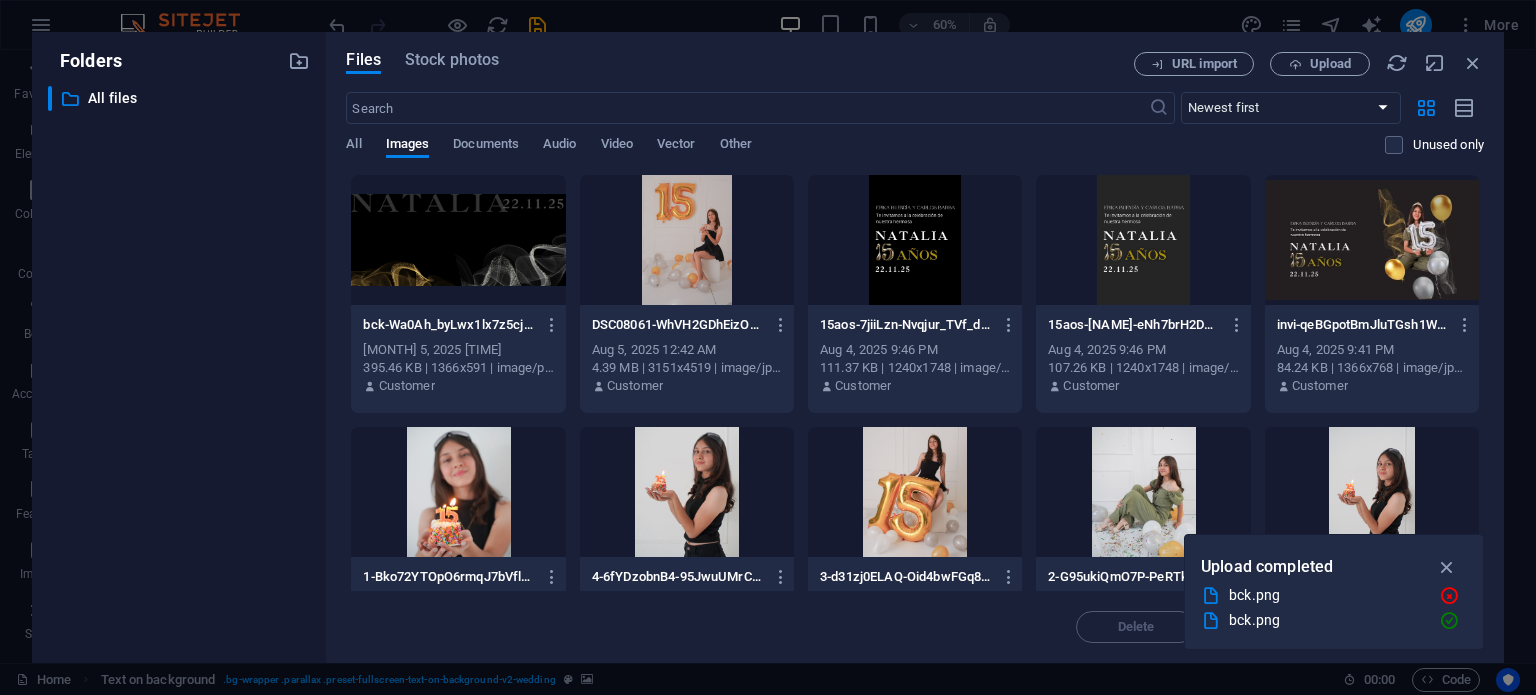 click on "​ All files All files" at bounding box center (179, 366) 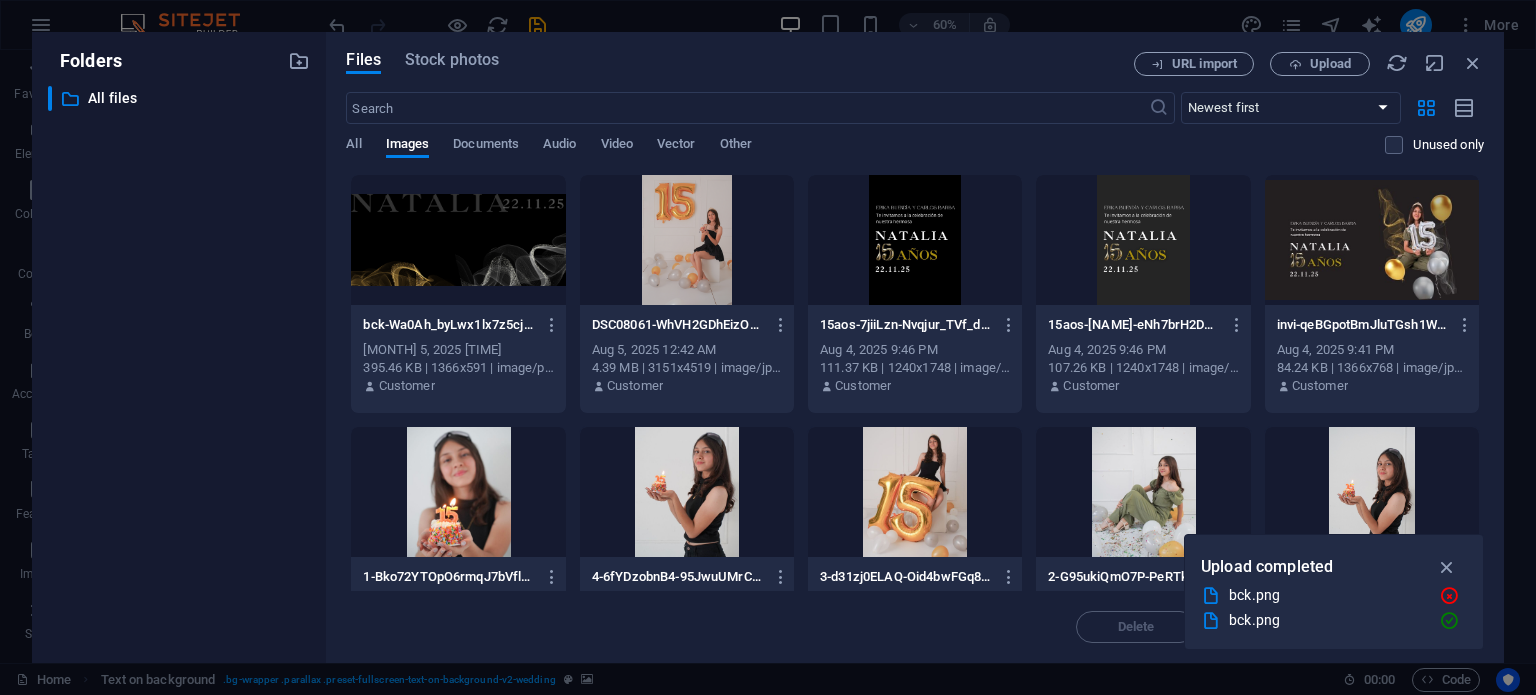 click on "Upload completed bck.png bck.png" at bounding box center (1334, 592) 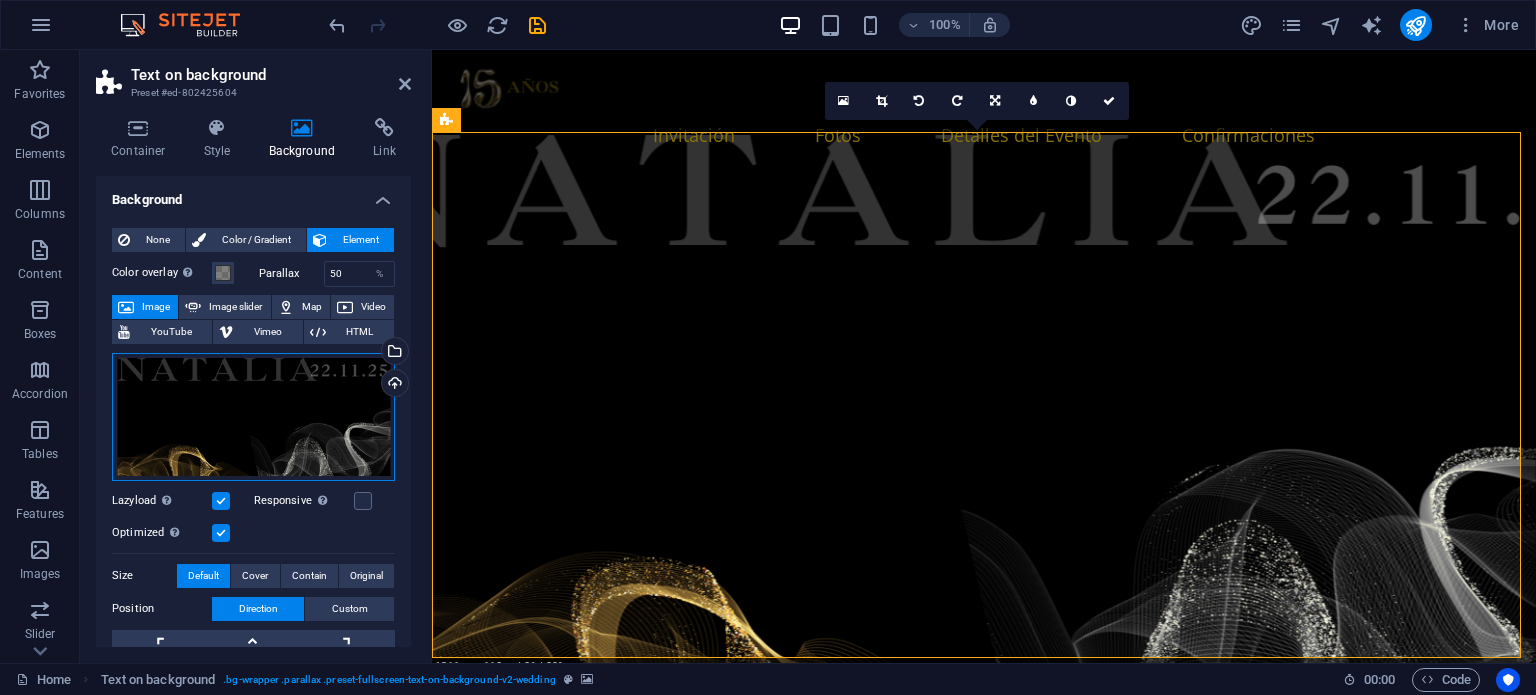 click on "Drag files here, click to choose files or select files from Files or our free stock photos & videos" at bounding box center (253, 417) 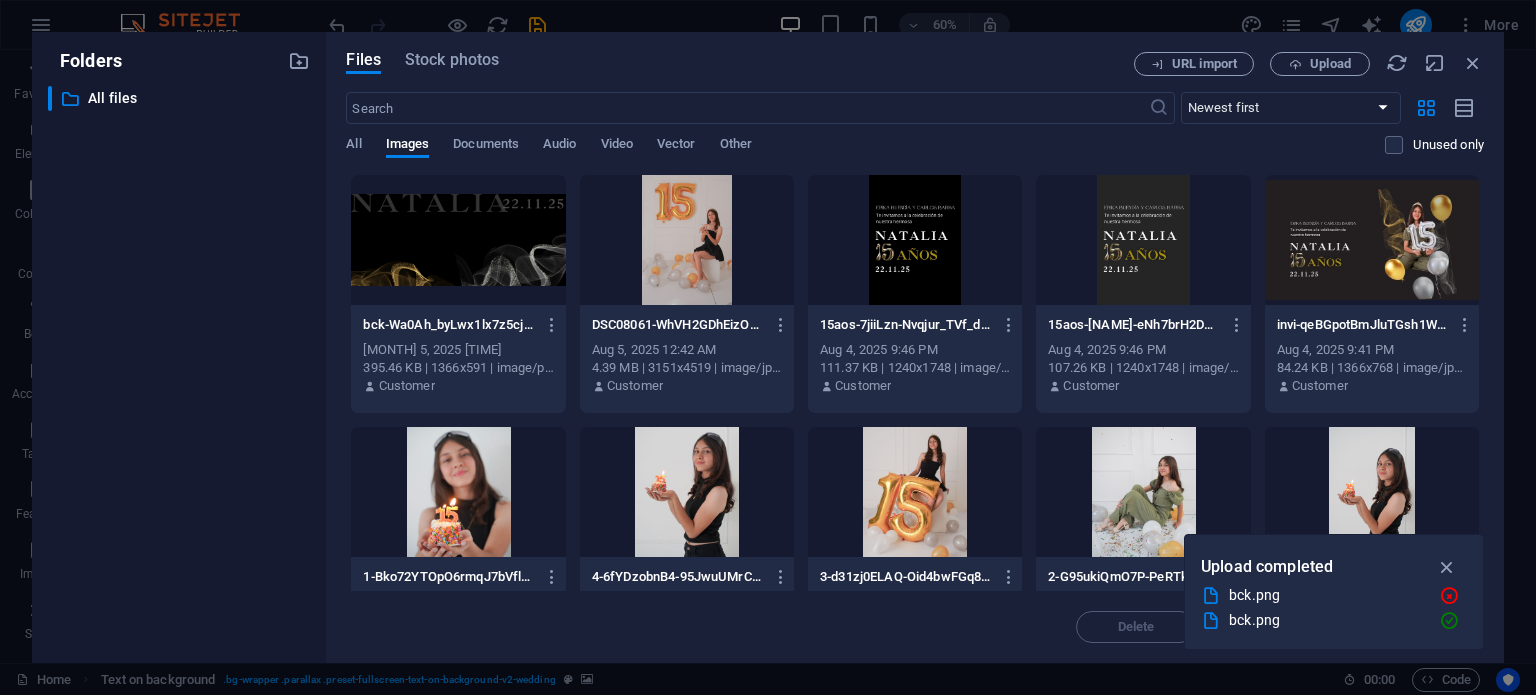 click on "​ All files All files" at bounding box center (179, 366) 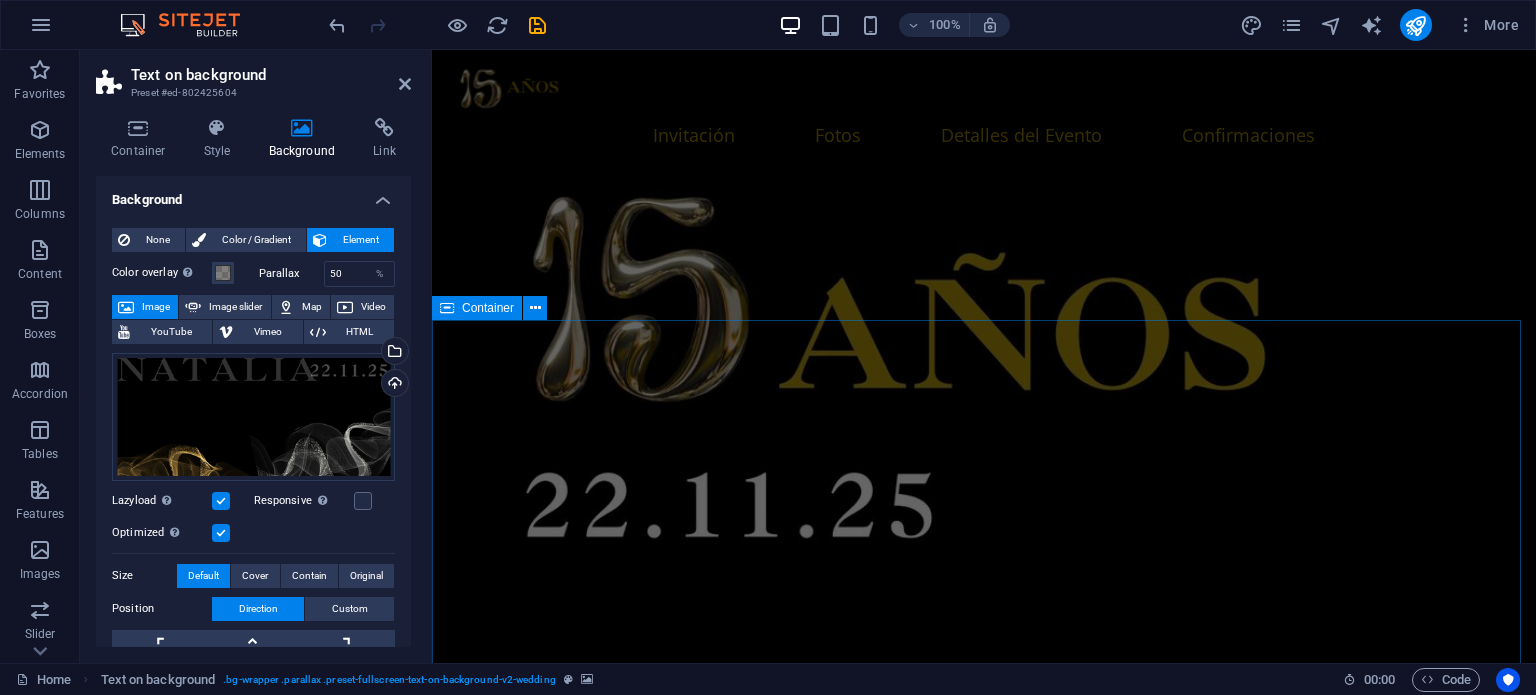 scroll, scrollTop: 1800, scrollLeft: 0, axis: vertical 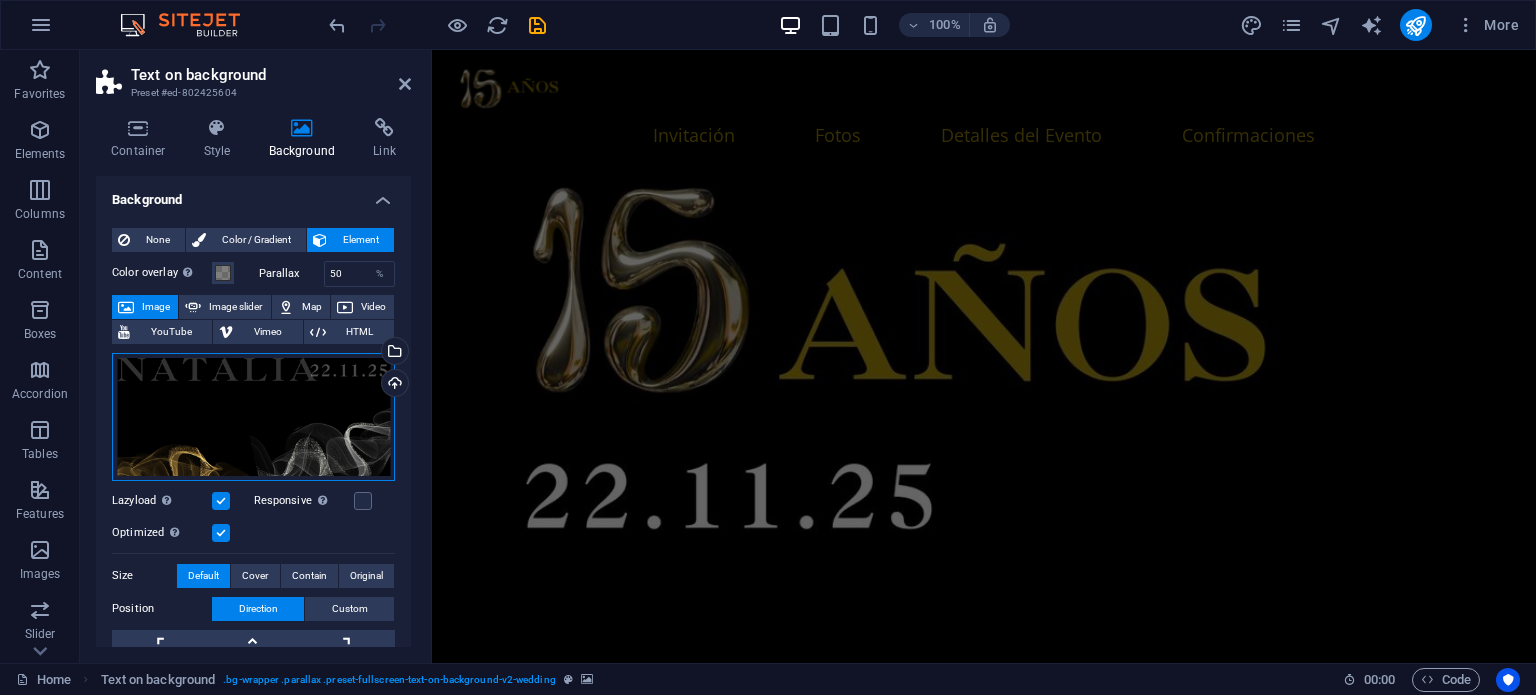 click on "Drag files here, click to choose files or select files from Files or our free stock photos & videos" at bounding box center [253, 417] 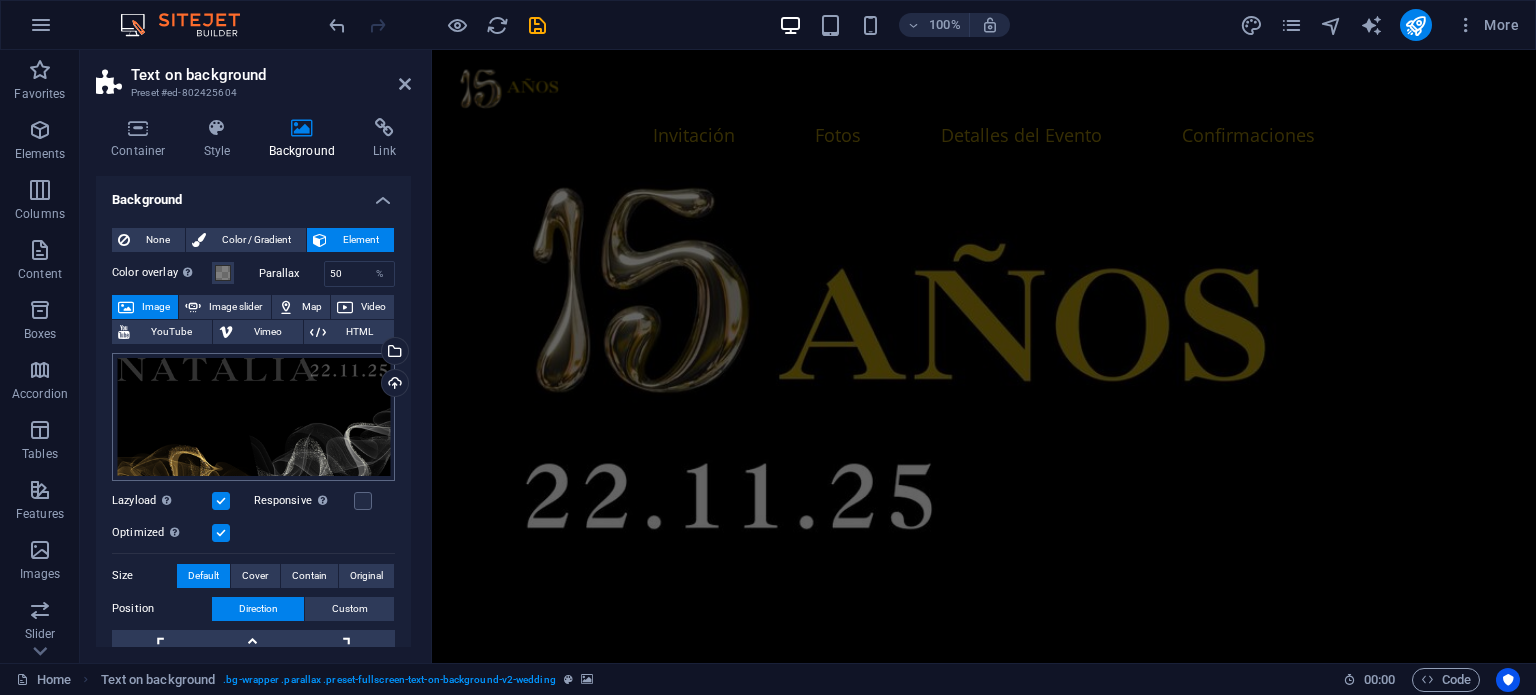 scroll, scrollTop: 0, scrollLeft: 0, axis: both 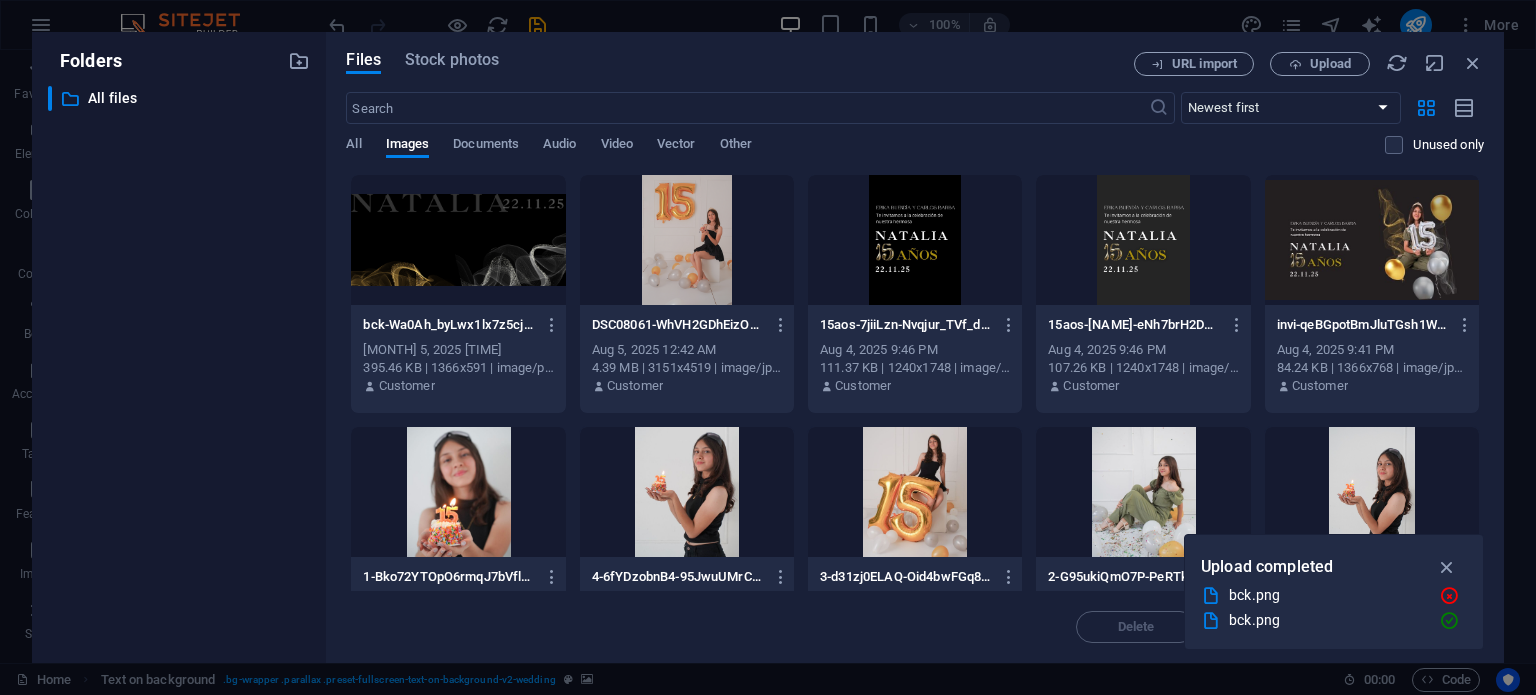 click on "​ All files All files" at bounding box center [179, 366] 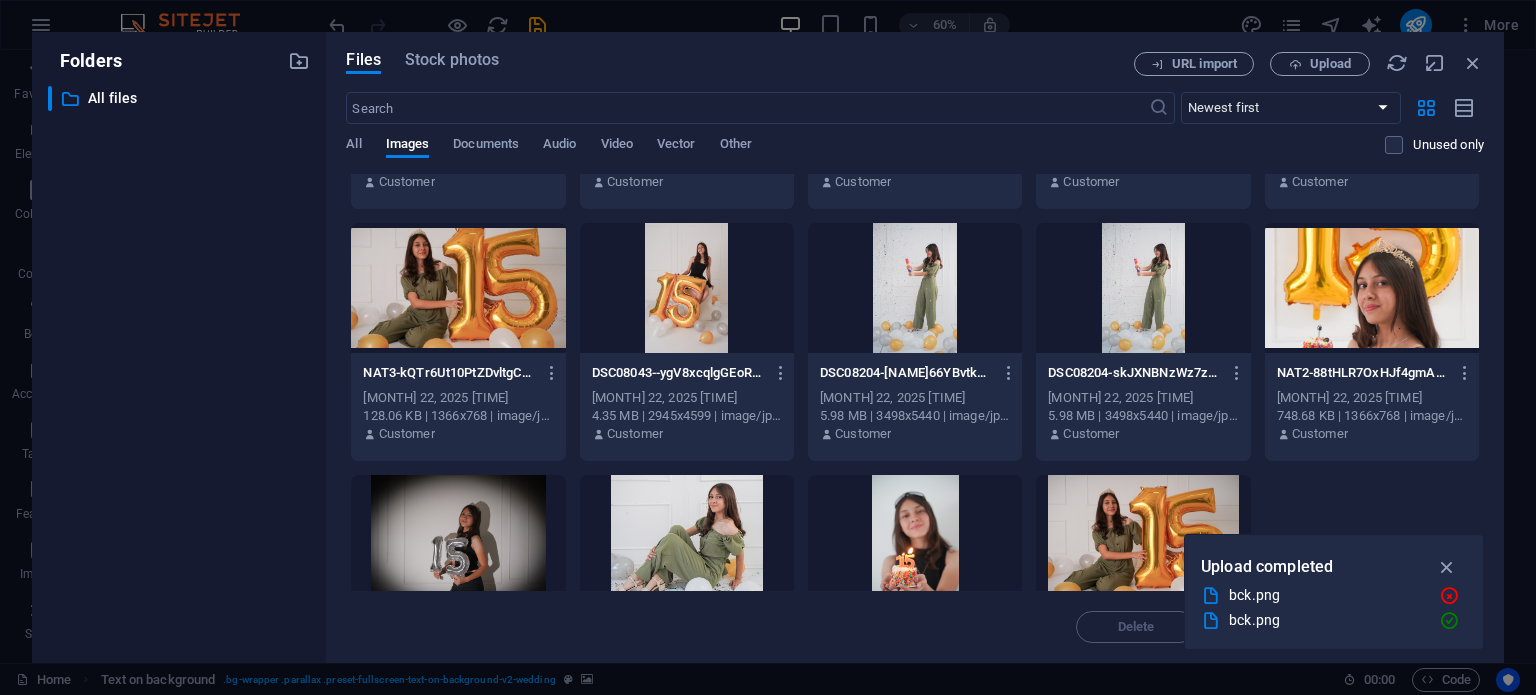 scroll, scrollTop: 1082, scrollLeft: 0, axis: vertical 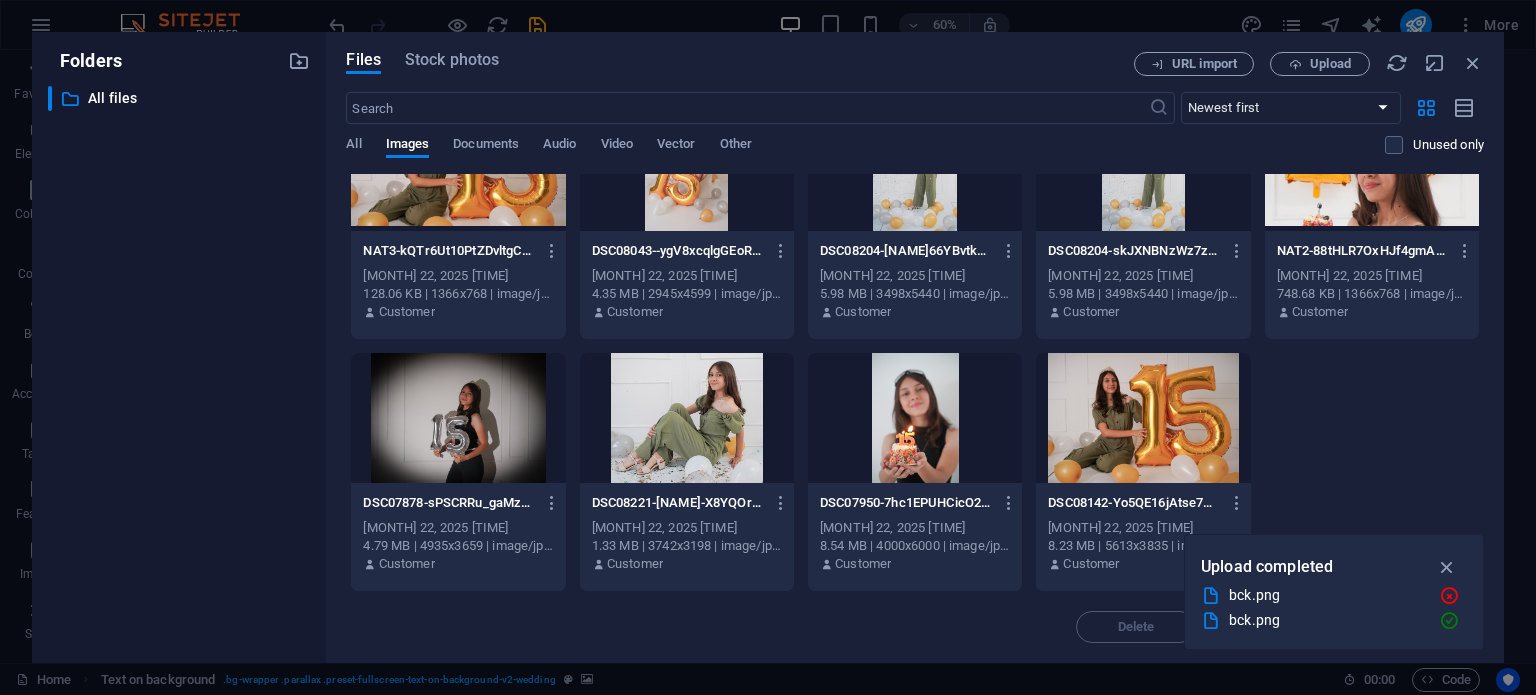 click on "bck.png" at bounding box center (1326, 595) 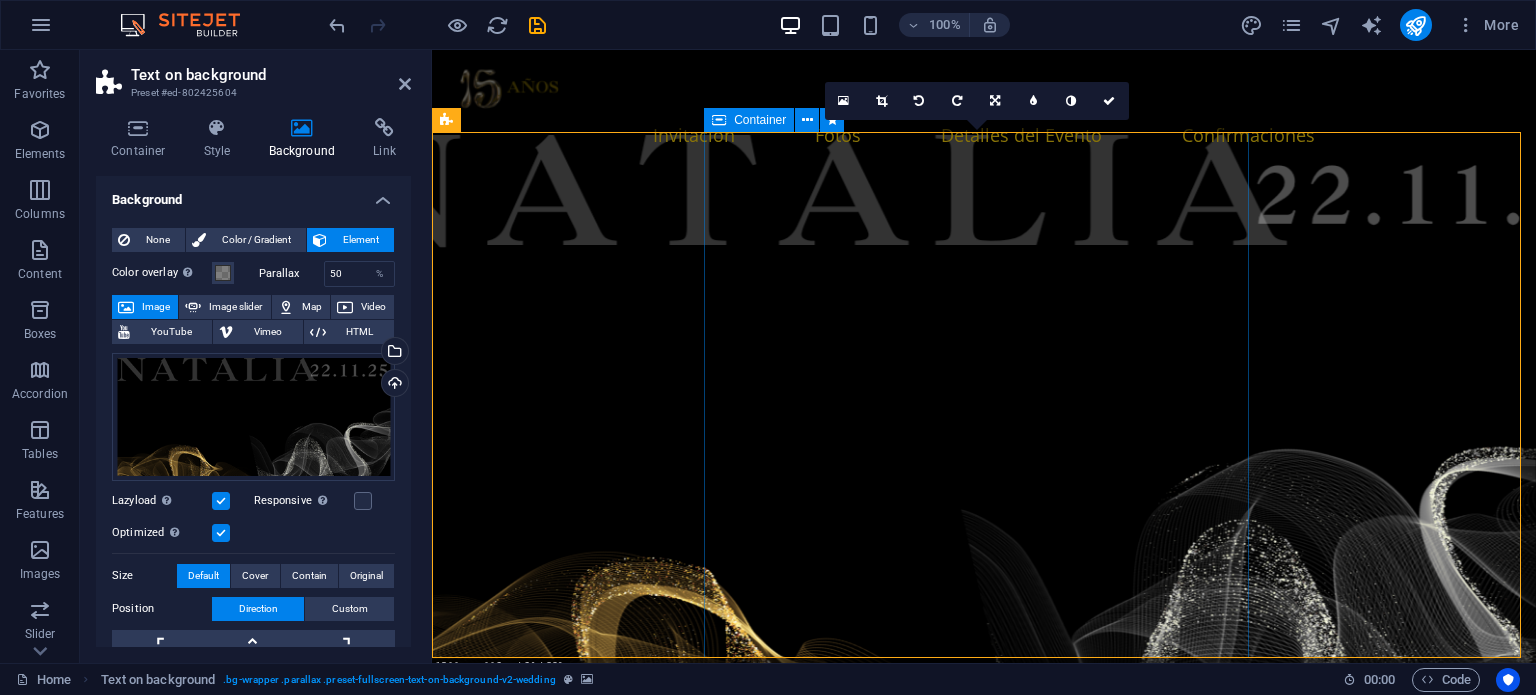 click on "Celebra este día con nosotros Los momentos más felices de la vida se vuelven aún mas maravillosos cuando tenemos la suerte de compartirlos con los familiares y amigos más queridos, ustedes están entre ellos." at bounding box center (984, 979) 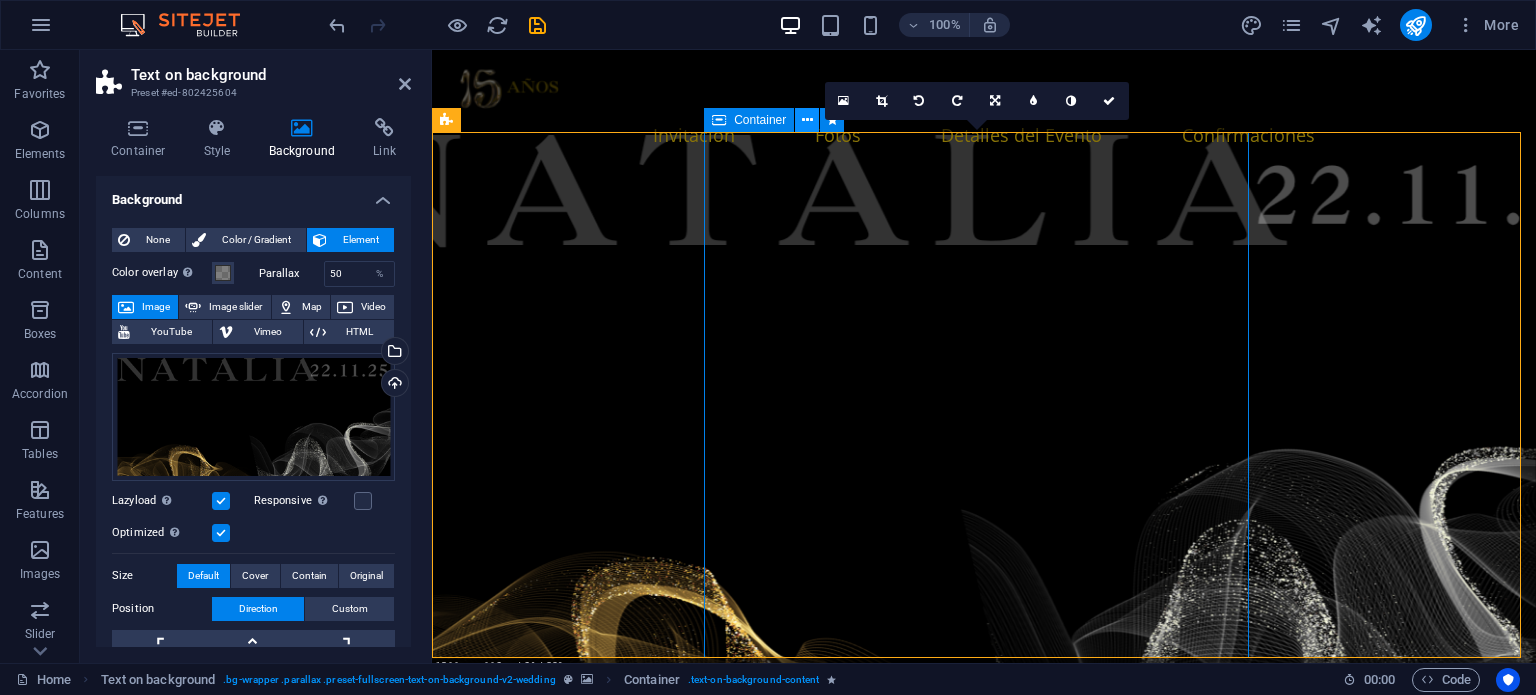 click at bounding box center [807, 120] 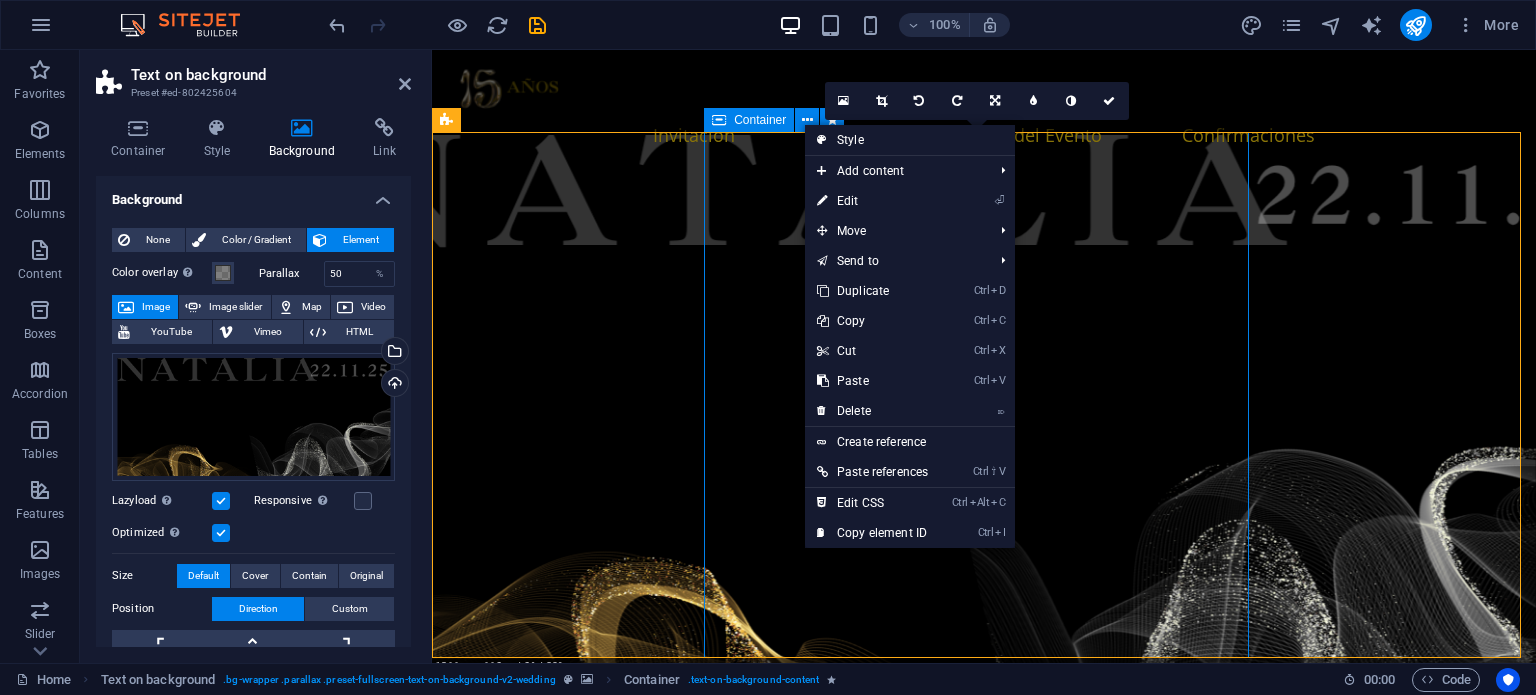 click on "Celebra este día con nosotros Los momentos más felices de la vida se vuelven aún mas maravillosos cuando tenemos la suerte de compartirlos con los familiares y amigos más queridos, ustedes están entre ellos." at bounding box center (984, 979) 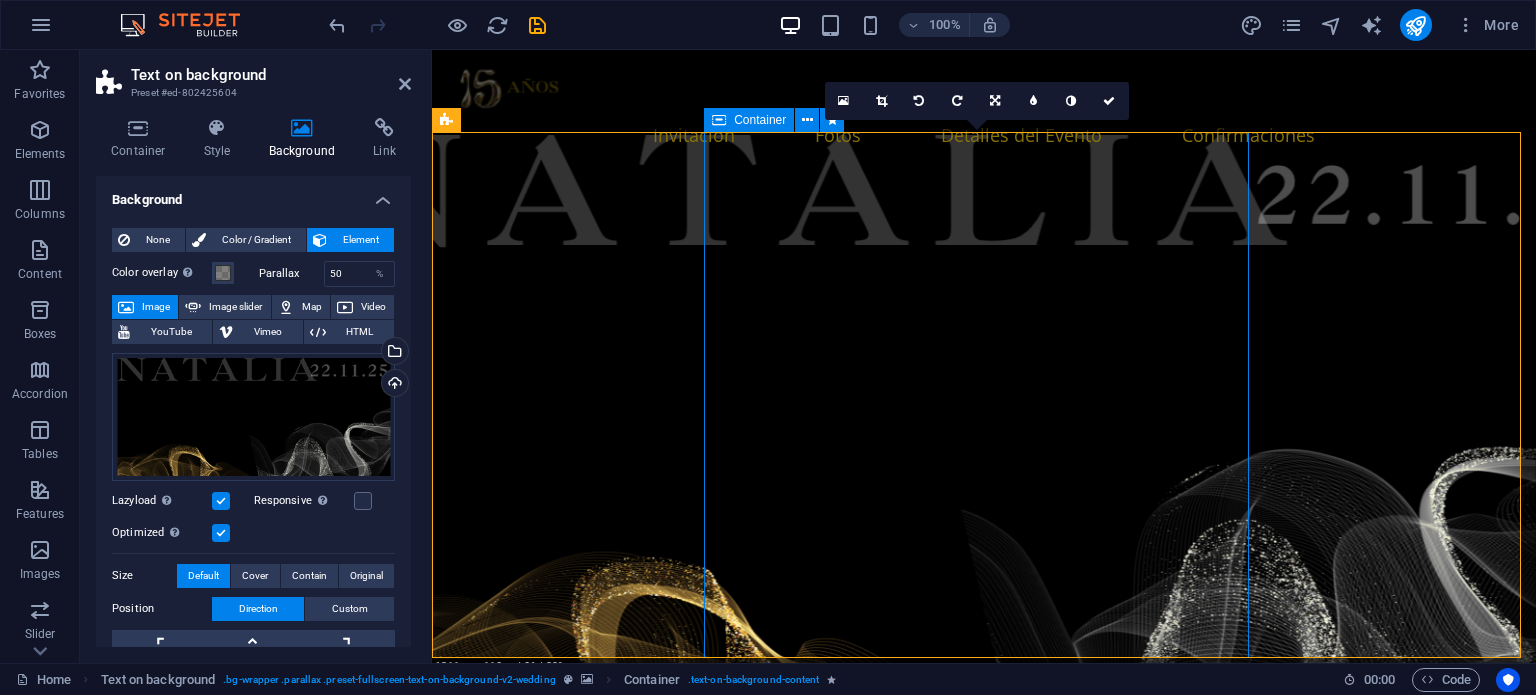 click on "Celebra este día con nosotros Los momentos más felices de la vida se vuelven aún mas maravillosos cuando tenemos la suerte de compartirlos con los familiares y amigos más queridos, ustedes están entre ellos." at bounding box center [984, 979] 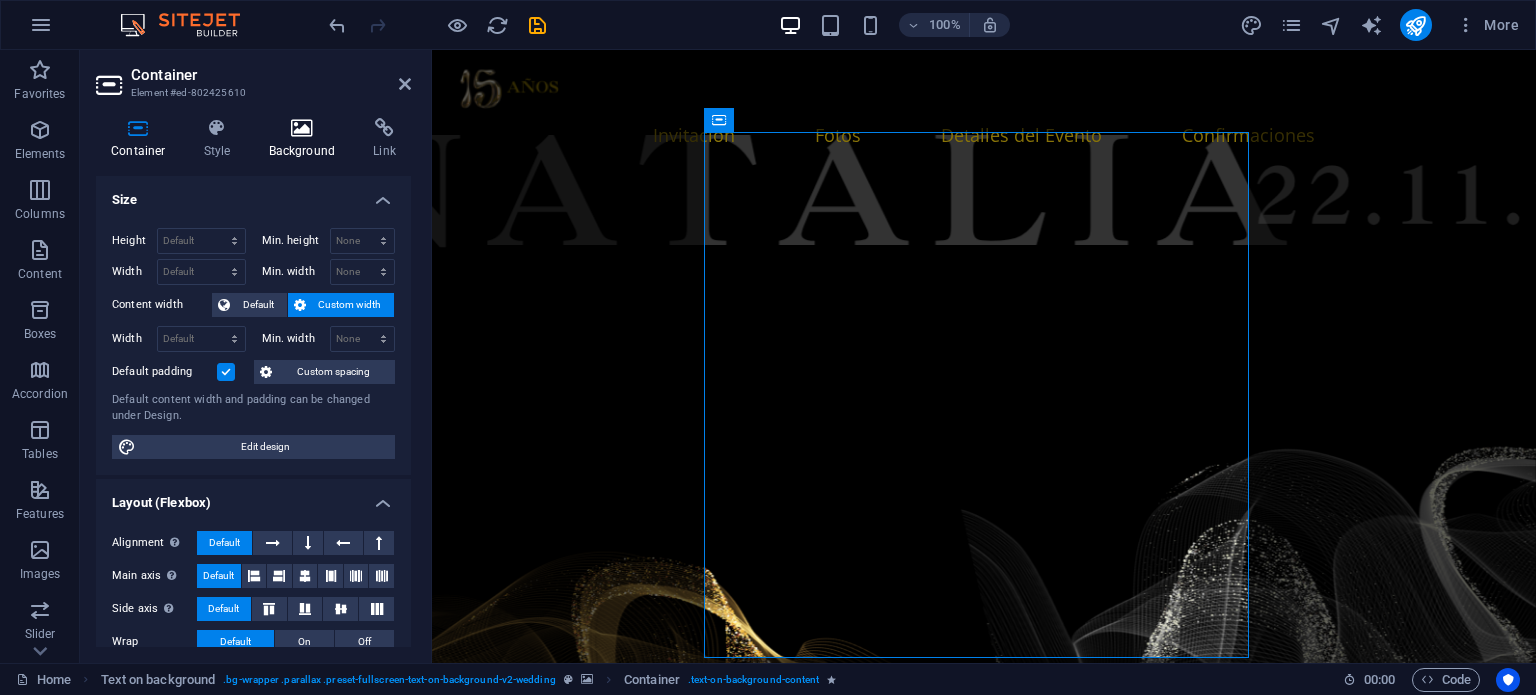 click at bounding box center (302, 128) 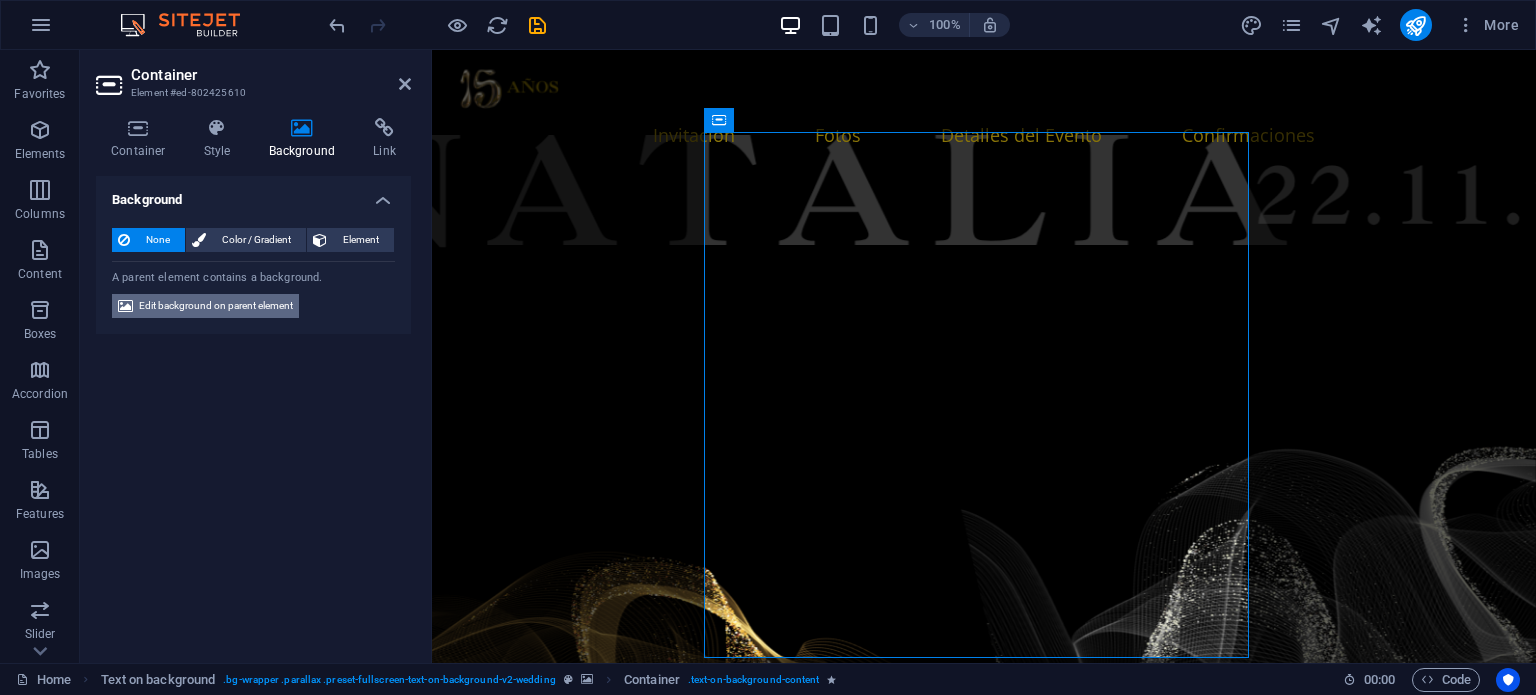 click on "Edit background on parent element" at bounding box center [216, 306] 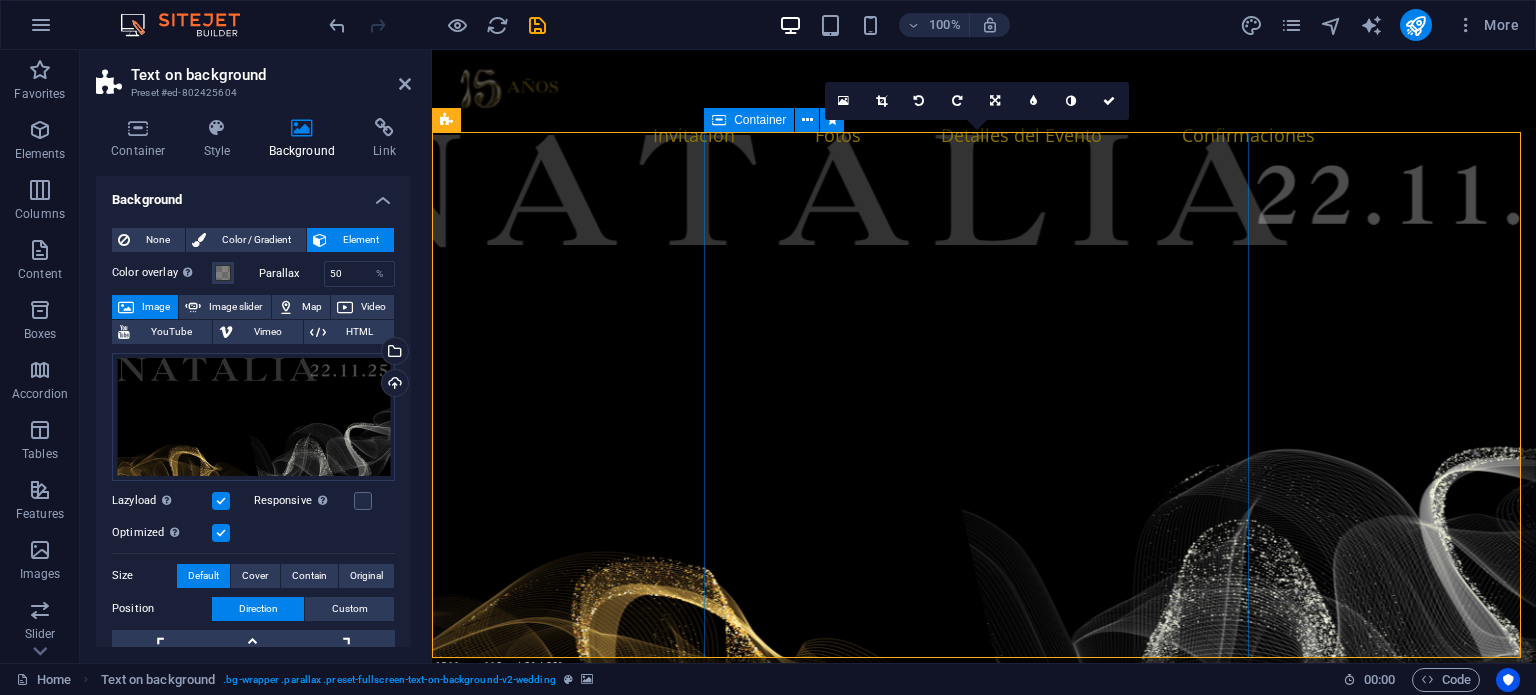 click on "Celebra este día con nosotros Los momentos más felices de la vida se vuelven aún mas maravillosos cuando tenemos la suerte de compartirlos con los familiares y amigos más queridos, ustedes están entre ellos." at bounding box center [984, 979] 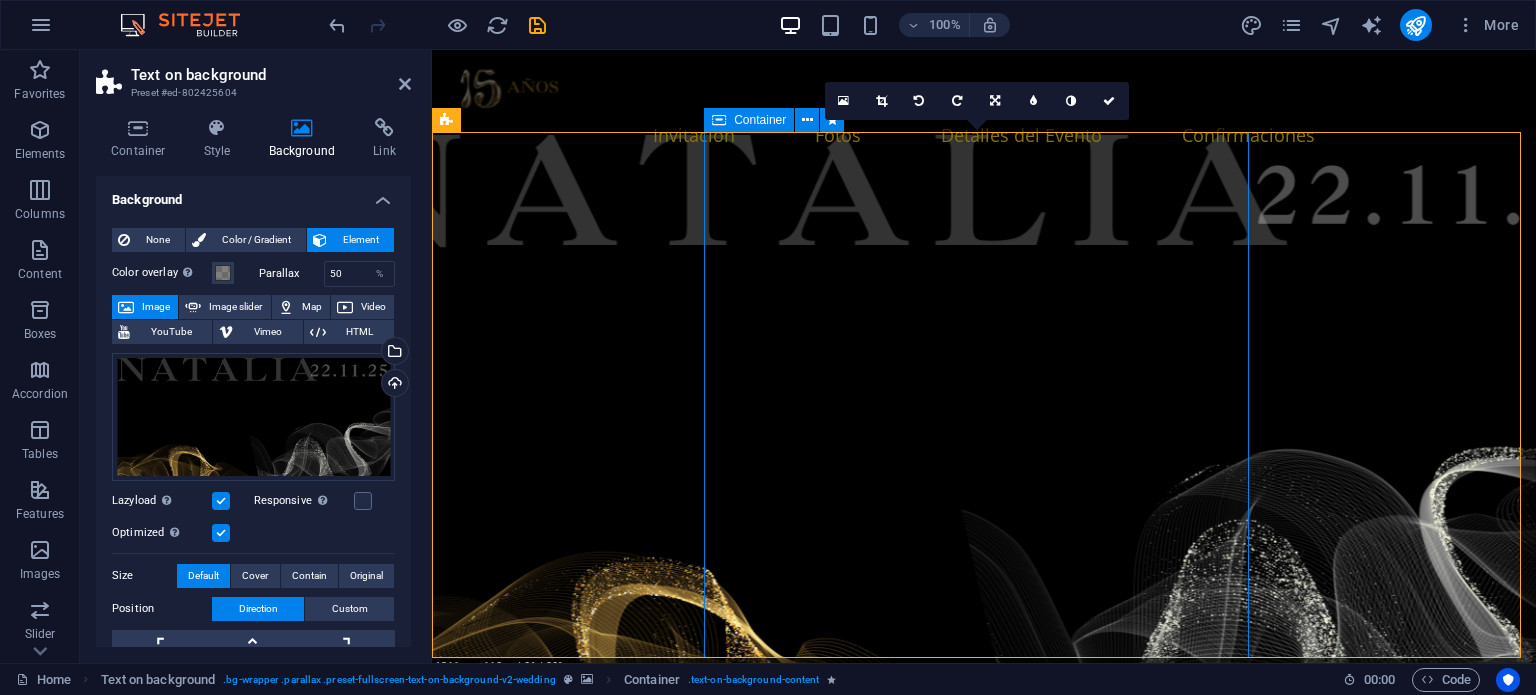 click on "Celebra este día con nosotros Los momentos más felices de la vida se vuelven aún mas maravillosos cuando tenemos la suerte de compartirlos con los familiares y amigos más queridos, ustedes están entre ellos." at bounding box center (984, 979) 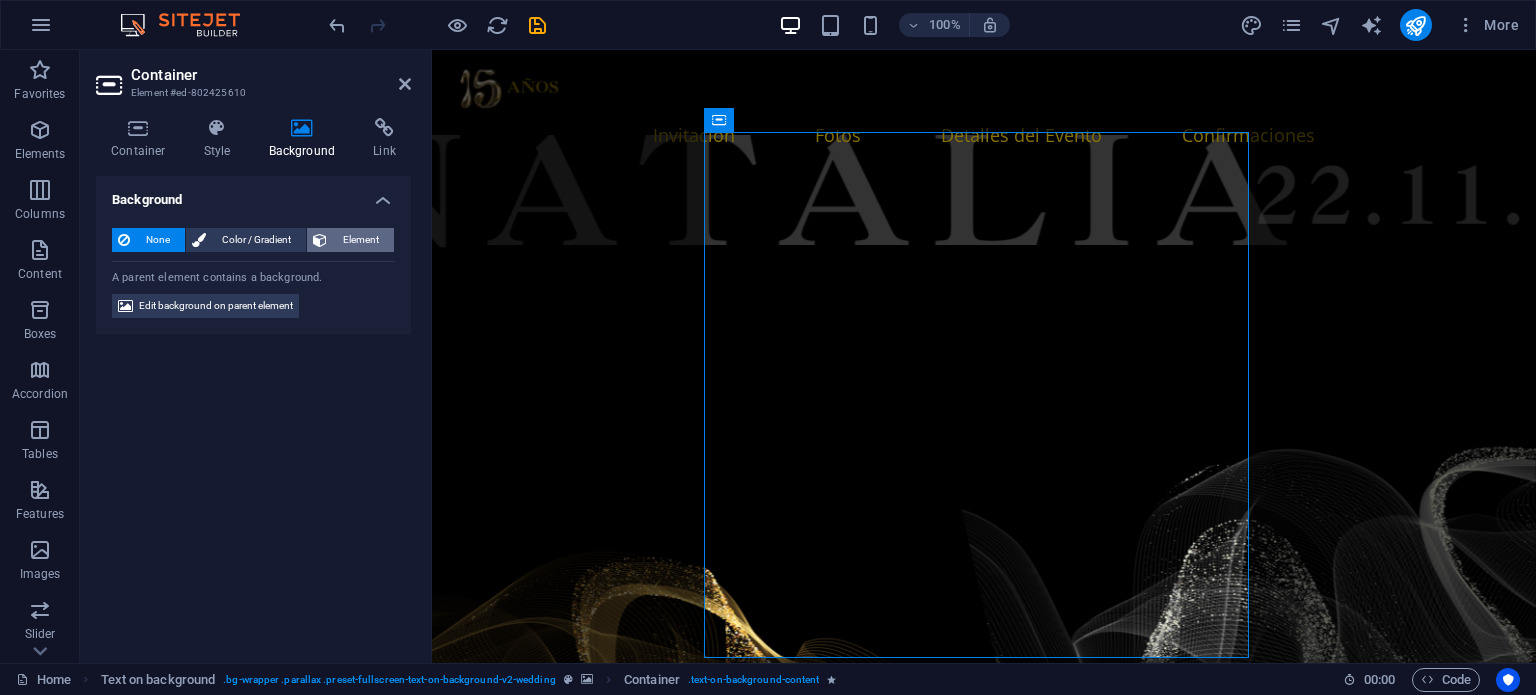 click on "Element" at bounding box center [360, 240] 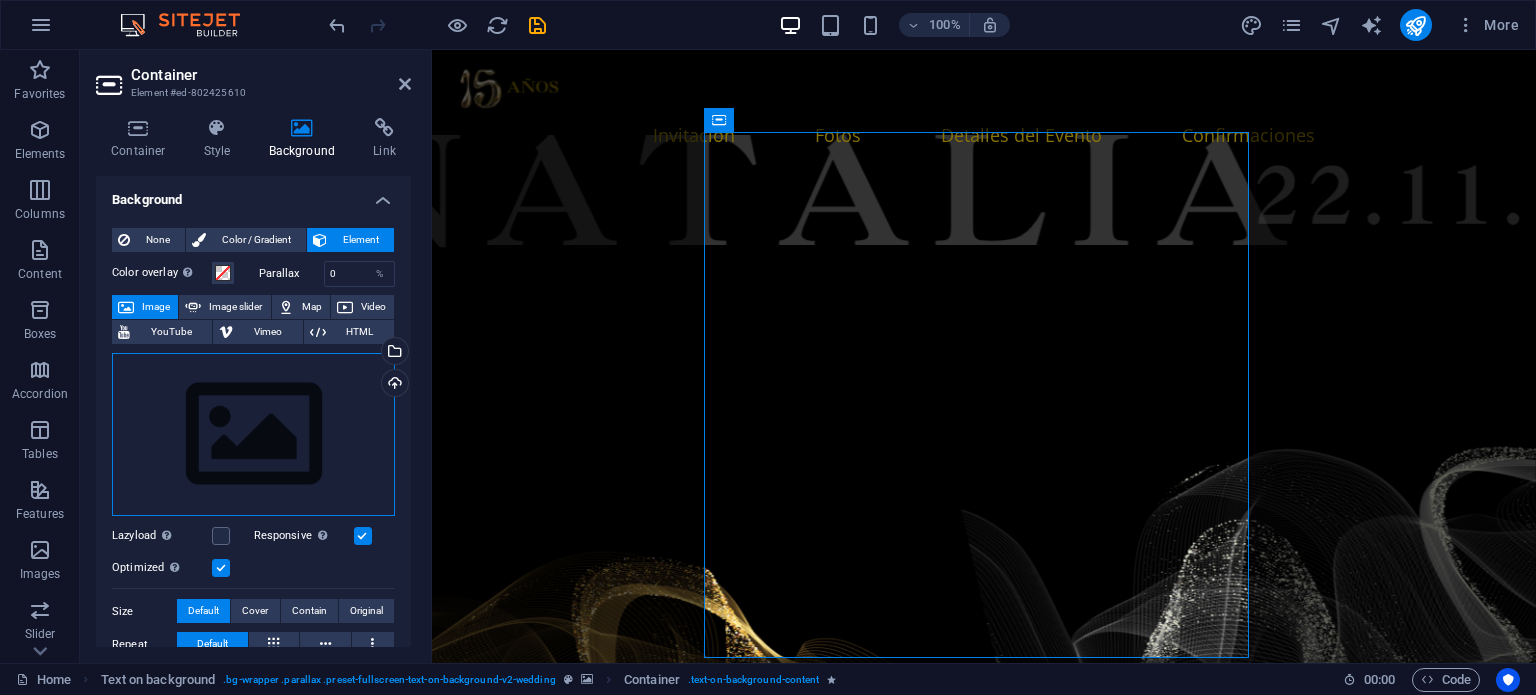 click on "Drag files here, click to choose files or select files from Files or our free stock photos & videos" at bounding box center [253, 435] 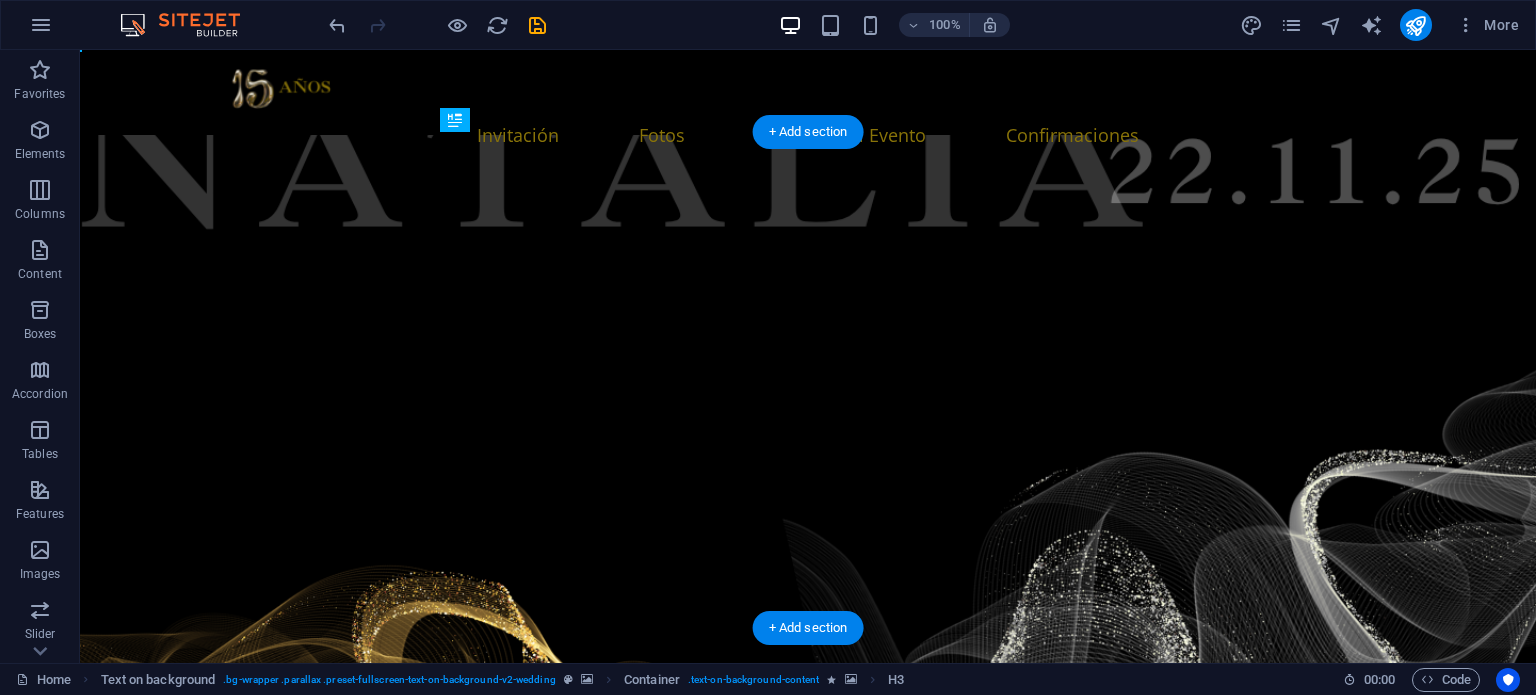 drag, startPoint x: 623, startPoint y: 311, endPoint x: 979, endPoint y: 334, distance: 356.74222 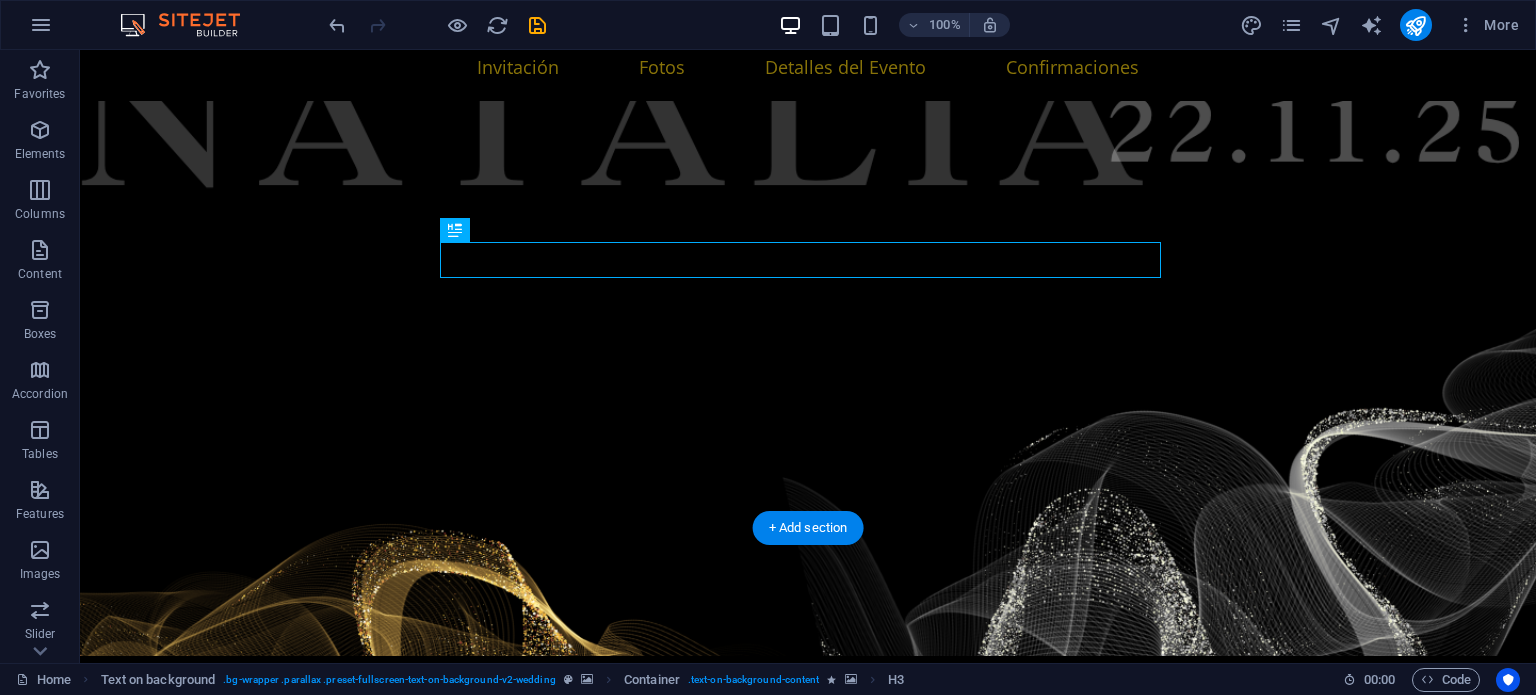 scroll, scrollTop: 100, scrollLeft: 0, axis: vertical 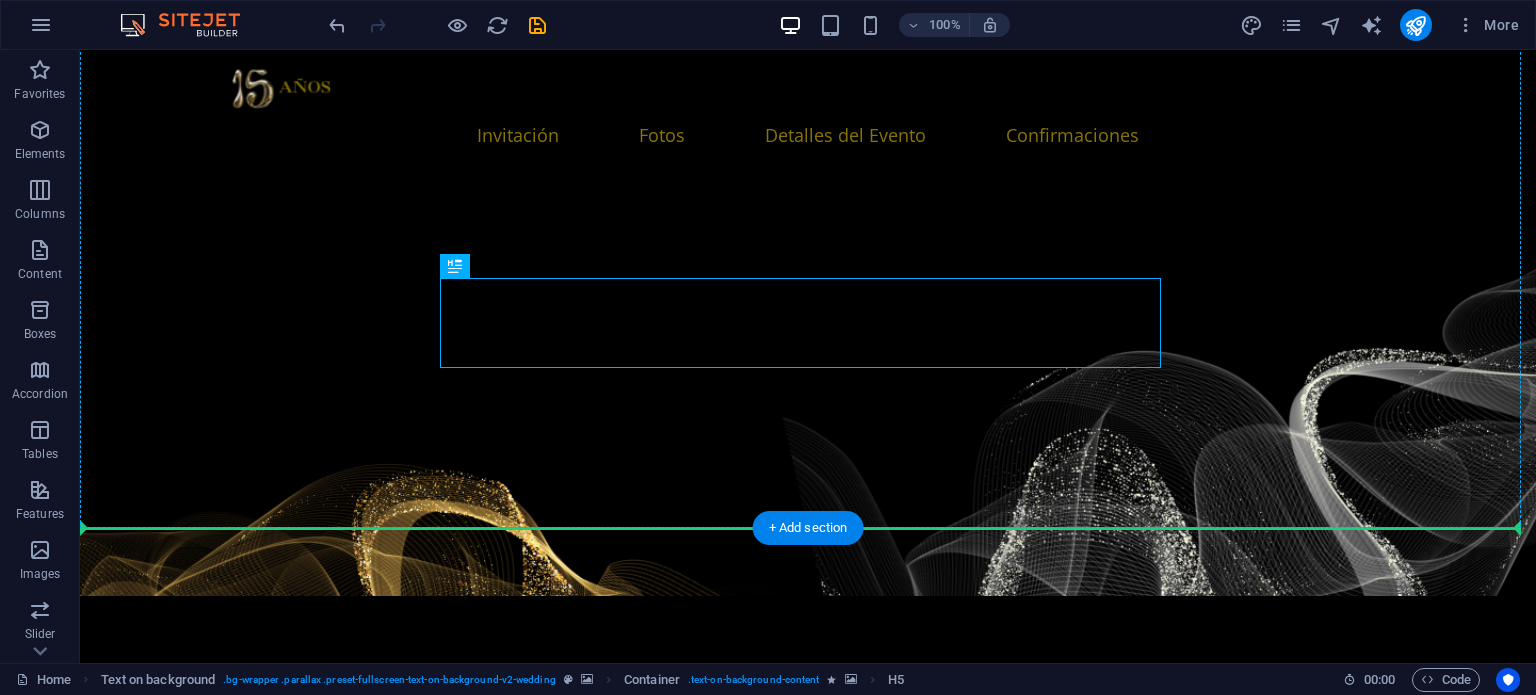 drag, startPoint x: 879, startPoint y: 311, endPoint x: 884, endPoint y: 409, distance: 98.12747 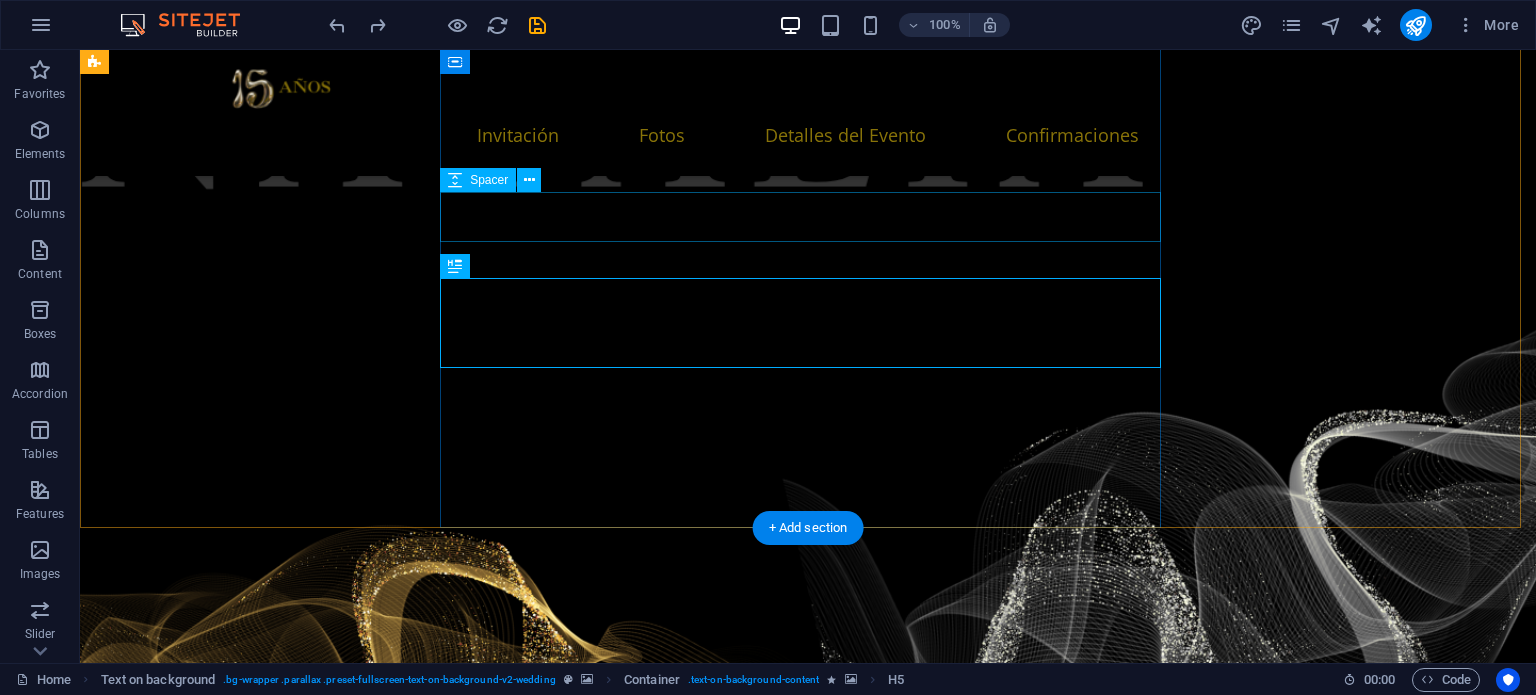 click at bounding box center [808, 1309] 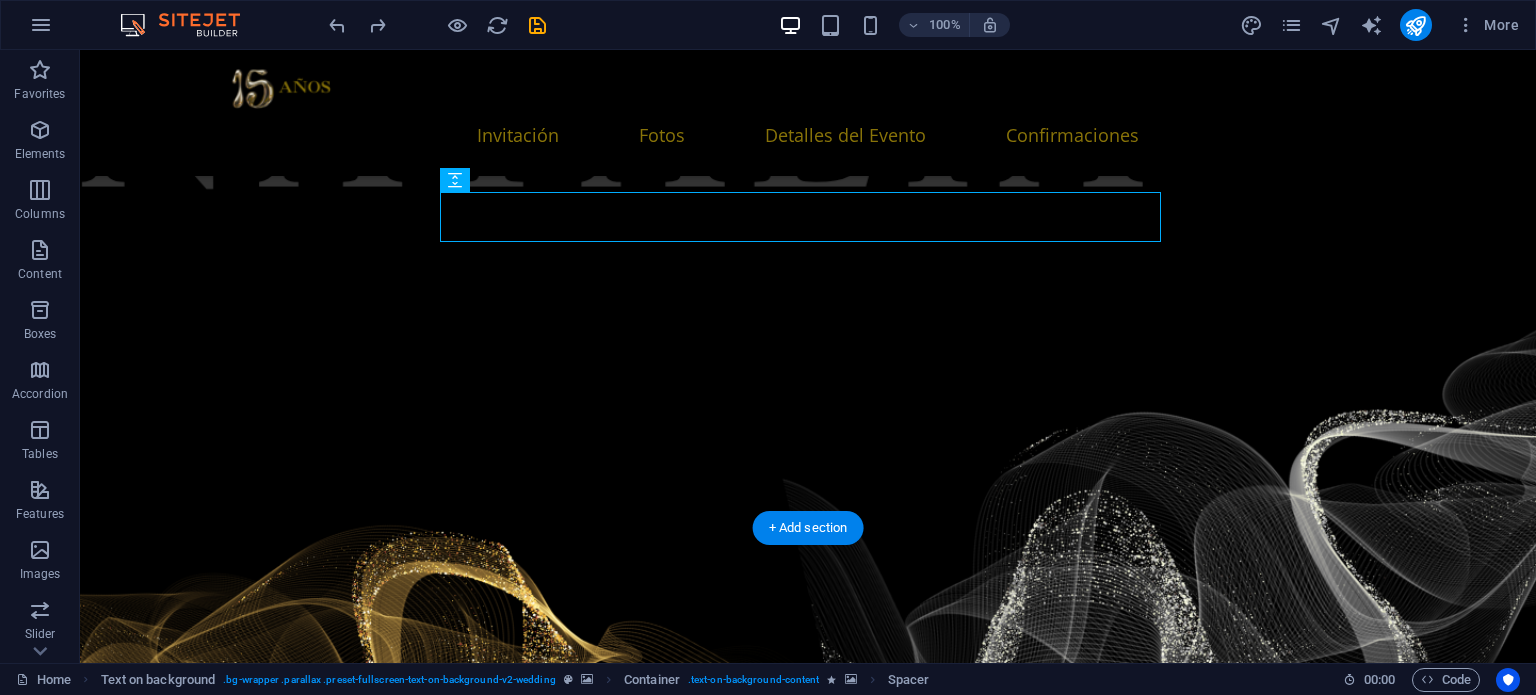 click at bounding box center (808, 876) 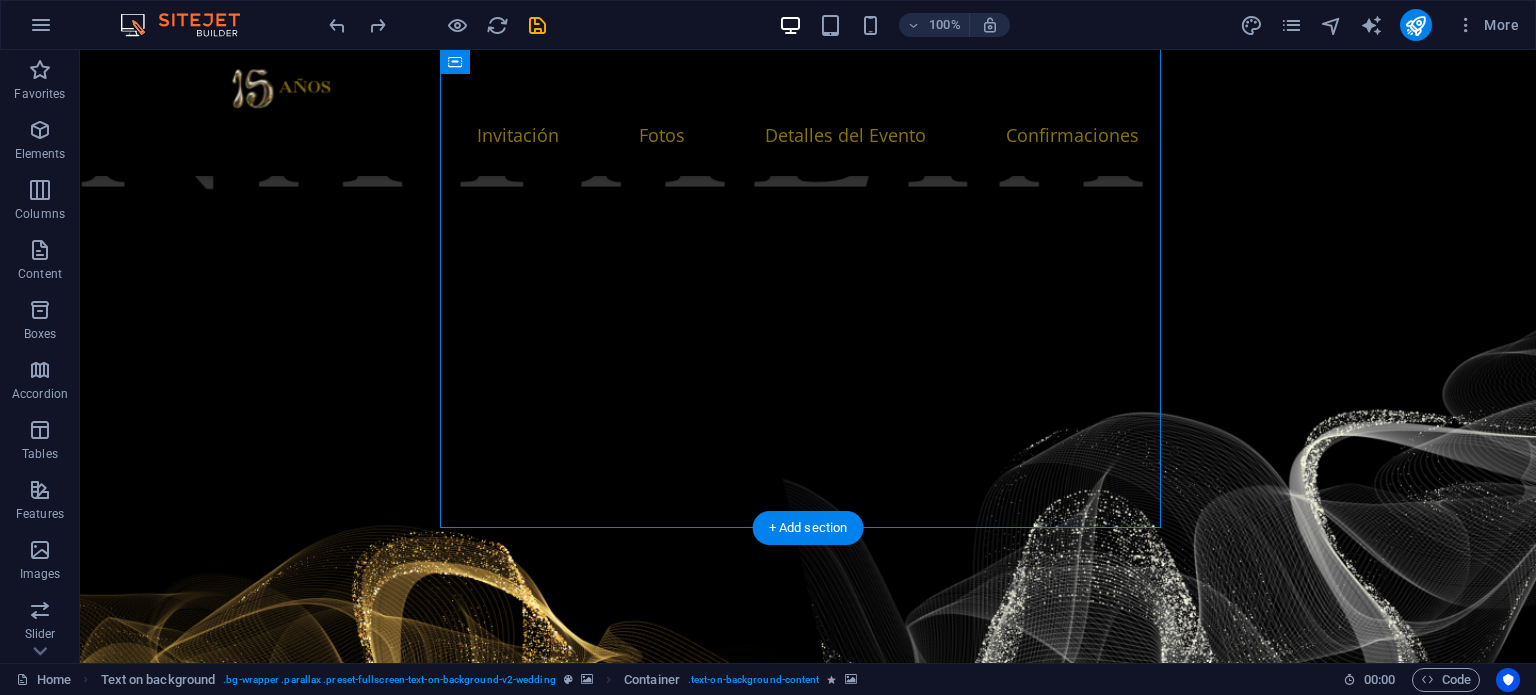 click at bounding box center (808, 876) 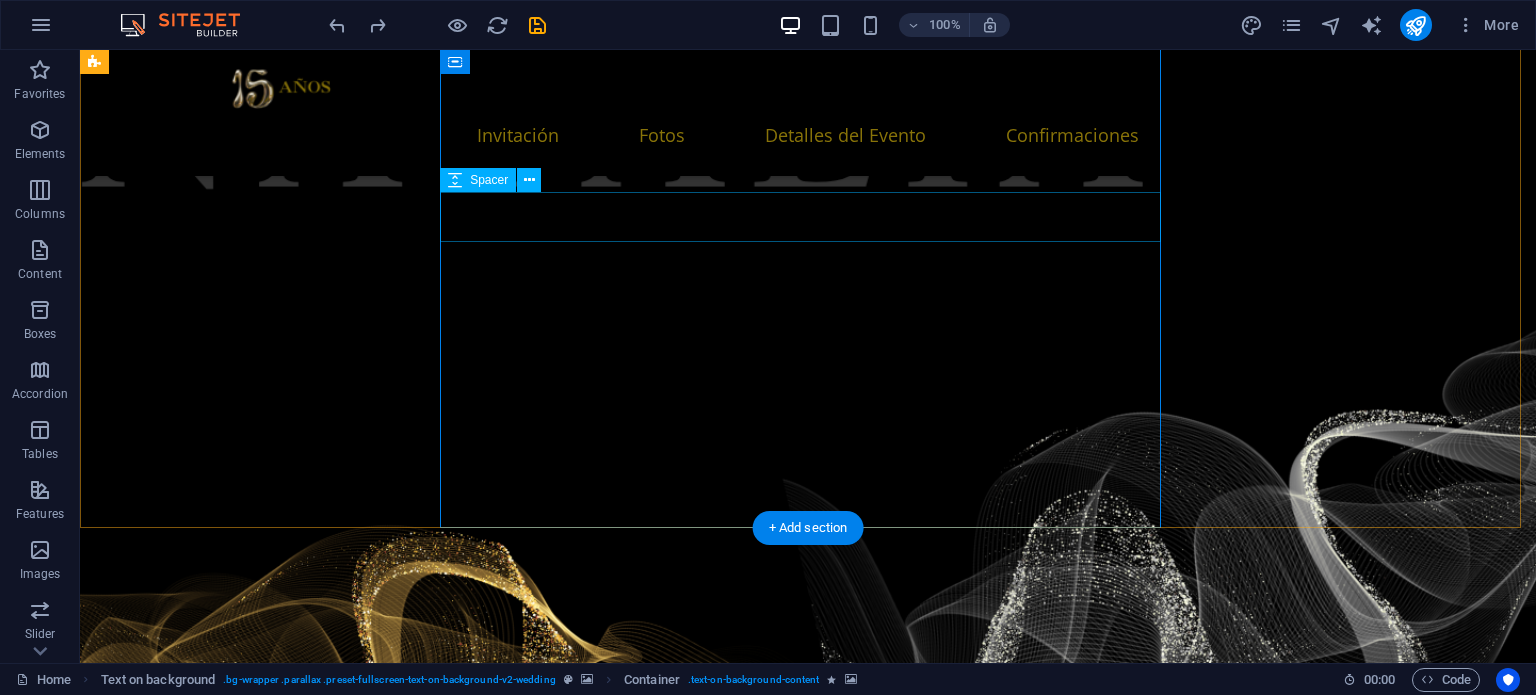 click at bounding box center (808, 1309) 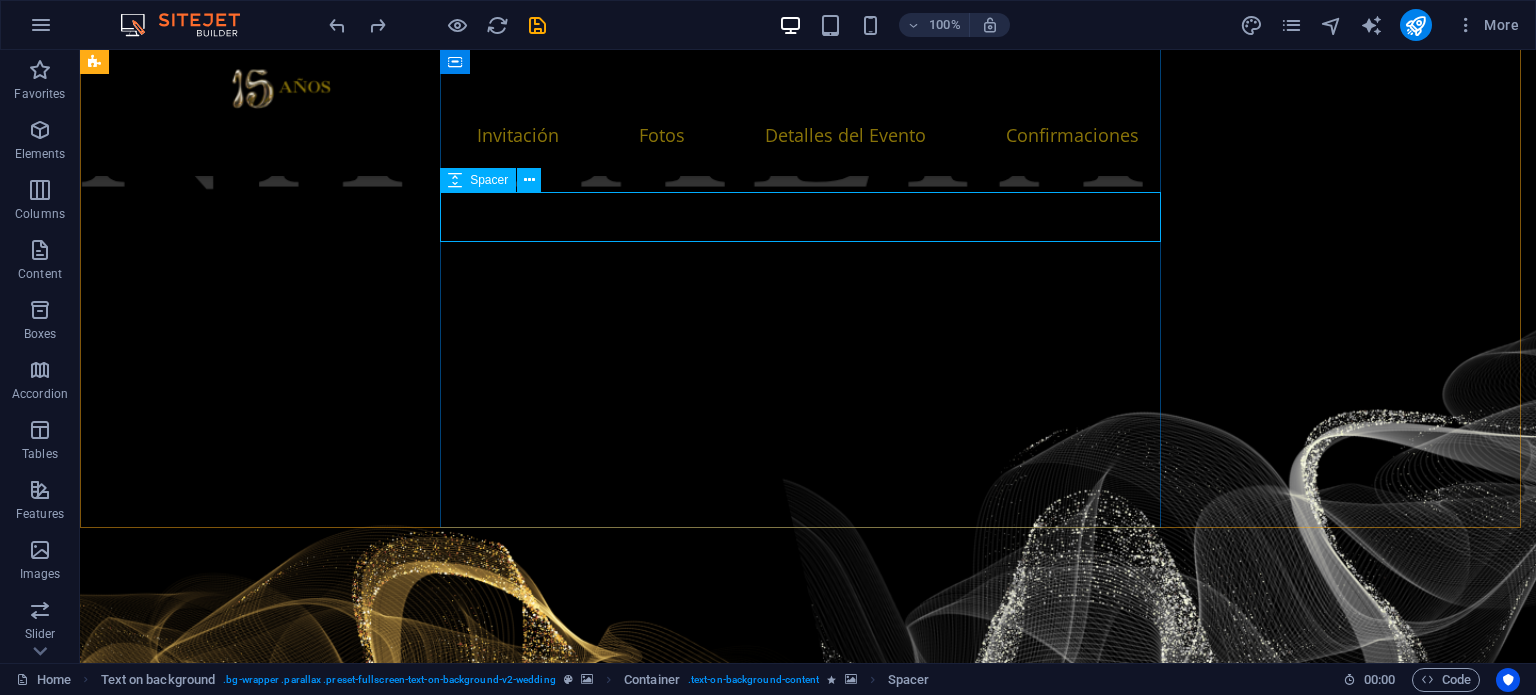 click on "Spacer" at bounding box center (489, 180) 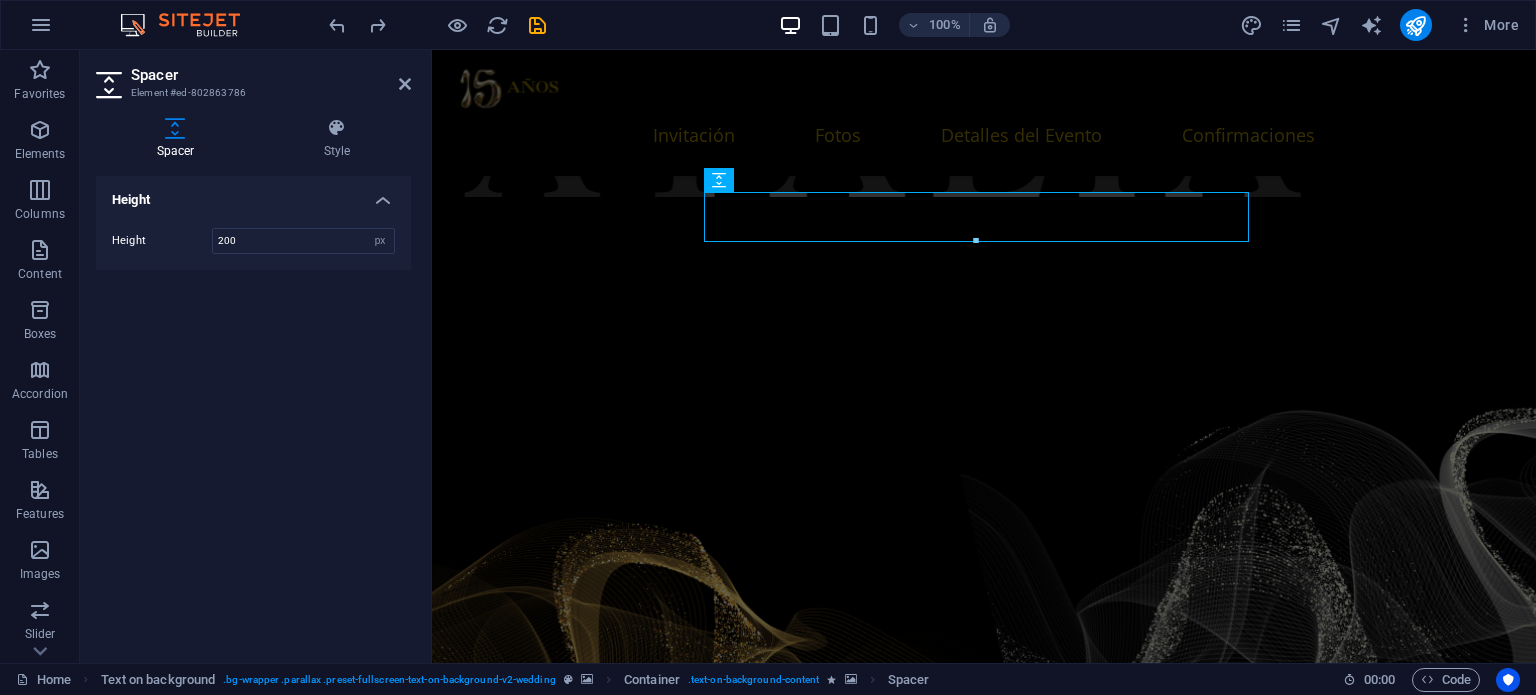 type on "200" 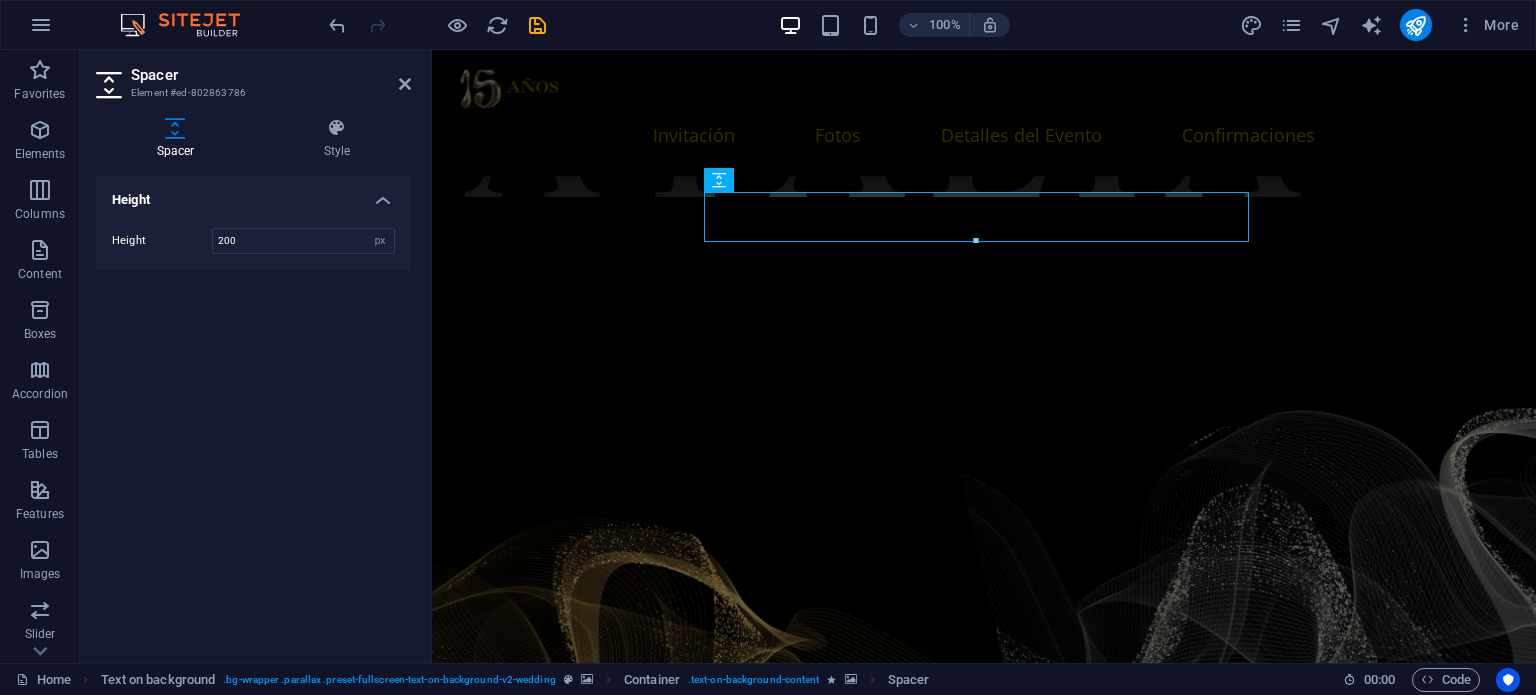 click at bounding box center [984, 380] 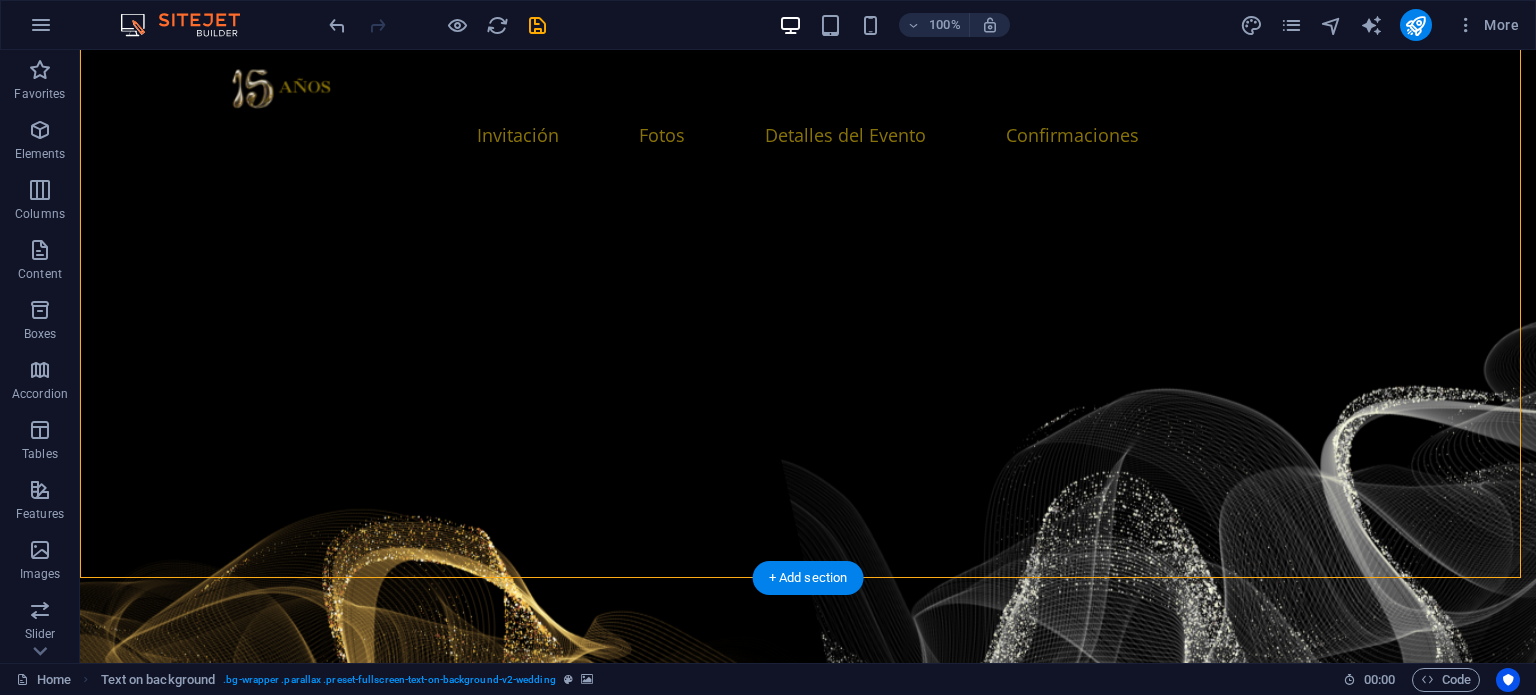 scroll, scrollTop: 100, scrollLeft: 0, axis: vertical 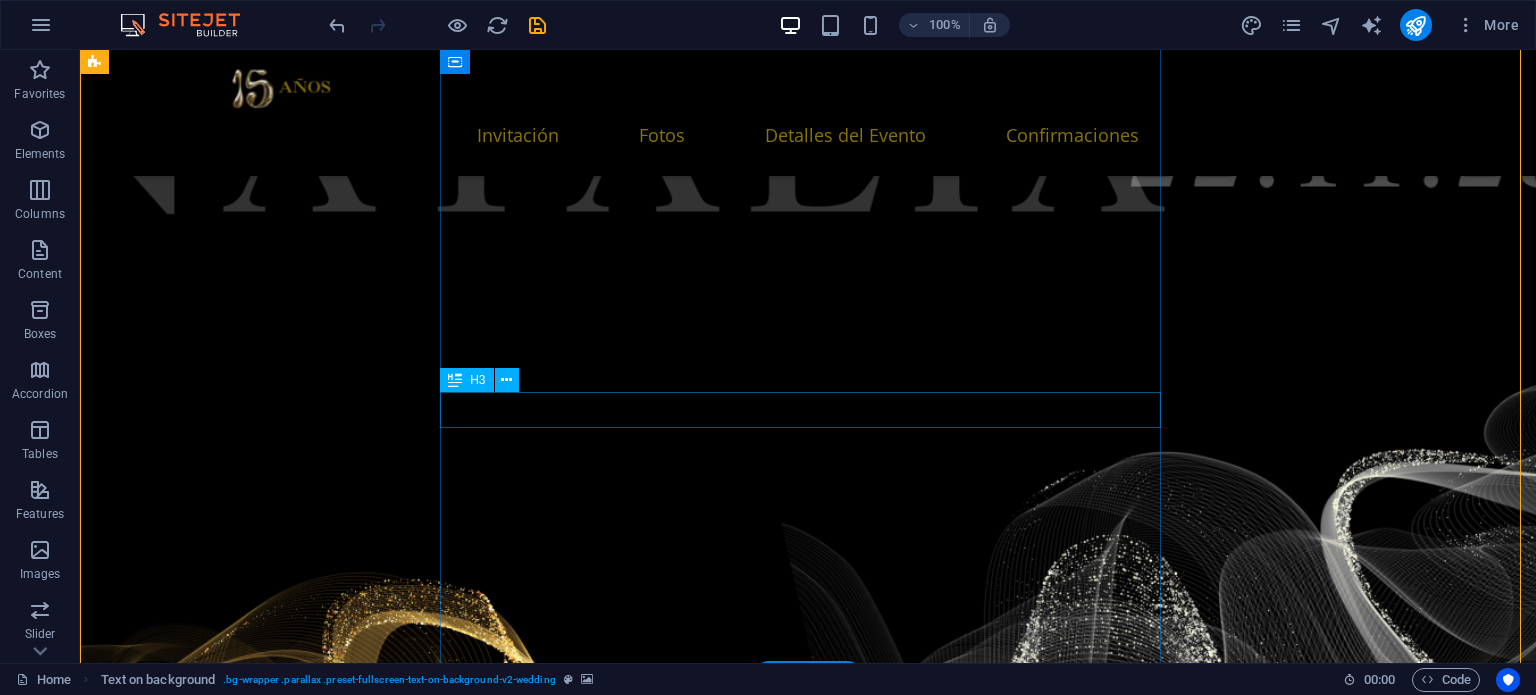 click at bounding box center (808, 1609) 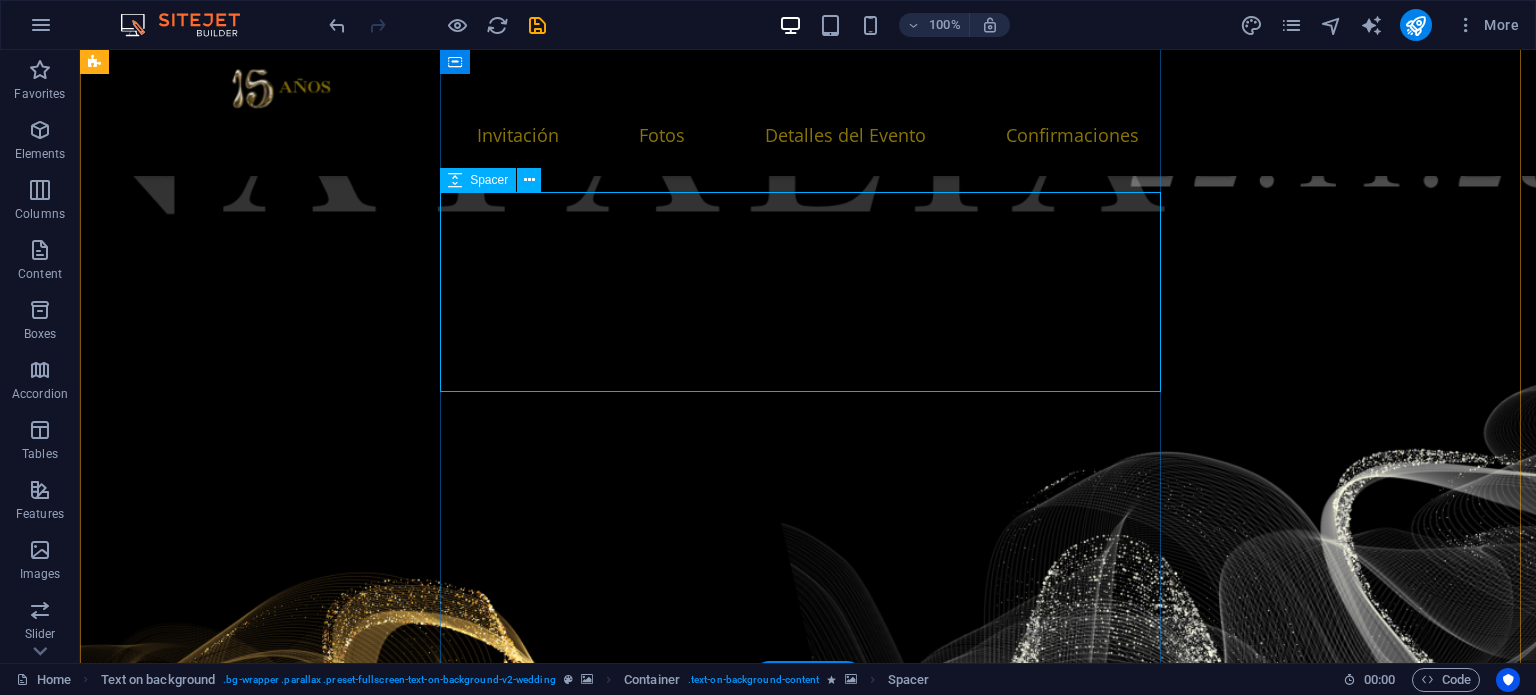 click at bounding box center [808, 1609] 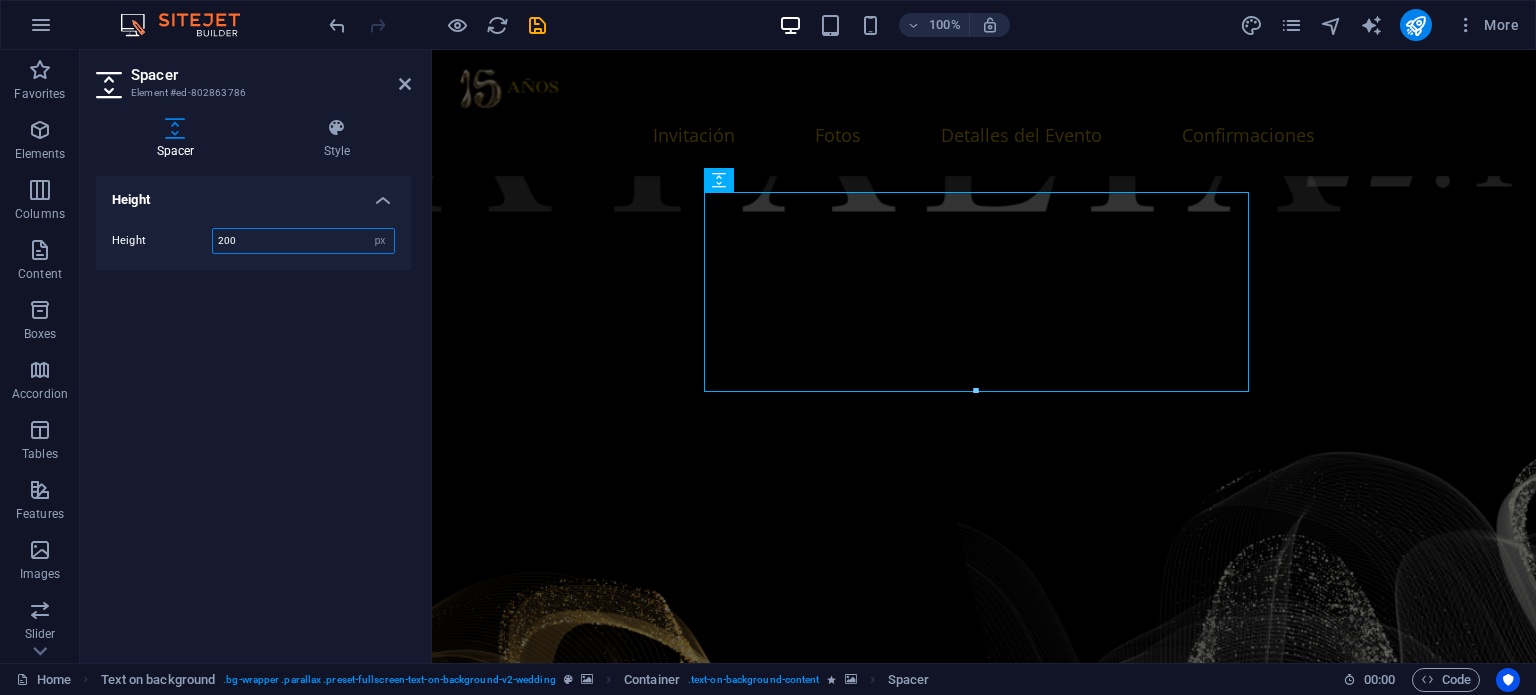 click on "200" at bounding box center [303, 241] 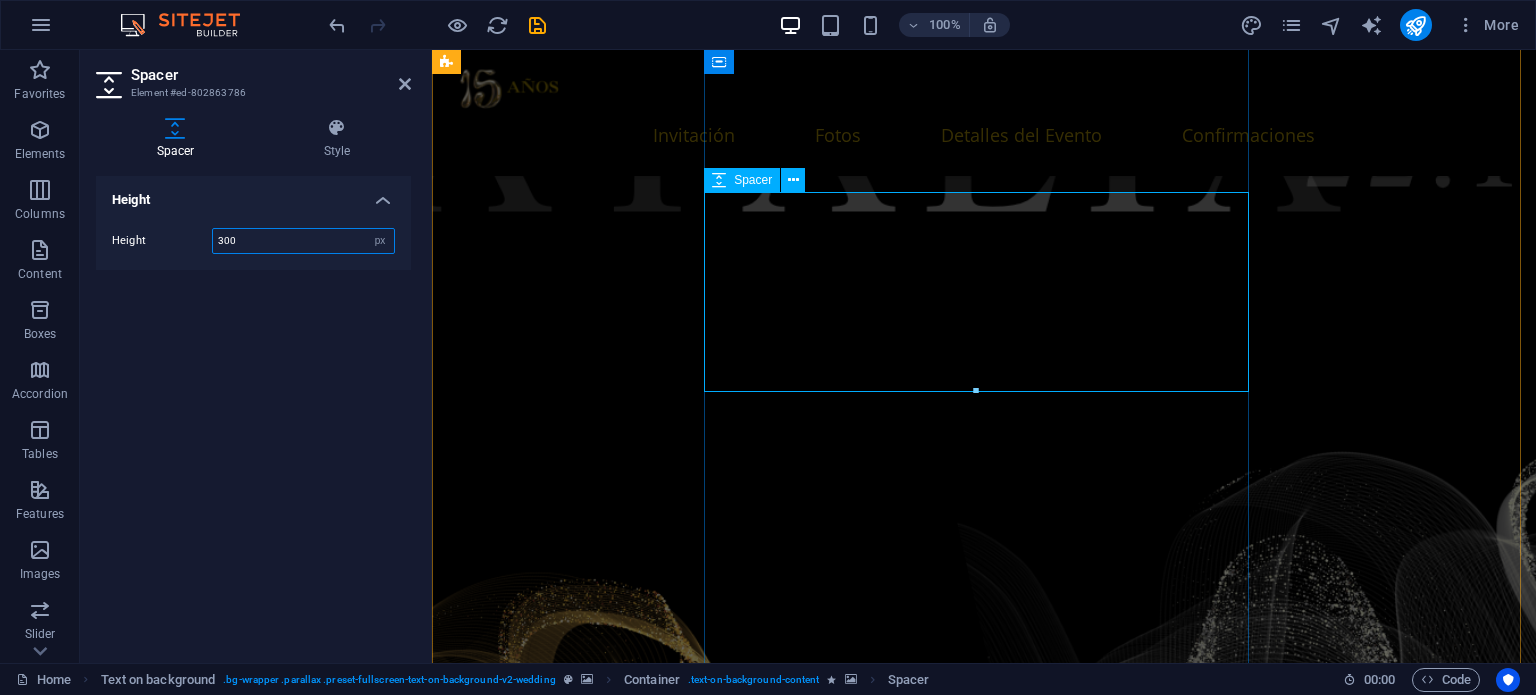 type on "300" 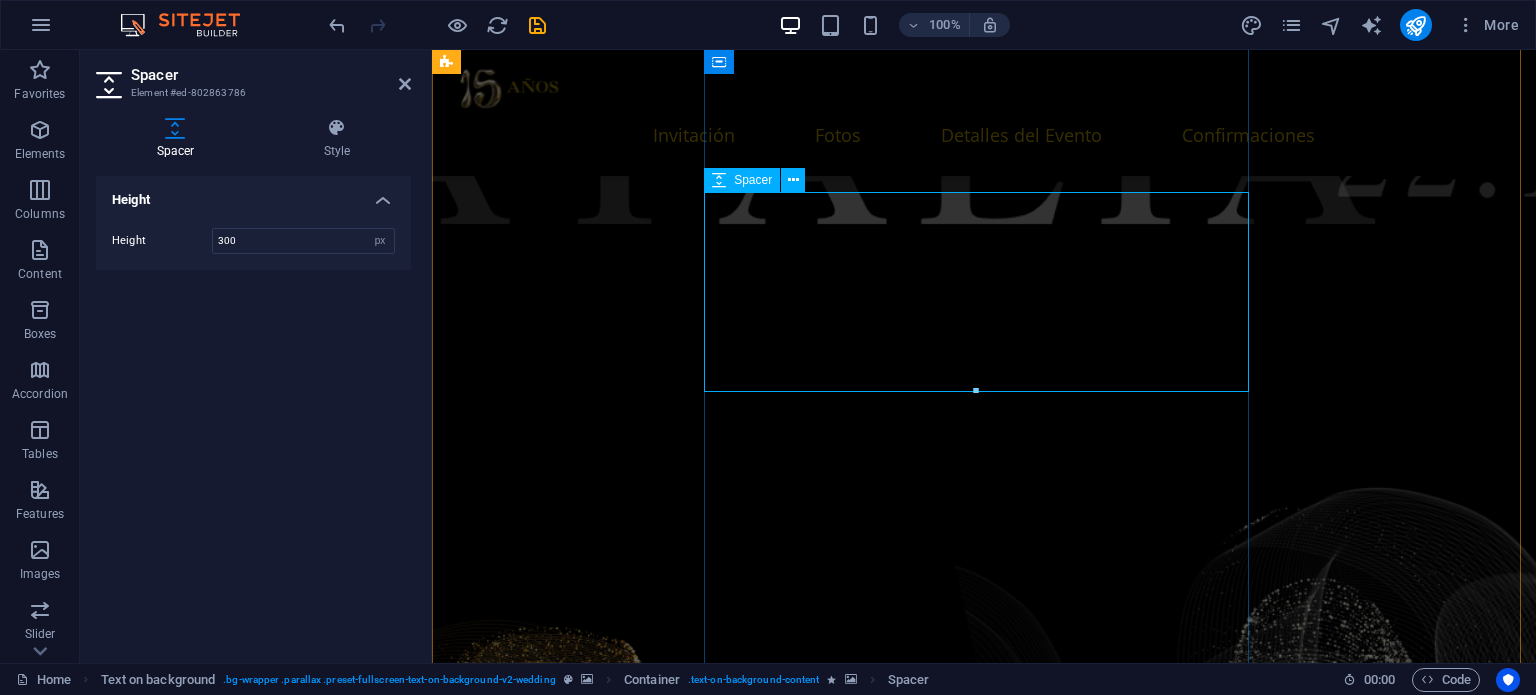 click at bounding box center [984, 450] 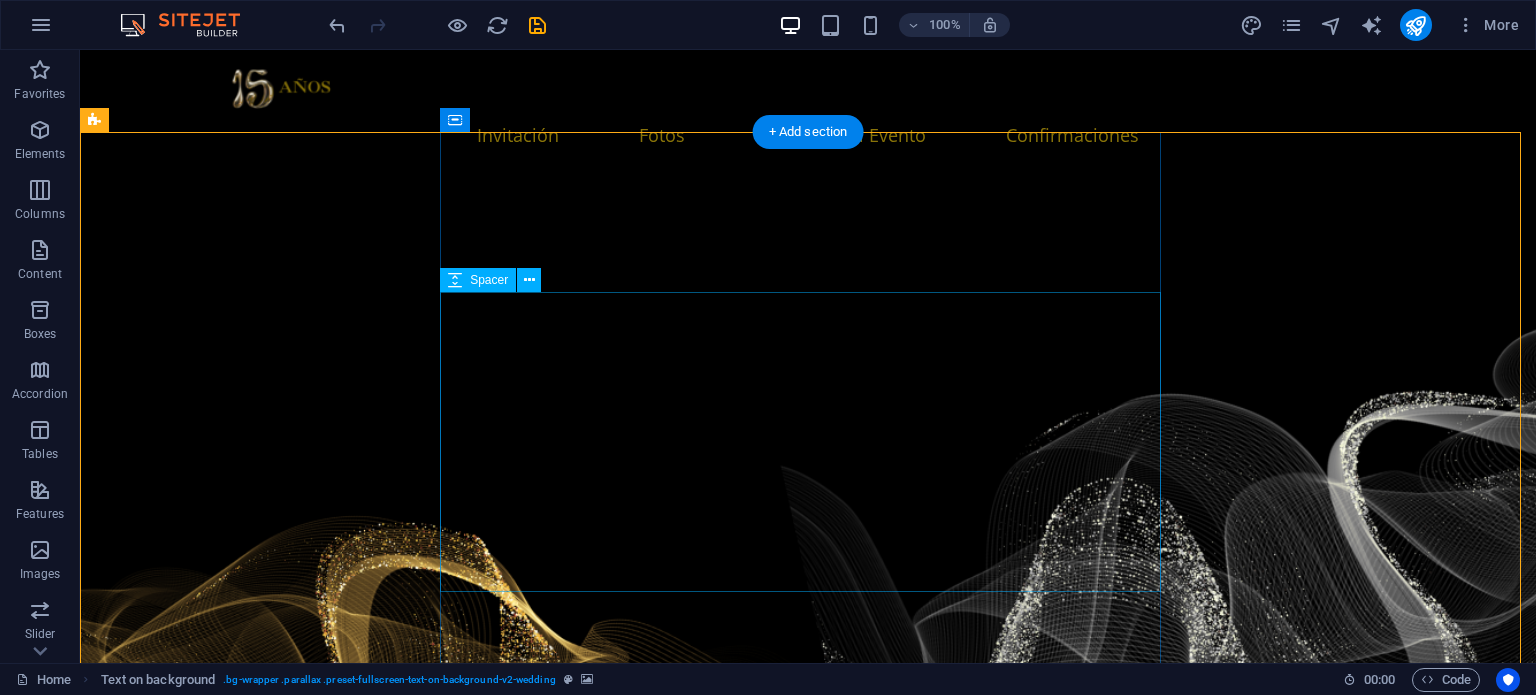 scroll, scrollTop: 200, scrollLeft: 0, axis: vertical 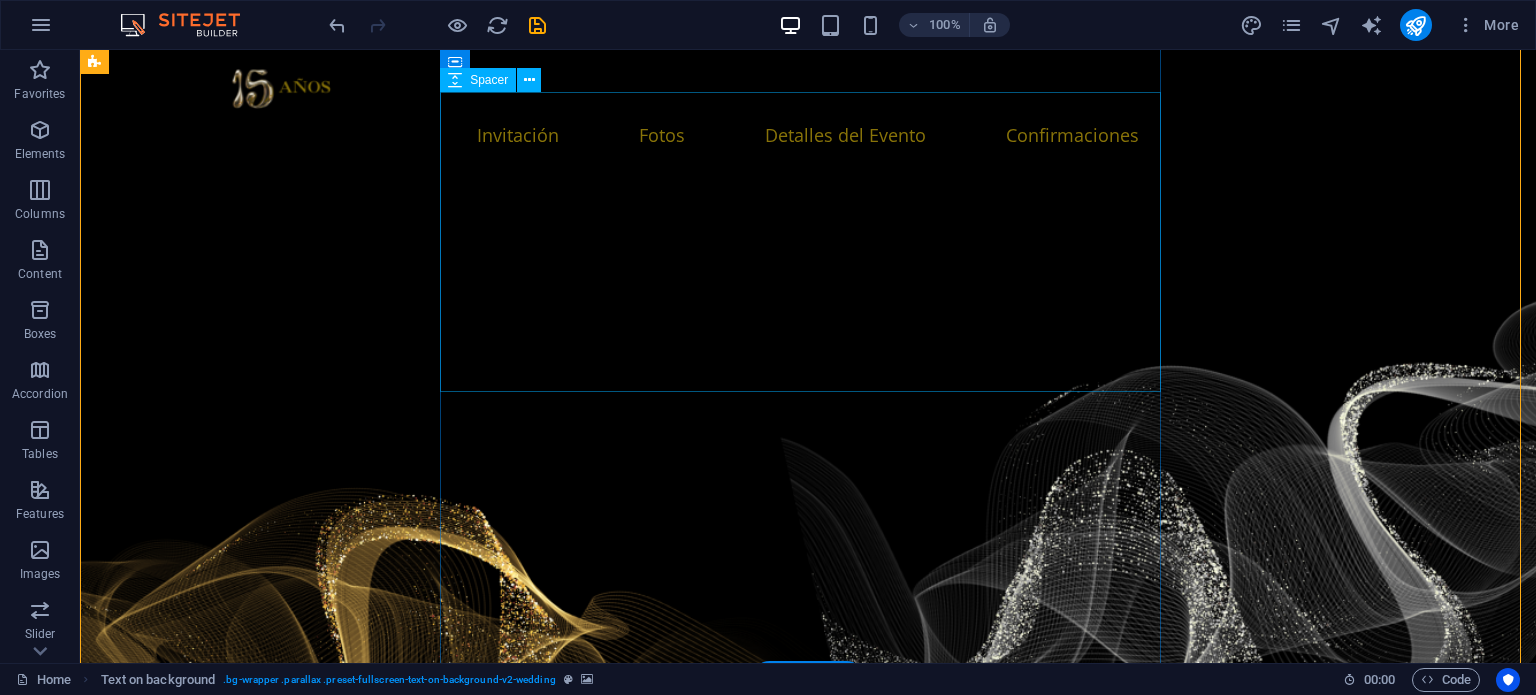 click at bounding box center (808, 1668) 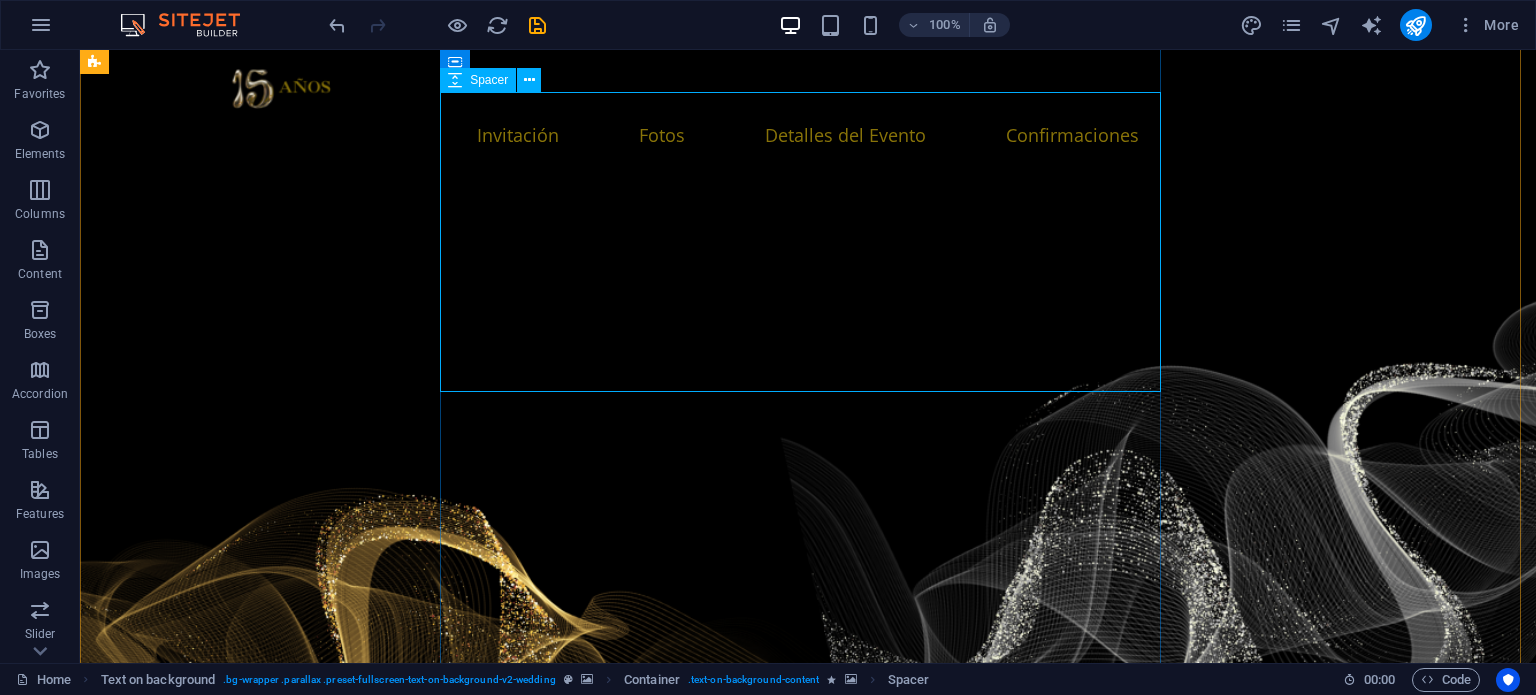click at bounding box center (455, 80) 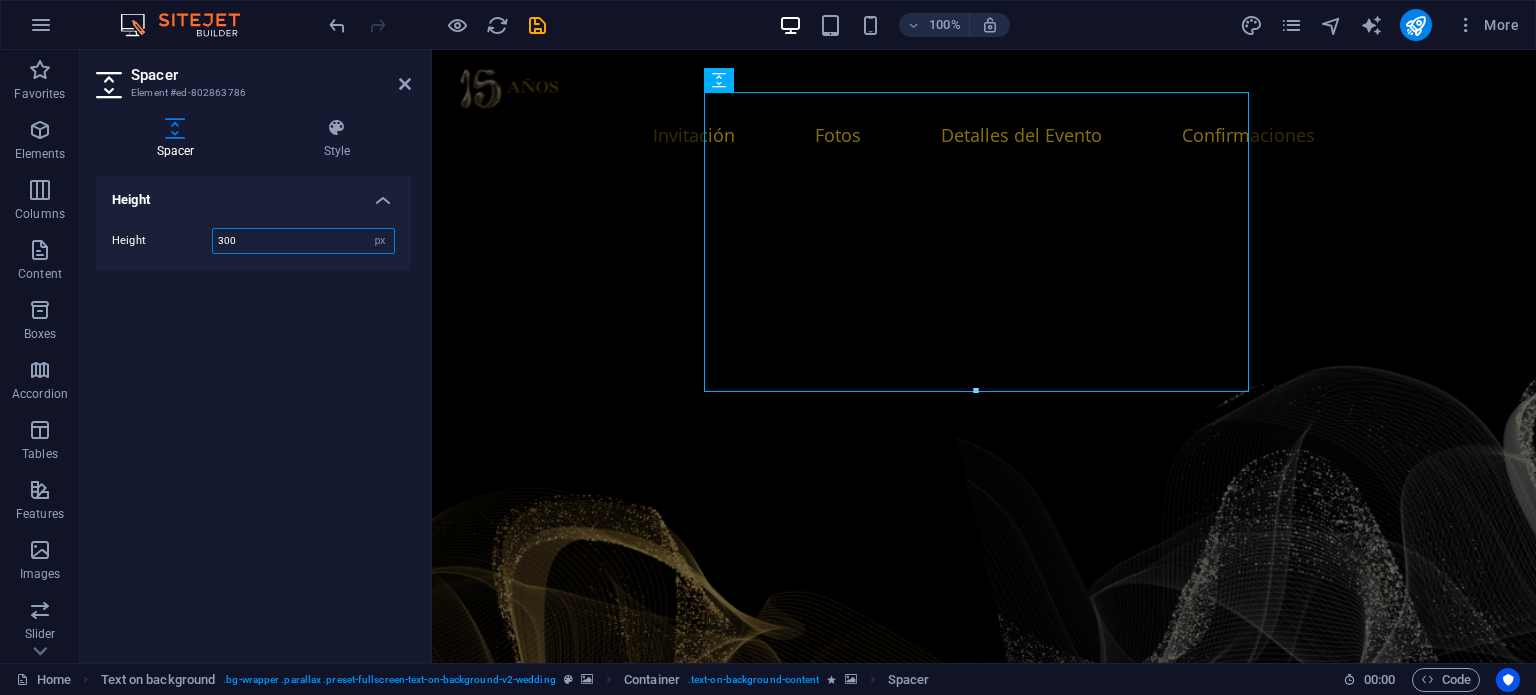 click on "300" at bounding box center (303, 241) 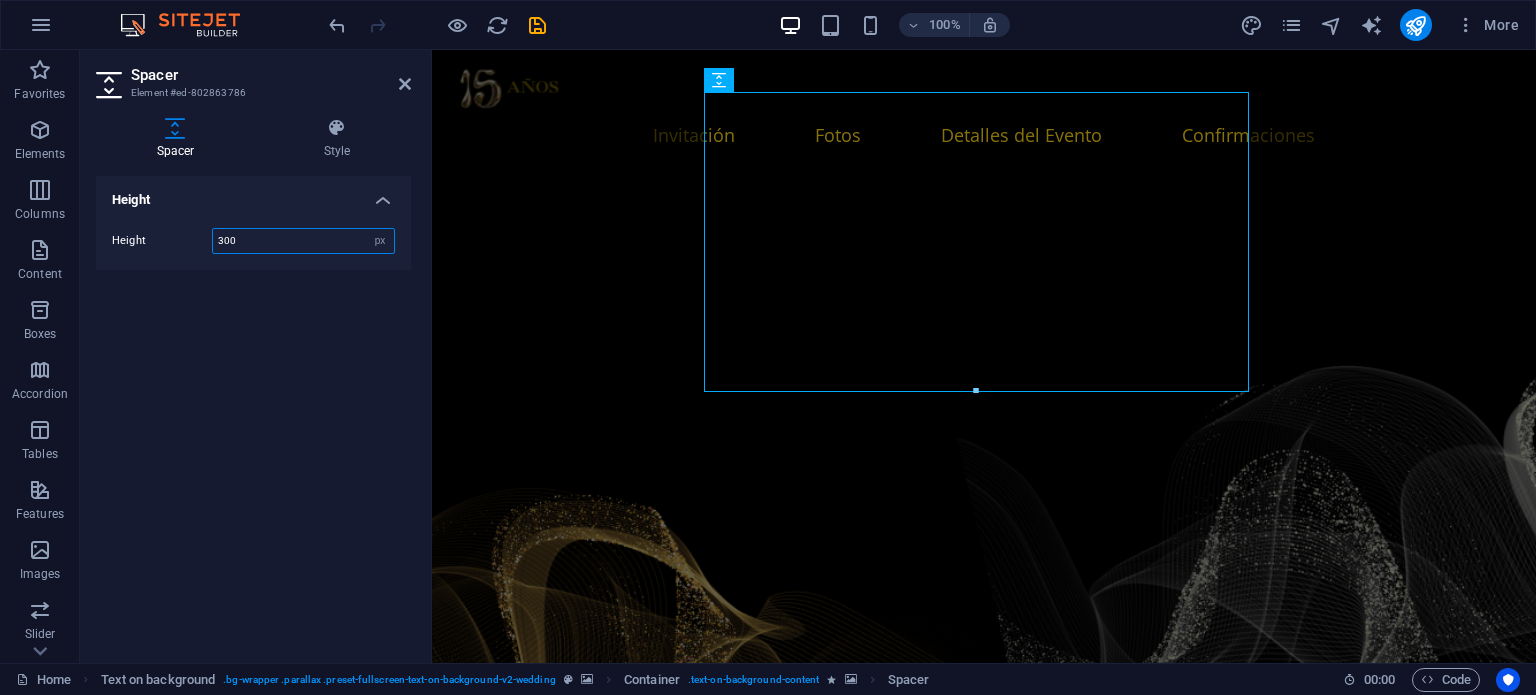 type on "4" 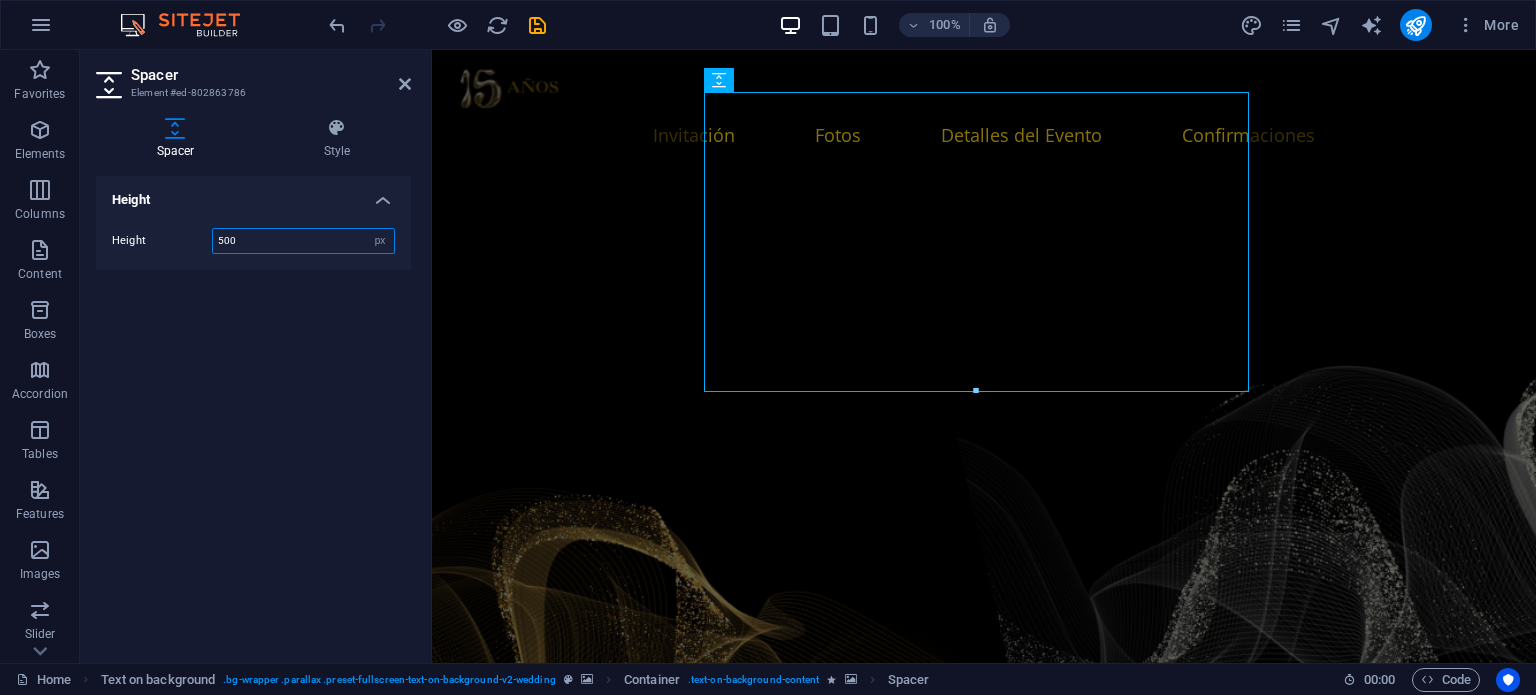type on "500" 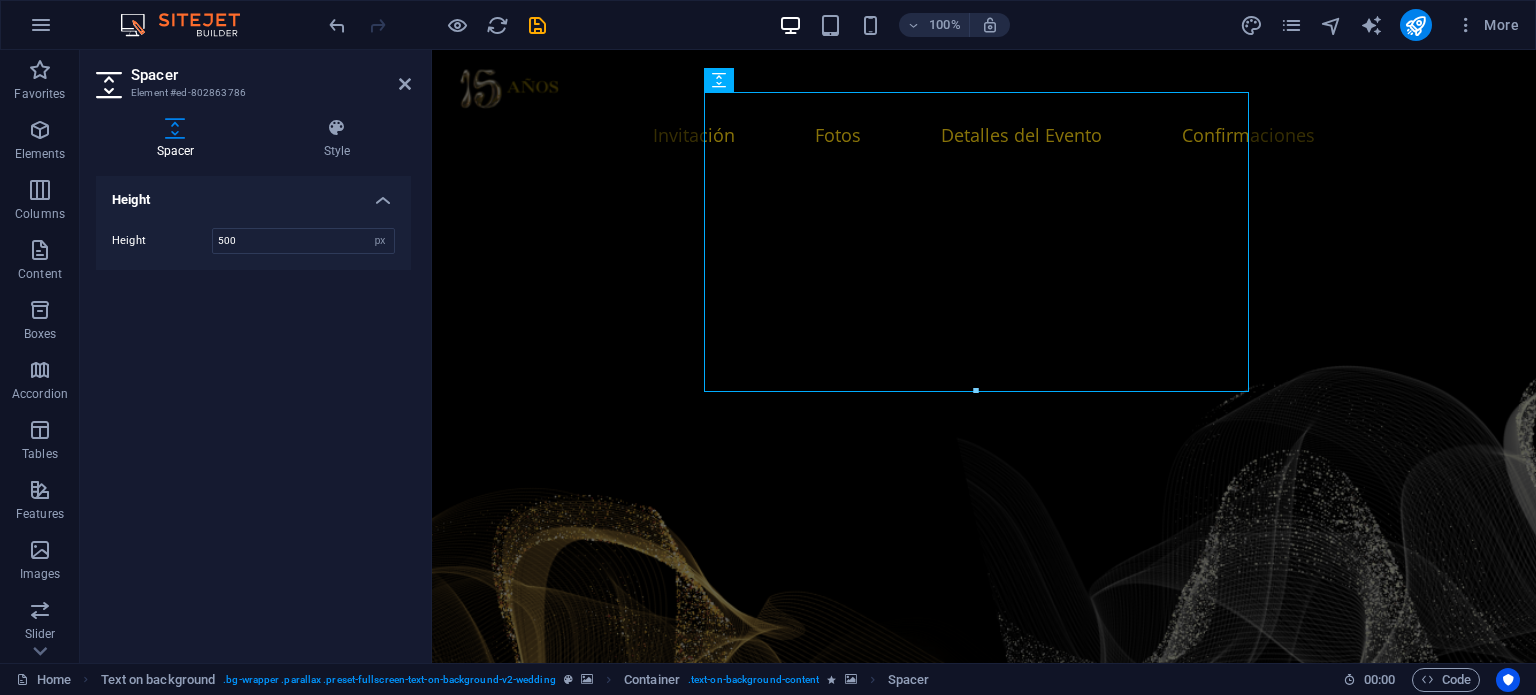 drag, startPoint x: 378, startPoint y: 327, endPoint x: 420, endPoint y: 327, distance: 42 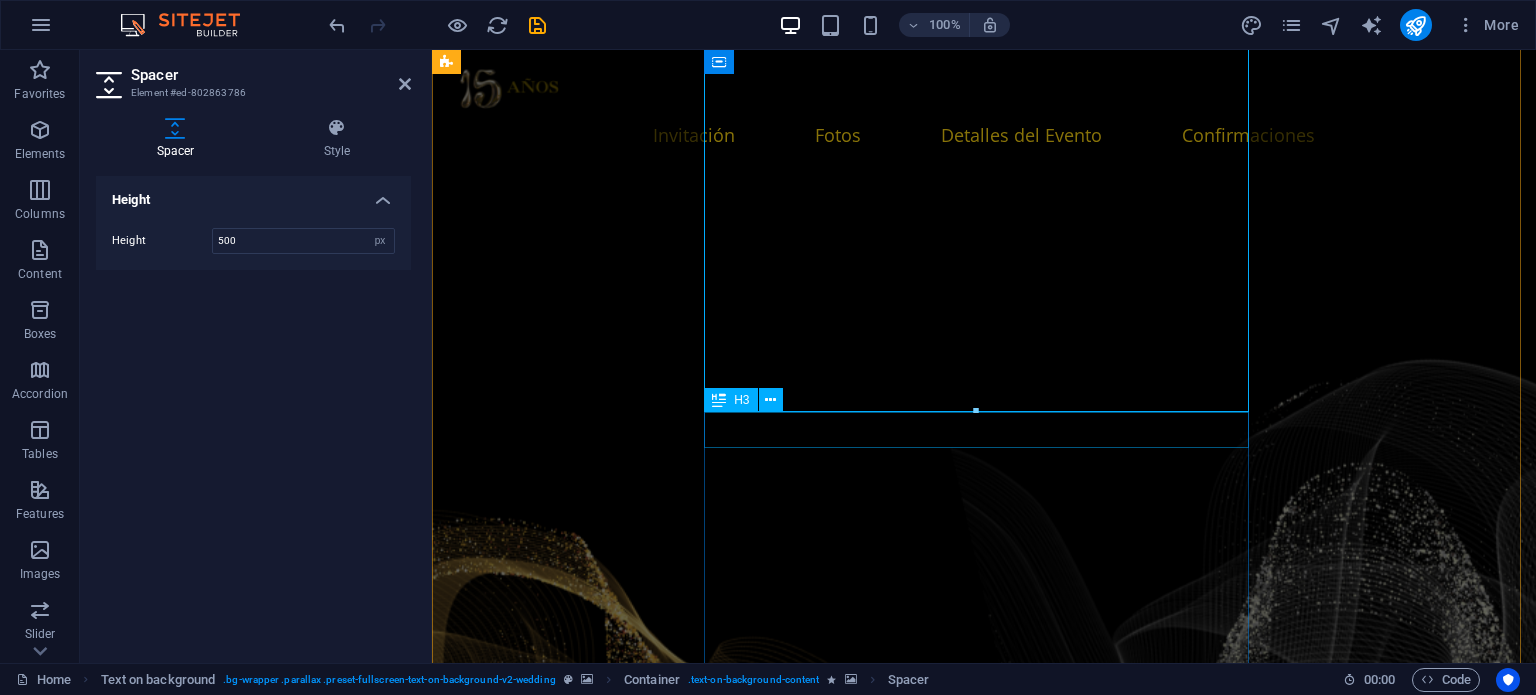 scroll, scrollTop: 400, scrollLeft: 0, axis: vertical 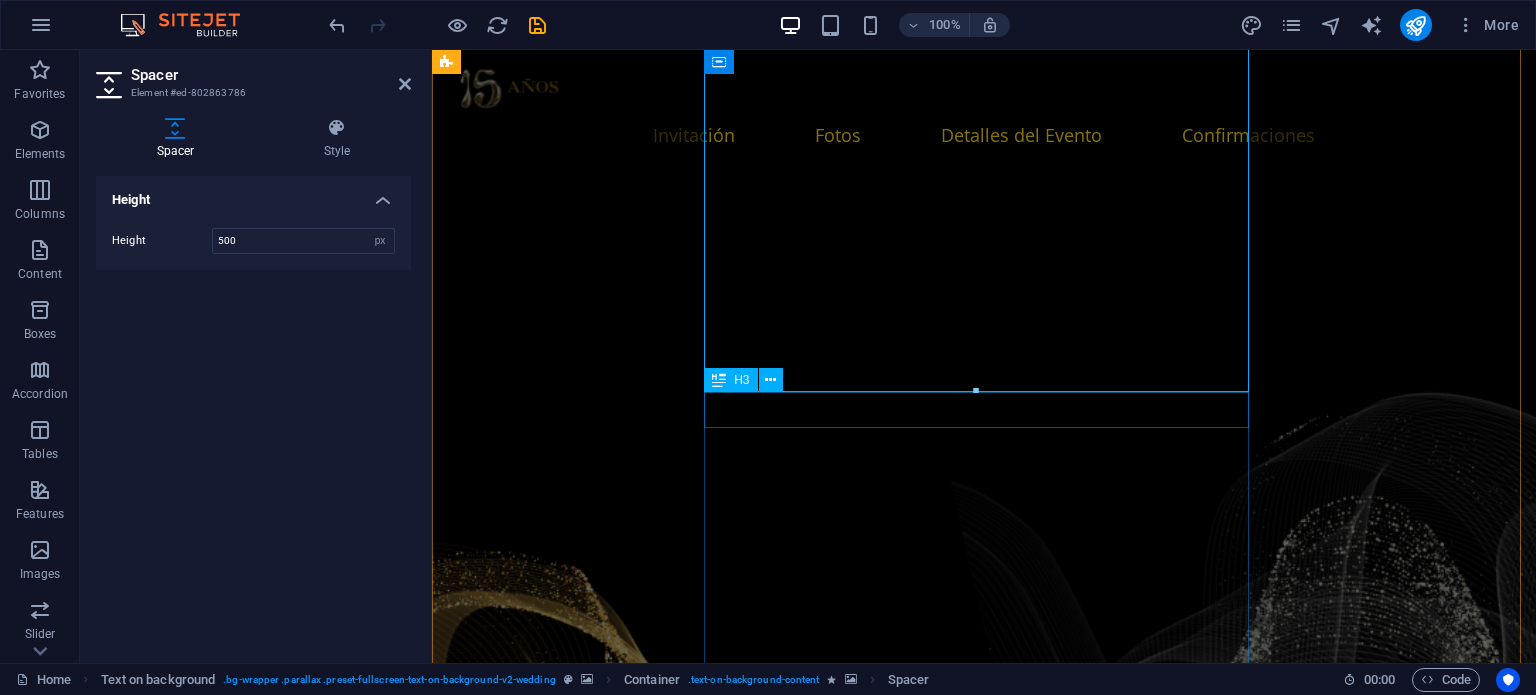 click on "Celebra este día con nosotros" at bounding box center (984, 2222) 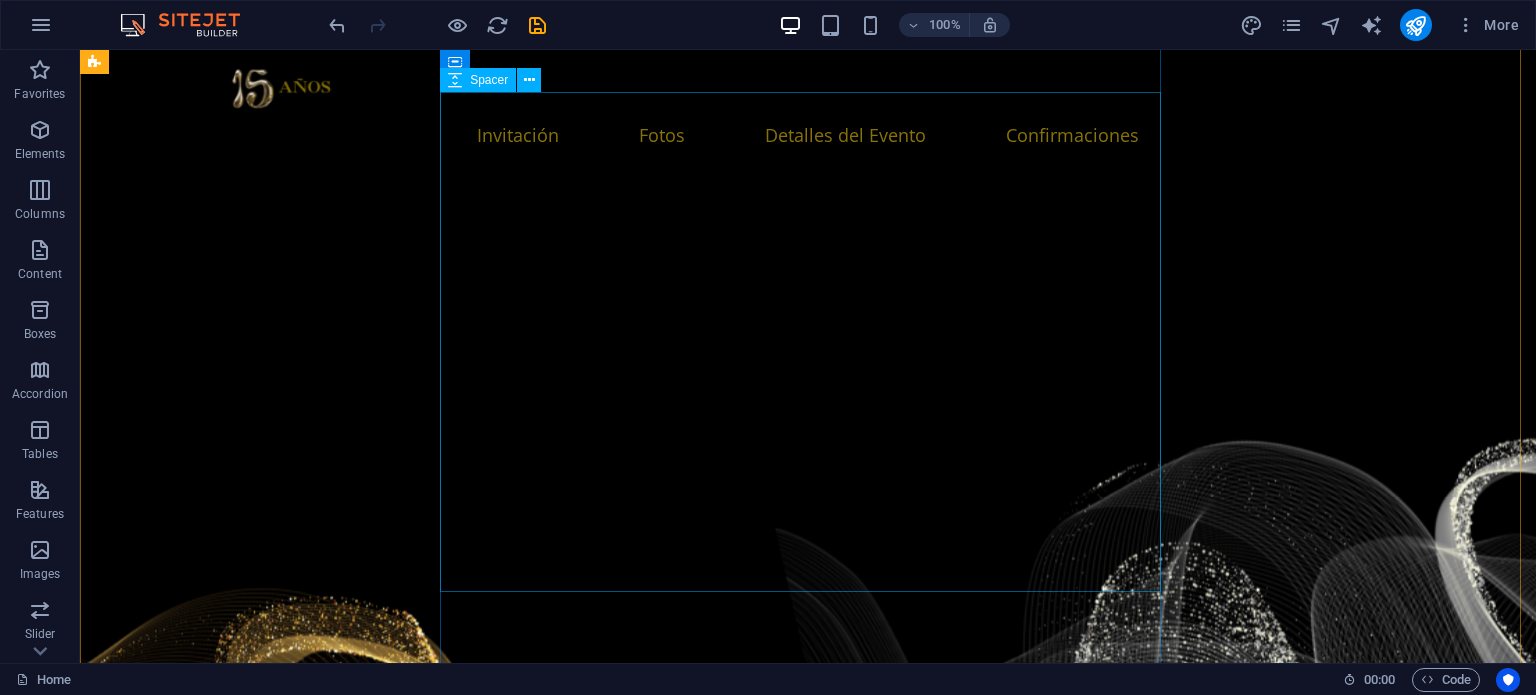 scroll, scrollTop: 0, scrollLeft: 0, axis: both 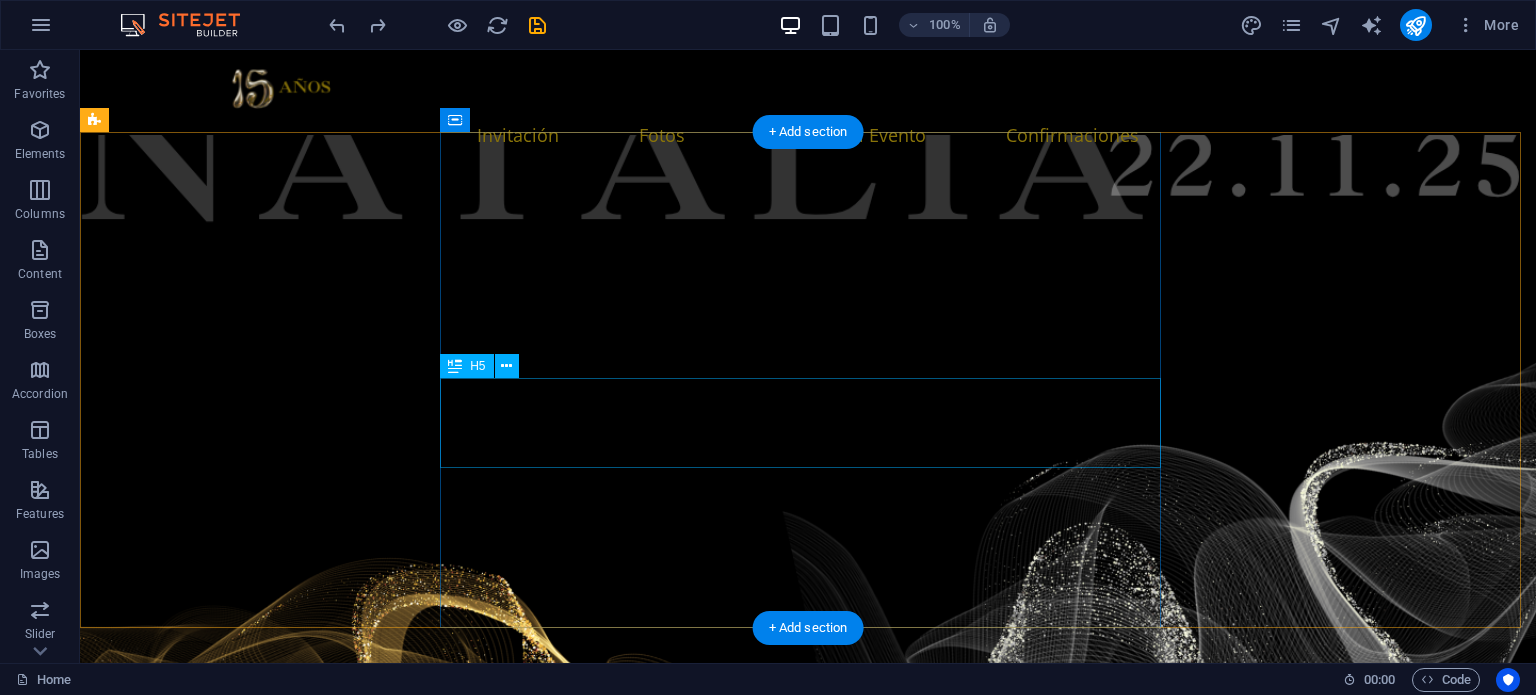 click on "Los momentos más felices de la vida se vuelven aún mas maravillosos cuando tenemos la suerte de compartirlos con los familiares y amigos más queridos, ustedes están entre ellos." at bounding box center [808, 1503] 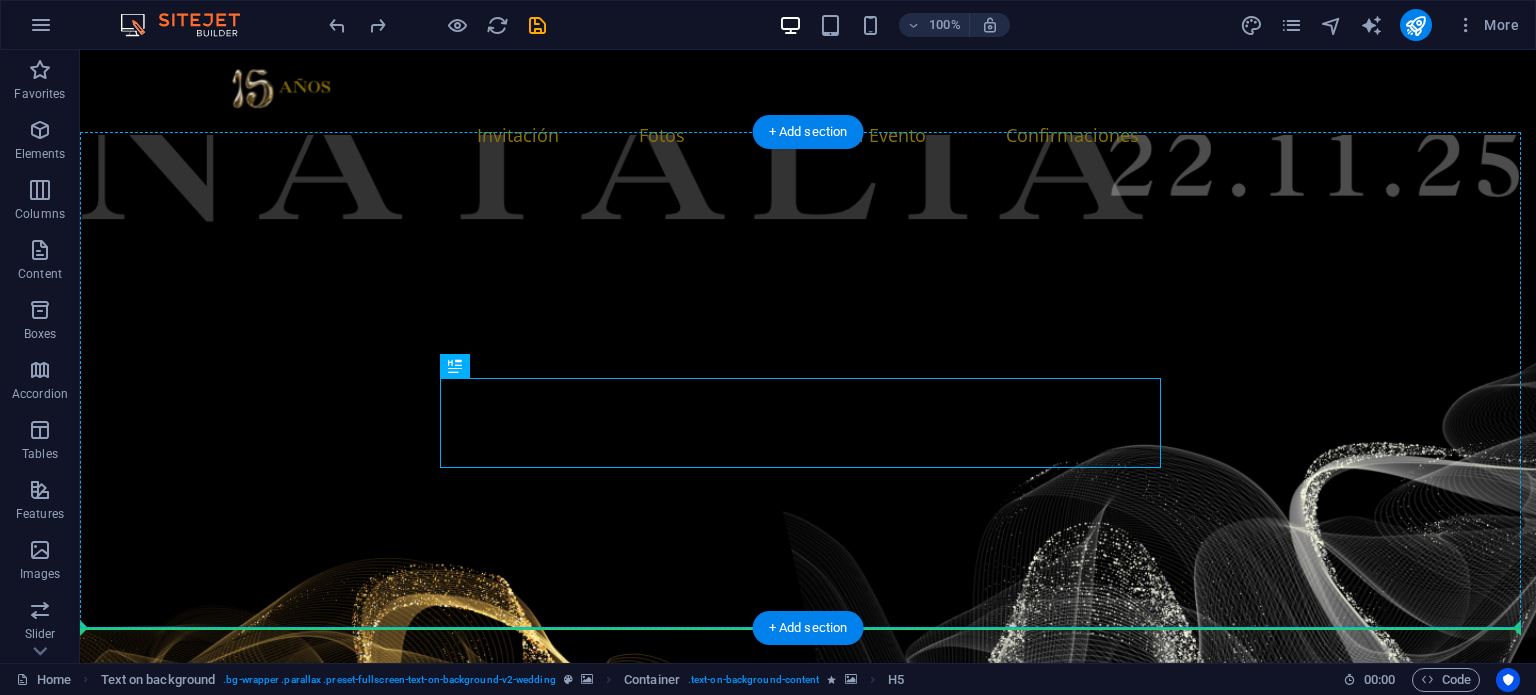 drag, startPoint x: 814, startPoint y: 411, endPoint x: 809, endPoint y: 488, distance: 77.16217 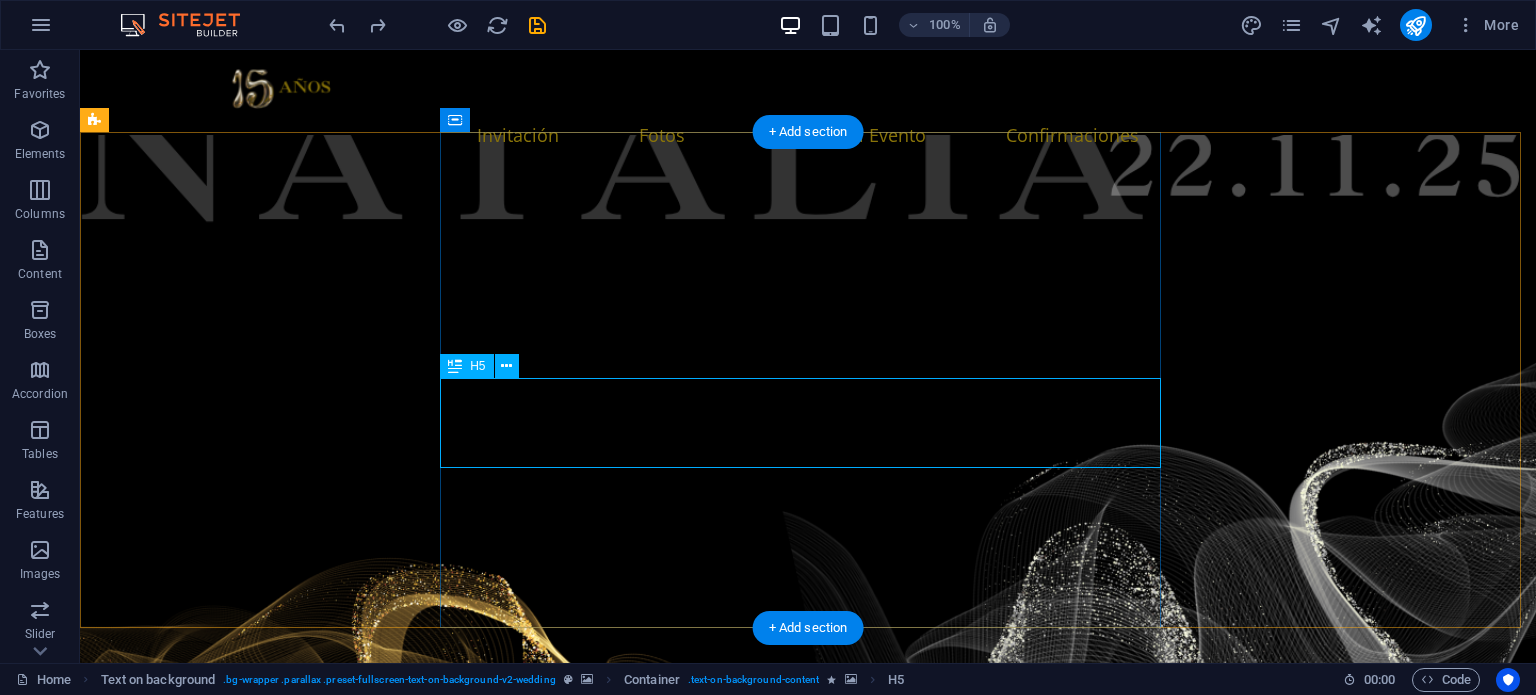 click on "Los momentos más felices de la vida se vuelven aún mas maravillosos cuando tenemos la suerte de compartirlos con los familiares y amigos más queridos, ustedes están entre ellos." at bounding box center [808, 1503] 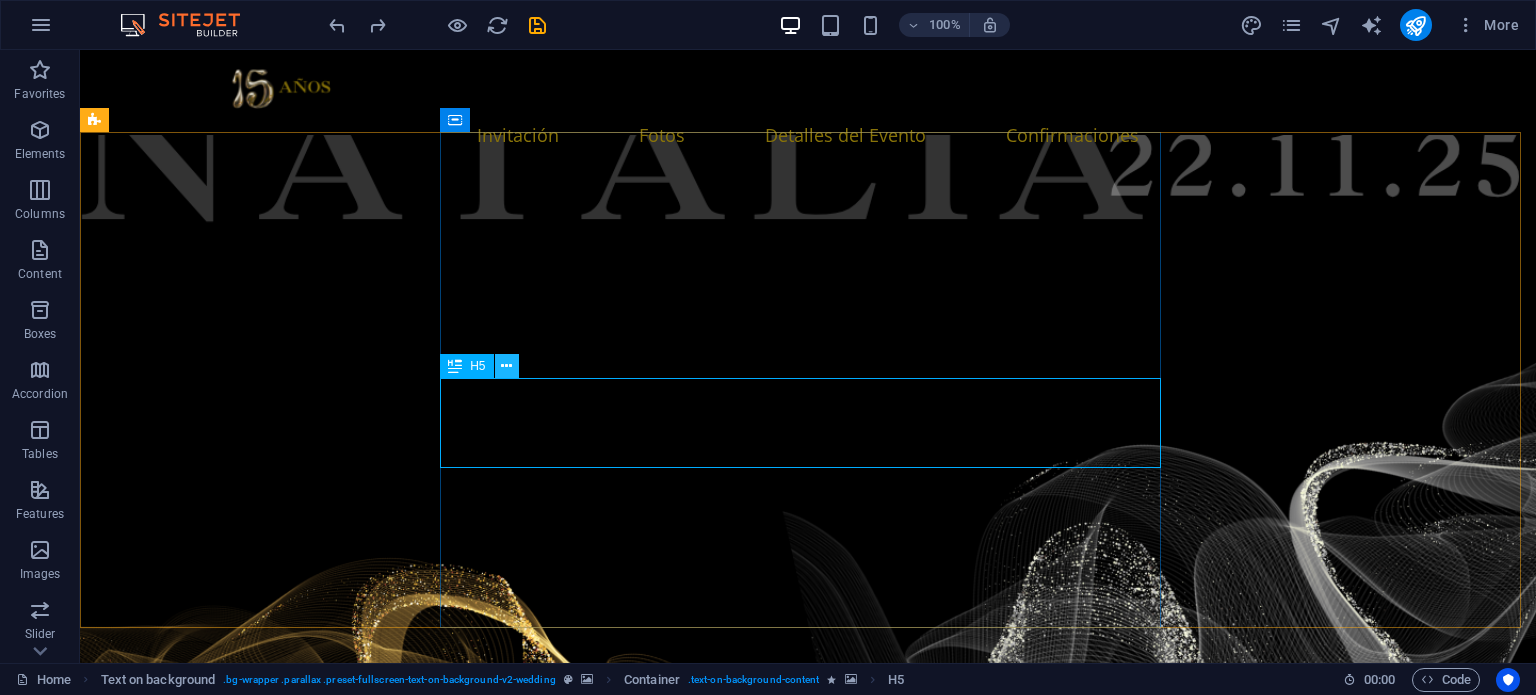 click at bounding box center [507, 366] 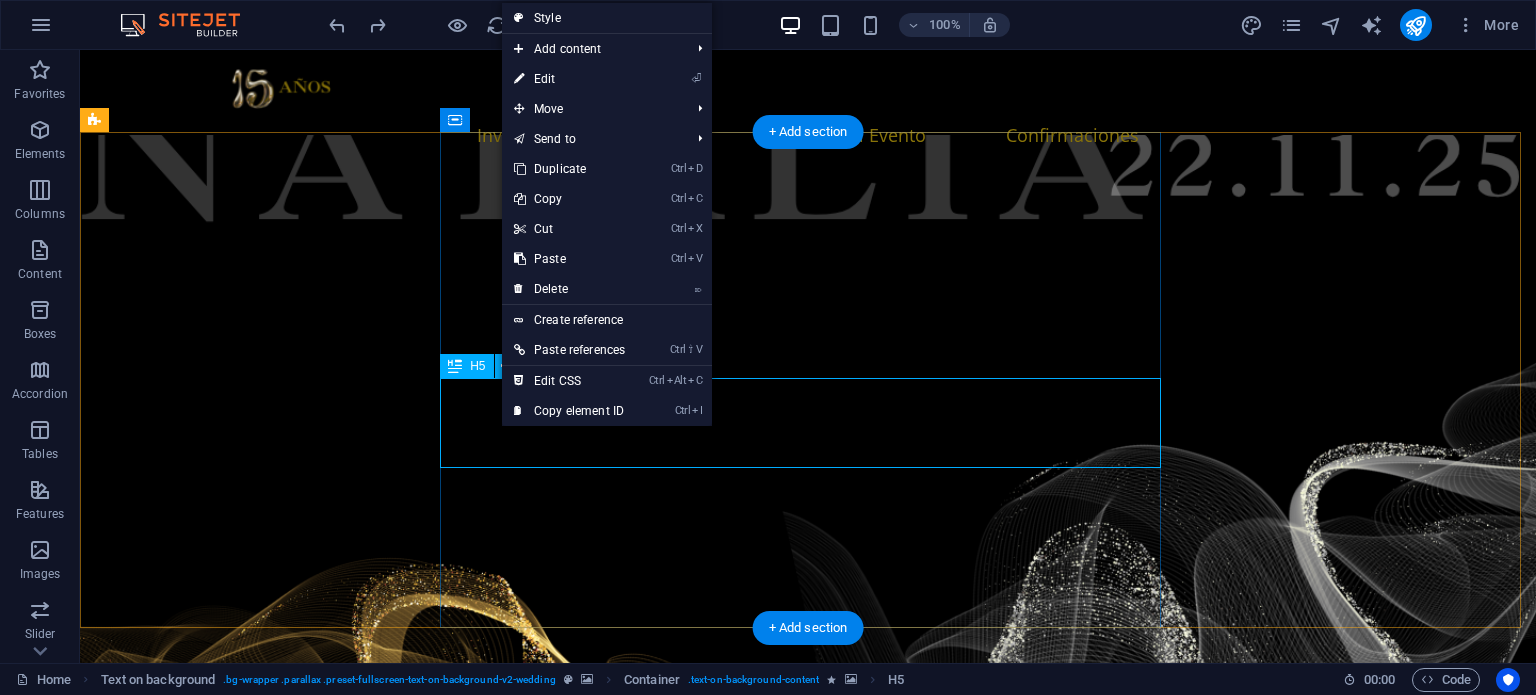click on "Los momentos más felices de la vida se vuelven aún mas maravillosos cuando tenemos la suerte de compartirlos con los familiares y amigos más queridos, ustedes están entre ellos." at bounding box center [808, 1503] 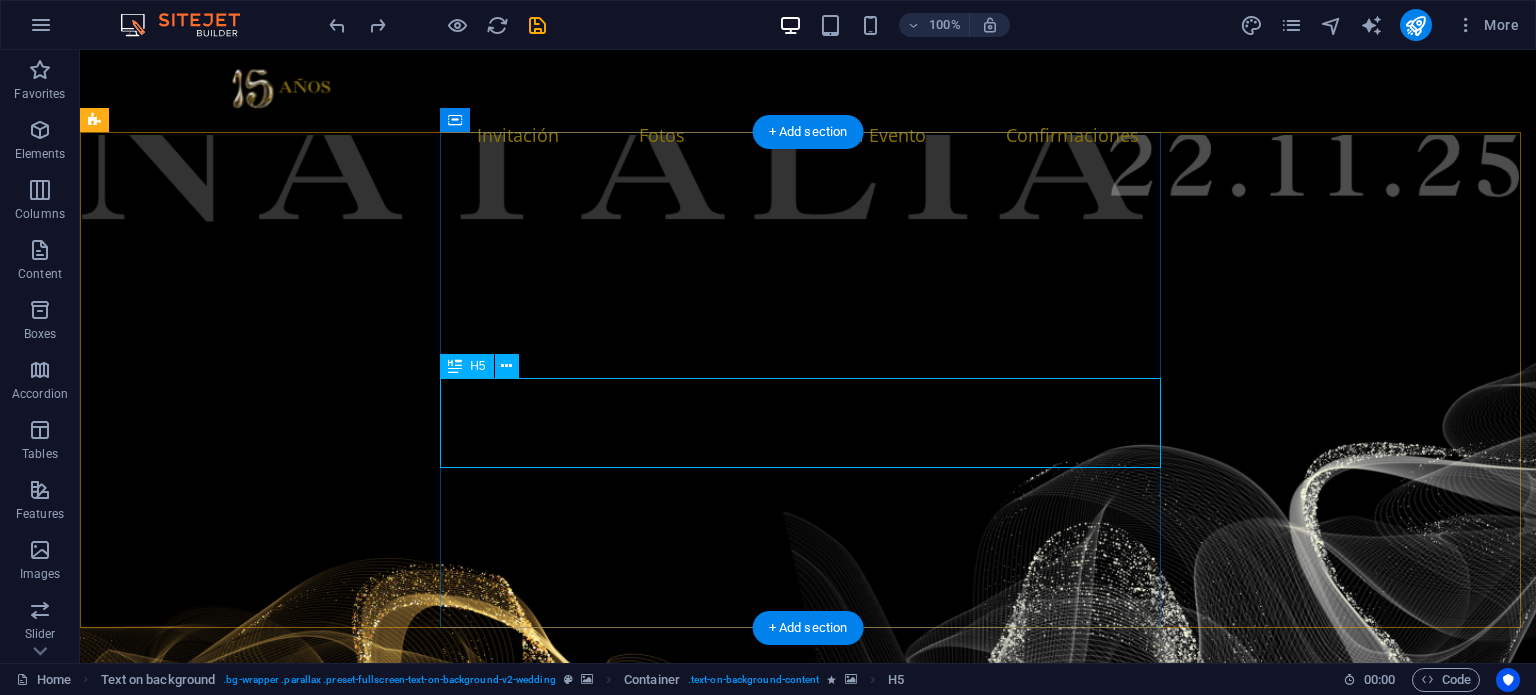 click on "Los momentos más felices de la vida se vuelven aún mas maravillosos cuando tenemos la suerte de compartirlos con los familiares y amigos más queridos, ustedes están entre ellos." at bounding box center (808, 1503) 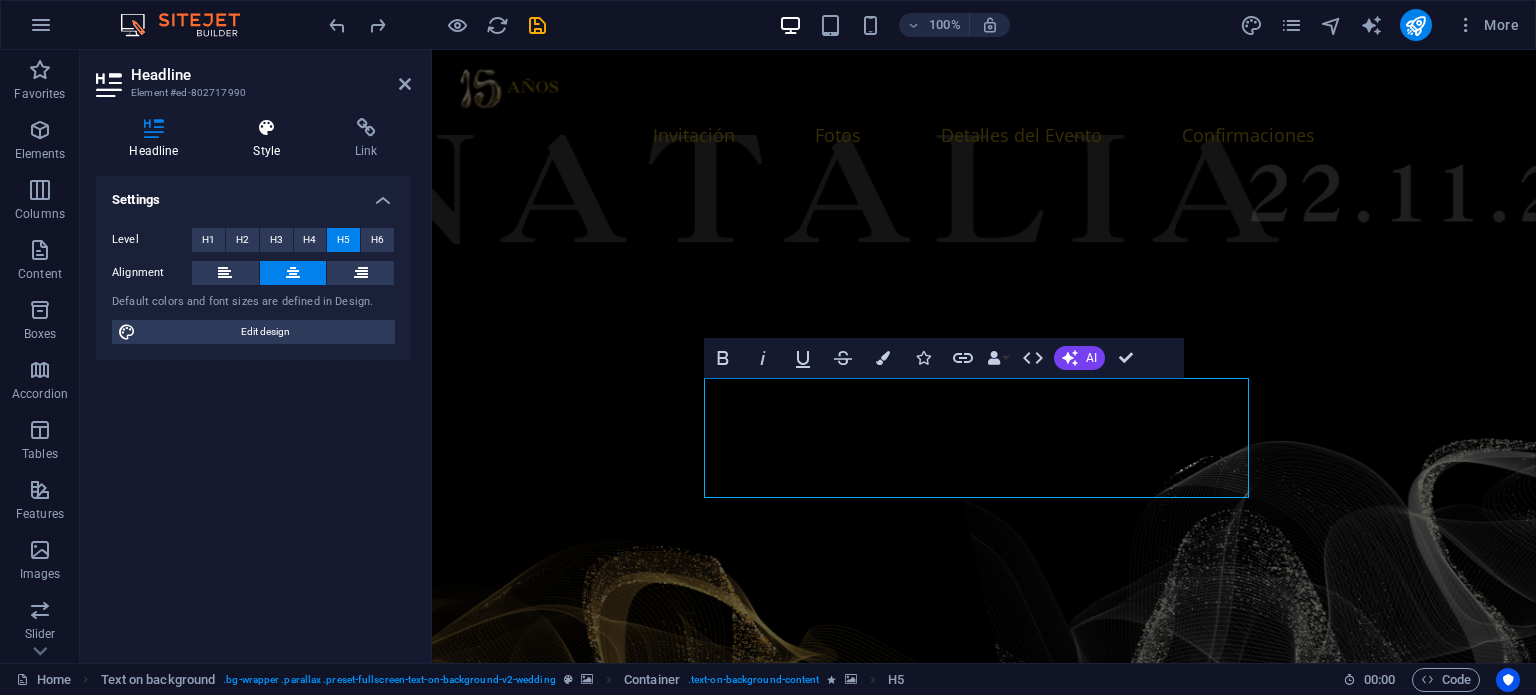 click on "Style" at bounding box center [271, 139] 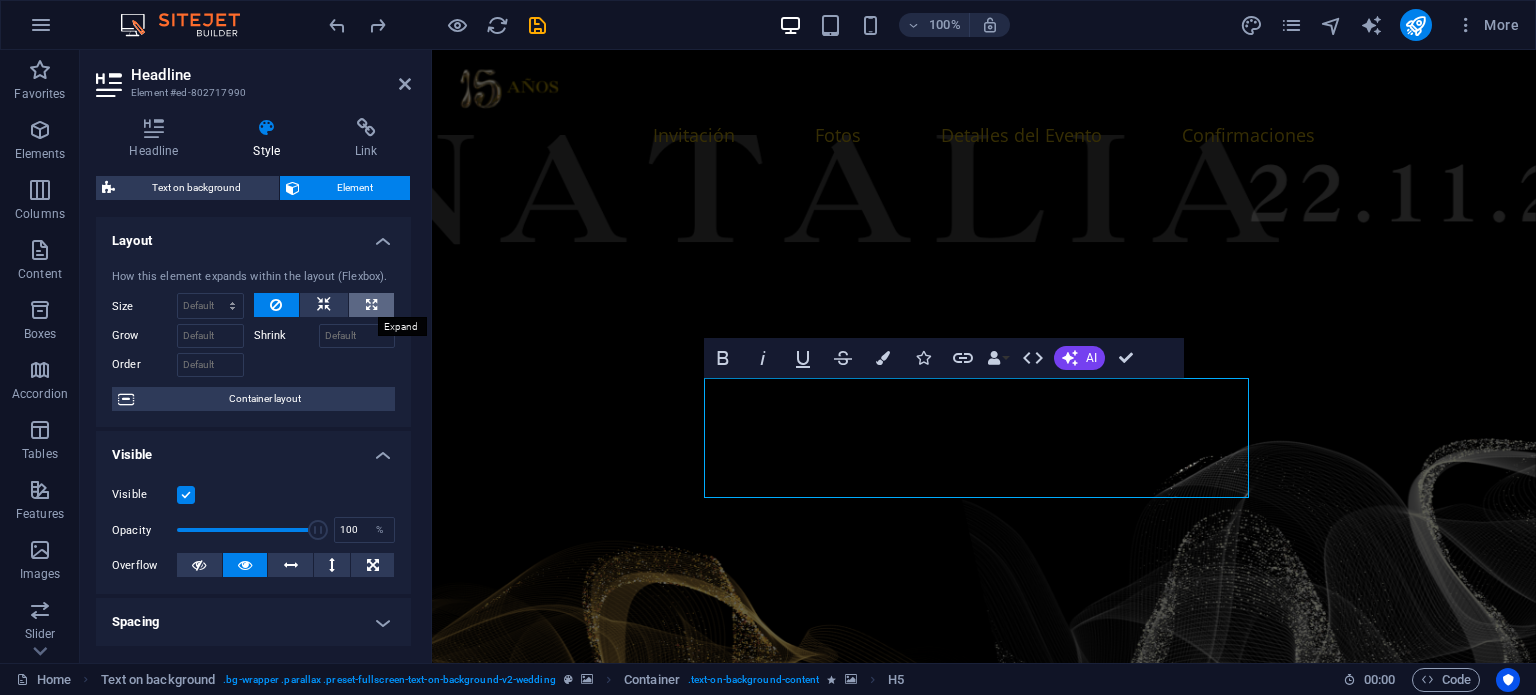 click at bounding box center [371, 305] 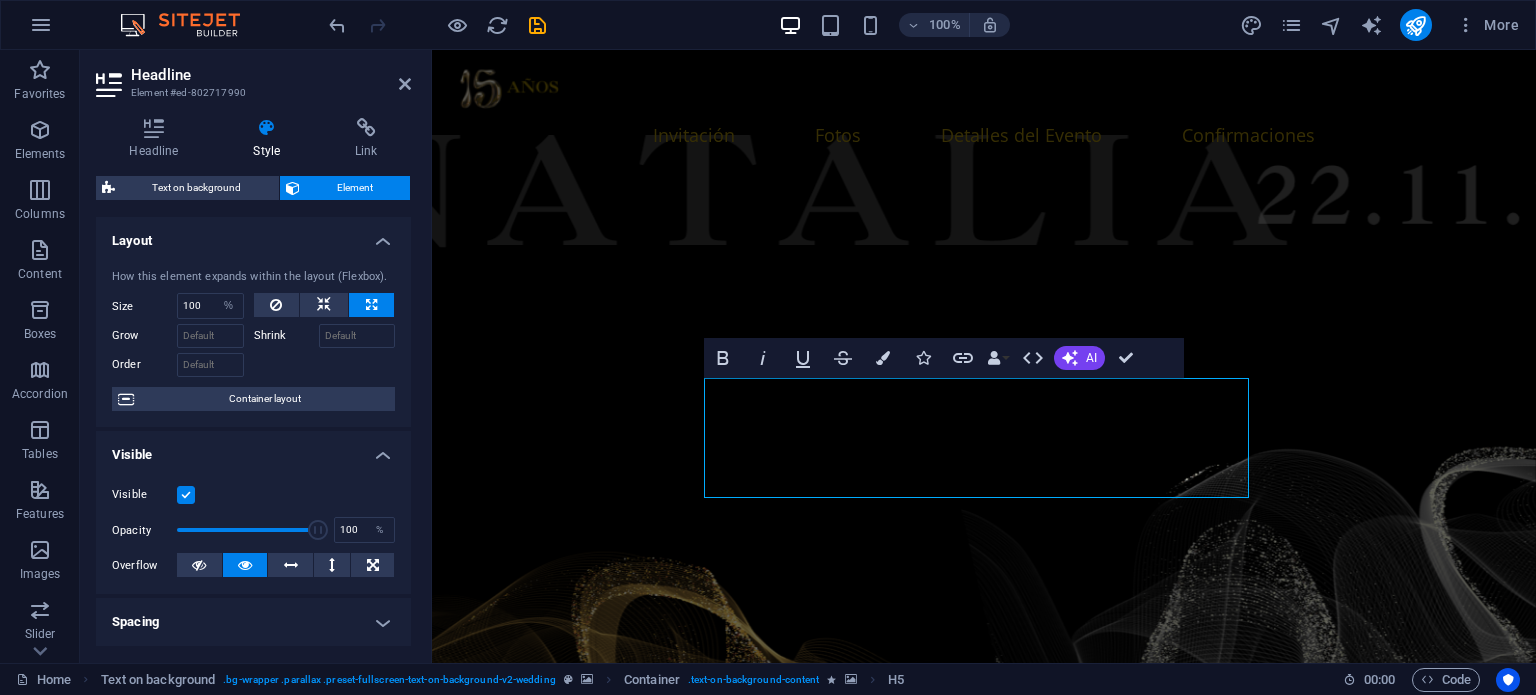 click at bounding box center (371, 305) 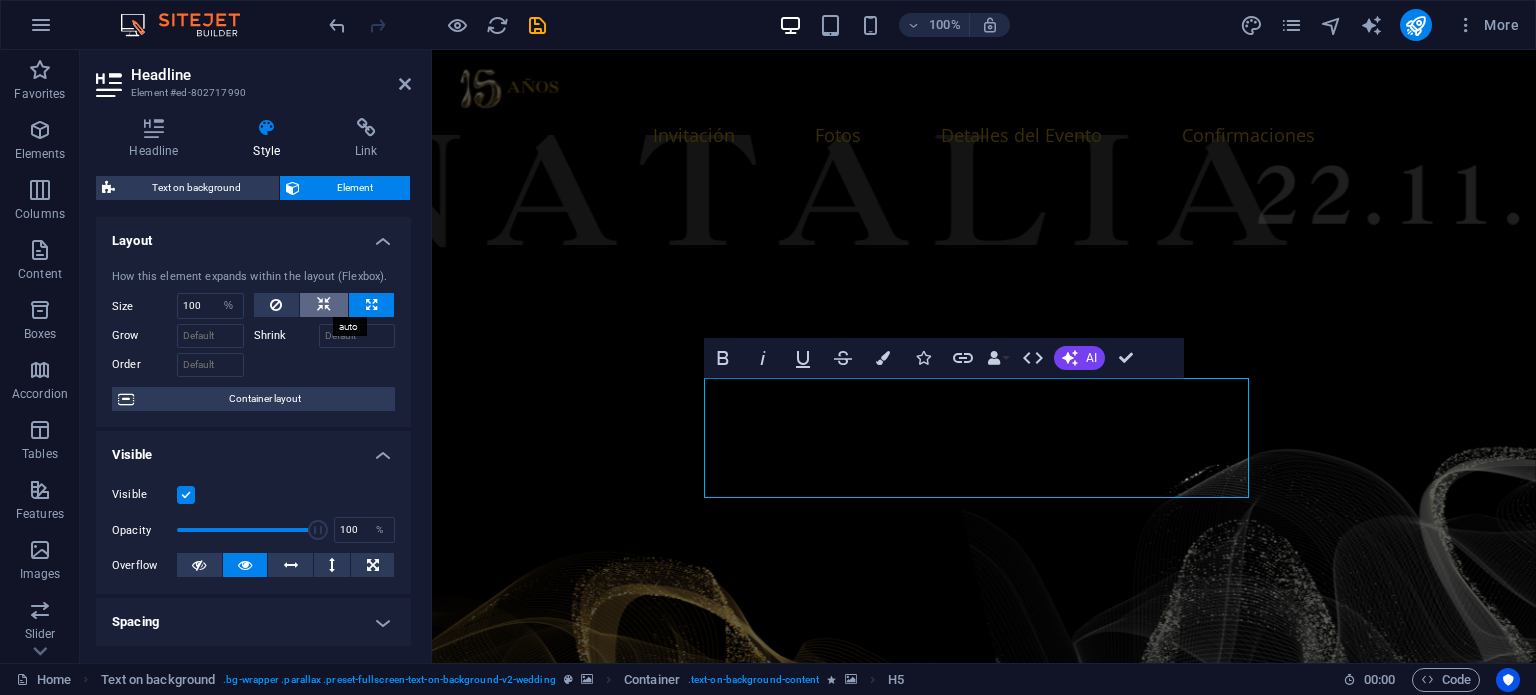 click at bounding box center [324, 305] 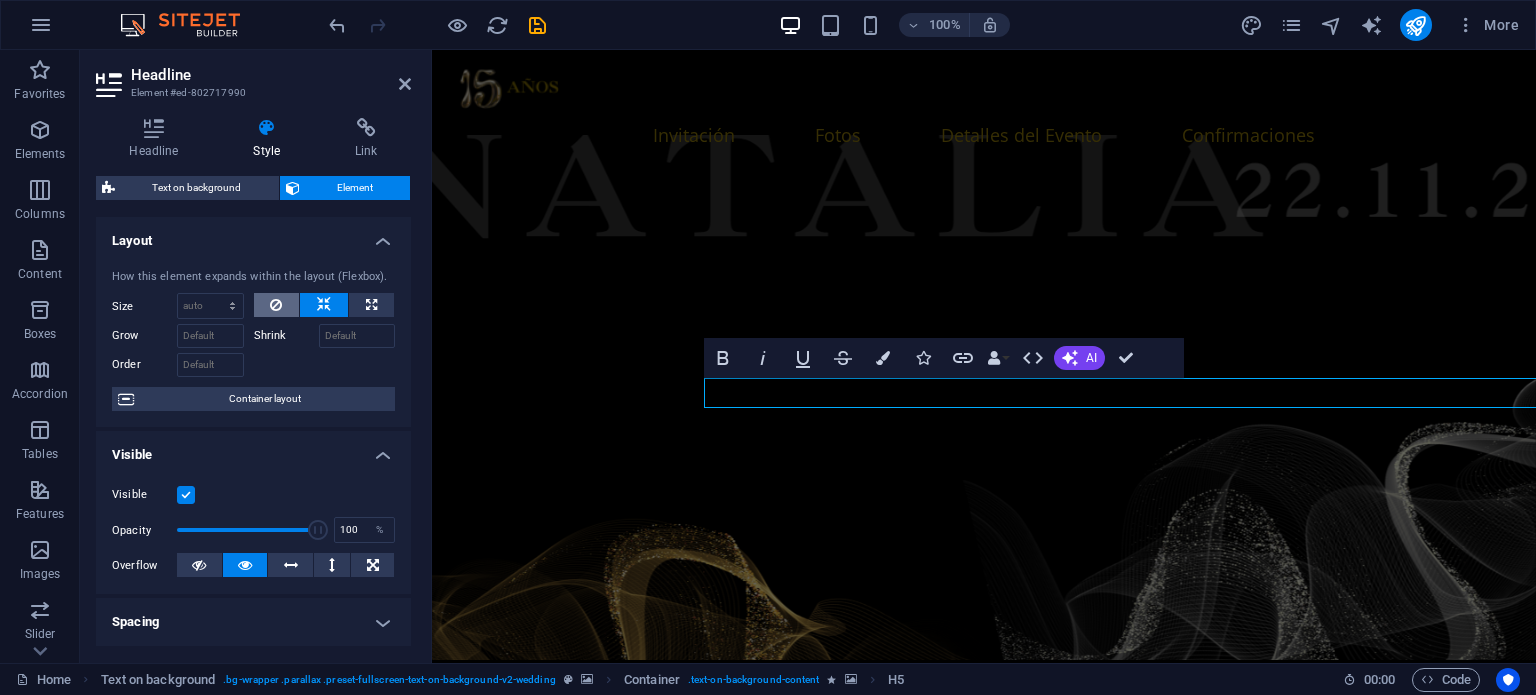 click at bounding box center (277, 305) 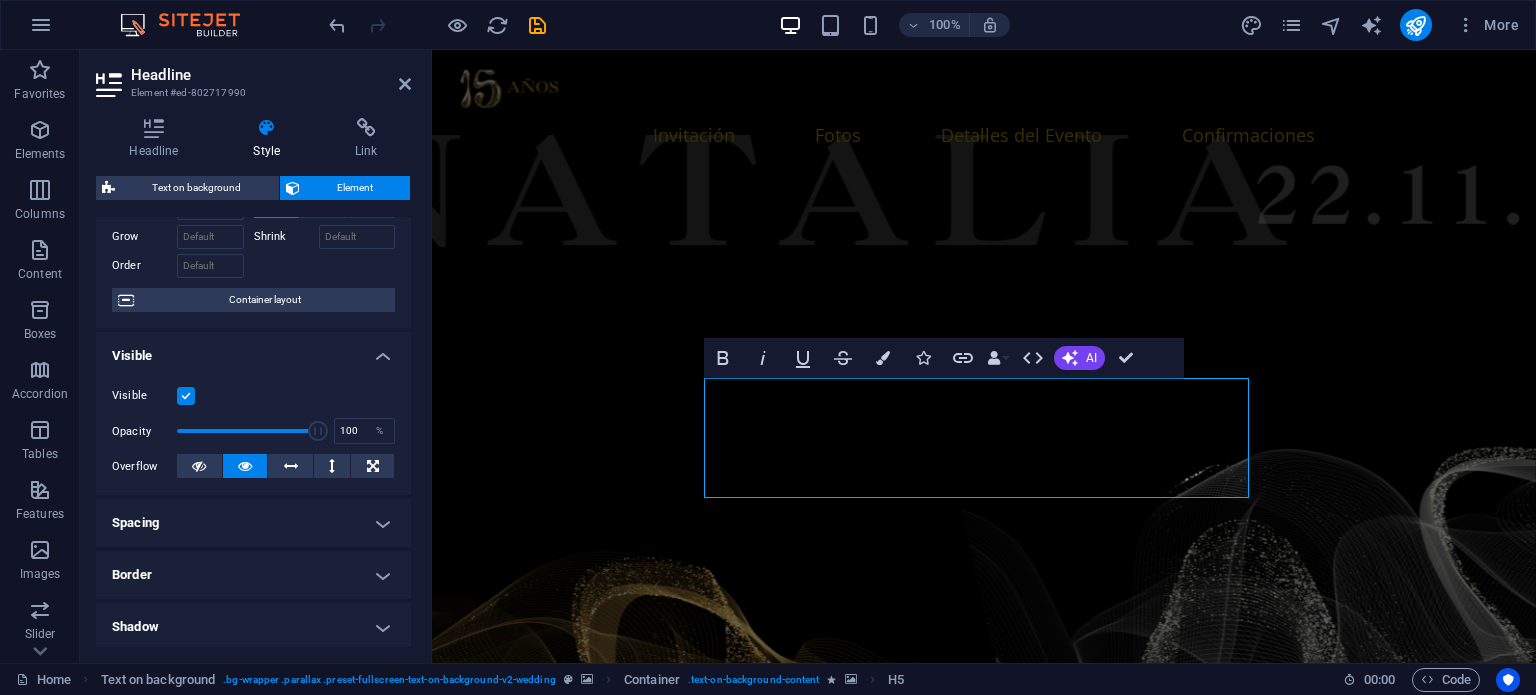 scroll, scrollTop: 100, scrollLeft: 0, axis: vertical 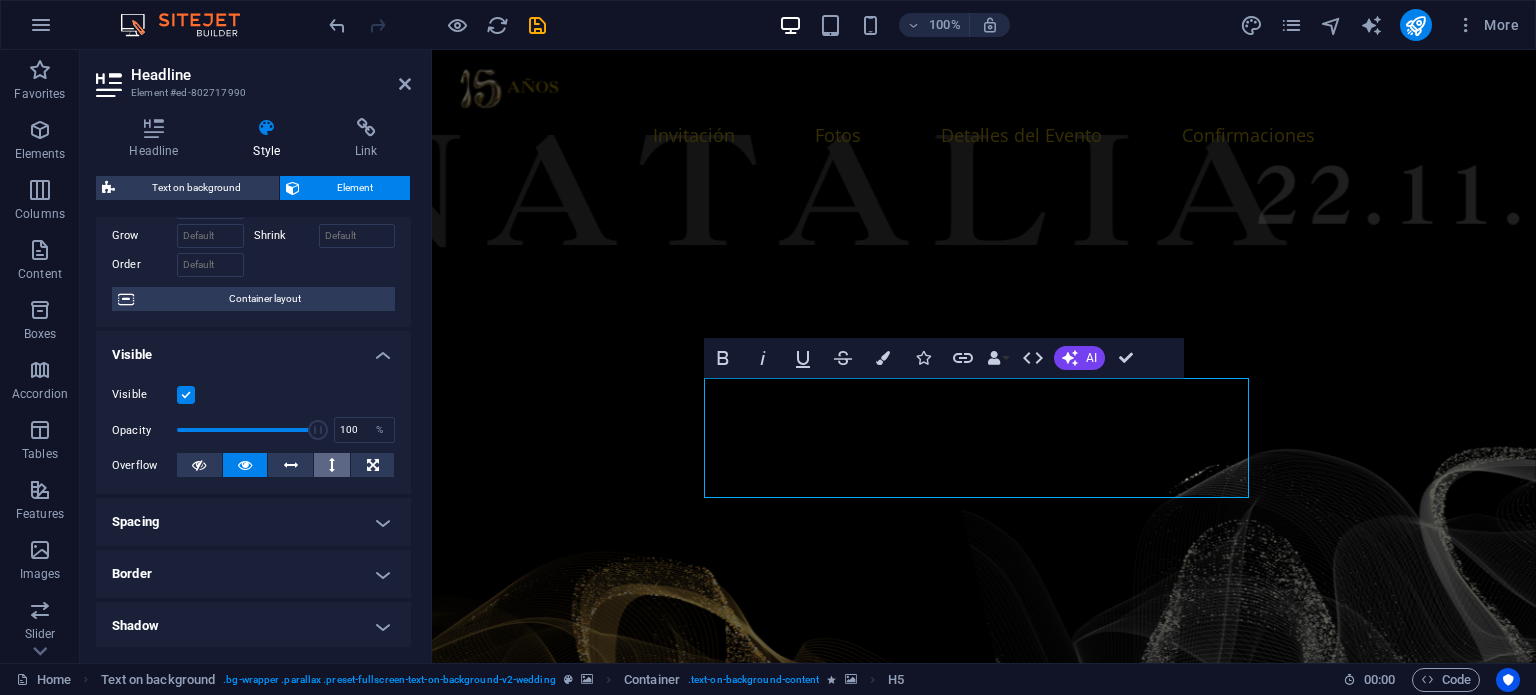 click at bounding box center (332, 465) 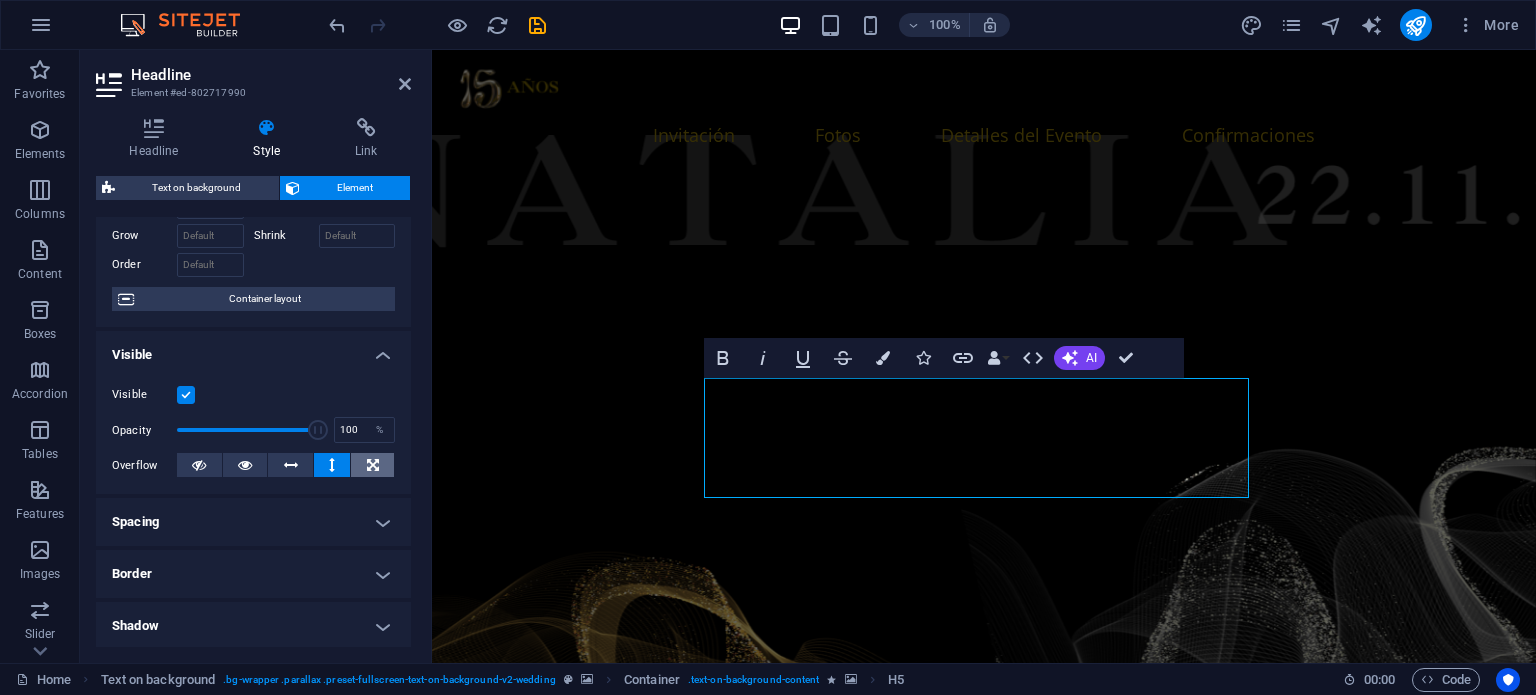 click at bounding box center (372, 465) 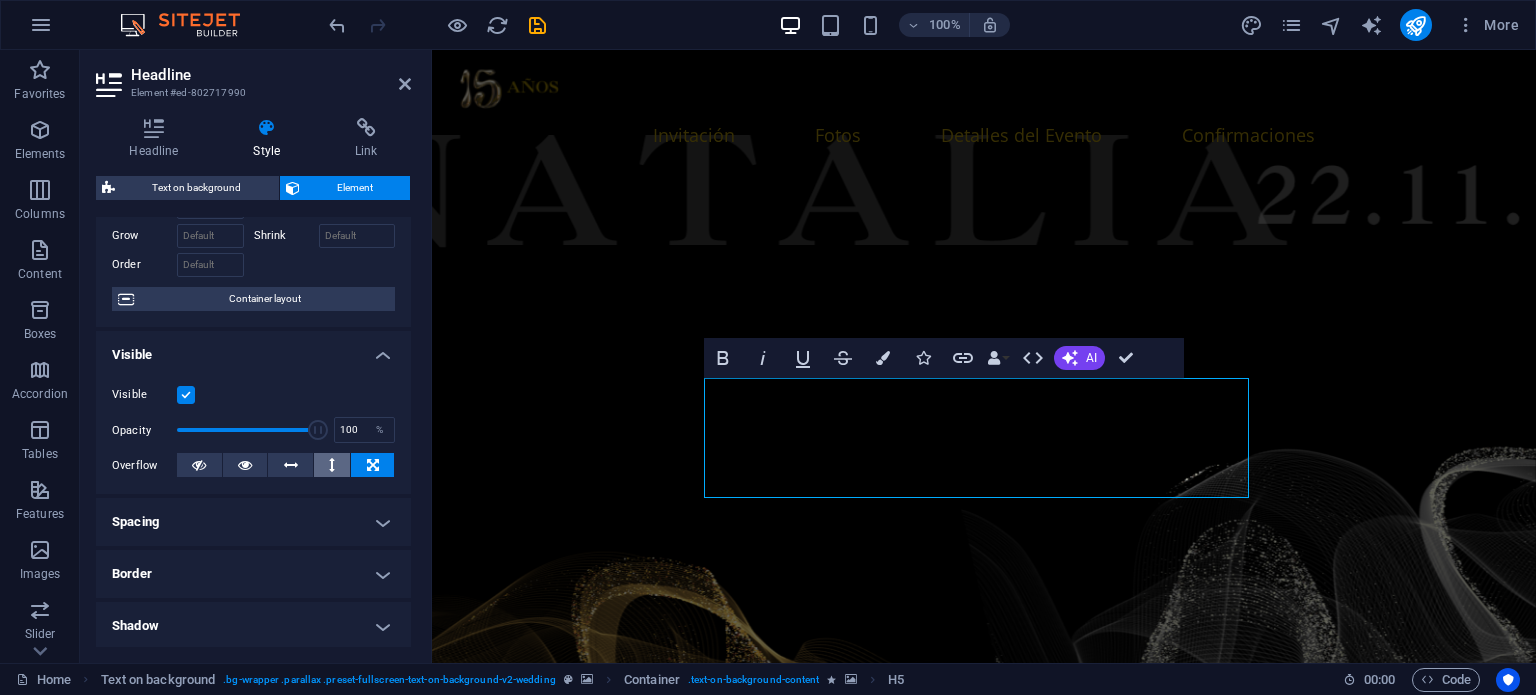 click at bounding box center (332, 465) 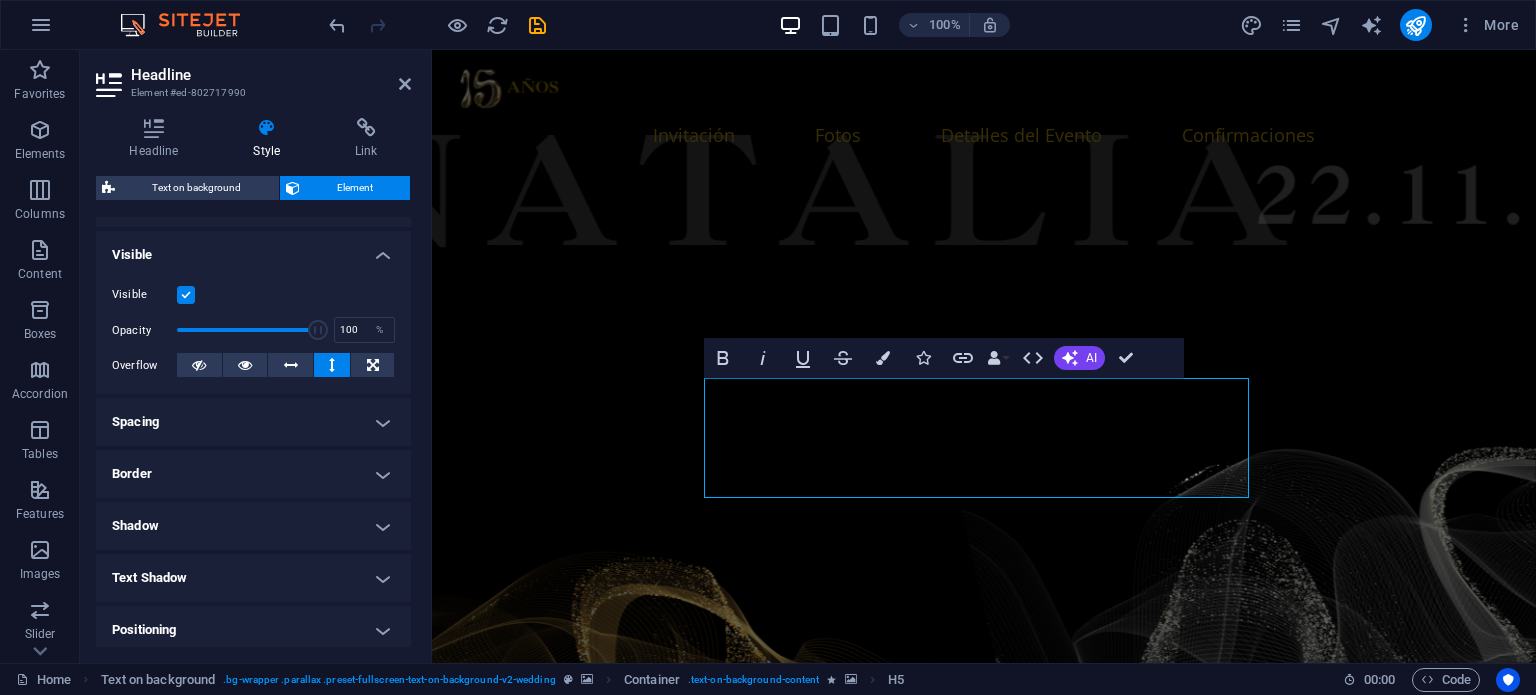 scroll, scrollTop: 300, scrollLeft: 0, axis: vertical 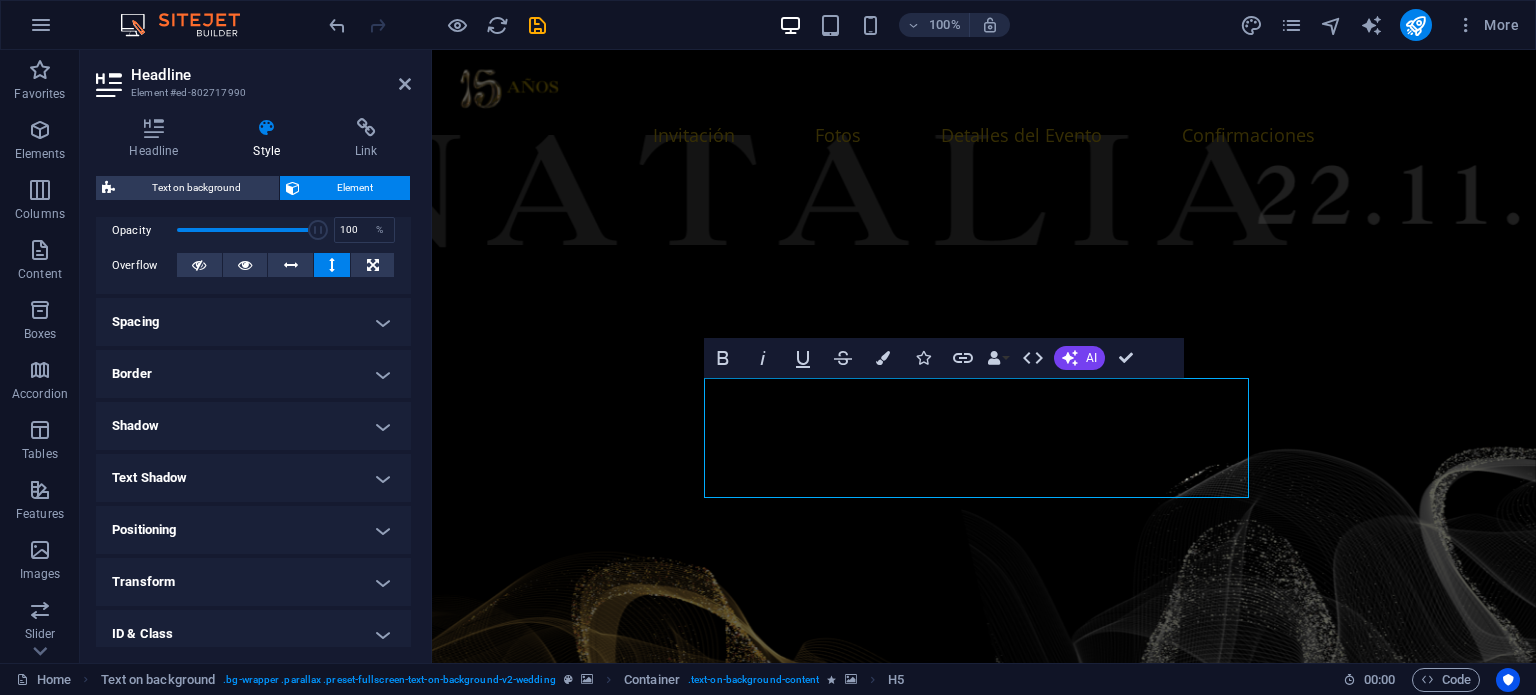 click on "Positioning" at bounding box center (253, 530) 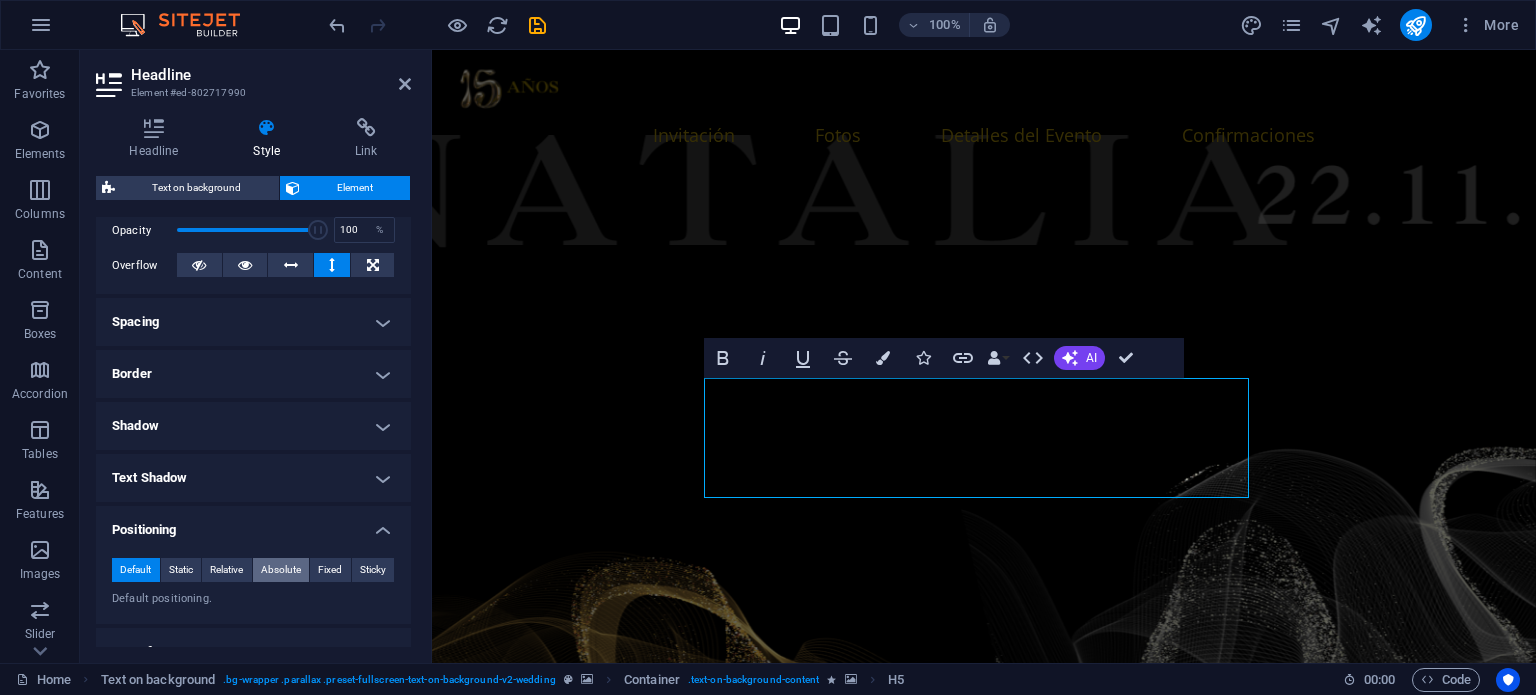 scroll, scrollTop: 400, scrollLeft: 0, axis: vertical 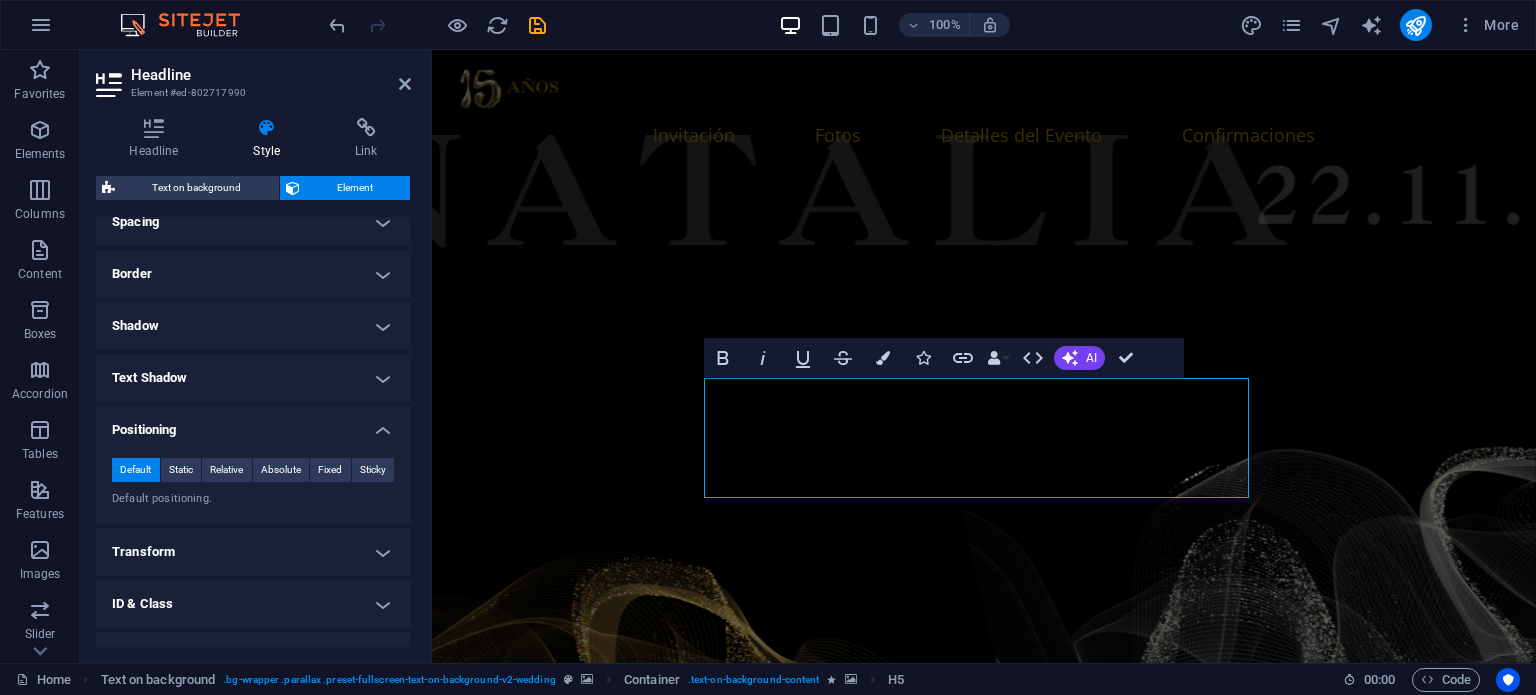 click on "Transform" at bounding box center [253, 552] 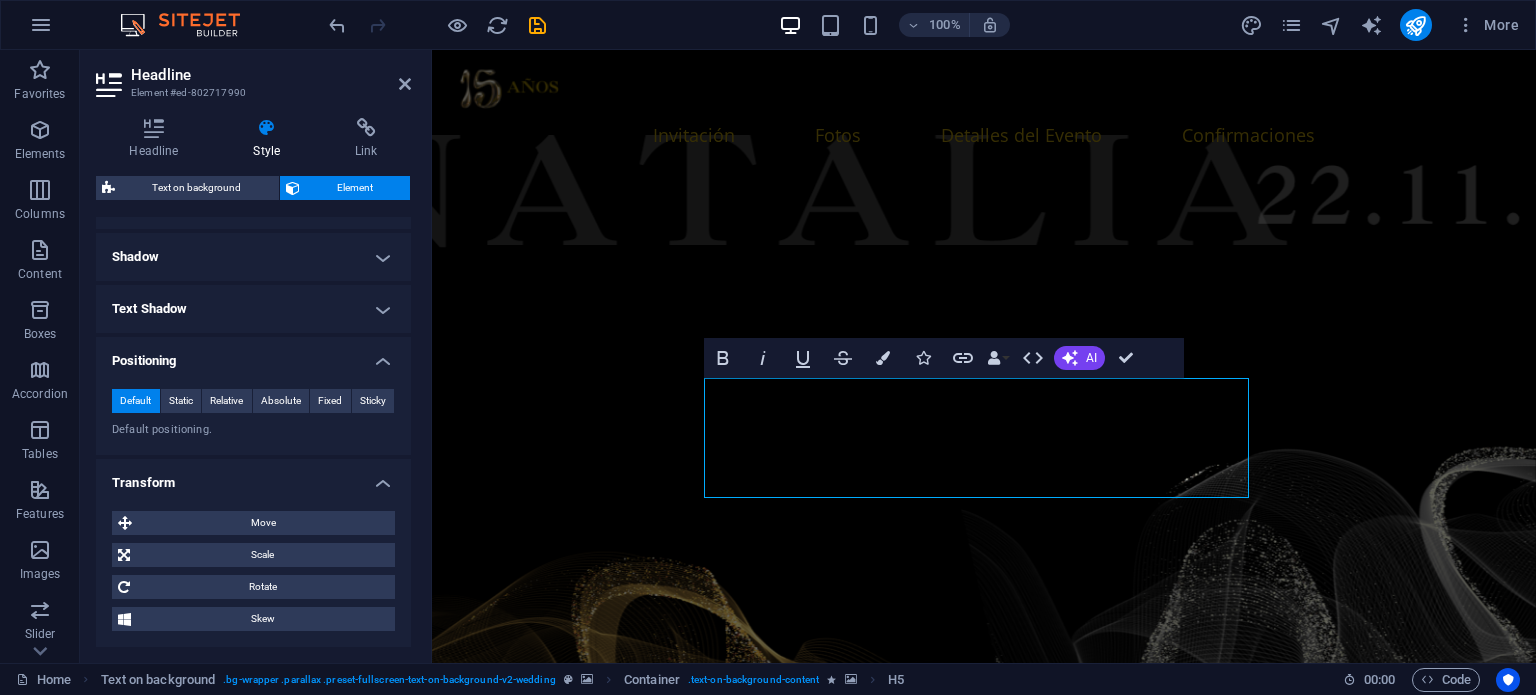 scroll, scrollTop: 500, scrollLeft: 0, axis: vertical 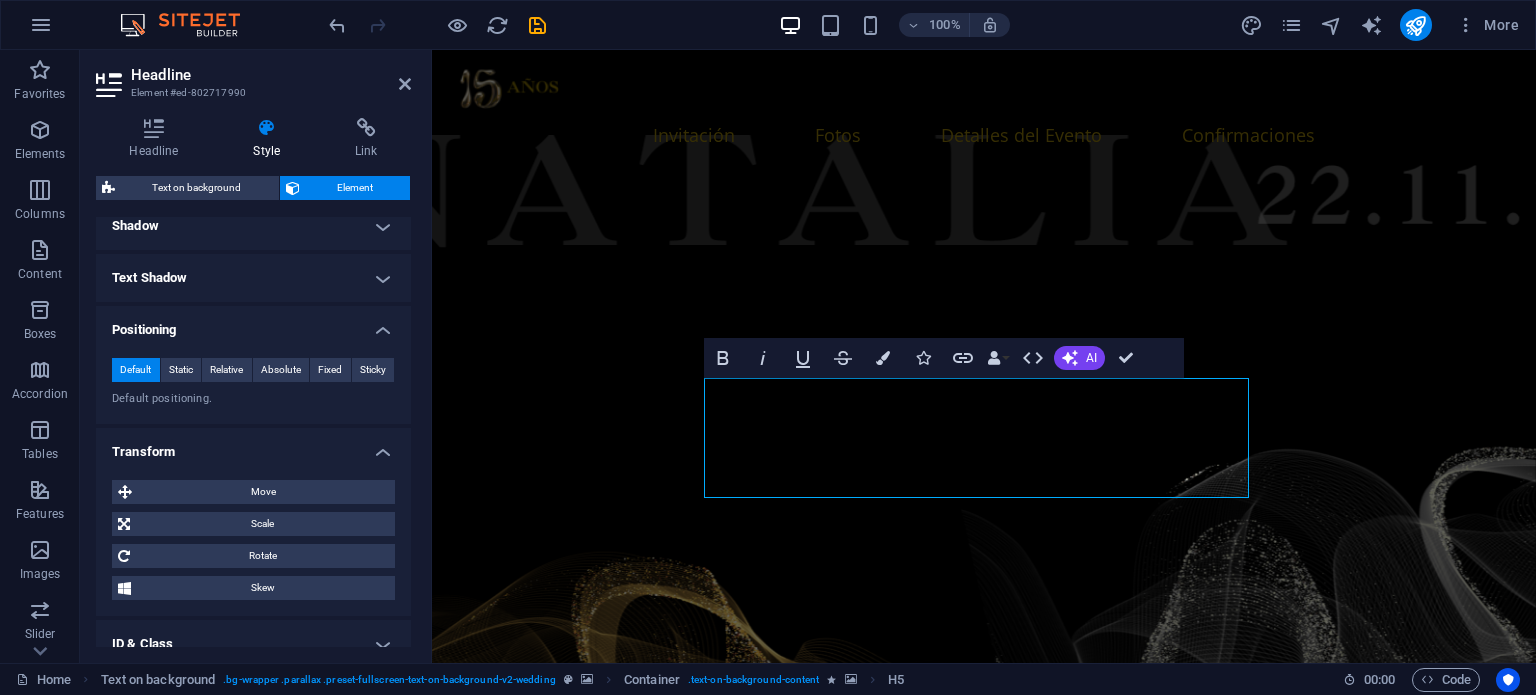 click on "Transform" at bounding box center [253, 446] 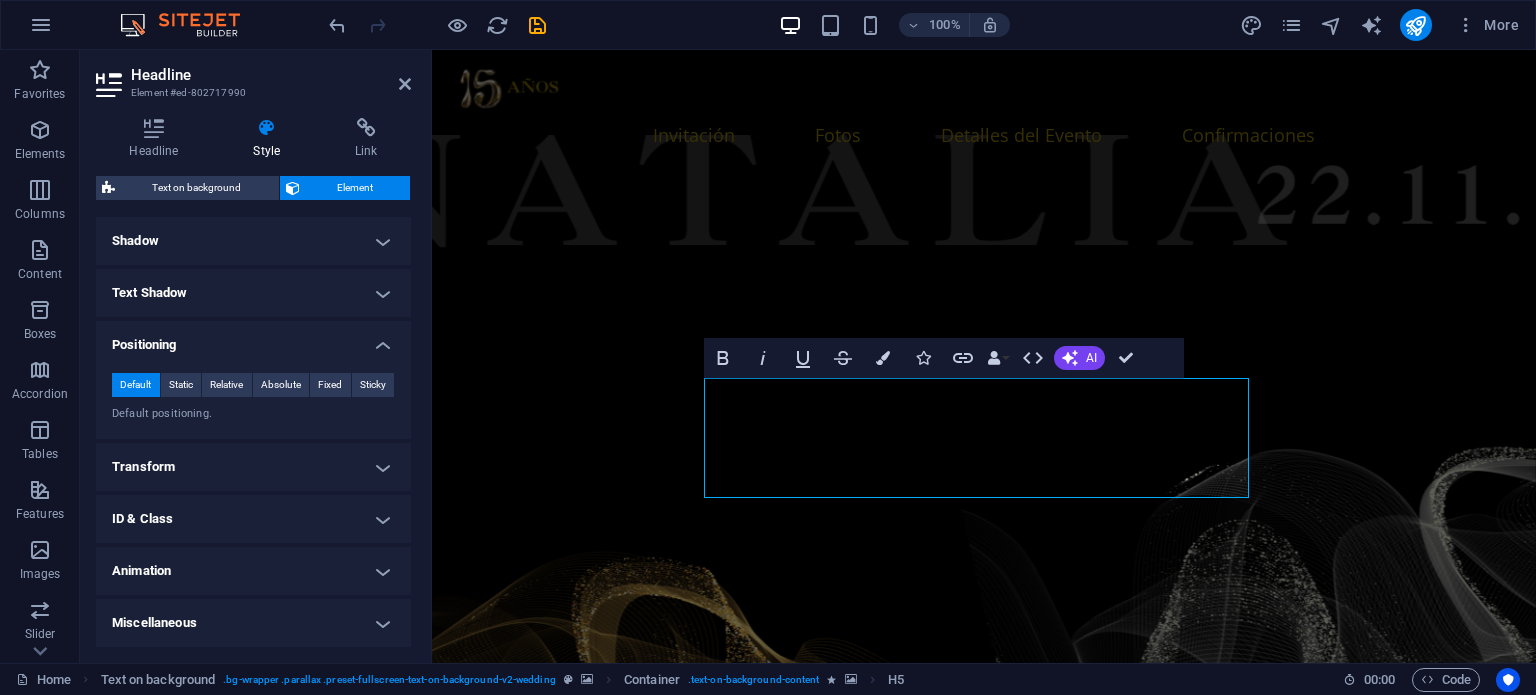 scroll, scrollTop: 484, scrollLeft: 0, axis: vertical 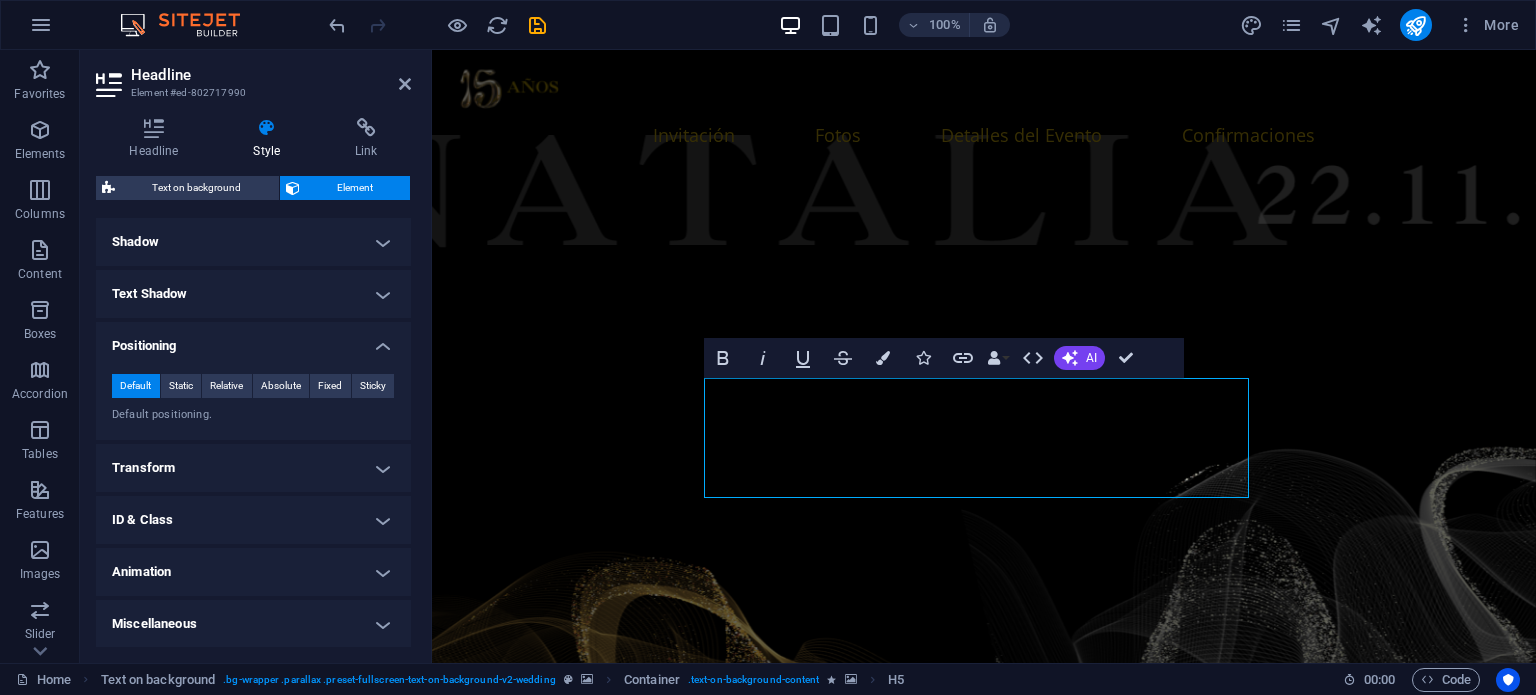 click on "Animation" at bounding box center (253, 572) 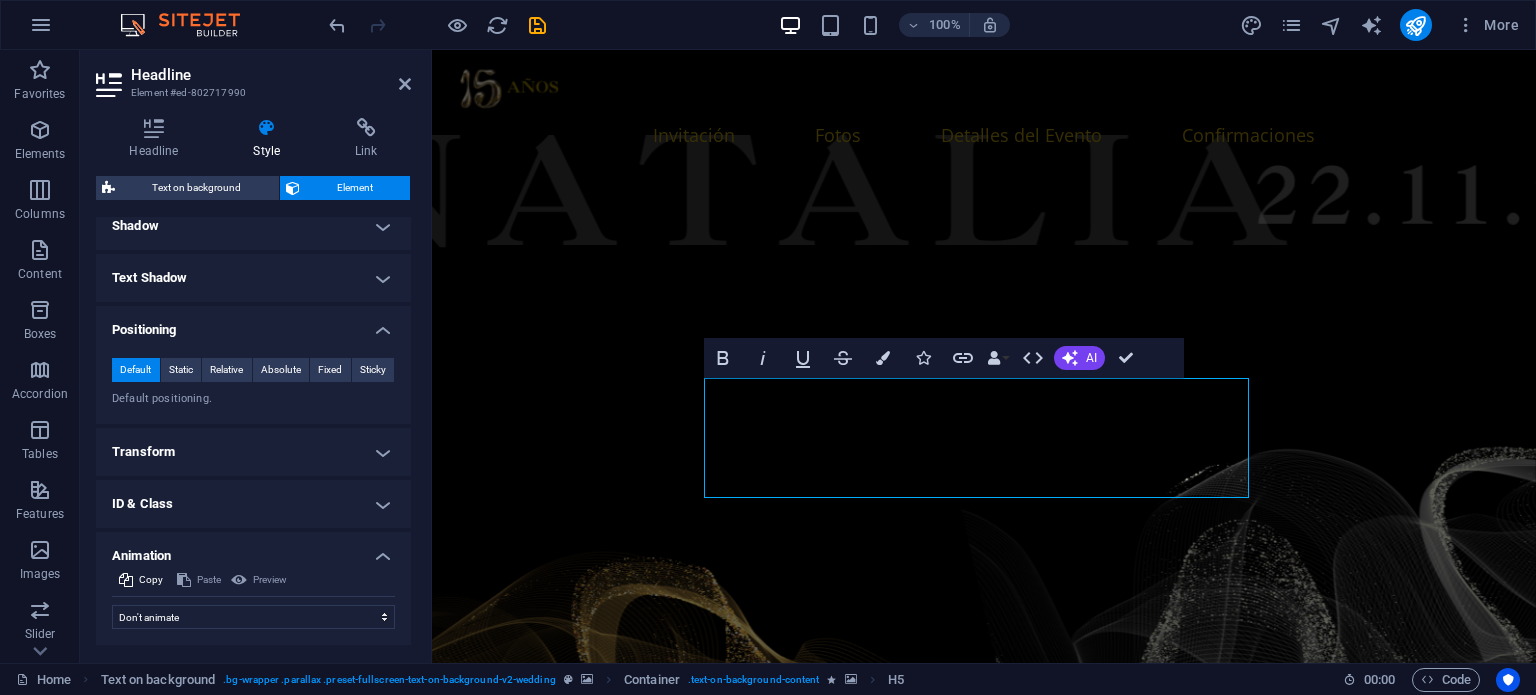 click on "Animation" at bounding box center (253, 550) 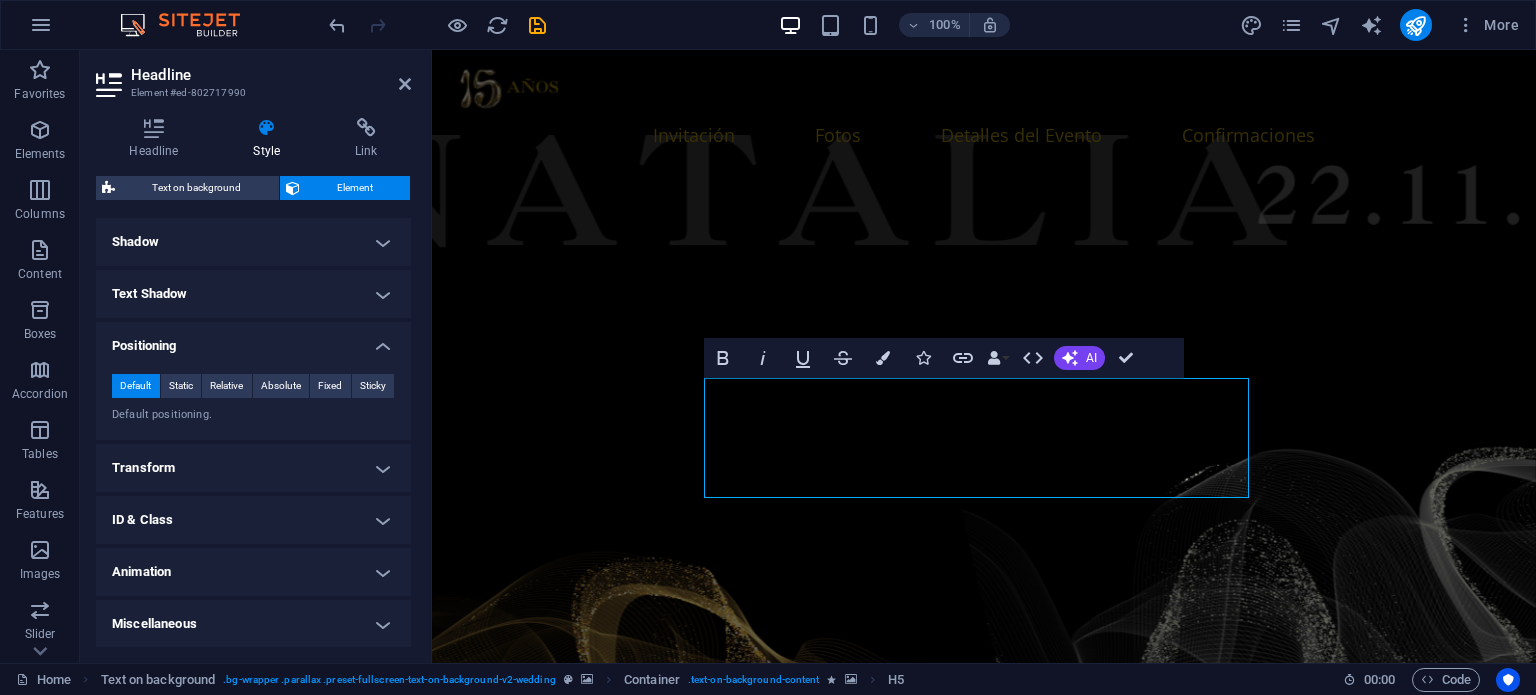 click on "Miscellaneous" at bounding box center (253, 624) 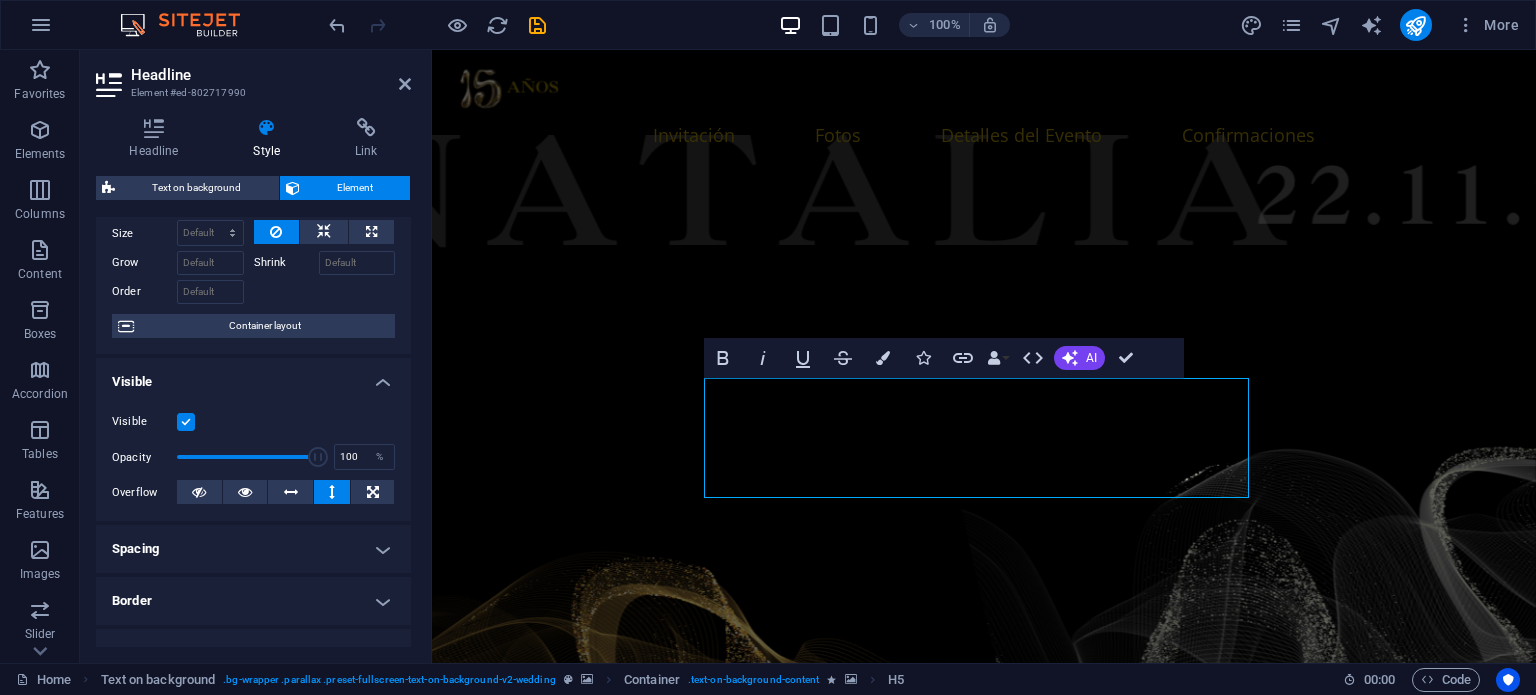scroll, scrollTop: 100, scrollLeft: 0, axis: vertical 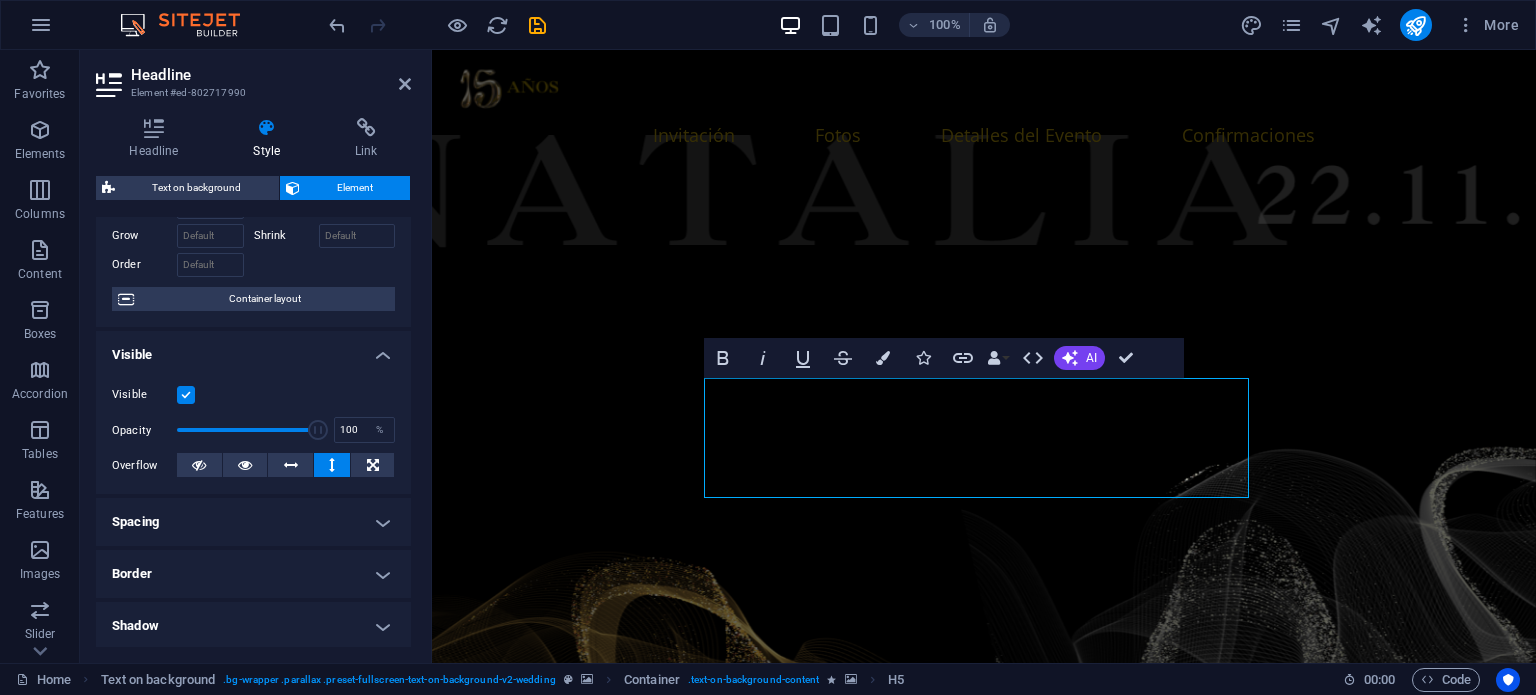 click on "Spacing" at bounding box center (253, 522) 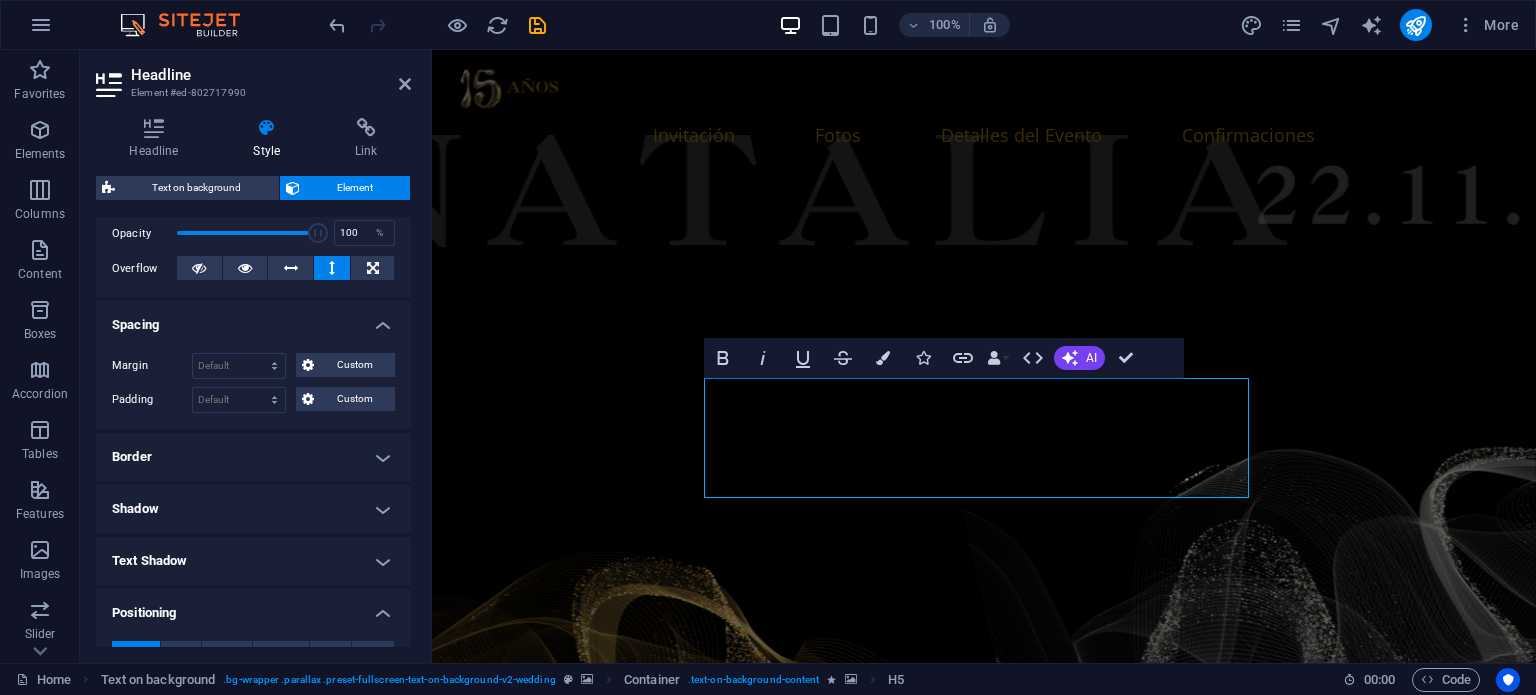scroll, scrollTop: 300, scrollLeft: 0, axis: vertical 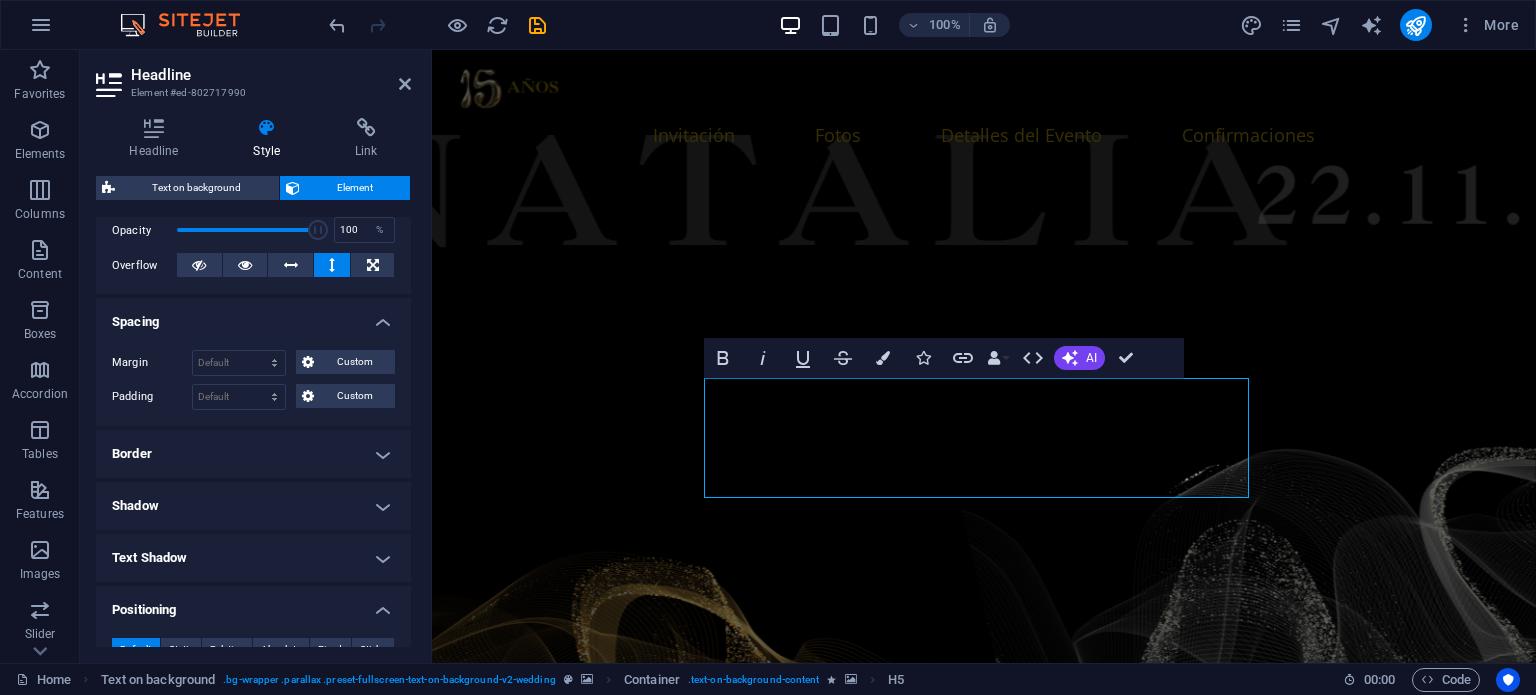 click on "Border" at bounding box center [253, 454] 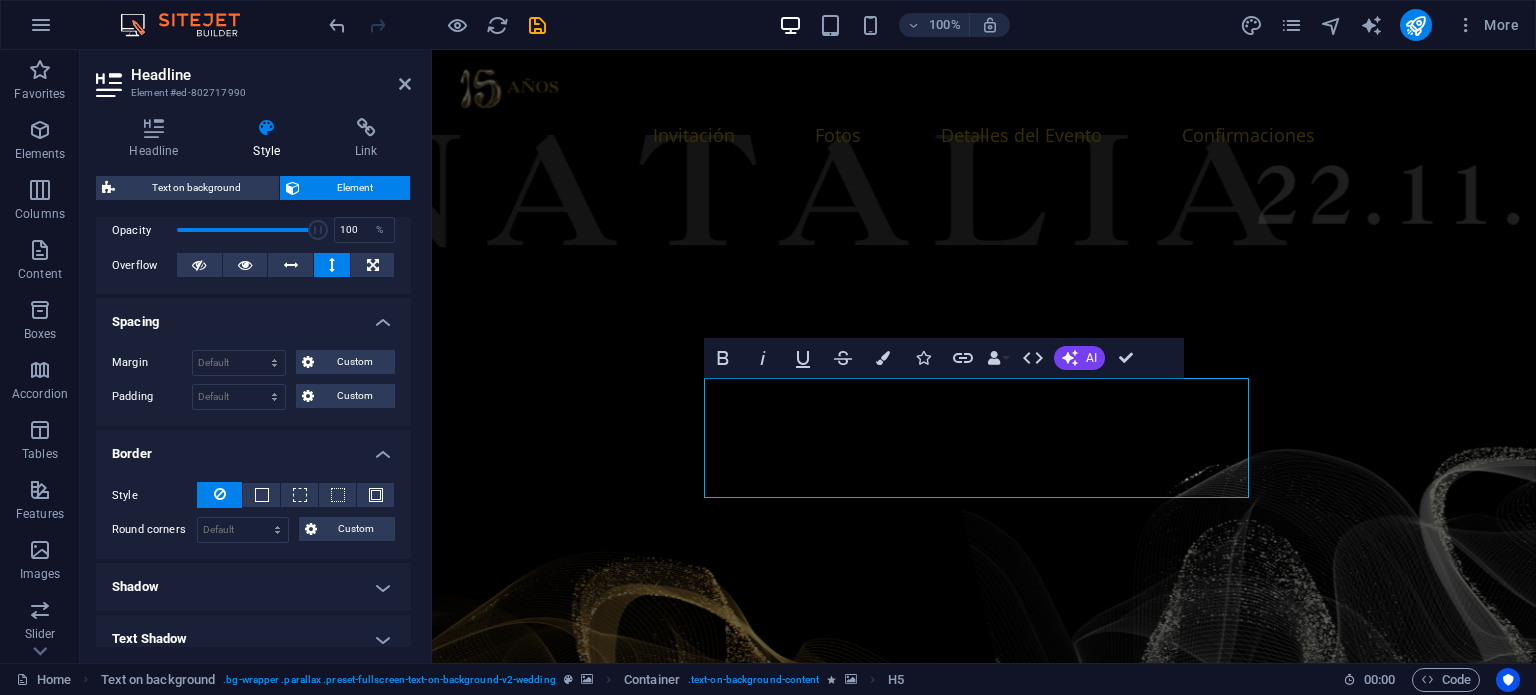 click at bounding box center [984, 1009] 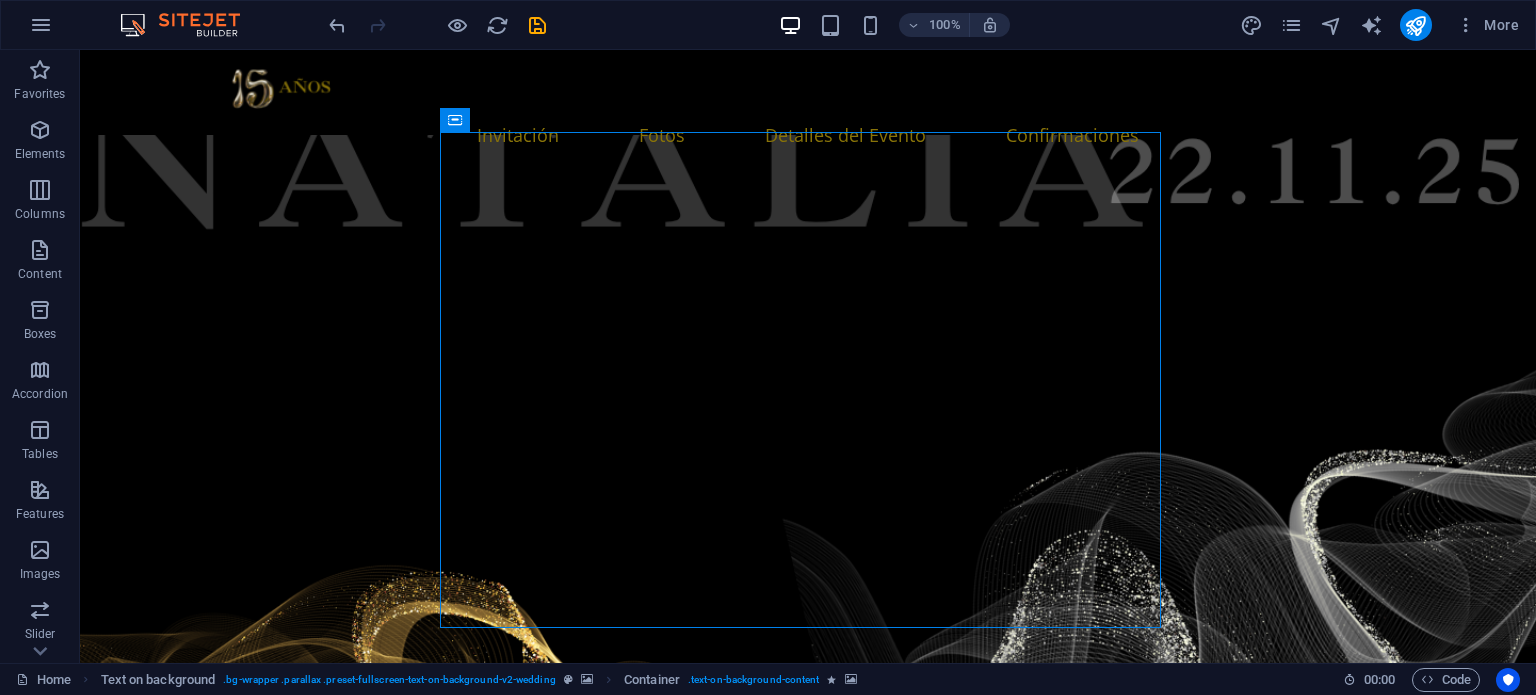 click at bounding box center [808, 420] 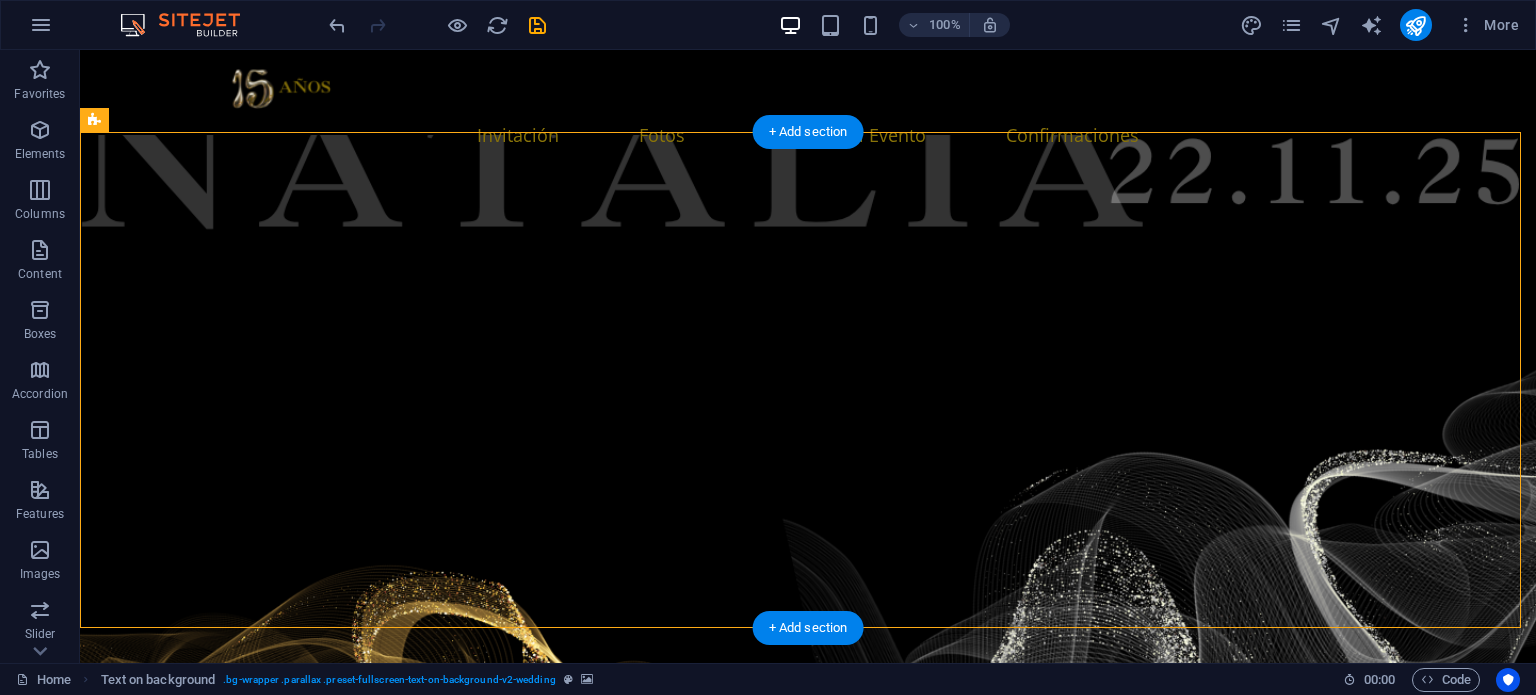 click at bounding box center [808, 1009] 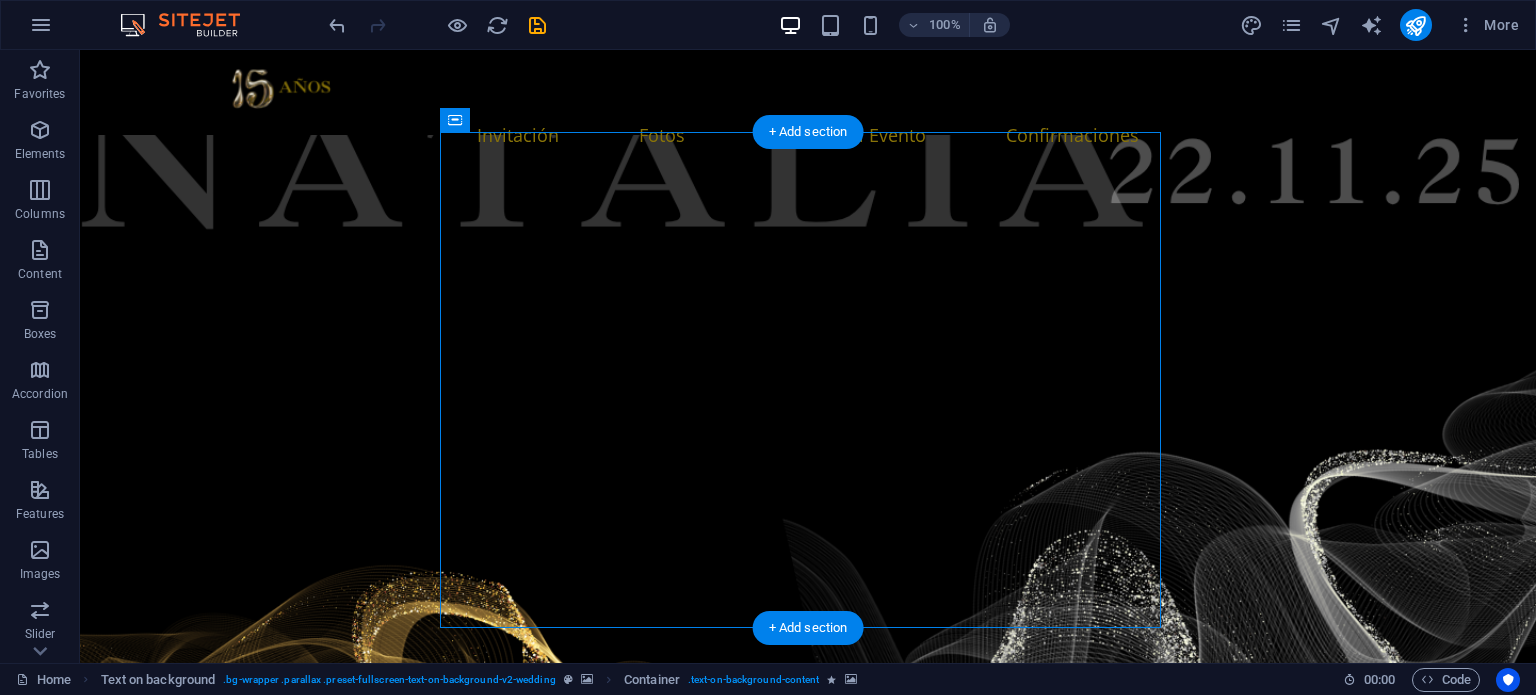 click at bounding box center [808, 1009] 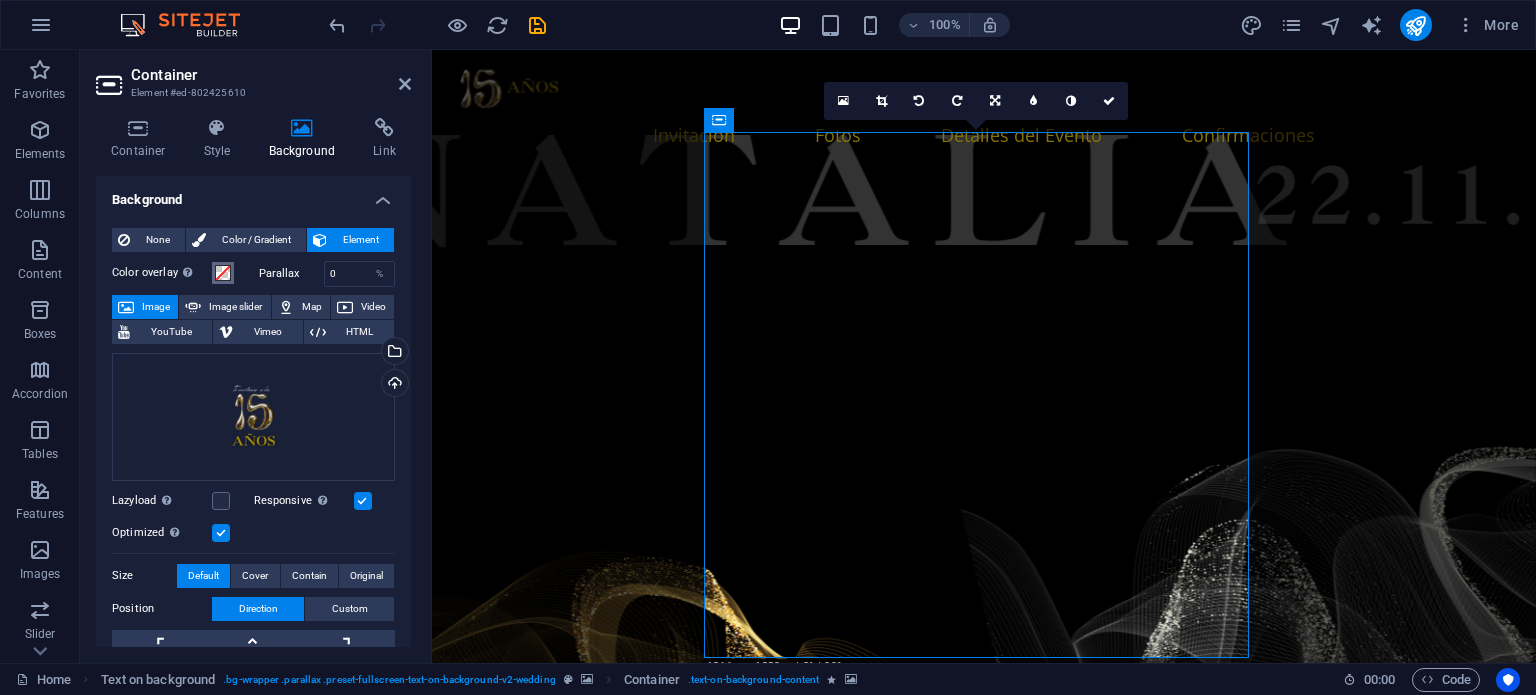 click at bounding box center (223, 273) 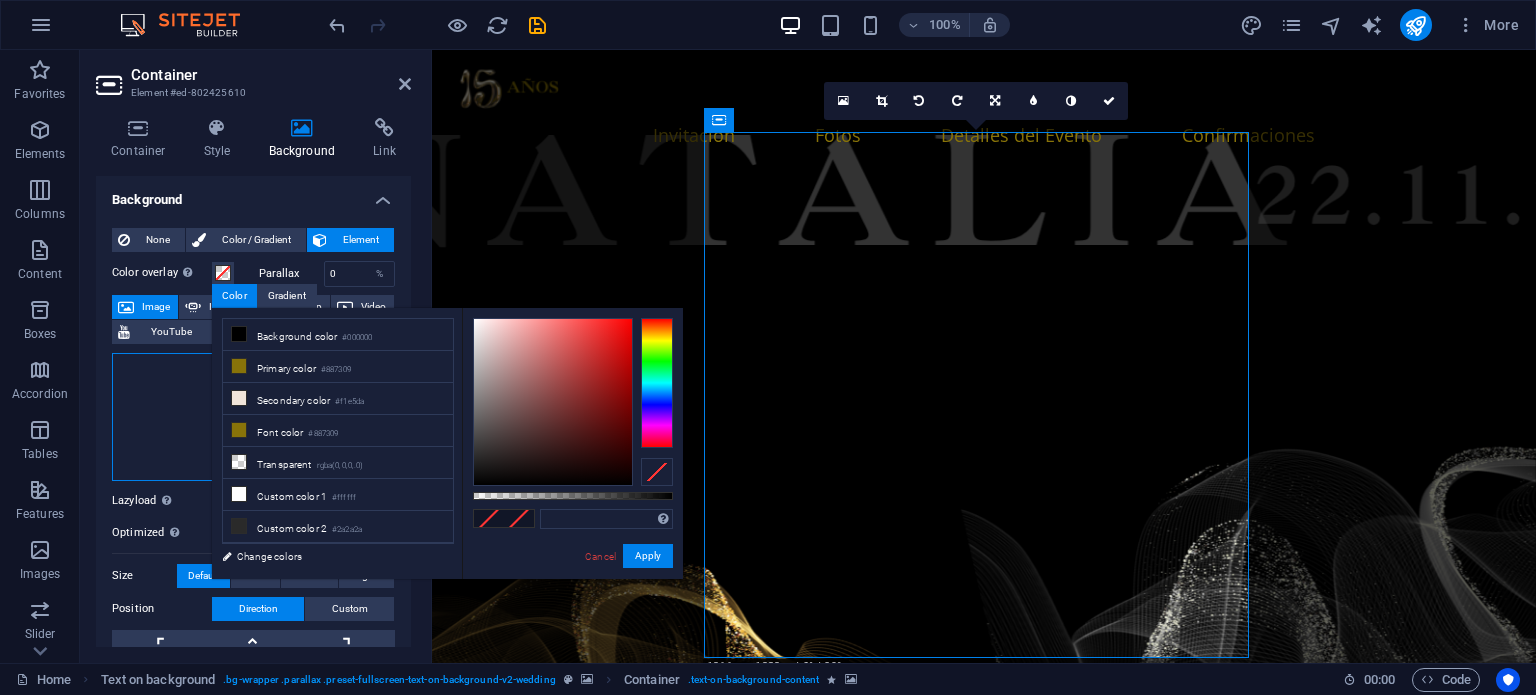 click on "Drag files here, click to choose files or select files from Files or our free stock photos & videos" at bounding box center [253, 417] 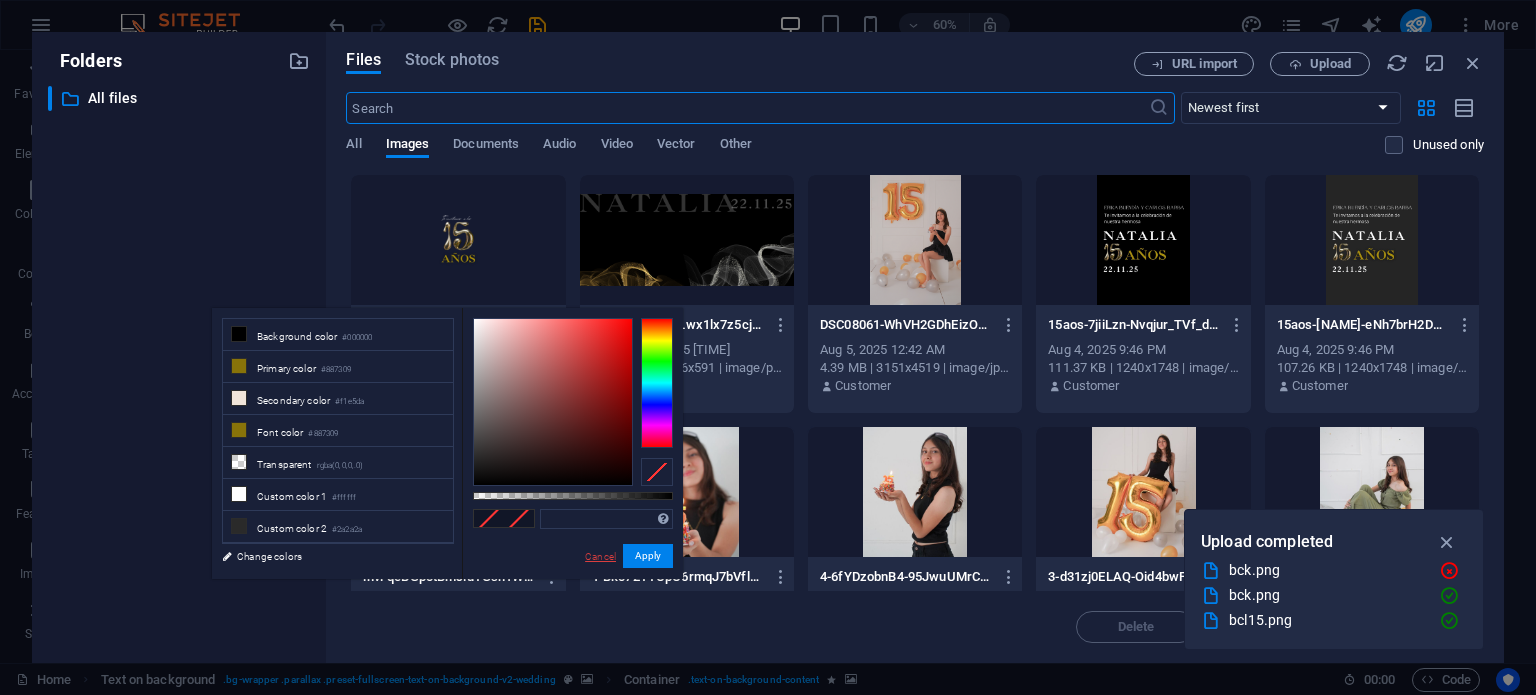 click on "Cancel" at bounding box center (600, 556) 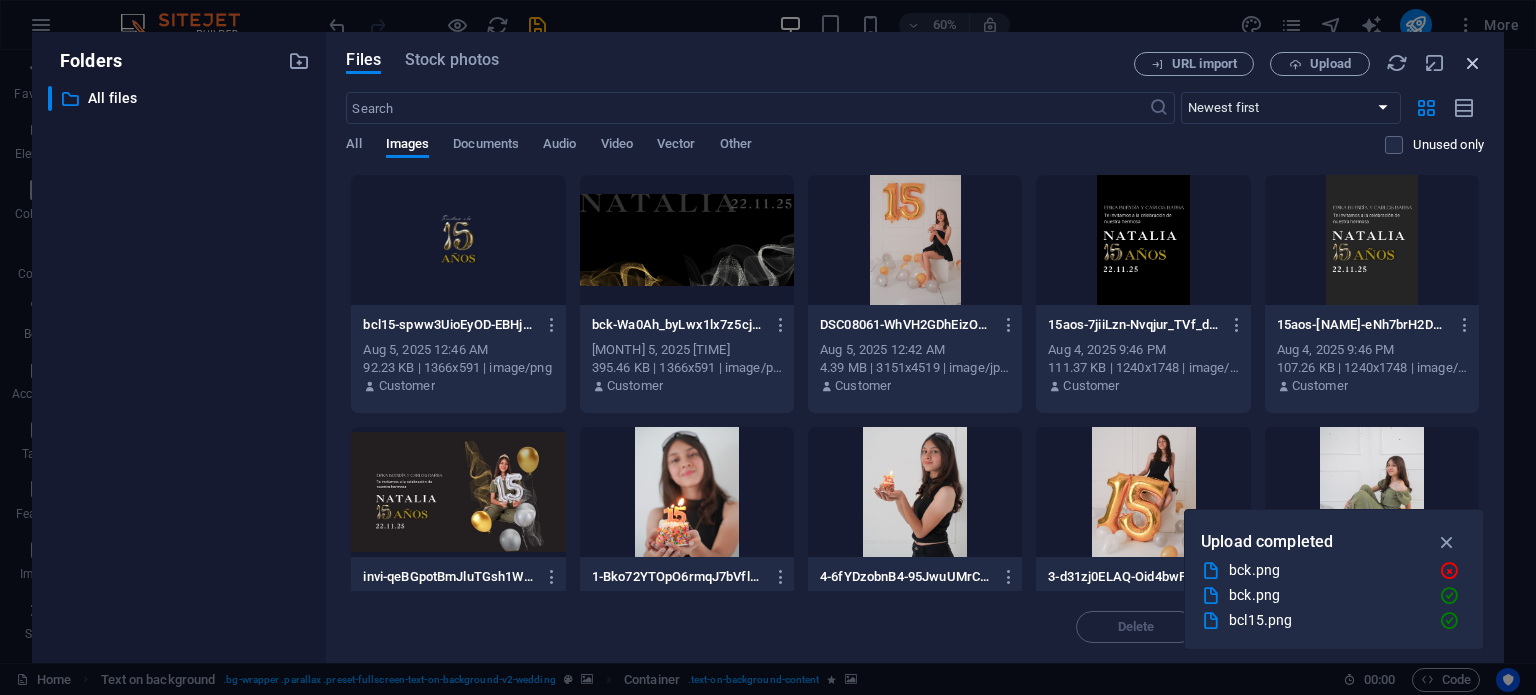 click at bounding box center [1473, 63] 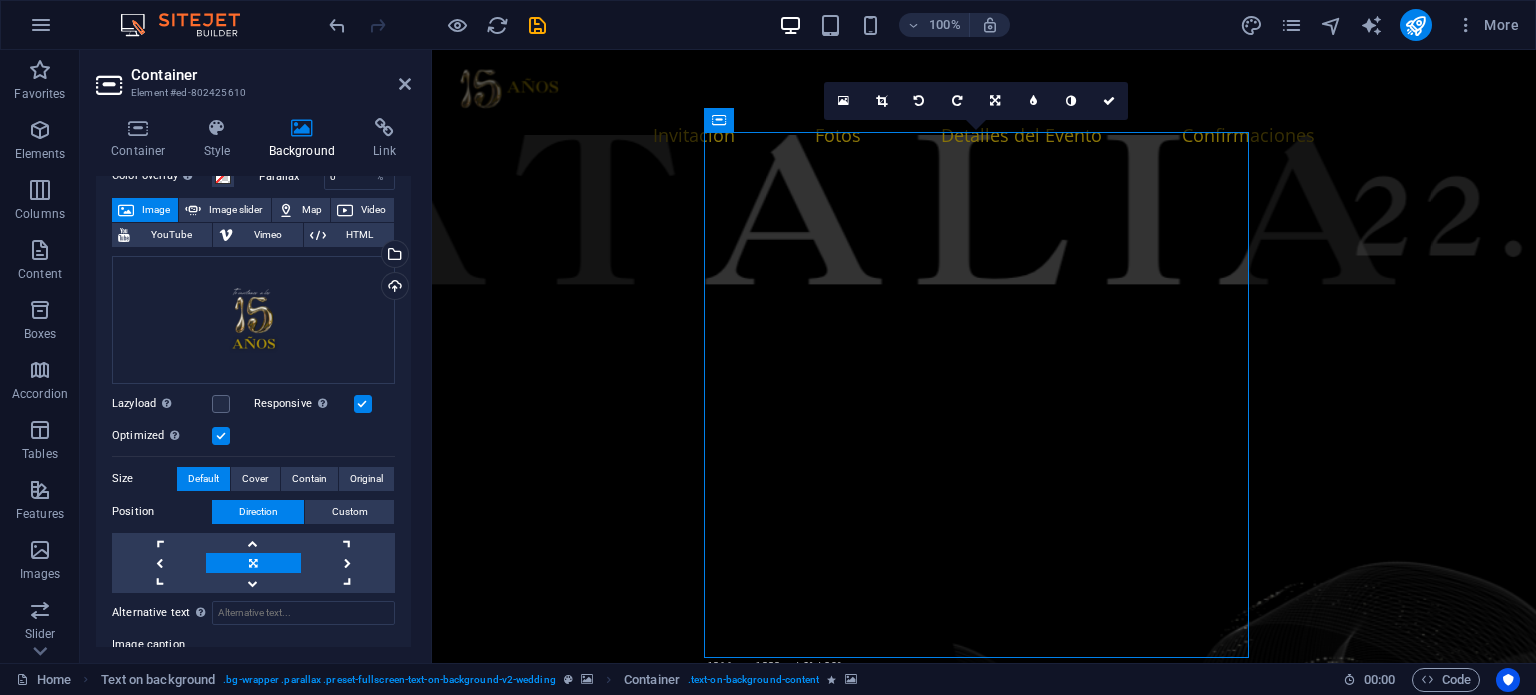 scroll, scrollTop: 0, scrollLeft: 0, axis: both 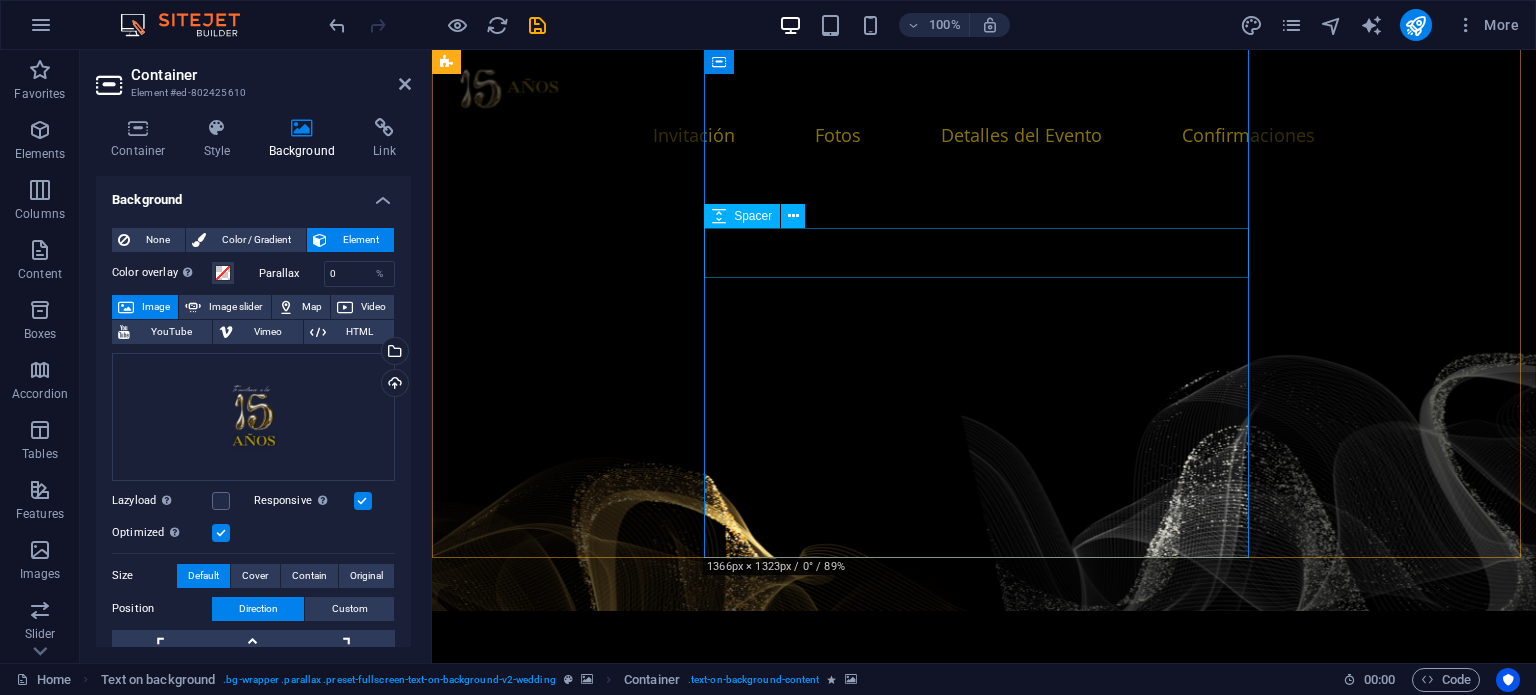 click at bounding box center (984, 1349) 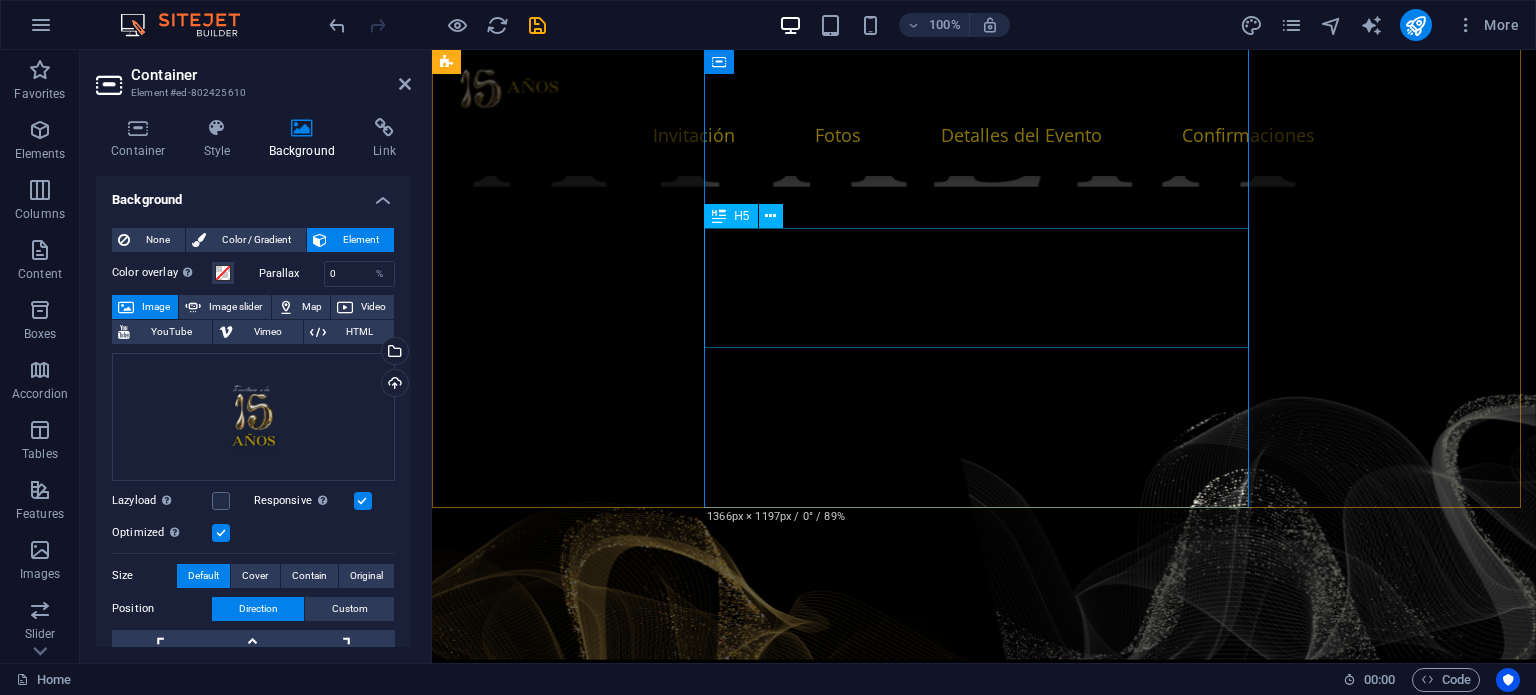 scroll, scrollTop: 0, scrollLeft: 0, axis: both 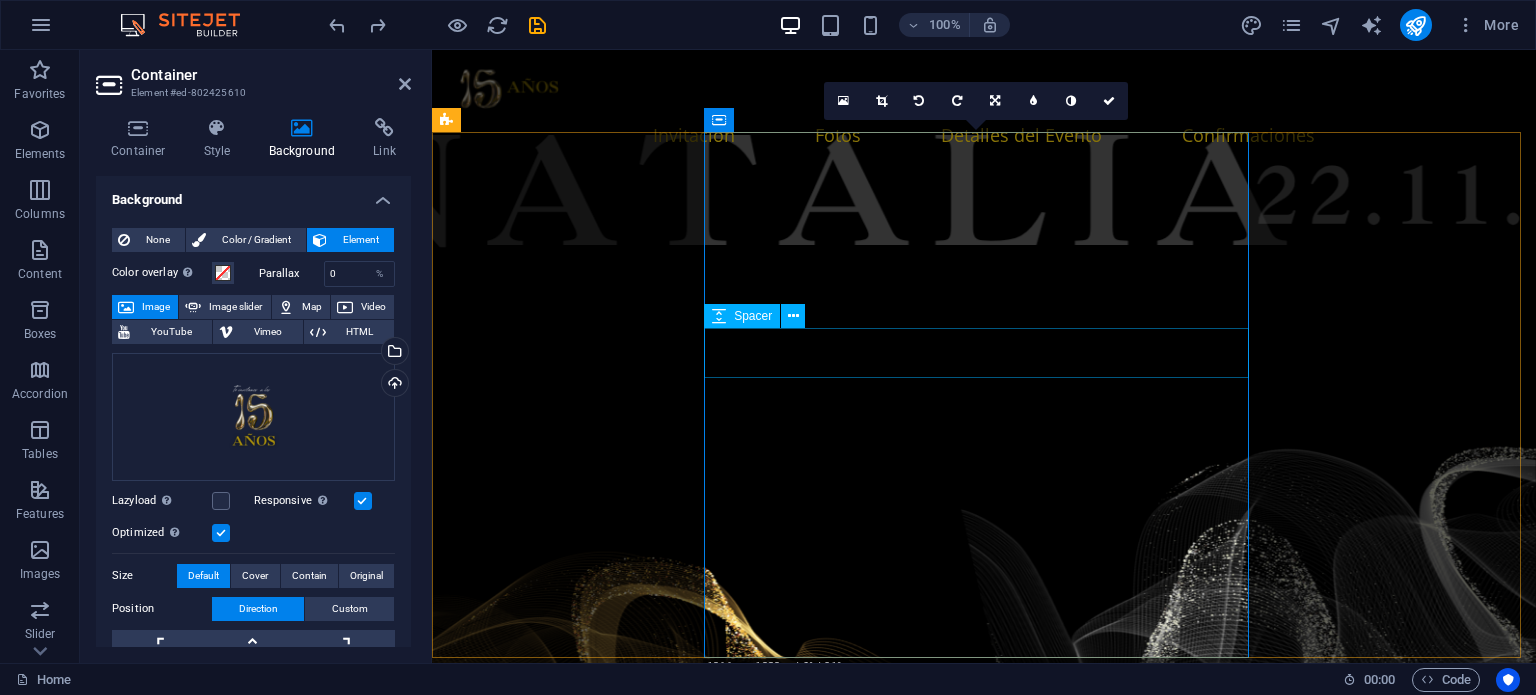 click at bounding box center (984, 1493) 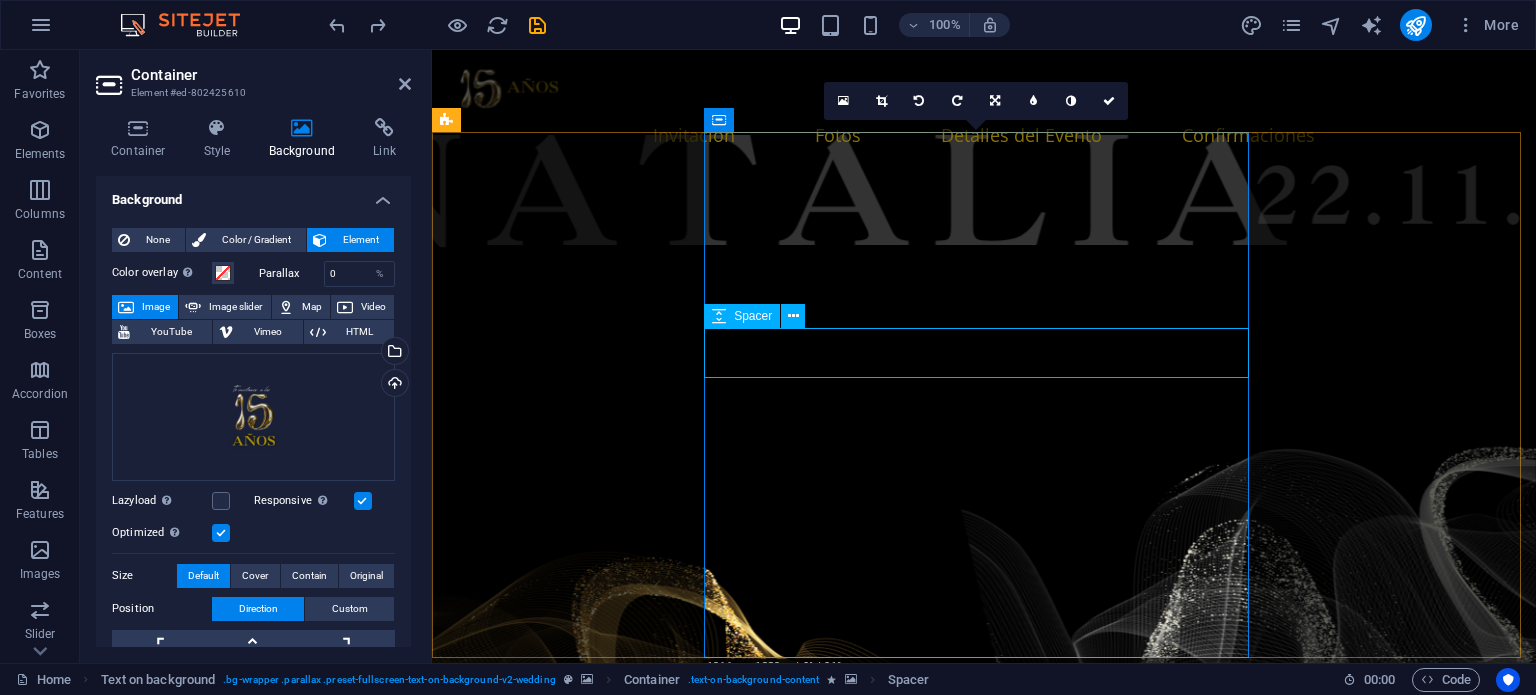 click at bounding box center (984, 1493) 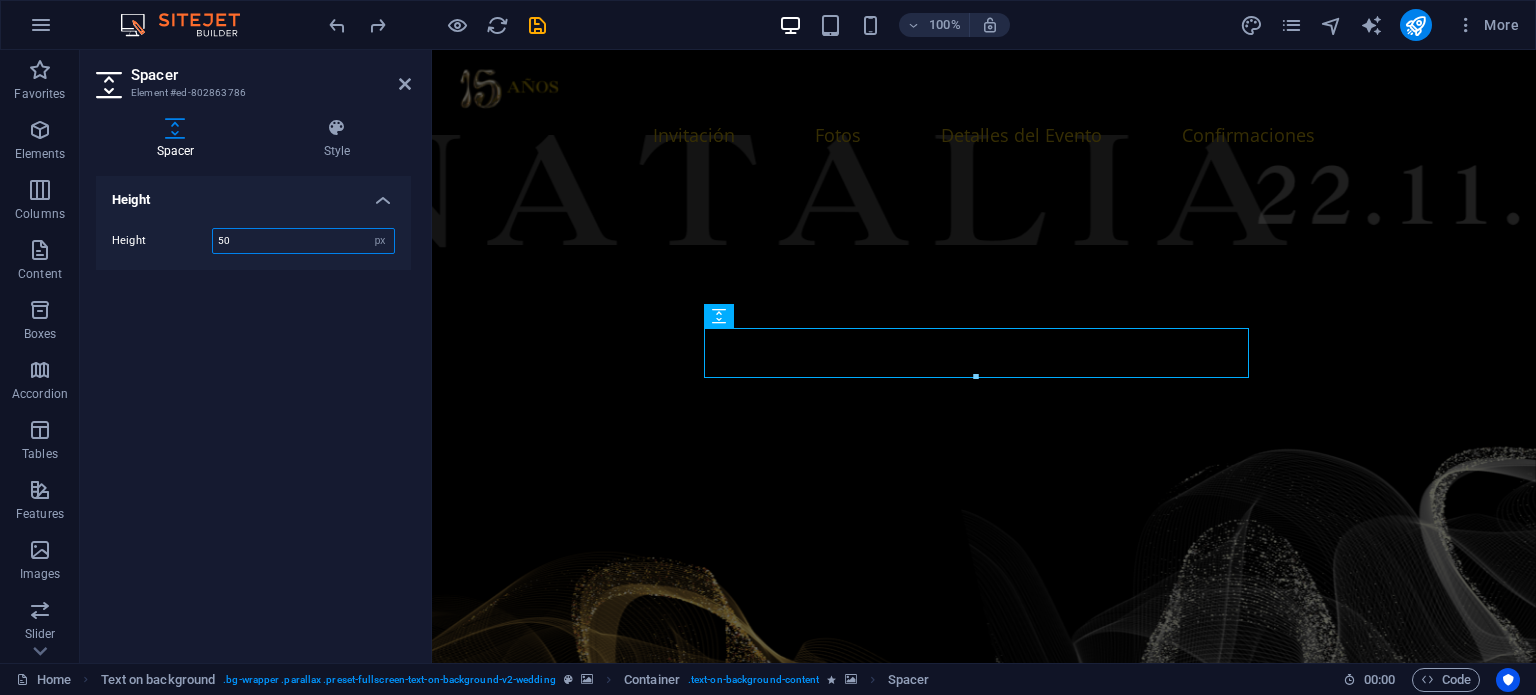 click on "50" at bounding box center (303, 241) 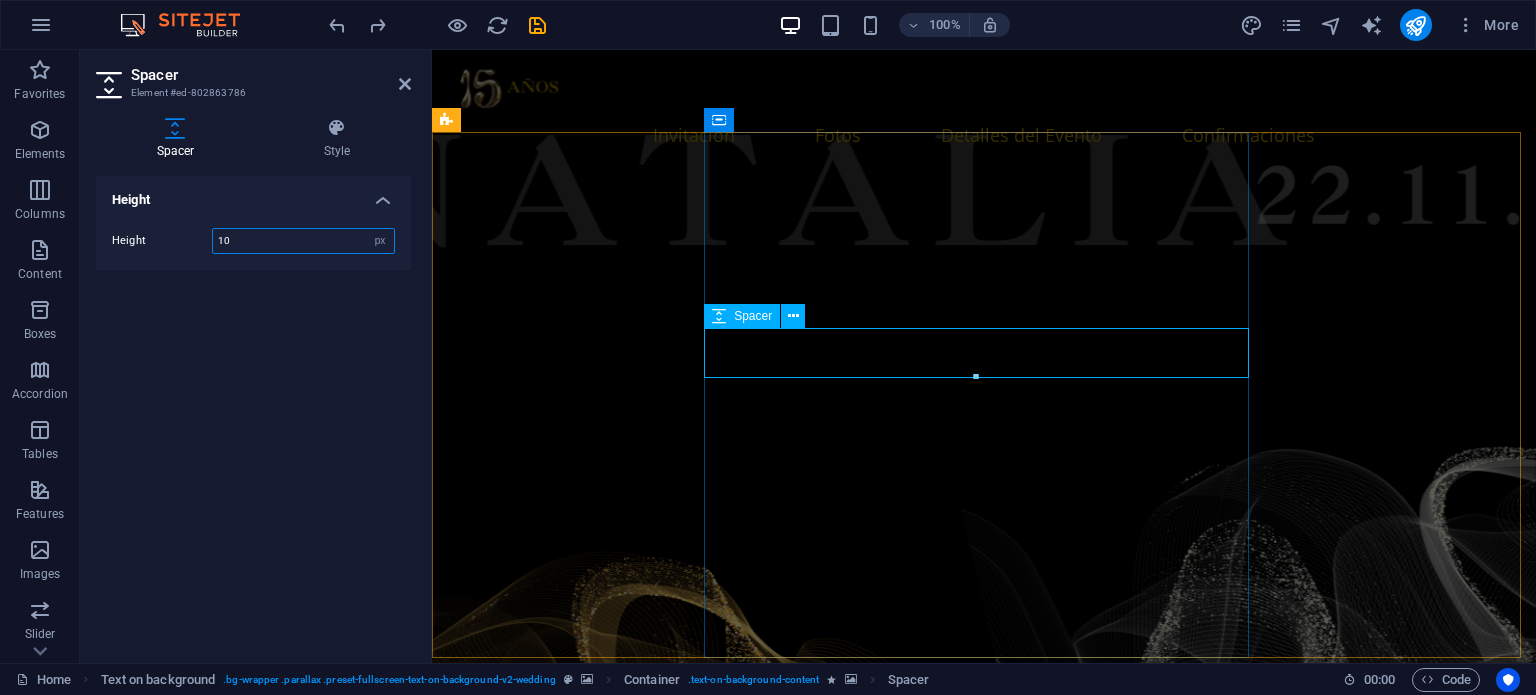 type on "10" 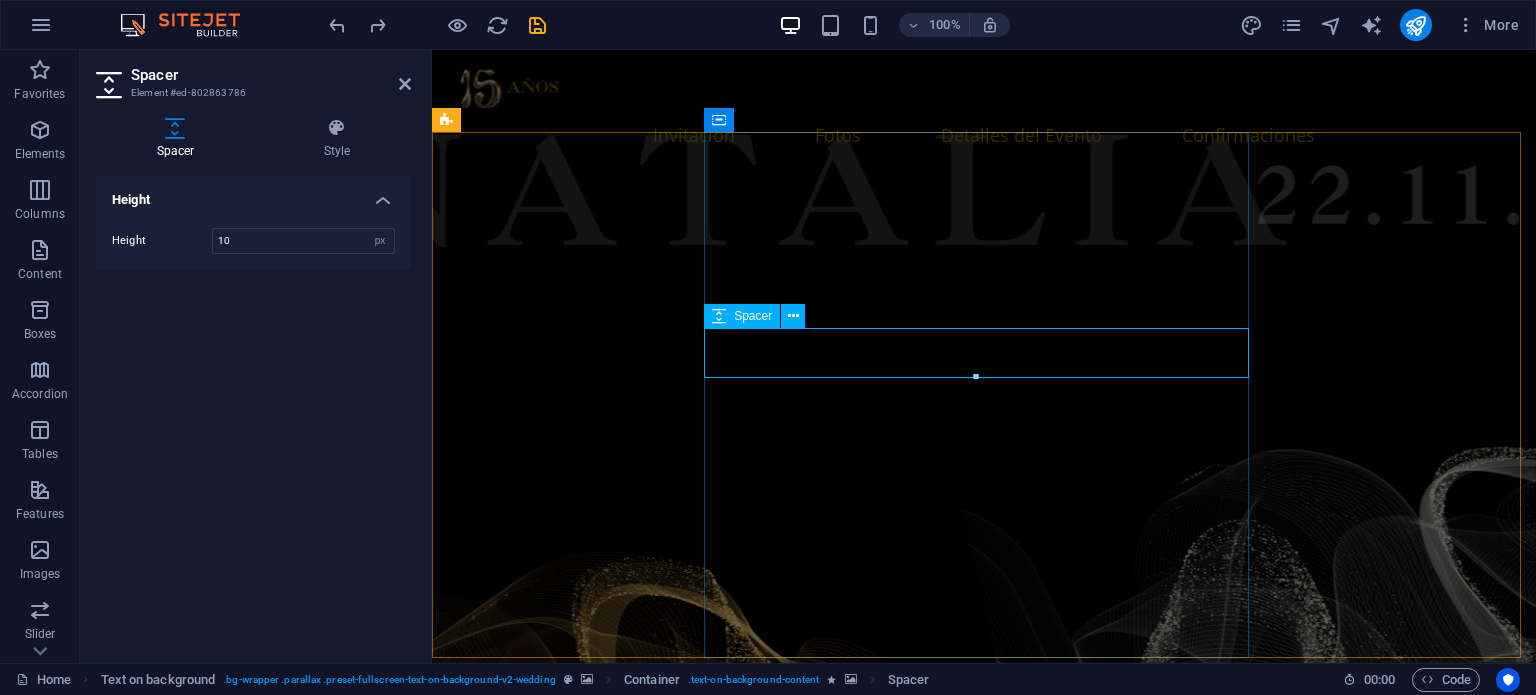 click on "Los momentos más felices de la vida se vuelven aún mas maravillosos cuando tenemos la suerte de compartirlos con los familiares y amigos más queridos, ustedes están entre ellos." at bounding box center [984, 1548] 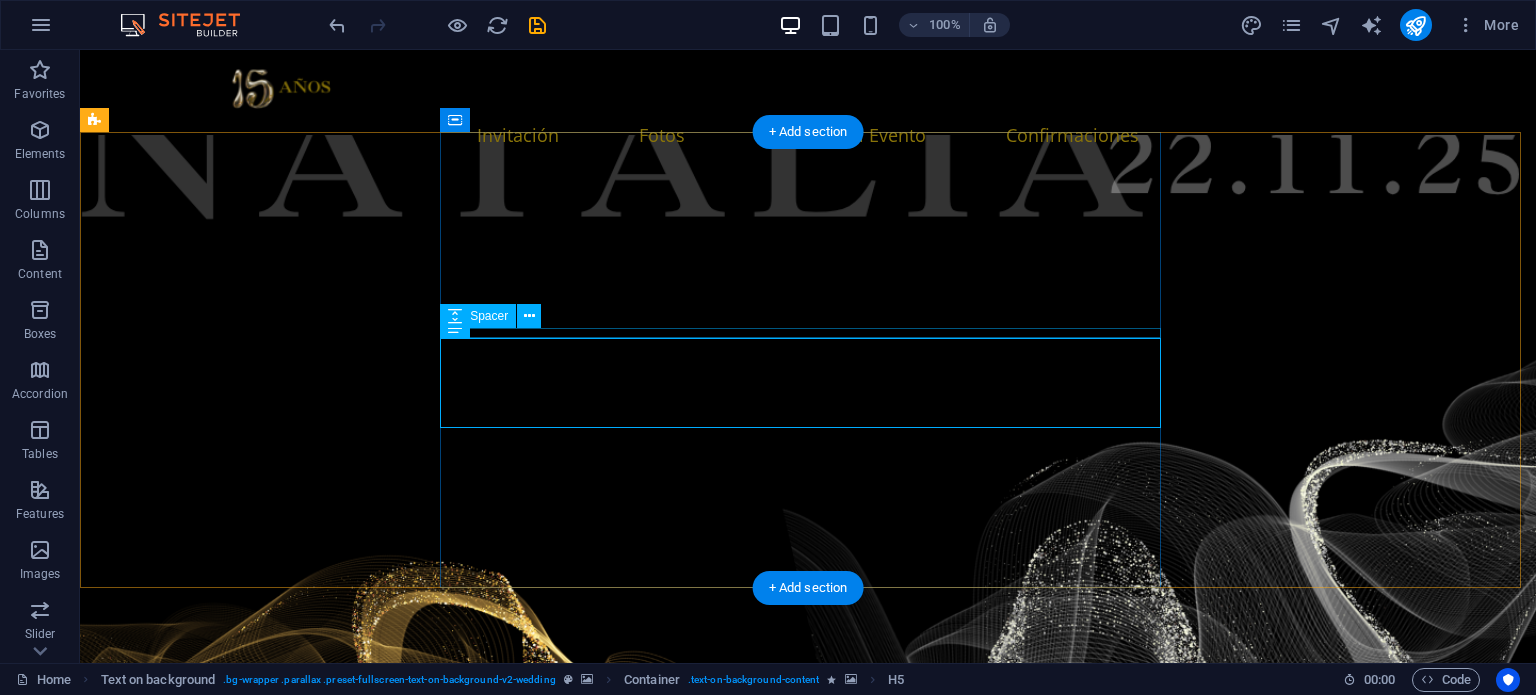click at bounding box center [808, 1413] 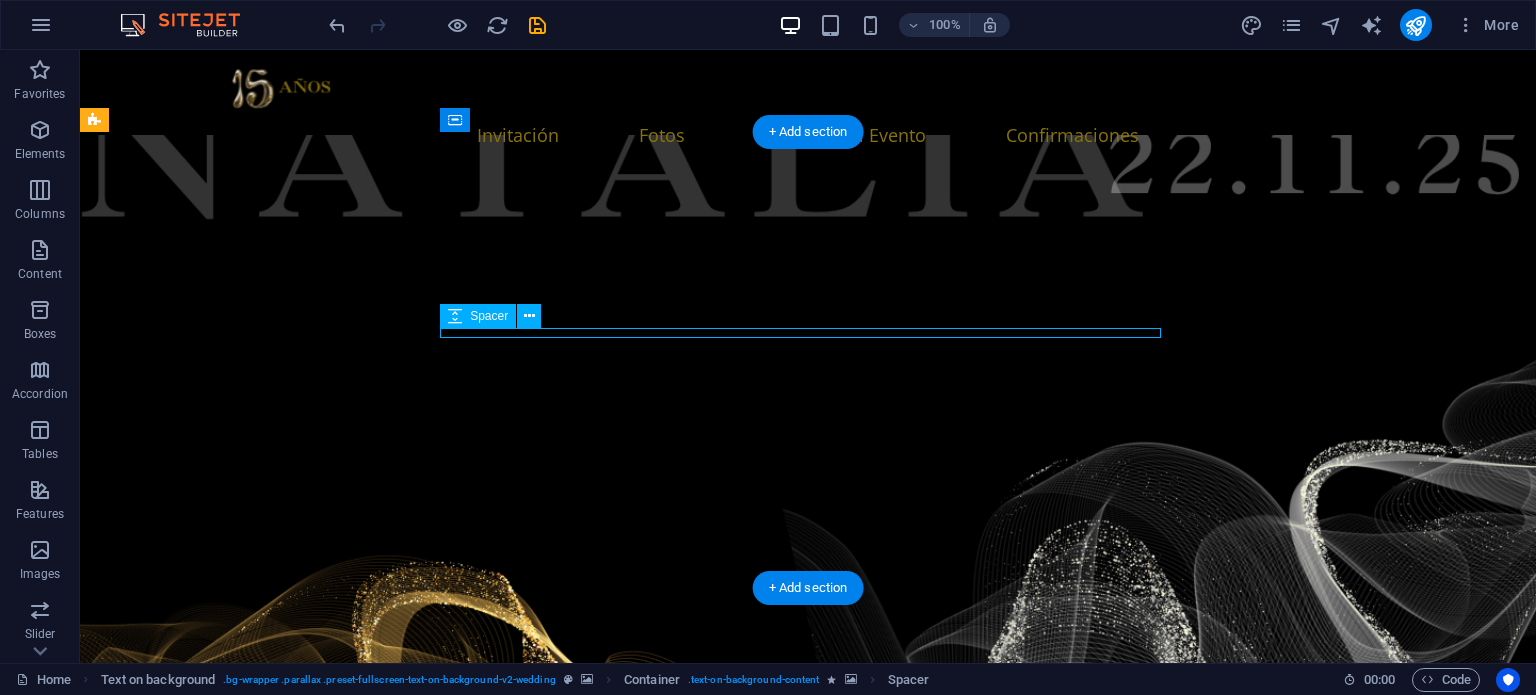 click at bounding box center [808, 1413] 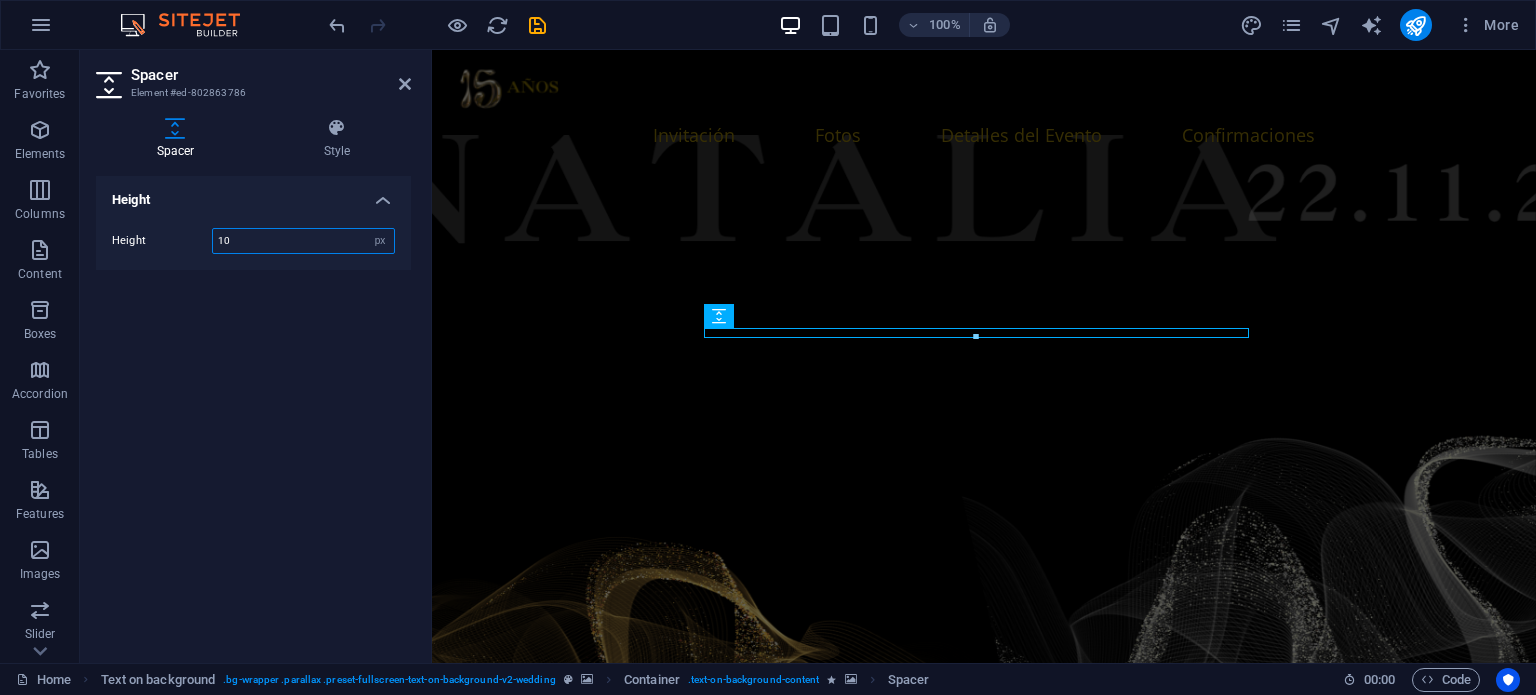 click on "10" at bounding box center [303, 241] 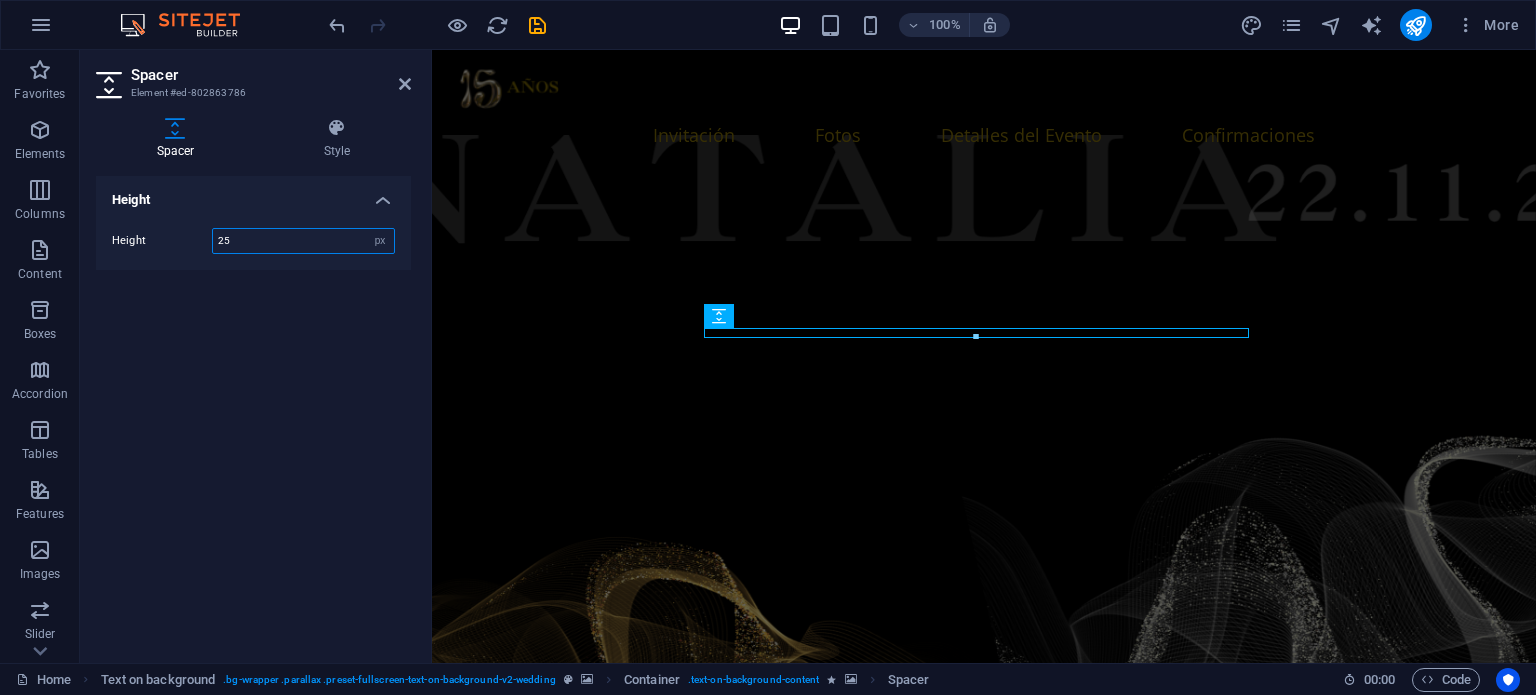 type on "25" 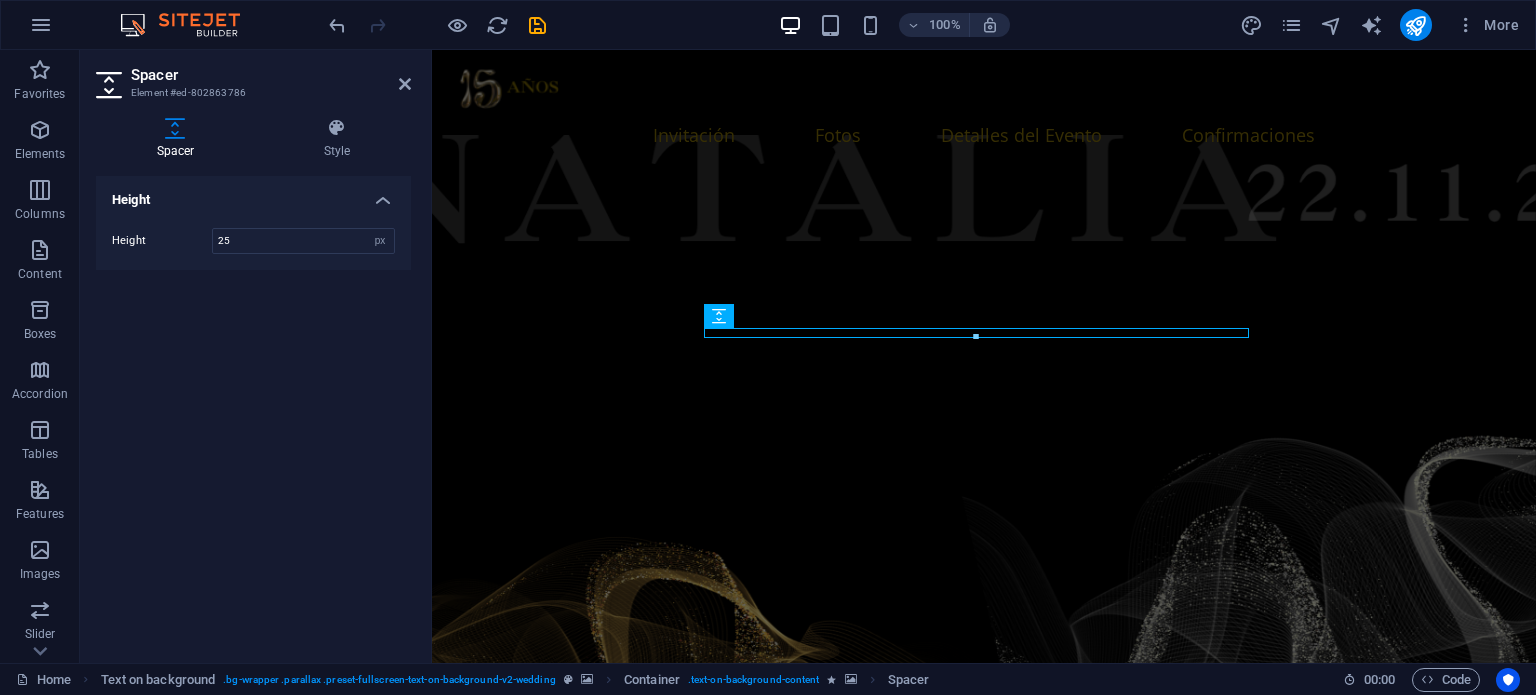 click at bounding box center (984, 410) 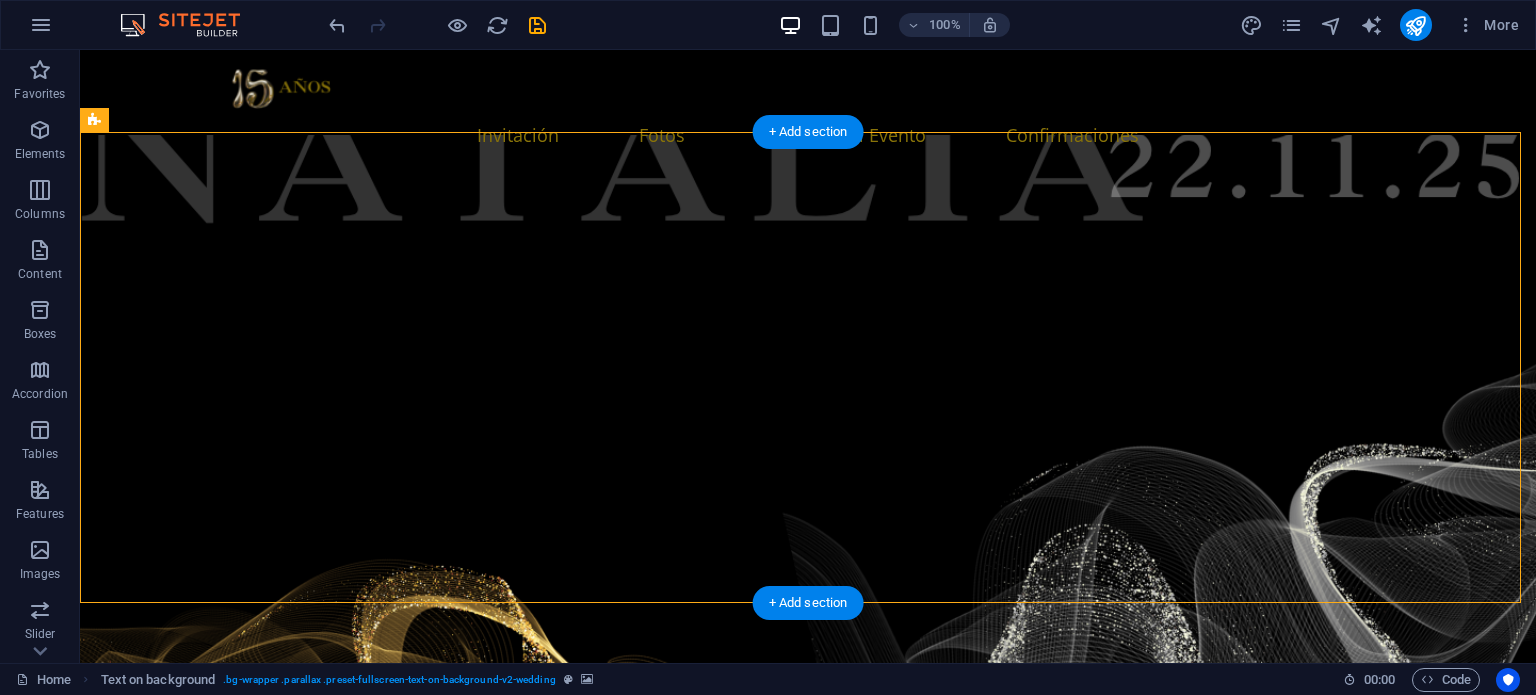 click at bounding box center (808, 984) 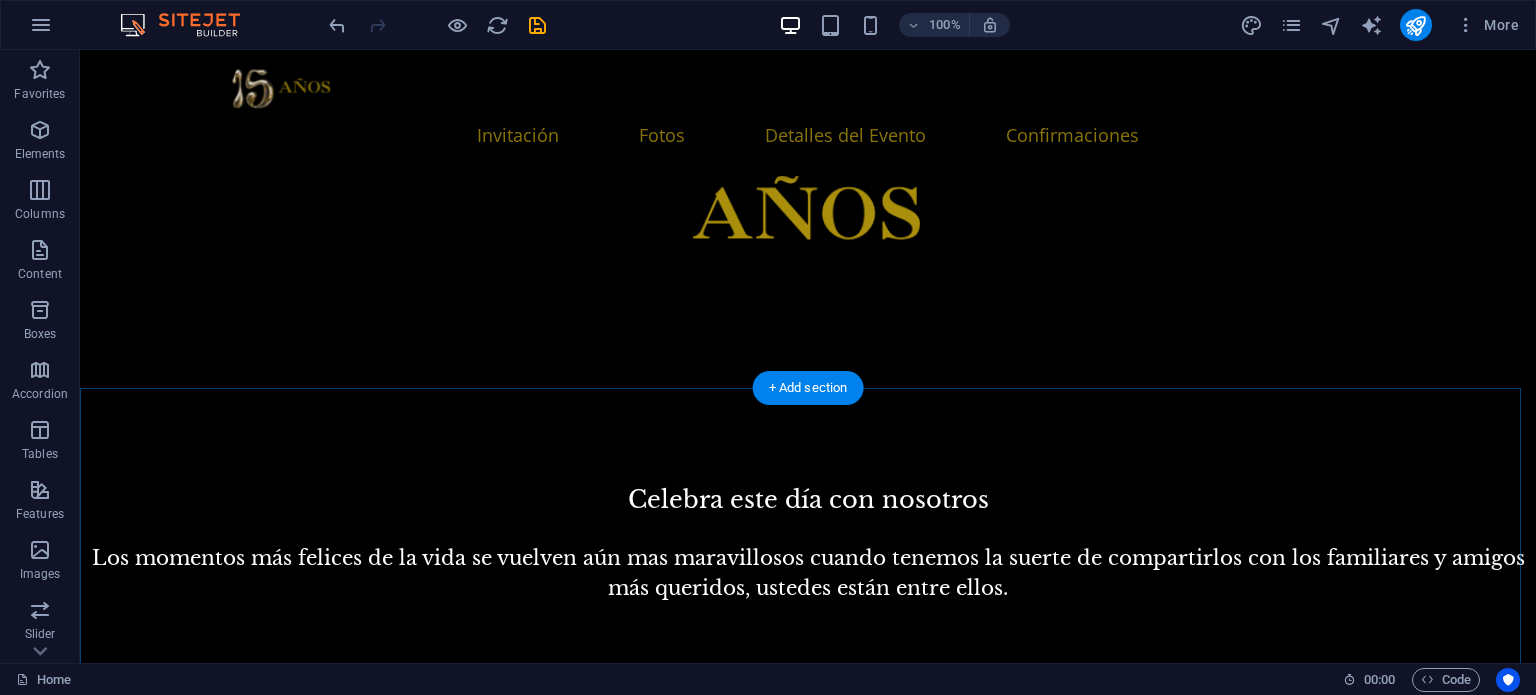 scroll, scrollTop: 700, scrollLeft: 0, axis: vertical 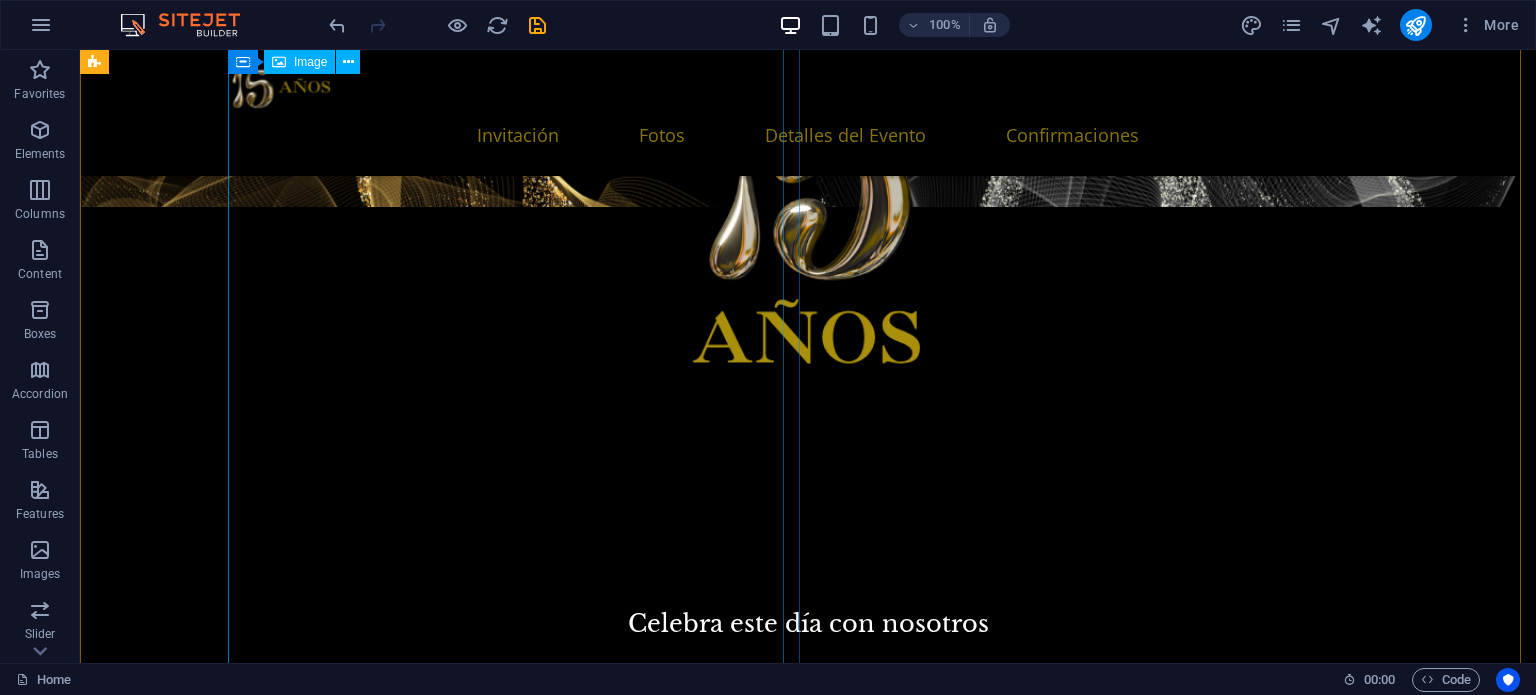 click at bounding box center (874, 1913) 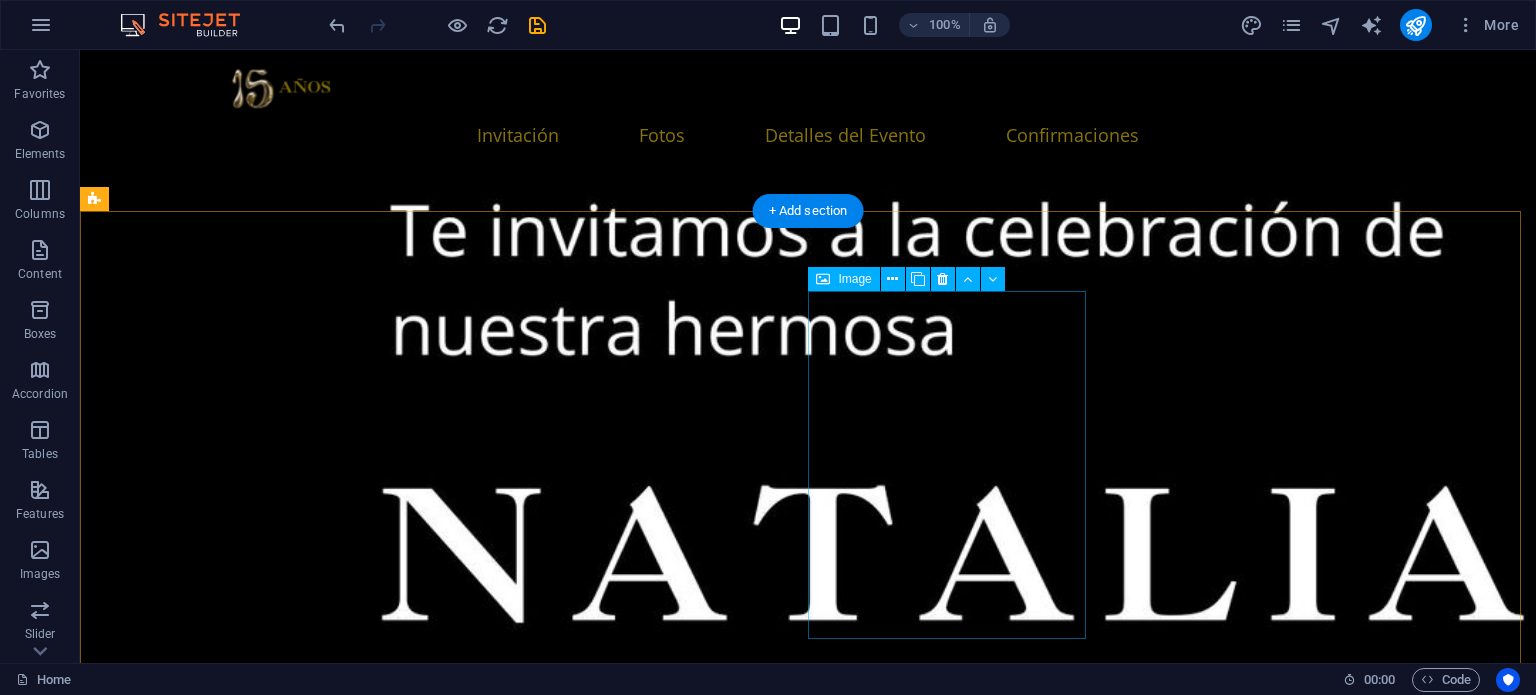 scroll, scrollTop: 2000, scrollLeft: 0, axis: vertical 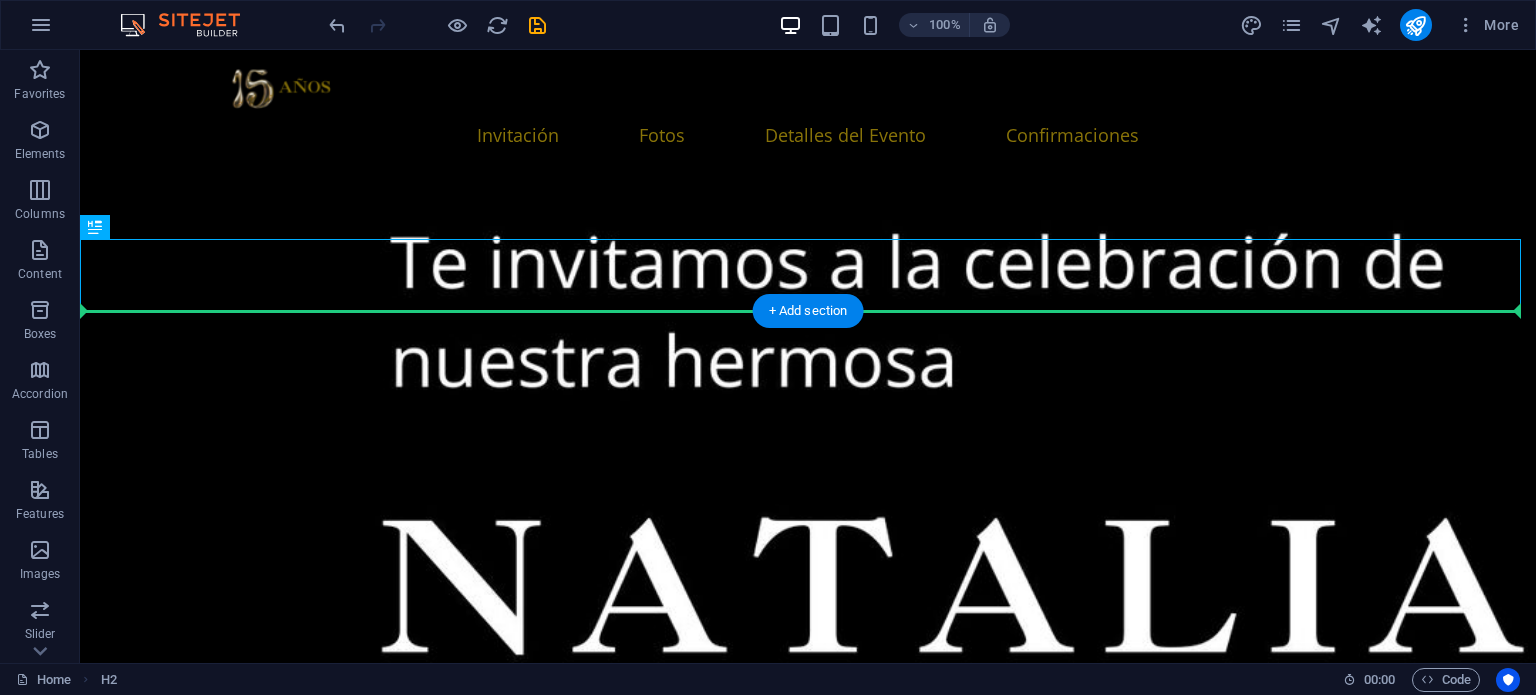 drag, startPoint x: 774, startPoint y: 265, endPoint x: 776, endPoint y: 361, distance: 96.02083 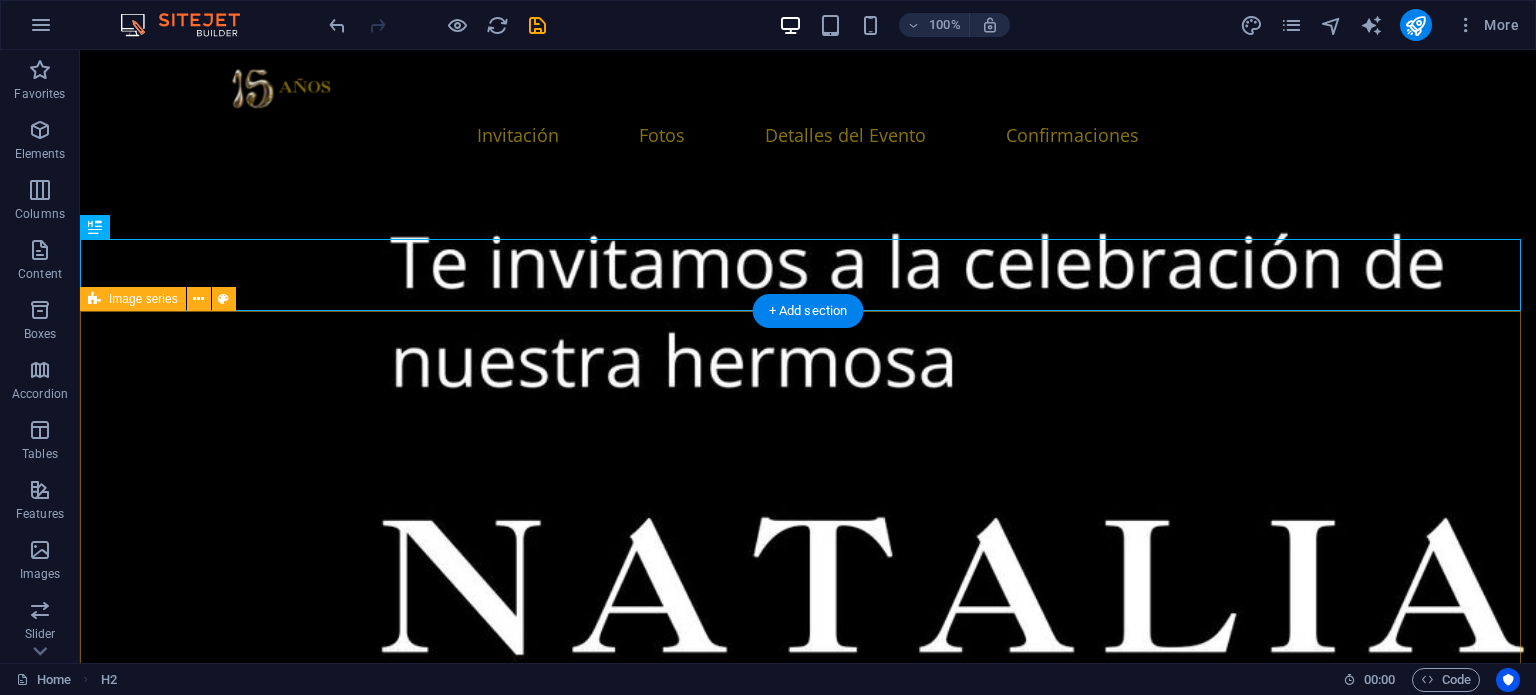 drag, startPoint x: 880, startPoint y: 303, endPoint x: 798, endPoint y: 367, distance: 104.019226 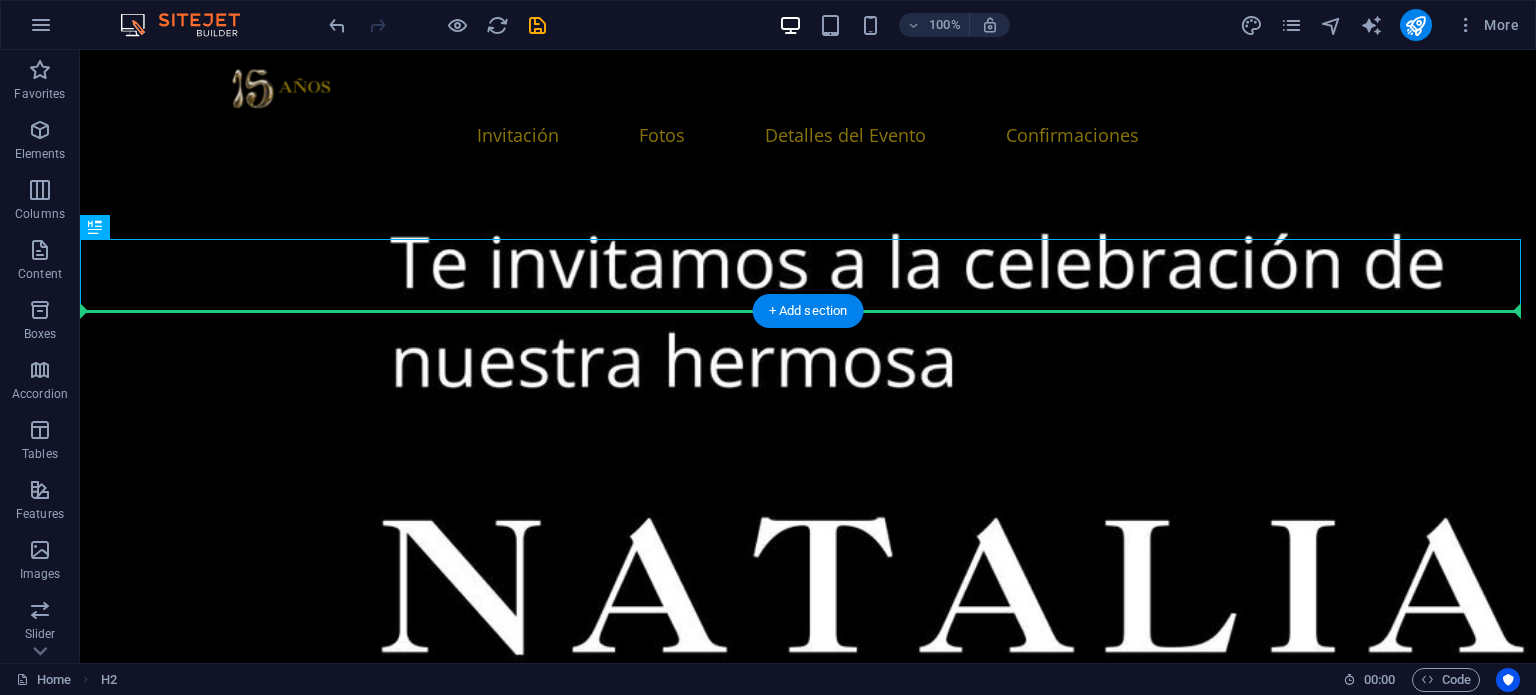 drag, startPoint x: 887, startPoint y: 270, endPoint x: 890, endPoint y: 359, distance: 89.050545 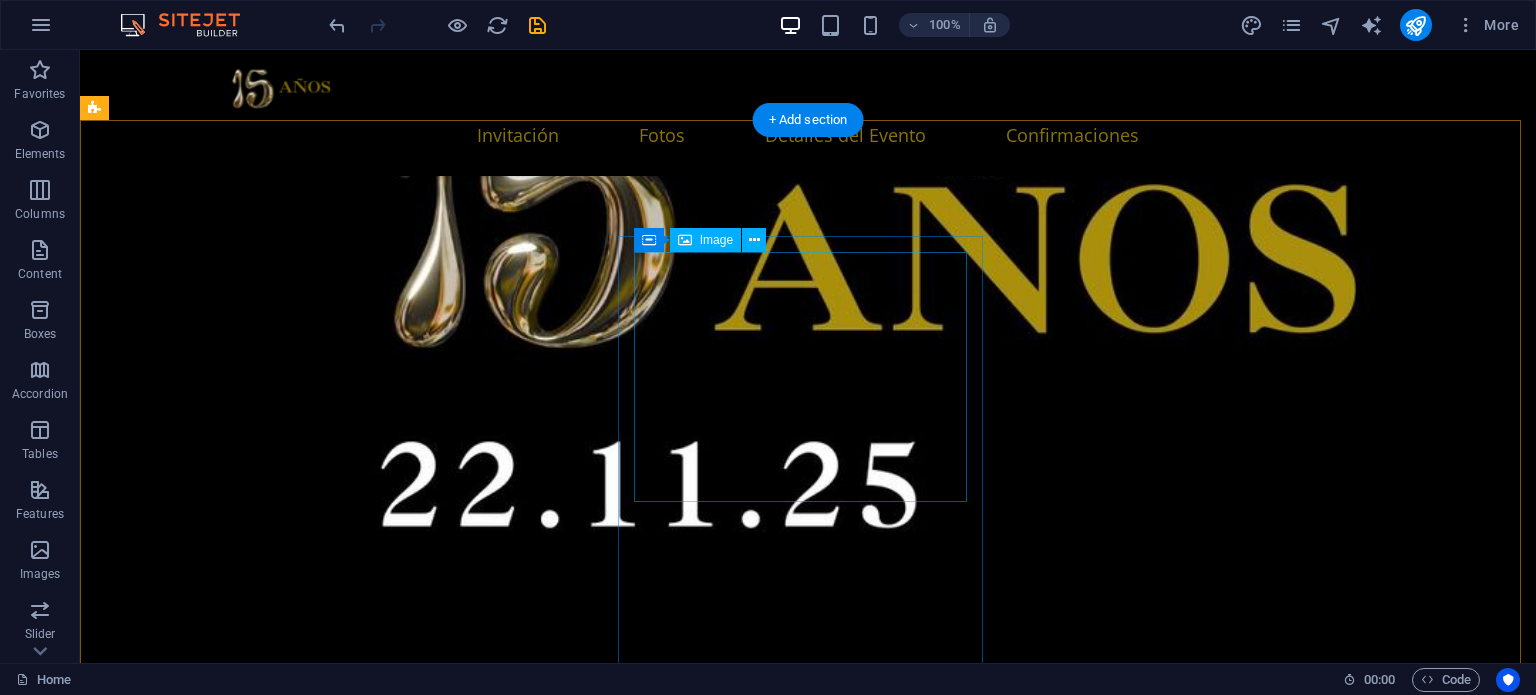 scroll, scrollTop: 2600, scrollLeft: 0, axis: vertical 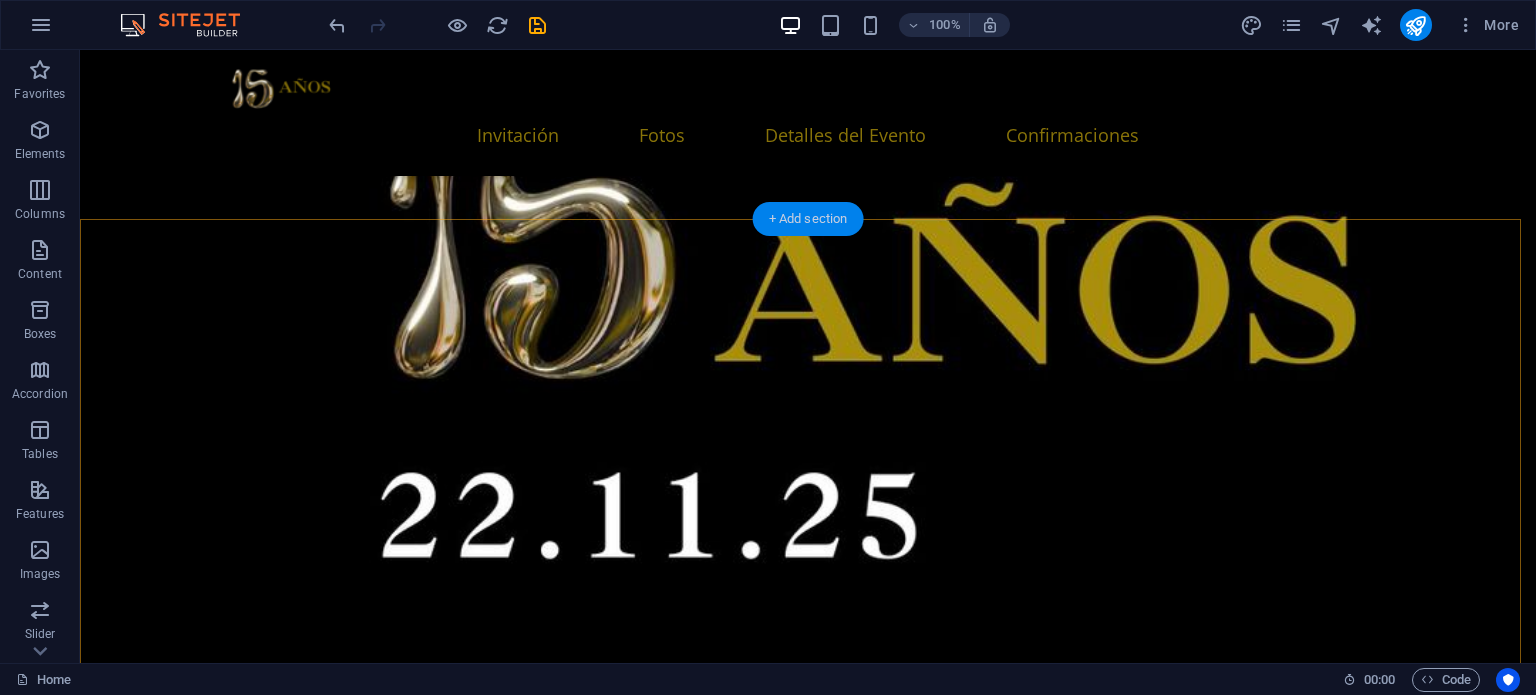 click on "+ Add section" at bounding box center [808, 219] 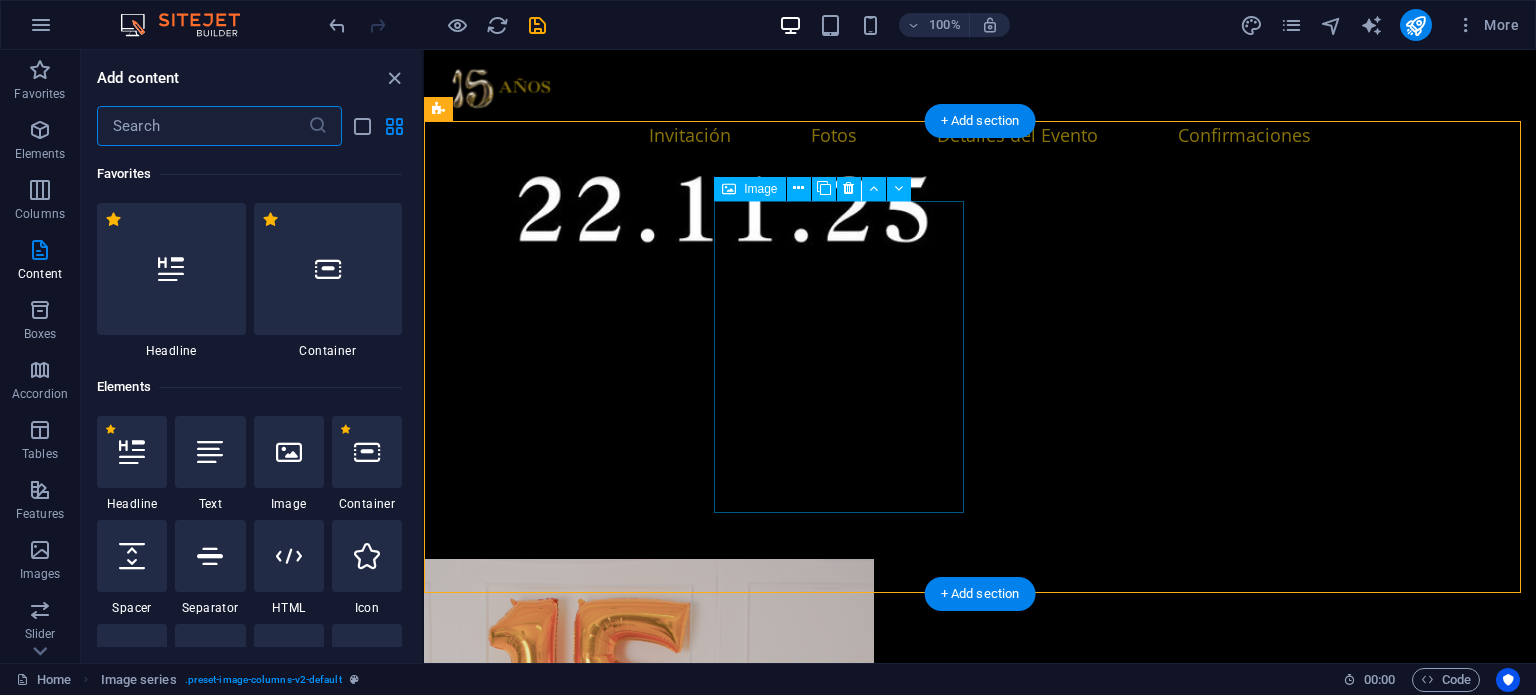 scroll, scrollTop: 2228, scrollLeft: 0, axis: vertical 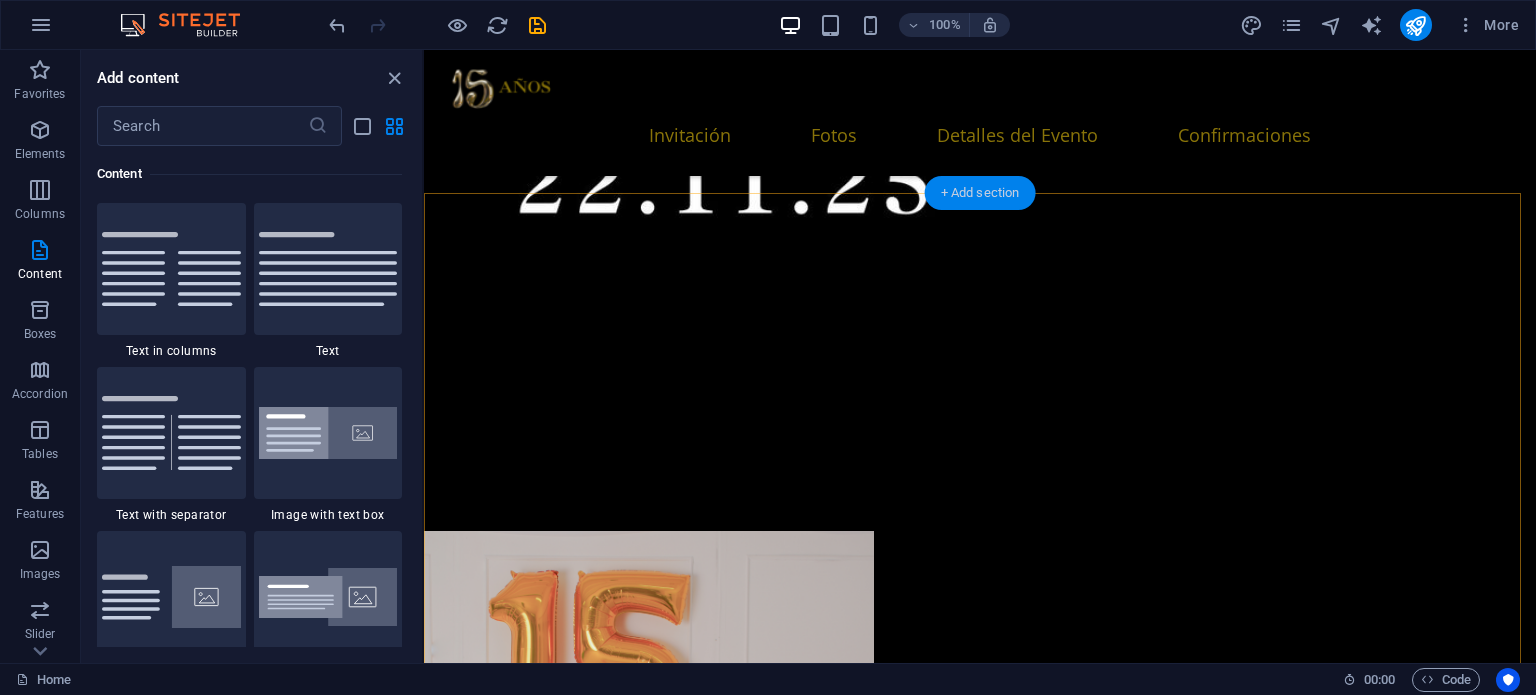 click on "+ Add section" at bounding box center [980, 193] 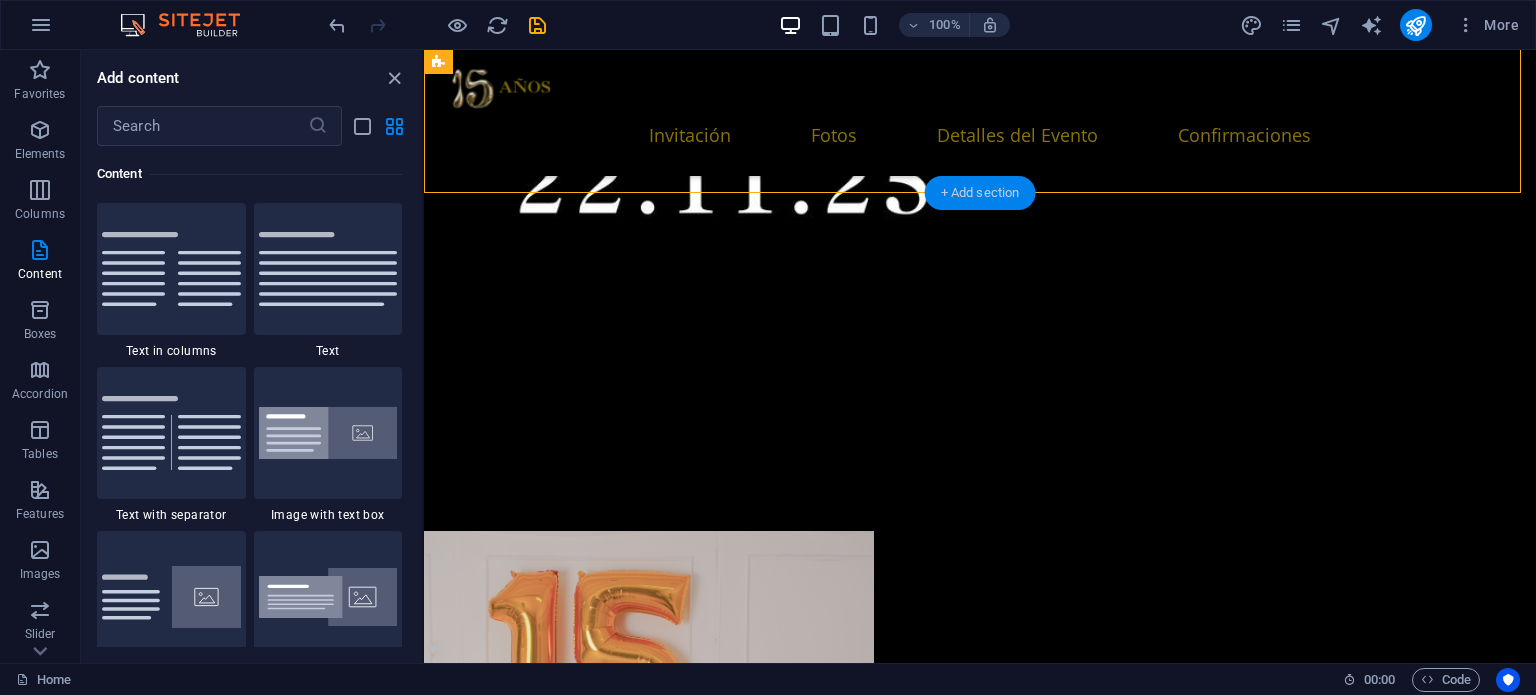 scroll, scrollTop: 2228, scrollLeft: 0, axis: vertical 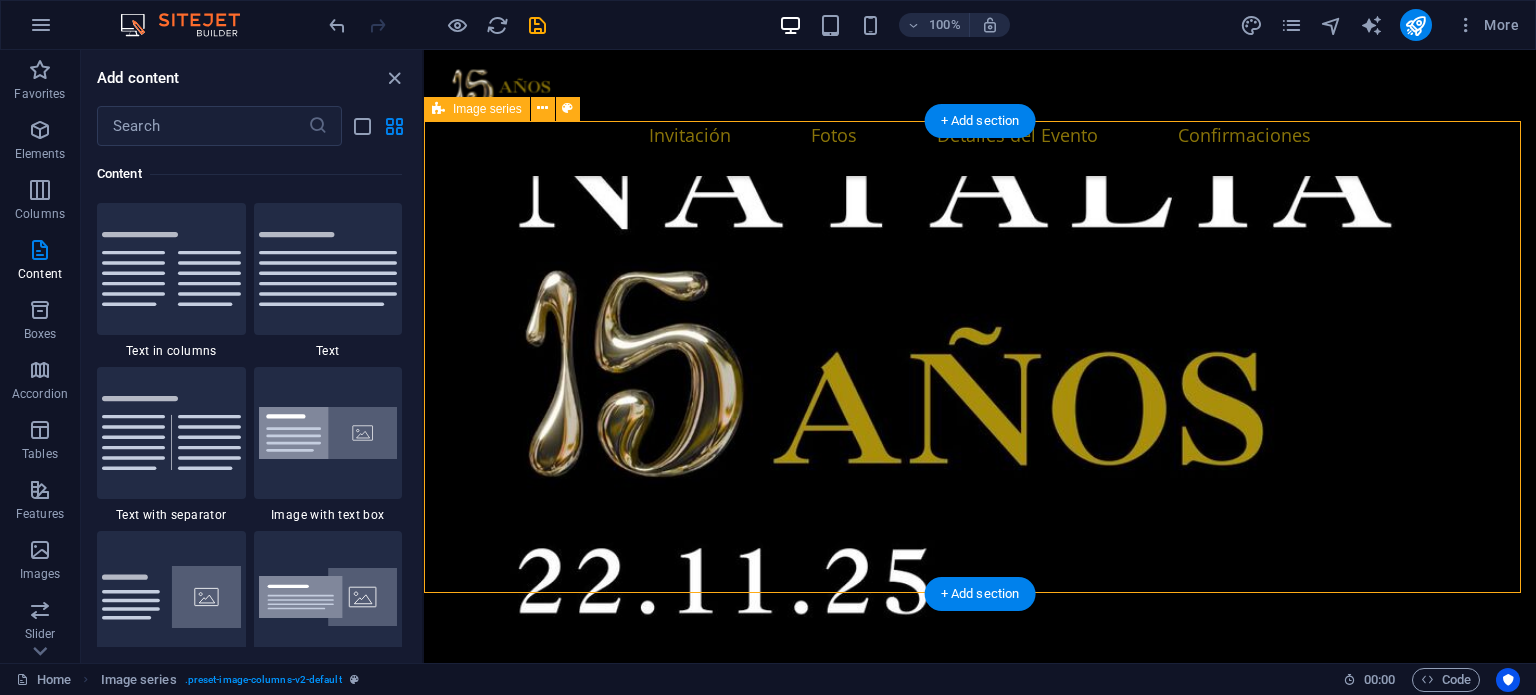 click at bounding box center (980, 3685) 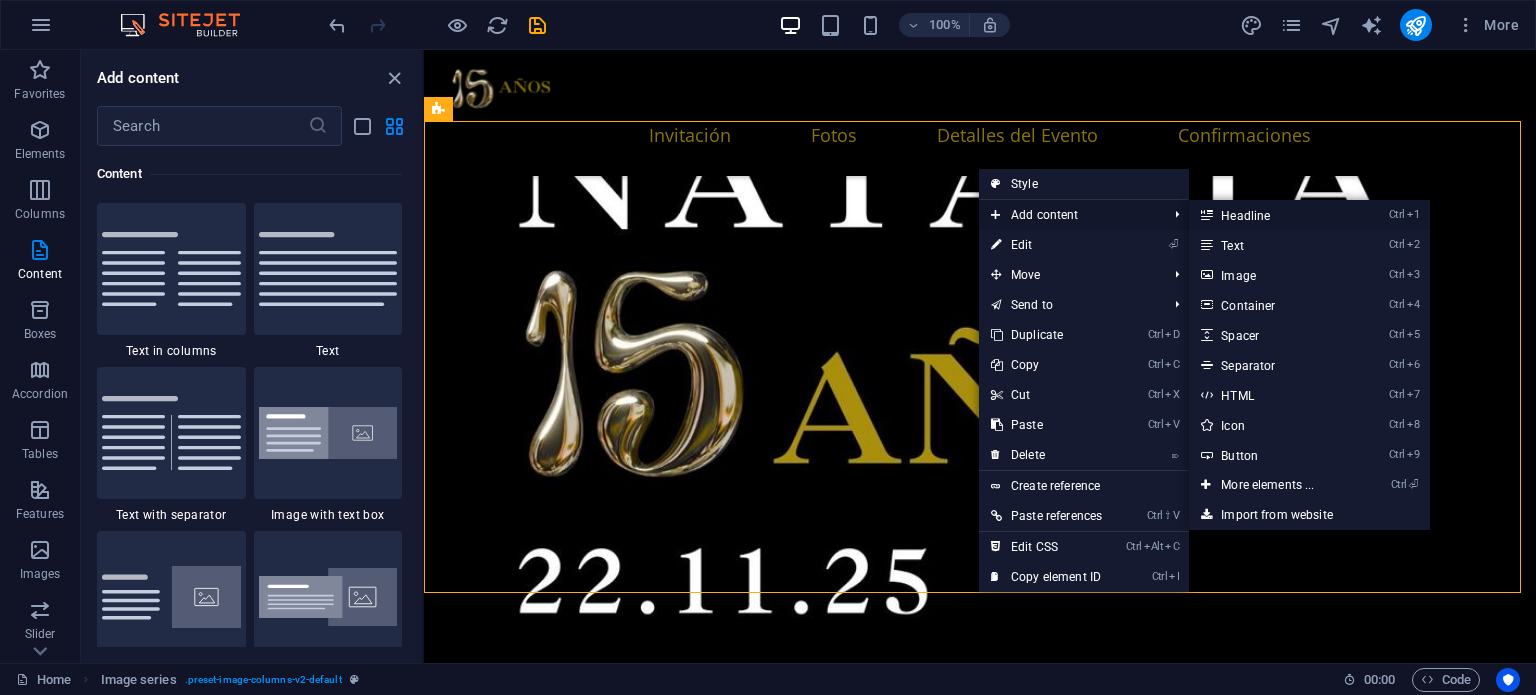 click on "Ctrl 1  Headline" at bounding box center [1271, 215] 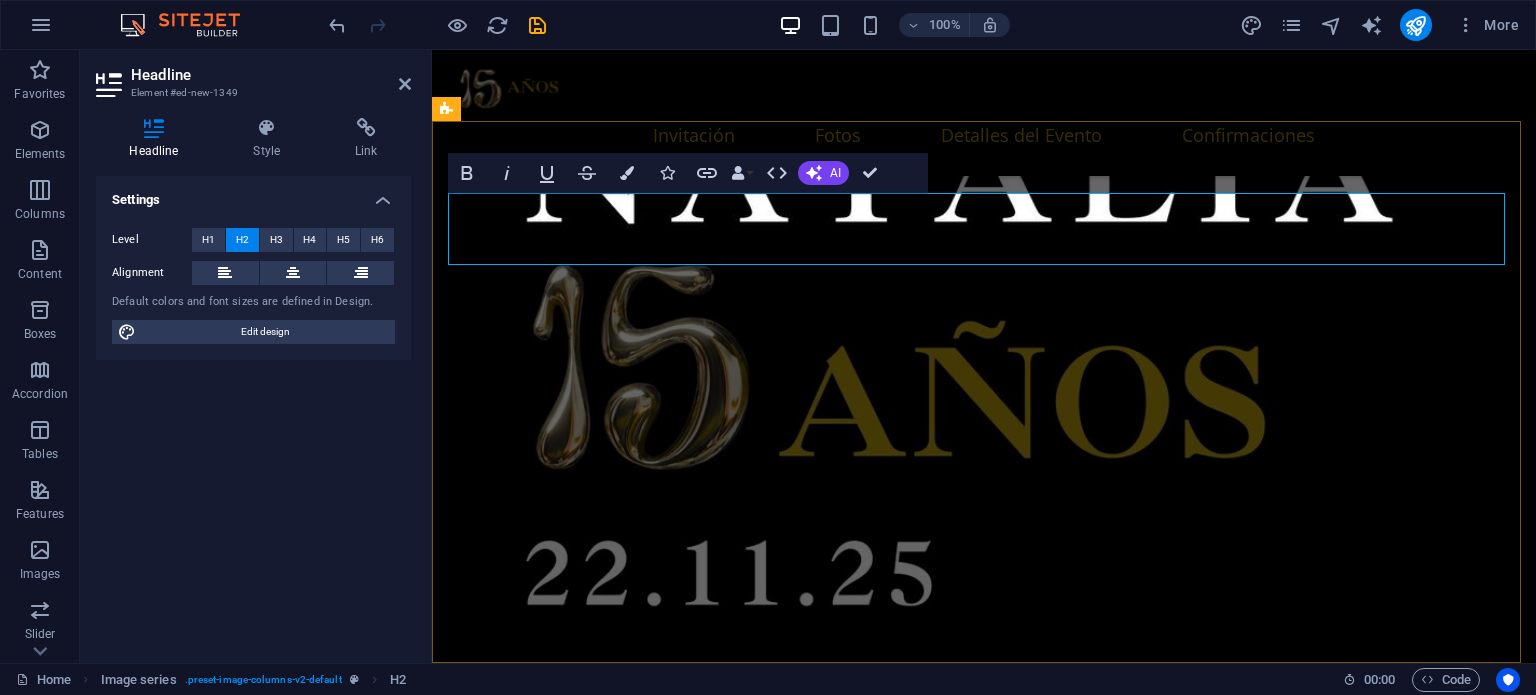 click on "New headline" at bounding box center [984, 3054] 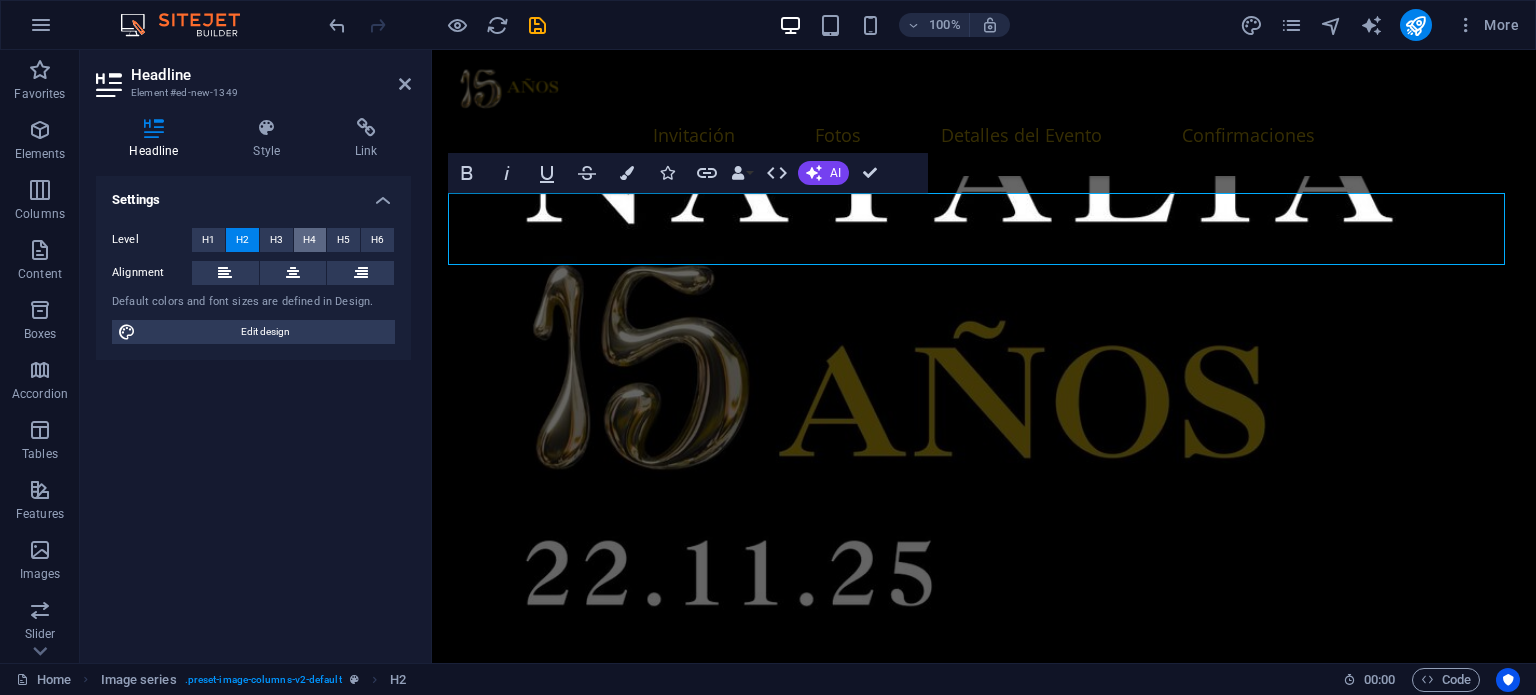 type 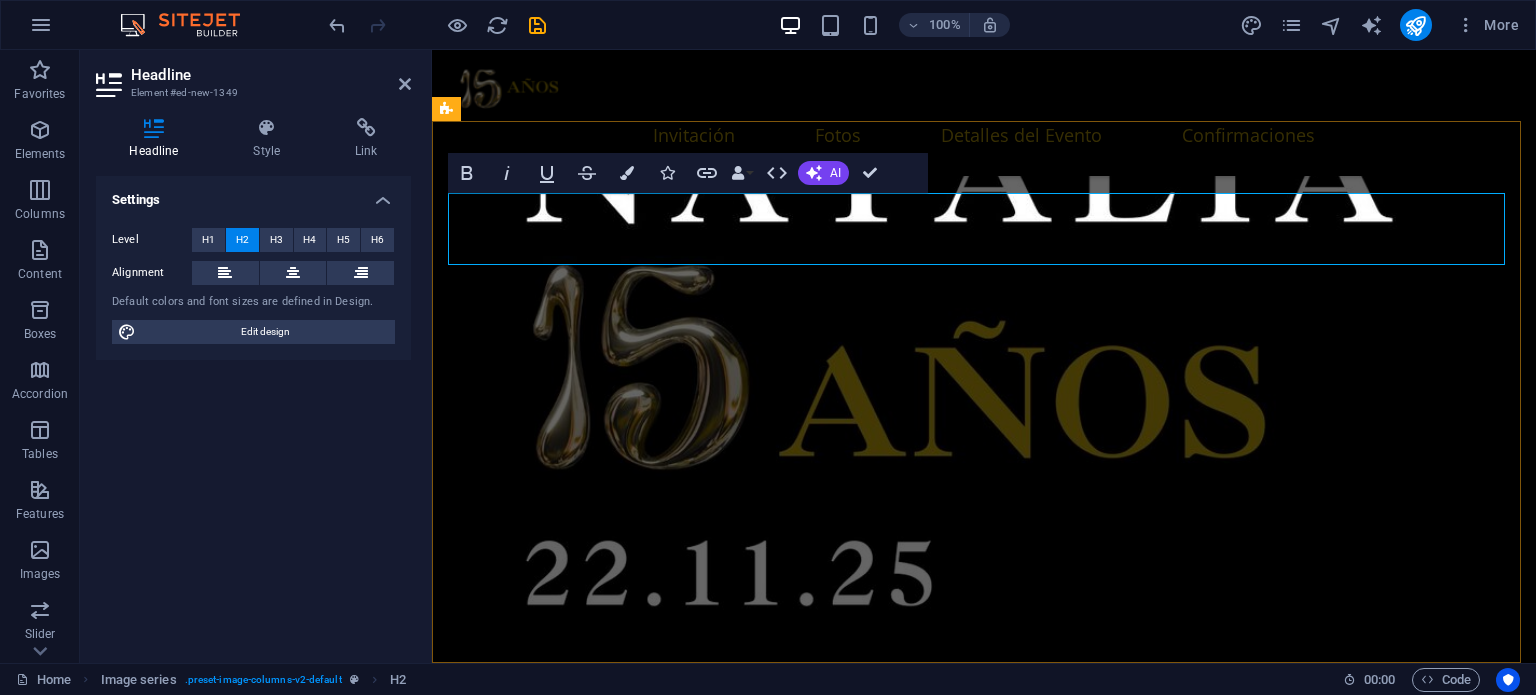 click on "New headline" at bounding box center [984, 3704] 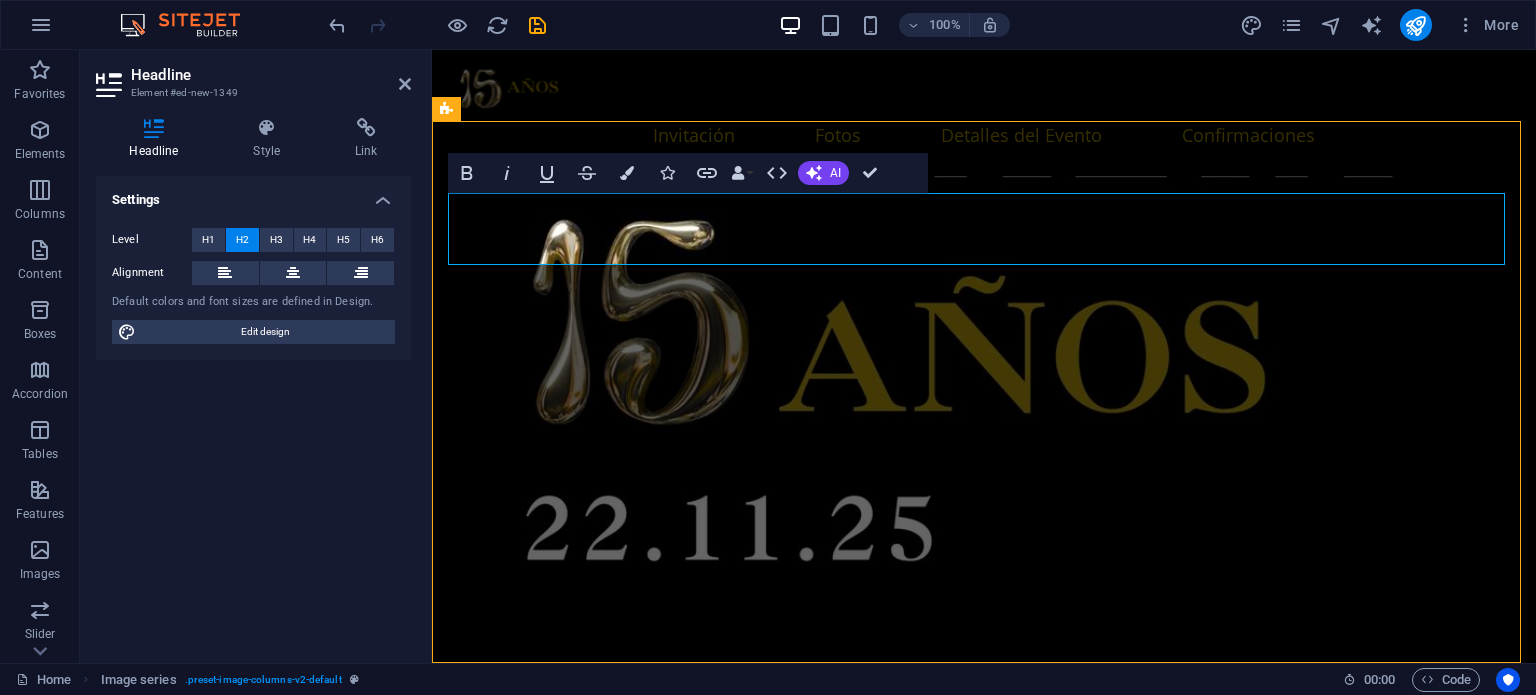 scroll, scrollTop: 2191, scrollLeft: 0, axis: vertical 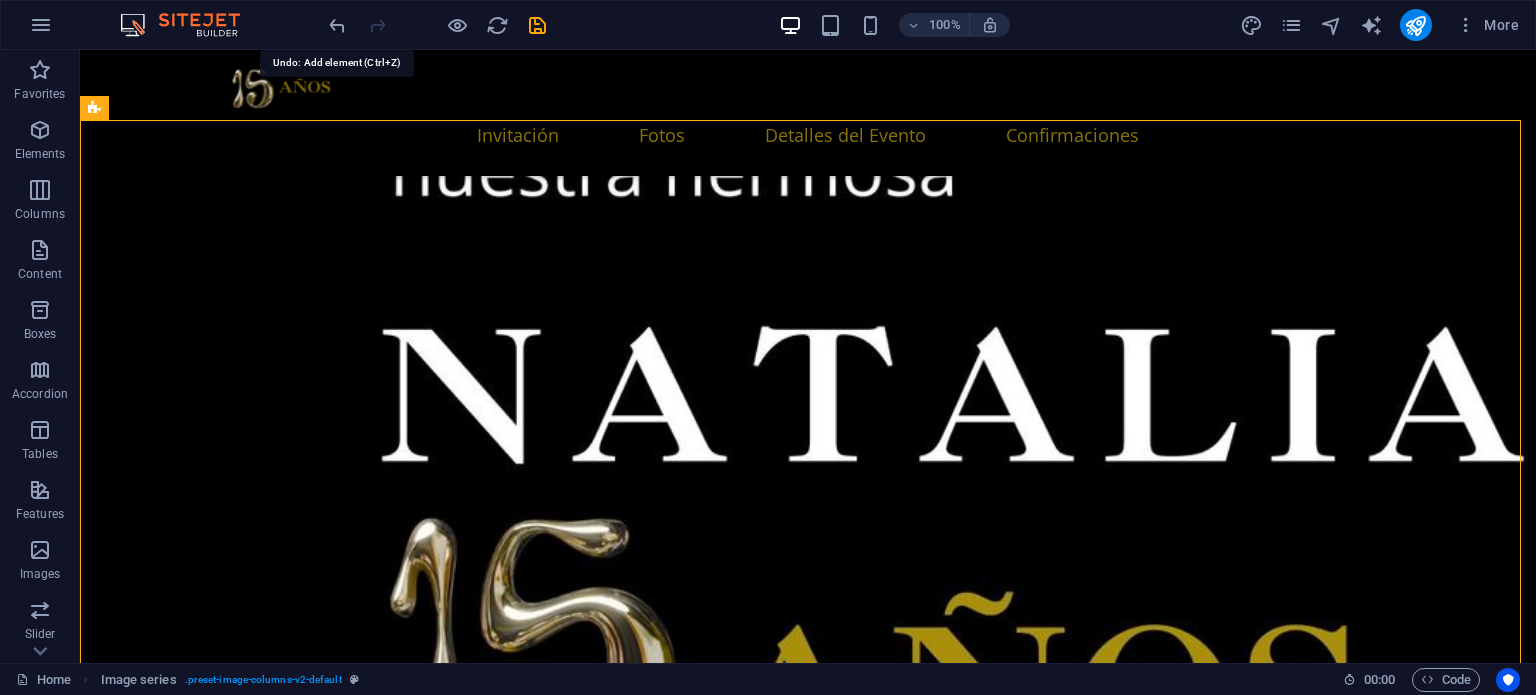 click on "100% More" at bounding box center (768, 25) 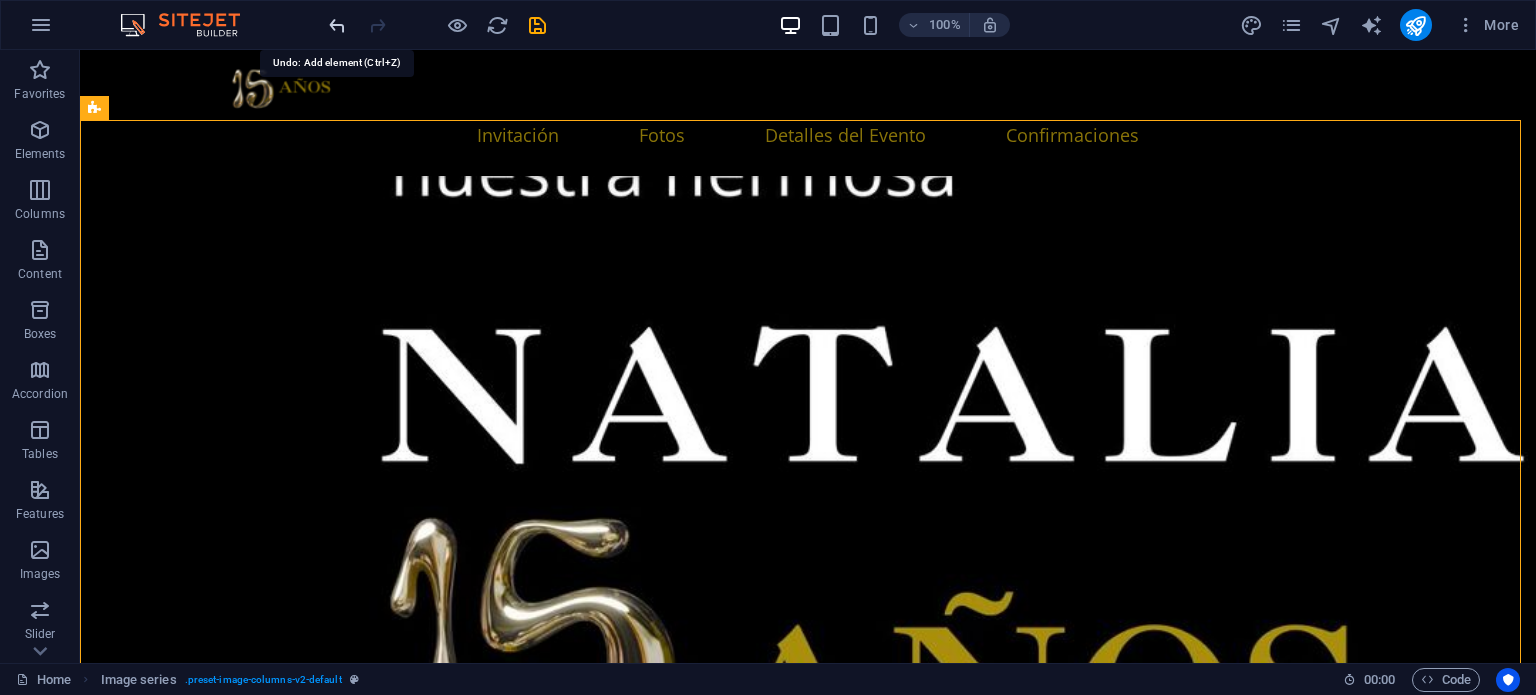 click at bounding box center (337, 25) 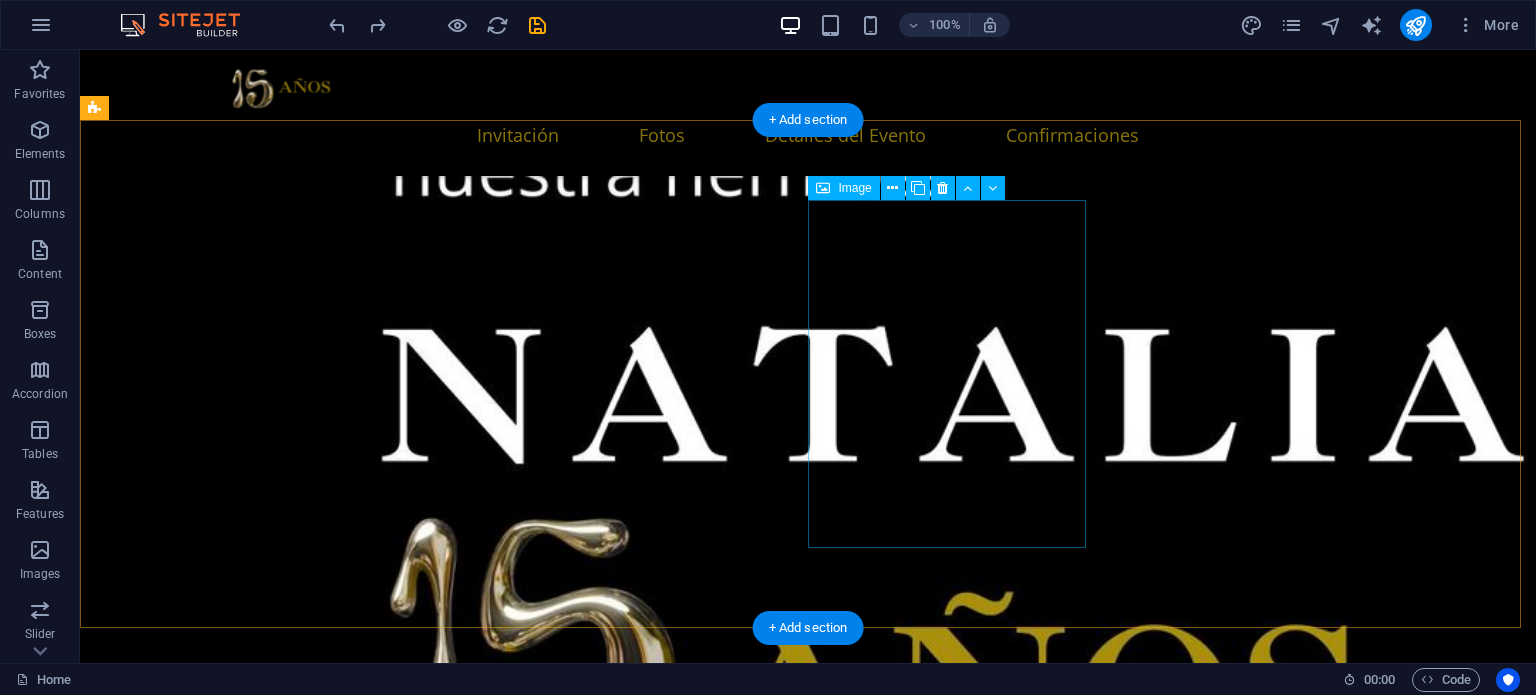 scroll, scrollTop: 2491, scrollLeft: 0, axis: vertical 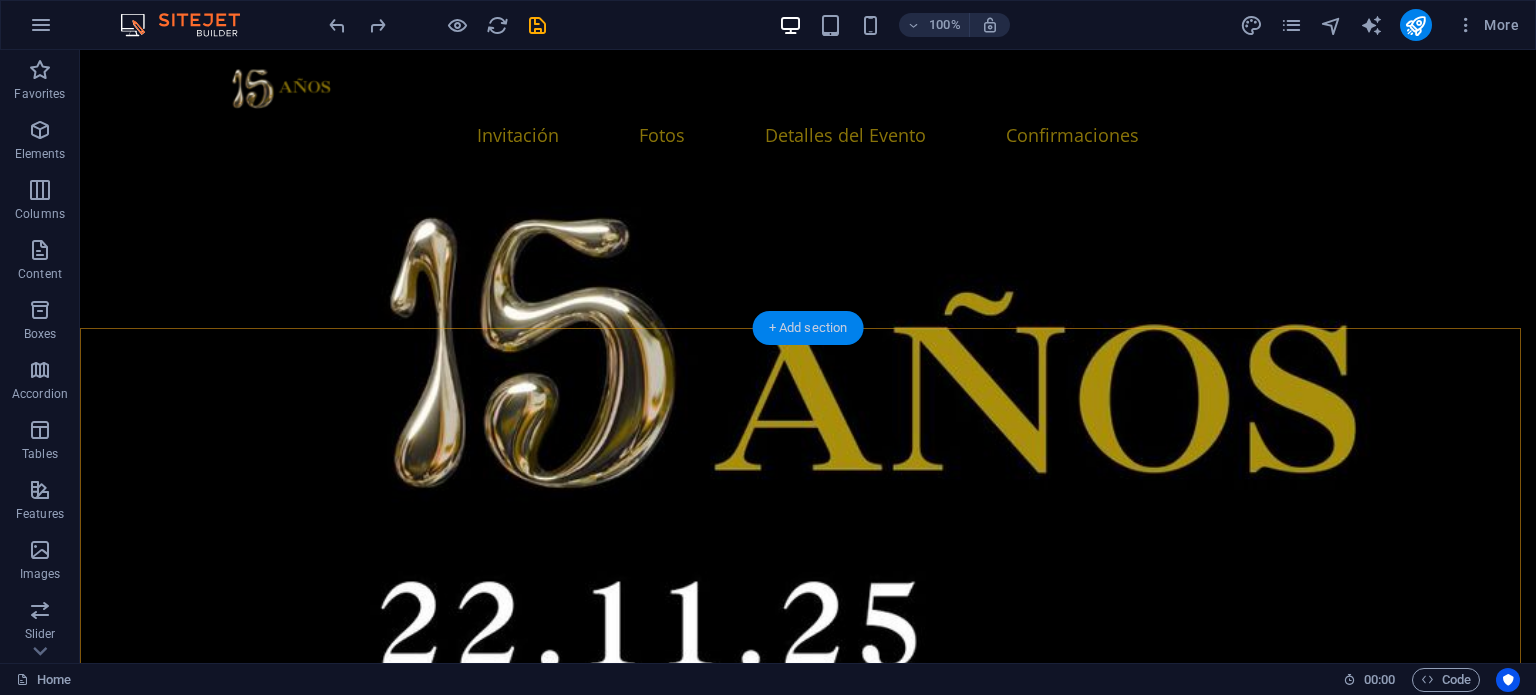 click on "+ Add section" at bounding box center (808, 328) 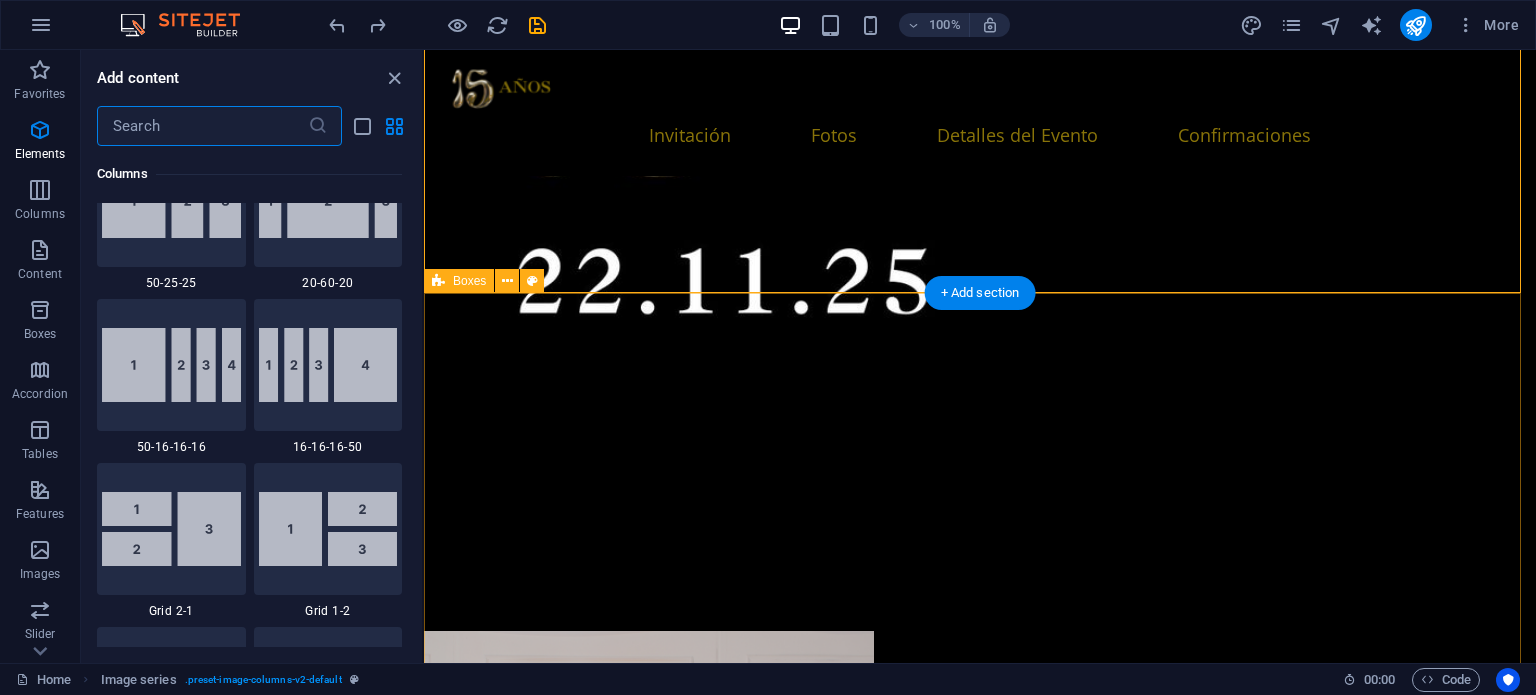 scroll, scrollTop: 3499, scrollLeft: 0, axis: vertical 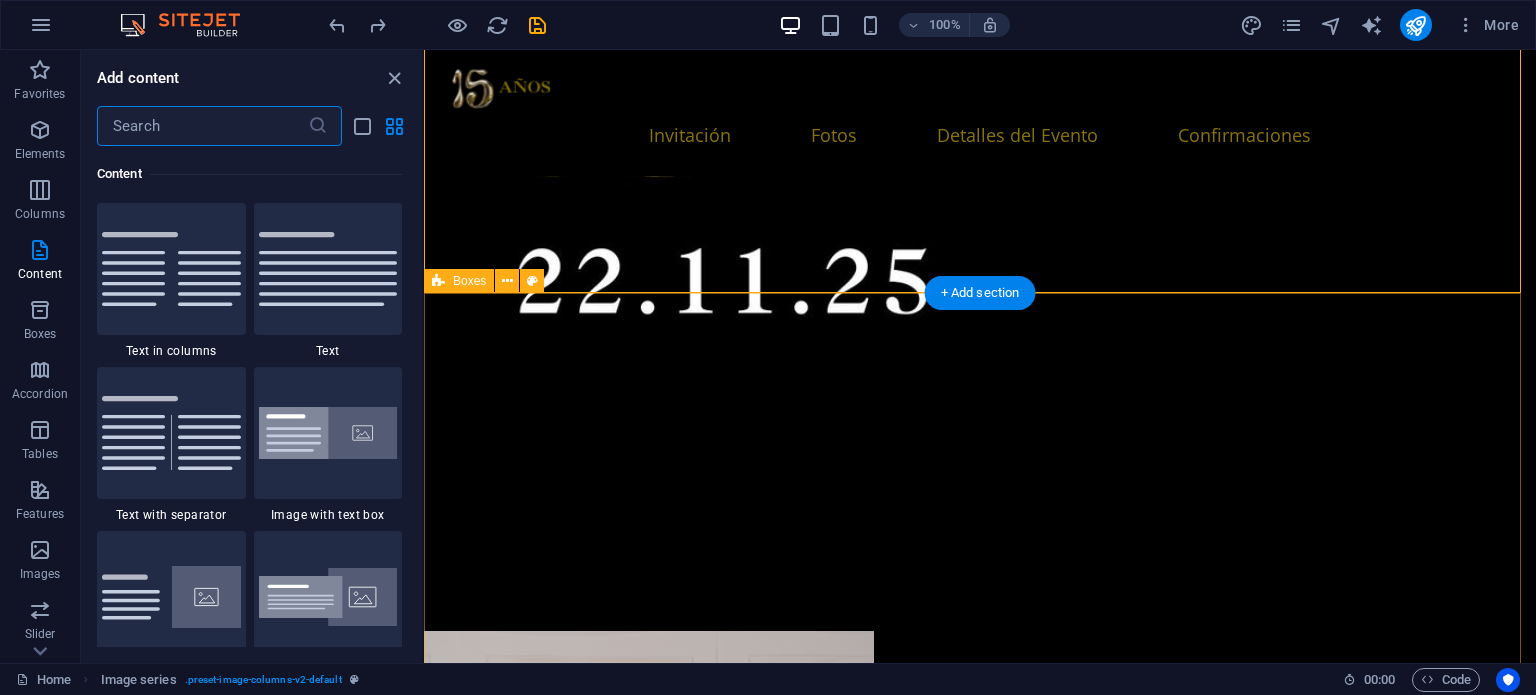 click on "Hotel Suites Villa Sol [URL], [CITY], [STATE] Holiday Inn Express Guadalajara [URL], [NEIGHBORHOOD], [POSTAL_CODE] [CITY], [STATE] Hotel Suites de Real [URL], [NEIGHBORHOOD], [POSTAL_CODE] [CITY], [STATE]" at bounding box center [980, 5396] 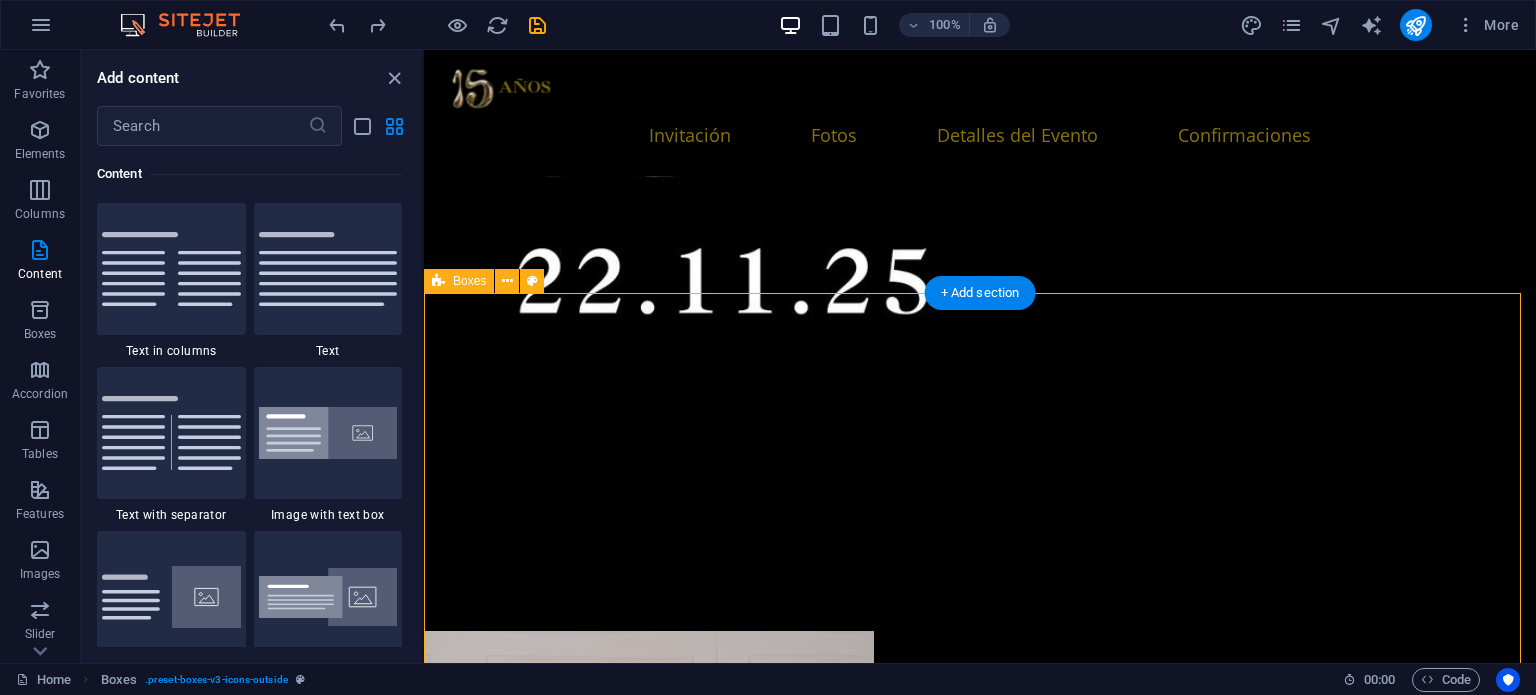 click on "Hotel Suites Villa Sol [URL], [CITY], [STATE] Holiday Inn Express Guadalajara [URL], [NEIGHBORHOOD], [POSTAL_CODE] [CITY], [STATE] Hotel Suites de Real [URL], [NEIGHBORHOOD], [POSTAL_CODE] [CITY], [STATE]" at bounding box center [980, 5396] 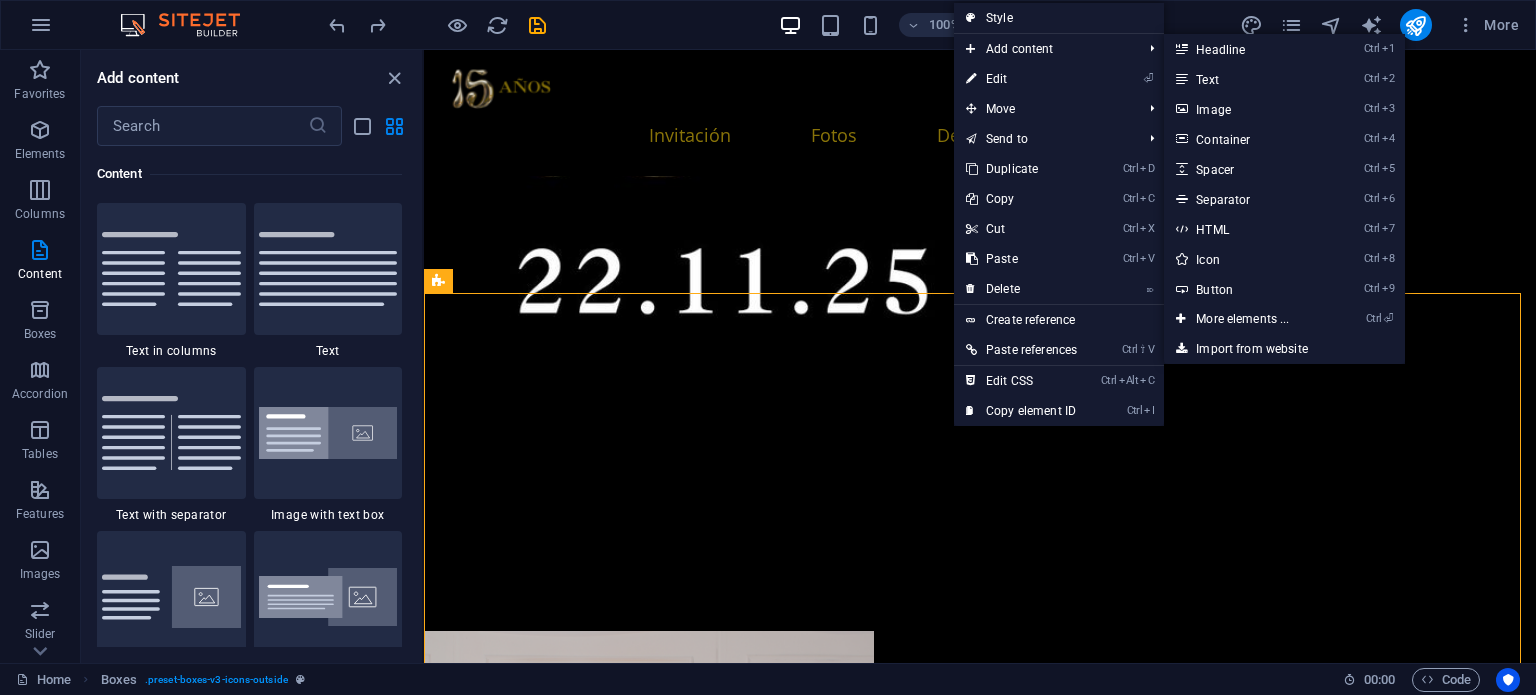 click on "Ctrl 1  Headline" at bounding box center (1246, 49) 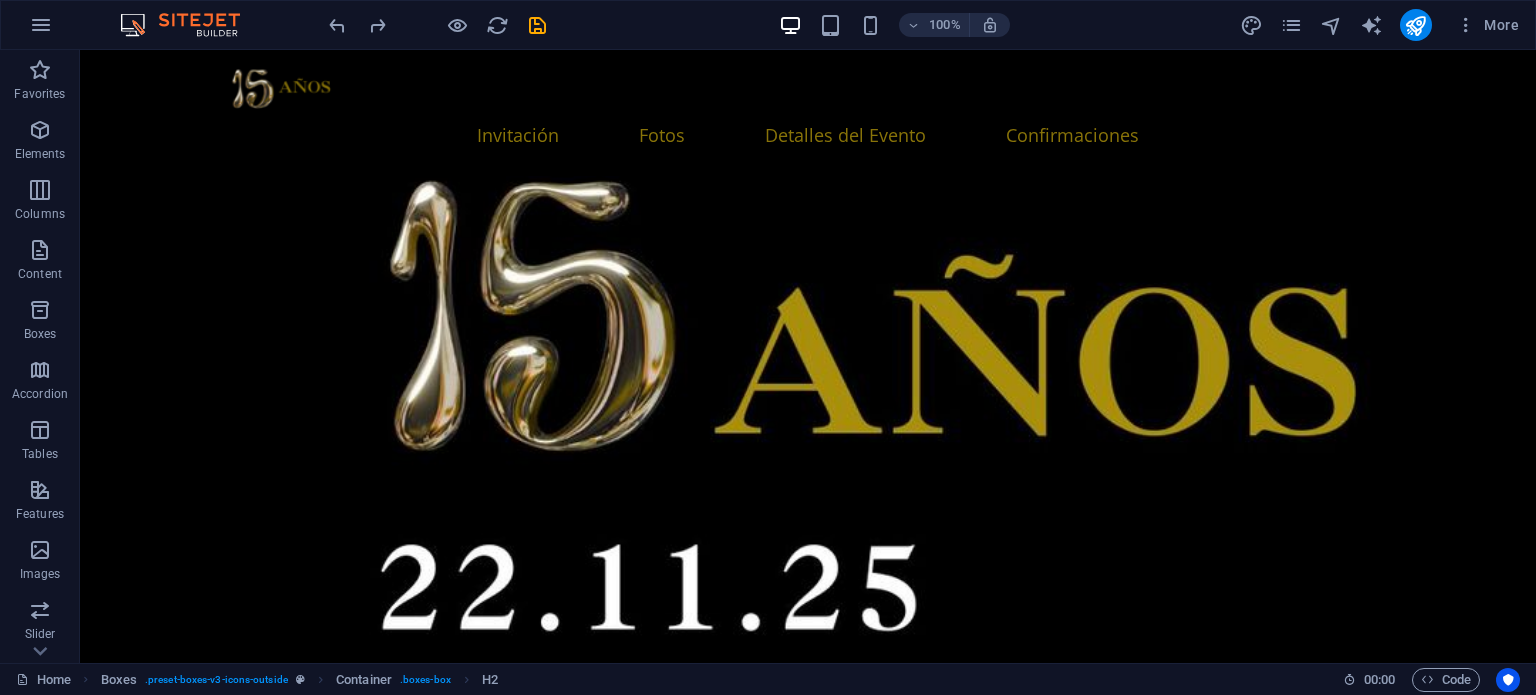 scroll, scrollTop: 2491, scrollLeft: 0, axis: vertical 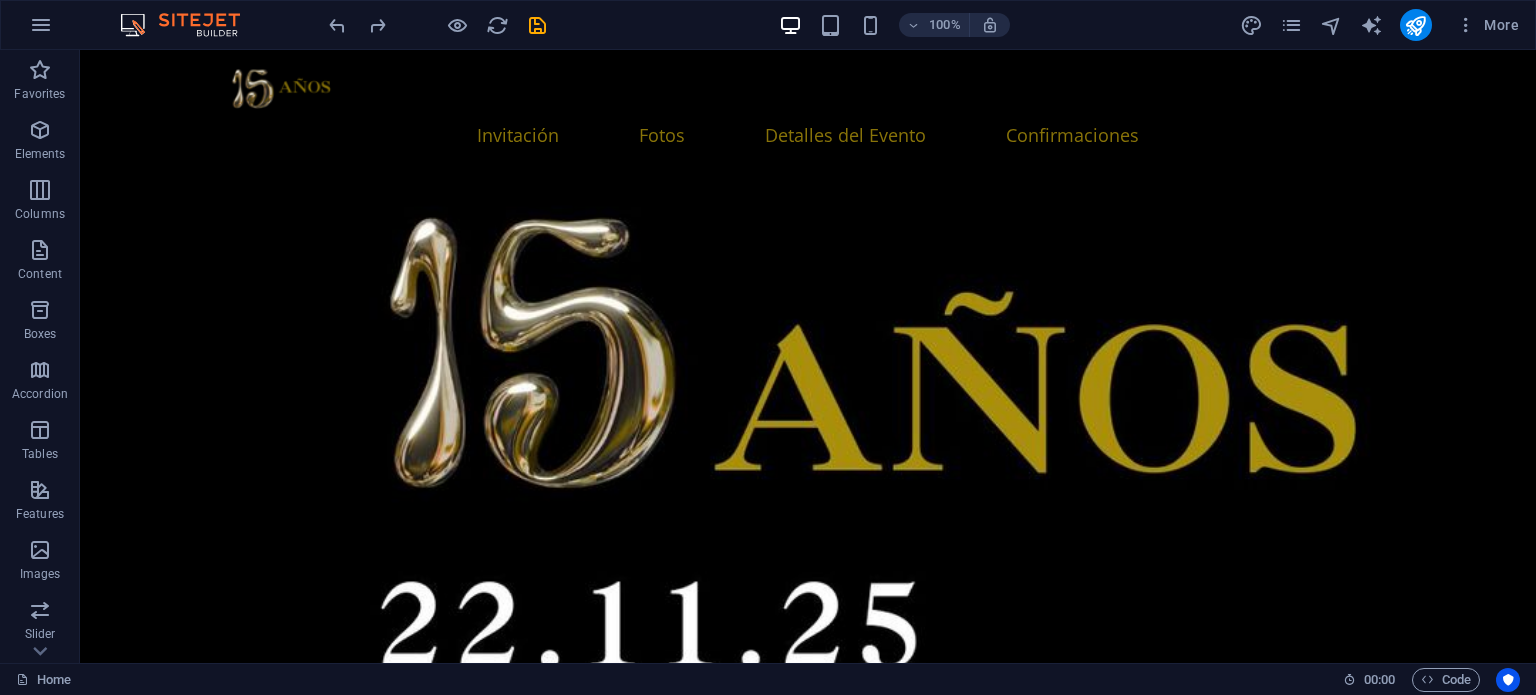 click on "Hotel Suites Villa Sol [URL], [CITY], [STATE] Holiday Inn Express Guadalajara [URL], [NEIGHBORHOOD], [POSTAL_CODE] [CITY], [STATE] Hotel Suites de Real [URL], [NEIGHBORHOOD], [POSTAL_CODE] [CITY], [STATE]" at bounding box center (808, 5963) 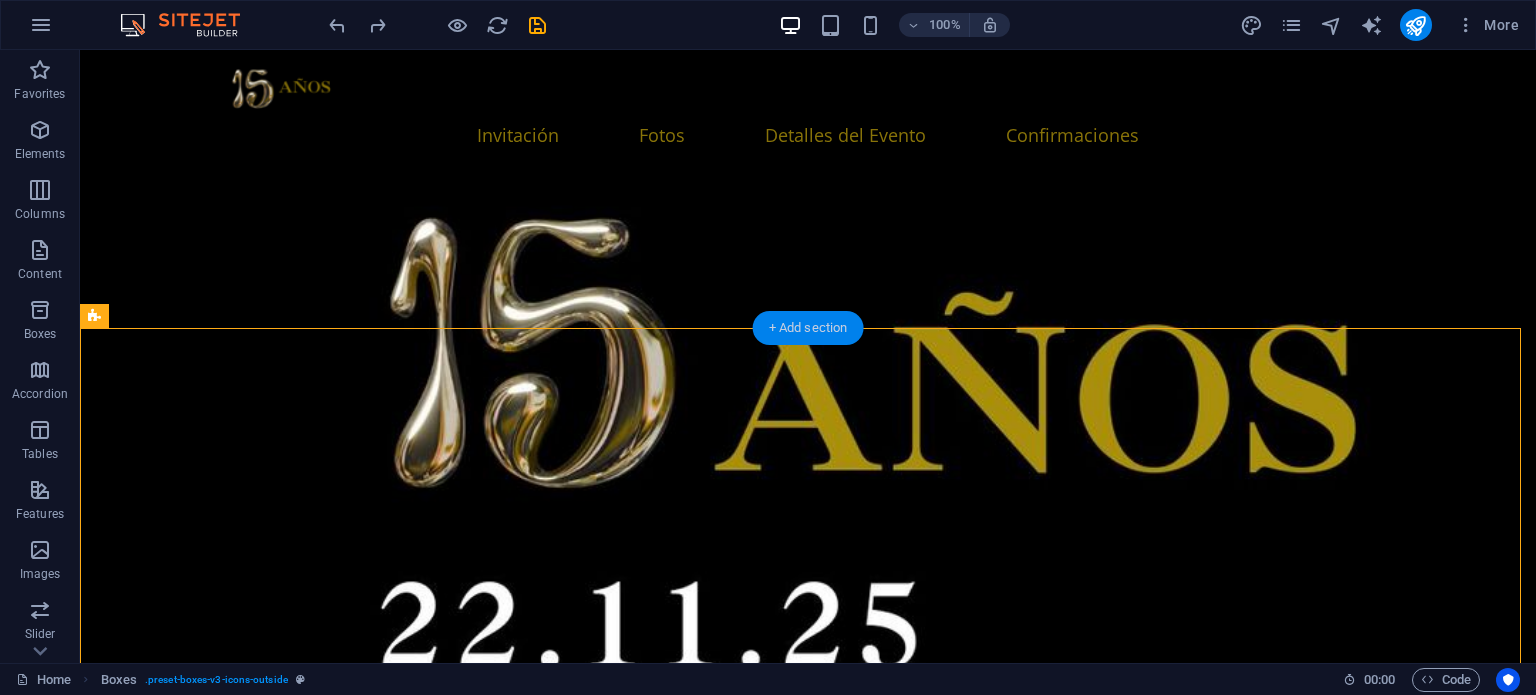 click on "+ Add section" at bounding box center [808, 328] 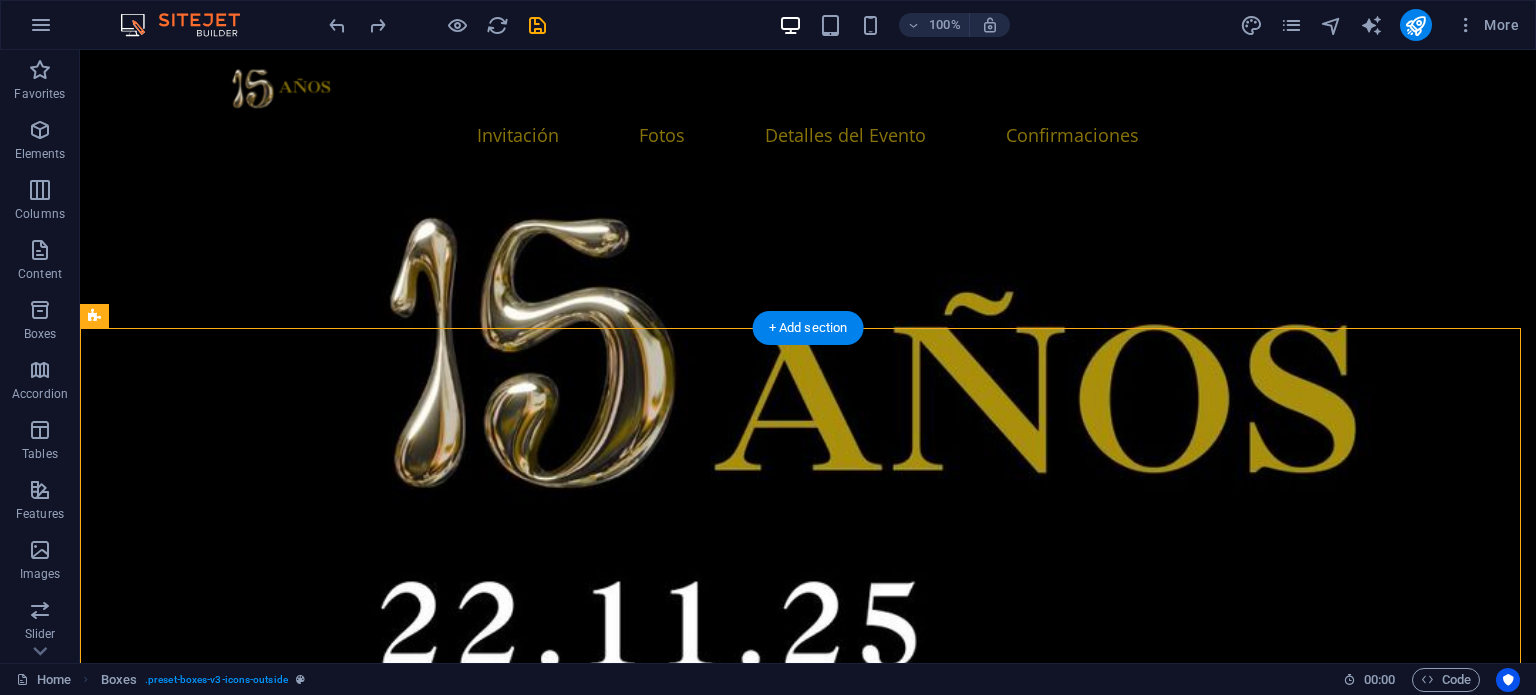 scroll, scrollTop: 2528, scrollLeft: 0, axis: vertical 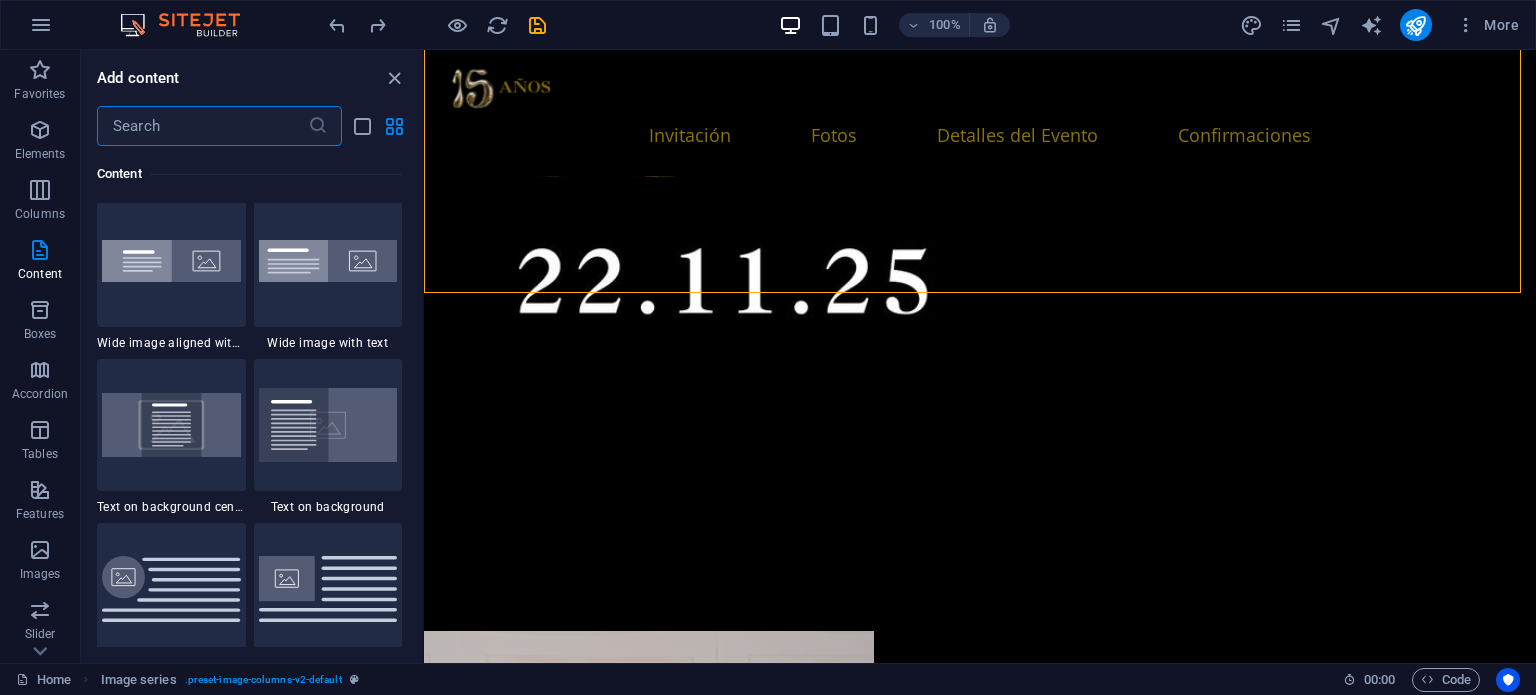click at bounding box center [202, 126] 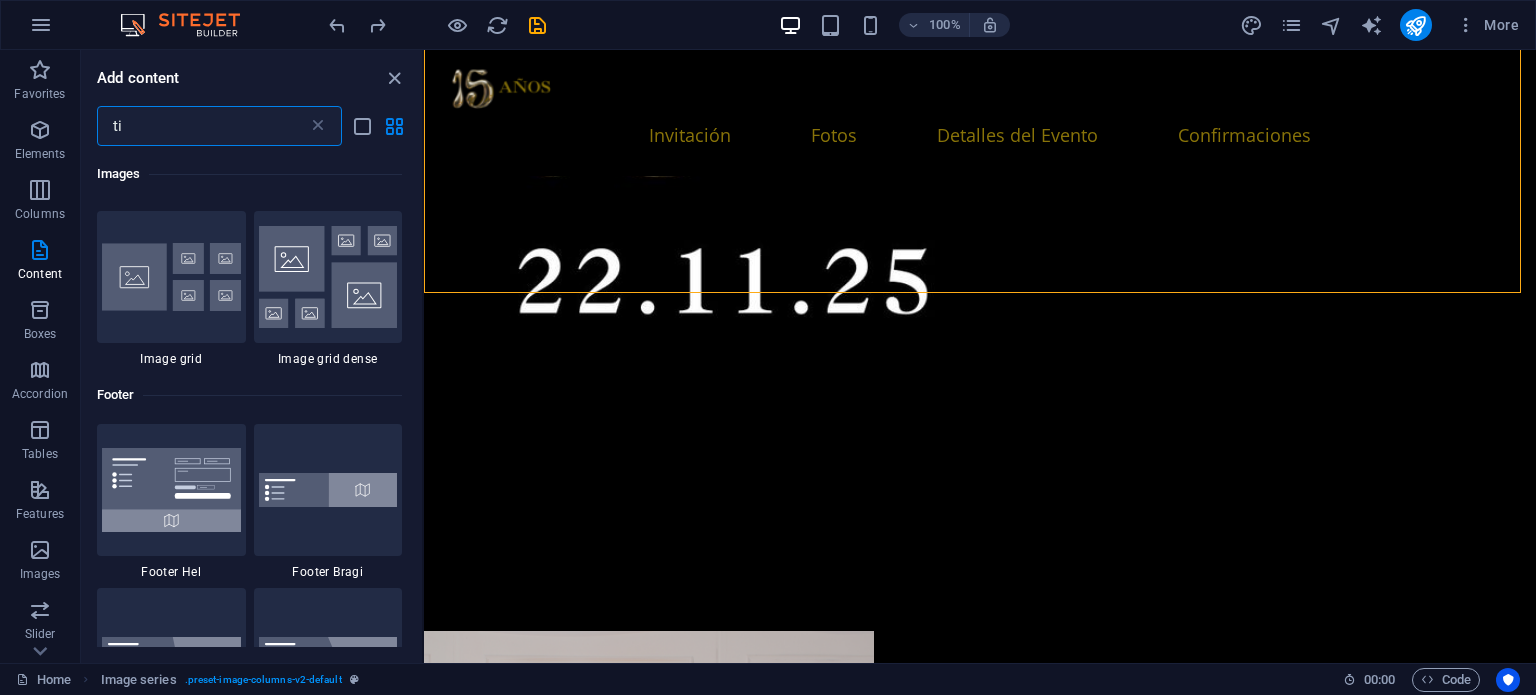 scroll, scrollTop: 0, scrollLeft: 0, axis: both 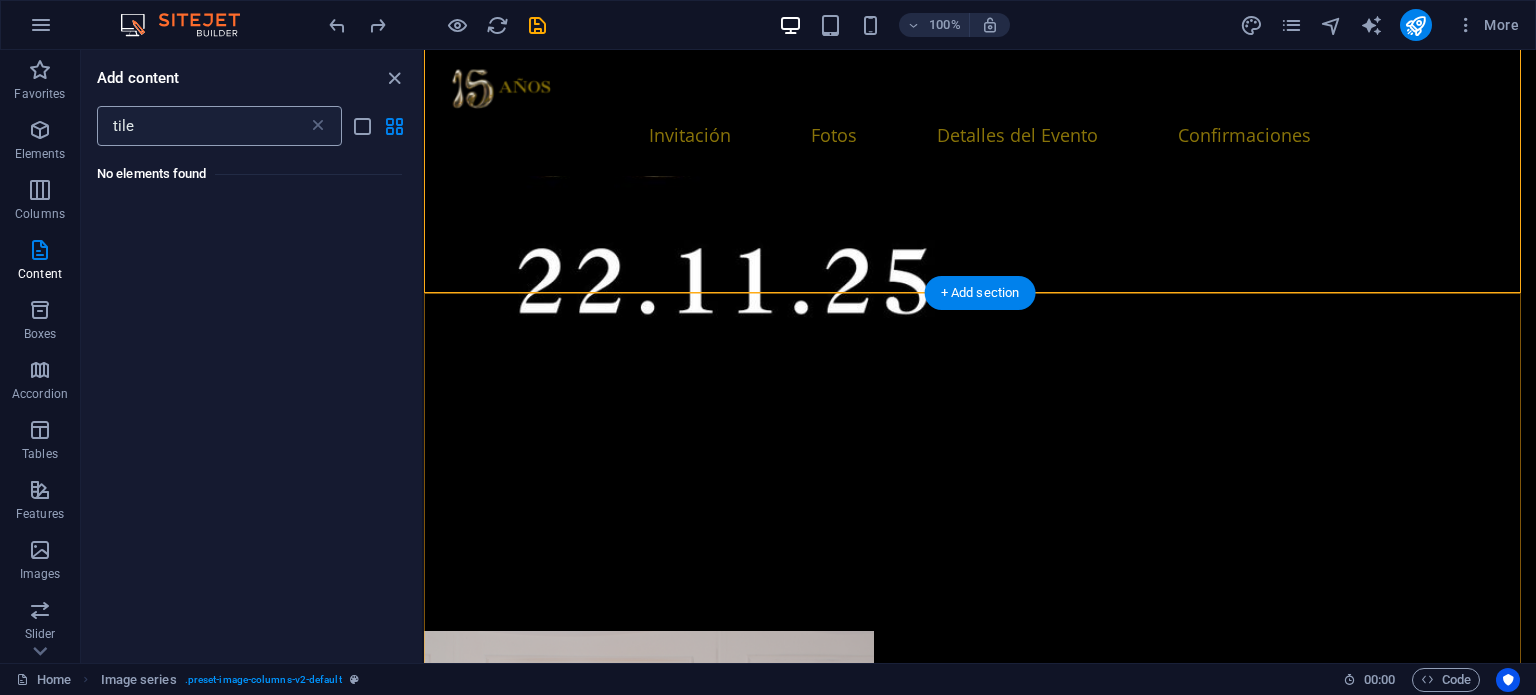 drag, startPoint x: 1004, startPoint y: 295, endPoint x: 193, endPoint y: 131, distance: 827.41583 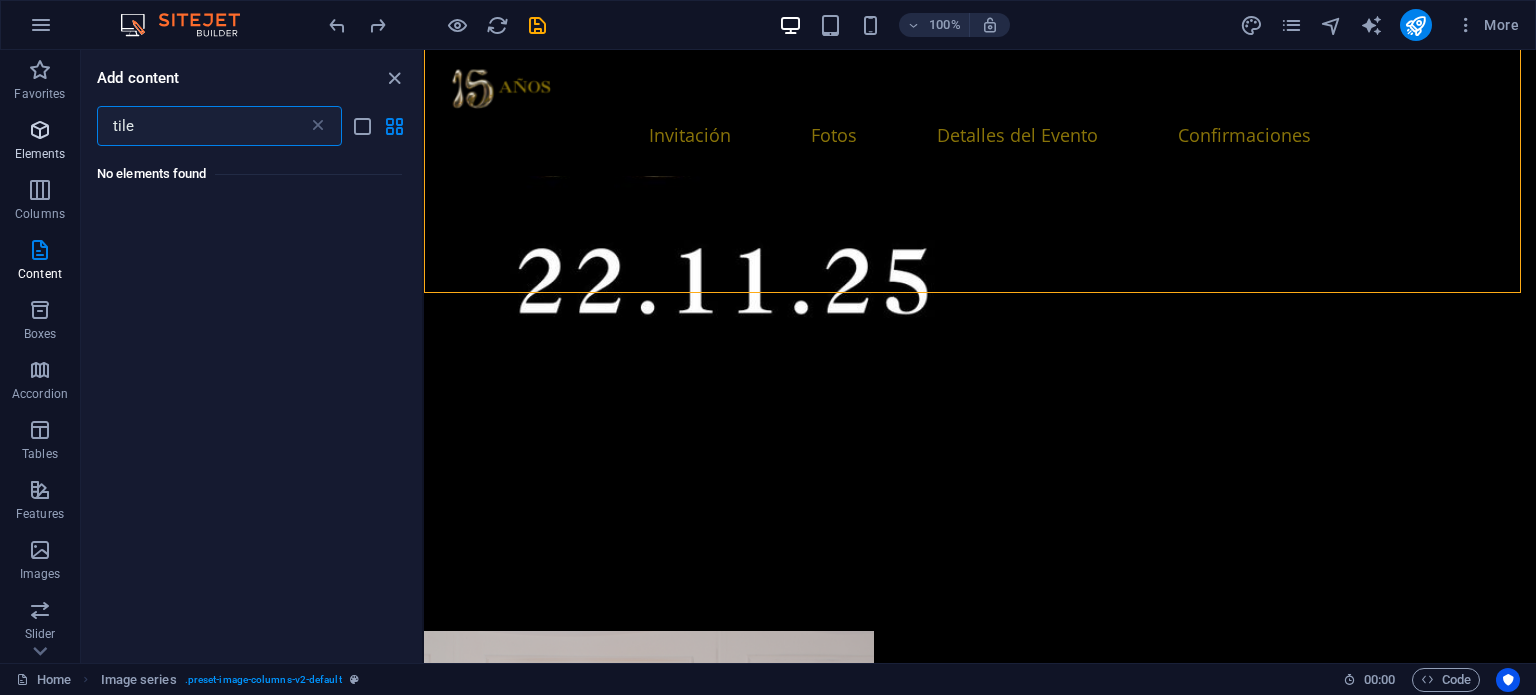 drag, startPoint x: 173, startPoint y: 122, endPoint x: 0, endPoint y: 122, distance: 173 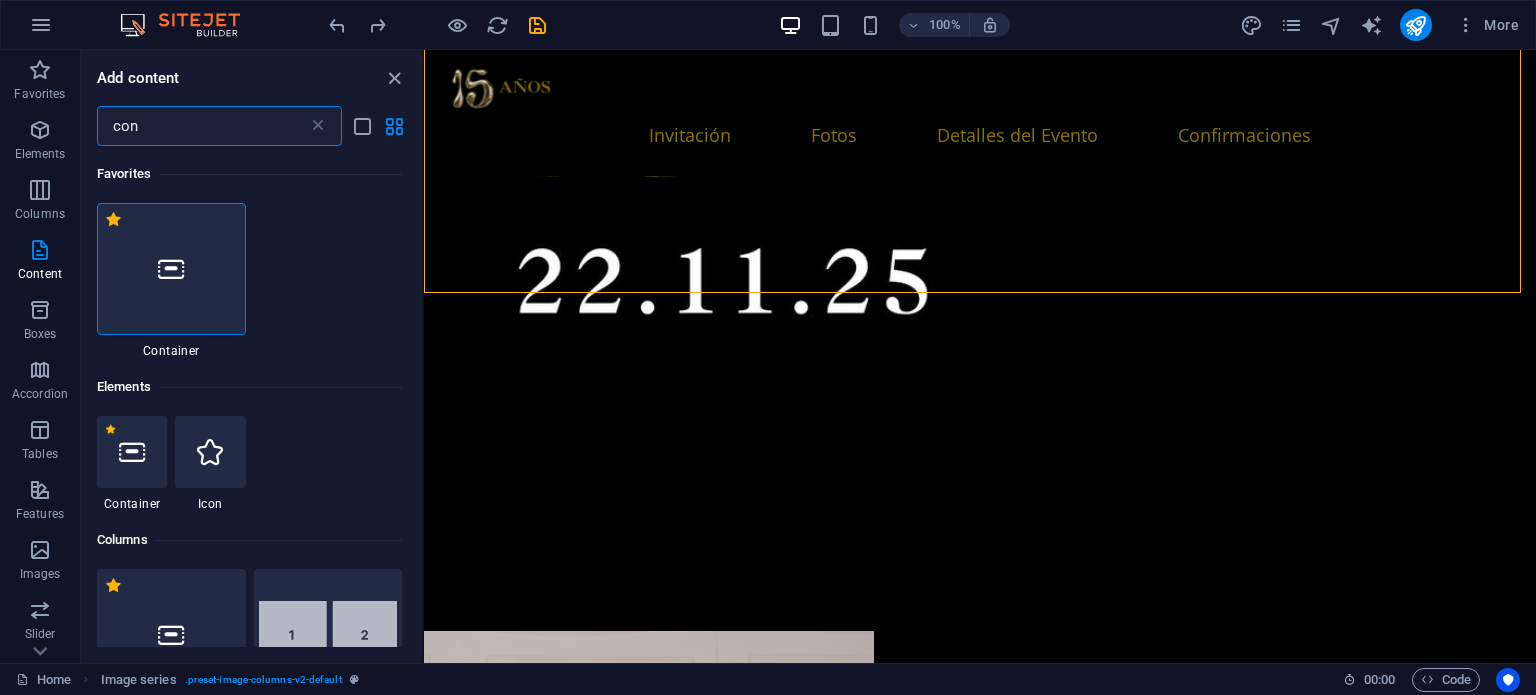 type on "con" 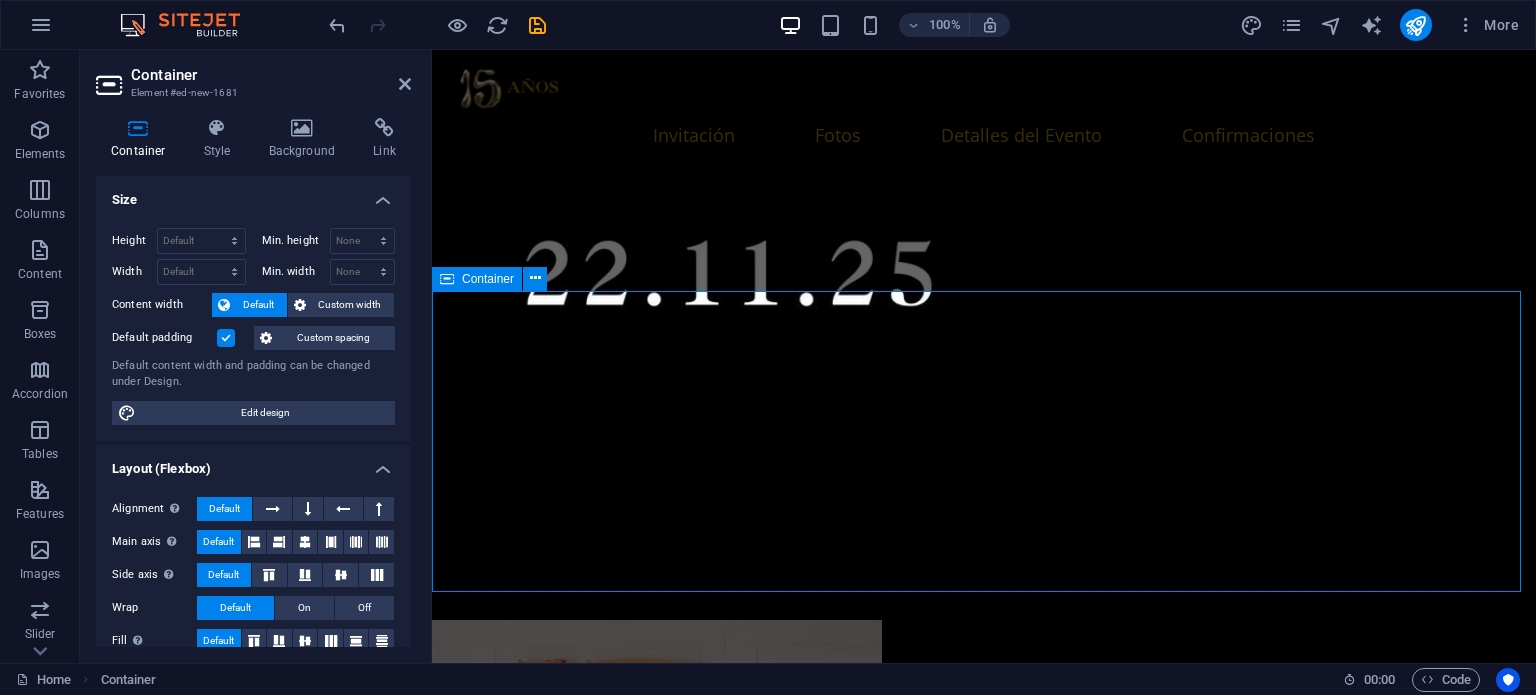 click on "Add elements" at bounding box center [925, 4271] 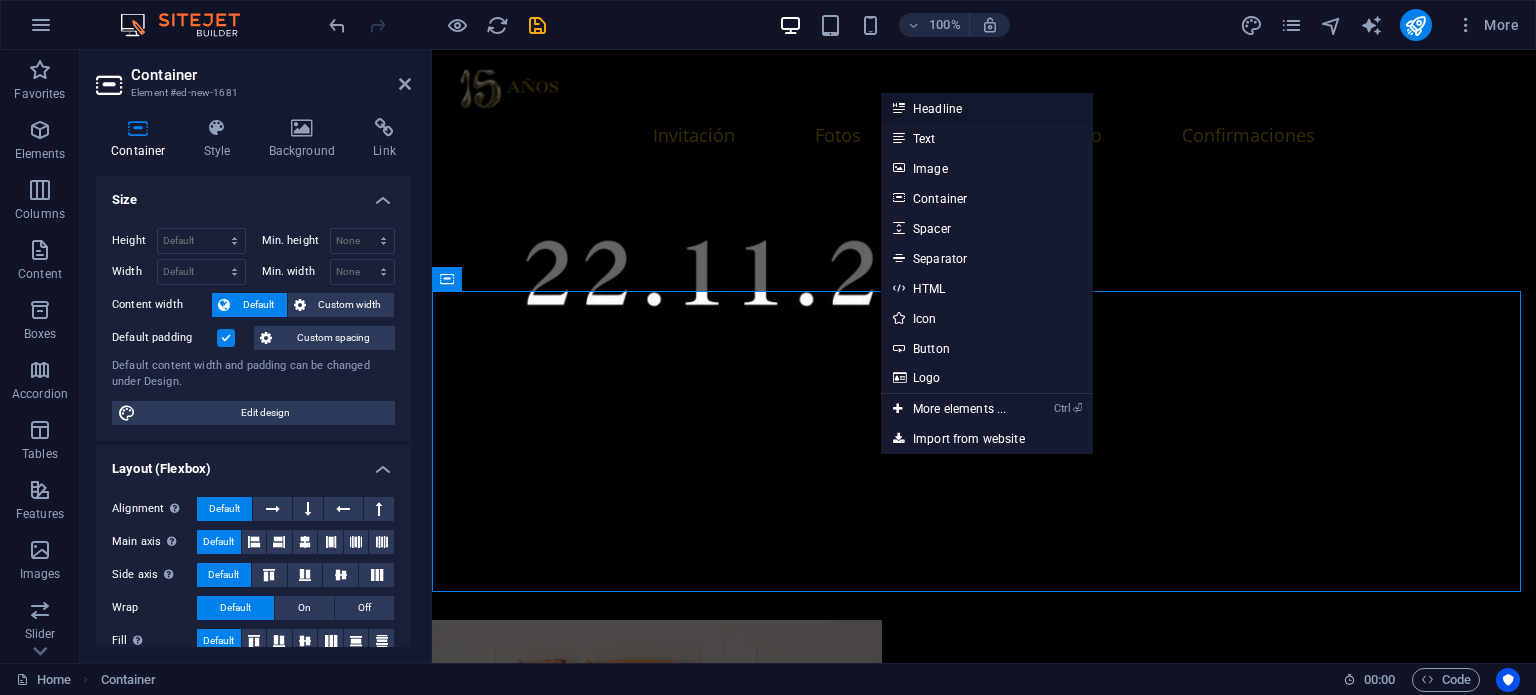 click on "Headline" at bounding box center (987, 108) 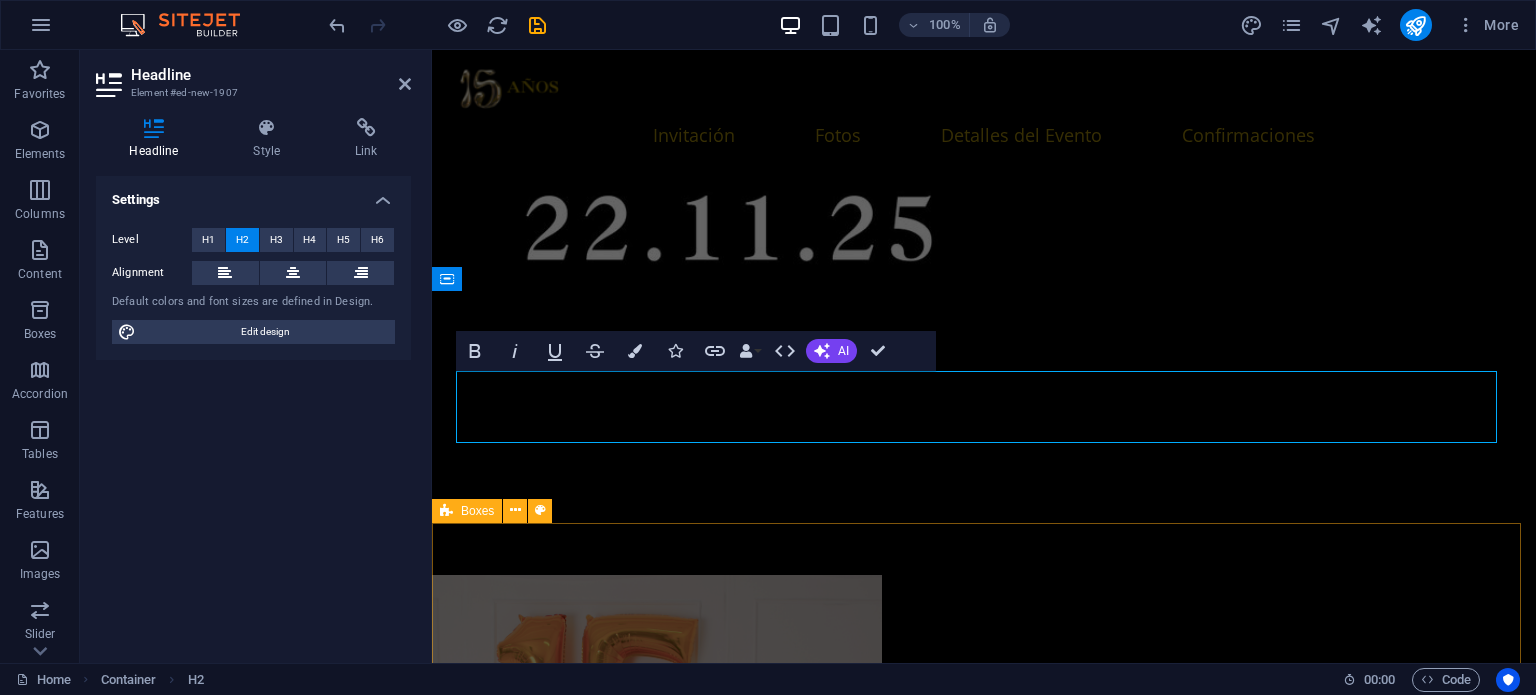 click on "Hotel Suites Villa Sol [URL], [CITY], [STATE] Holiday Inn Express Guadalajara [URL], [NEIGHBORHOOD], [POSTAL_CODE] [CITY], [STATE] Hotel Suites de Real [URL], [NEIGHBORHOOD], [POSTAL_CODE] [CITY], [STATE]" at bounding box center [984, 5561] 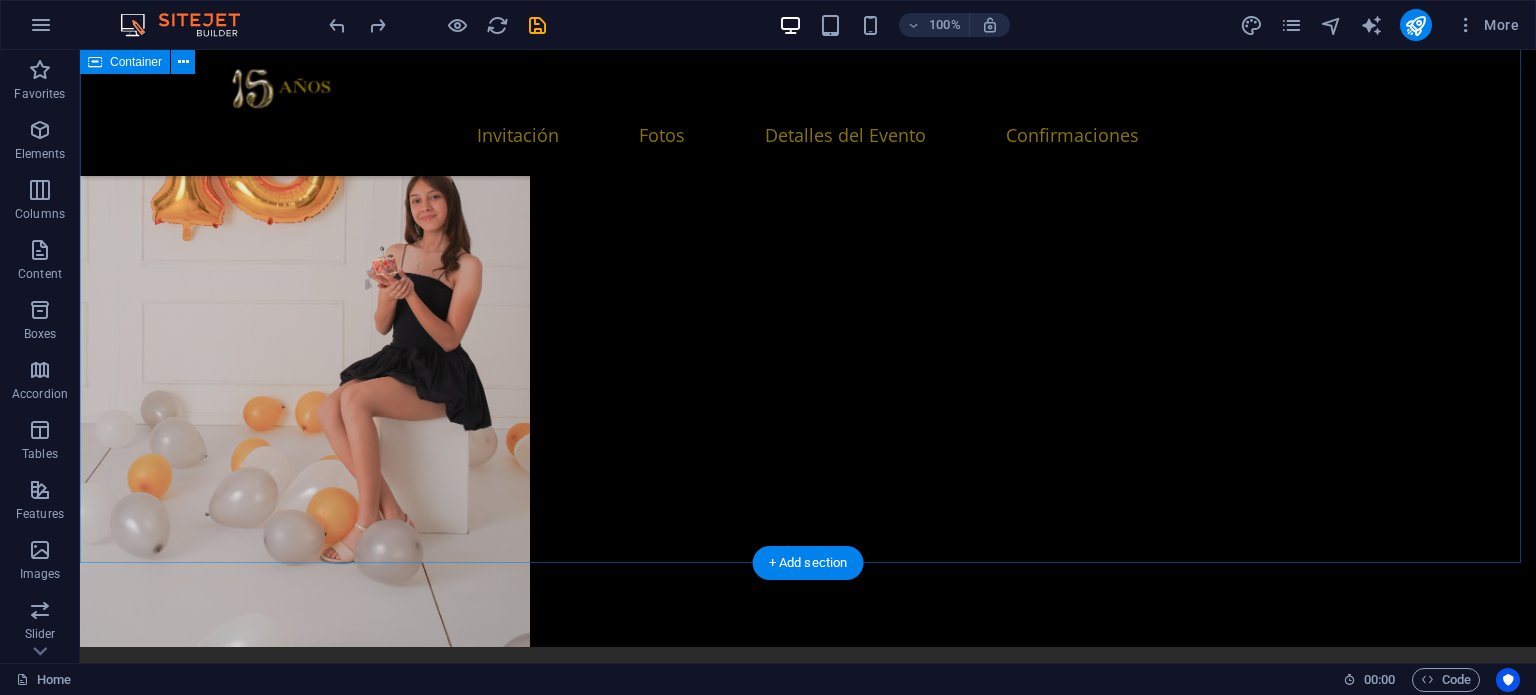 scroll, scrollTop: 3391, scrollLeft: 0, axis: vertical 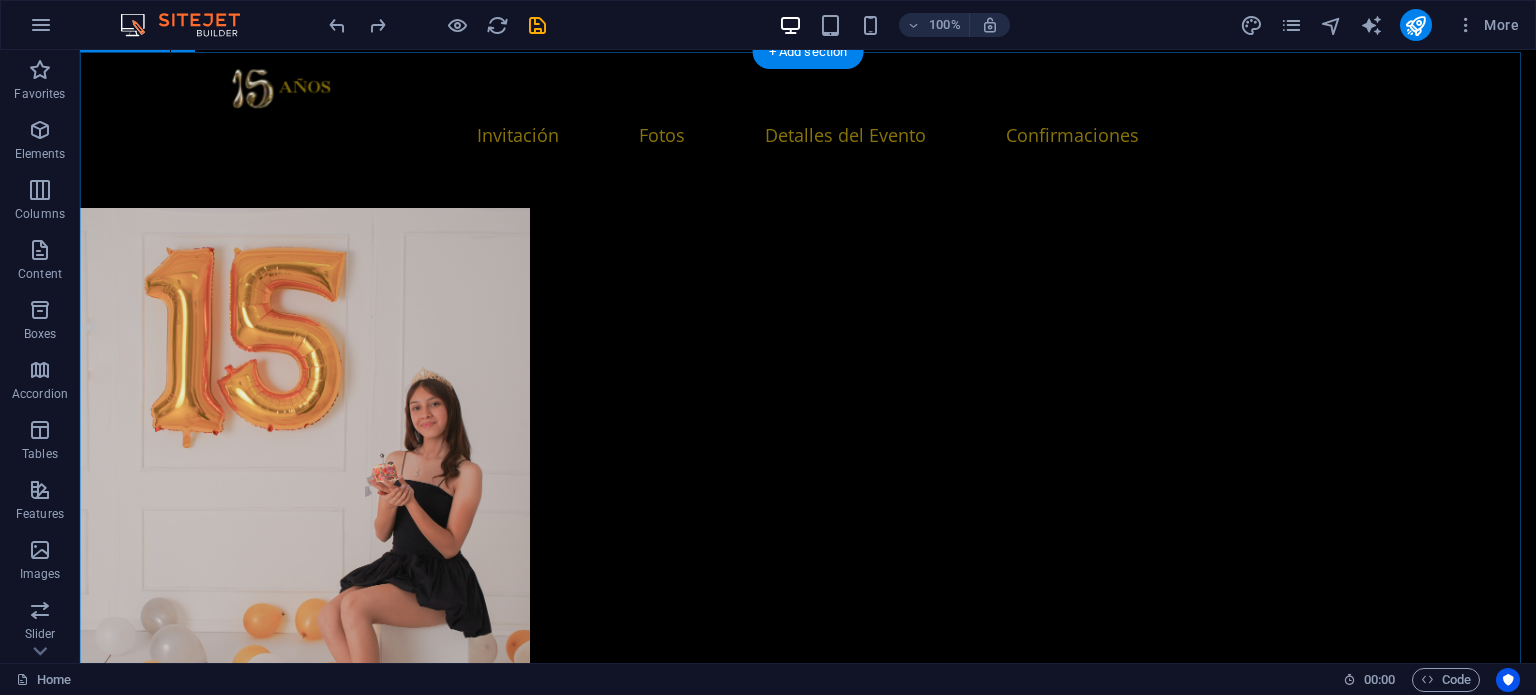 click at bounding box center (808, 6782) 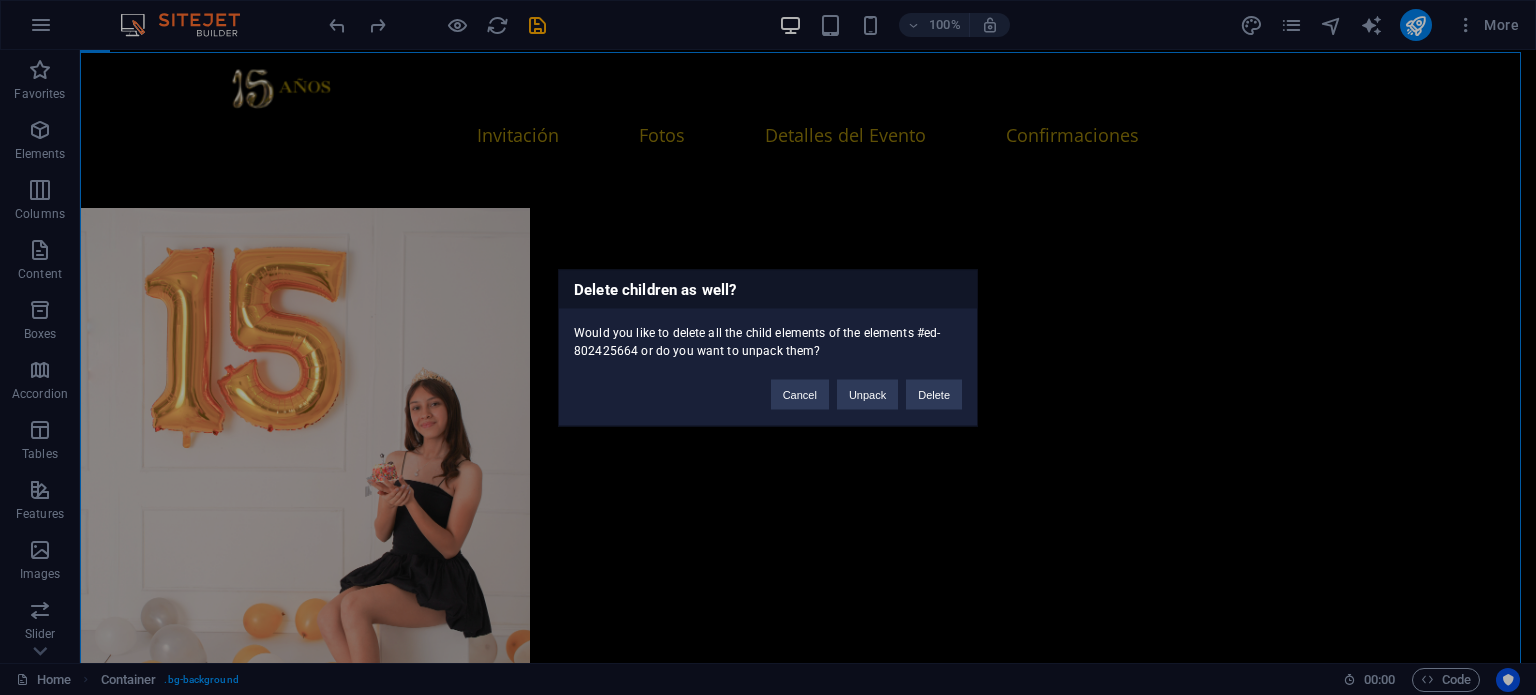type 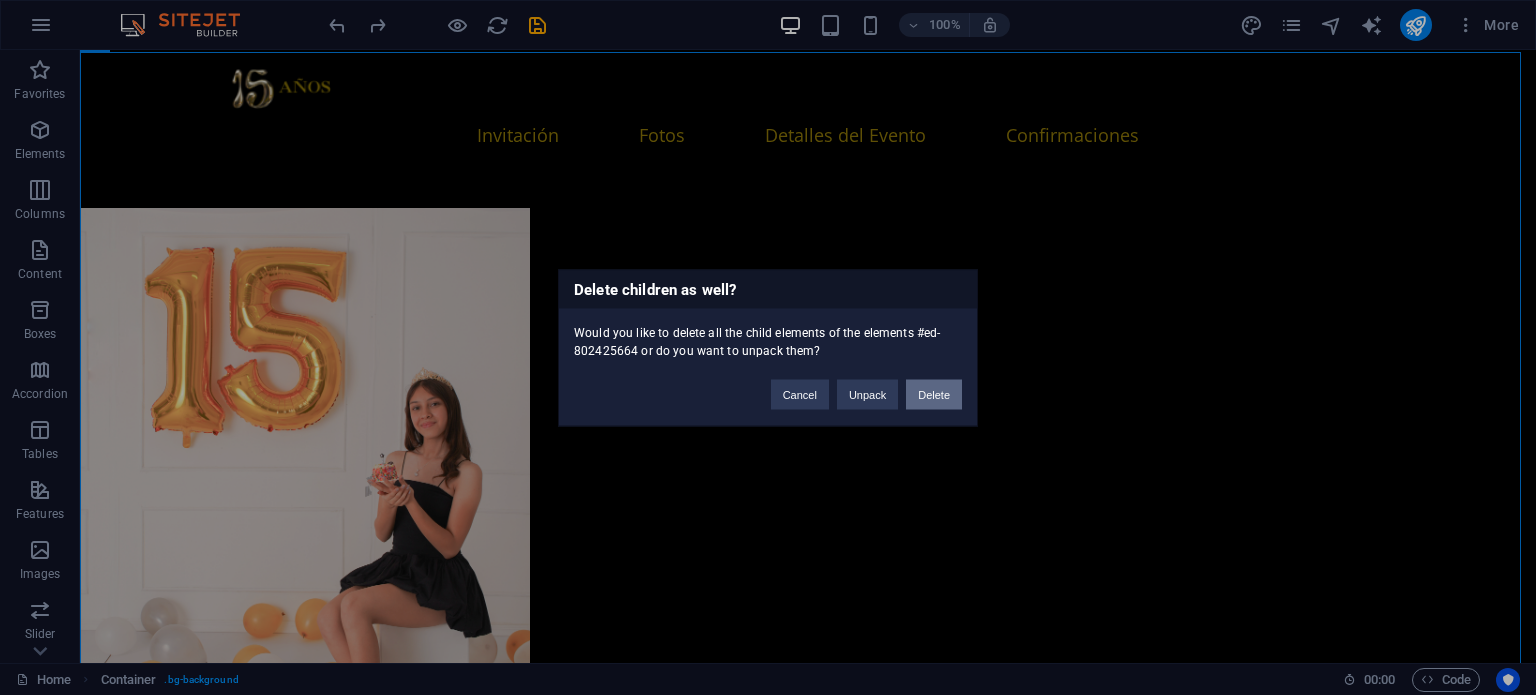 click on "Delete" at bounding box center (934, 394) 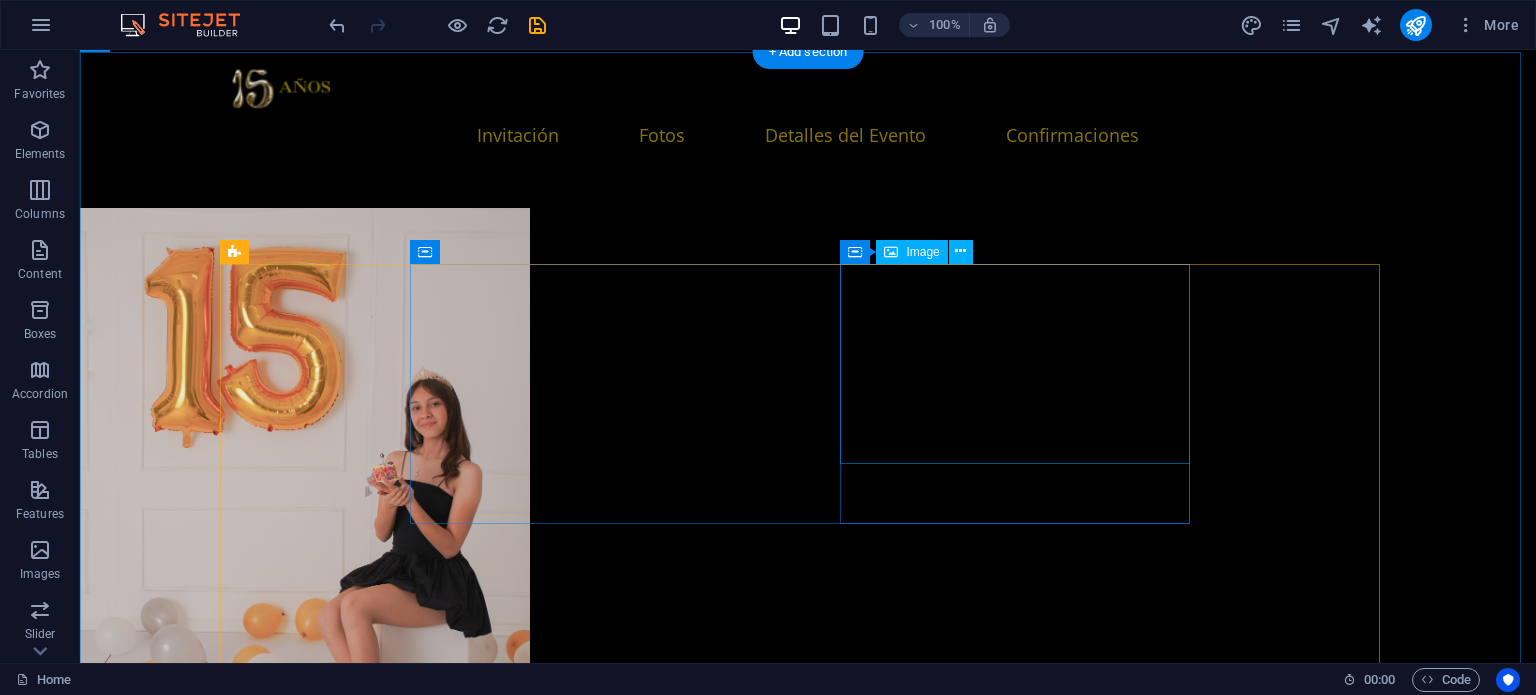 scroll, scrollTop: 3091, scrollLeft: 0, axis: vertical 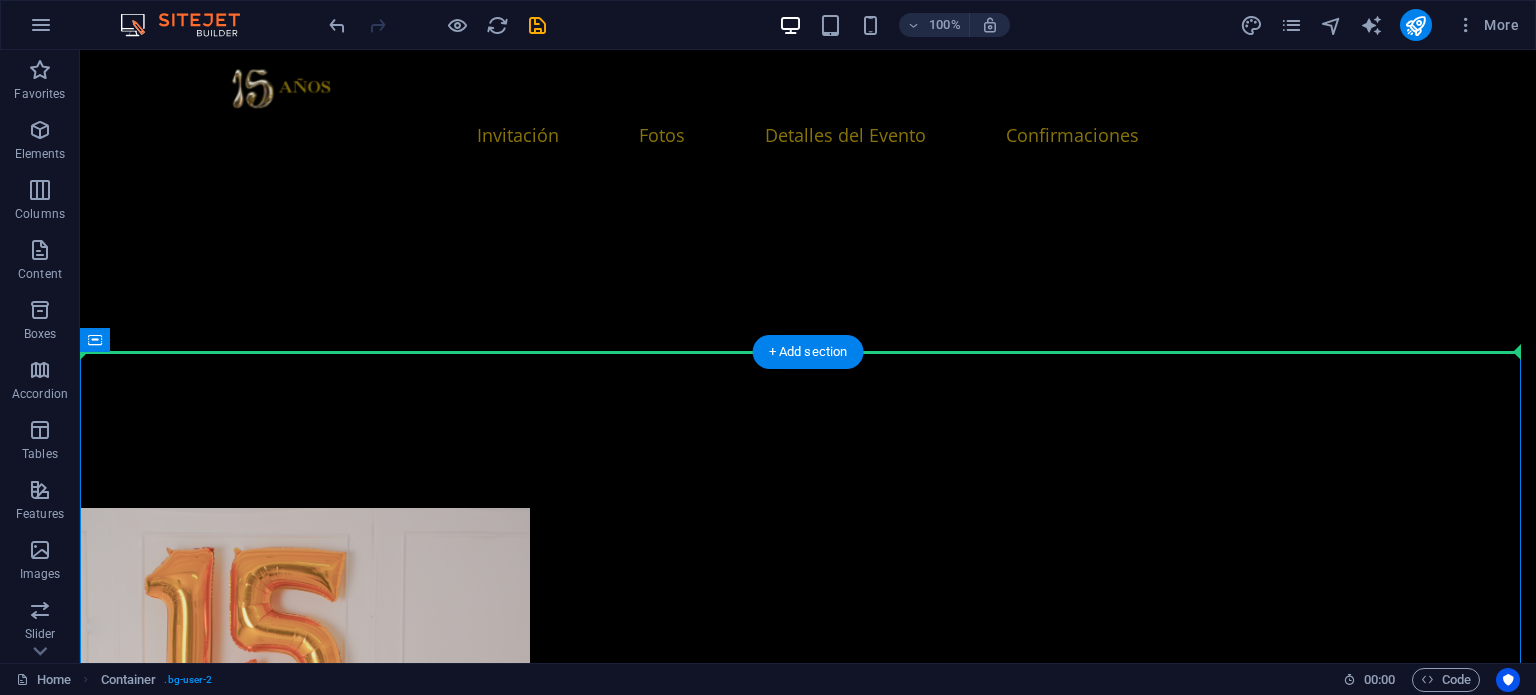 drag, startPoint x: 946, startPoint y: 488, endPoint x: 943, endPoint y: 311, distance: 177.02542 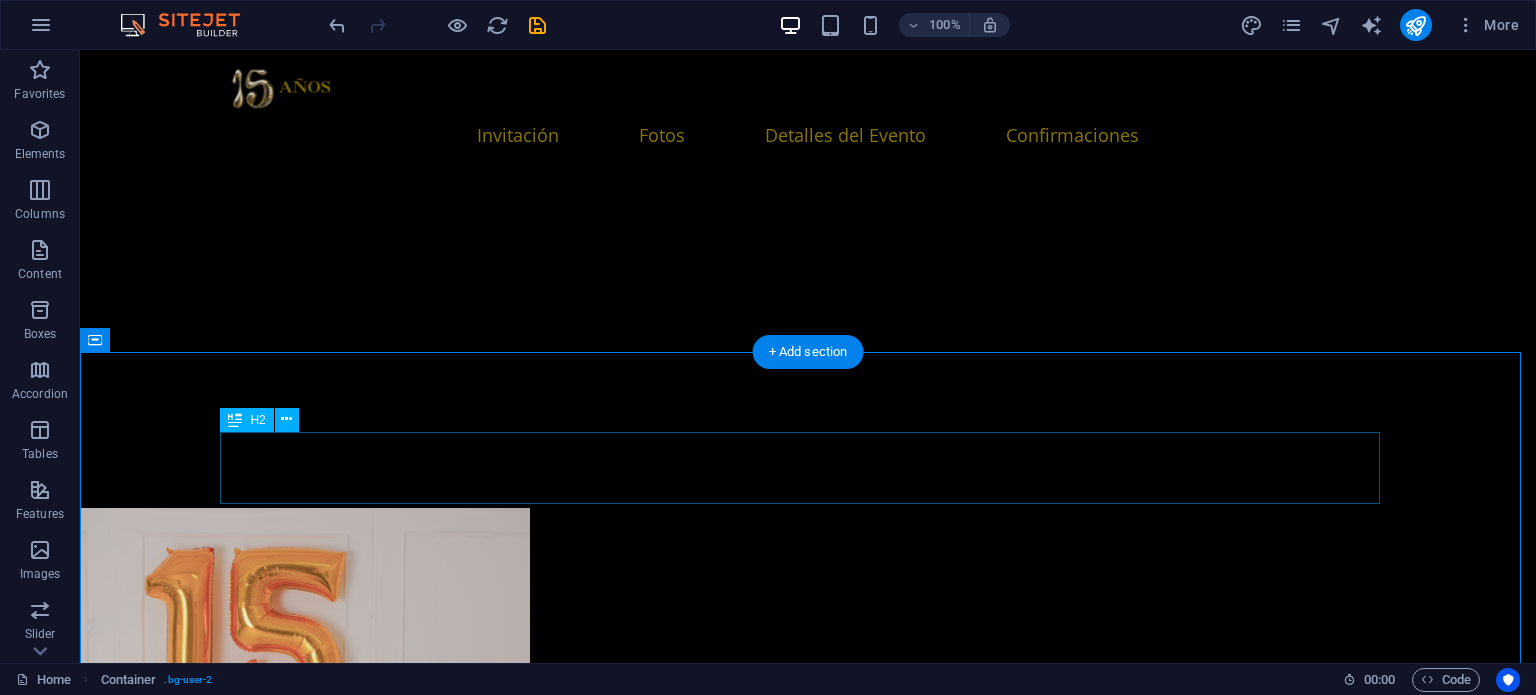 click on "Recomendaciones de hospedaje" at bounding box center [808, 6763] 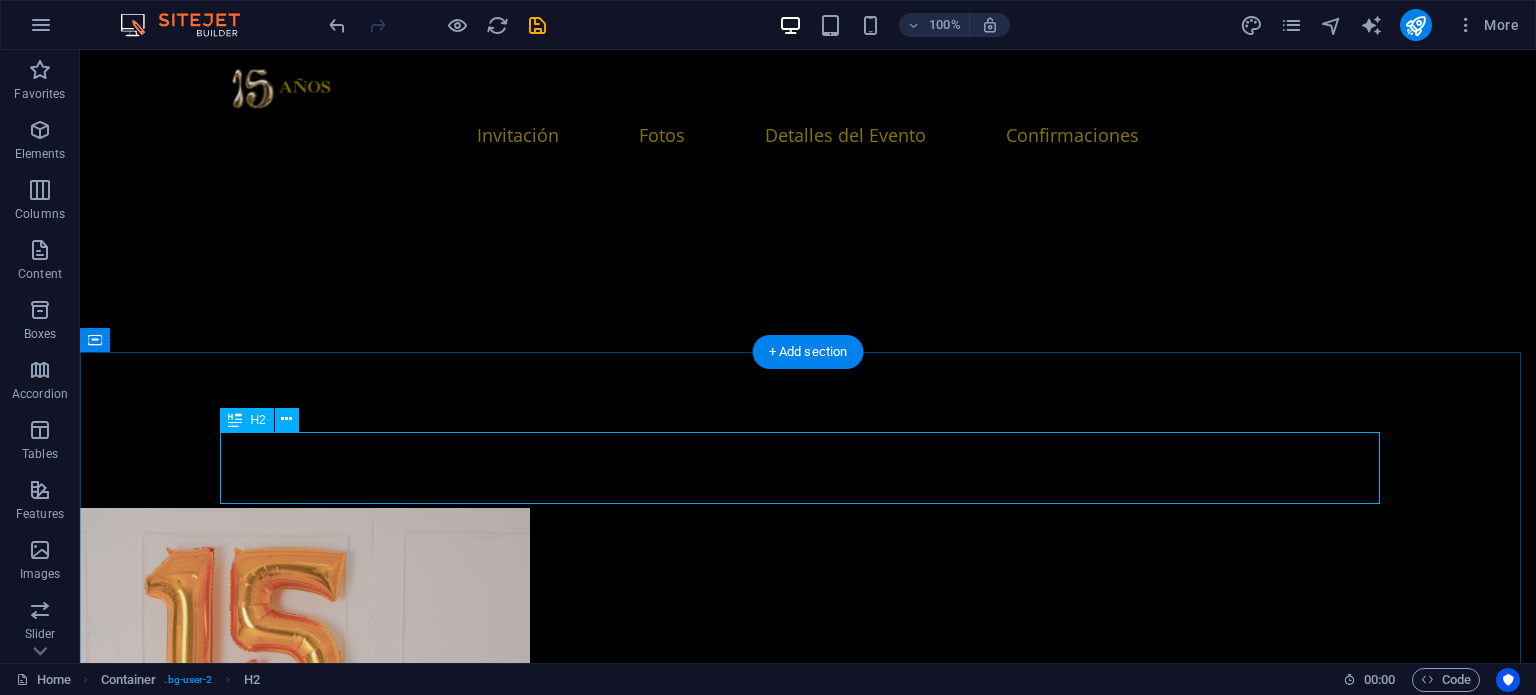 click on "Recomendaciones de hospedaje" at bounding box center (808, 6763) 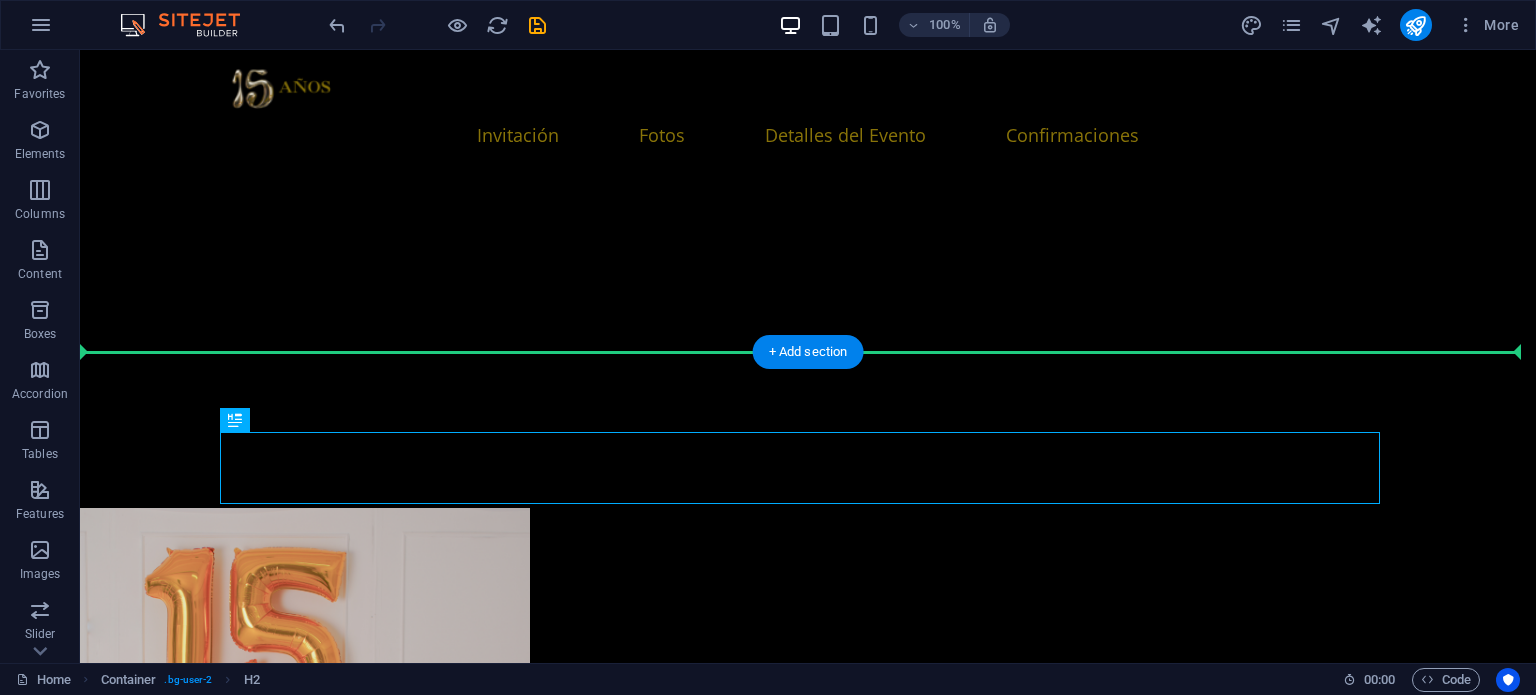 drag, startPoint x: 845, startPoint y: 479, endPoint x: 850, endPoint y: 383, distance: 96.13012 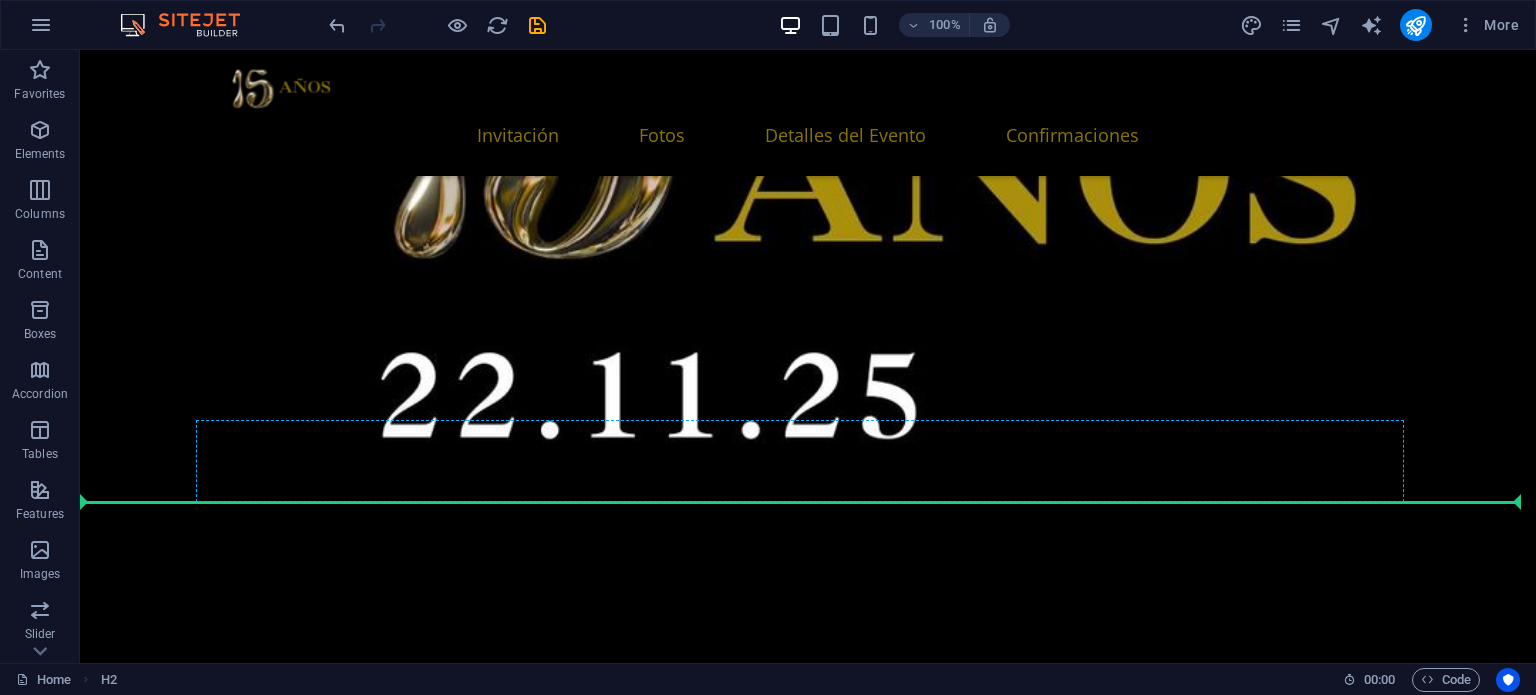 scroll, scrollTop: 2665, scrollLeft: 0, axis: vertical 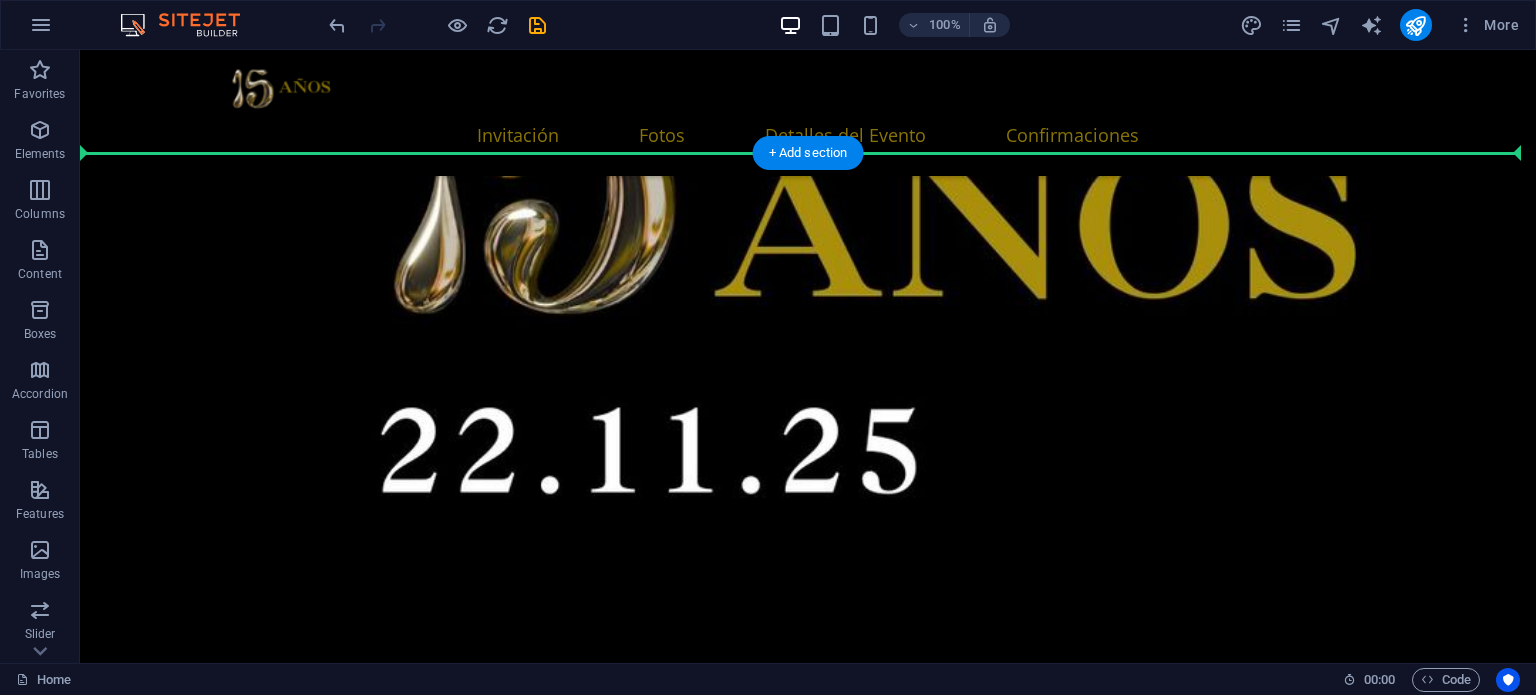 drag, startPoint x: 869, startPoint y: 352, endPoint x: 852, endPoint y: 228, distance: 125.1599 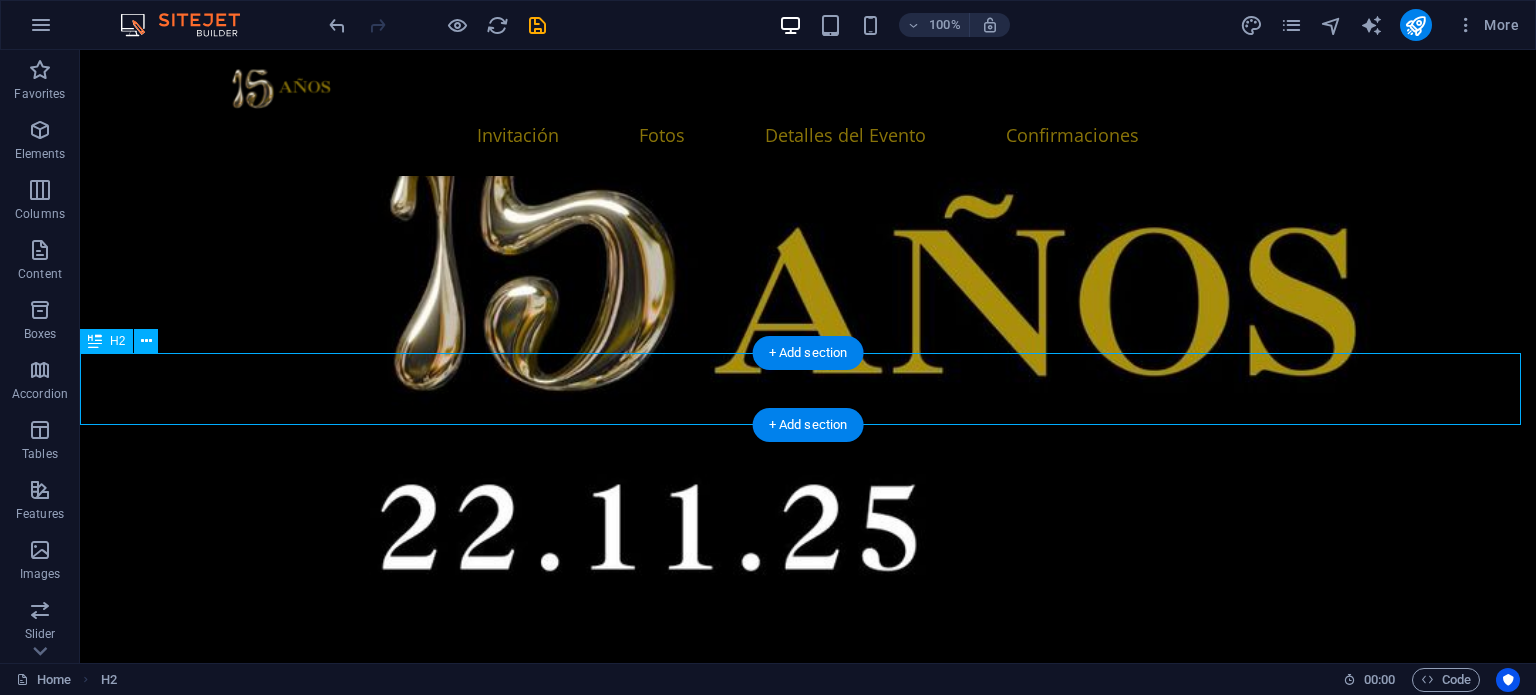 scroll, scrollTop: 2665, scrollLeft: 0, axis: vertical 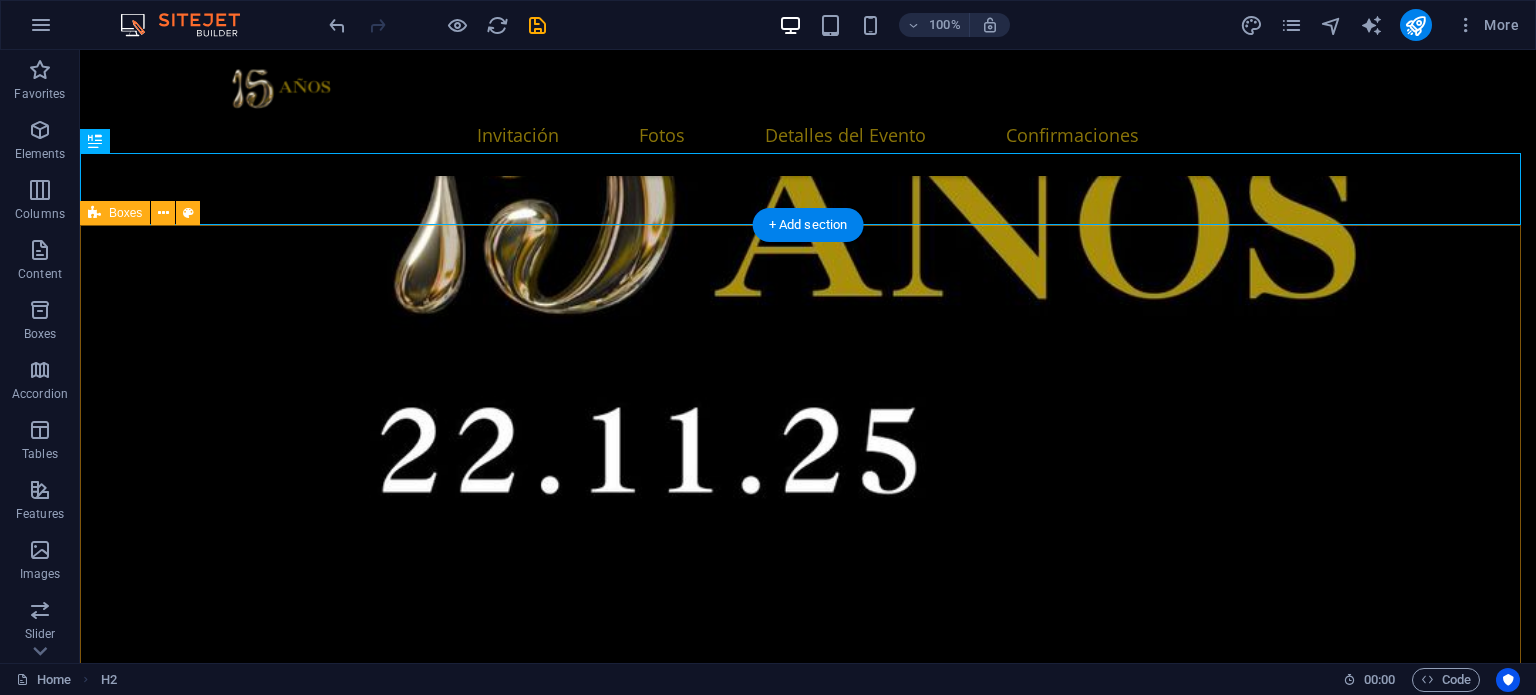 click on "Hotel Suites Villa Sol [URL], [CITY], [STATE] Holiday Inn Express Guadalajara [URL], [NEIGHBORHOOD], [POSTAL_CODE] [CITY], [STATE] Hotel Suites de Real [URL], [NEIGHBORHOOD], [POSTAL_CODE] [CITY], [STATE]" at bounding box center [808, 5861] 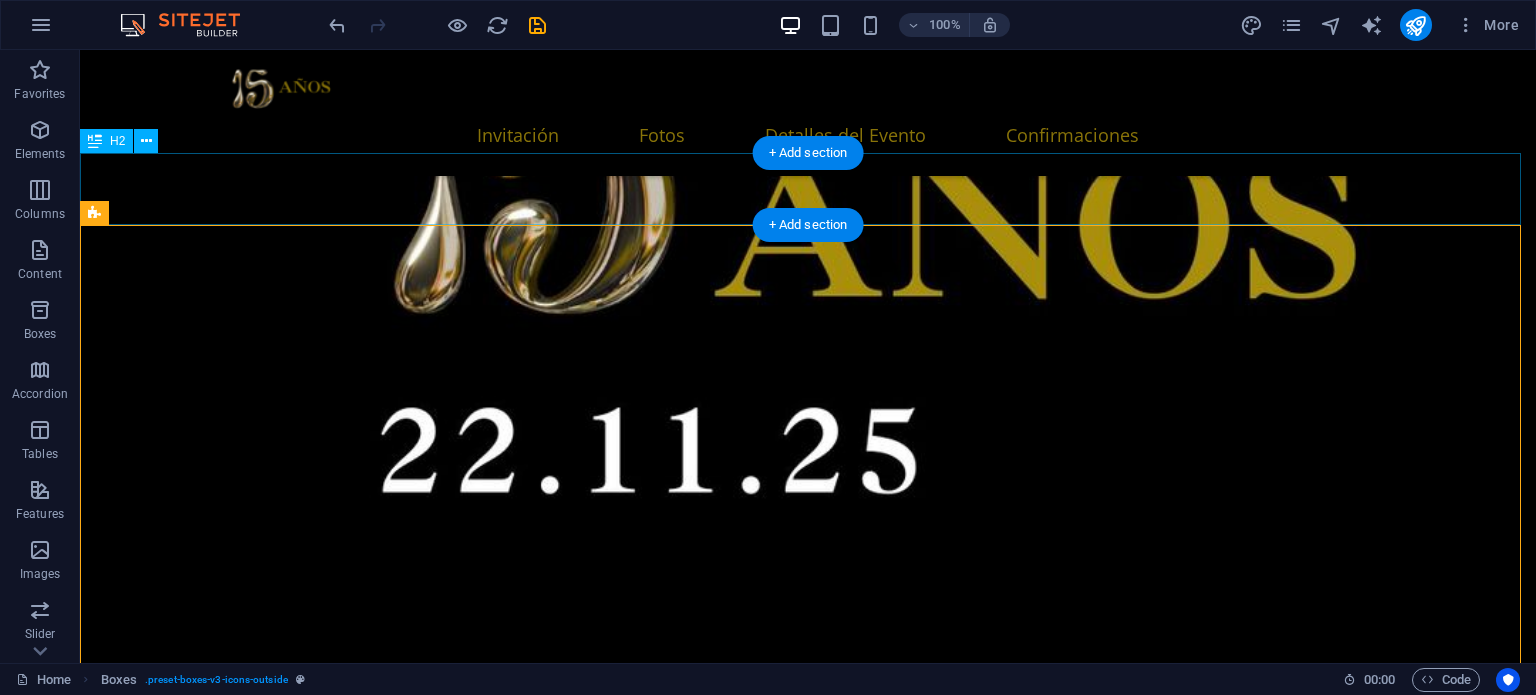 click on "Recomendaciones de hospedaje" at bounding box center (808, 4541) 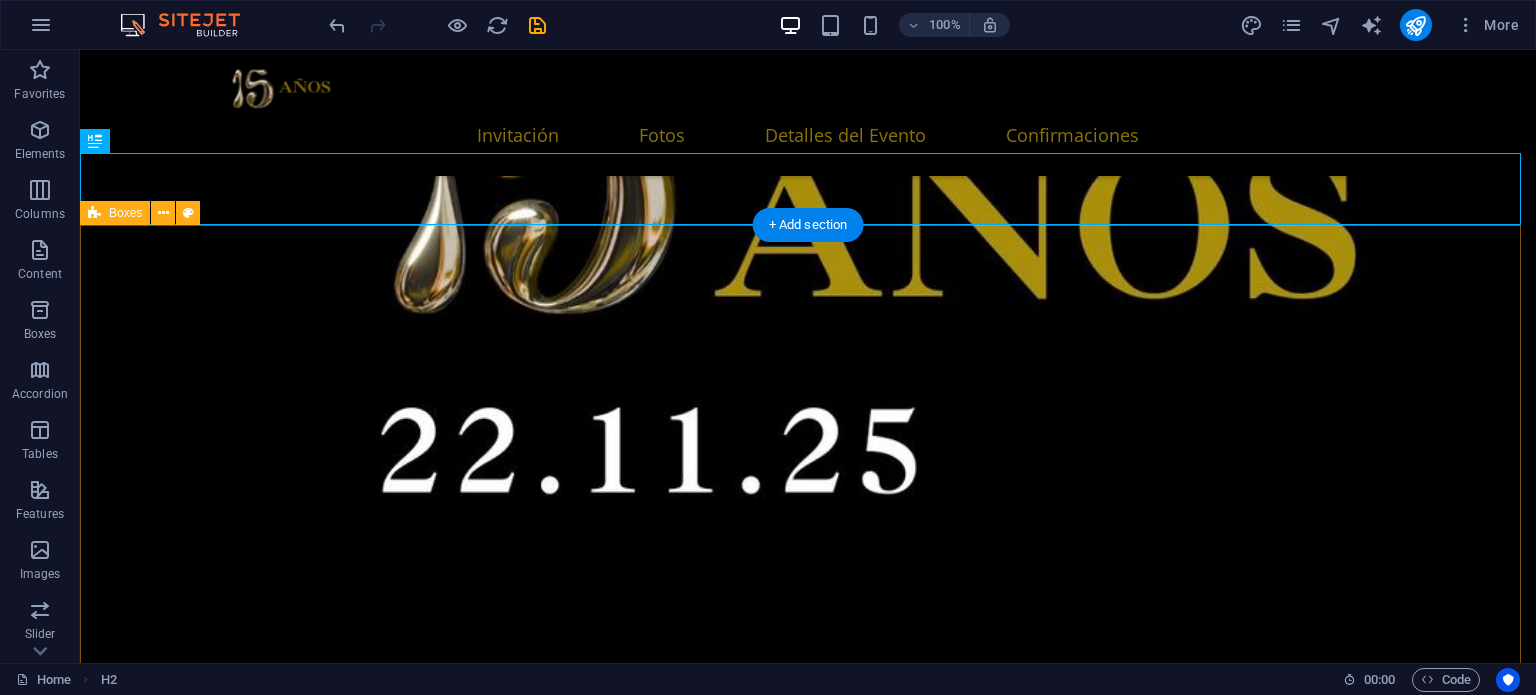 scroll, scrollTop: 3065, scrollLeft: 0, axis: vertical 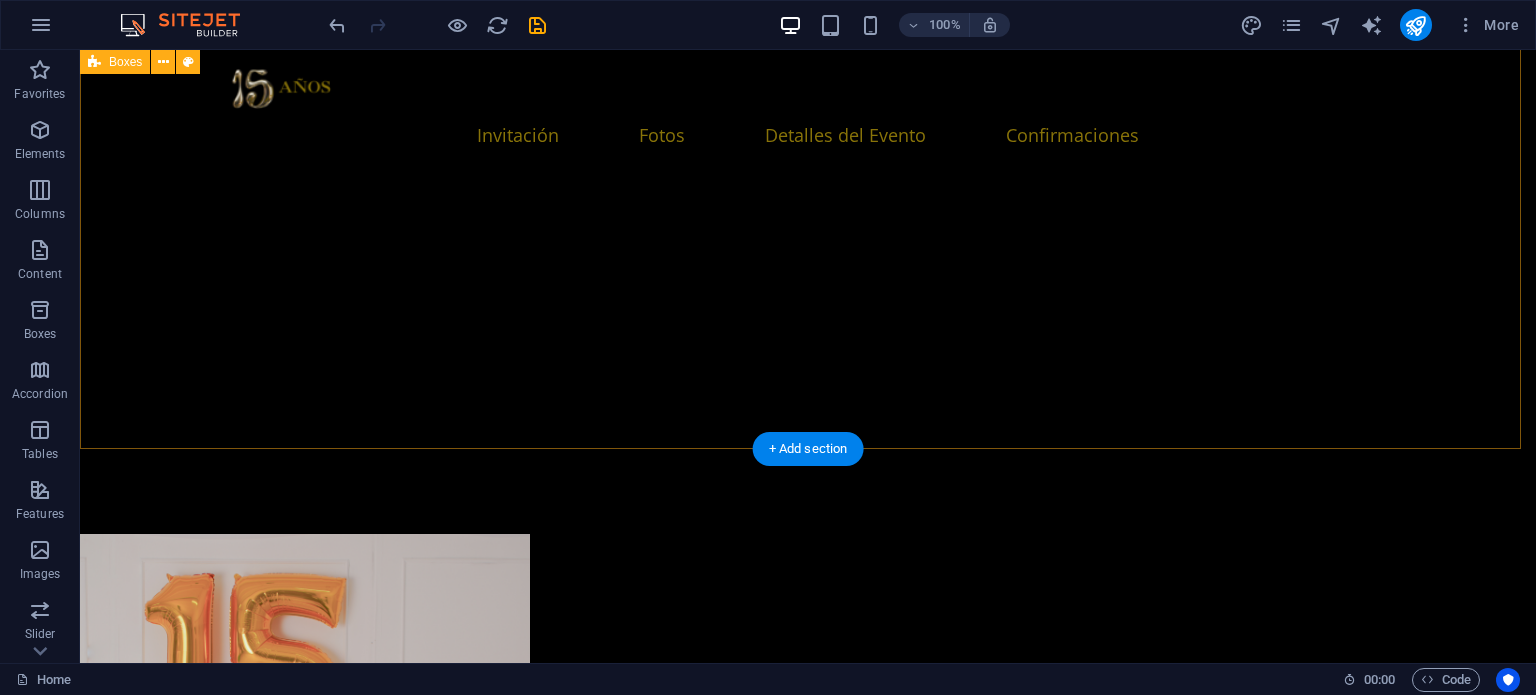 click at bounding box center (808, 6855) 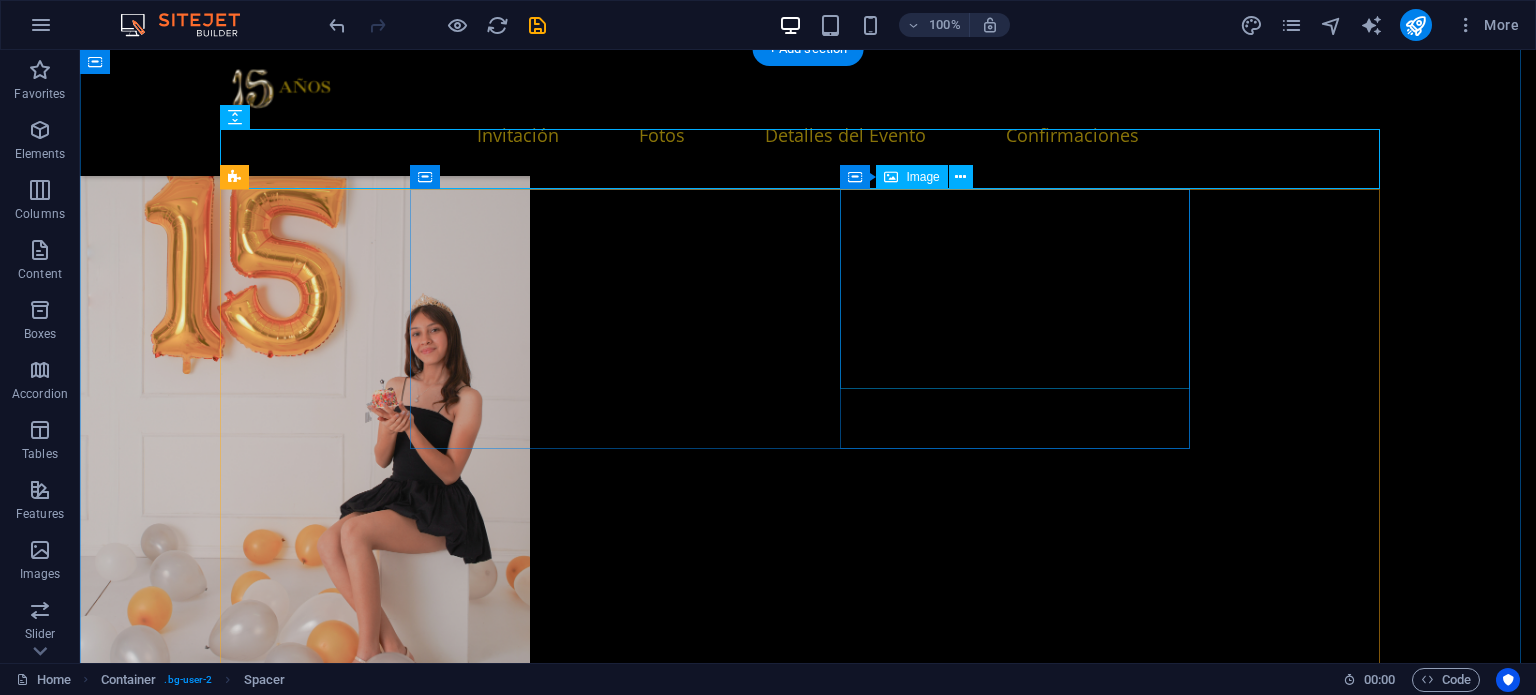 scroll, scrollTop: 3265, scrollLeft: 0, axis: vertical 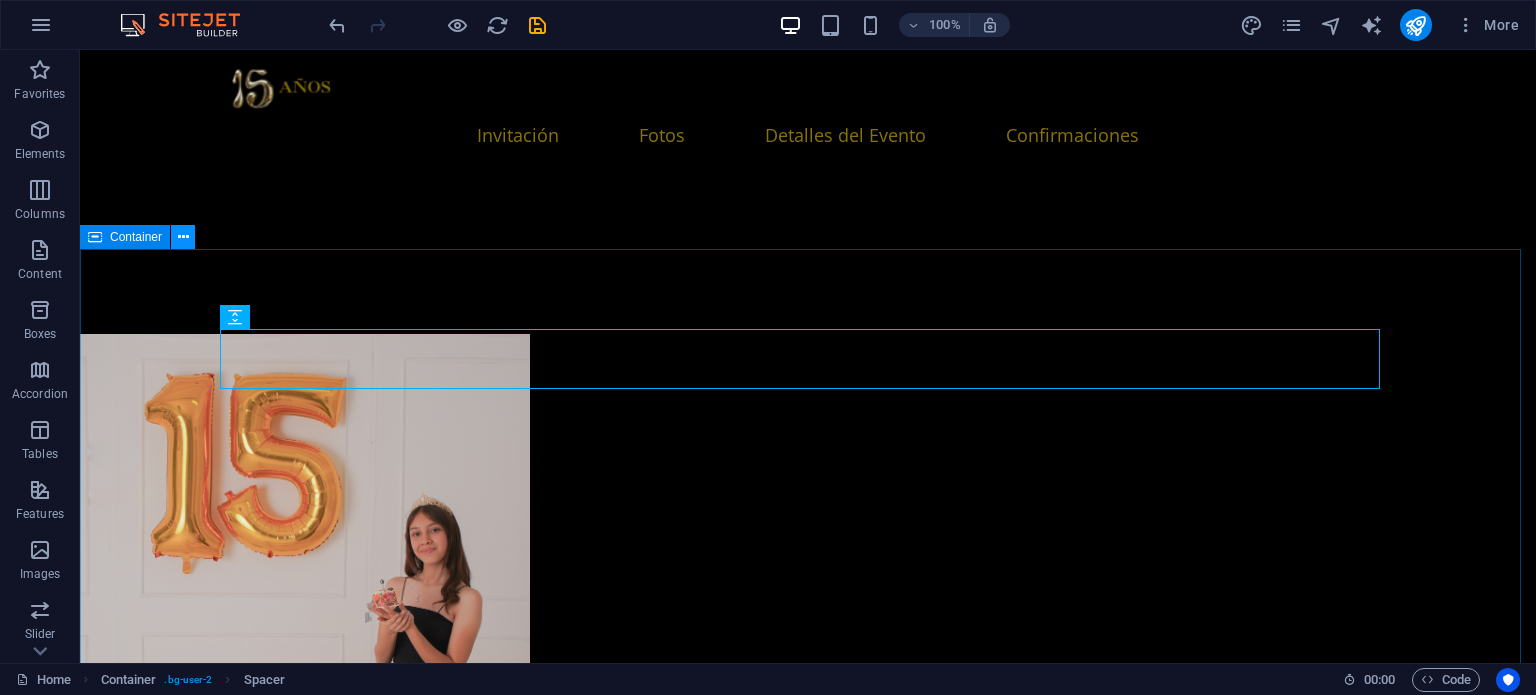 click at bounding box center [183, 237] 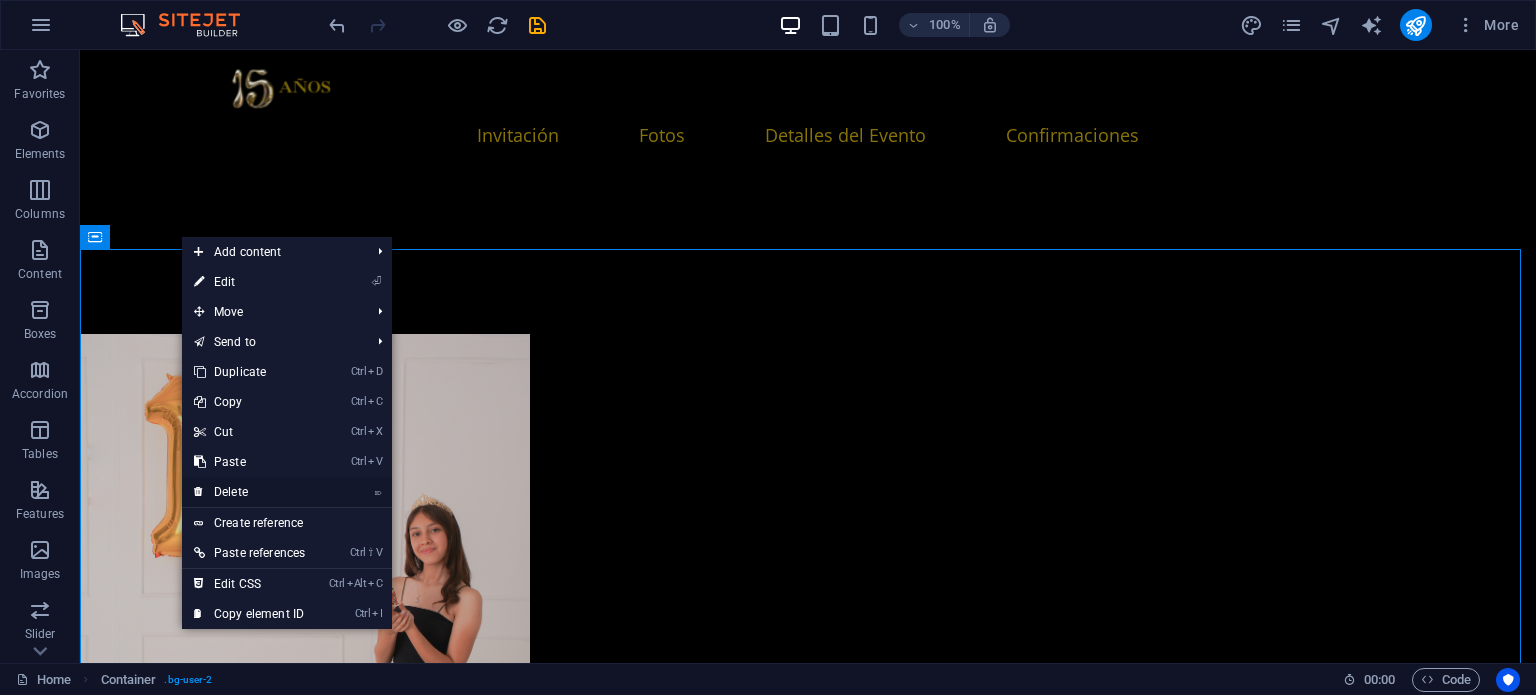 click on "⌦  Delete" at bounding box center [249, 492] 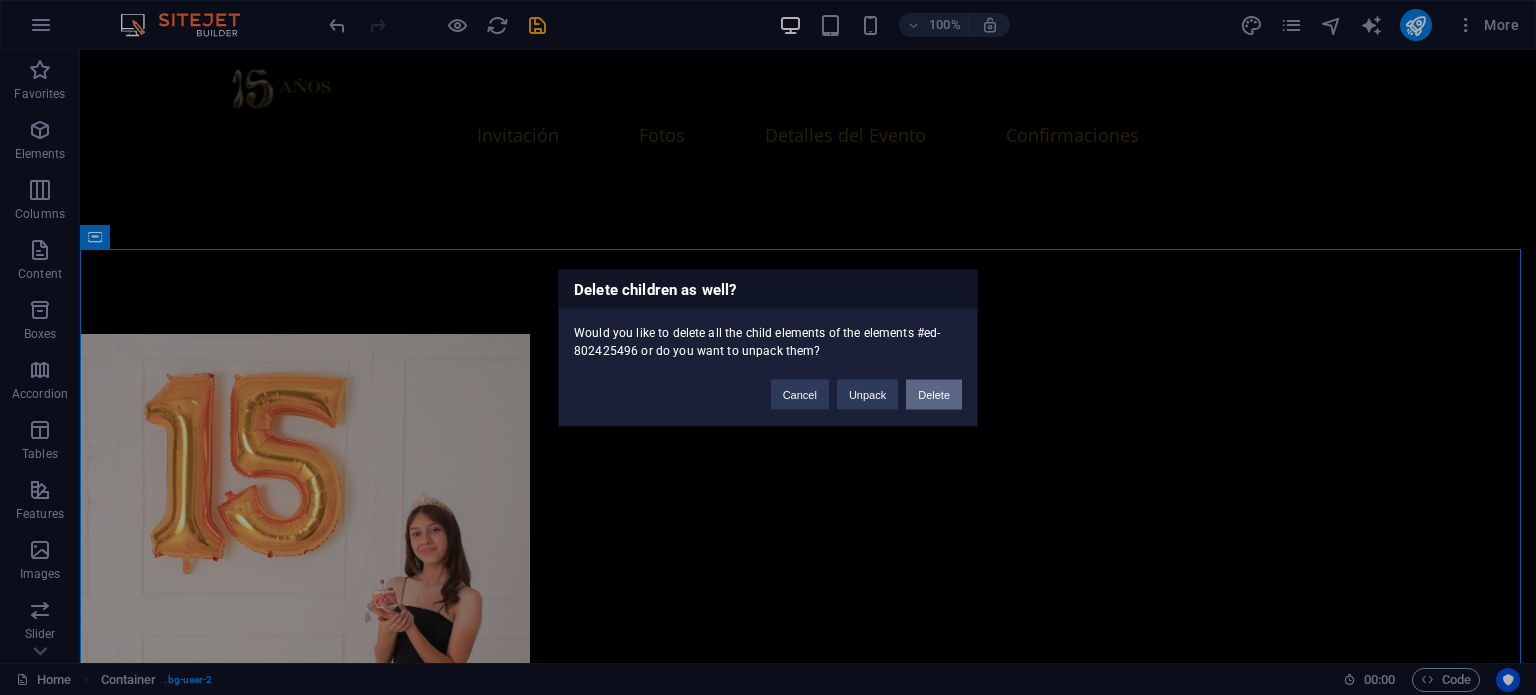 click on "Delete" at bounding box center (934, 394) 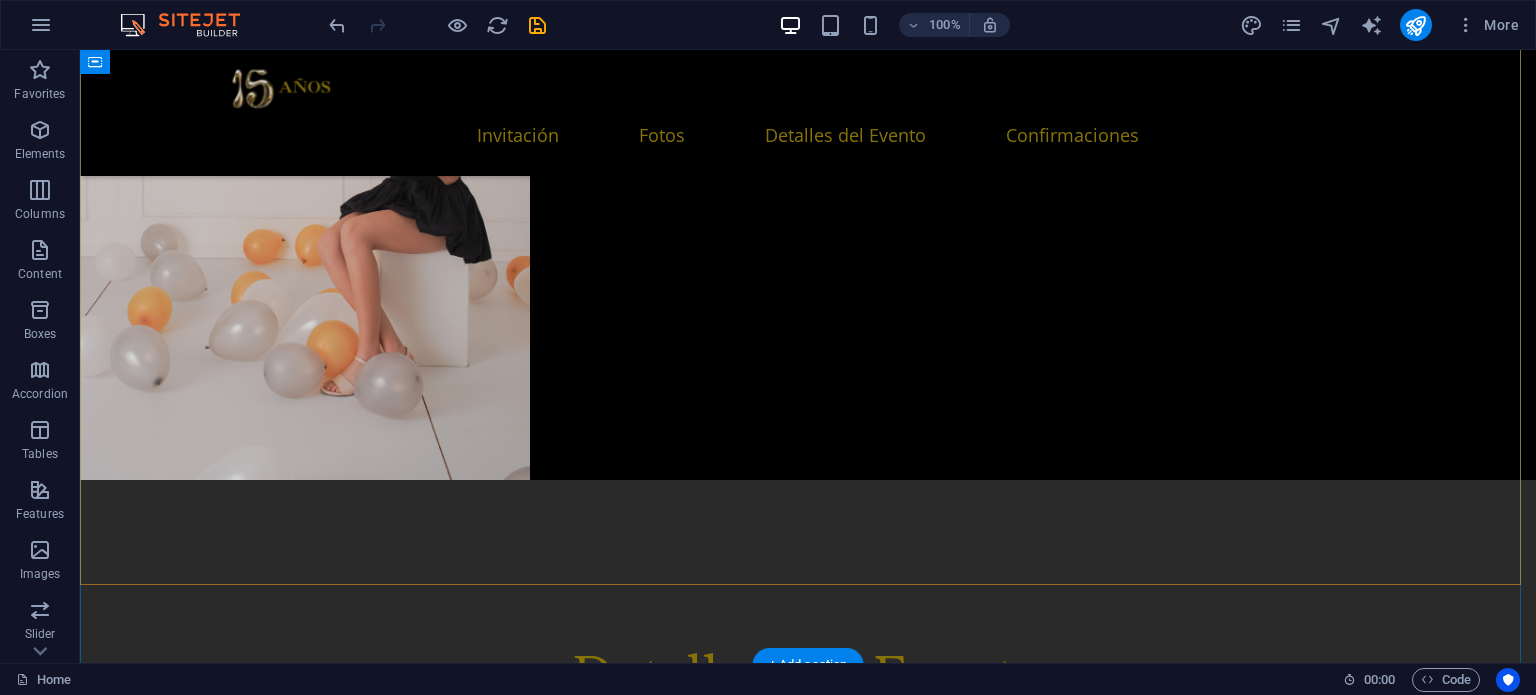 scroll, scrollTop: 4065, scrollLeft: 0, axis: vertical 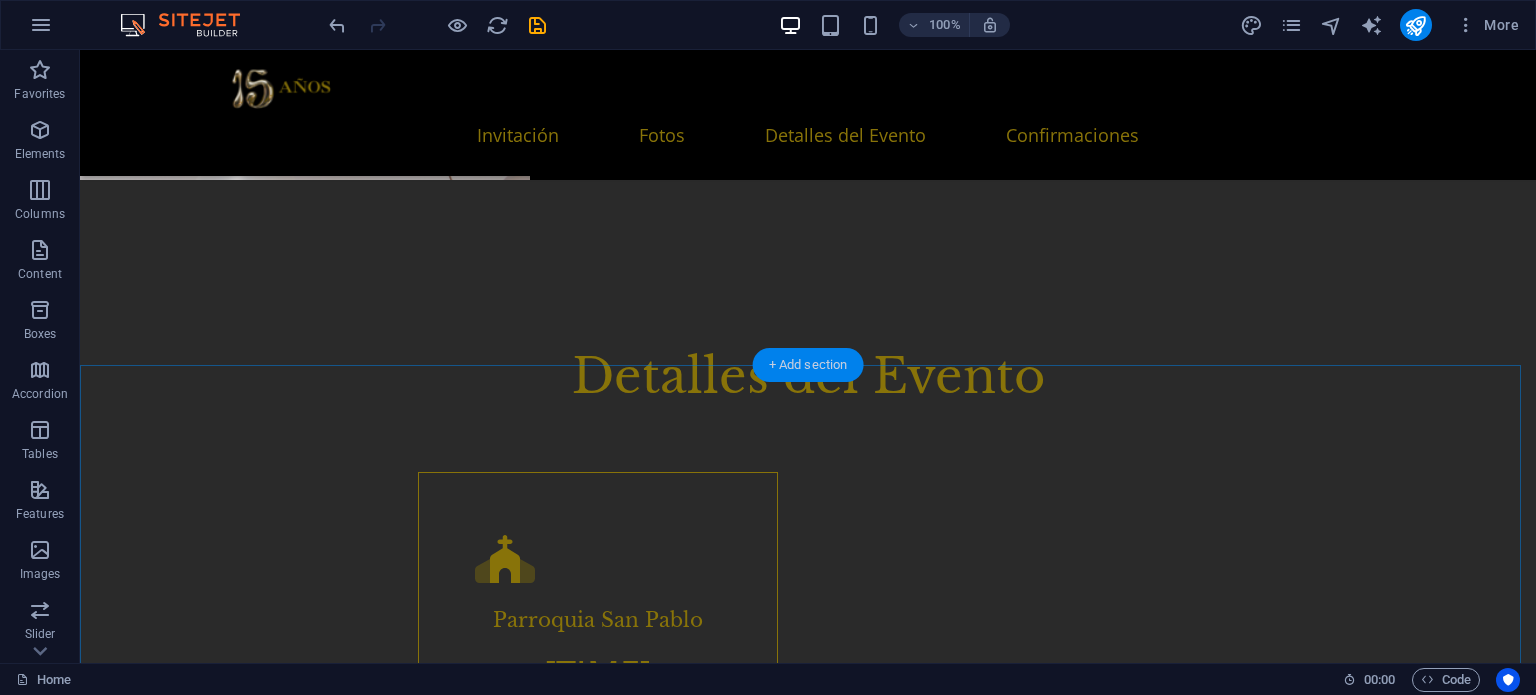 click on "+ Add section" at bounding box center (808, 365) 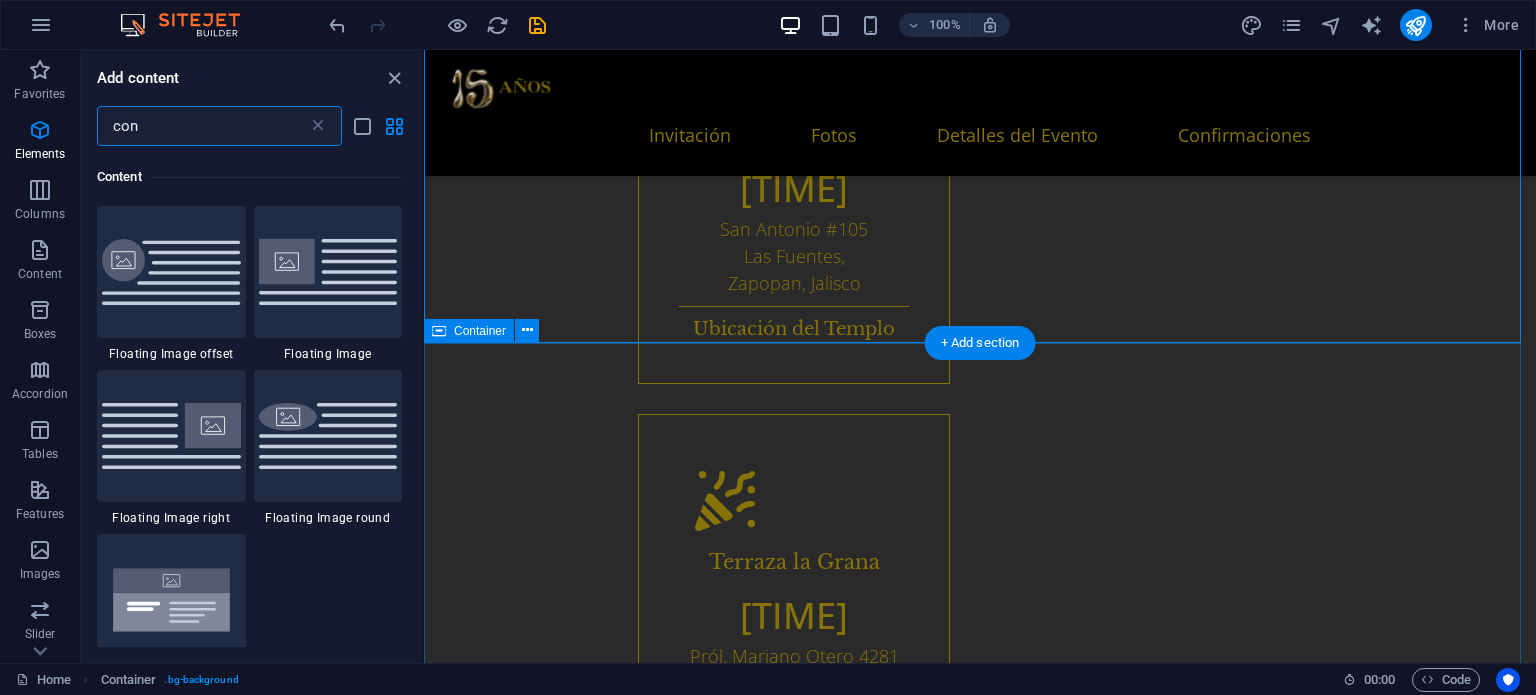 scroll, scrollTop: 907, scrollLeft: 0, axis: vertical 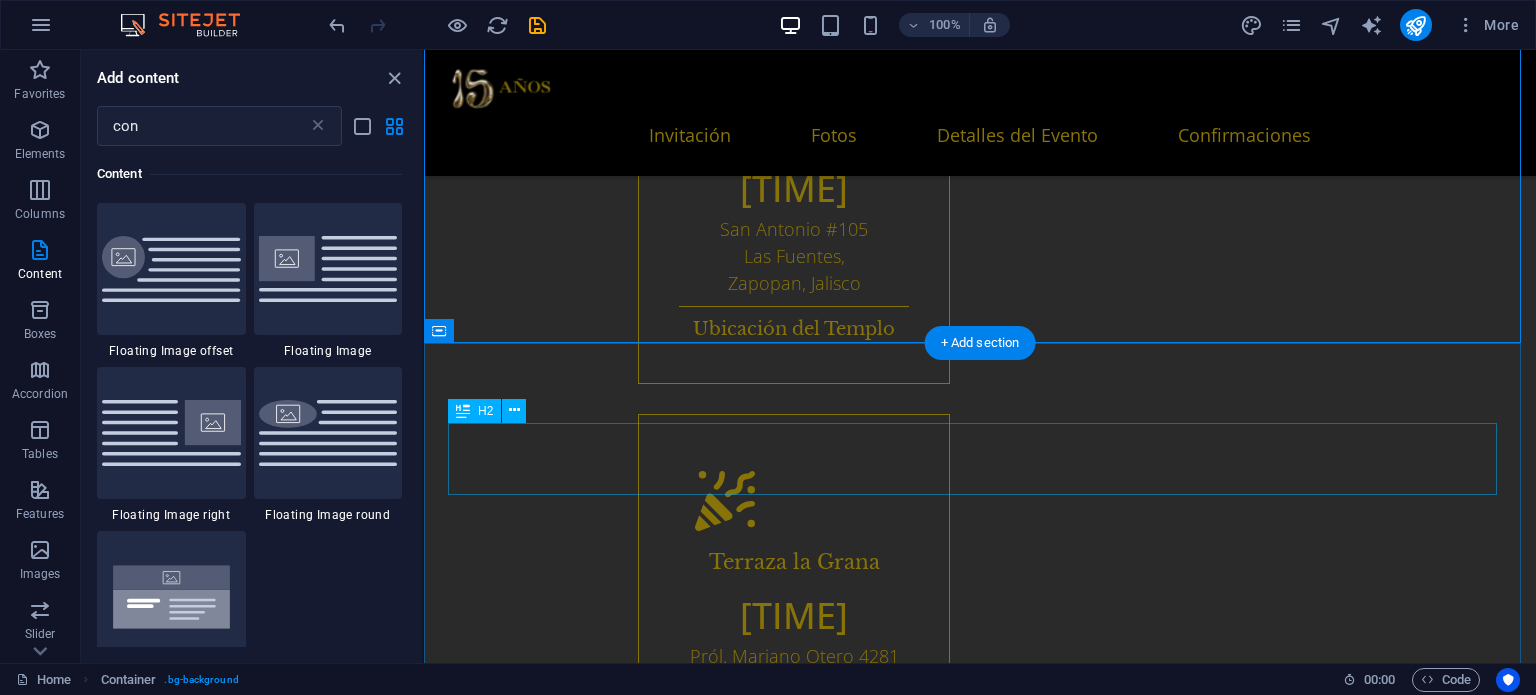 click on "FAQ" at bounding box center [980, 6604] 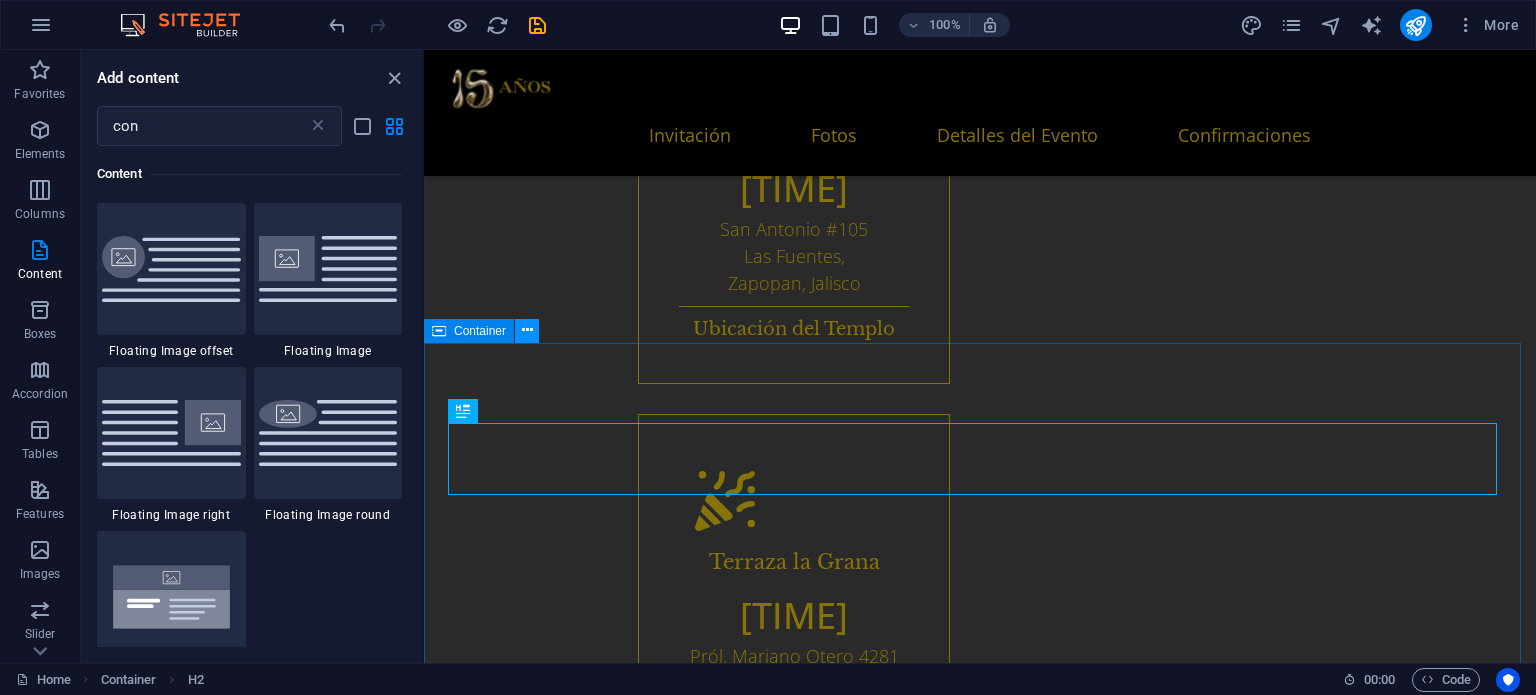 click at bounding box center (527, 330) 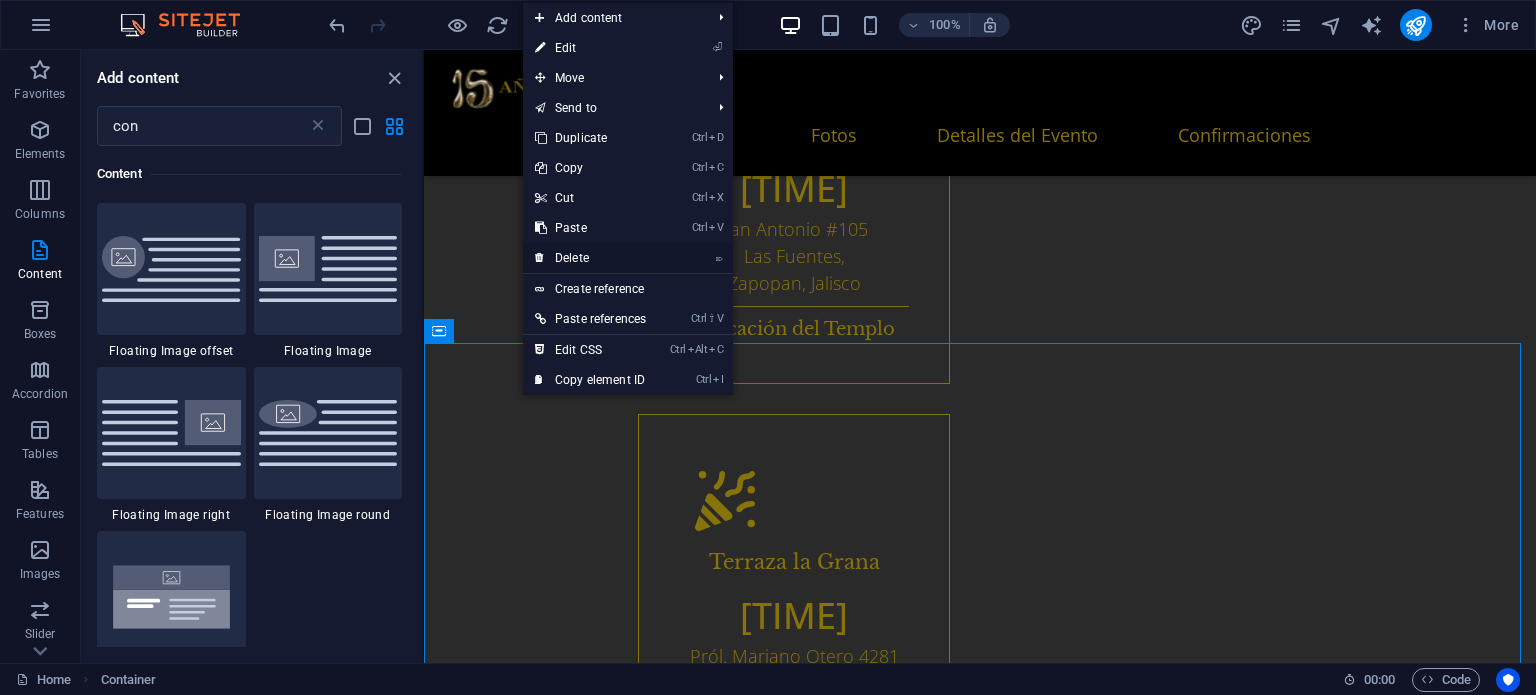 click on "⌦  Delete" at bounding box center (590, 258) 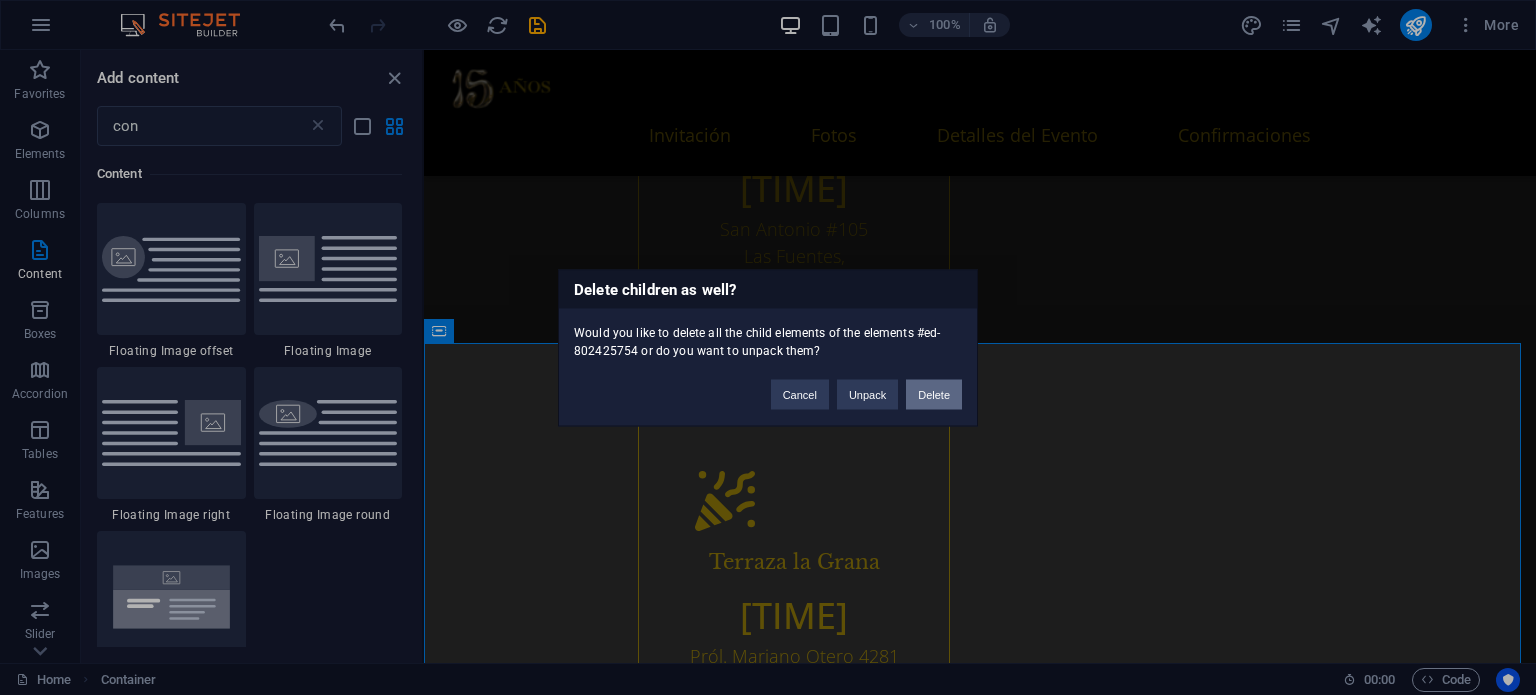 click on "Delete" at bounding box center [934, 394] 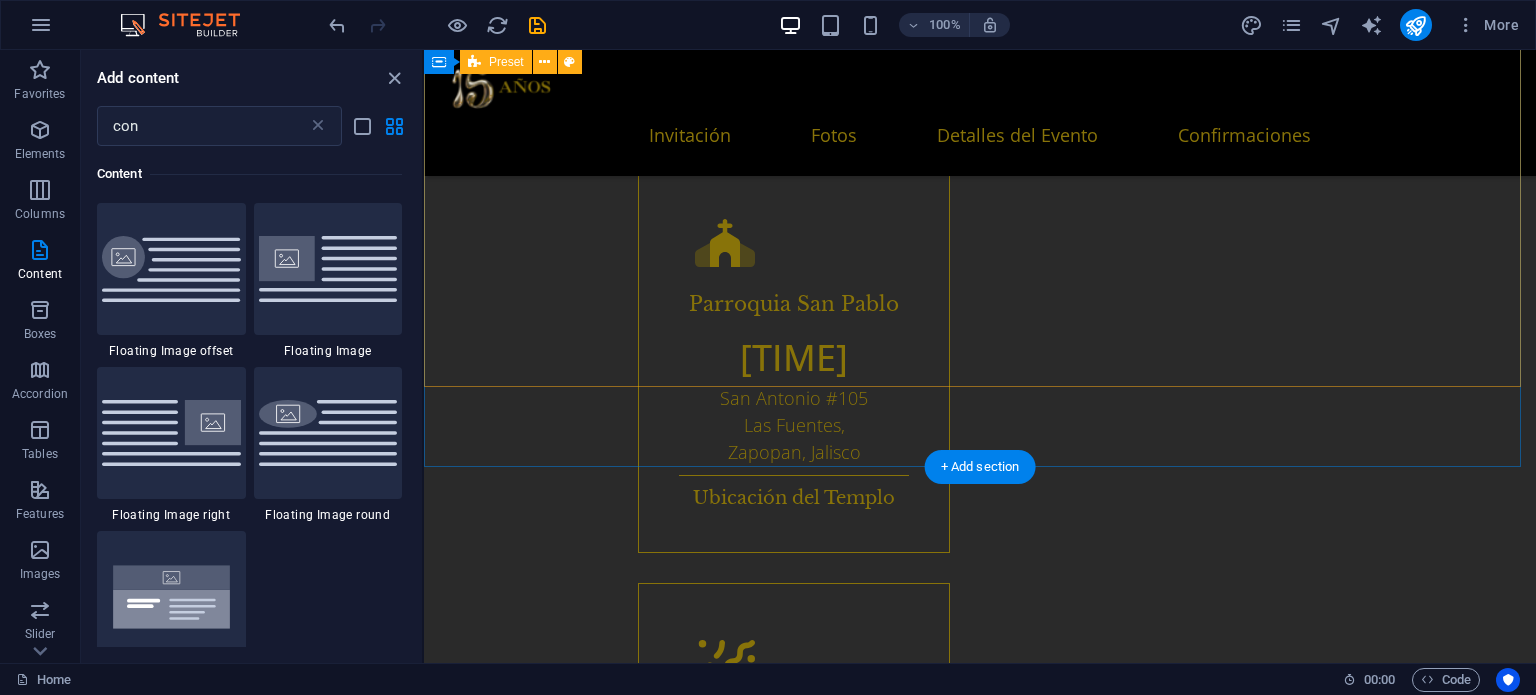 scroll, scrollTop: 3541, scrollLeft: 0, axis: vertical 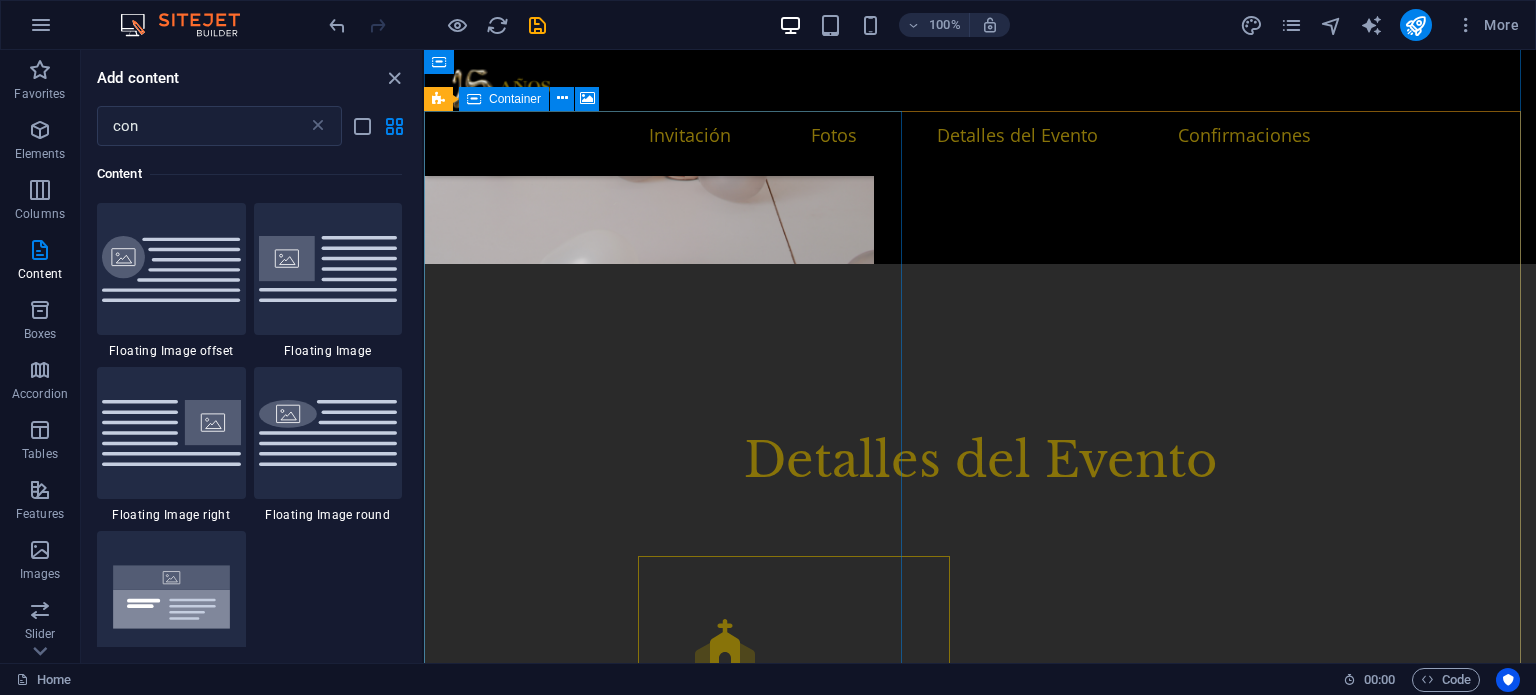 click on "Drop content here or  Add elements  Paste clipboard" at bounding box center (980, 6646) 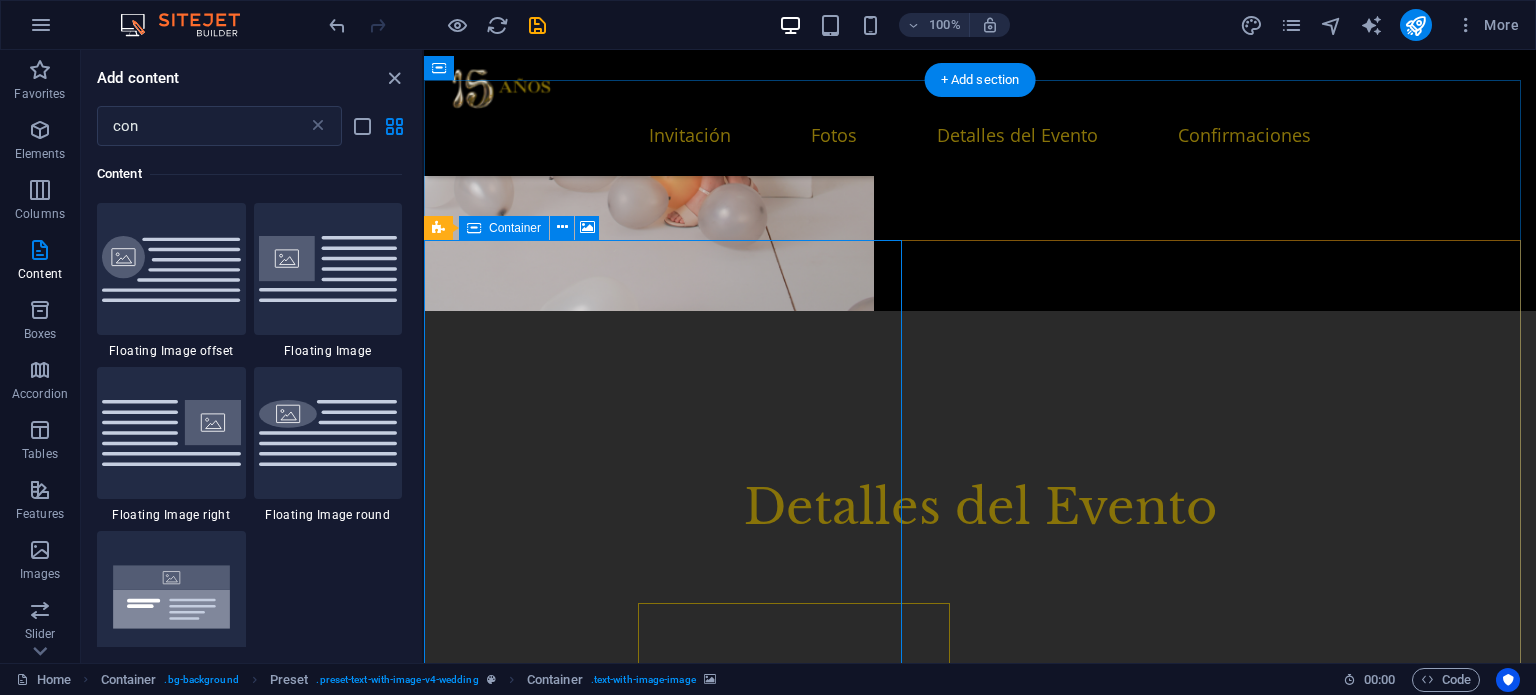 scroll, scrollTop: 3241, scrollLeft: 0, axis: vertical 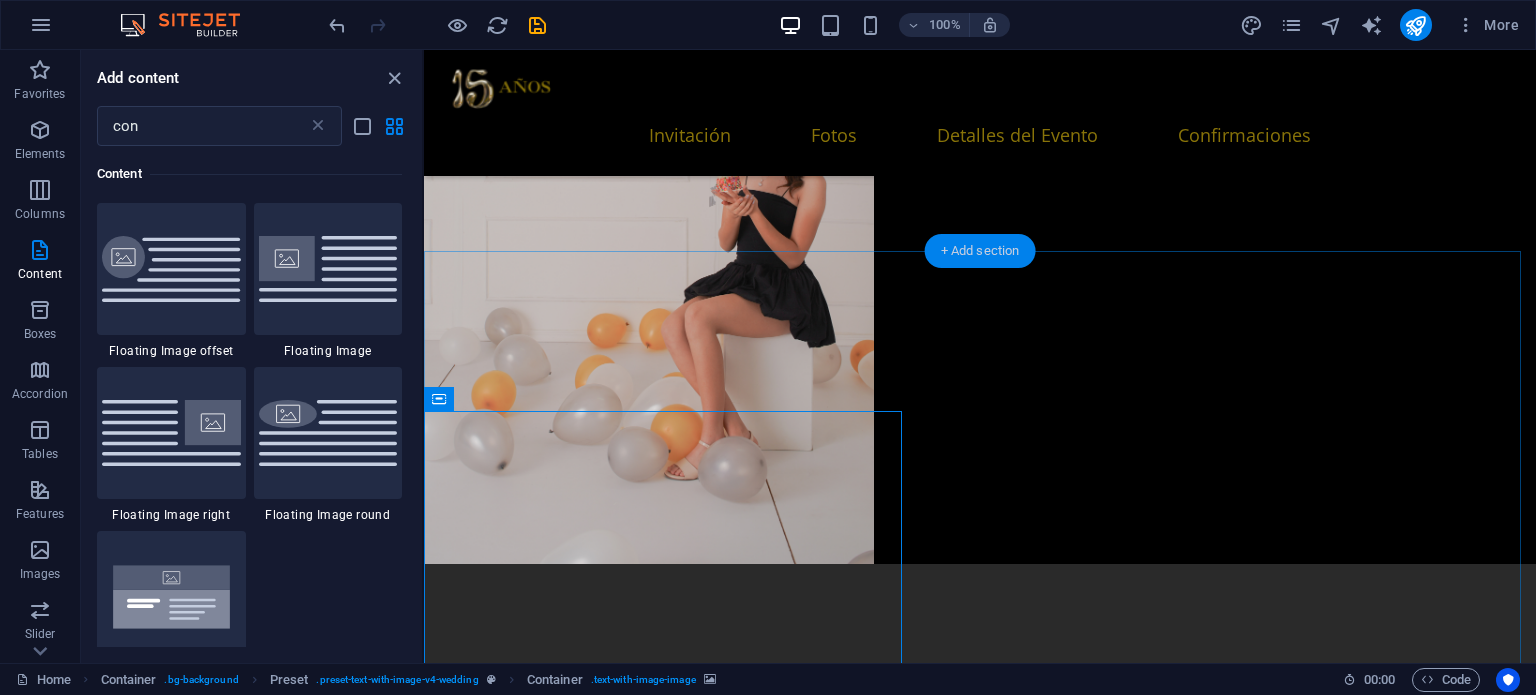 click on "+ Add section" at bounding box center (980, 251) 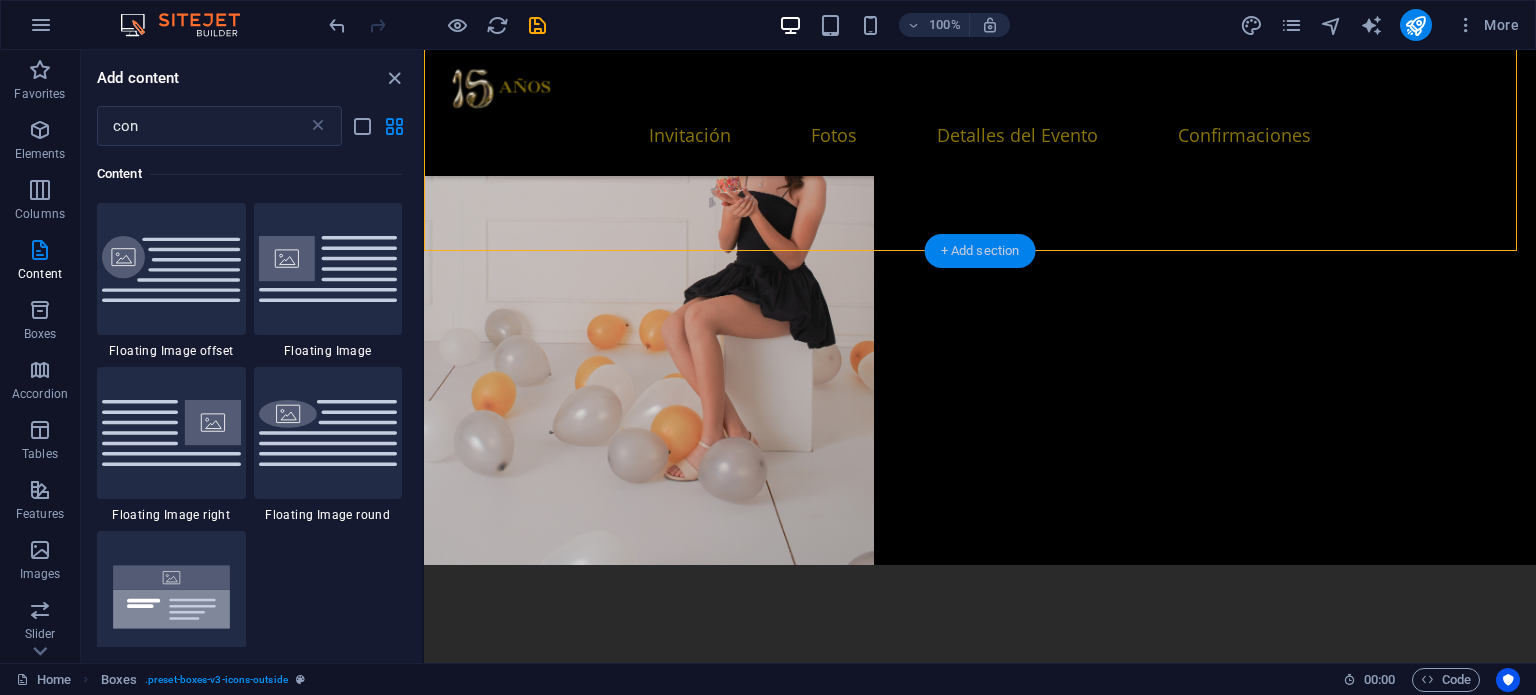 scroll, scrollTop: 3241, scrollLeft: 0, axis: vertical 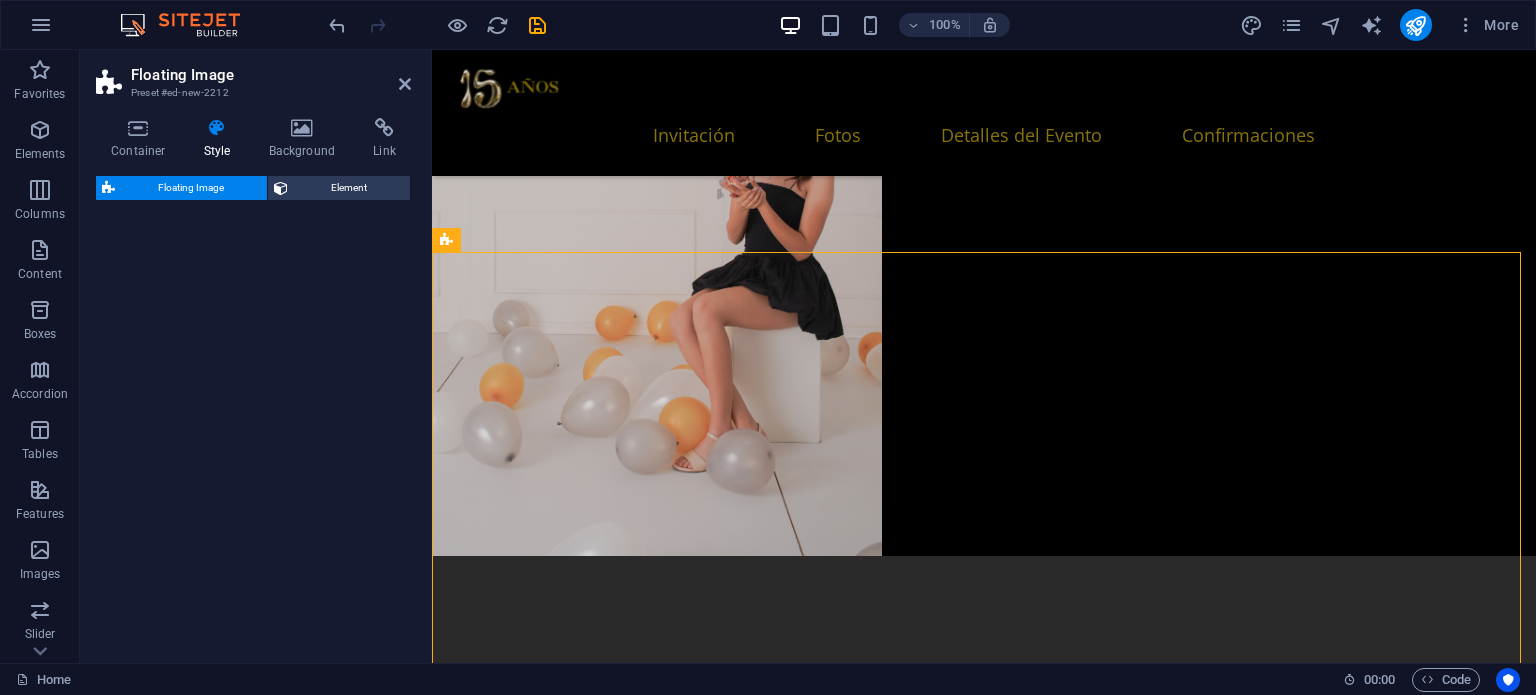select on "%" 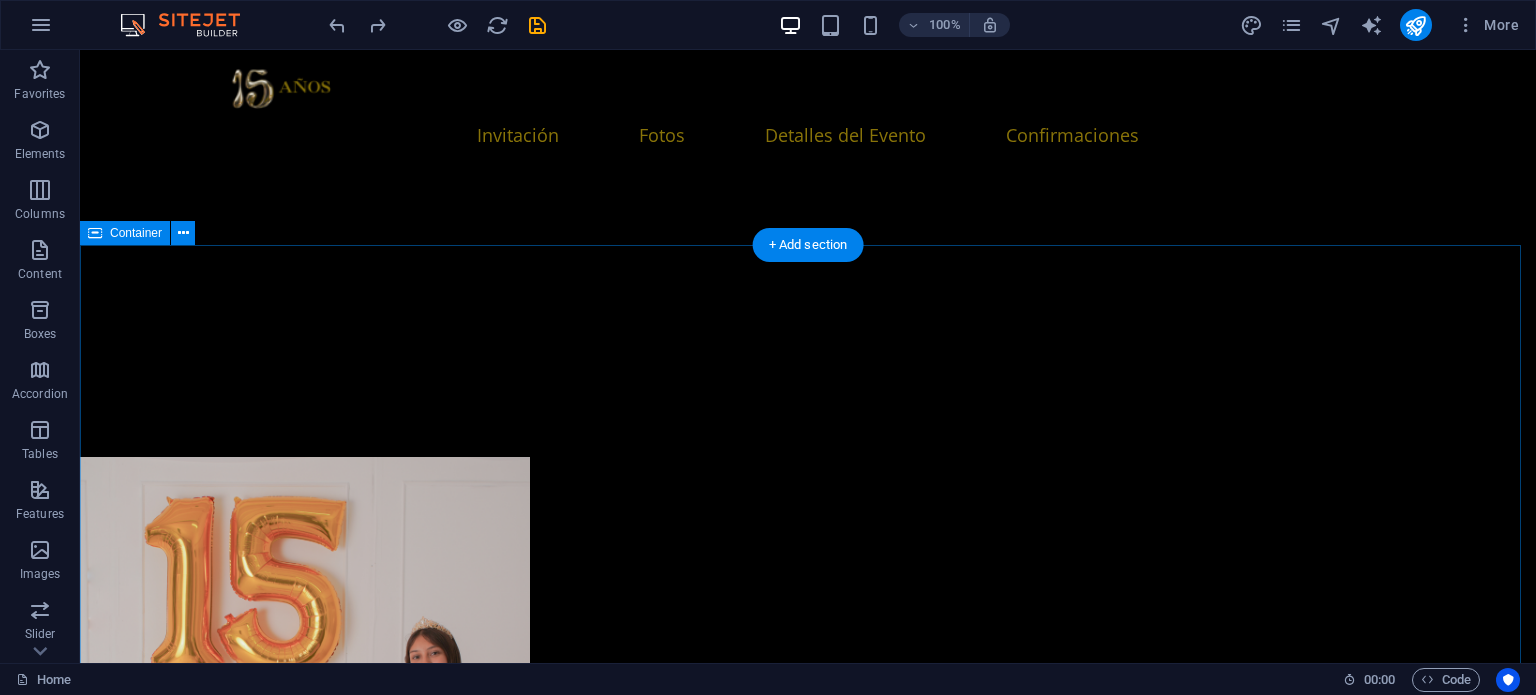 scroll, scrollTop: 2971, scrollLeft: 0, axis: vertical 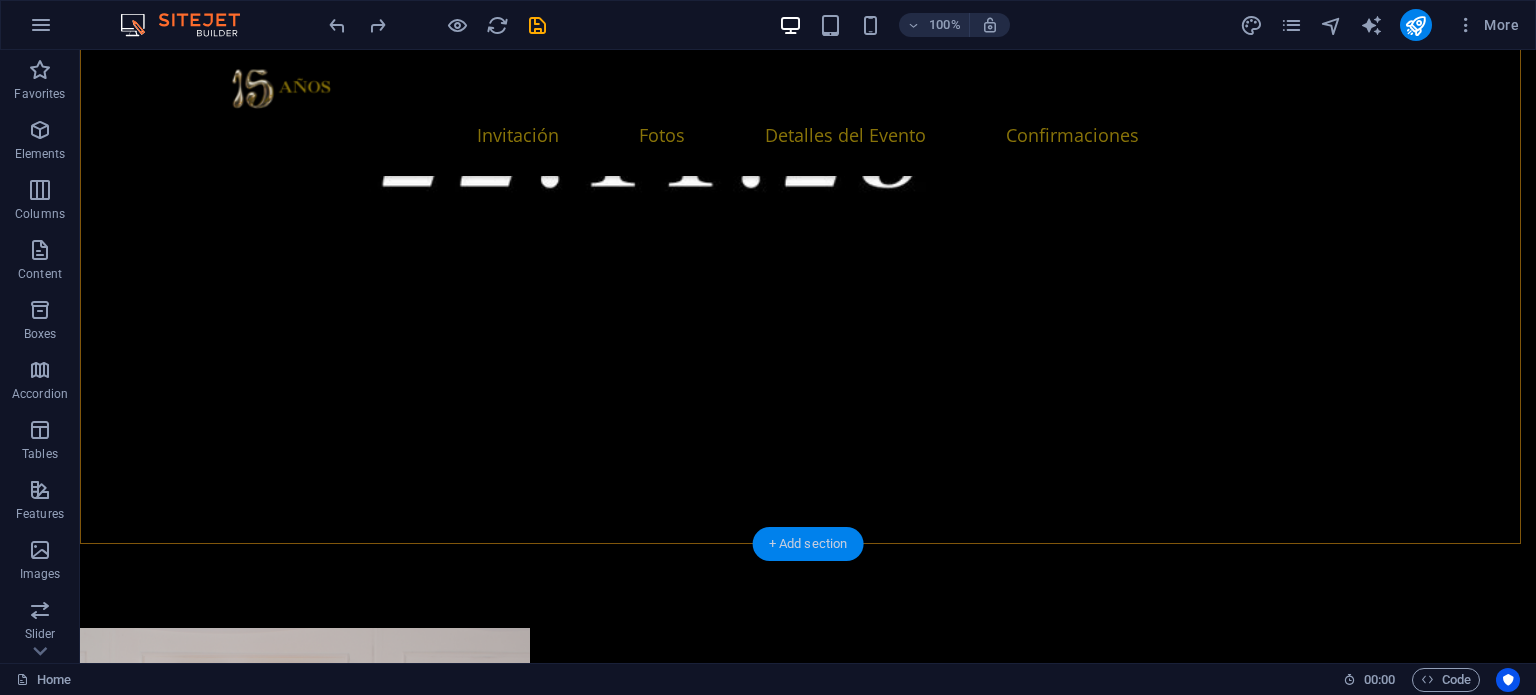 drag, startPoint x: 814, startPoint y: 541, endPoint x: 390, endPoint y: 490, distance: 427.0562 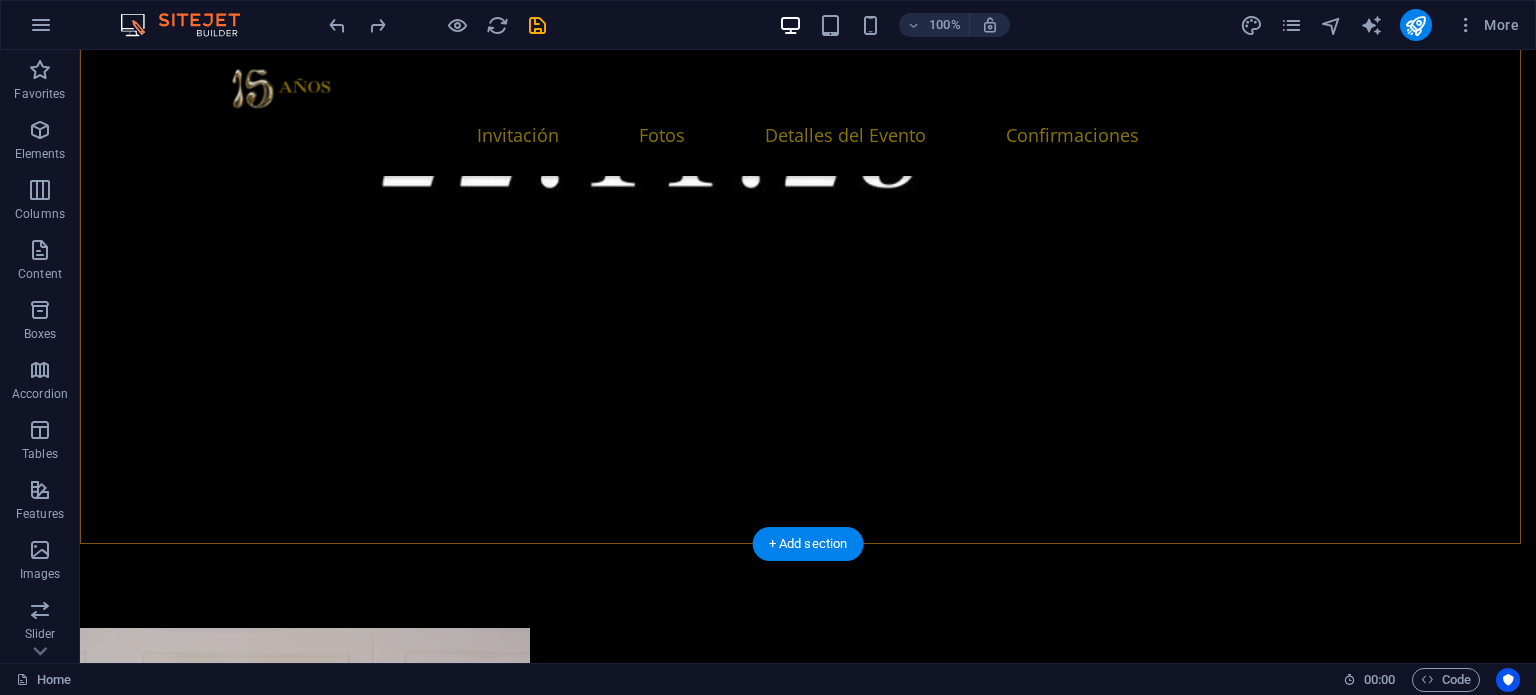 scroll, scrollTop: 2973, scrollLeft: 0, axis: vertical 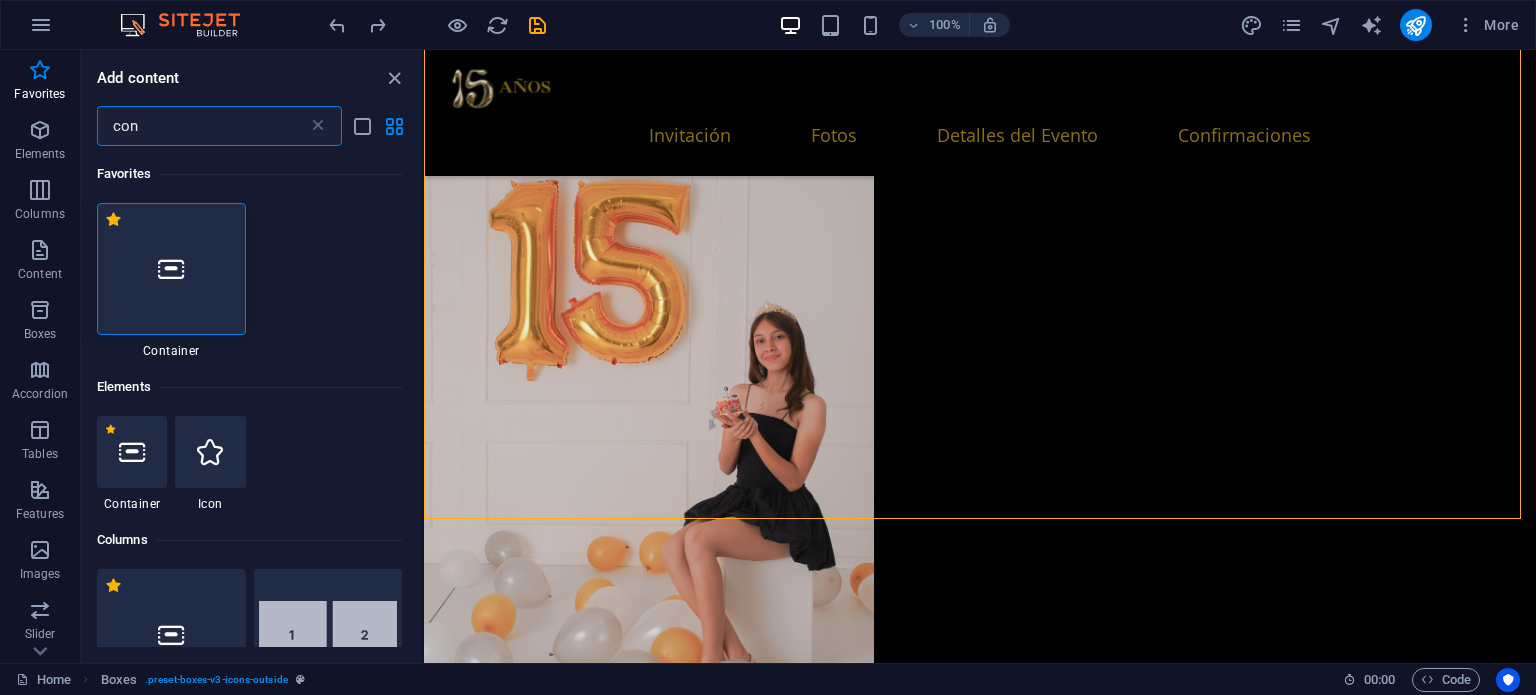 click at bounding box center [171, 269] 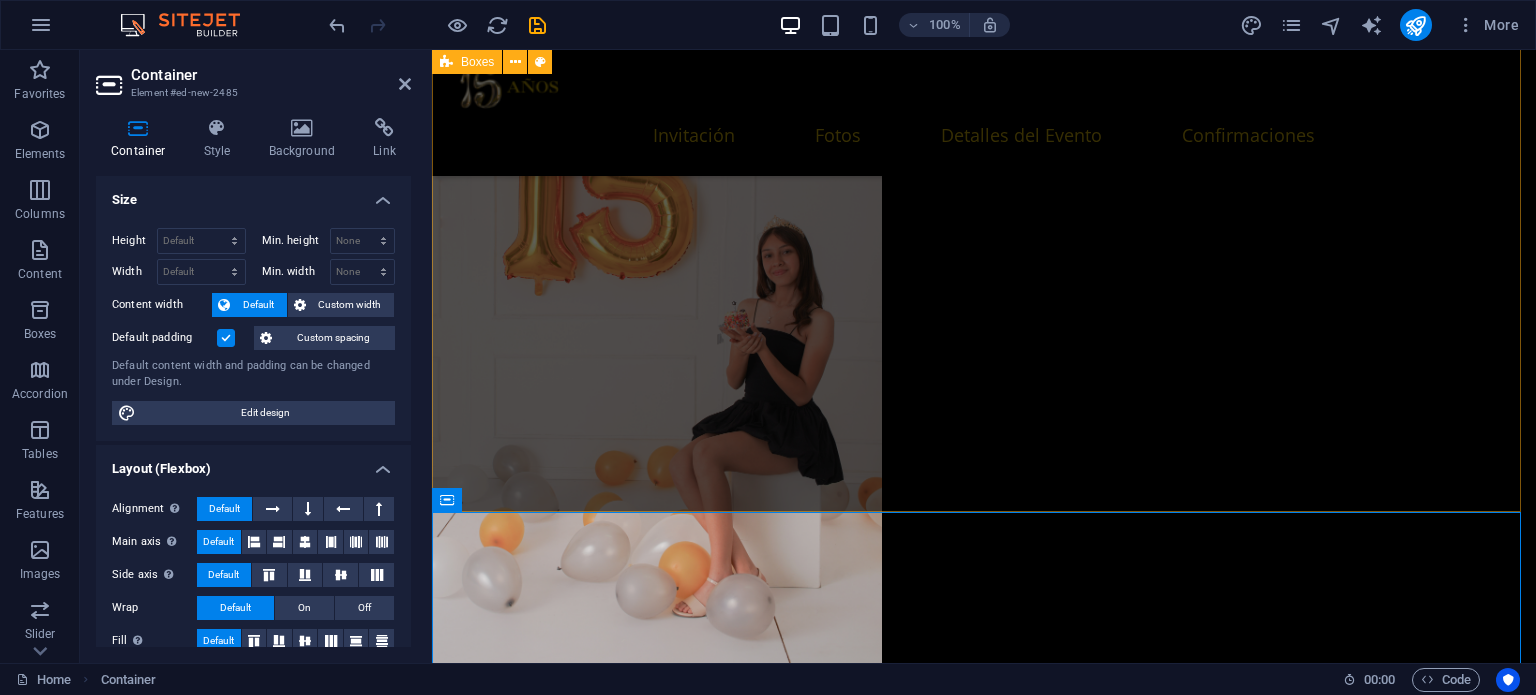 scroll, scrollTop: 3171, scrollLeft: 0, axis: vertical 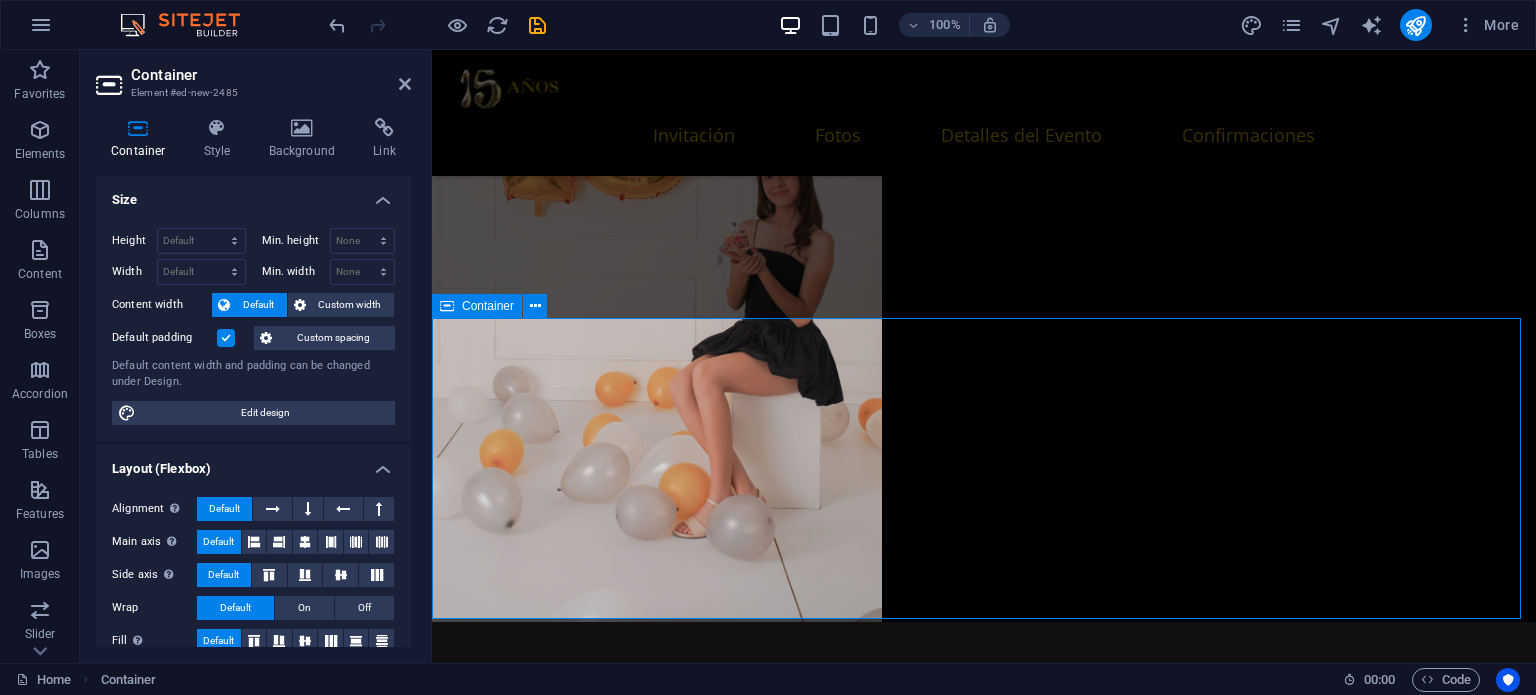 click on "Add elements" at bounding box center (925, 6269) 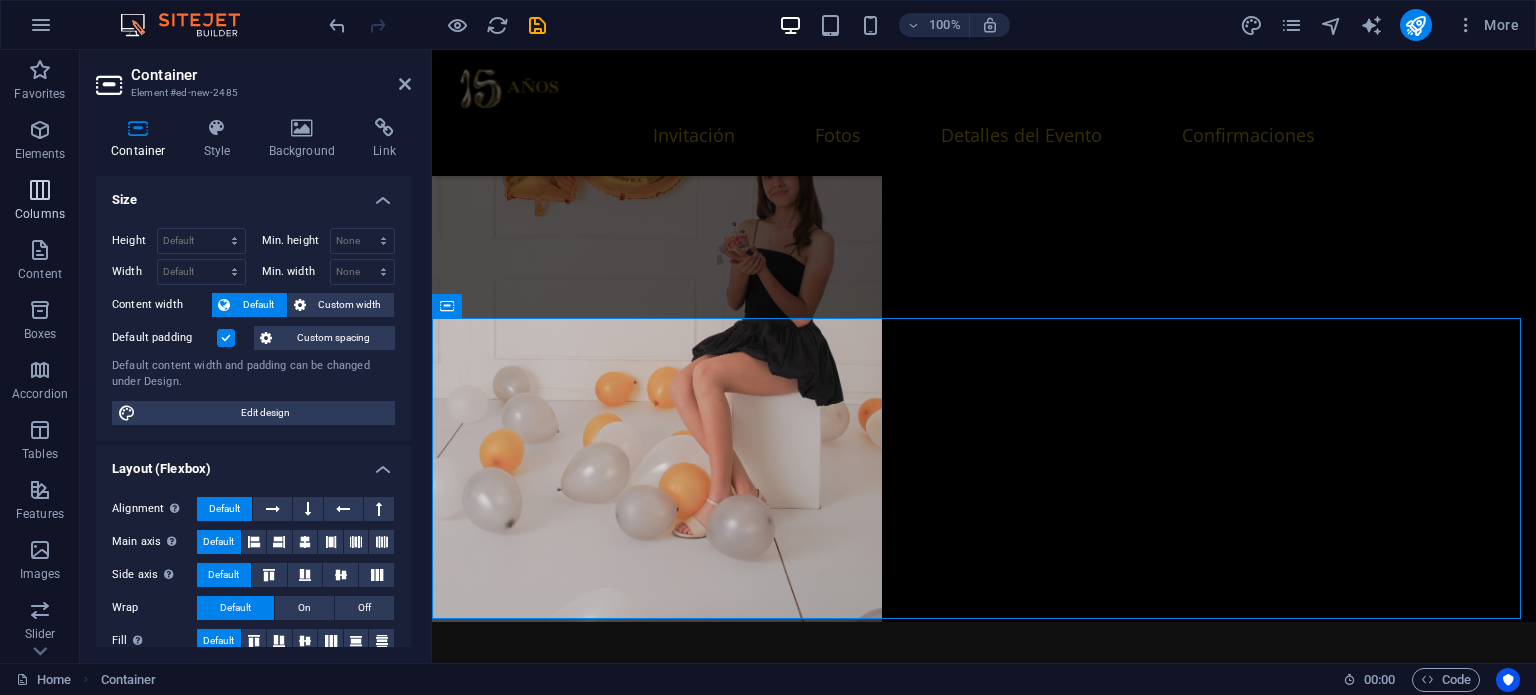 click at bounding box center [40, 190] 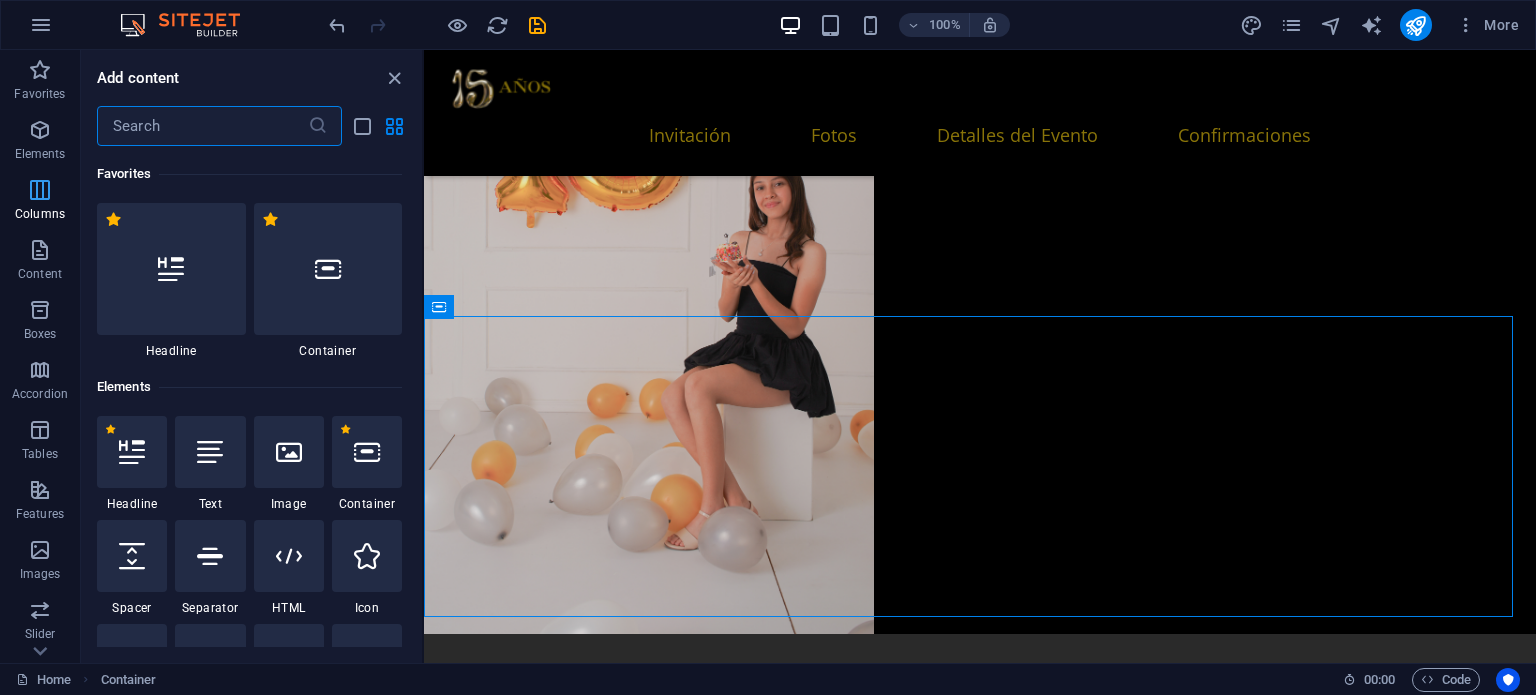 scroll, scrollTop: 3173, scrollLeft: 0, axis: vertical 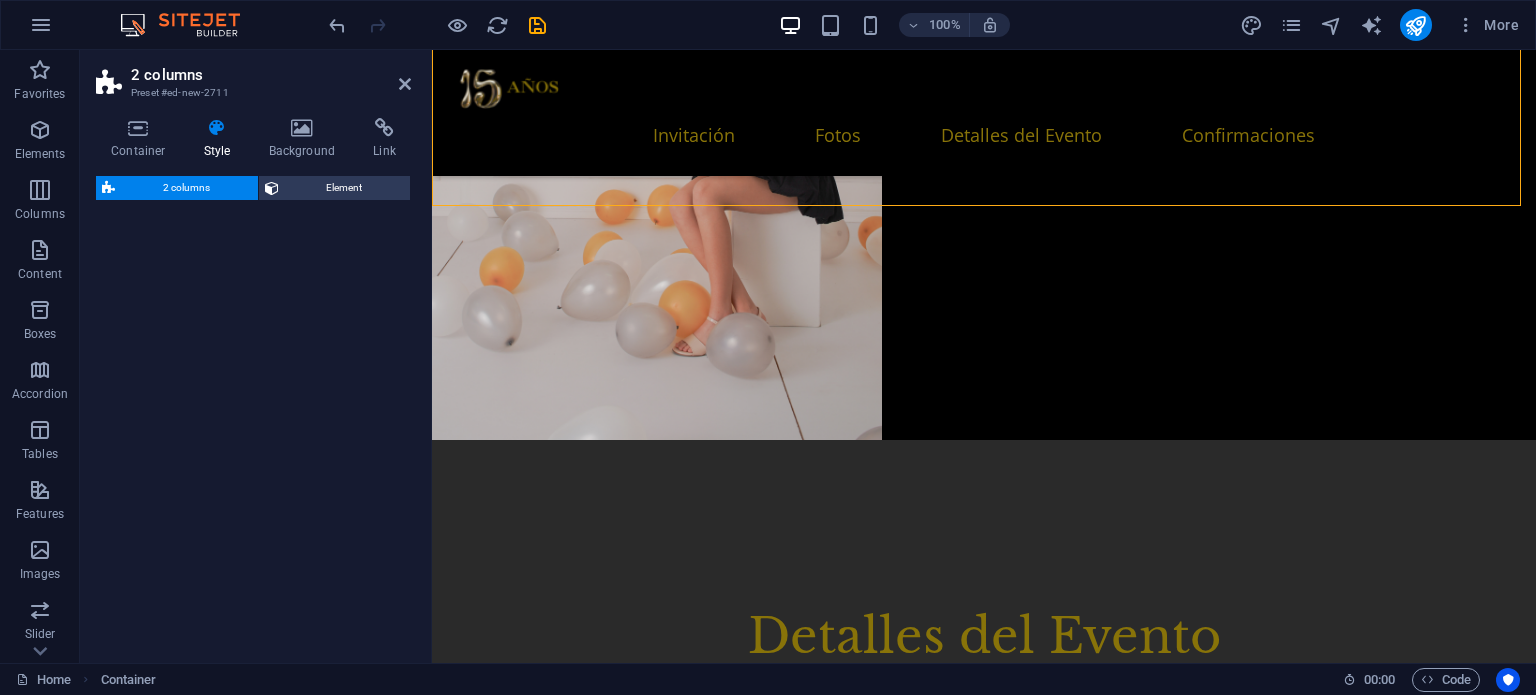 select on "rem" 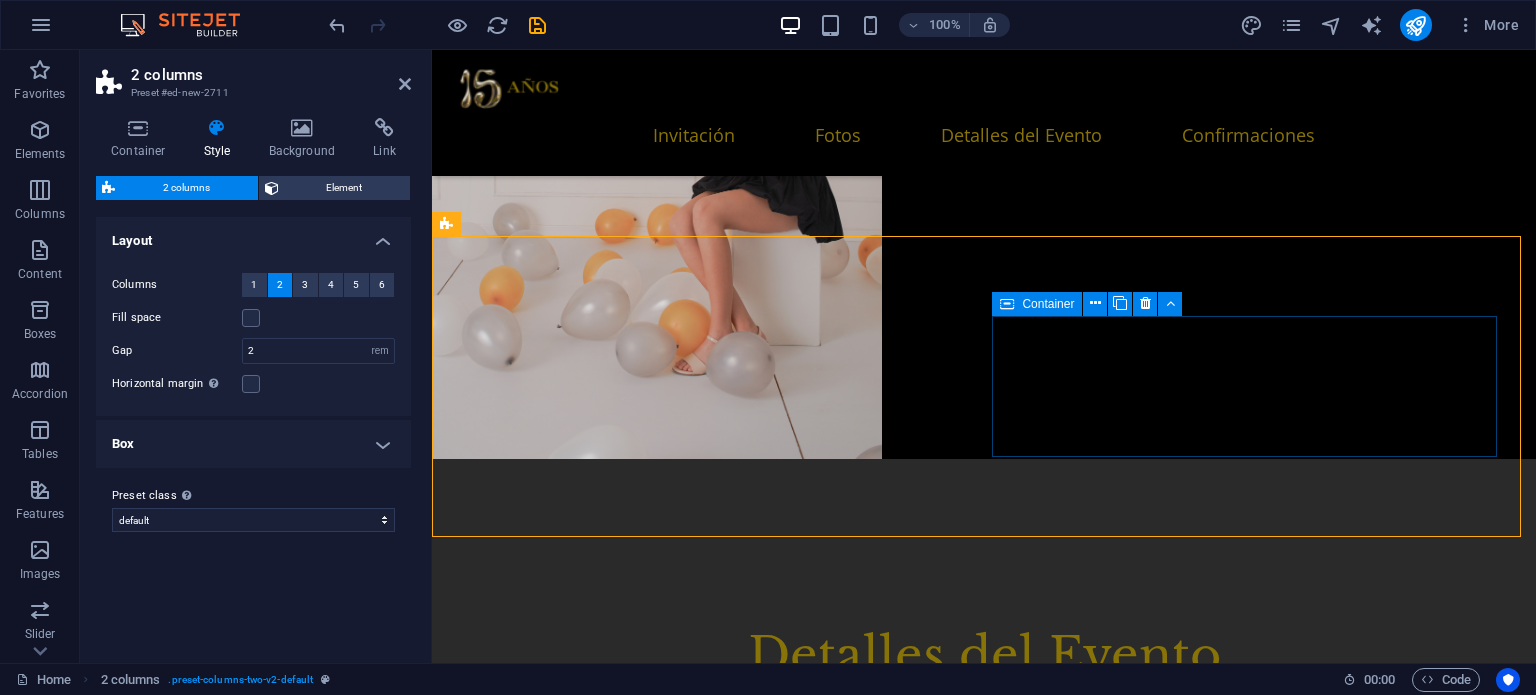 scroll, scrollTop: 3353, scrollLeft: 0, axis: vertical 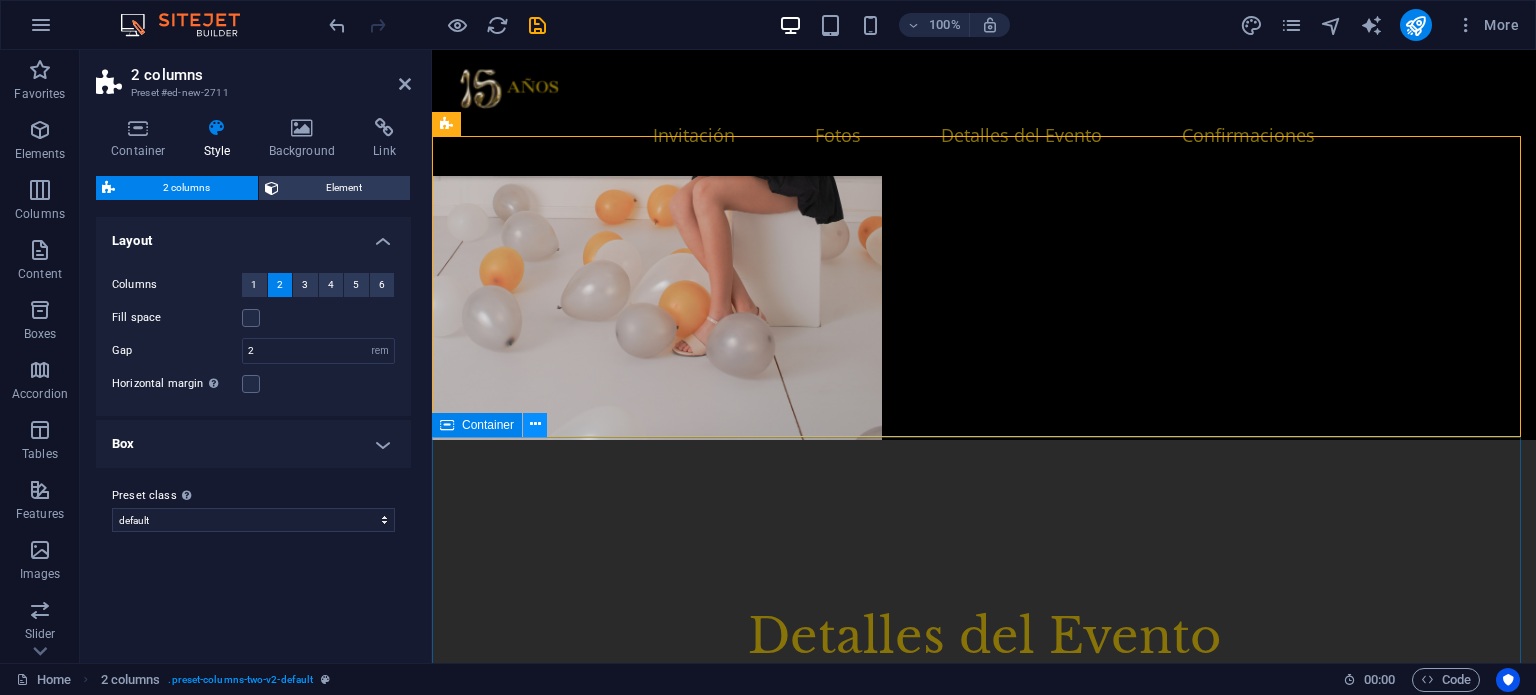 click at bounding box center [535, 424] 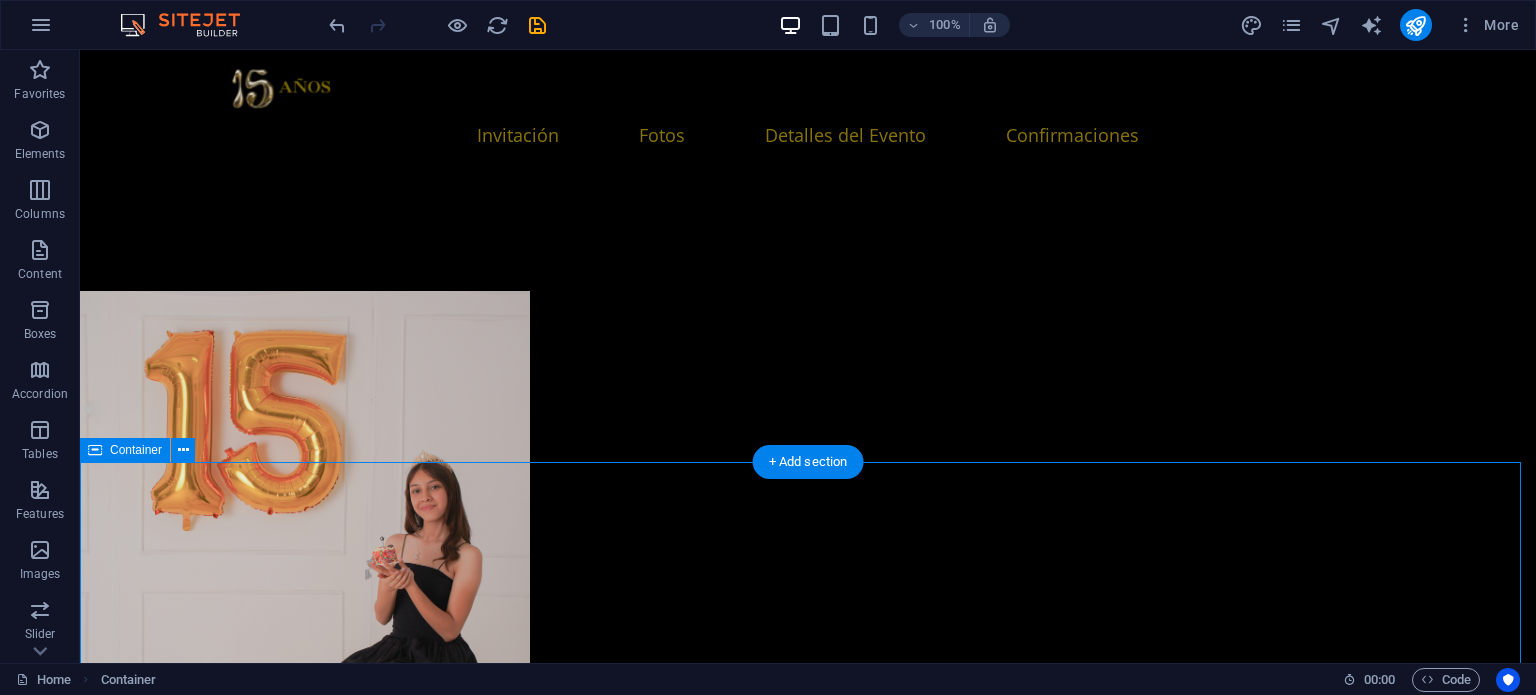 click on "Drop content here or  Add elements  Paste clipboard" at bounding box center (808, 7113) 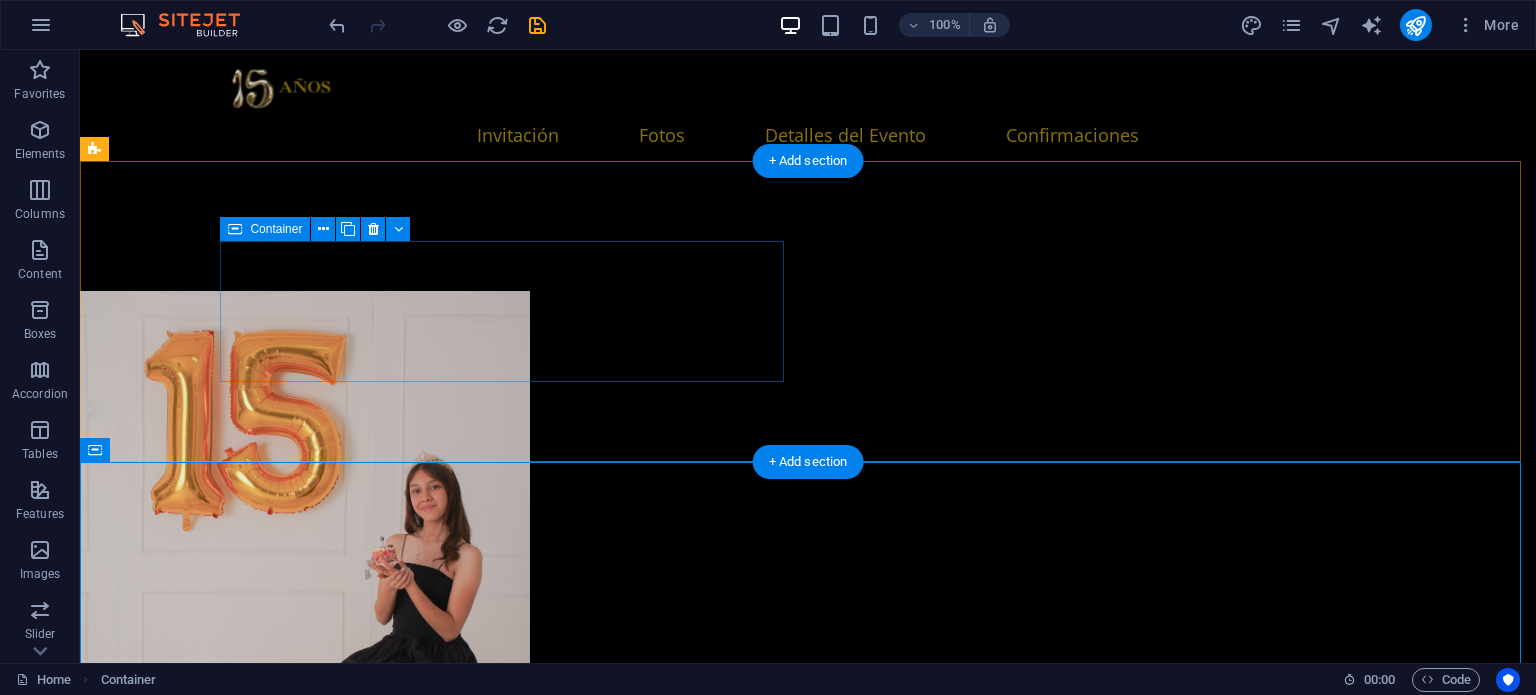 click on "Drop content here or  Add elements  Paste clipboard" at bounding box center (386, 6653) 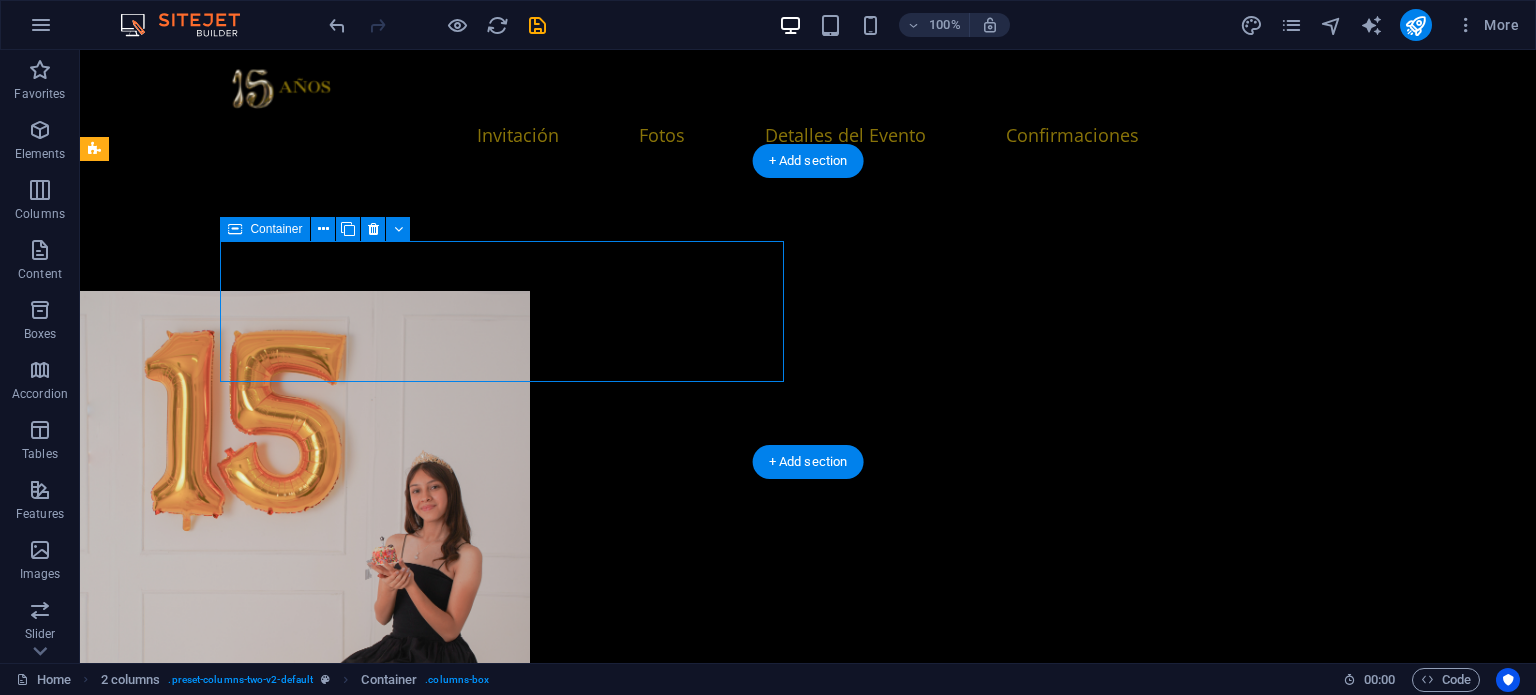 click on "Drop content here or  Add elements  Paste clipboard" at bounding box center [386, 6653] 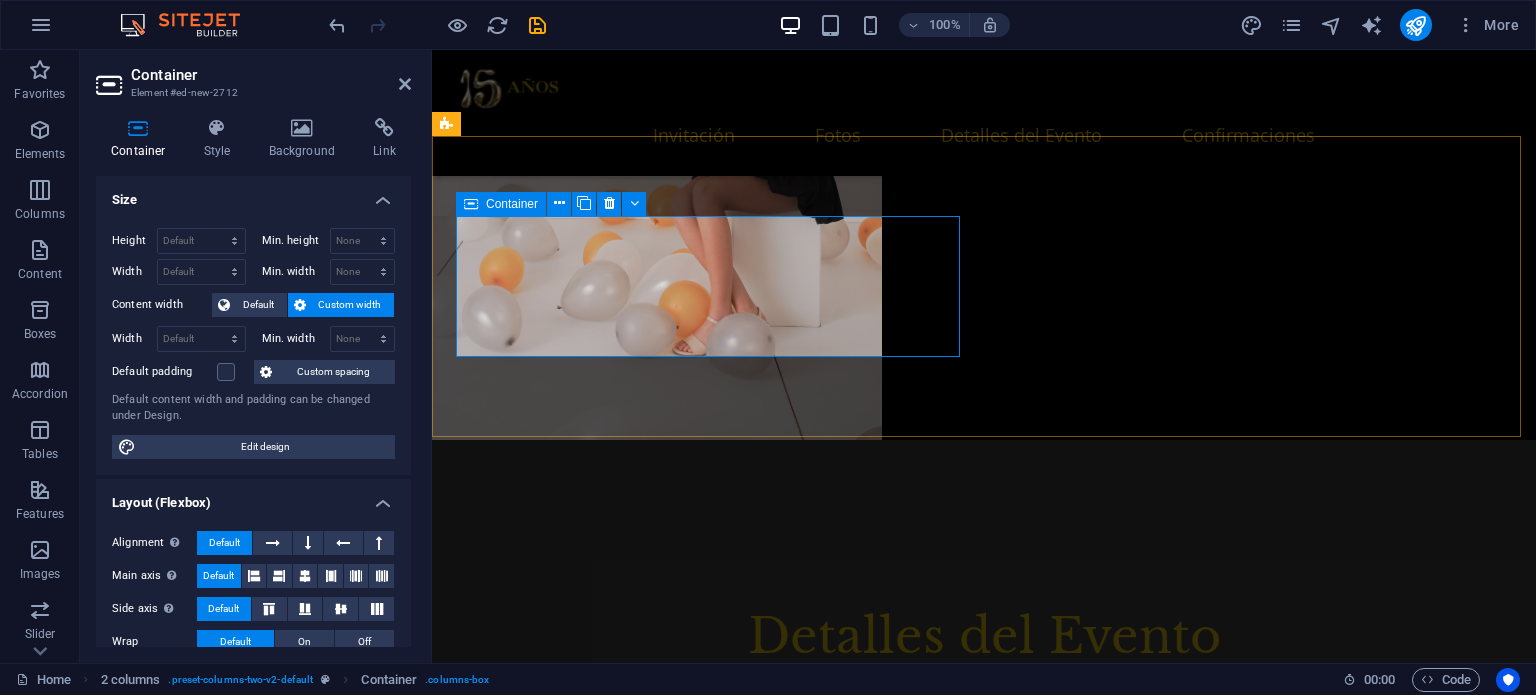 click on "Add elements" at bounding box center [653, 6087] 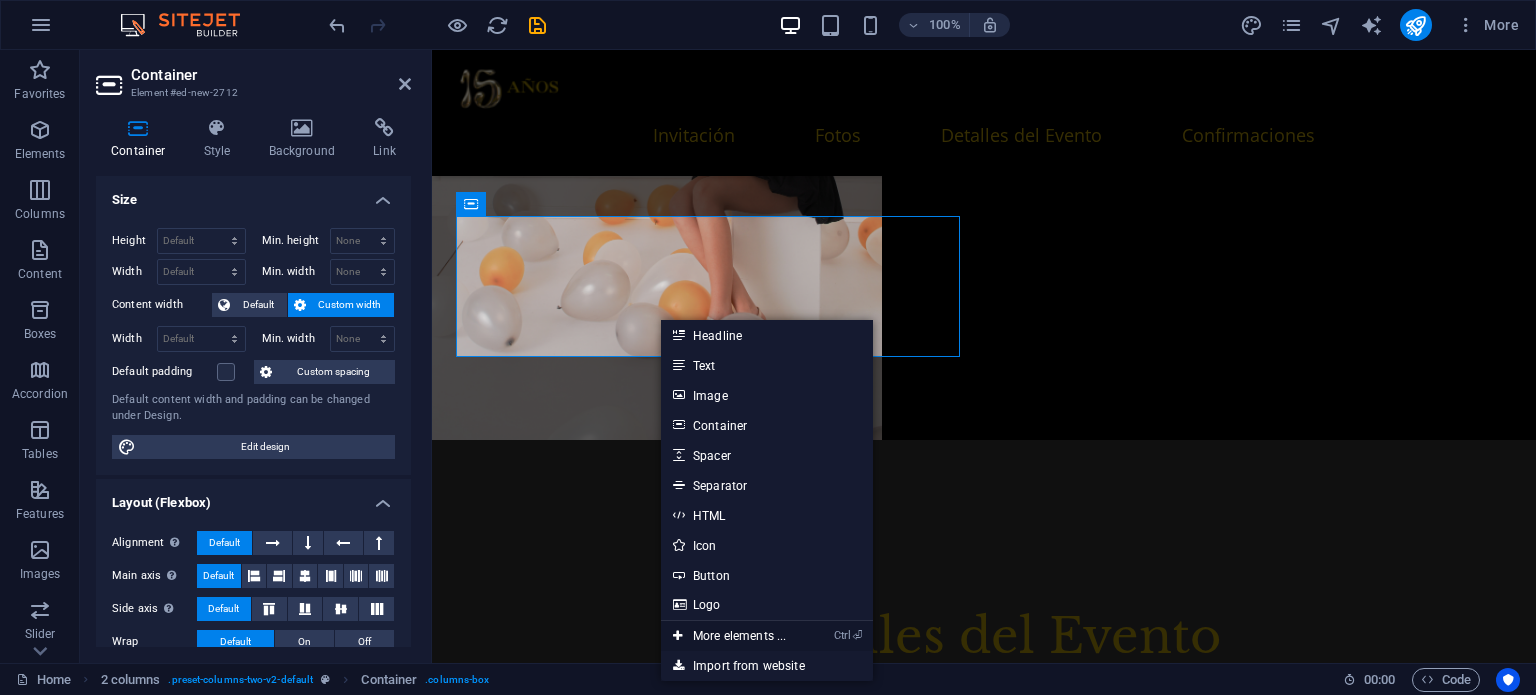 click on "Ctrl ⏎  More elements ..." at bounding box center (767, 636) 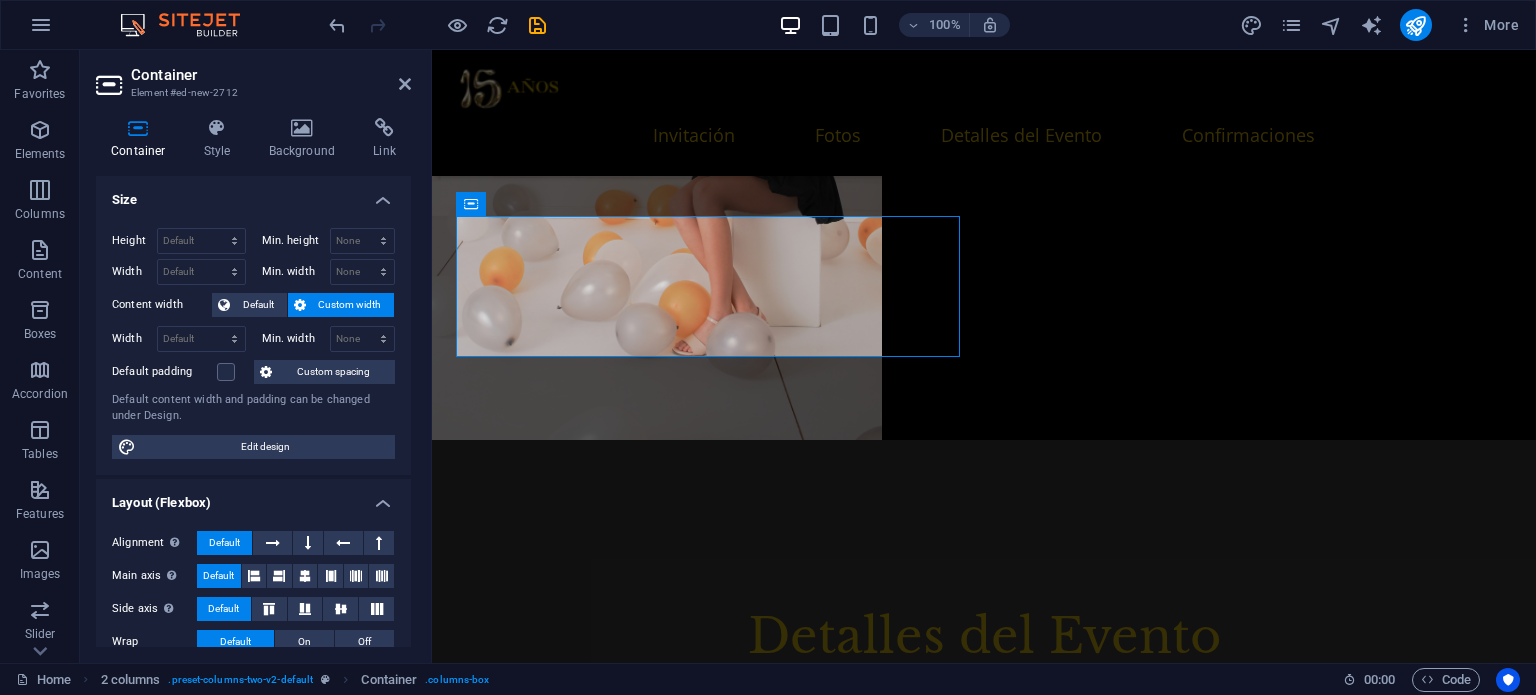 click on "Container Element #ed-new-2712
Container Style Background Link Size Height Default px rem % vh vw Min. height None px rem % vh vw Width Default px rem % em vh vw Min. width None px rem % vh vw Content width Default Custom width Width Default px rem % em vh vw Min. width None px rem % vh vw Default padding Custom spacing Default content width and padding can be changed under Design. Edit design Layout (Flexbox) Alignment Determines the flex direction. Default Main axis Determine how elements should behave along the main axis inside this container (justify content). Default Side axis Control the vertical direction of the element inside of the container (align items). Default Wrap Default On Off Fill Controls the distances and direction of elements on the y-axis across several lines (align content). Default Accessibility ARIA helps assistive technologies (like screen readers) to understand the role, state, and behavior of web elements Role The ARIA role defines the purpose of an element.  None %" at bounding box center [256, 356] 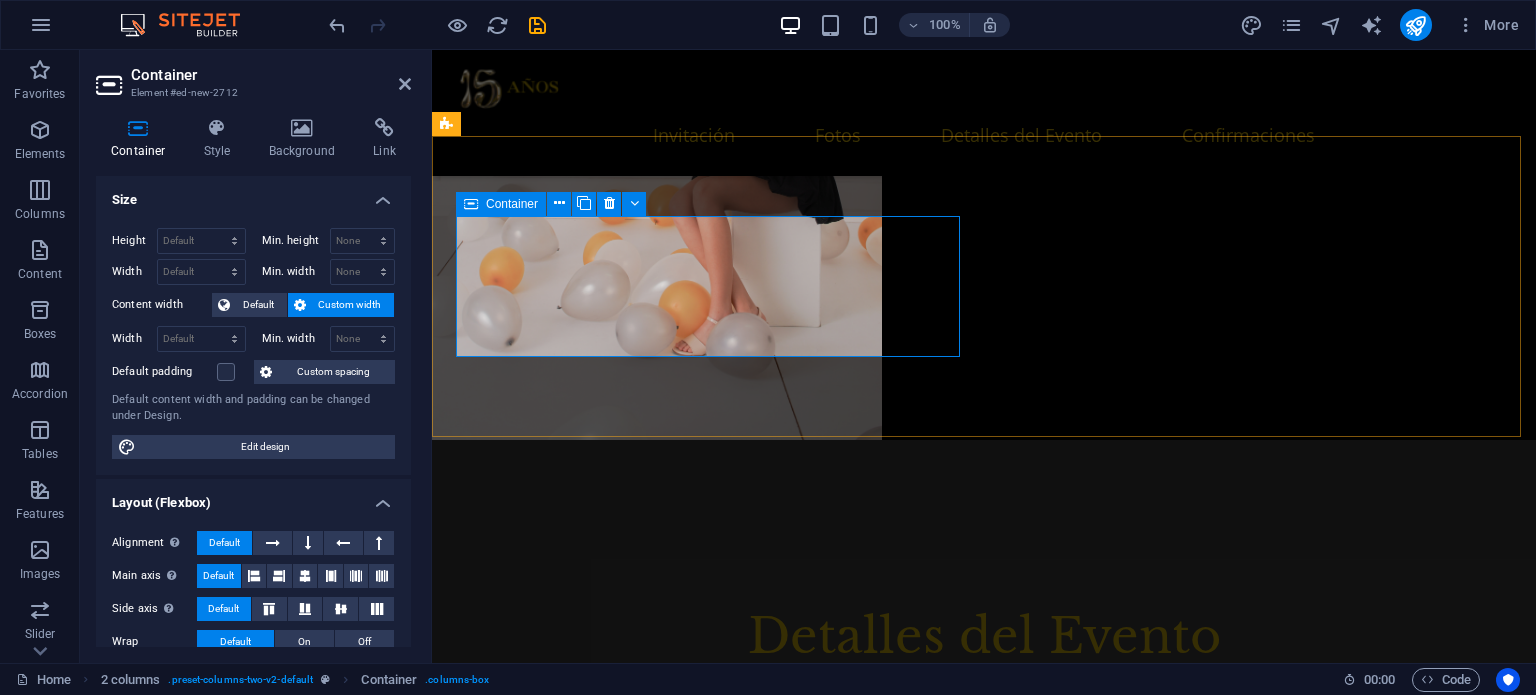 click on "Drop content here or  Add elements  Paste clipboard" at bounding box center (712, 6057) 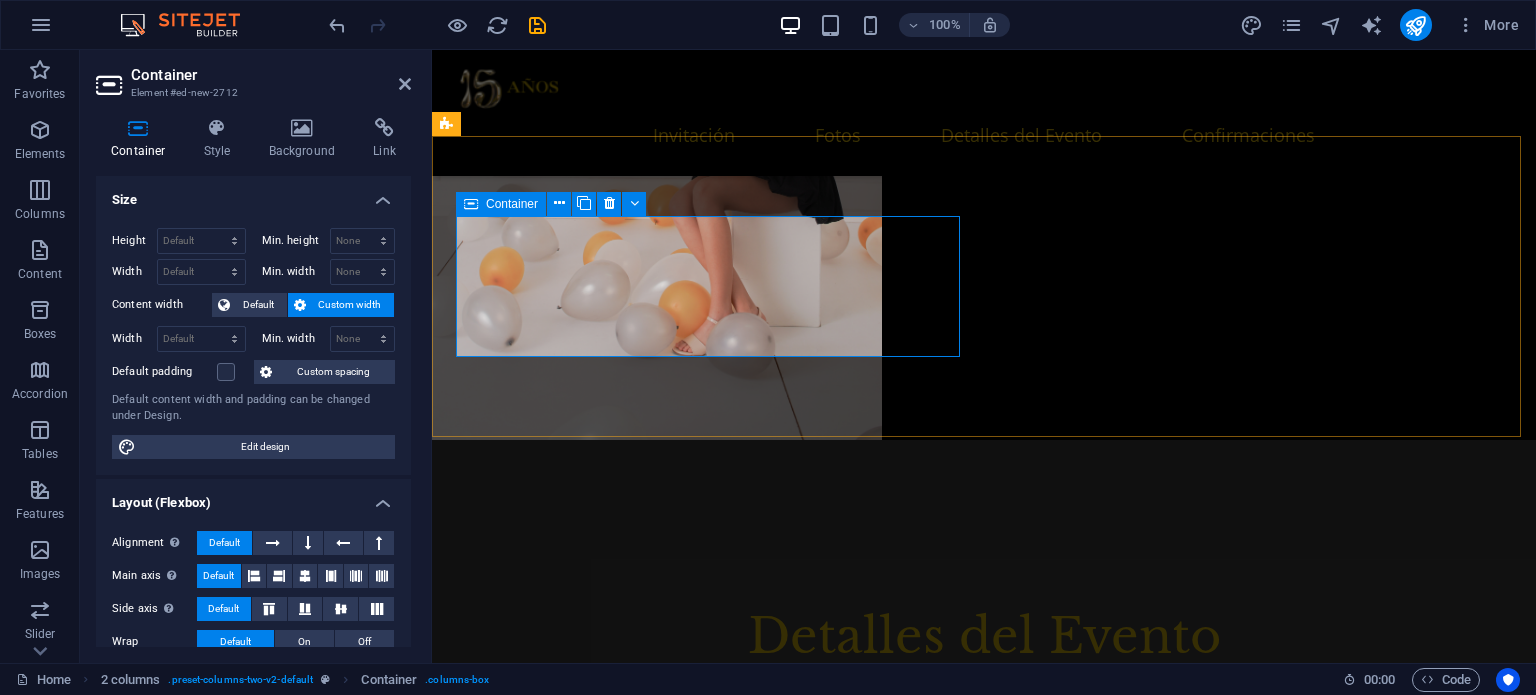 click on "Drop content here or  Add elements  Paste clipboard" at bounding box center (712, 6057) 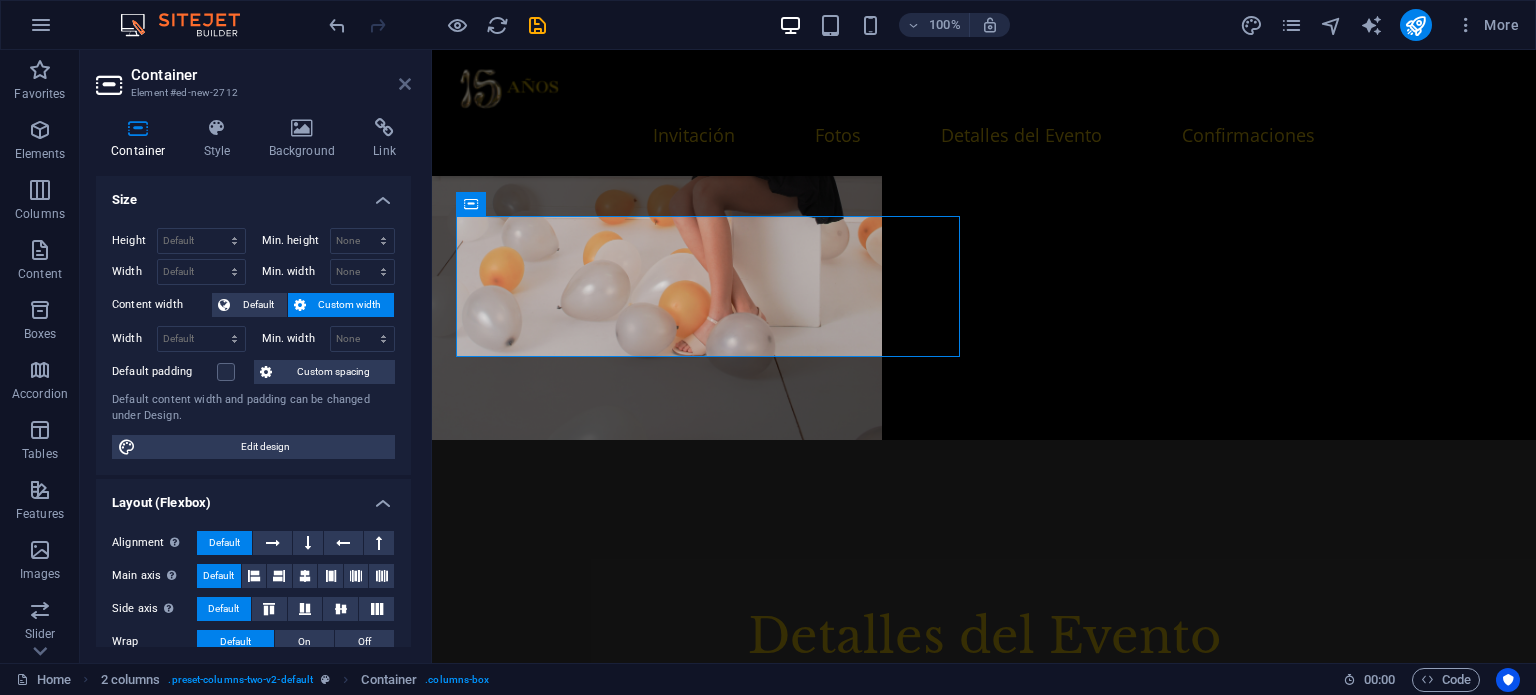 click at bounding box center [405, 84] 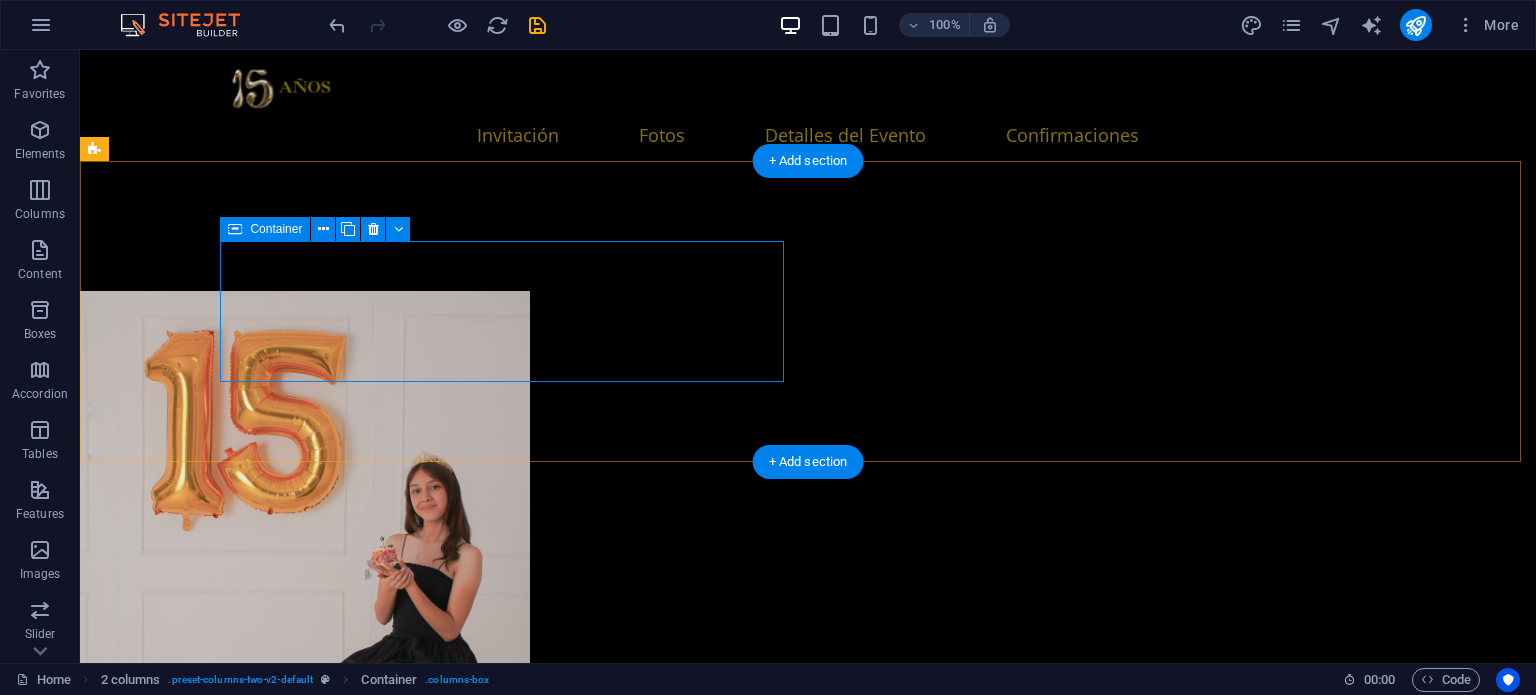 click on "Paste clipboard" at bounding box center (440, 6683) 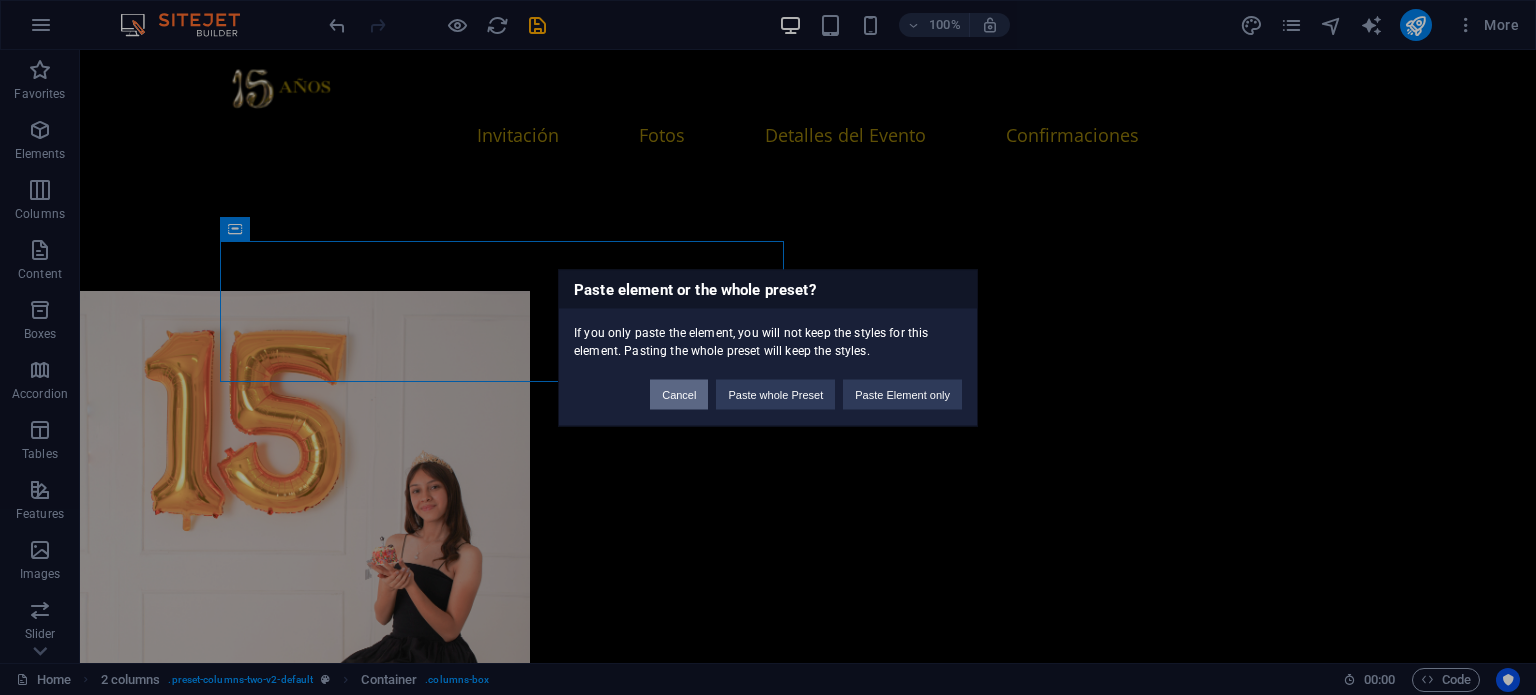 click on "Cancel" at bounding box center (679, 394) 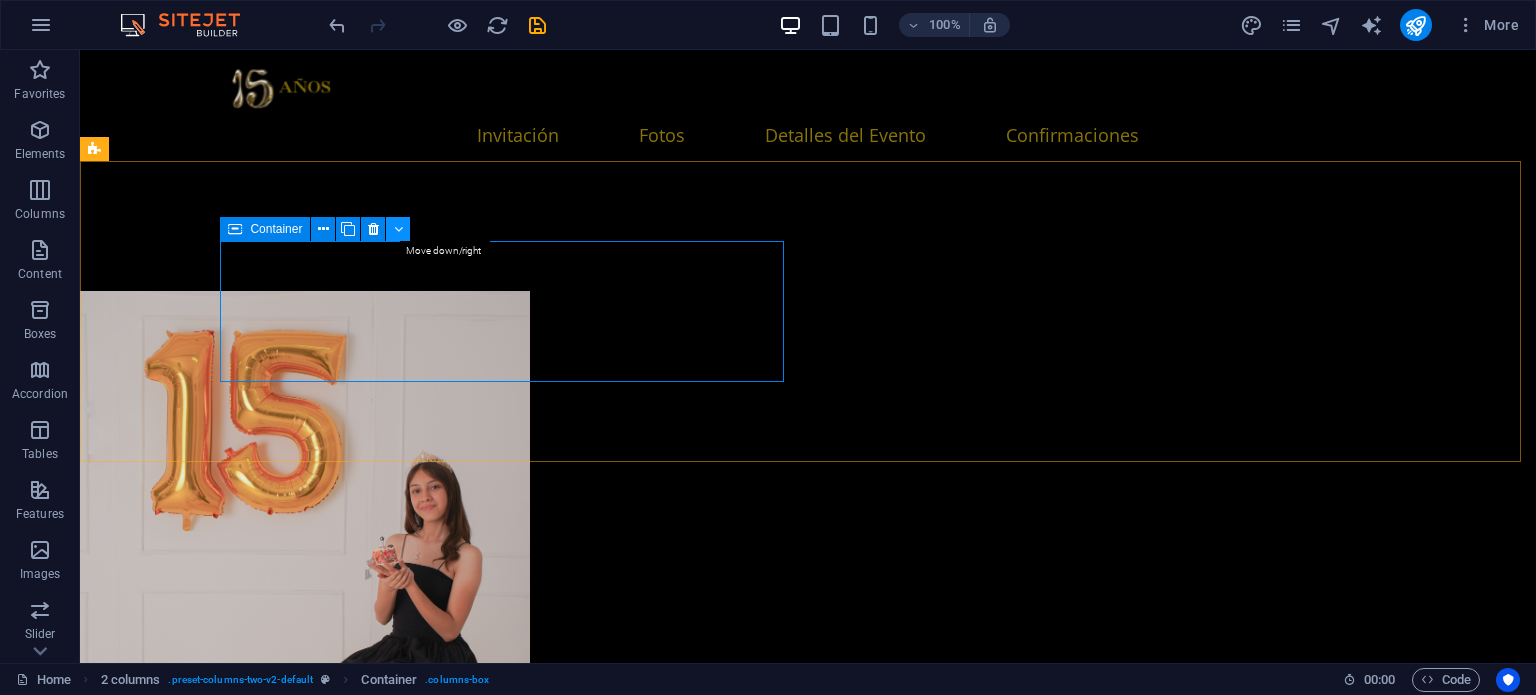 drag, startPoint x: 392, startPoint y: 220, endPoint x: 314, endPoint y: 170, distance: 92.64988 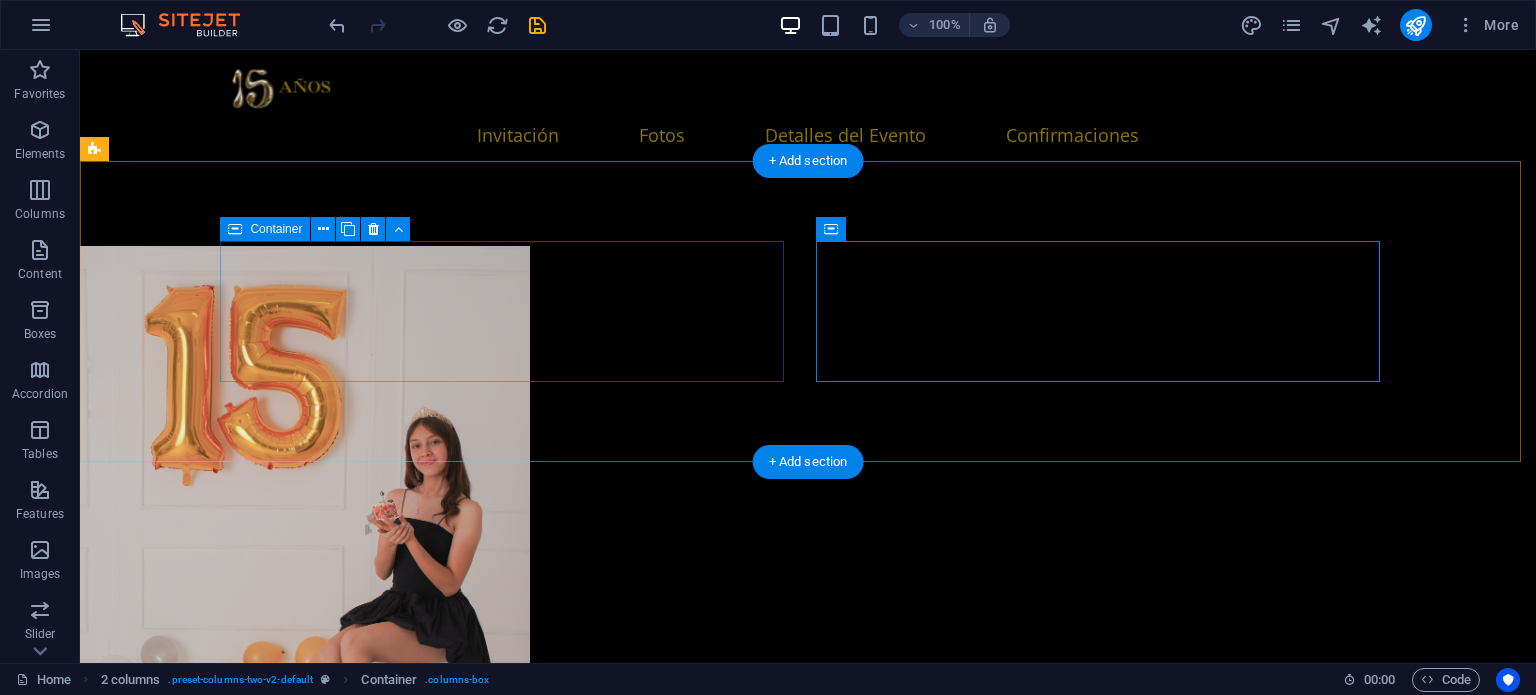 click on "Drop content here or  Add elements  Paste clipboard" at bounding box center [386, 6608] 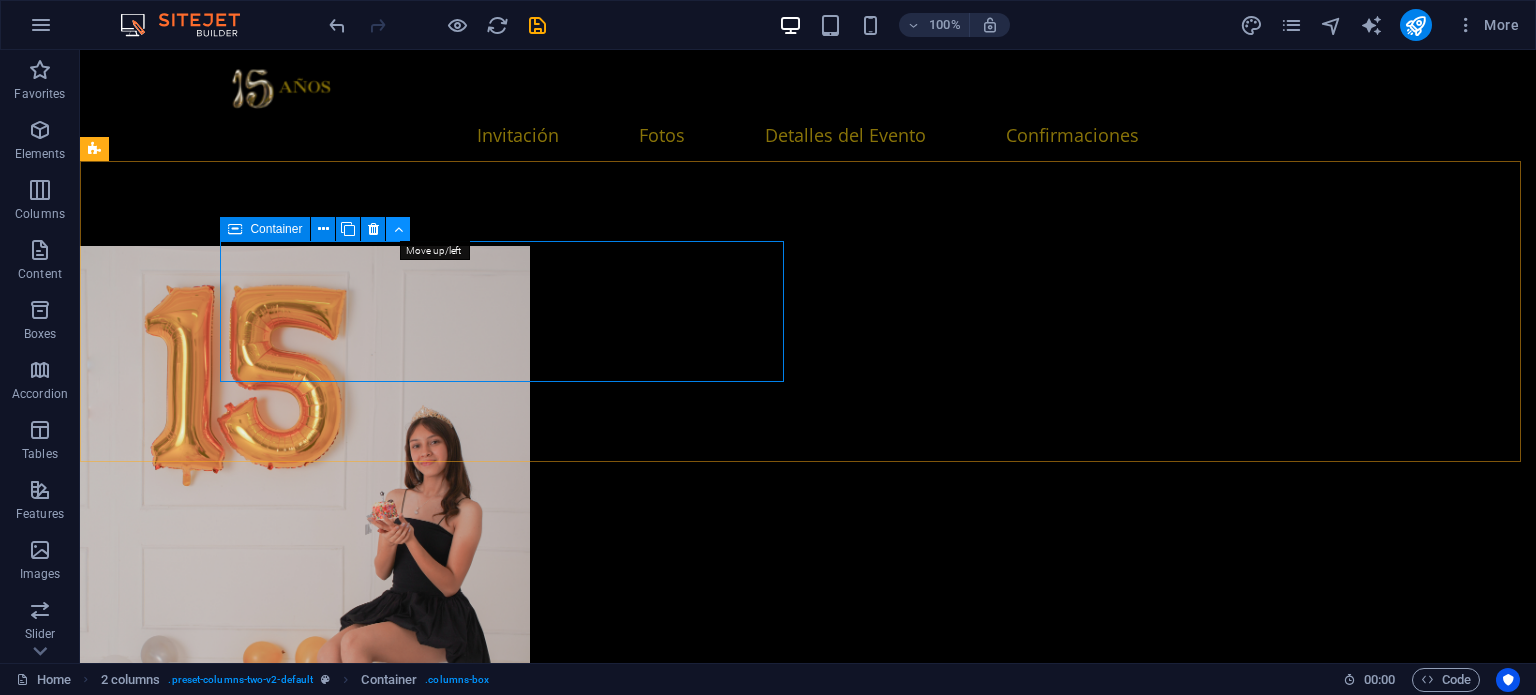 click at bounding box center [398, 229] 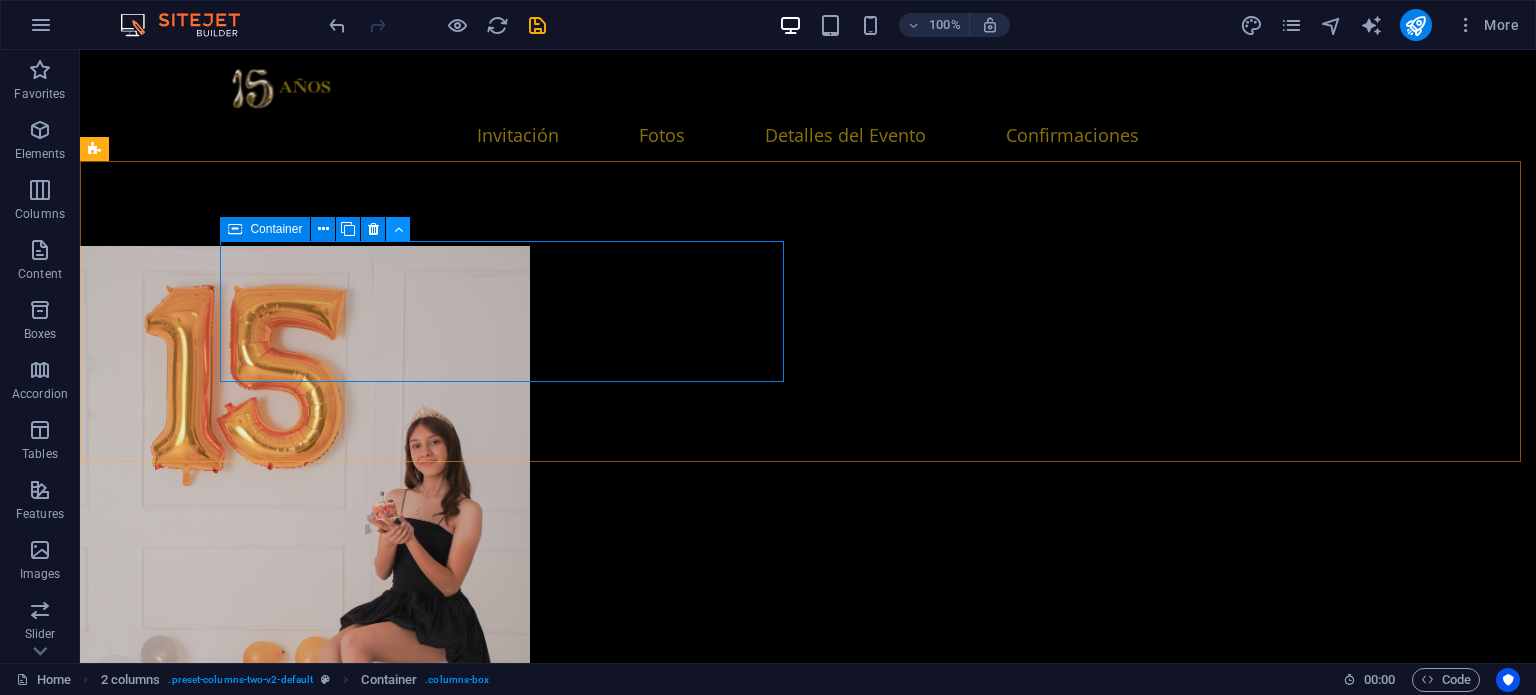 click at bounding box center (398, 229) 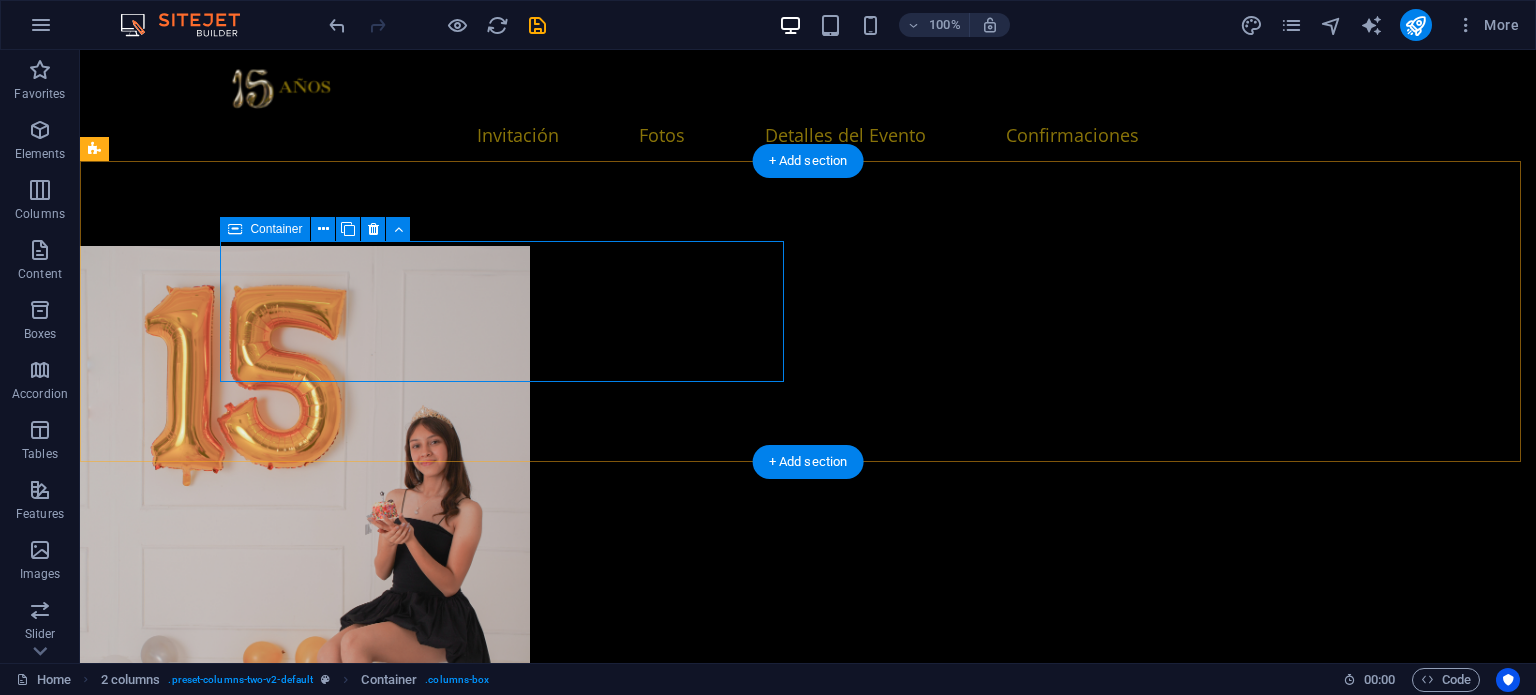 click on "Drop content here or  Add elements  Paste clipboard" at bounding box center [386, 6608] 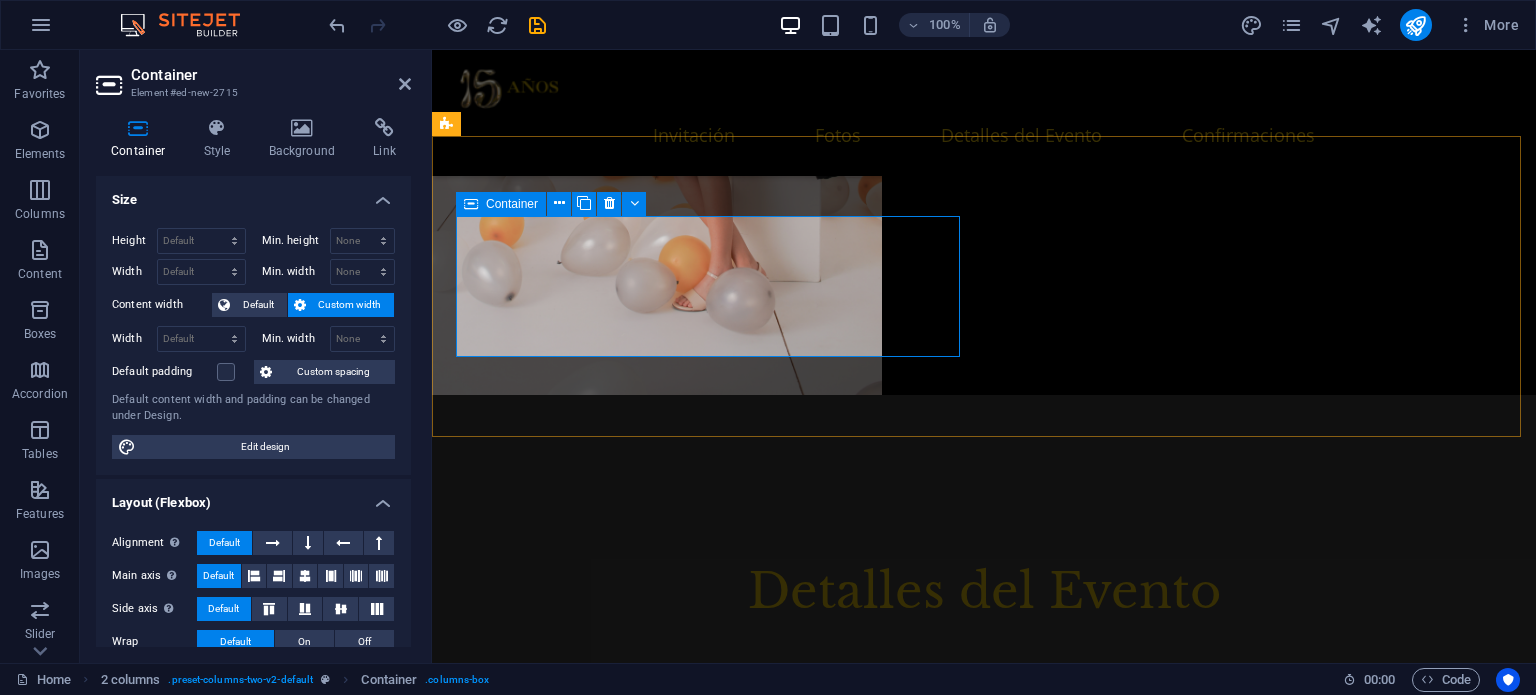 click on "Add elements" at bounding box center (653, 6042) 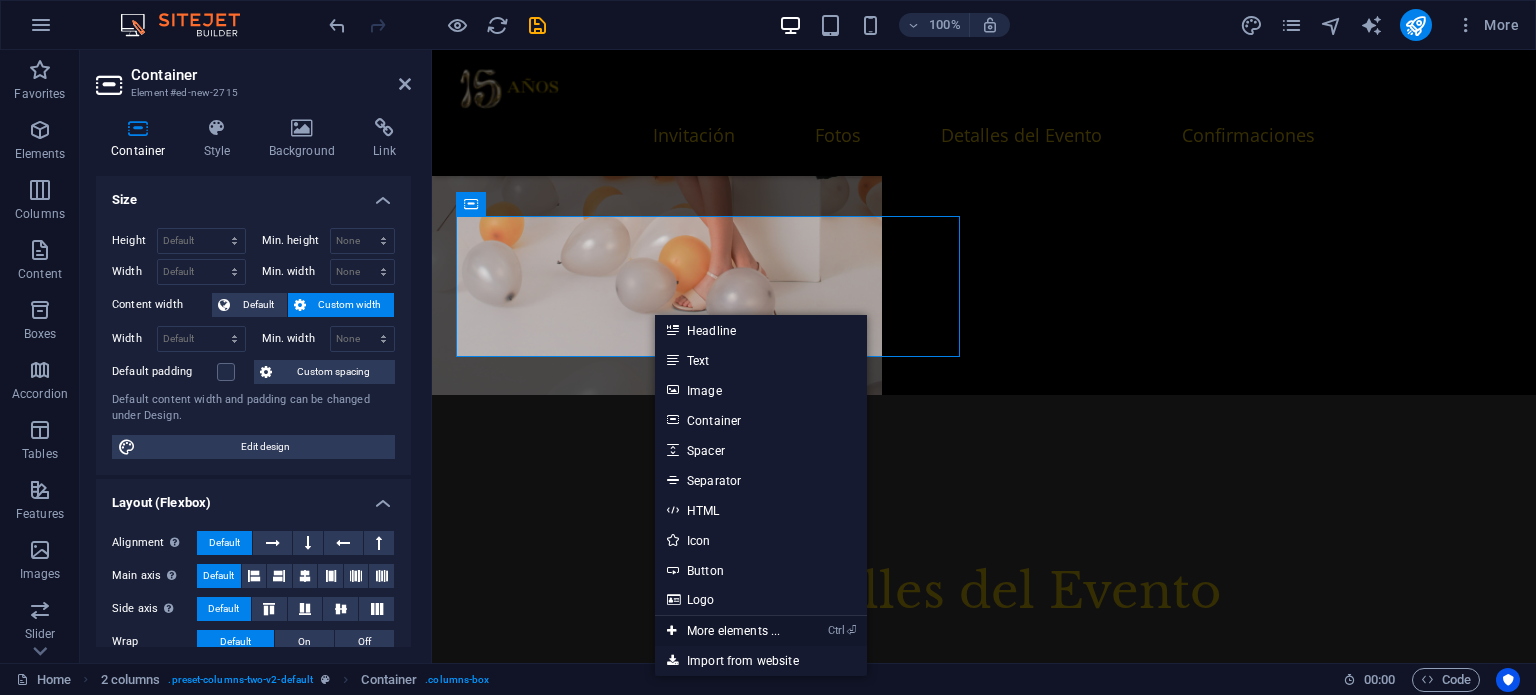 click on "Ctrl ⏎  More elements ..." at bounding box center (723, 631) 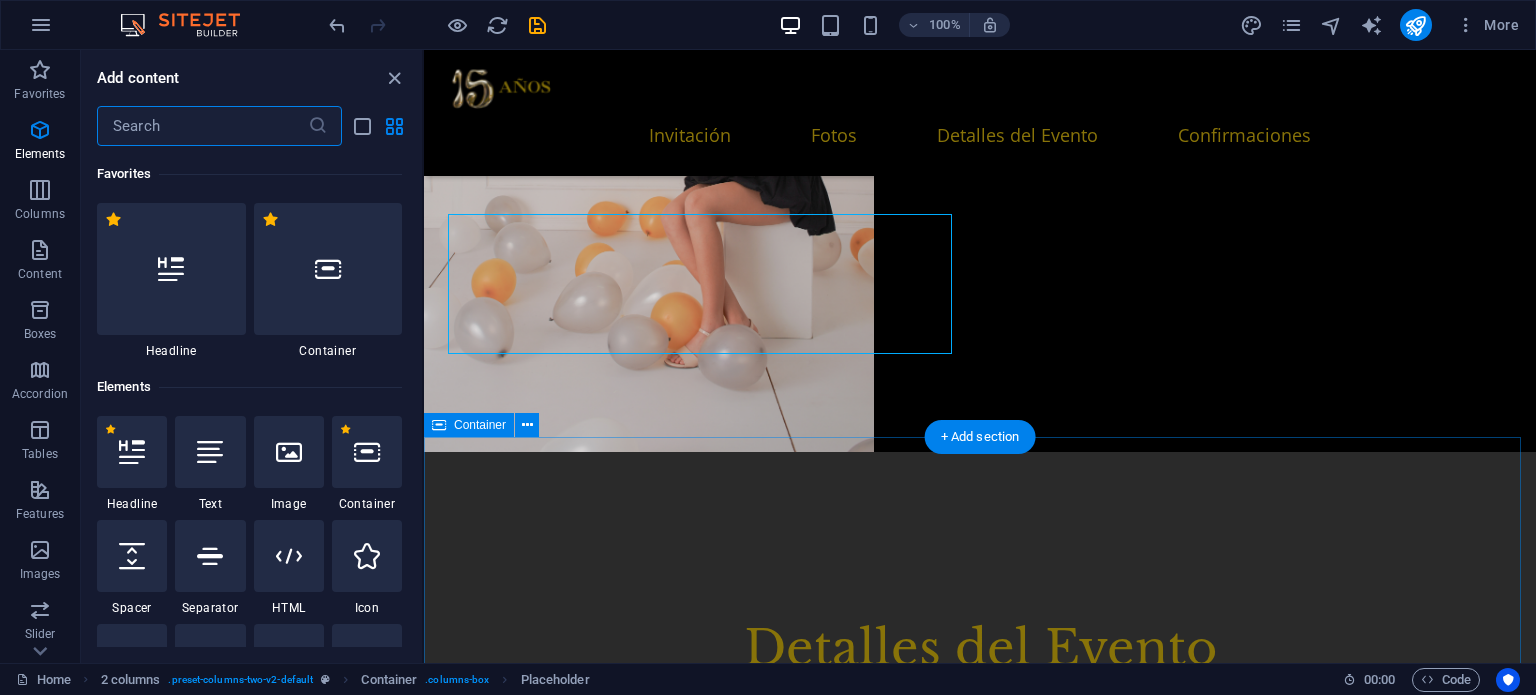 scroll, scrollTop: 3356, scrollLeft: 0, axis: vertical 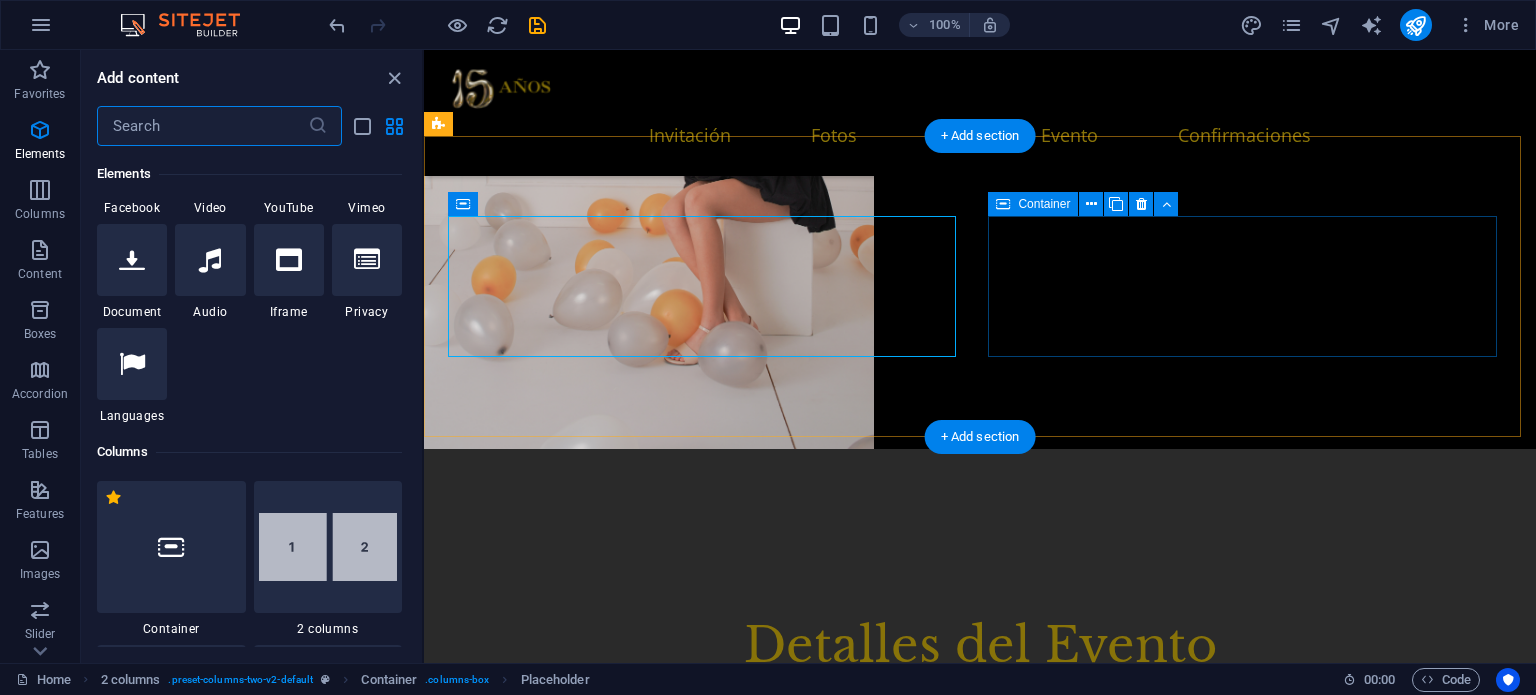 click on "Add elements" at bounding box center [647, 6263] 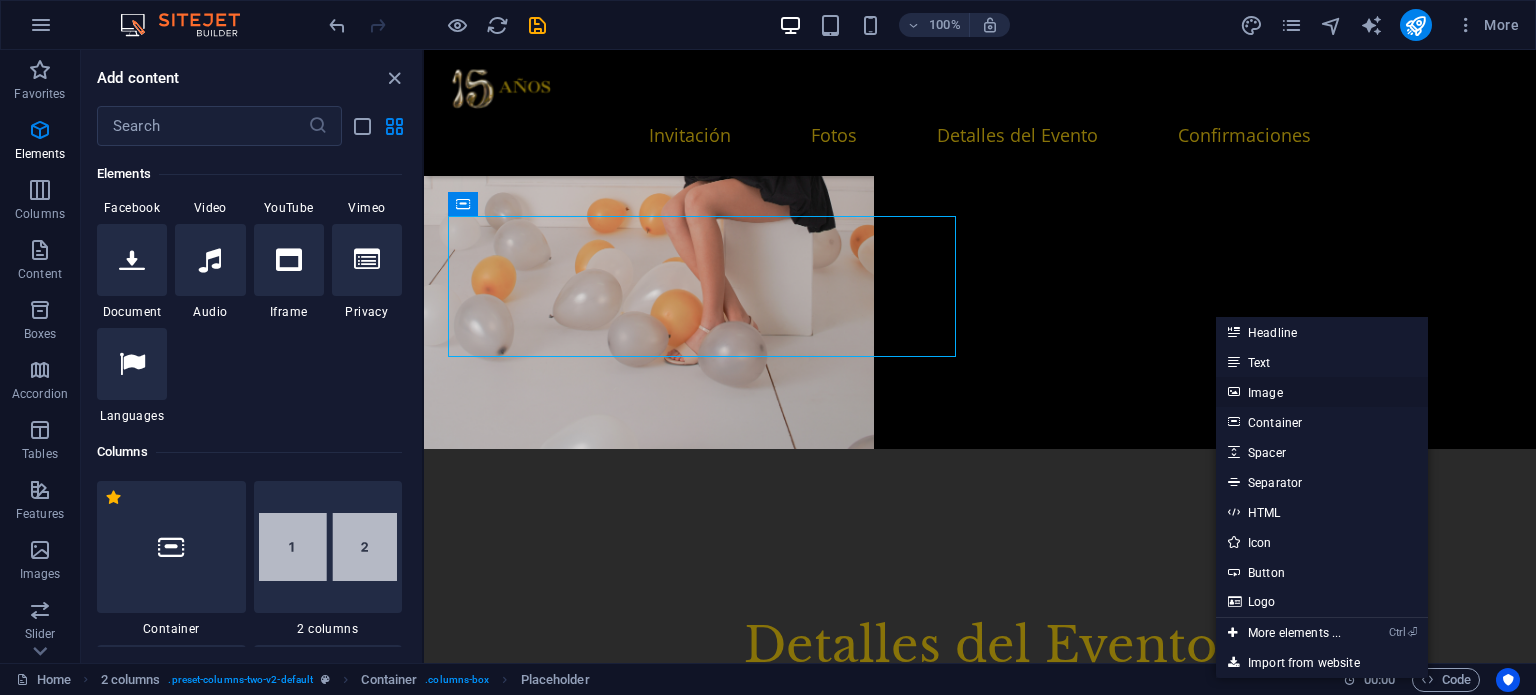 click on "Image" at bounding box center (1322, 392) 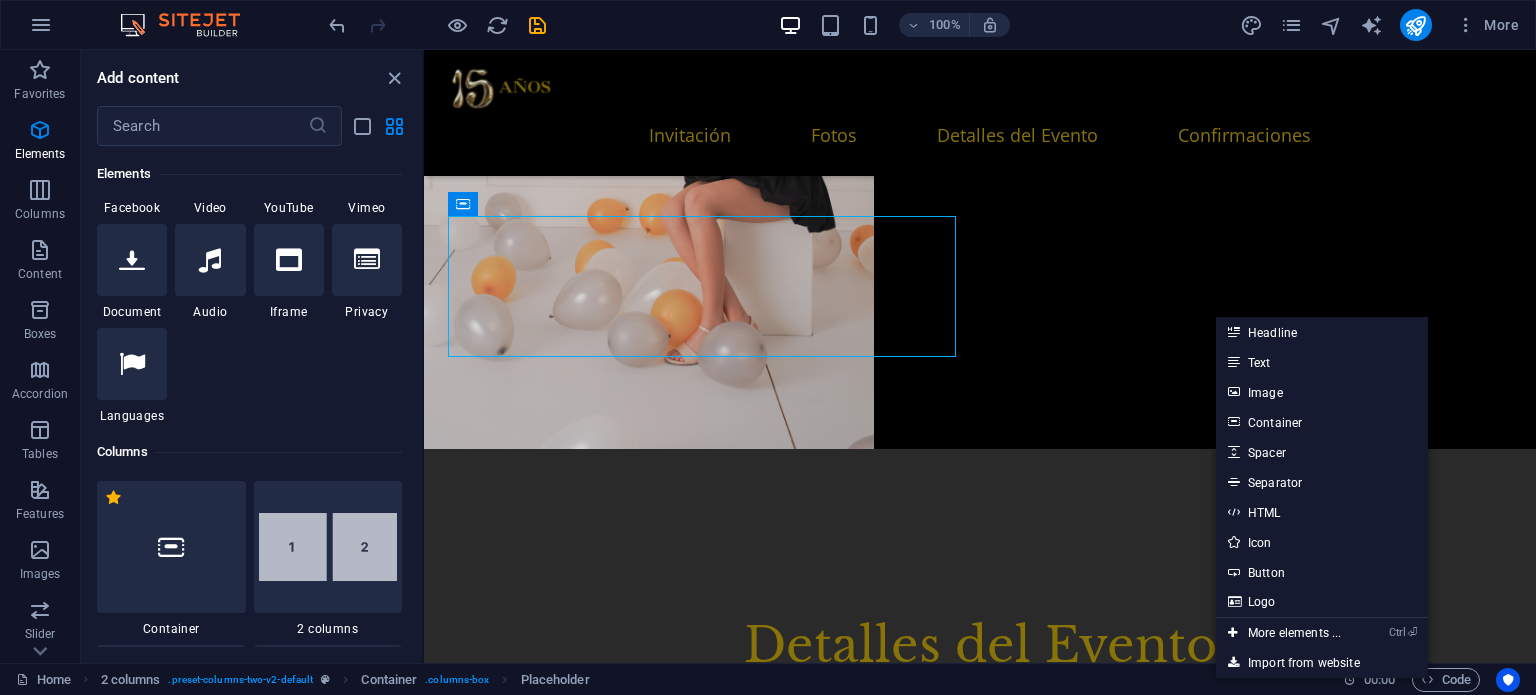 scroll, scrollTop: 3353, scrollLeft: 0, axis: vertical 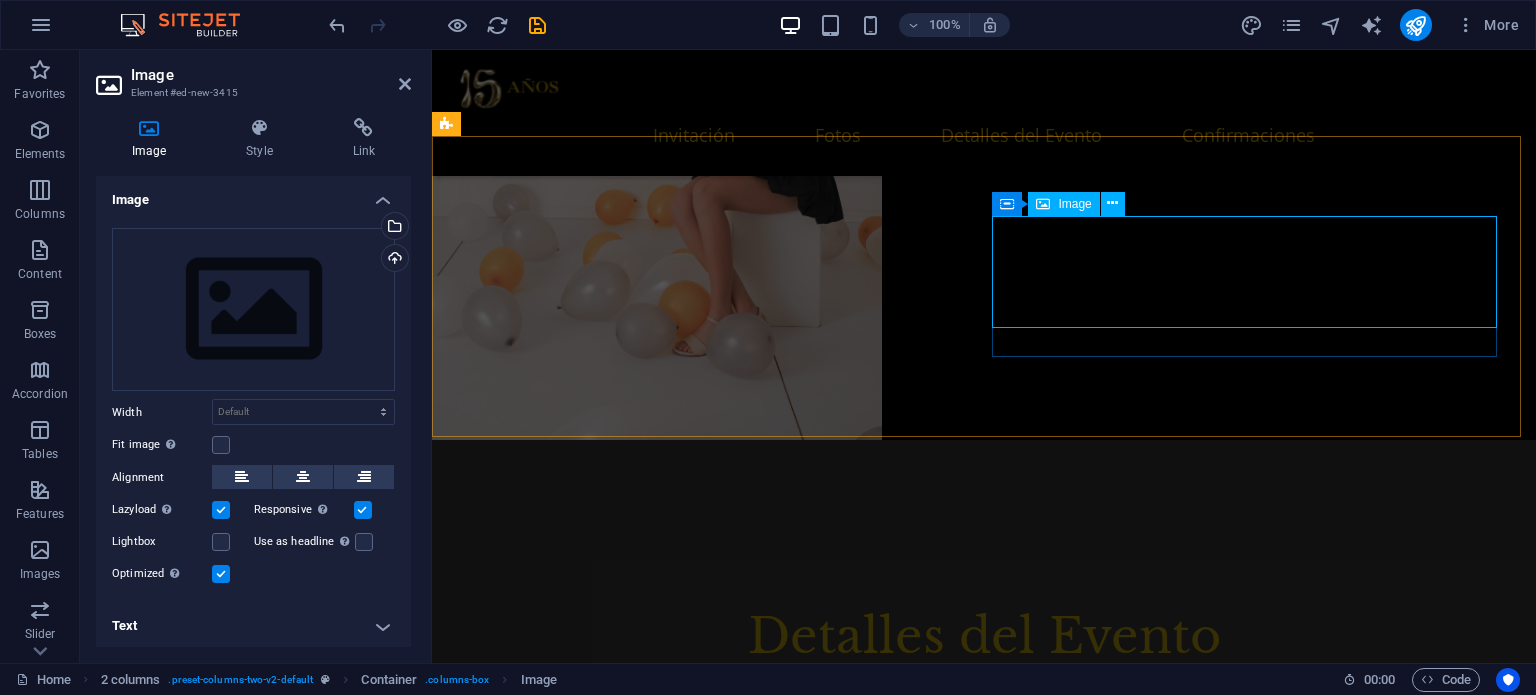 click at bounding box center [712, 6256] 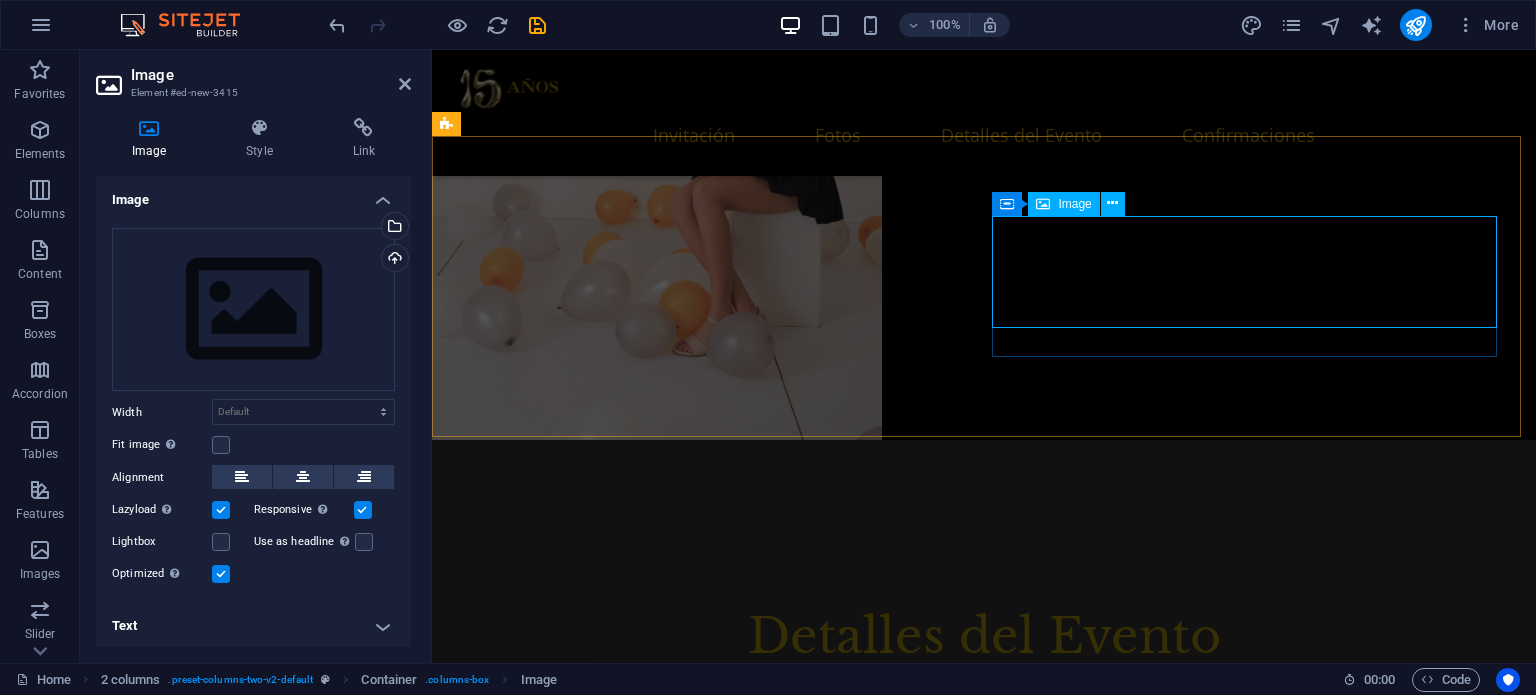 click at bounding box center (712, 6256) 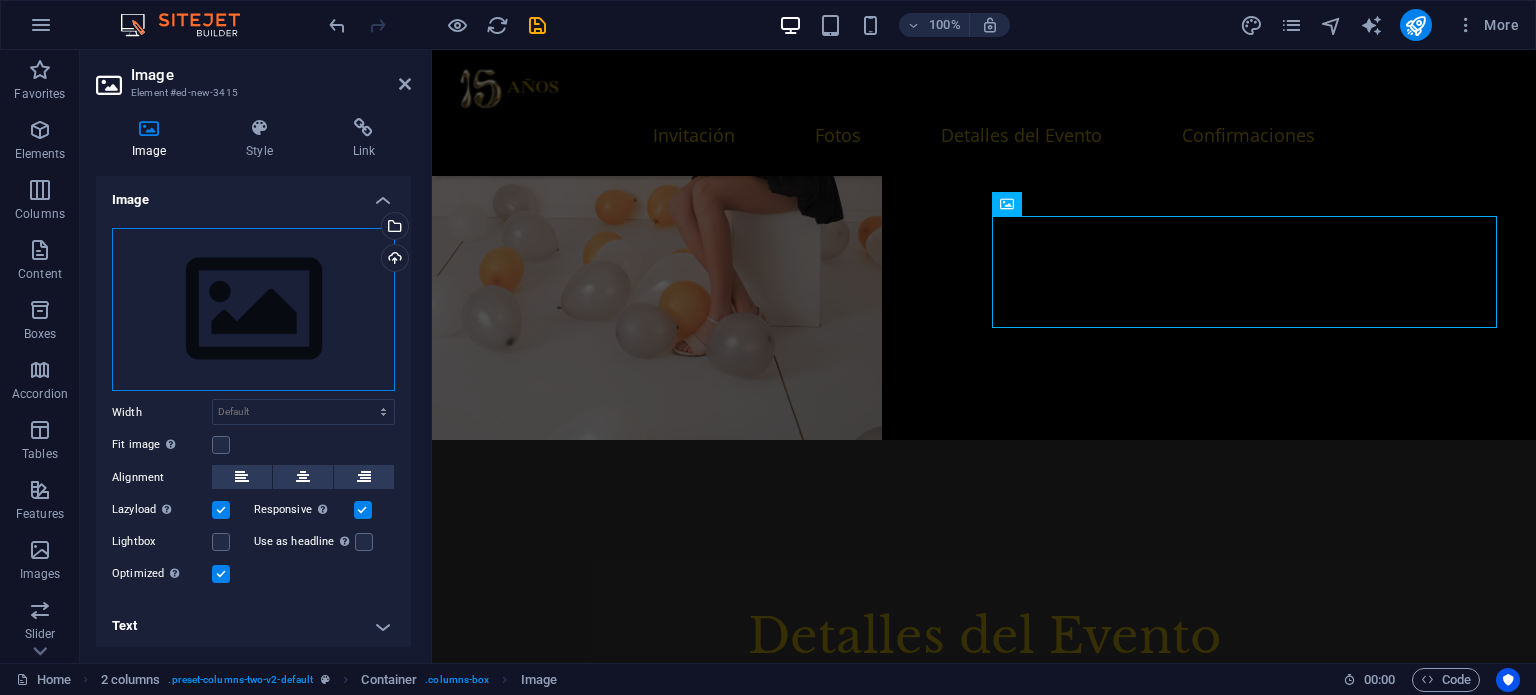 click on "Drag files here, click to choose files or select files from Files or our free stock photos & videos" at bounding box center (253, 310) 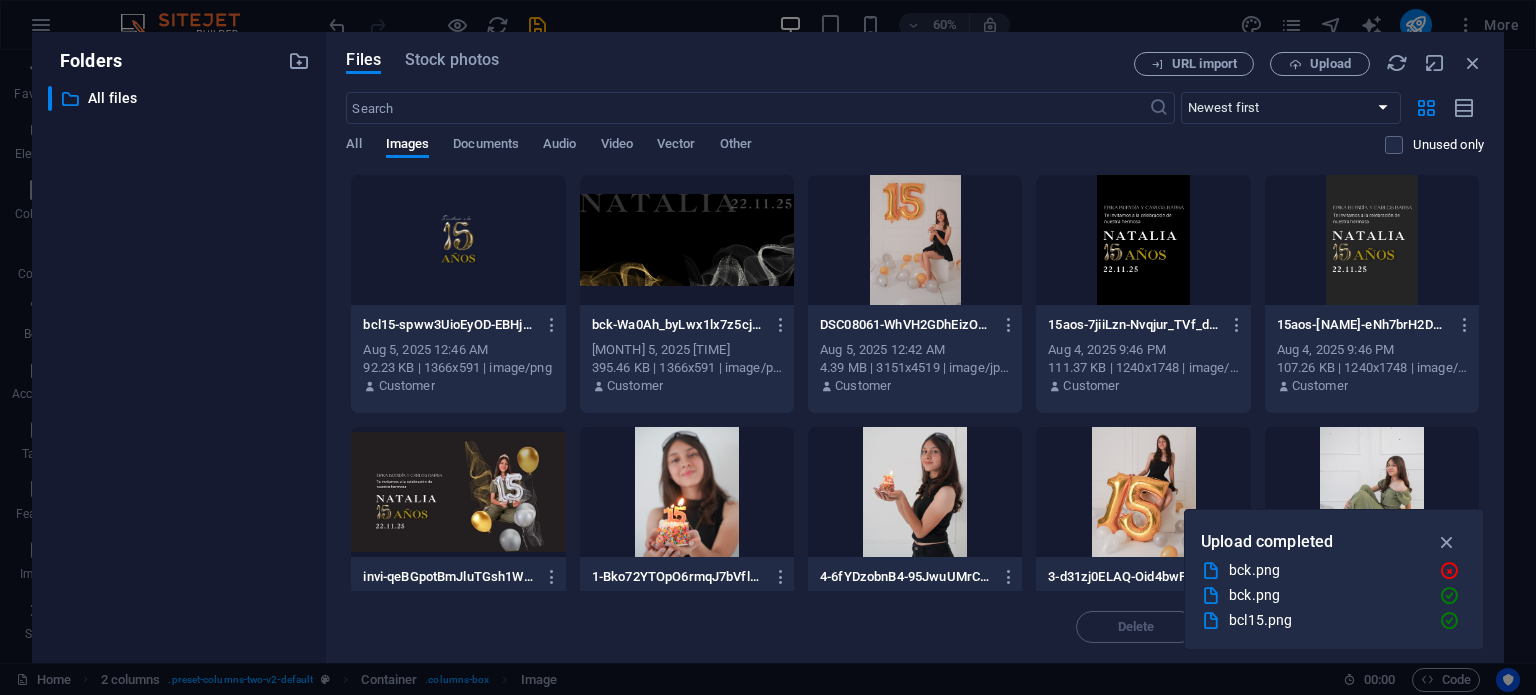 scroll, scrollTop: 3355, scrollLeft: 0, axis: vertical 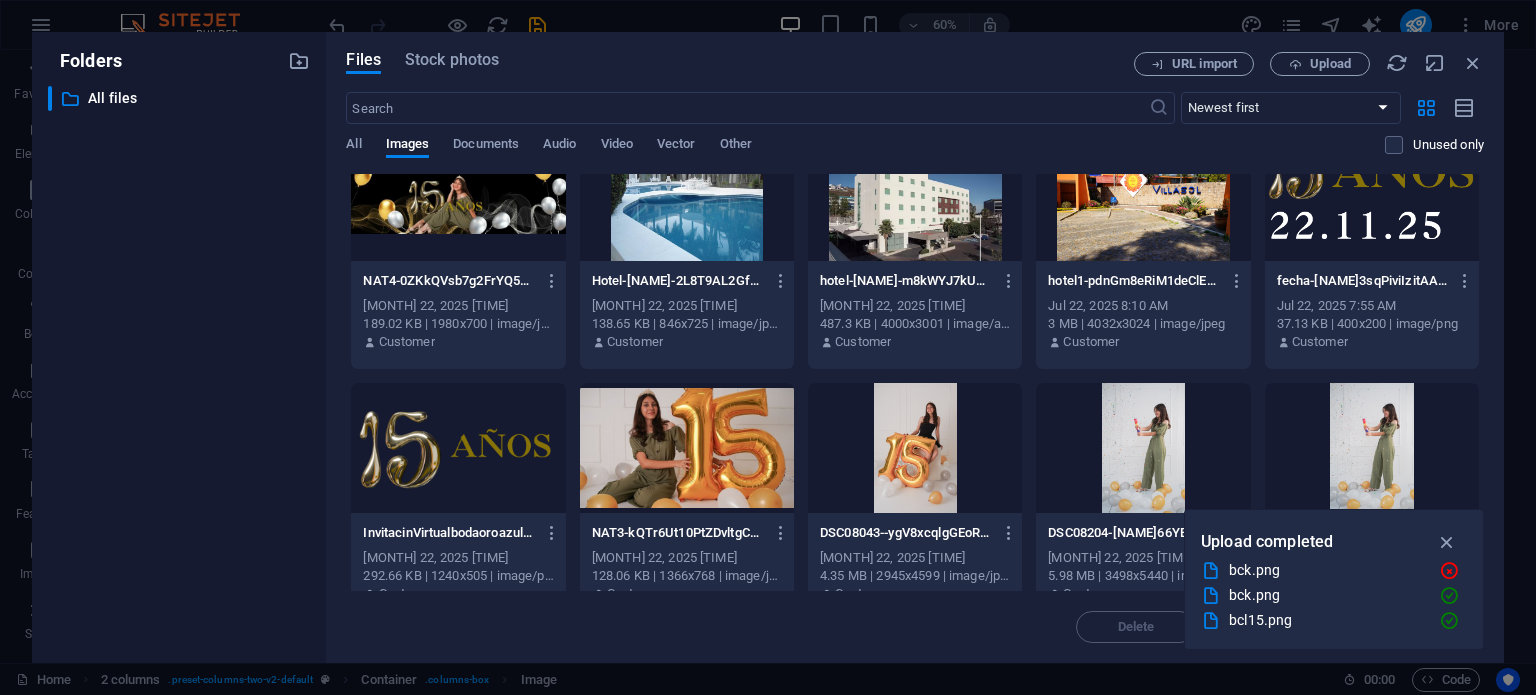 click at bounding box center [1143, 448] 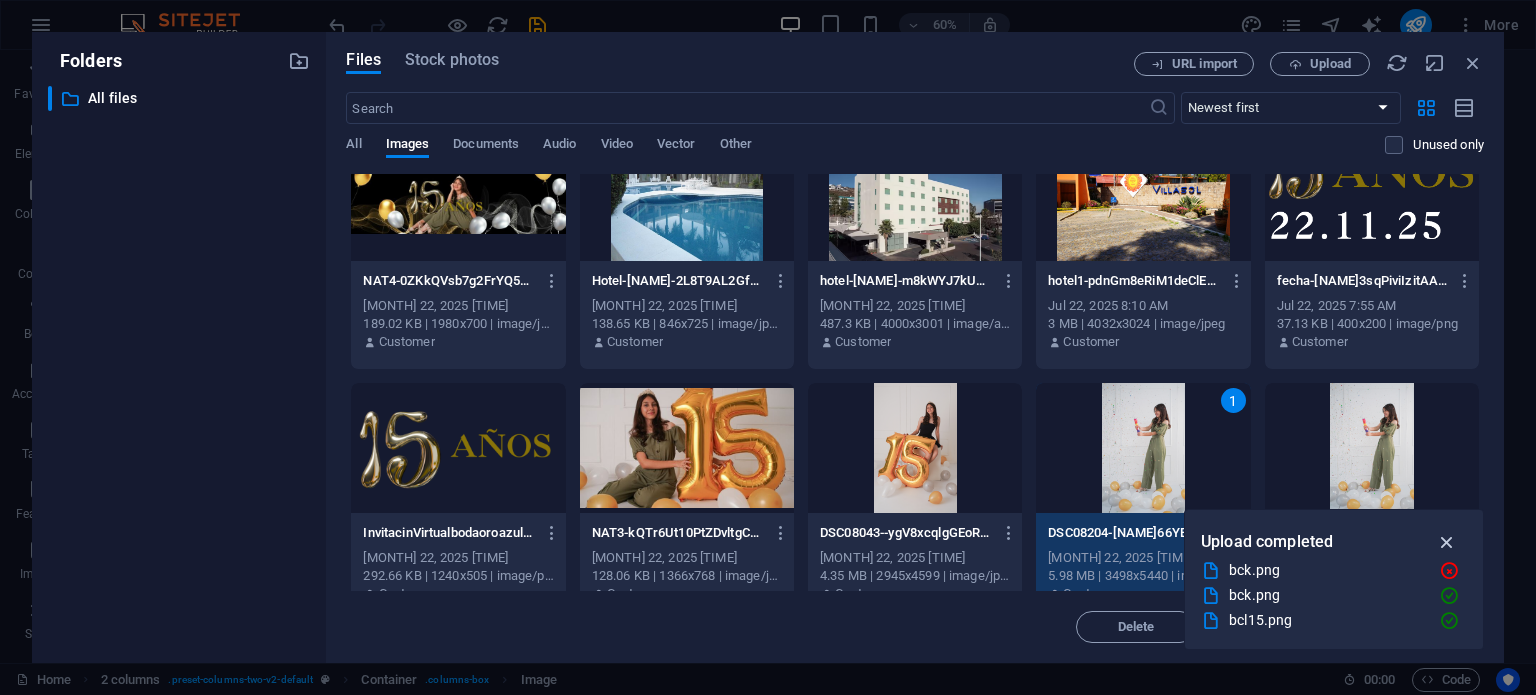 click at bounding box center (1447, 542) 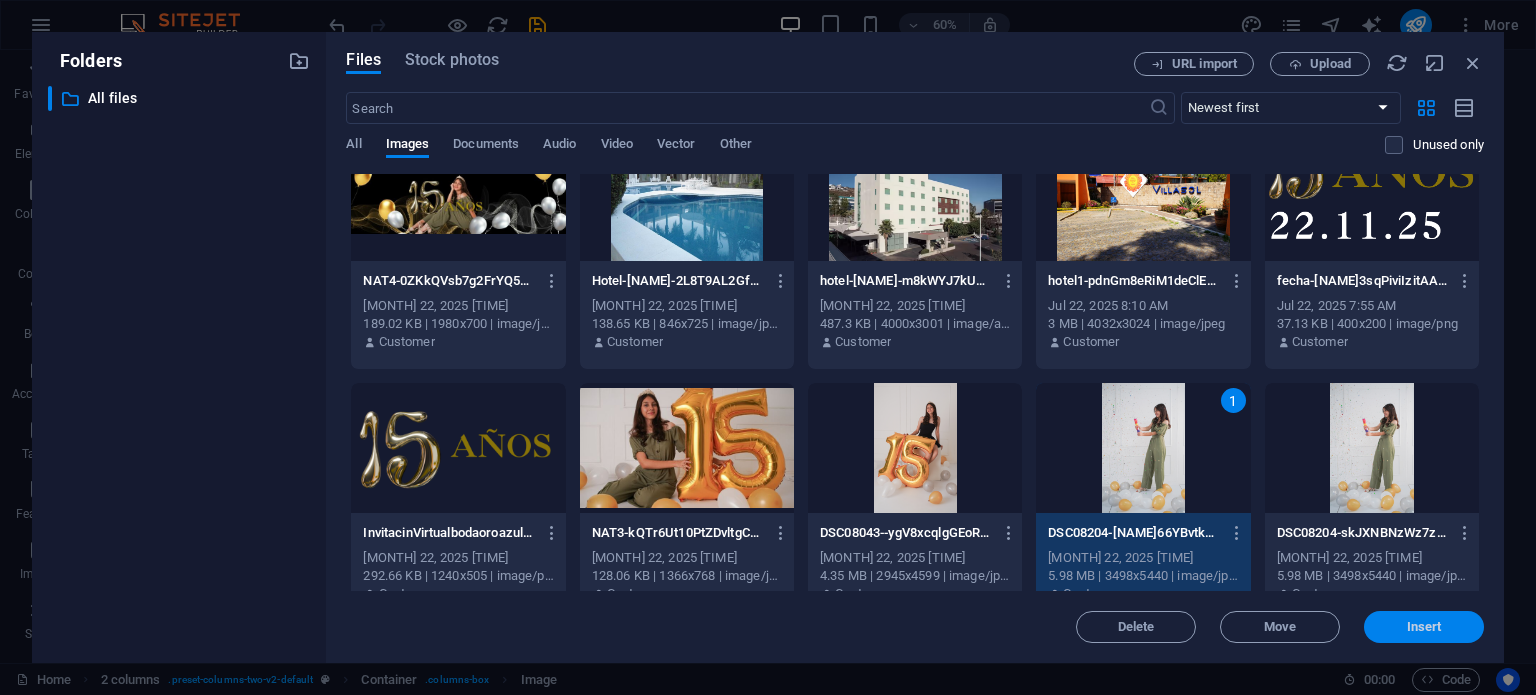 click on "Insert" at bounding box center [1424, 627] 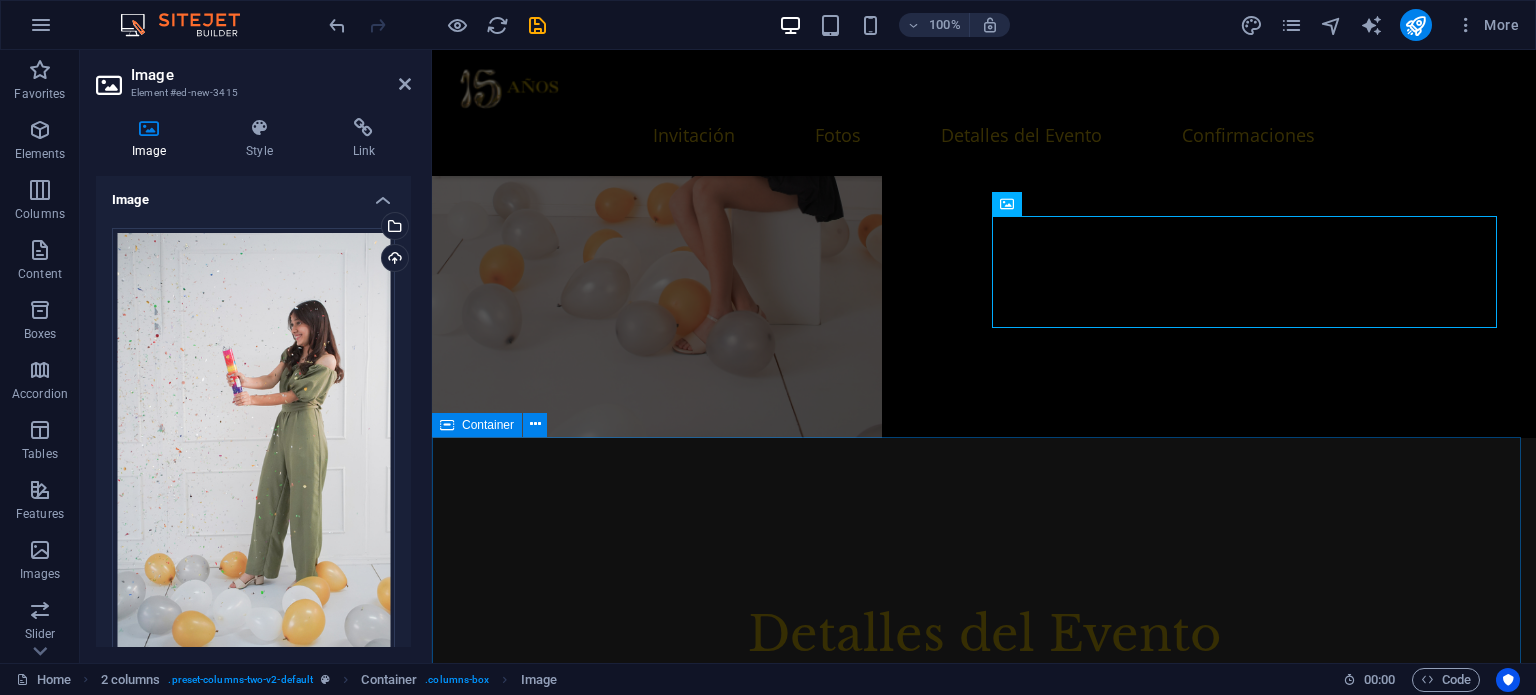 scroll, scrollTop: 3353, scrollLeft: 0, axis: vertical 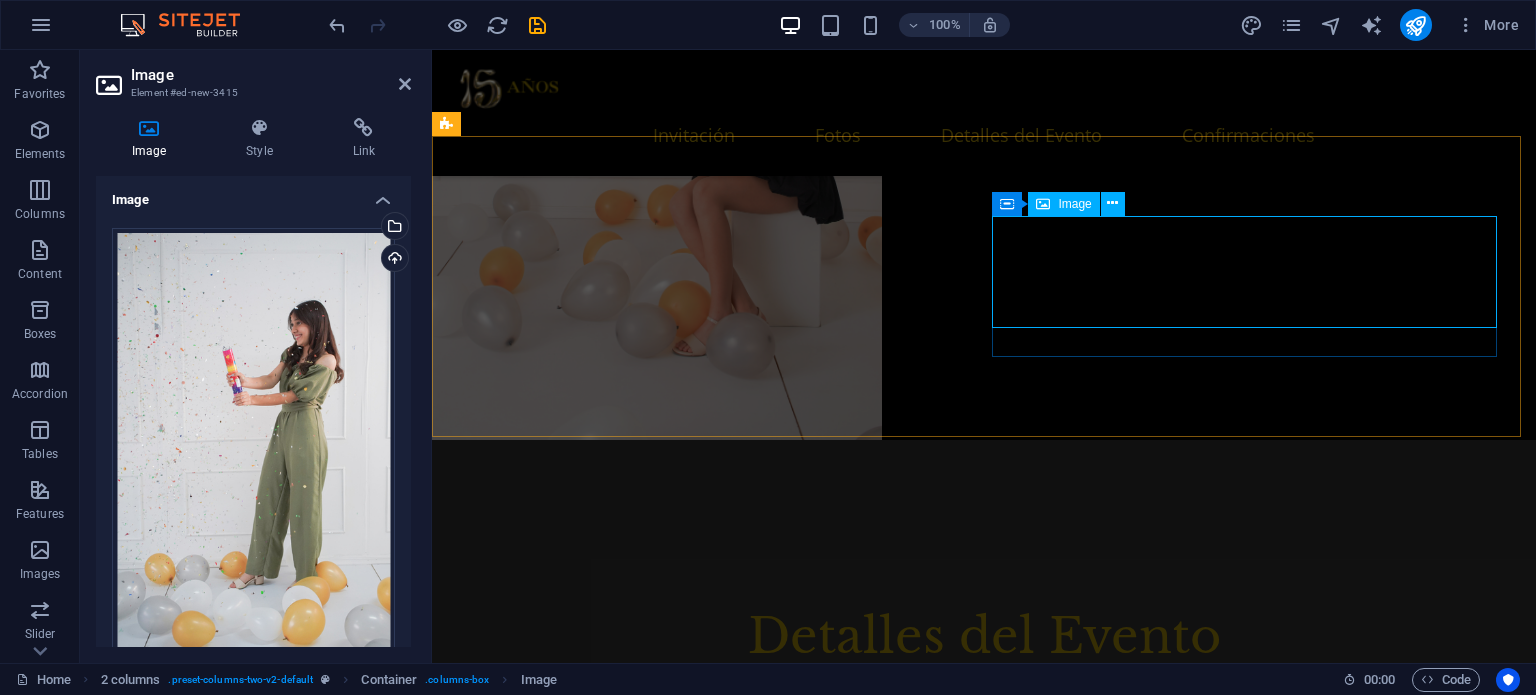 click at bounding box center [712, 6940] 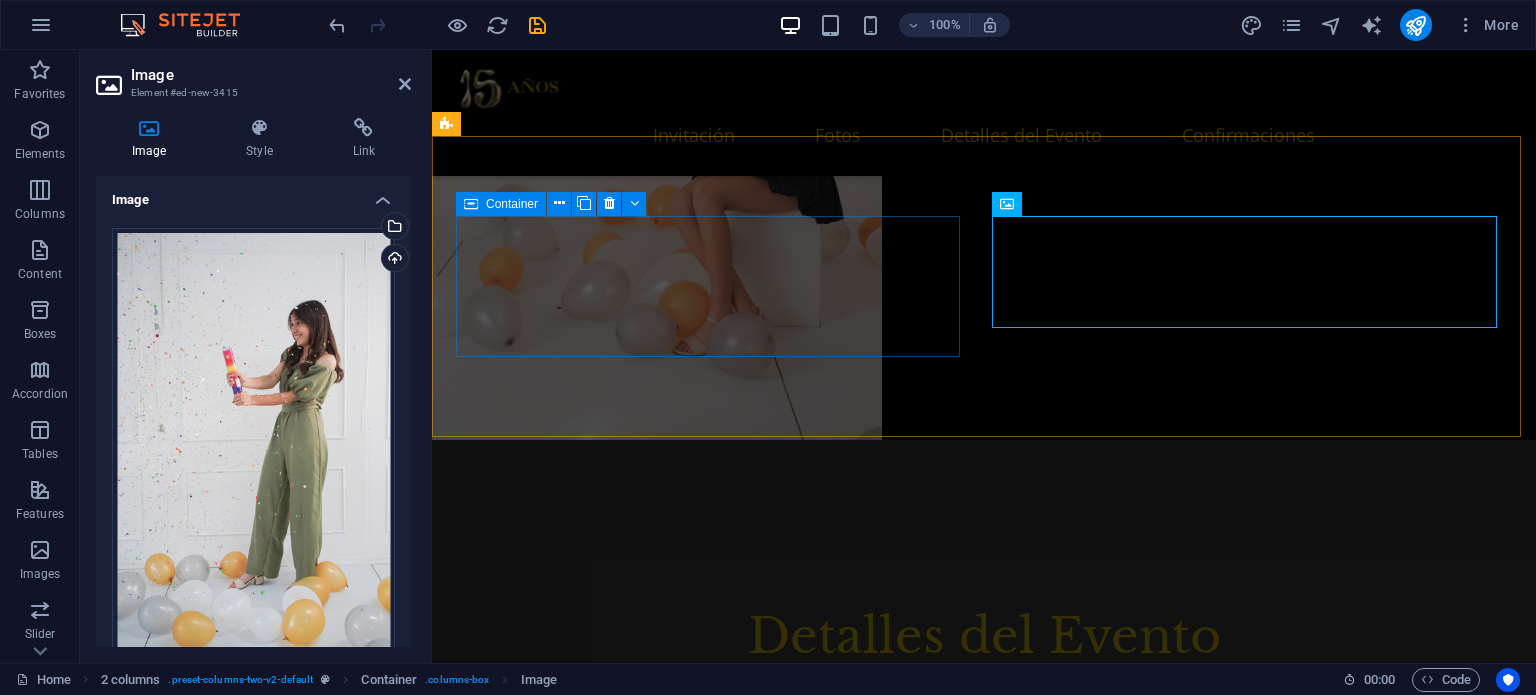 click on "Paste clipboard" at bounding box center (766, 6087) 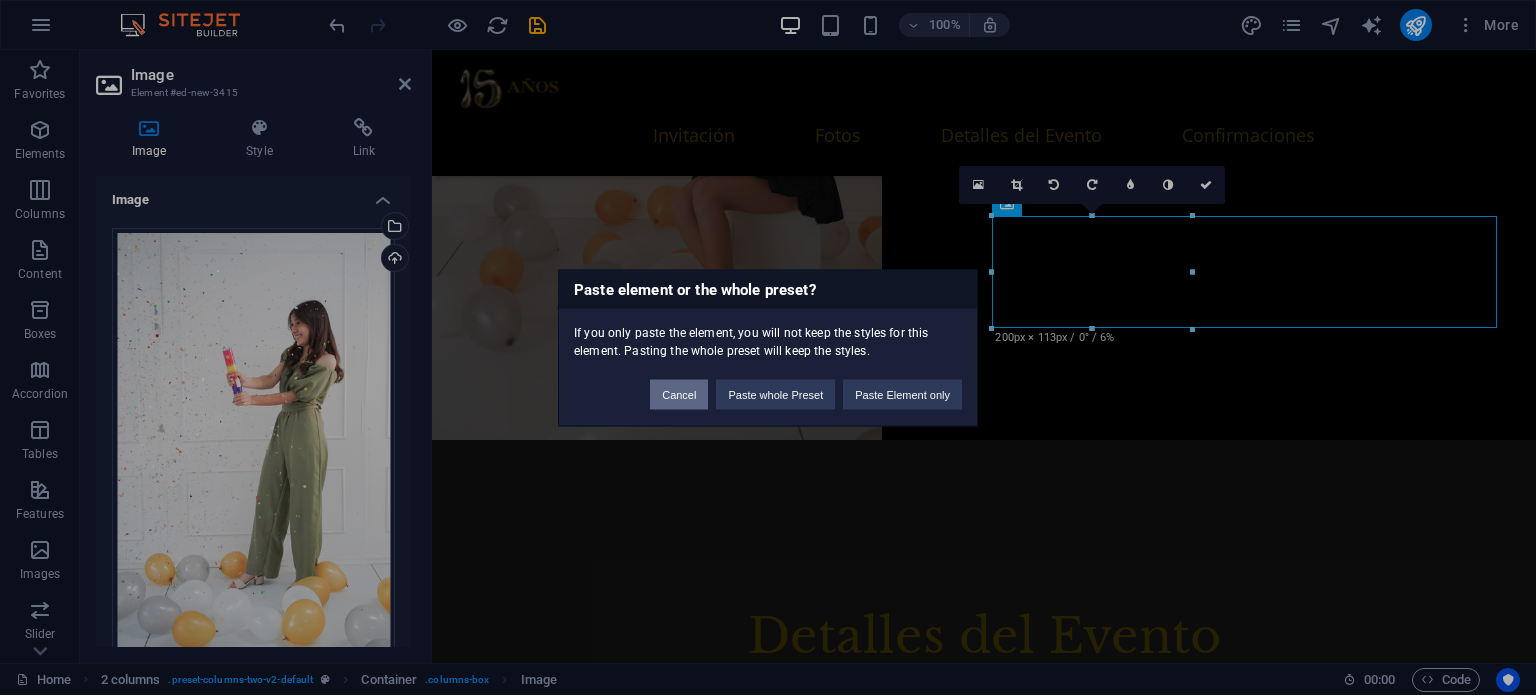 click on "Cancel" at bounding box center [679, 394] 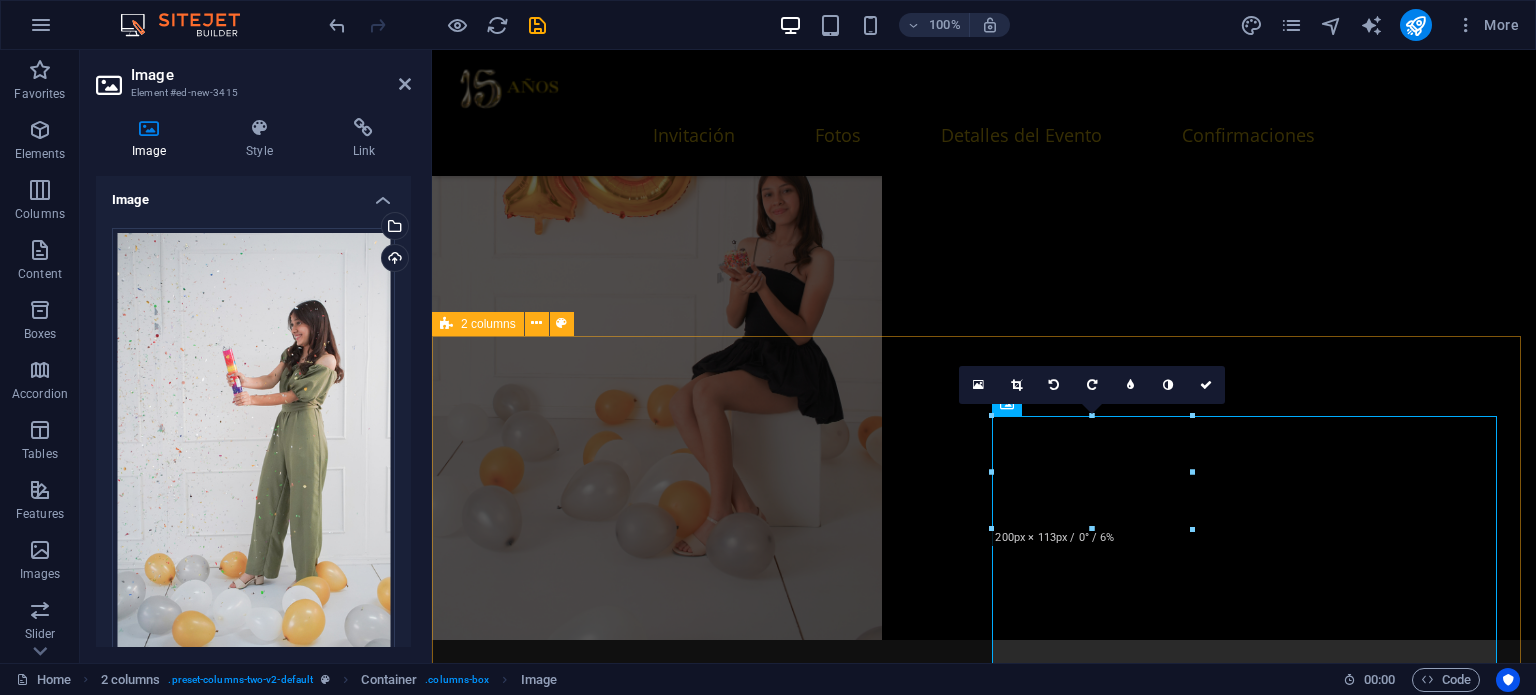 scroll, scrollTop: 3353, scrollLeft: 0, axis: vertical 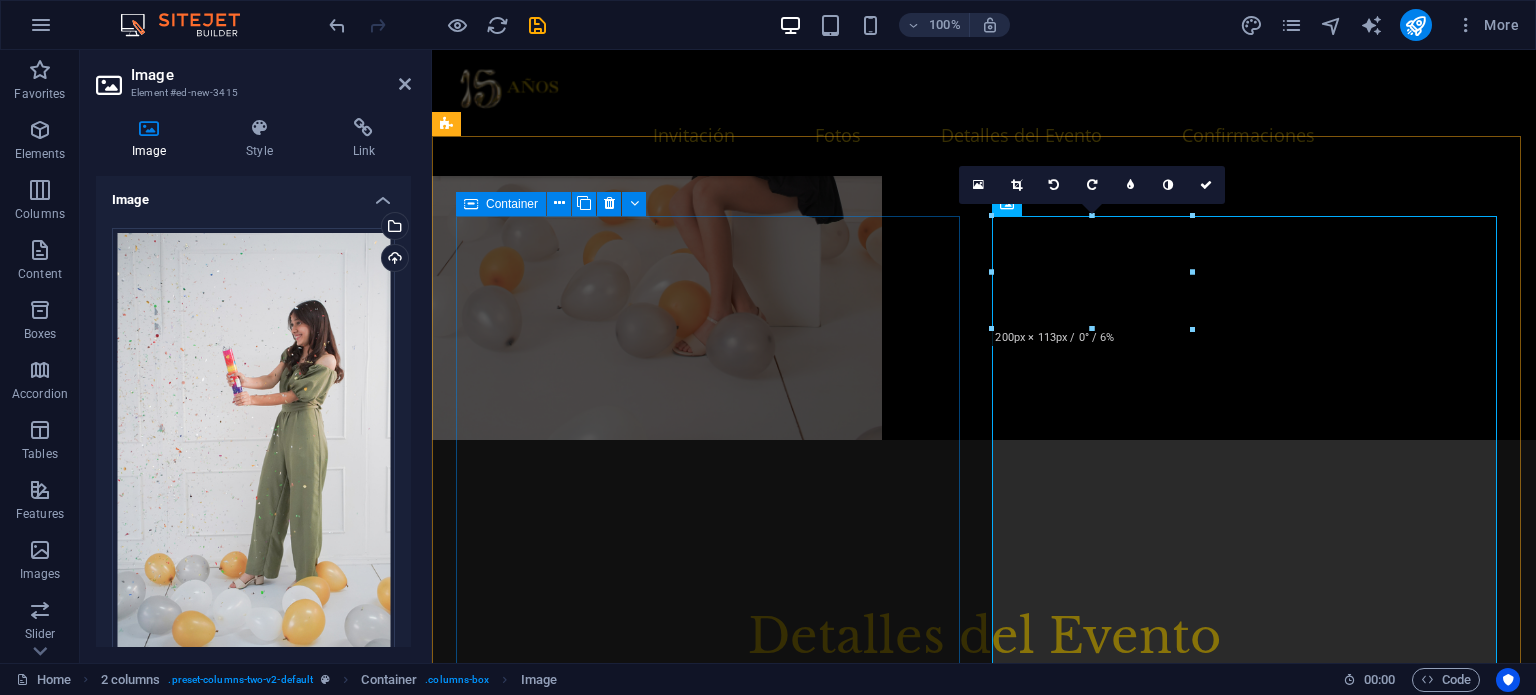 click on "Paste clipboard" at bounding box center [766, 6087] 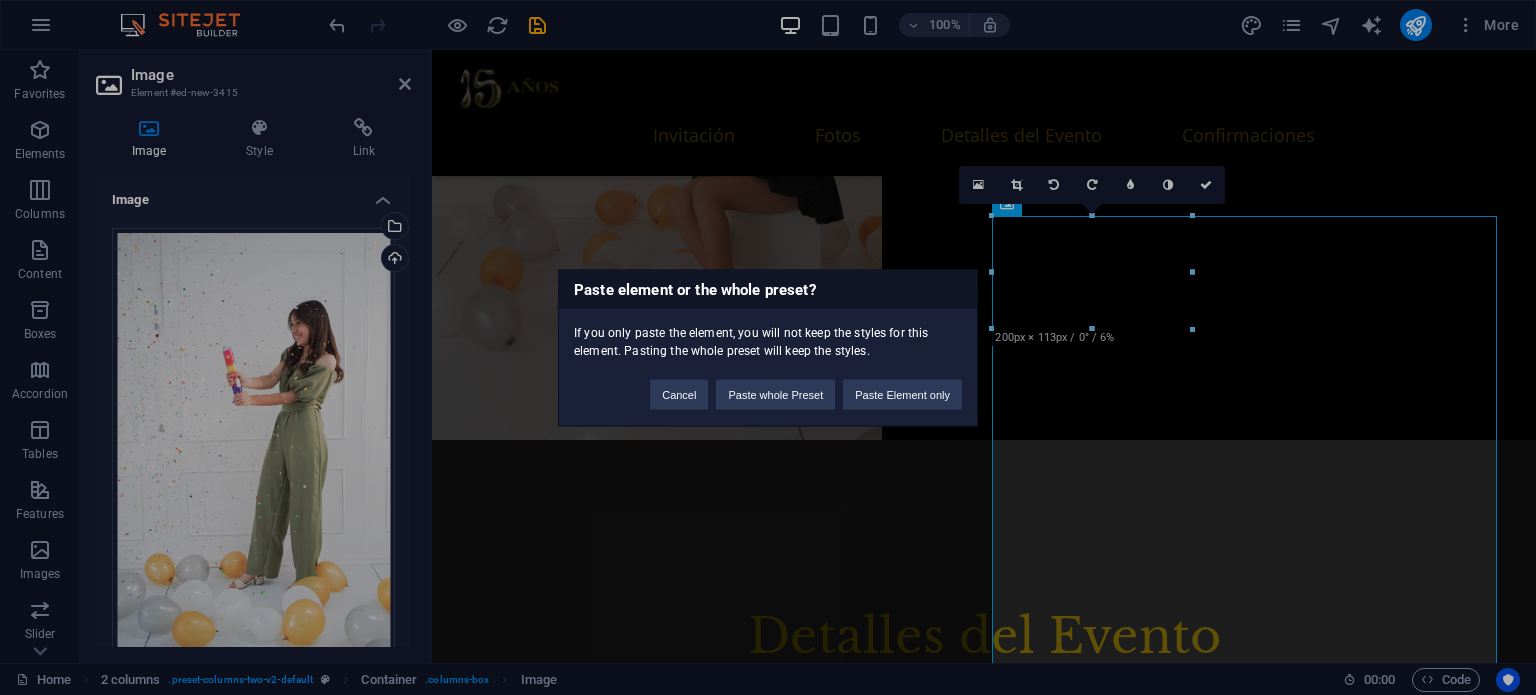 click on "Paste element or the whole preset? If you only paste the element, you will not keep the styles for this element. Pasting the whole preset will keep the styles. Cancel Paste whole Preset Paste Element only" at bounding box center [768, 347] 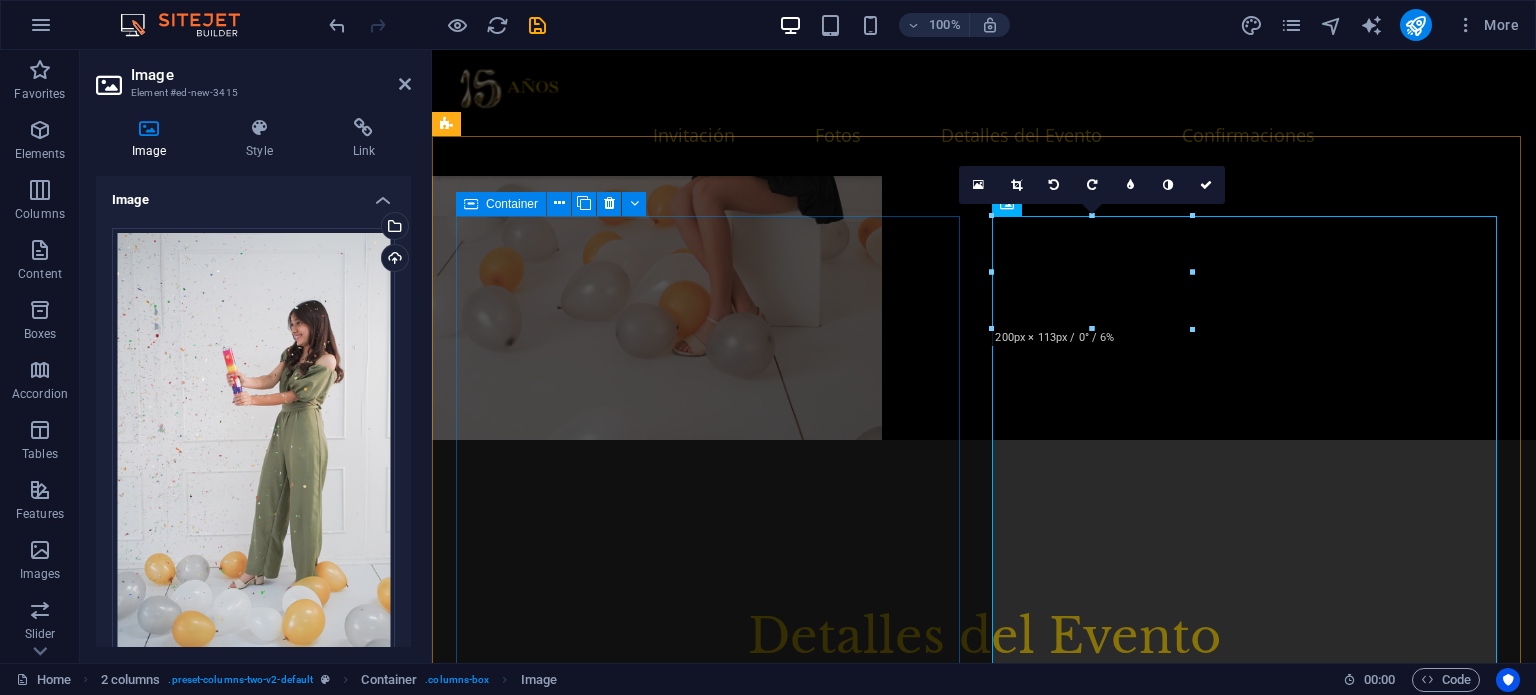 click on "Add elements" at bounding box center [653, 6087] 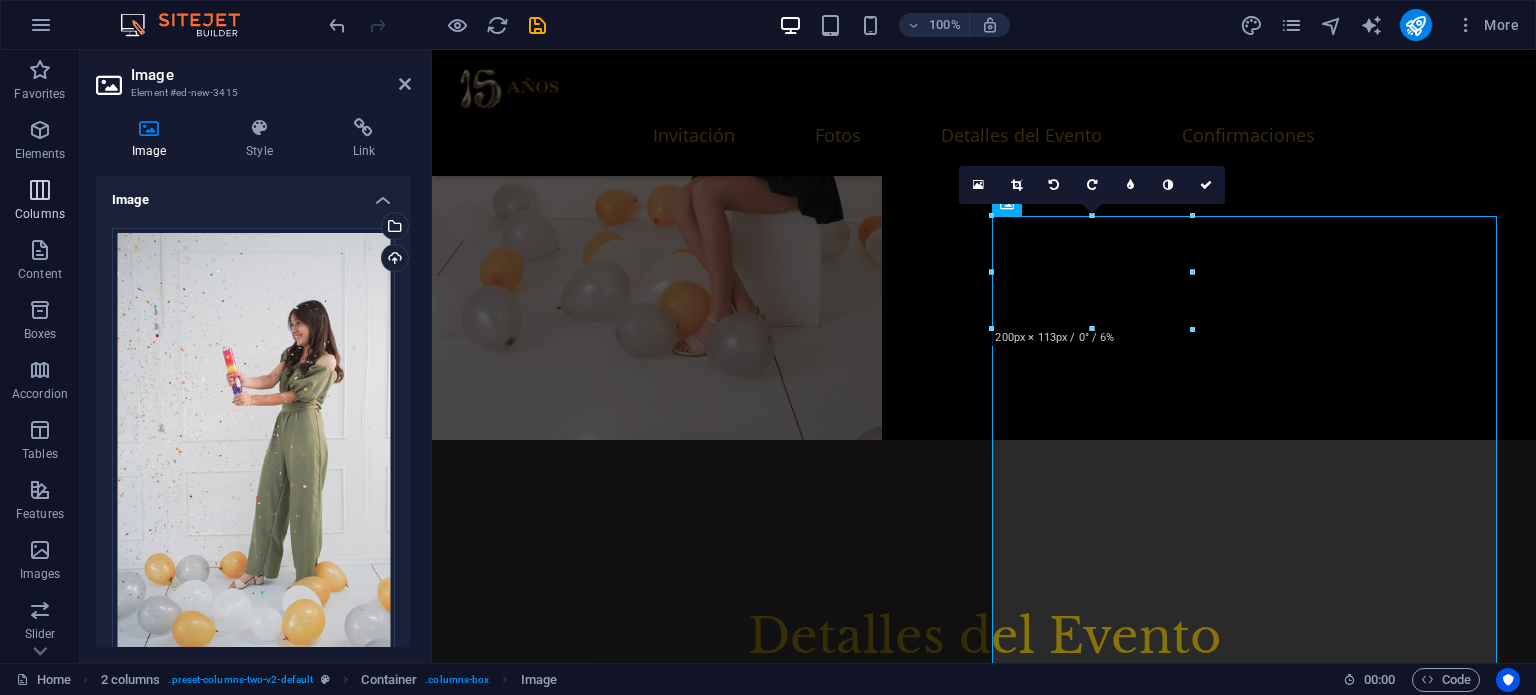 click at bounding box center (40, 190) 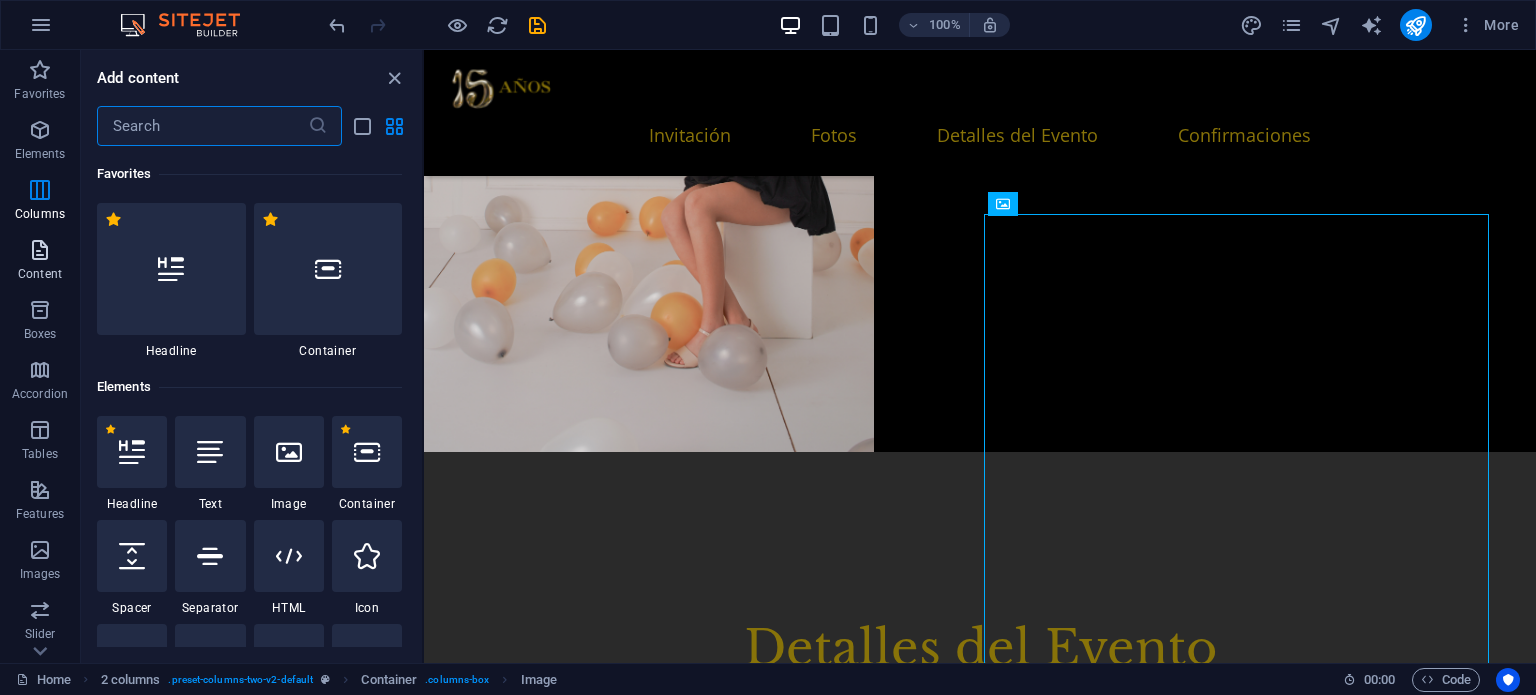 scroll, scrollTop: 3356, scrollLeft: 0, axis: vertical 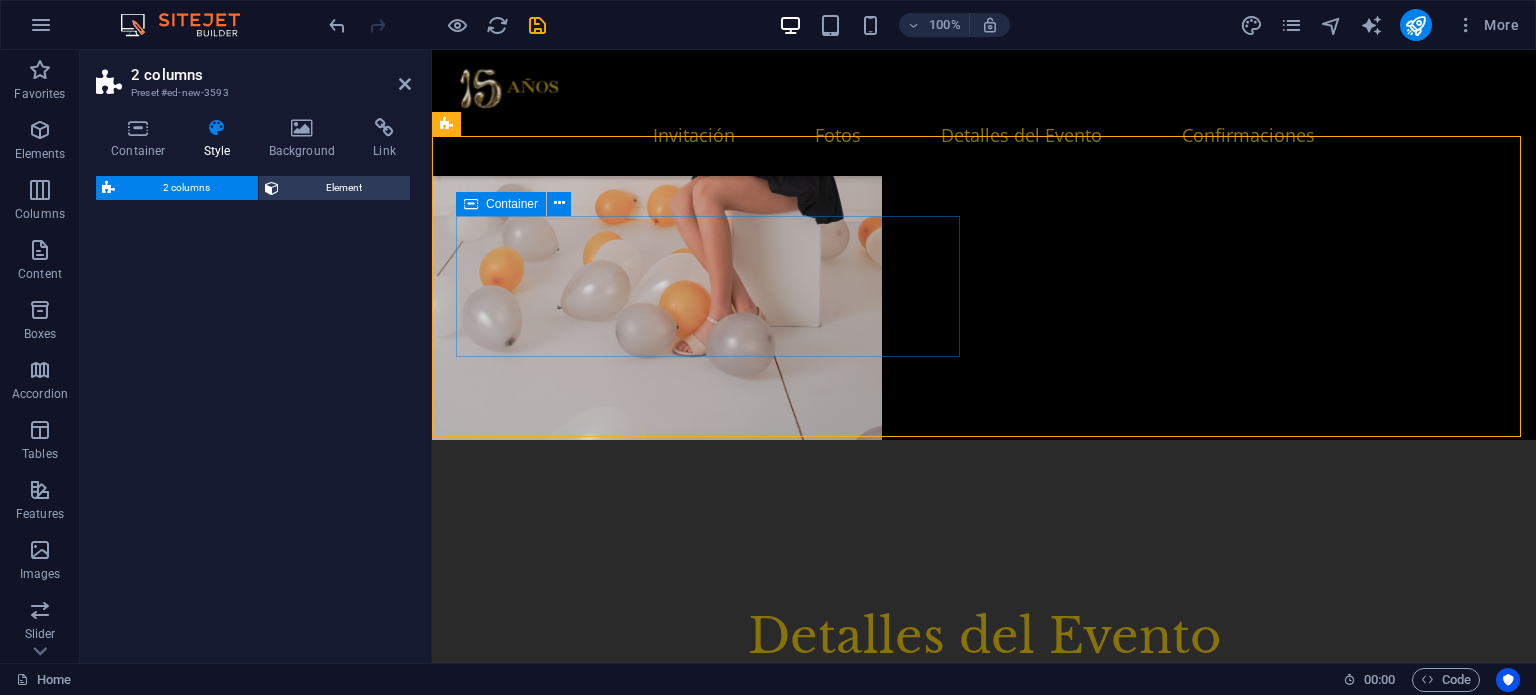 select on "rem" 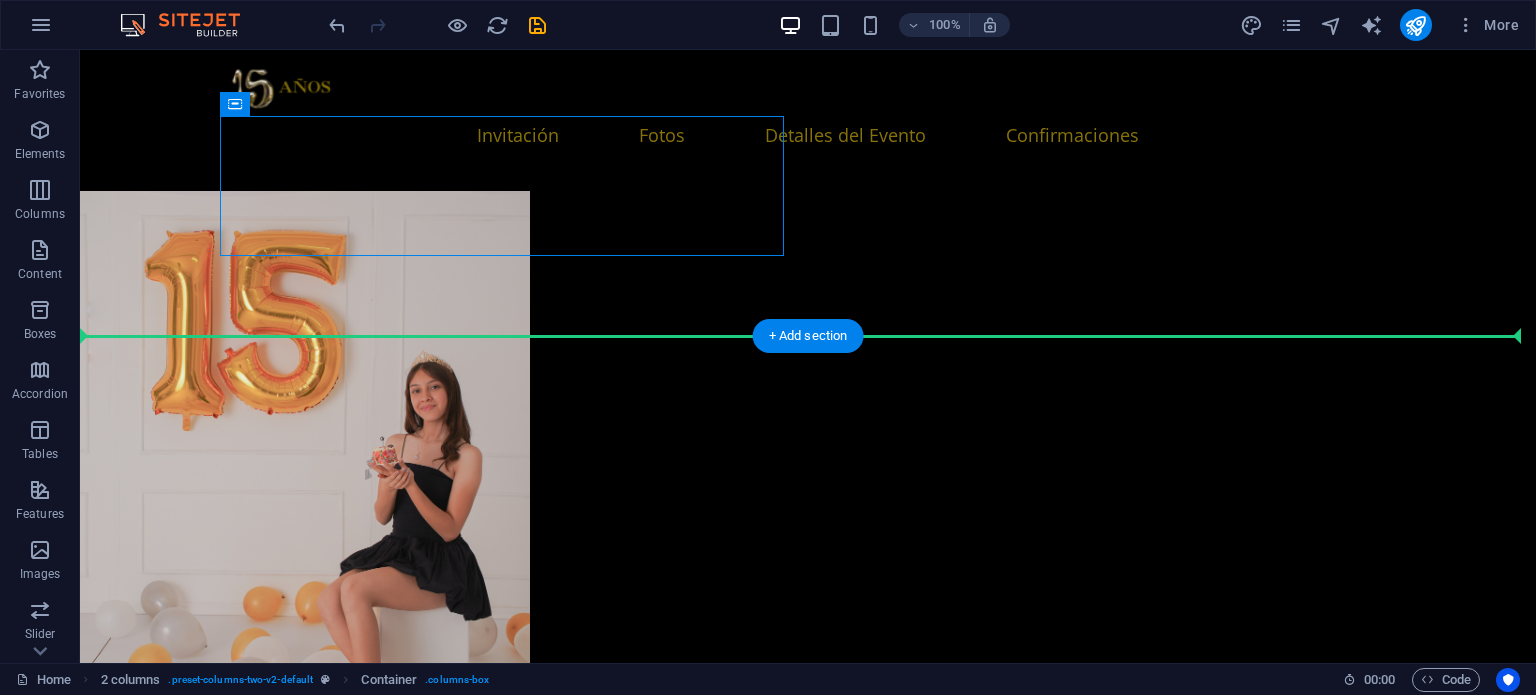 scroll, scrollTop: 3479, scrollLeft: 0, axis: vertical 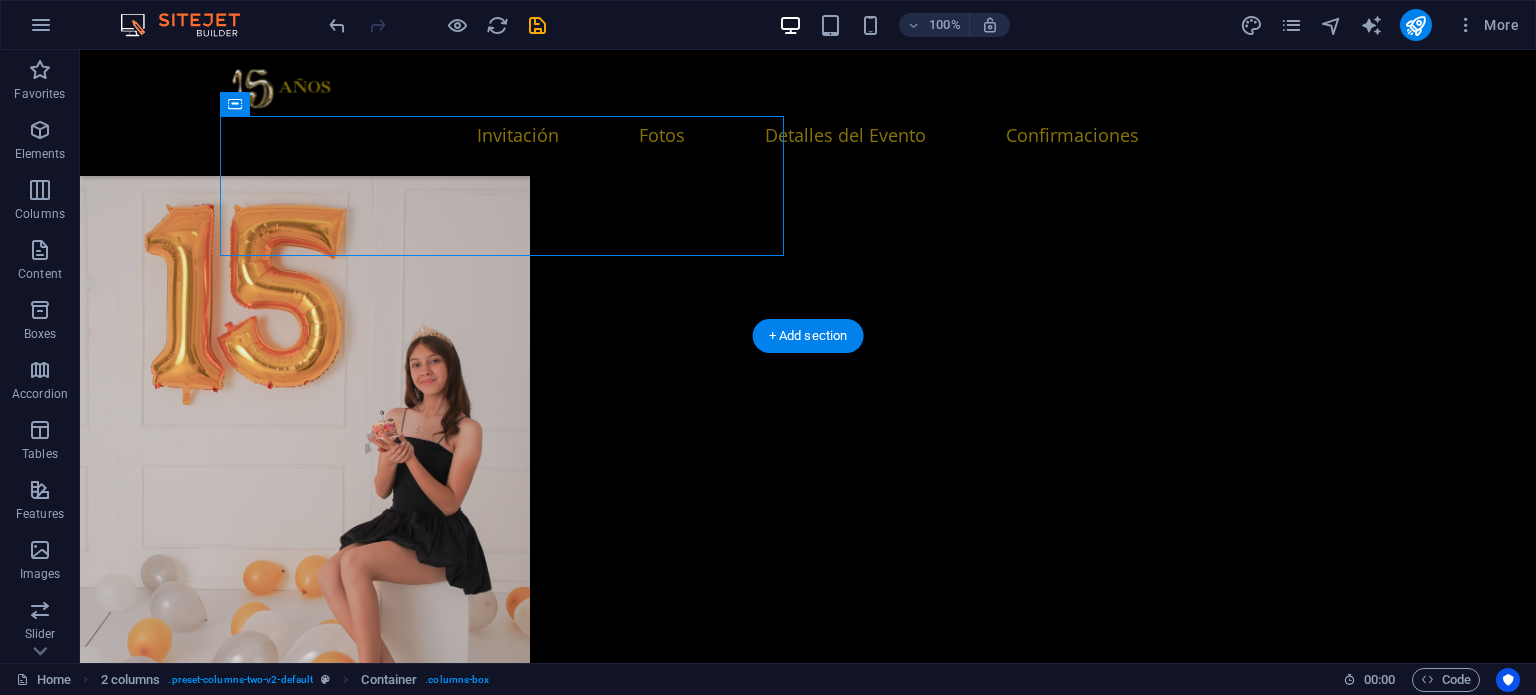 drag, startPoint x: 517, startPoint y: 159, endPoint x: 678, endPoint y: 532, distance: 406.26346 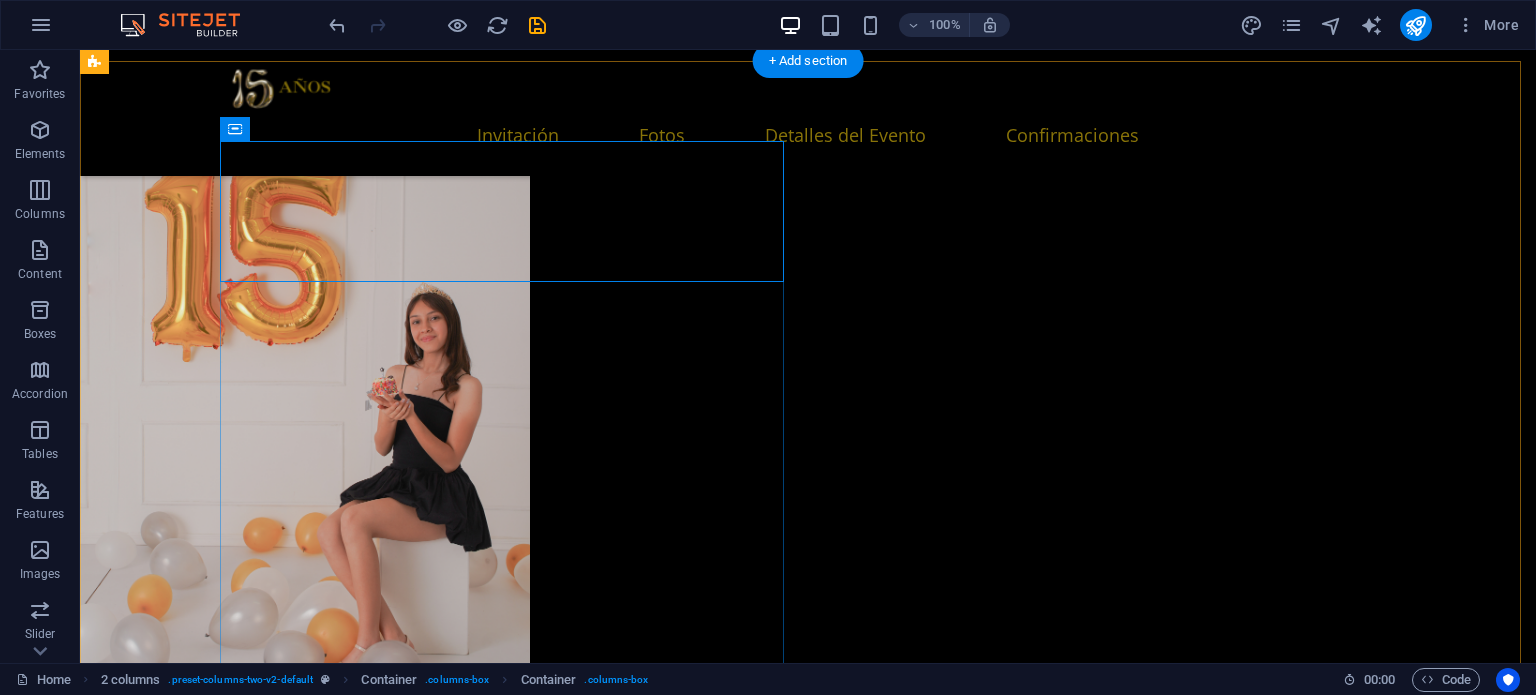 scroll, scrollTop: 3279, scrollLeft: 0, axis: vertical 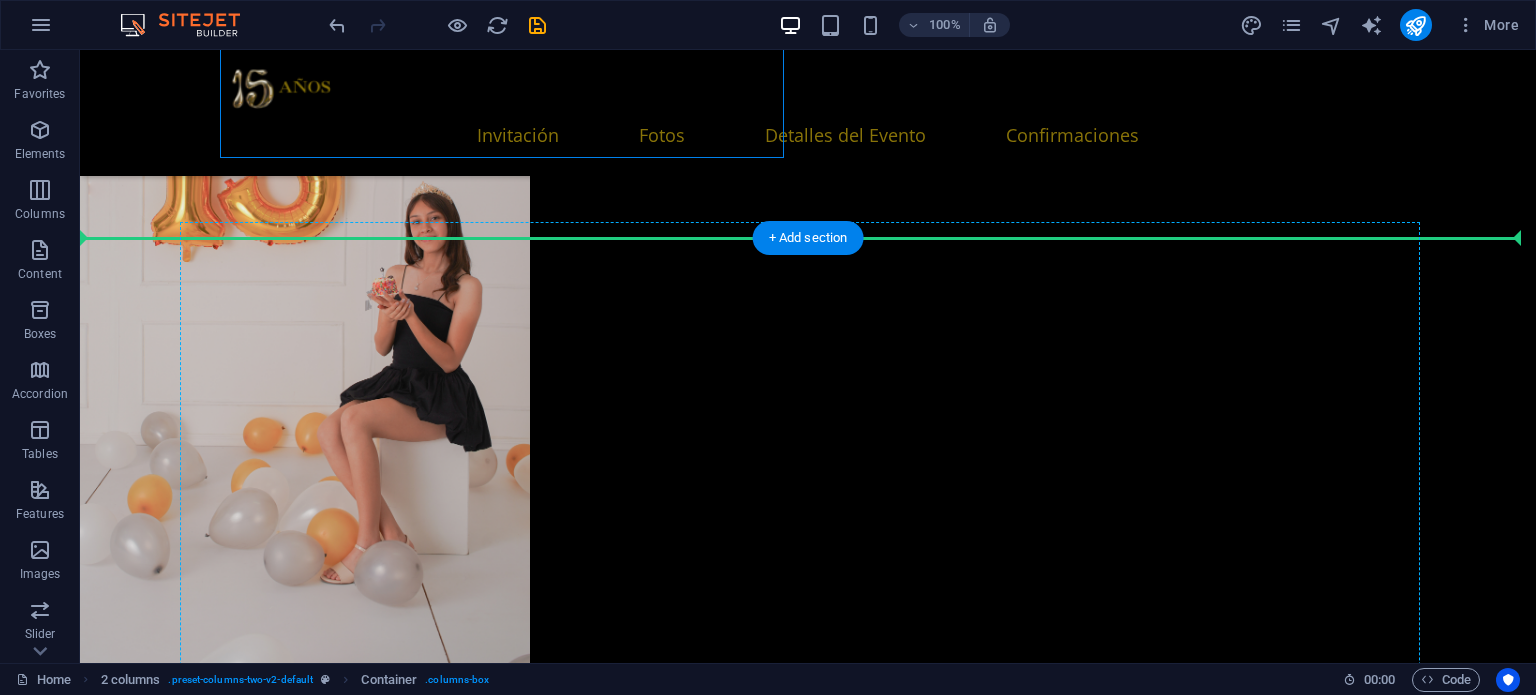 drag, startPoint x: 568, startPoint y: 359, endPoint x: 567, endPoint y: 487, distance: 128.0039 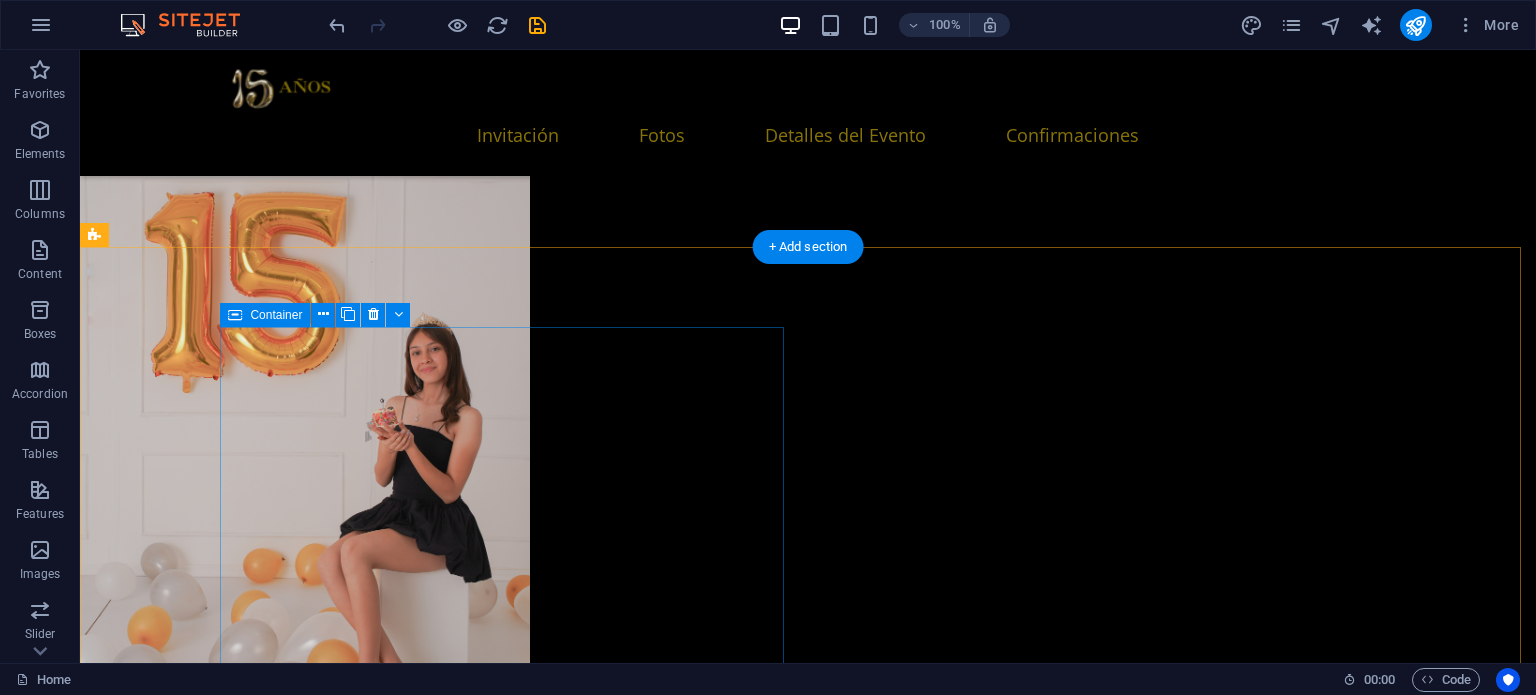 scroll, scrollTop: 3277, scrollLeft: 0, axis: vertical 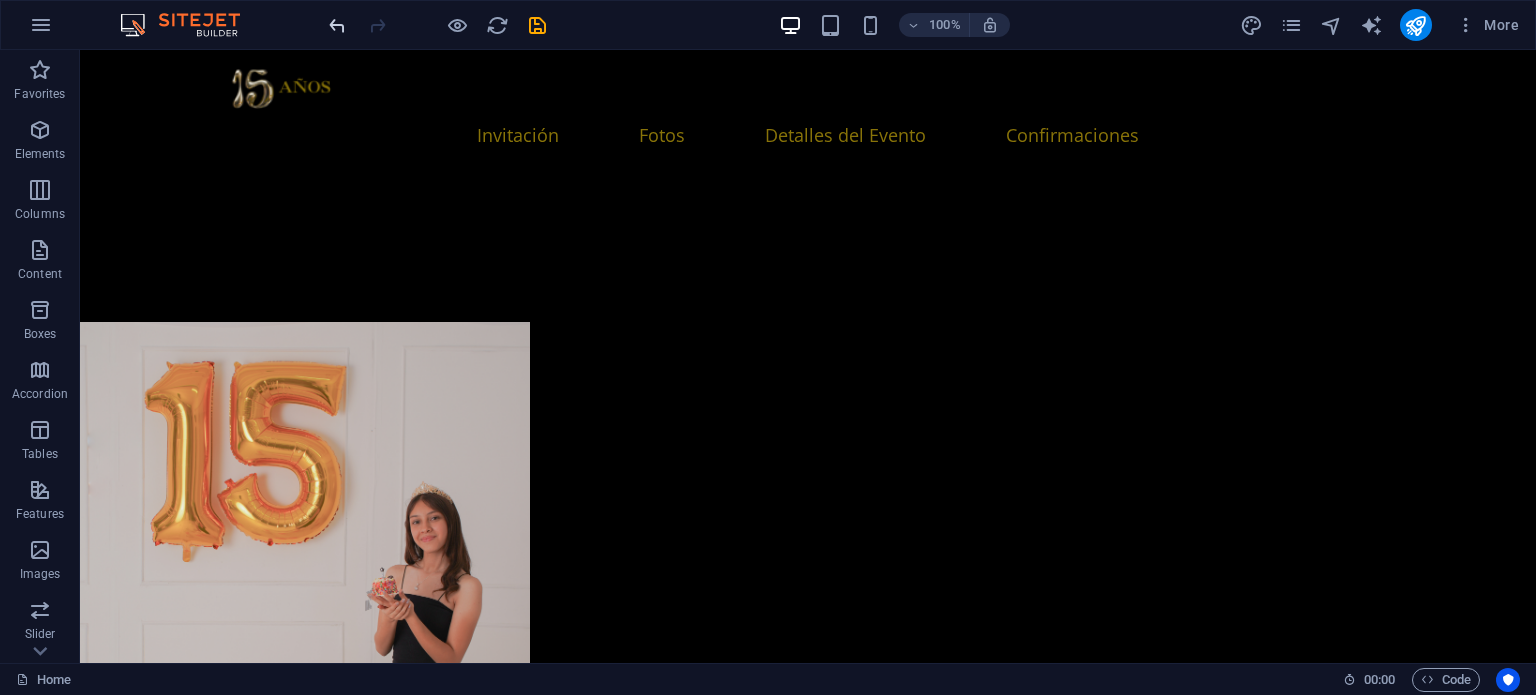 click at bounding box center [337, 25] 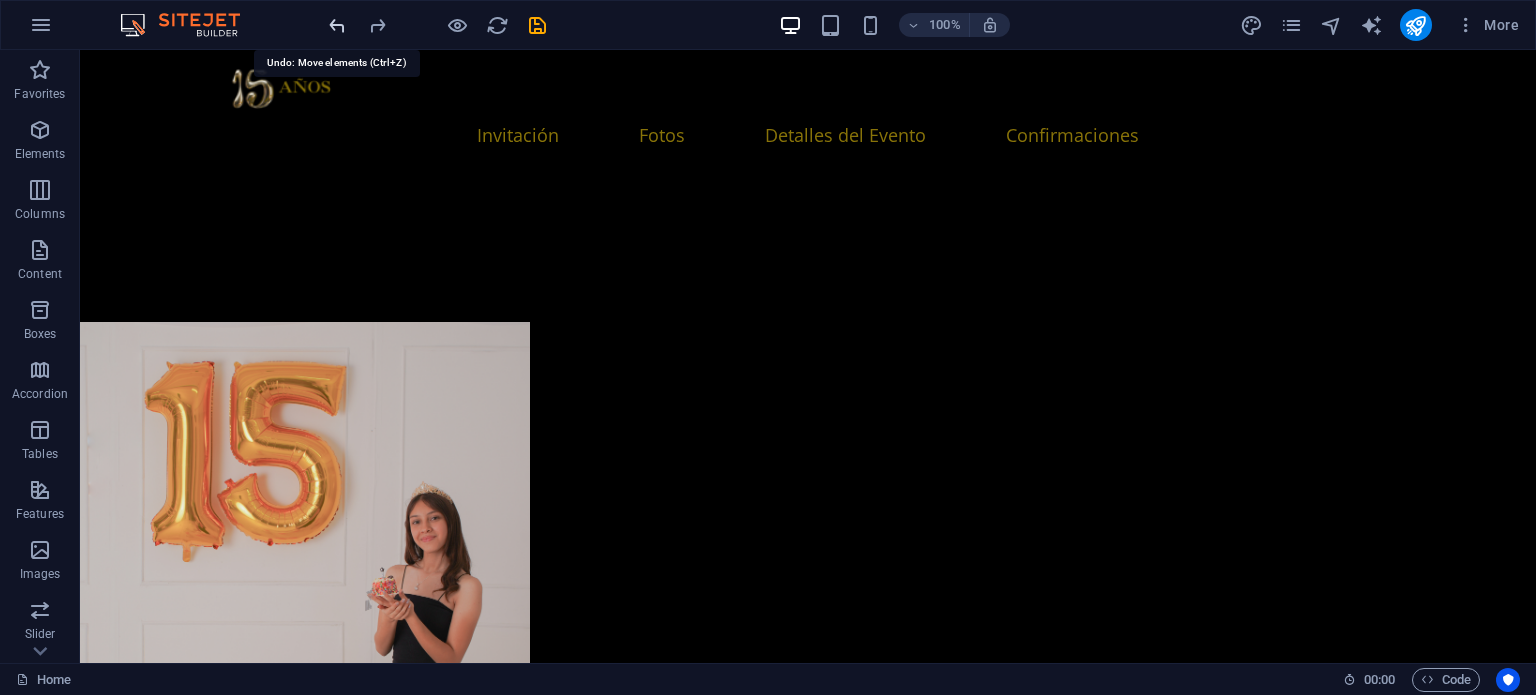 click at bounding box center (337, 25) 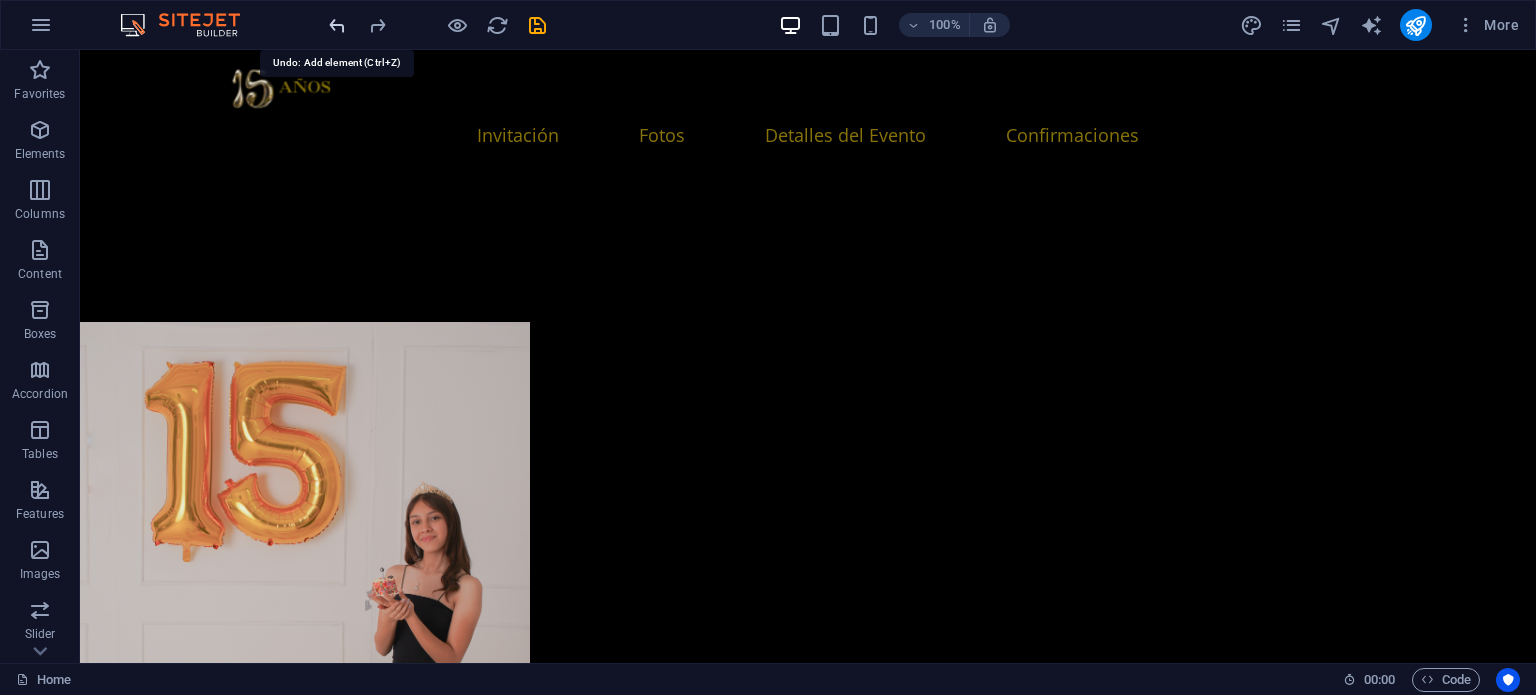 click at bounding box center (337, 25) 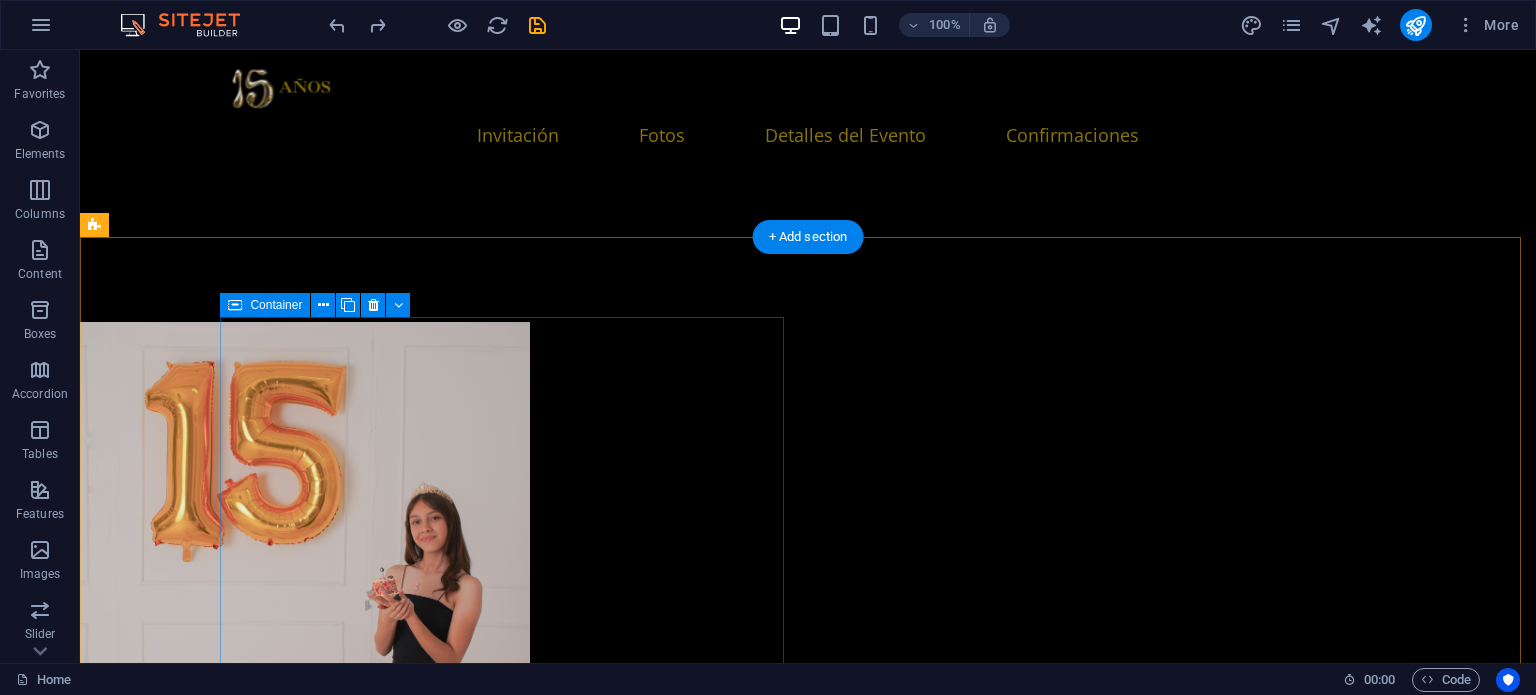 scroll, scrollTop: 3477, scrollLeft: 0, axis: vertical 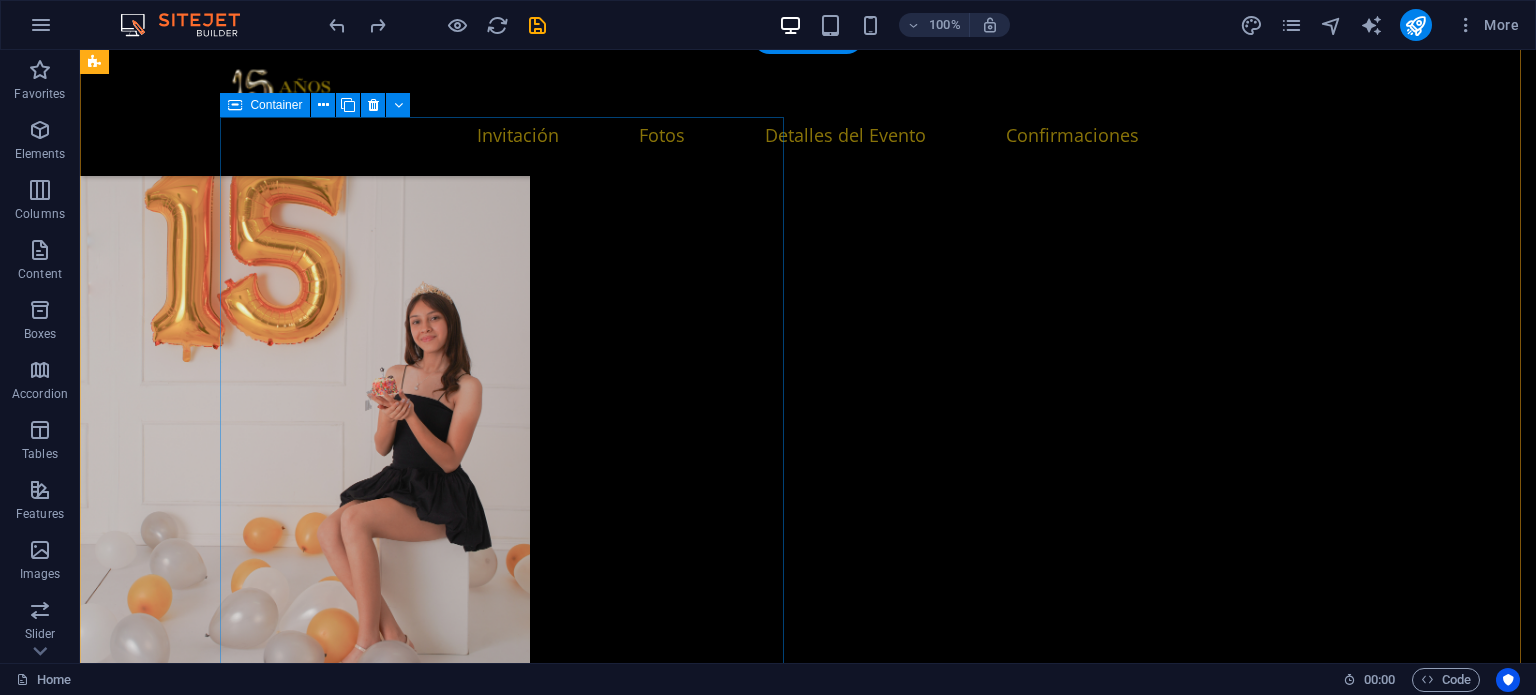 click on "Add elements" at bounding box center (327, 6514) 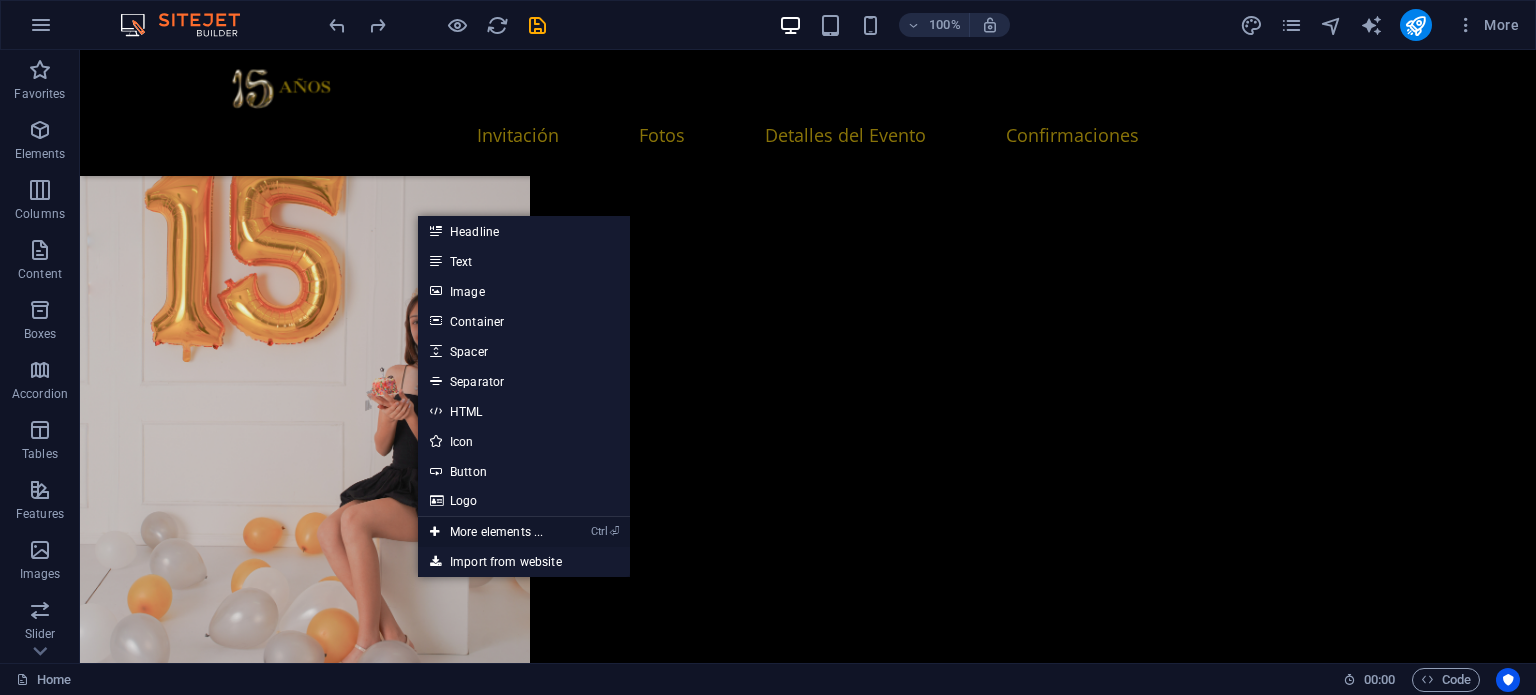 drag, startPoint x: 484, startPoint y: 531, endPoint x: 65, endPoint y: 385, distance: 443.70825 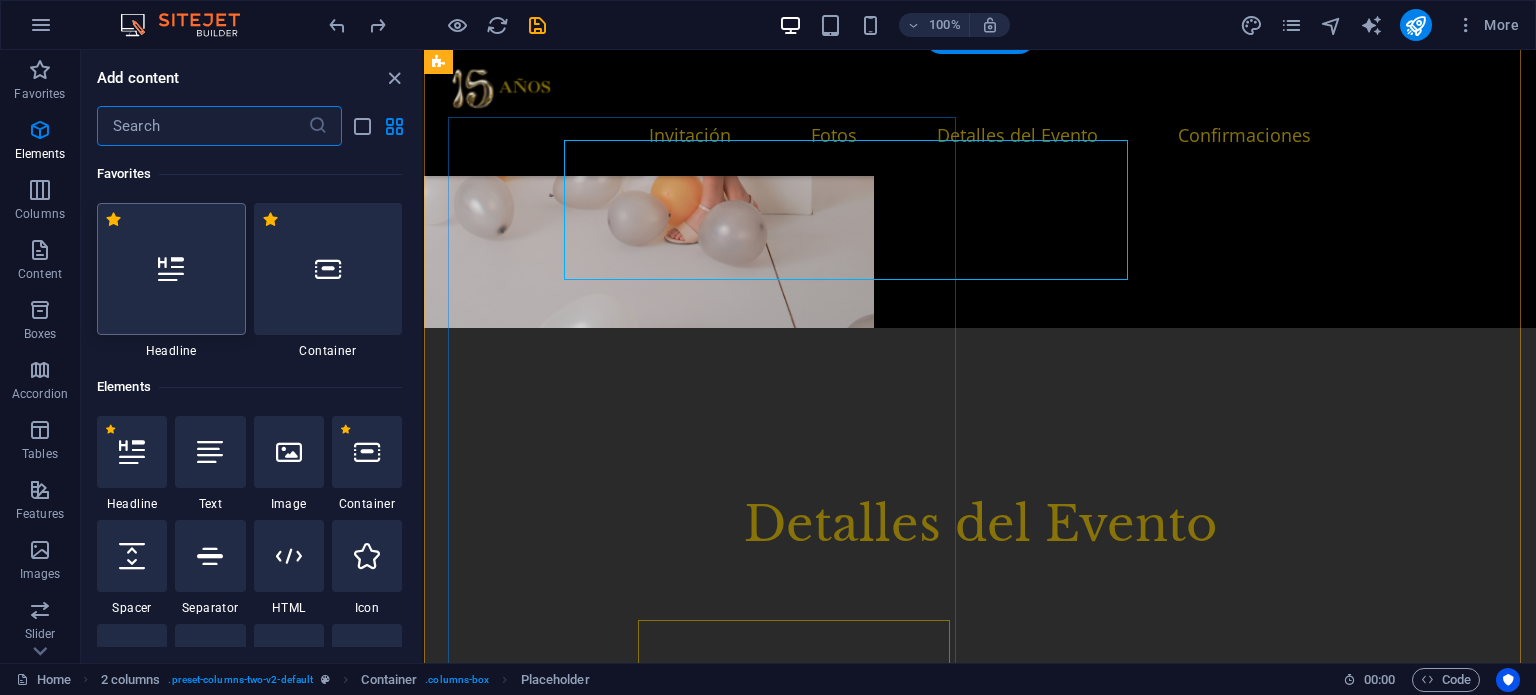 scroll, scrollTop: 3455, scrollLeft: 0, axis: vertical 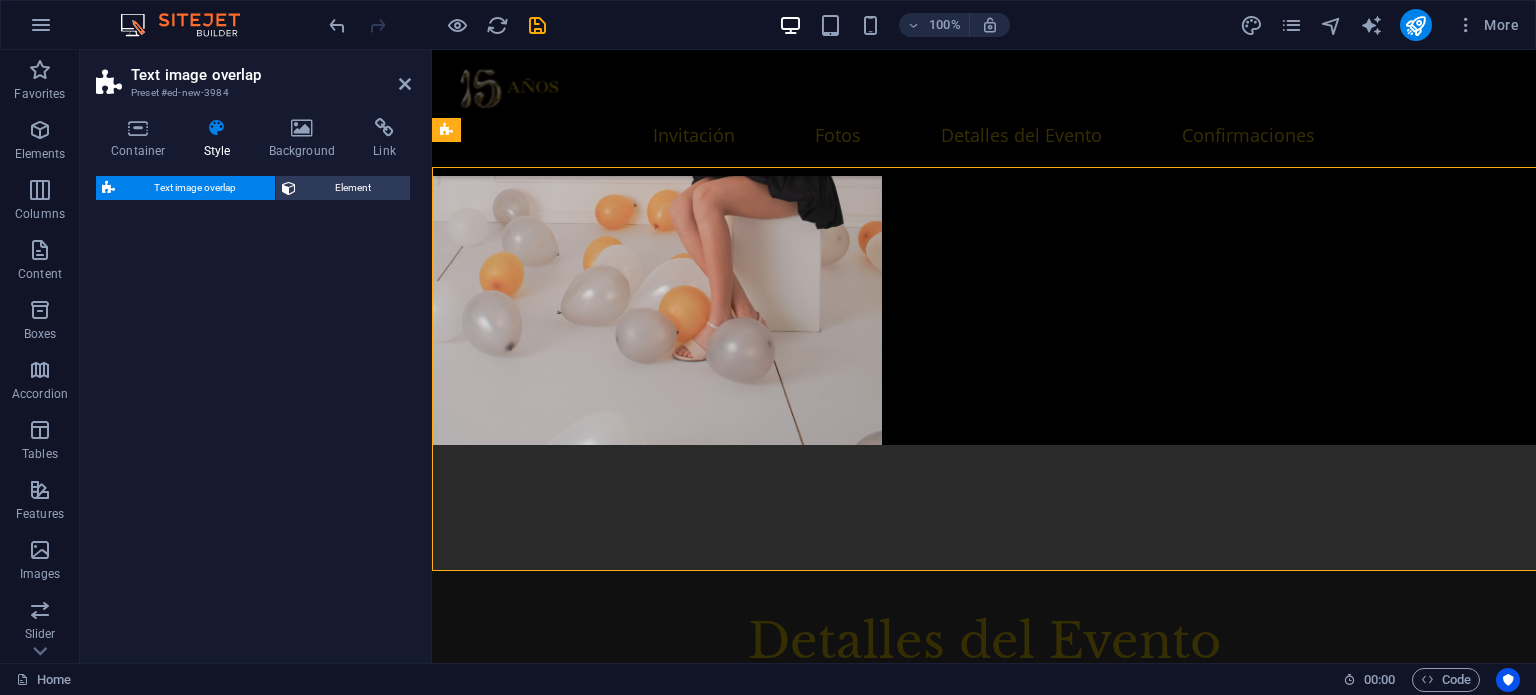 select on "rem" 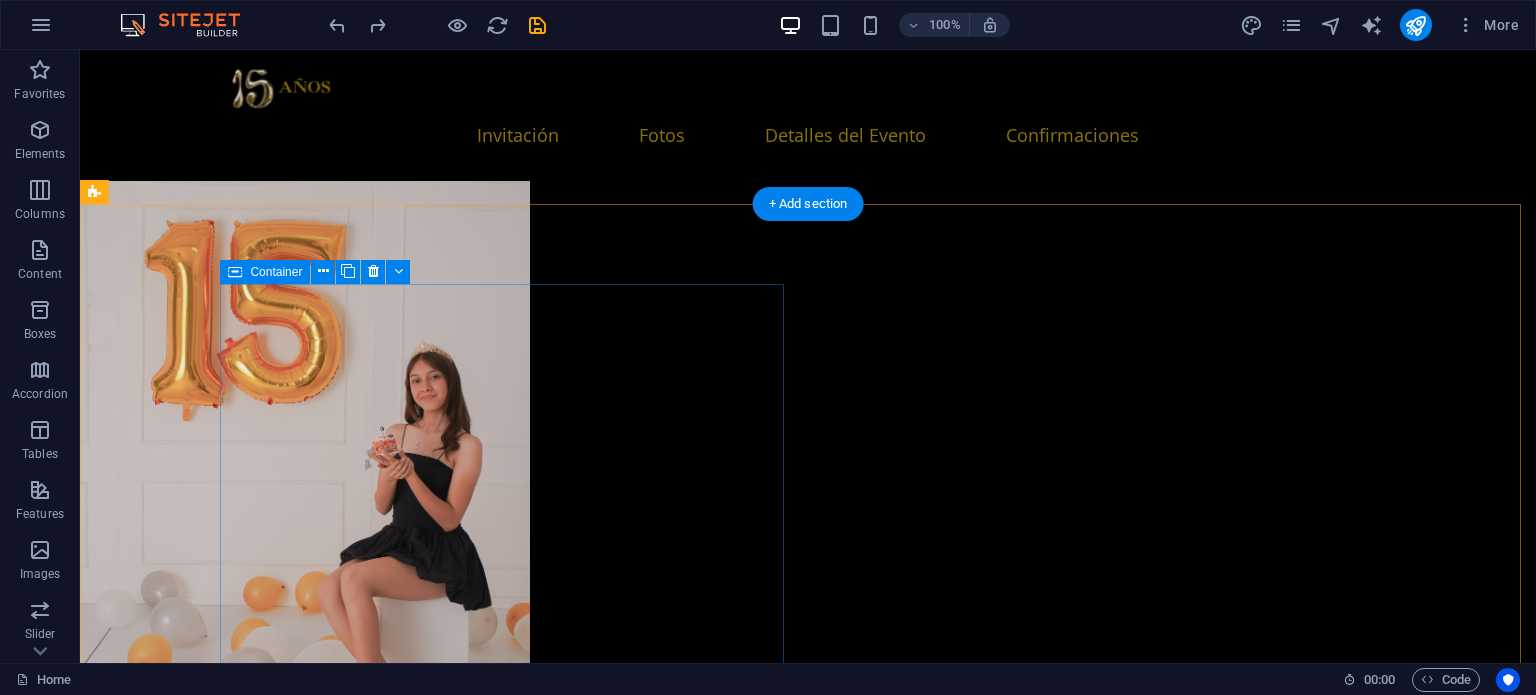 scroll, scrollTop: 3428, scrollLeft: 0, axis: vertical 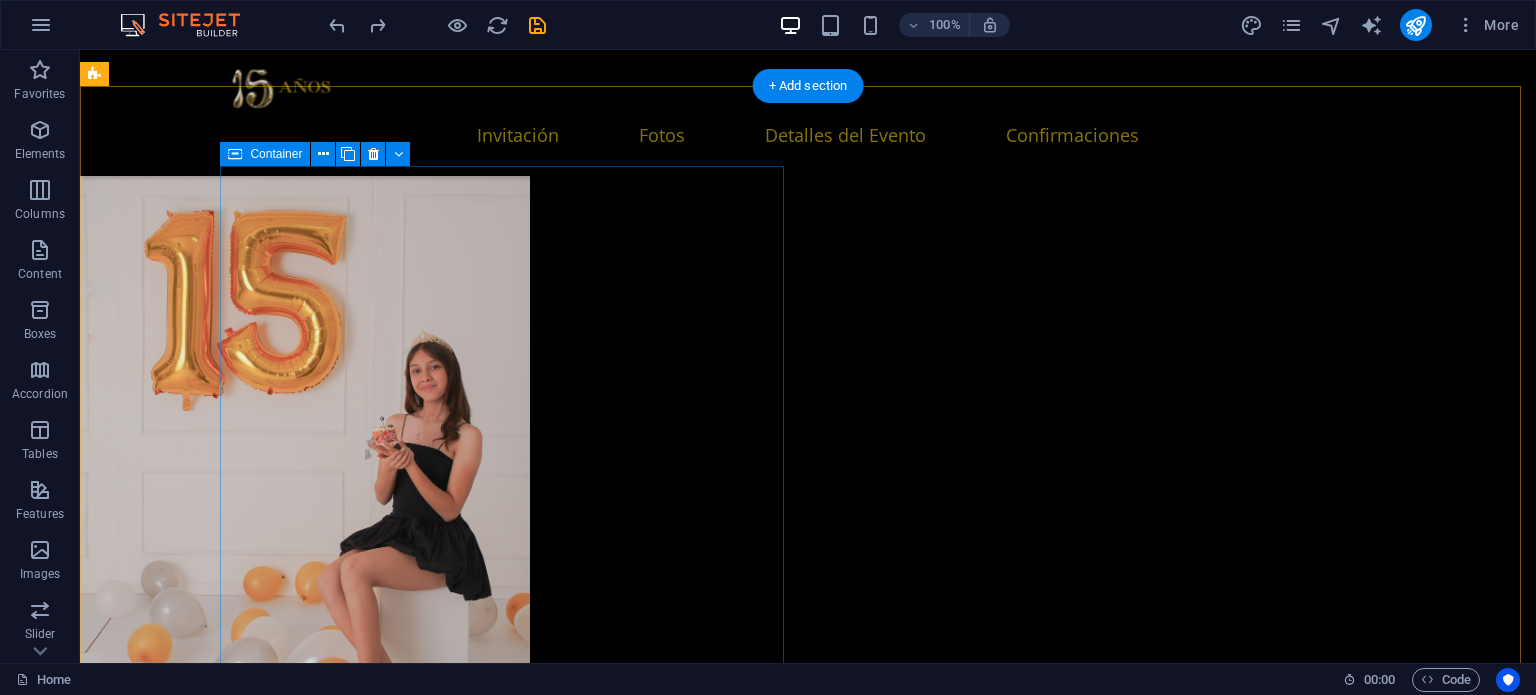 click on "Drop content here or  Add elements  Paste clipboard" at bounding box center (386, 6533) 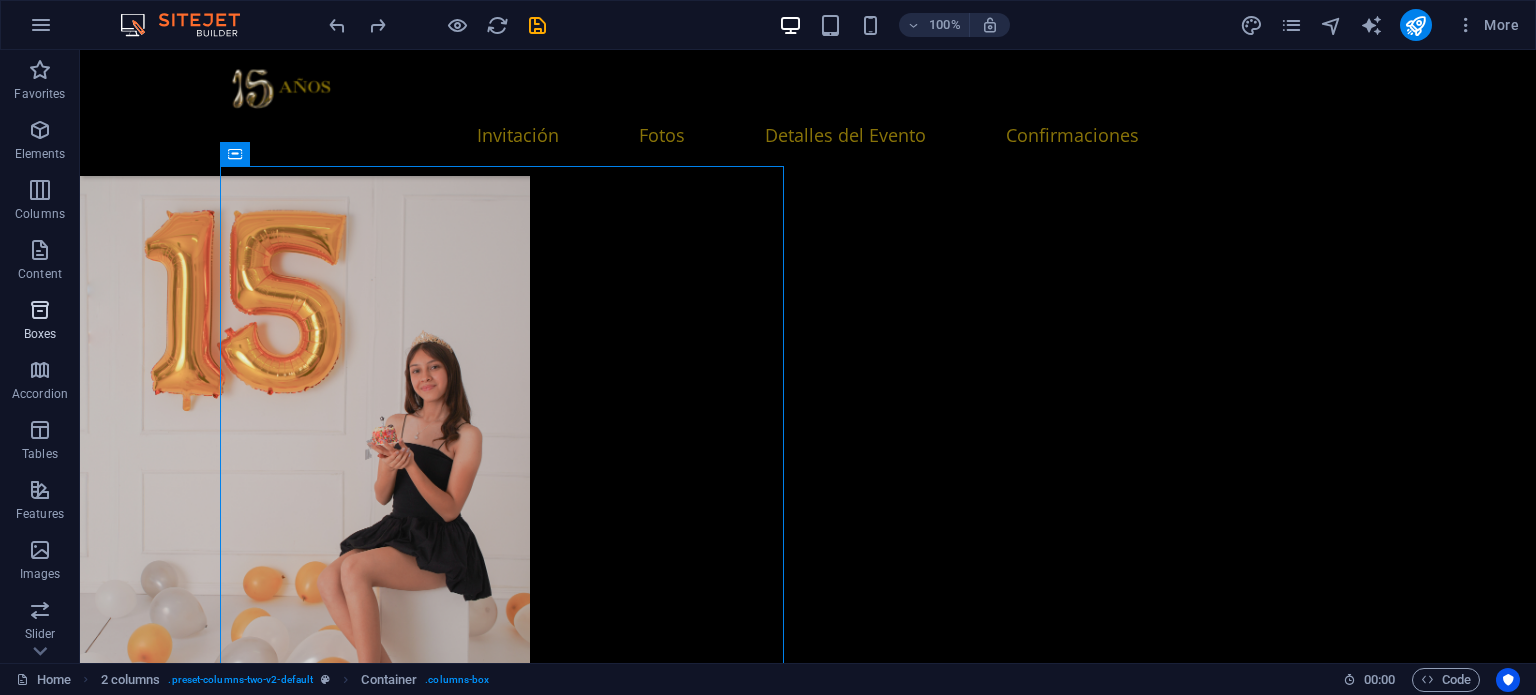 click at bounding box center (40, 310) 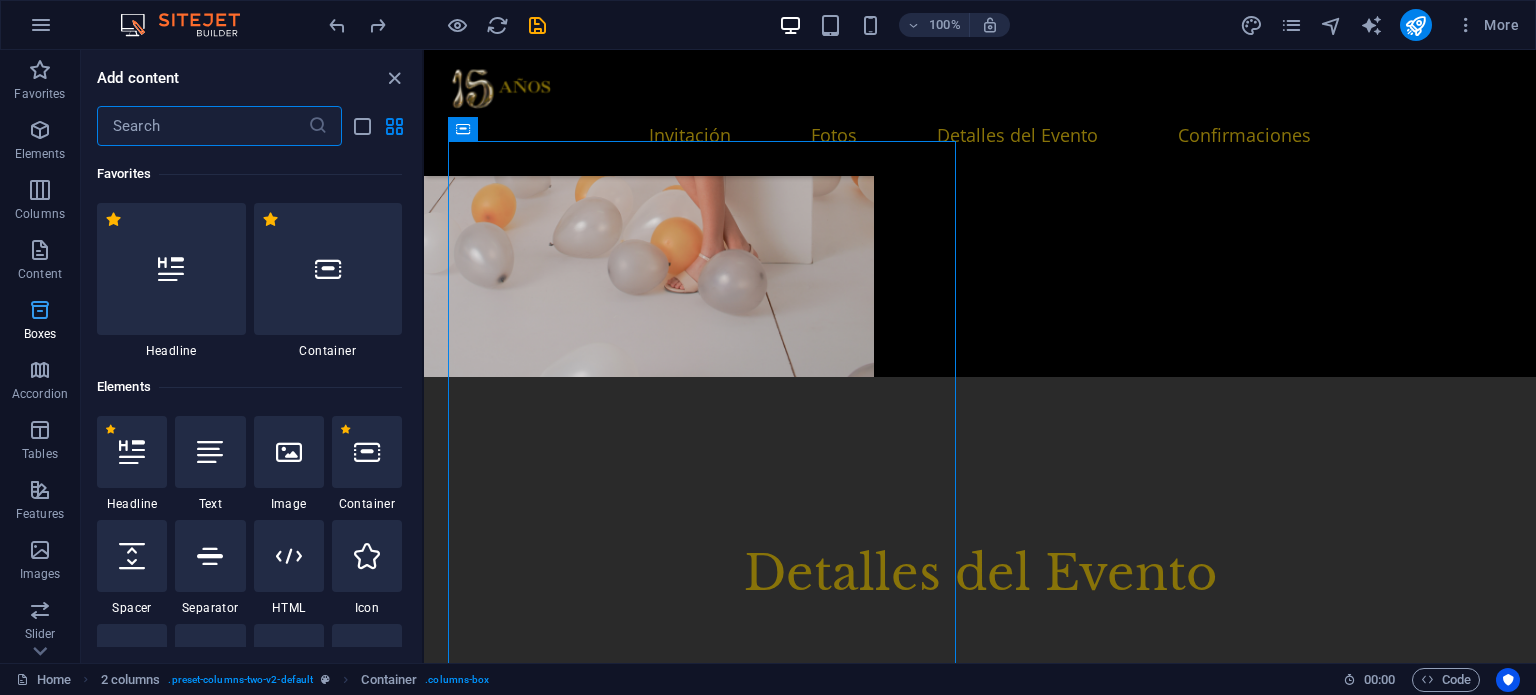 scroll, scrollTop: 3431, scrollLeft: 0, axis: vertical 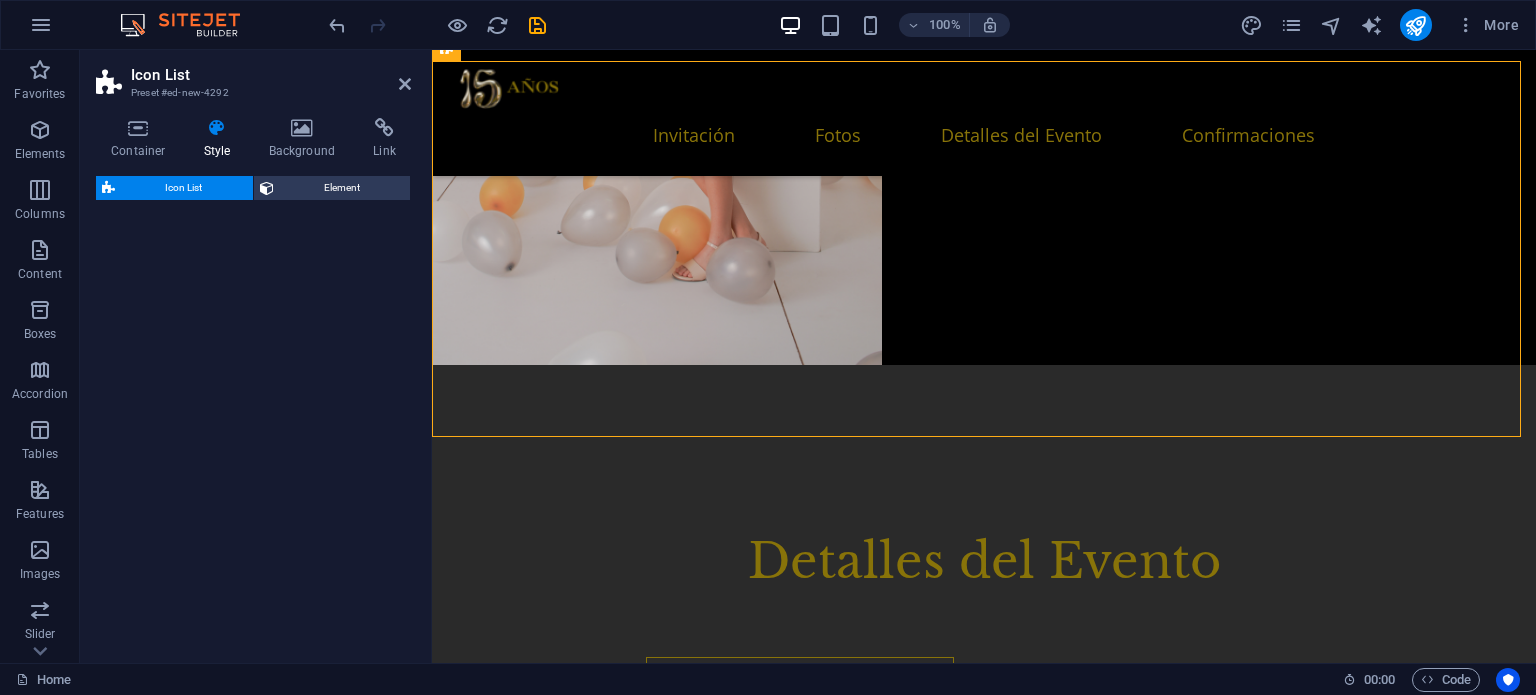 select on "rem" 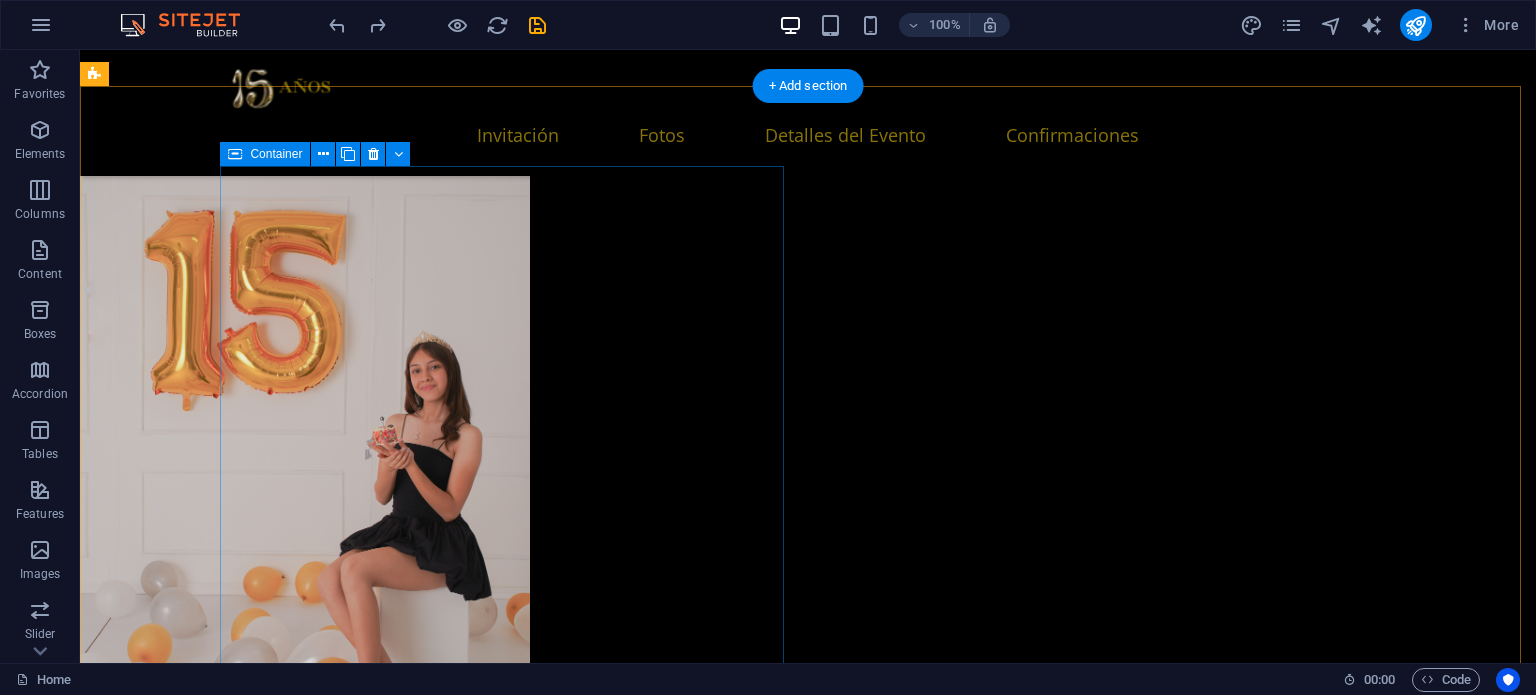click on "Add elements" at bounding box center [327, 6563] 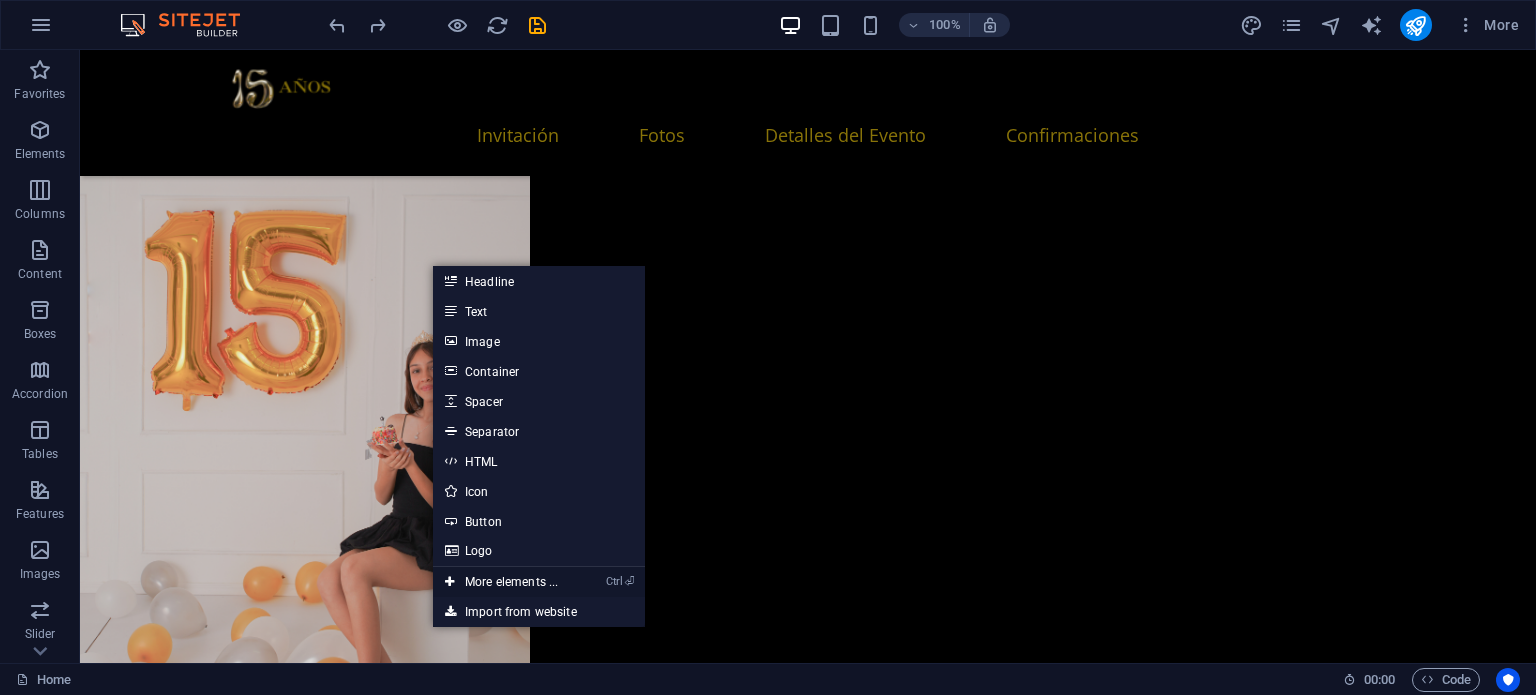 click on "Ctrl ⏎  More elements ..." at bounding box center (501, 582) 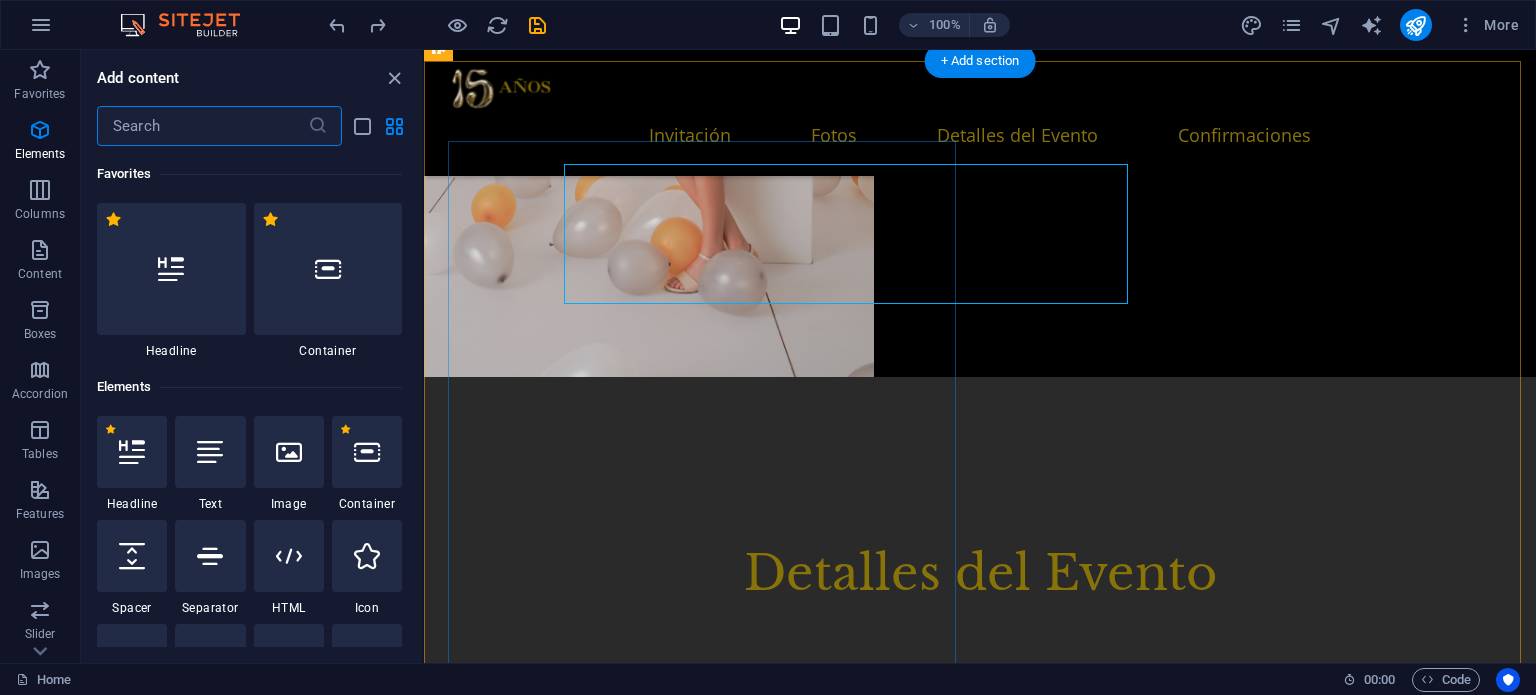 scroll, scrollTop: 3431, scrollLeft: 0, axis: vertical 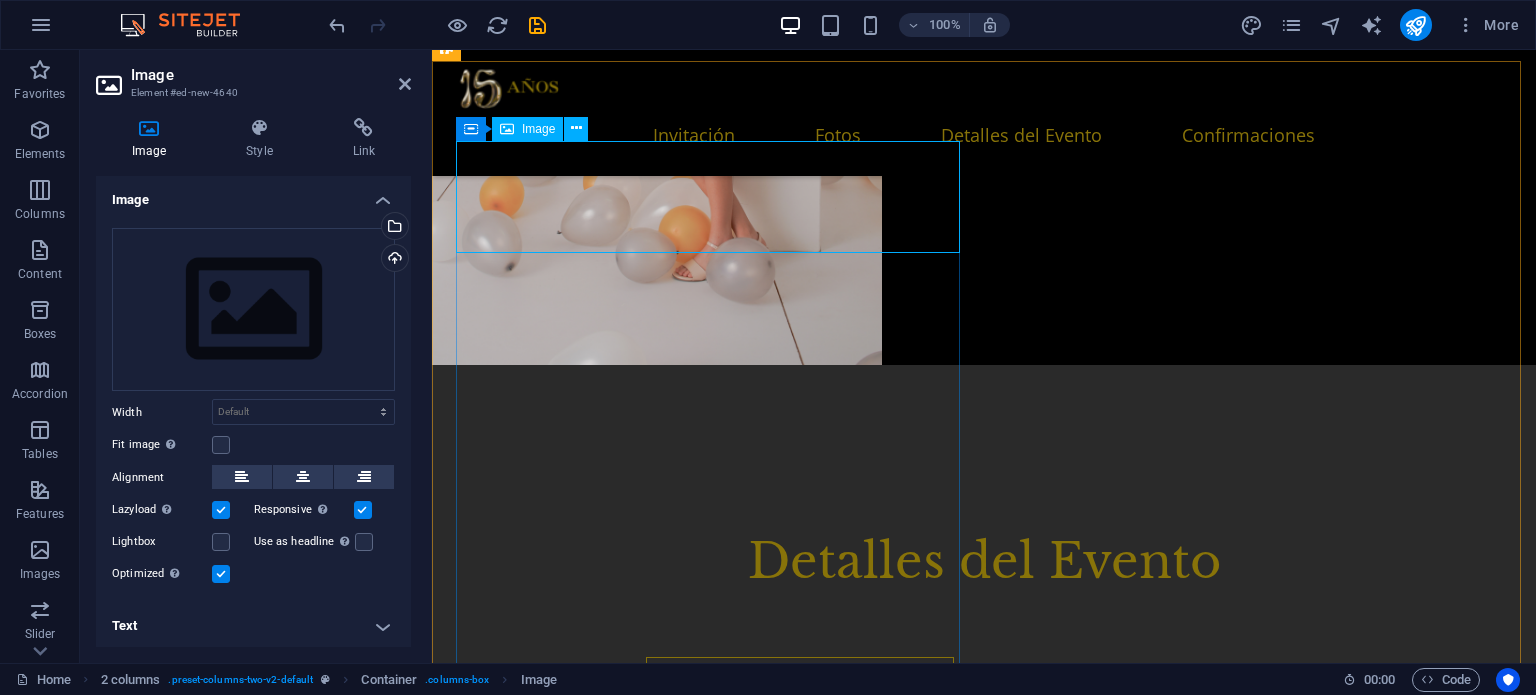 click at bounding box center (712, 6023) 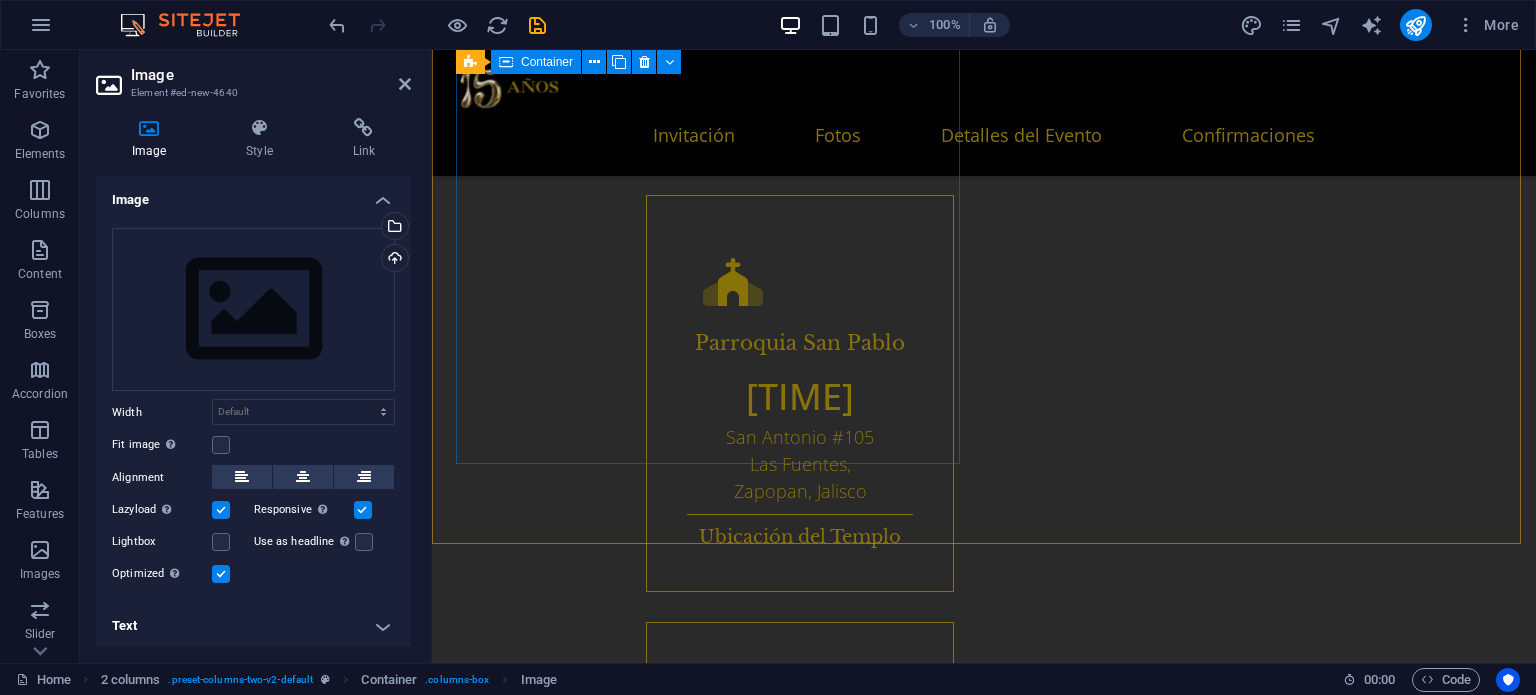 scroll, scrollTop: 3428, scrollLeft: 0, axis: vertical 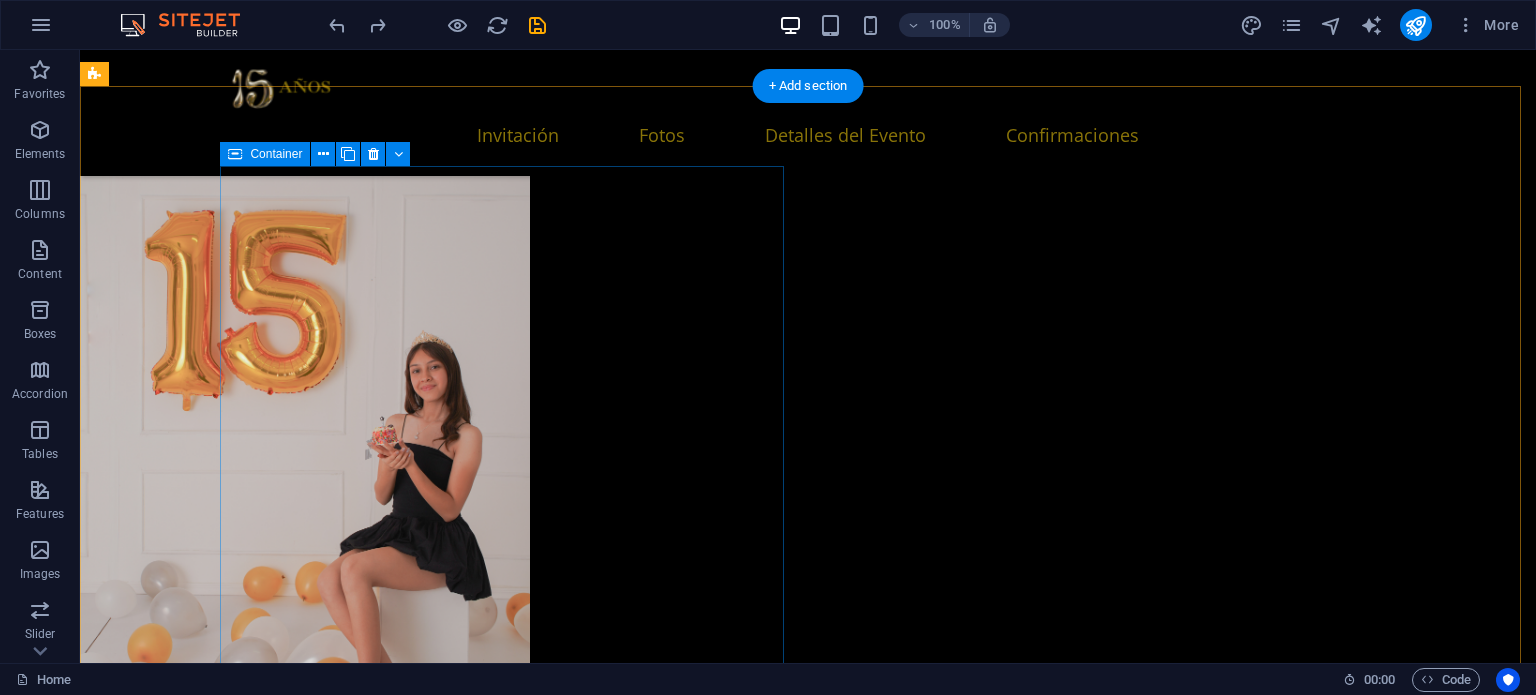 click on "Add elements" at bounding box center [327, 6563] 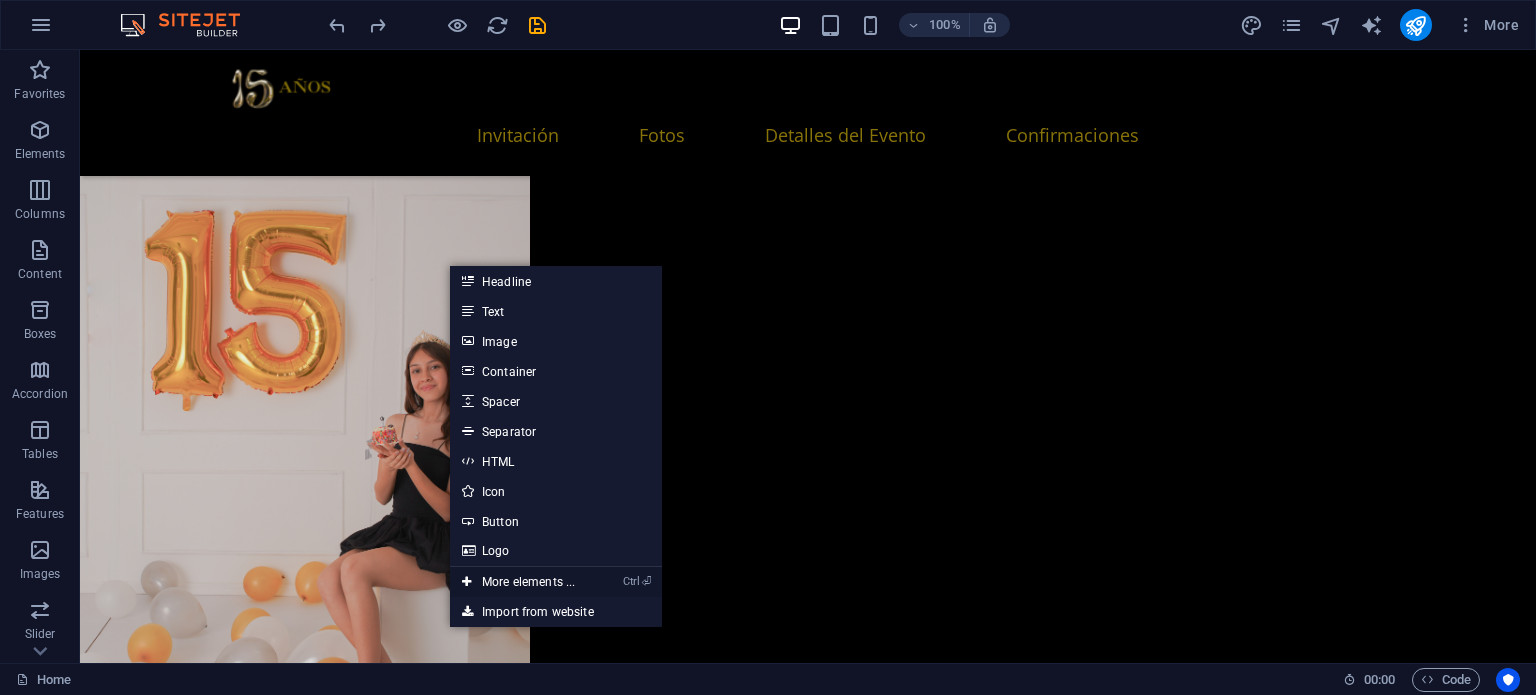 click on "Ctrl ⏎  More elements ..." at bounding box center (518, 582) 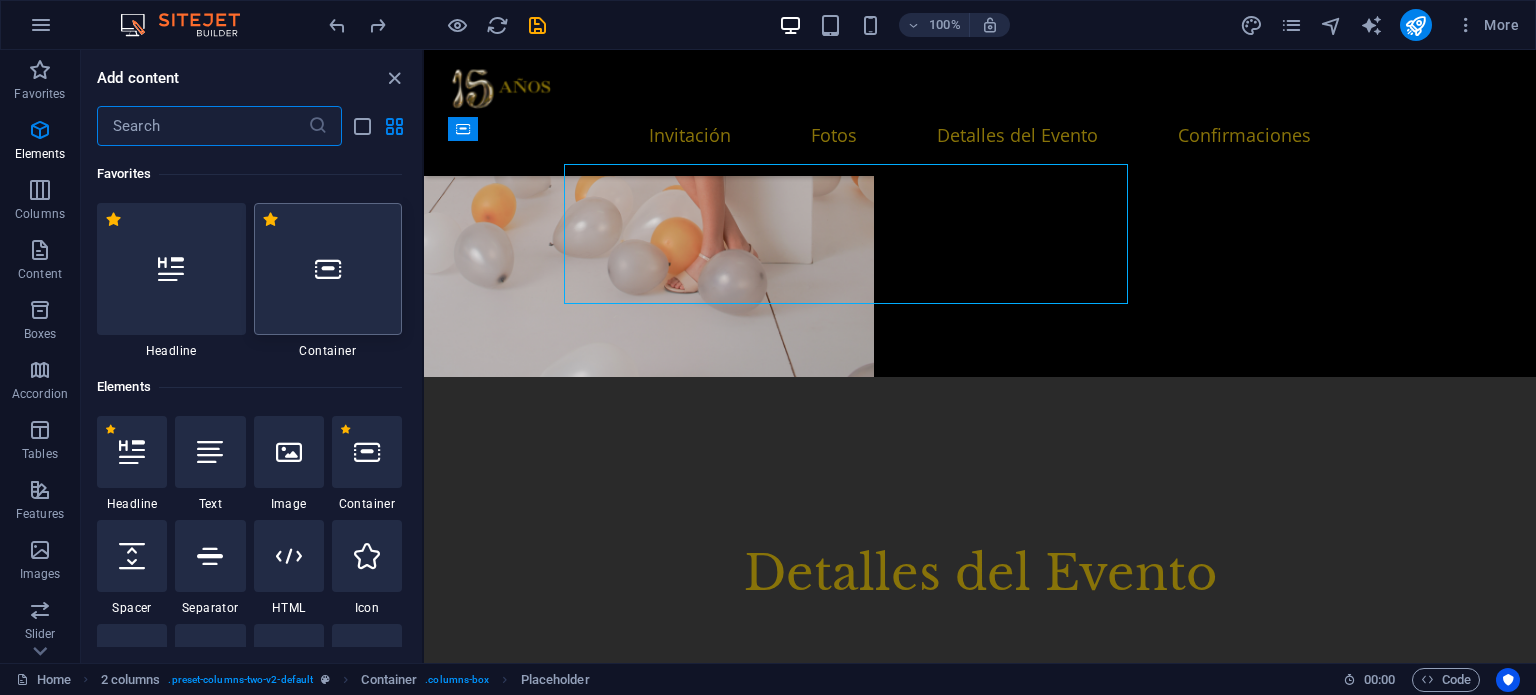scroll, scrollTop: 3431, scrollLeft: 0, axis: vertical 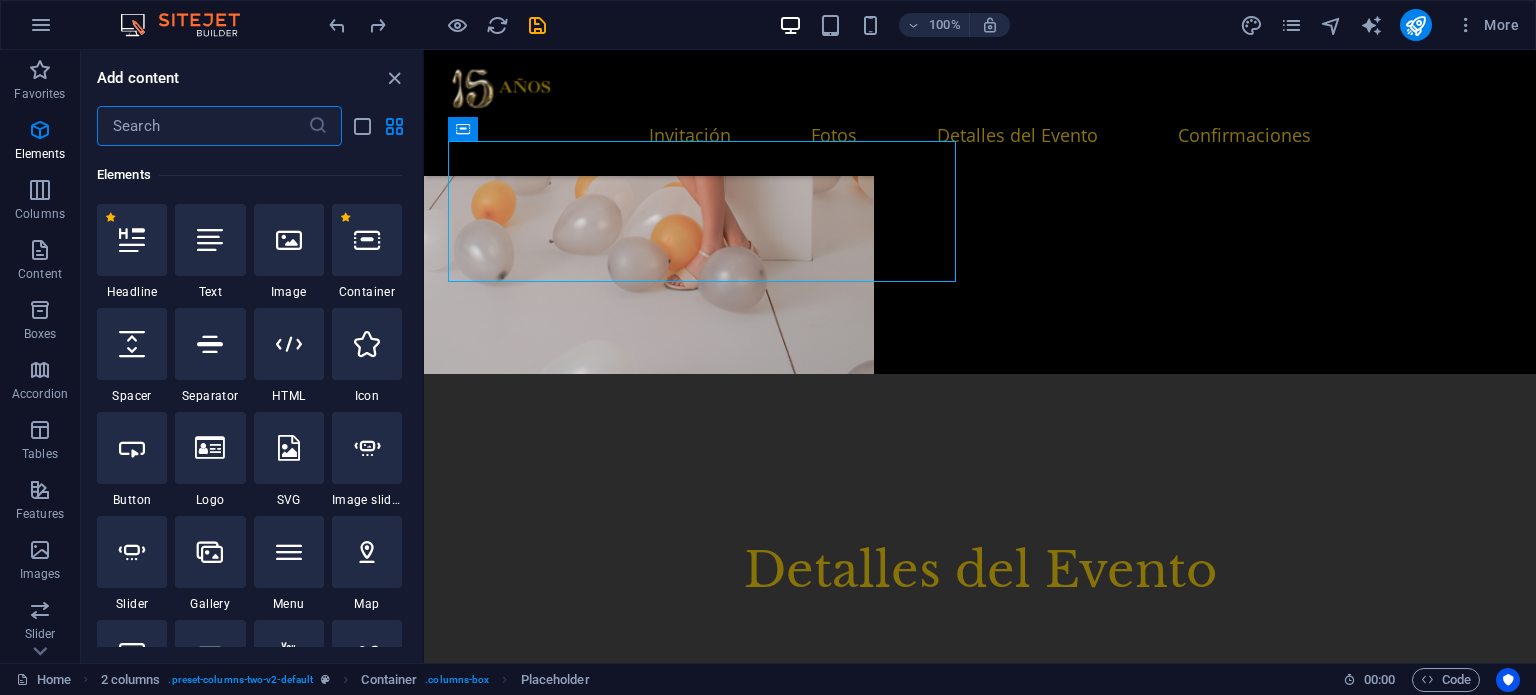 click at bounding box center (202, 126) 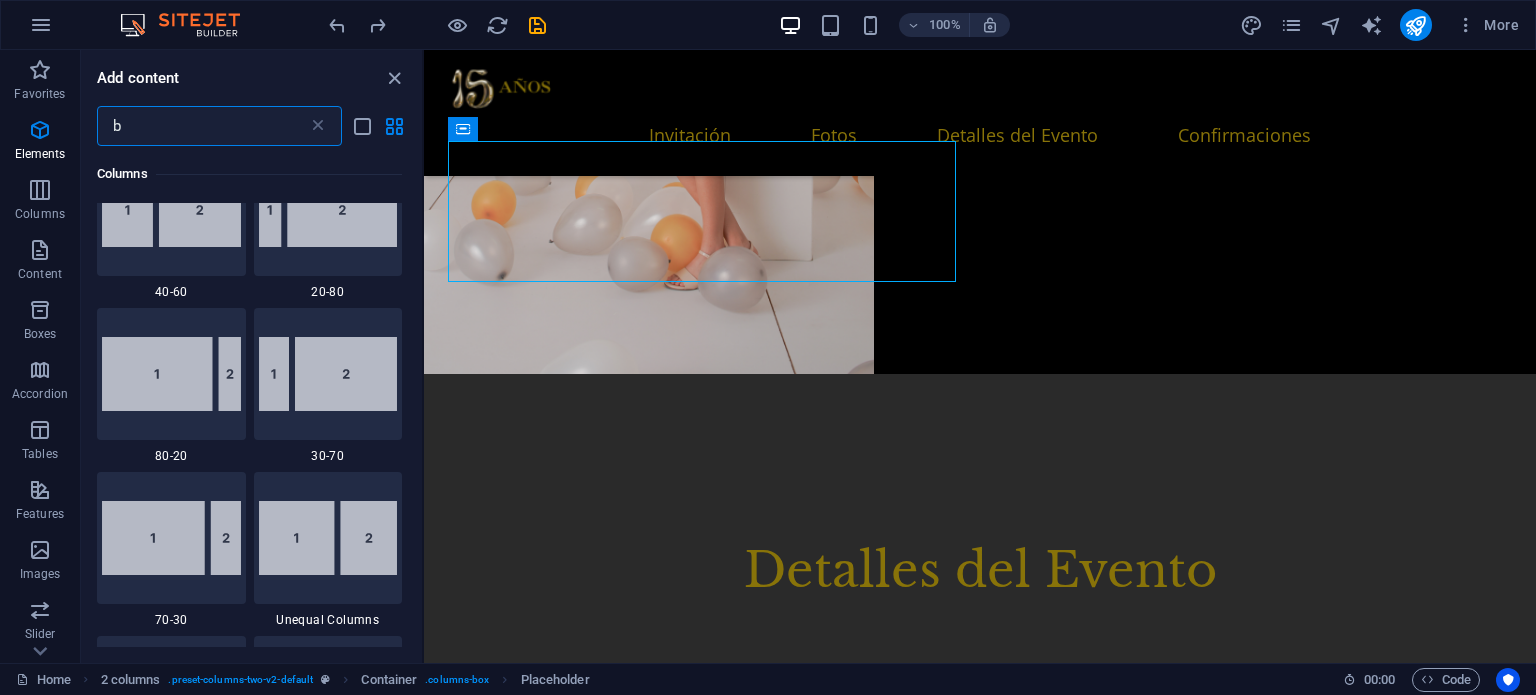 scroll, scrollTop: 0, scrollLeft: 0, axis: both 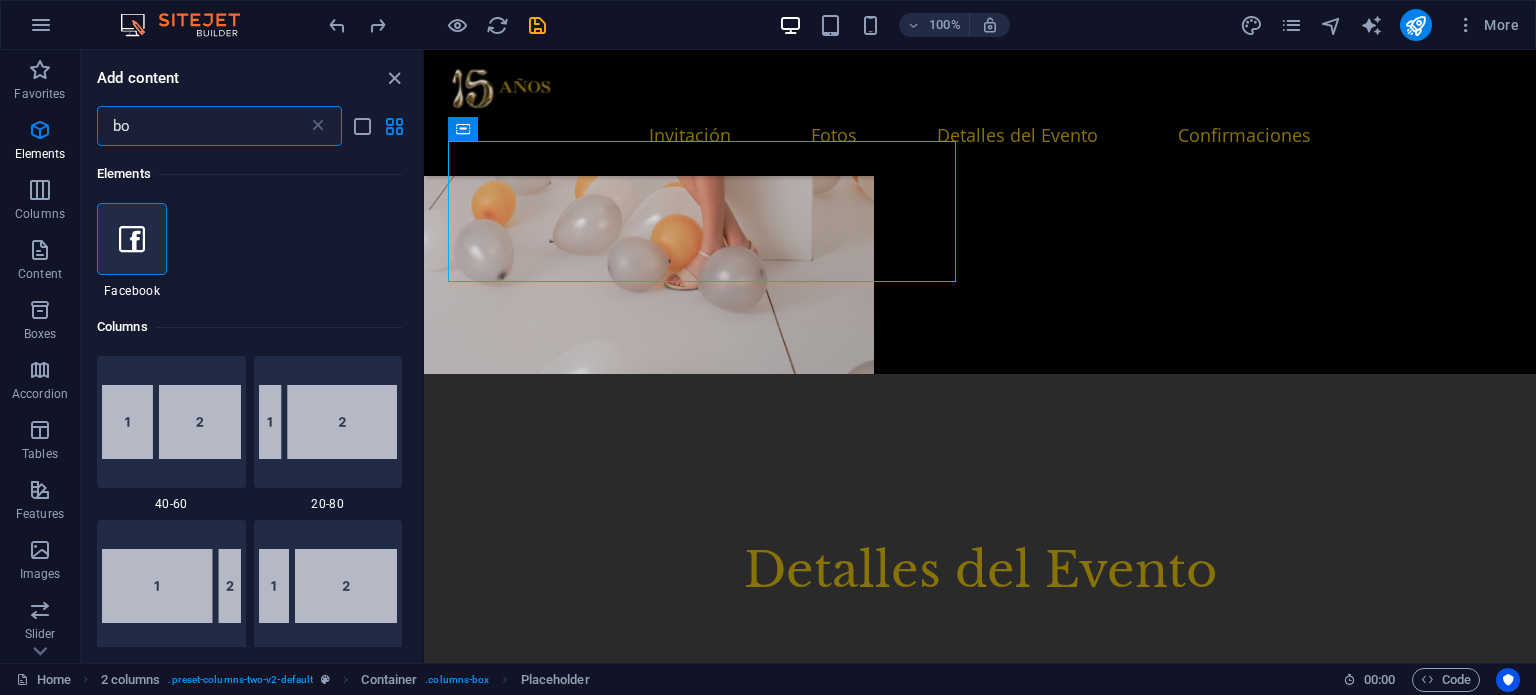 type on "b" 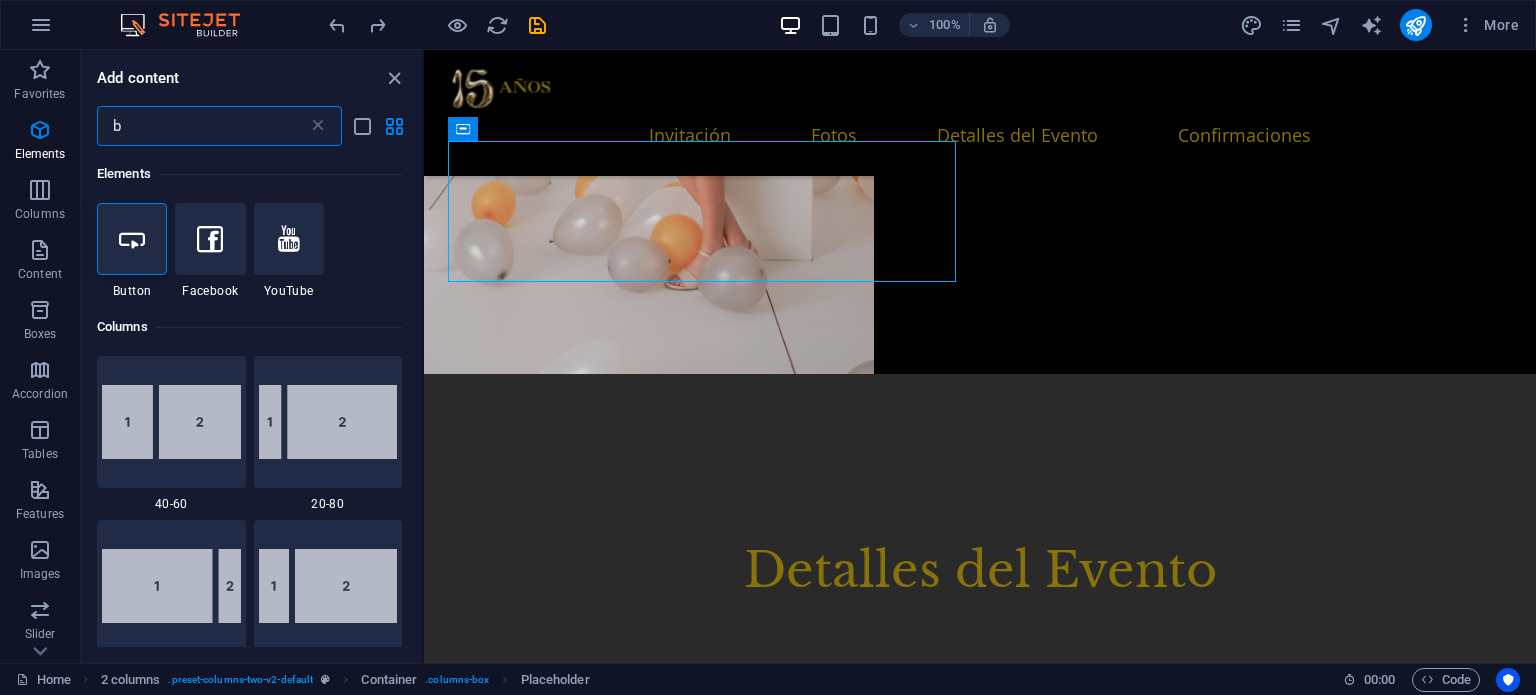 type 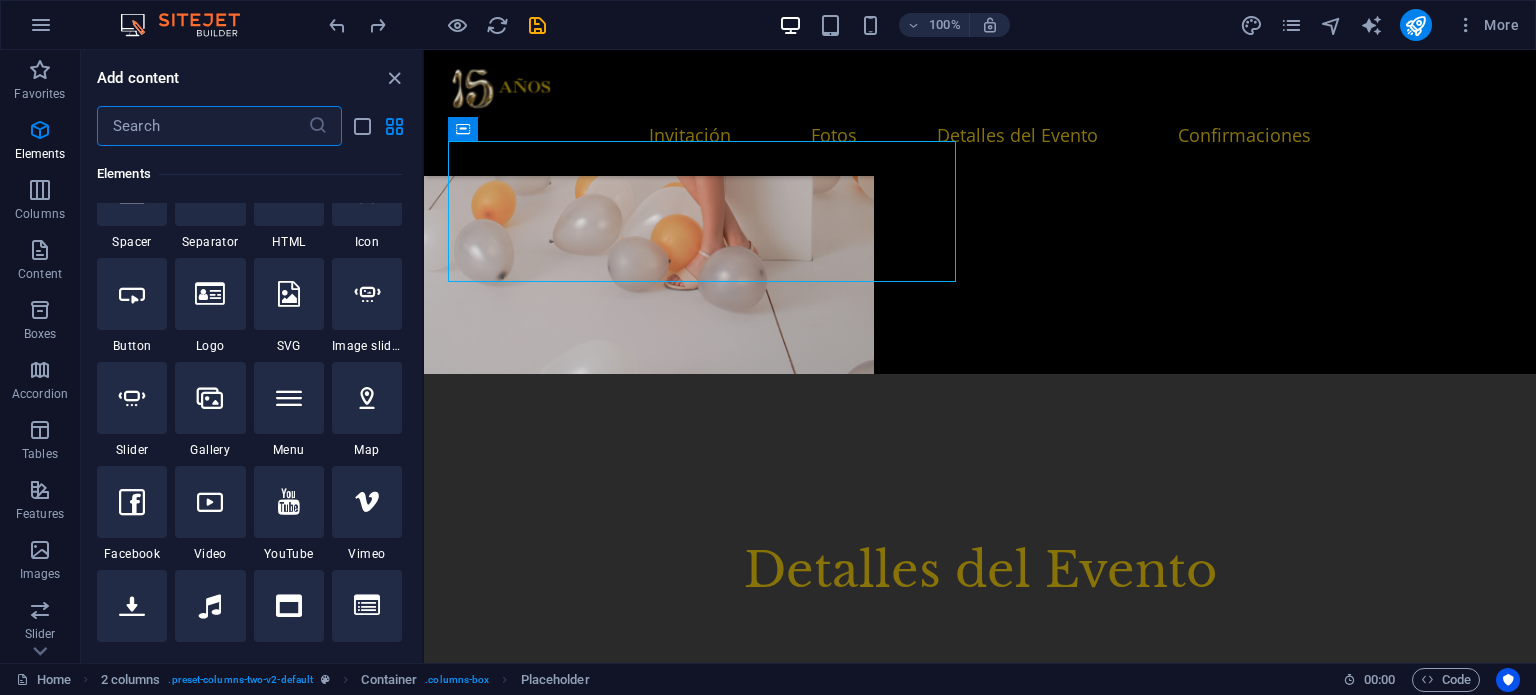 scroll, scrollTop: 400, scrollLeft: 0, axis: vertical 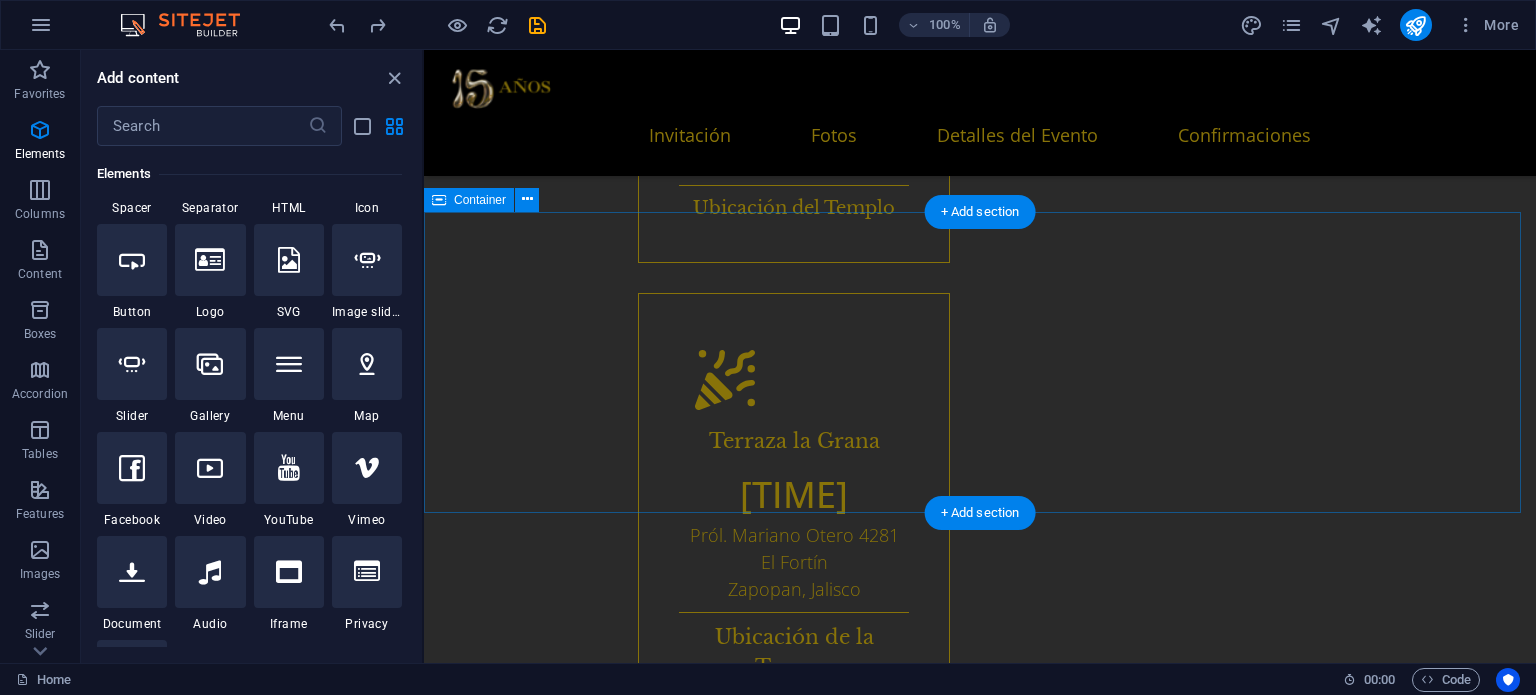 click on "Drop content here or  Add elements  Paste clipboard" at bounding box center [980, 7111] 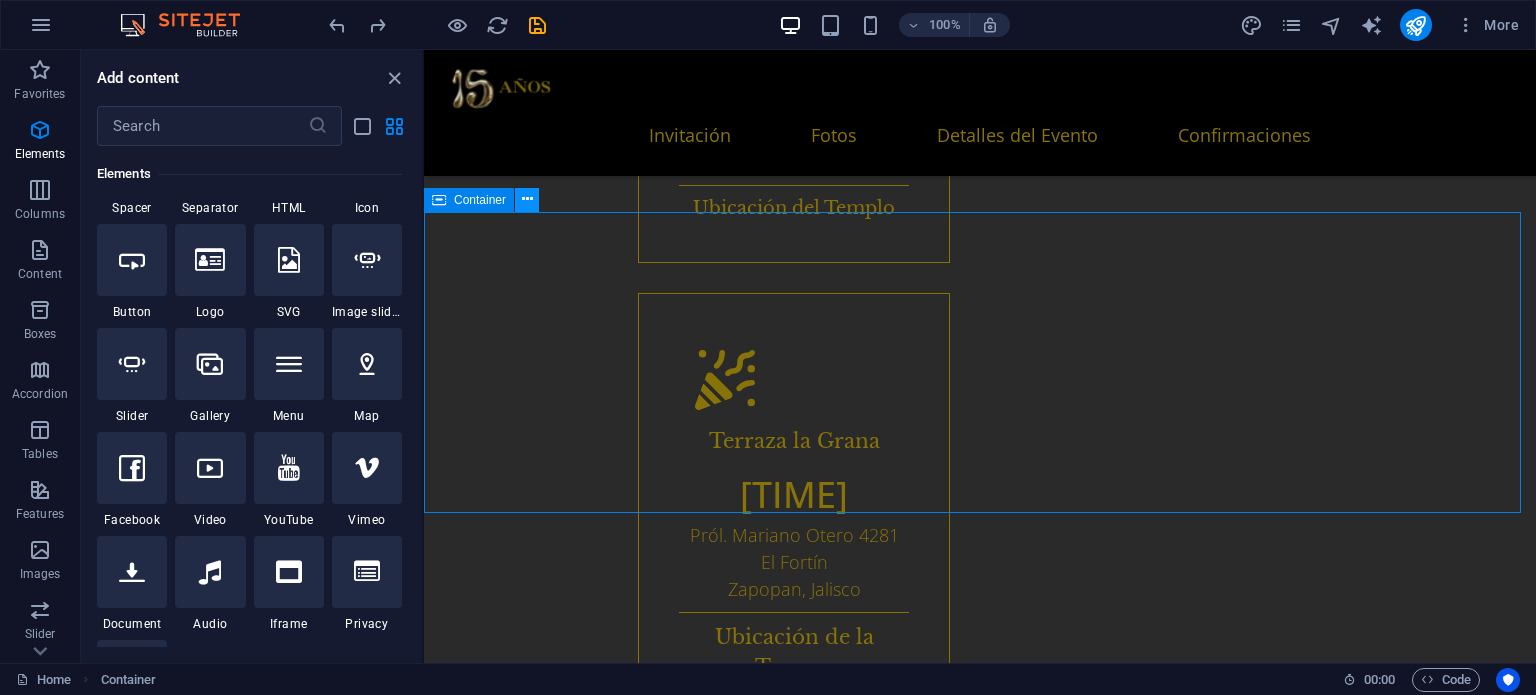 click at bounding box center (527, 199) 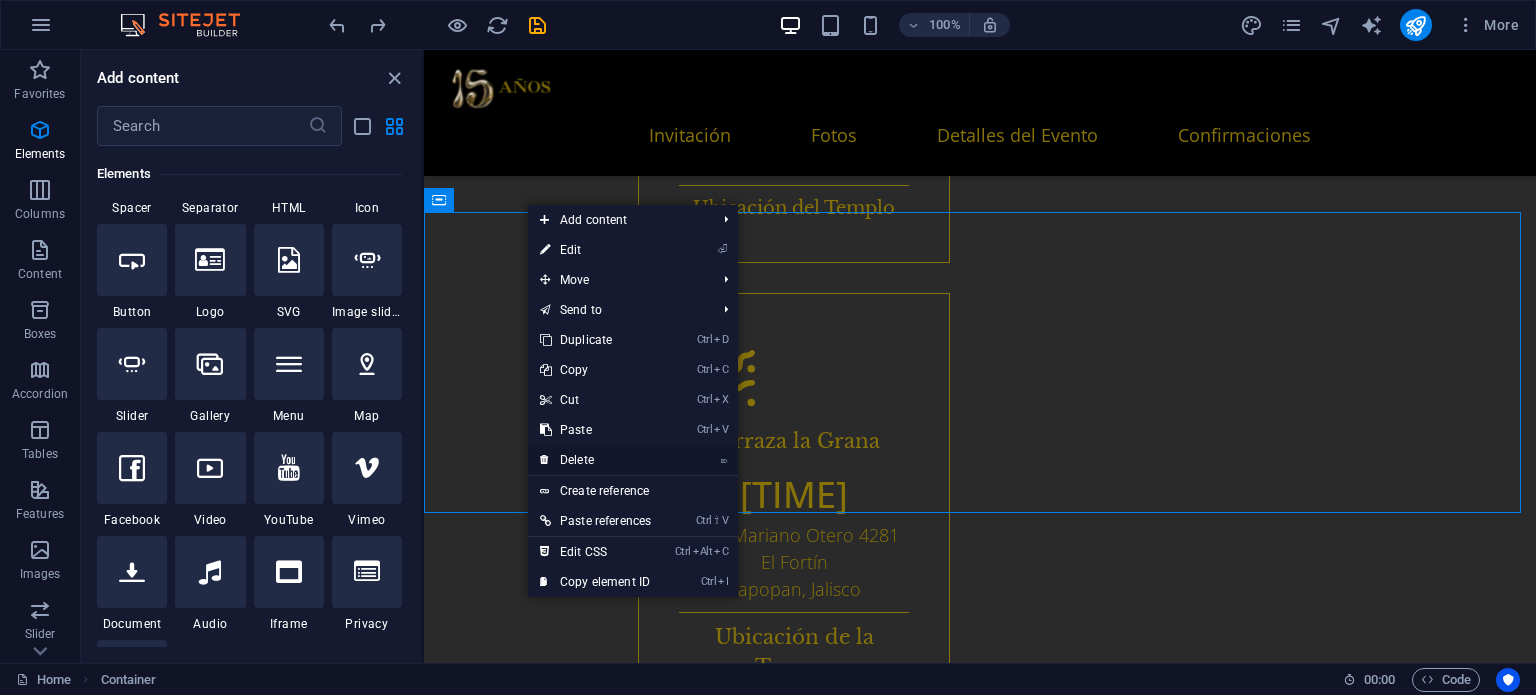 click on "⌦  Delete" at bounding box center (595, 460) 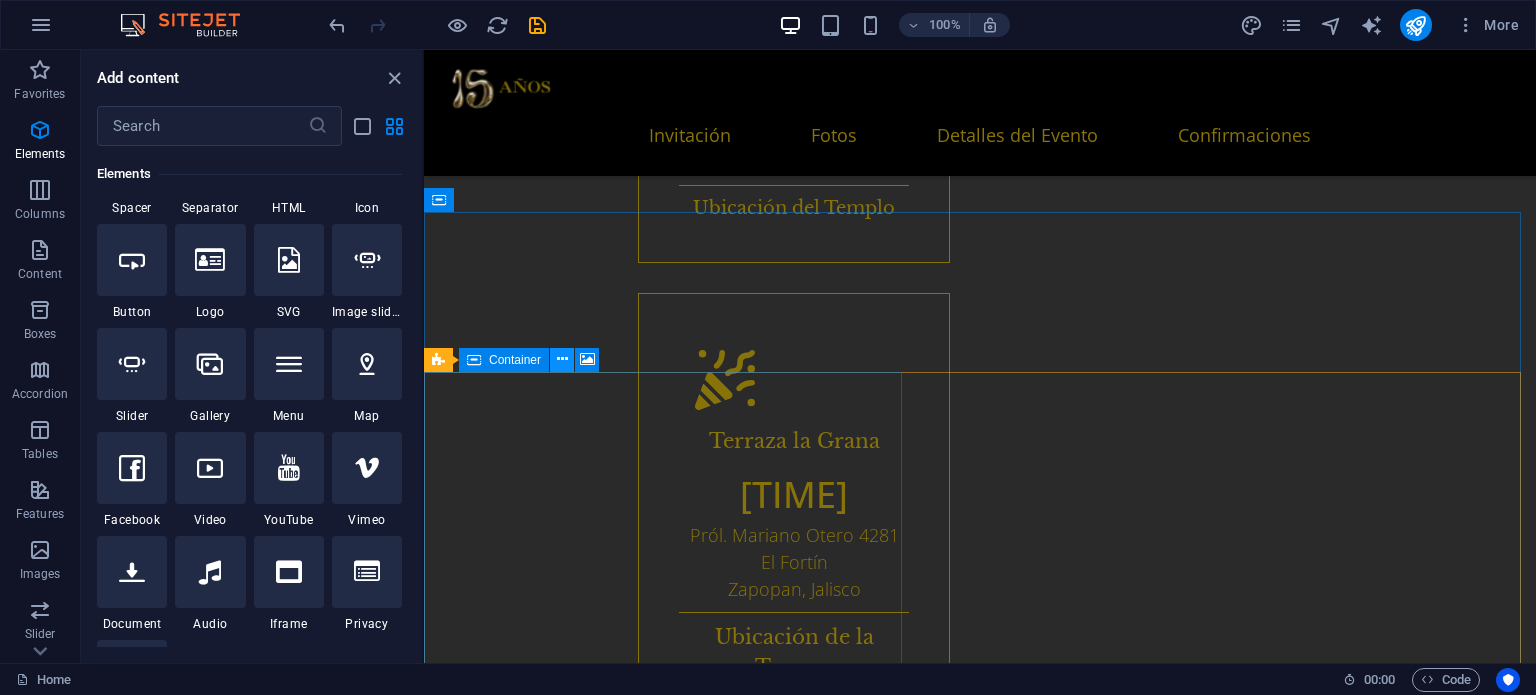 click at bounding box center [562, 359] 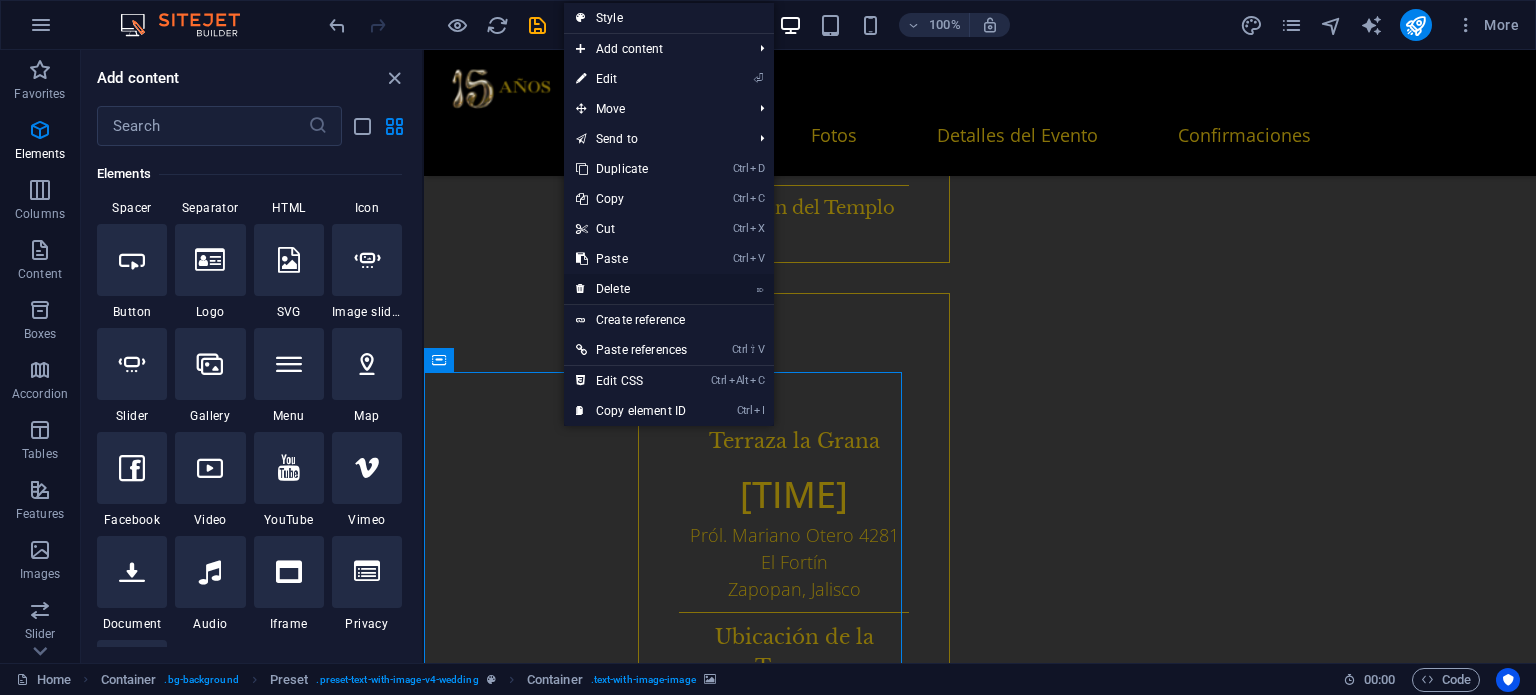 click on "⌦  Delete" at bounding box center (631, 289) 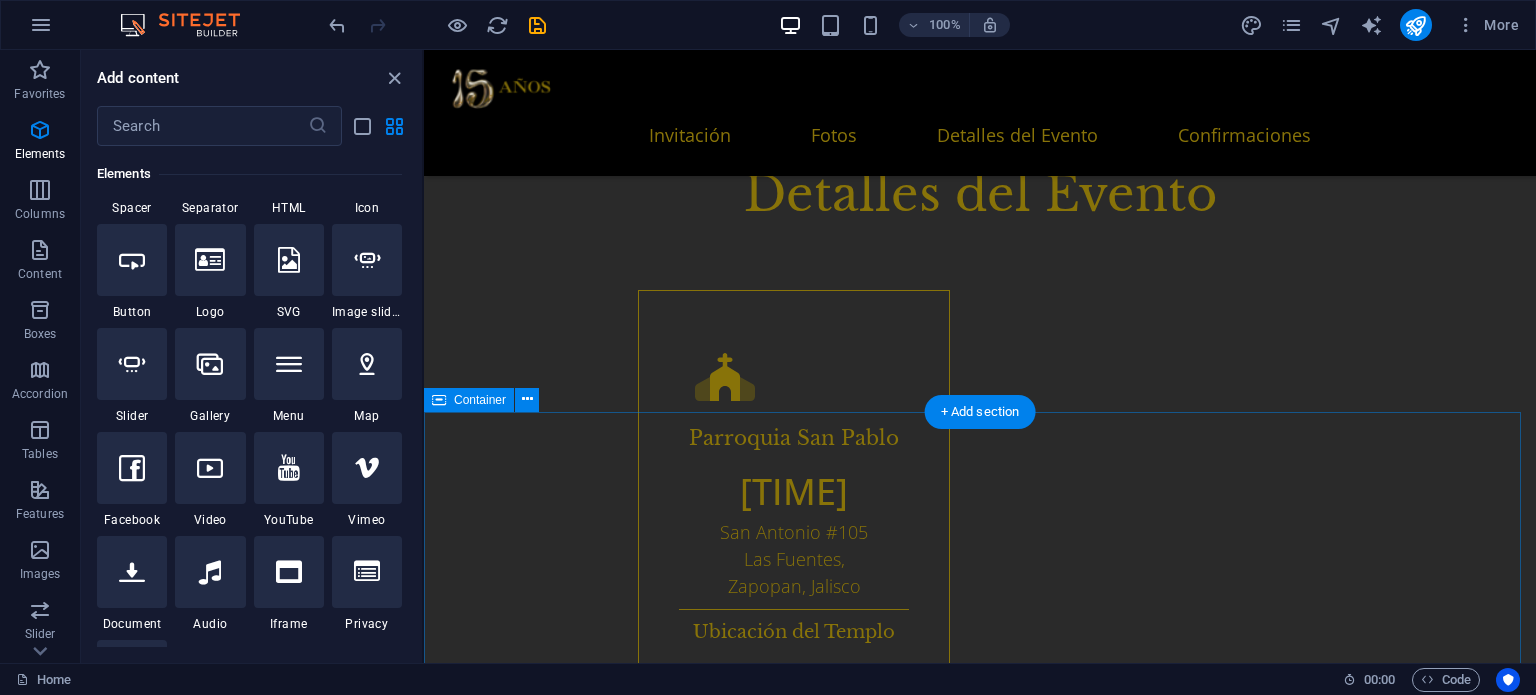 scroll, scrollTop: 3531, scrollLeft: 0, axis: vertical 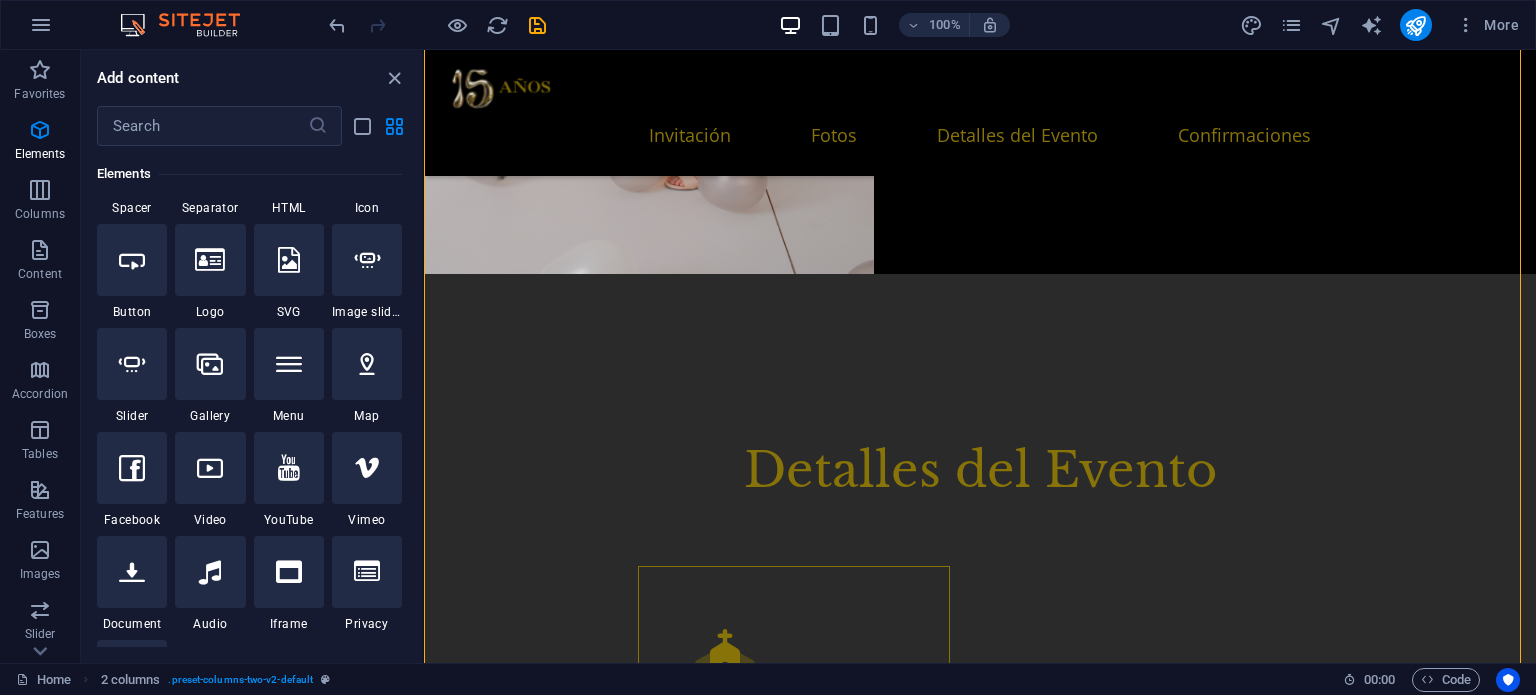 drag, startPoint x: 1101, startPoint y: 391, endPoint x: 676, endPoint y: 379, distance: 425.16937 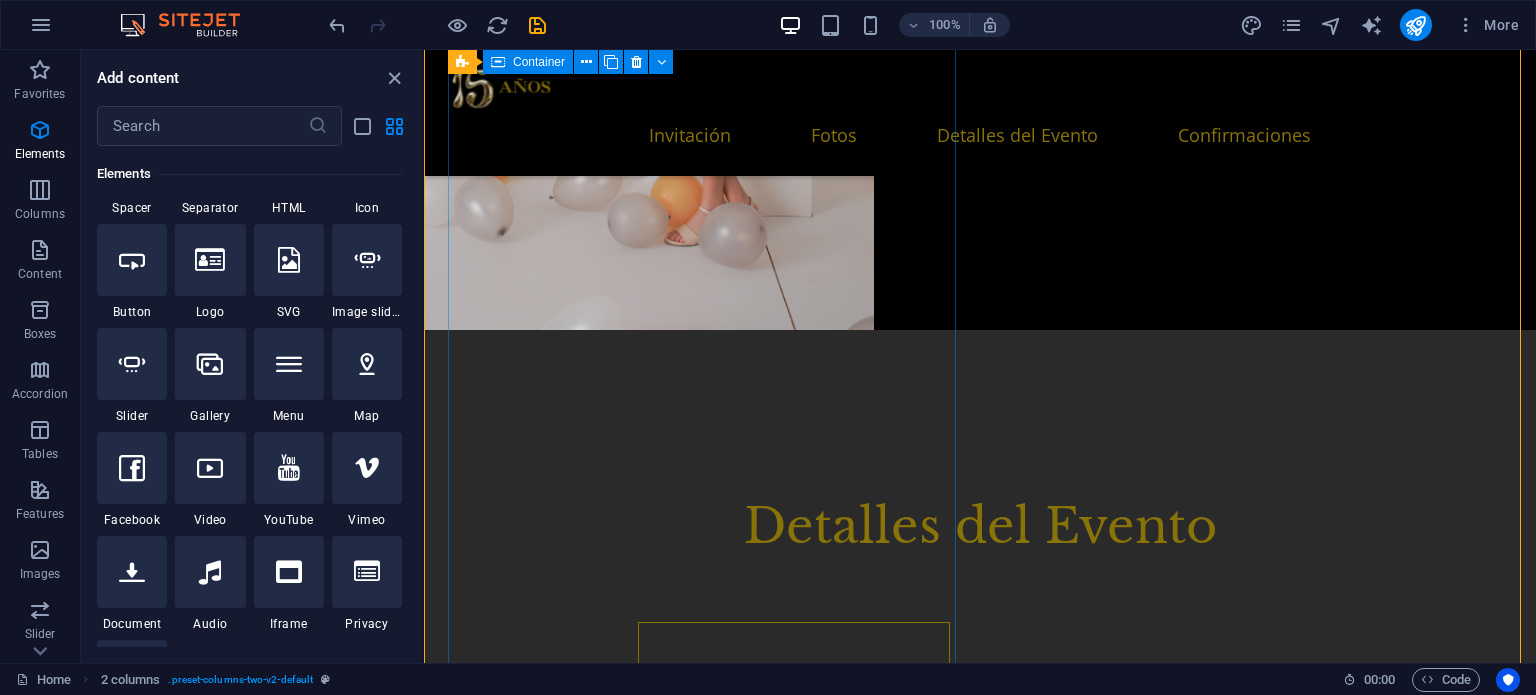 scroll, scrollTop: 3431, scrollLeft: 0, axis: vertical 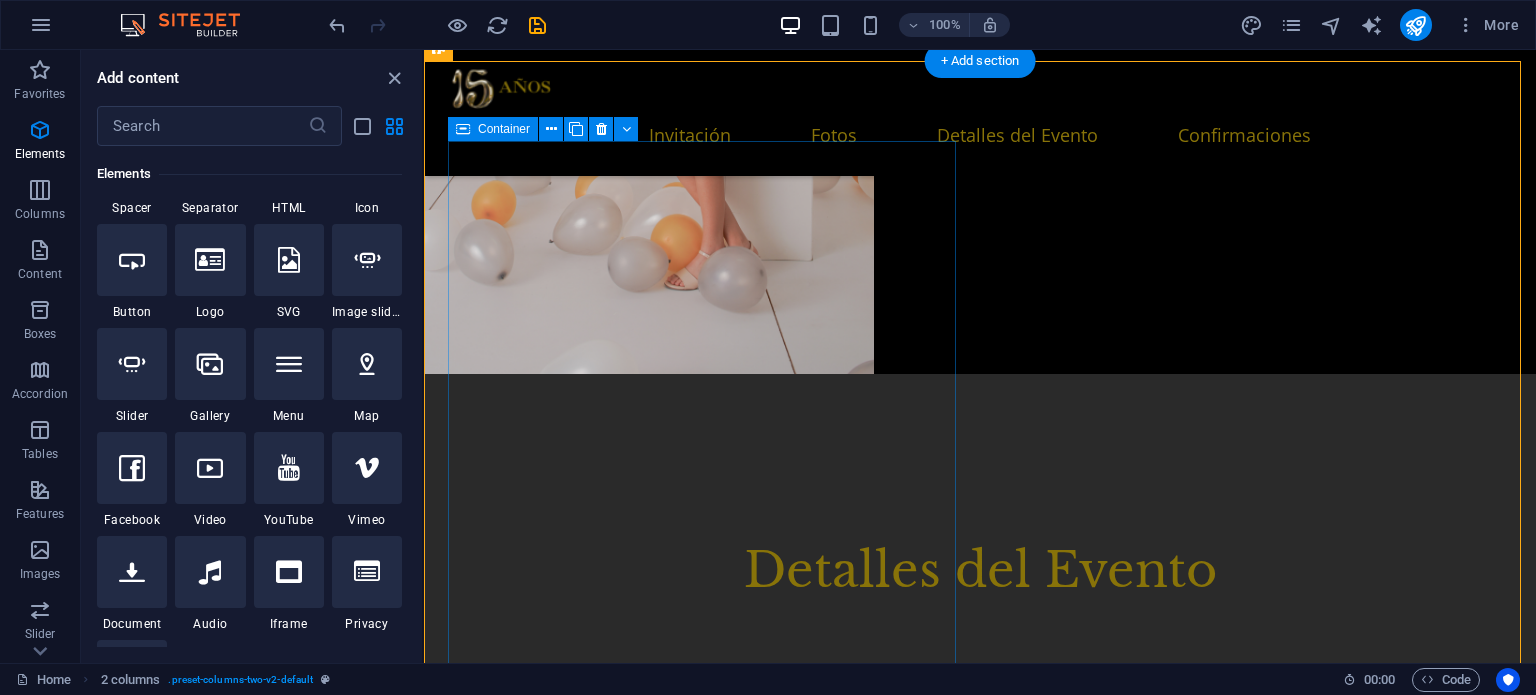 click on "Add elements" at bounding box center (647, 6030) 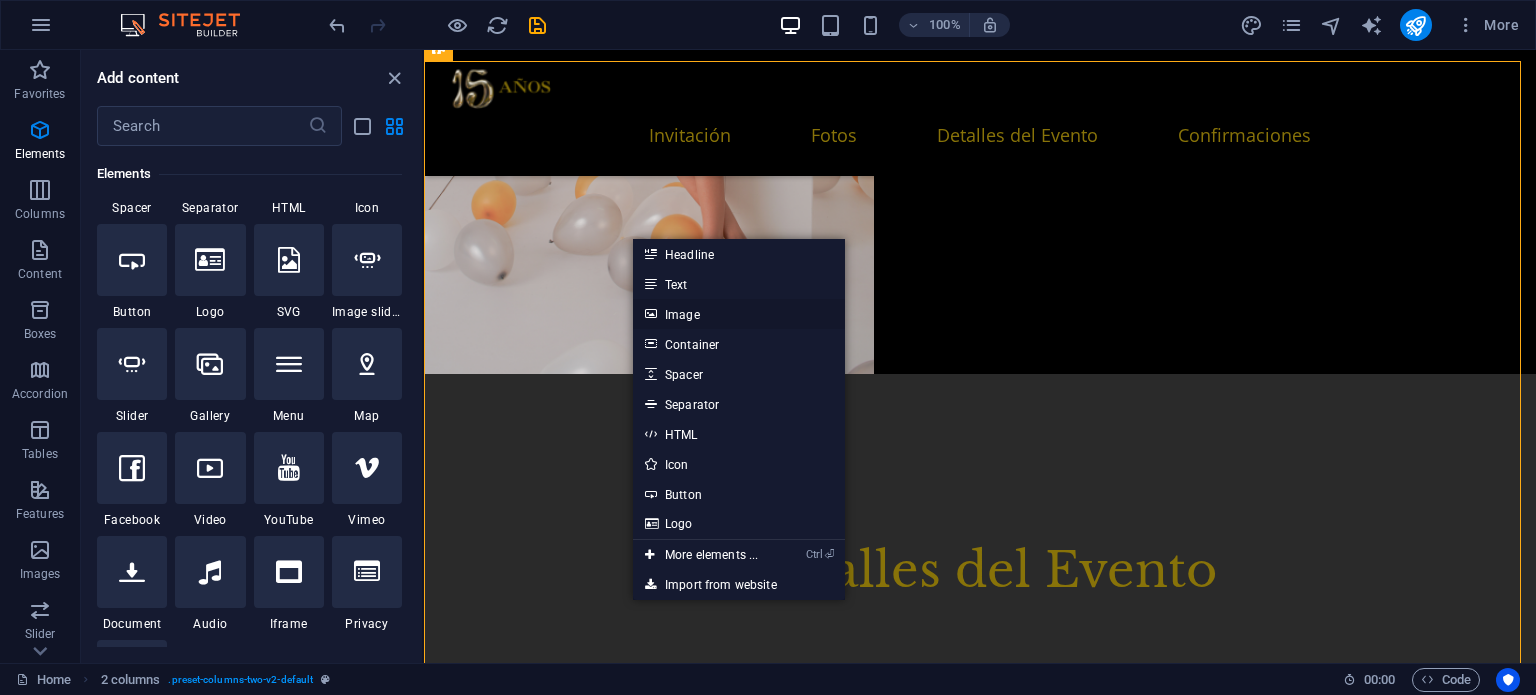 click on "Image" at bounding box center (739, 314) 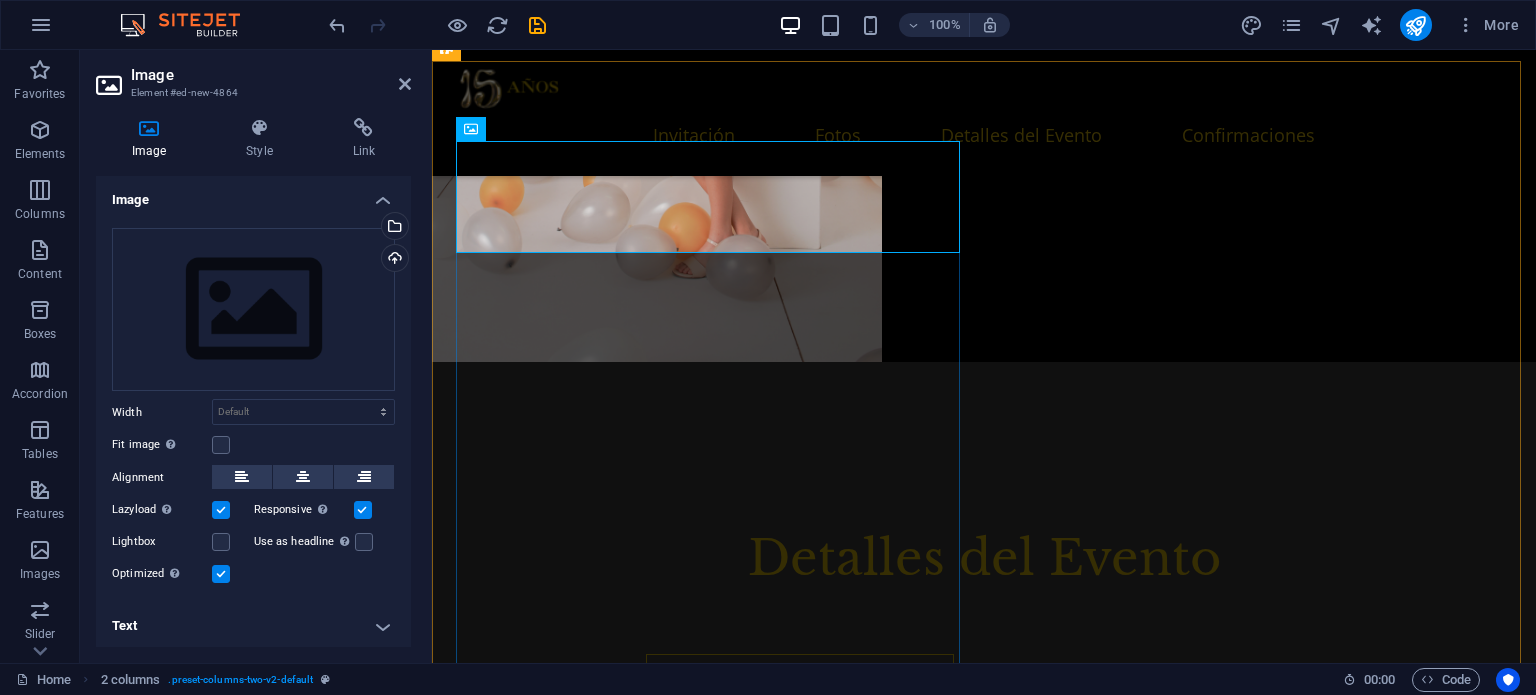 scroll, scrollTop: 3428, scrollLeft: 0, axis: vertical 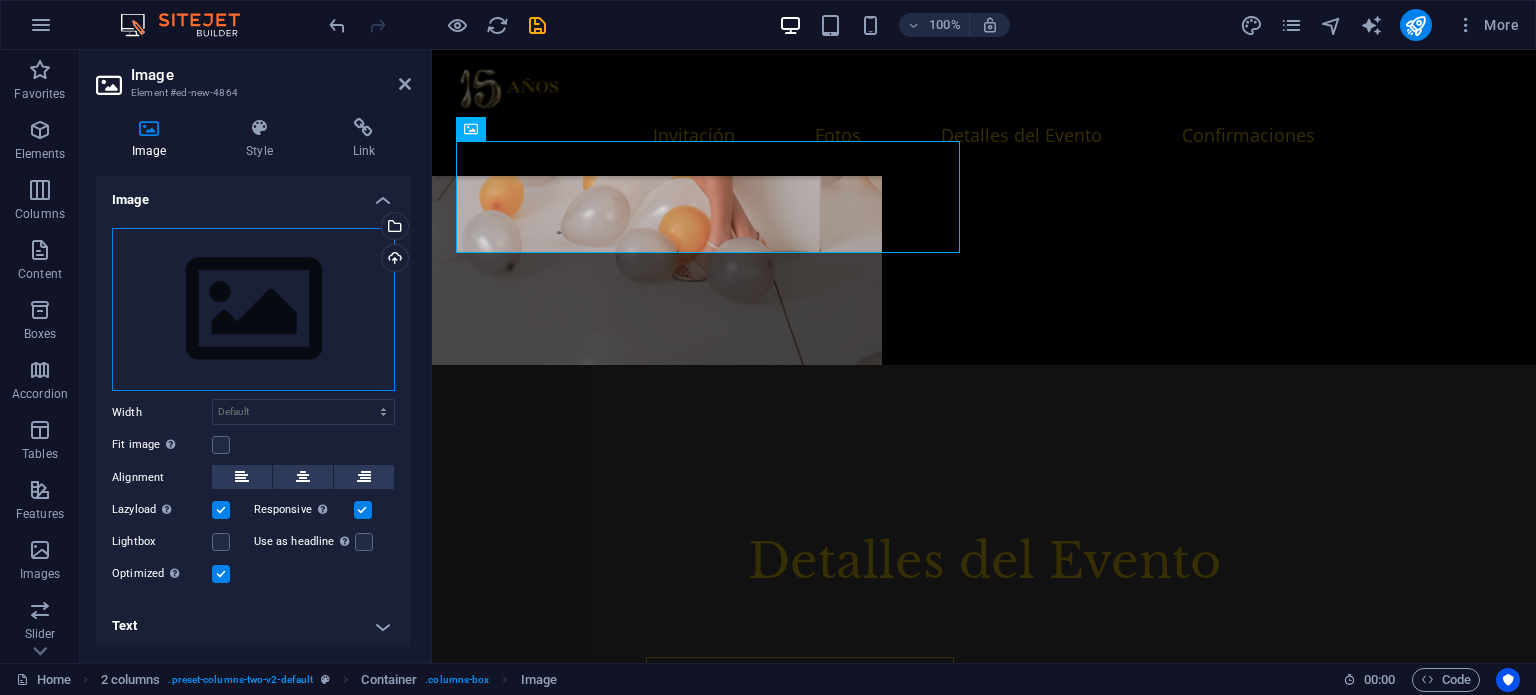 click on "Drag files here, click to choose files or select files from Files or our free stock photos & videos" at bounding box center [253, 310] 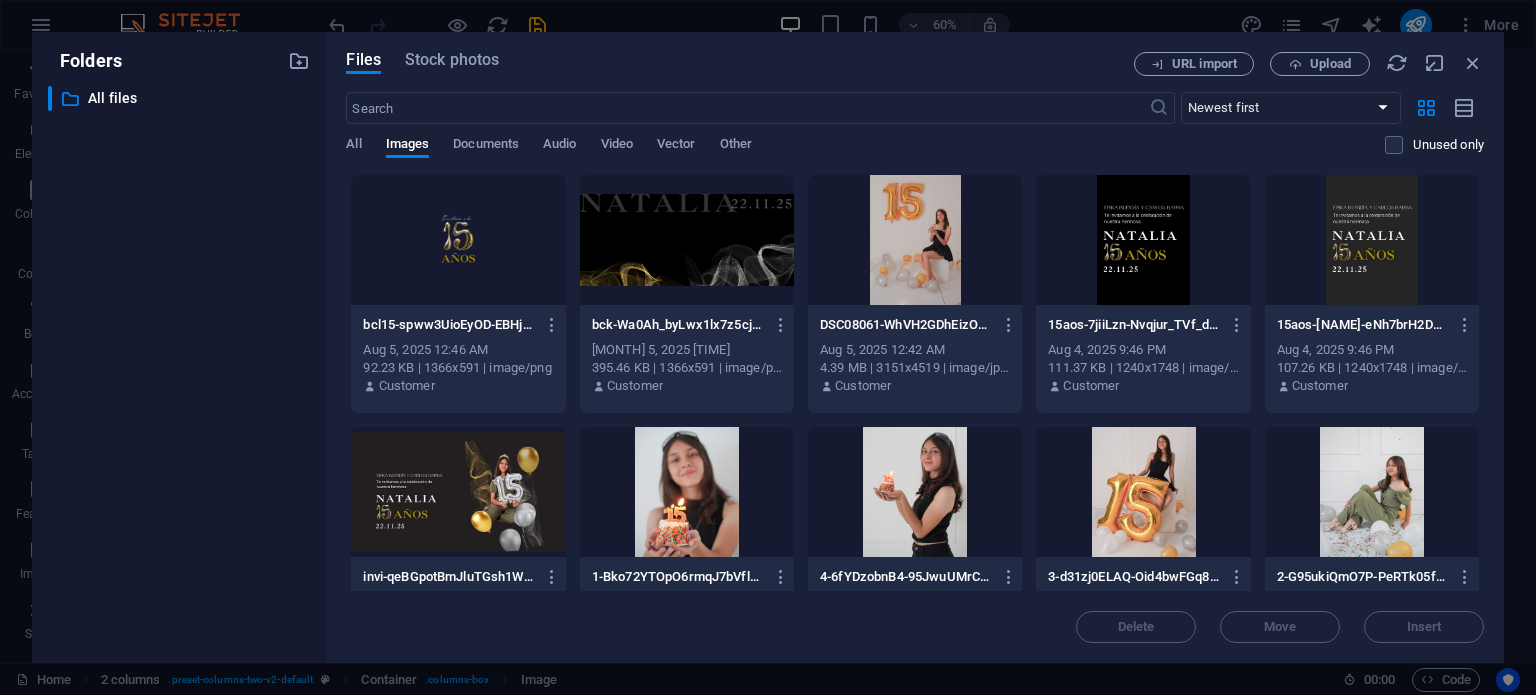 scroll, scrollTop: 3430, scrollLeft: 0, axis: vertical 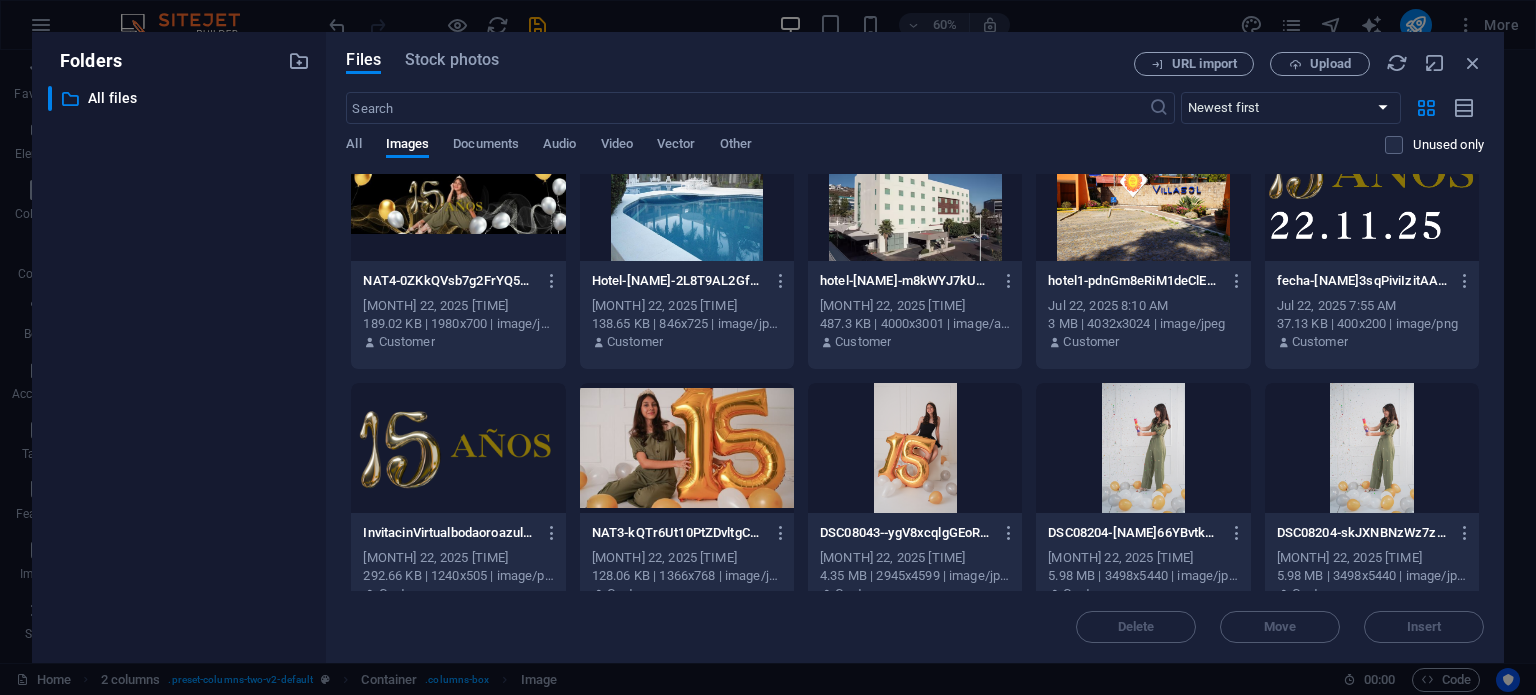 click at bounding box center [1143, 448] 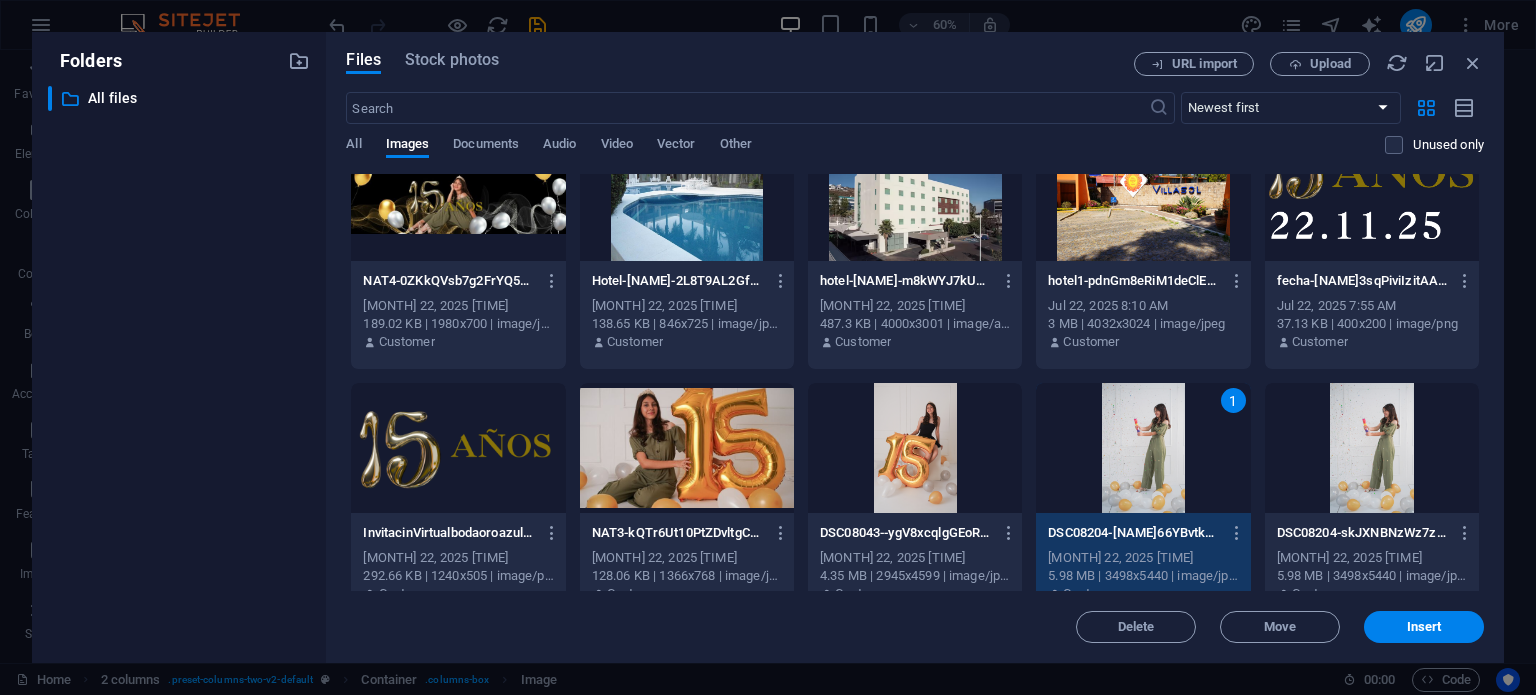 click at bounding box center (1372, 448) 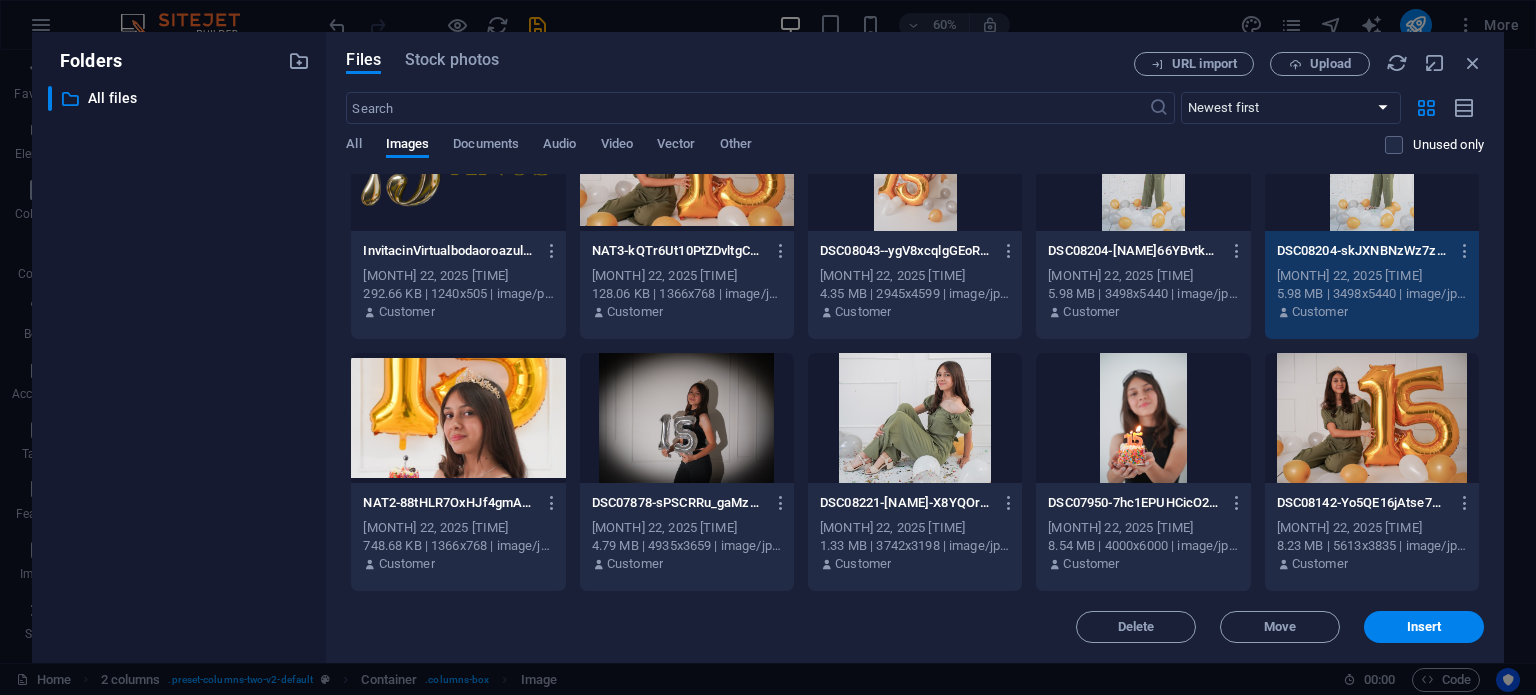 scroll, scrollTop: 983, scrollLeft: 0, axis: vertical 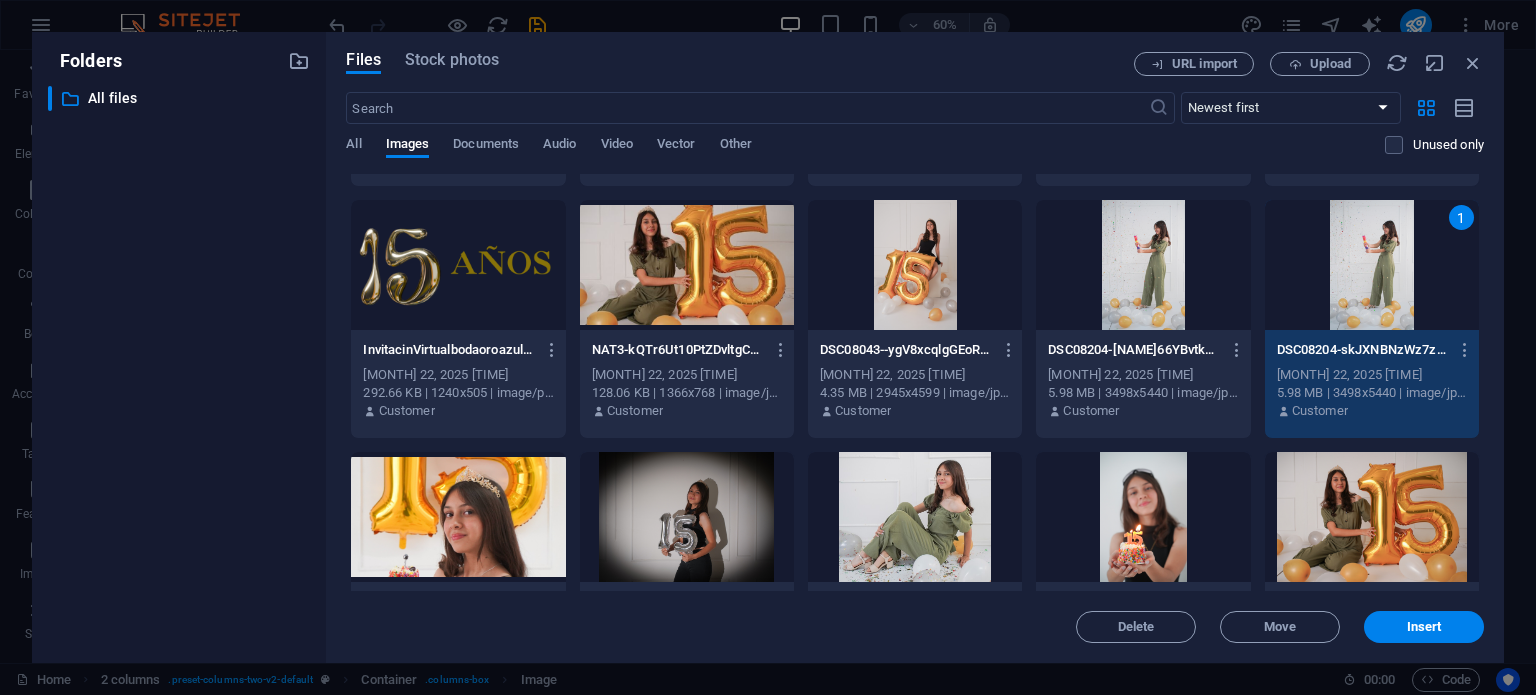 click at bounding box center (1143, 265) 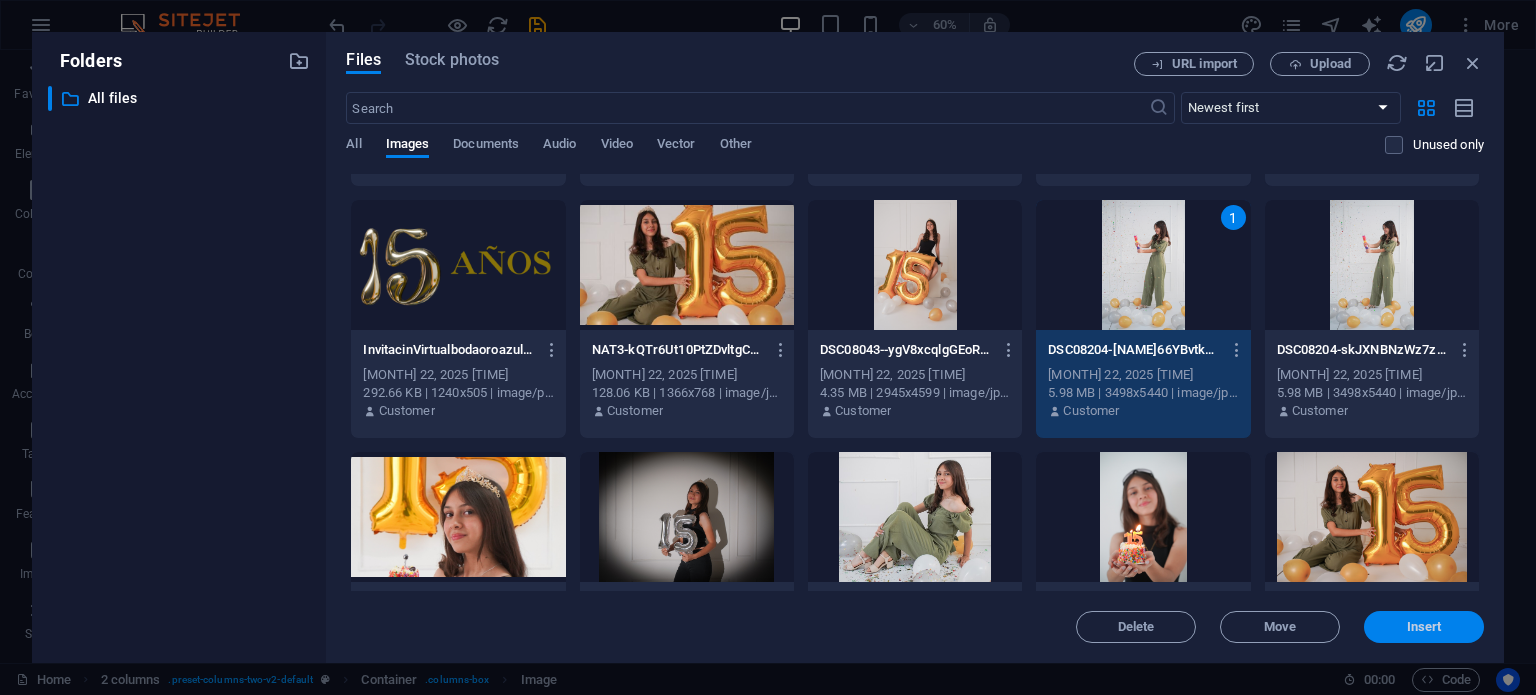 click on "Insert" at bounding box center [1424, 627] 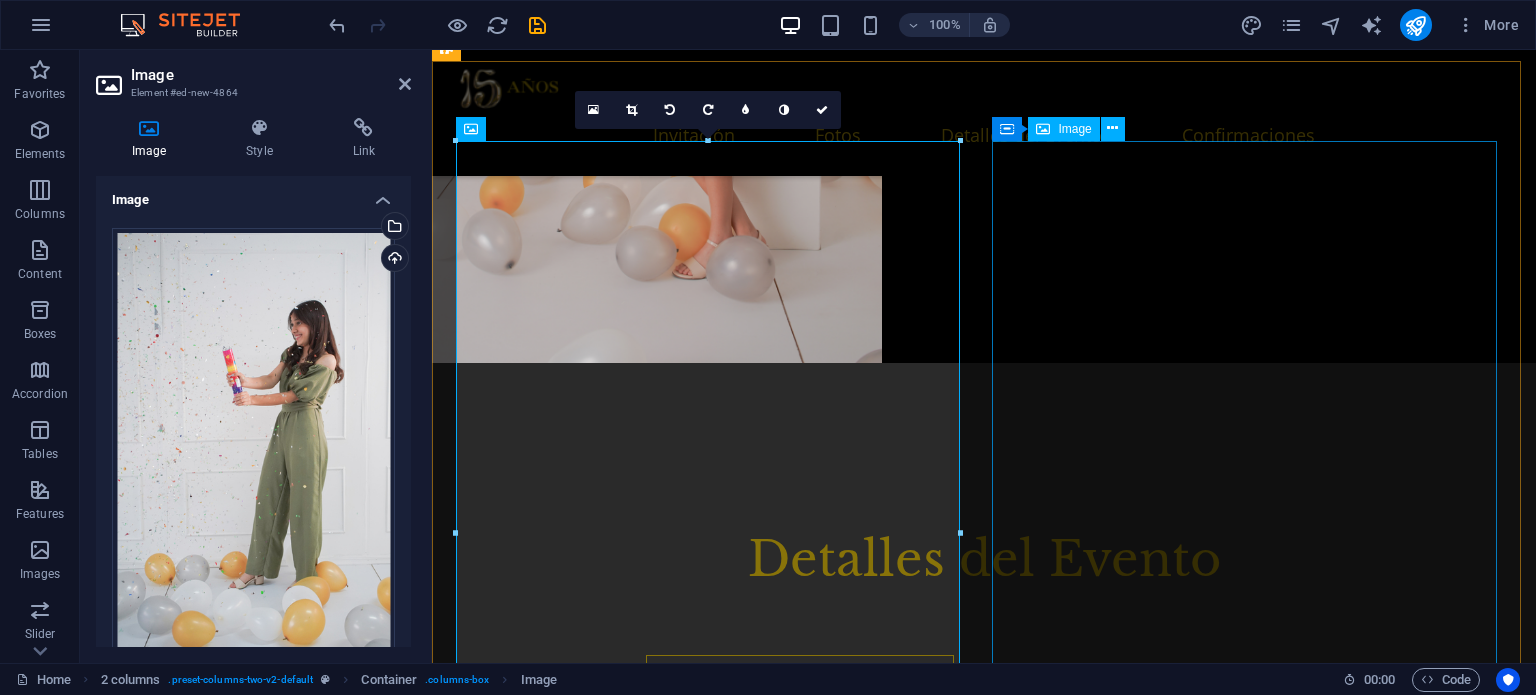scroll, scrollTop: 3428, scrollLeft: 0, axis: vertical 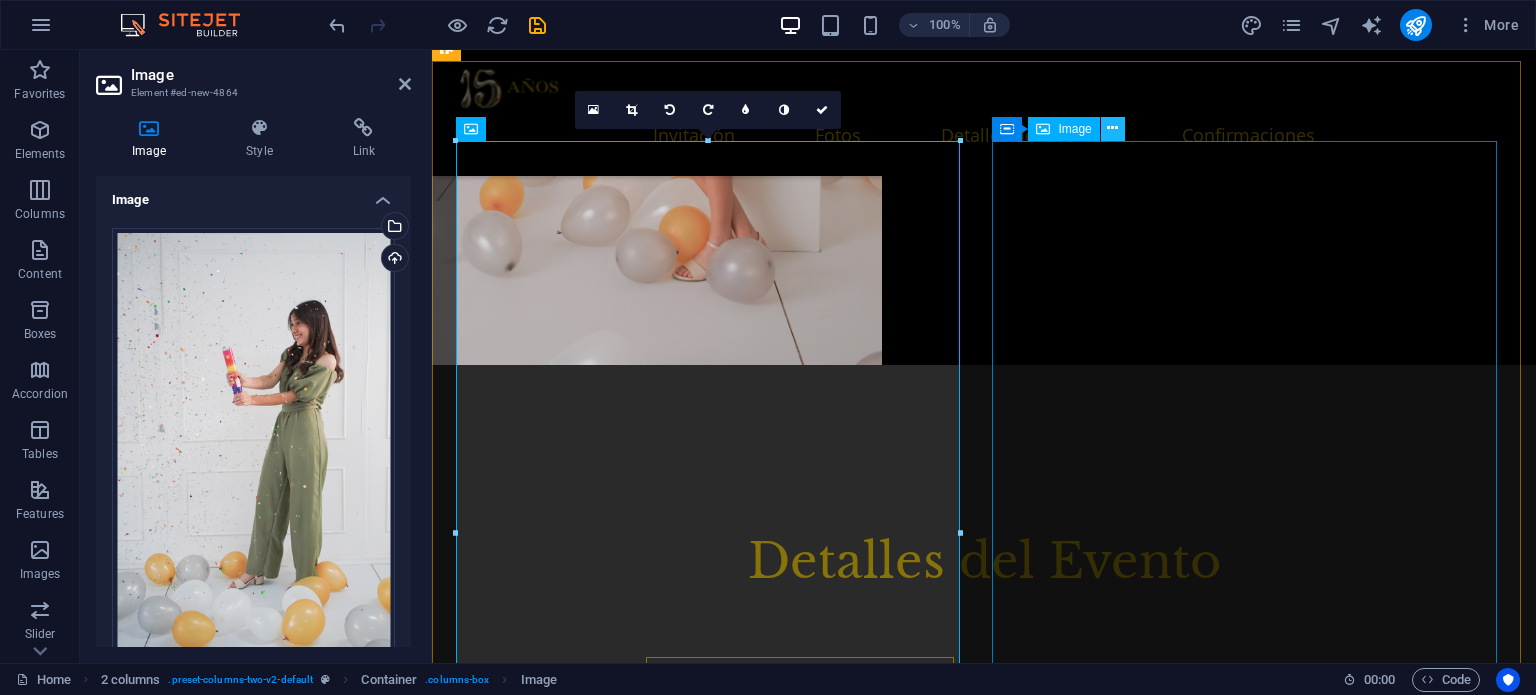 click at bounding box center [1112, 128] 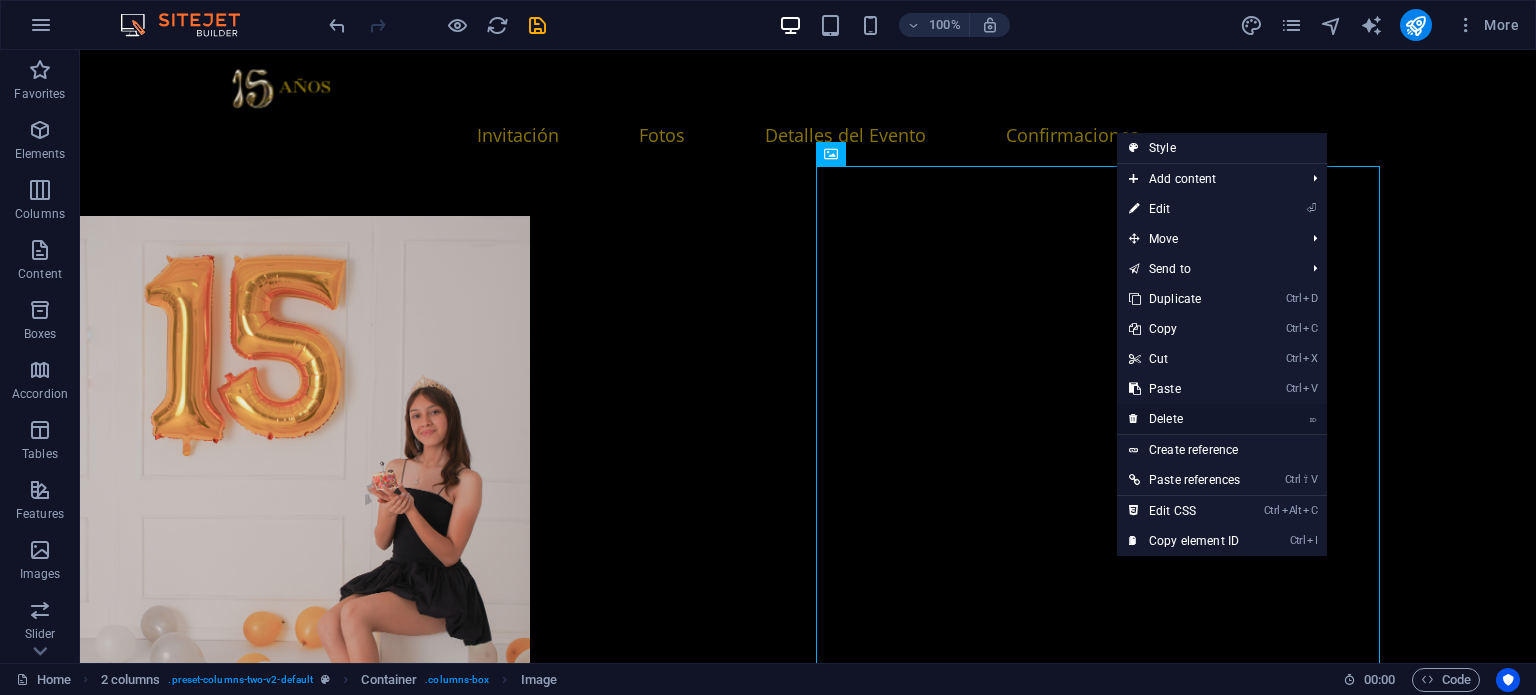 click on "⌦  Delete" at bounding box center (1184, 419) 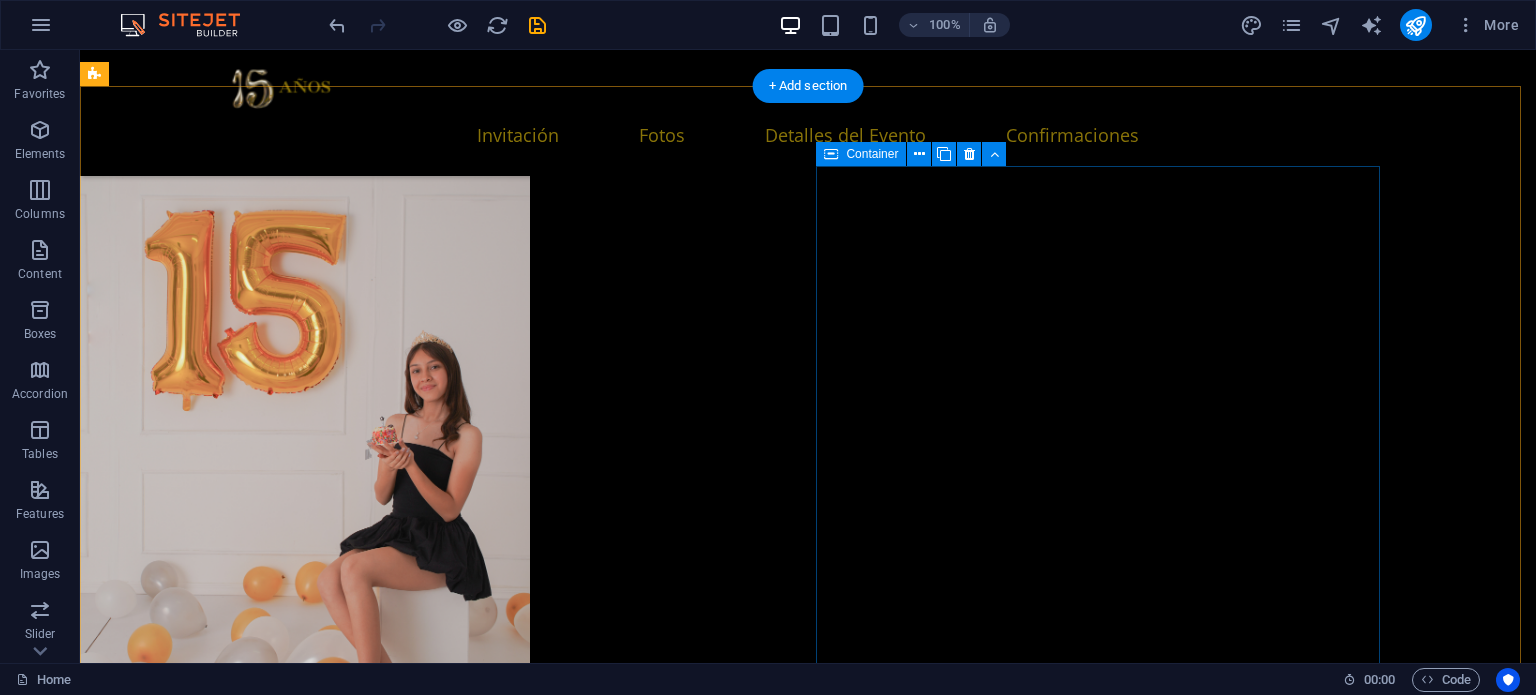 click on "Add elements" at bounding box center [327, 8172] 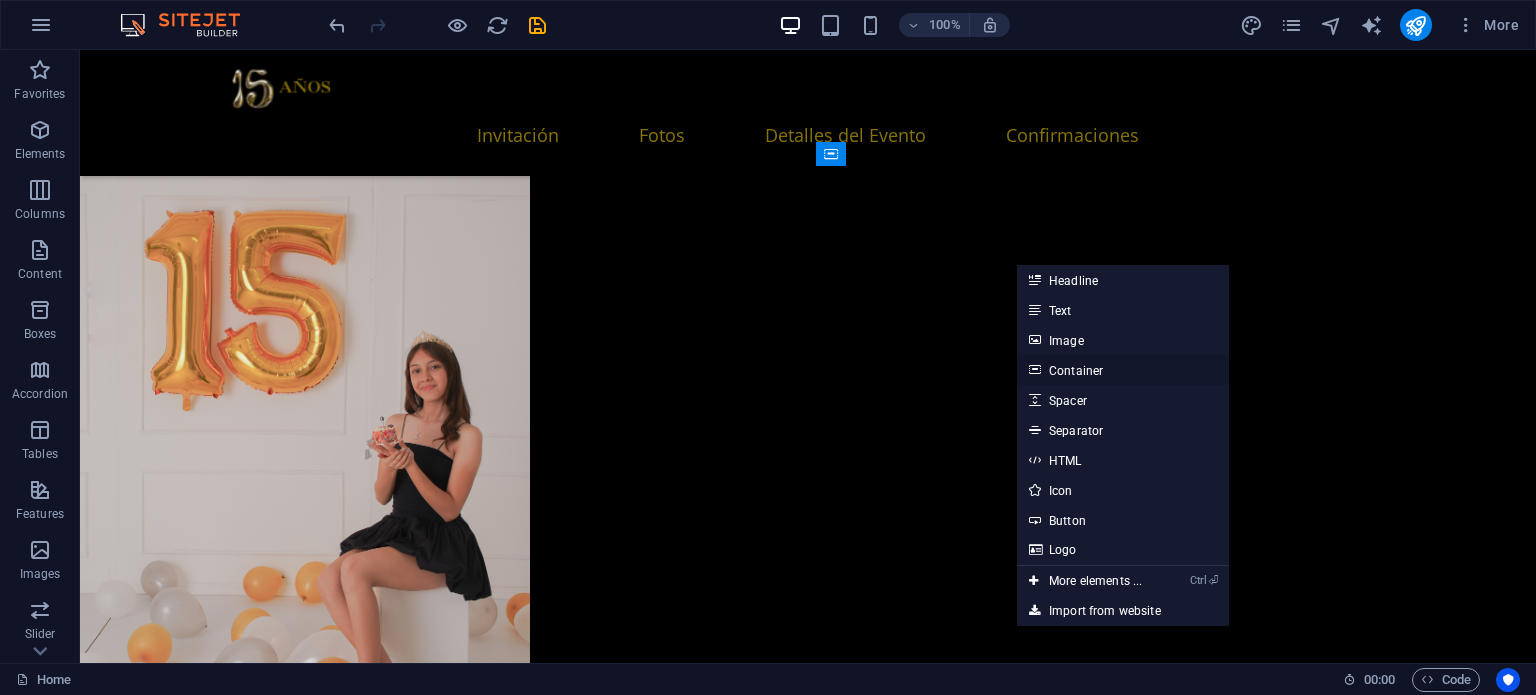 click on "Container" at bounding box center [1123, 370] 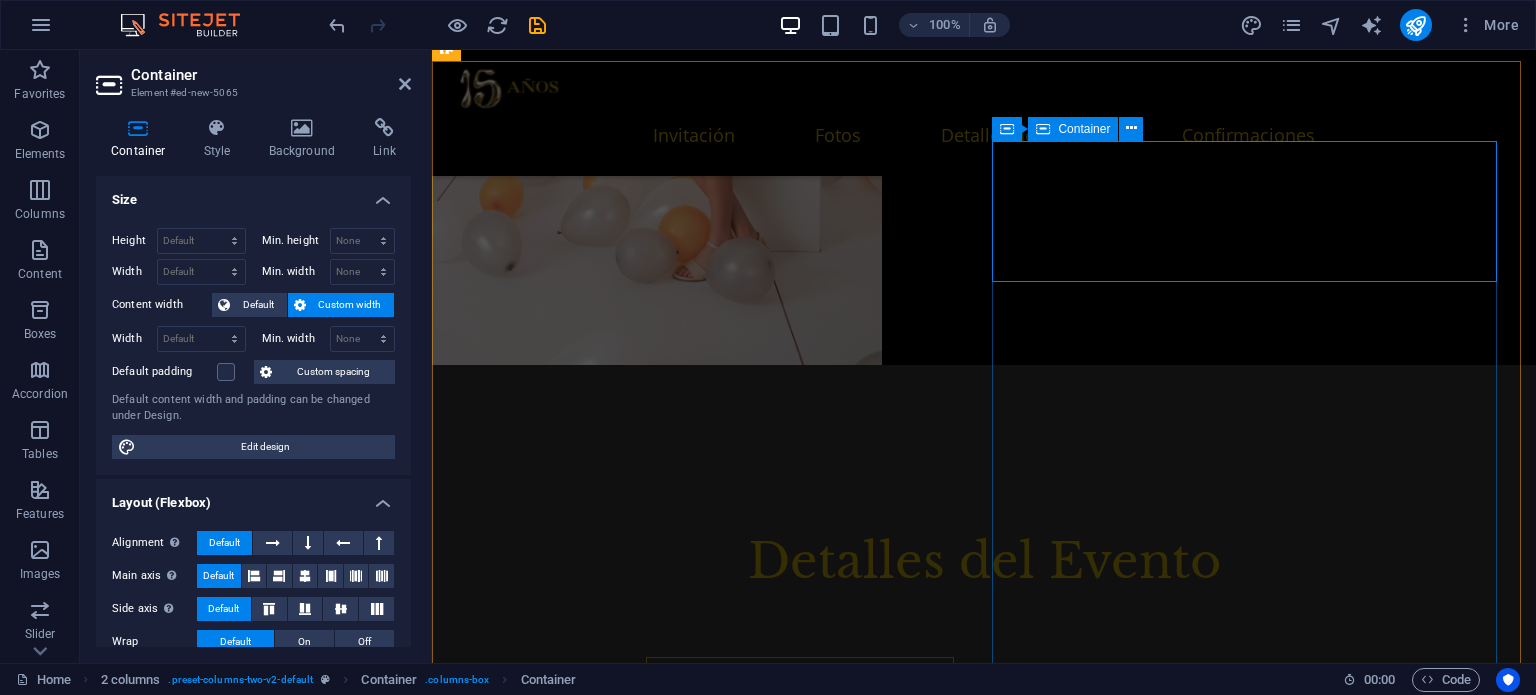 click on "Add elements" at bounding box center [653, 7620] 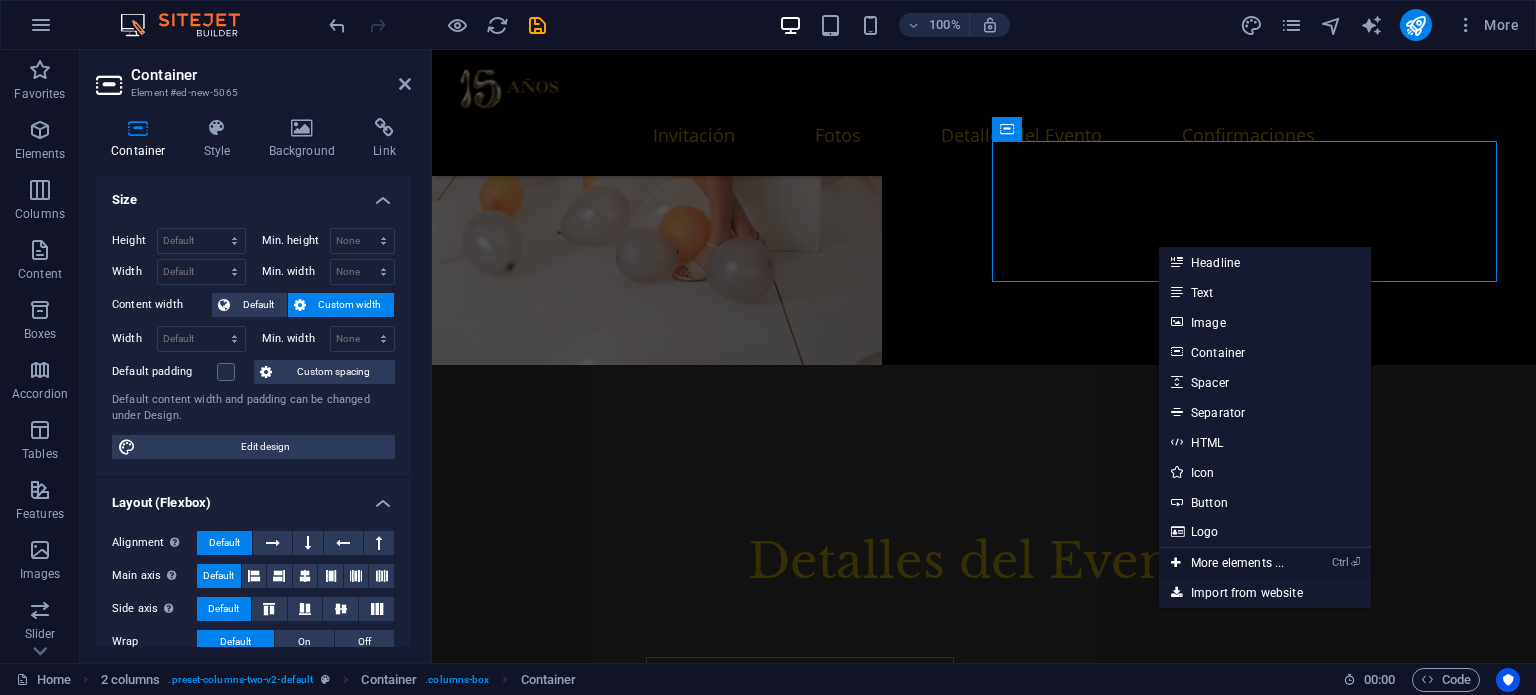 click on "Ctrl ⏎  More elements ..." at bounding box center (1227, 563) 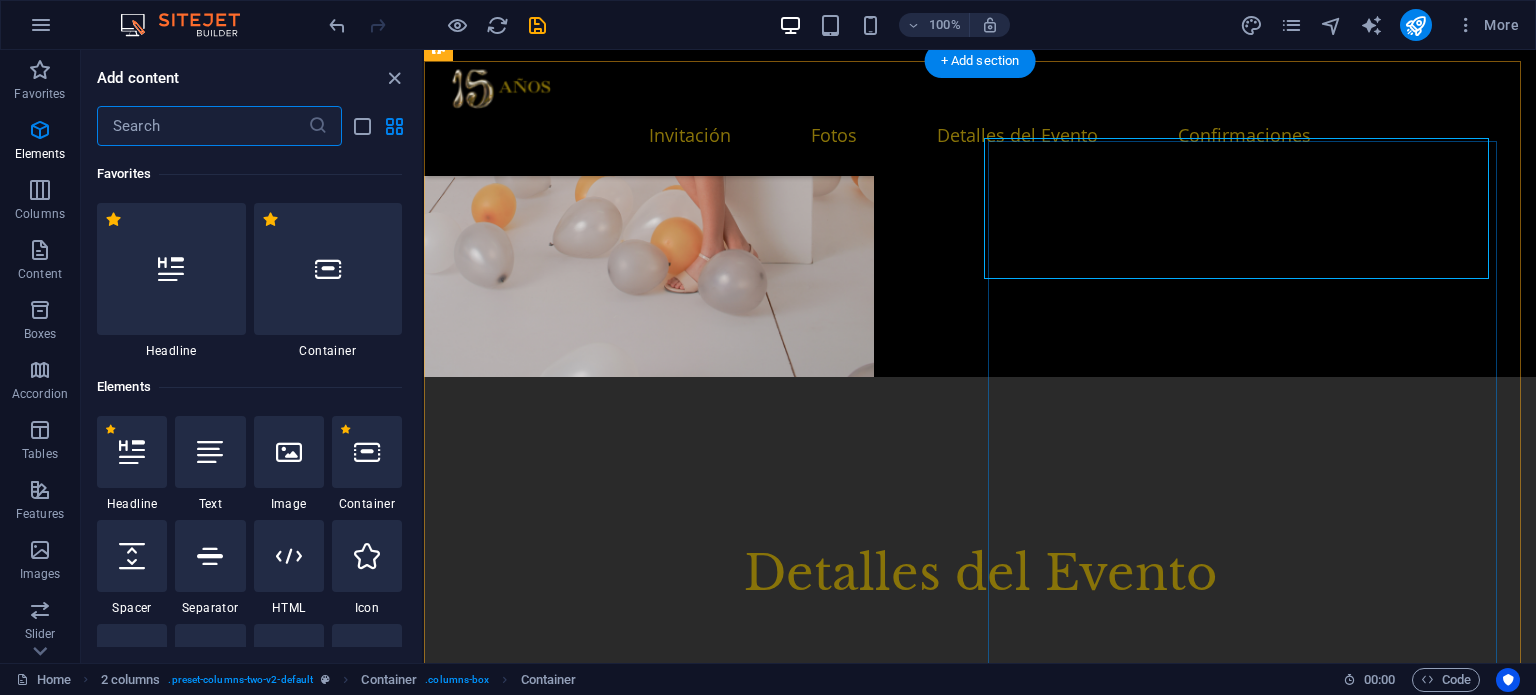 scroll, scrollTop: 3431, scrollLeft: 0, axis: vertical 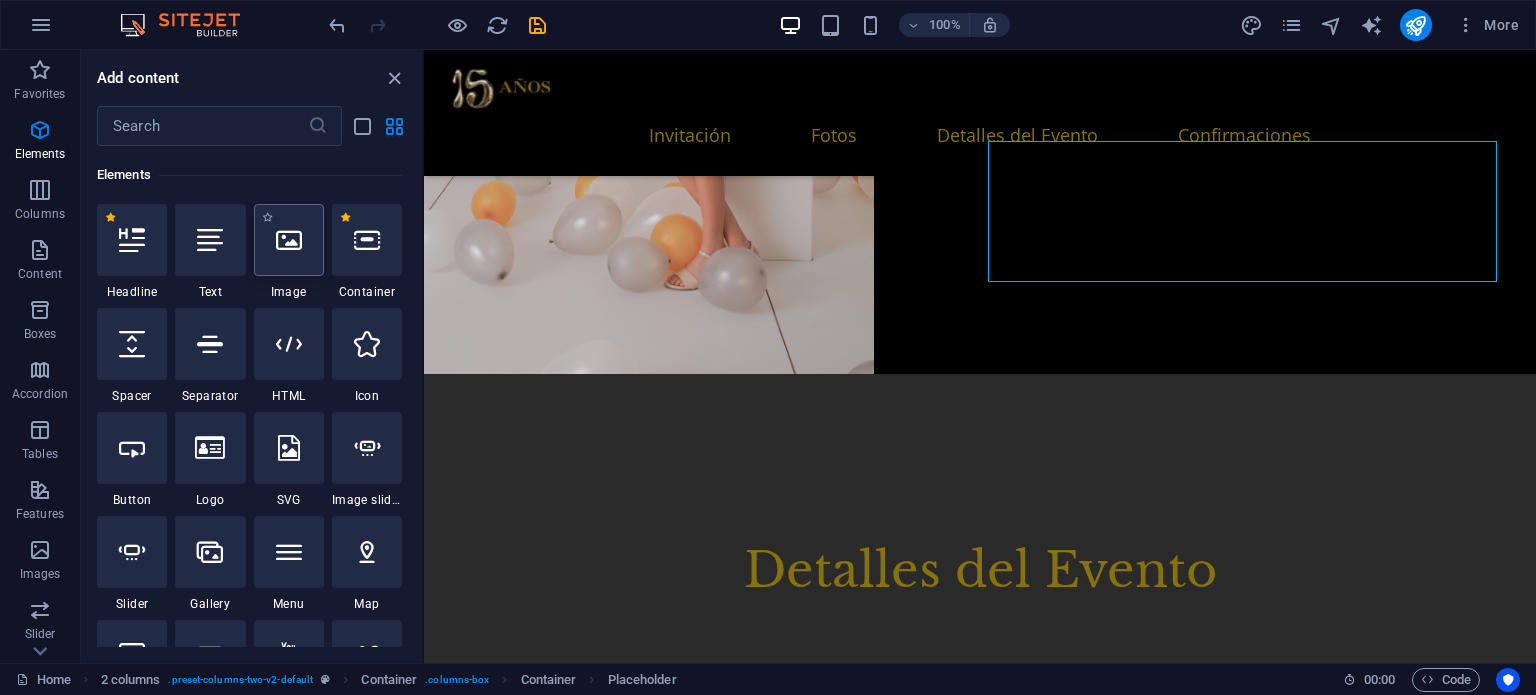 click at bounding box center (289, 240) 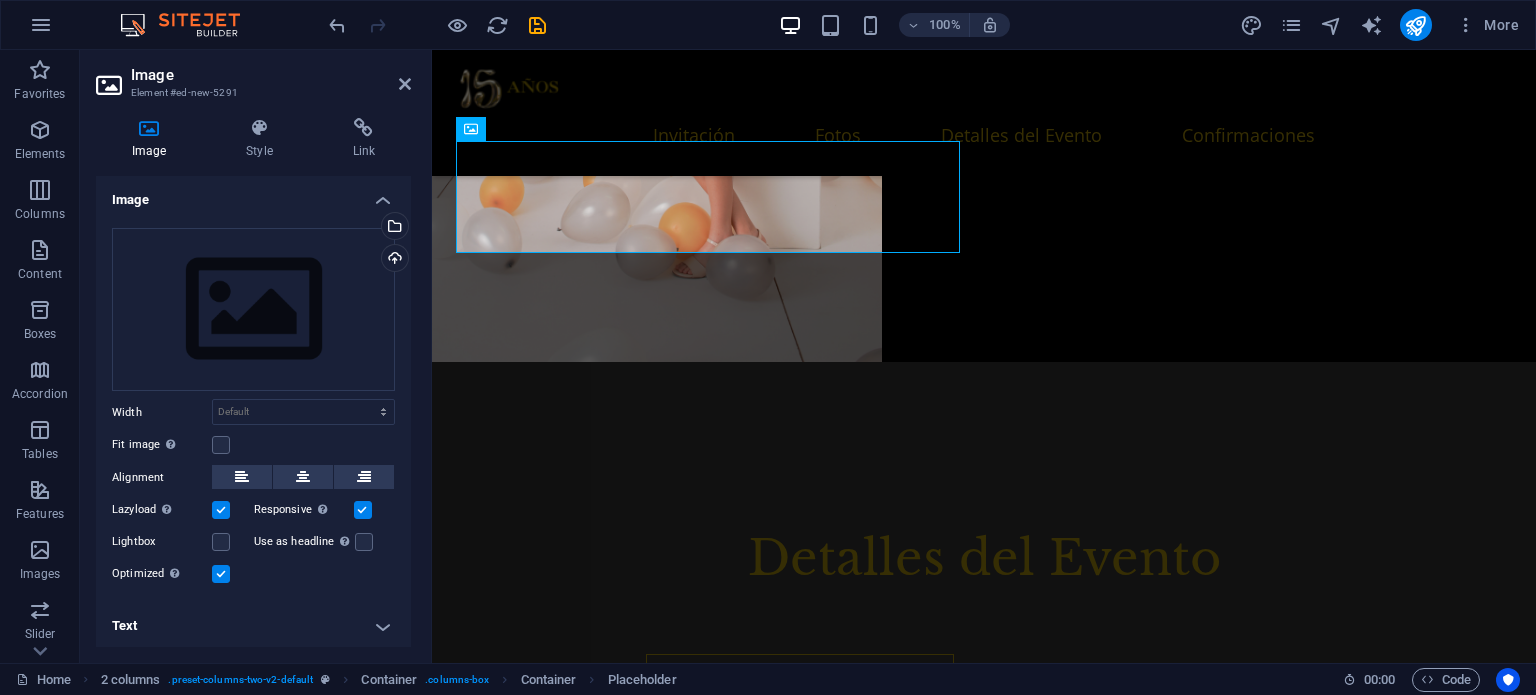 scroll, scrollTop: 3428, scrollLeft: 0, axis: vertical 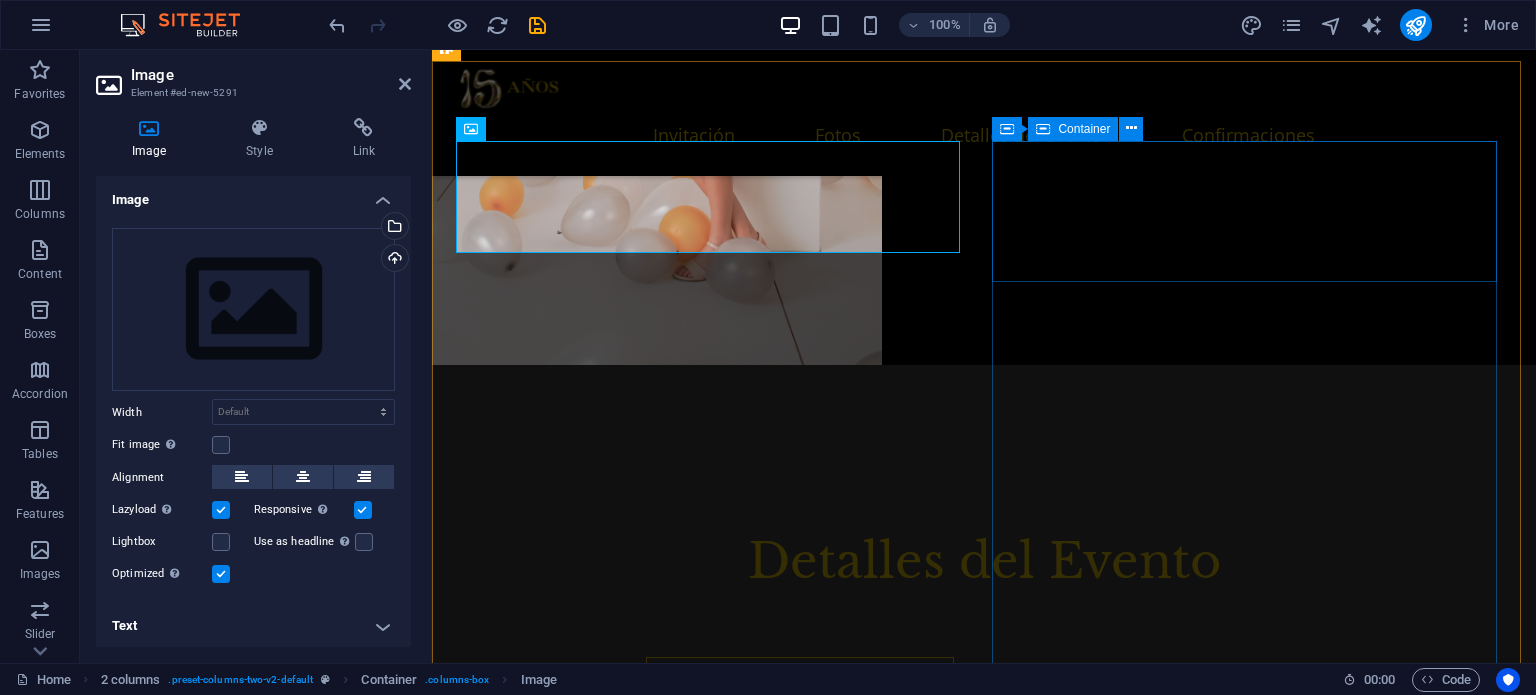 click on "Drop content here or  Add elements  Paste clipboard" at bounding box center [712, 7703] 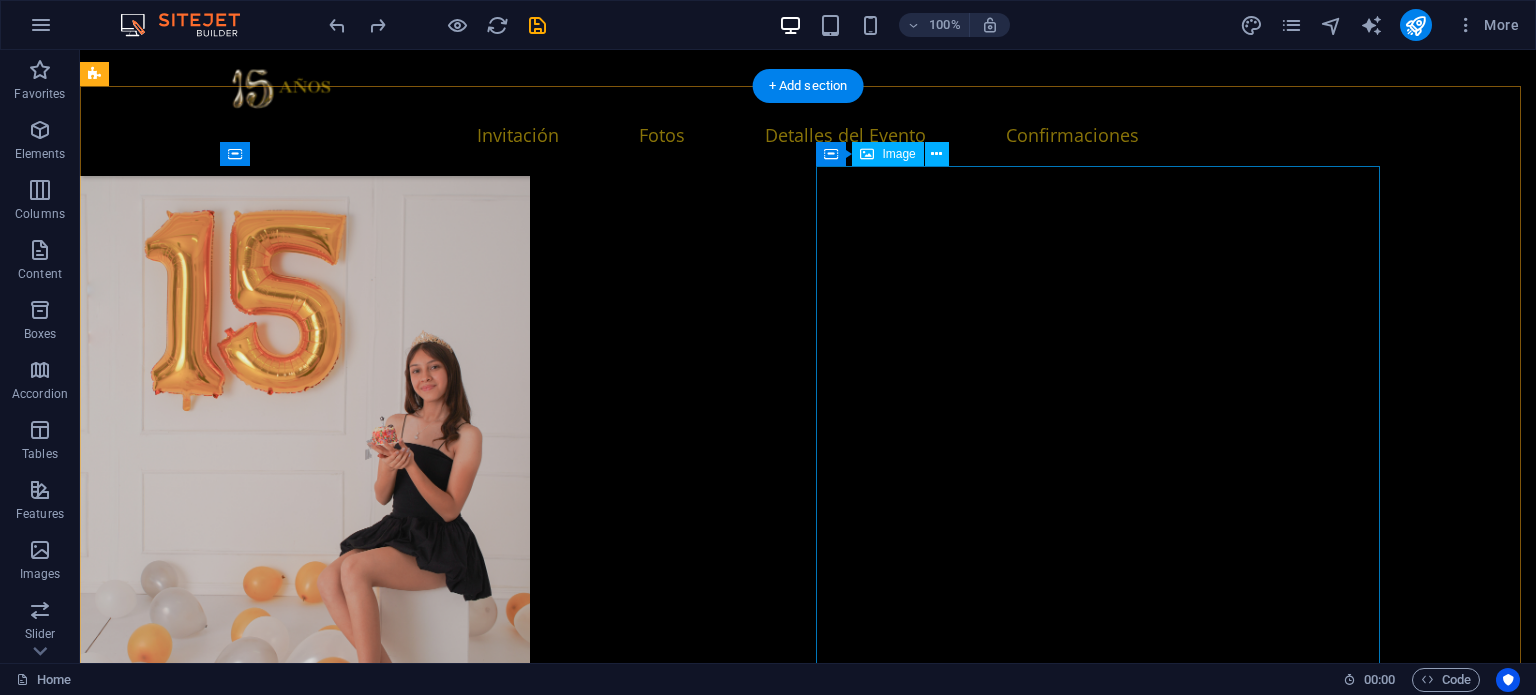 click at bounding box center (386, 8867) 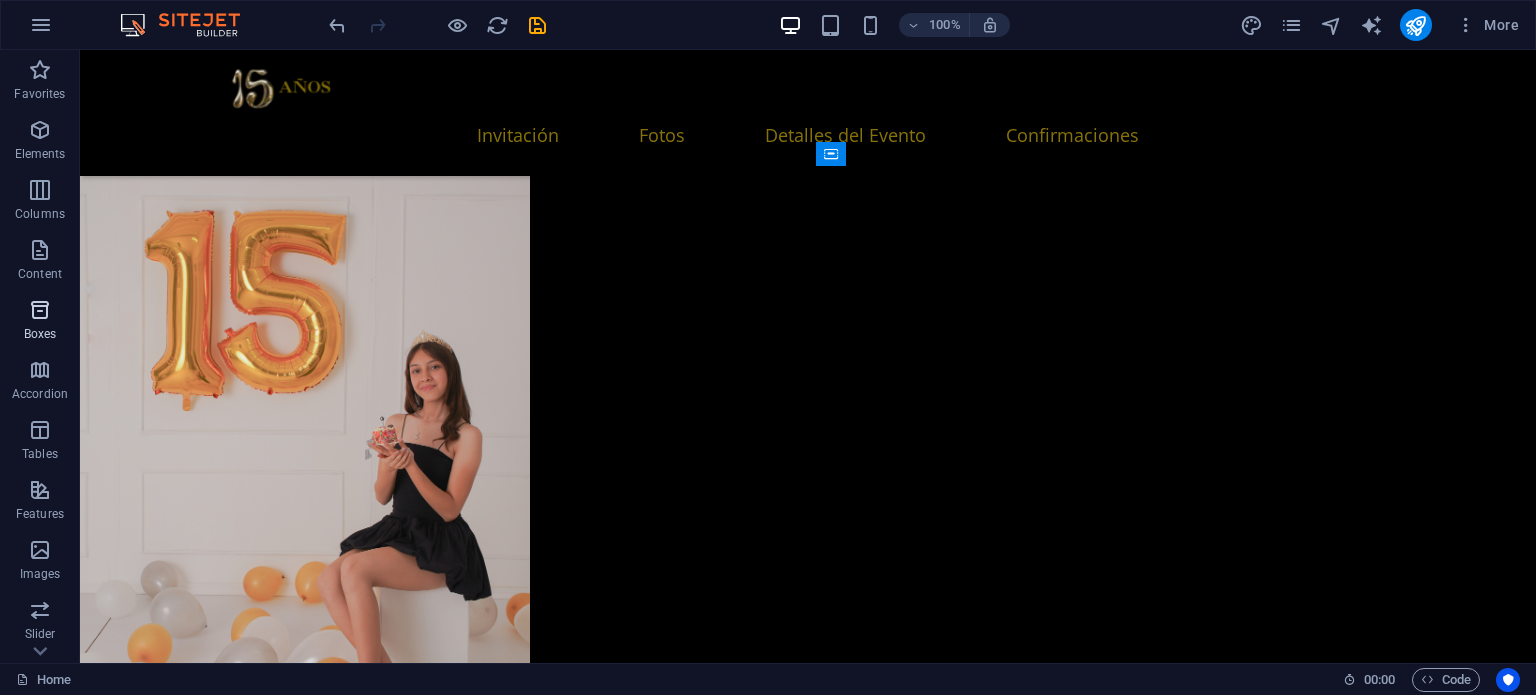 click at bounding box center [40, 310] 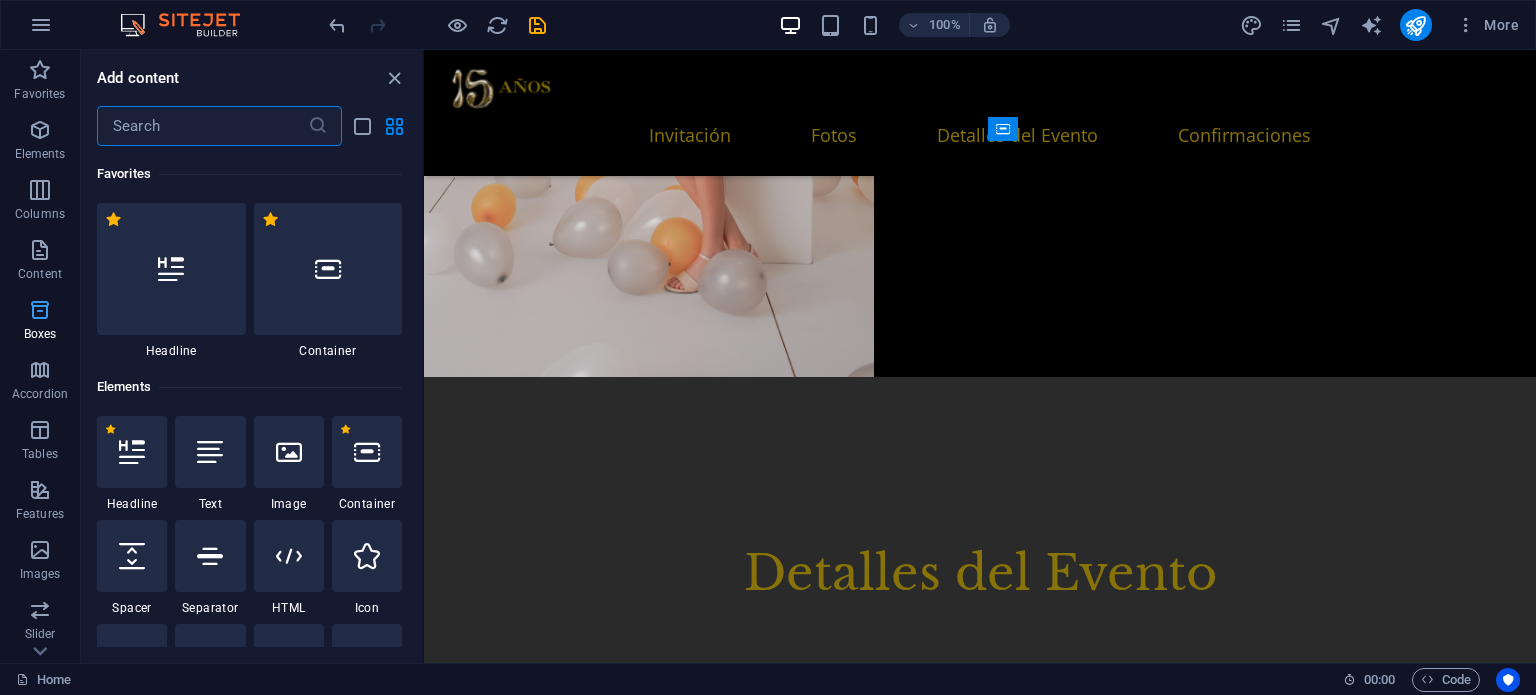 scroll, scrollTop: 3431, scrollLeft: 0, axis: vertical 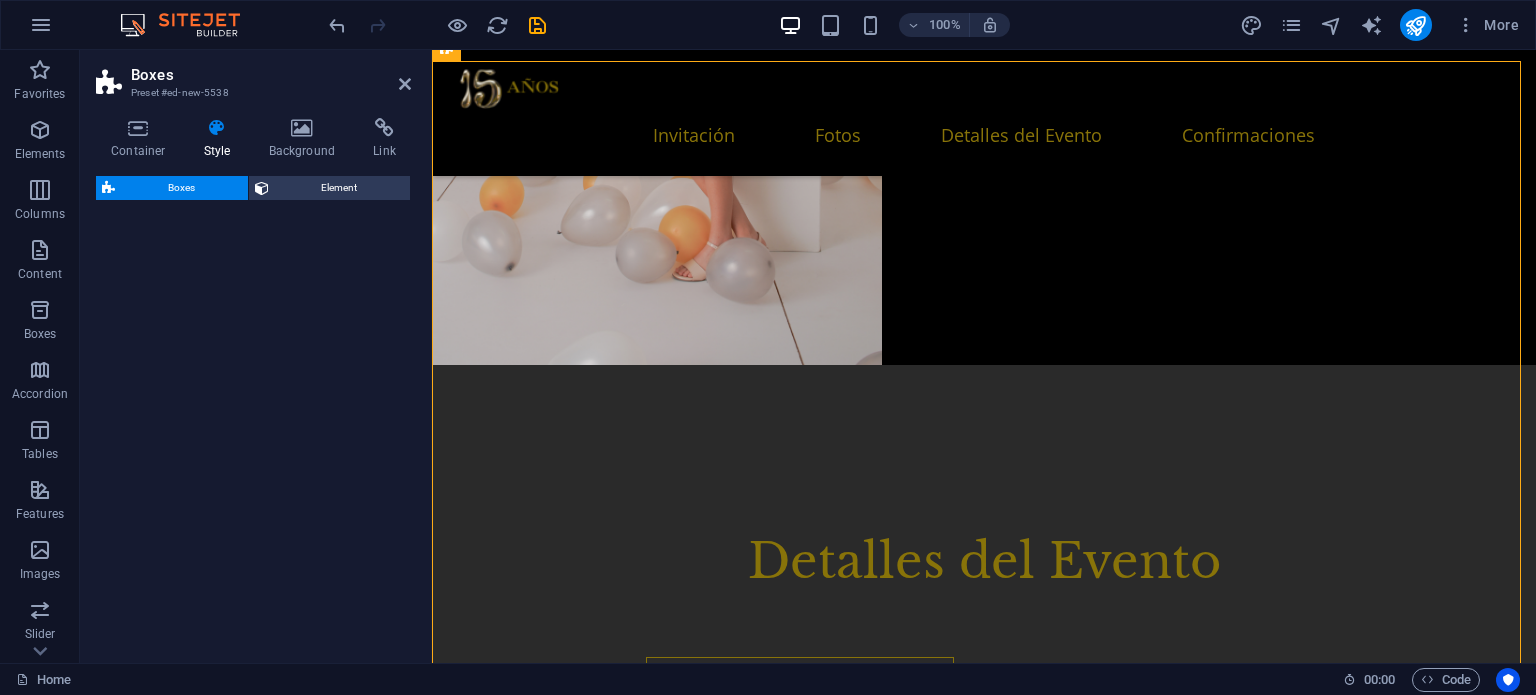 select on "rem" 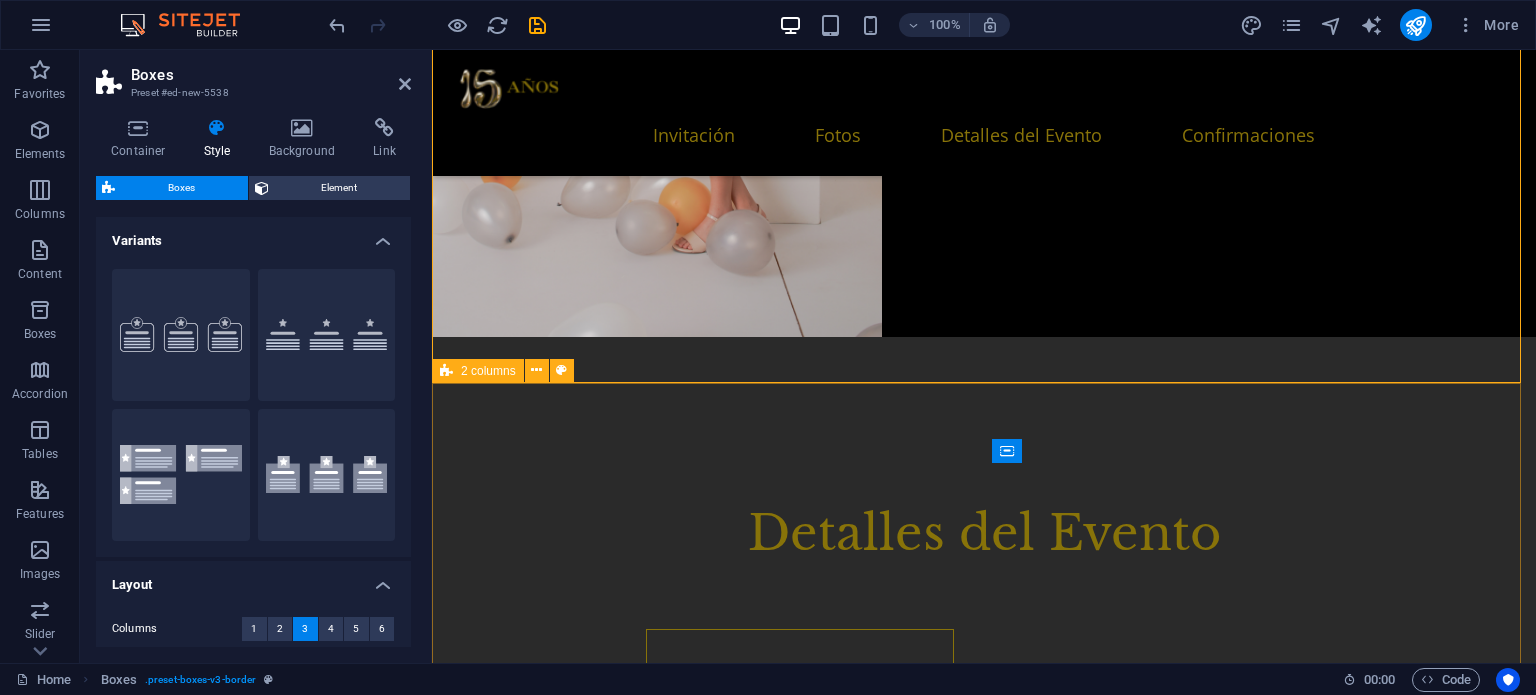 scroll, scrollTop: 3428, scrollLeft: 0, axis: vertical 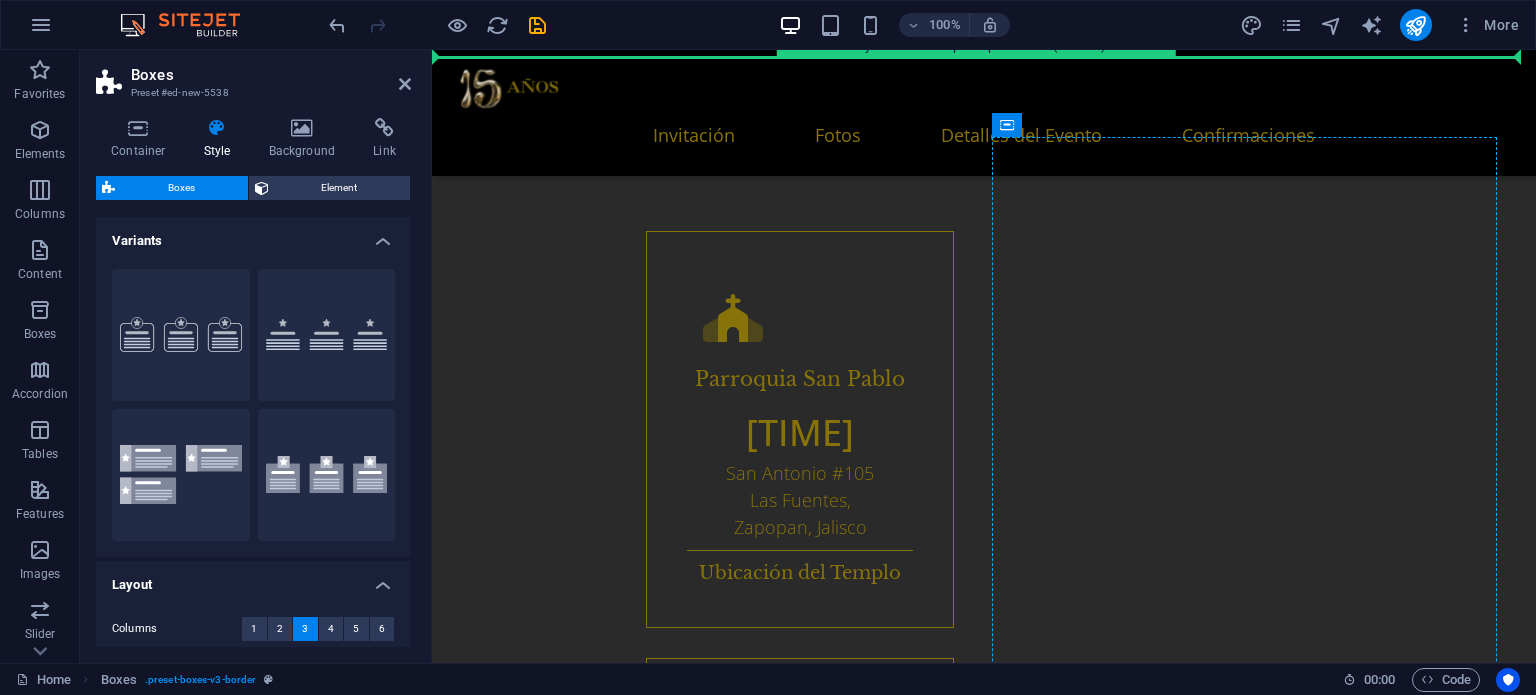 drag, startPoint x: 806, startPoint y: 137, endPoint x: 1208, endPoint y: 248, distance: 417.04315 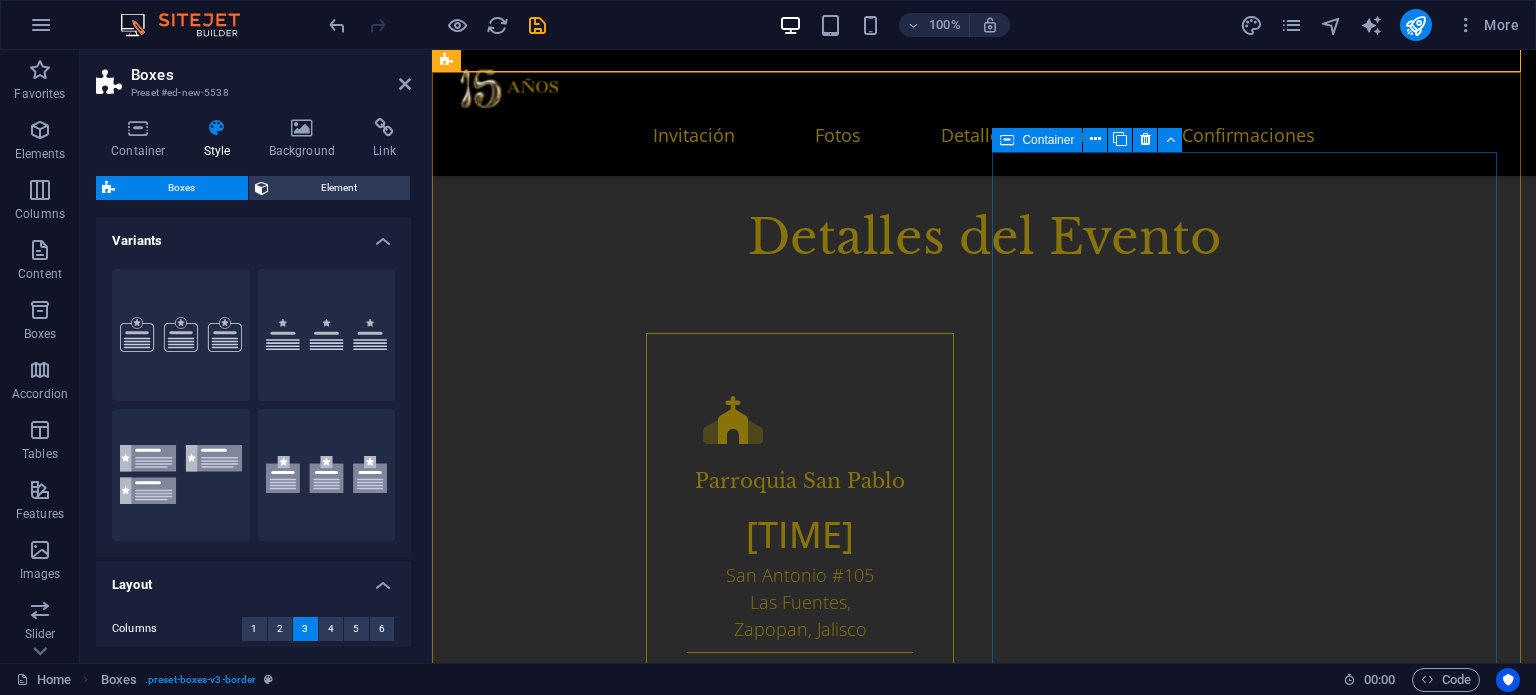 scroll, scrollTop: 3654, scrollLeft: 0, axis: vertical 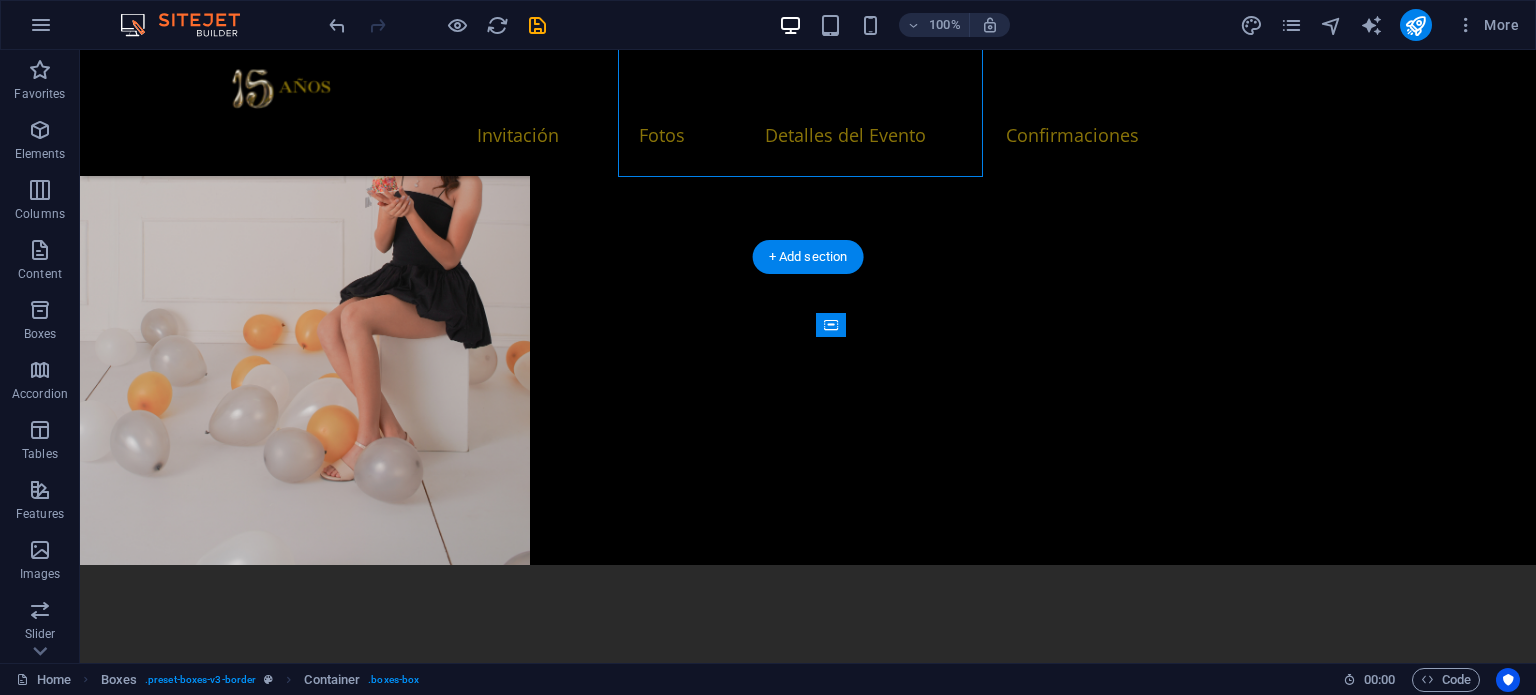 drag, startPoint x: 768, startPoint y: 164, endPoint x: 1243, endPoint y: 441, distance: 549.86725 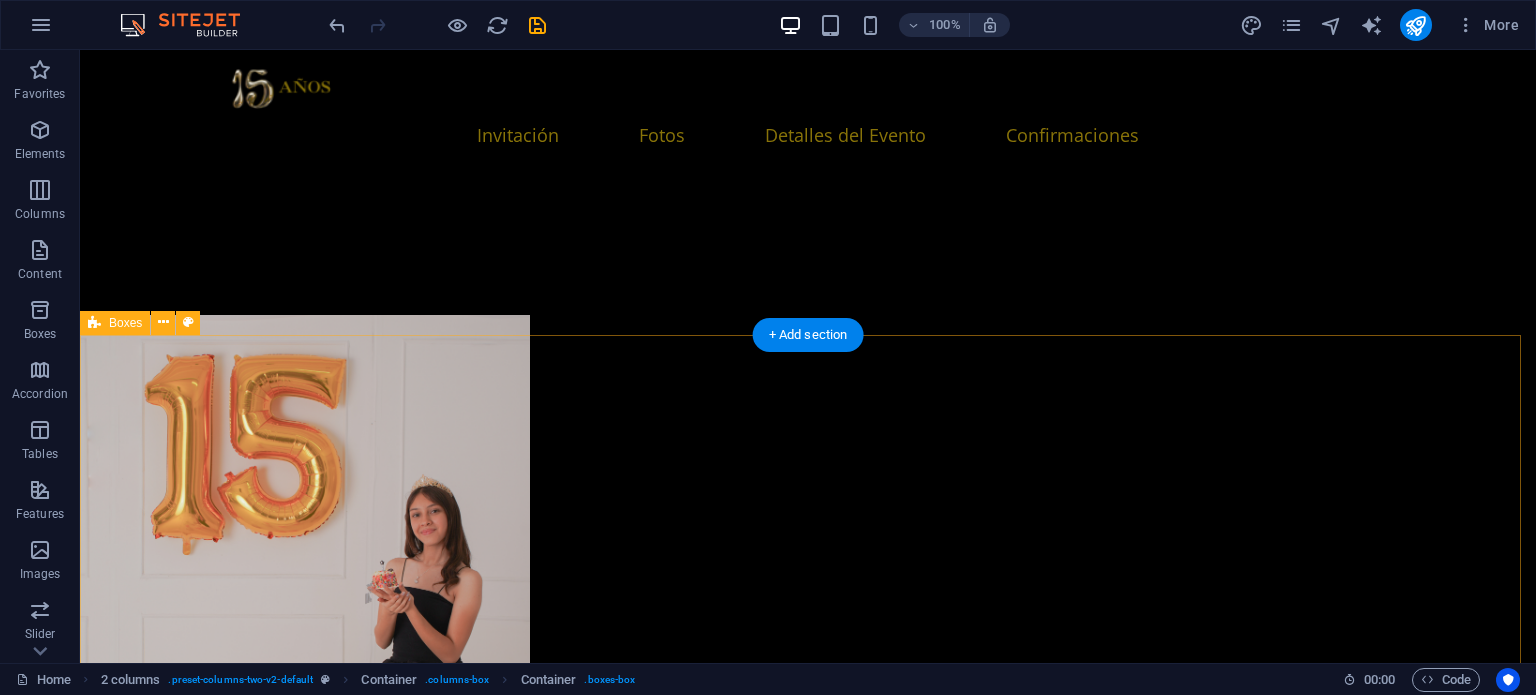 scroll, scrollTop: 3380, scrollLeft: 0, axis: vertical 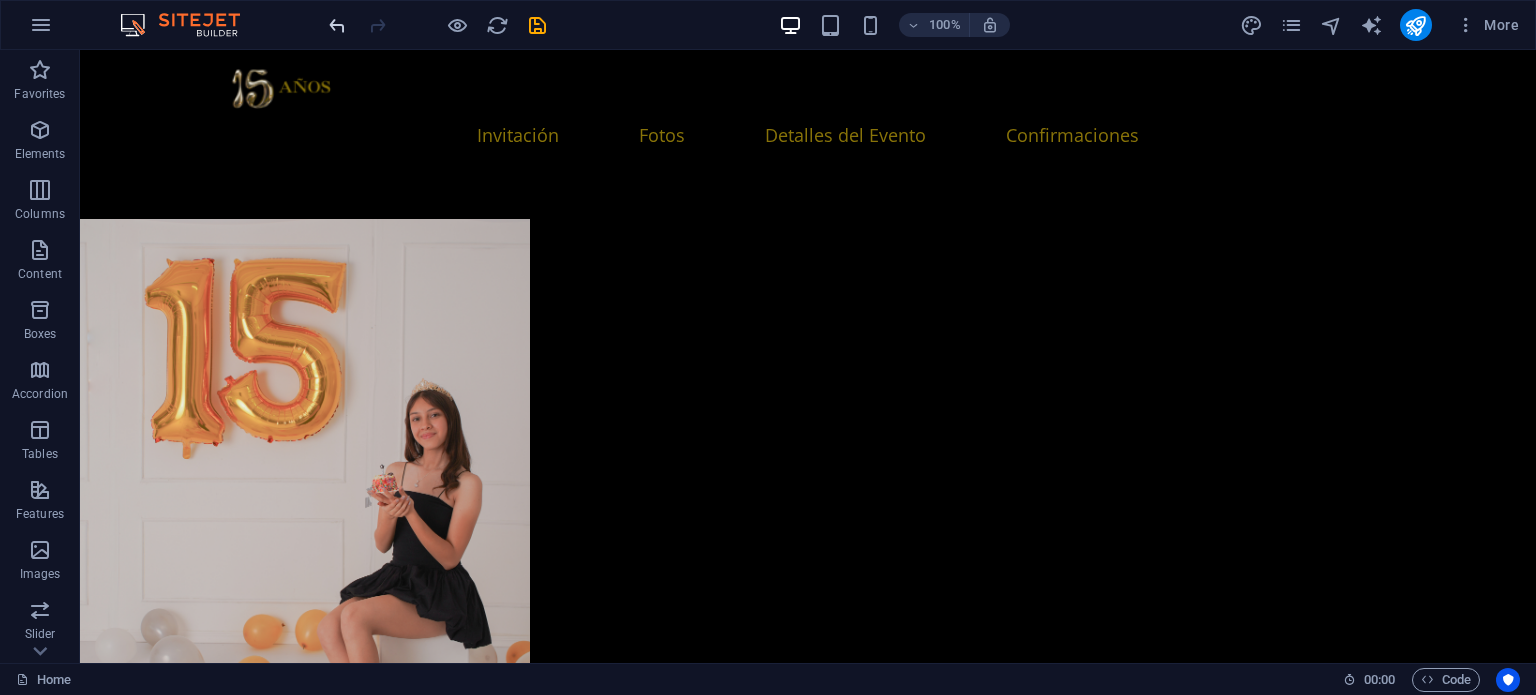click at bounding box center [337, 25] 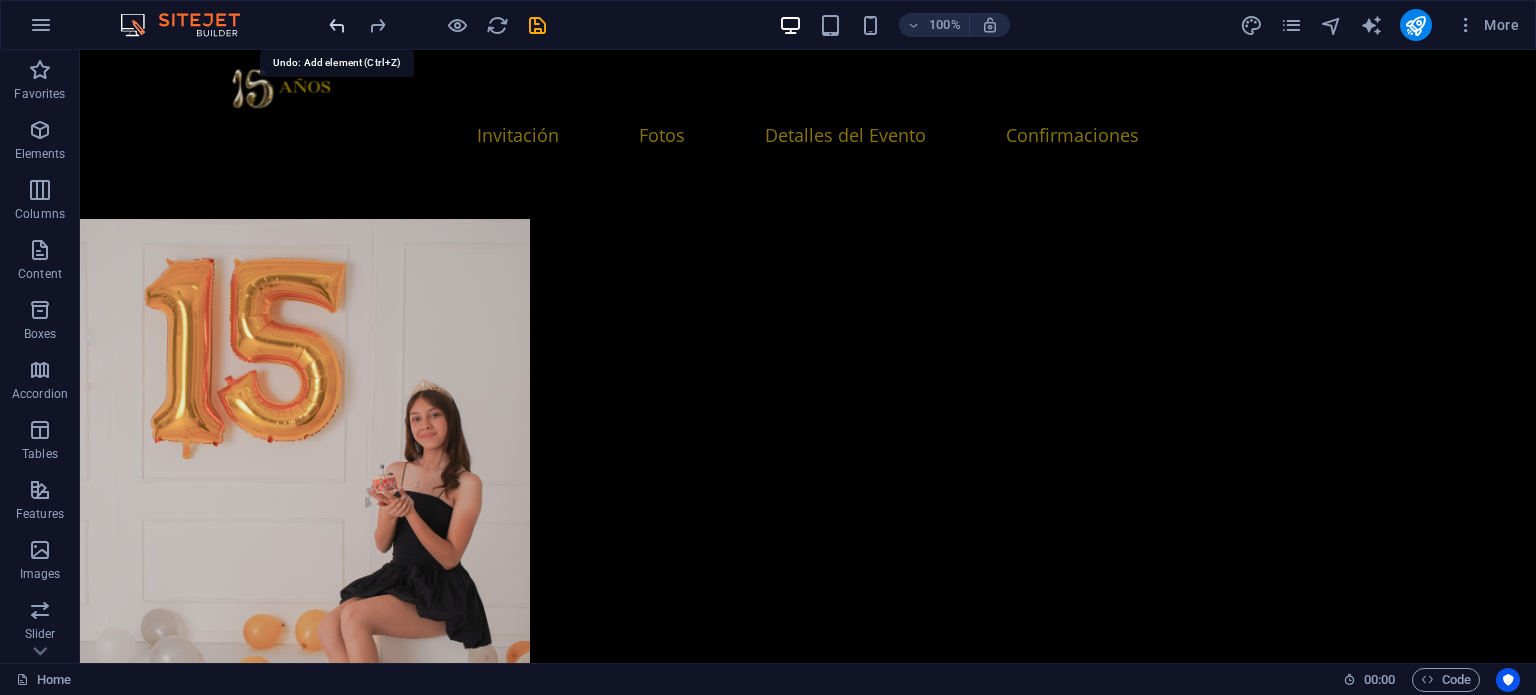 click at bounding box center [337, 25] 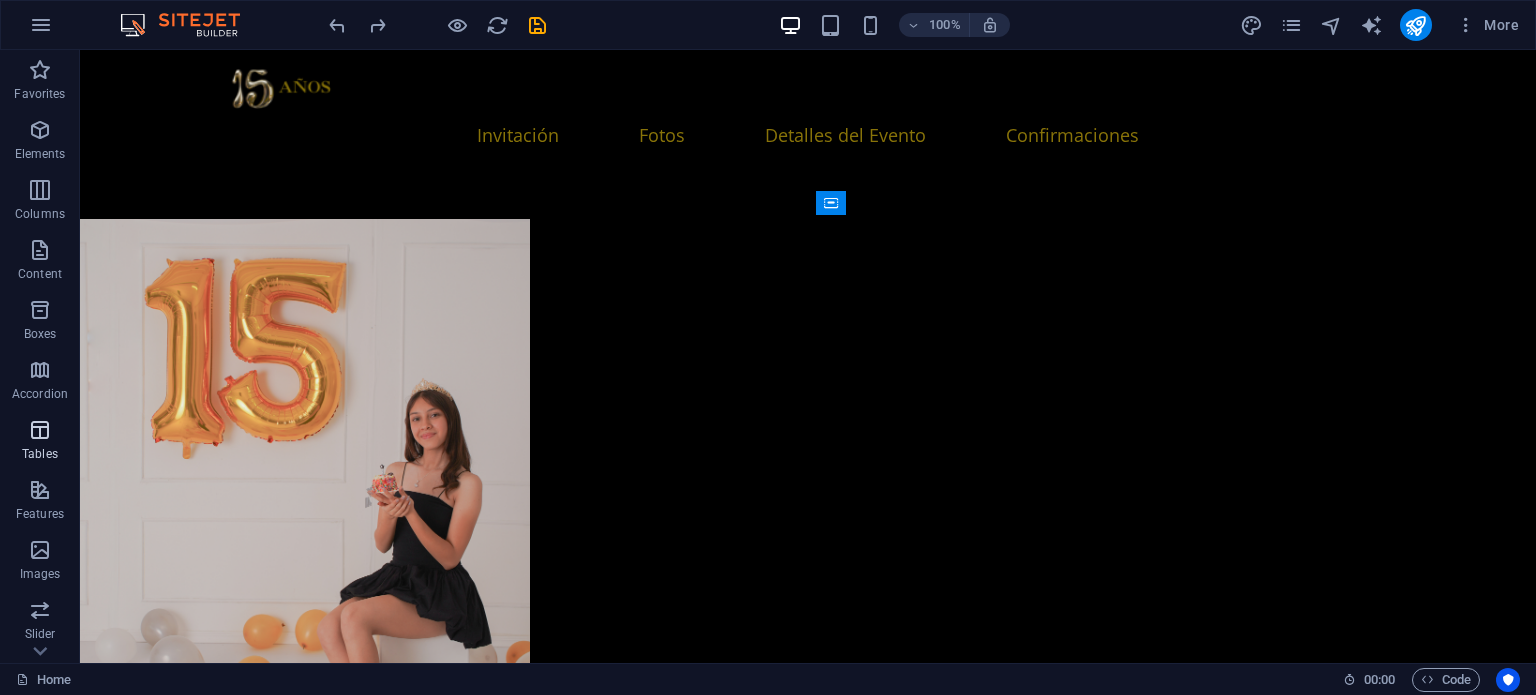 click on "Tables" at bounding box center [40, 454] 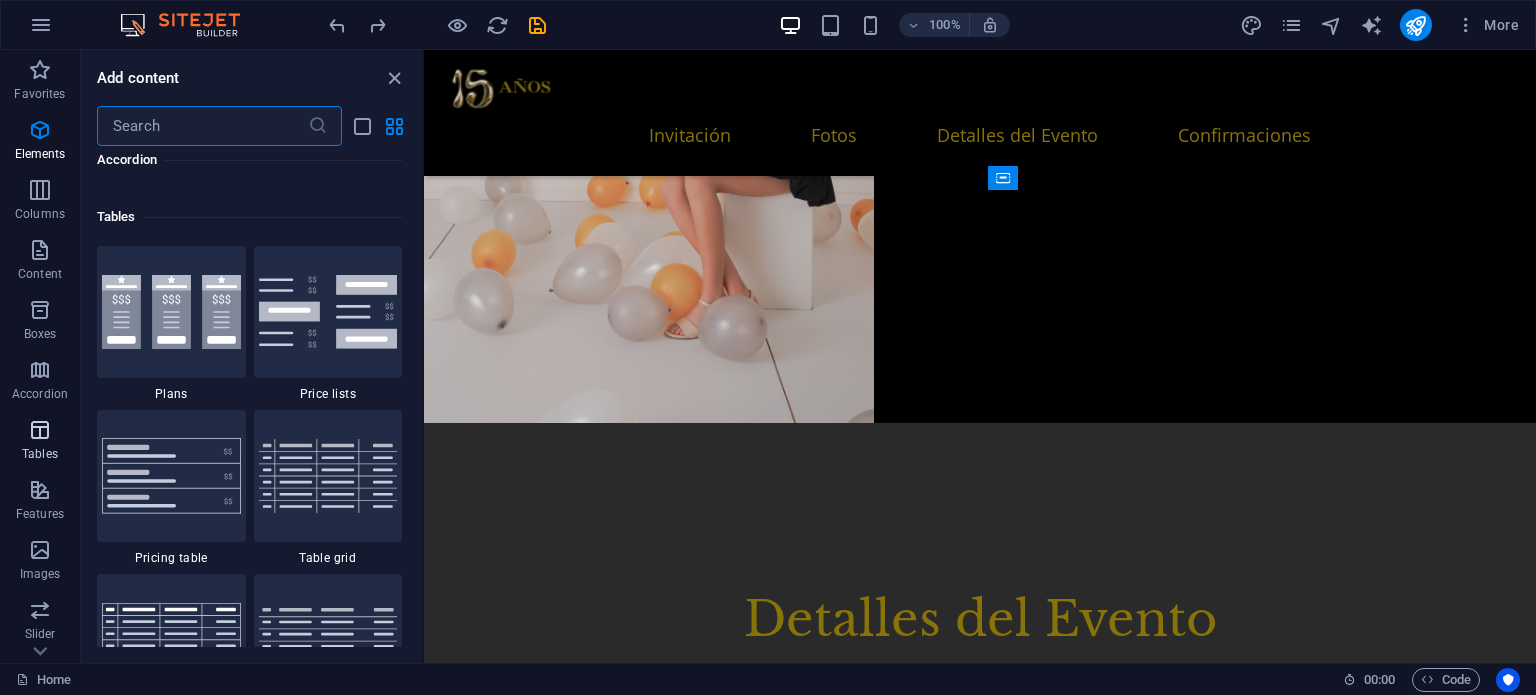 scroll, scrollTop: 6926, scrollLeft: 0, axis: vertical 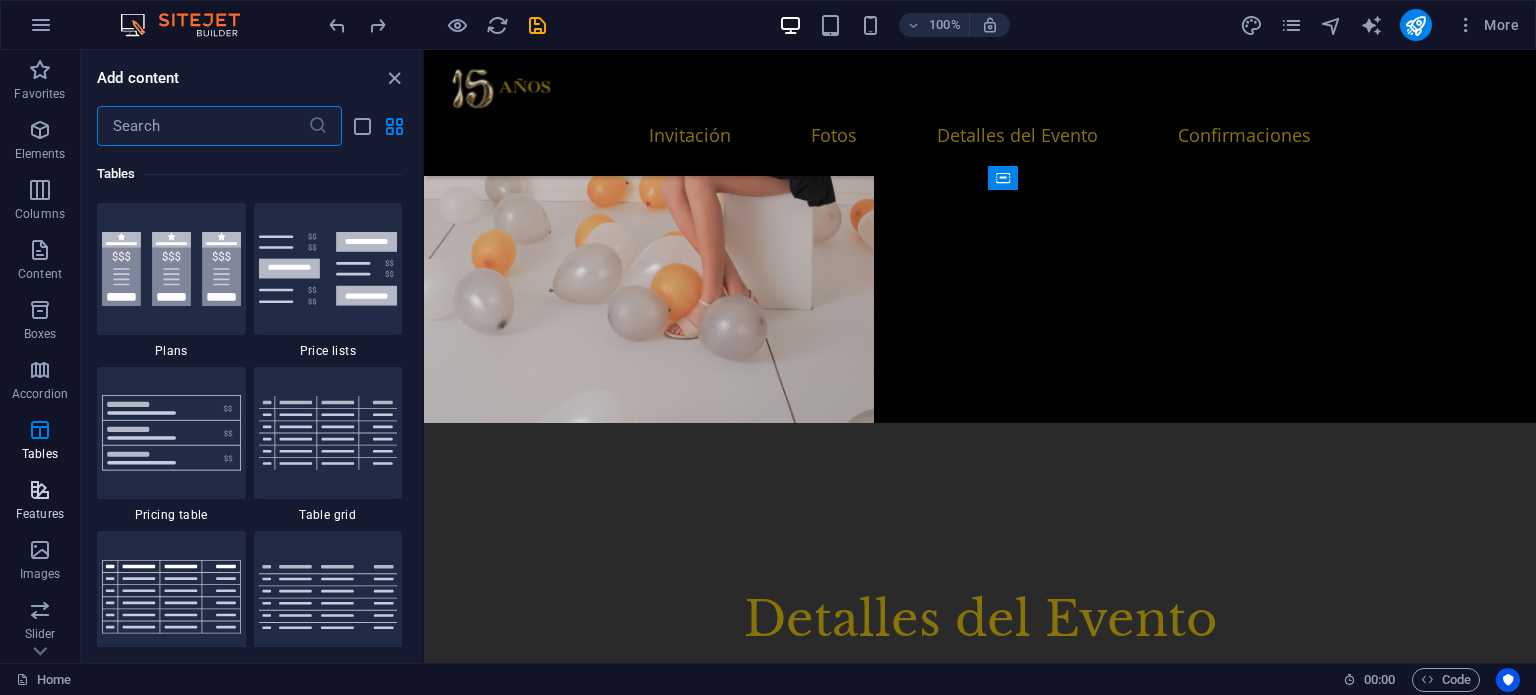 click on "Features" at bounding box center (40, 514) 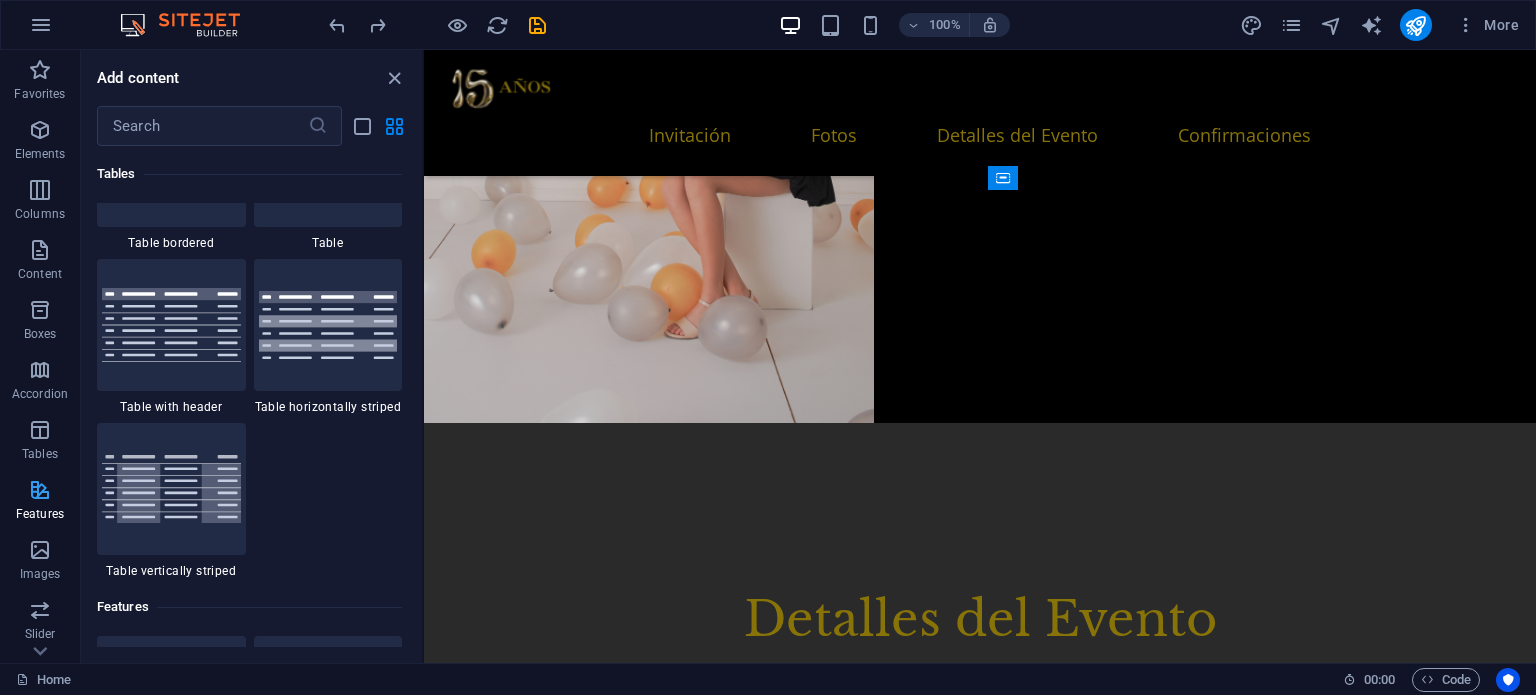 scroll, scrollTop: 7795, scrollLeft: 0, axis: vertical 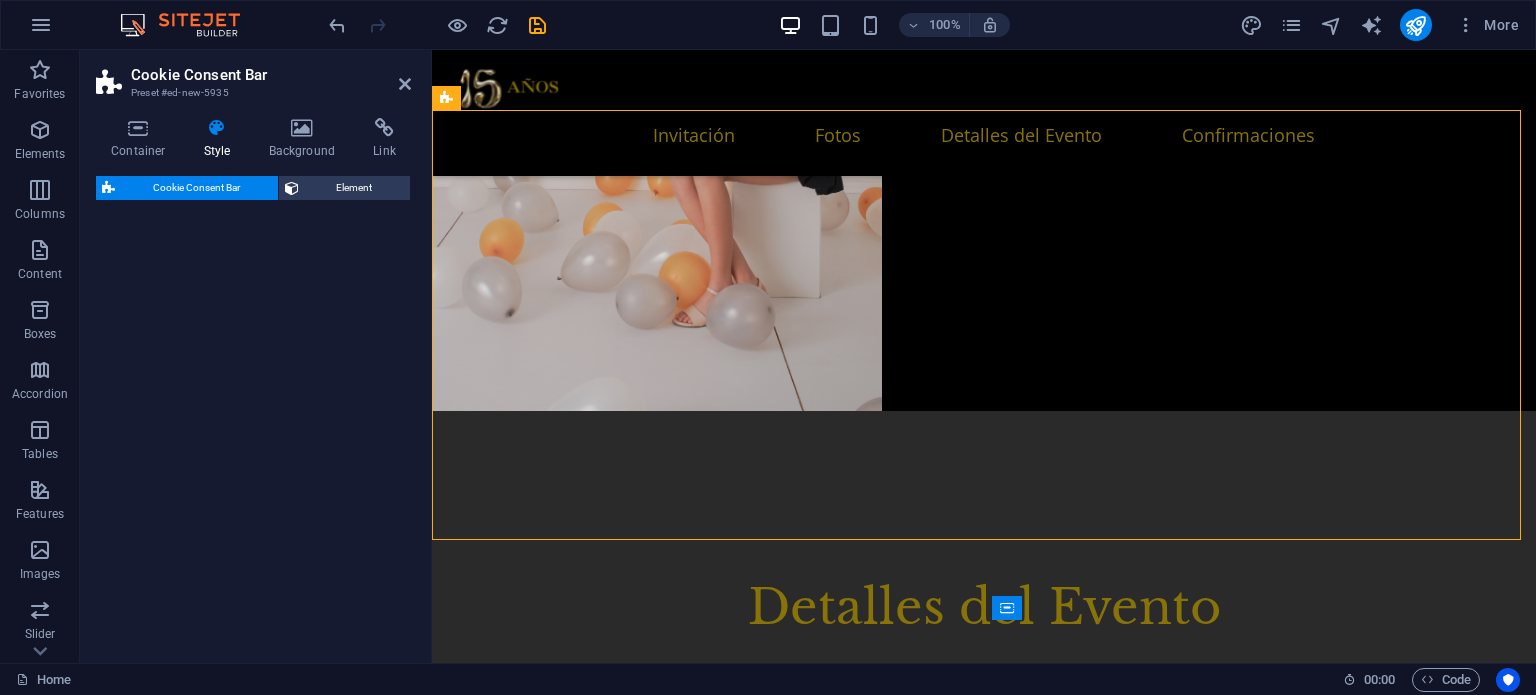 select on "rem" 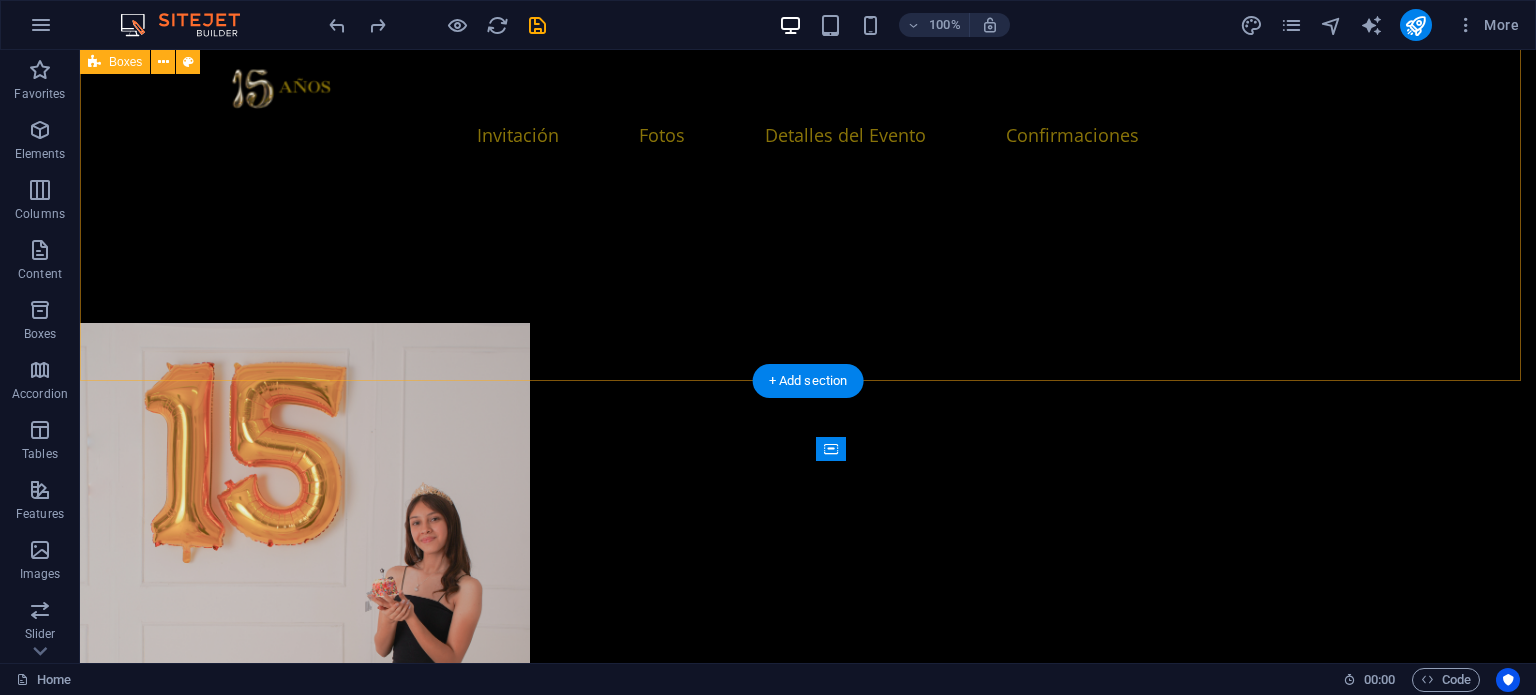 scroll, scrollTop: 3280, scrollLeft: 0, axis: vertical 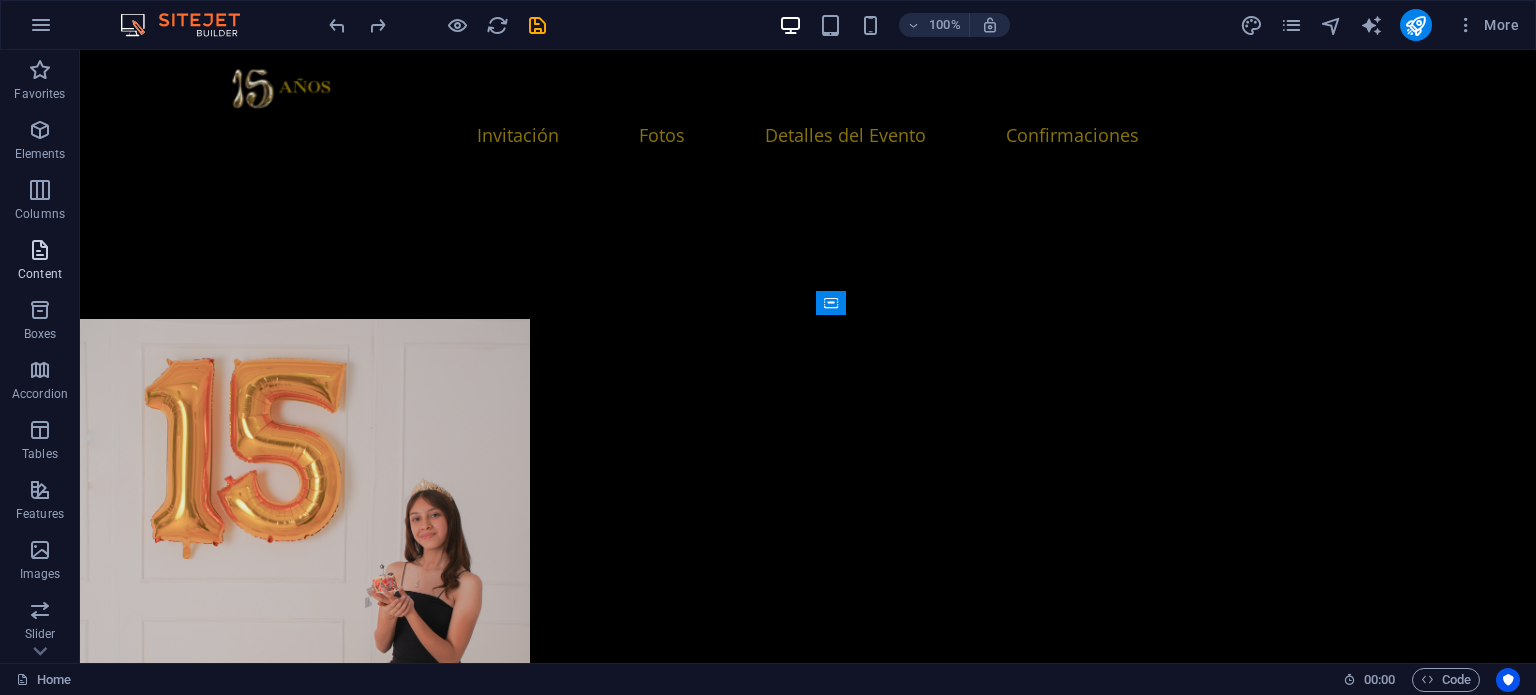 click at bounding box center [40, 250] 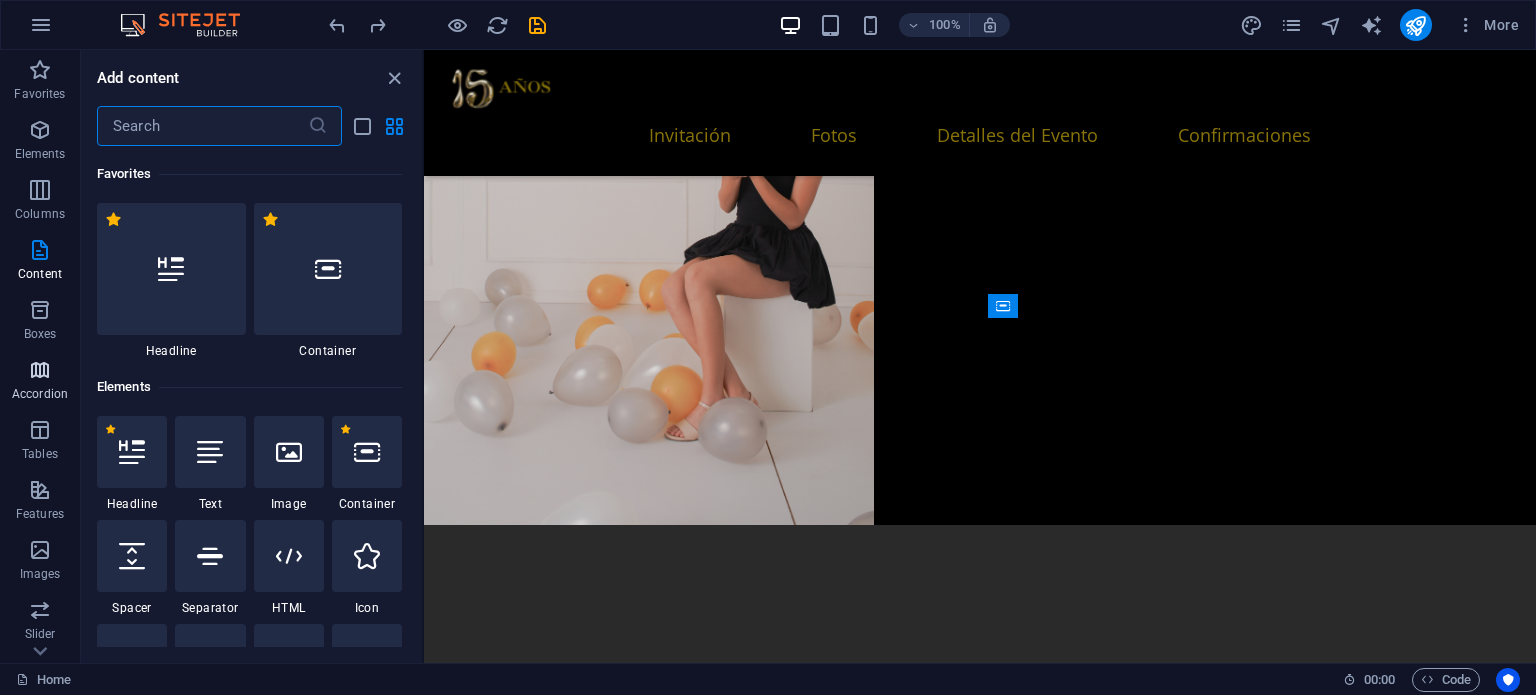 scroll, scrollTop: 3254, scrollLeft: 0, axis: vertical 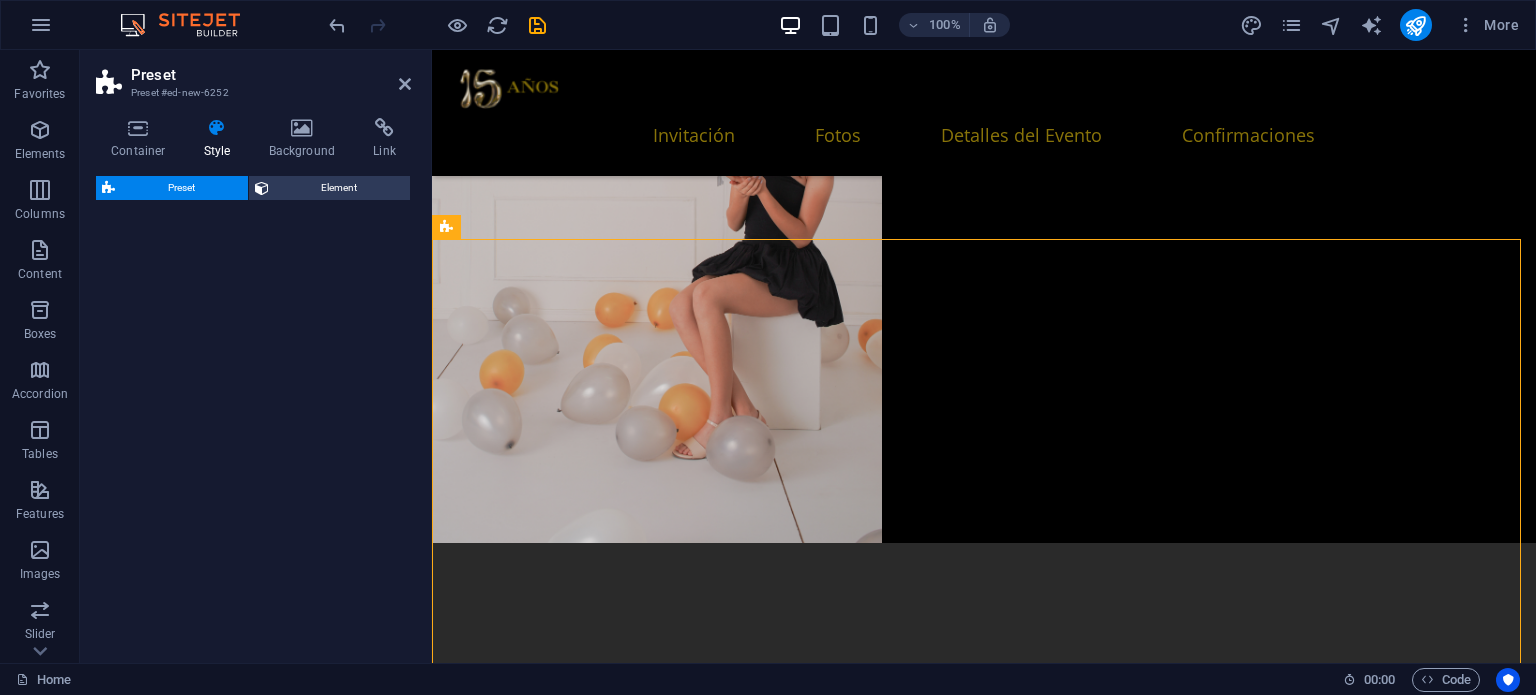 select on "rem" 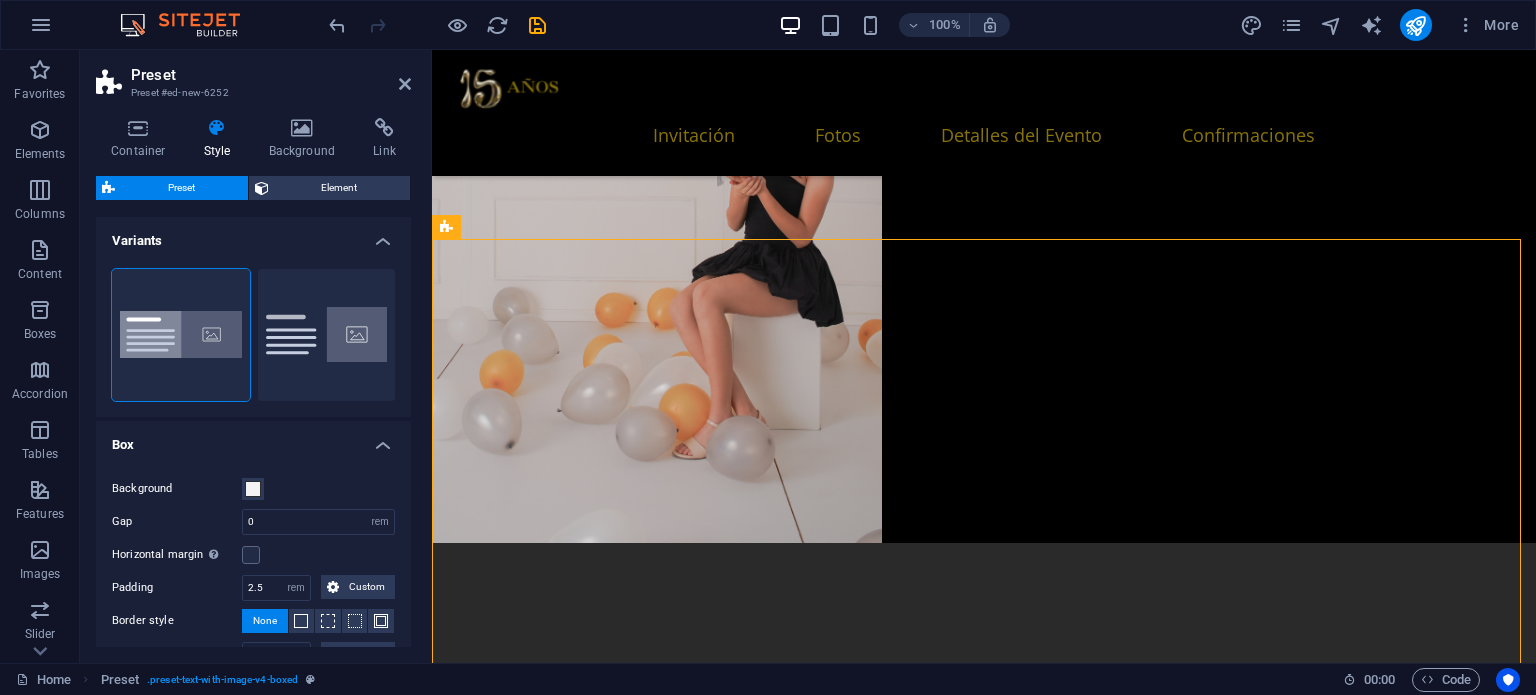 scroll, scrollTop: 3280, scrollLeft: 0, axis: vertical 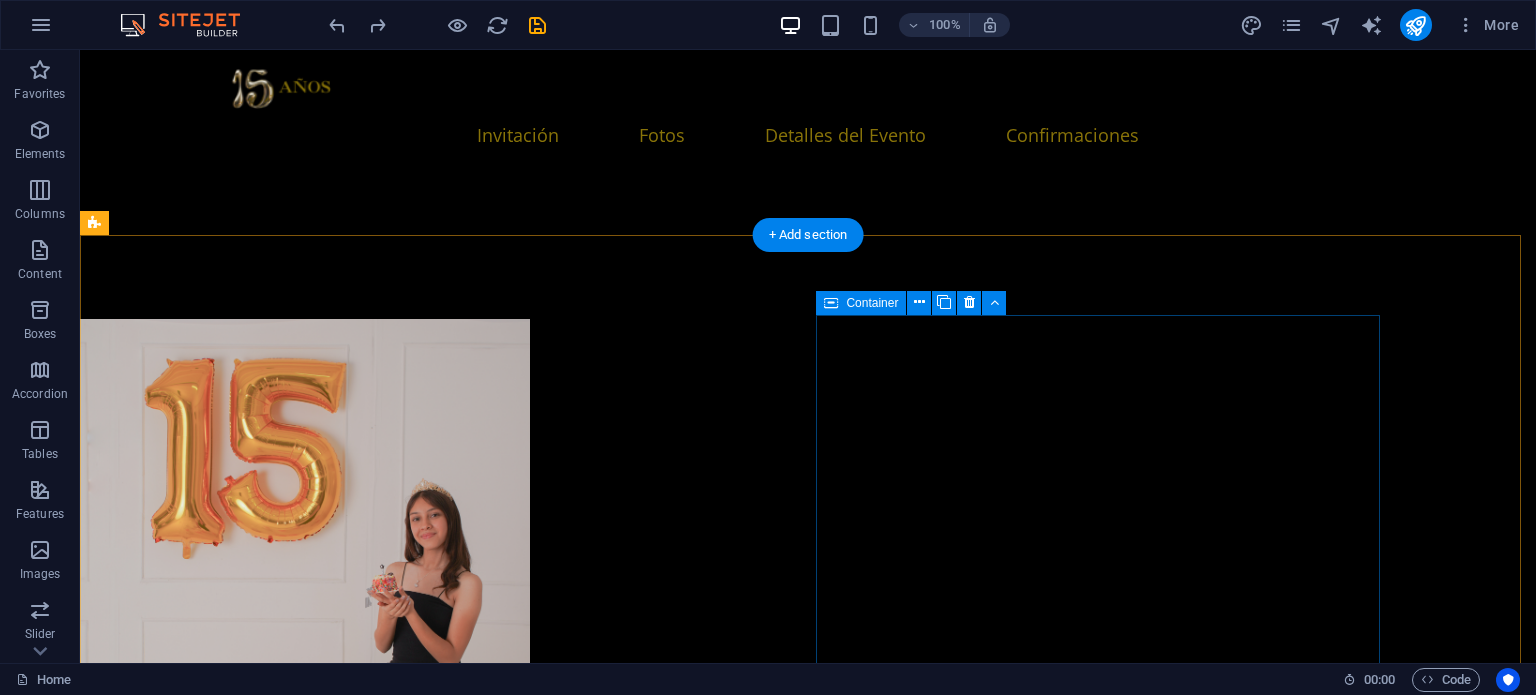 click on "Drop content here or  Add elements  Paste clipboard" at bounding box center (386, 8290) 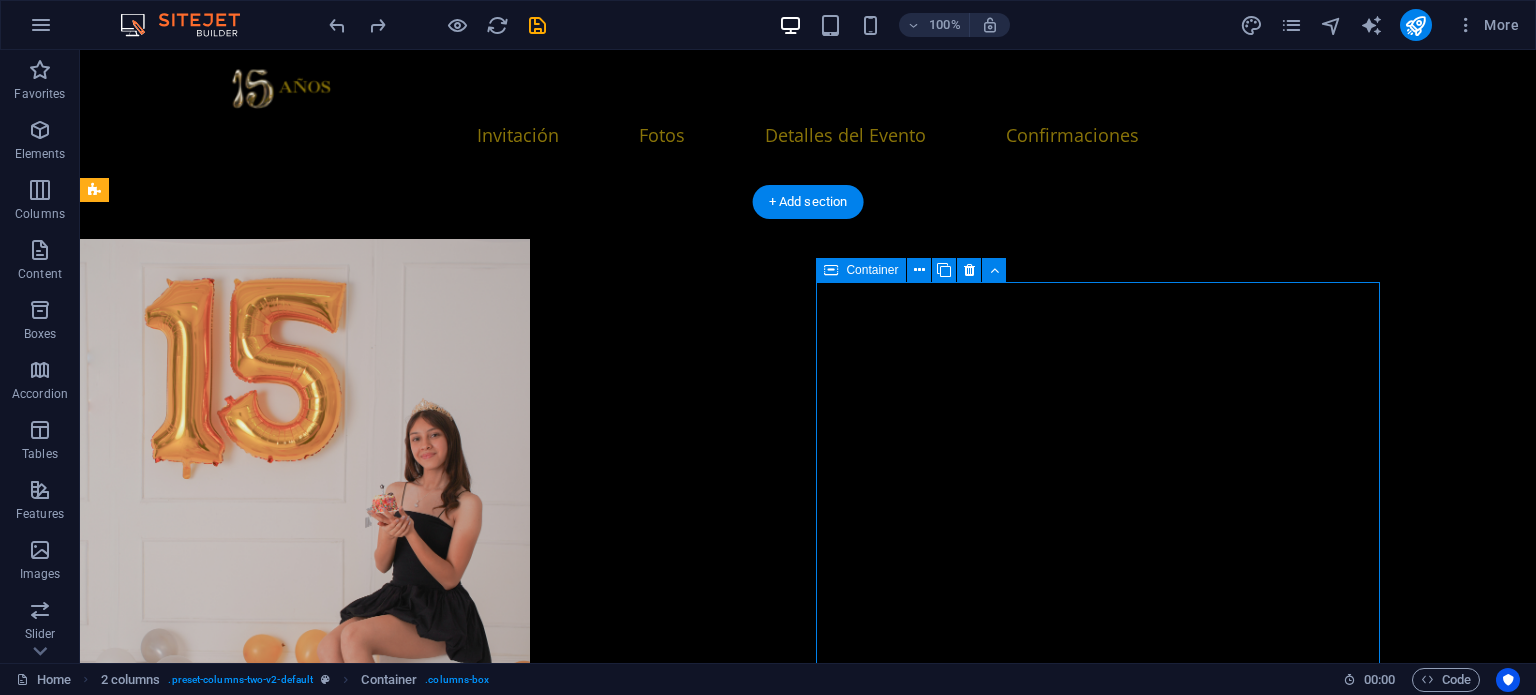 scroll, scrollTop: 3380, scrollLeft: 0, axis: vertical 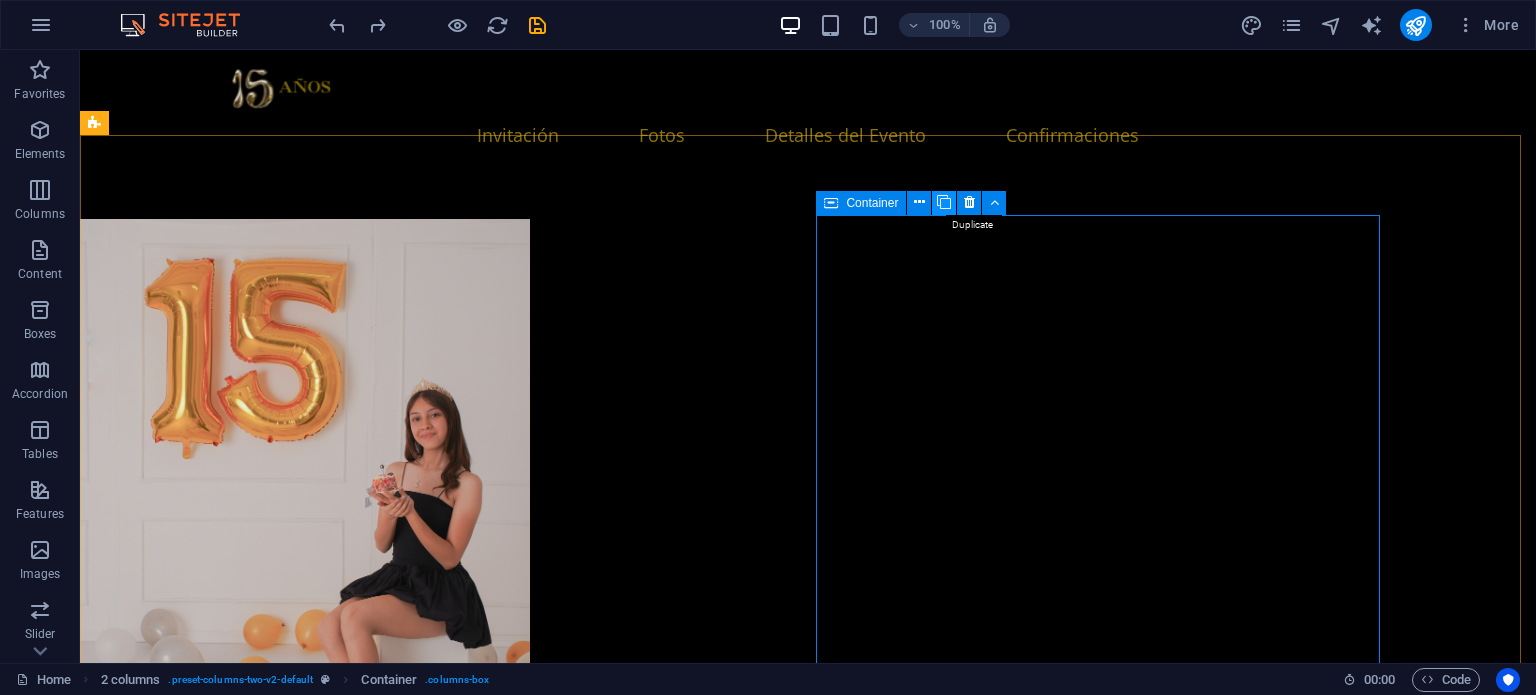 click at bounding box center [944, 202] 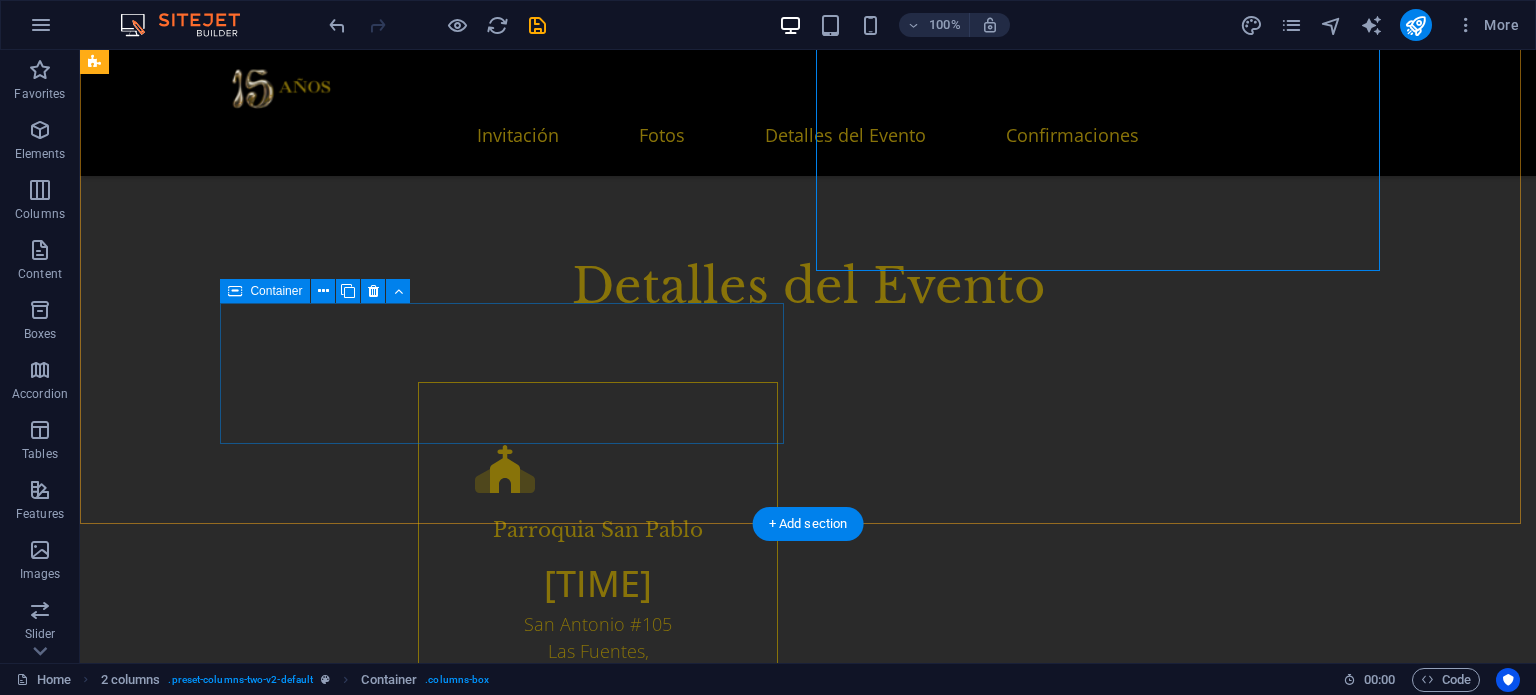 scroll, scrollTop: 4117, scrollLeft: 0, axis: vertical 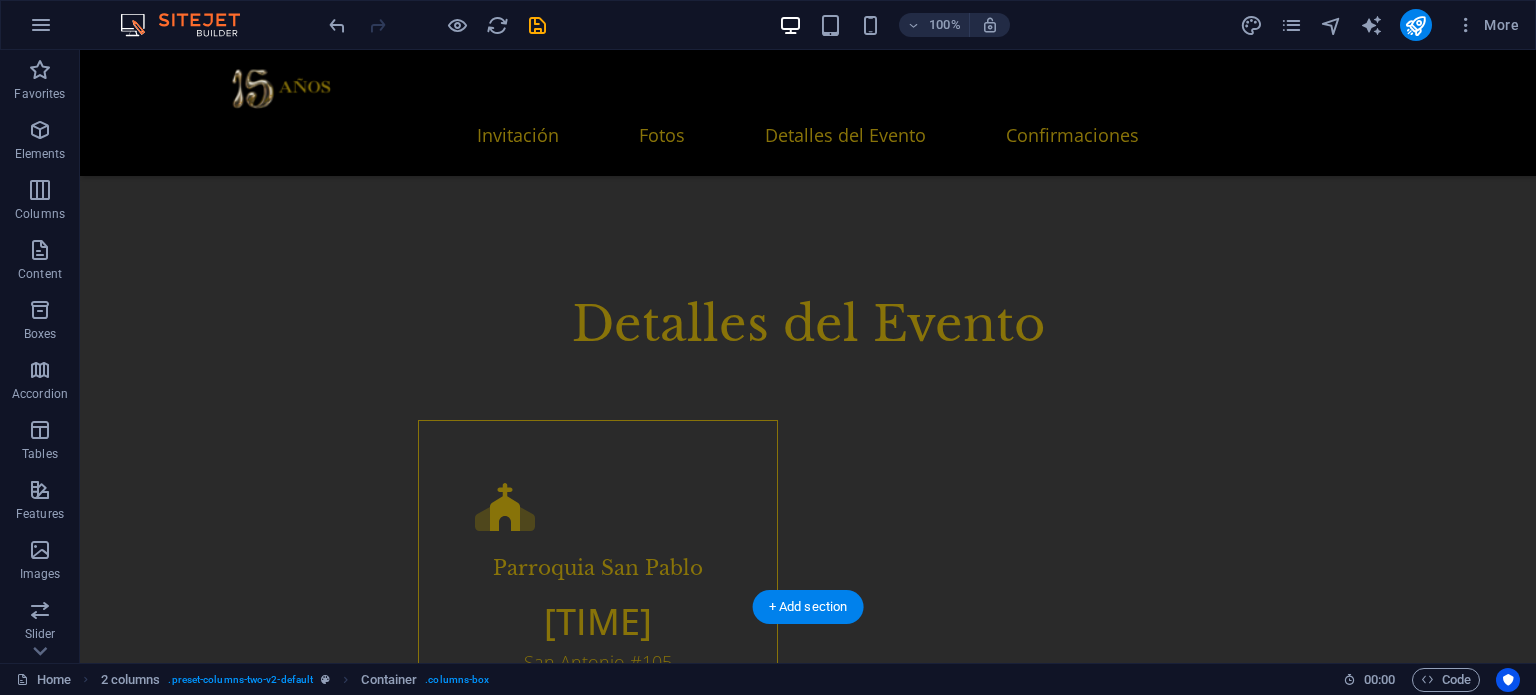 drag, startPoint x: 558, startPoint y: 462, endPoint x: 1069, endPoint y: 203, distance: 572.88916 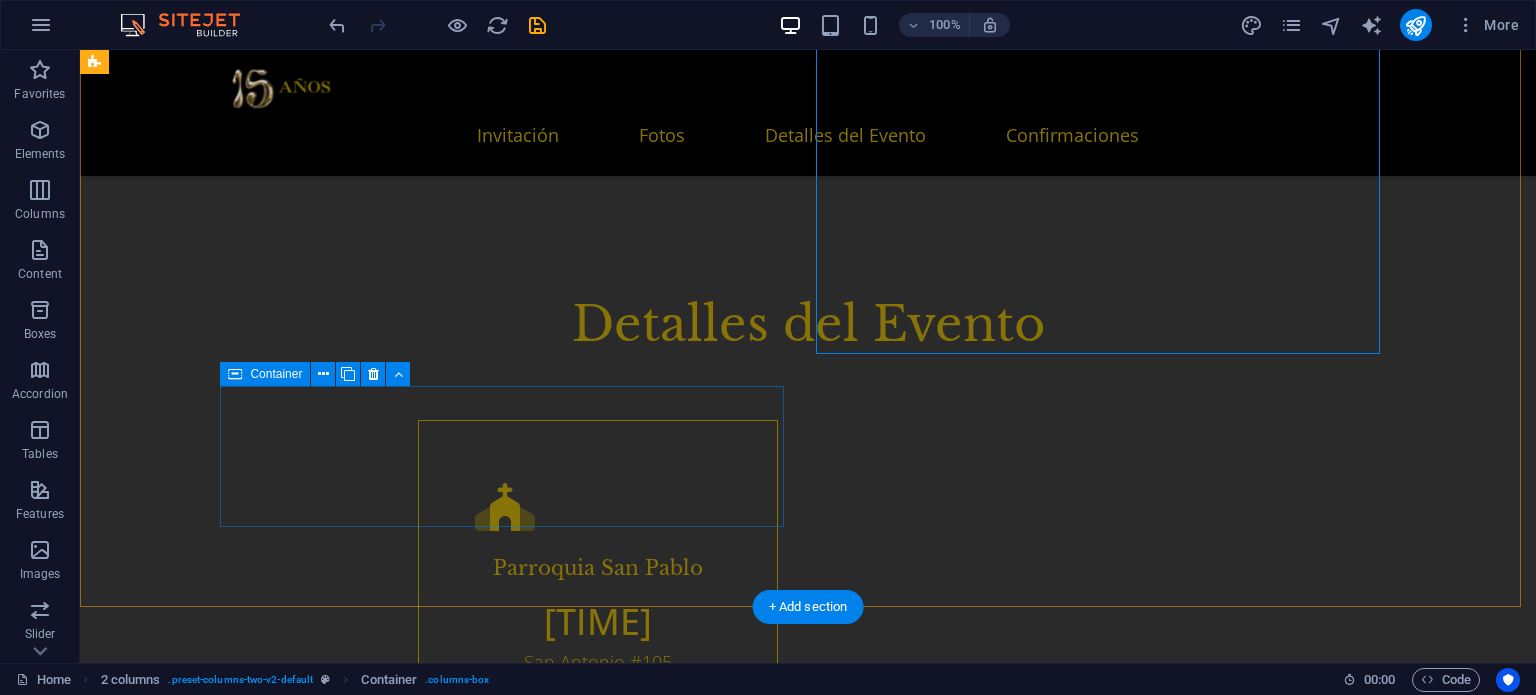 click on "Drop content here or  Add elements  Paste clipboard" at bounding box center [386, 7611] 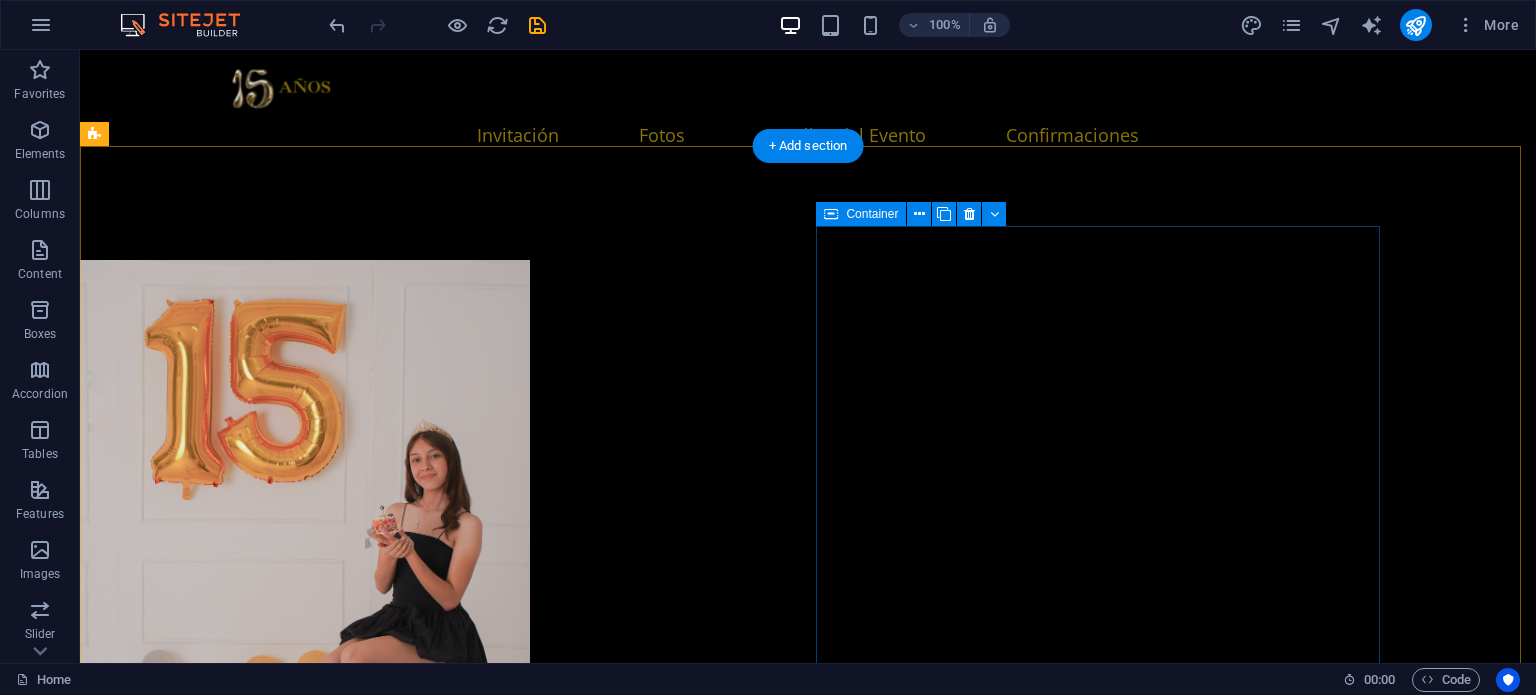 scroll, scrollTop: 3417, scrollLeft: 0, axis: vertical 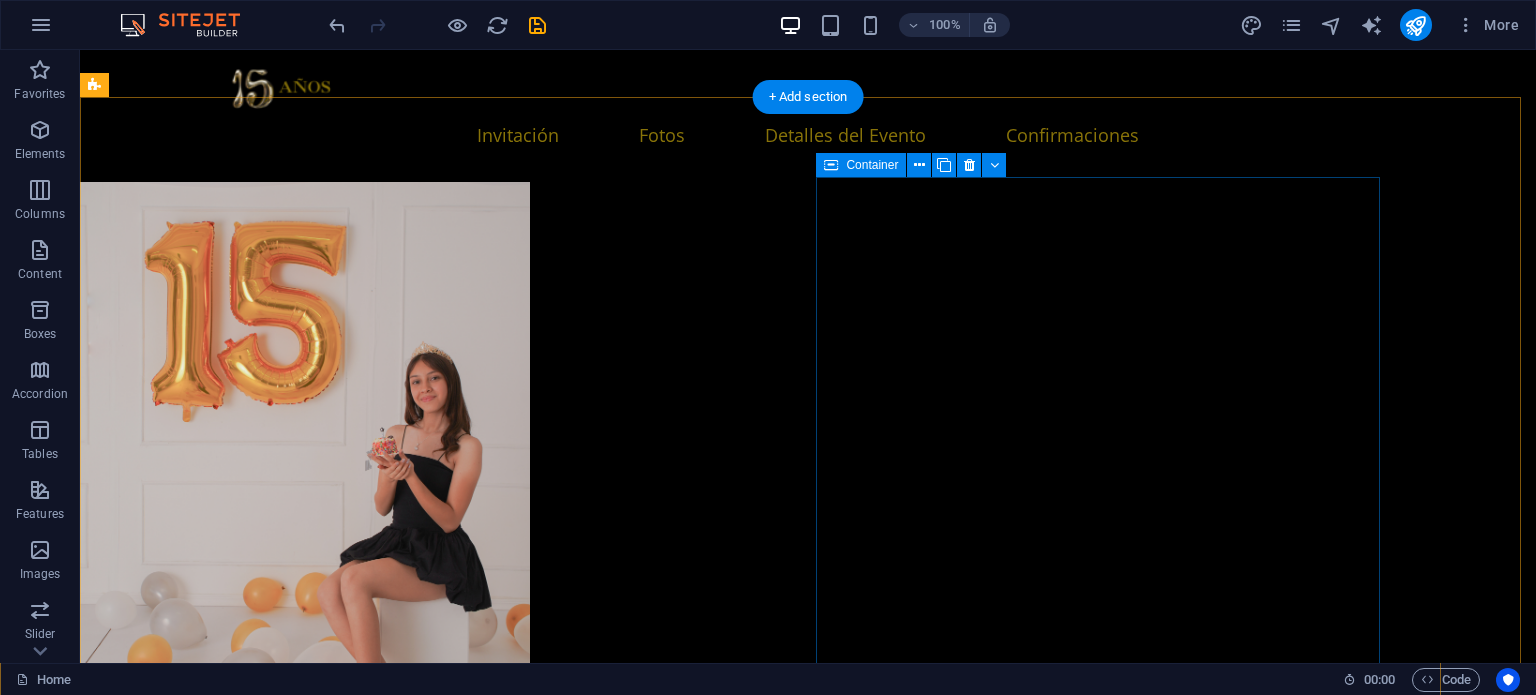 click on "Drop content here or  Add elements  Paste clipboard" at bounding box center (386, 8153) 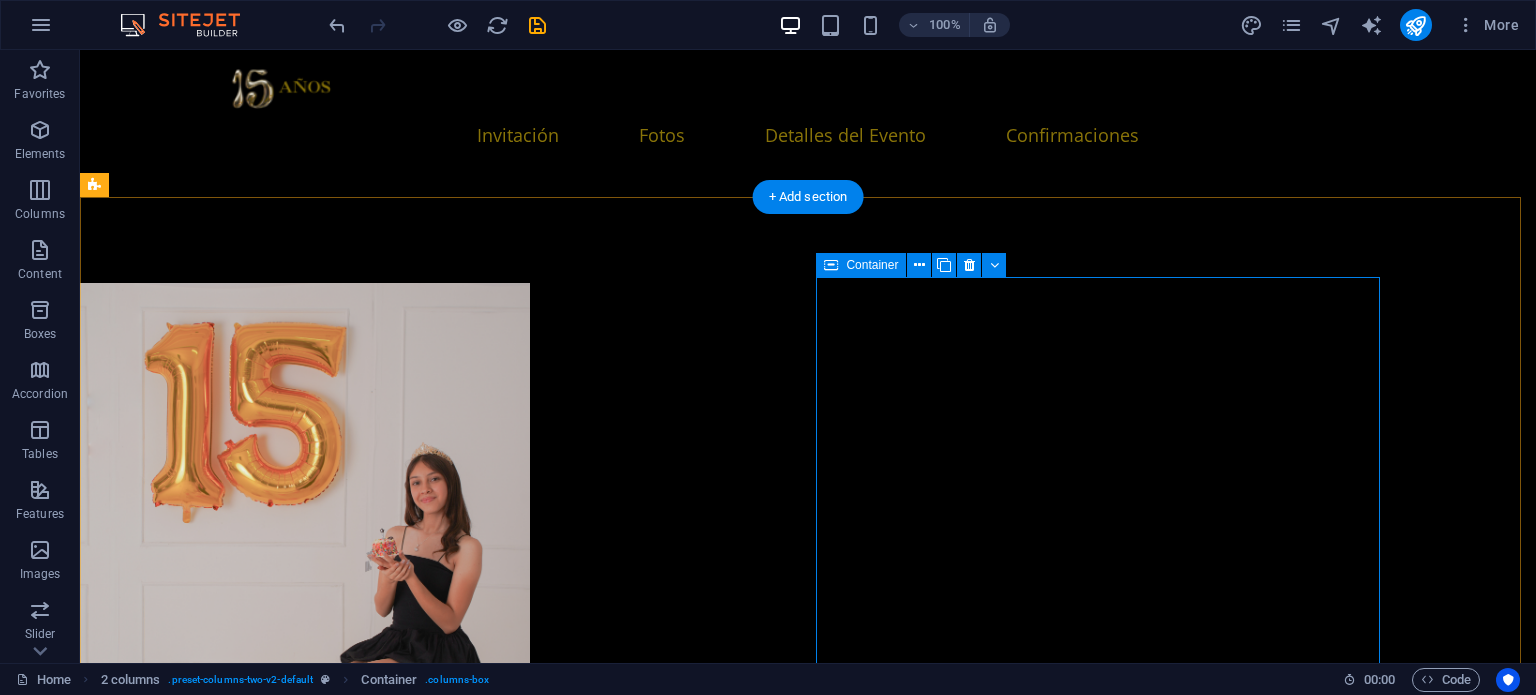 scroll, scrollTop: 3317, scrollLeft: 0, axis: vertical 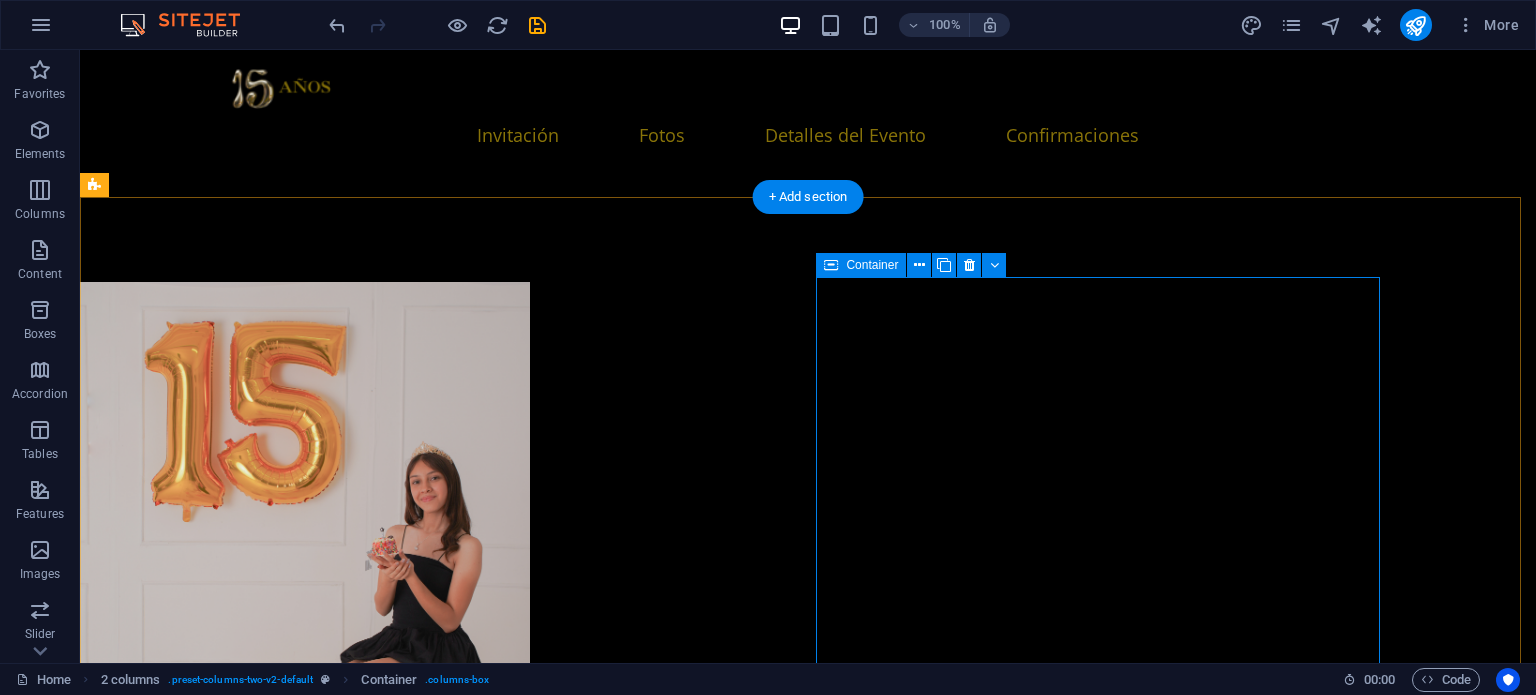 click on "Drop content here or  Add elements  Paste clipboard" at bounding box center (386, 8253) 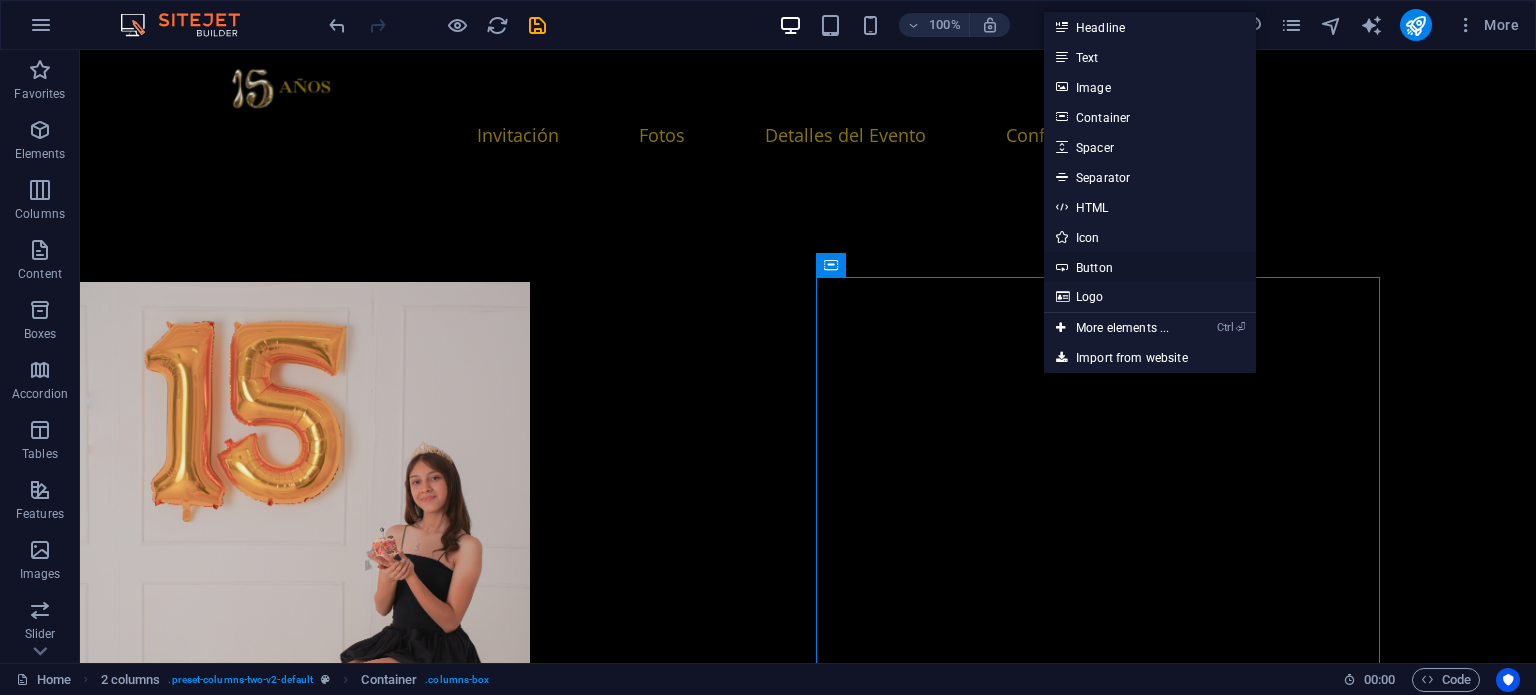 click on "Button" at bounding box center (1150, 267) 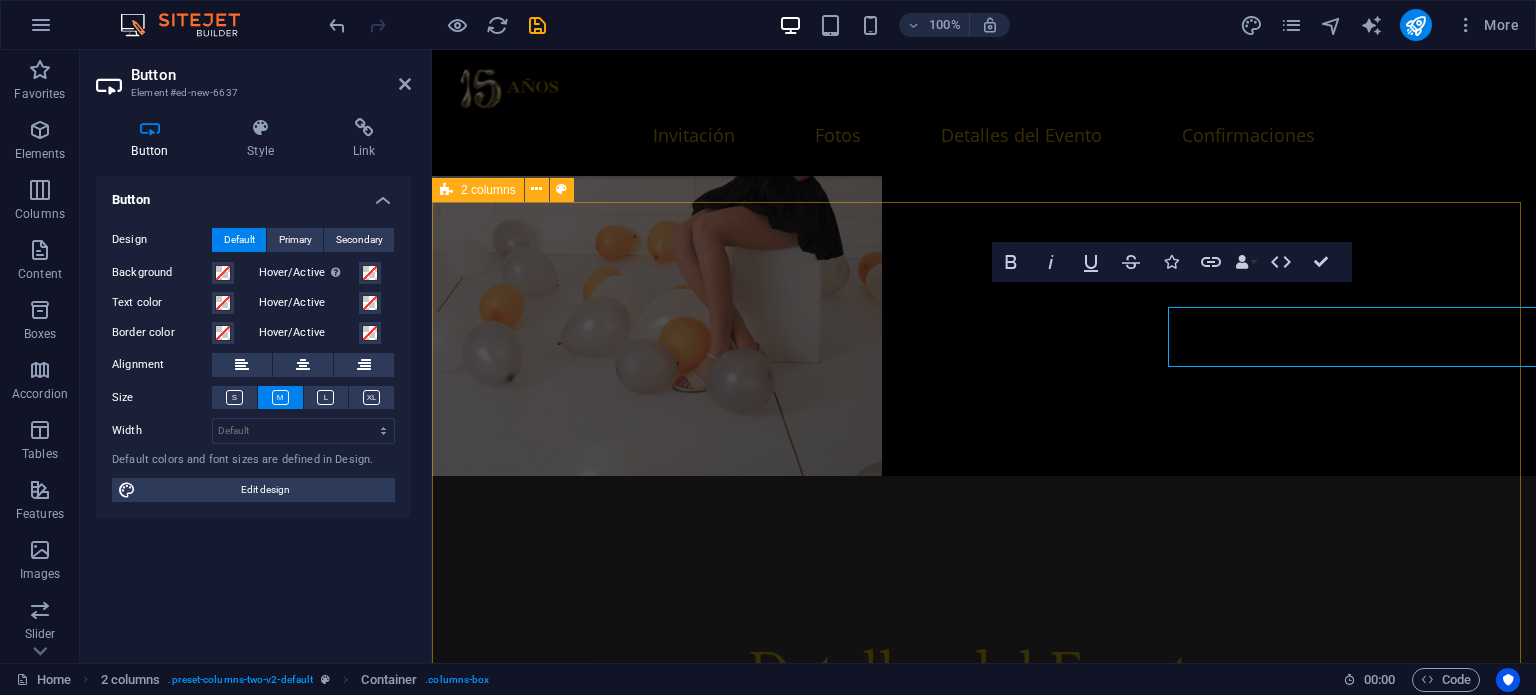 scroll, scrollTop: 3288, scrollLeft: 0, axis: vertical 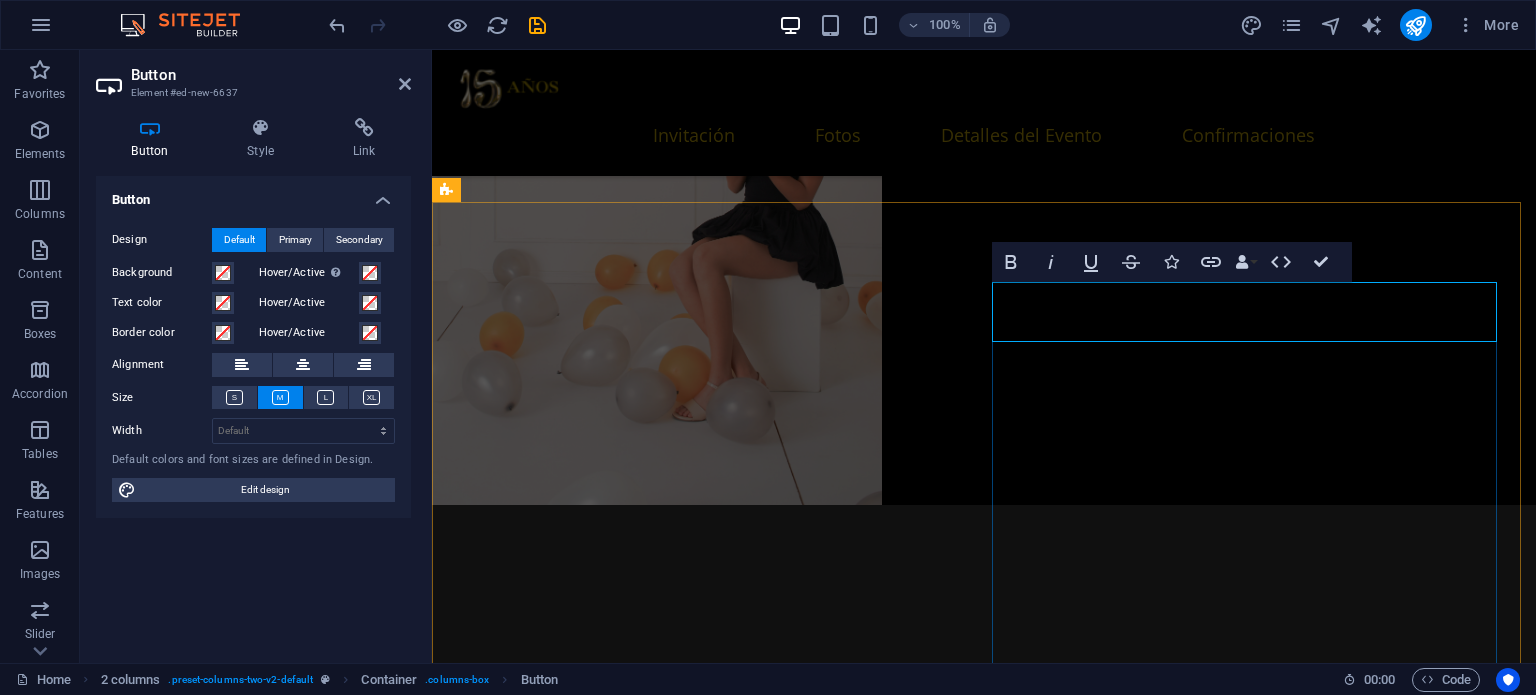 type 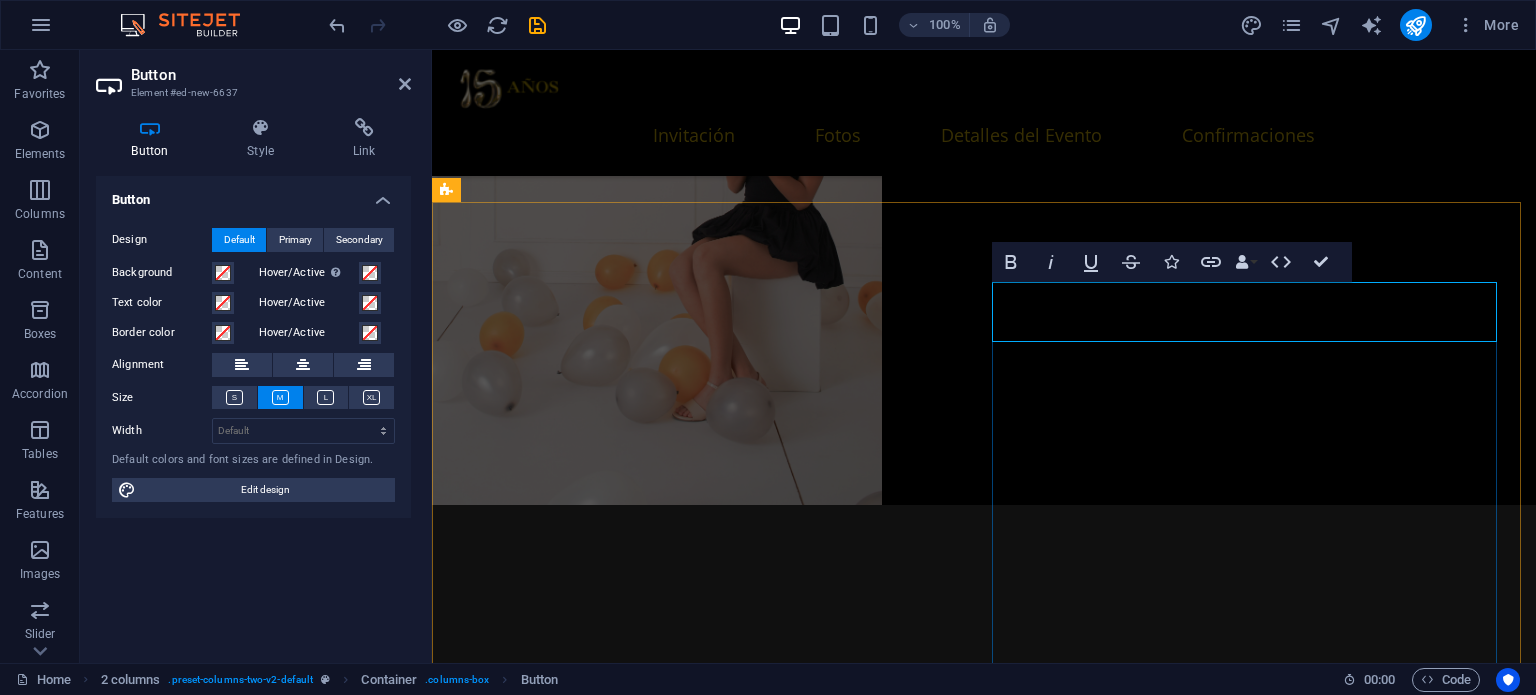 click on "MESA DE REGALOS" at bounding box center [712, 7689] 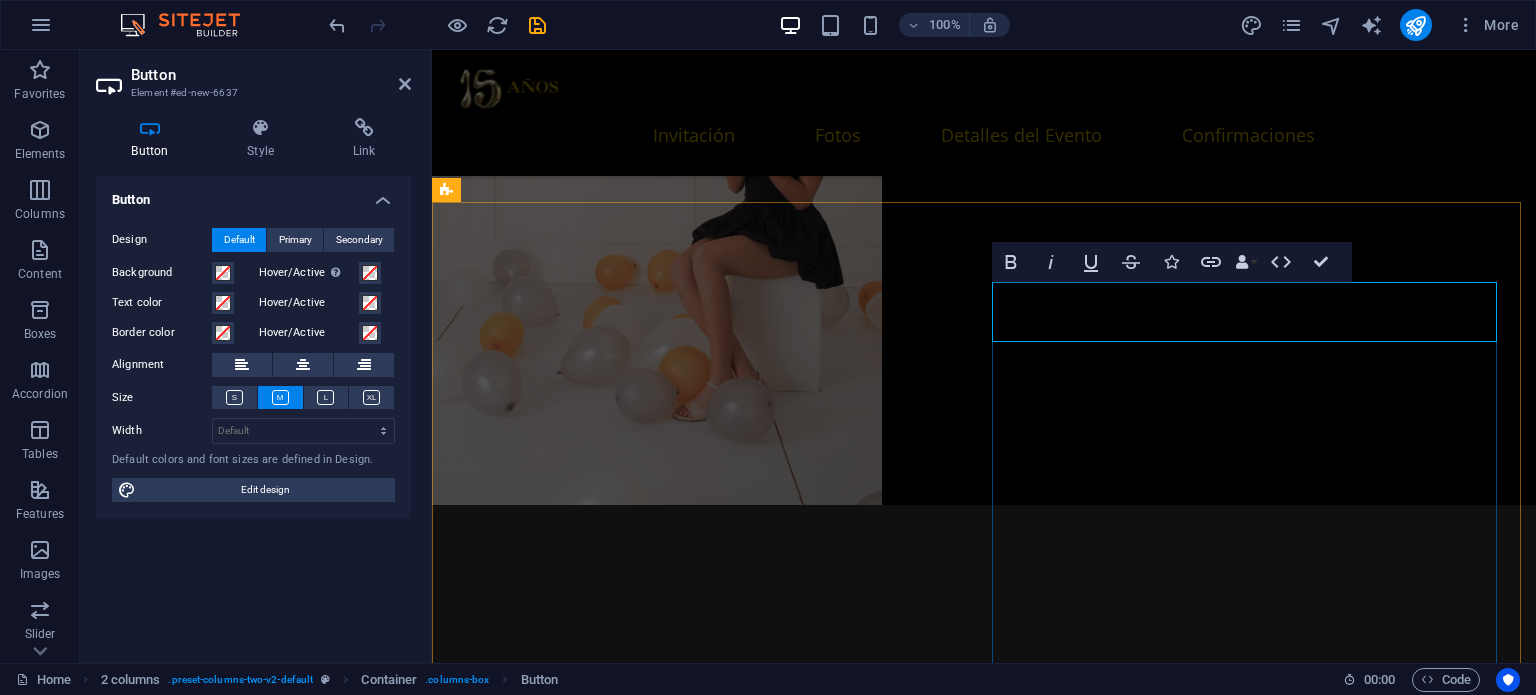 drag, startPoint x: 1217, startPoint y: 463, endPoint x: 1204, endPoint y: 457, distance: 14.3178215 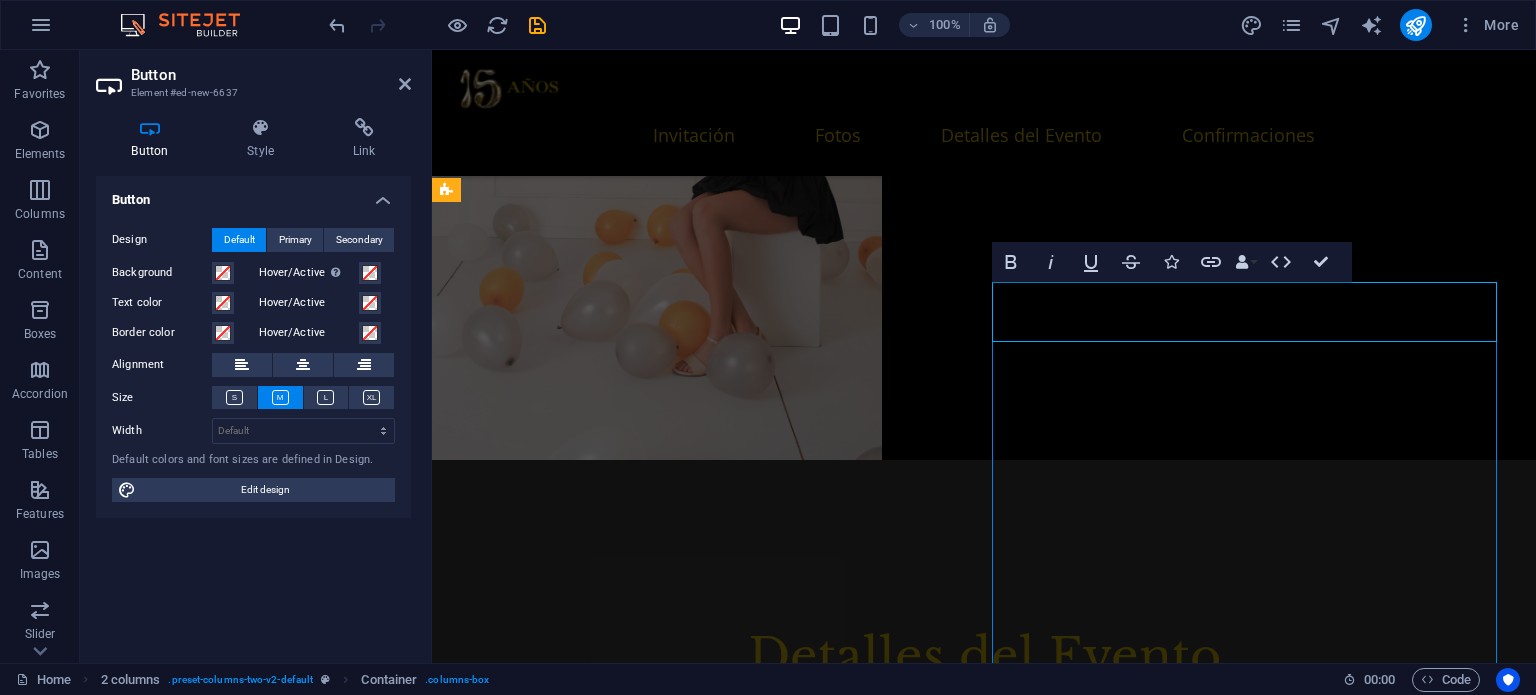 scroll, scrollTop: 3317, scrollLeft: 0, axis: vertical 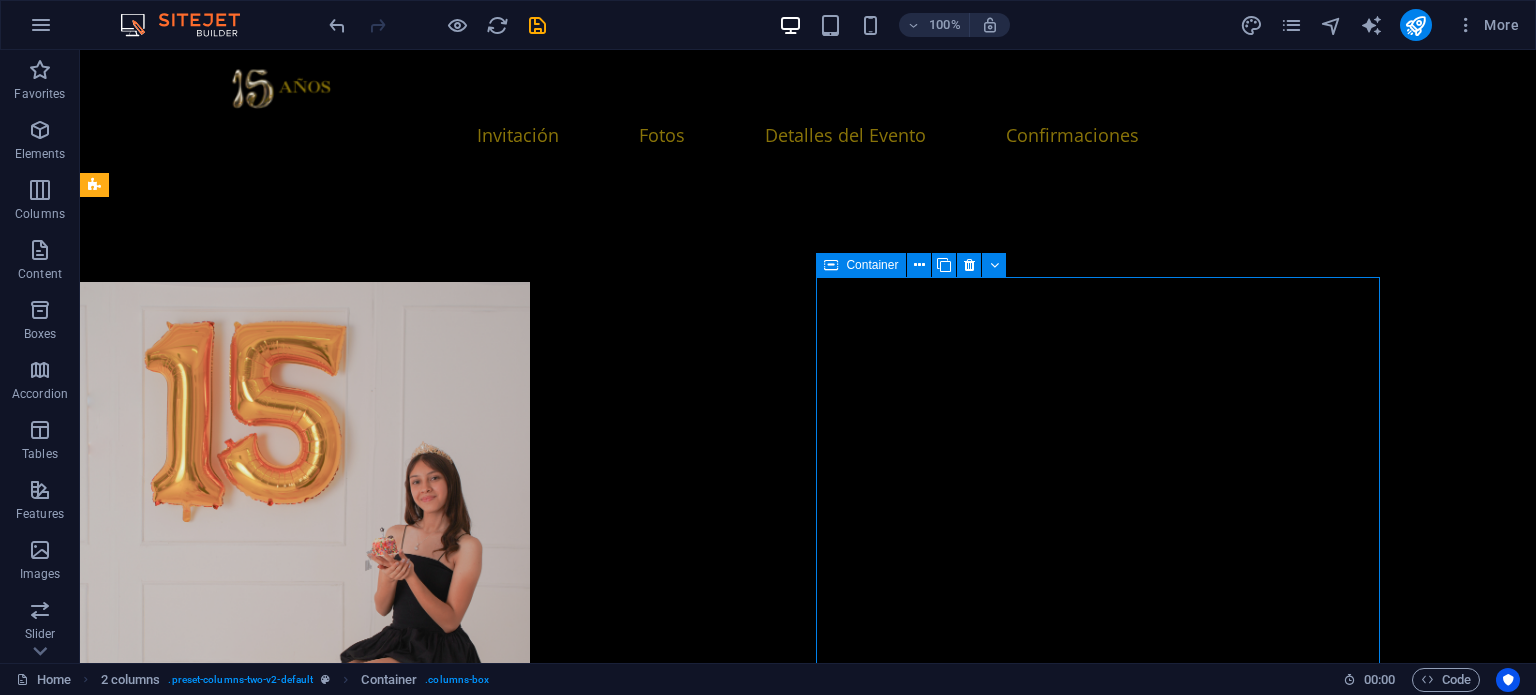 click on "MESA DE REGALOS" at bounding box center (386, 8212) 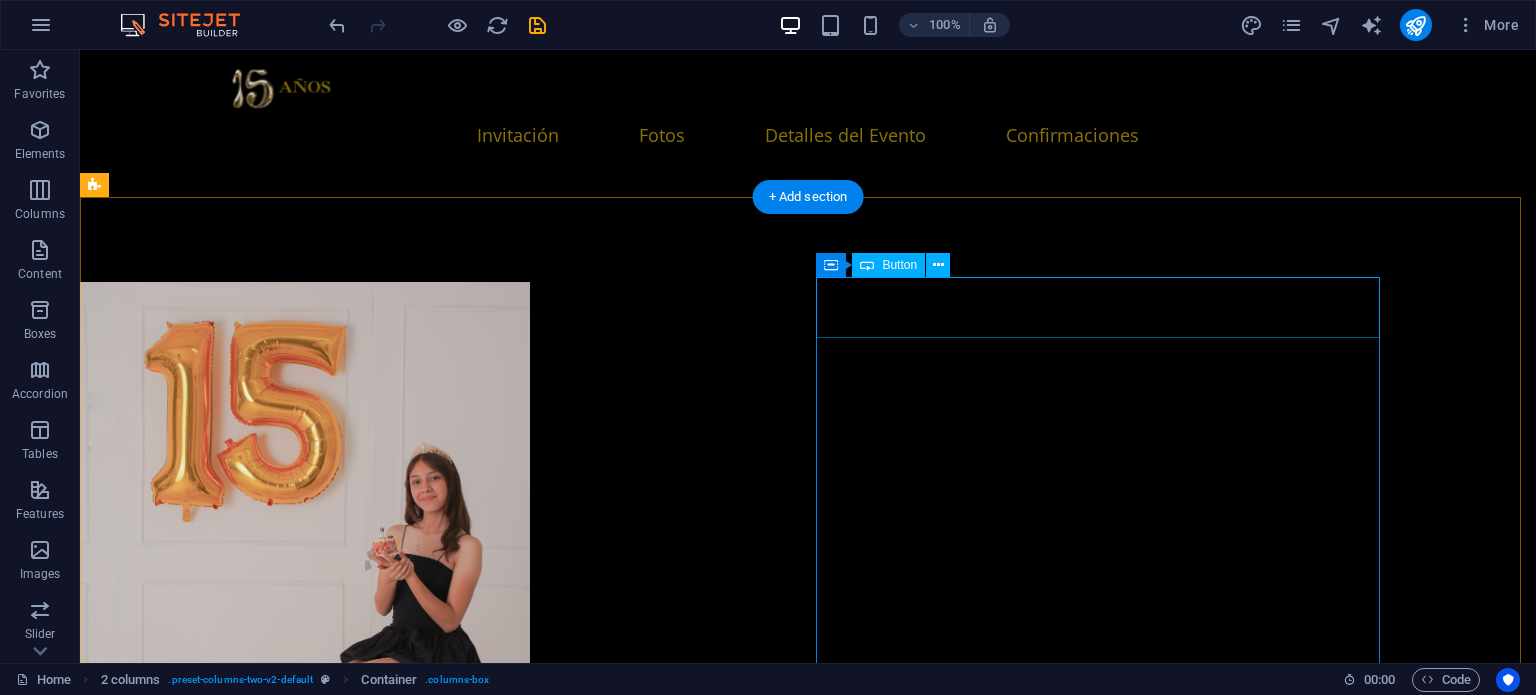 click on "MESA DE REGALOS" at bounding box center [386, 8212] 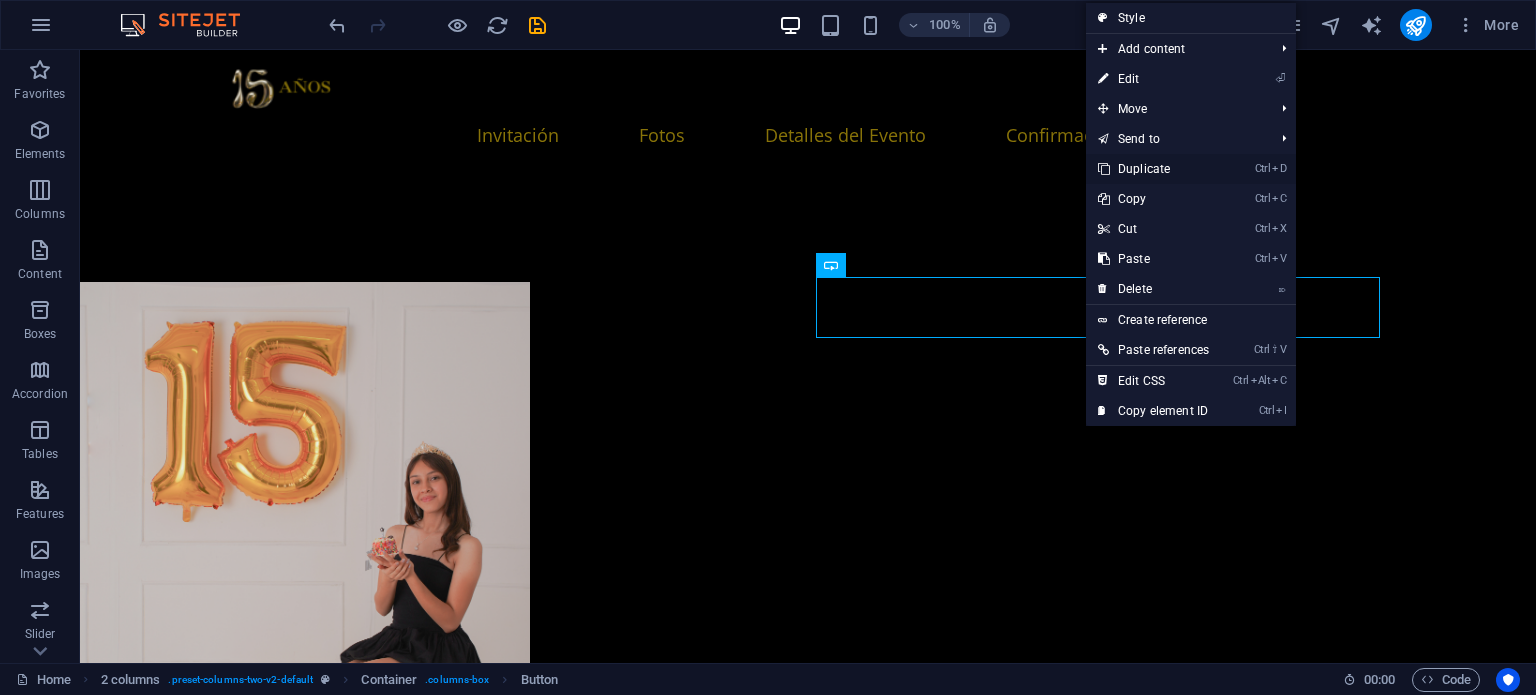 click on "Ctrl D  Duplicate" at bounding box center [1153, 169] 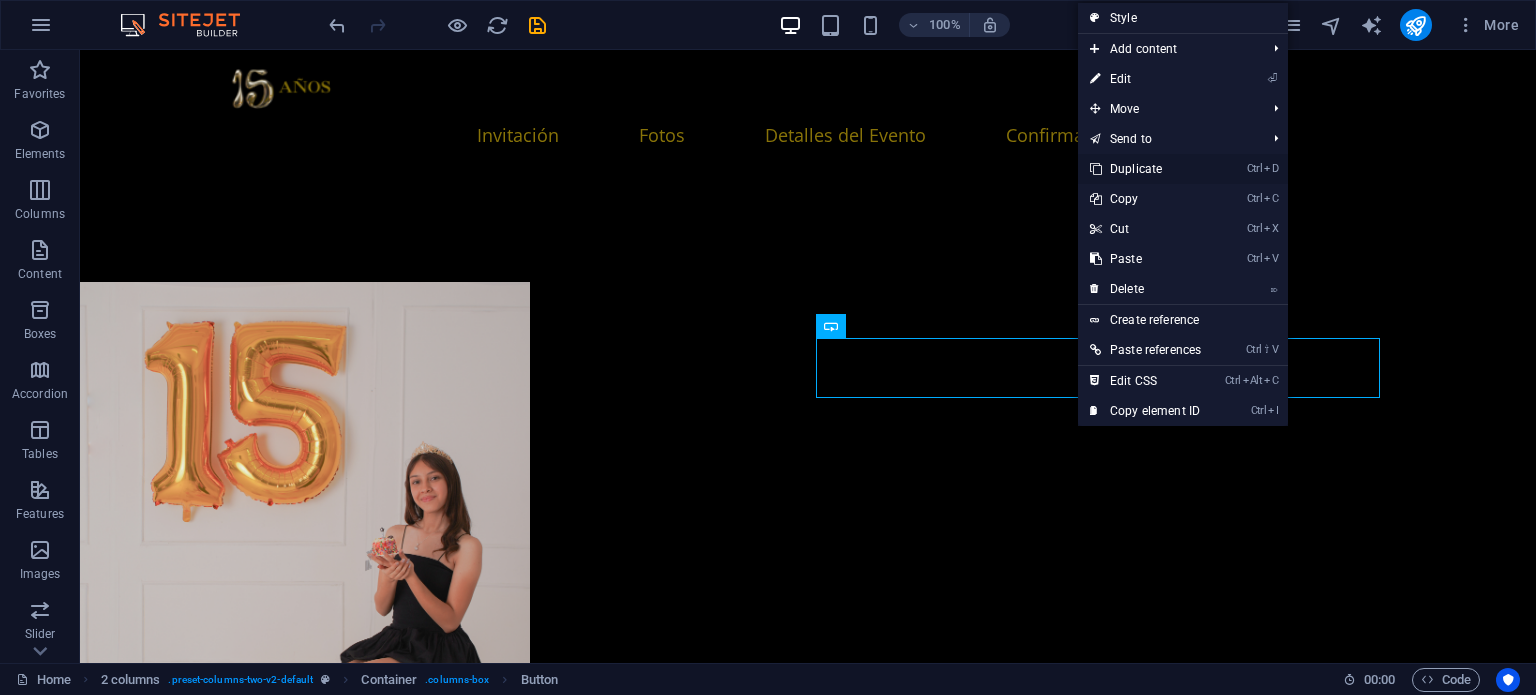 click on "Ctrl D  Duplicate" at bounding box center (1145, 169) 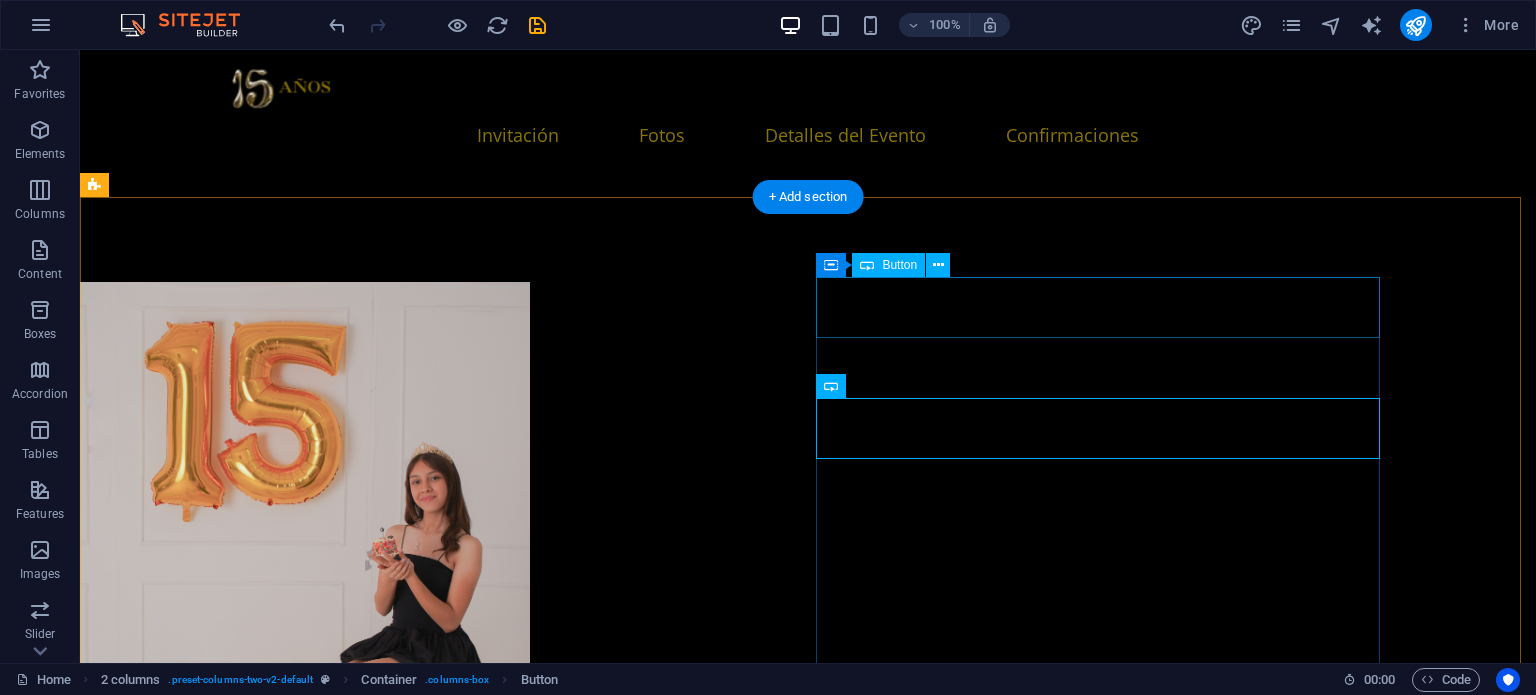 click on "MESA DE REGALOS" at bounding box center (386, 8212) 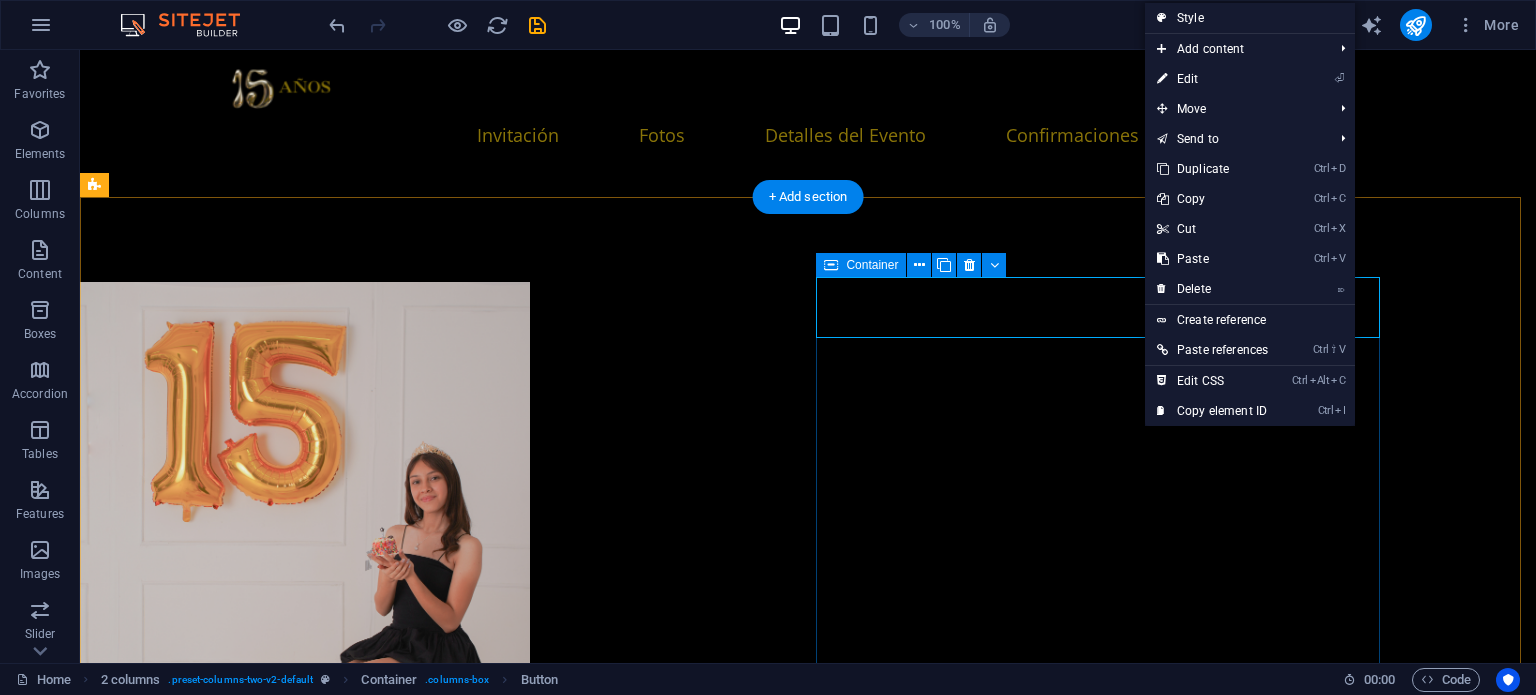 click on "MESA DE REGALOS MESA DE REGALOS MESA DE REGALOS" at bounding box center [386, 8273] 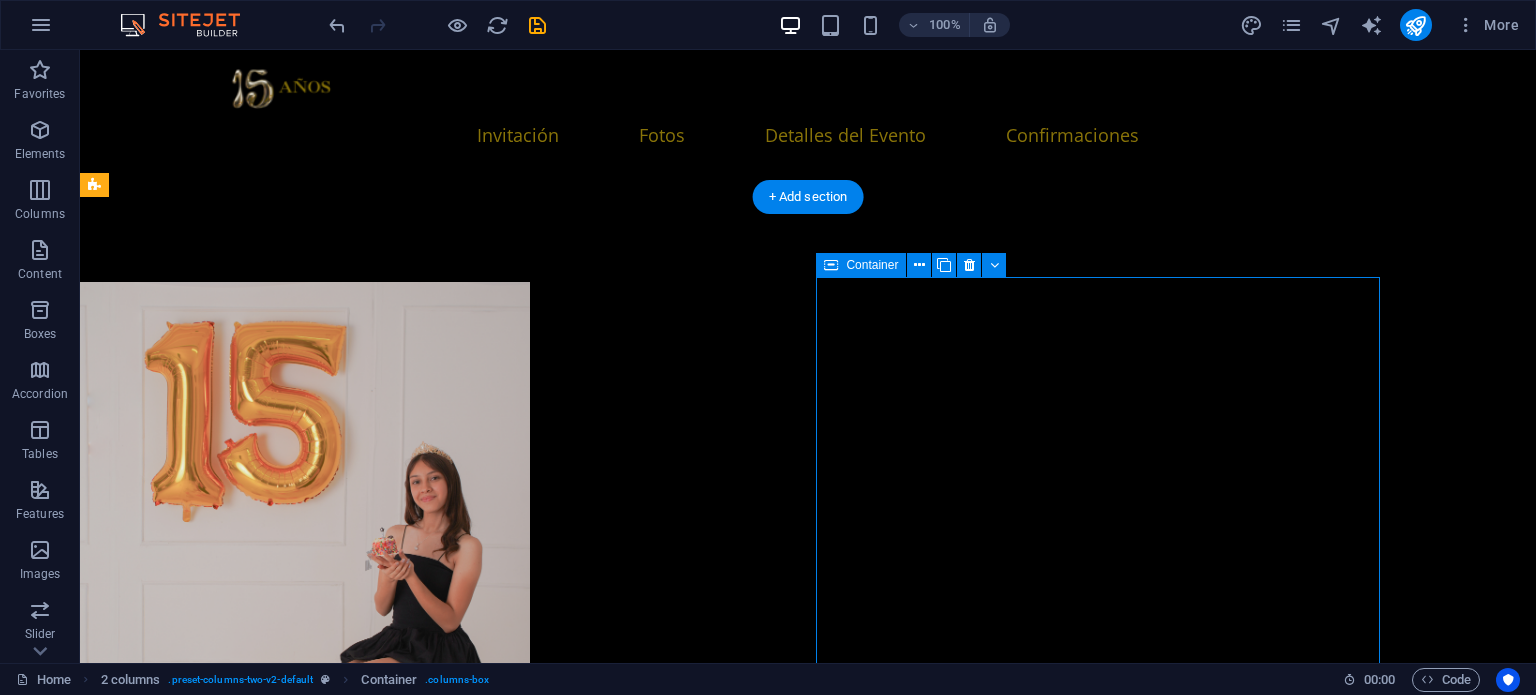 click on "MESA DE REGALOS MESA DE REGALOS MESA DE REGALOS" at bounding box center [386, 8273] 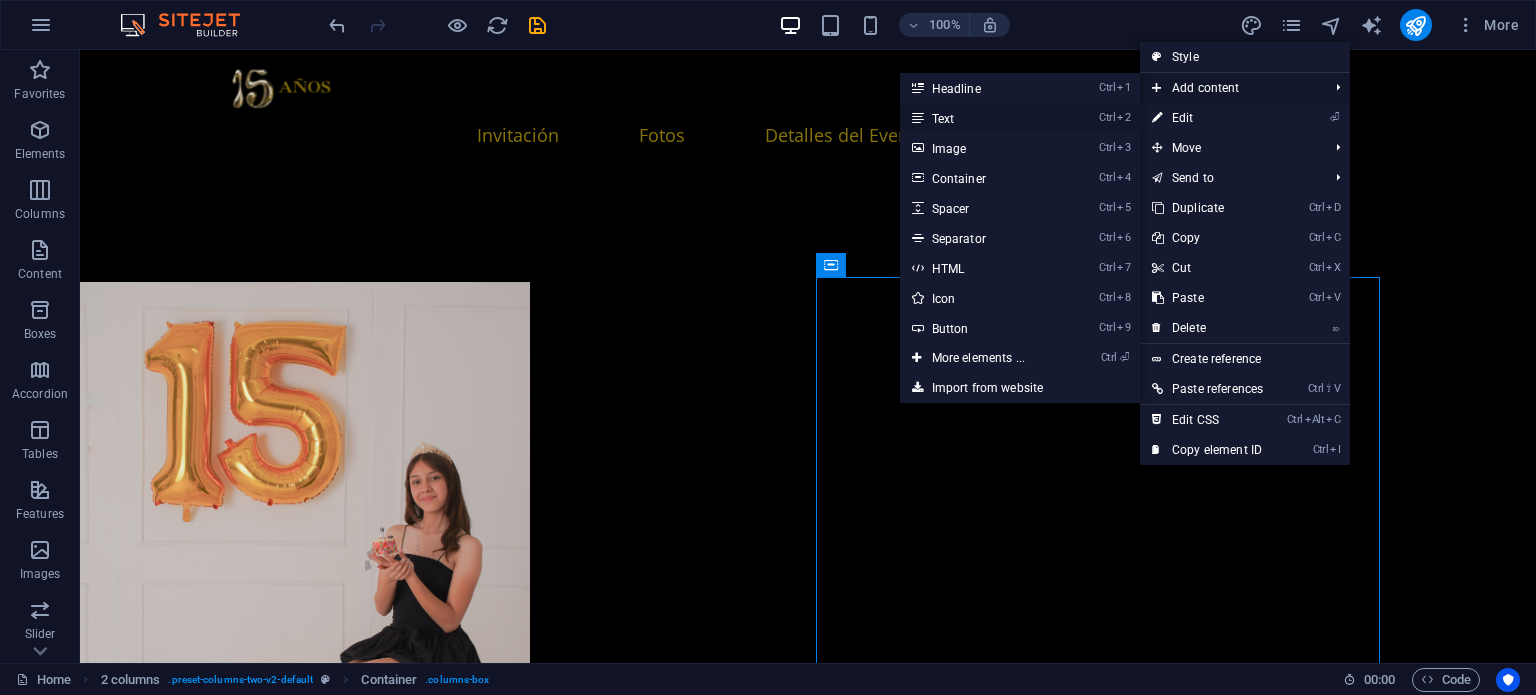 drag, startPoint x: 992, startPoint y: 127, endPoint x: 648, endPoint y: 375, distance: 424.07547 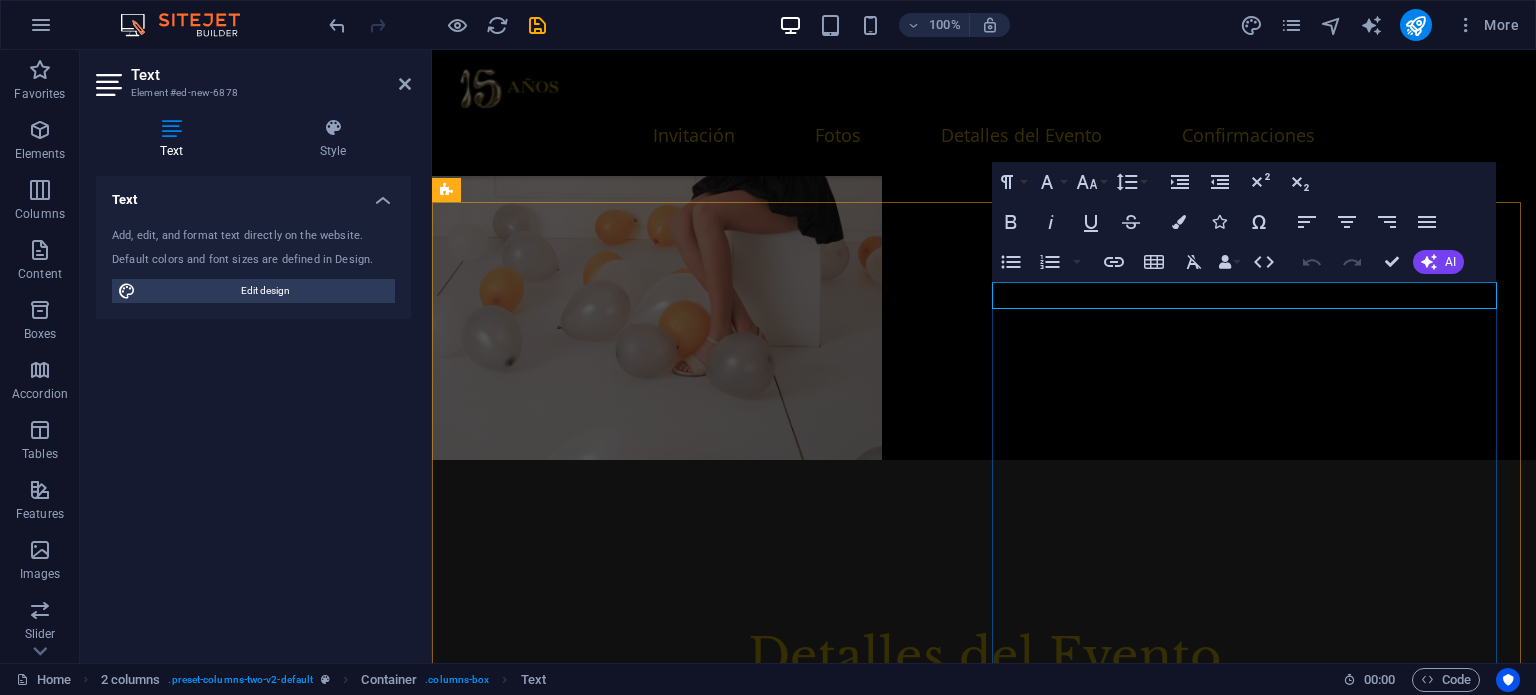 scroll, scrollTop: 3317, scrollLeft: 0, axis: vertical 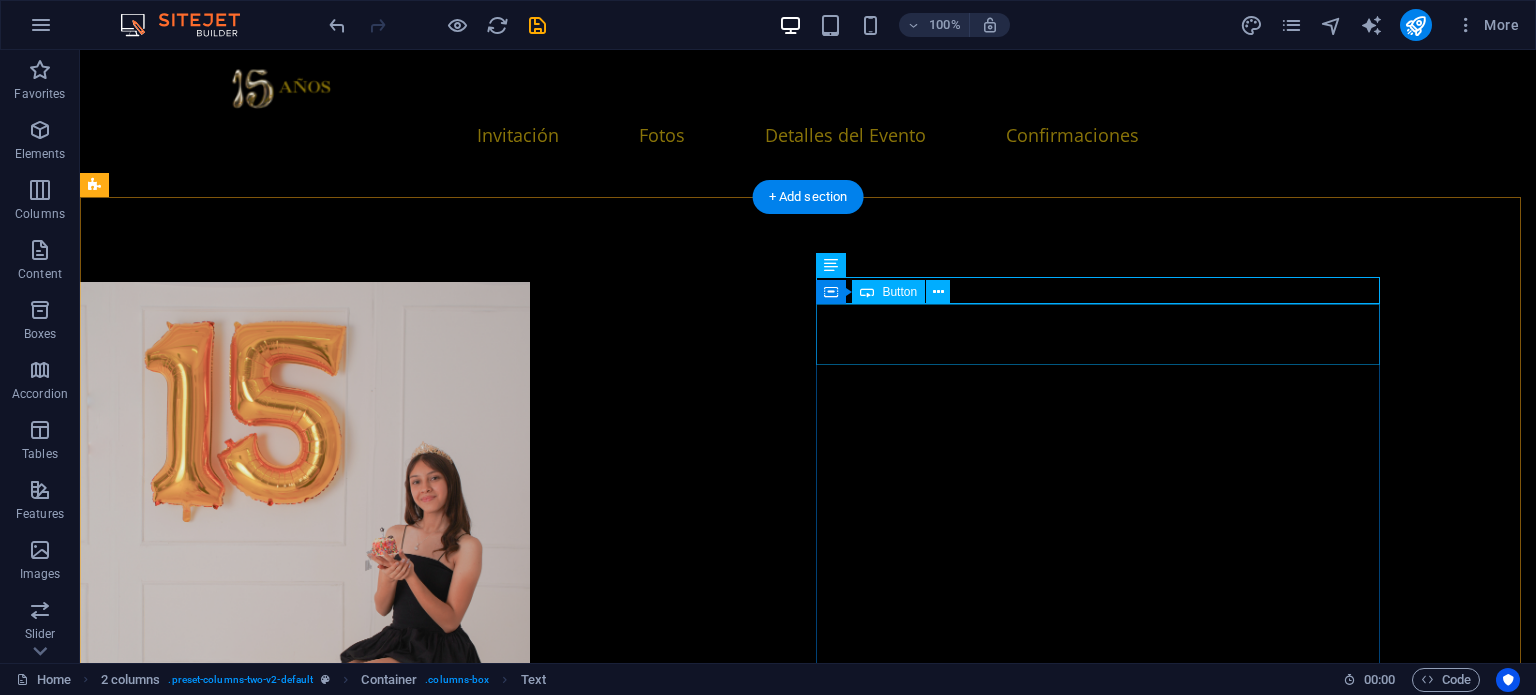 click on "MESA DE REGALOS" at bounding box center (386, 8239) 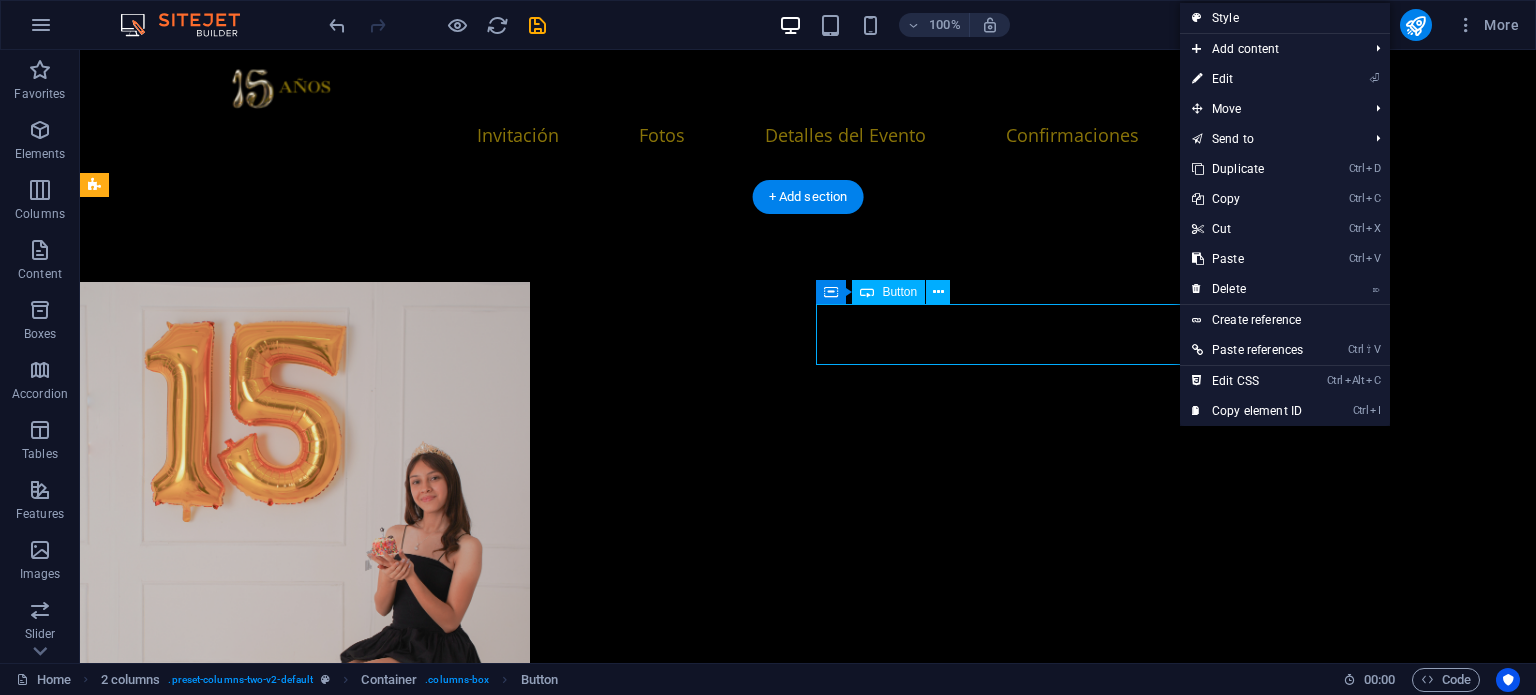 click on "MESA DE REGALOS" at bounding box center (386, 8239) 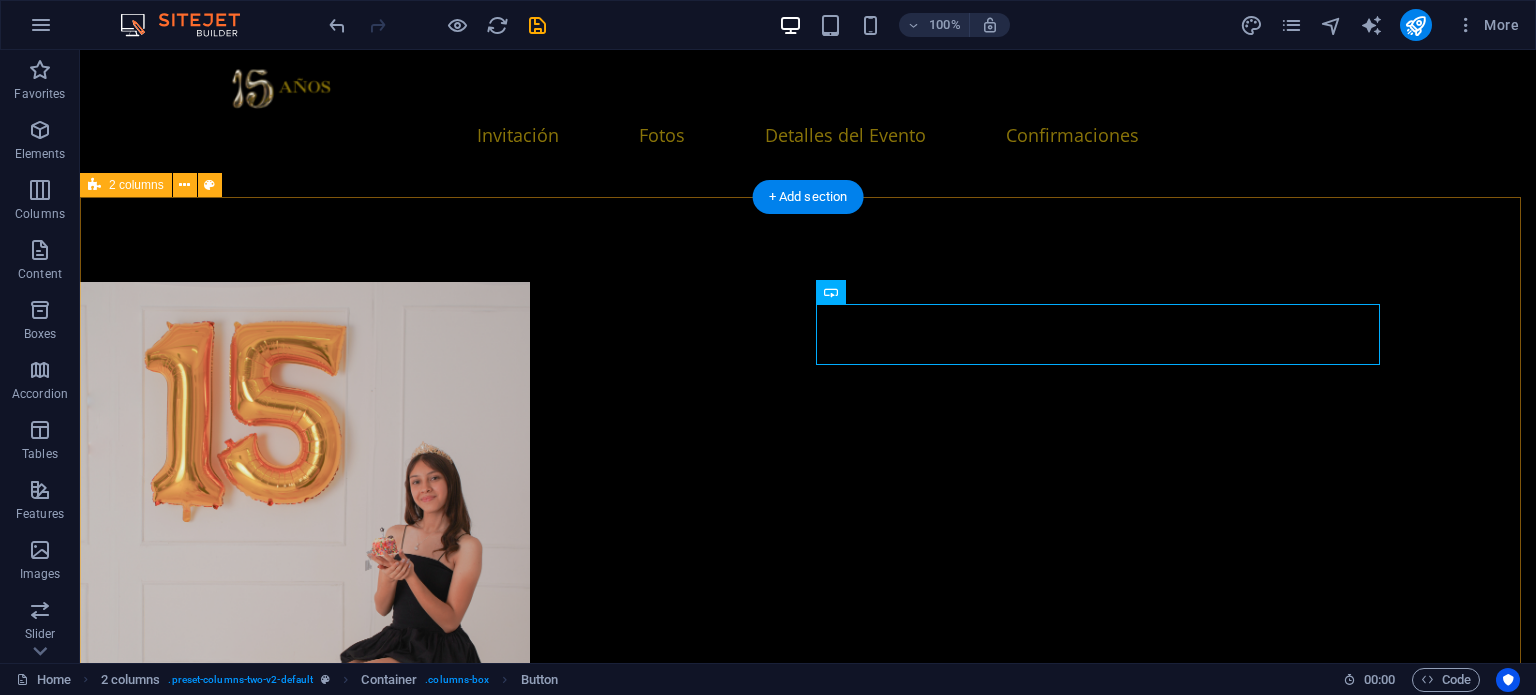 click on "New text element MESA DE REGALOS MESA DE REGALOS MESA DE REGALOS" at bounding box center (808, 7482) 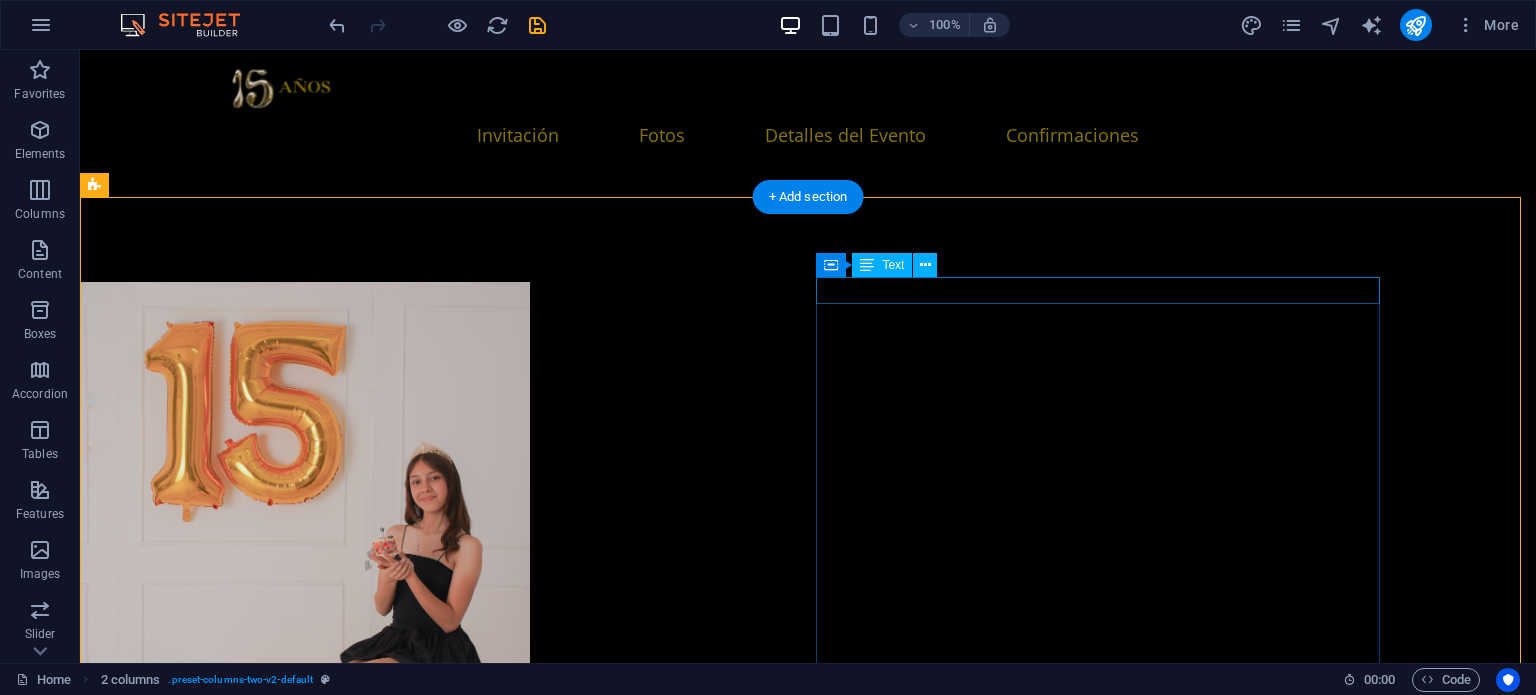 click on "New text element" at bounding box center [386, 8195] 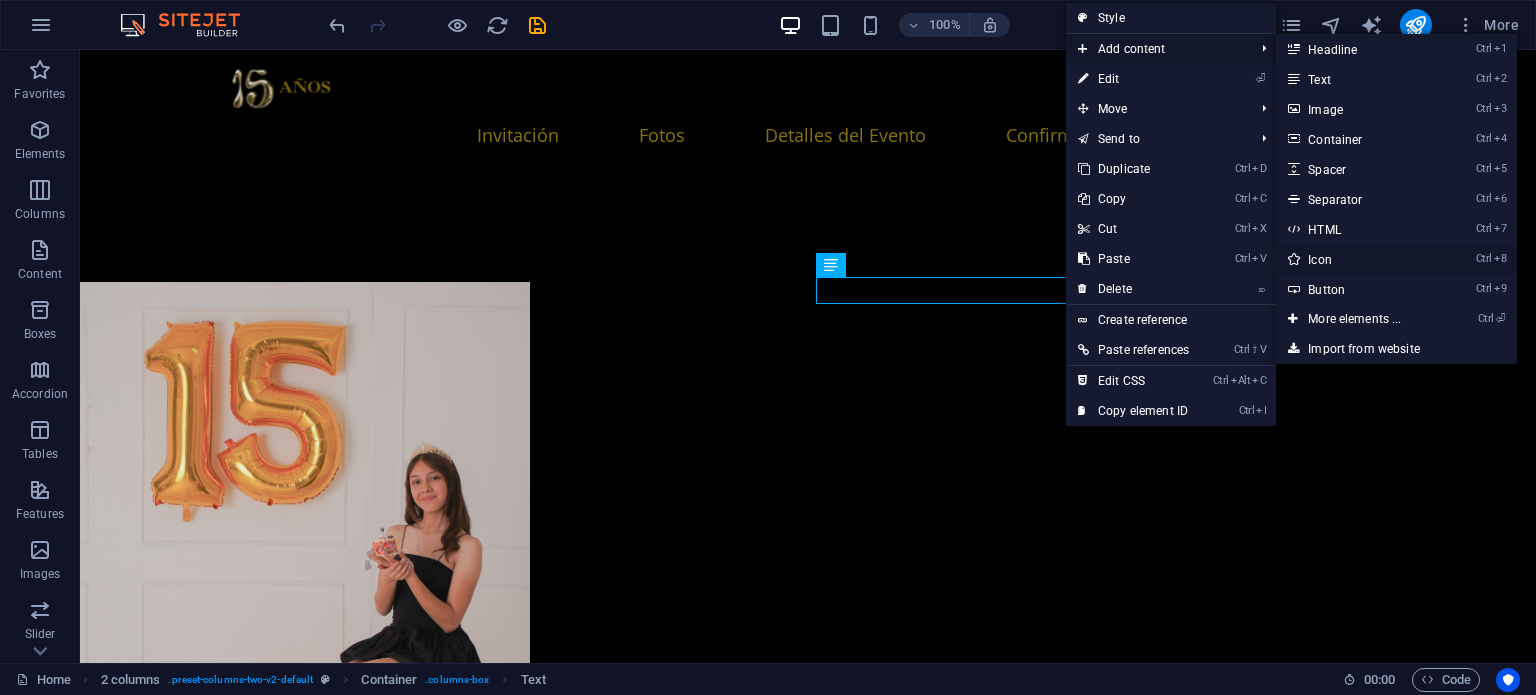 drag, startPoint x: 1341, startPoint y: 264, endPoint x: 903, endPoint y: 223, distance: 439.91476 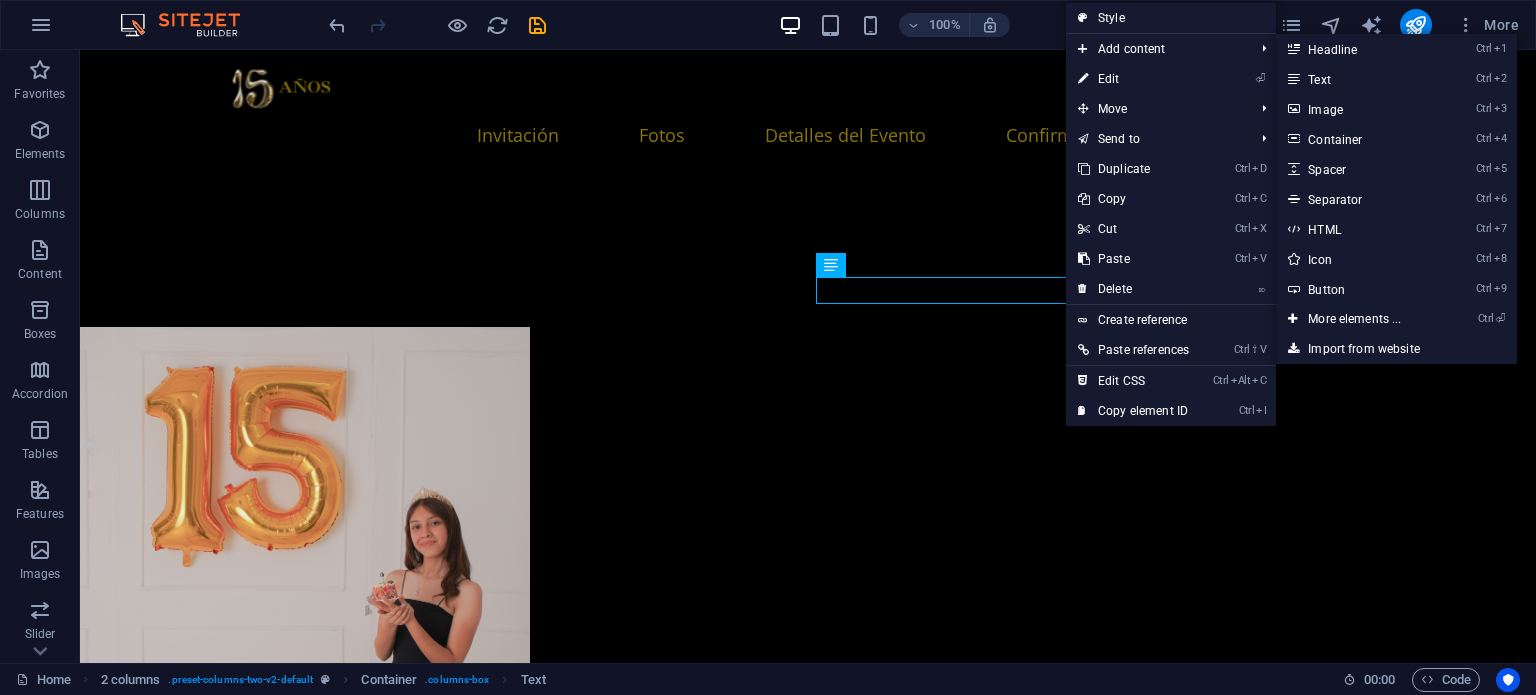 select on "xMidYMid" 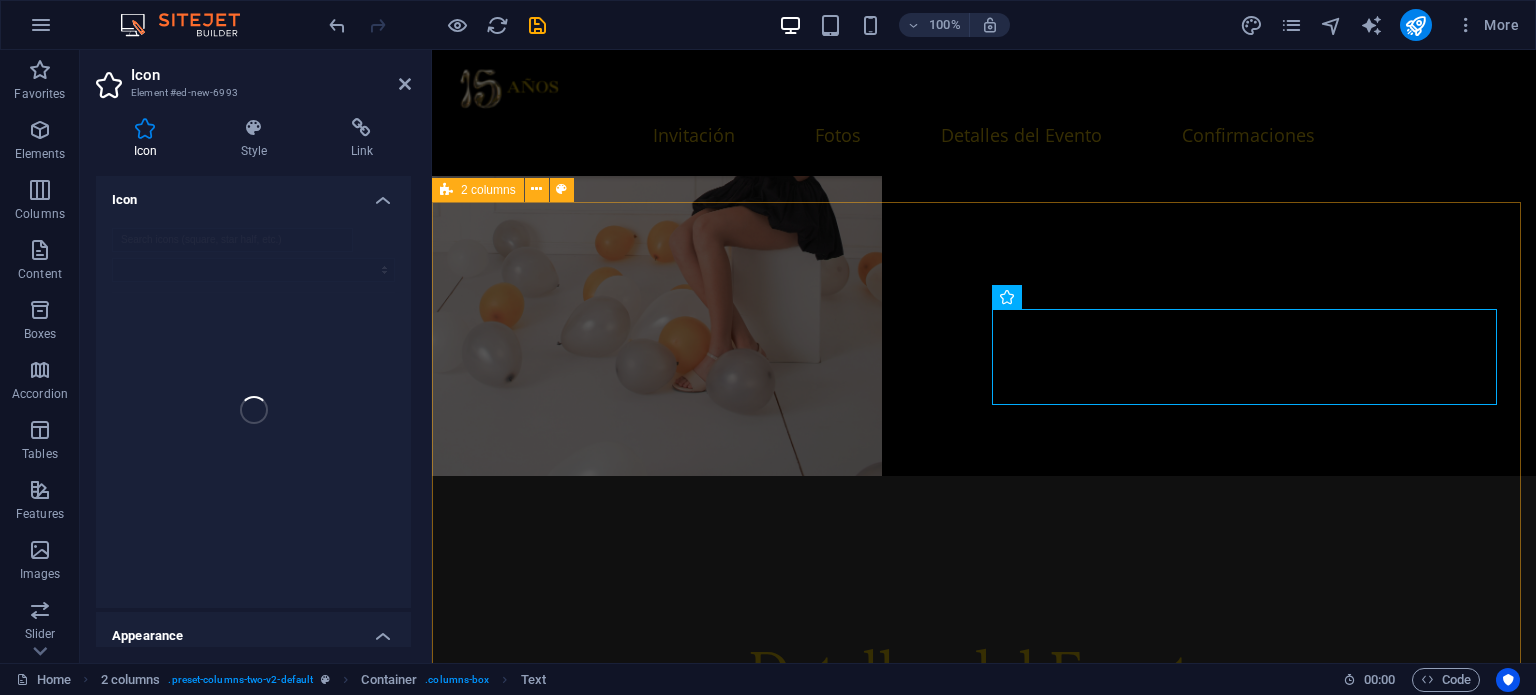scroll, scrollTop: 3288, scrollLeft: 0, axis: vertical 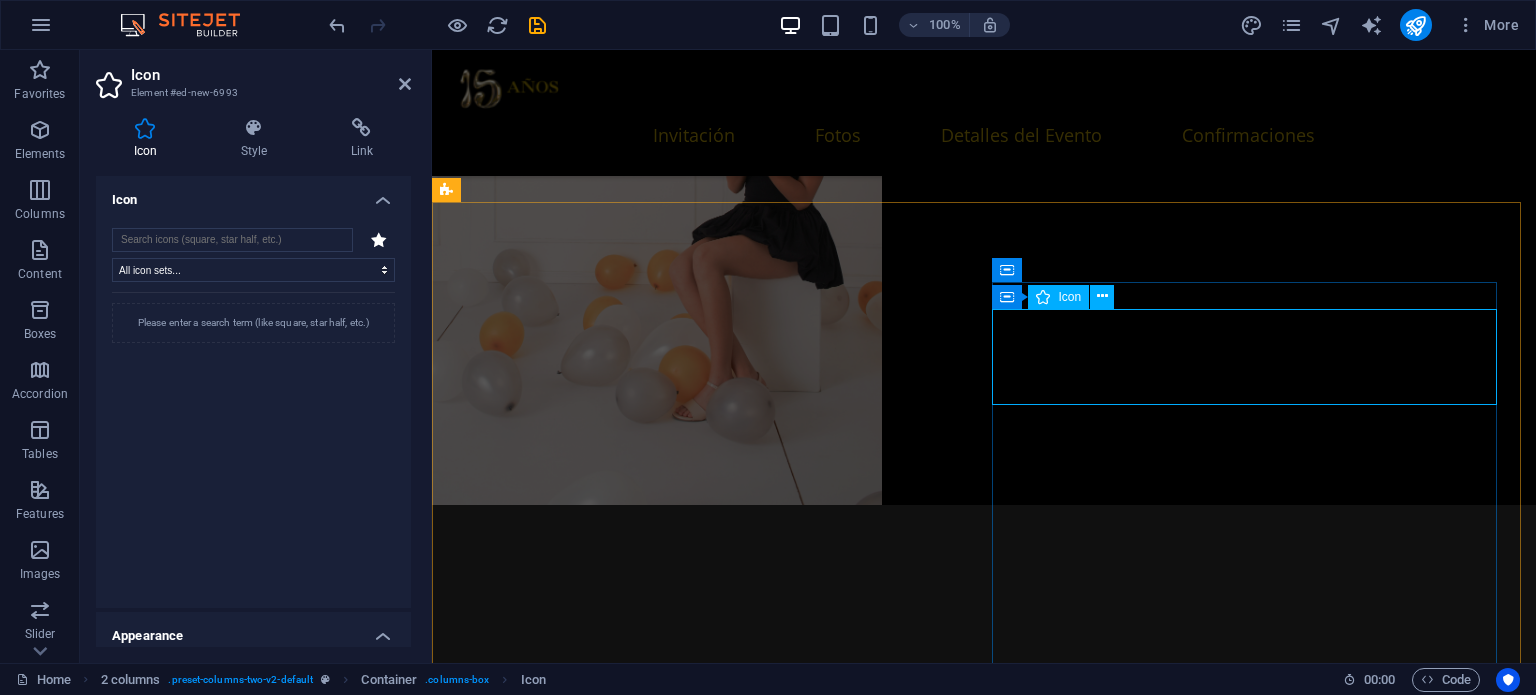 click at bounding box center (712, 7737) 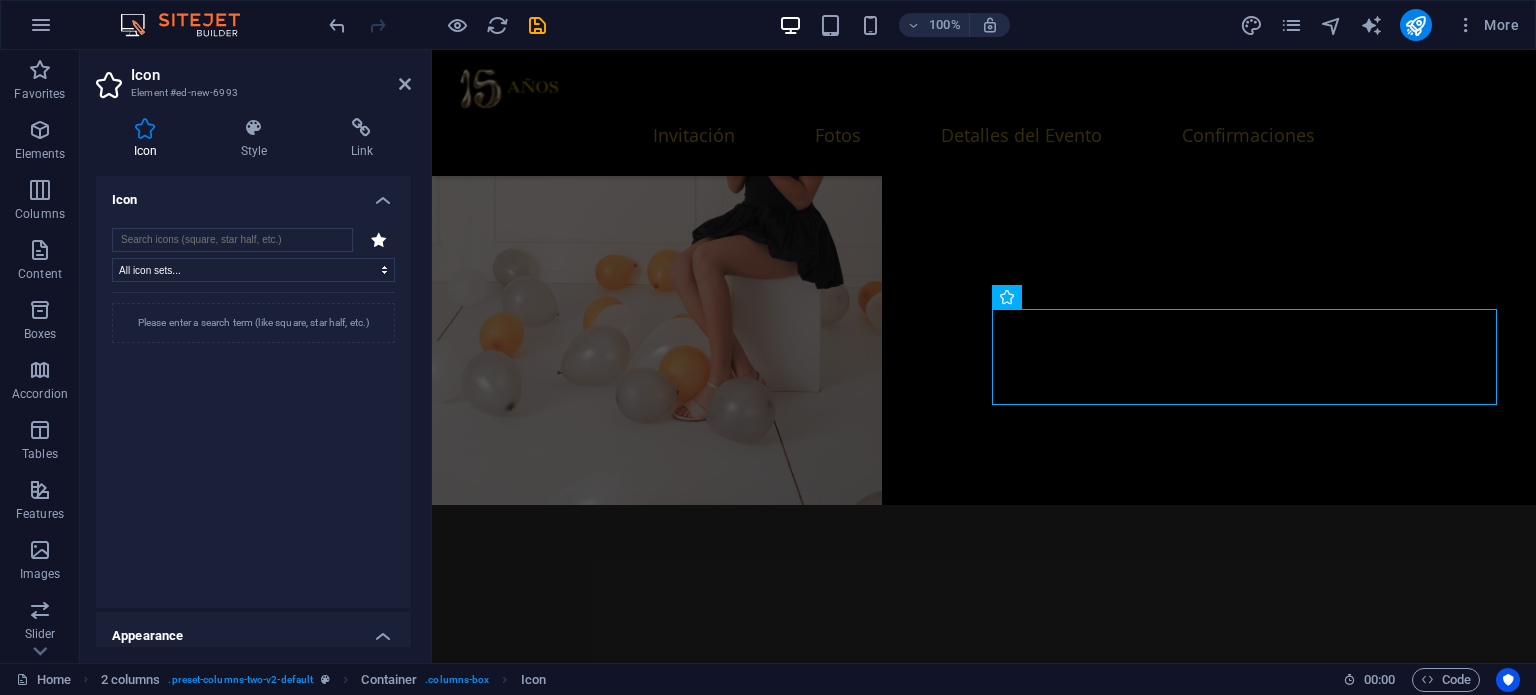 click on "All icon sets... IcoFont Ionicons FontAwesome Brands FontAwesome Duotone FontAwesome Solid FontAwesome Regular FontAwesome Light FontAwesome Thin FontAwesome Sharp Solid FontAwesome Sharp Regular FontAwesome Sharp Light FontAwesome Sharp Thin Please enter a search term (like square, star half, etc.)" at bounding box center (253, 410) 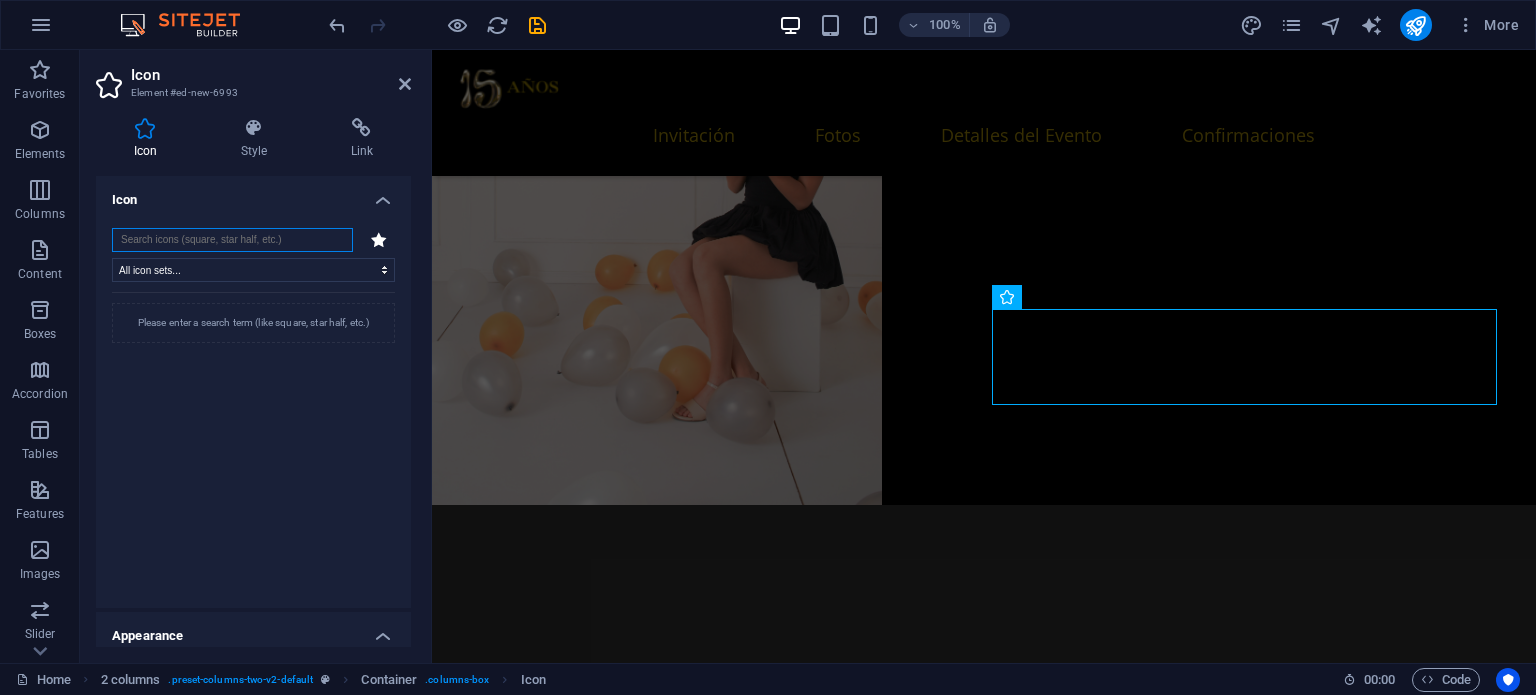 click at bounding box center (232, 240) 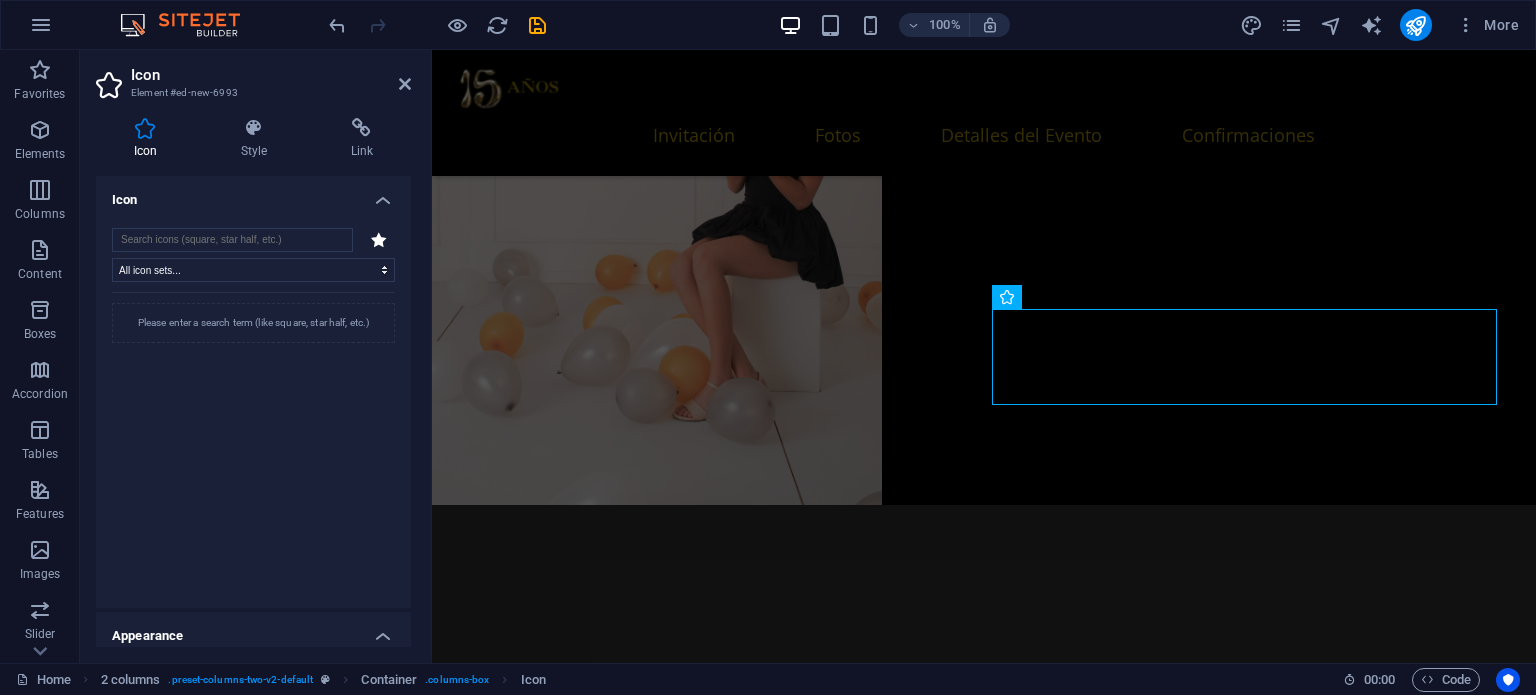 click at bounding box center [379, 240] 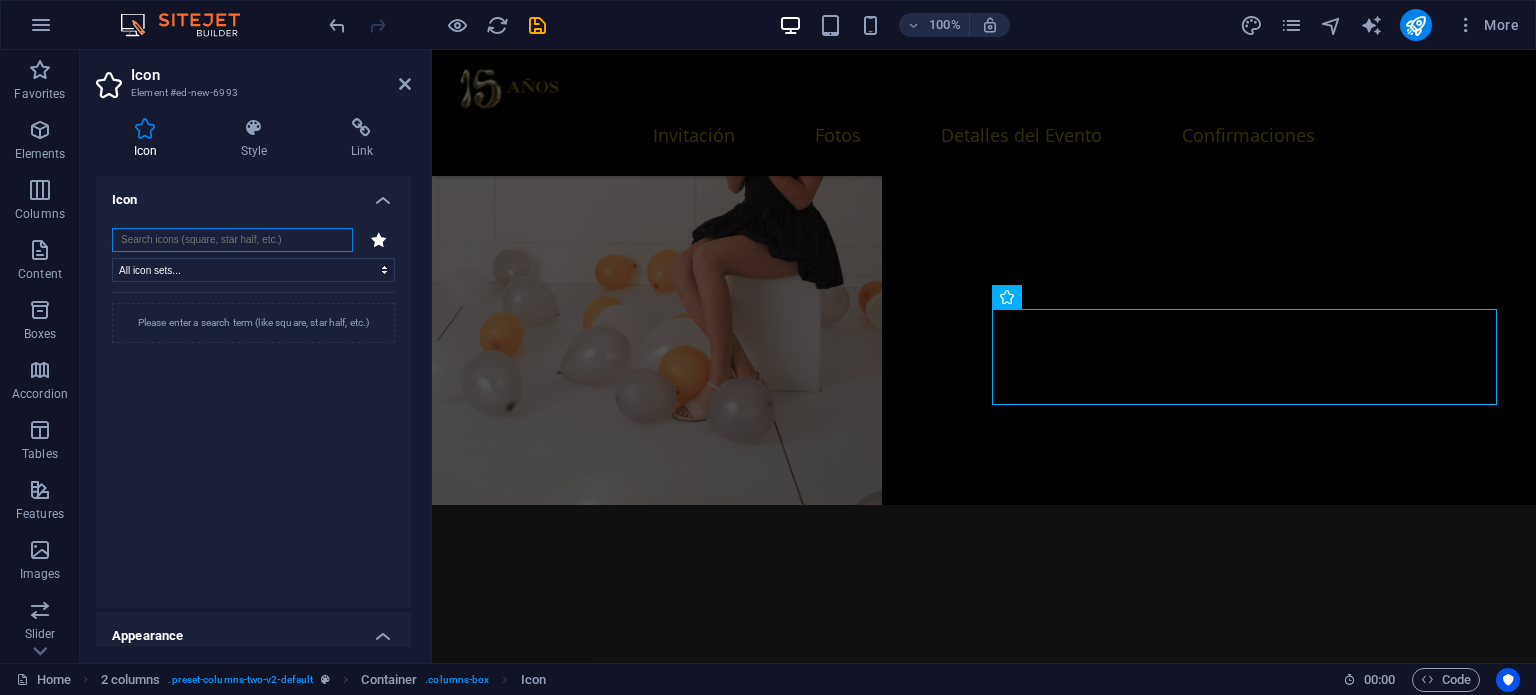 click at bounding box center [232, 240] 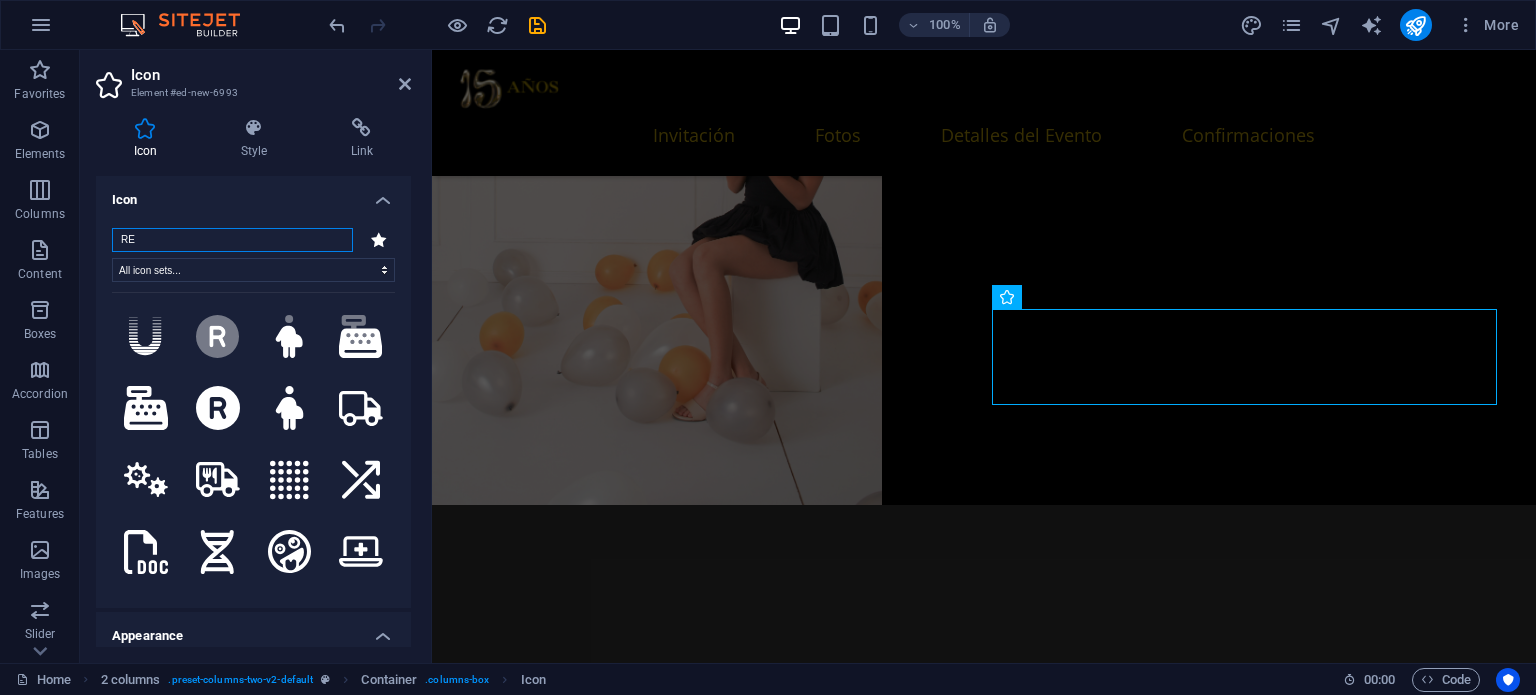 type on "R" 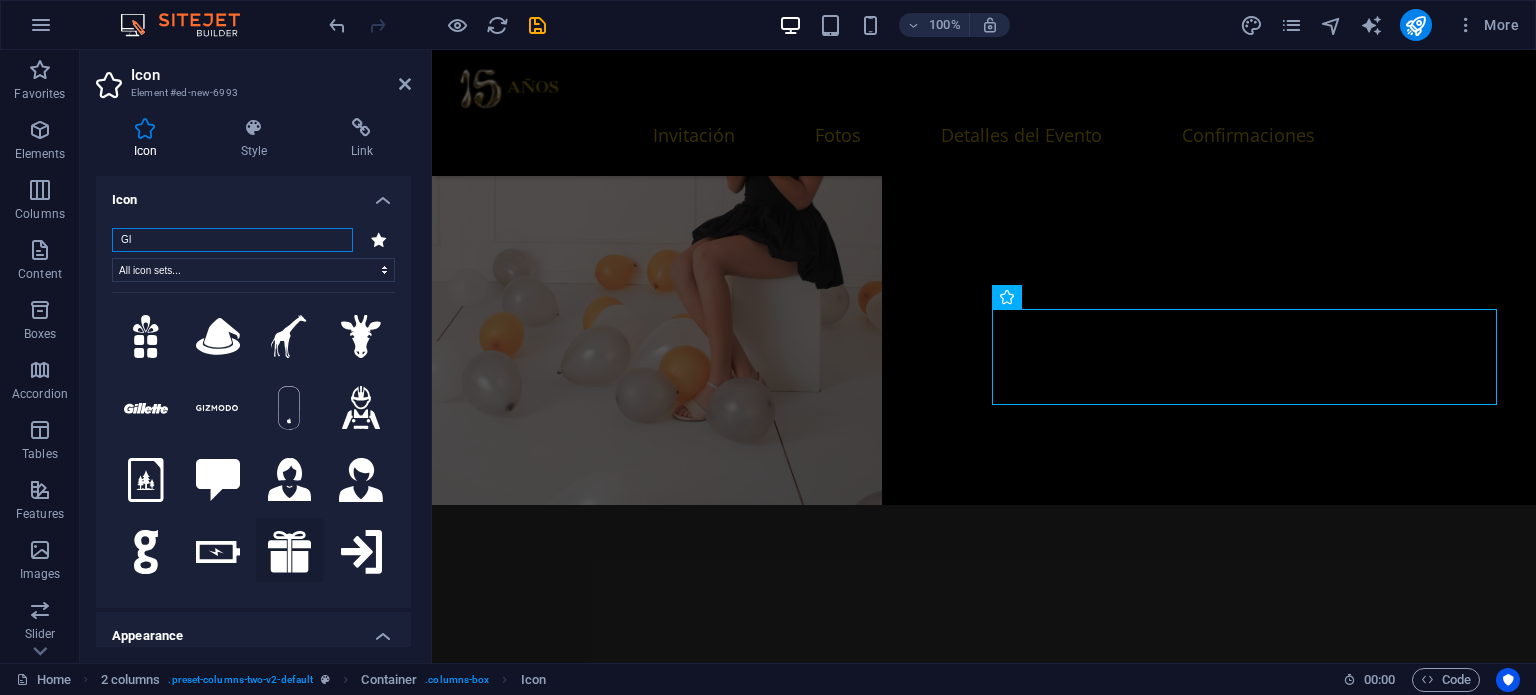 type on "GI" 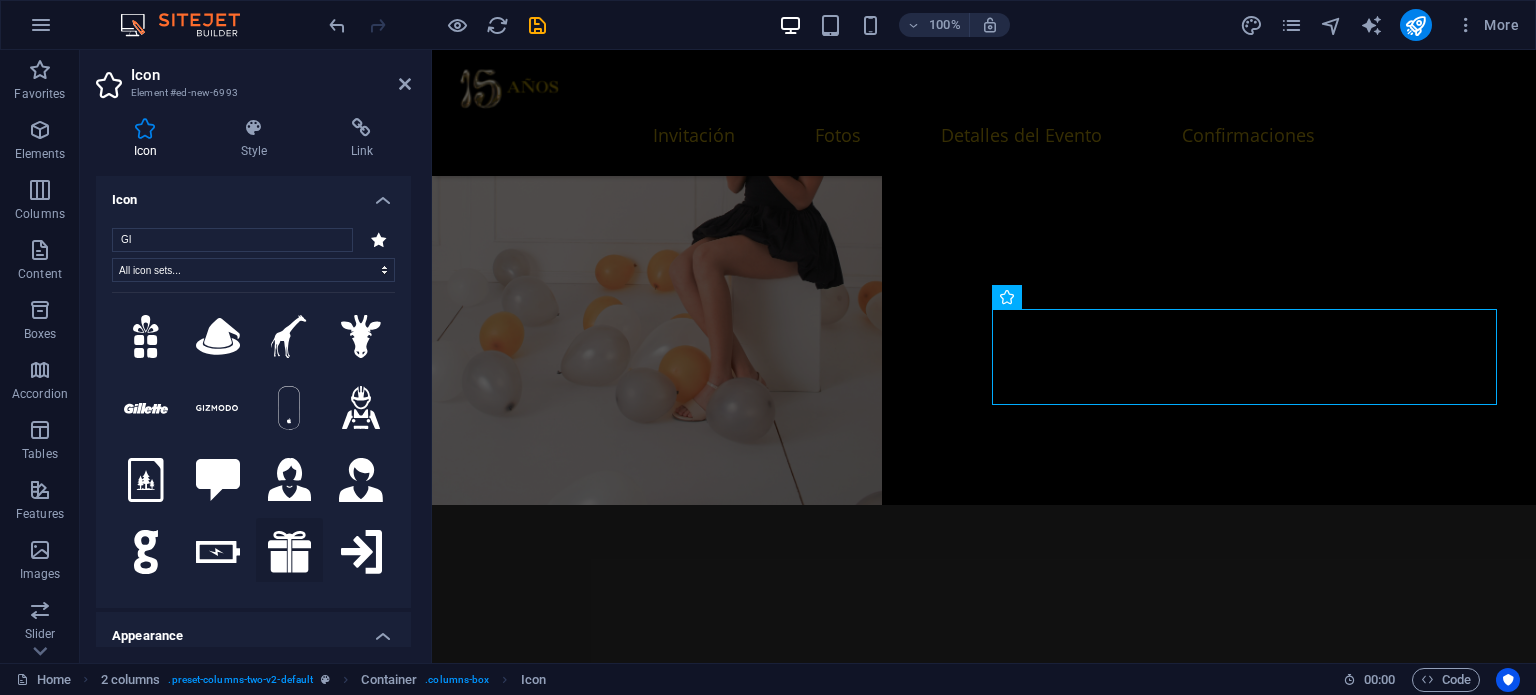 click 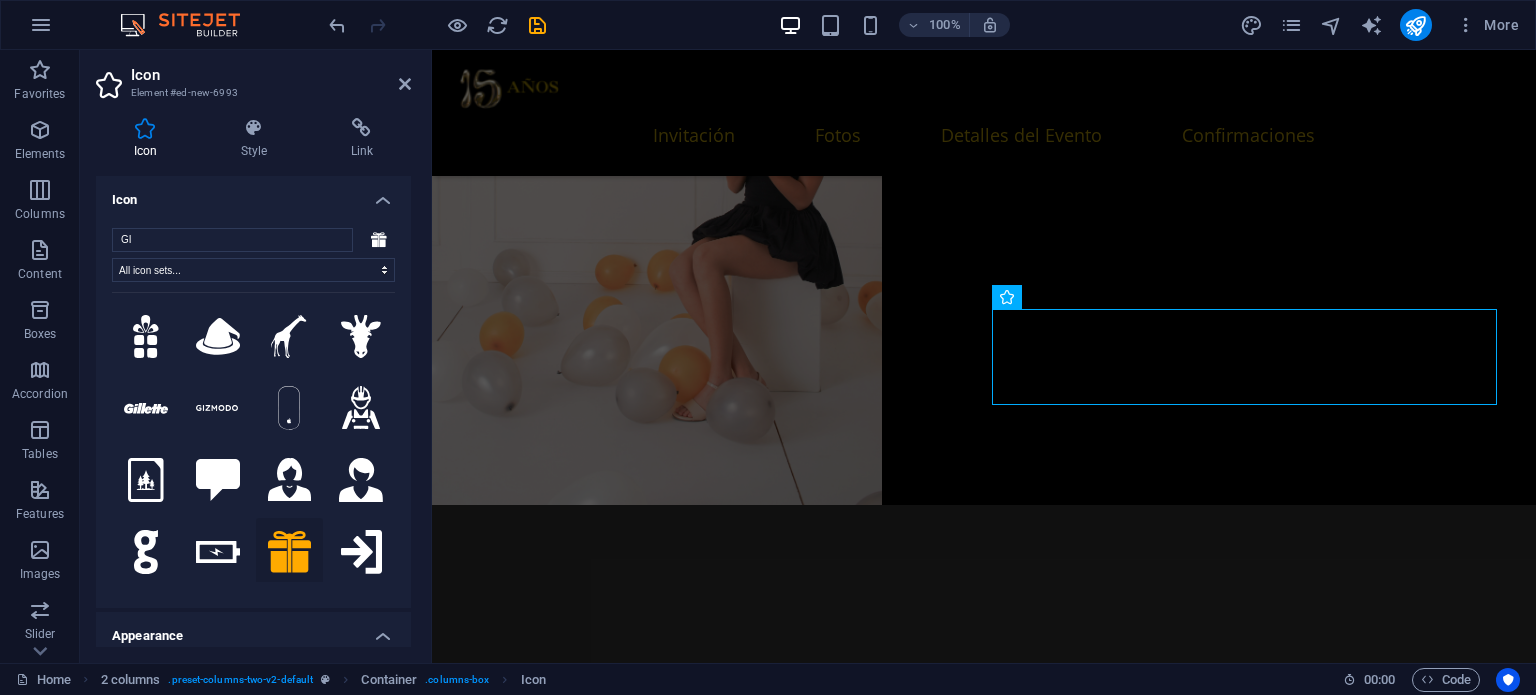 click 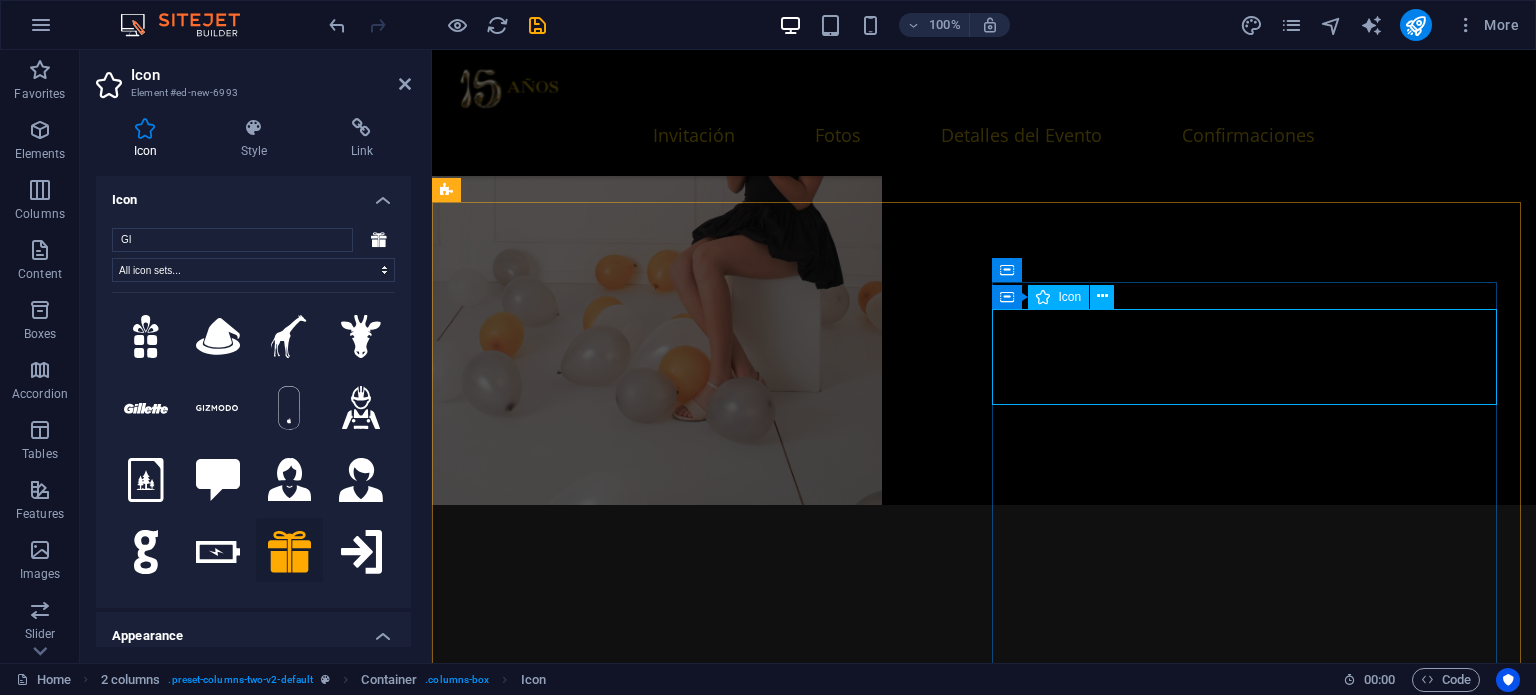 click at bounding box center [712, 7737] 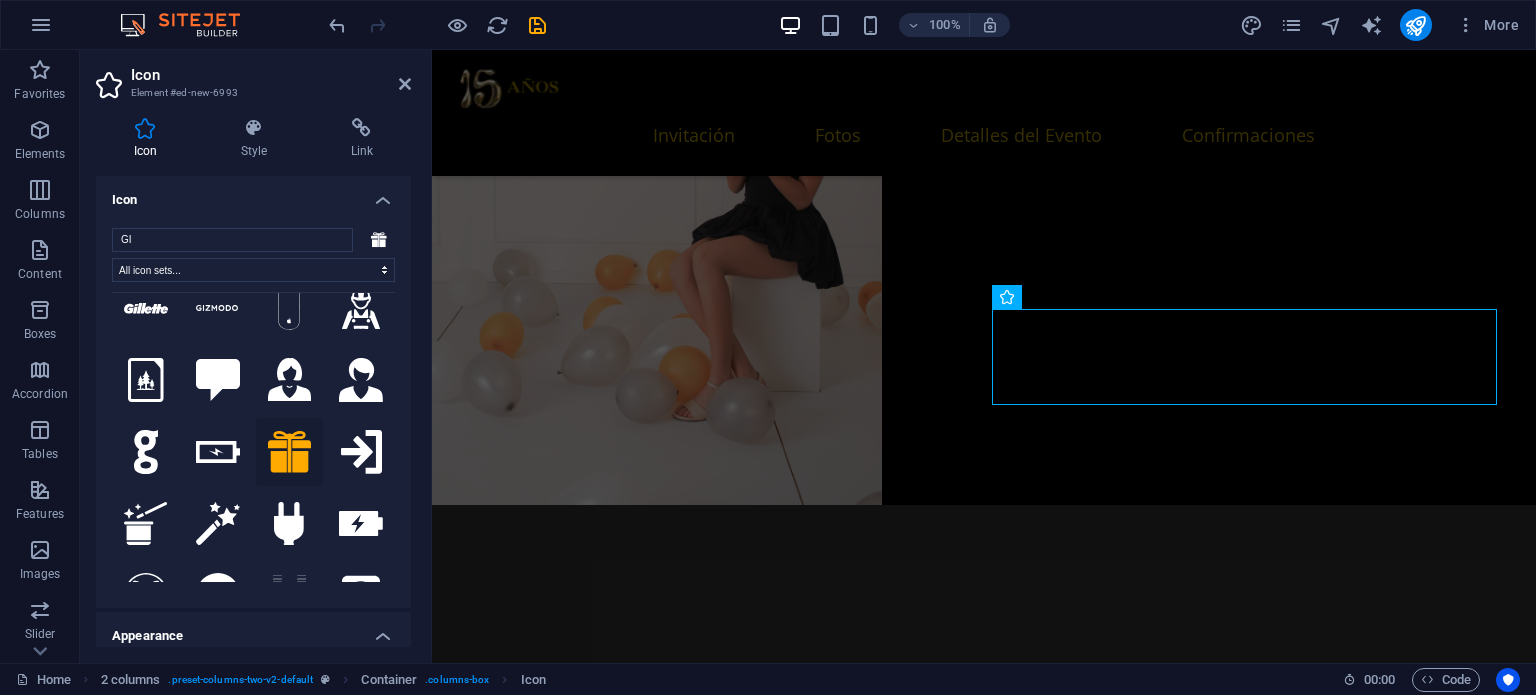 scroll, scrollTop: 200, scrollLeft: 0, axis: vertical 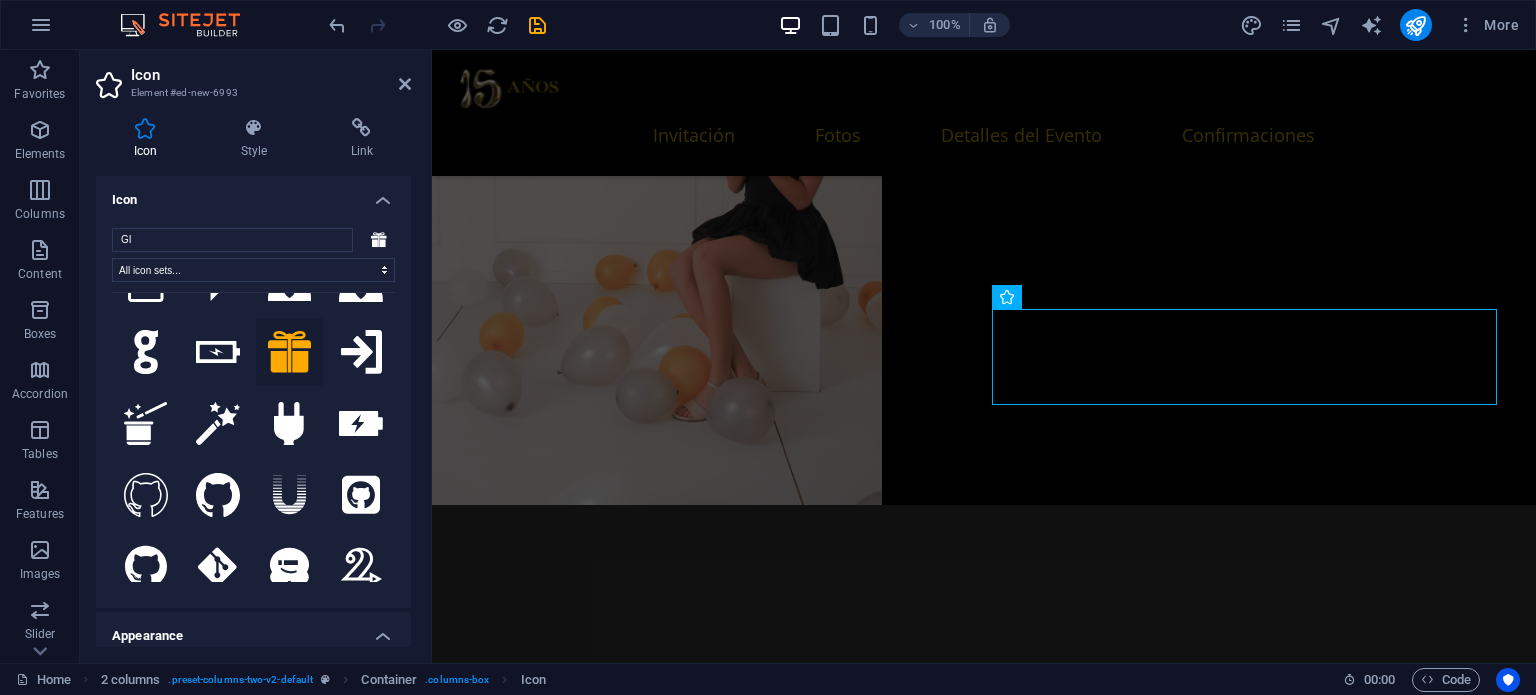 click 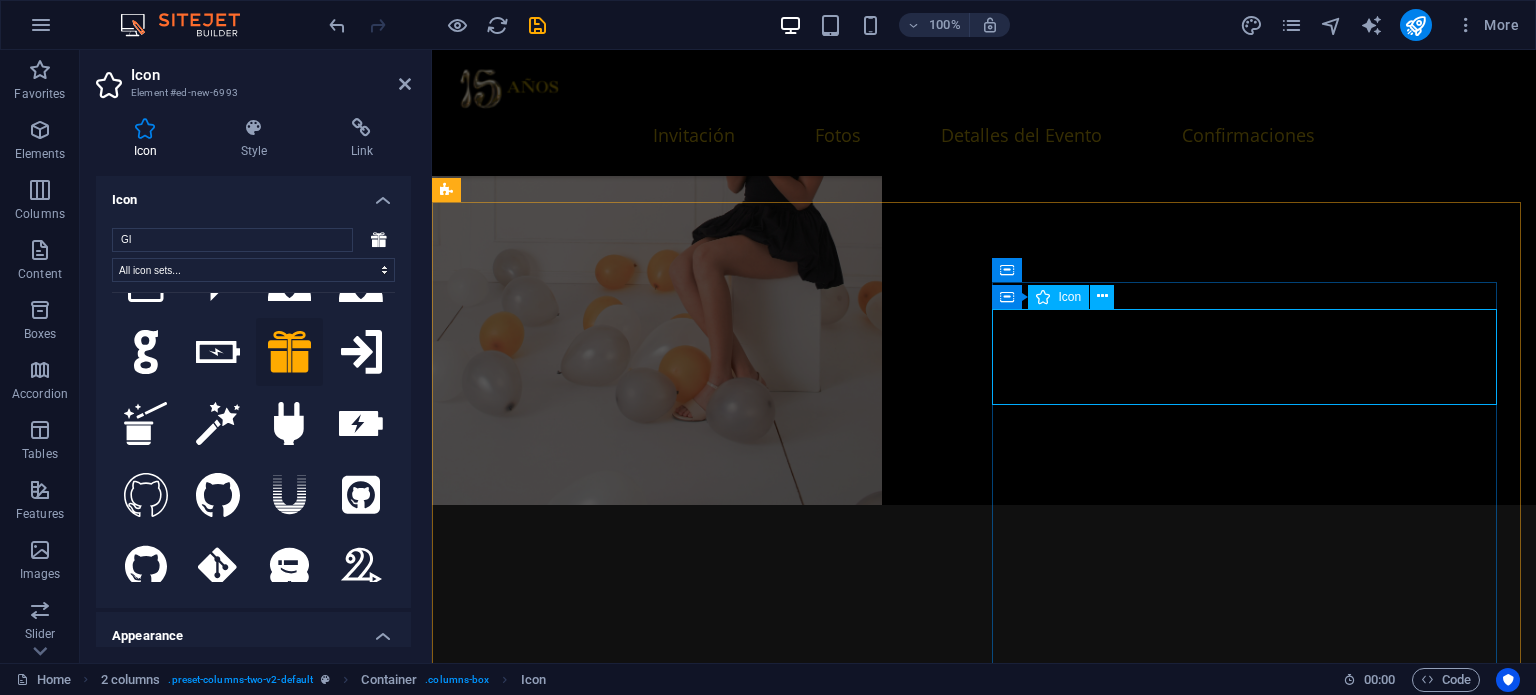 click at bounding box center (712, 7737) 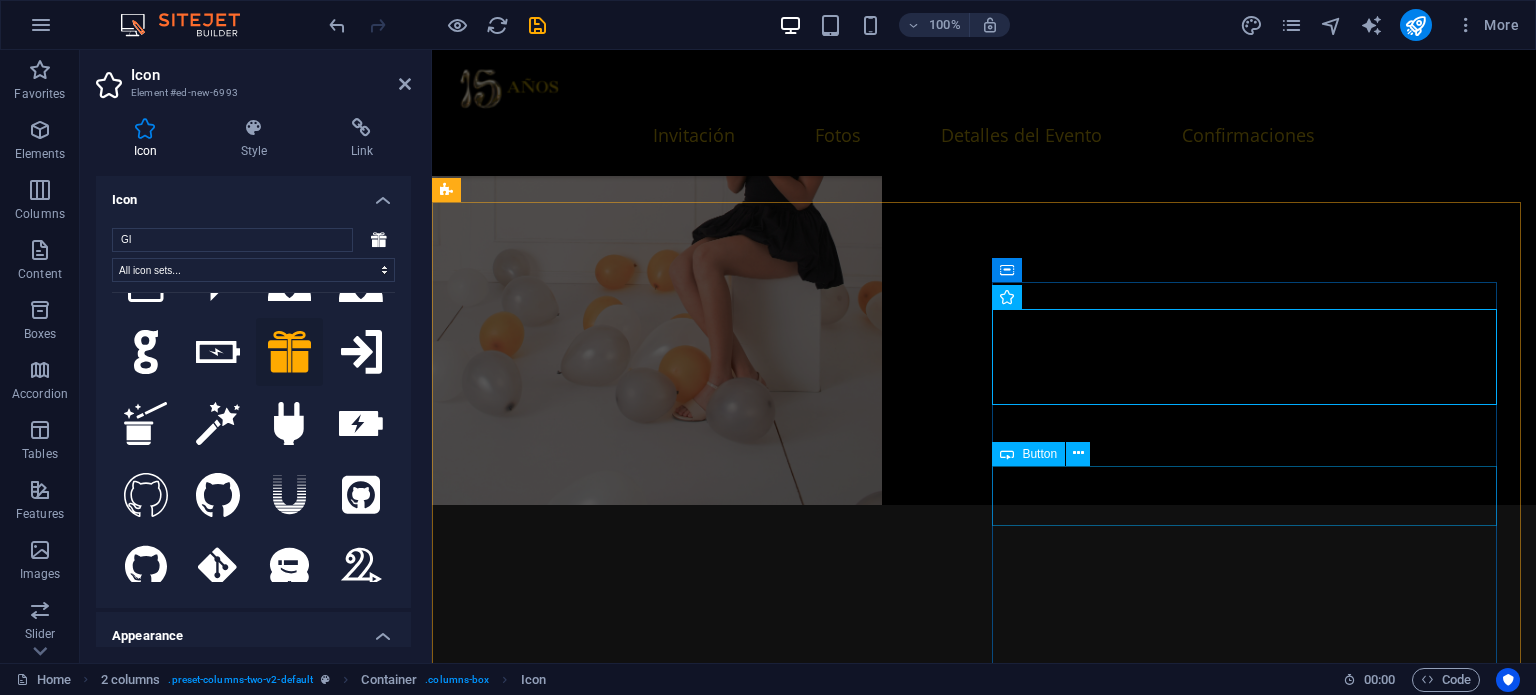 click on "MESA DE REGALOS" at bounding box center [712, 7881] 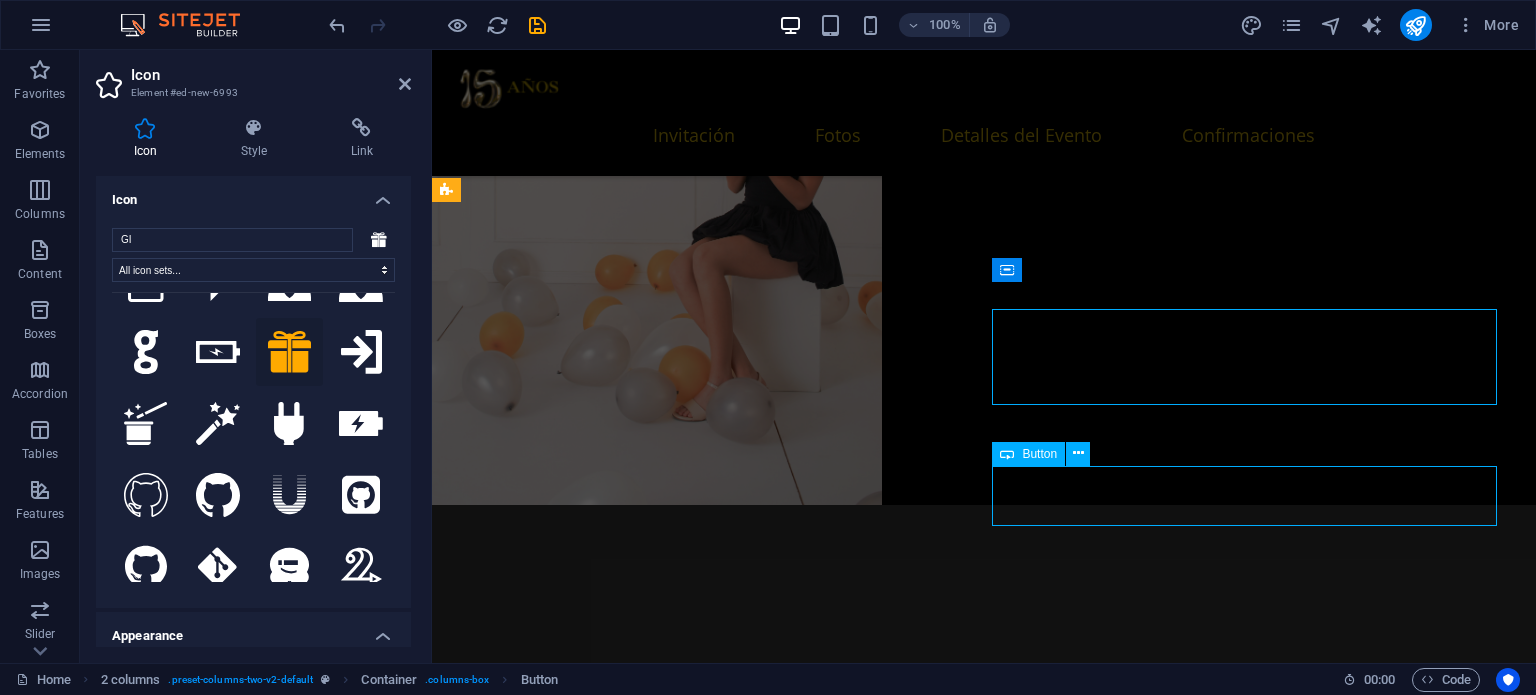 click on "MESA DE REGALOS" at bounding box center (712, 7881) 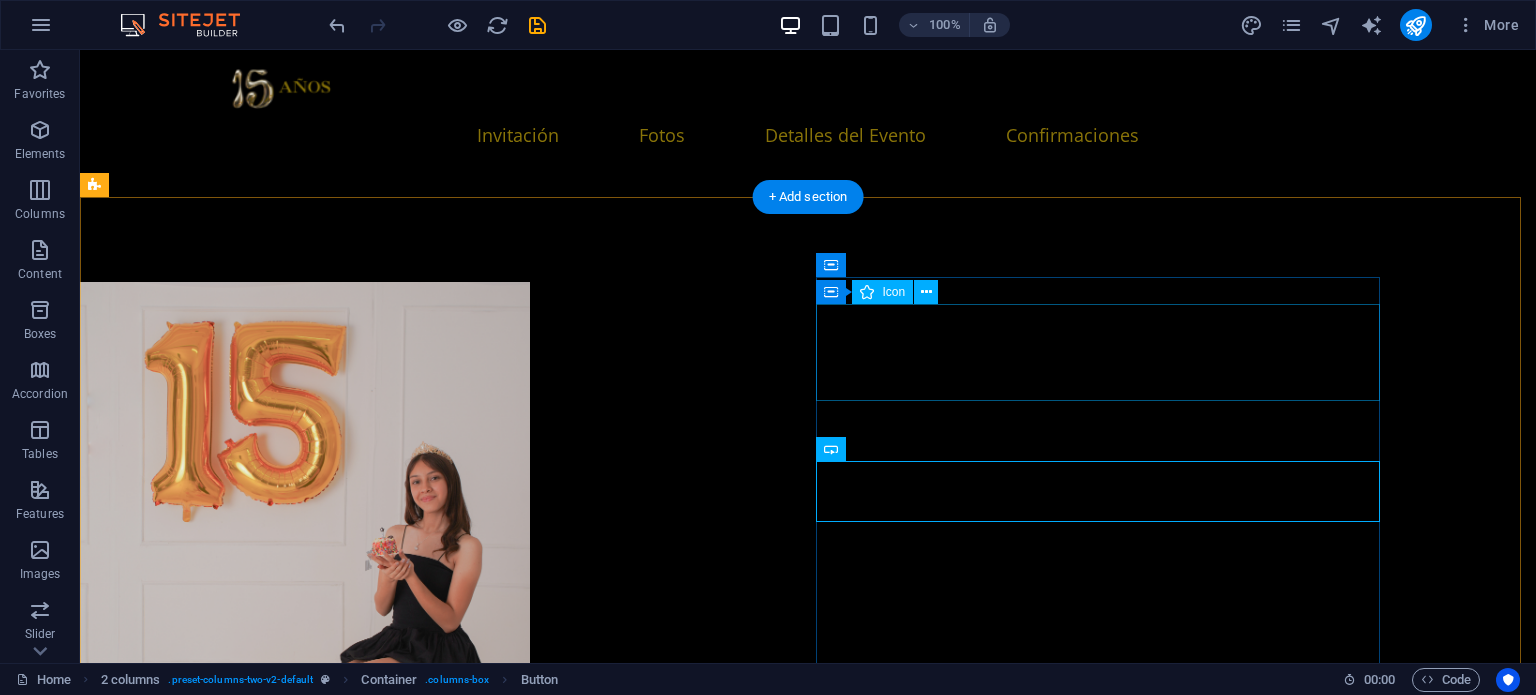 click at bounding box center (386, 8260) 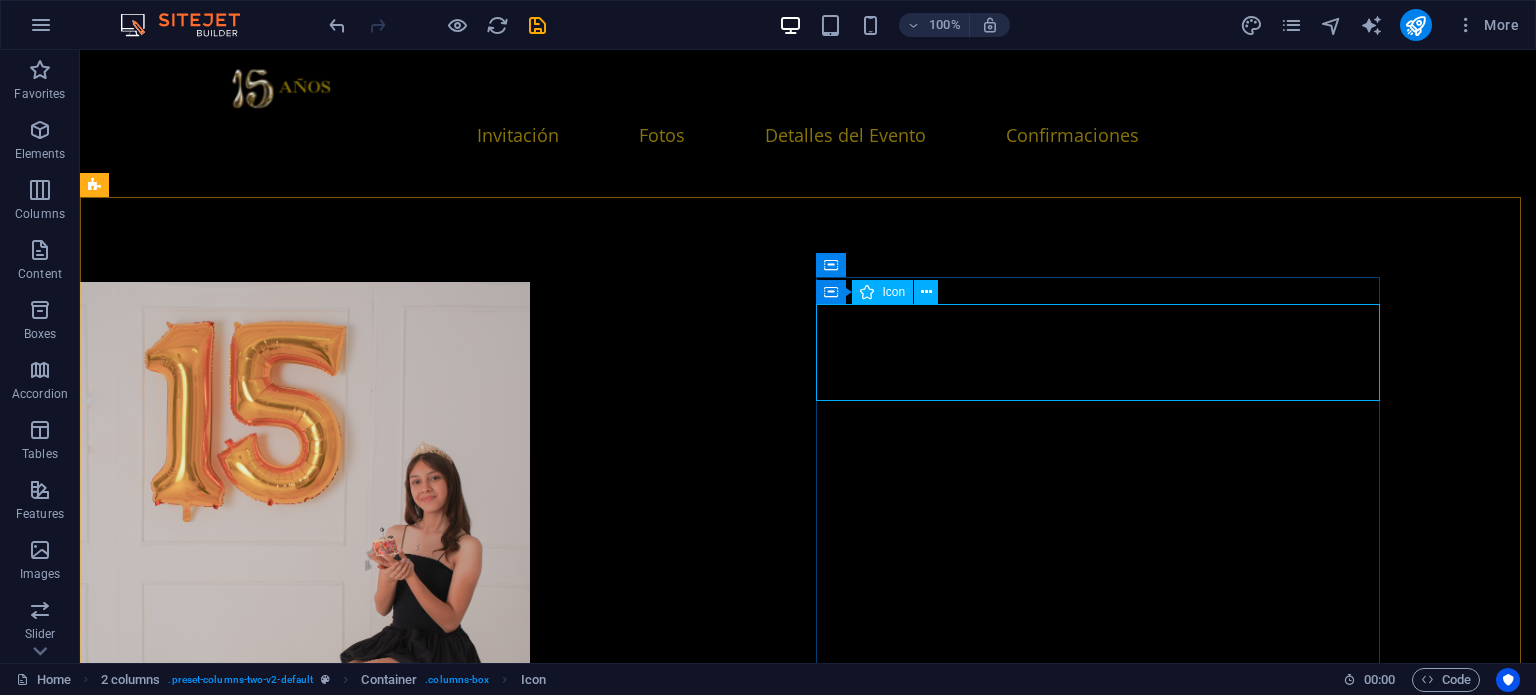 click on "Icon" at bounding box center (893, 292) 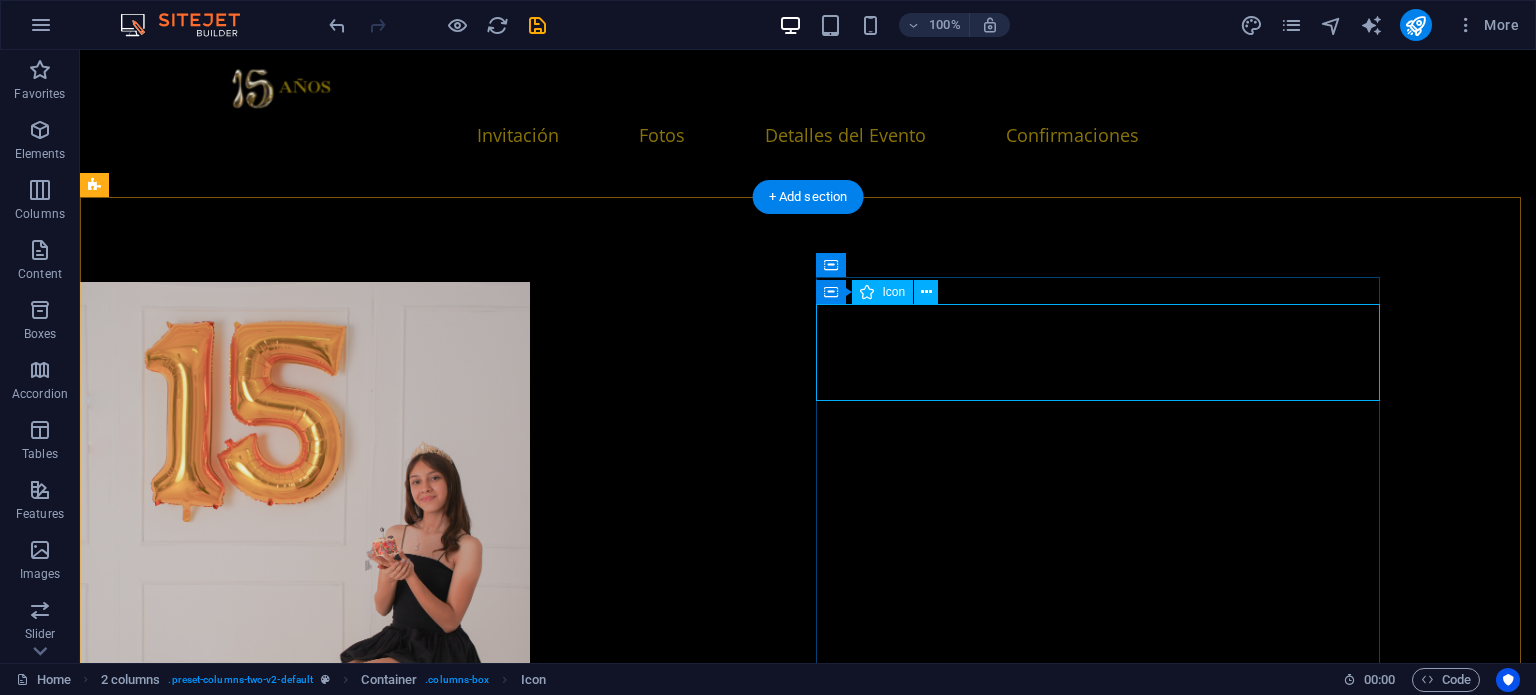 click at bounding box center (386, 8260) 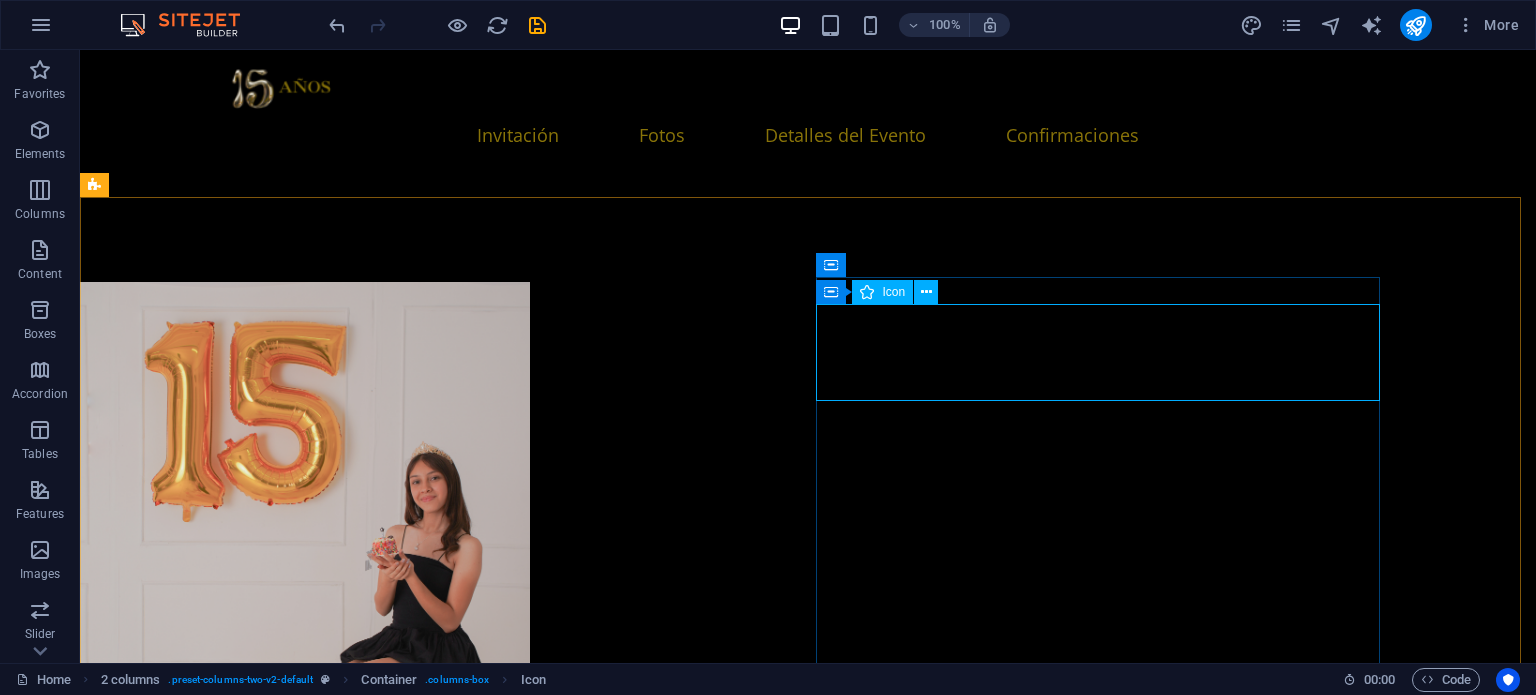 click at bounding box center (867, 292) 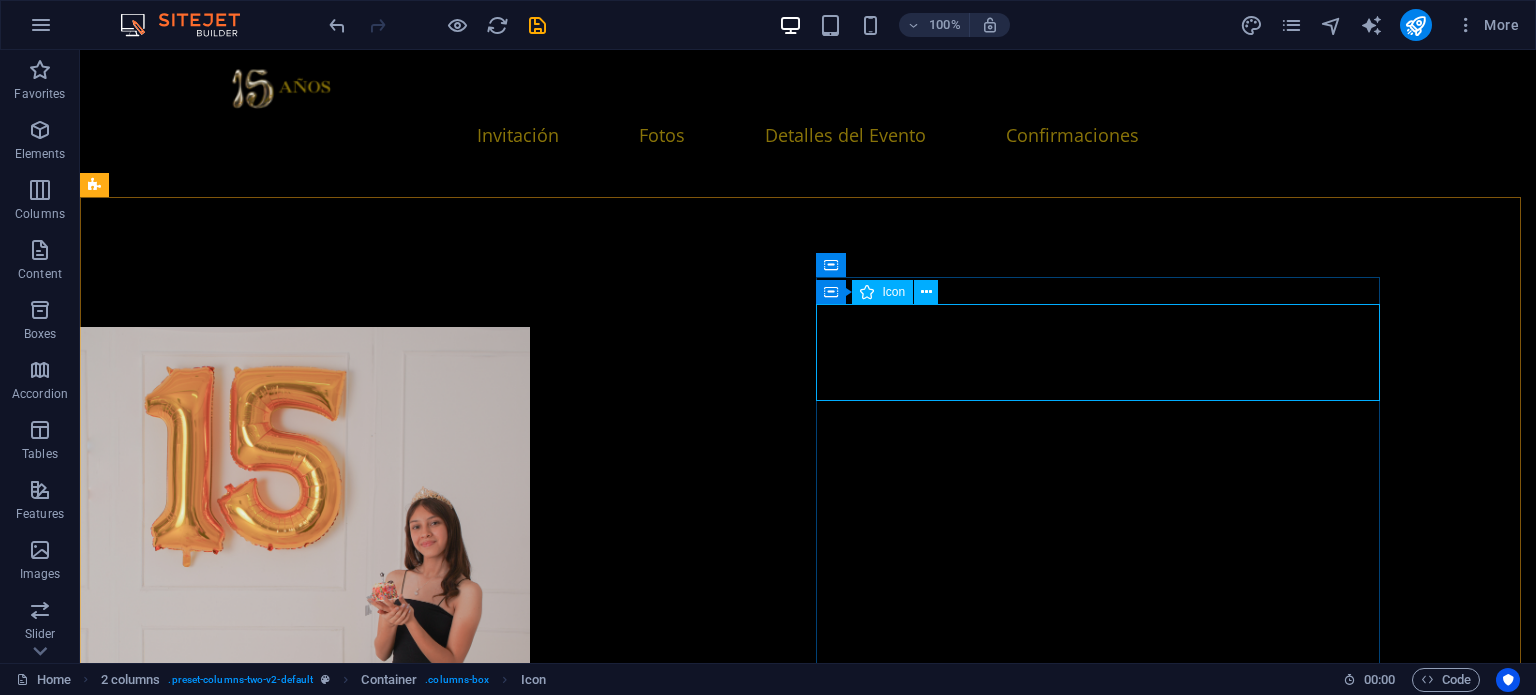select on "xMidYMid" 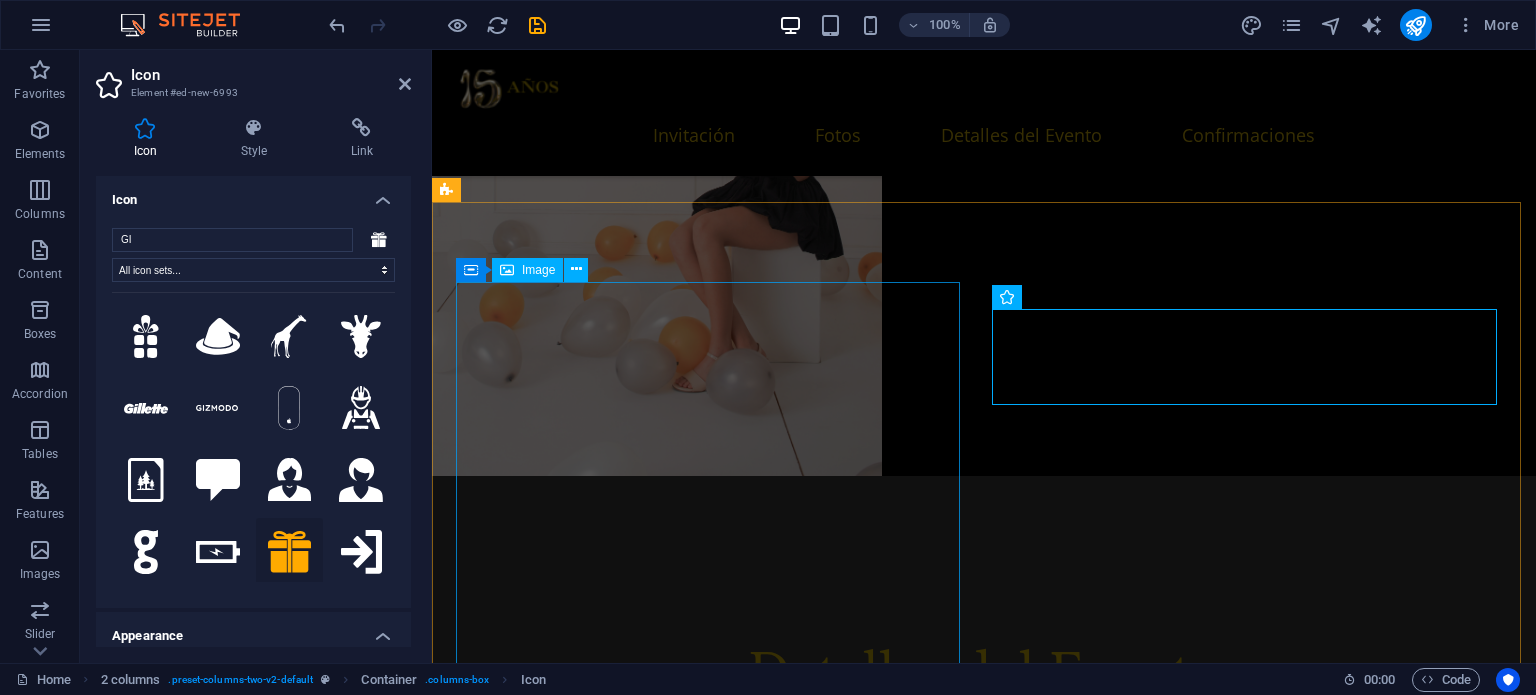 scroll, scrollTop: 3288, scrollLeft: 0, axis: vertical 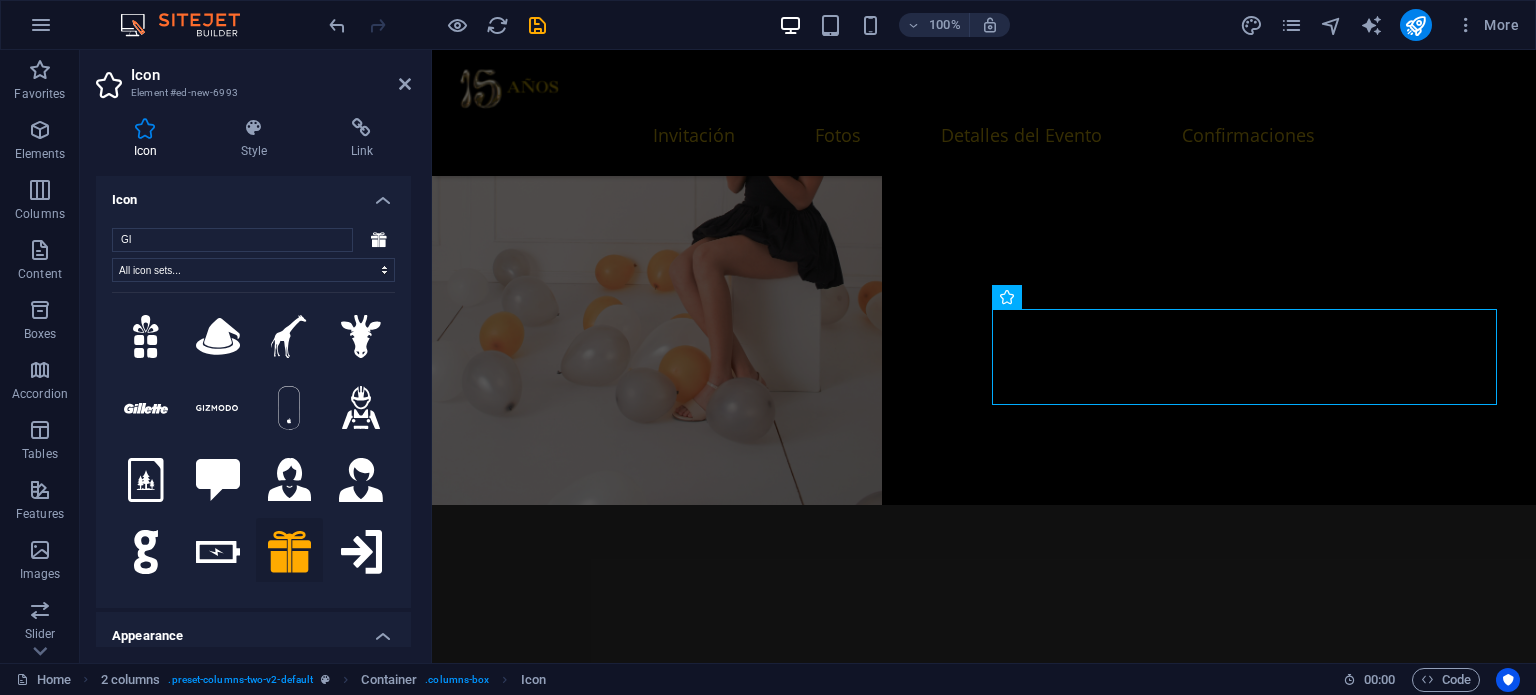 click 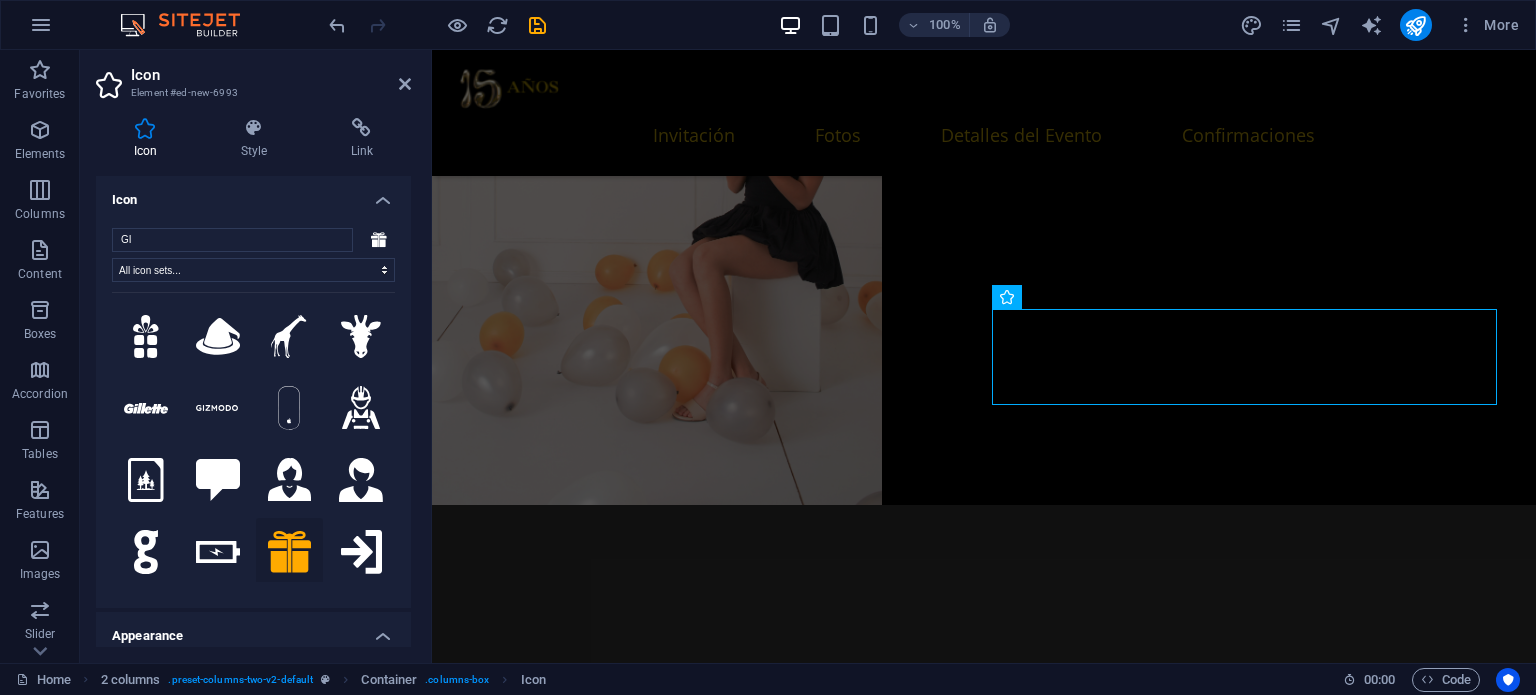 scroll, scrollTop: 100, scrollLeft: 0, axis: vertical 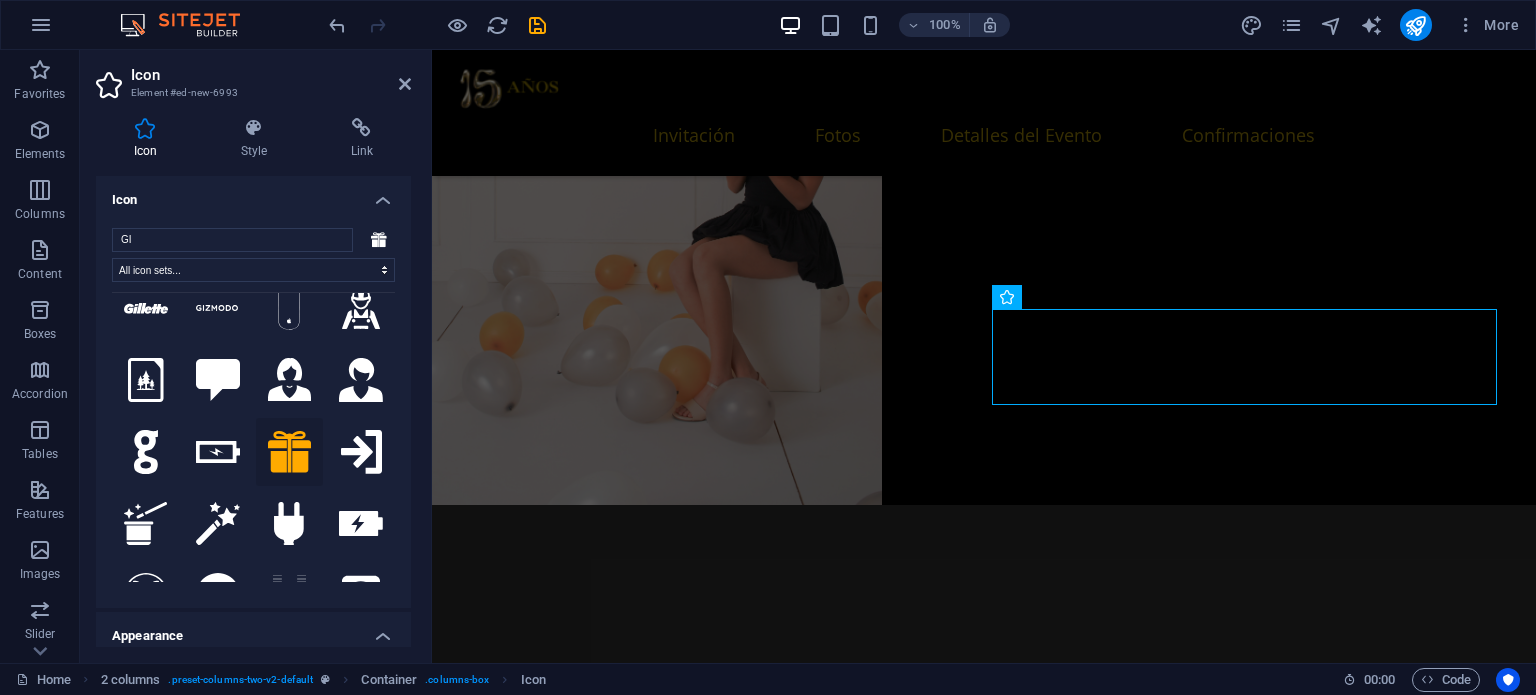 click 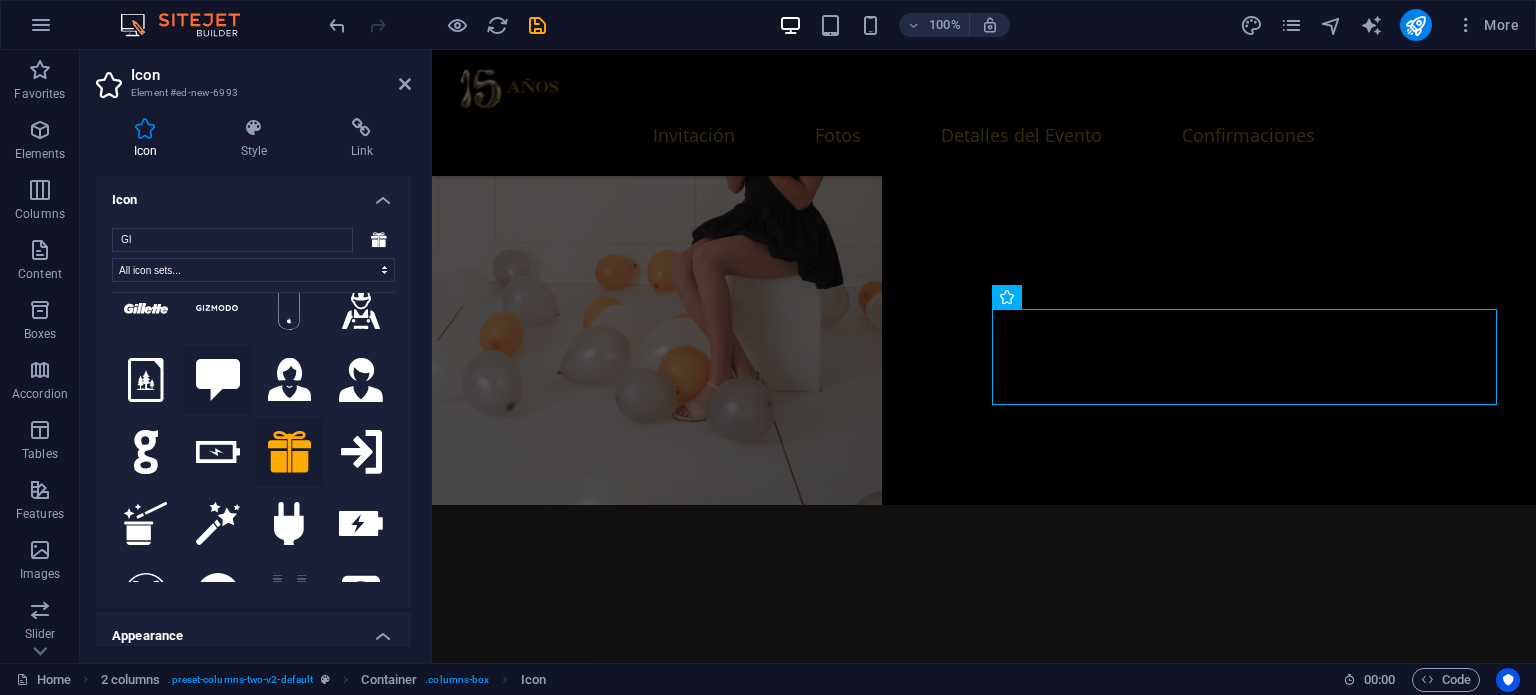 click at bounding box center (218, 380) 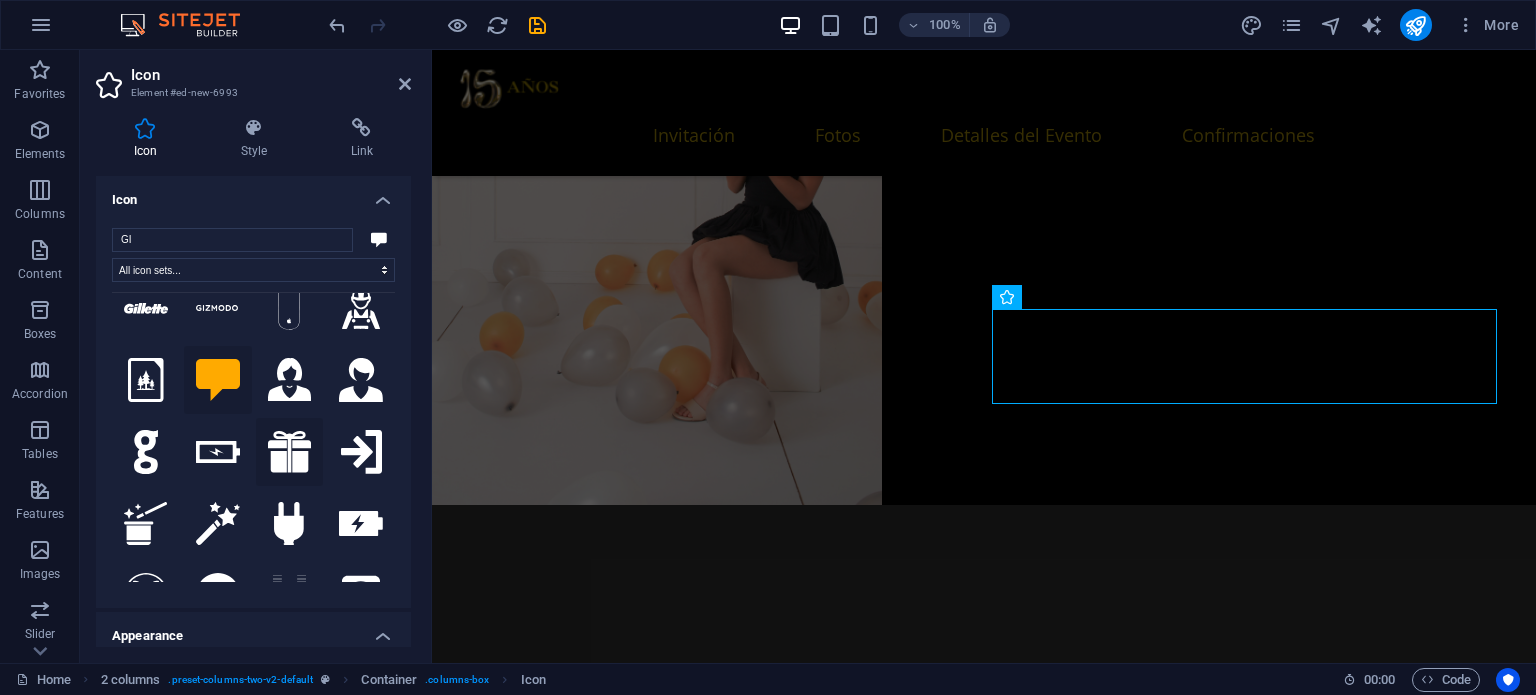 click 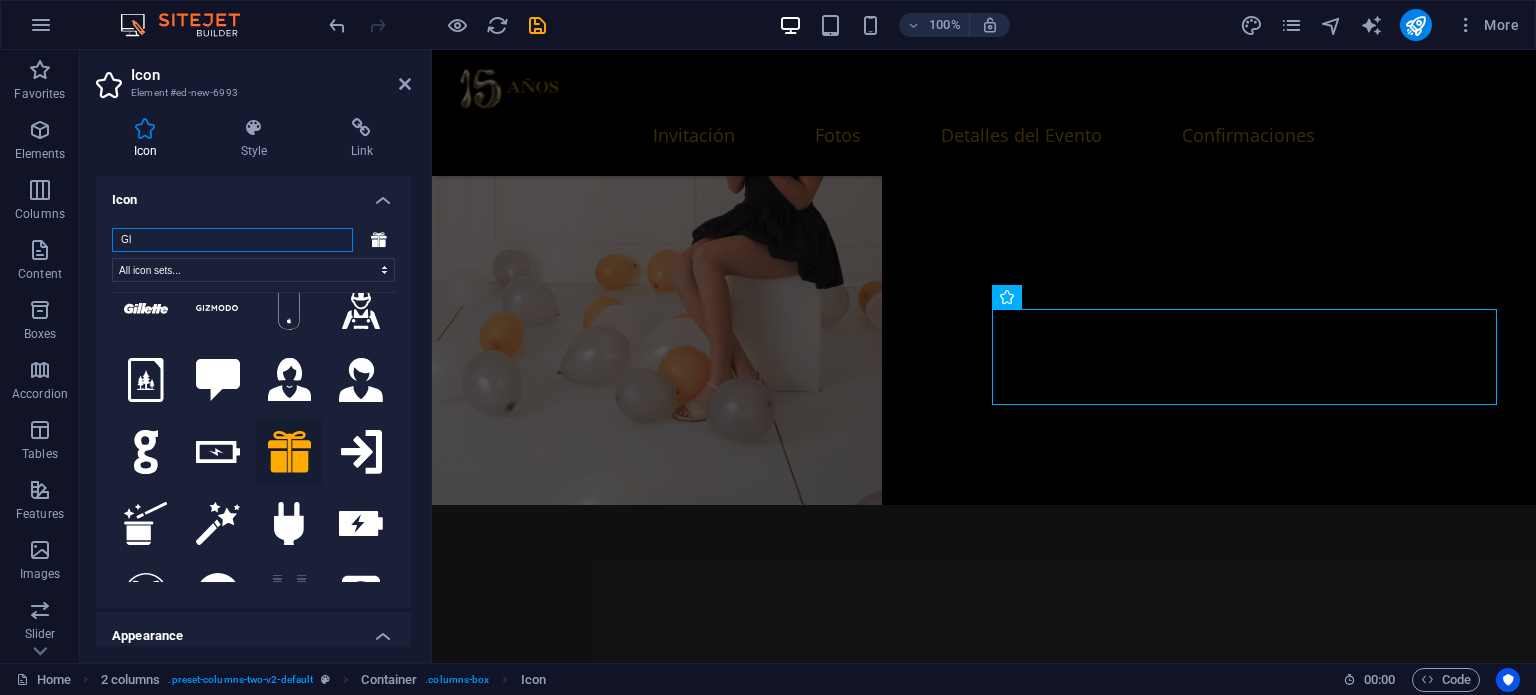 click on "GI" at bounding box center (232, 240) 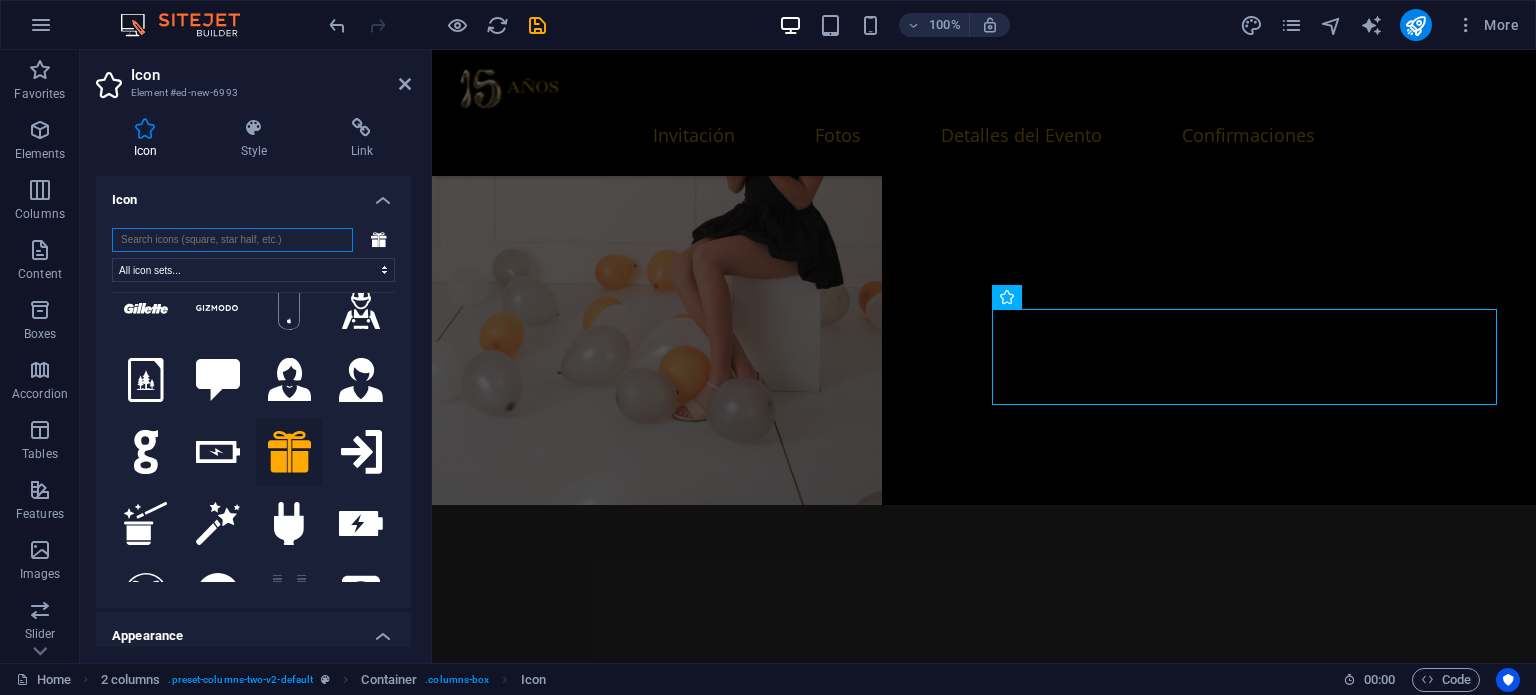 scroll, scrollTop: 0, scrollLeft: 0, axis: both 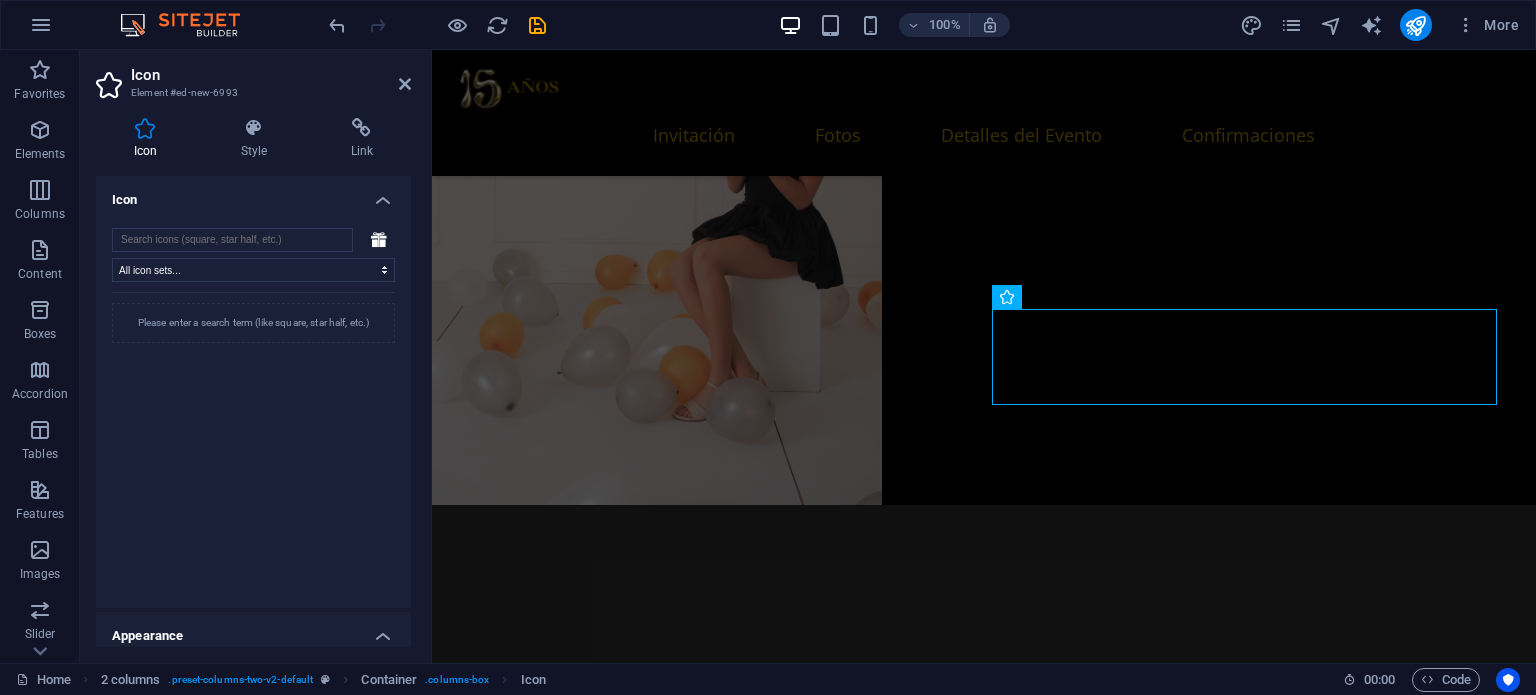 click 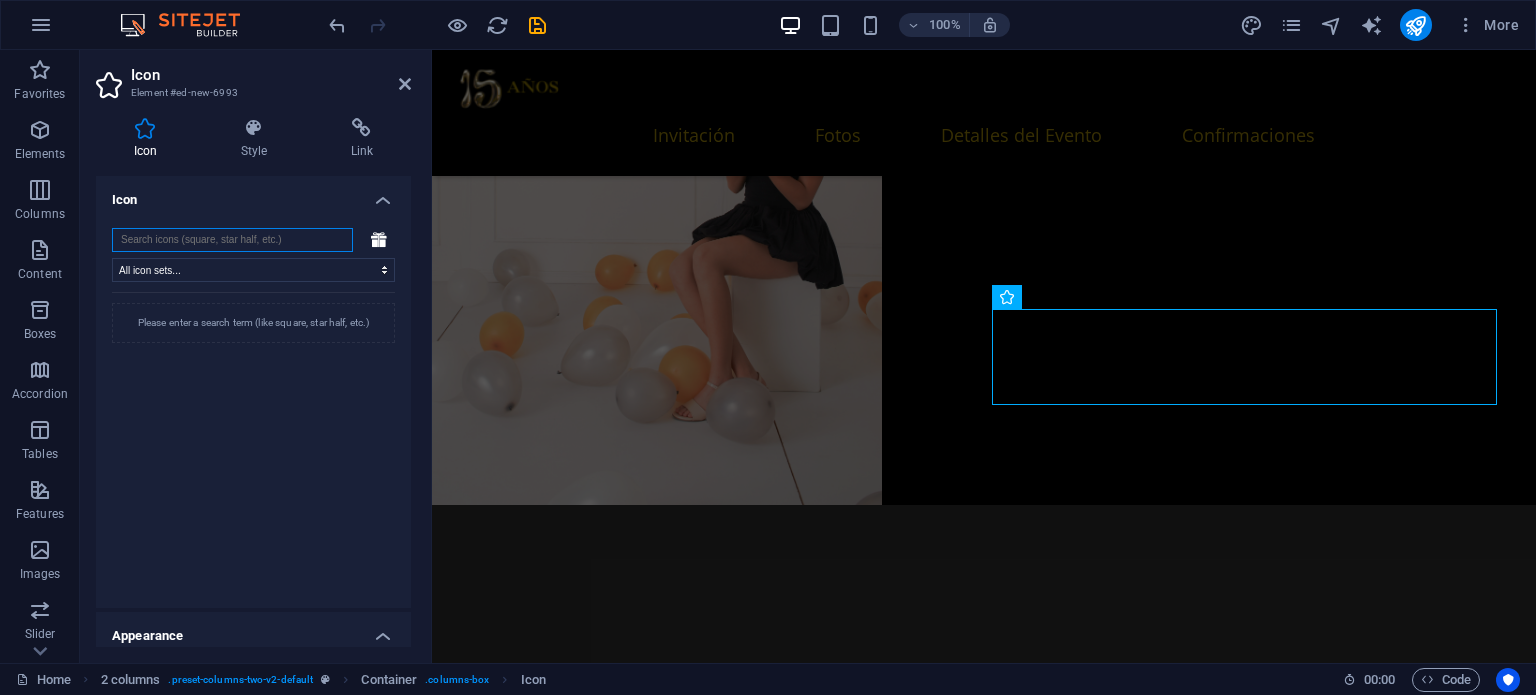 click at bounding box center (232, 240) 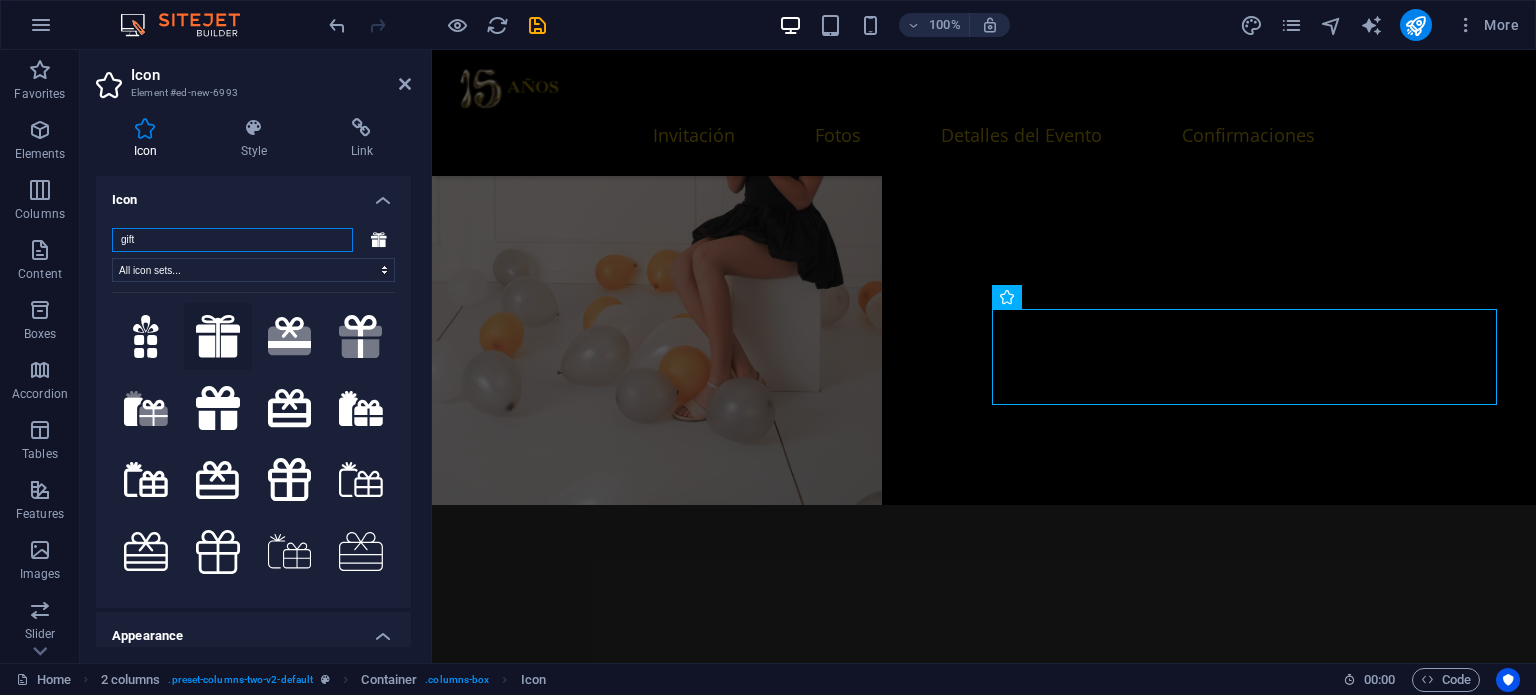 type on "gift" 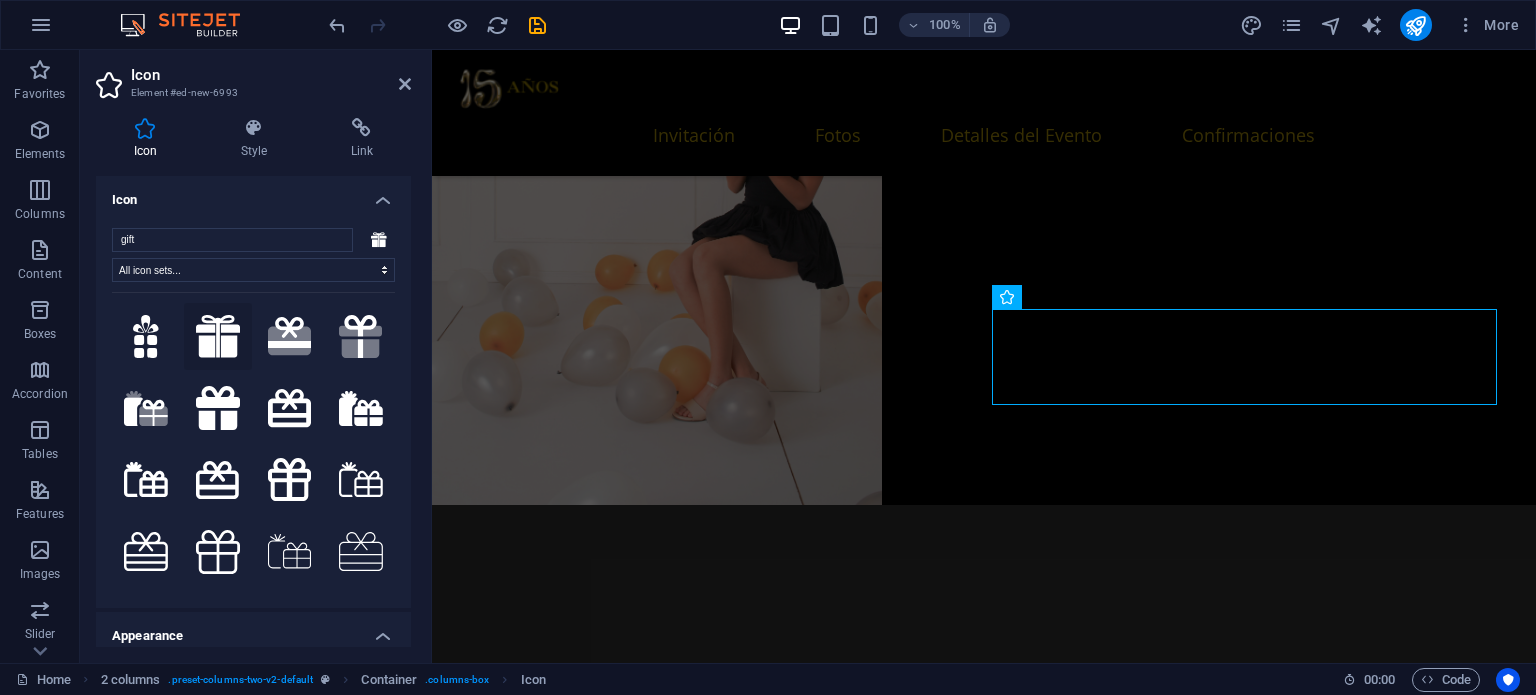 click 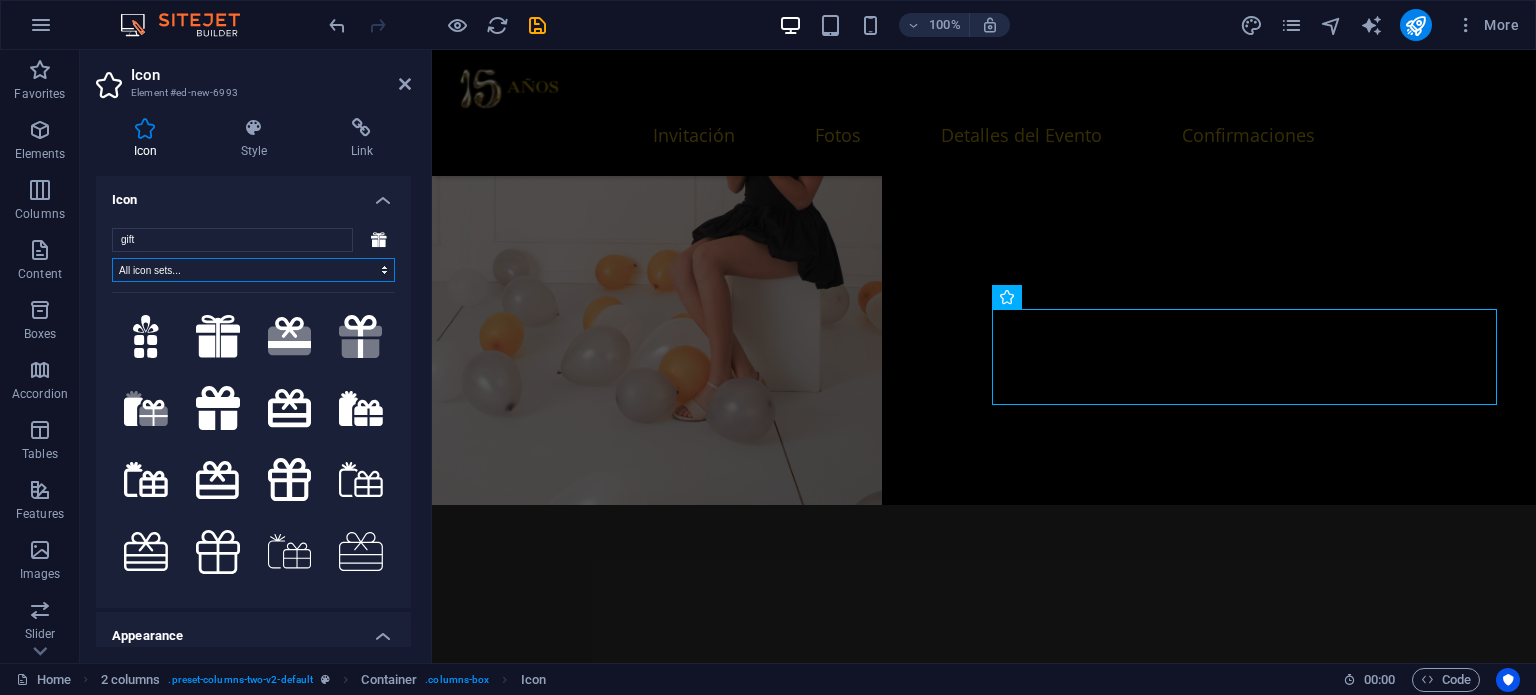 click on "All icon sets... IcoFont Ionicons FontAwesome Brands FontAwesome Duotone FontAwesome Solid FontAwesome Regular FontAwesome Light FontAwesome Thin FontAwesome Sharp Solid FontAwesome Sharp Regular FontAwesome Sharp Light FontAwesome Sharp Thin" at bounding box center [253, 270] 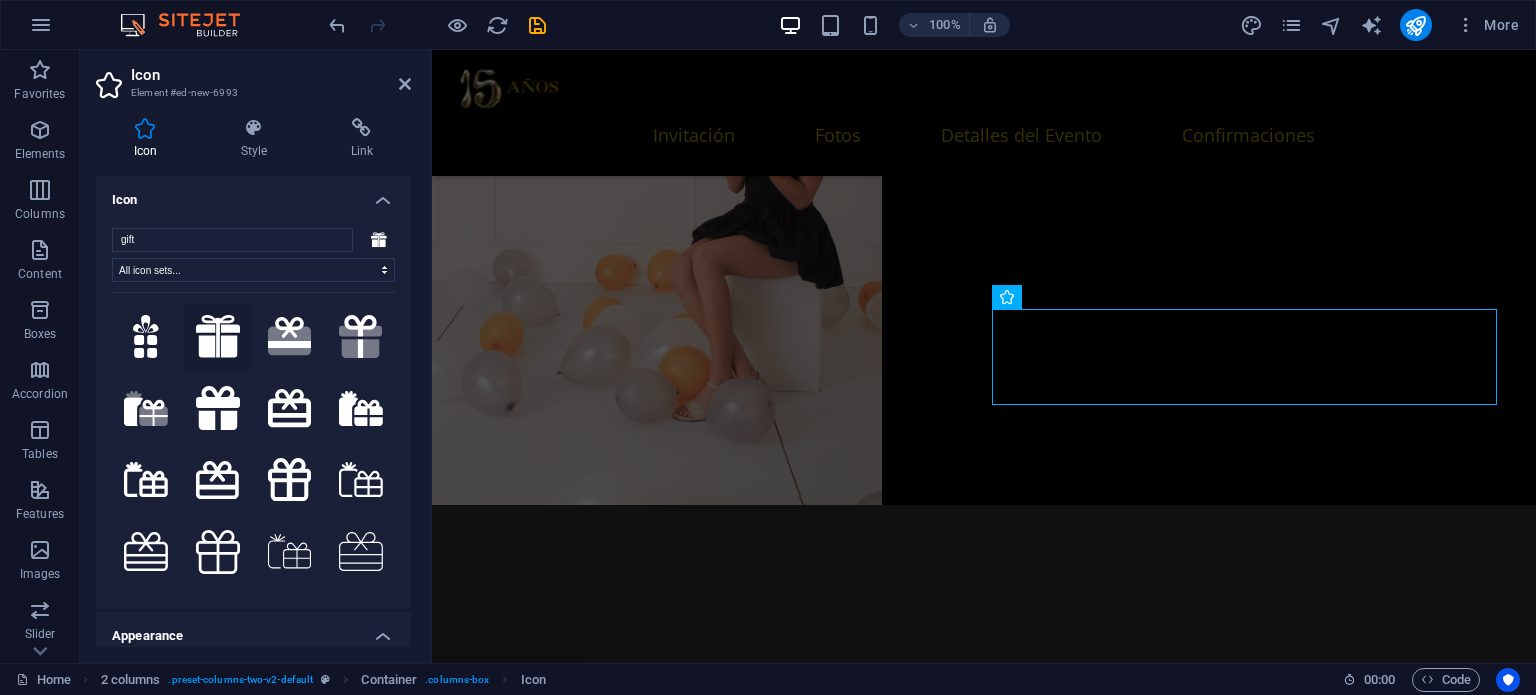 click 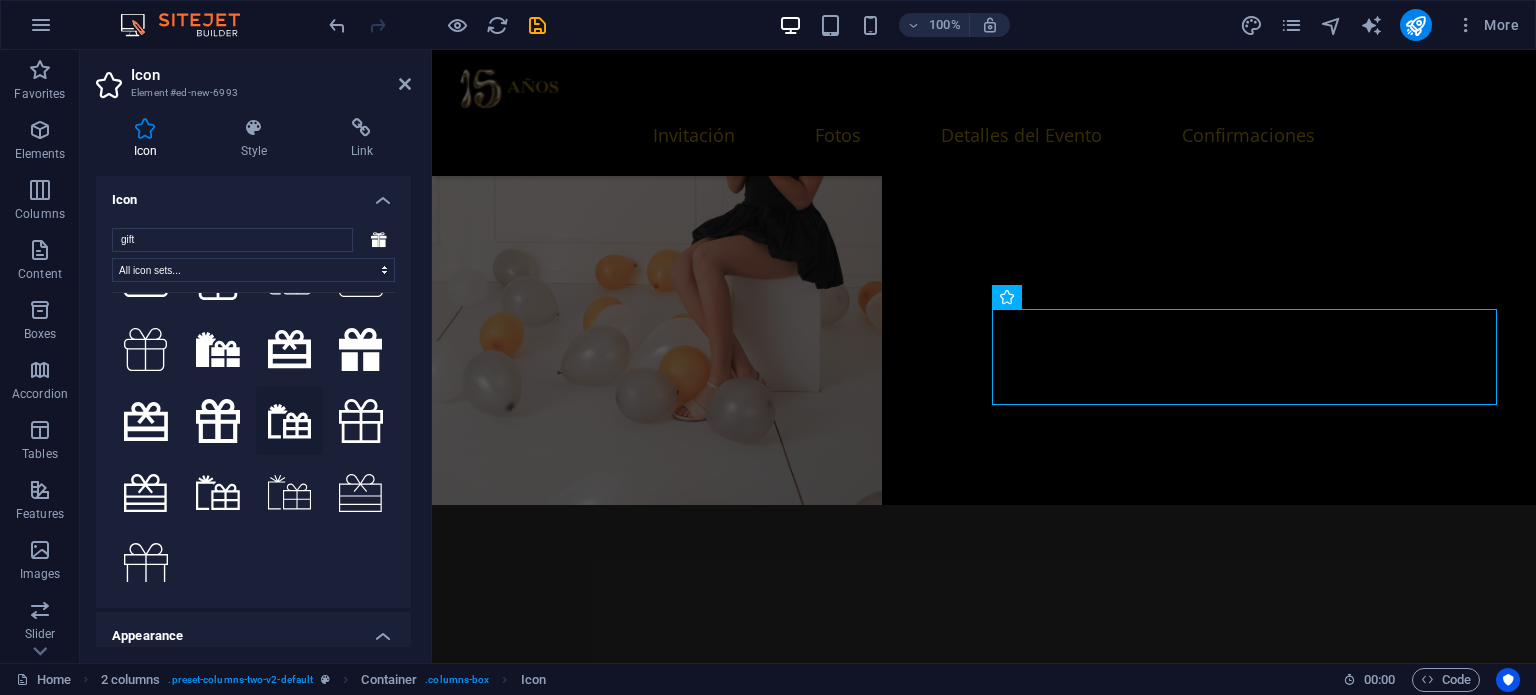 scroll, scrollTop: 275, scrollLeft: 0, axis: vertical 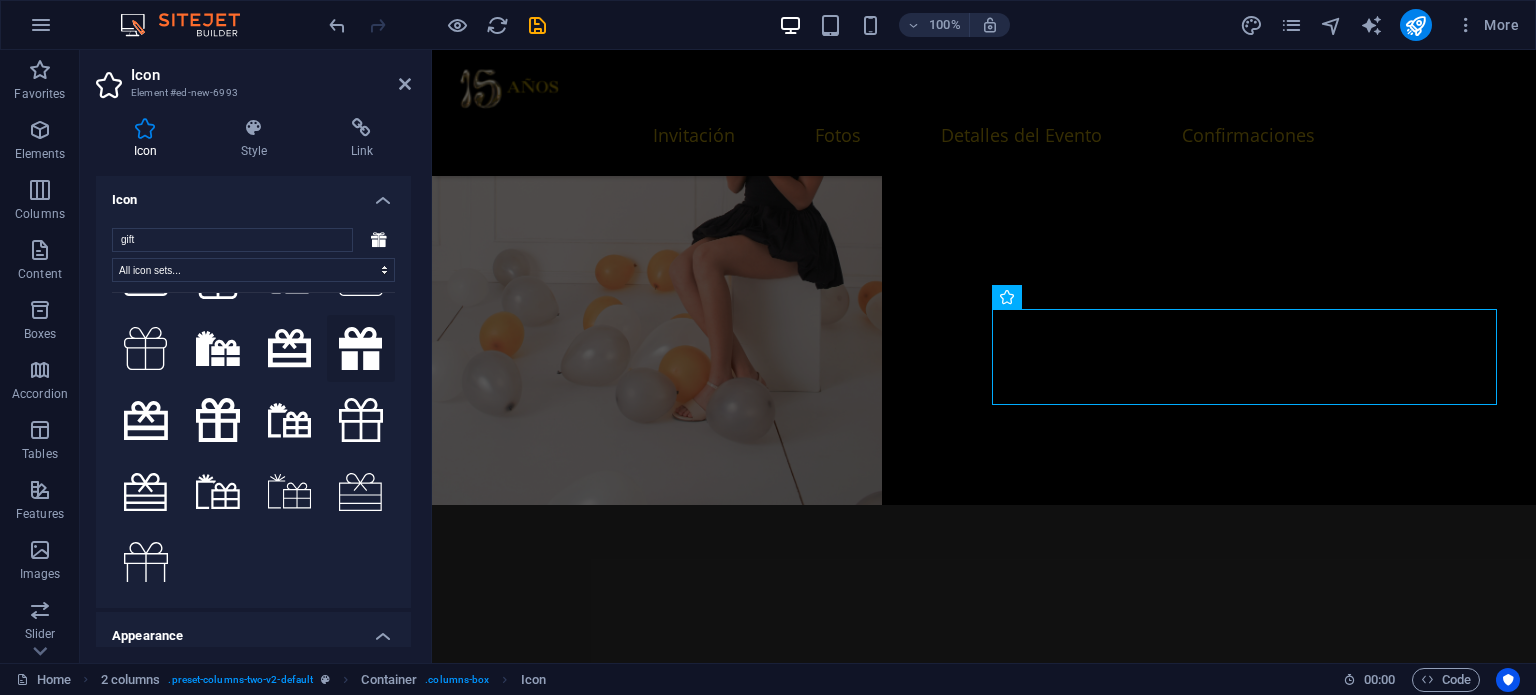 click 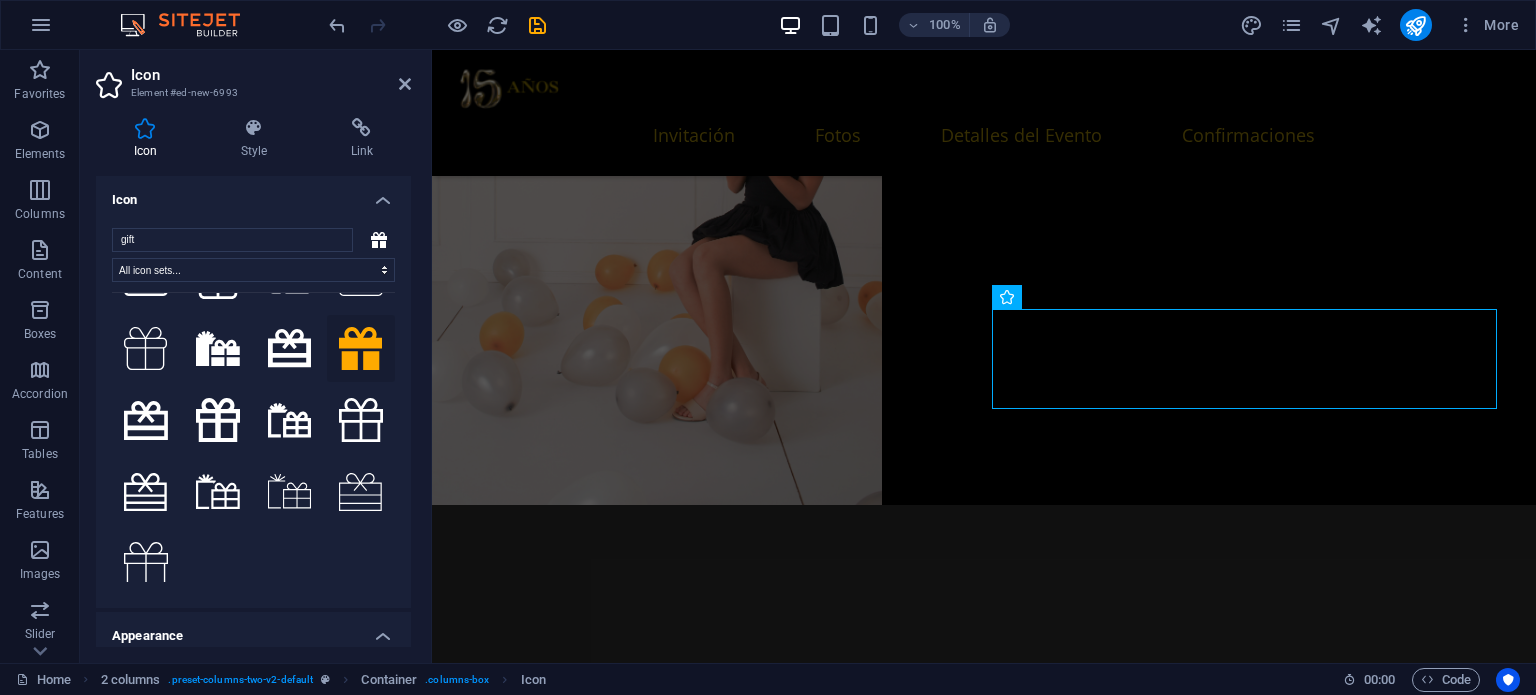 click 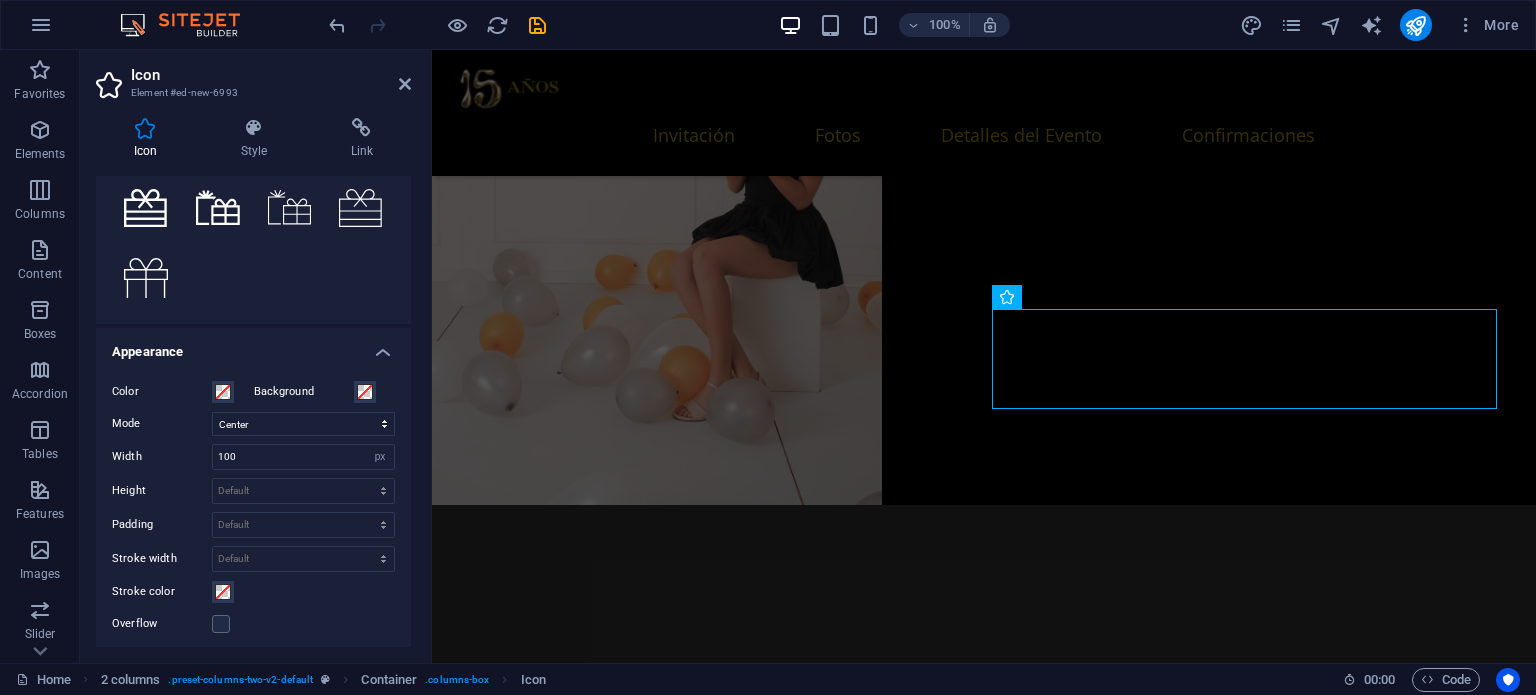 scroll, scrollTop: 300, scrollLeft: 0, axis: vertical 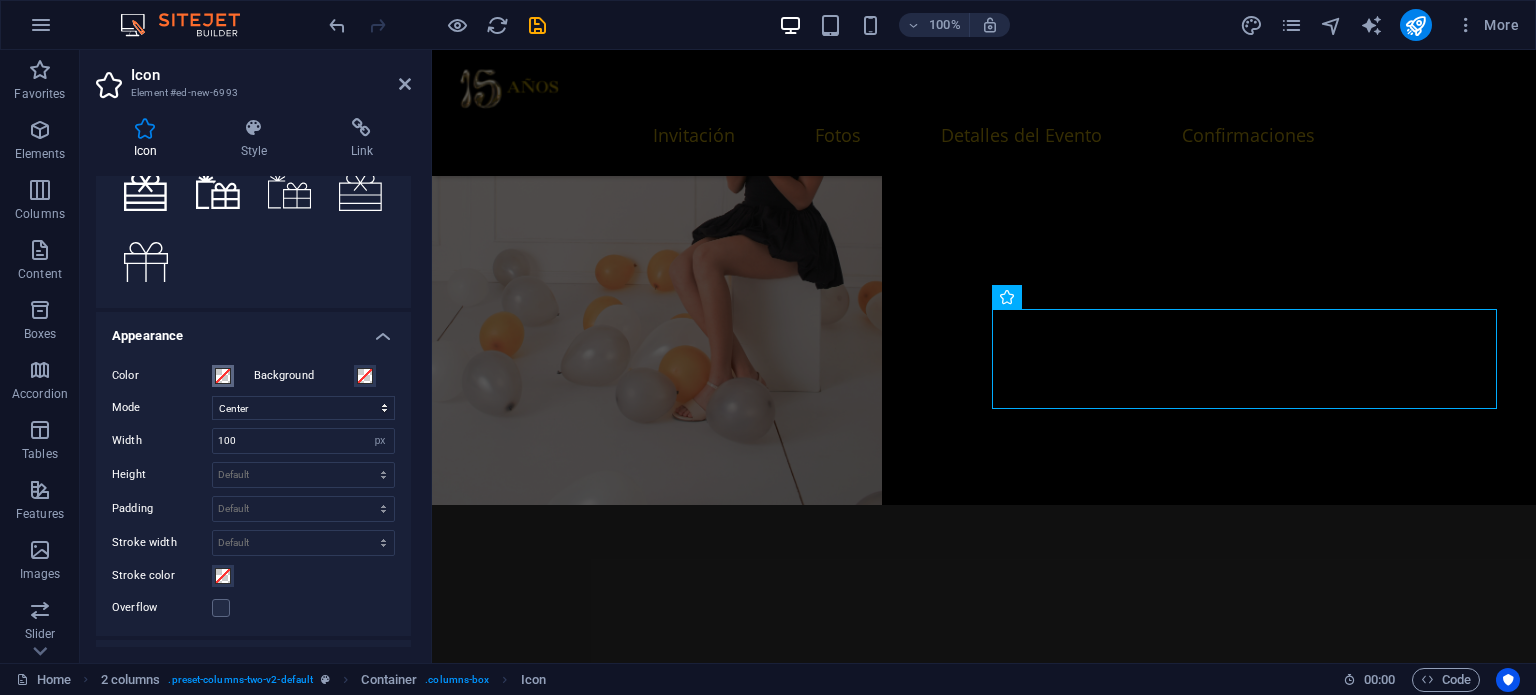 click at bounding box center [223, 376] 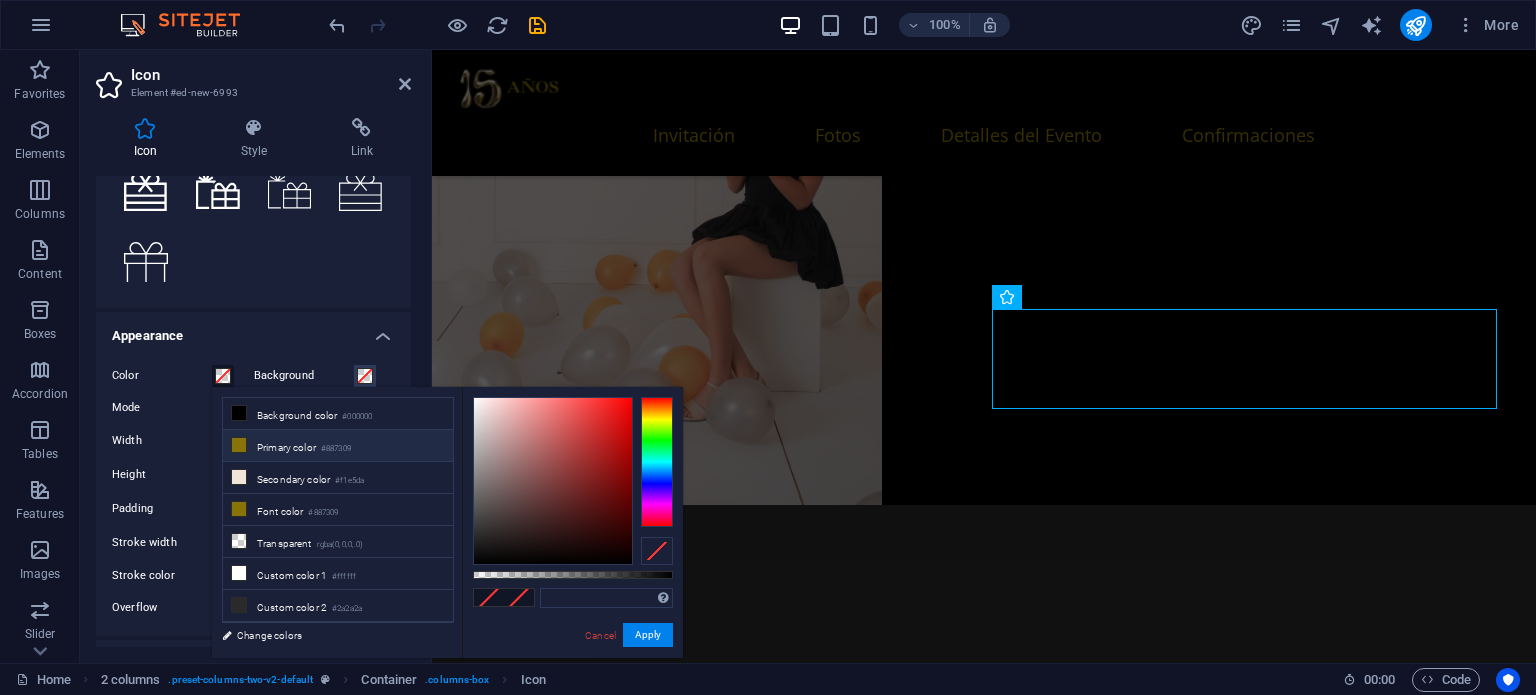 click at bounding box center (239, 445) 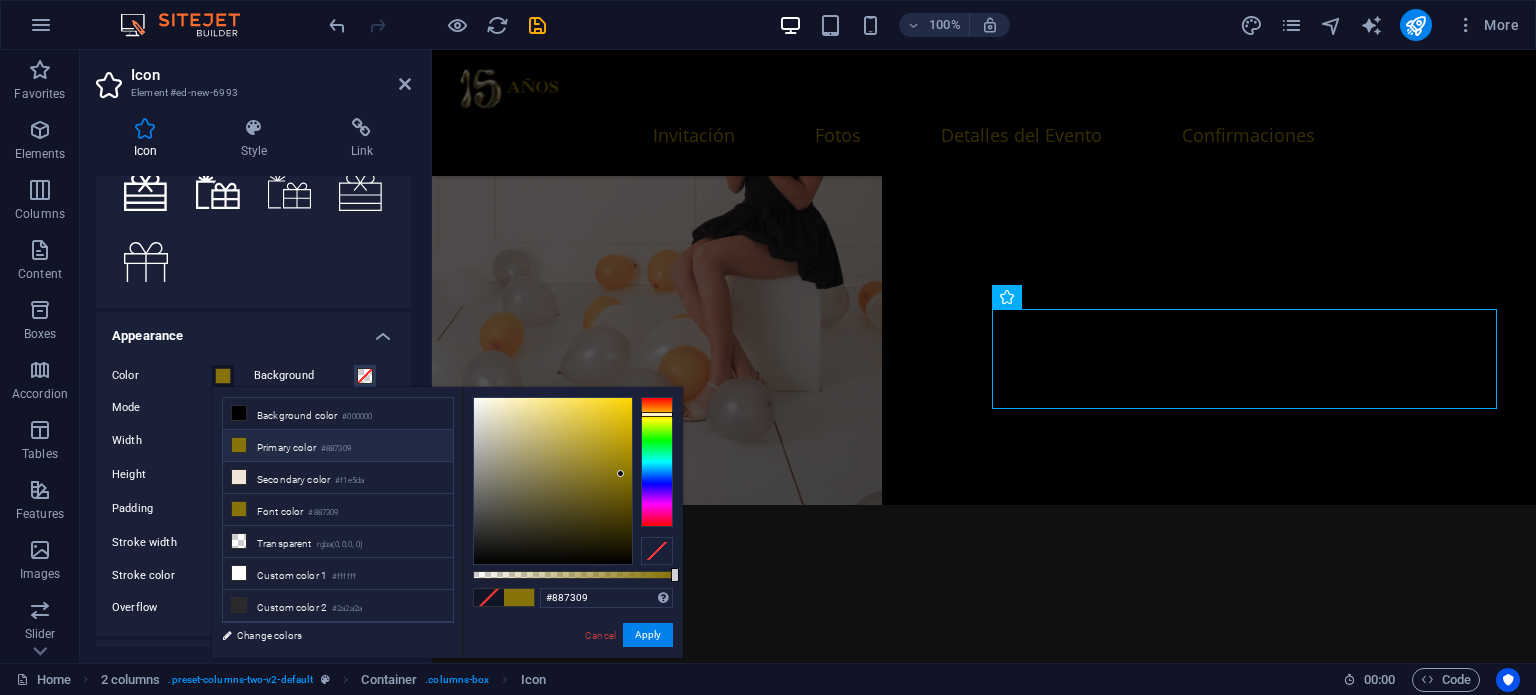 click on "Appearance" at bounding box center (253, 330) 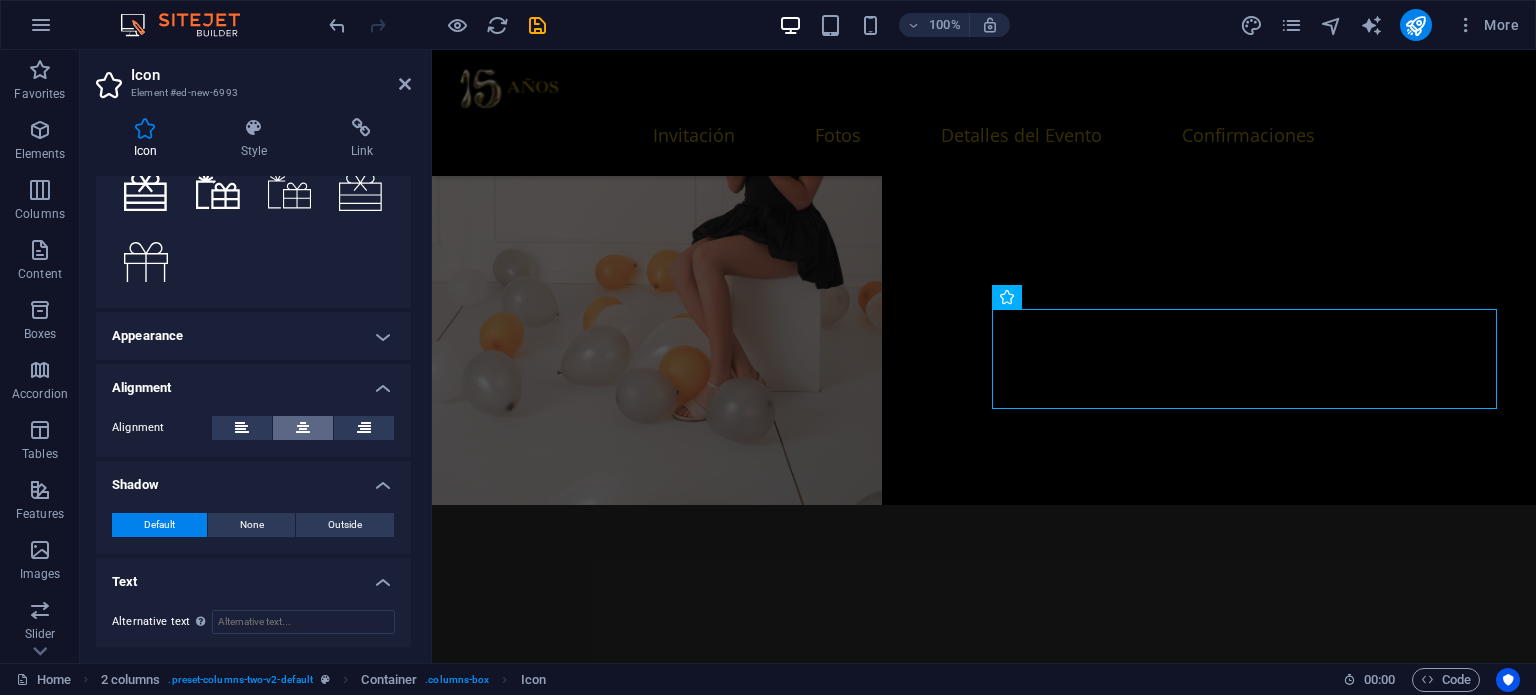 click at bounding box center (303, 428) 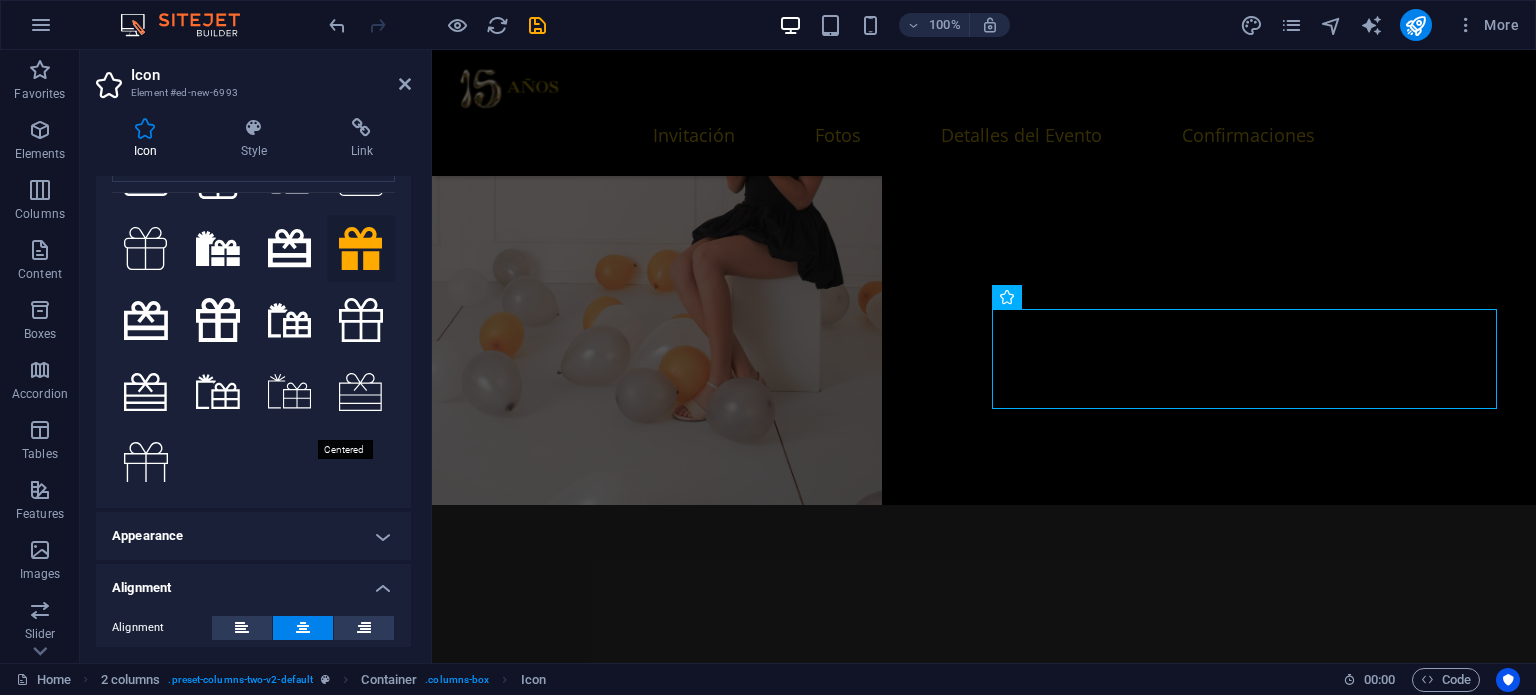scroll, scrollTop: 0, scrollLeft: 0, axis: both 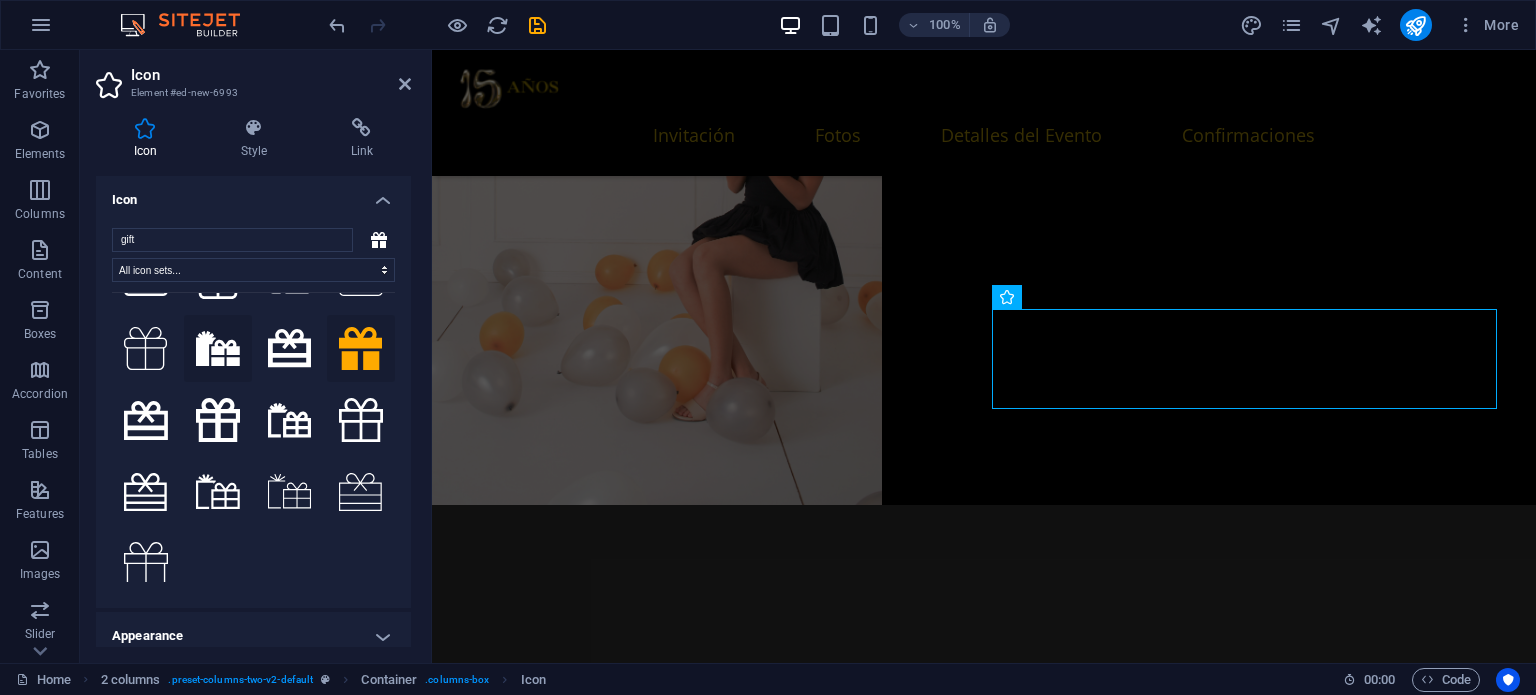 click 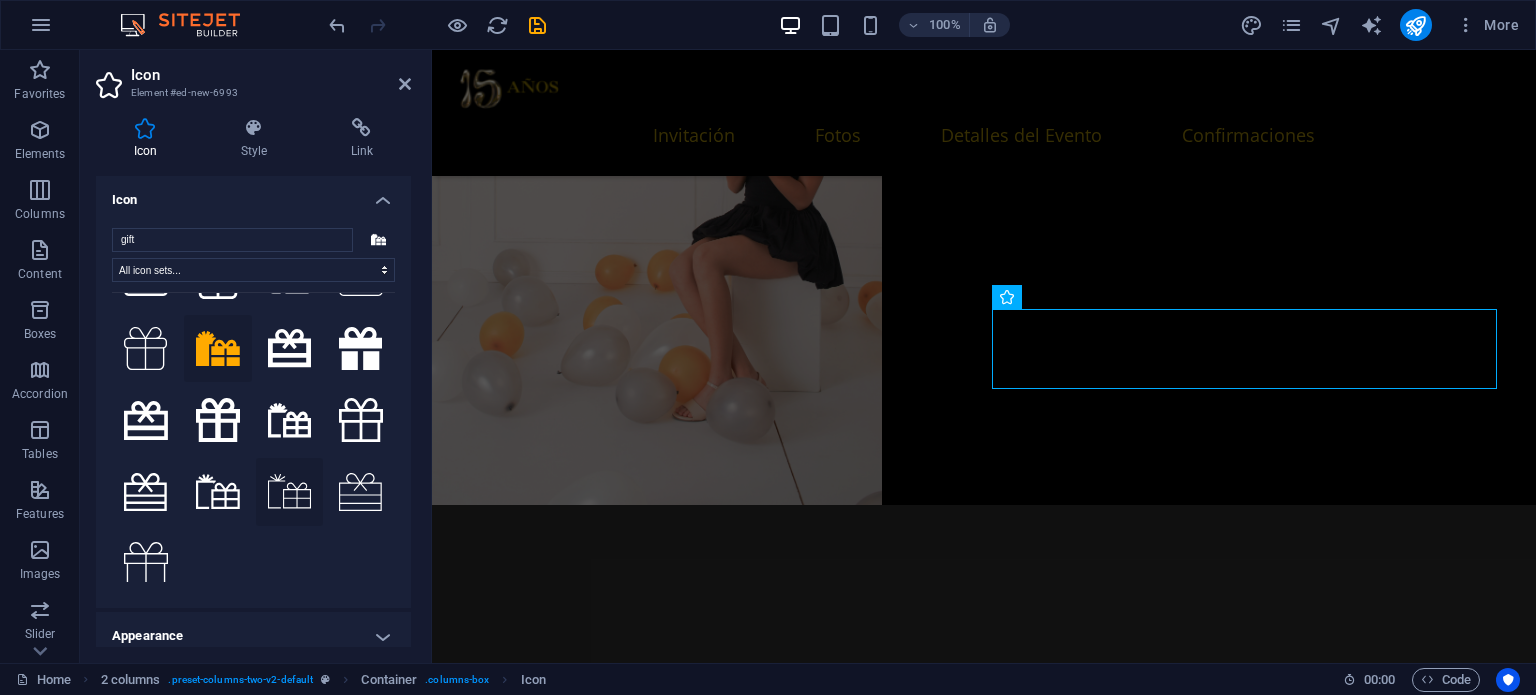 scroll, scrollTop: 0, scrollLeft: 0, axis: both 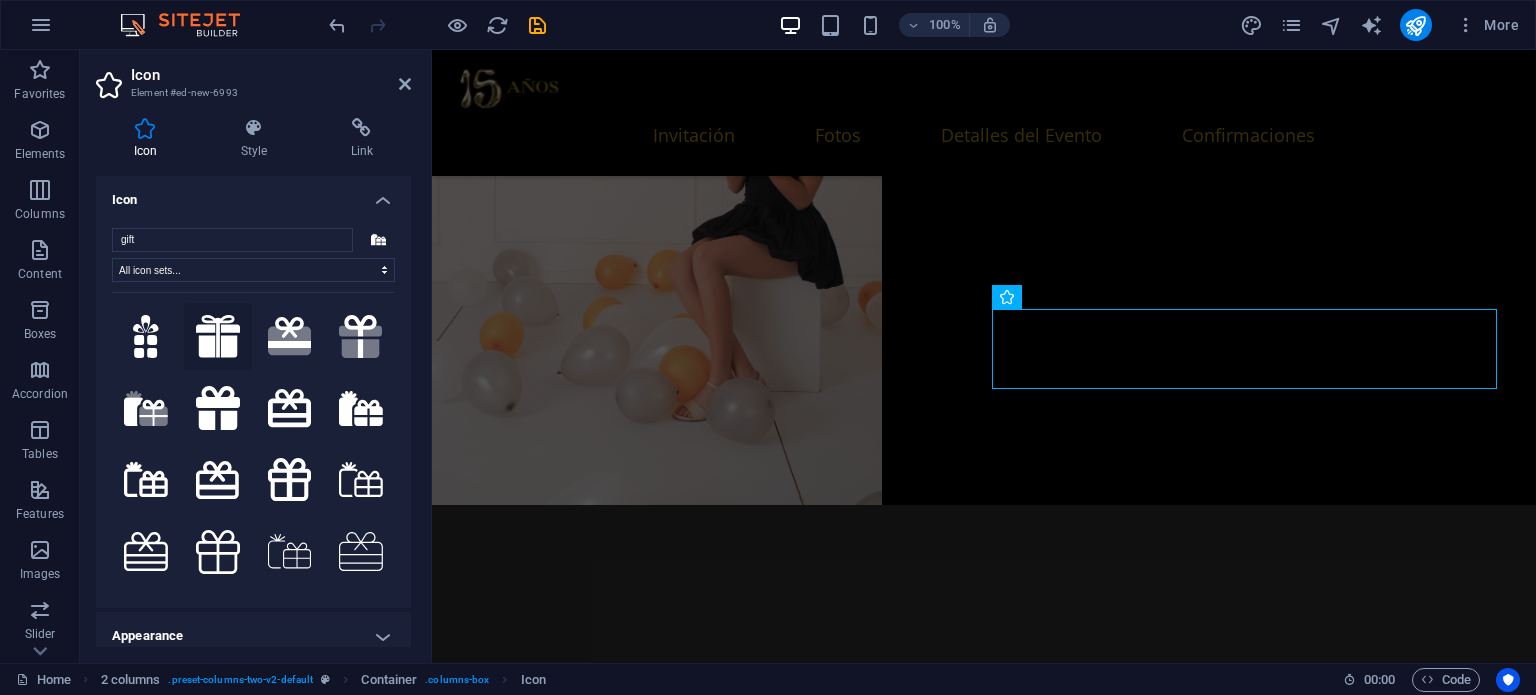 click 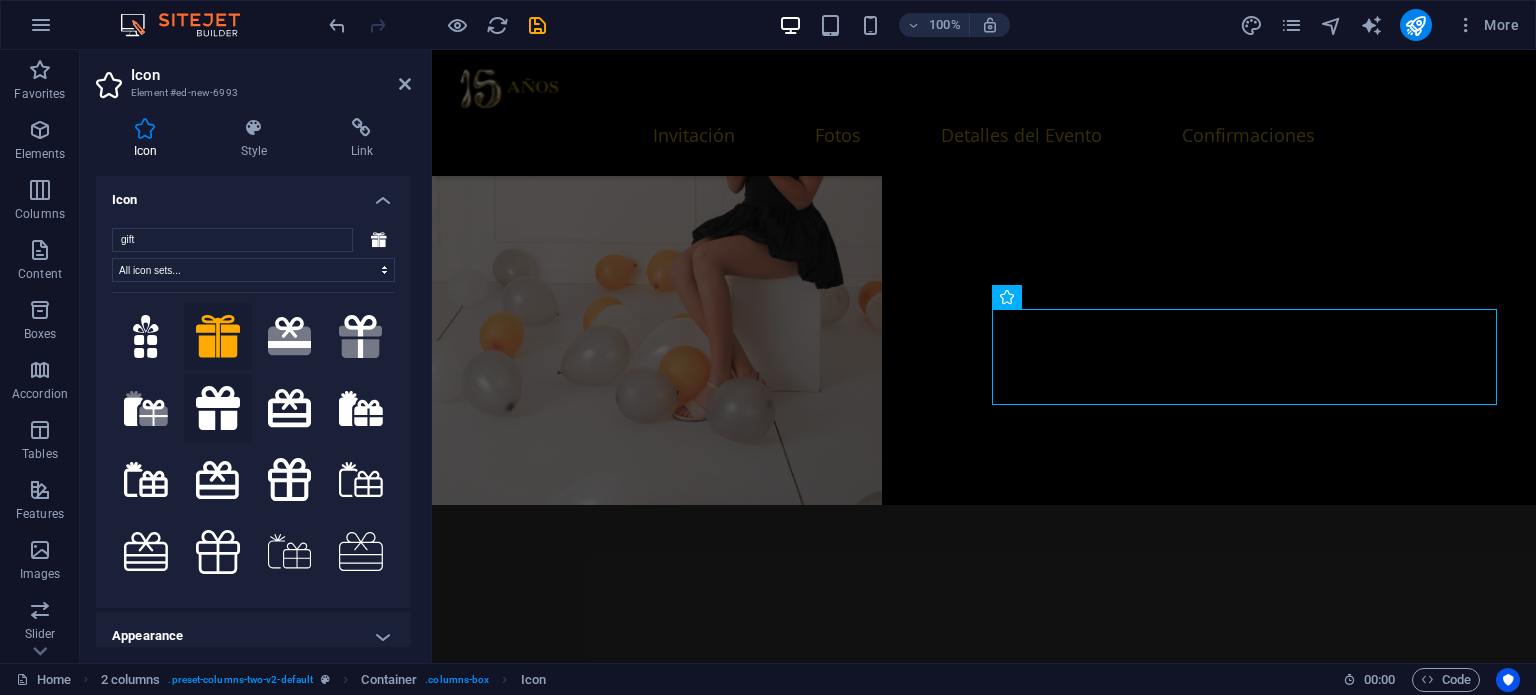 click 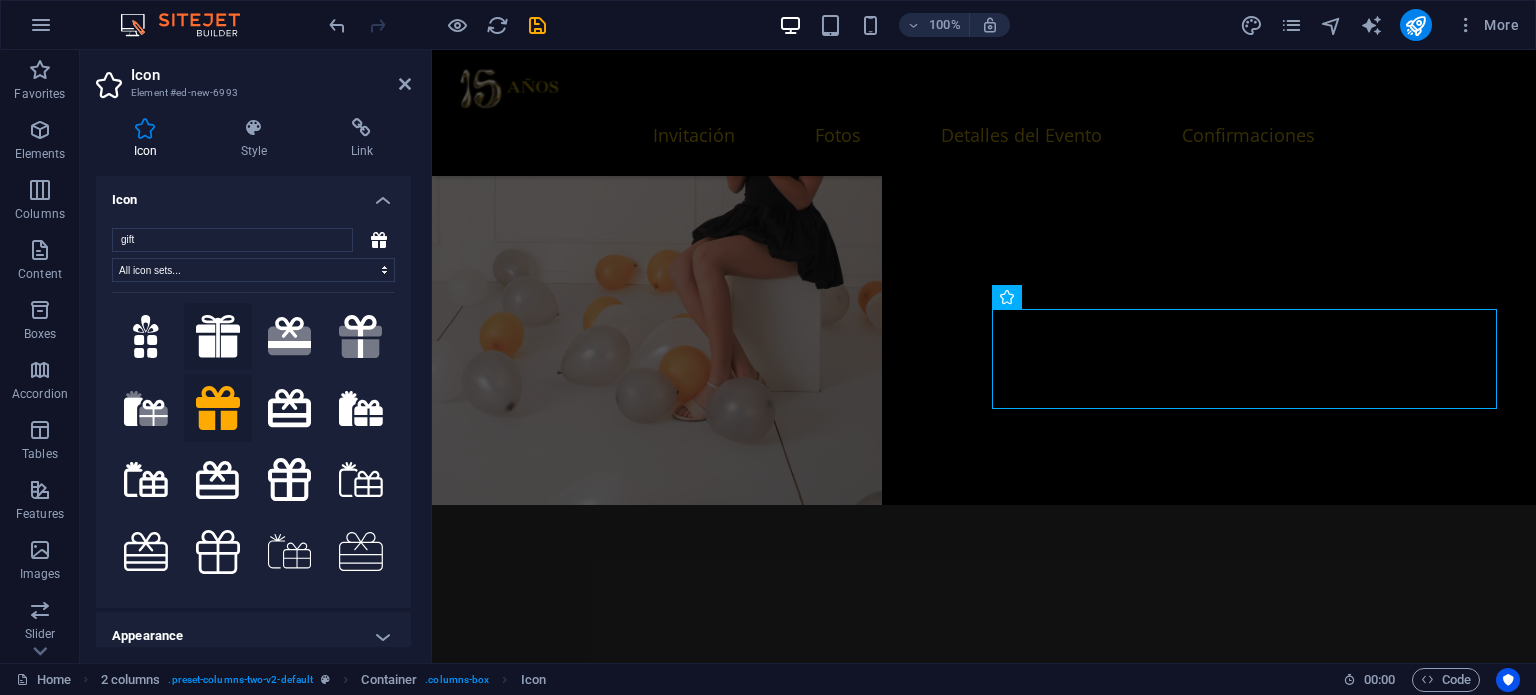 click 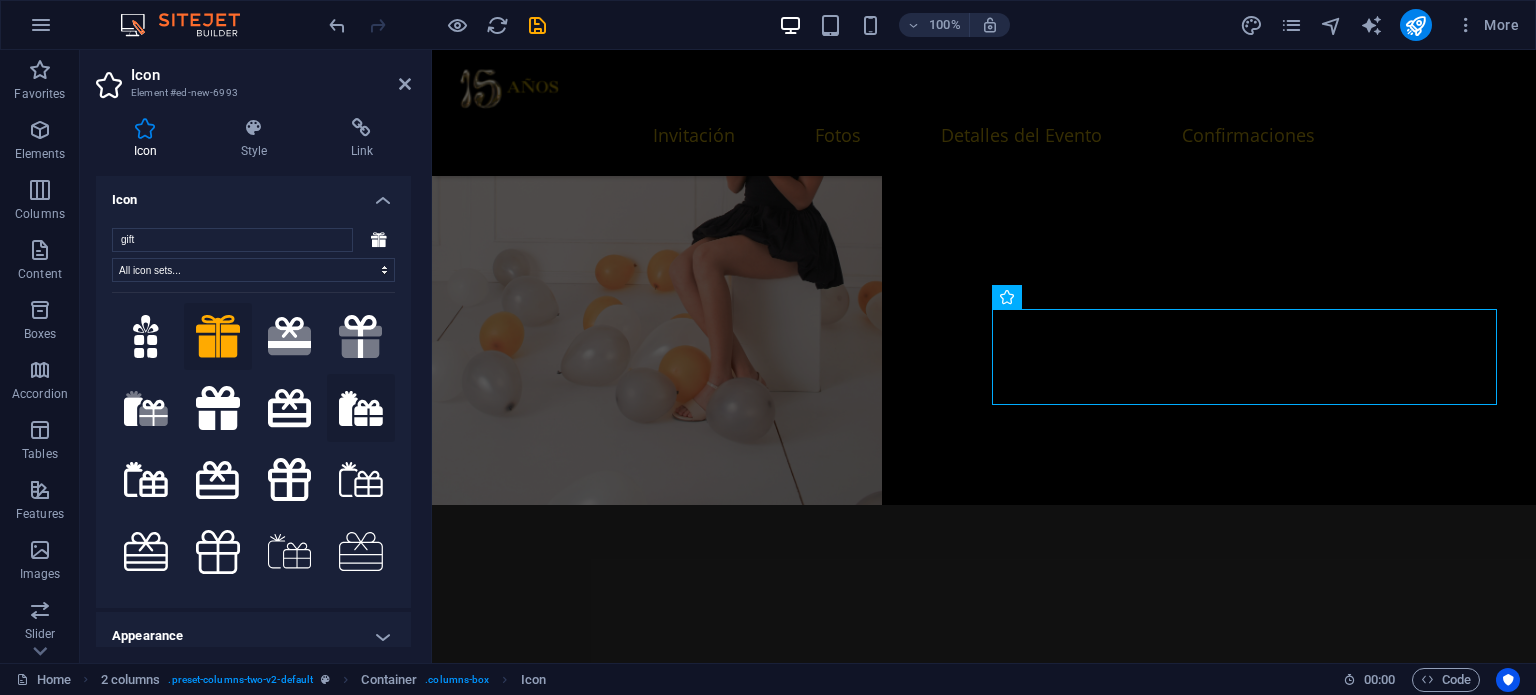click at bounding box center [361, 408] 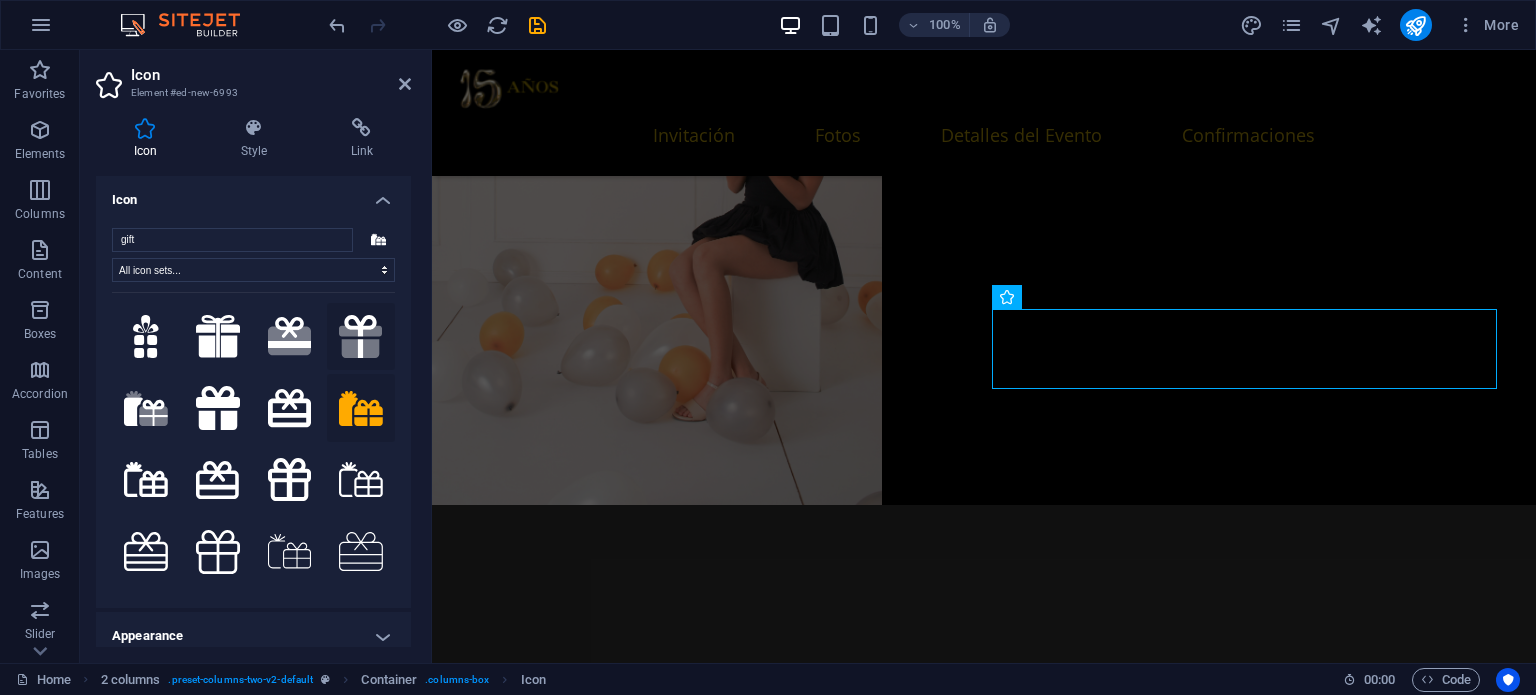 click on ".fa-secondary{opacity:.4}" 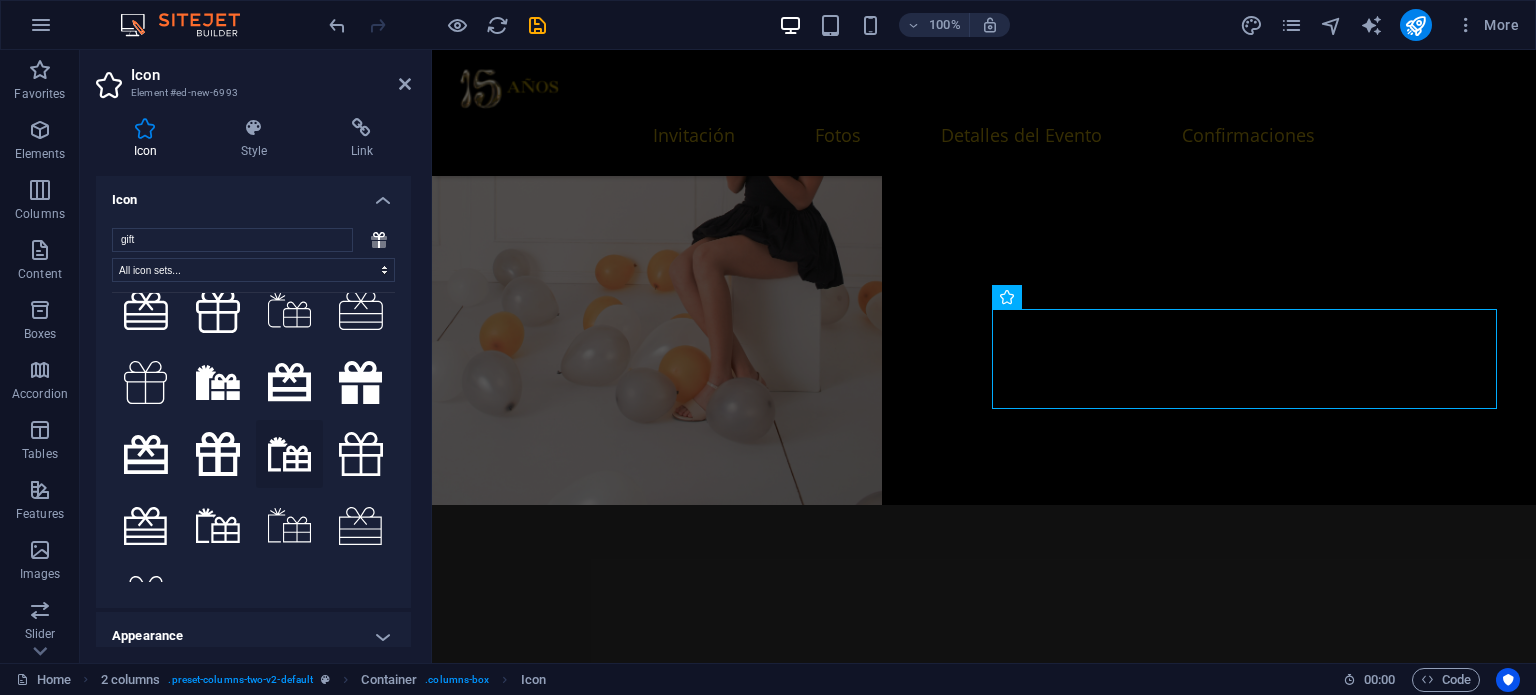 scroll, scrollTop: 275, scrollLeft: 0, axis: vertical 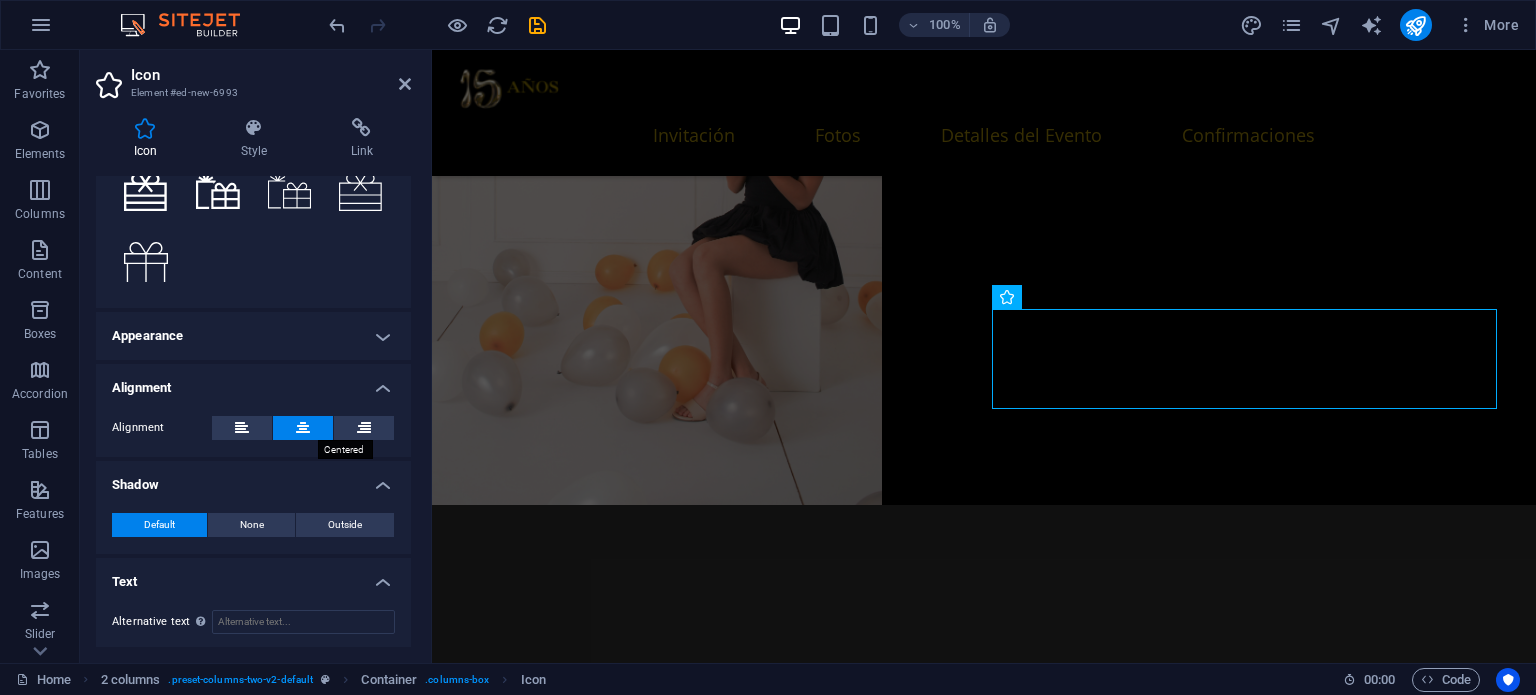 click at bounding box center [303, 428] 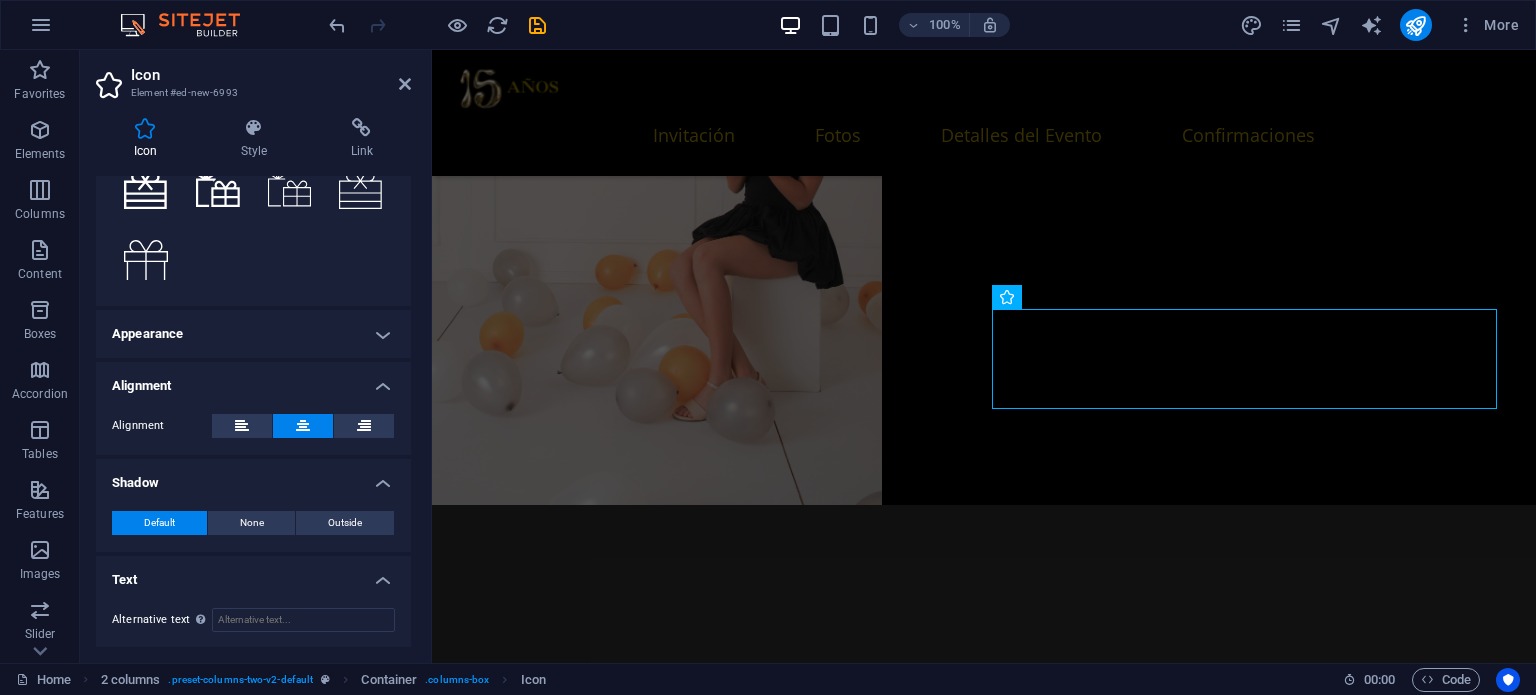 scroll, scrollTop: 0, scrollLeft: 0, axis: both 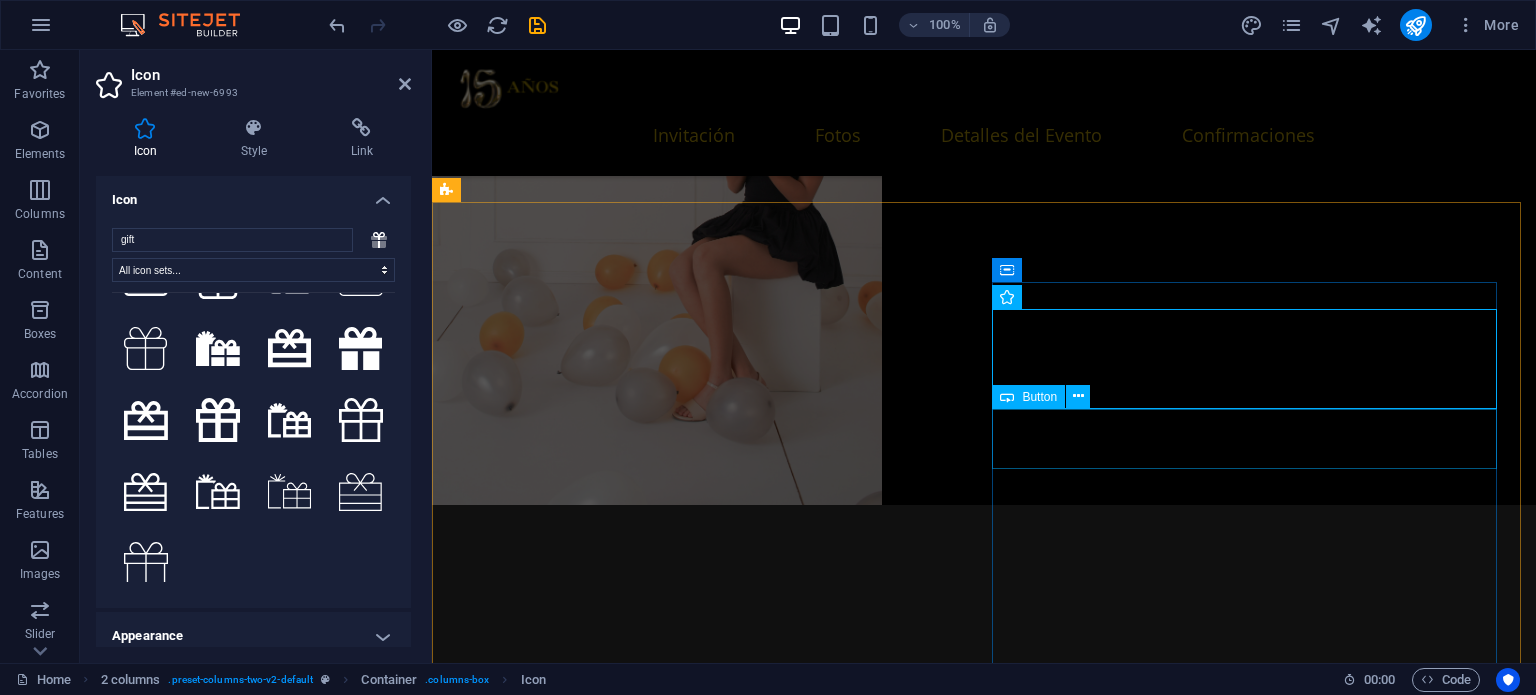 click on "MESA DE REGALOS" at bounding box center (712, 7884) 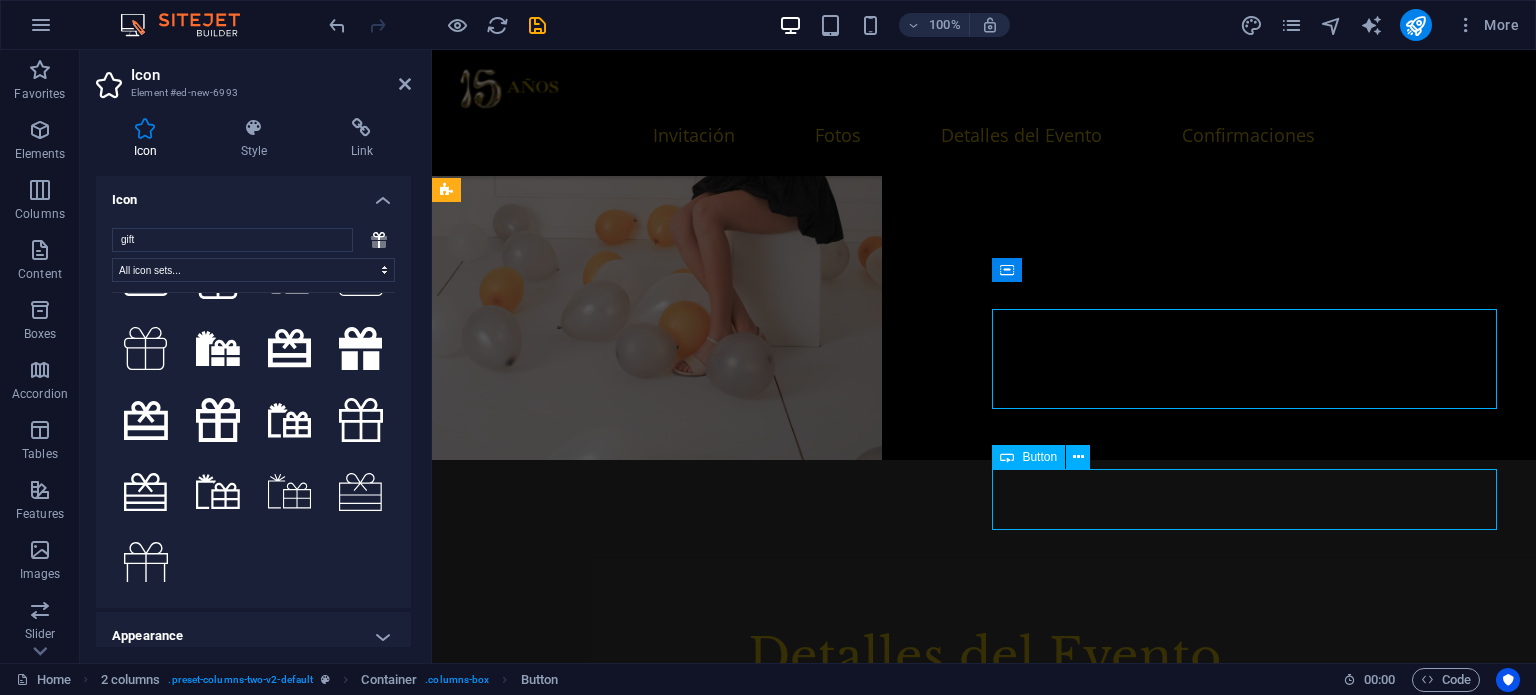 scroll, scrollTop: 3317, scrollLeft: 0, axis: vertical 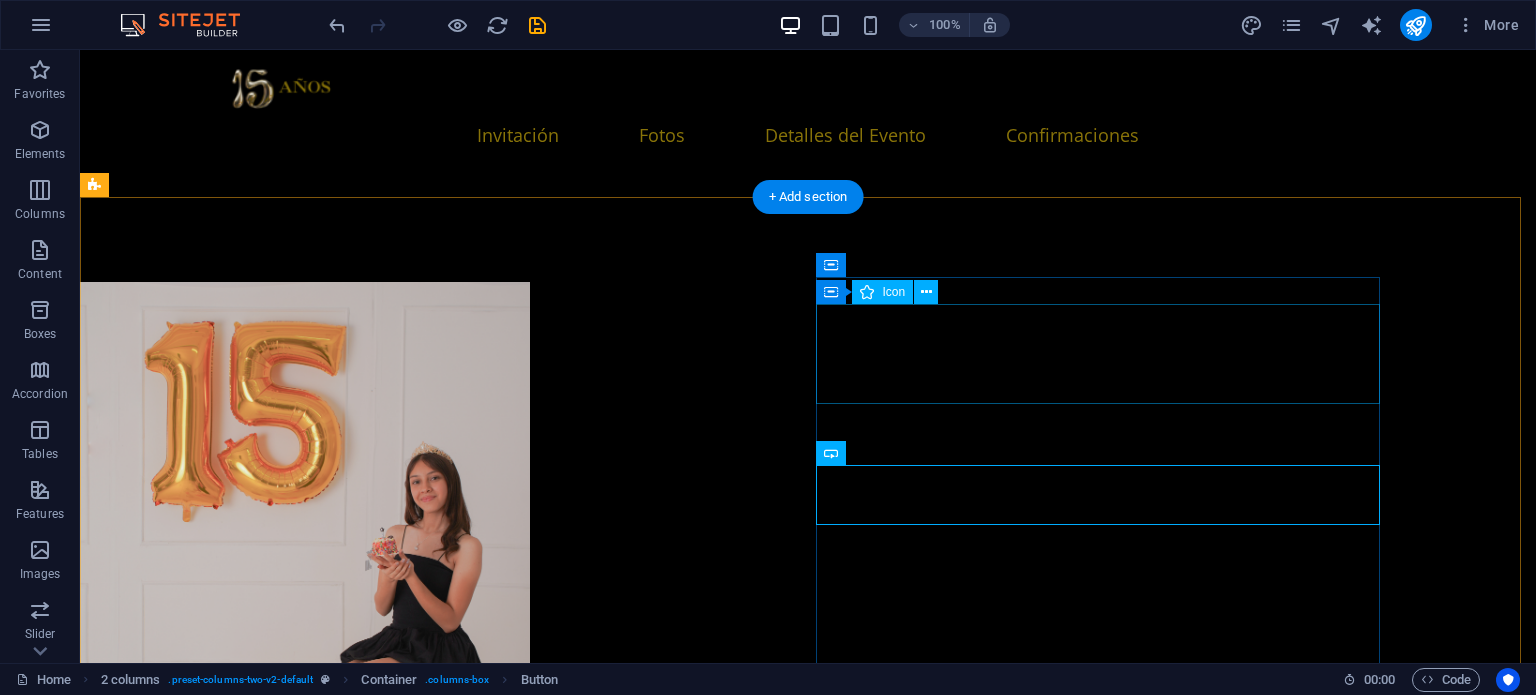 click on ".fa-secondary{opacity:.4}" at bounding box center (386, 8262) 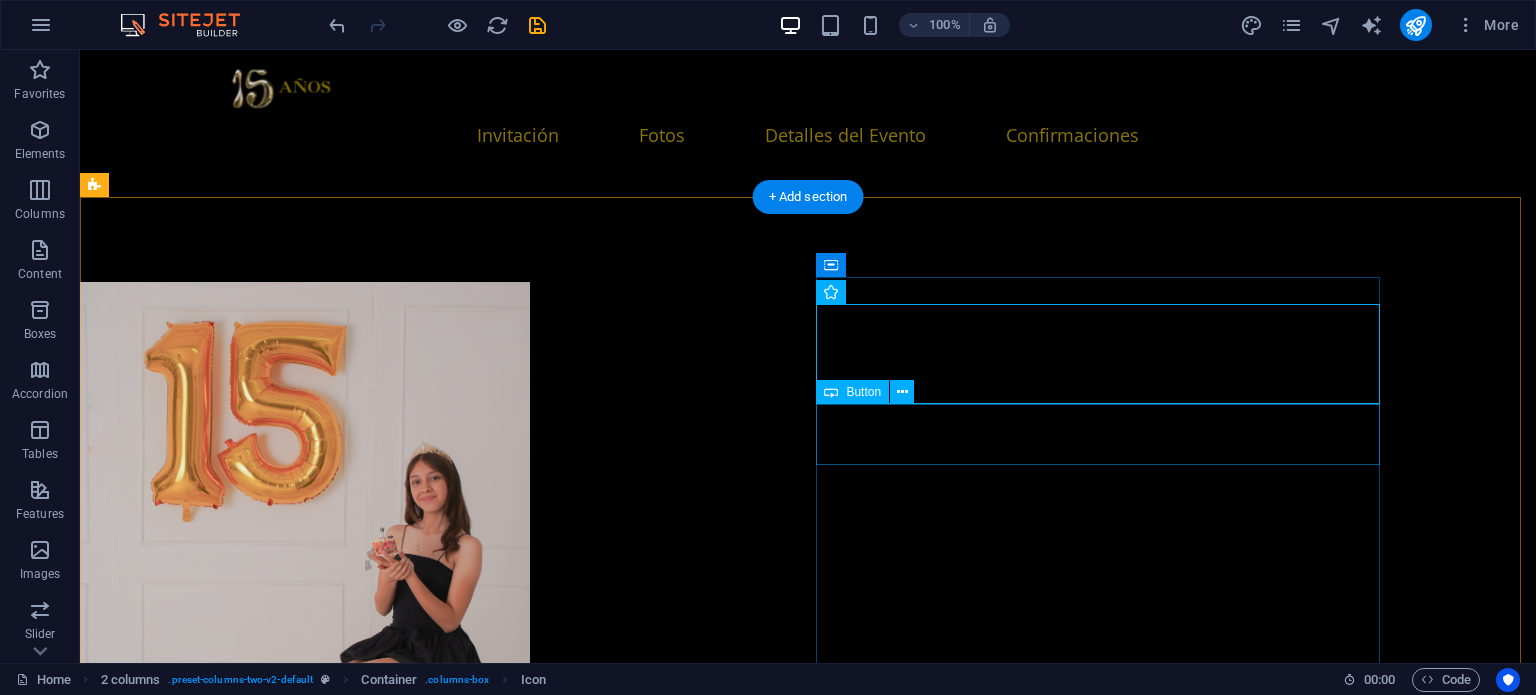 click on "MESA DE REGALOS" at bounding box center (386, 8346) 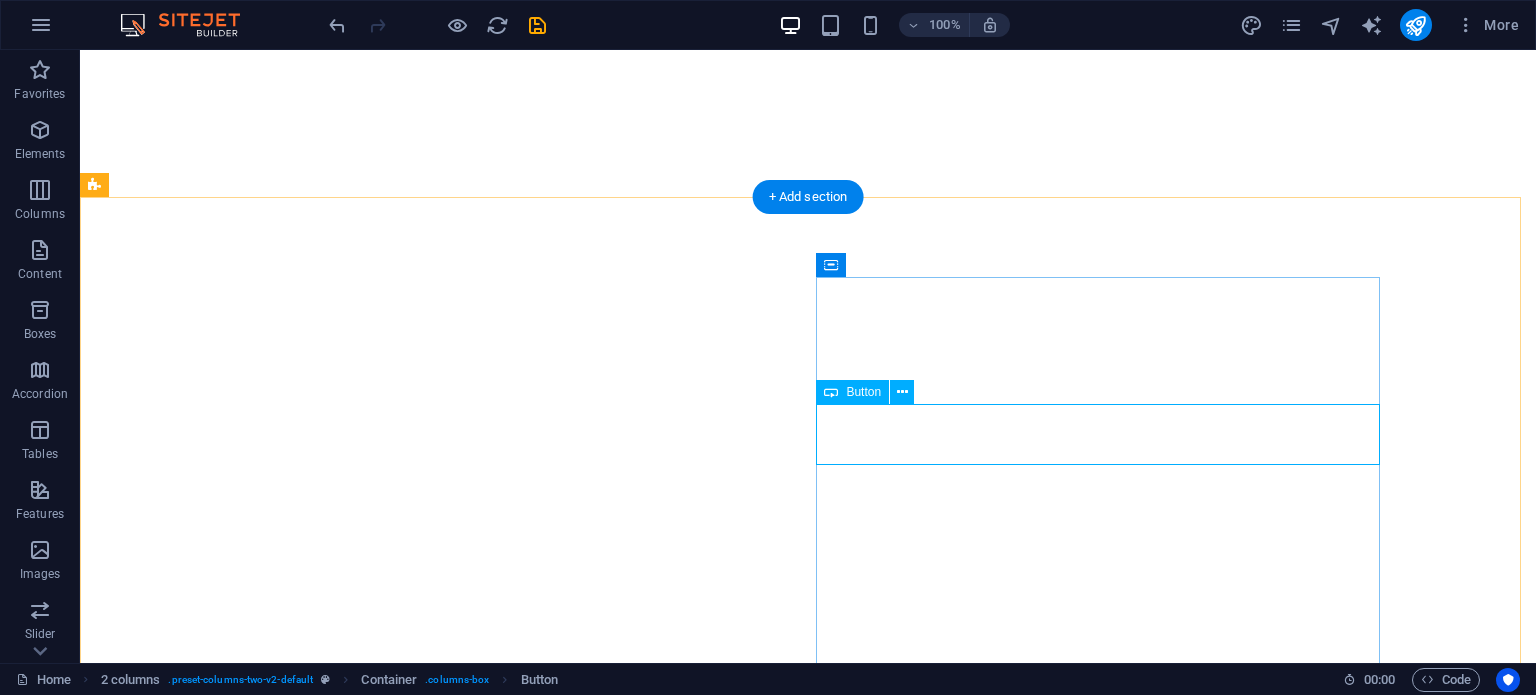scroll, scrollTop: 0, scrollLeft: 0, axis: both 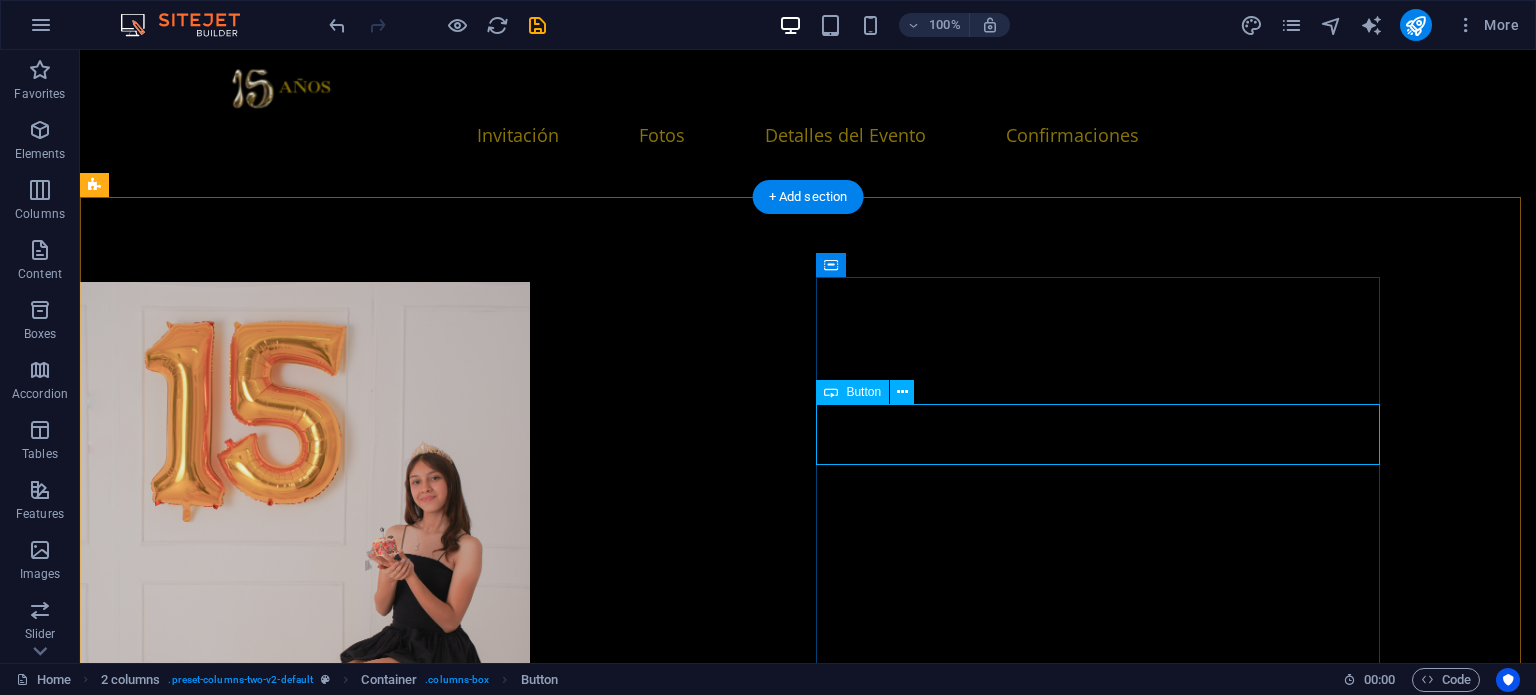 click on "MESA DE REGALOS" at bounding box center [386, 8373] 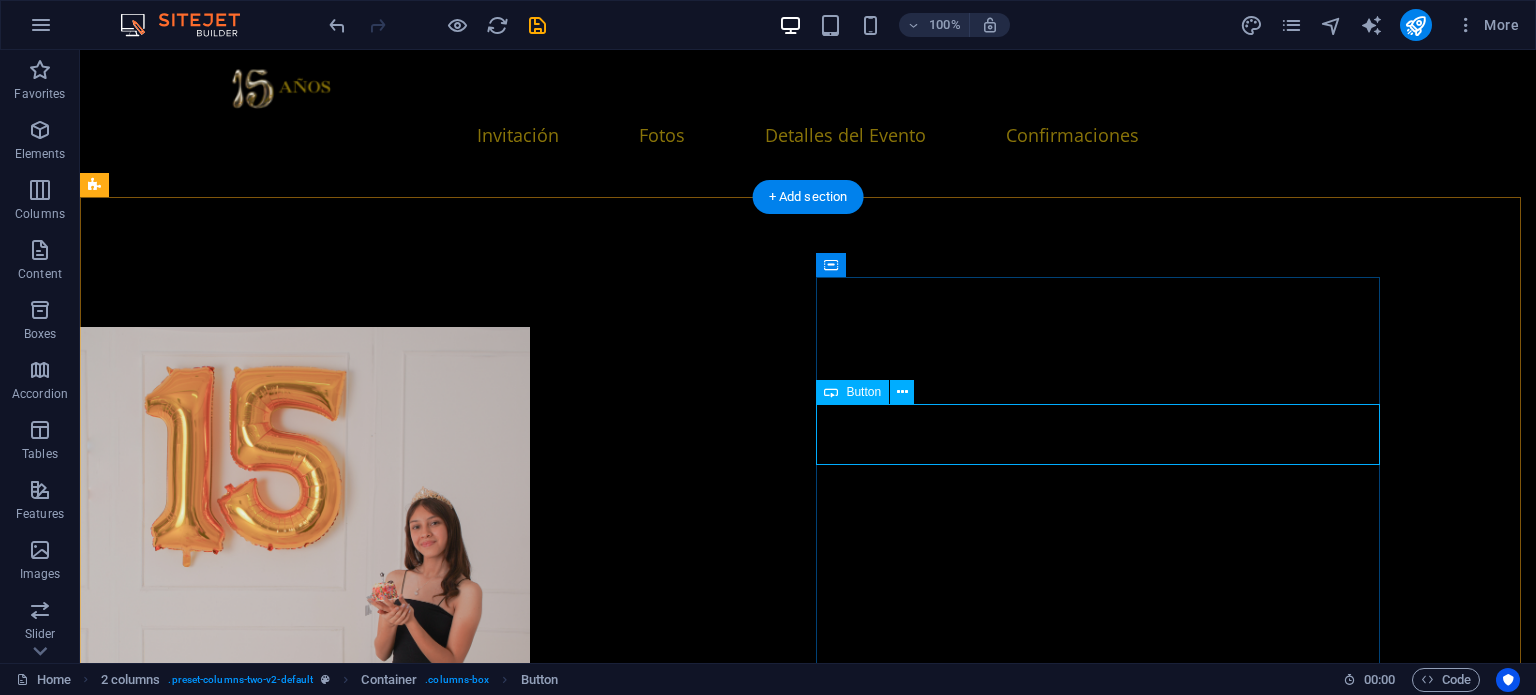 scroll, scrollTop: 3288, scrollLeft: 0, axis: vertical 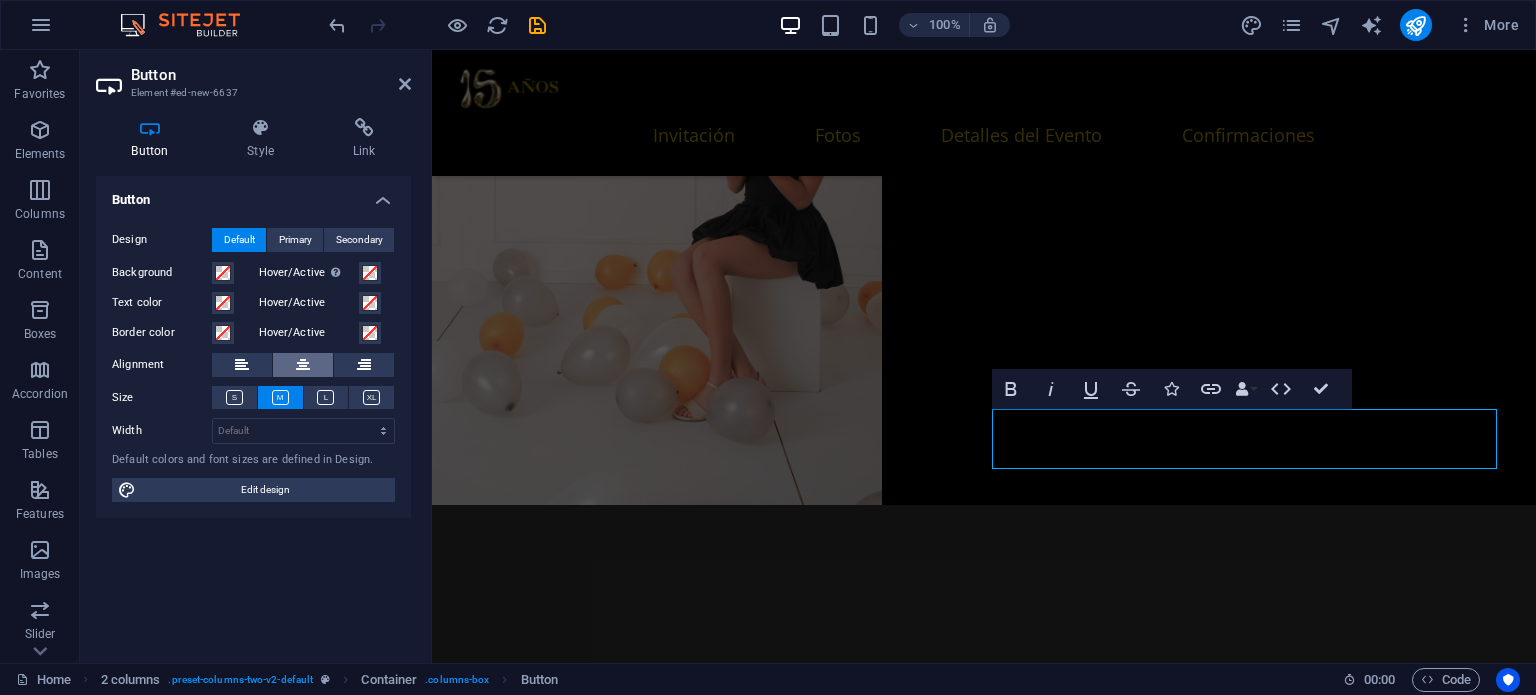 click at bounding box center [303, 365] 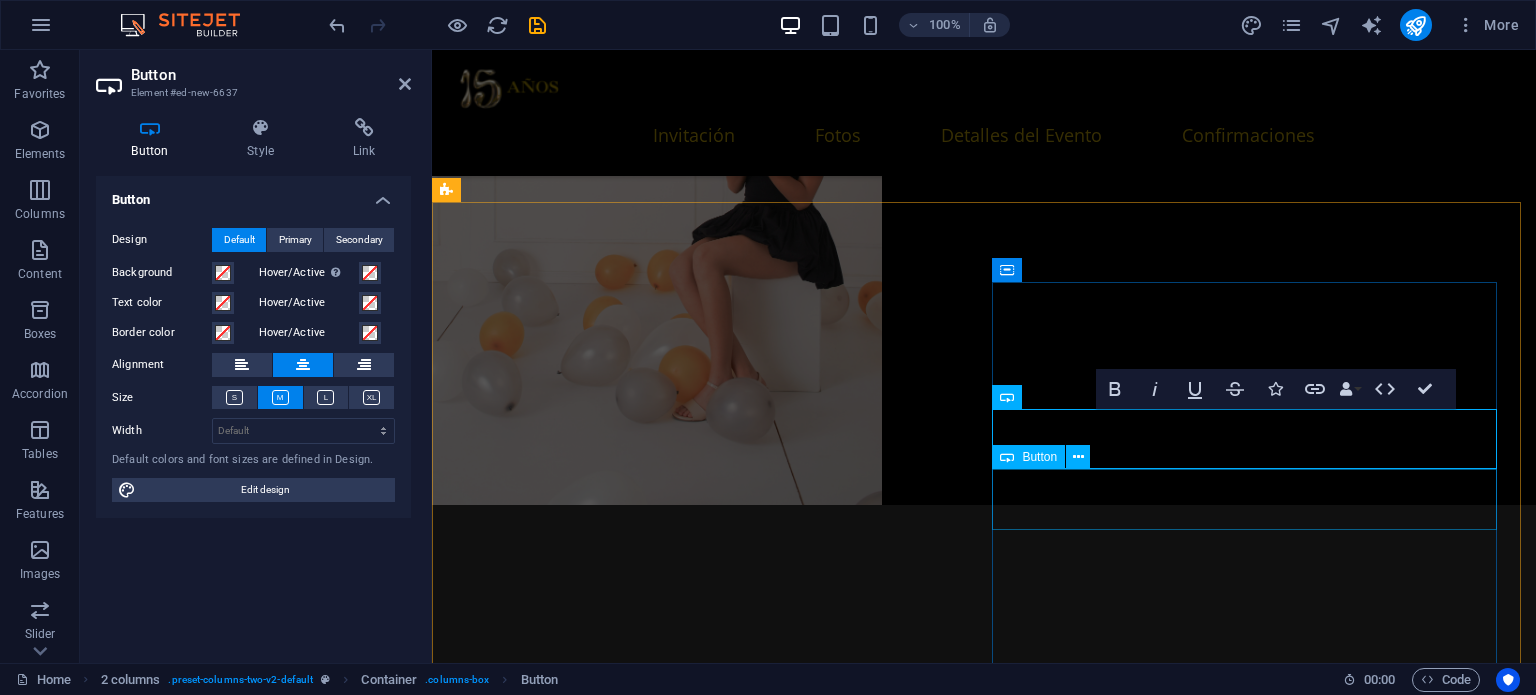 click on "MESA DE REGALOS" at bounding box center (712, 7938) 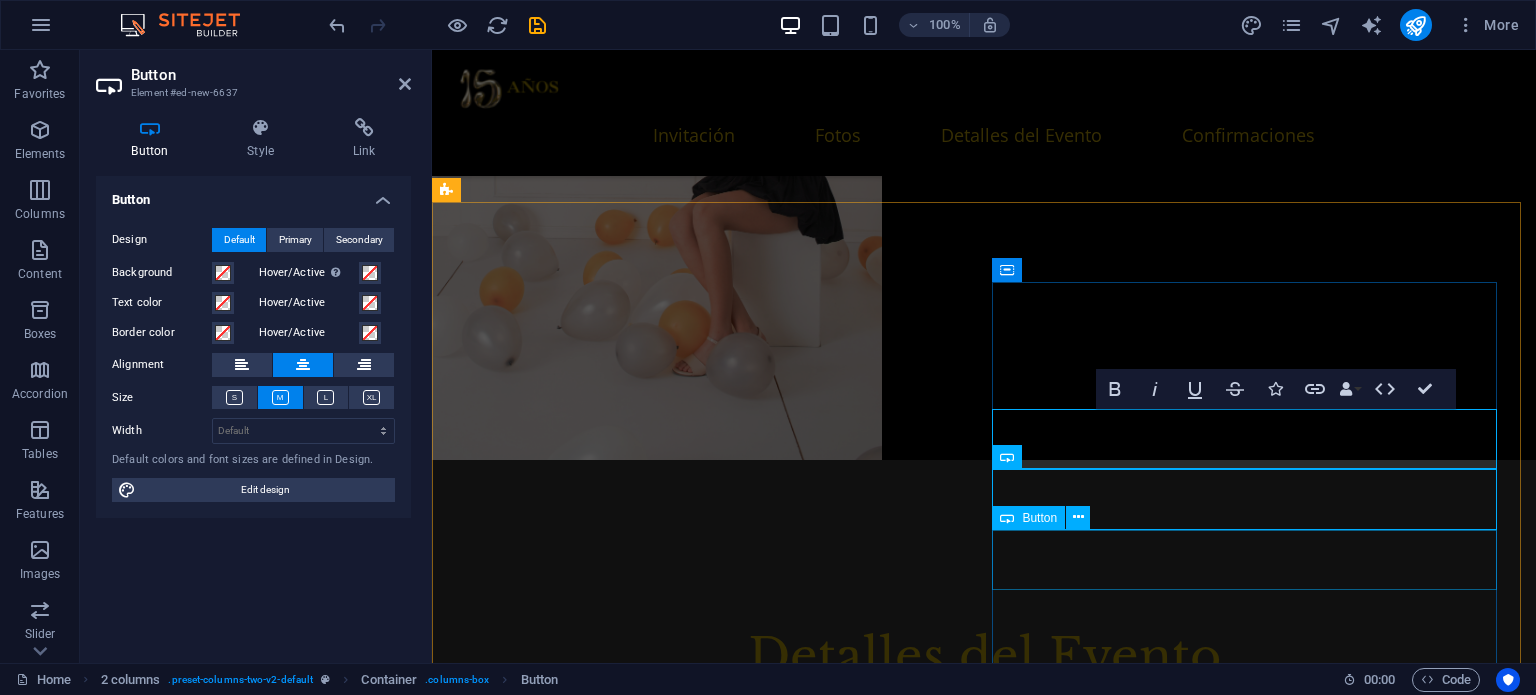 scroll, scrollTop: 3317, scrollLeft: 0, axis: vertical 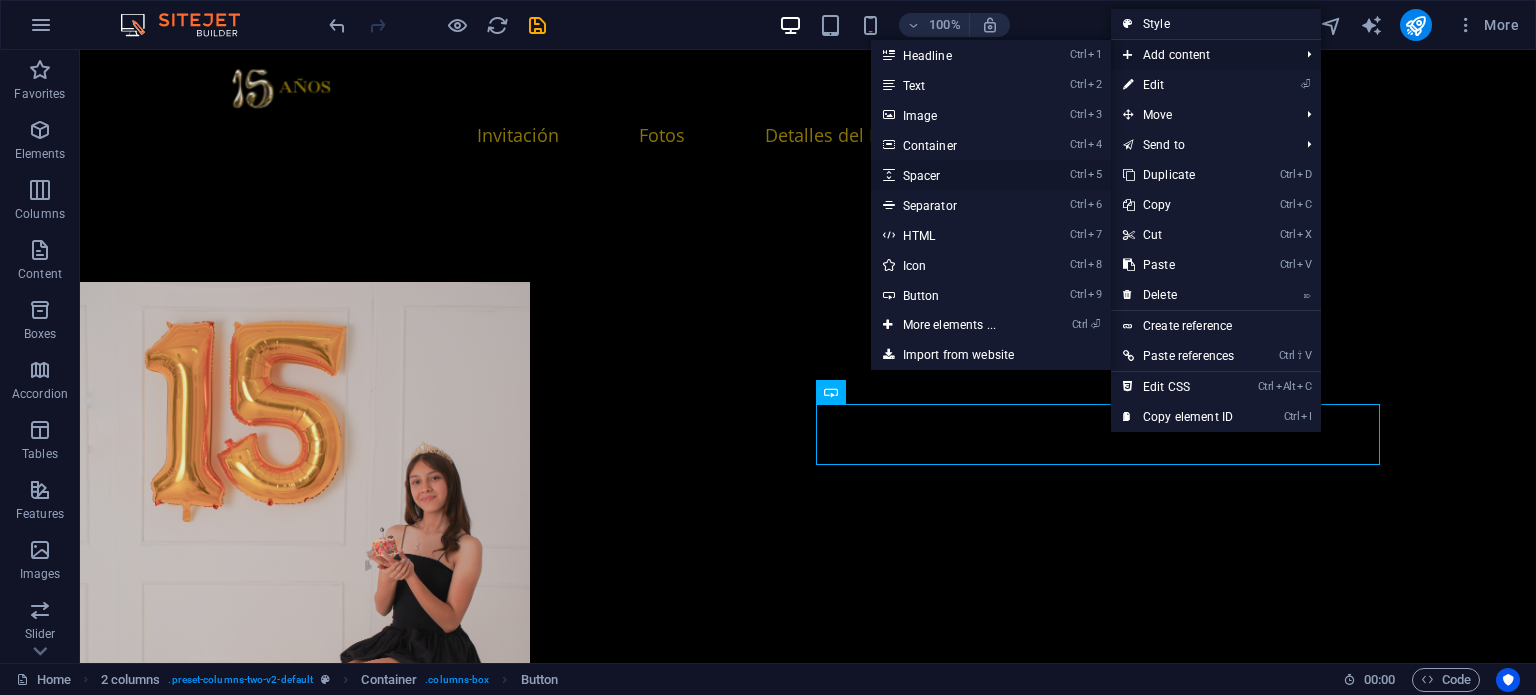 click on "Ctrl 5  Spacer" at bounding box center (953, 175) 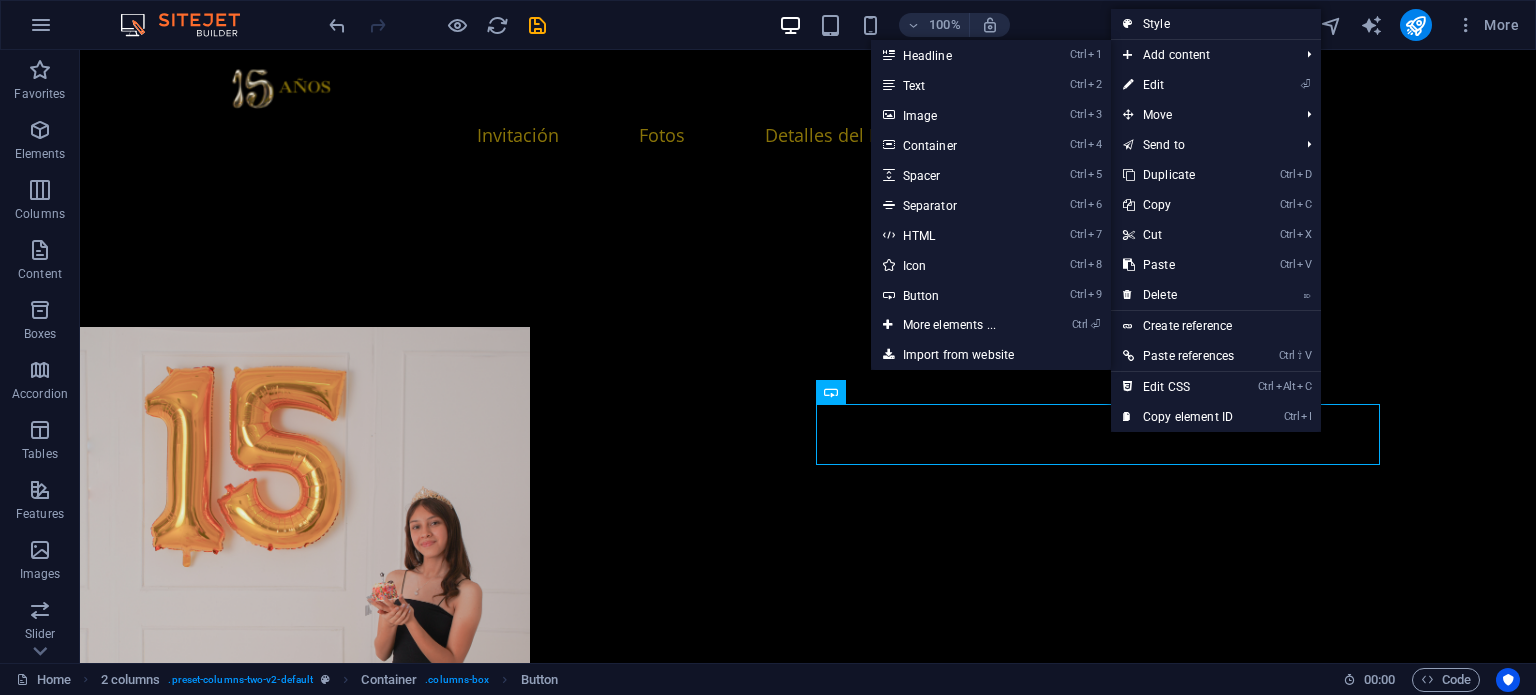 scroll, scrollTop: 3288, scrollLeft: 0, axis: vertical 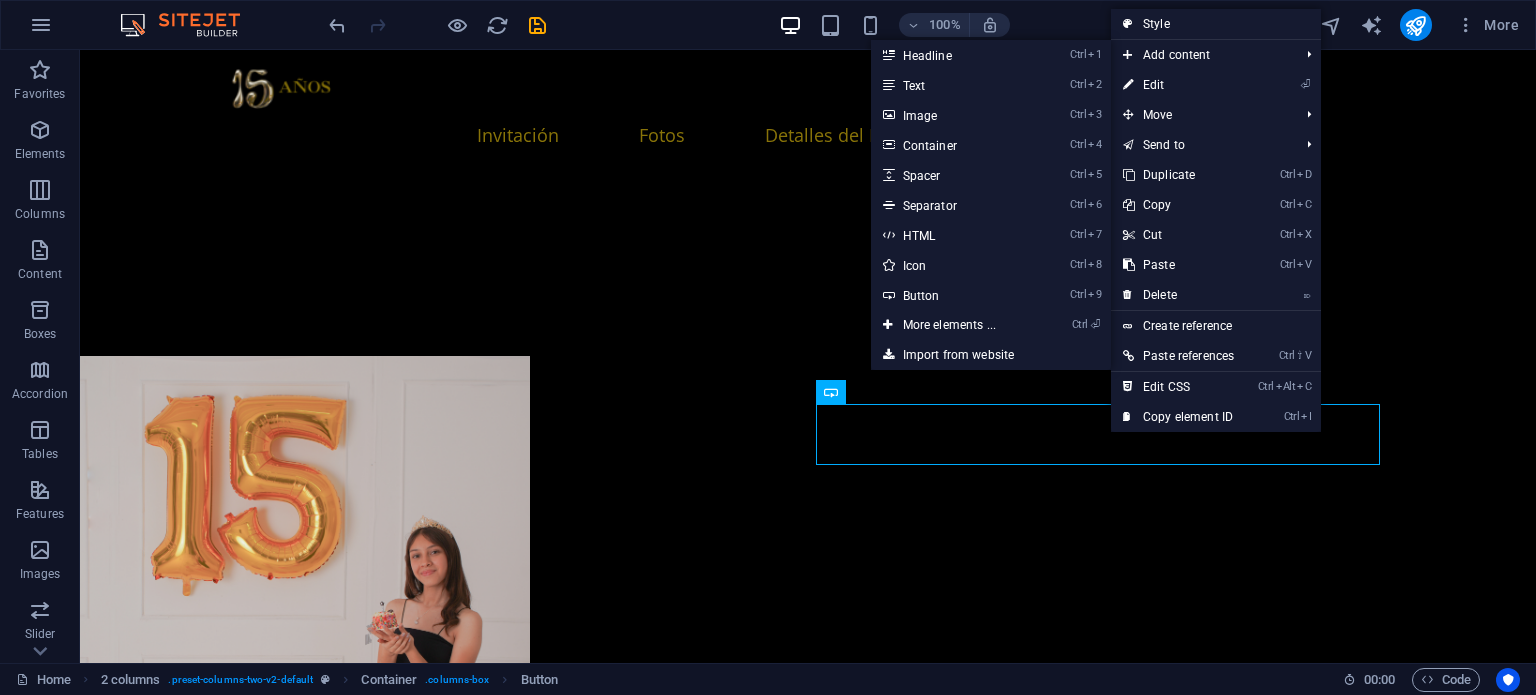 select on "px" 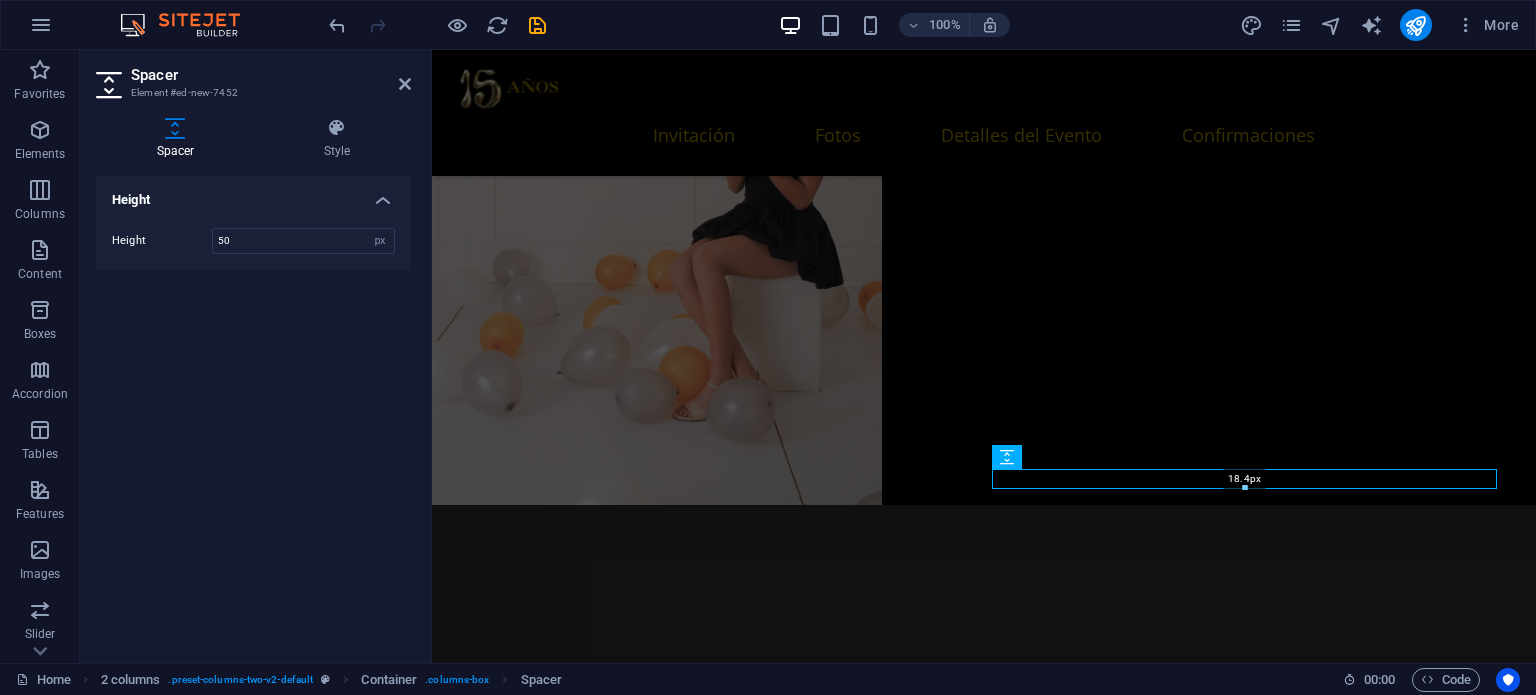 drag, startPoint x: 1244, startPoint y: 500, endPoint x: 1246, endPoint y: 462, distance: 38.052597 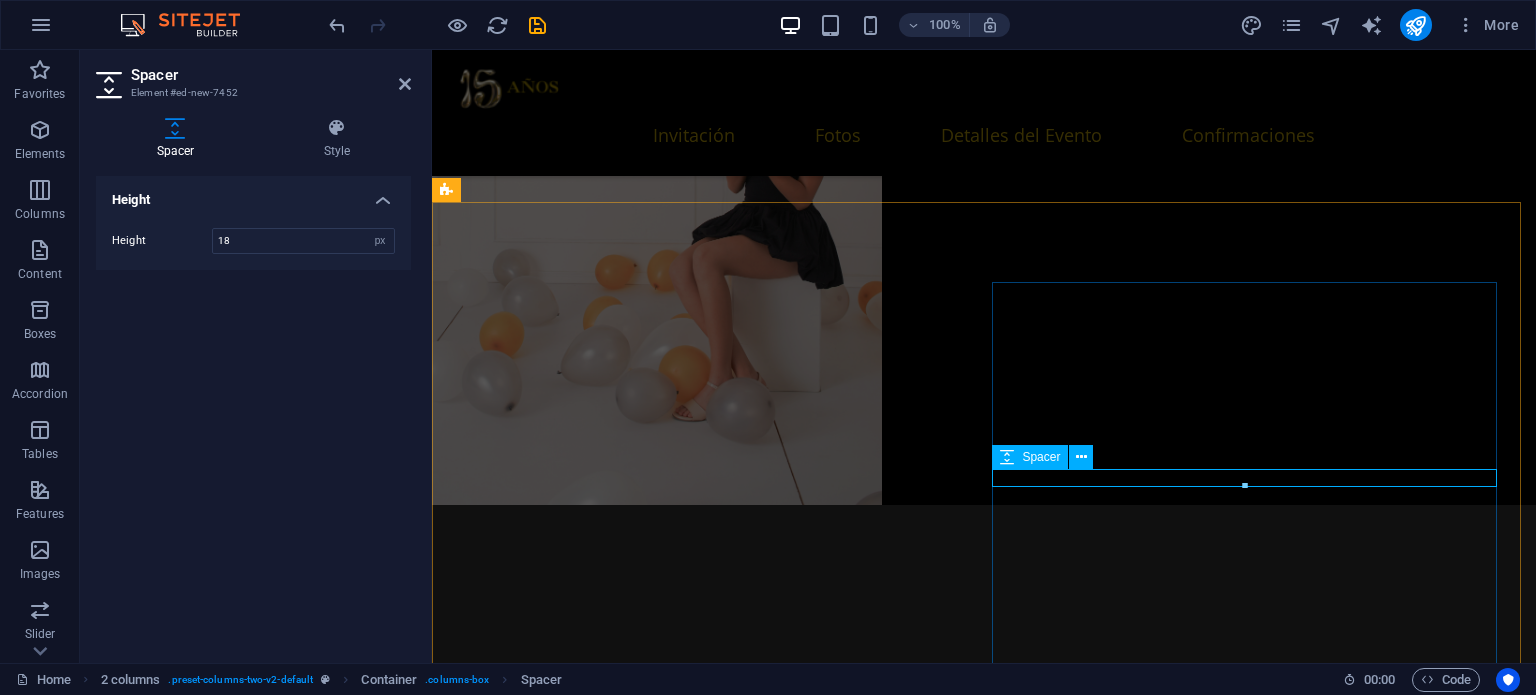 click at bounding box center (712, 7917) 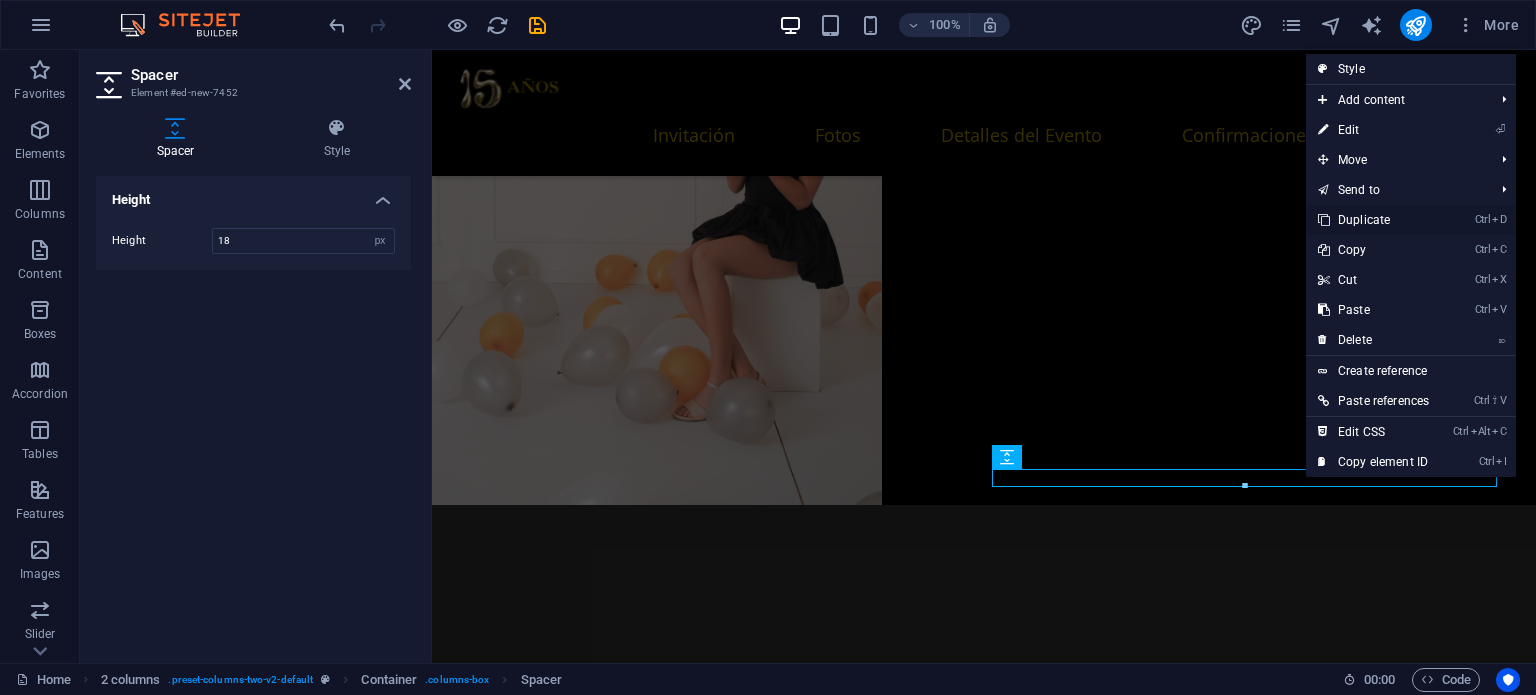click on "Ctrl D  Duplicate" at bounding box center [1373, 220] 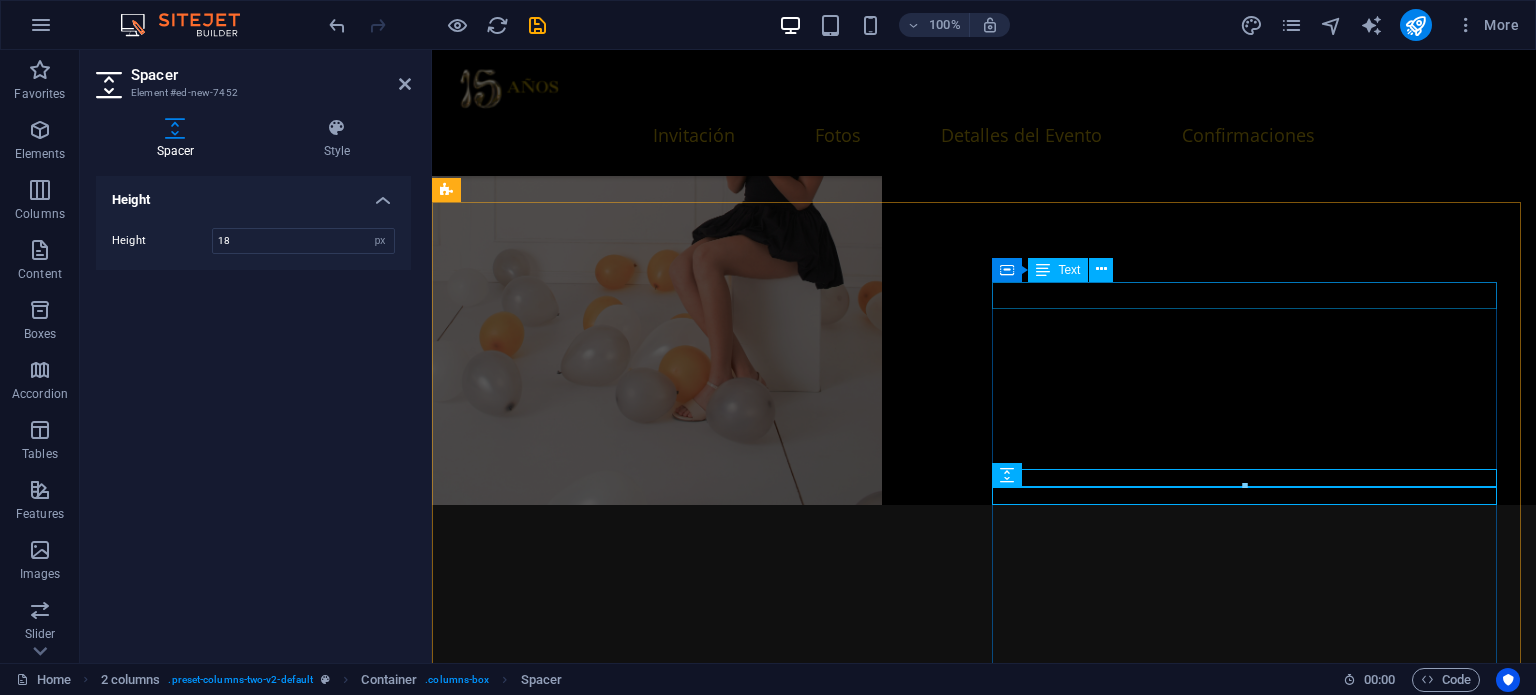 scroll, scrollTop: 3317, scrollLeft: 0, axis: vertical 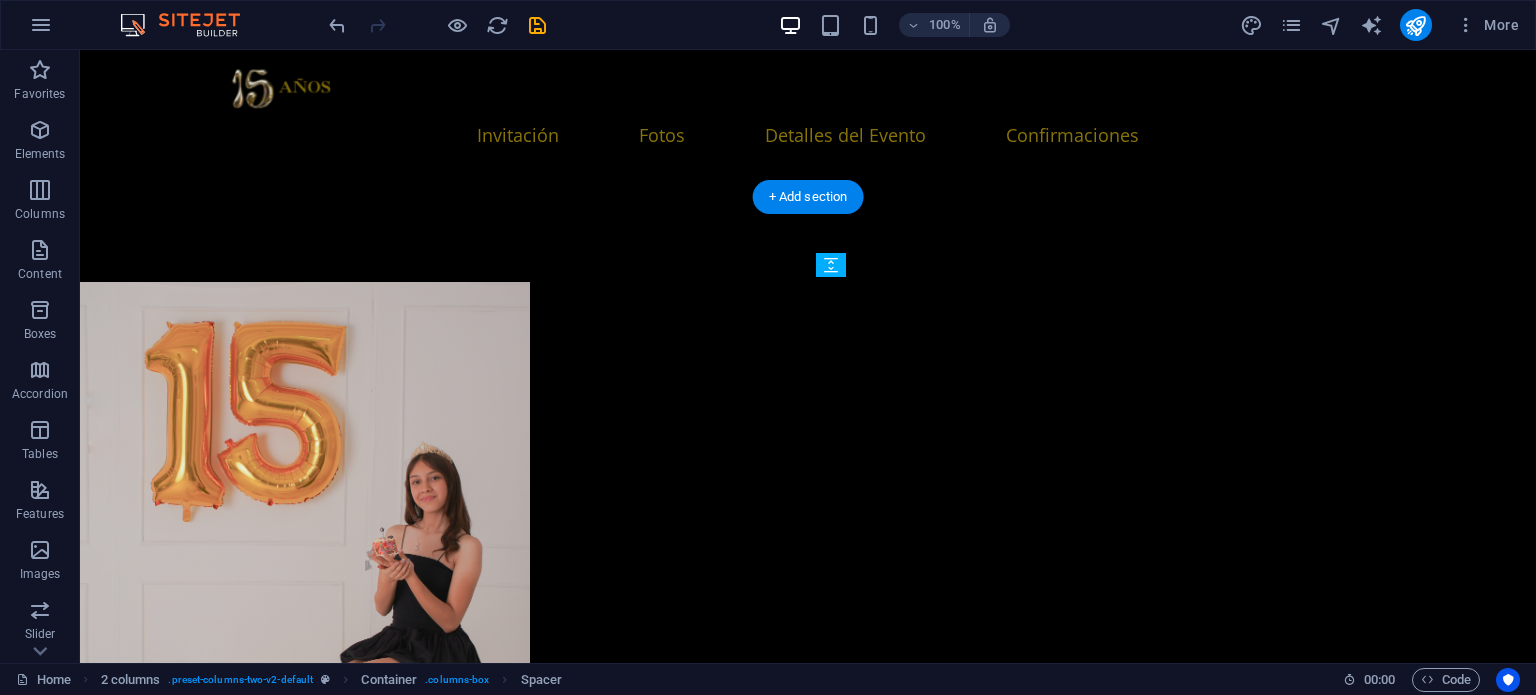 drag, startPoint x: 1252, startPoint y: 475, endPoint x: 1112, endPoint y: 411, distance: 153.93506 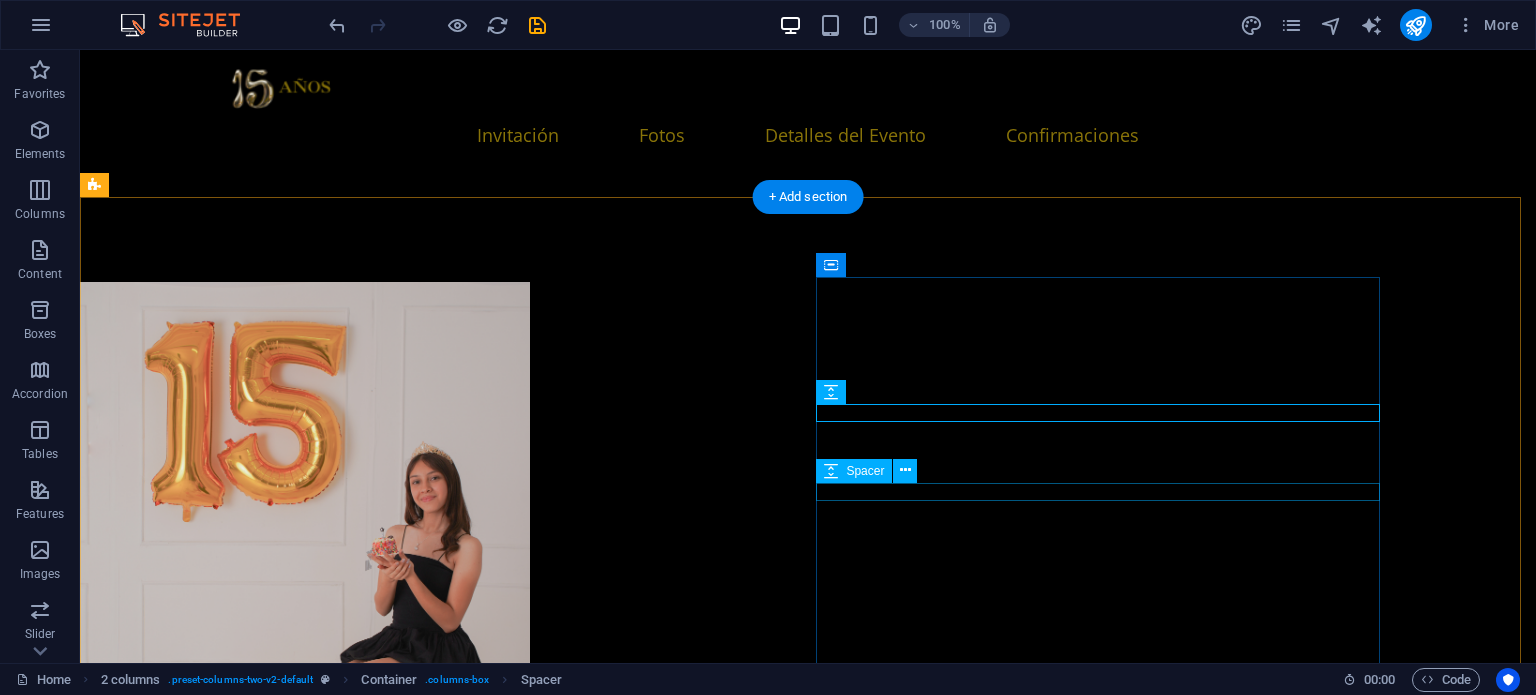 drag, startPoint x: 898, startPoint y: 296, endPoint x: 893, endPoint y: 488, distance: 192.0651 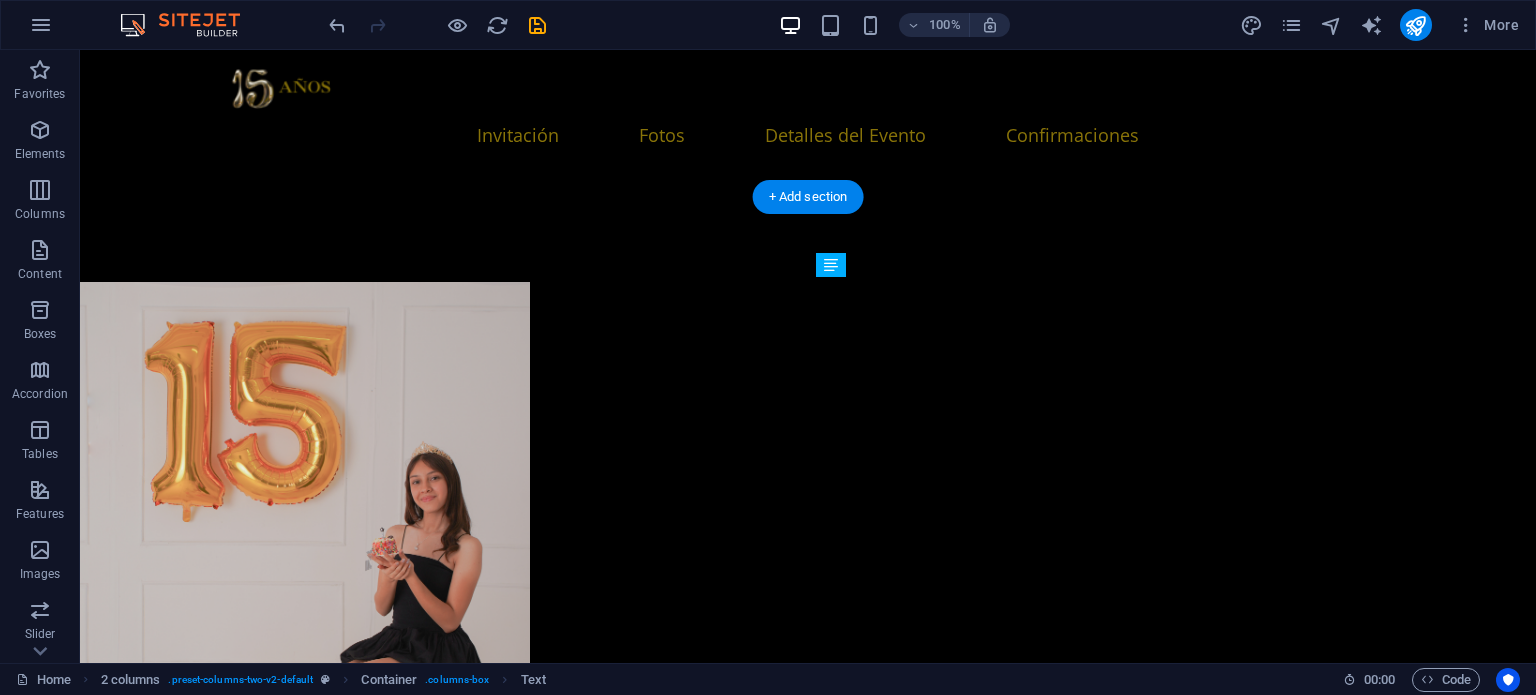 drag, startPoint x: 1056, startPoint y: 280, endPoint x: 1052, endPoint y: 483, distance: 203.0394 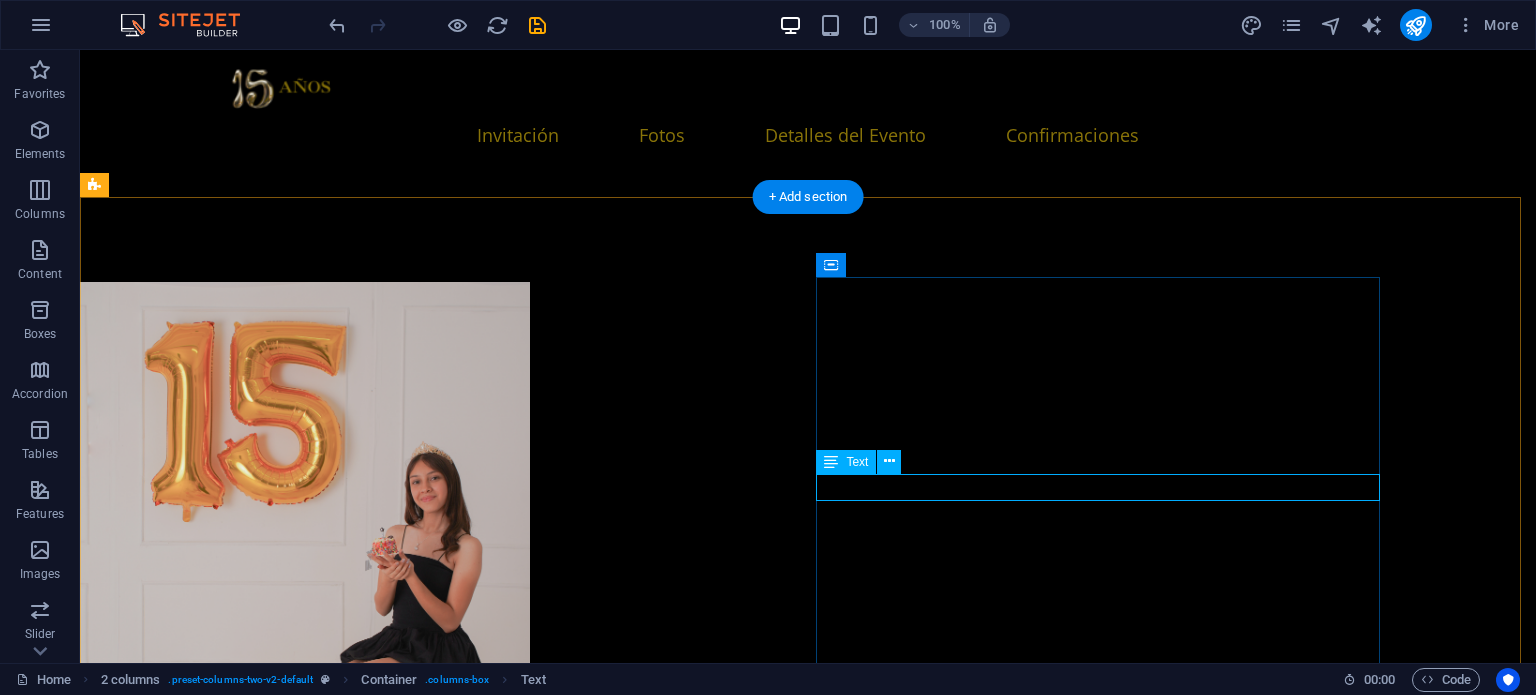 click on "New text element" at bounding box center [386, 8426] 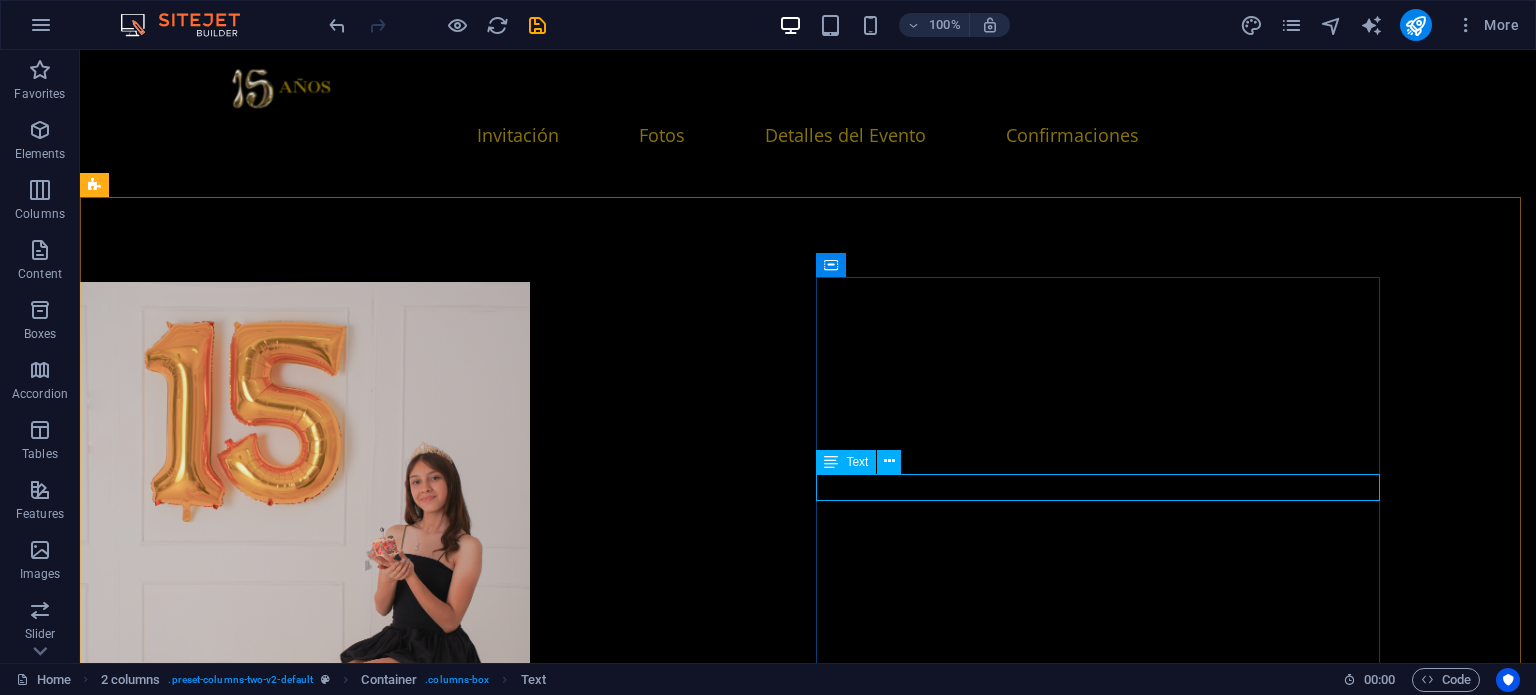 click on "Text" at bounding box center (846, 462) 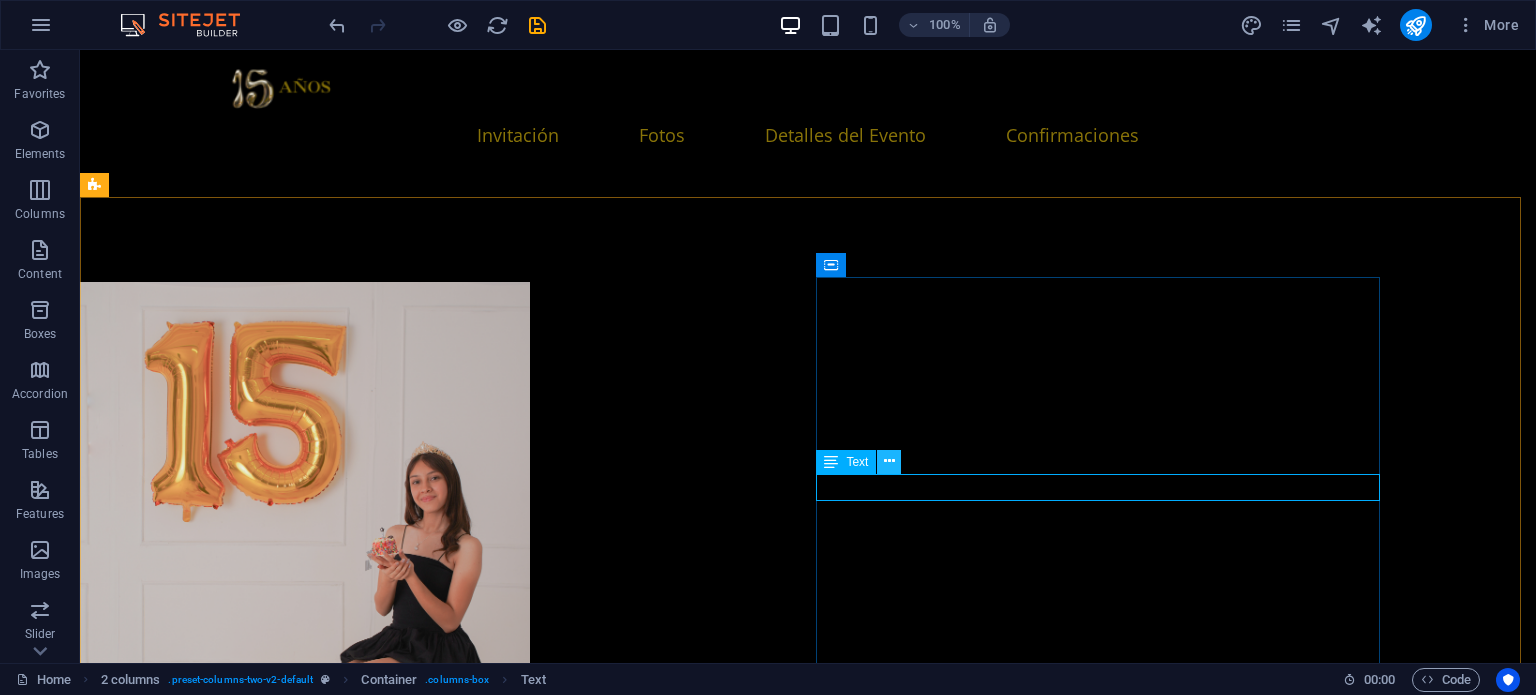 click at bounding box center [889, 461] 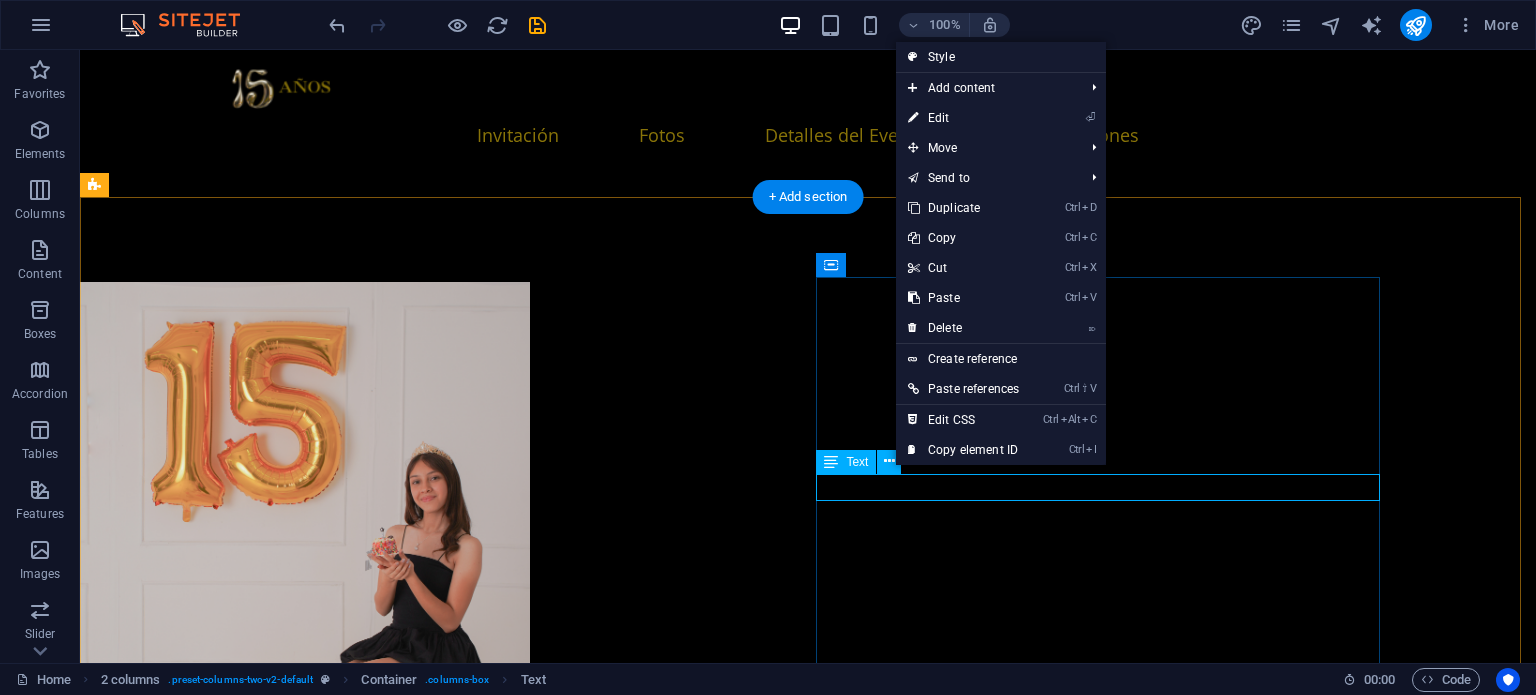 click on "New text element" at bounding box center (386, 8426) 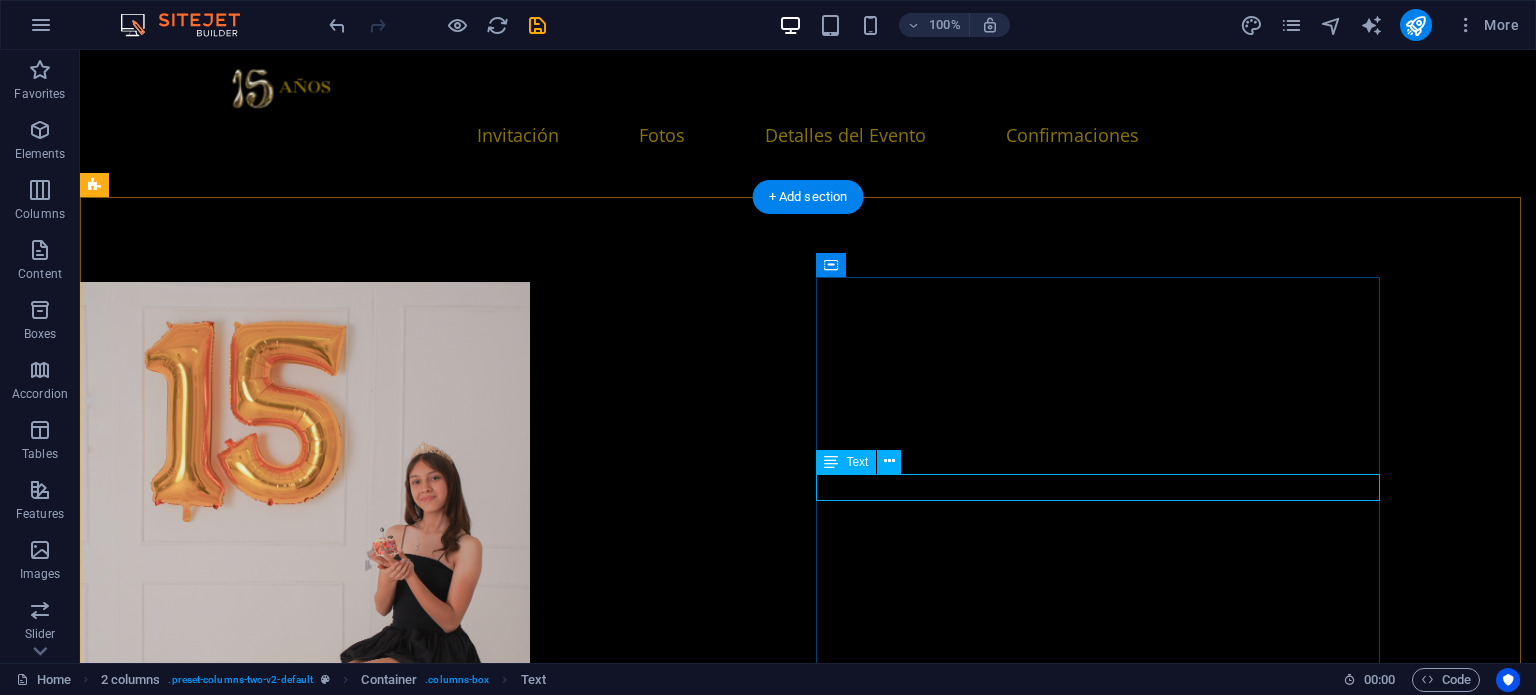 click on "New text element" at bounding box center (386, 8426) 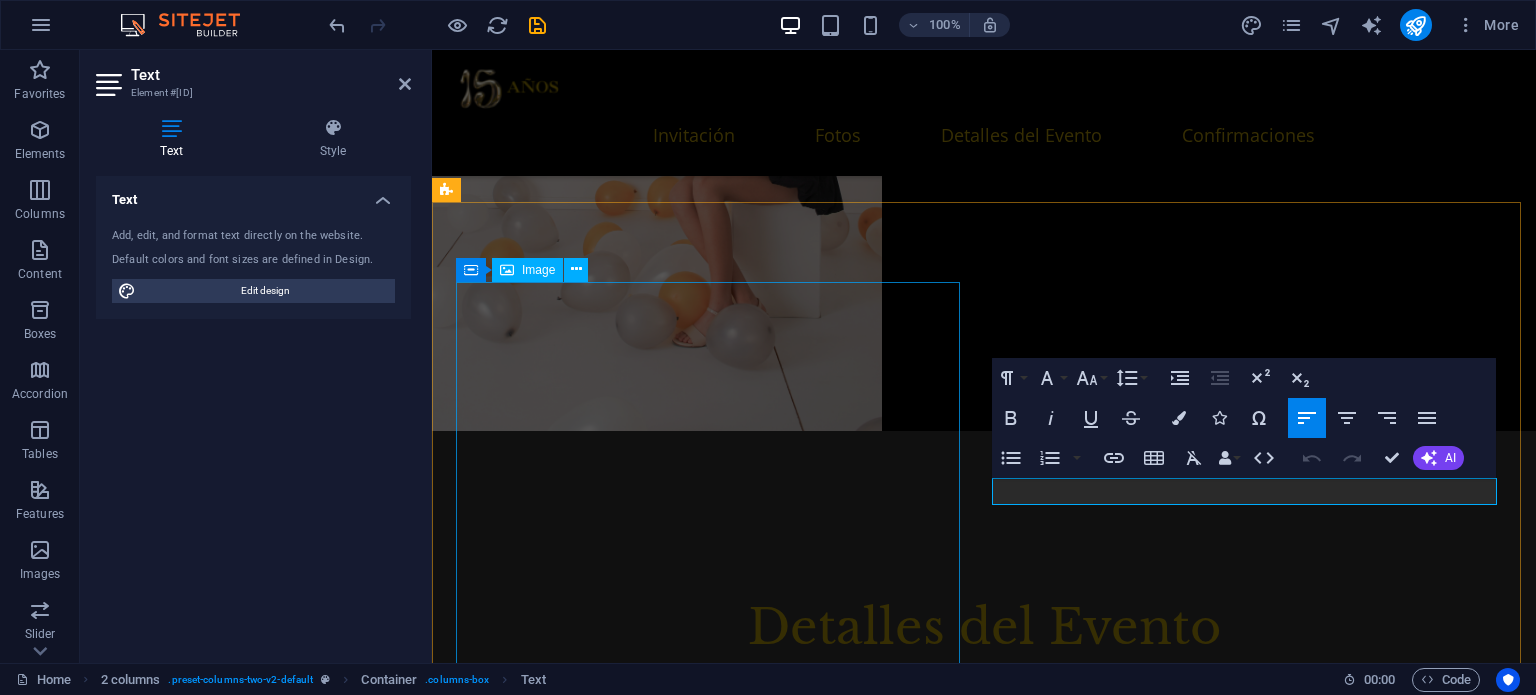 scroll, scrollTop: 3288, scrollLeft: 0, axis: vertical 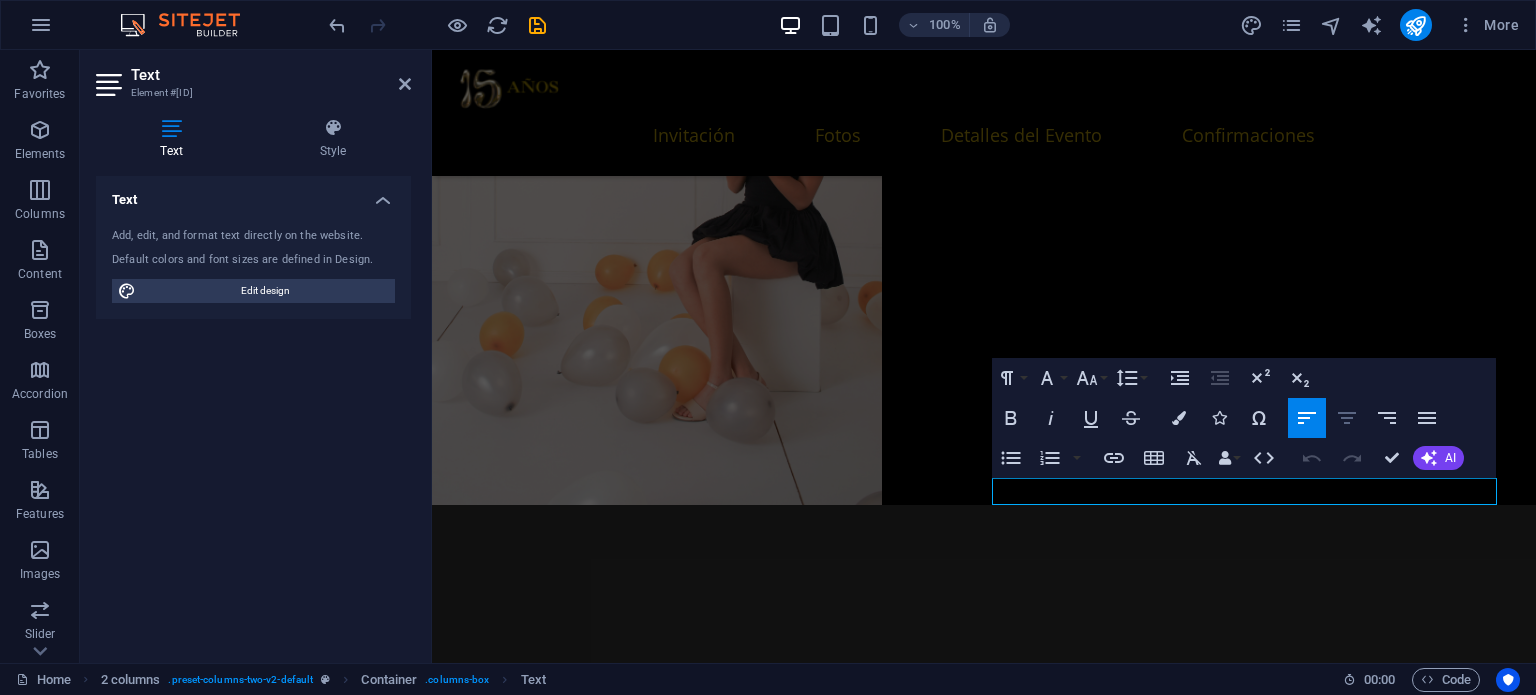 click 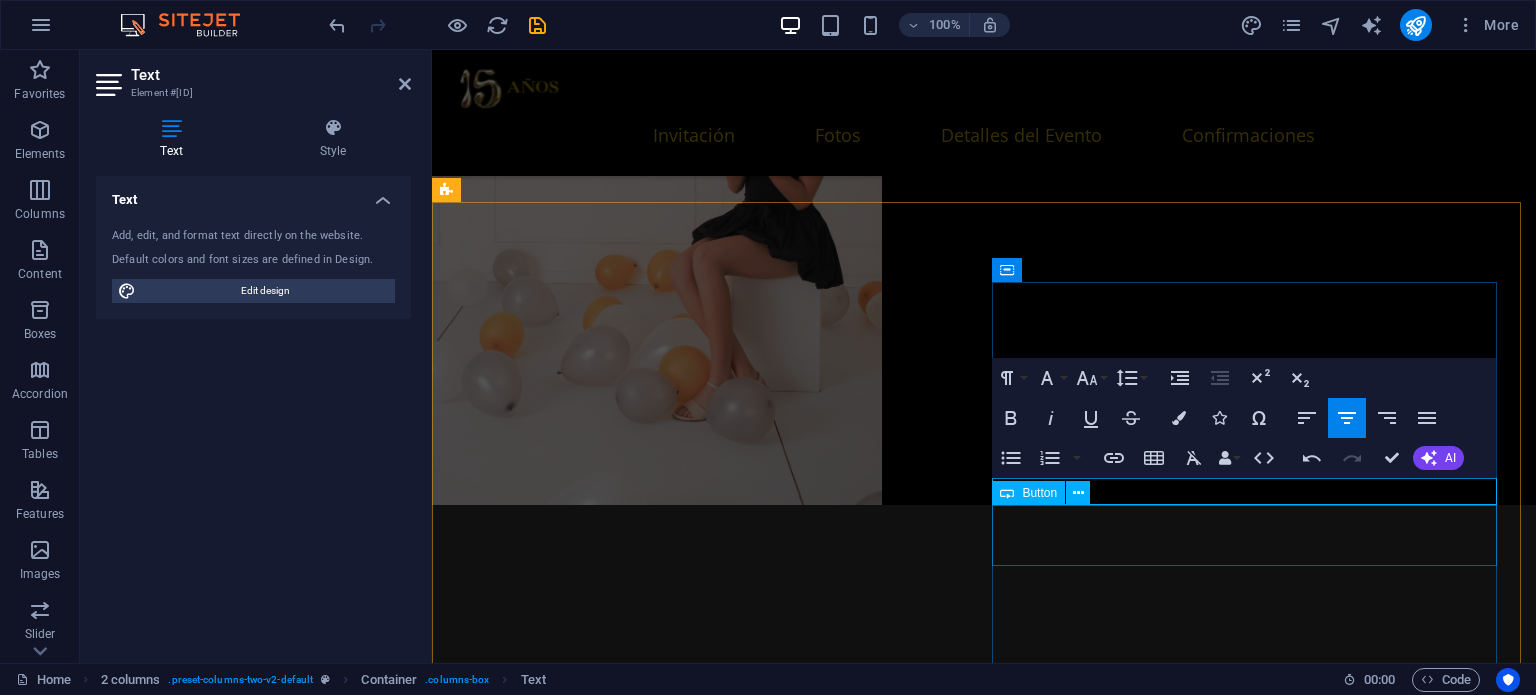 click on "MESA DE REGALOS" at bounding box center (712, 7974) 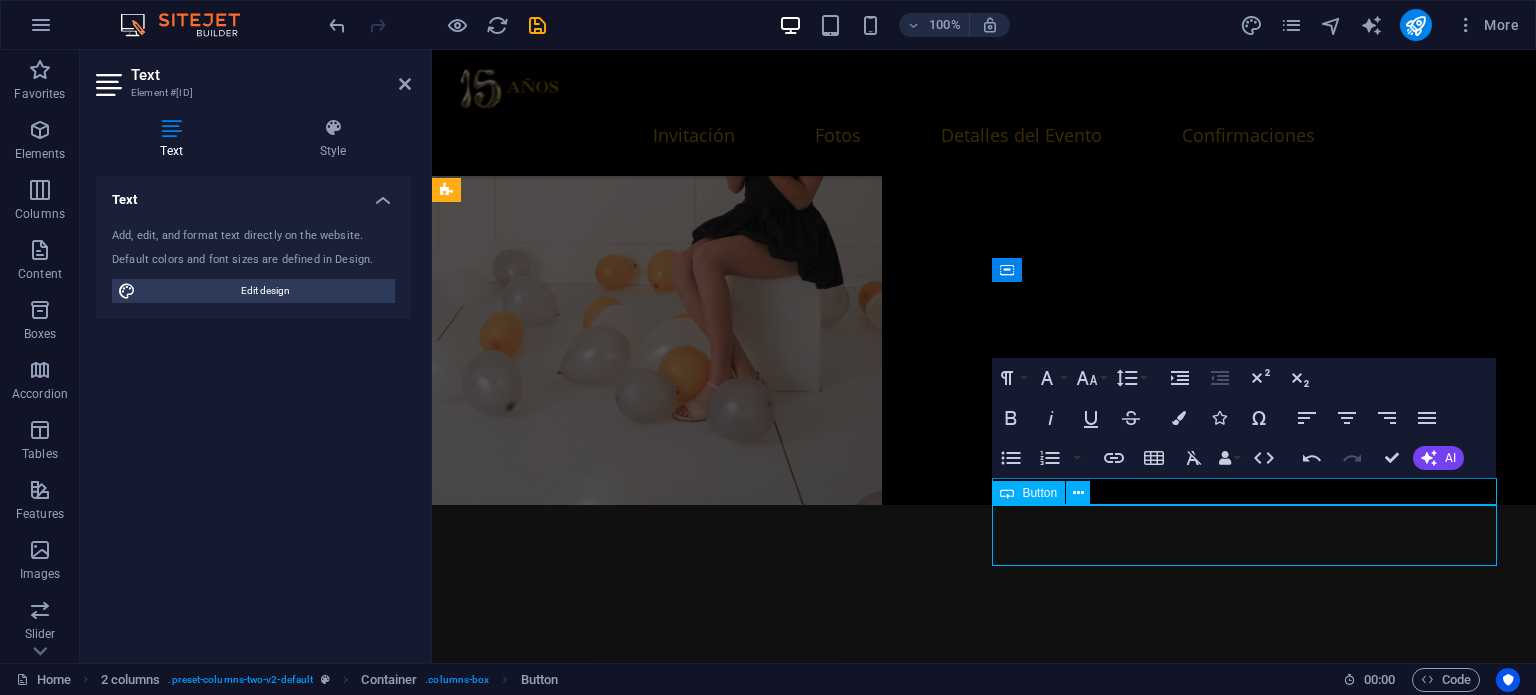 click on "MESA DE REGALOS" at bounding box center [712, 7974] 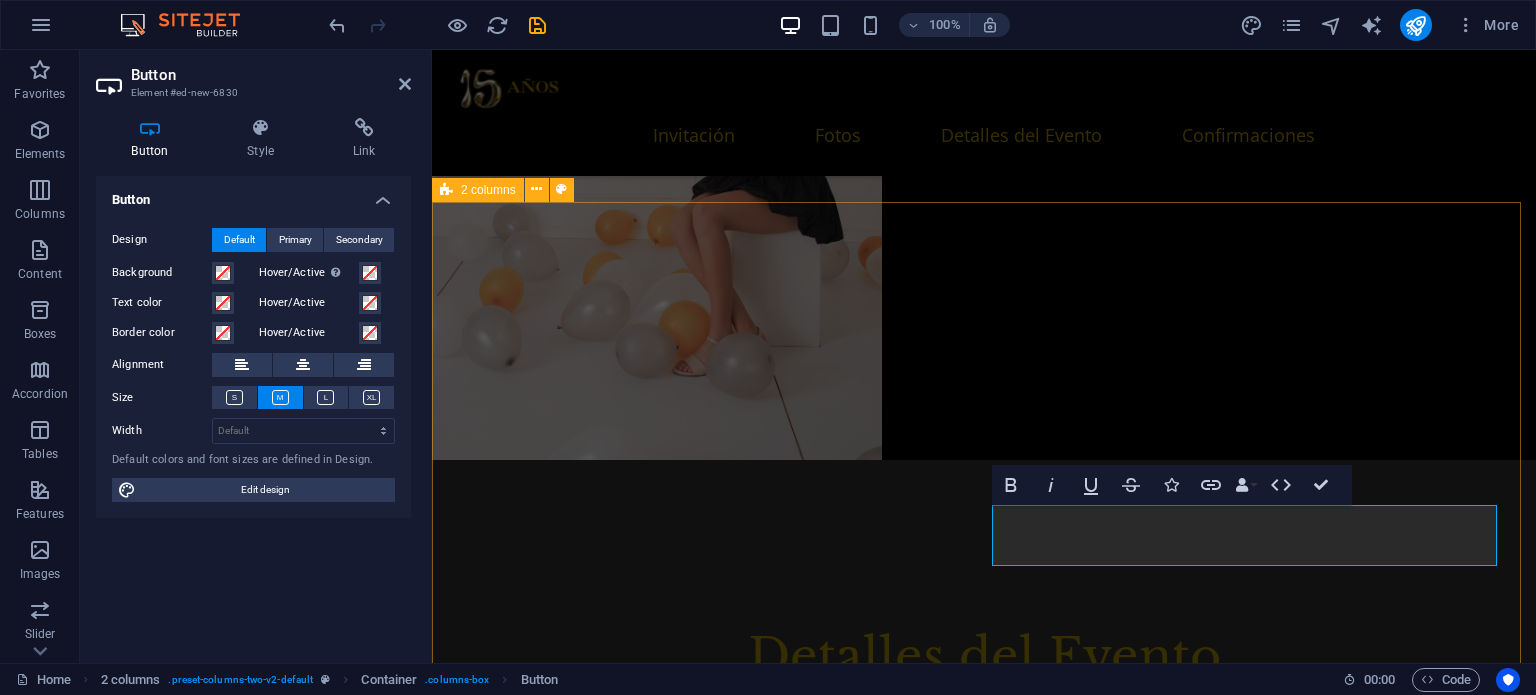 click on ".fa-secondary{opacity:.4} MESA DE REGALOS New text element MESA DE REGALOS MESA DE REGALOS" at bounding box center (984, 7041) 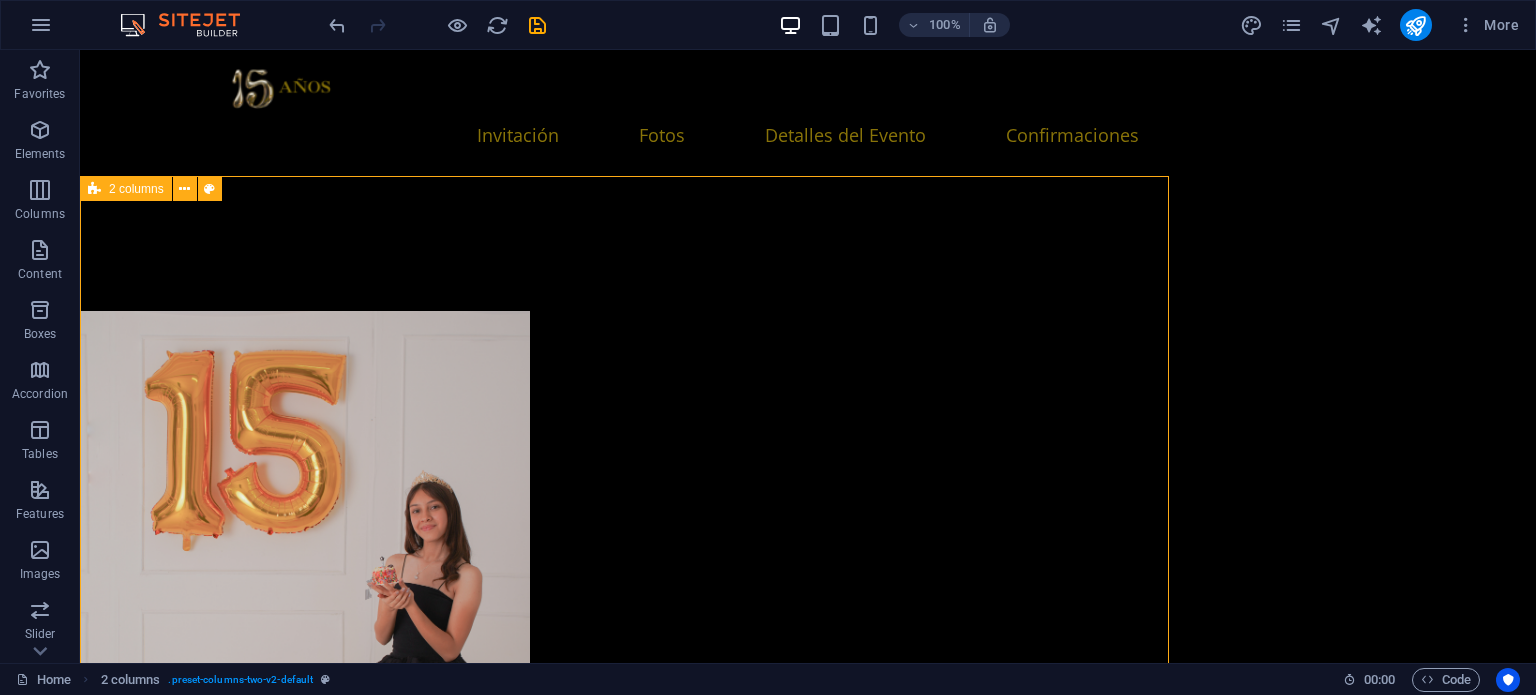 scroll, scrollTop: 3313, scrollLeft: 0, axis: vertical 